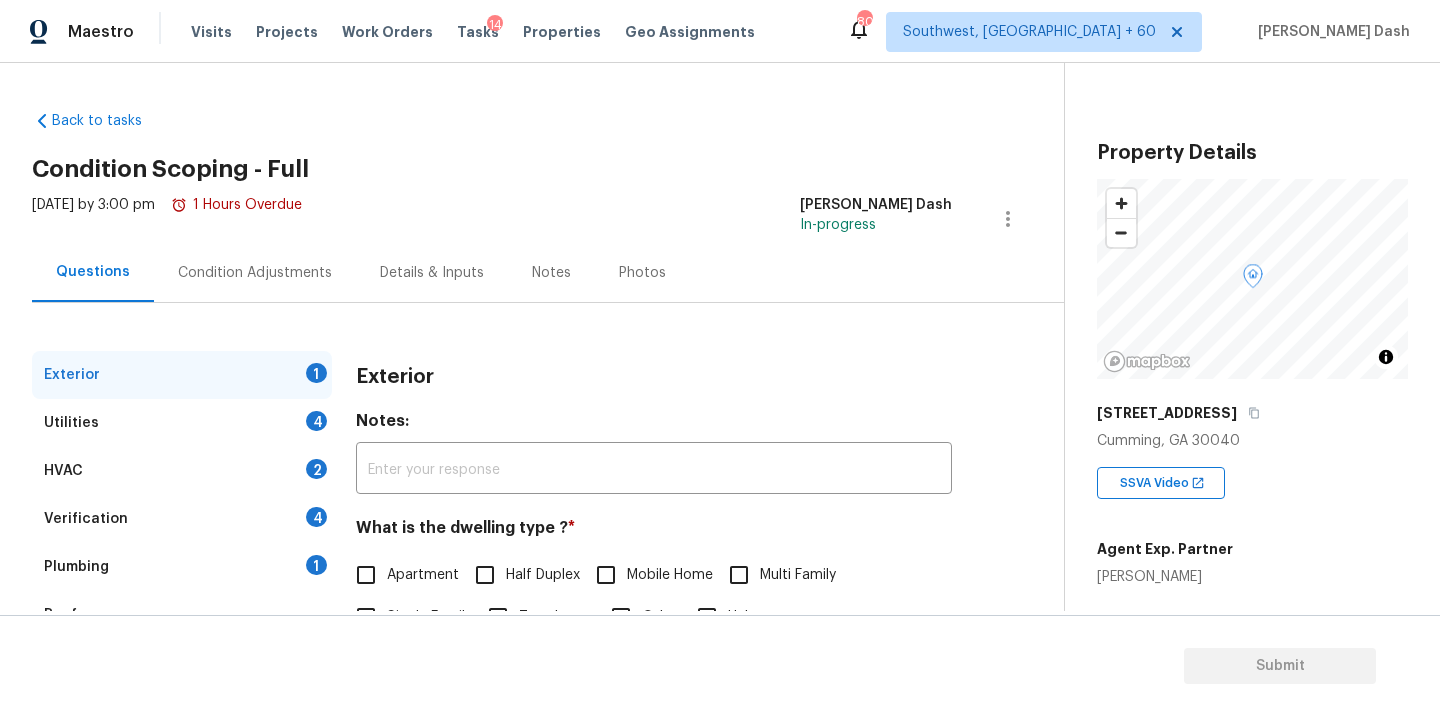 scroll, scrollTop: 0, scrollLeft: 0, axis: both 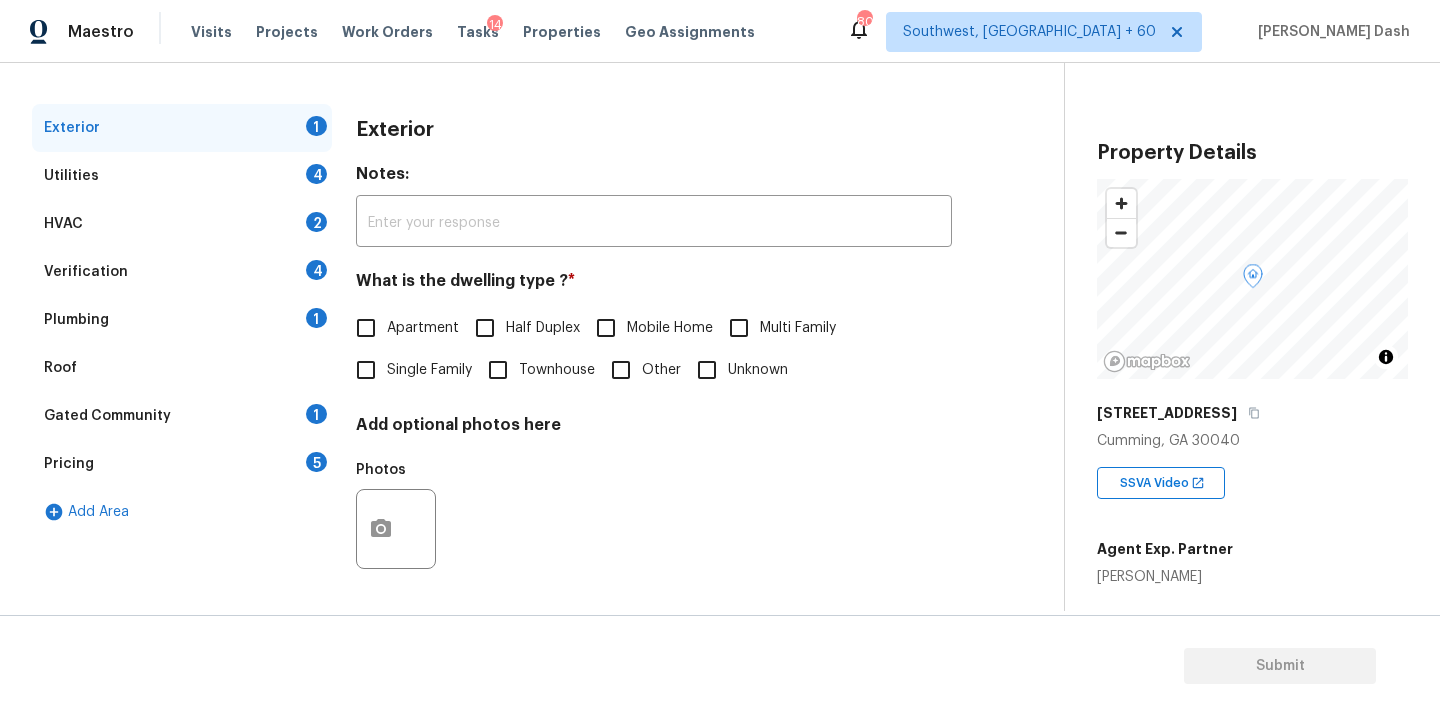 click on "Single Family" at bounding box center (408, 370) 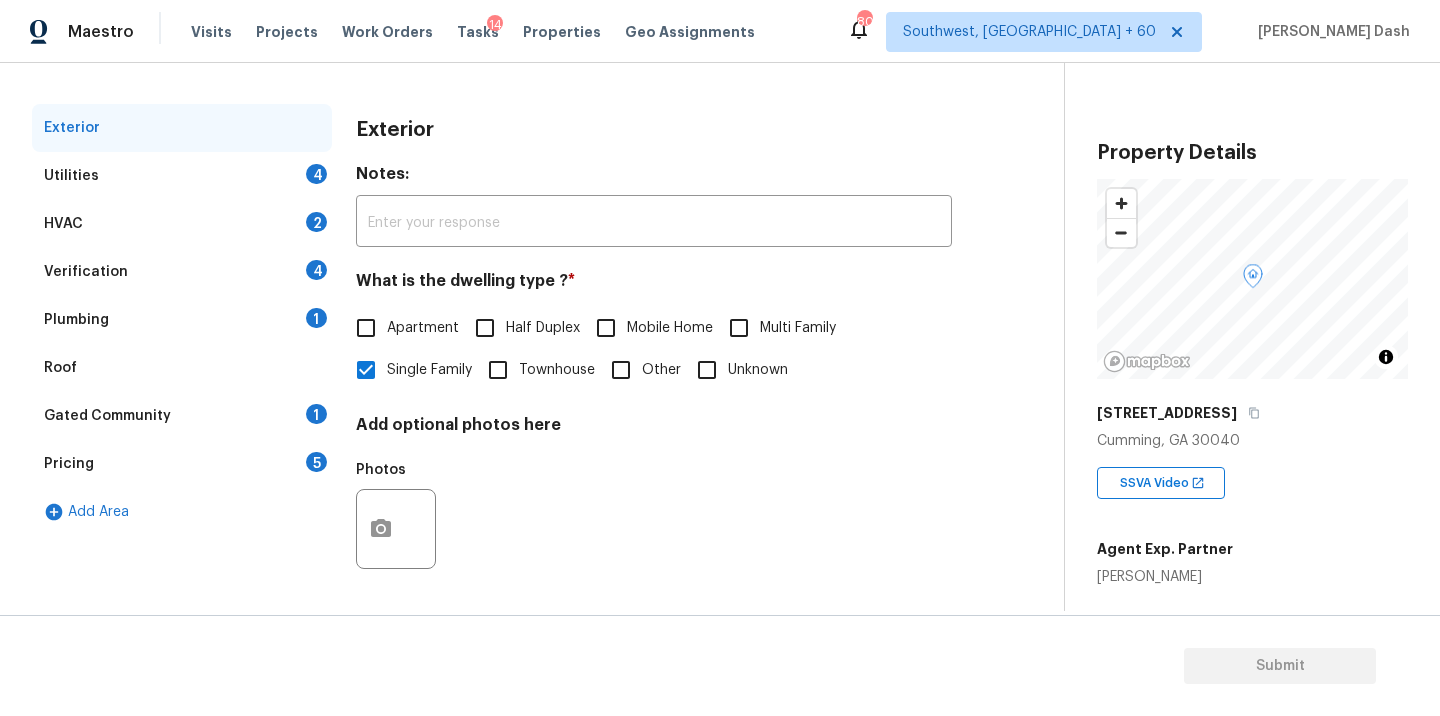 click on "4" at bounding box center (316, 174) 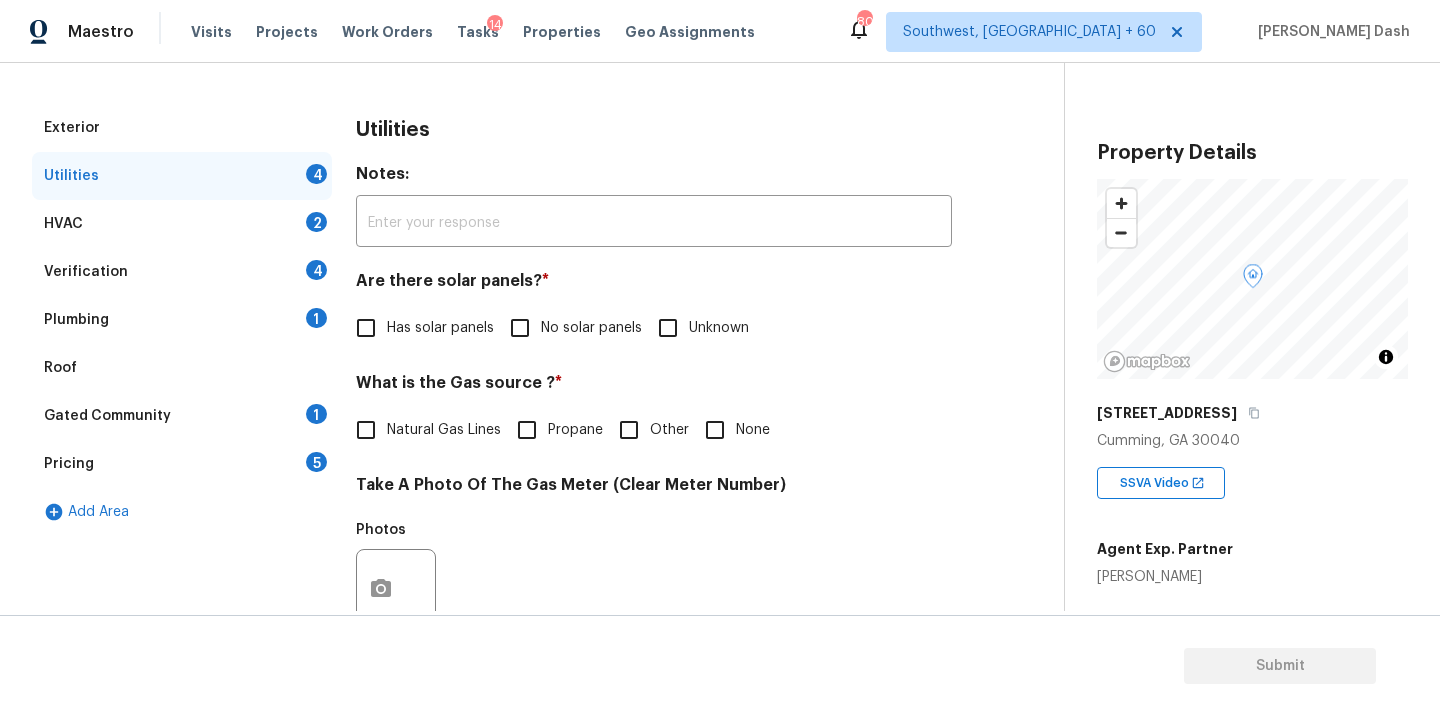 click on "No solar panels" at bounding box center [520, 328] 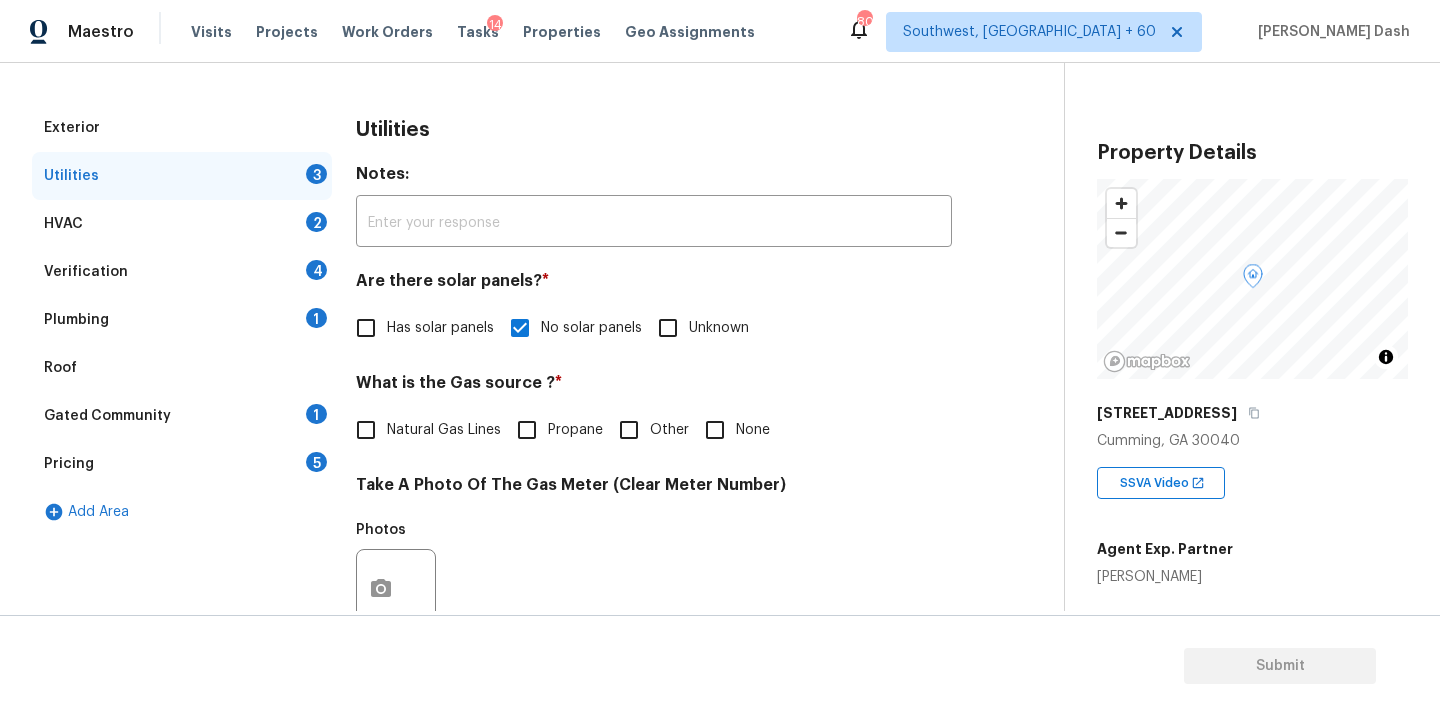 click on "Natural Gas Lines" at bounding box center (444, 430) 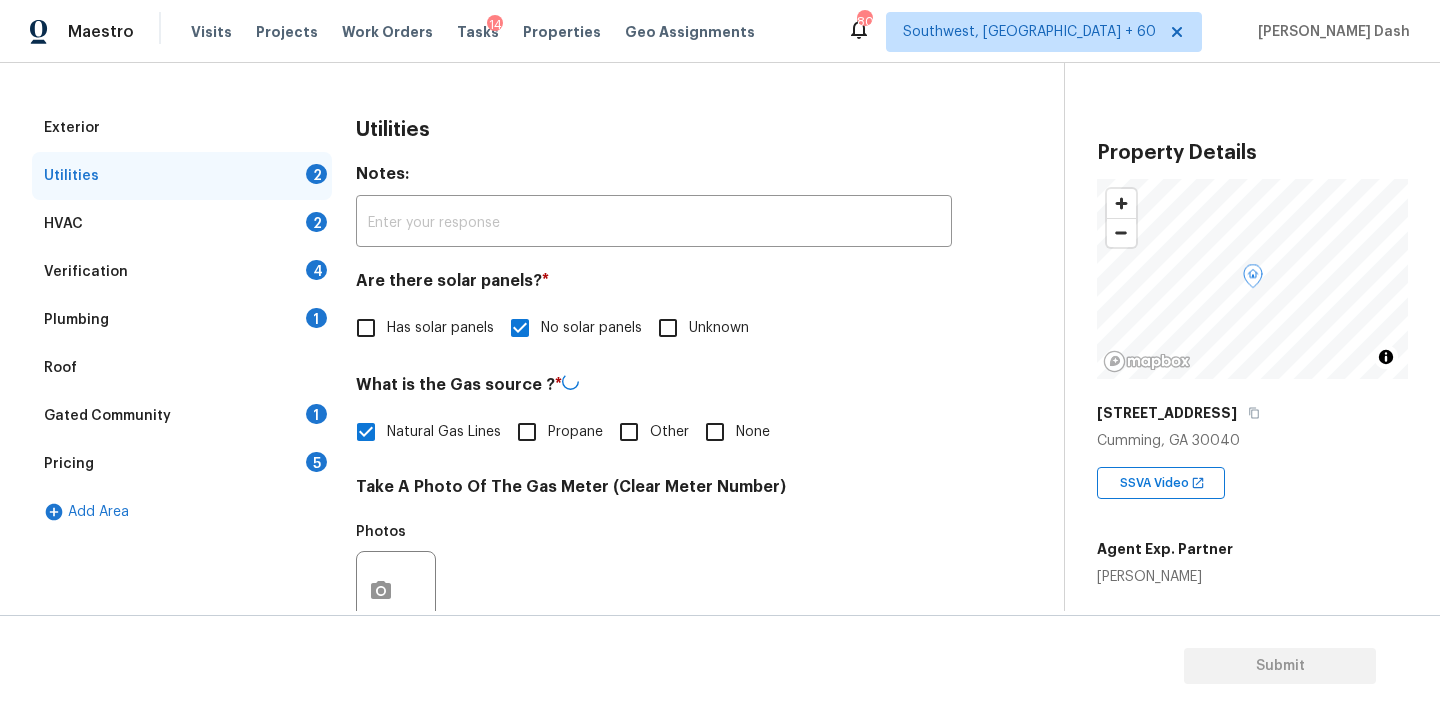 scroll, scrollTop: 408, scrollLeft: 0, axis: vertical 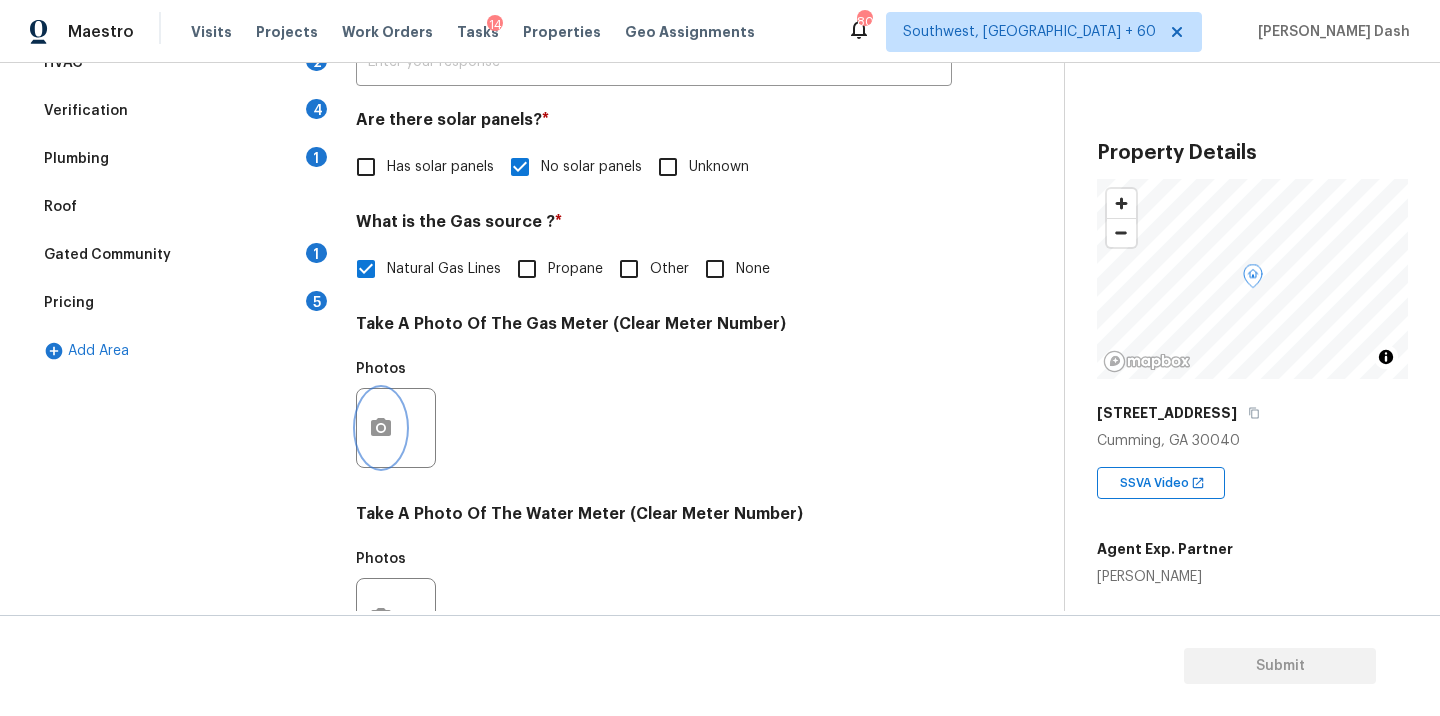 click 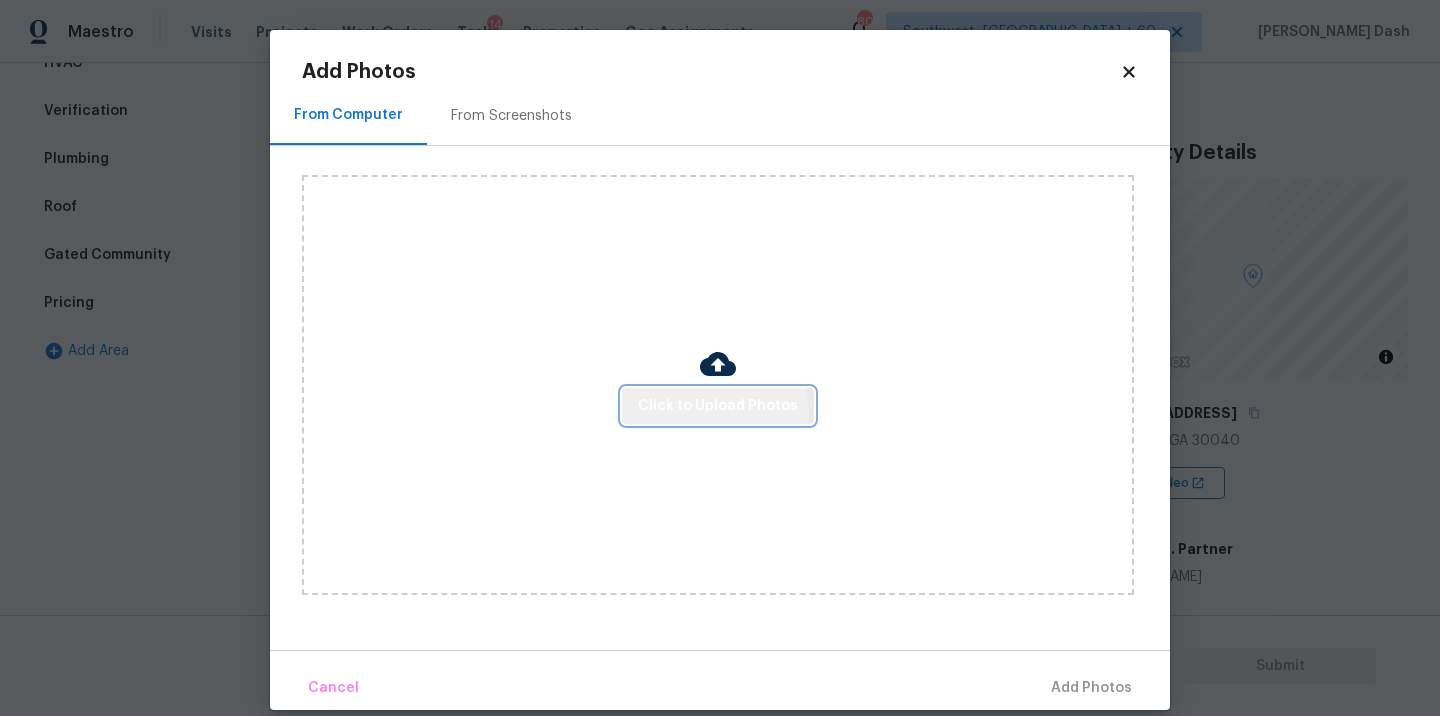 click on "Click to Upload Photos" at bounding box center (718, 406) 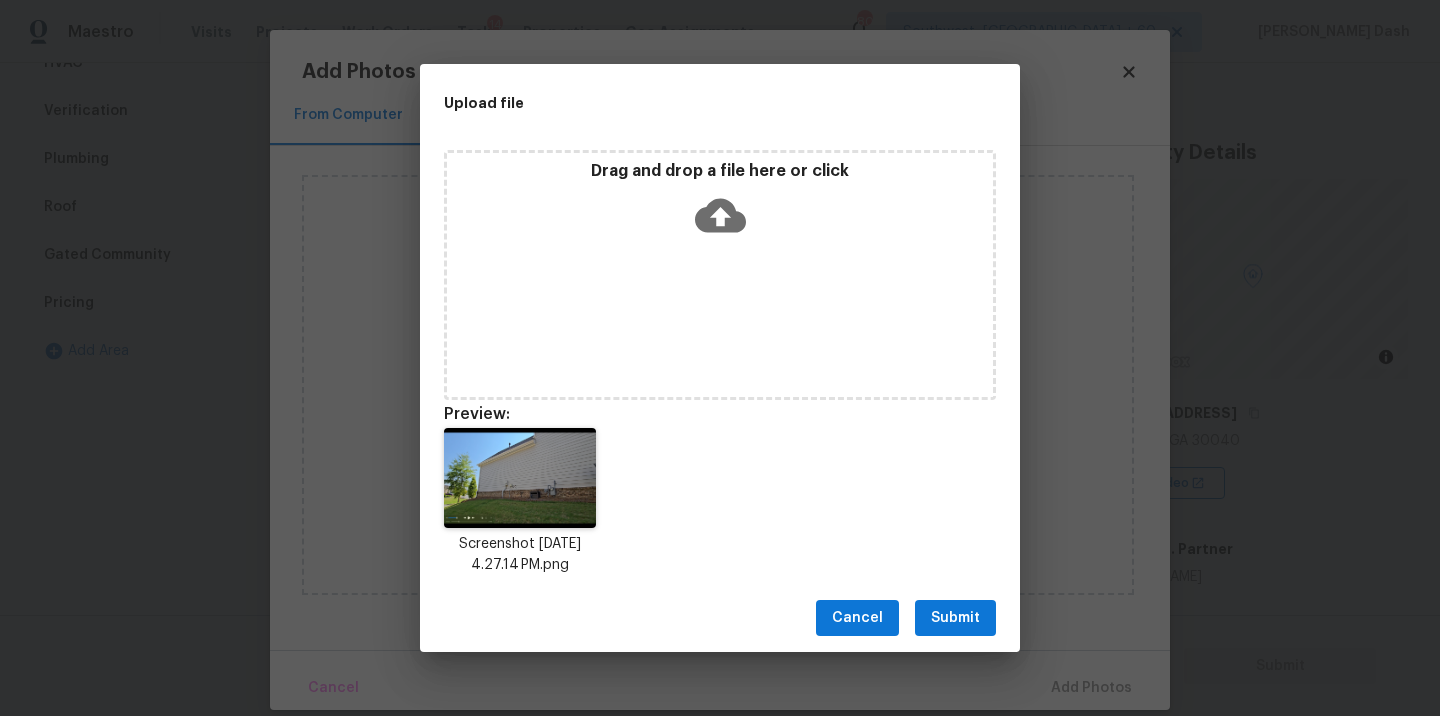 click on "Submit" at bounding box center (955, 618) 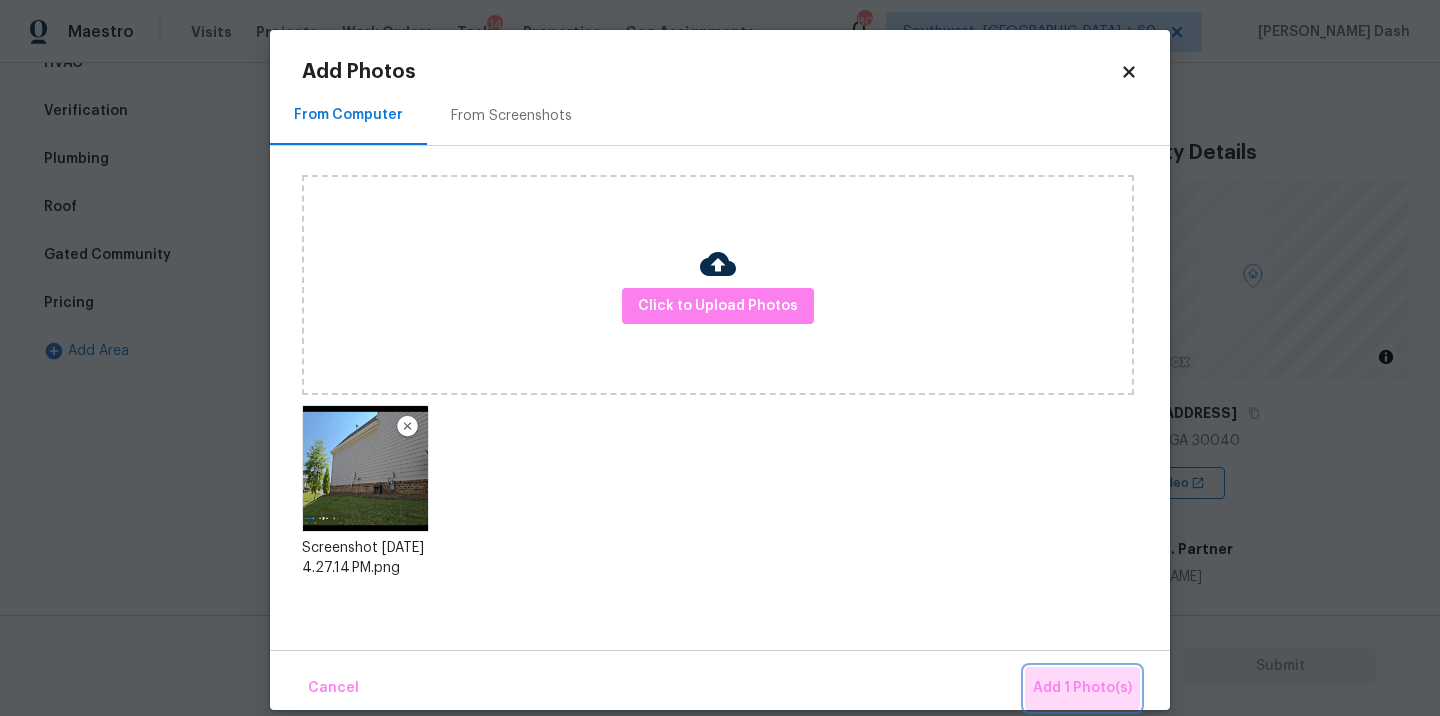 click on "Add 1 Photo(s)" at bounding box center (1082, 688) 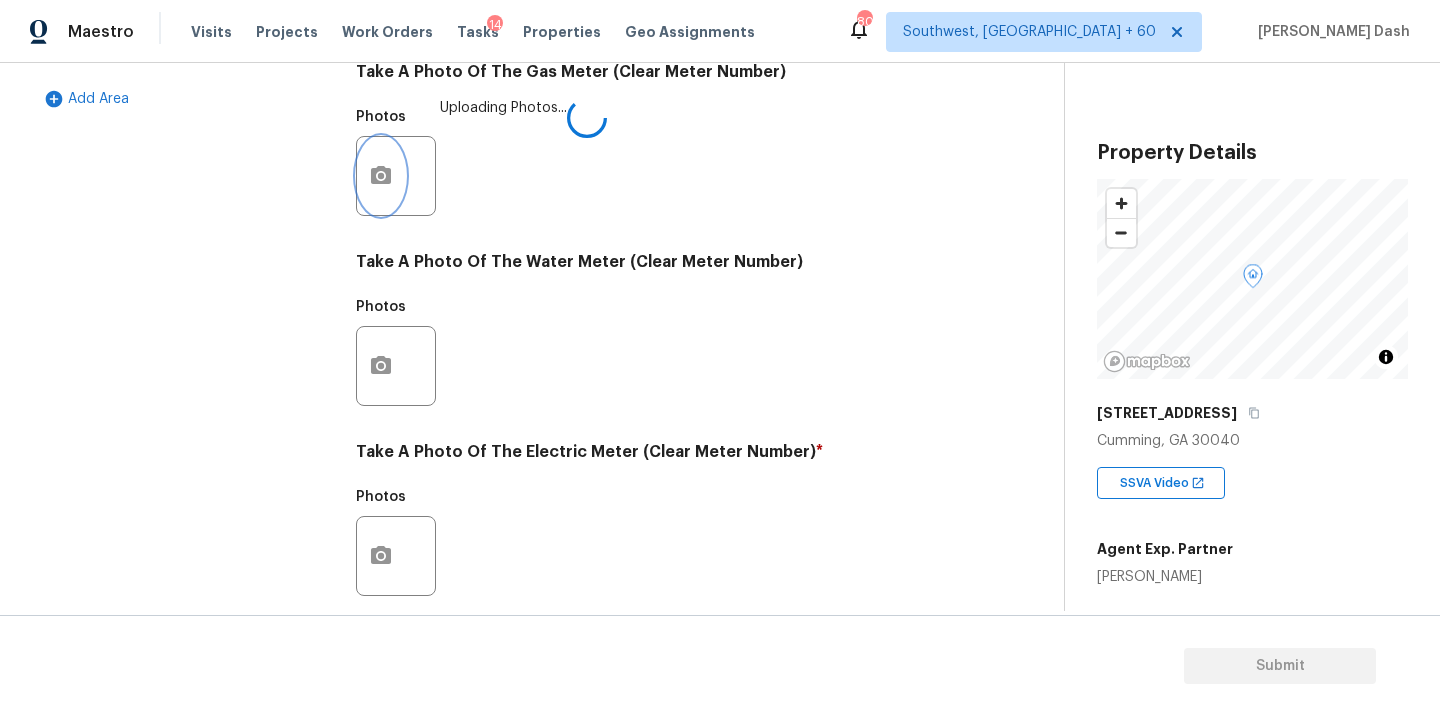 scroll, scrollTop: 753, scrollLeft: 0, axis: vertical 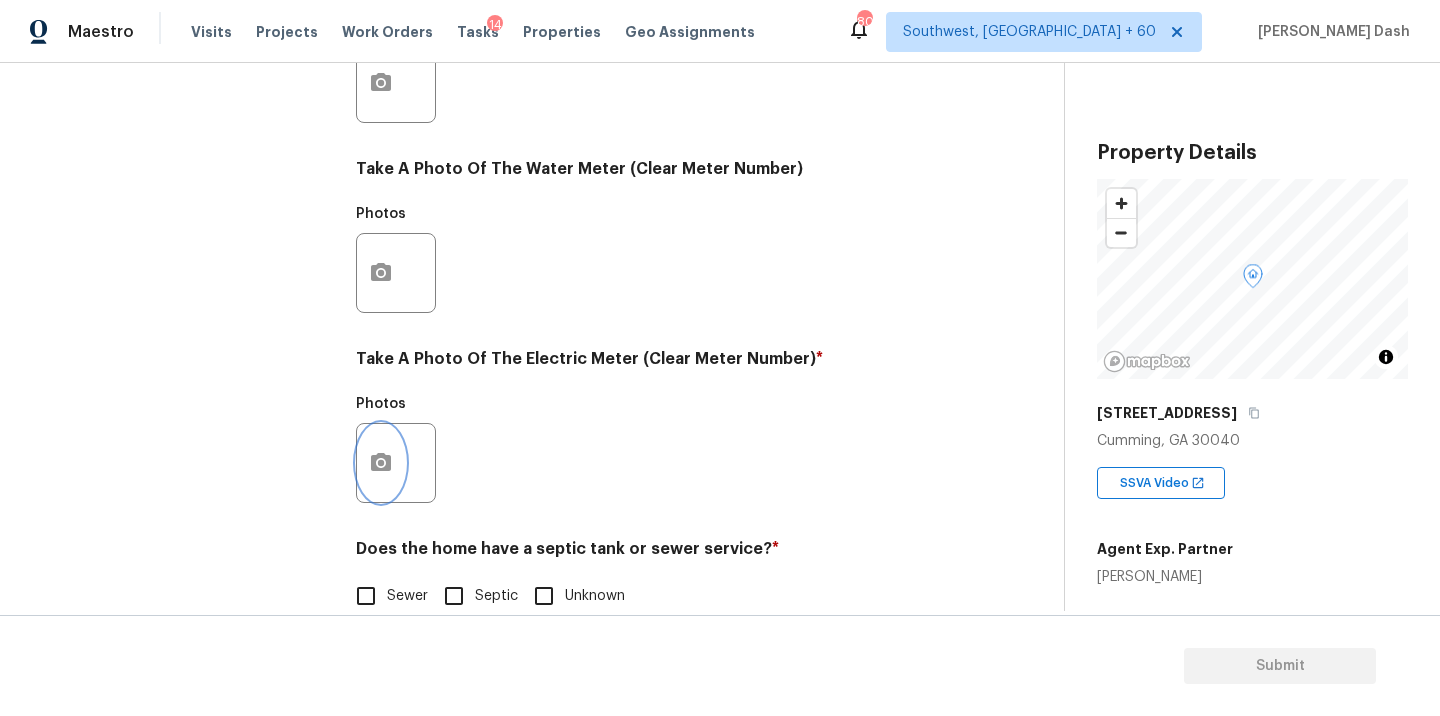 click 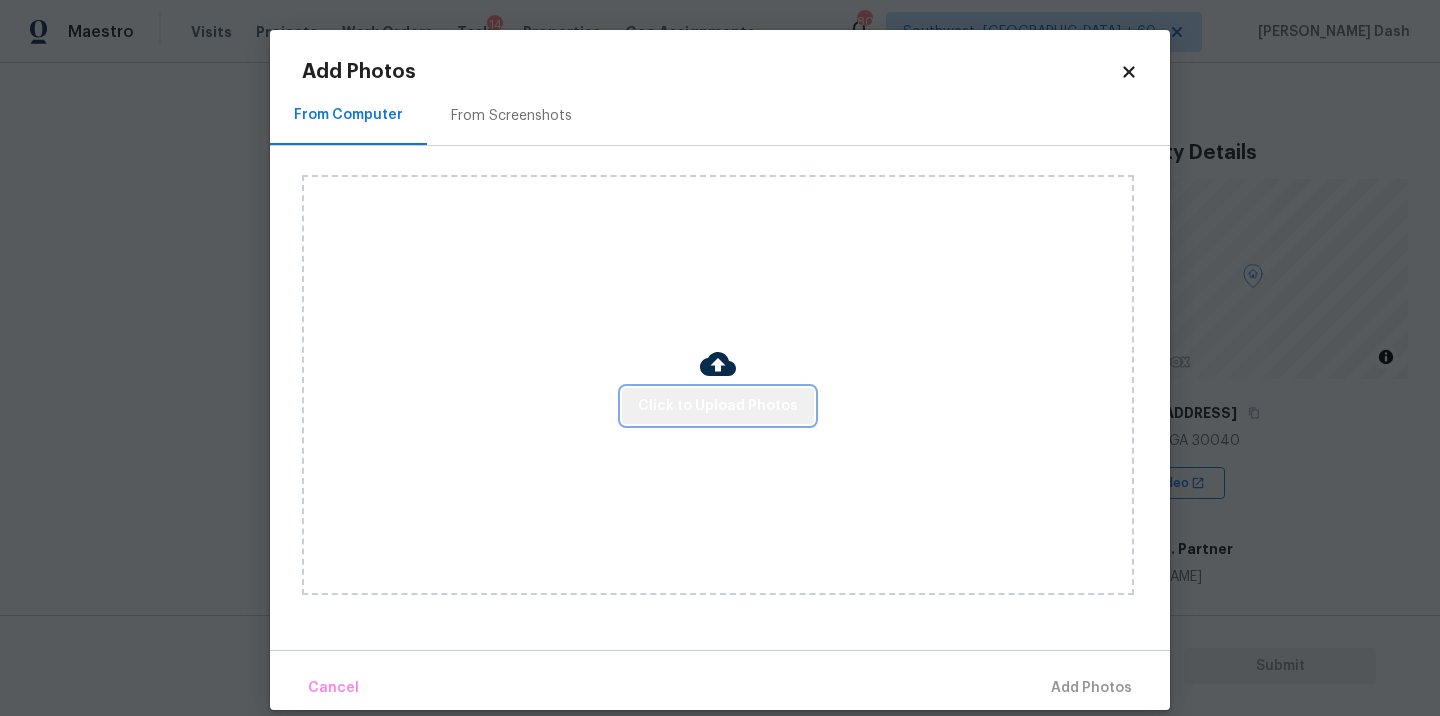 click on "Click to Upload Photos" at bounding box center (718, 406) 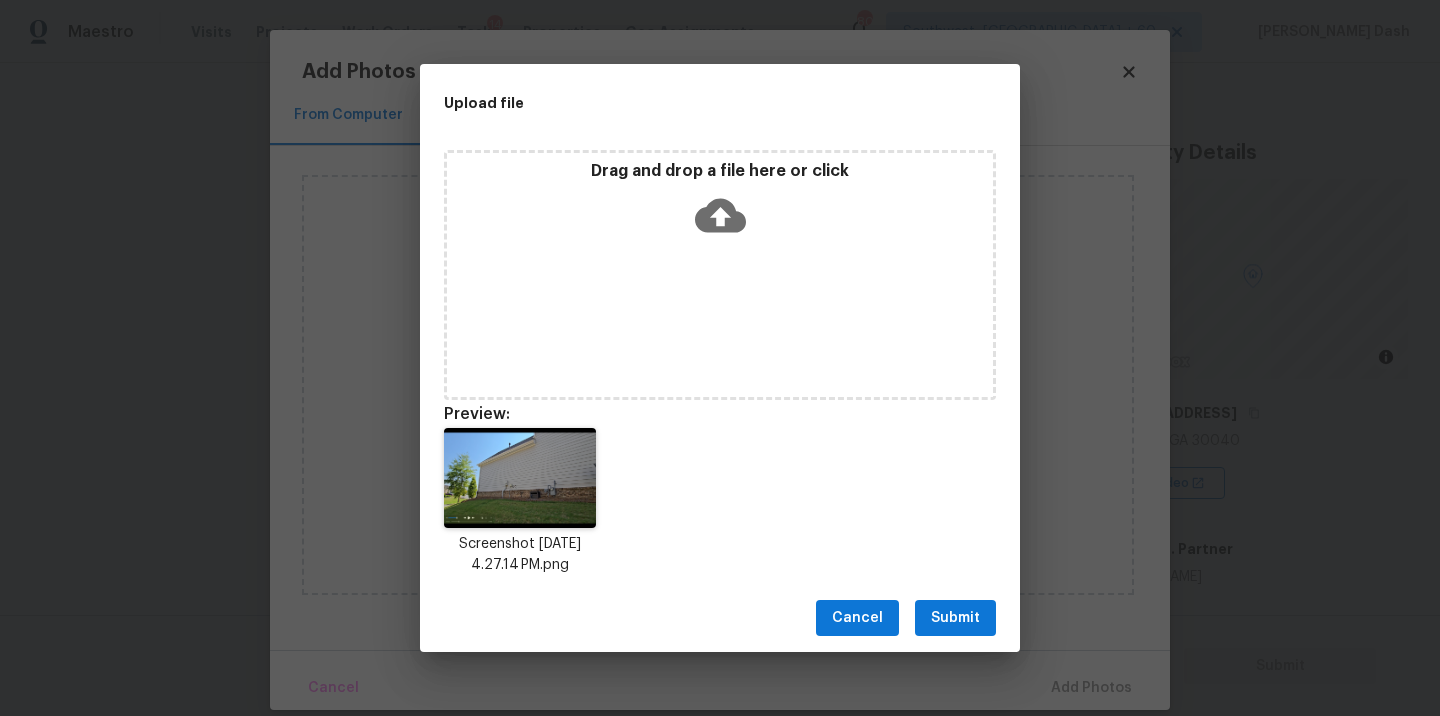 click on "Cancel Submit" at bounding box center (720, 618) 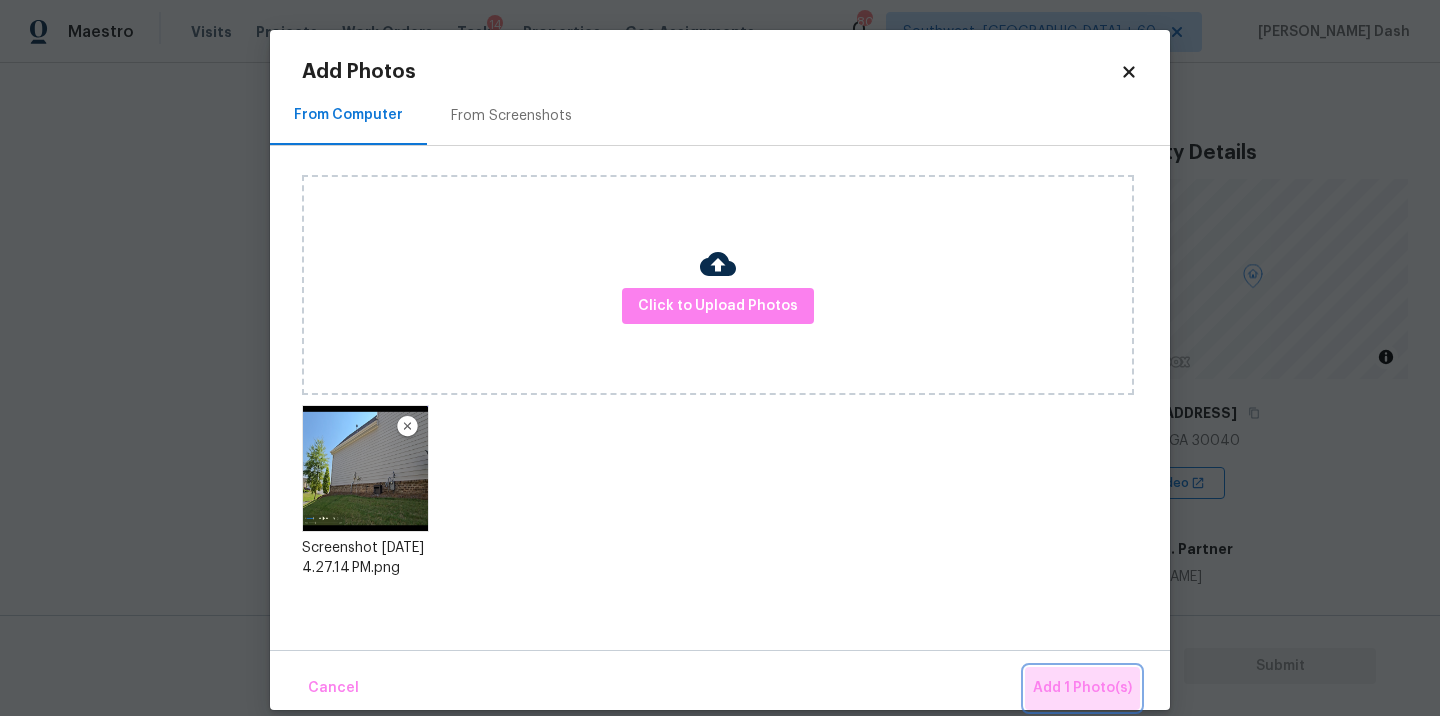 click on "Add 1 Photo(s)" at bounding box center [1082, 688] 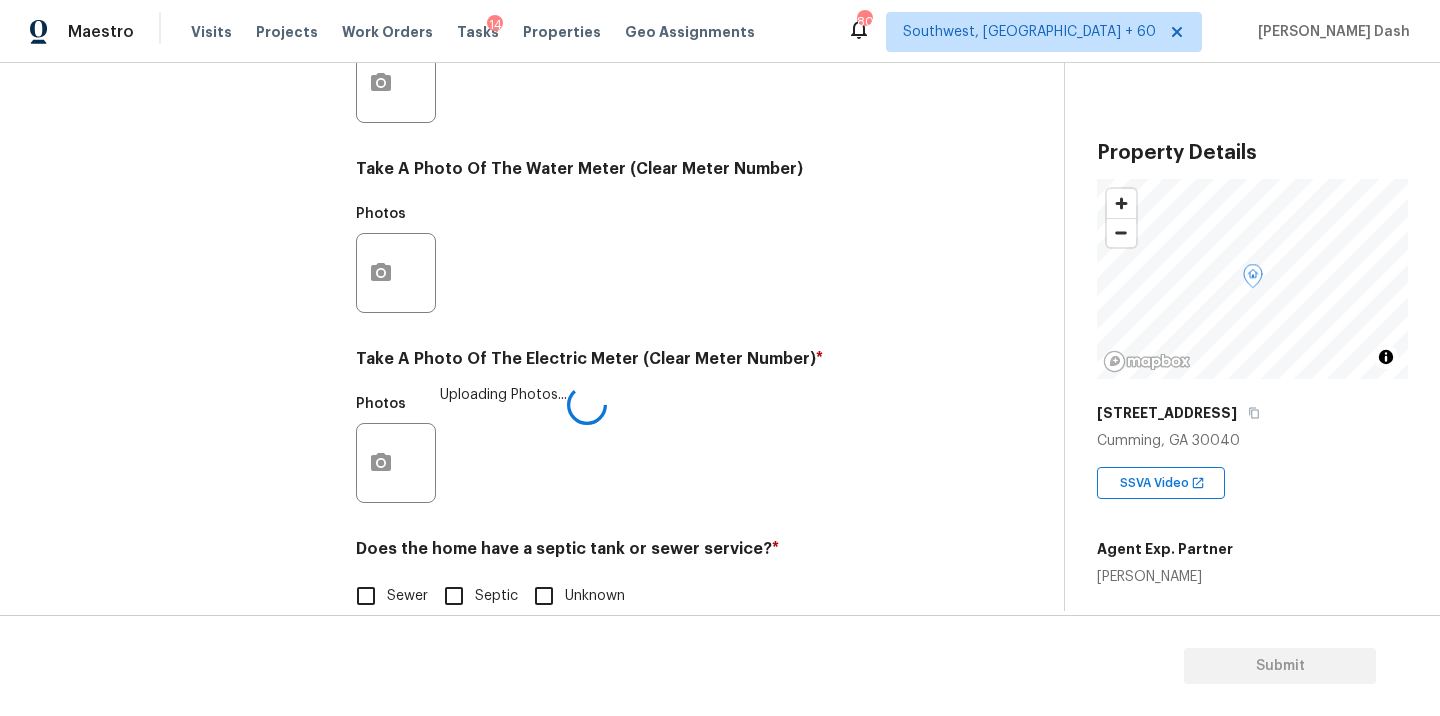 click on "Sewer" at bounding box center [366, 596] 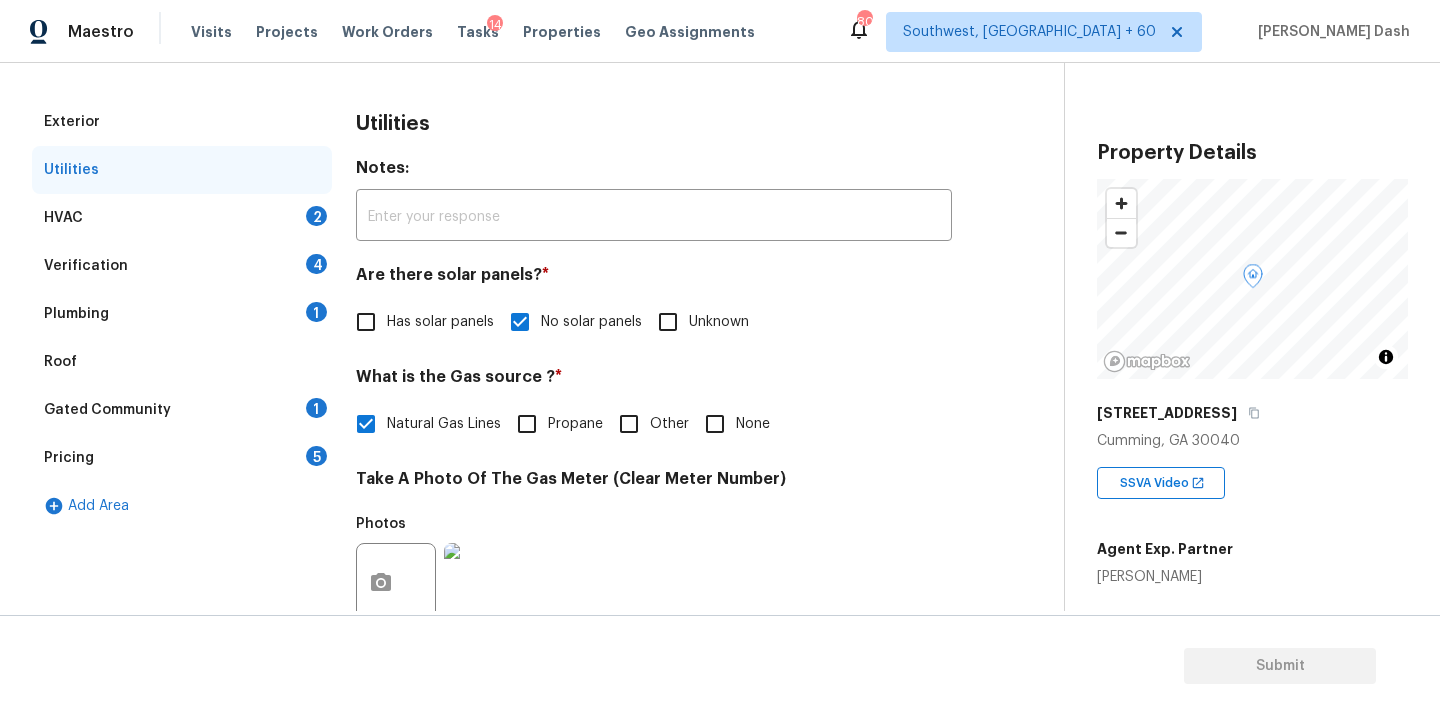 scroll, scrollTop: 223, scrollLeft: 0, axis: vertical 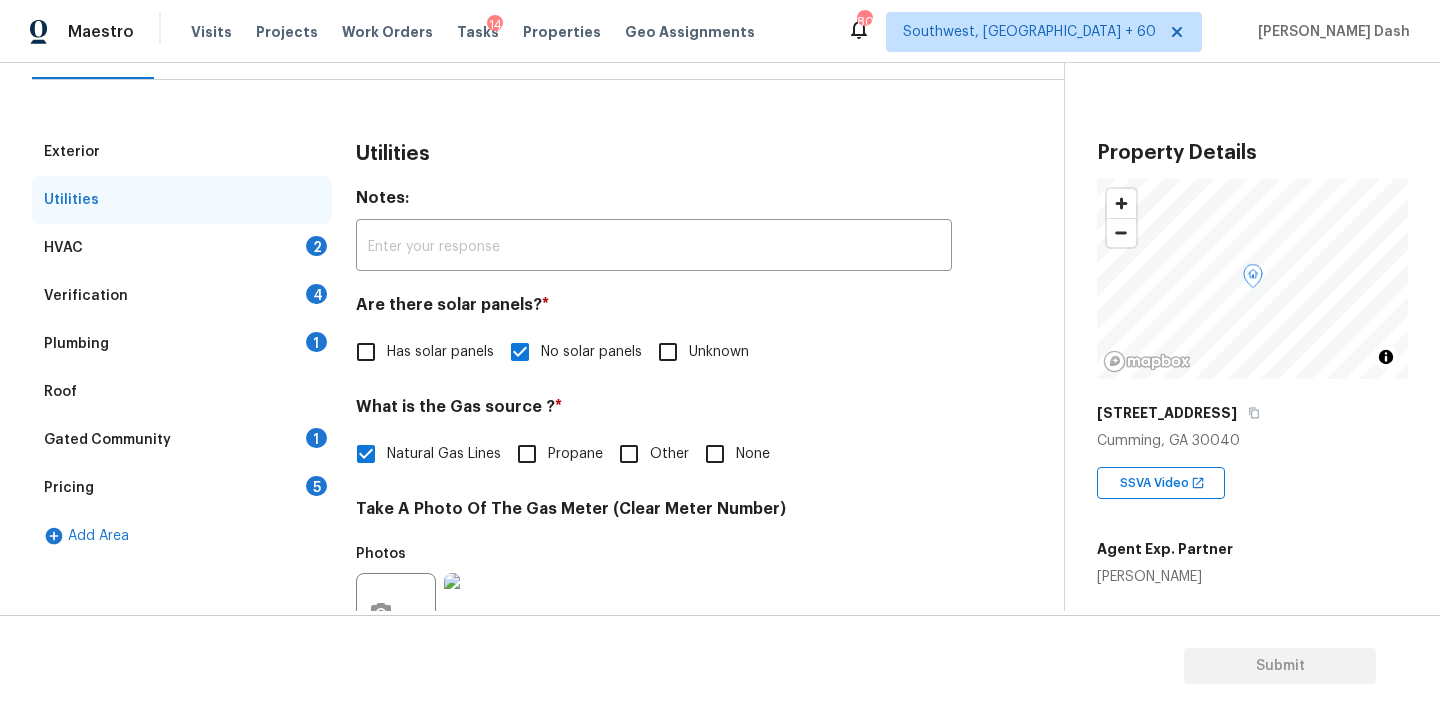 click on "HVAC 2" at bounding box center (182, 248) 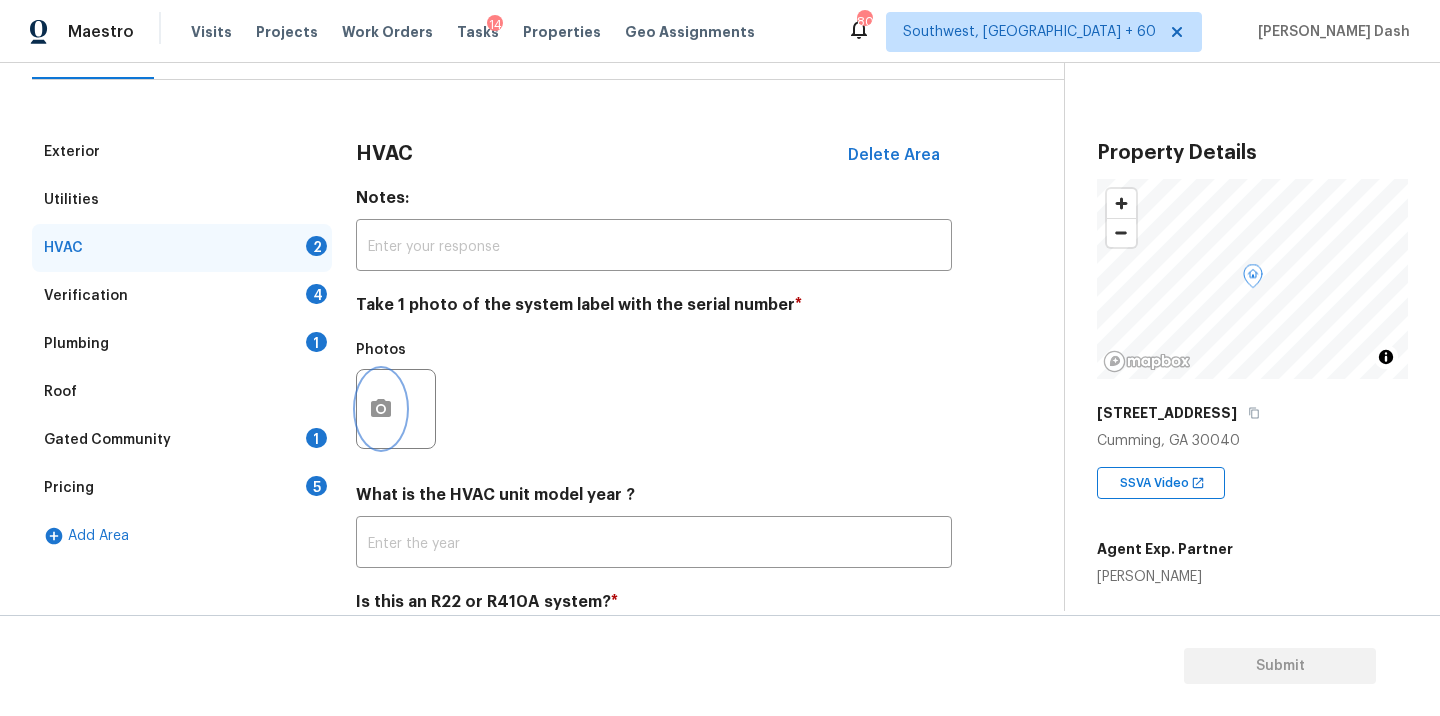 click 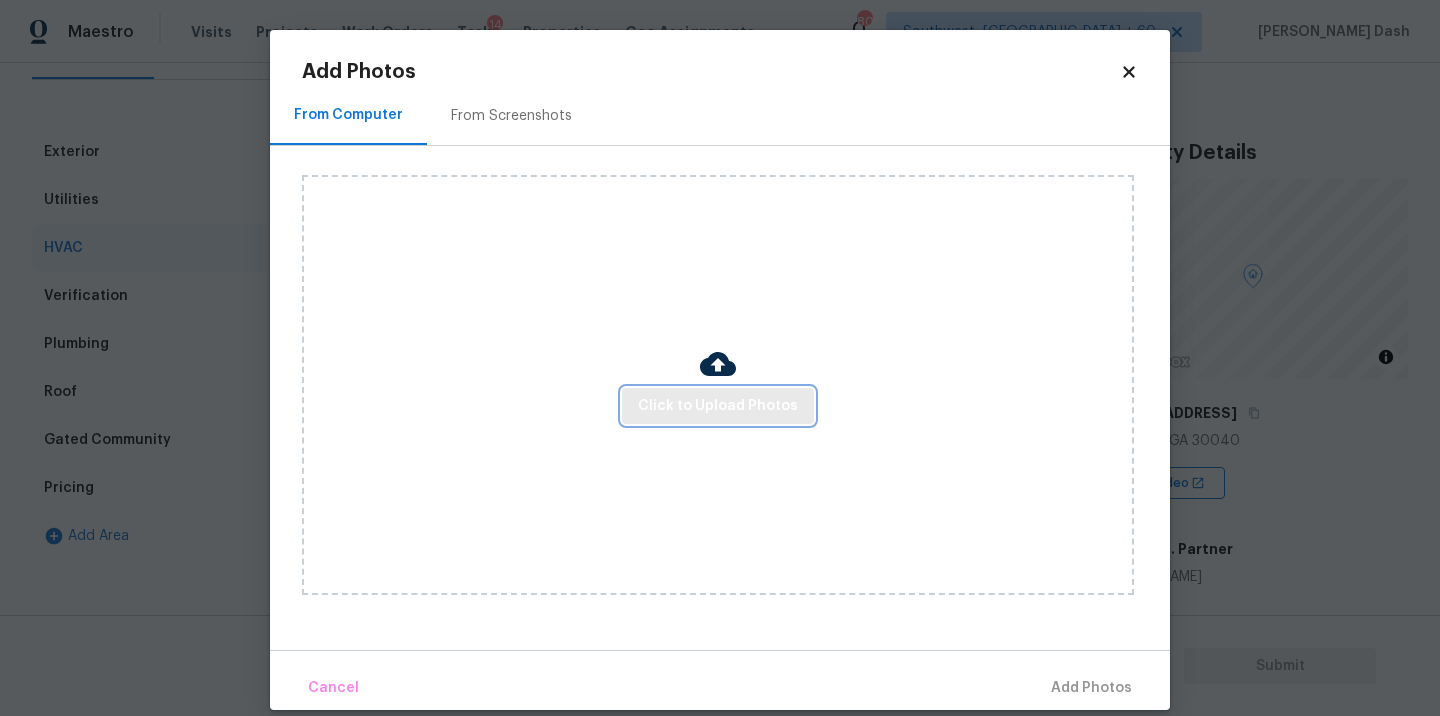 click on "Click to Upload Photos" at bounding box center [718, 406] 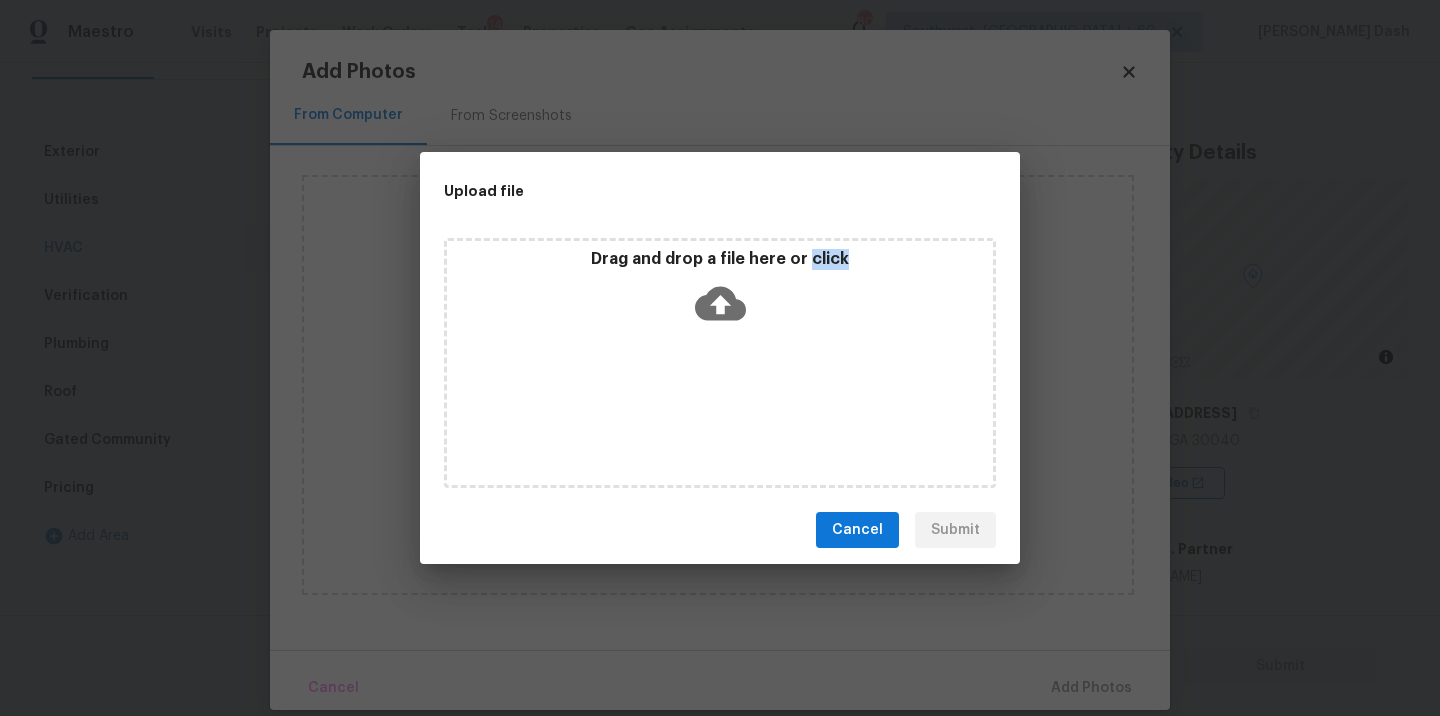 click on "Drag and drop a file here or click" at bounding box center (720, 363) 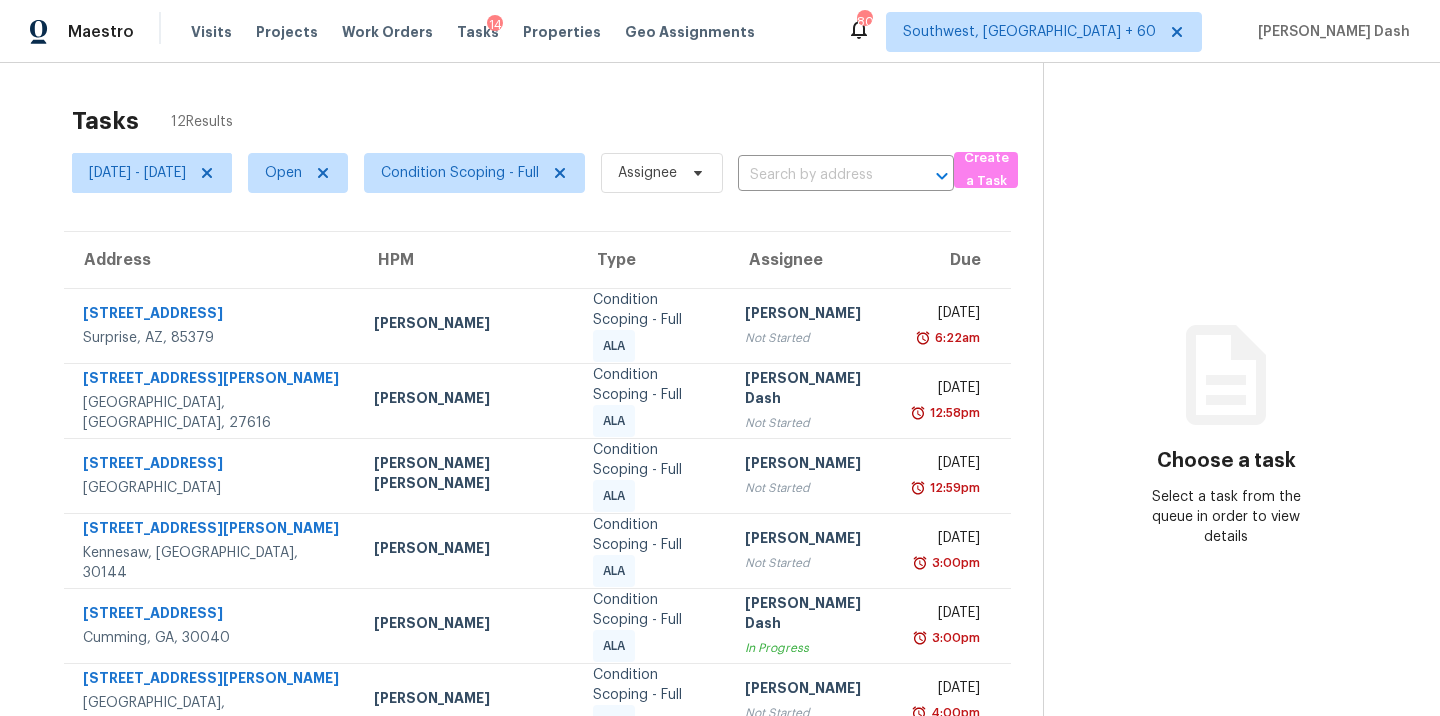 scroll, scrollTop: 0, scrollLeft: 0, axis: both 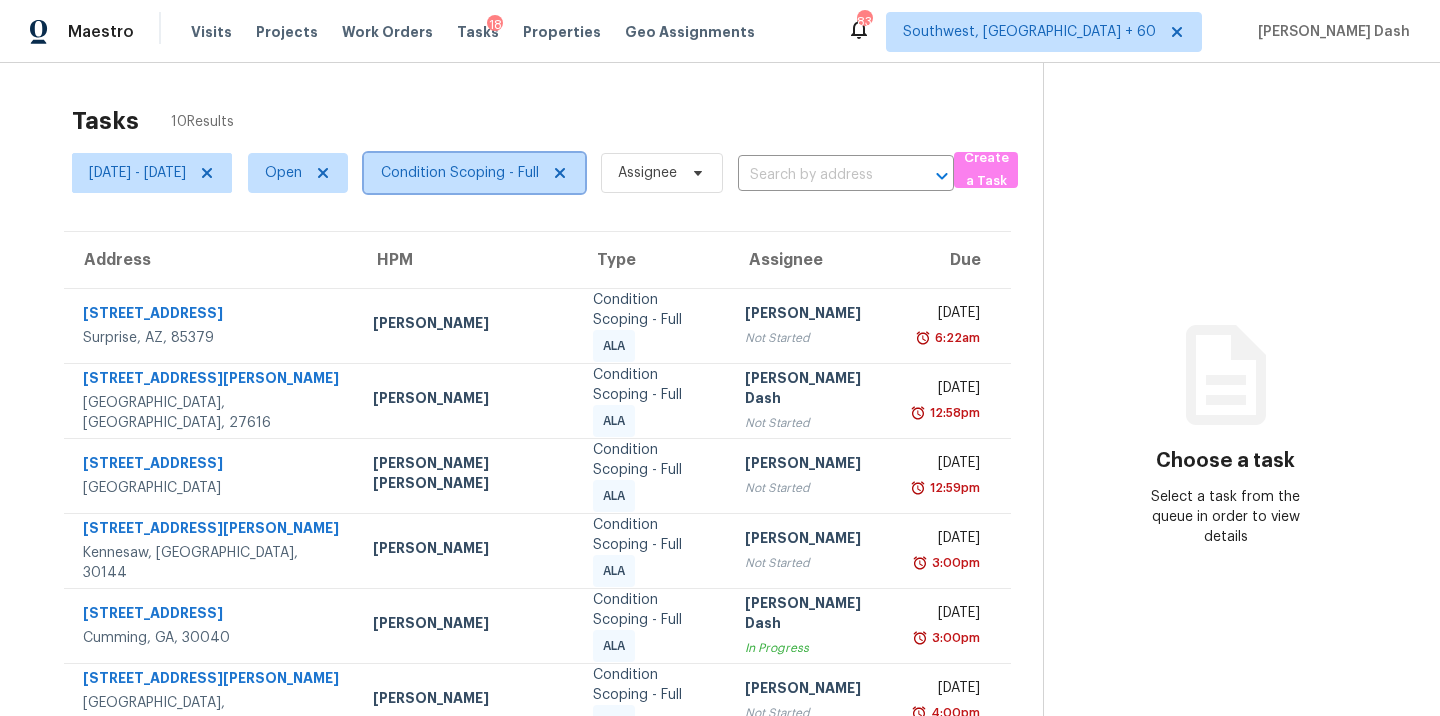 click on "Condition Scoping - Full" at bounding box center (460, 173) 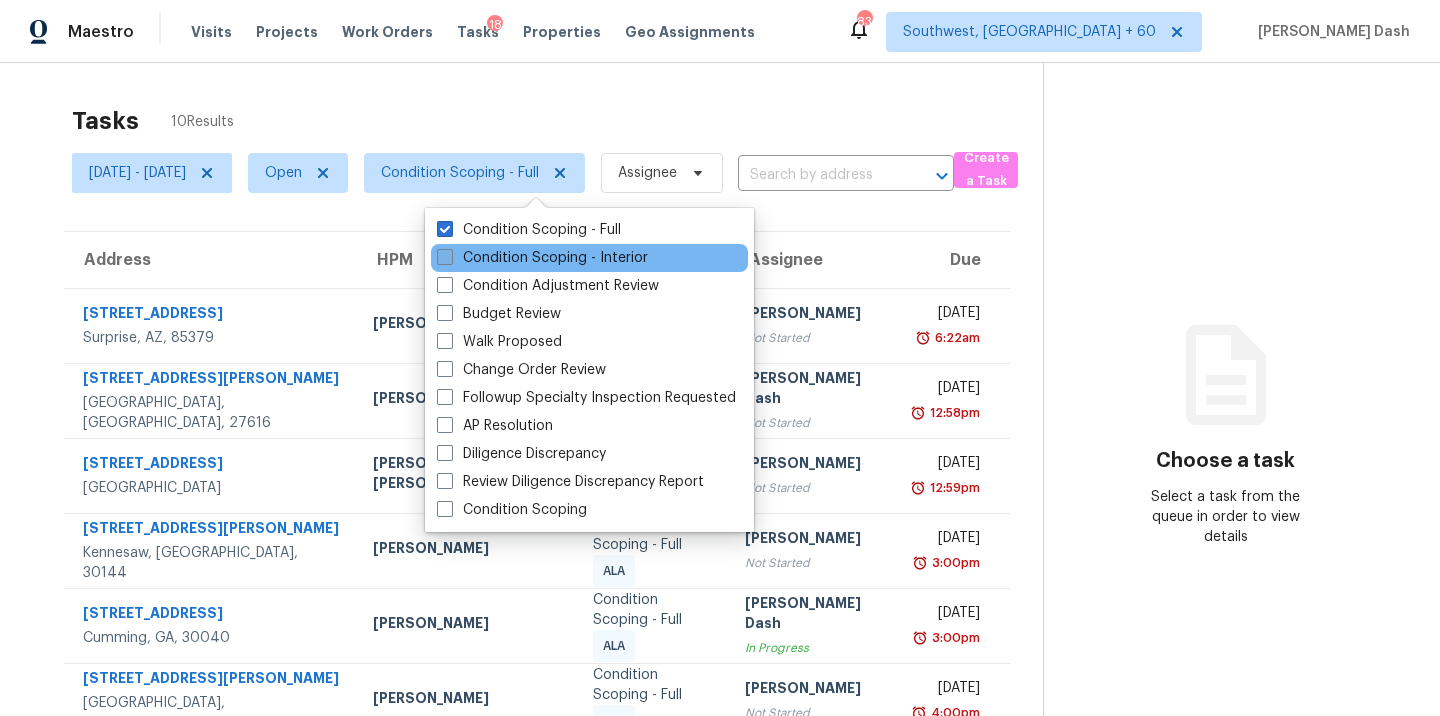 click on "Condition Scoping - Interior" at bounding box center [542, 258] 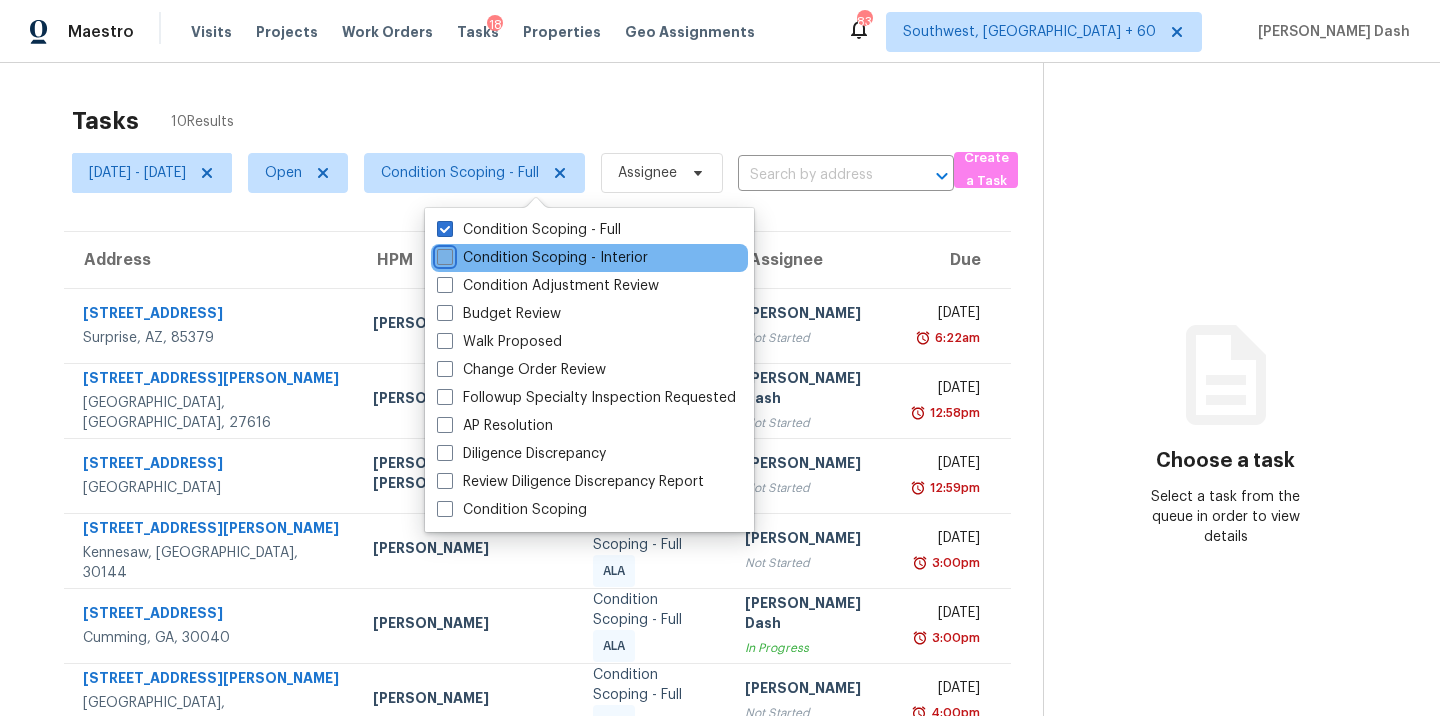 click on "Condition Scoping - Interior" at bounding box center [443, 254] 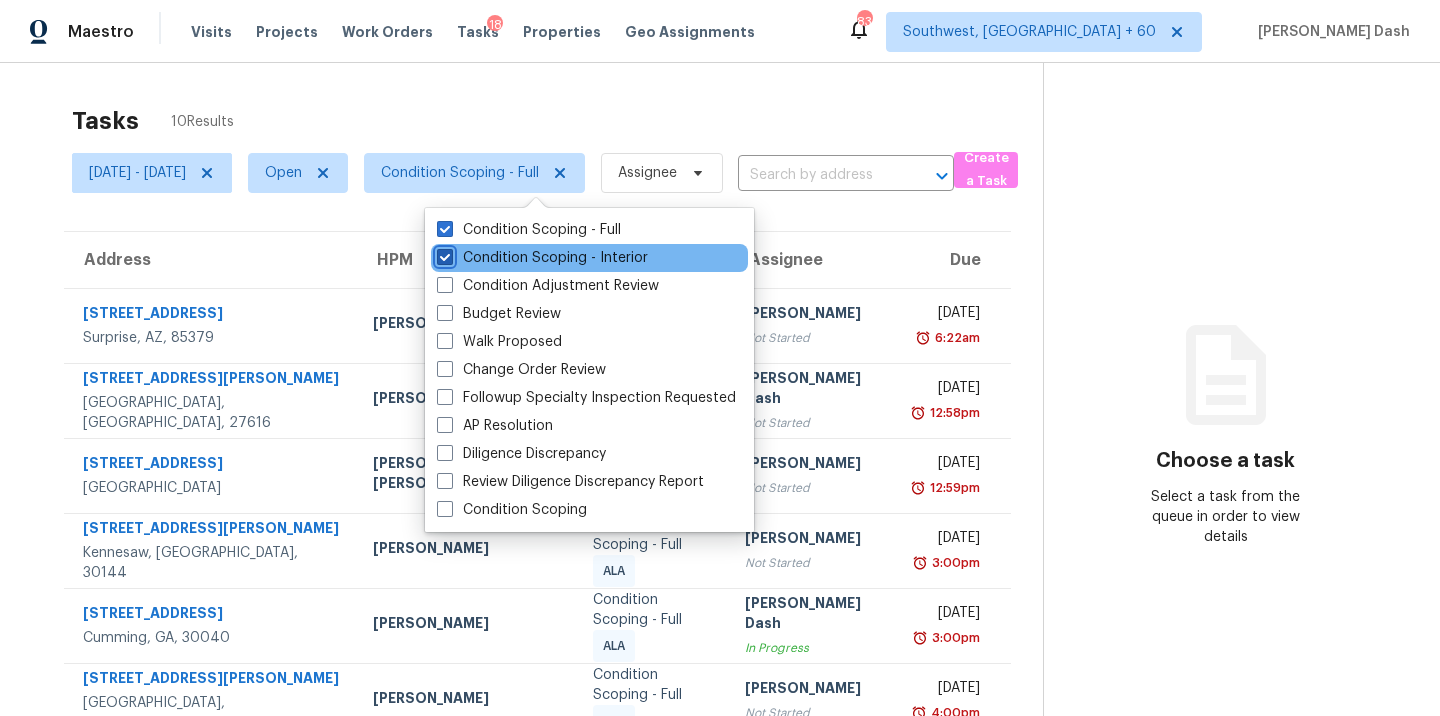 checkbox on "true" 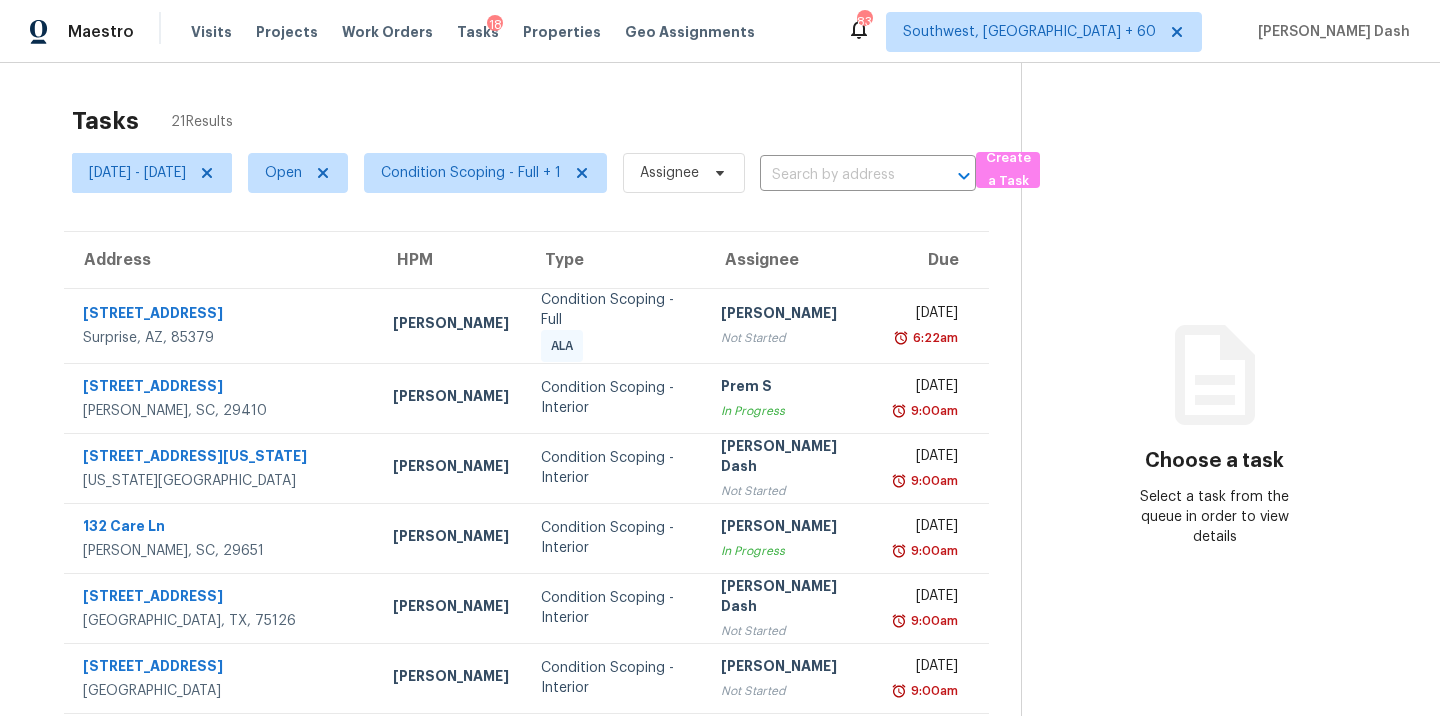 click on "Tasks 21  Results Tue, Jul 08 - Wed, Jul 09 Open Condition Scoping - Full + 1 Assignee ​ Create a Task Address HPM Type Assignee Due 16014 W Port Royale Ln   Surprise, AZ, 85379 Eric Scott Condition Scoping - Full ALA Salma Ansari Not Started Wed, Jul 9th 2025 6:22am 6240 Old Point Rd Apt C16 Hanahan, SC, 29410 Raymond Roberts Condition Scoping - Interior Prem S In Progress Wed, Jul 9th 2025 9:00am 1422 Iowa Ave   Colorado Springs, CO, 80909 Chris Thomas Condition Scoping - Interior Soumya Ranjan Dash Not Started Wed, Jul 9th 2025 9:00am 132 Care Ln   Greer, SC, 29651 William Bynum Condition Scoping - Interior Ranjith Kumar P In Progress Wed, Jul 9th 2025 9:00am 2027 Fair Crest Trl   Forney, TX, 75126 Brad Limes Condition Scoping - Interior Soumya Ranjan Dash Not Started Wed, Jul 9th 2025 9:00am 3132 W Canyon Ave   San Diego, CA, 92123 Kaden Peterson Condition Scoping - Interior Pavithran Omsekar Not Started Wed, Jul 9th 2025 9:00am 3630 Singer Ln   Frisco, TX, 75034 RonDerrick Jackson Soumya Ranjan Dash" at bounding box center [720, 555] 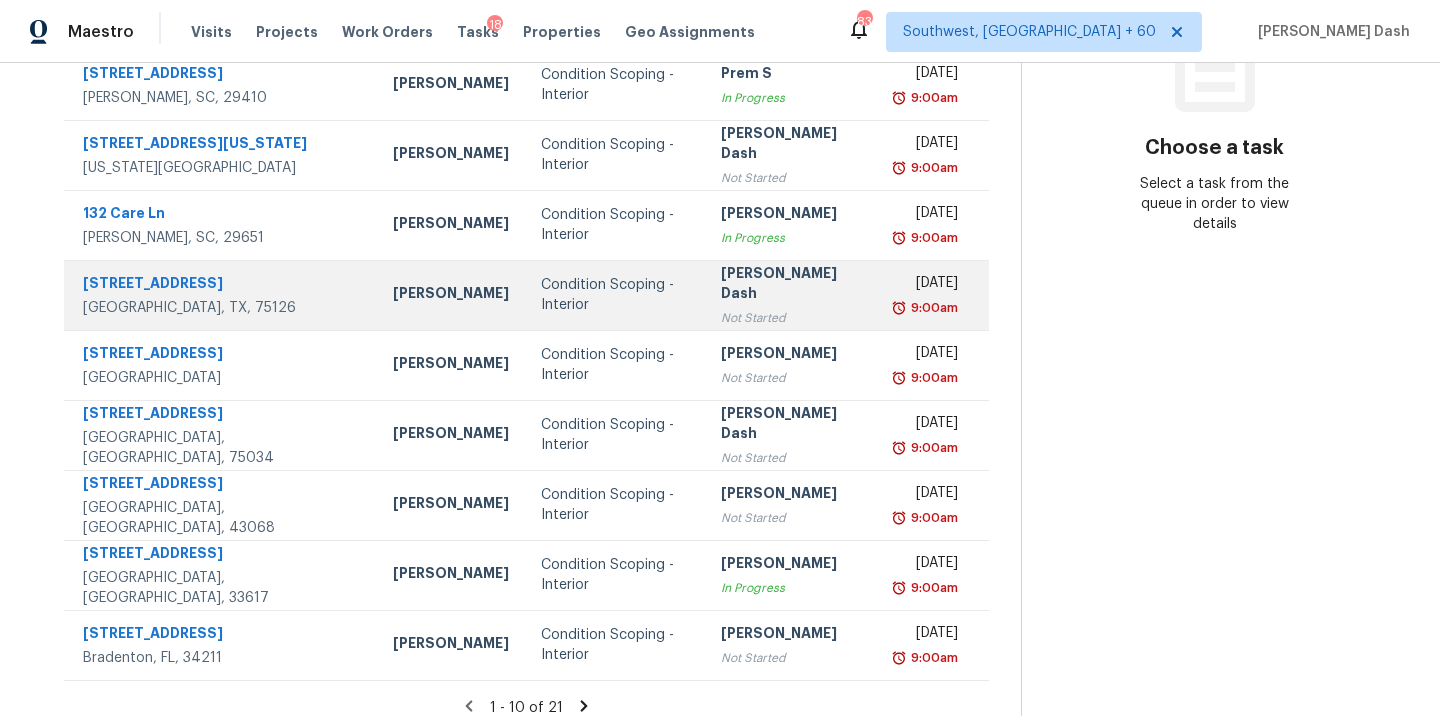 scroll, scrollTop: 325, scrollLeft: 0, axis: vertical 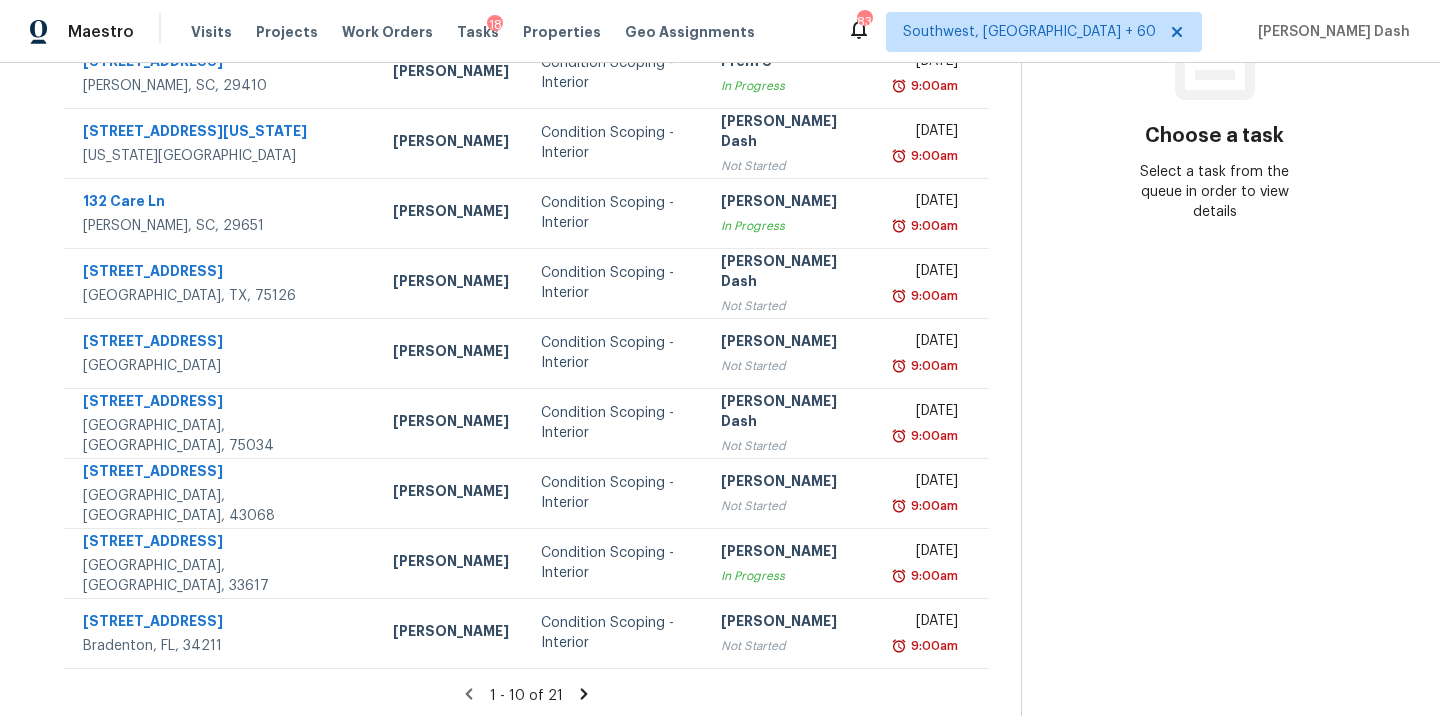 click 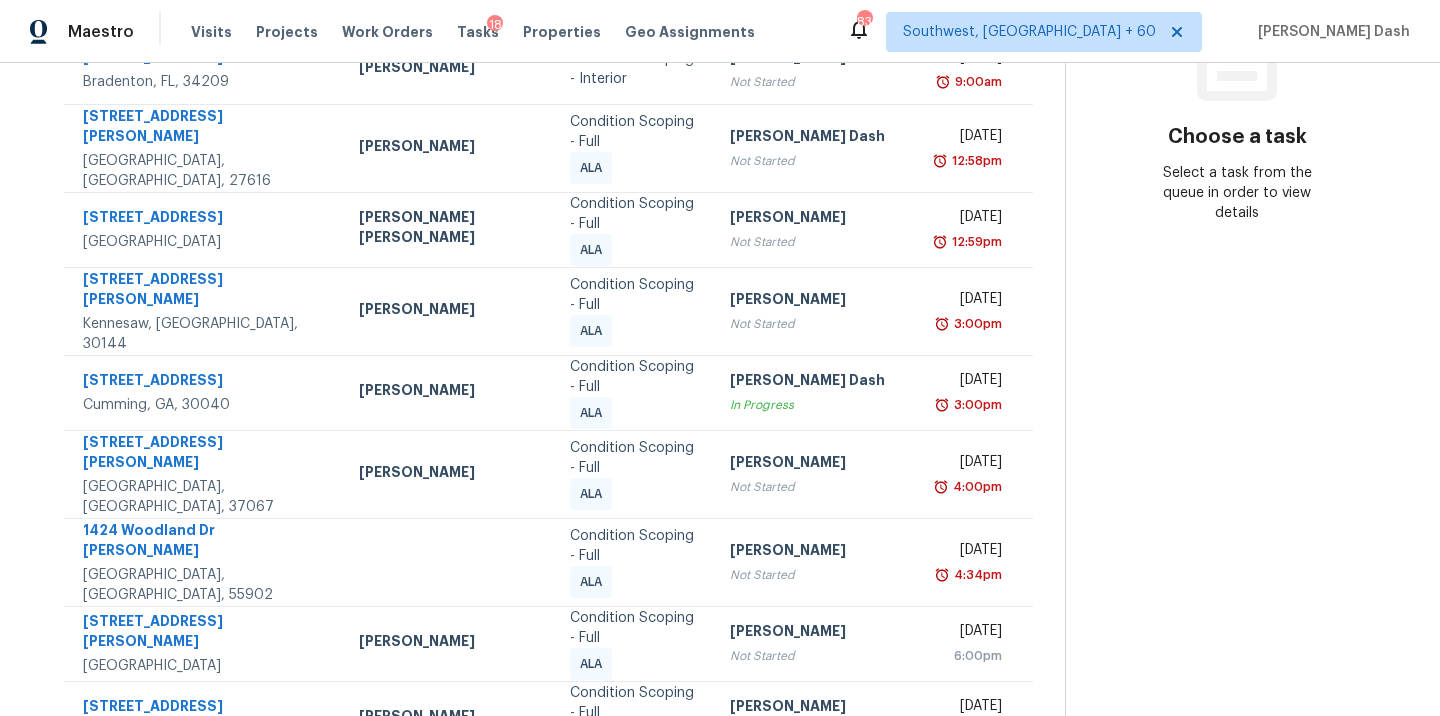 scroll, scrollTop: 325, scrollLeft: 0, axis: vertical 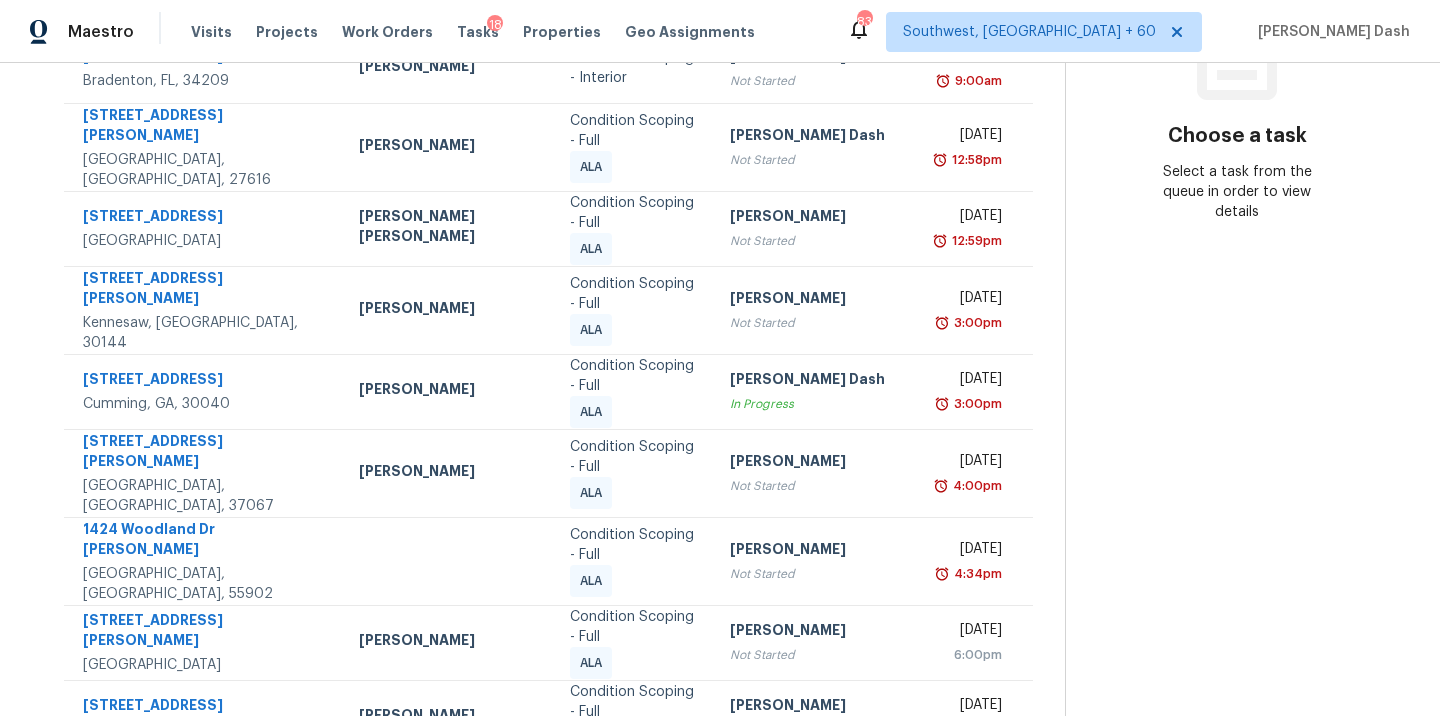 click 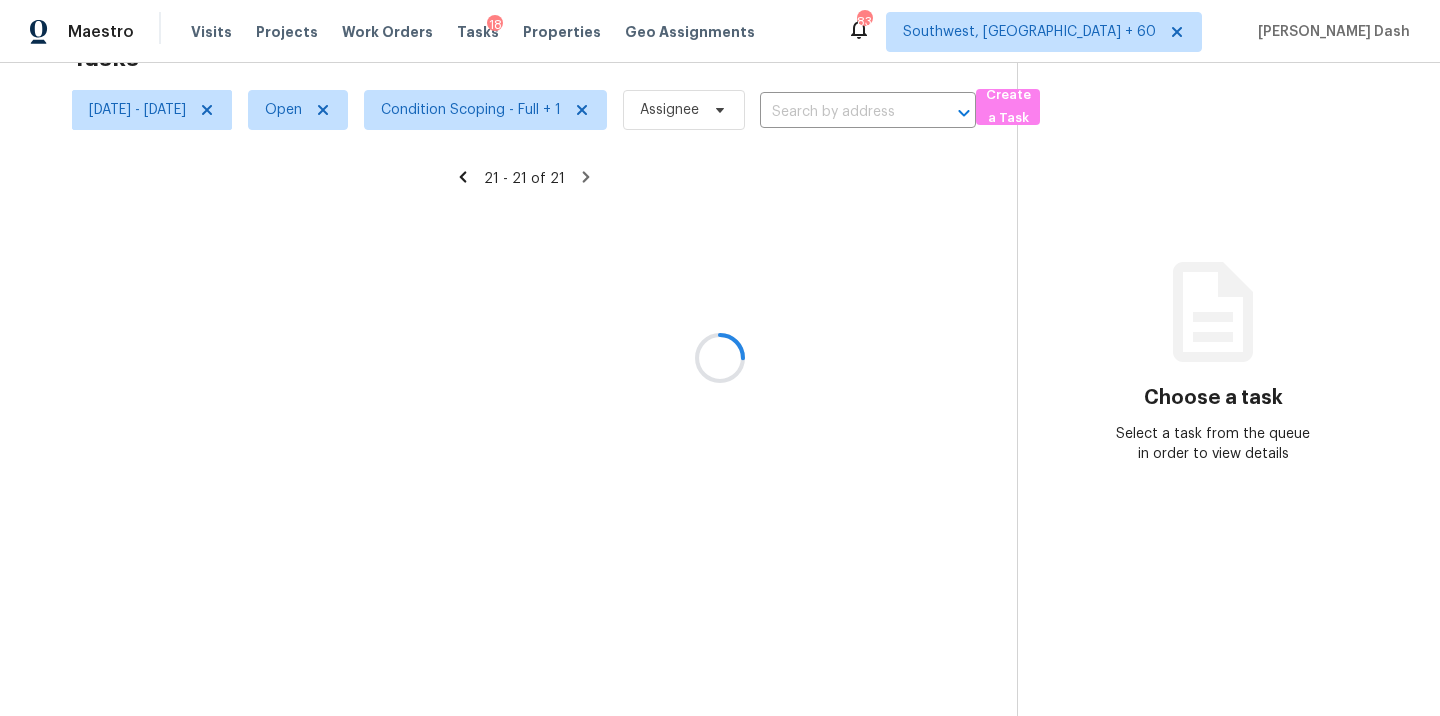 scroll, scrollTop: 63, scrollLeft: 0, axis: vertical 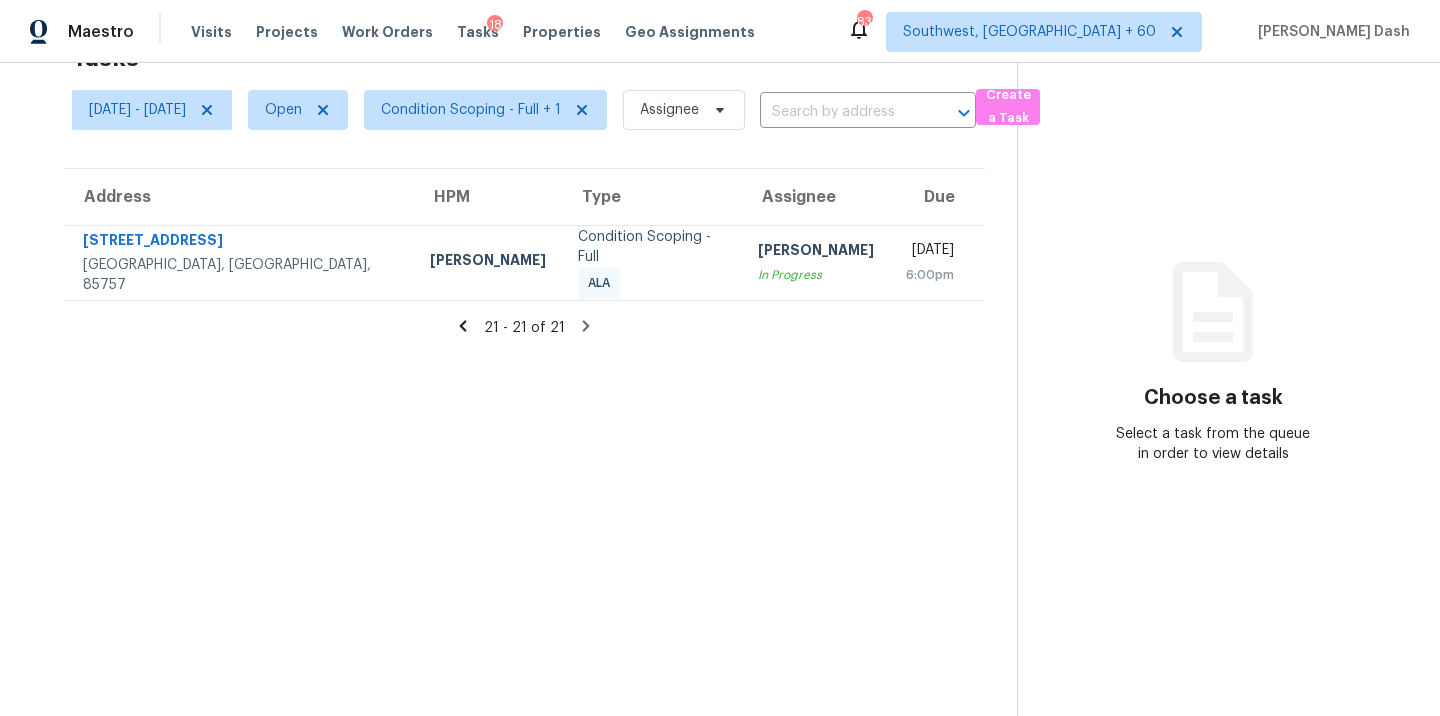 click 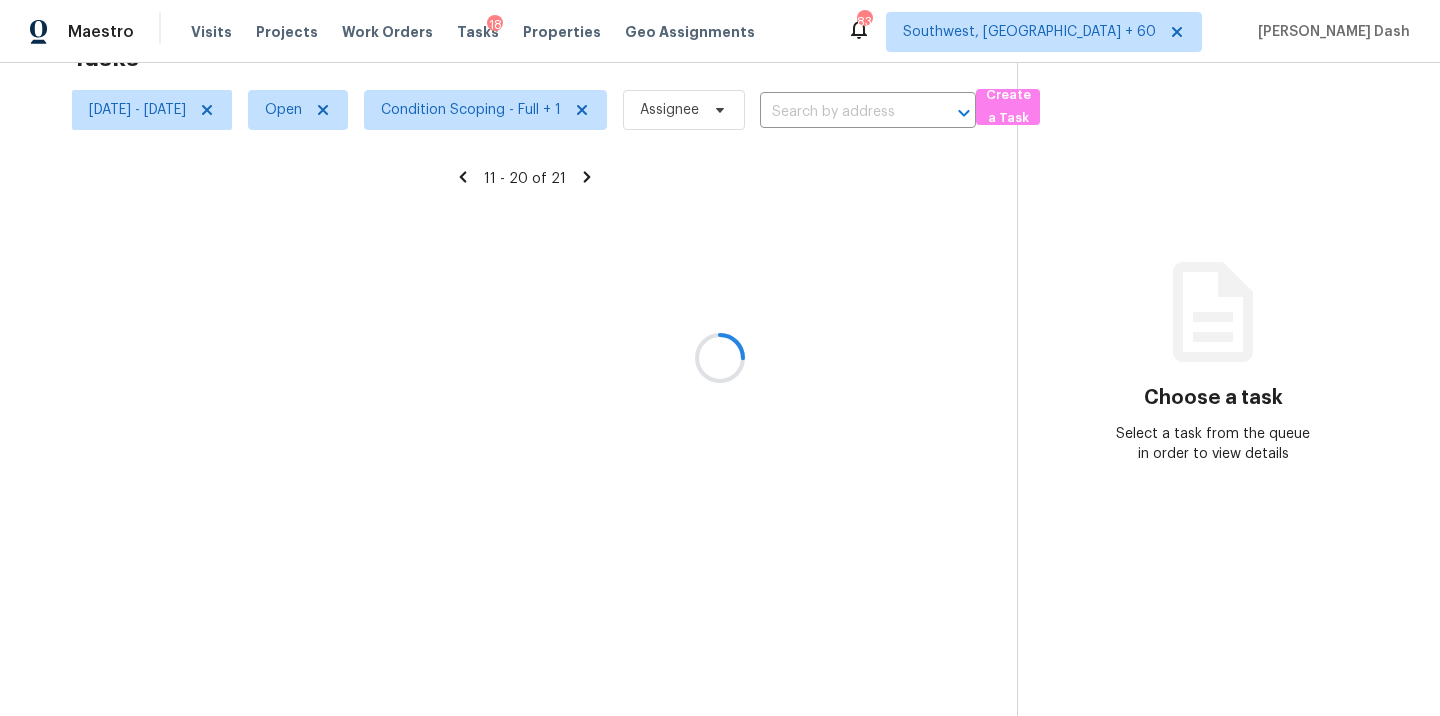 scroll, scrollTop: 325, scrollLeft: 0, axis: vertical 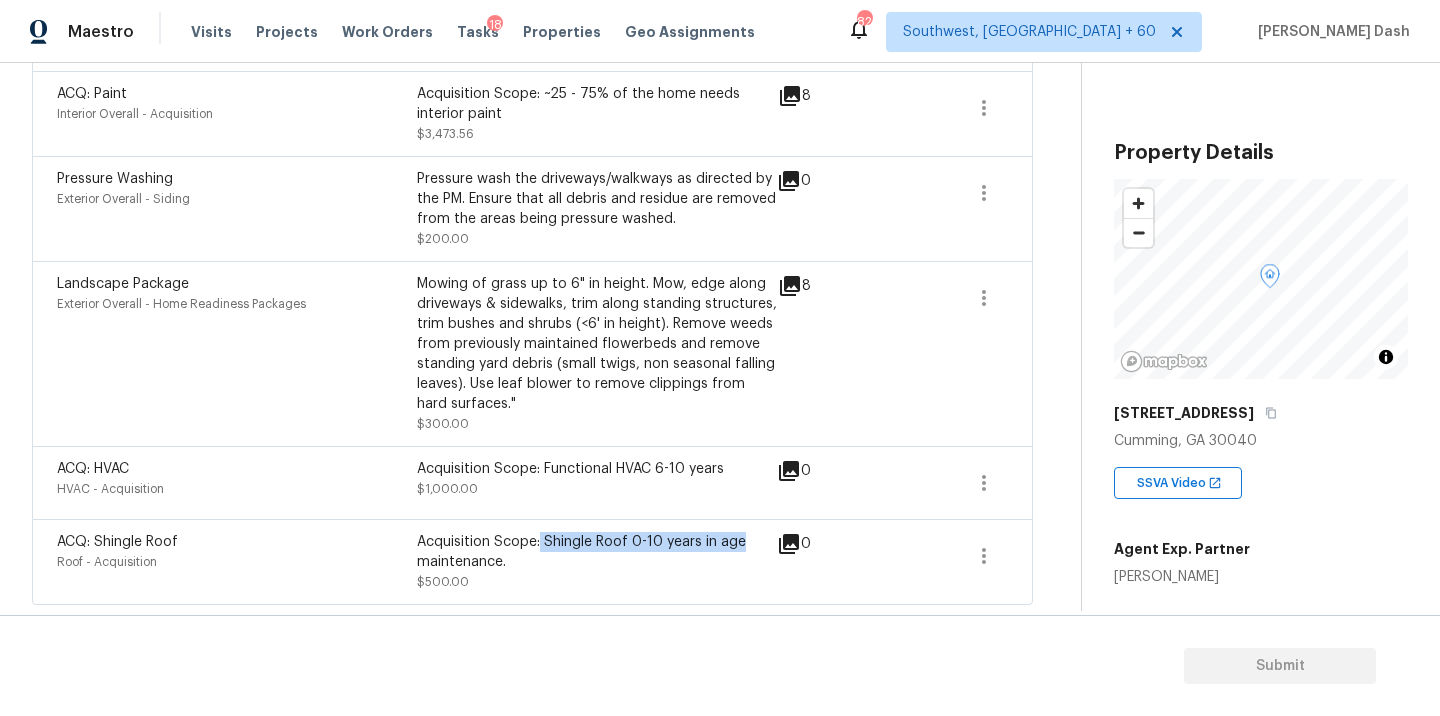 drag, startPoint x: 540, startPoint y: 541, endPoint x: 766, endPoint y: 539, distance: 226.00885 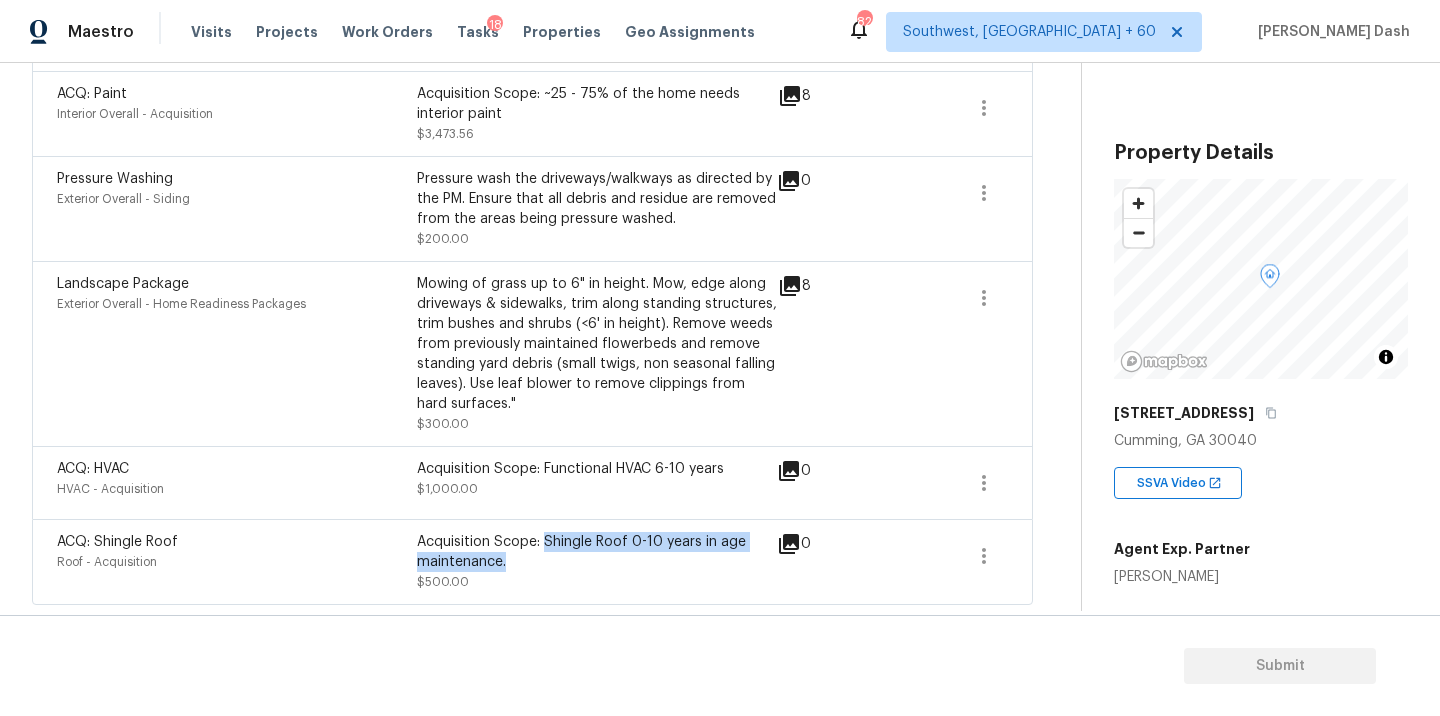 drag, startPoint x: 544, startPoint y: 542, endPoint x: 544, endPoint y: 558, distance: 16 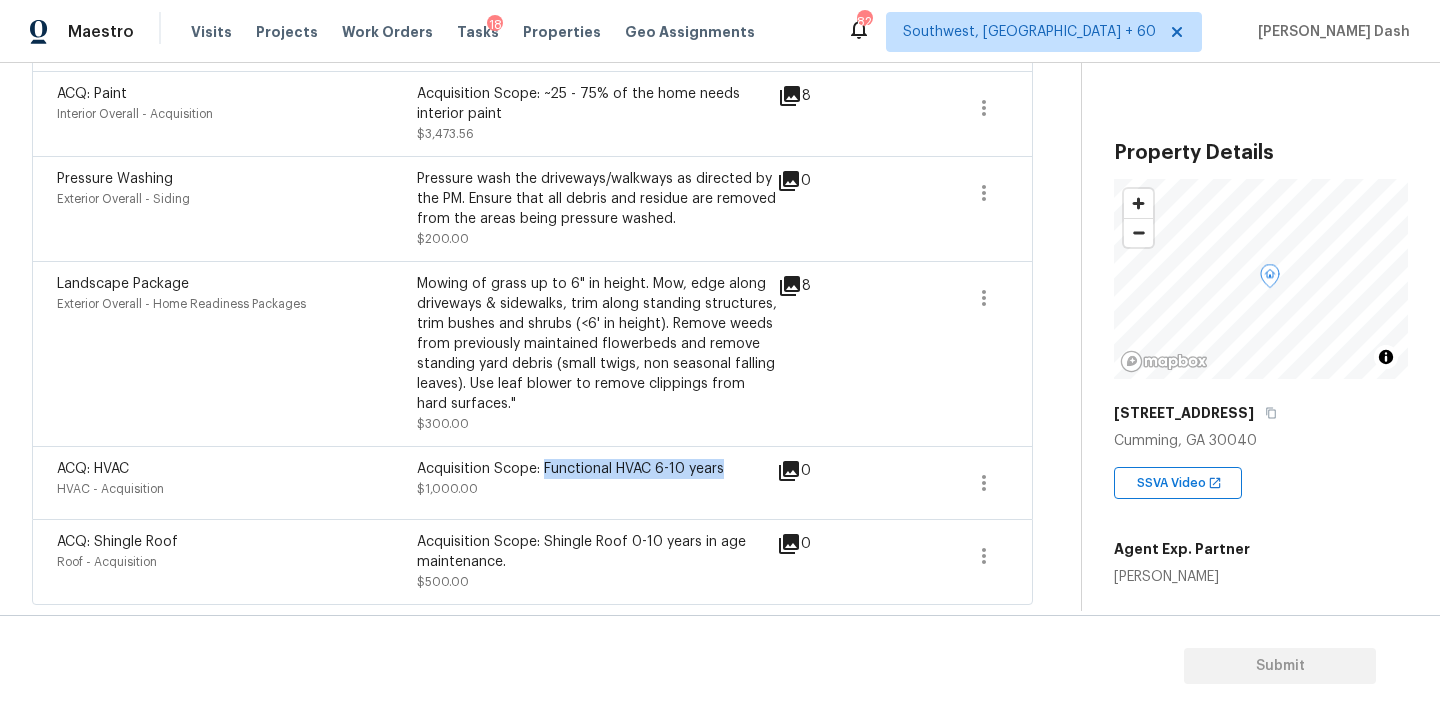drag, startPoint x: 546, startPoint y: 466, endPoint x: 723, endPoint y: 466, distance: 177 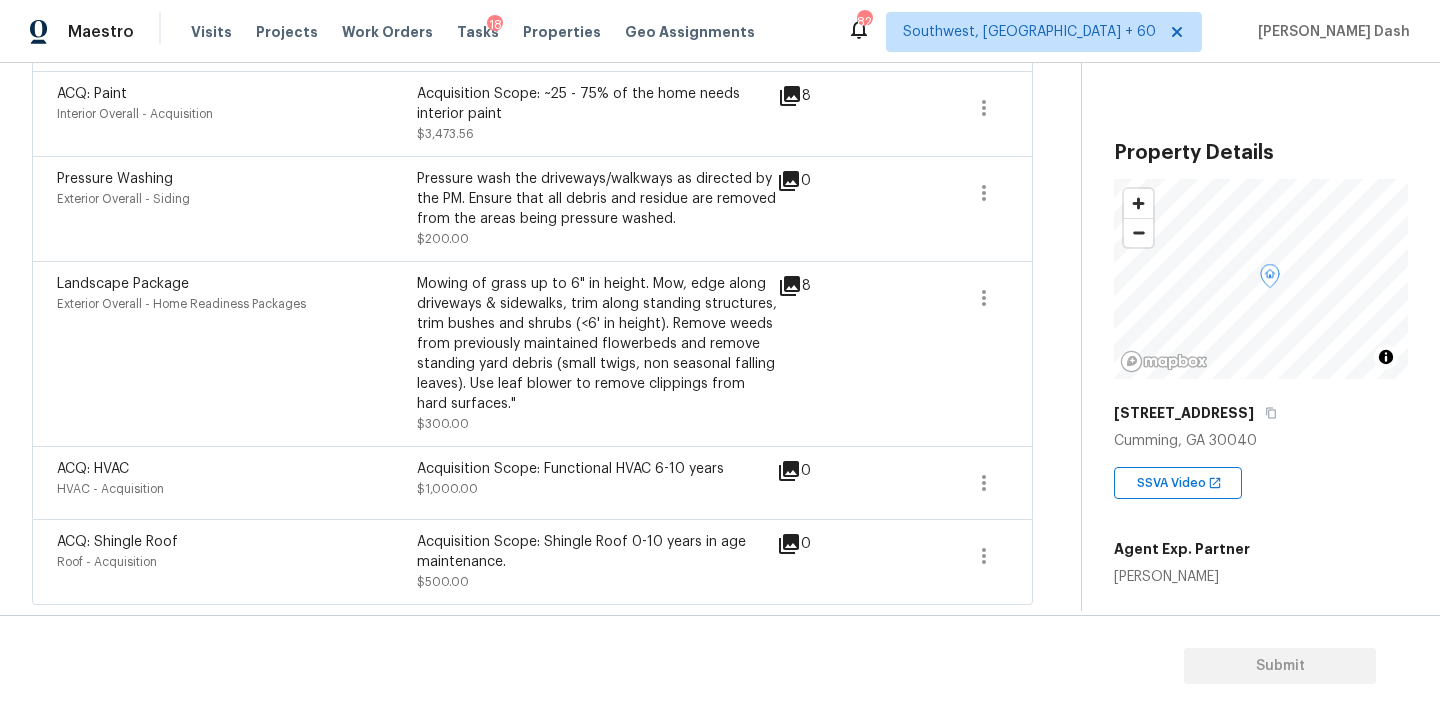 click on "Landscape Package" at bounding box center (123, 284) 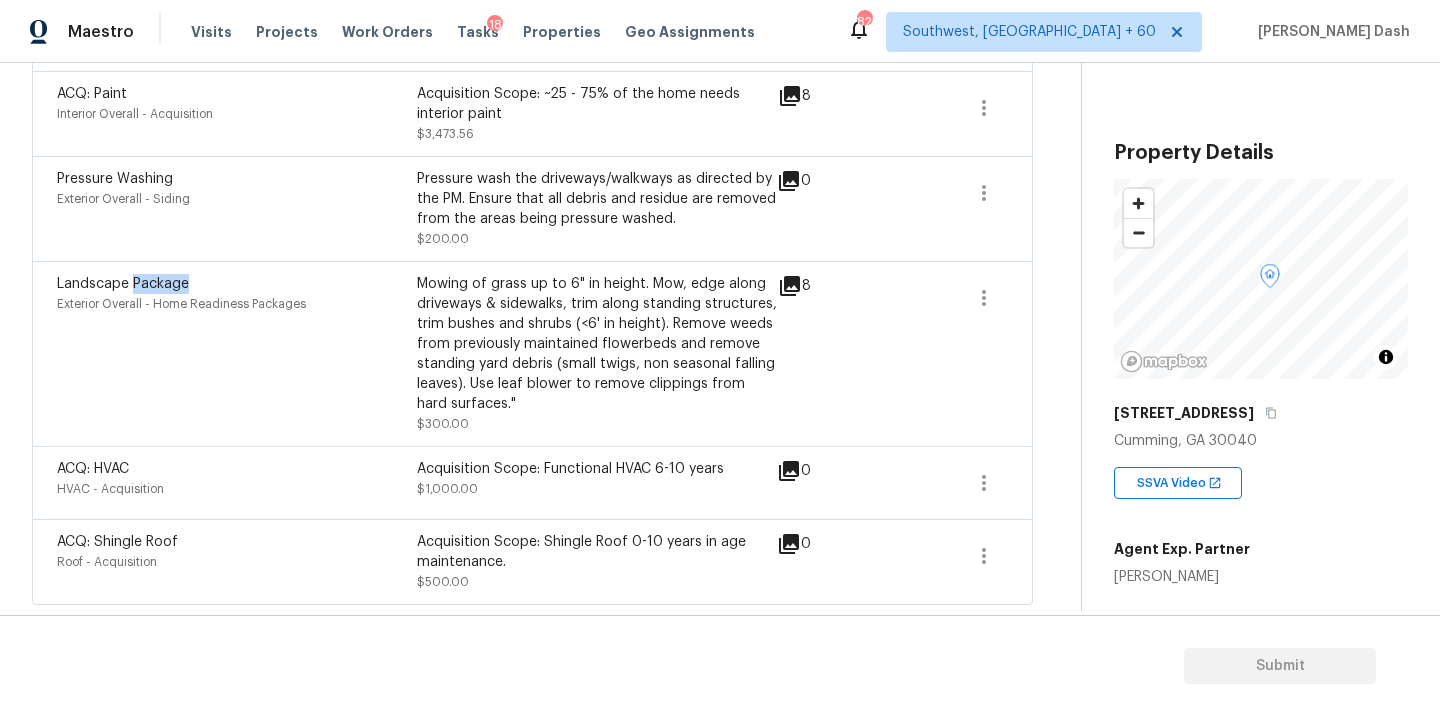 click on "Landscape Package" at bounding box center [123, 284] 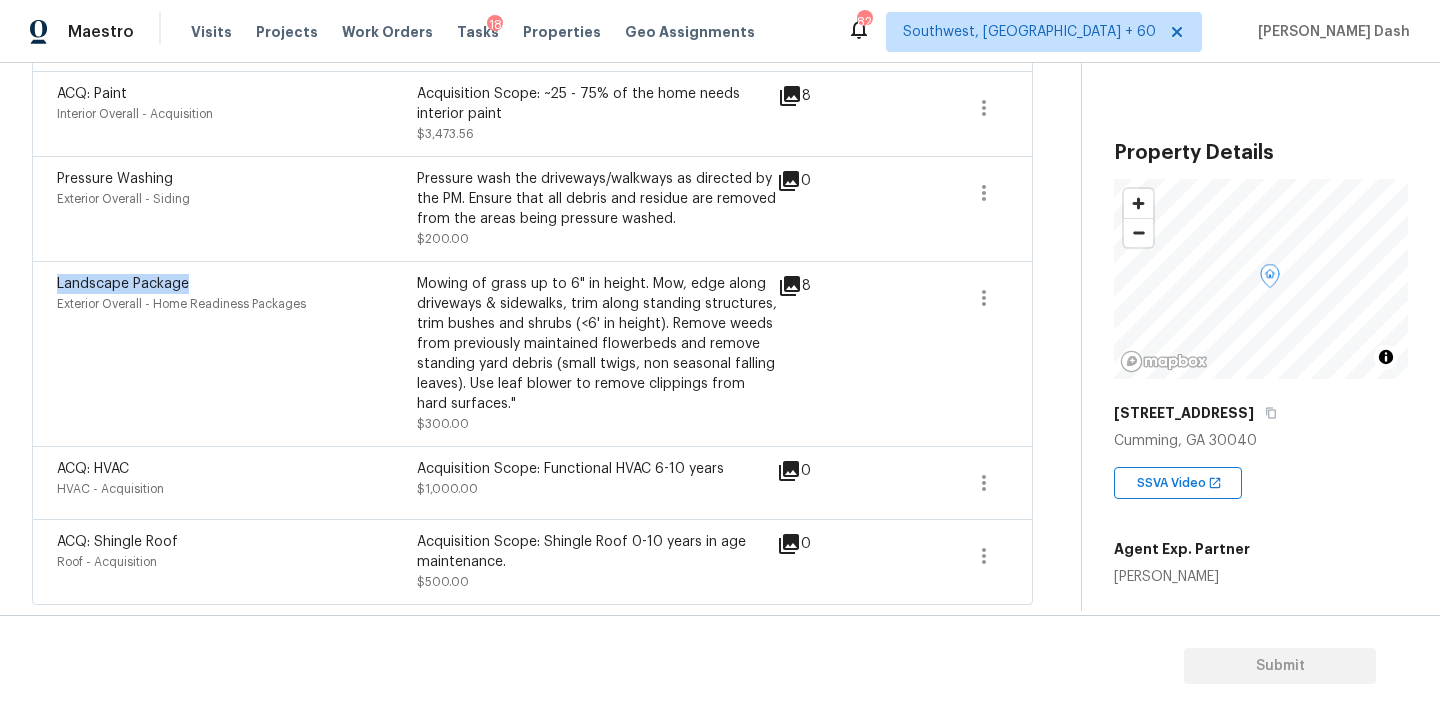 click on "Landscape Package" at bounding box center (123, 284) 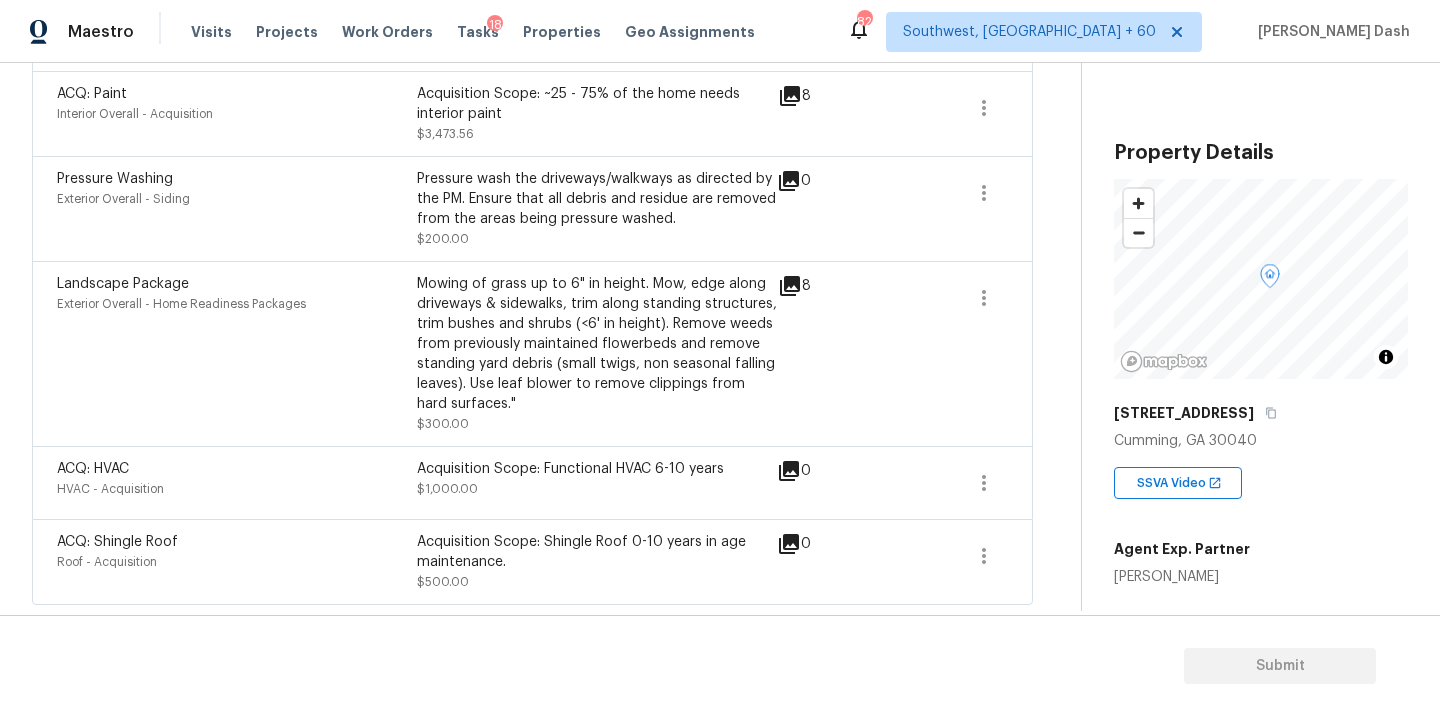 click on "Exterior Overall - Siding" at bounding box center [237, 199] 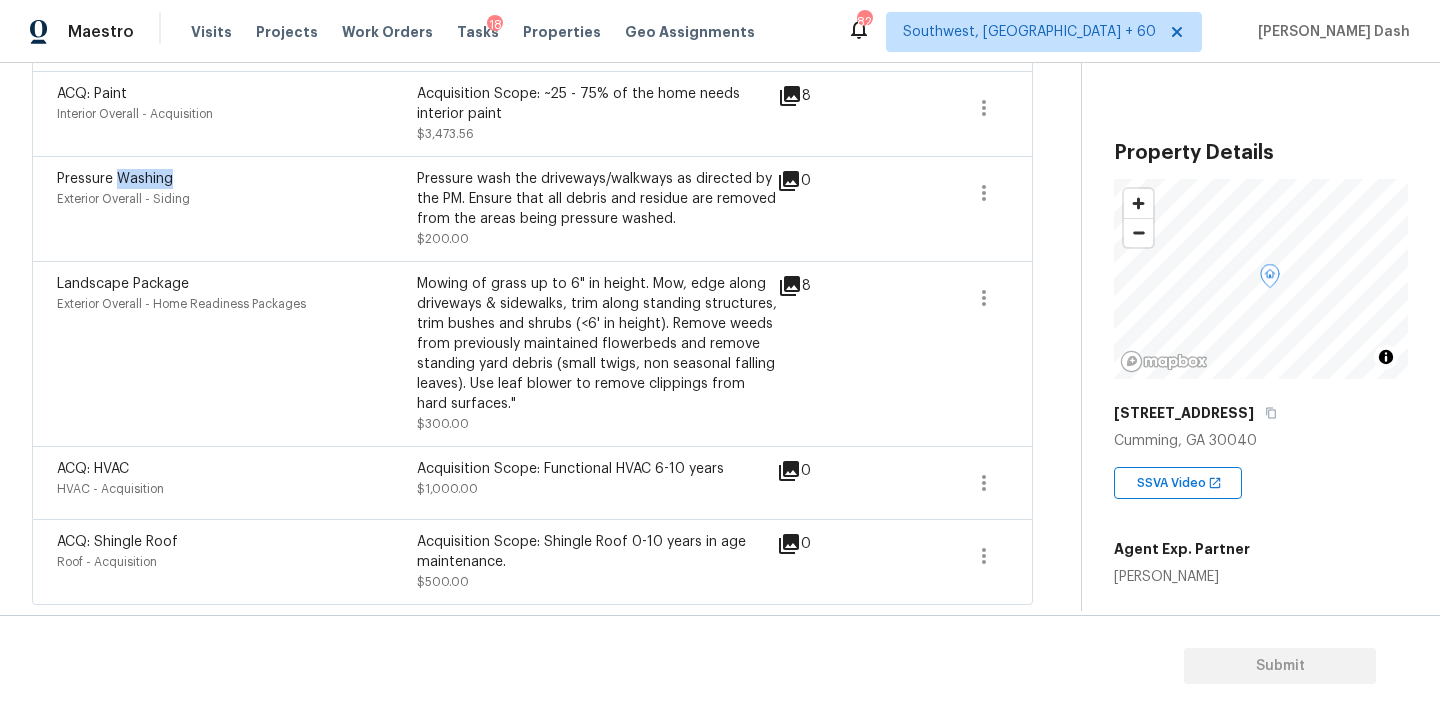 click on "Pressure Washing" at bounding box center [115, 179] 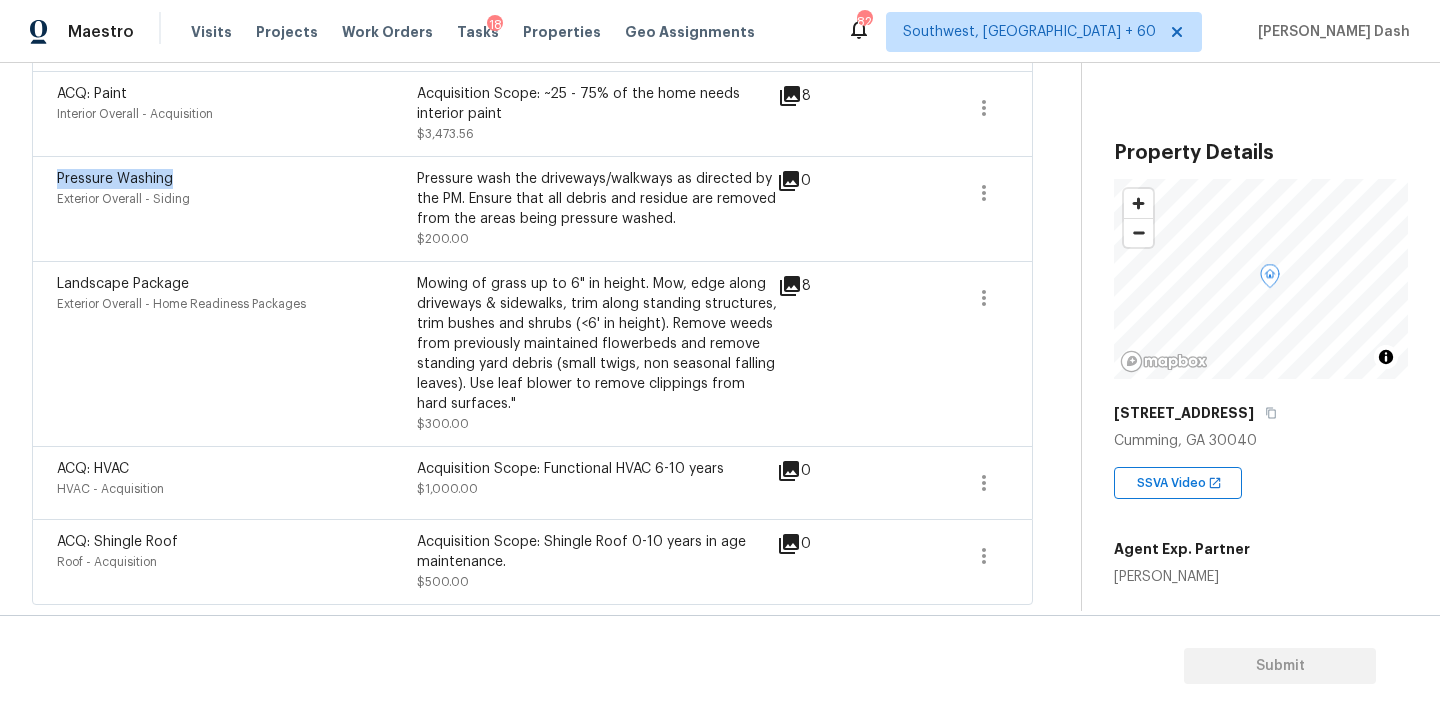 click on "Pressure Washing" at bounding box center [115, 179] 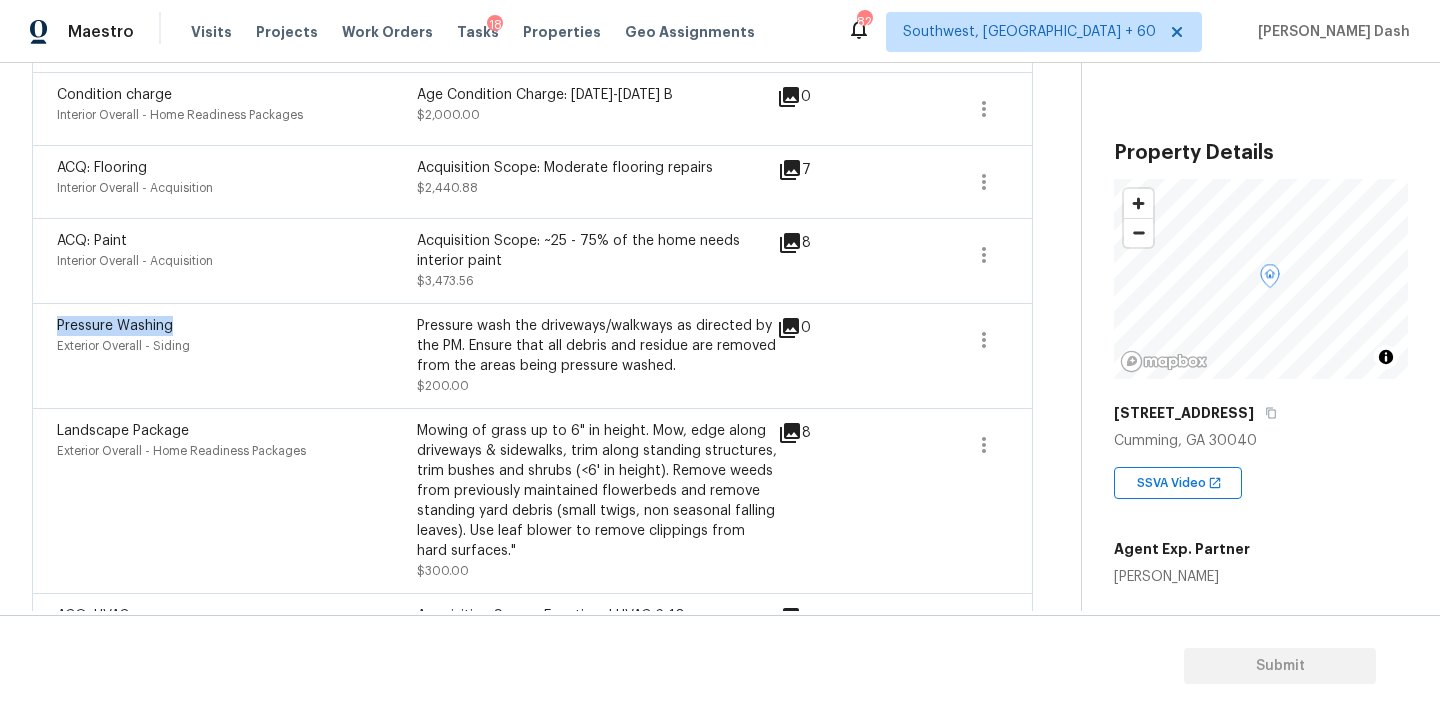 scroll, scrollTop: 652, scrollLeft: 0, axis: vertical 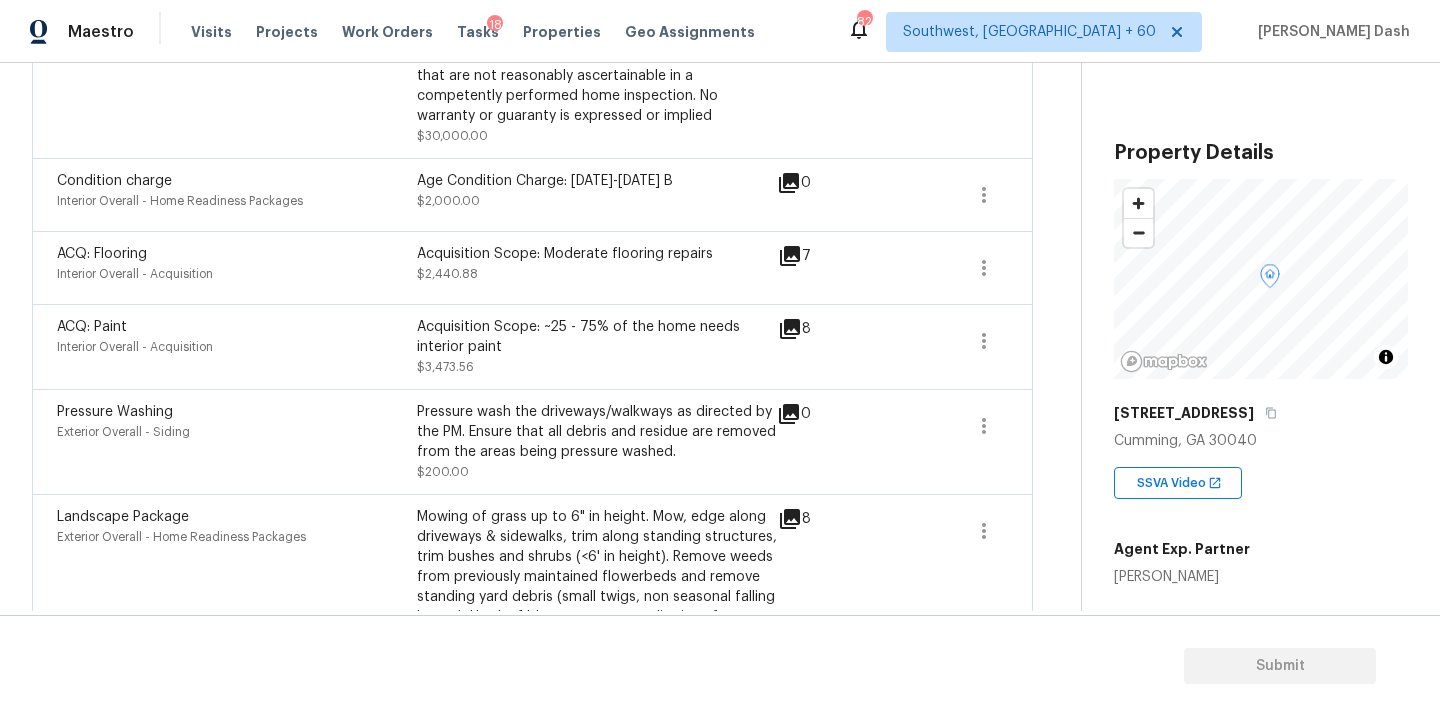 click on "Age Condition Charge: 2009-2023 B" at bounding box center (597, 181) 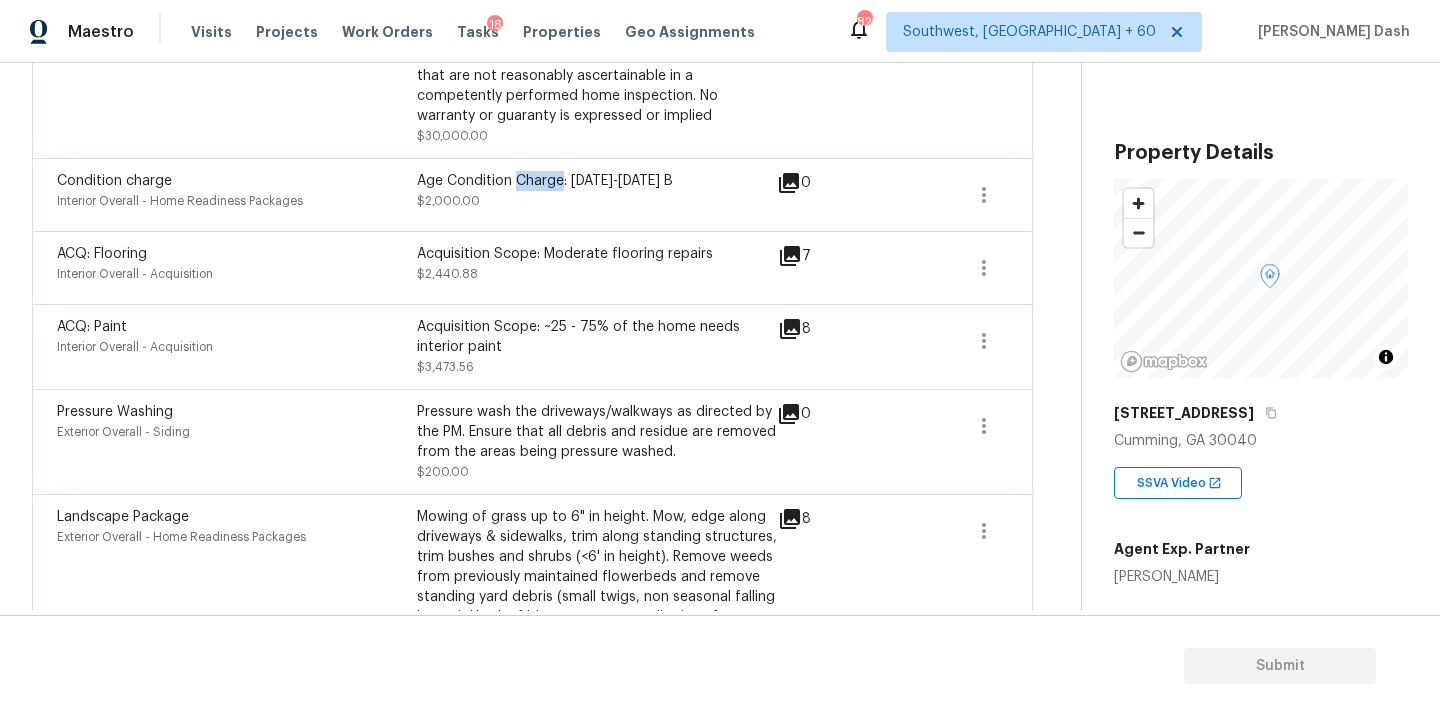 click on "Age Condition Charge: 2009-2023 B" at bounding box center [597, 181] 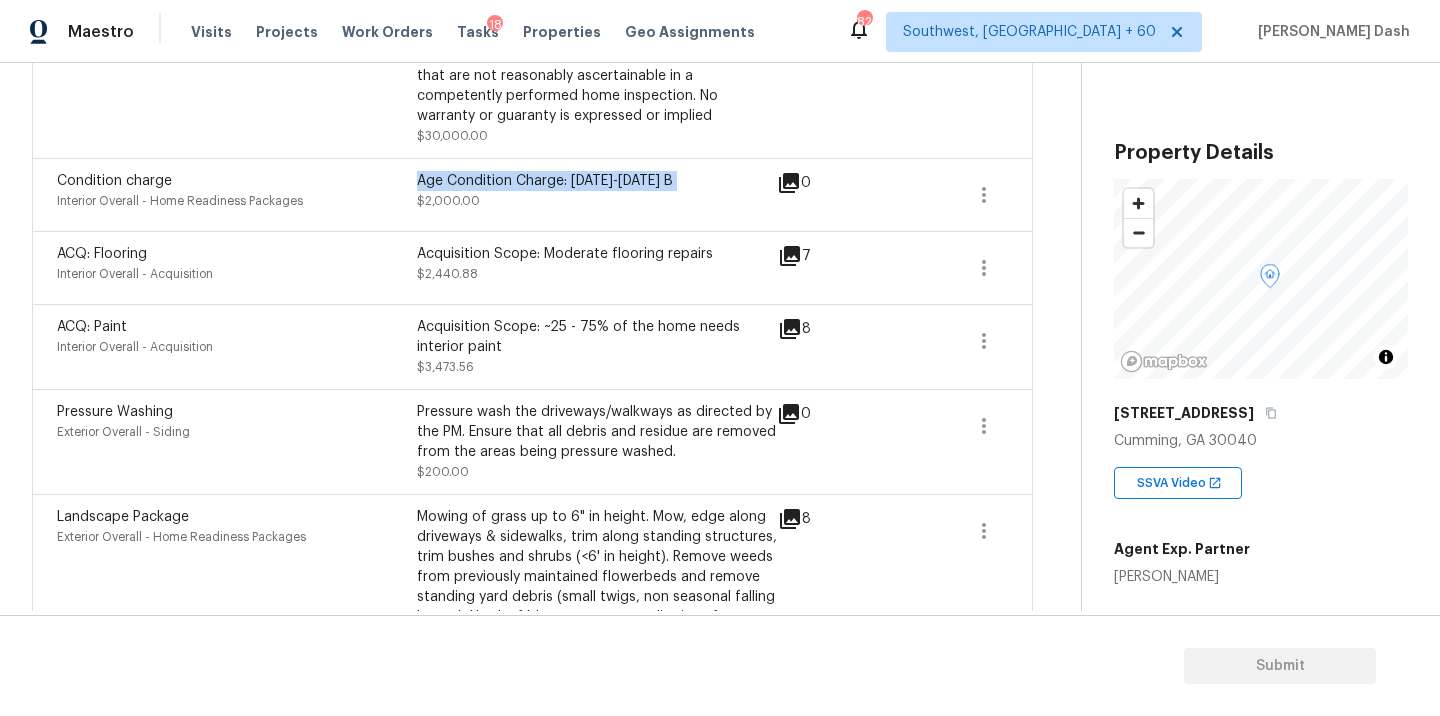 click on "Age Condition Charge: 2009-2023 B" at bounding box center [597, 181] 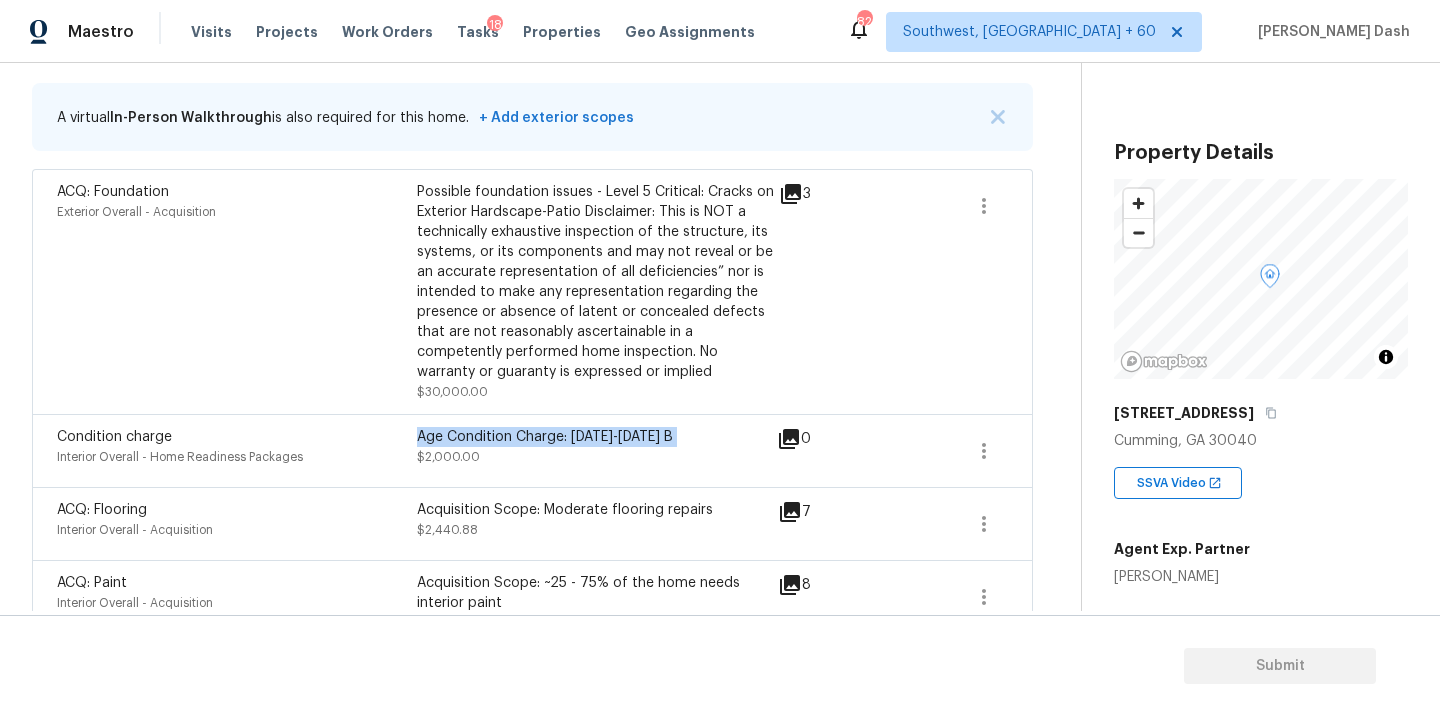 scroll, scrollTop: 407, scrollLeft: 0, axis: vertical 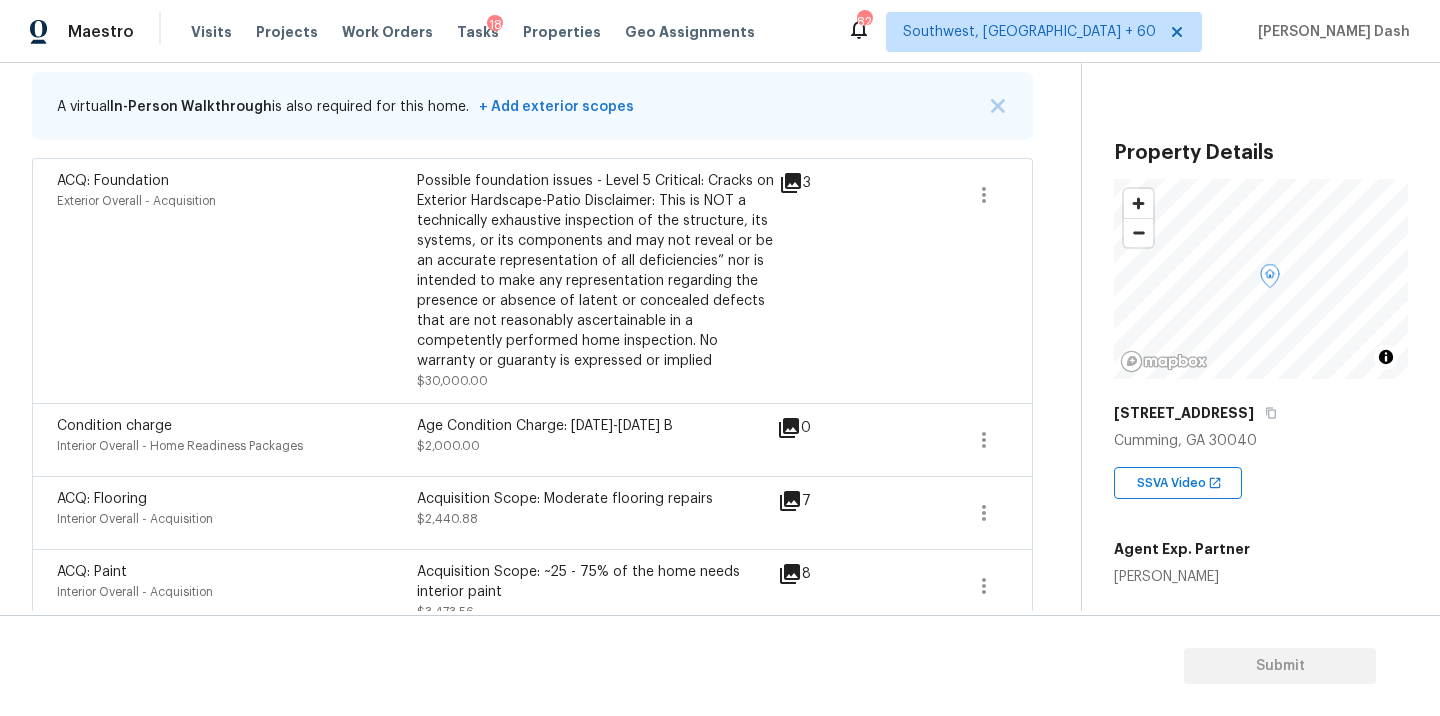 drag, startPoint x: 416, startPoint y: 184, endPoint x: 644, endPoint y: 193, distance: 228.17757 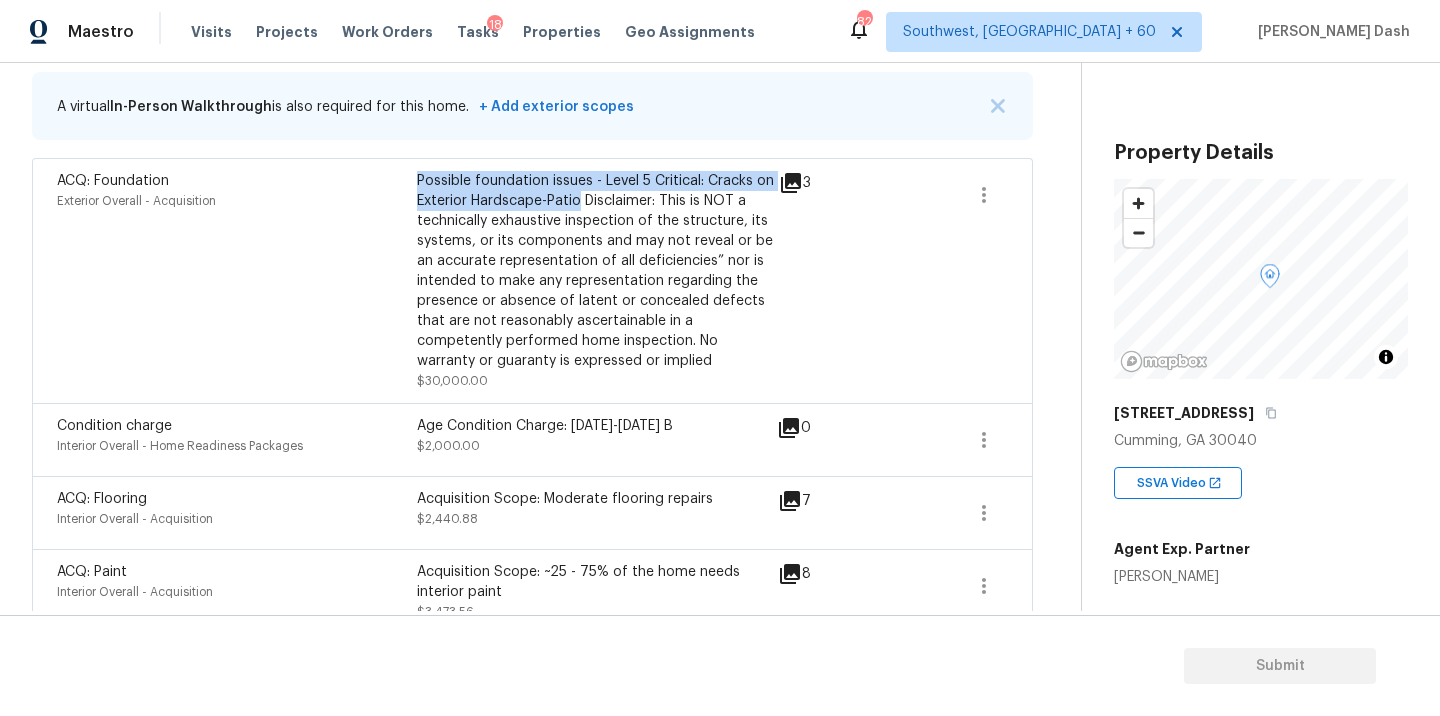 drag, startPoint x: 417, startPoint y: 180, endPoint x: 579, endPoint y: 199, distance: 163.1104 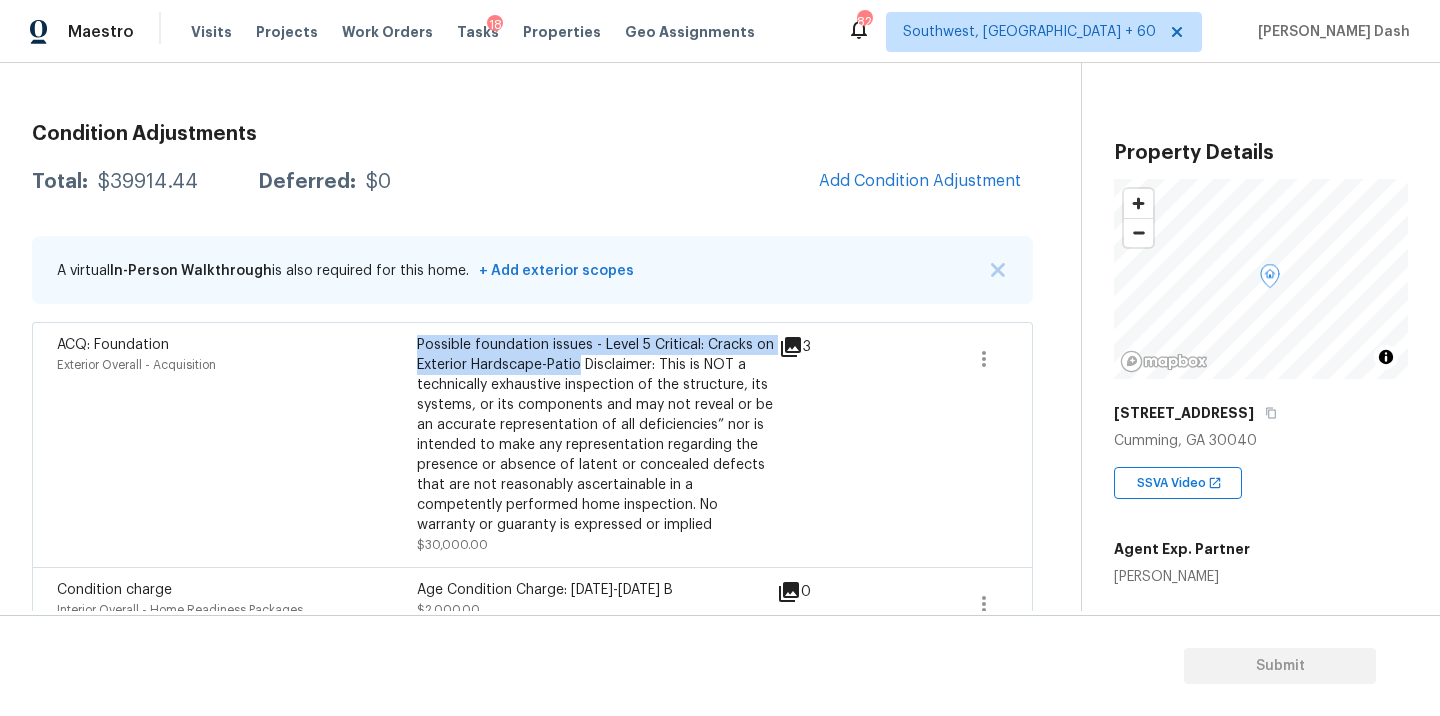 scroll, scrollTop: 196, scrollLeft: 0, axis: vertical 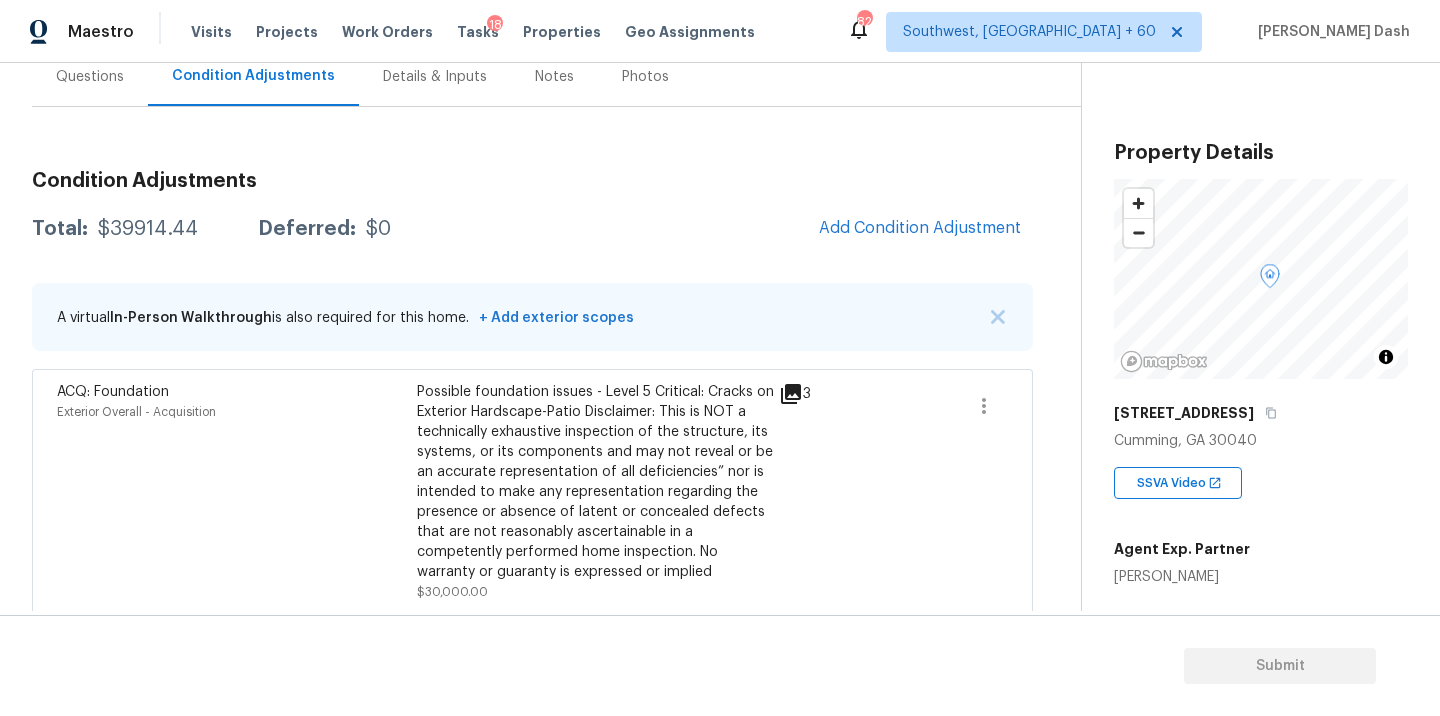 click on "Questions" at bounding box center (90, 76) 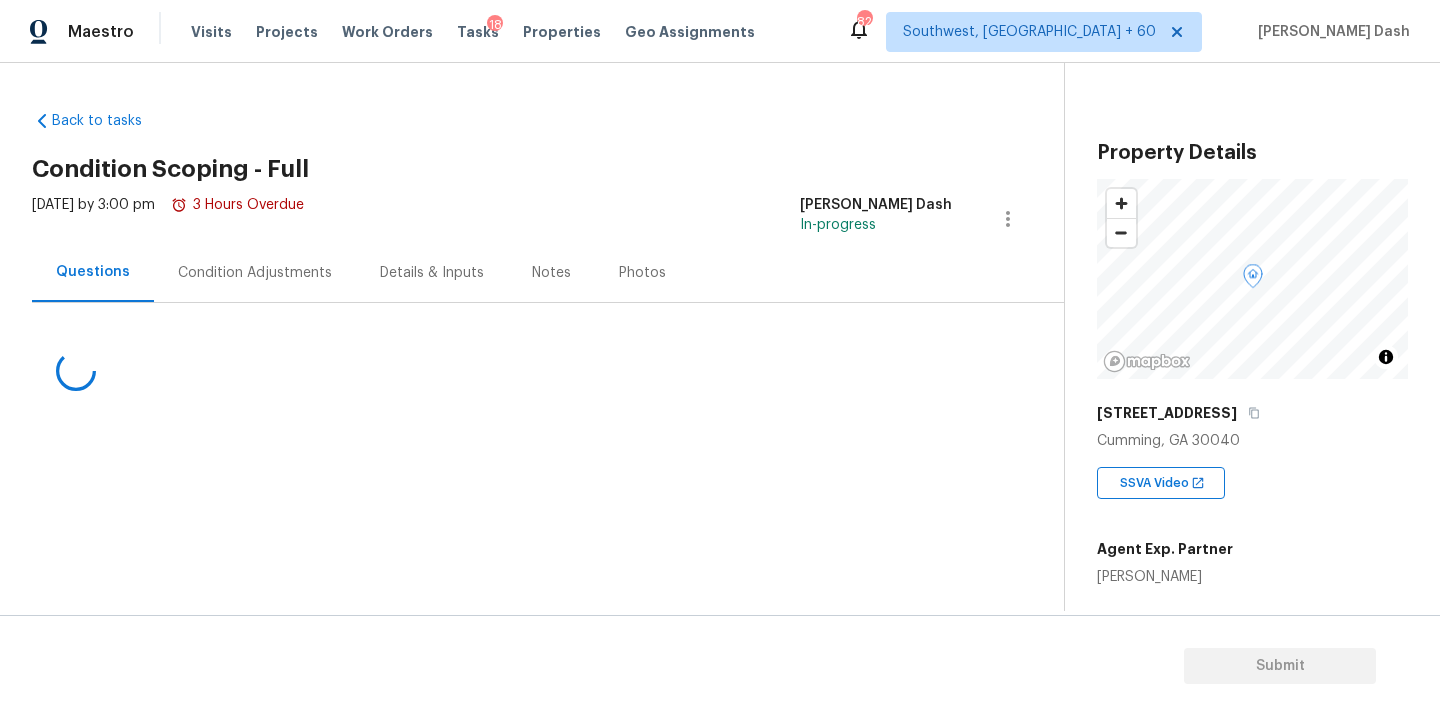 scroll, scrollTop: 0, scrollLeft: 0, axis: both 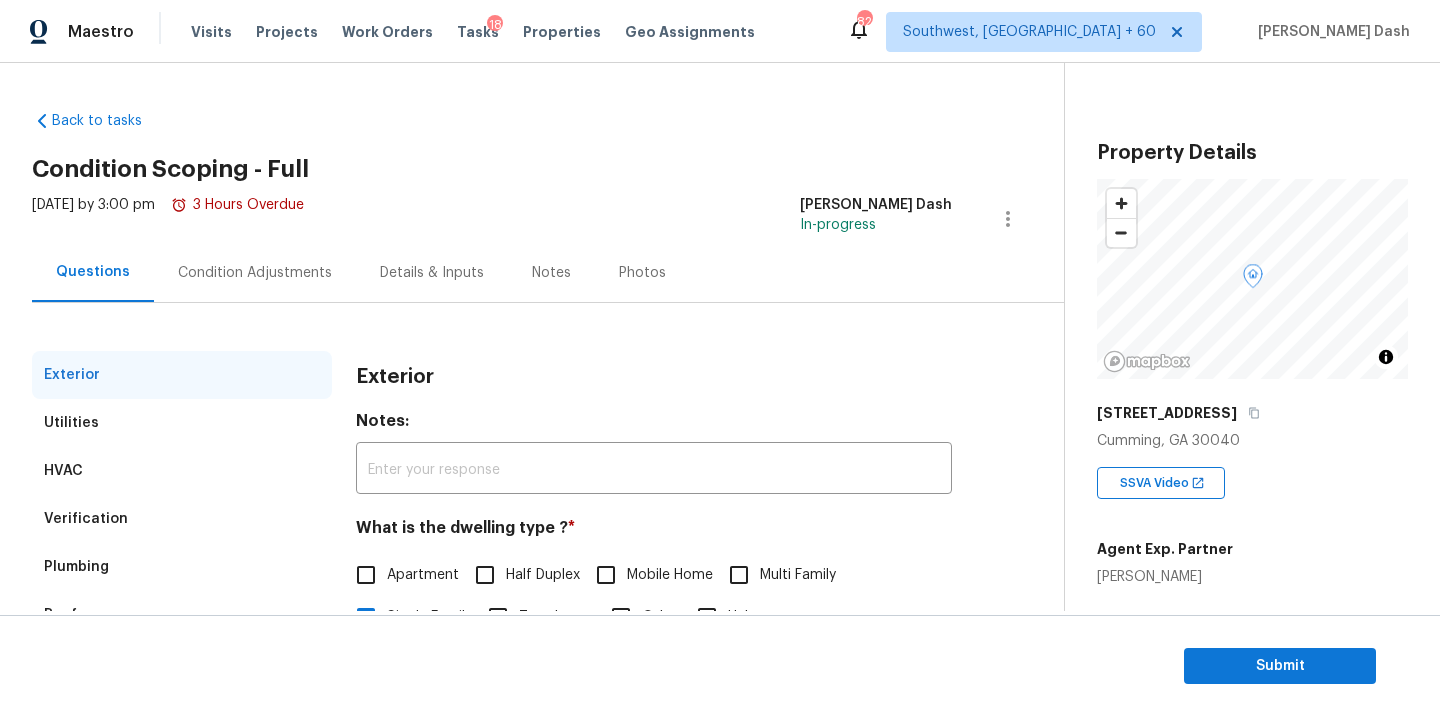 click on "Verification" at bounding box center (182, 519) 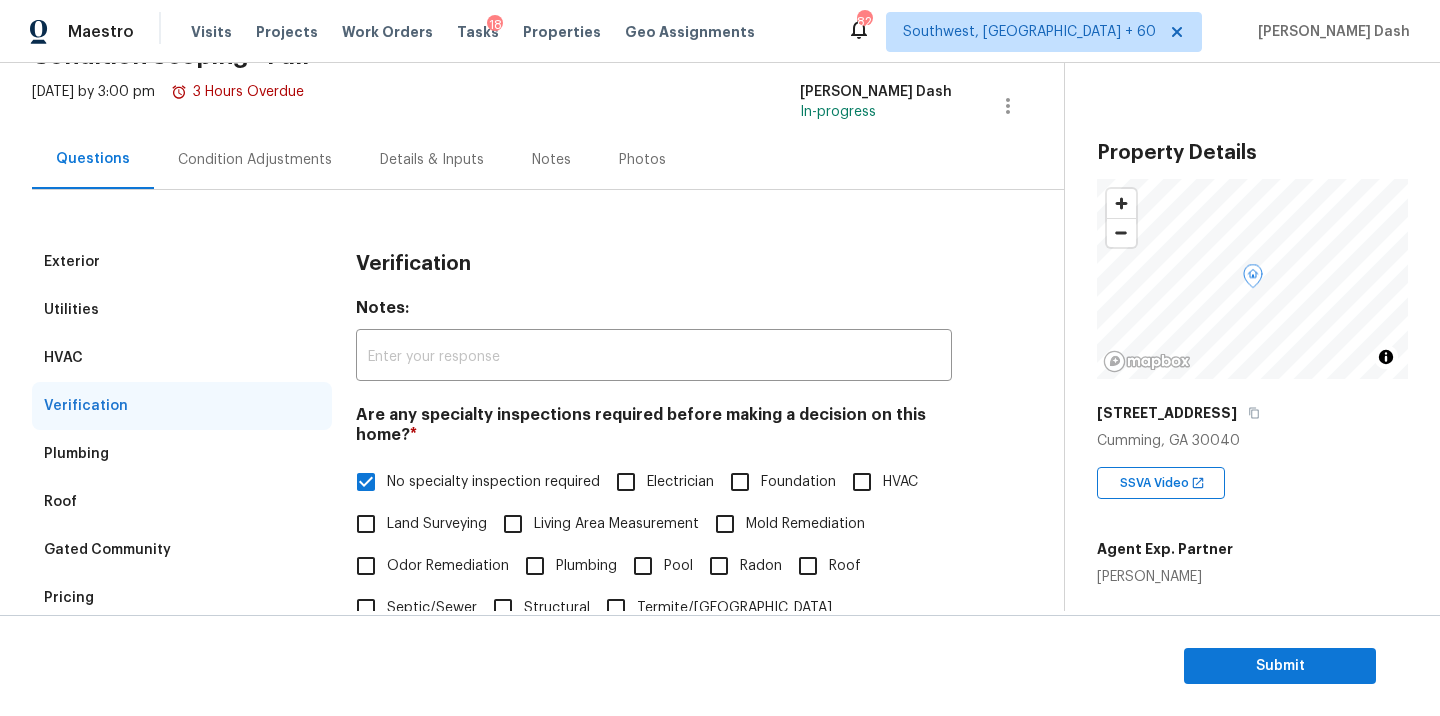 scroll, scrollTop: 118, scrollLeft: 0, axis: vertical 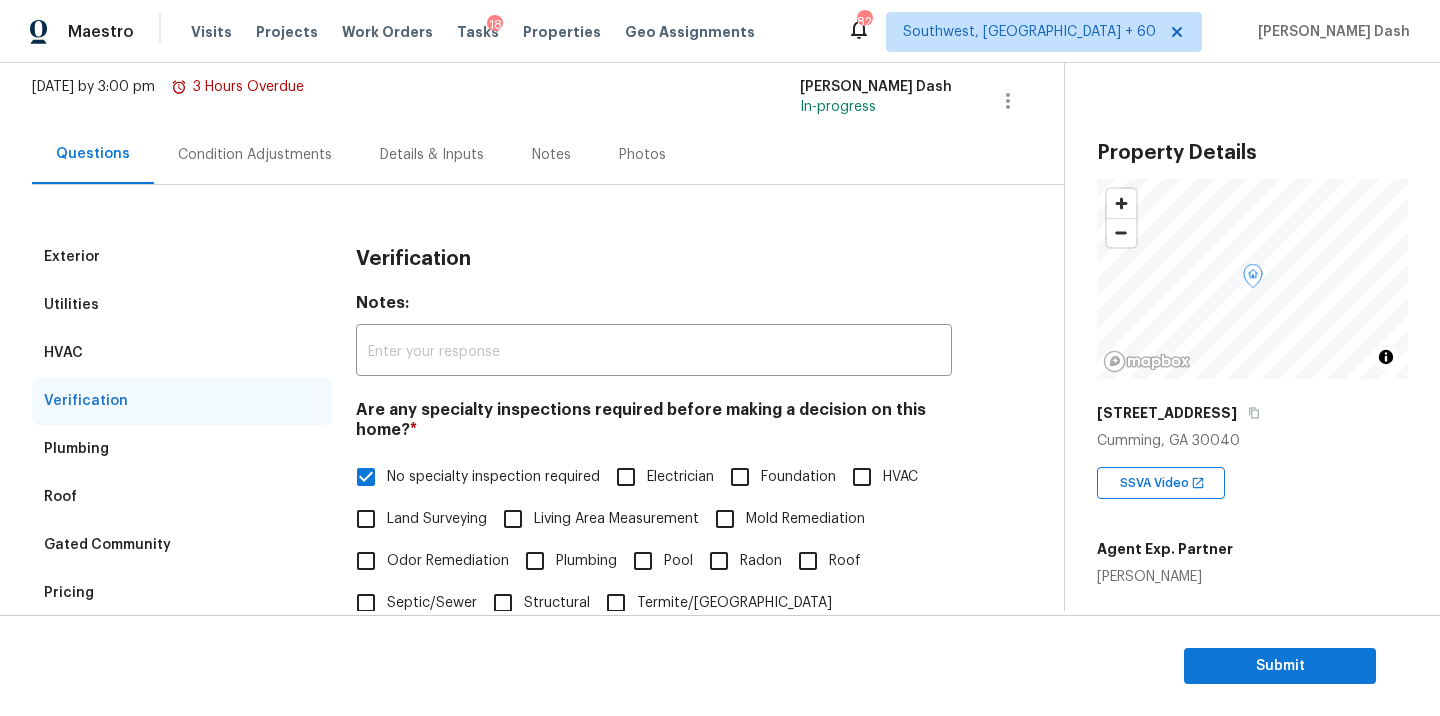 click on "Plumbing" at bounding box center [182, 449] 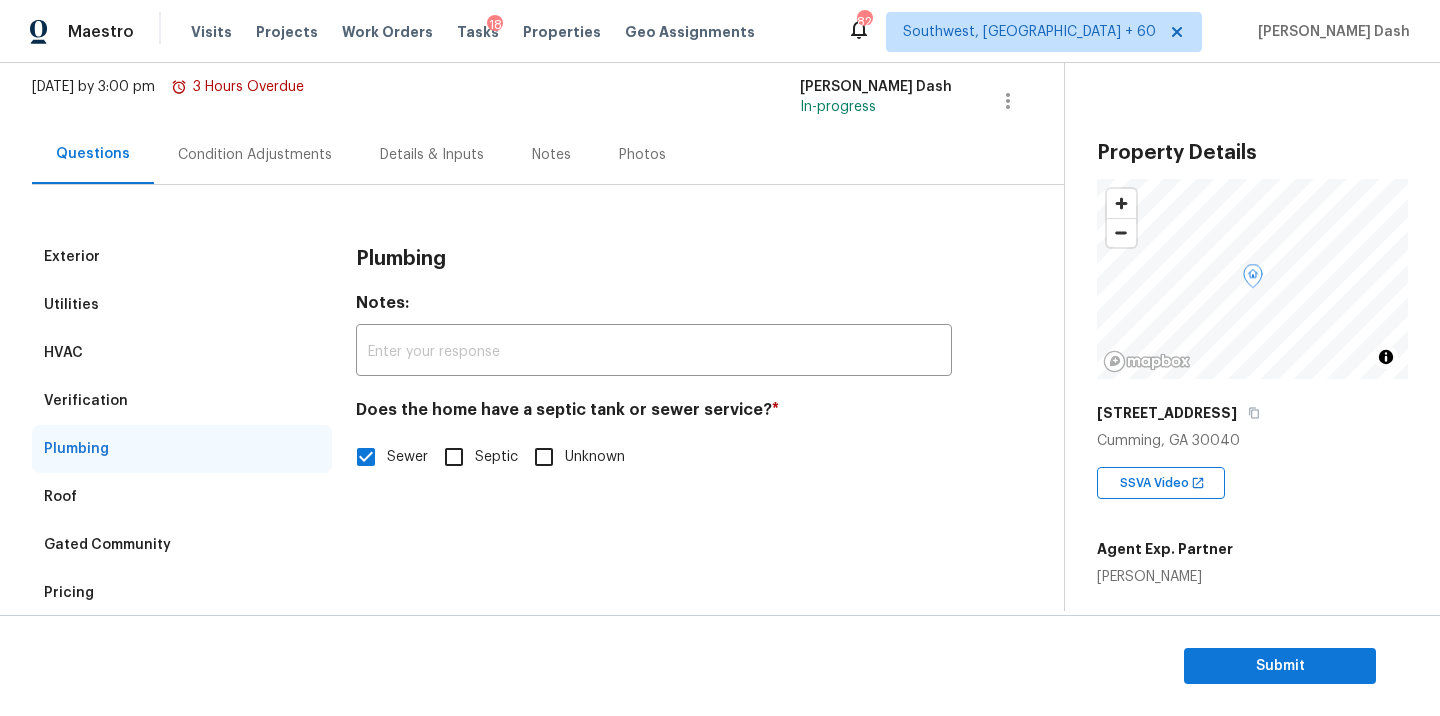 click on "Pricing" at bounding box center [182, 593] 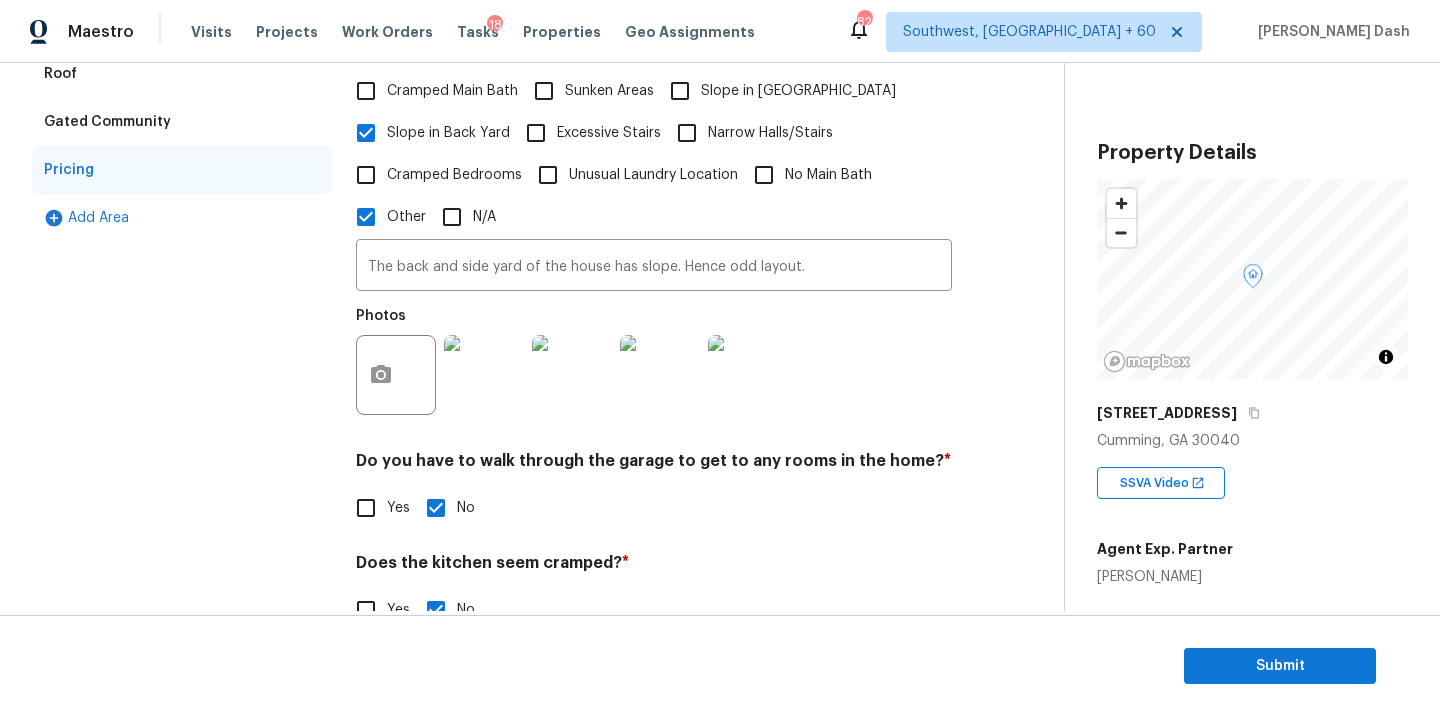 scroll, scrollTop: 529, scrollLeft: 0, axis: vertical 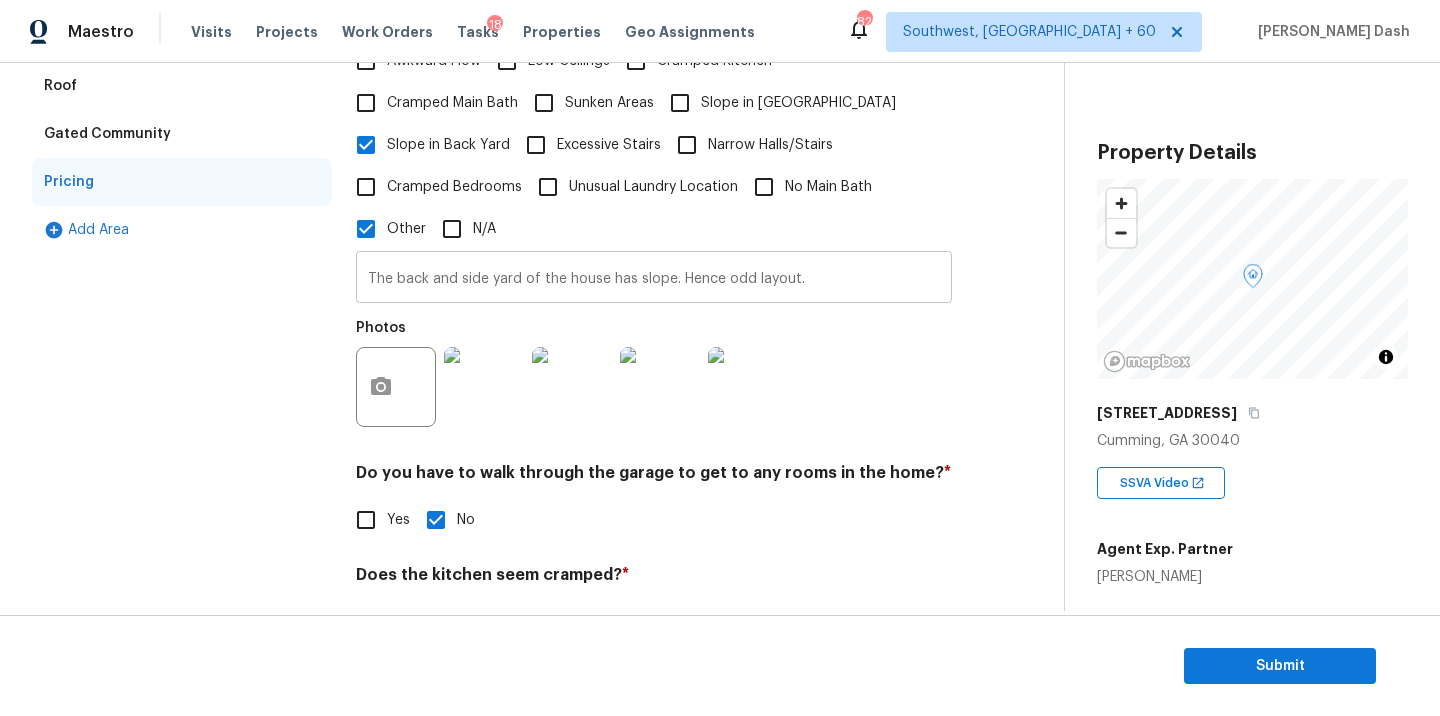 click on "The back and side yard of the house has slope. Hence odd layout." at bounding box center (654, 279) 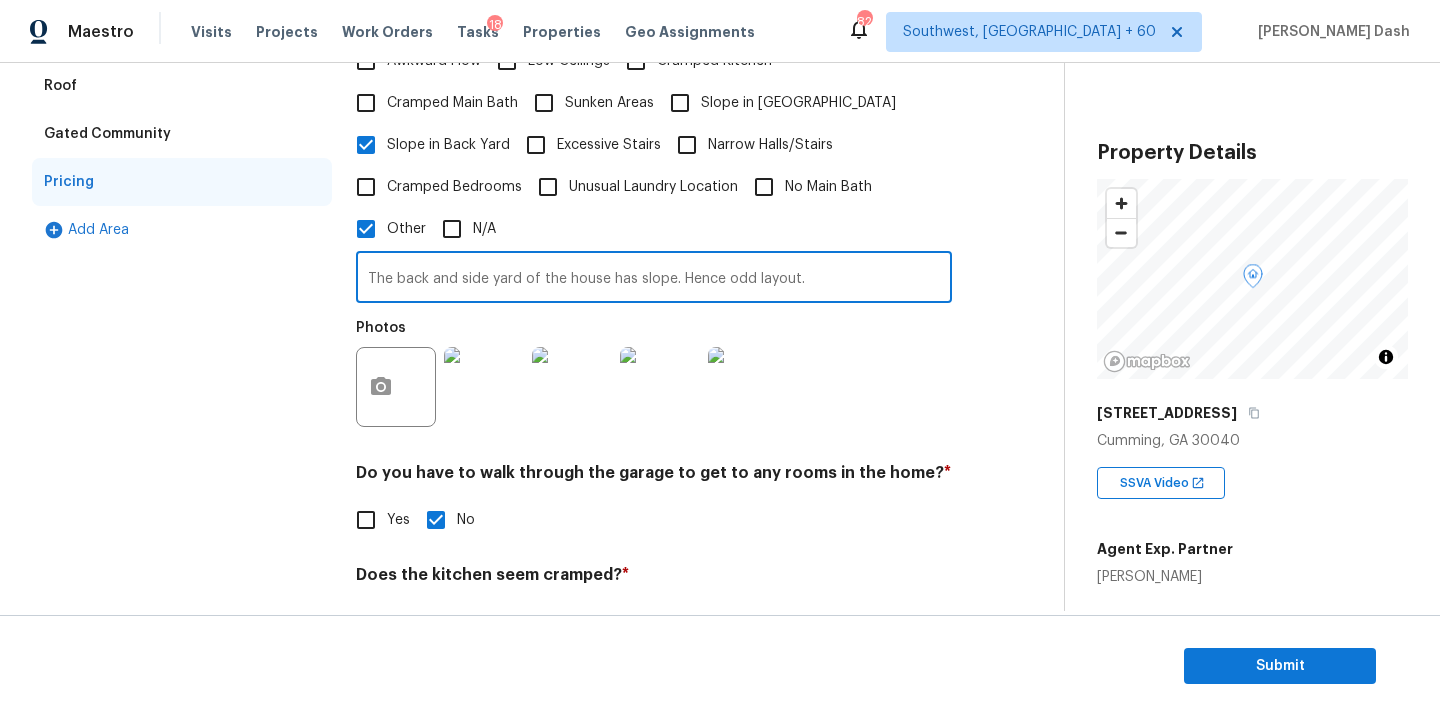click on "The back and side yard of the house has slope. Hence odd layout." at bounding box center (654, 279) 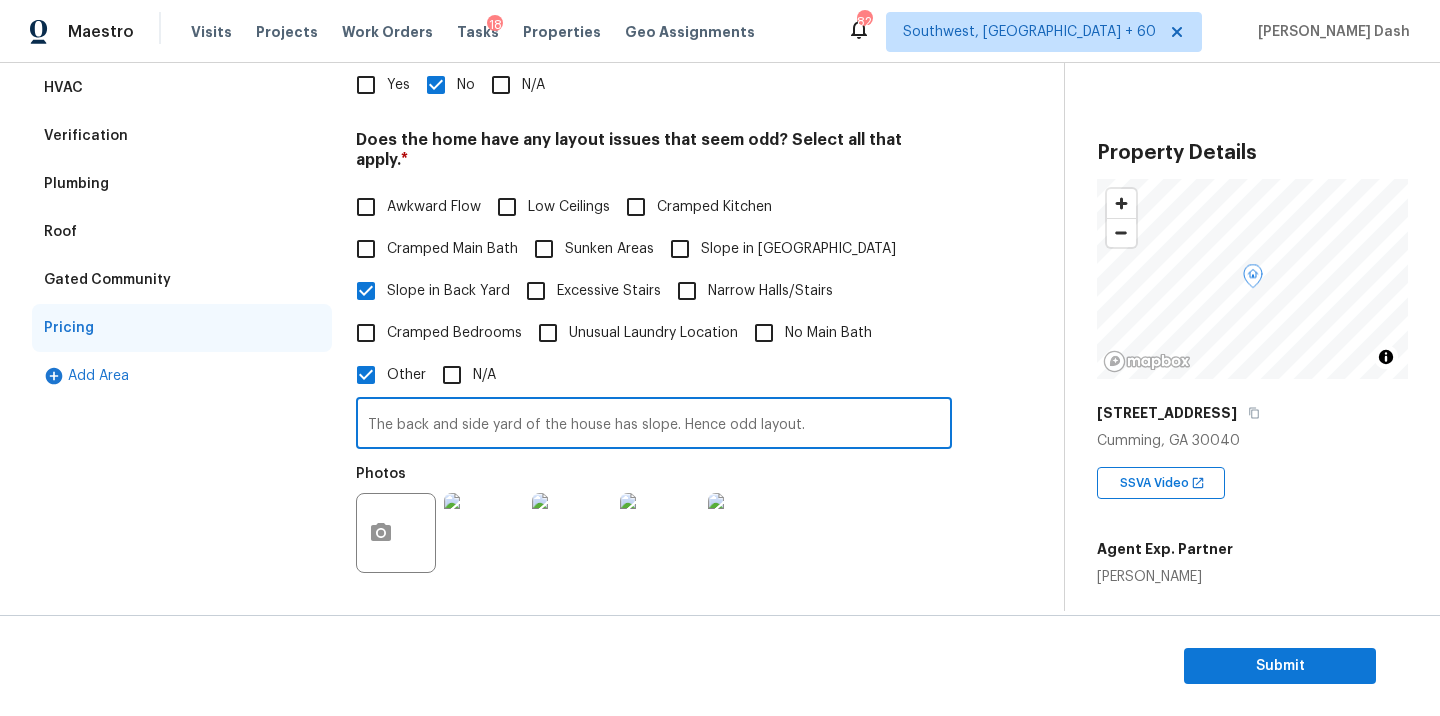 scroll, scrollTop: 353, scrollLeft: 0, axis: vertical 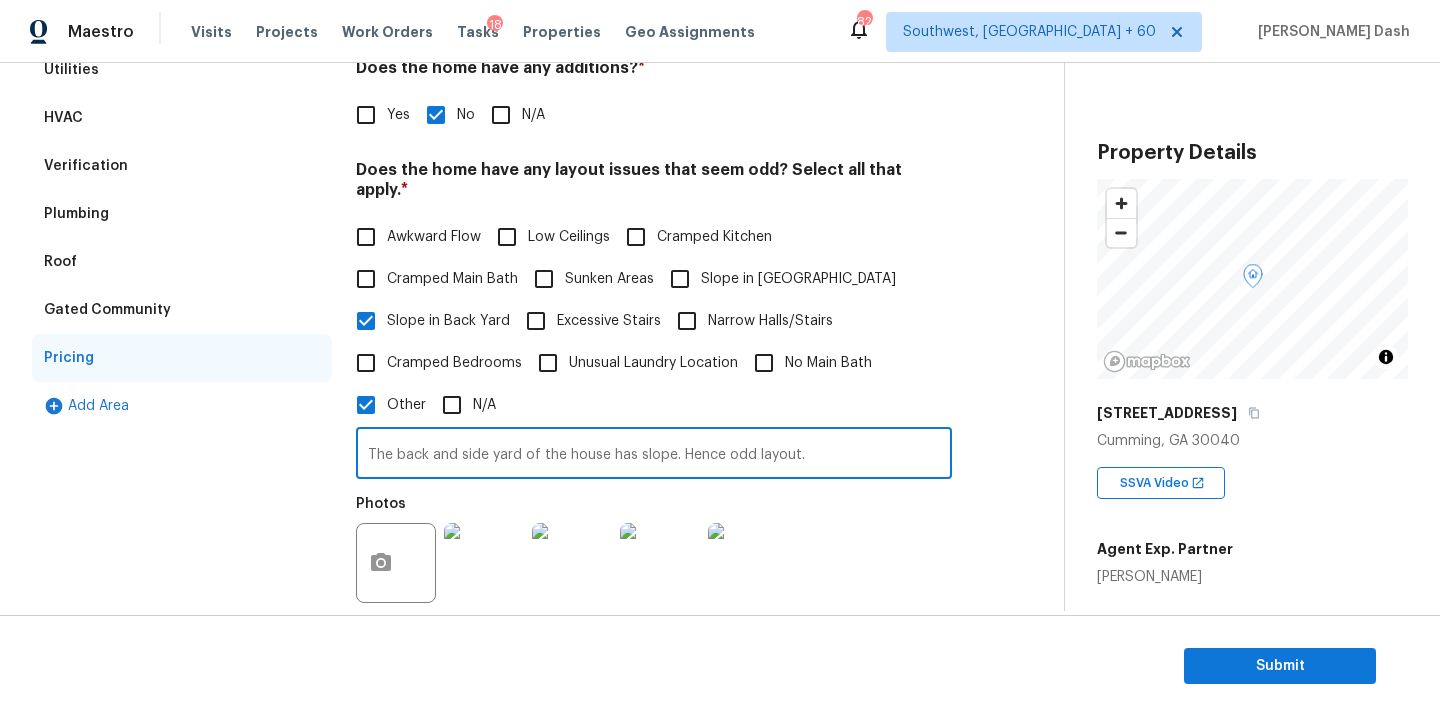 click on "Verification" at bounding box center [86, 166] 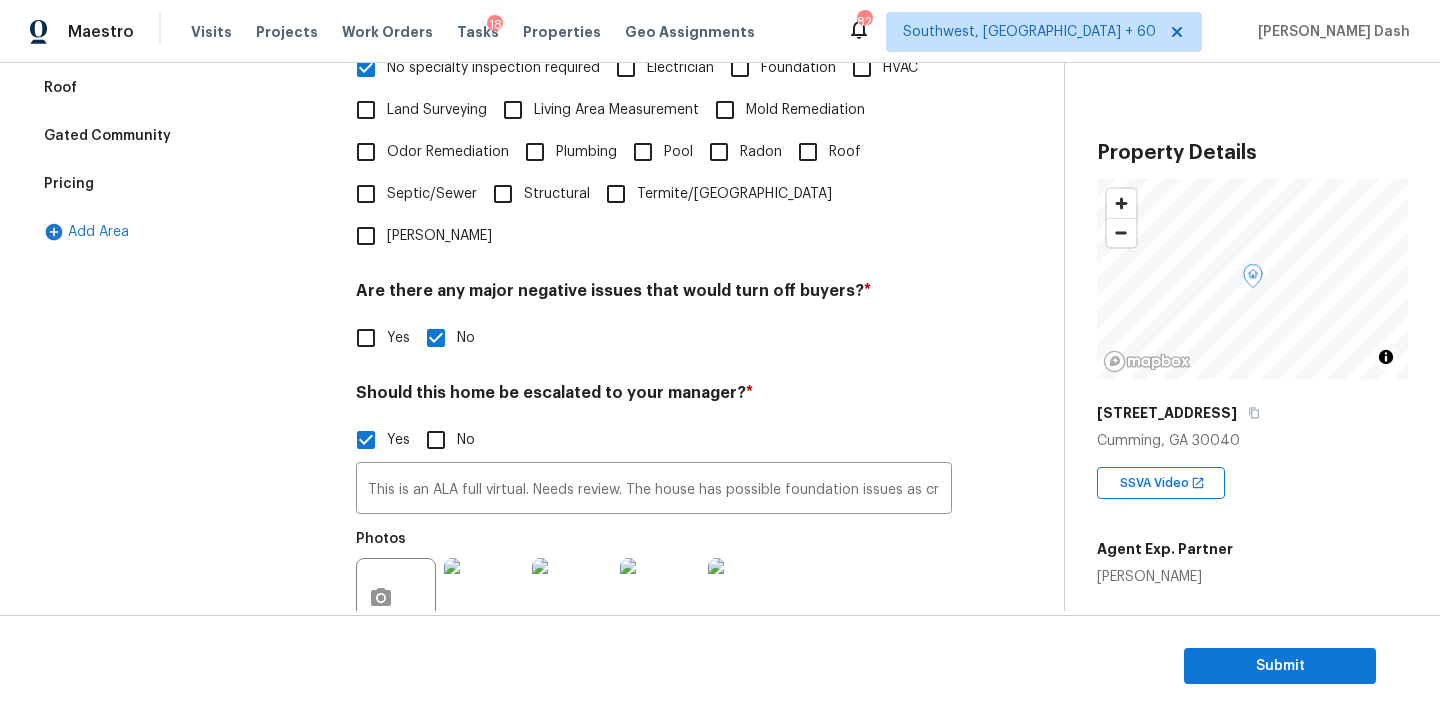 scroll, scrollTop: 570, scrollLeft: 0, axis: vertical 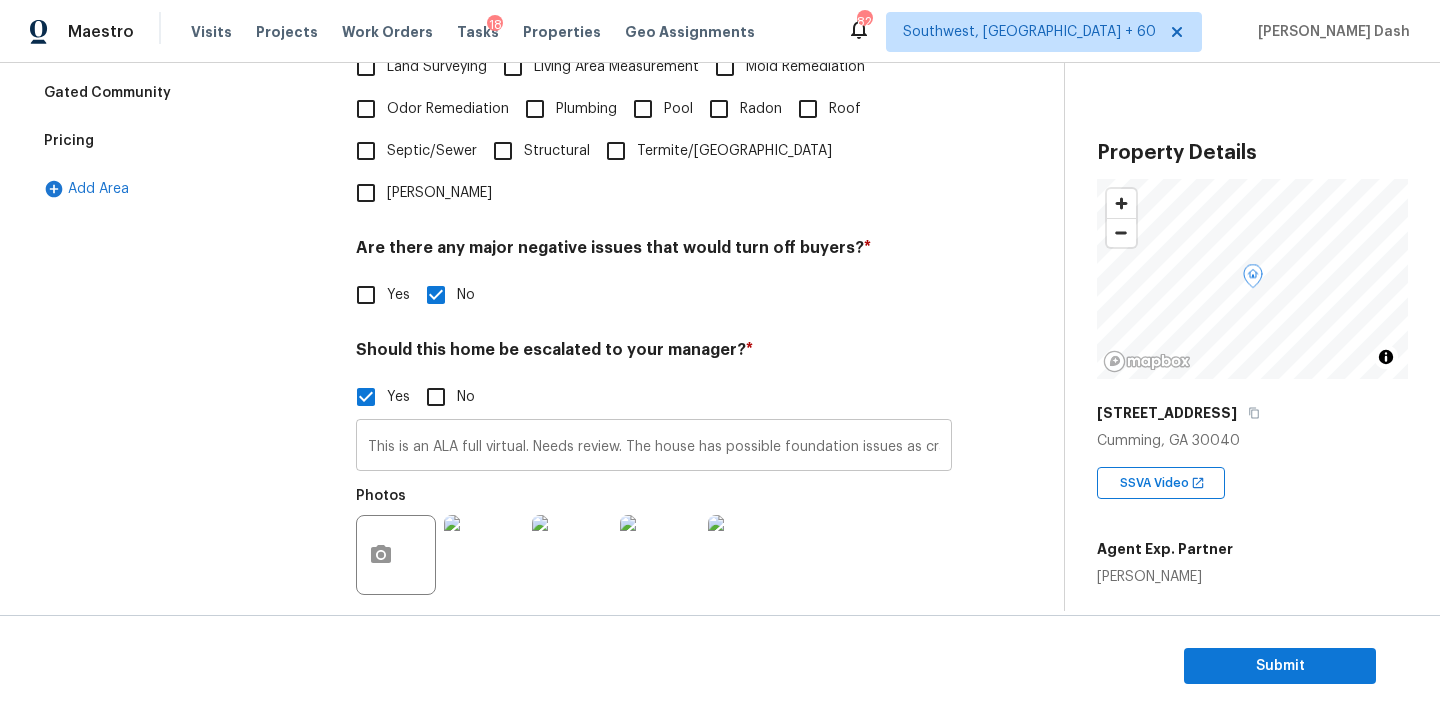 click on "This is an ALA full virtual. Needs review. The house has possible foundation issues as cracks noticed on the back patio(2.58, 2.59, 3.09). Needs review." at bounding box center (654, 447) 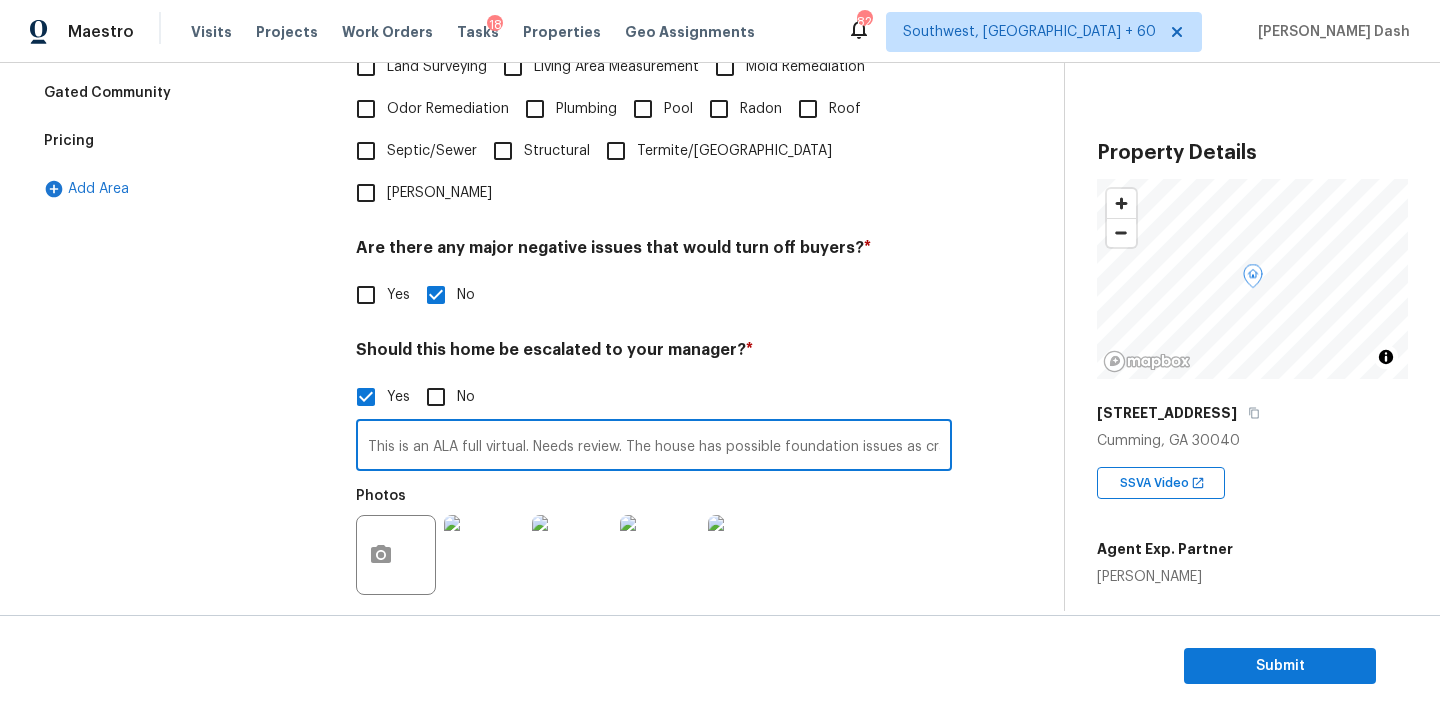 click on "This is an ALA full virtual. Needs review. The house has possible foundation issues as cracks noticed on the back patio(2.58, 2.59, 3.09). Needs review." at bounding box center (654, 447) 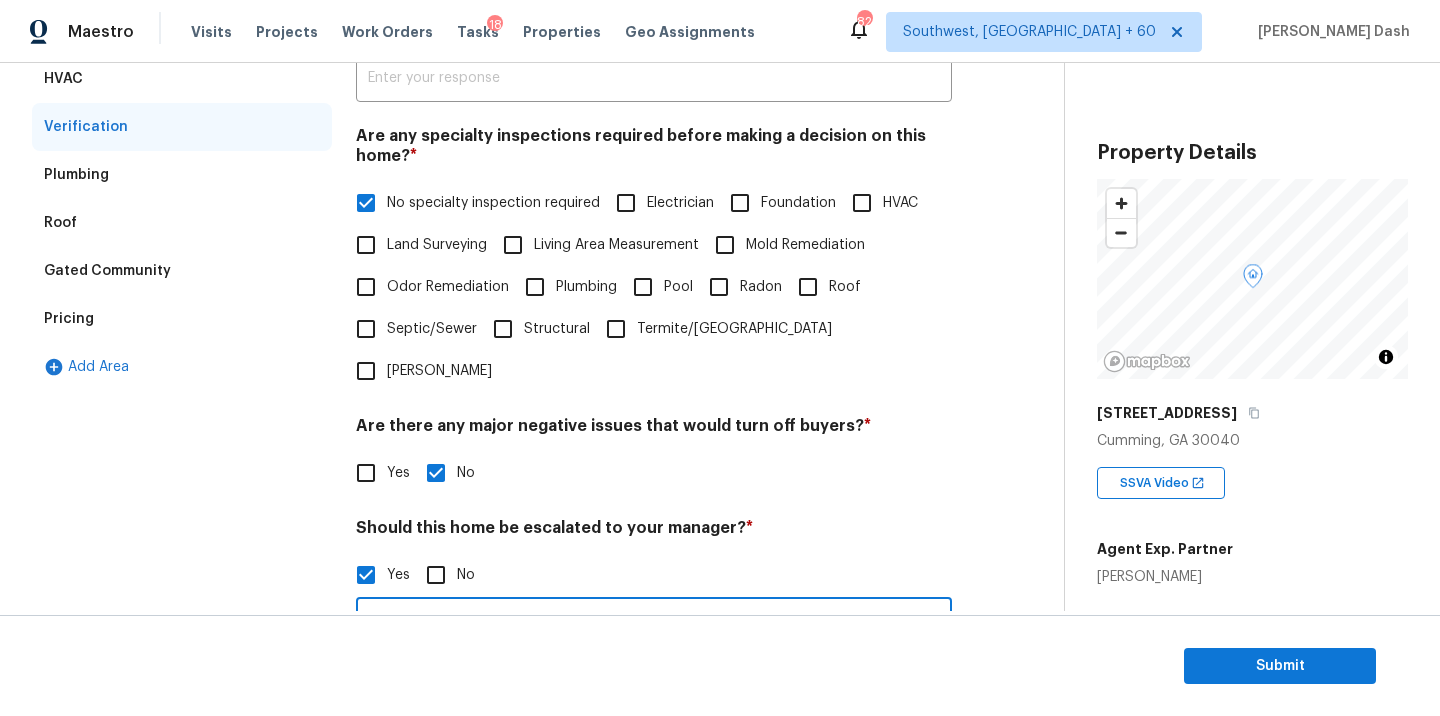 scroll, scrollTop: 406, scrollLeft: 0, axis: vertical 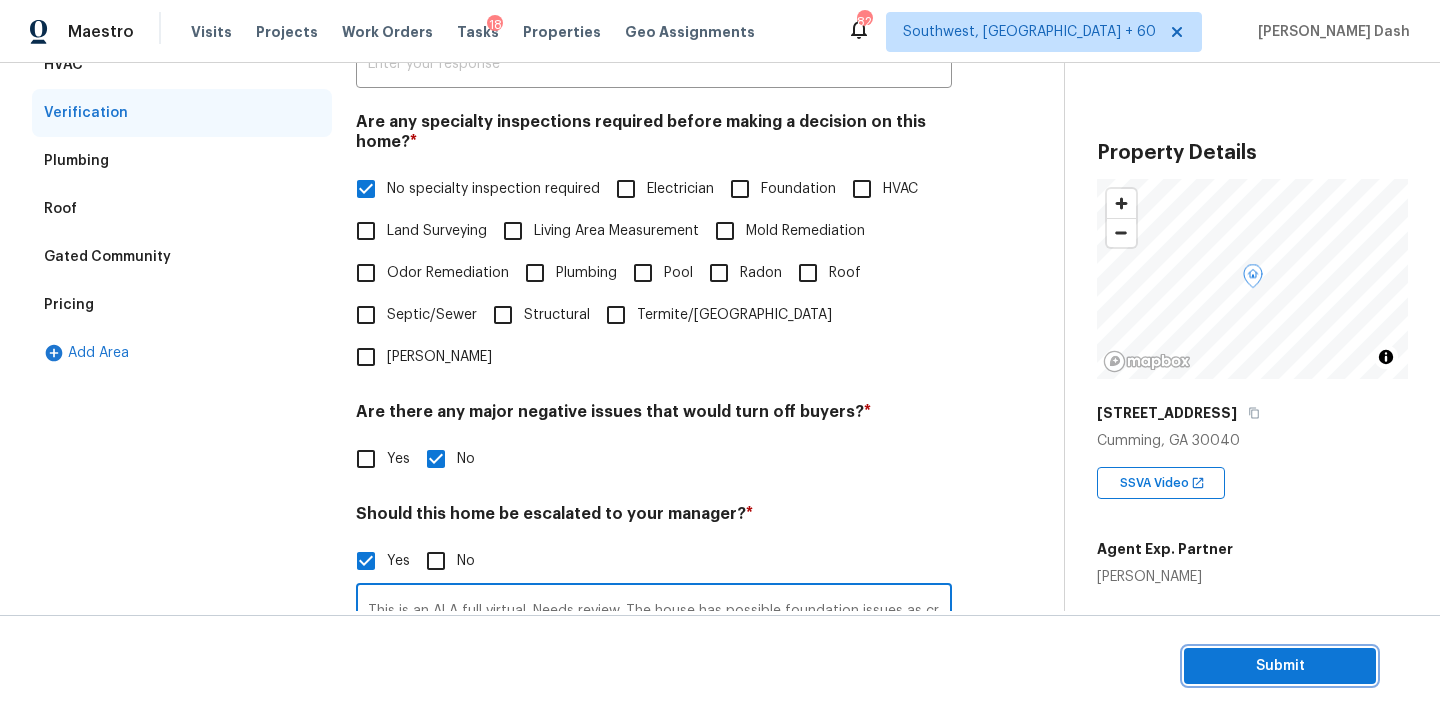 click on "Submit" at bounding box center [1280, 666] 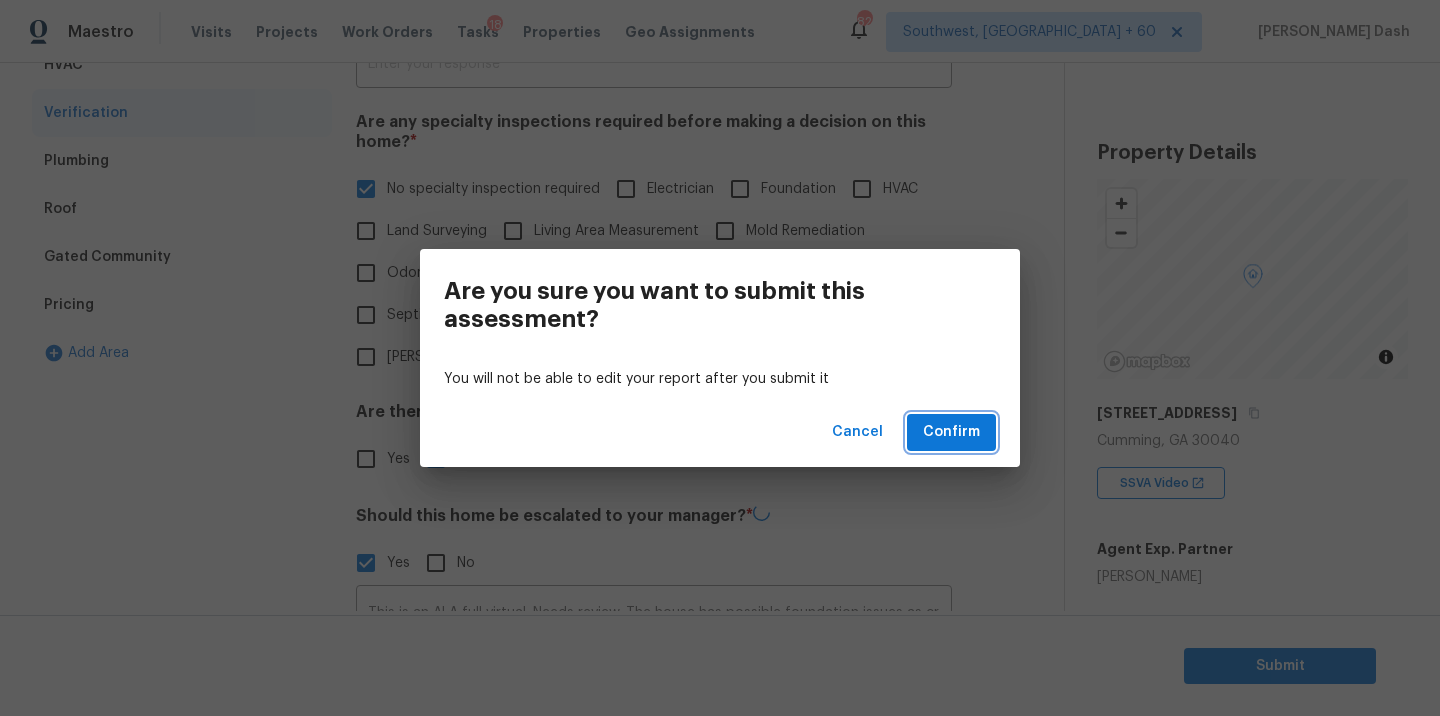 click on "Confirm" at bounding box center [951, 432] 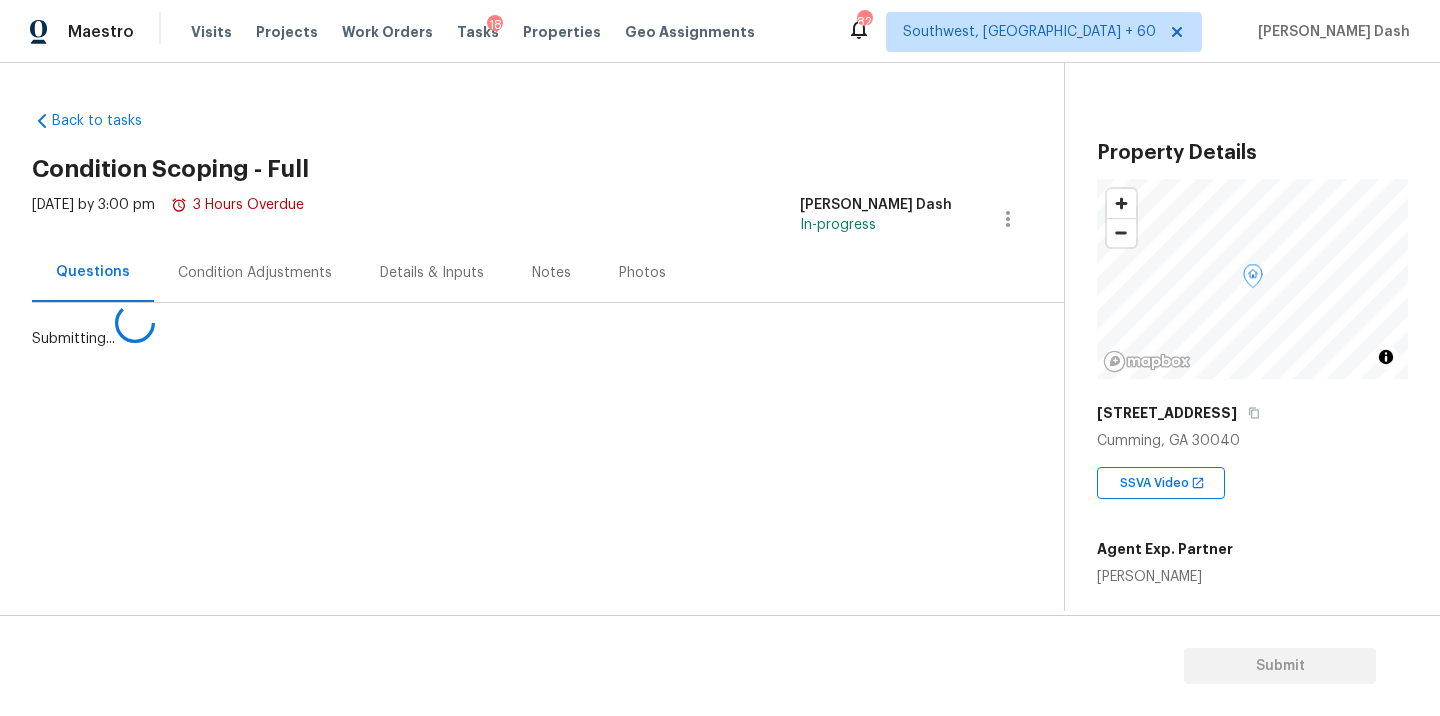 scroll, scrollTop: 0, scrollLeft: 0, axis: both 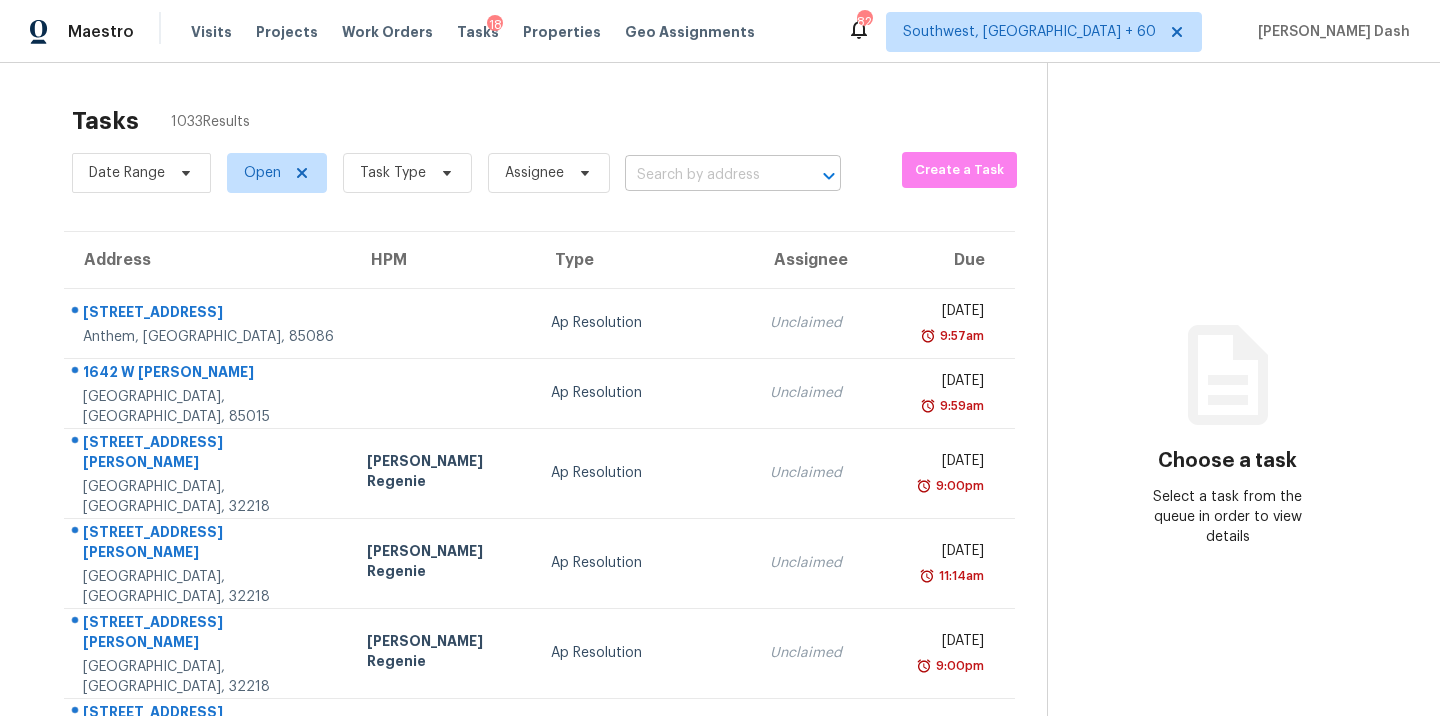 click at bounding box center (705, 175) 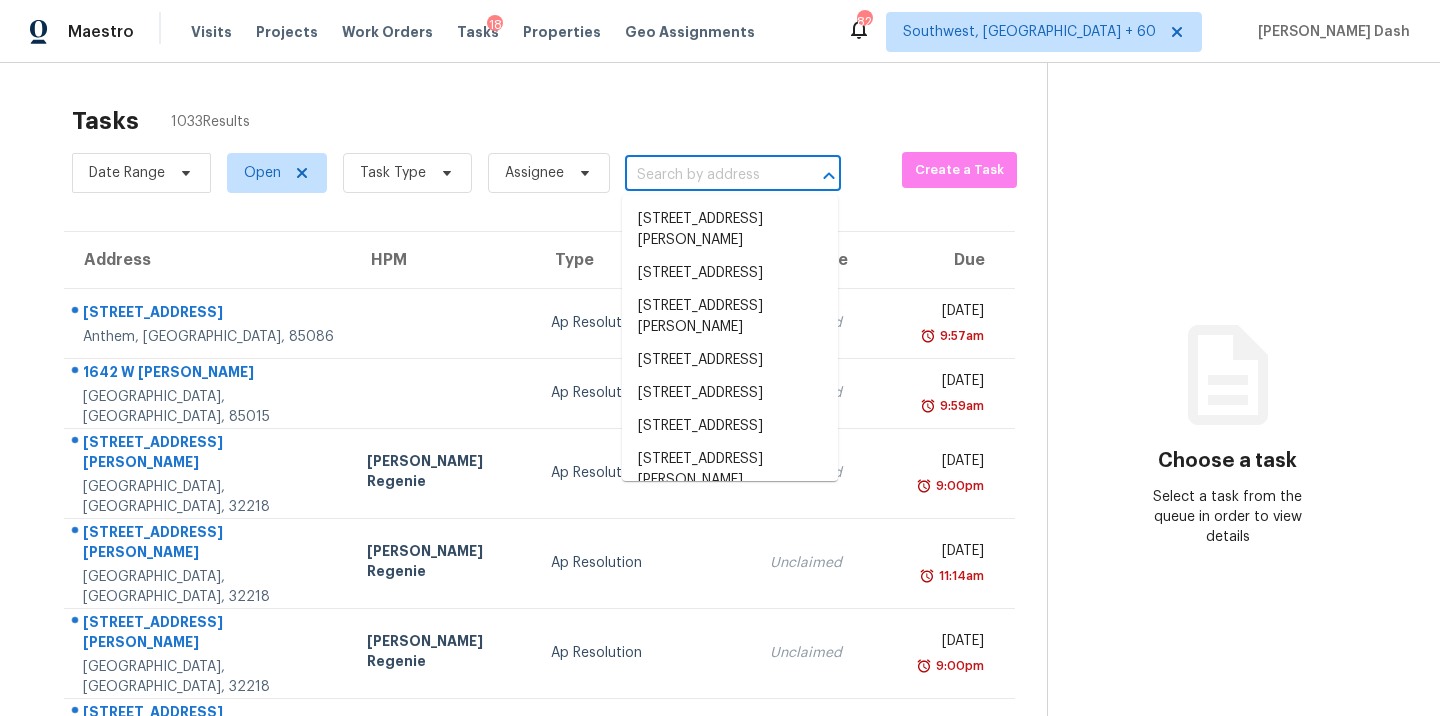 paste on "5009 Elaine Ave, Raleigh, NC 27616" 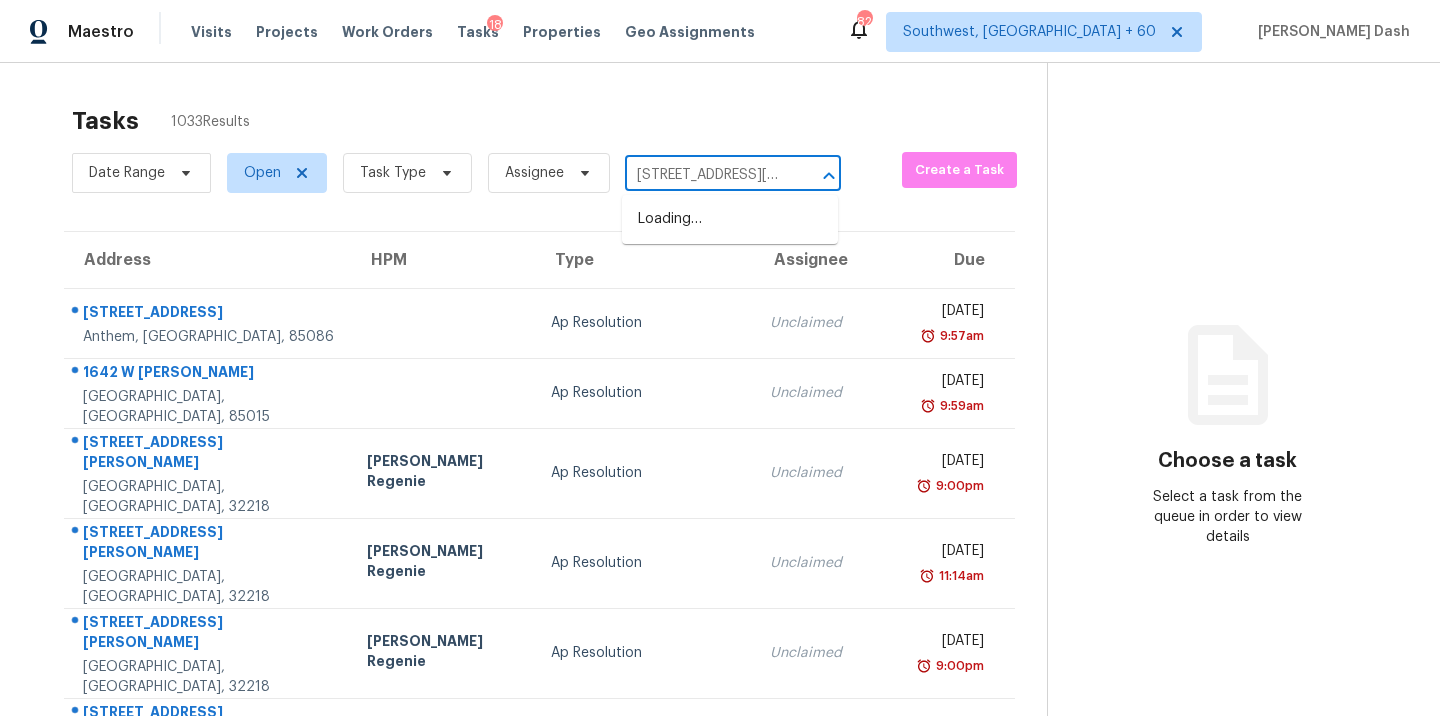 scroll, scrollTop: 0, scrollLeft: 84, axis: horizontal 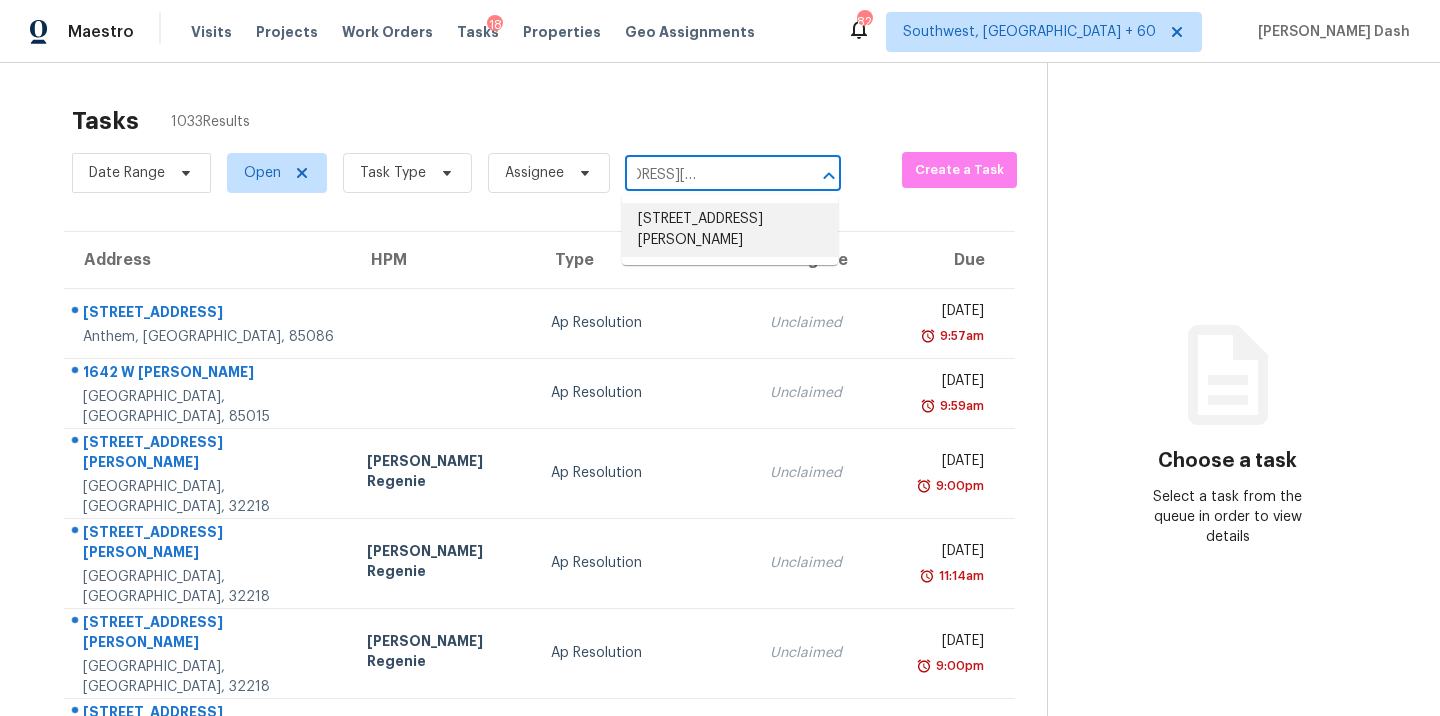 click on "5009 Elaine Ave, Raleigh, NC 27616" at bounding box center [730, 230] 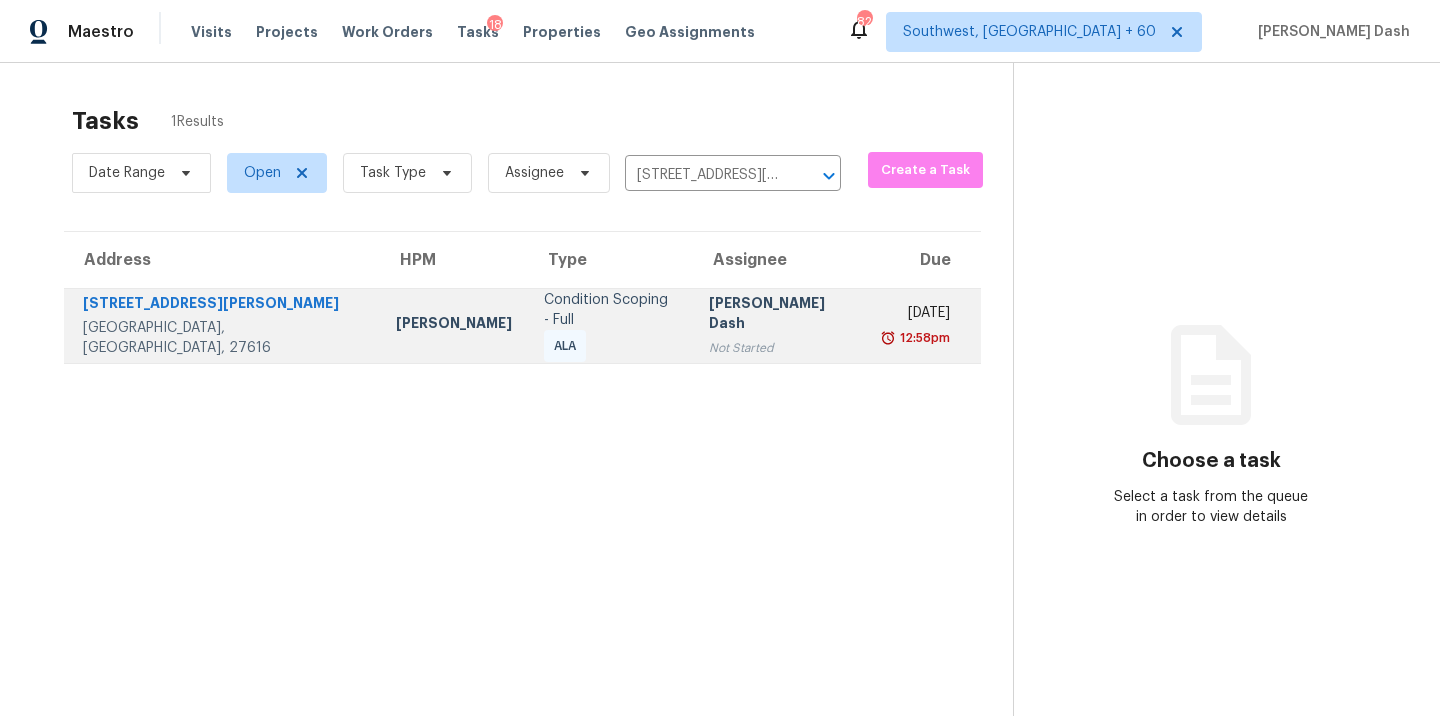 click on "Soumya Ranjan Dash Not Started" at bounding box center [781, 325] 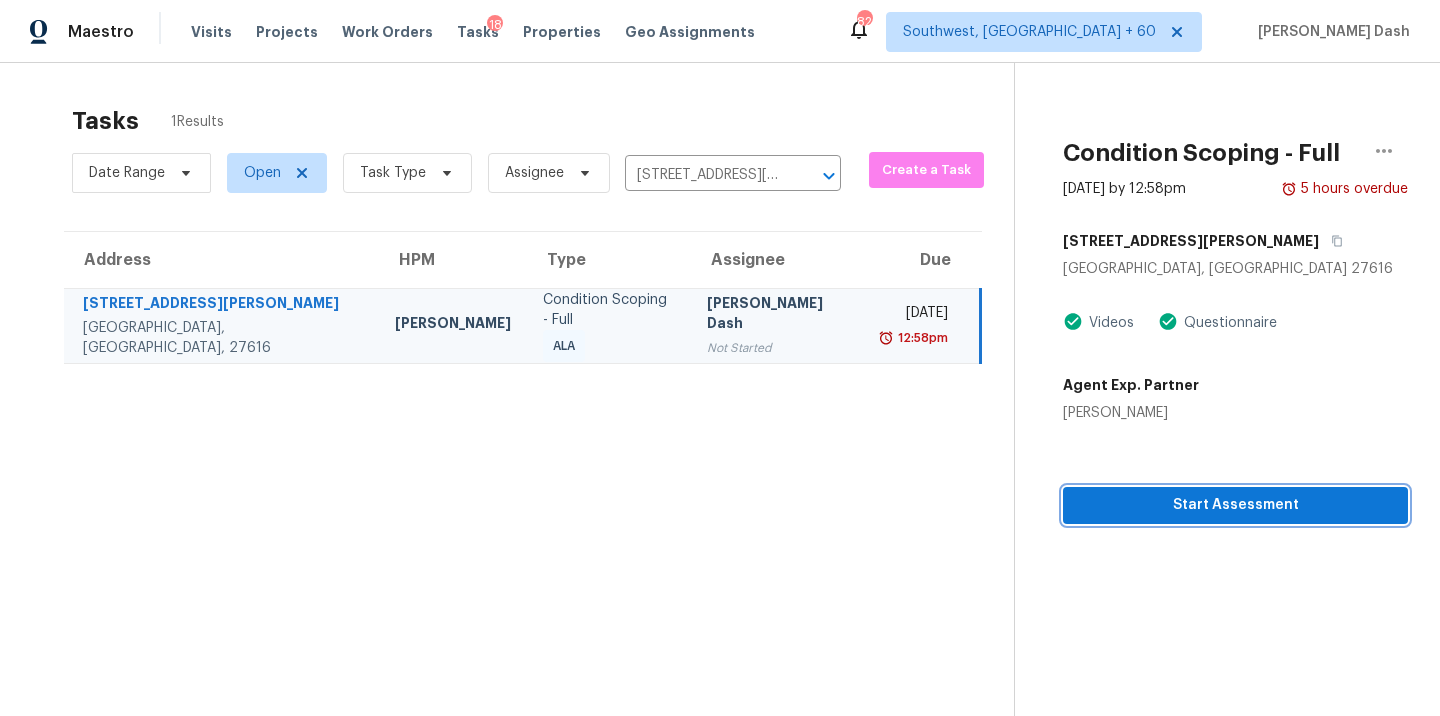 click on "Start Assessment" at bounding box center (1235, 505) 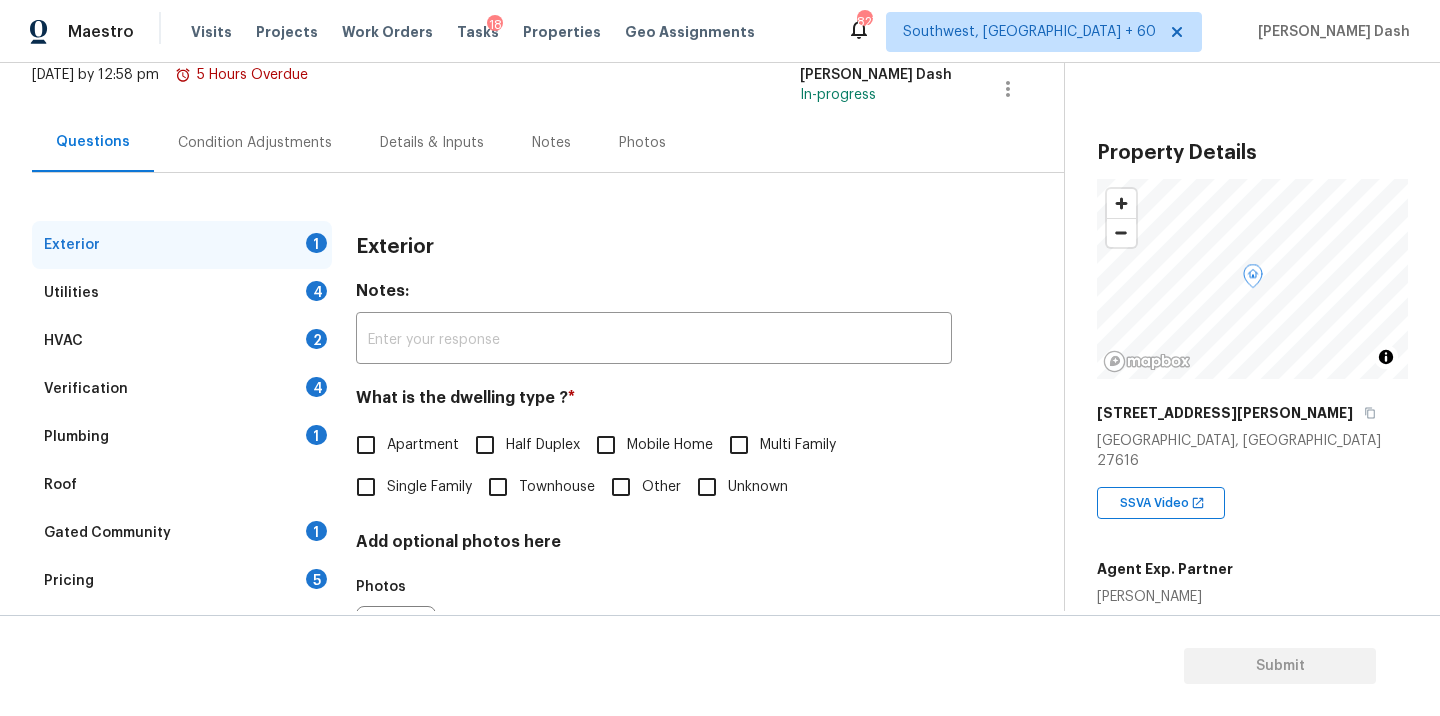 scroll, scrollTop: 247, scrollLeft: 0, axis: vertical 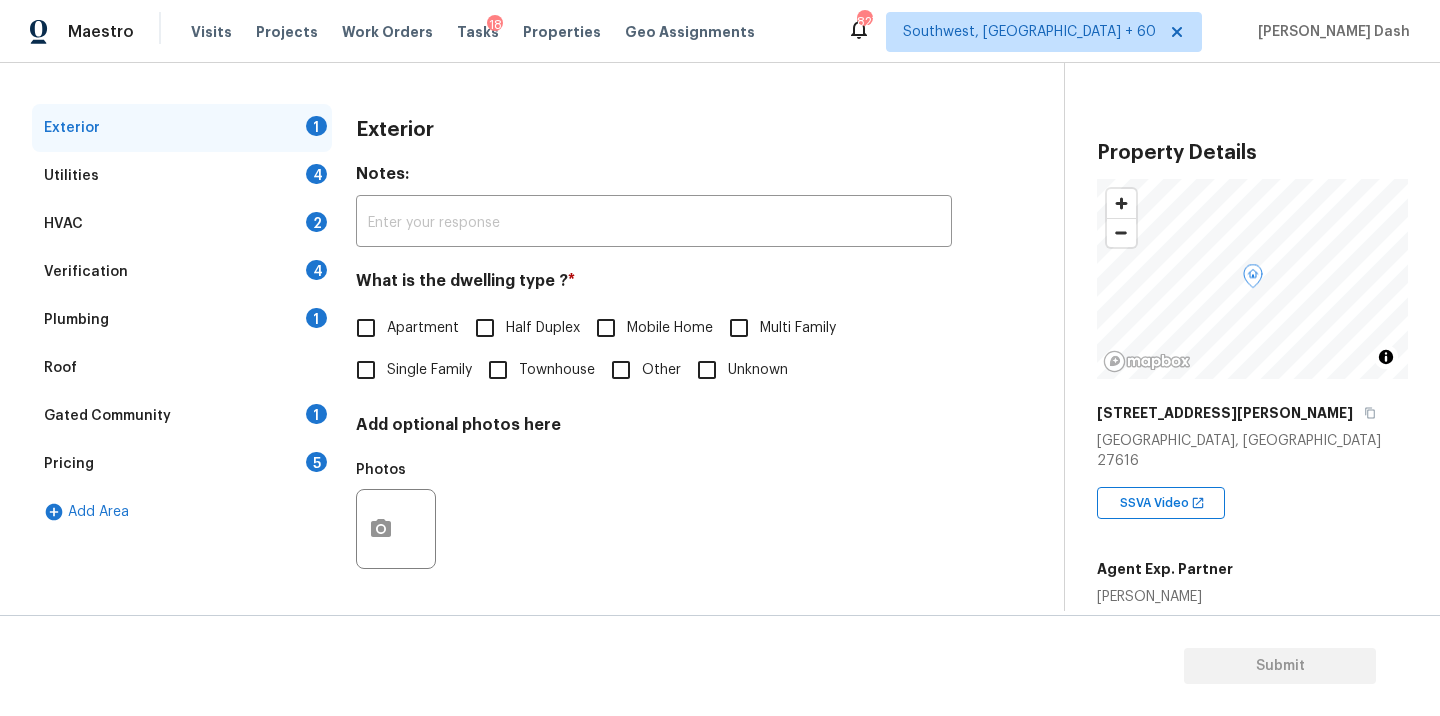 click on "Single Family" at bounding box center [429, 370] 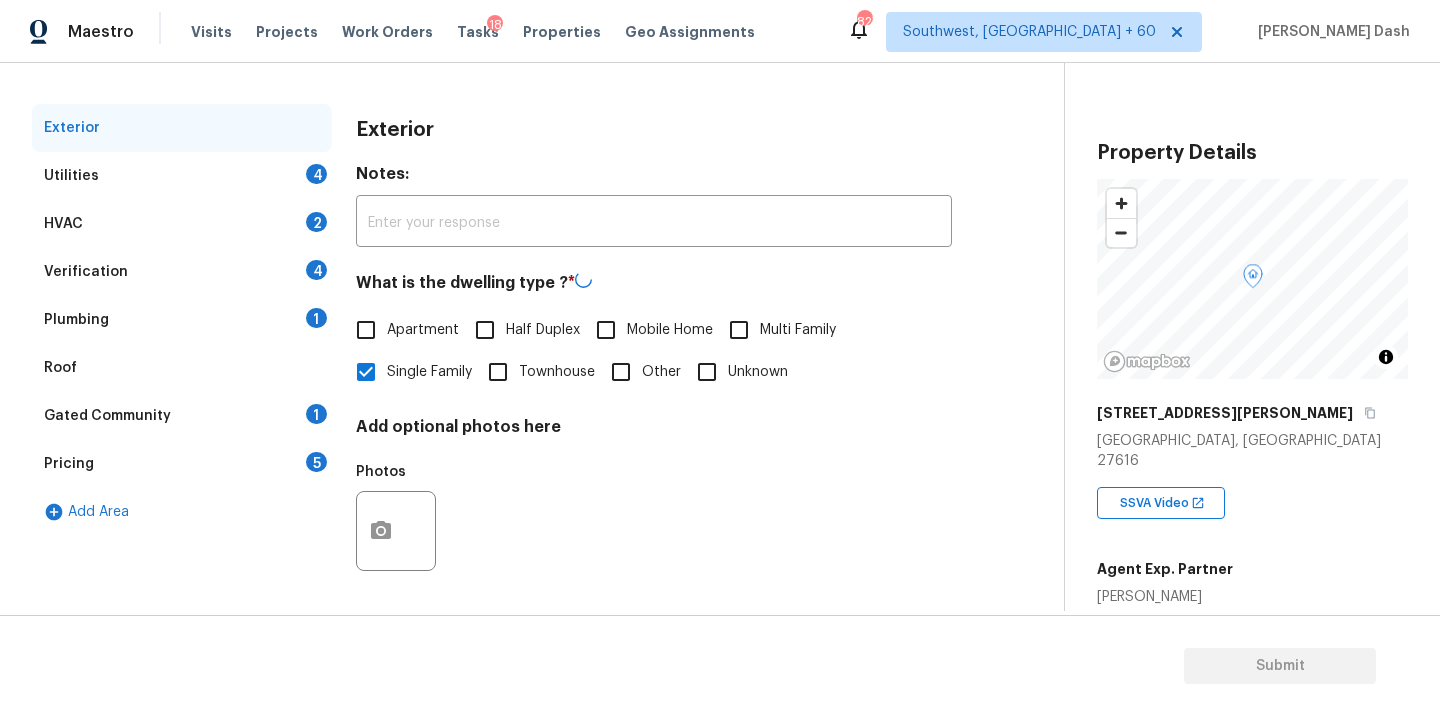 click on "Utilities 4" at bounding box center [182, 176] 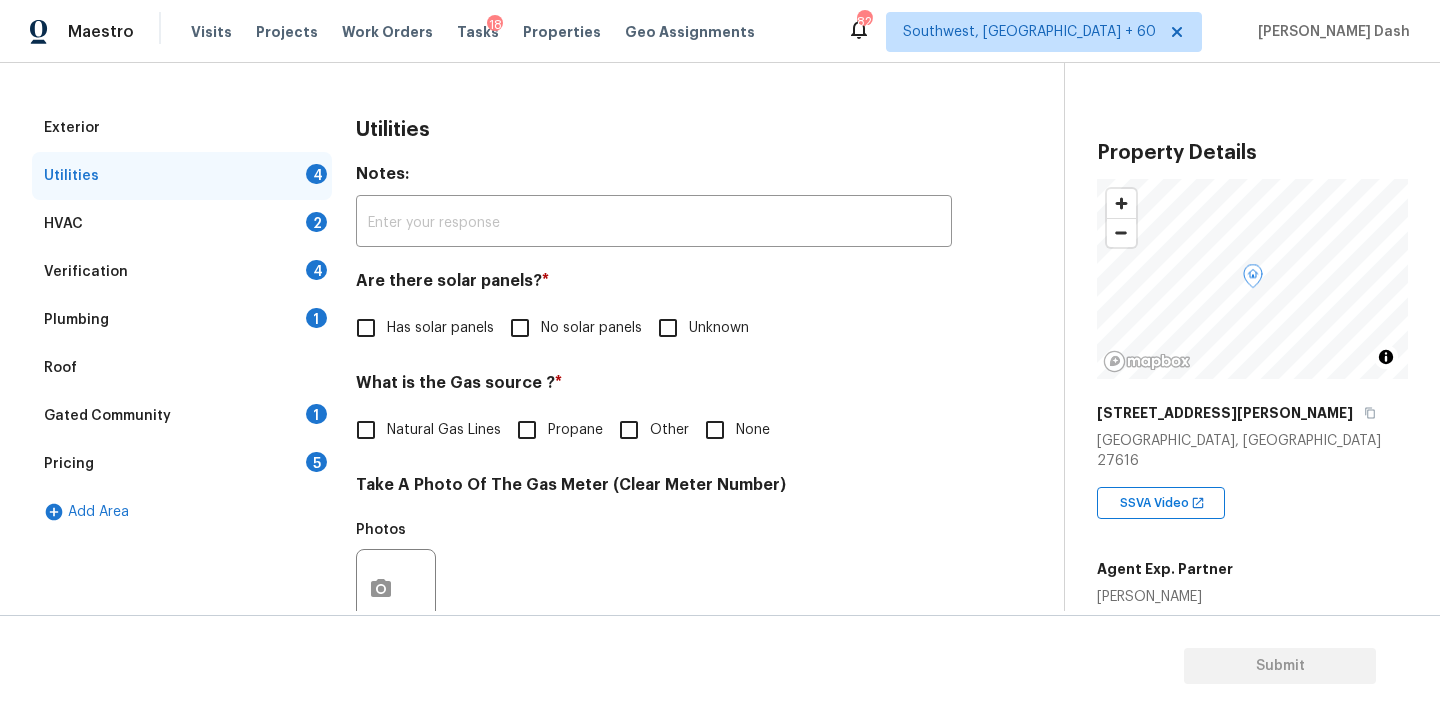 click on "No solar panels" at bounding box center [591, 328] 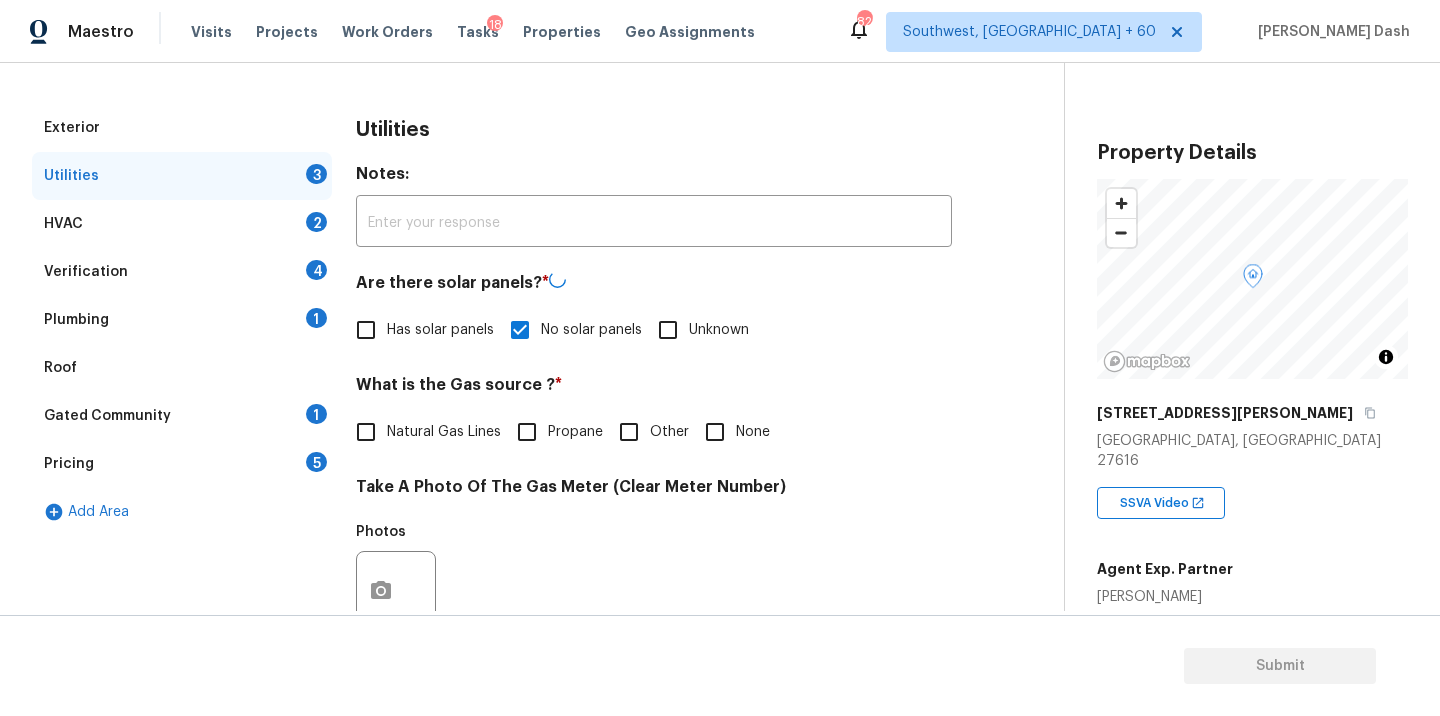 click on "Other" at bounding box center [629, 432] 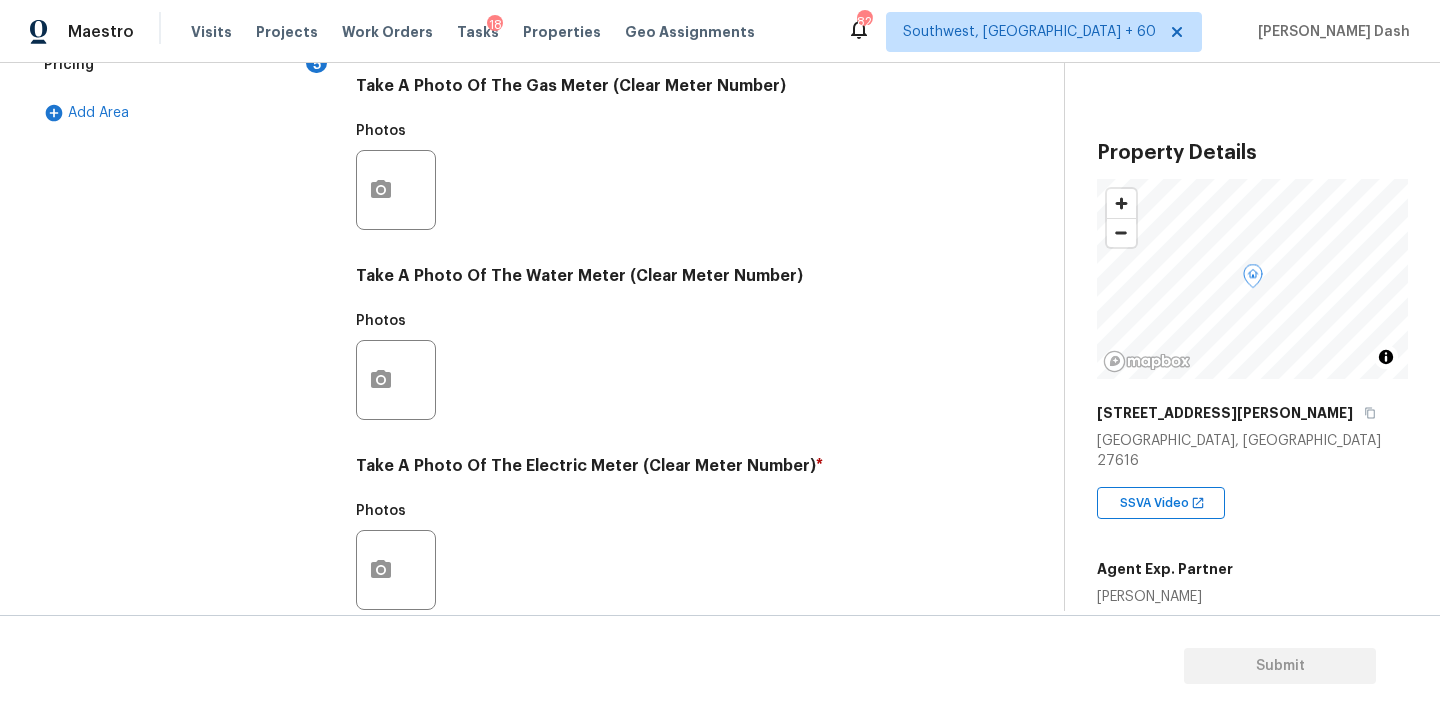 scroll, scrollTop: 671, scrollLeft: 0, axis: vertical 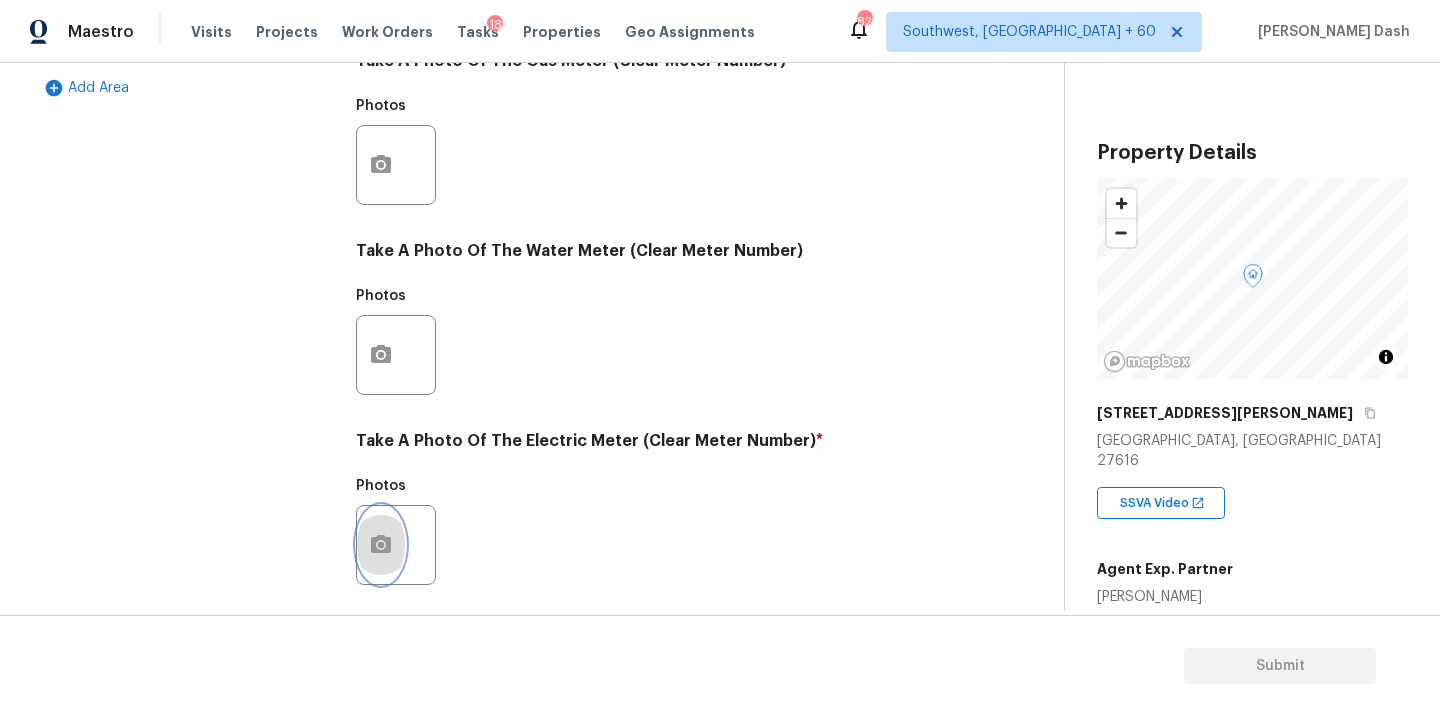 click 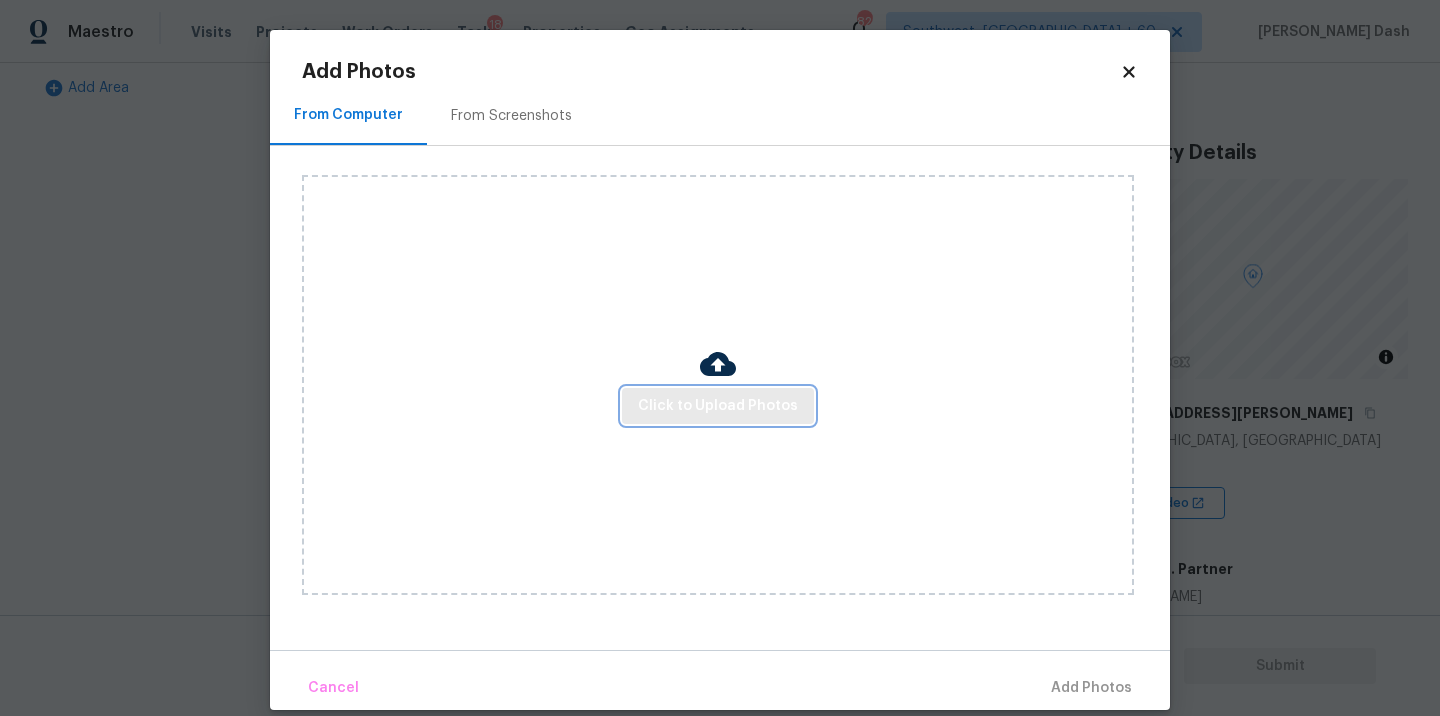 click on "Click to Upload Photos" at bounding box center (718, 406) 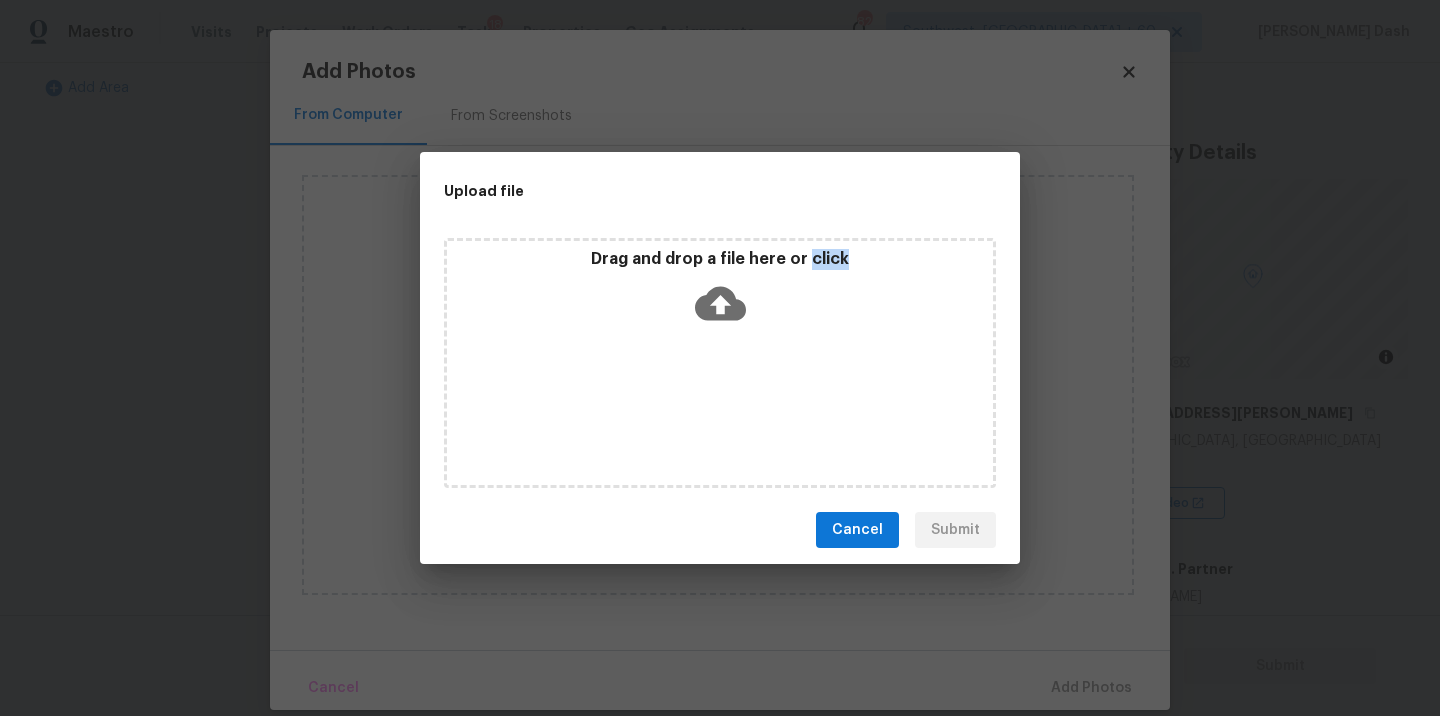 click on "Drag and drop a file here or click" at bounding box center (720, 363) 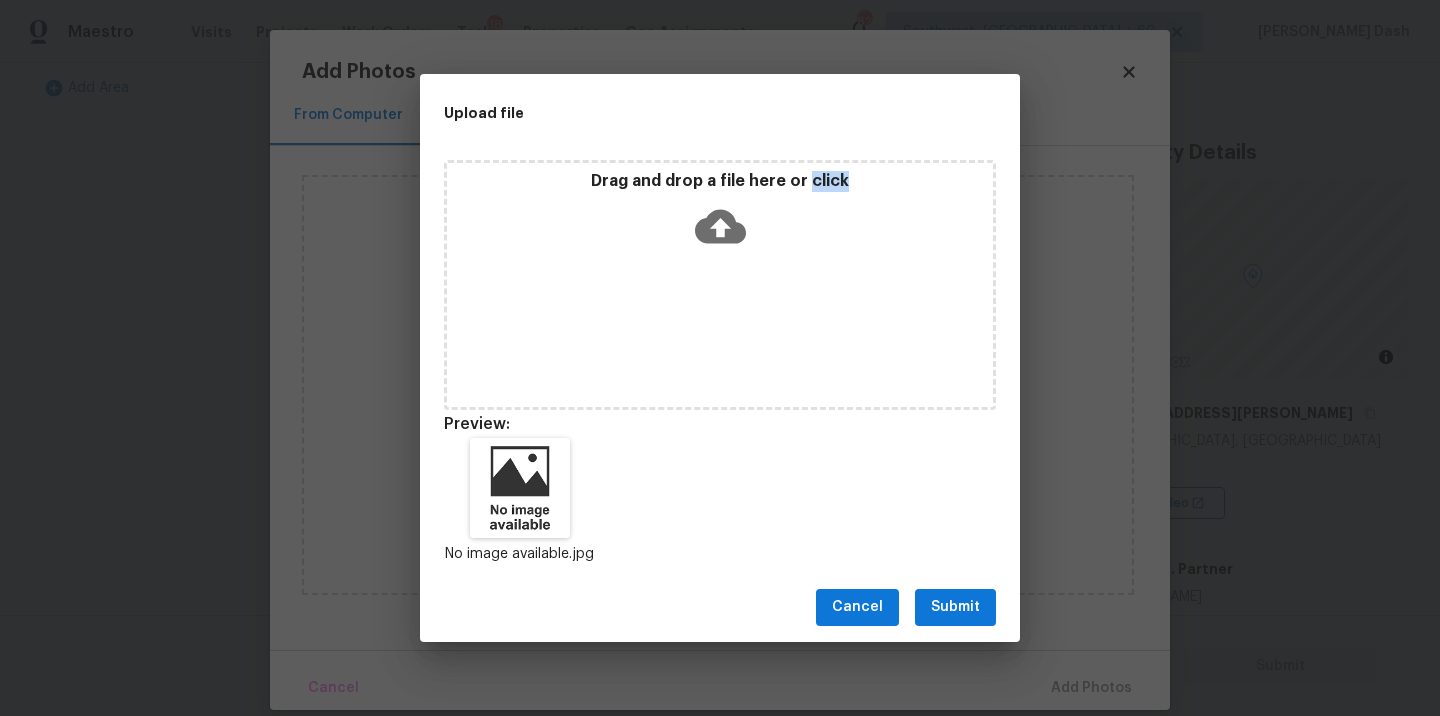 click on "Submit" at bounding box center [955, 607] 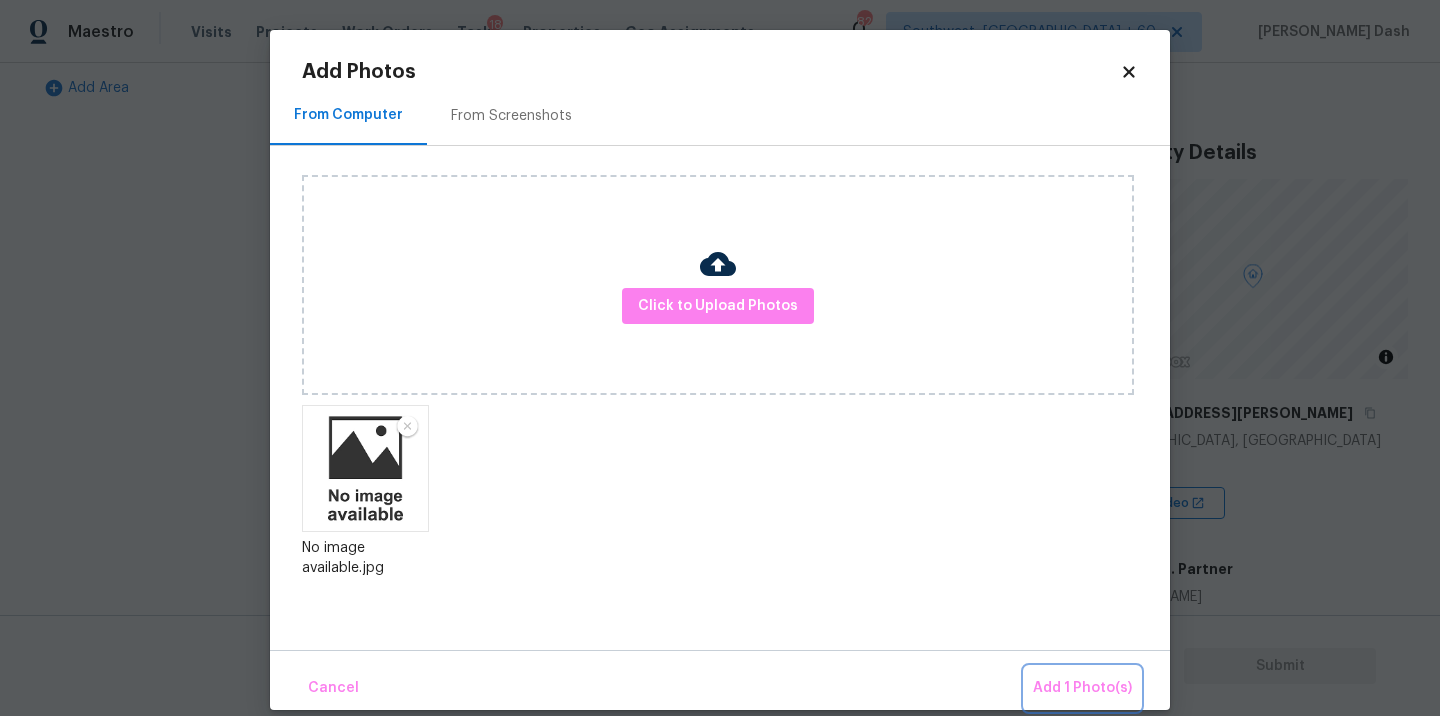 click on "Add 1 Photo(s)" at bounding box center [1082, 688] 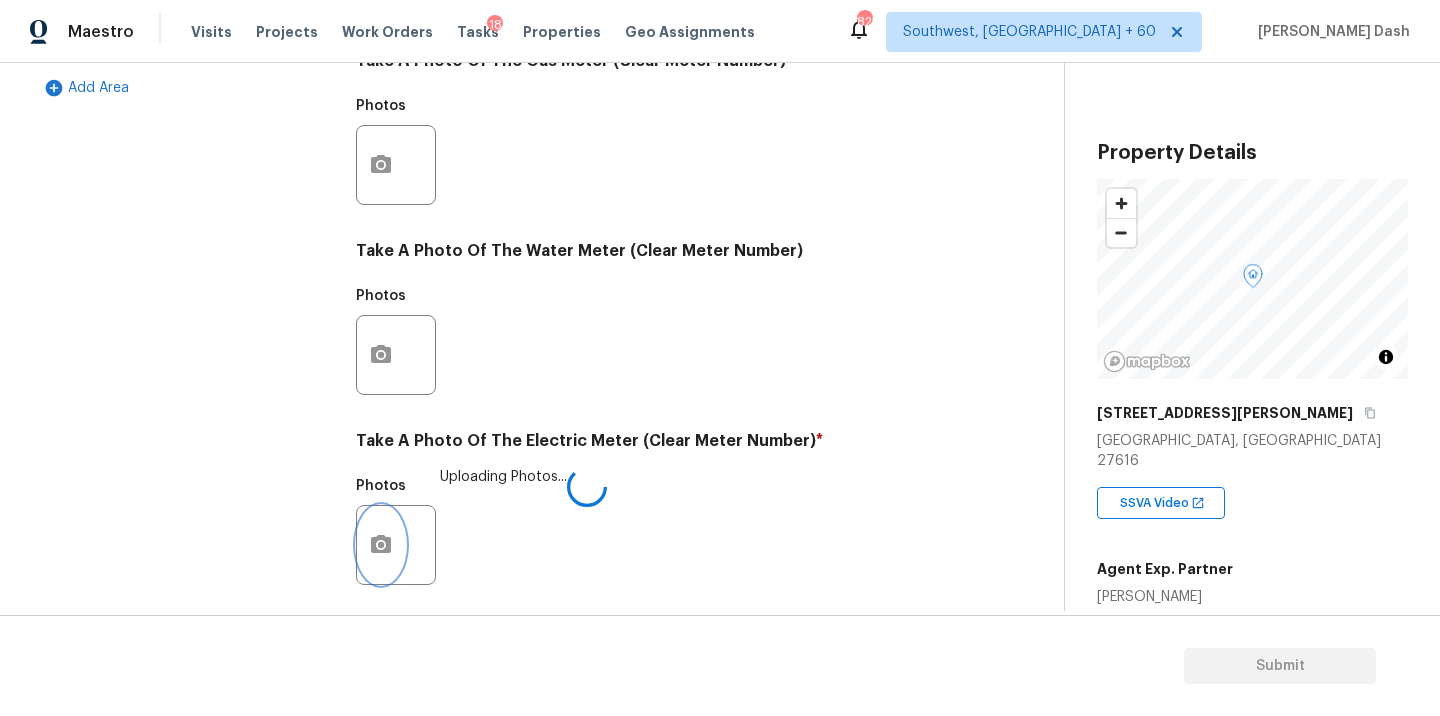 scroll, scrollTop: 789, scrollLeft: 0, axis: vertical 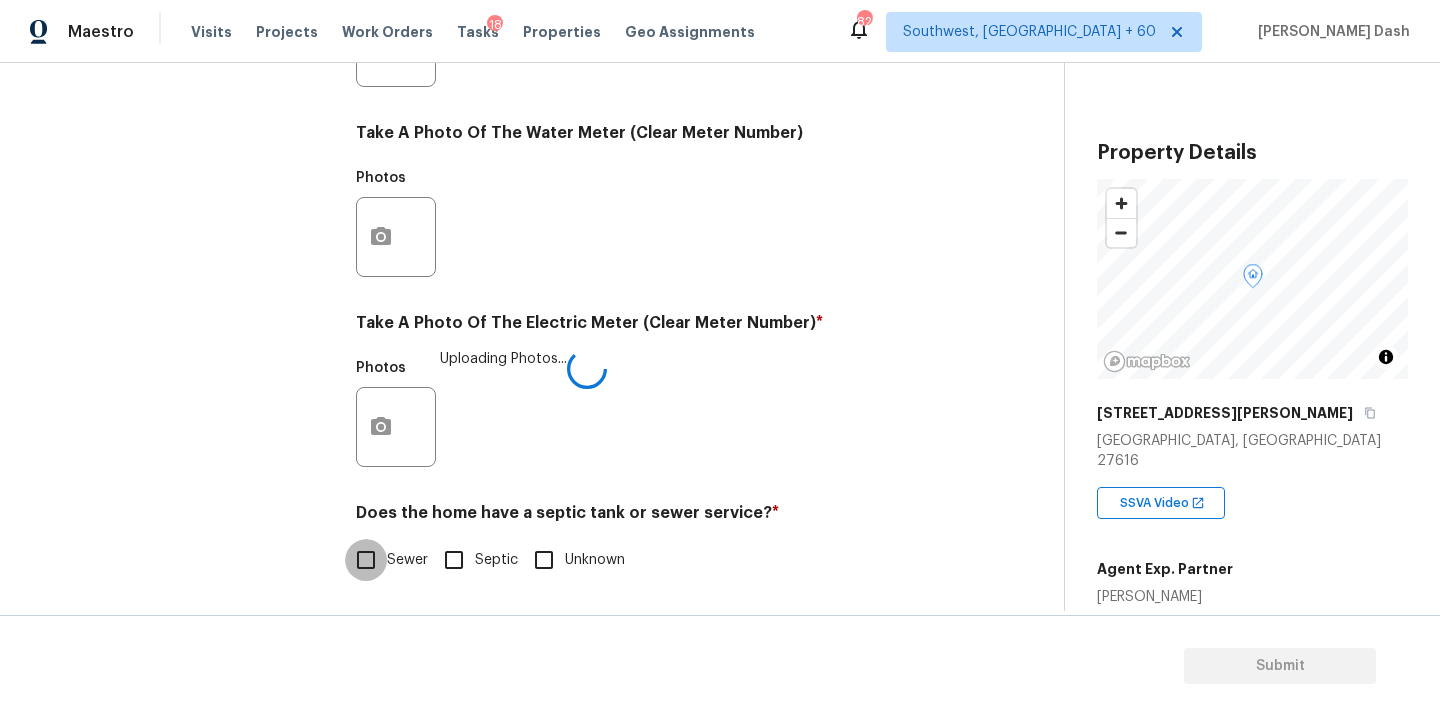 click on "Sewer" at bounding box center (366, 560) 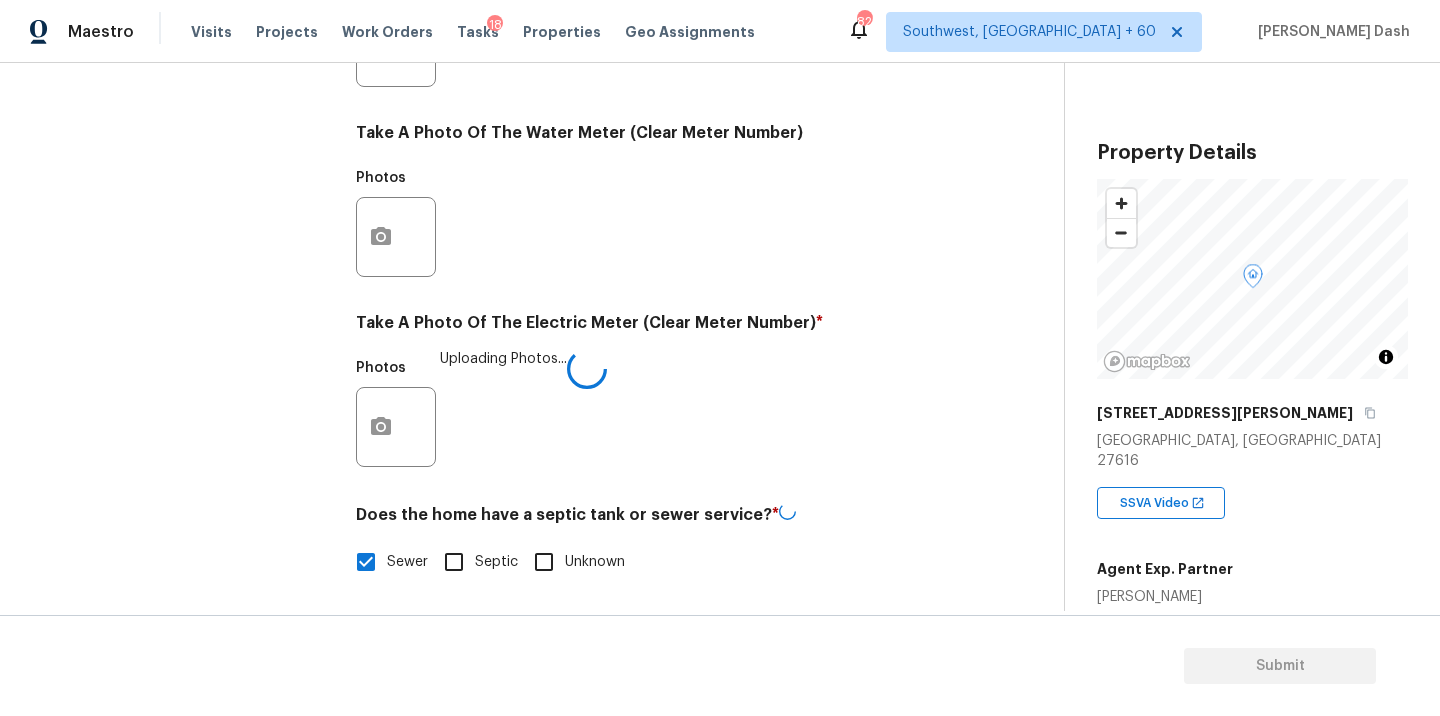 click on "Septic" at bounding box center [454, 562] 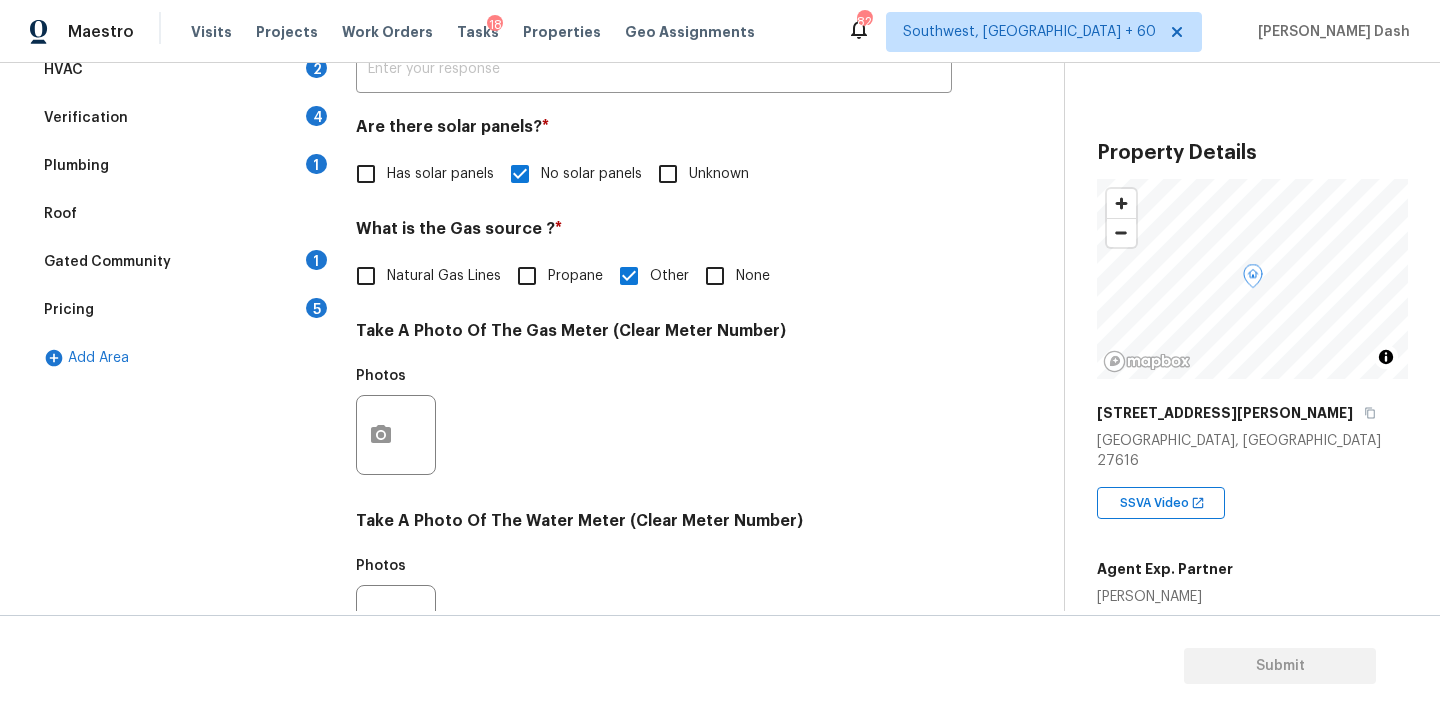 scroll, scrollTop: 368, scrollLeft: 0, axis: vertical 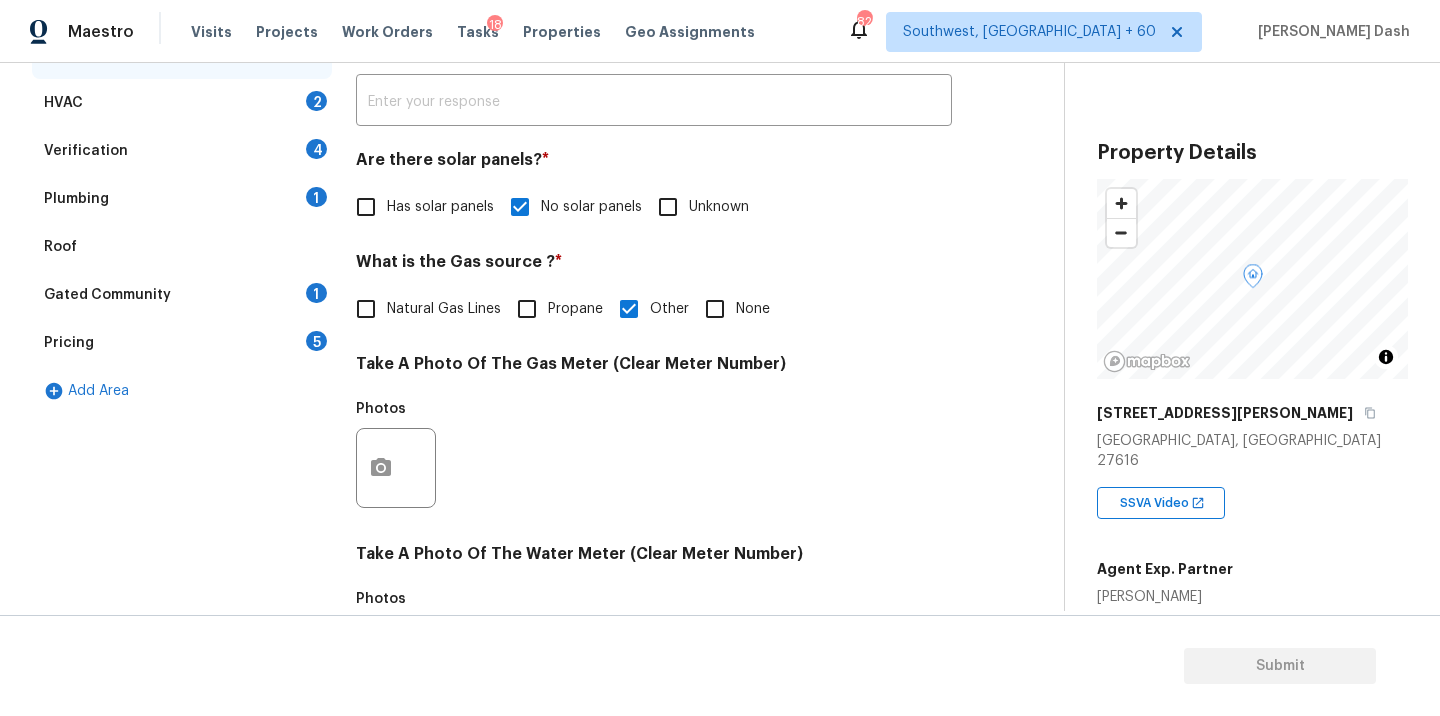 click on "HVAC 2" at bounding box center (182, 103) 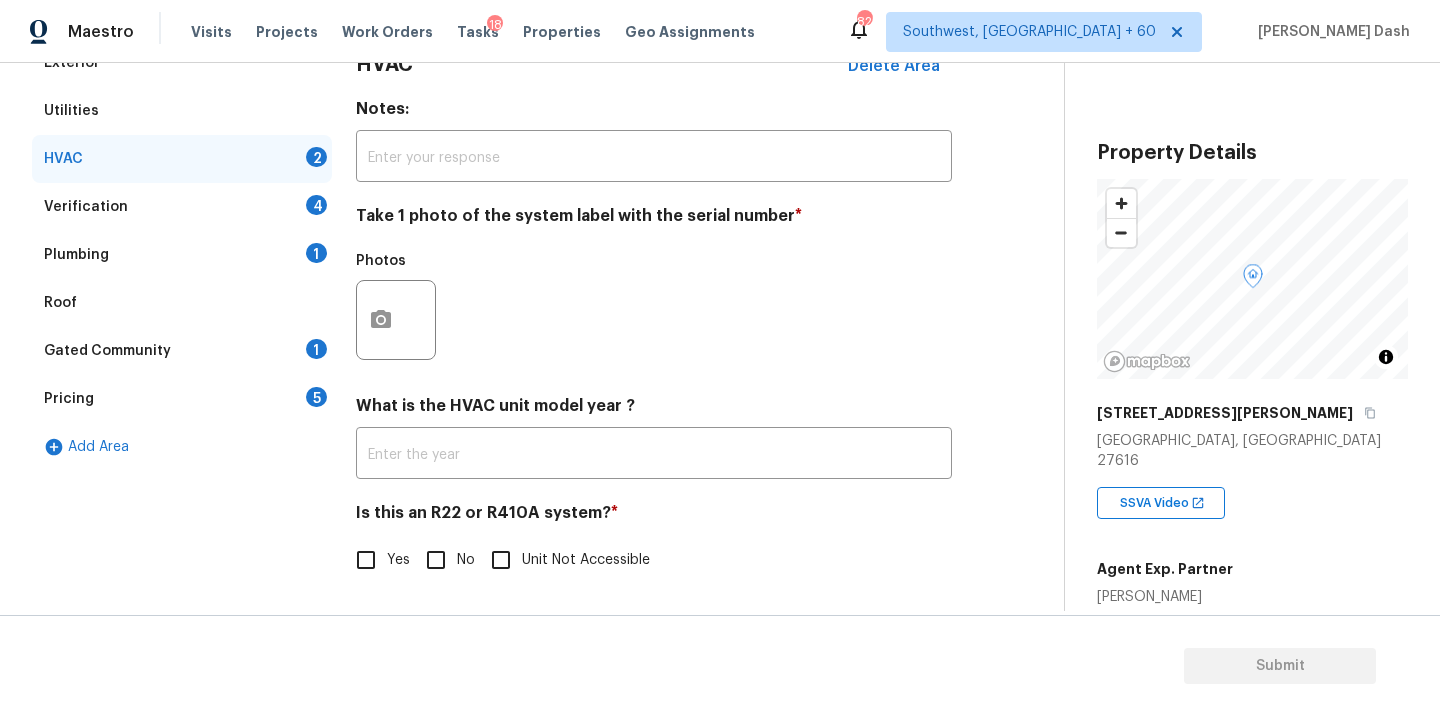 scroll, scrollTop: 313, scrollLeft: 0, axis: vertical 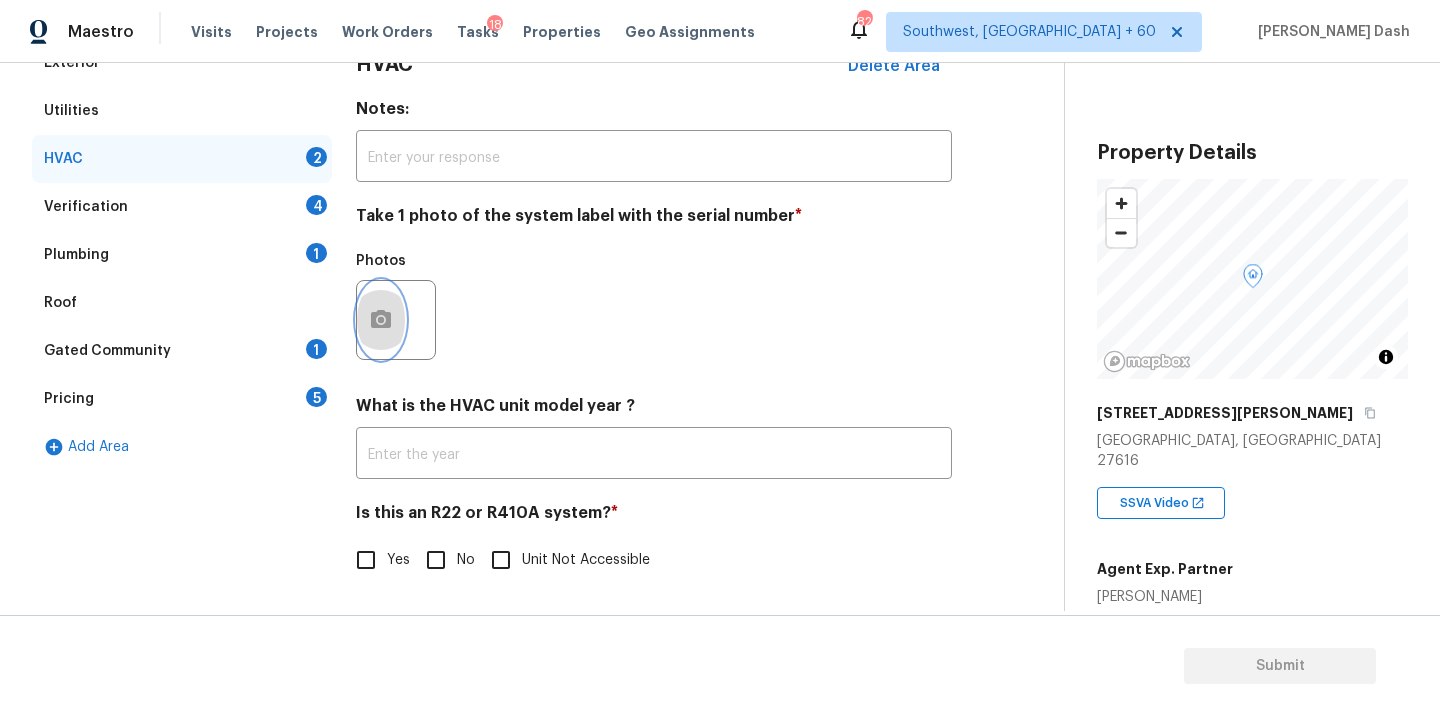 click 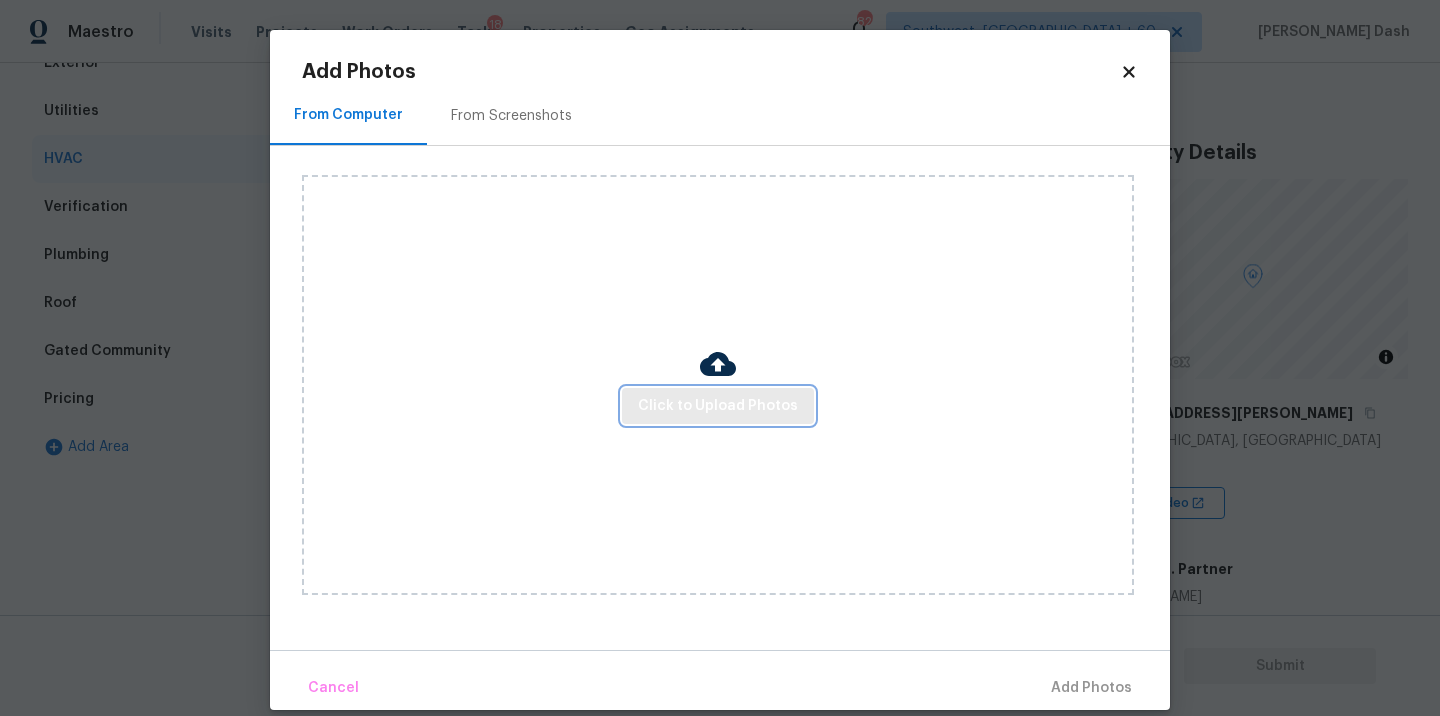 click on "Click to Upload Photos" at bounding box center (718, 406) 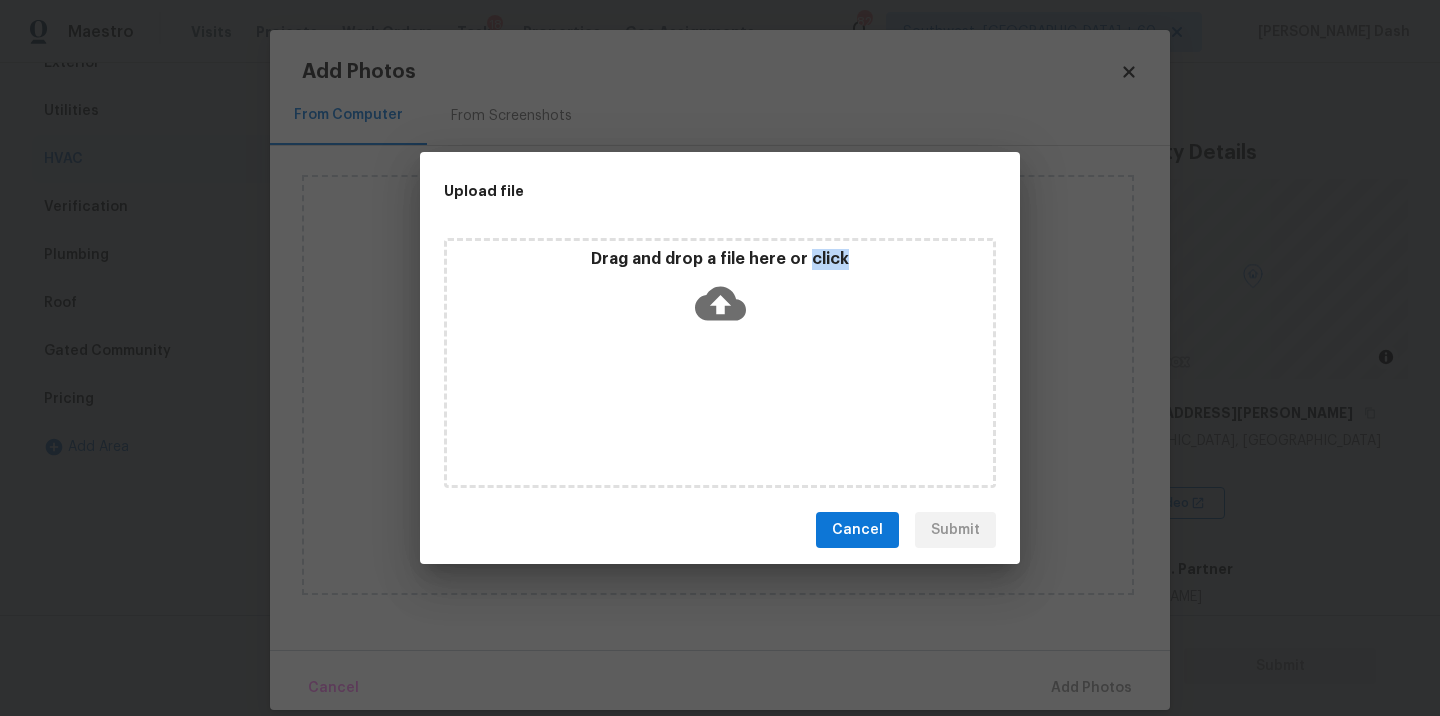 click on "Drag and drop a file here or click" at bounding box center (720, 363) 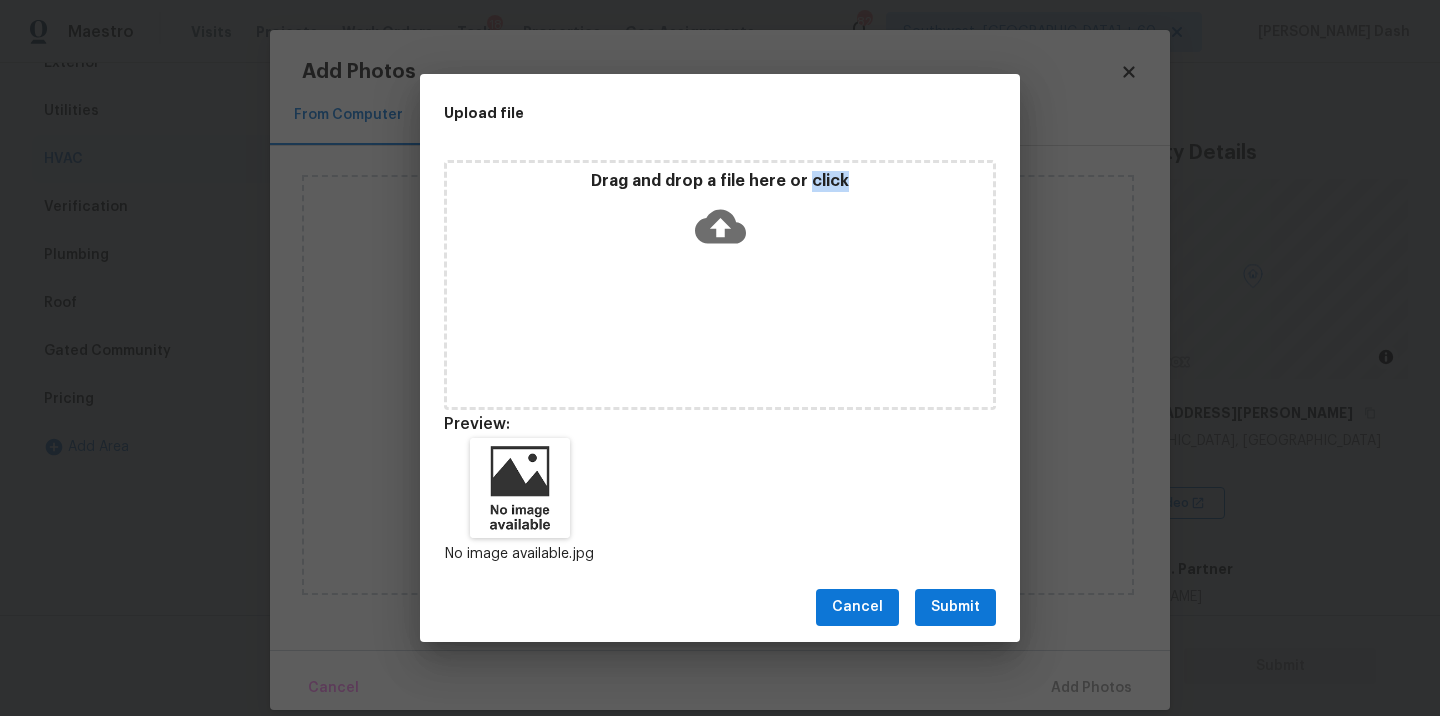 click on "Submit" at bounding box center (955, 607) 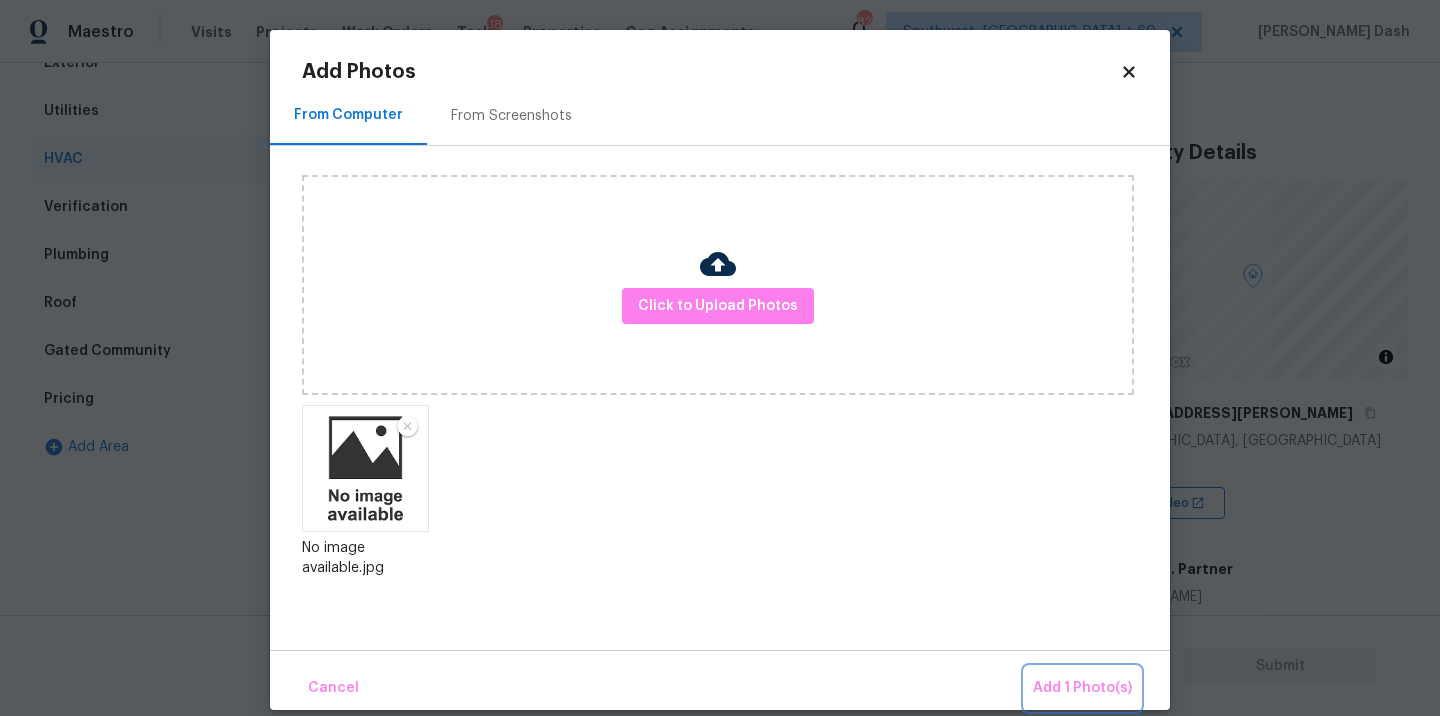 click on "Add 1 Photo(s)" at bounding box center (1082, 688) 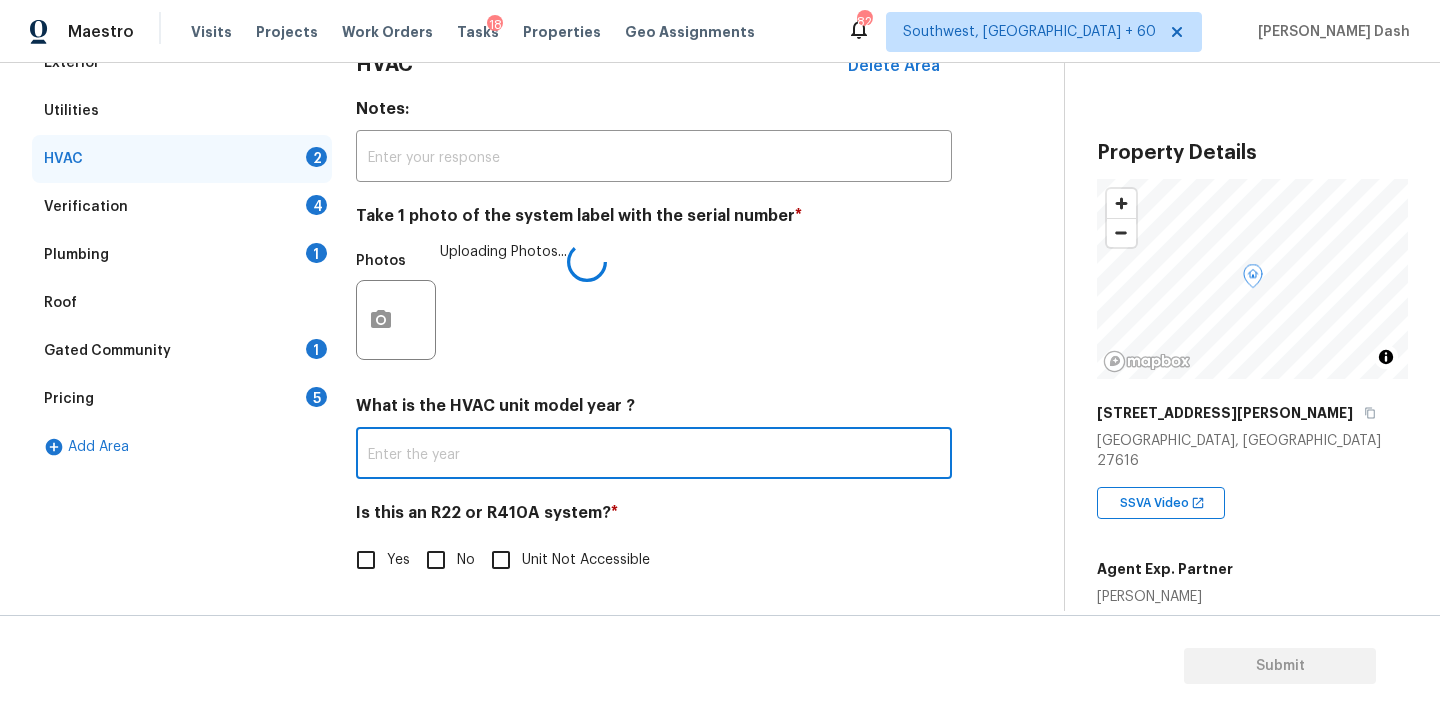 click at bounding box center (654, 455) 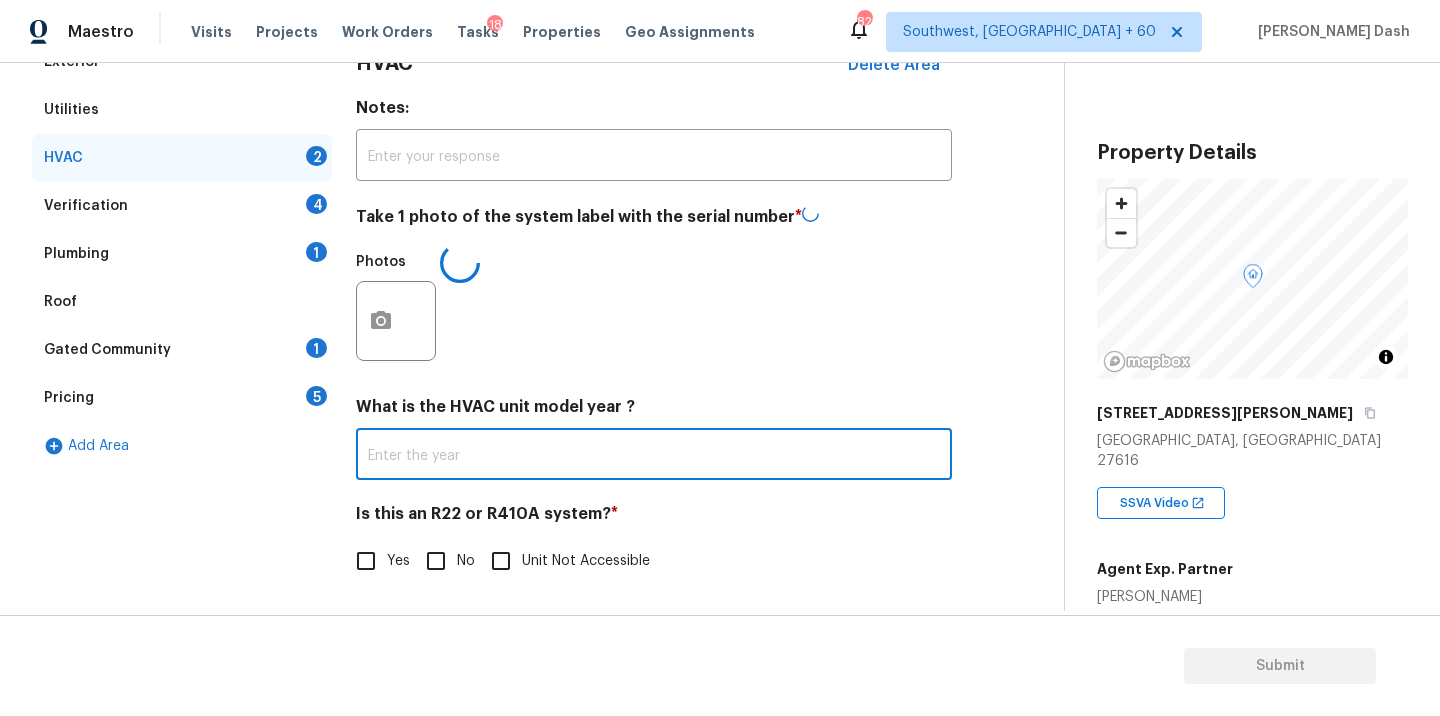 click on "Unit Not Accessible" at bounding box center [501, 561] 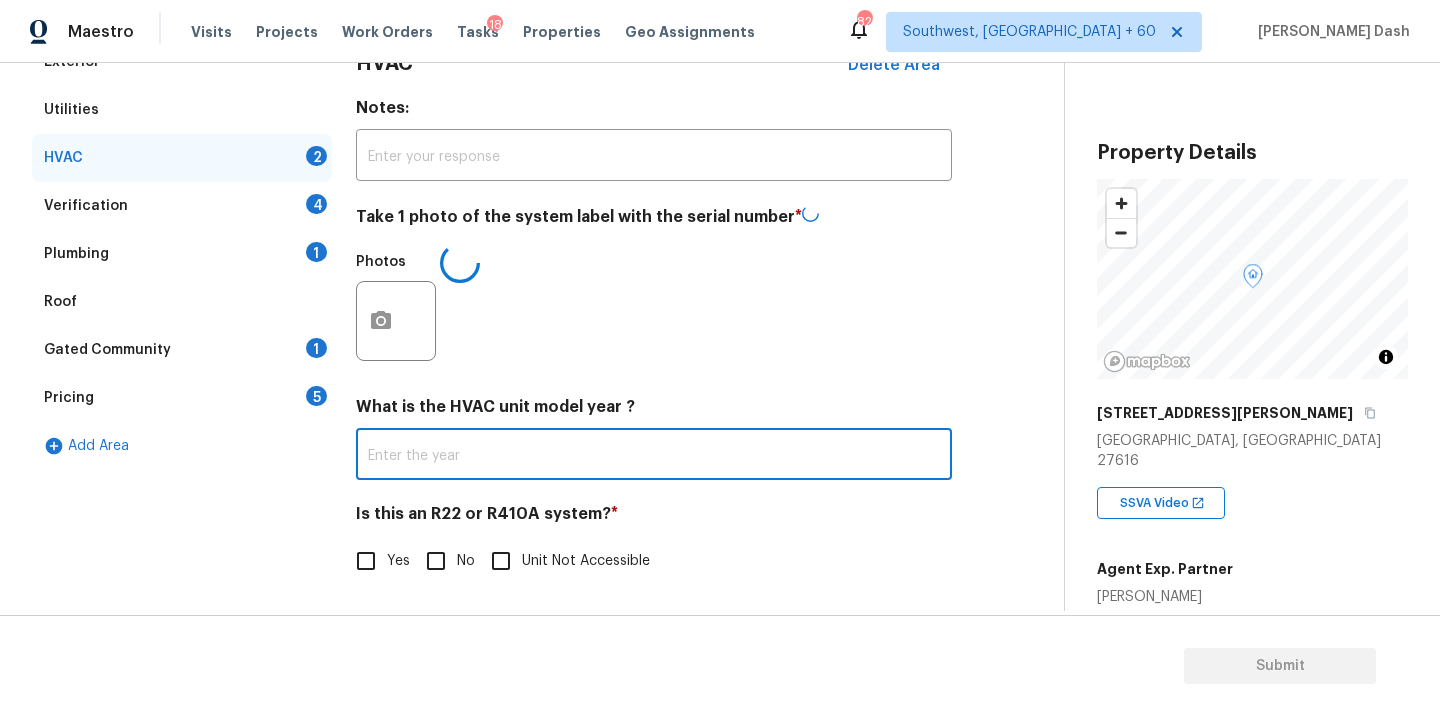 checkbox on "true" 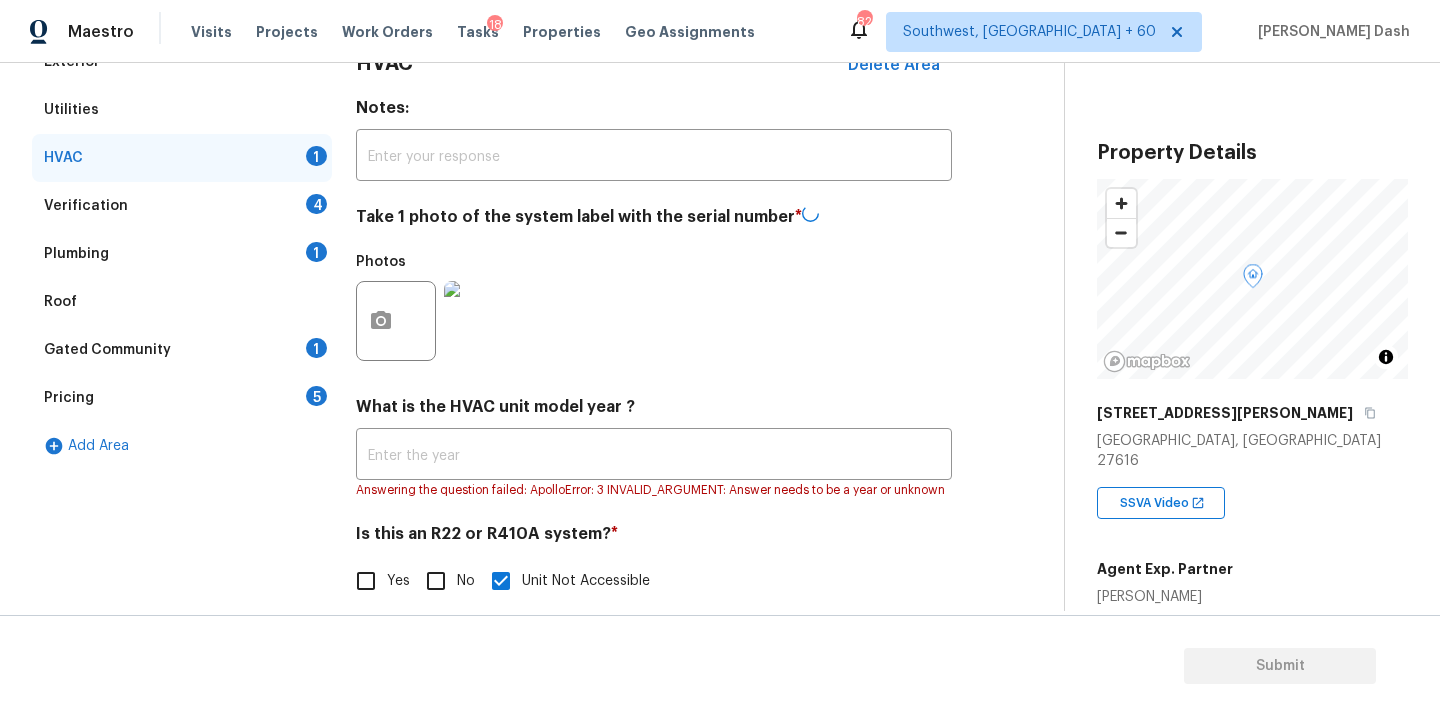 click on "Verification 4" at bounding box center (182, 206) 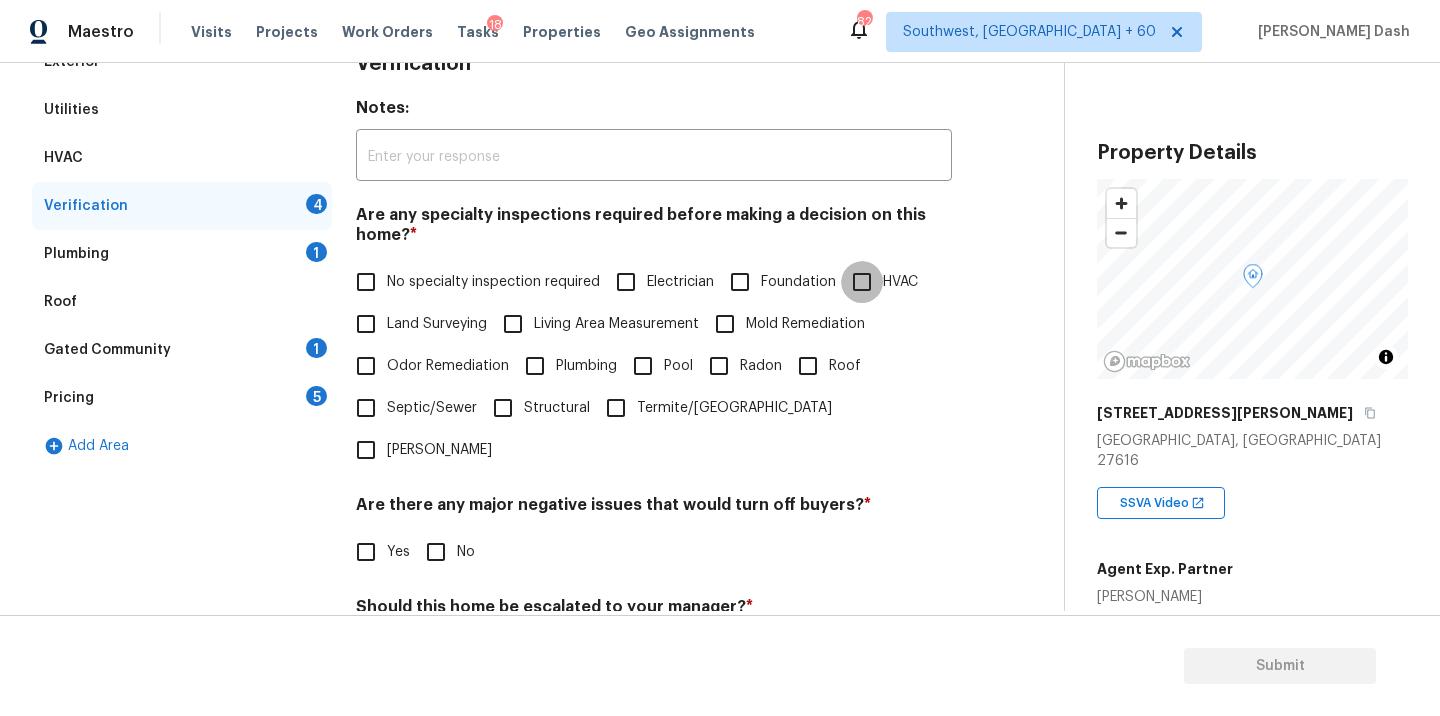 click on "HVAC" at bounding box center [862, 282] 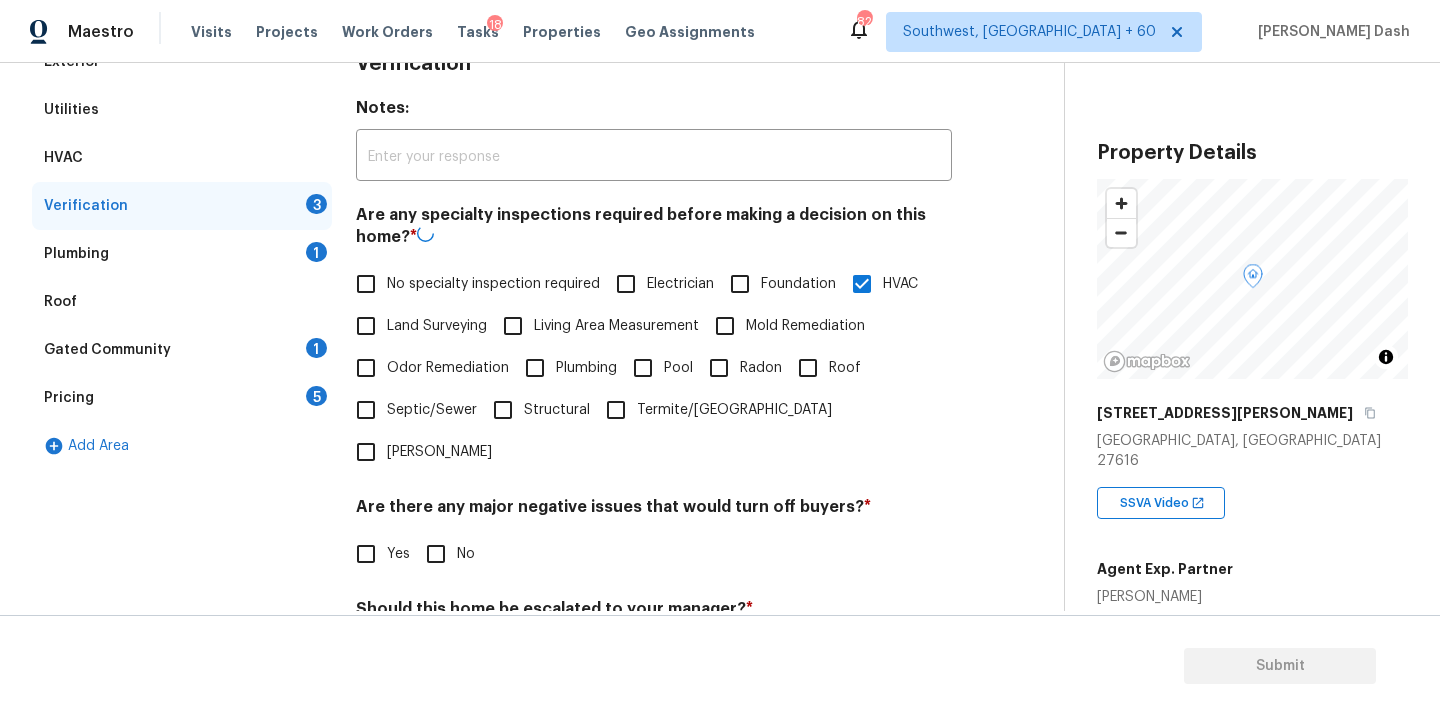 click on "Roof" at bounding box center (808, 368) 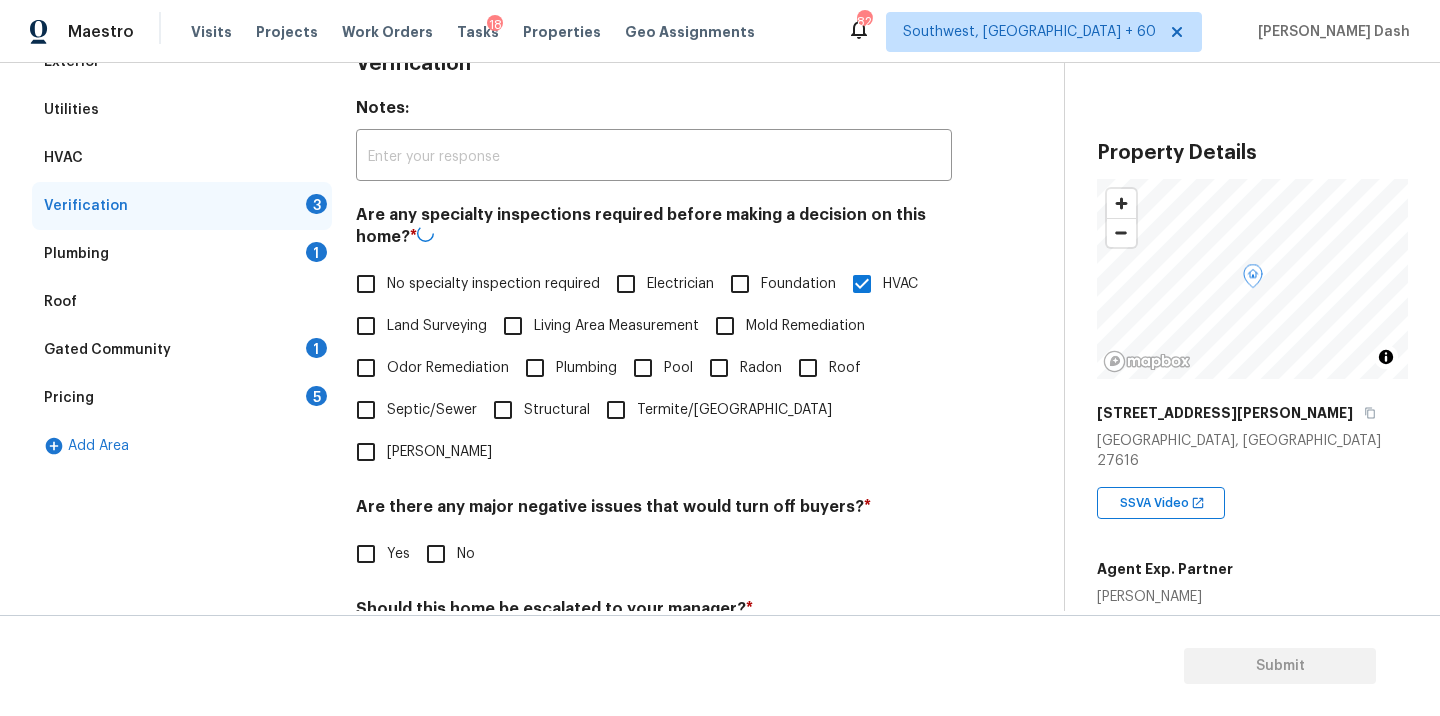 checkbox on "true" 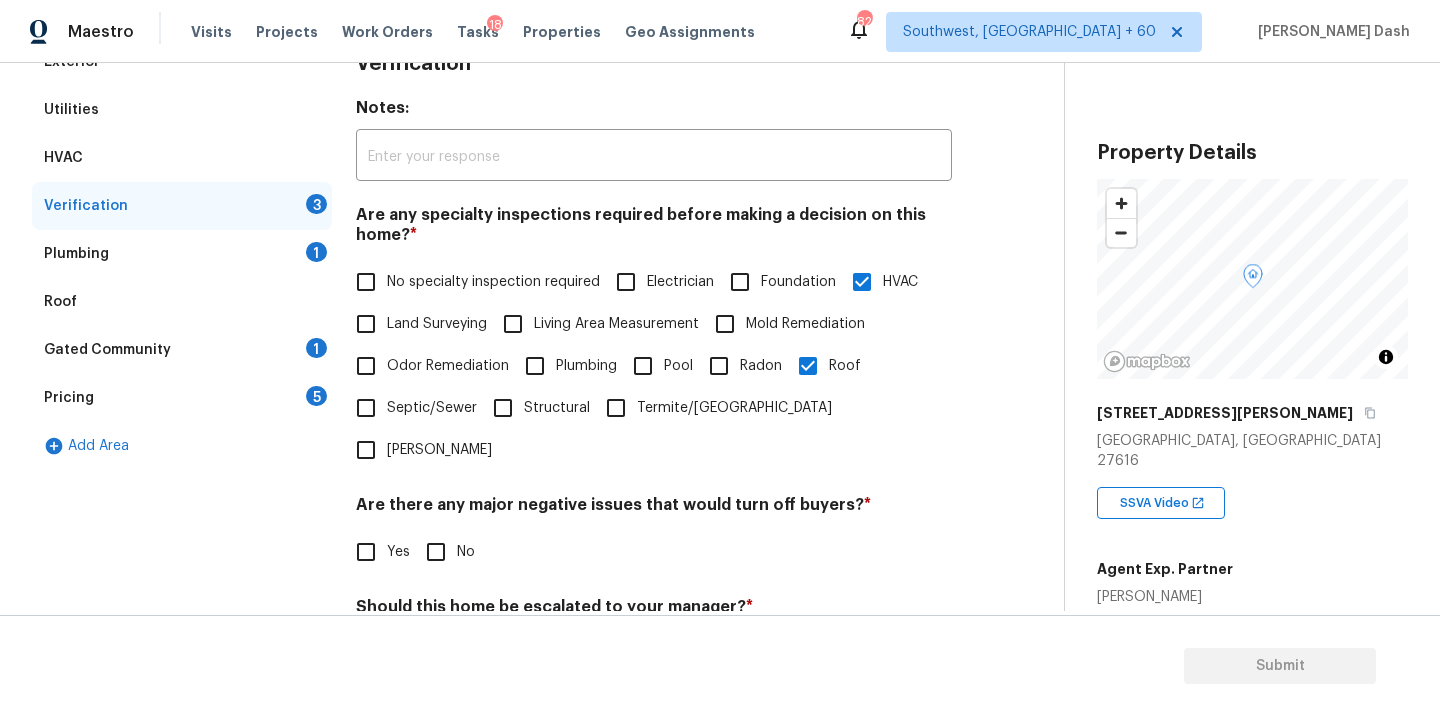click on "No" at bounding box center [436, 552] 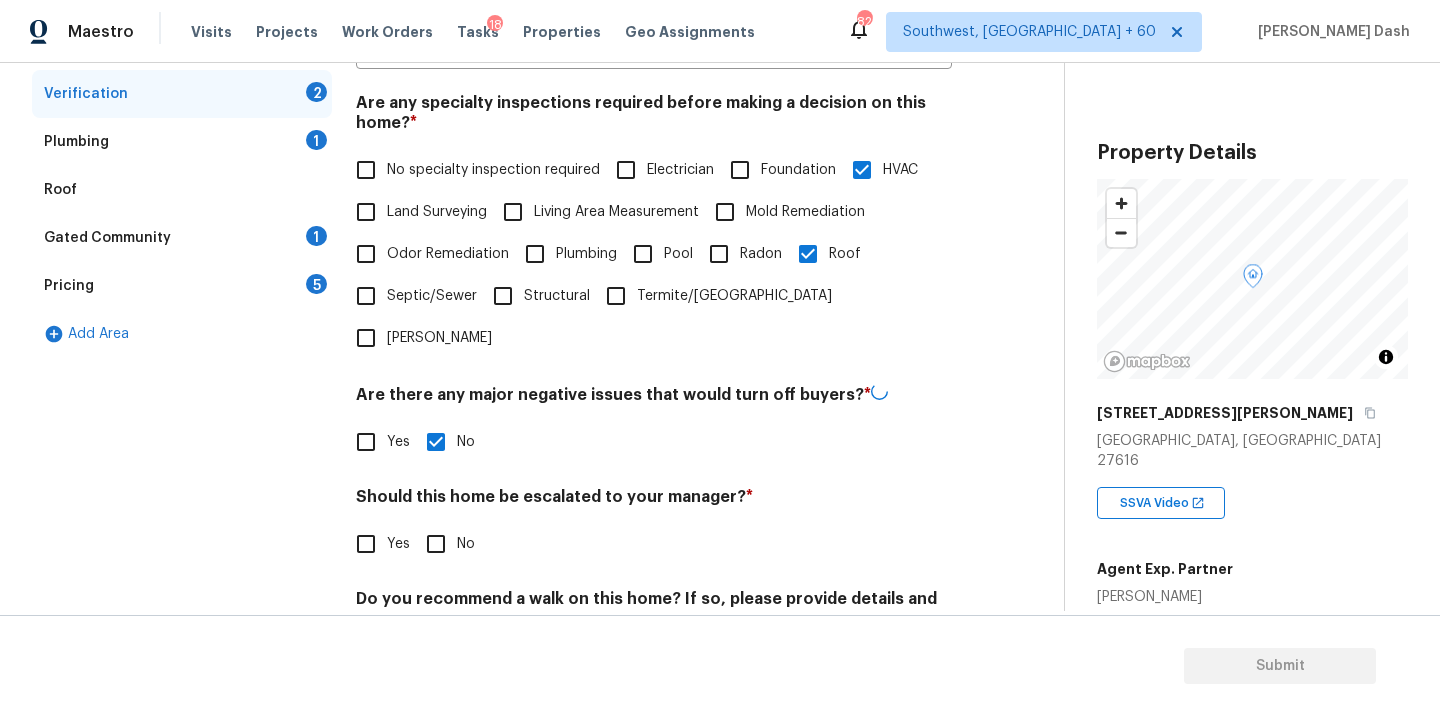 scroll, scrollTop: 487, scrollLeft: 0, axis: vertical 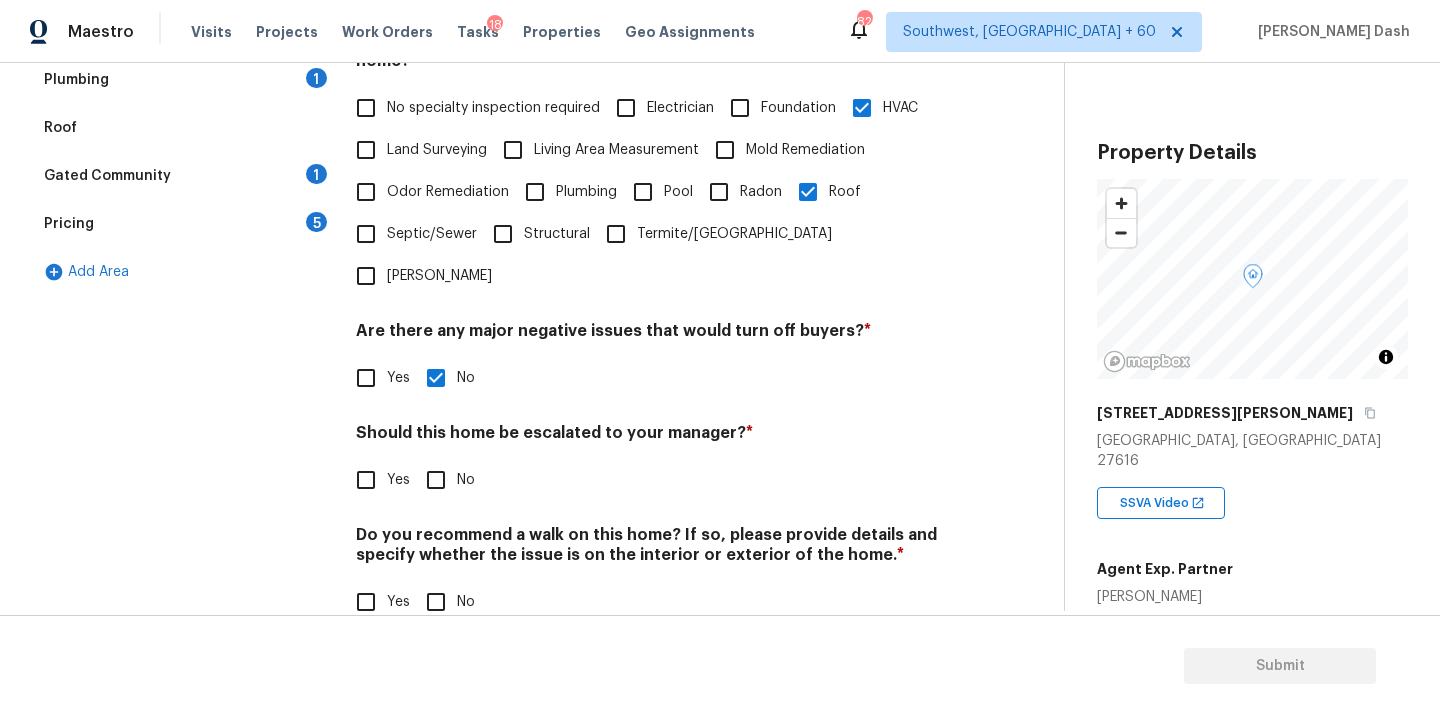 click on "Yes" at bounding box center [366, 480] 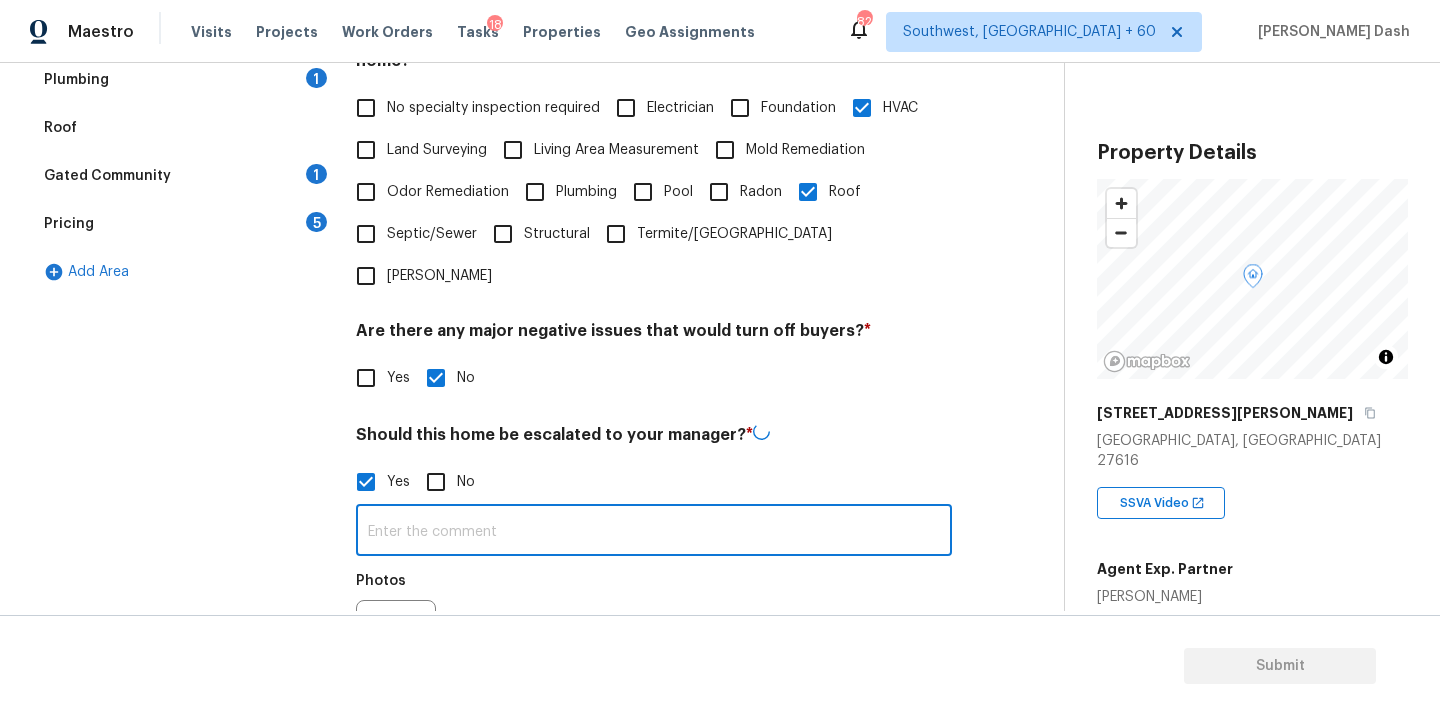 click at bounding box center [654, 532] 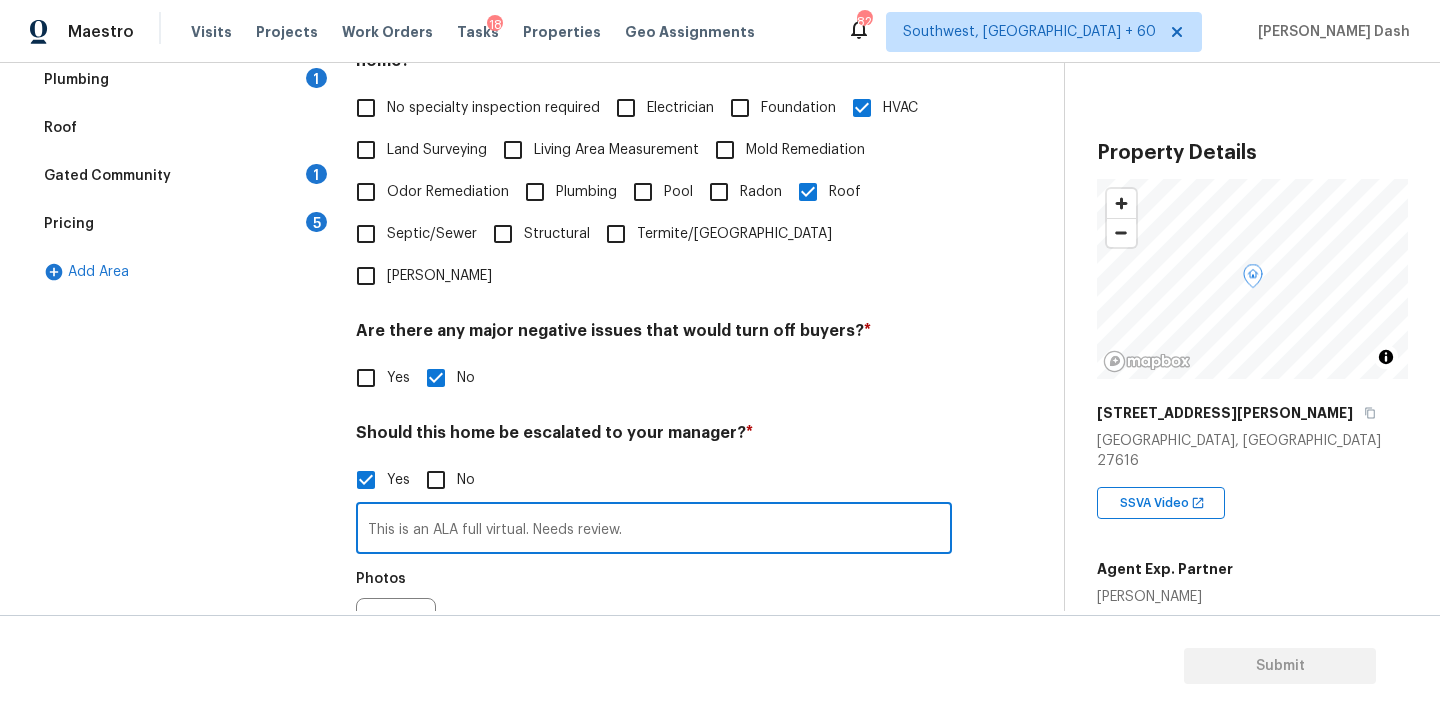 type on "This is an ALA full virtual. Needs review." 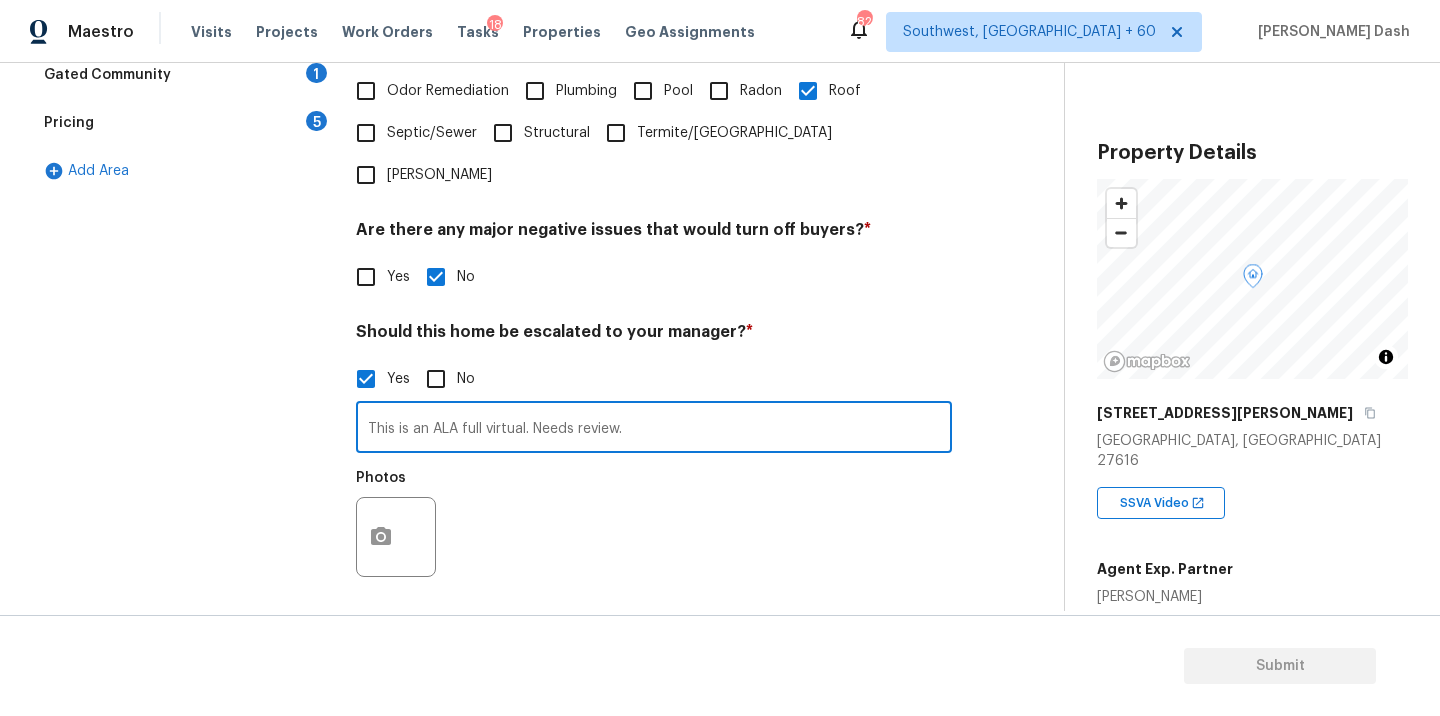 scroll, scrollTop: 612, scrollLeft: 0, axis: vertical 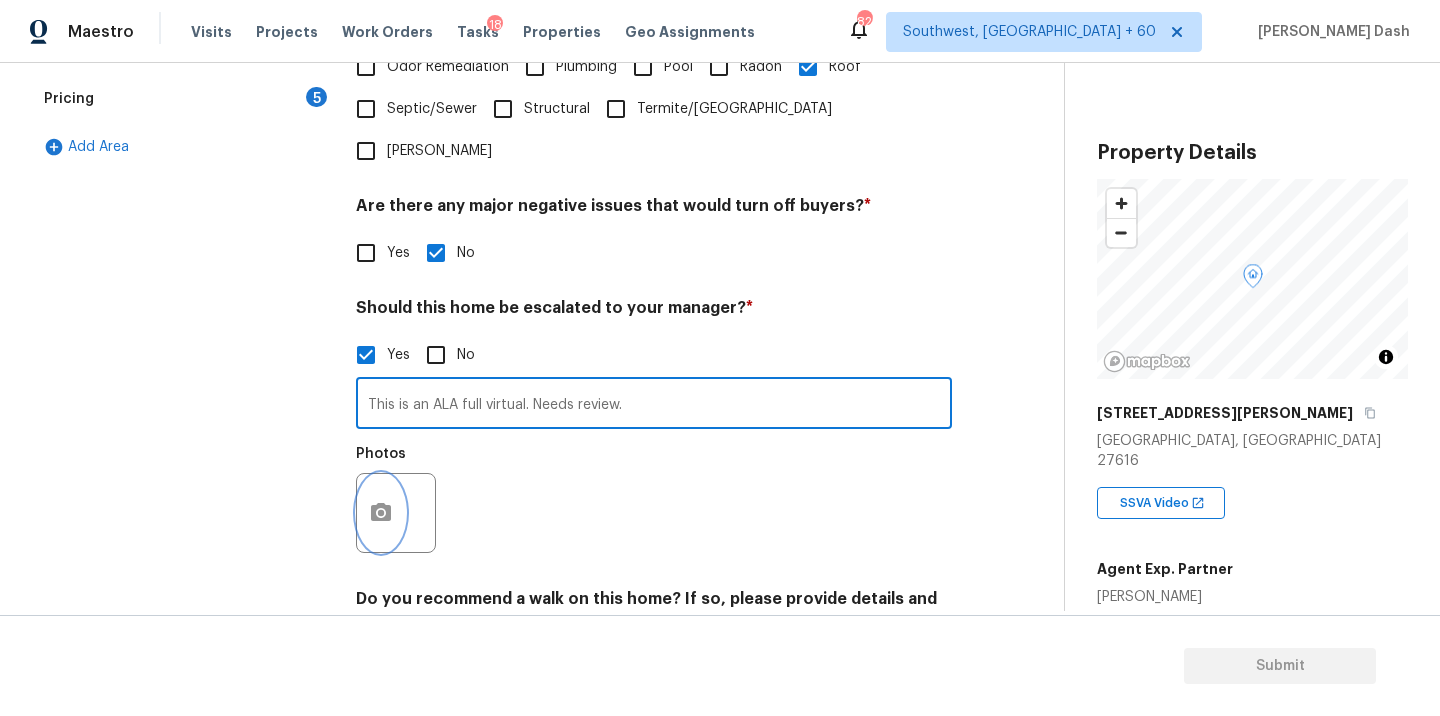 click at bounding box center (381, 513) 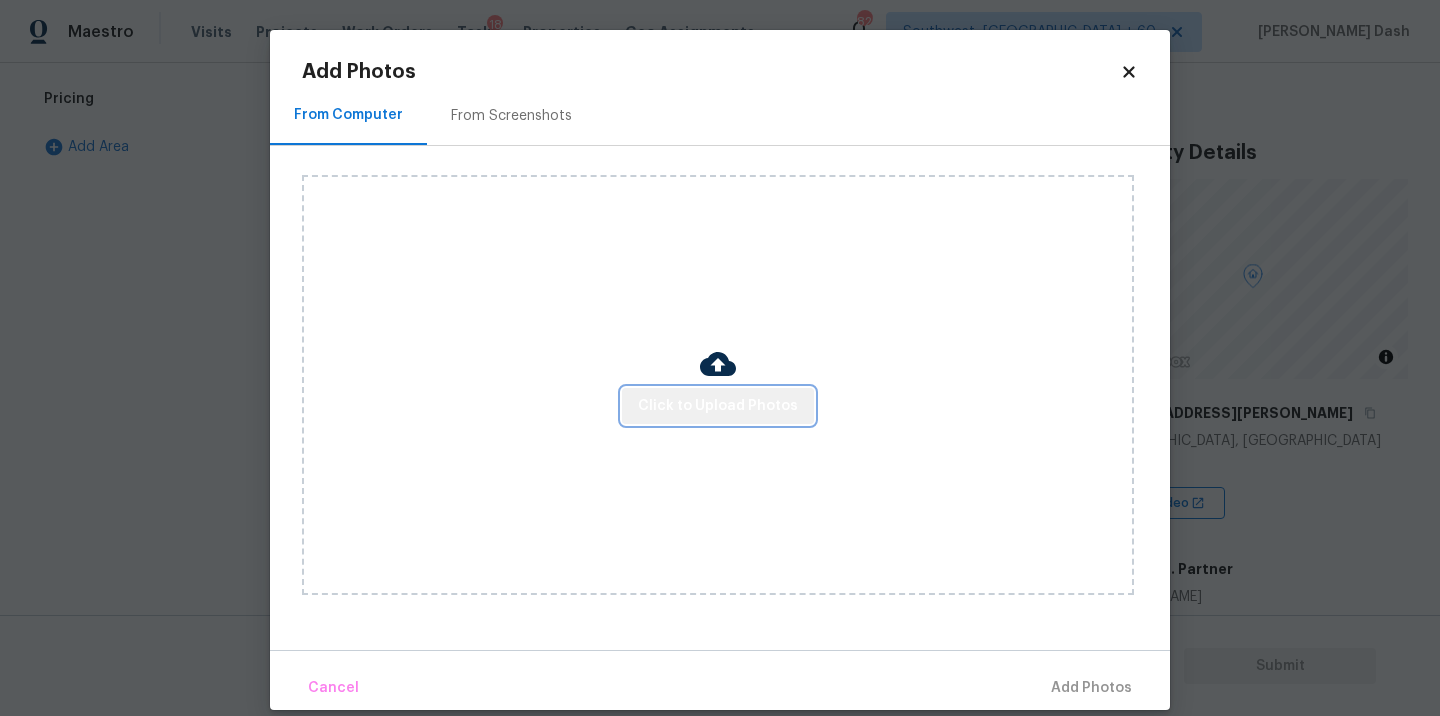 click on "Click to Upload Photos" at bounding box center (718, 406) 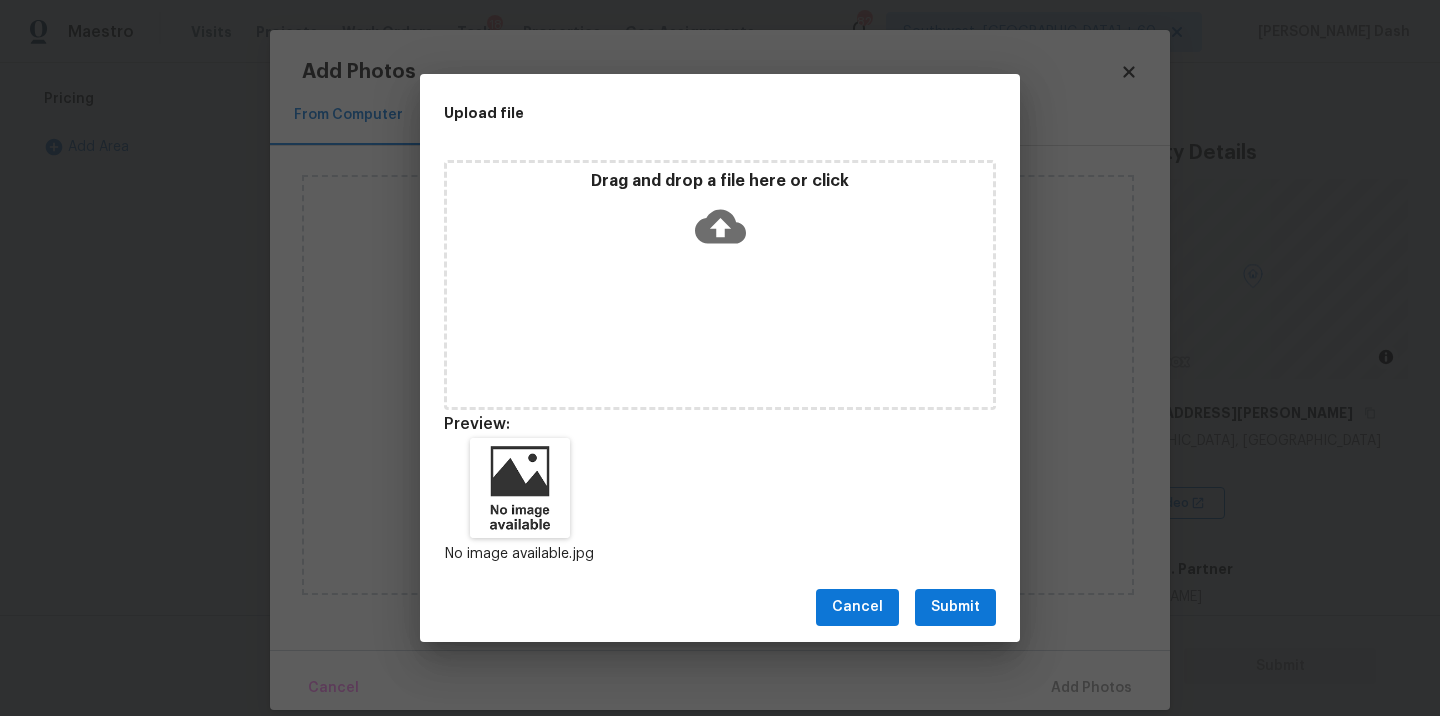 click on "Submit" at bounding box center (955, 607) 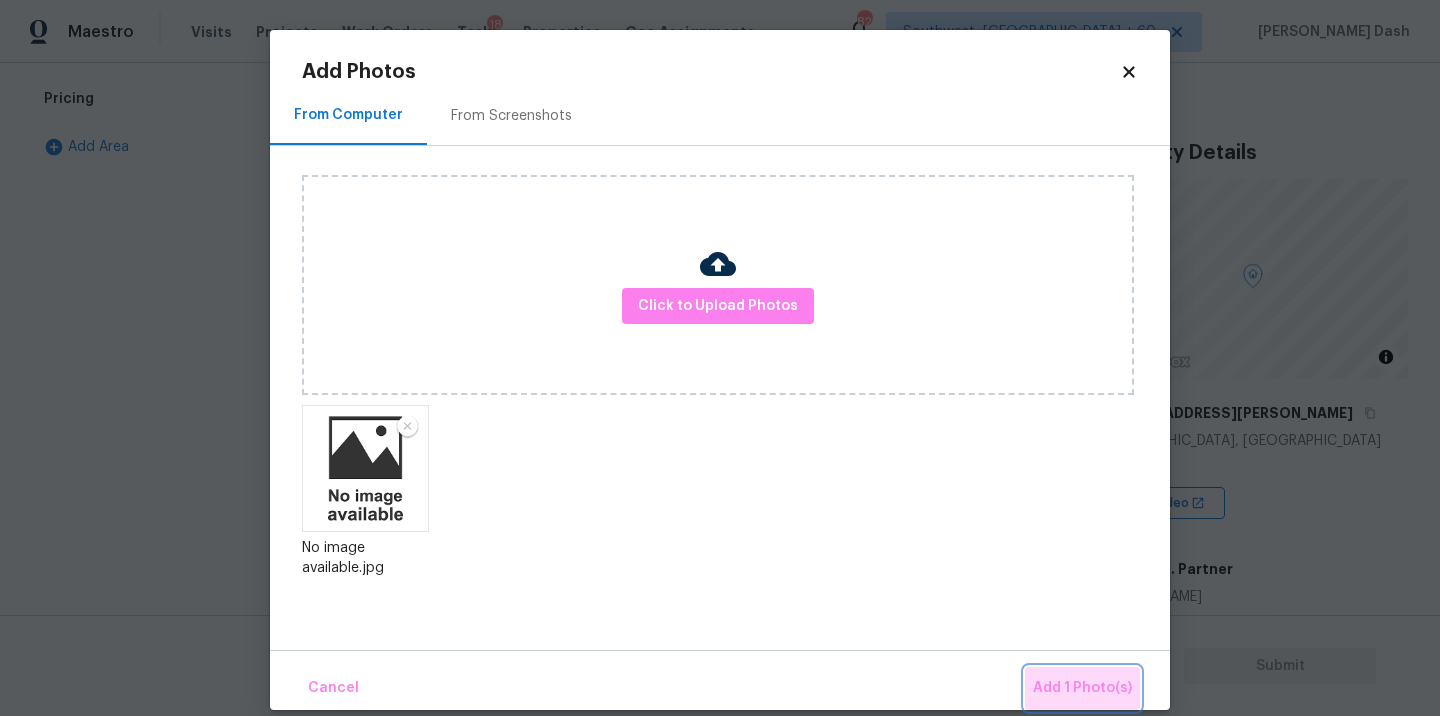 click on "Add 1 Photo(s)" at bounding box center [1082, 688] 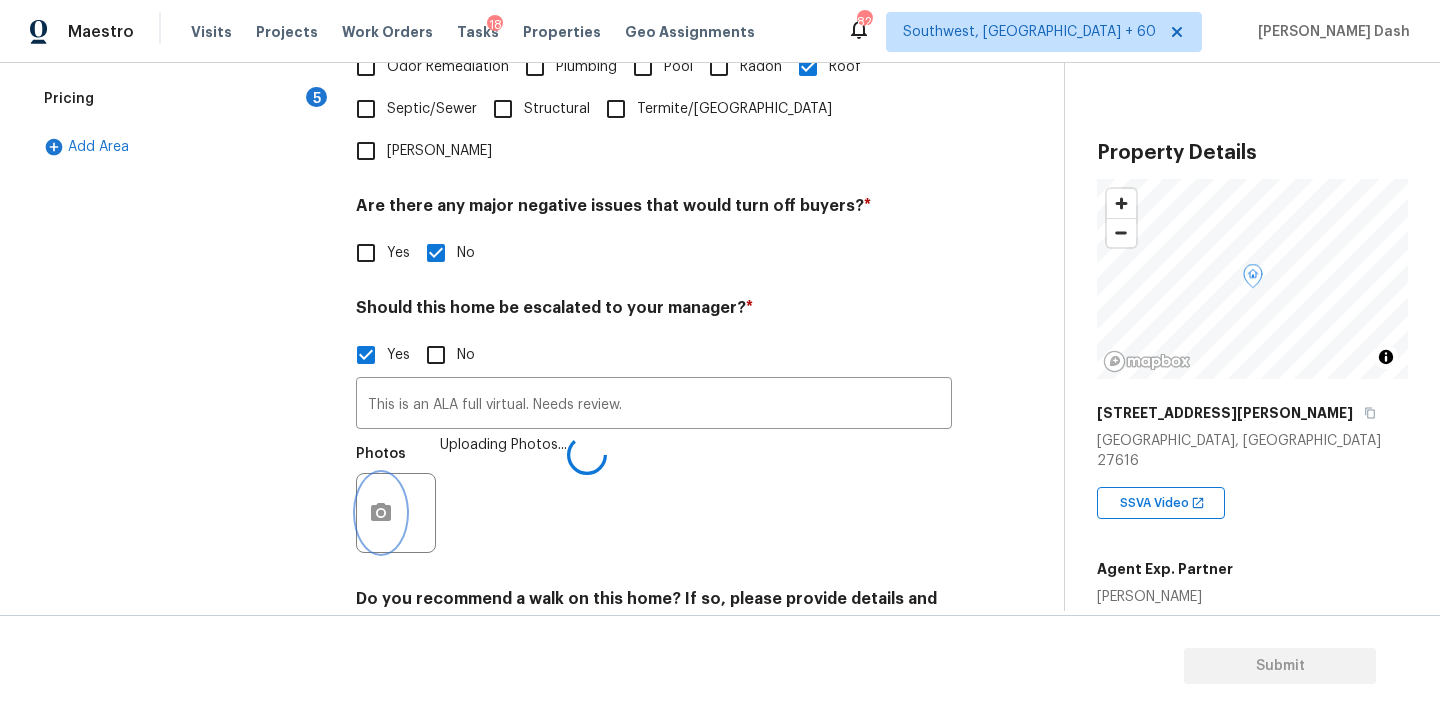 scroll, scrollTop: 677, scrollLeft: 0, axis: vertical 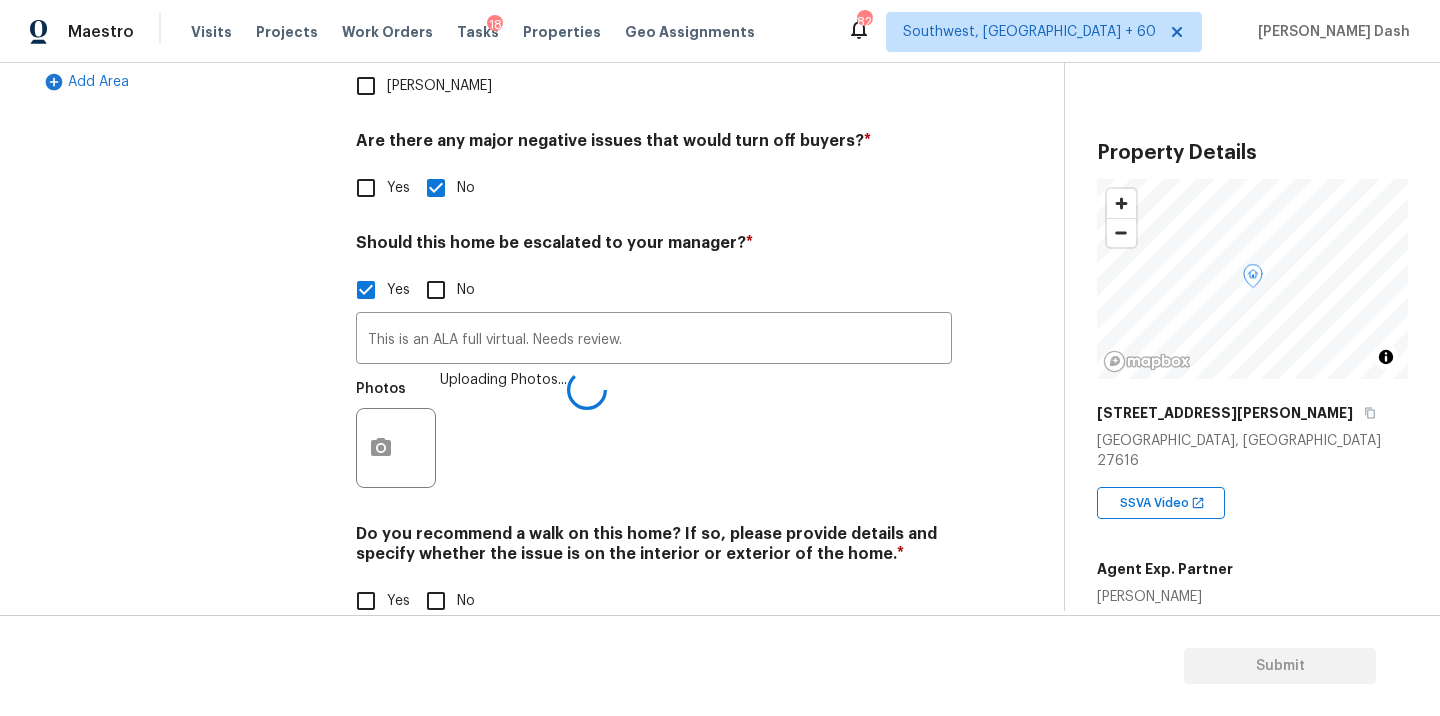 click on "No" at bounding box center [436, 601] 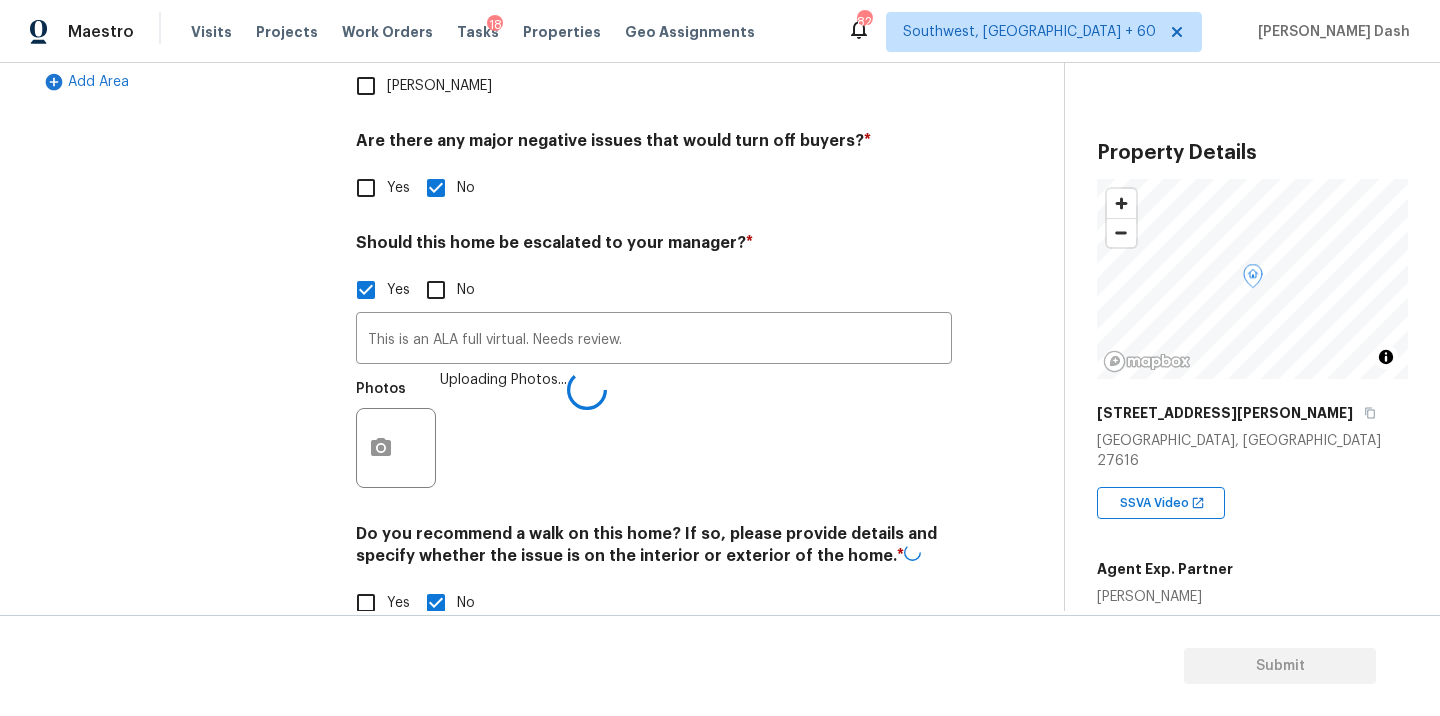 click on "Exterior Utilities HVAC Verification 1 Plumbing 1 Roof Gated Community 1 Pricing 5 Add Area" at bounding box center (182, 161) 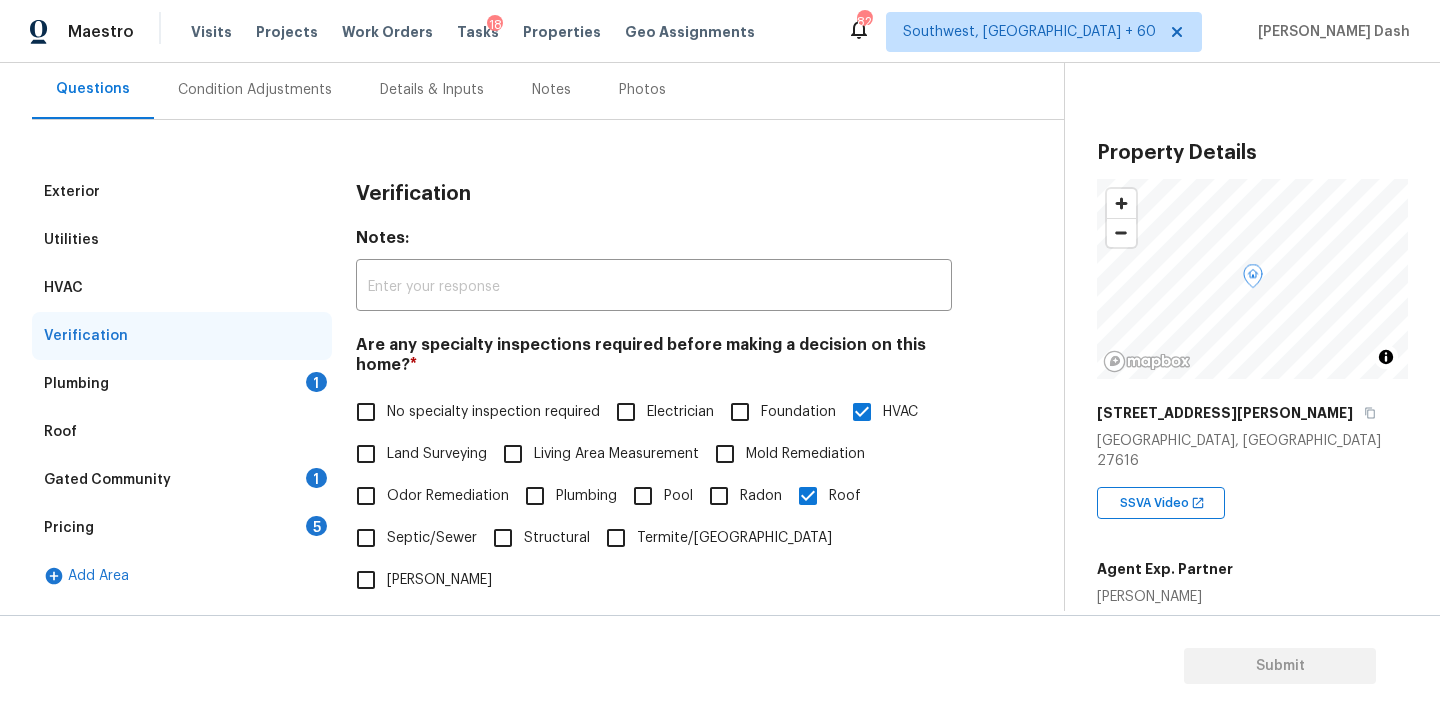 click on "Plumbing 1" at bounding box center [182, 384] 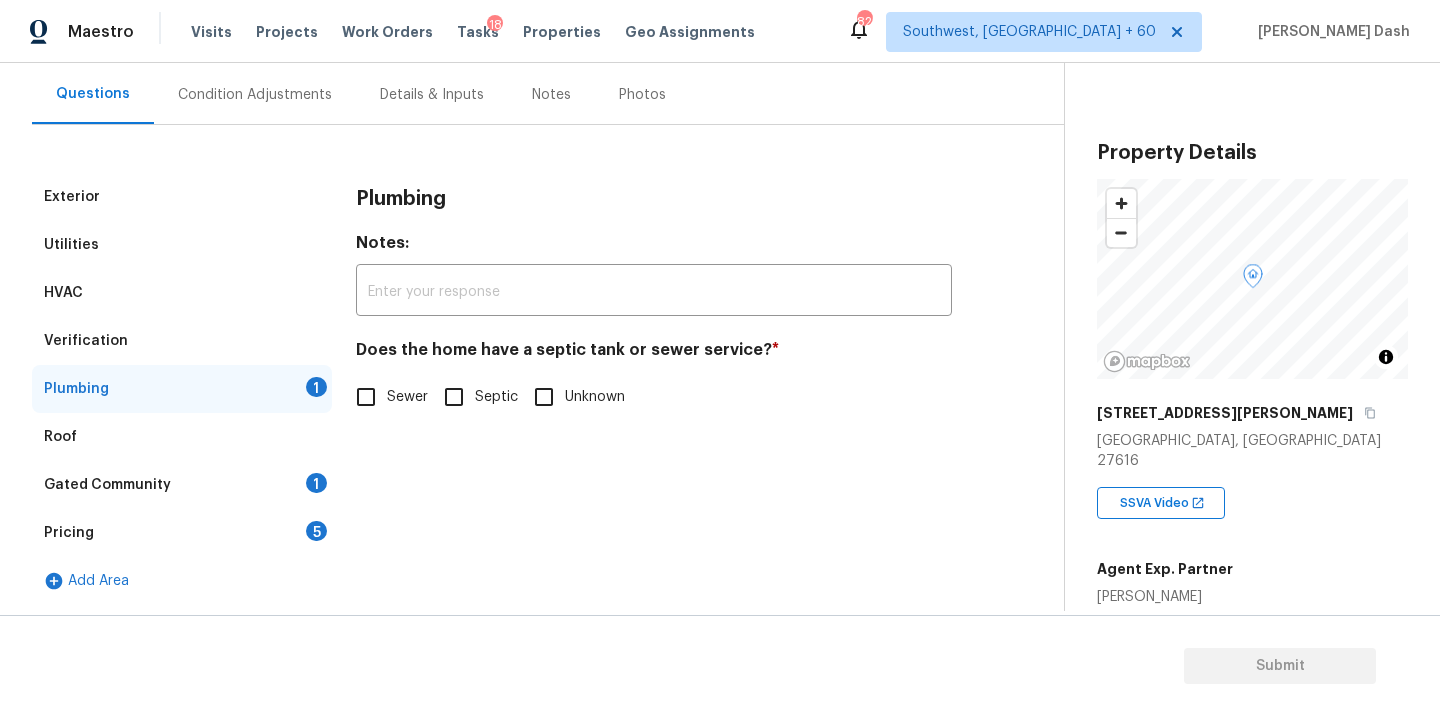 click on "Septic" at bounding box center (454, 397) 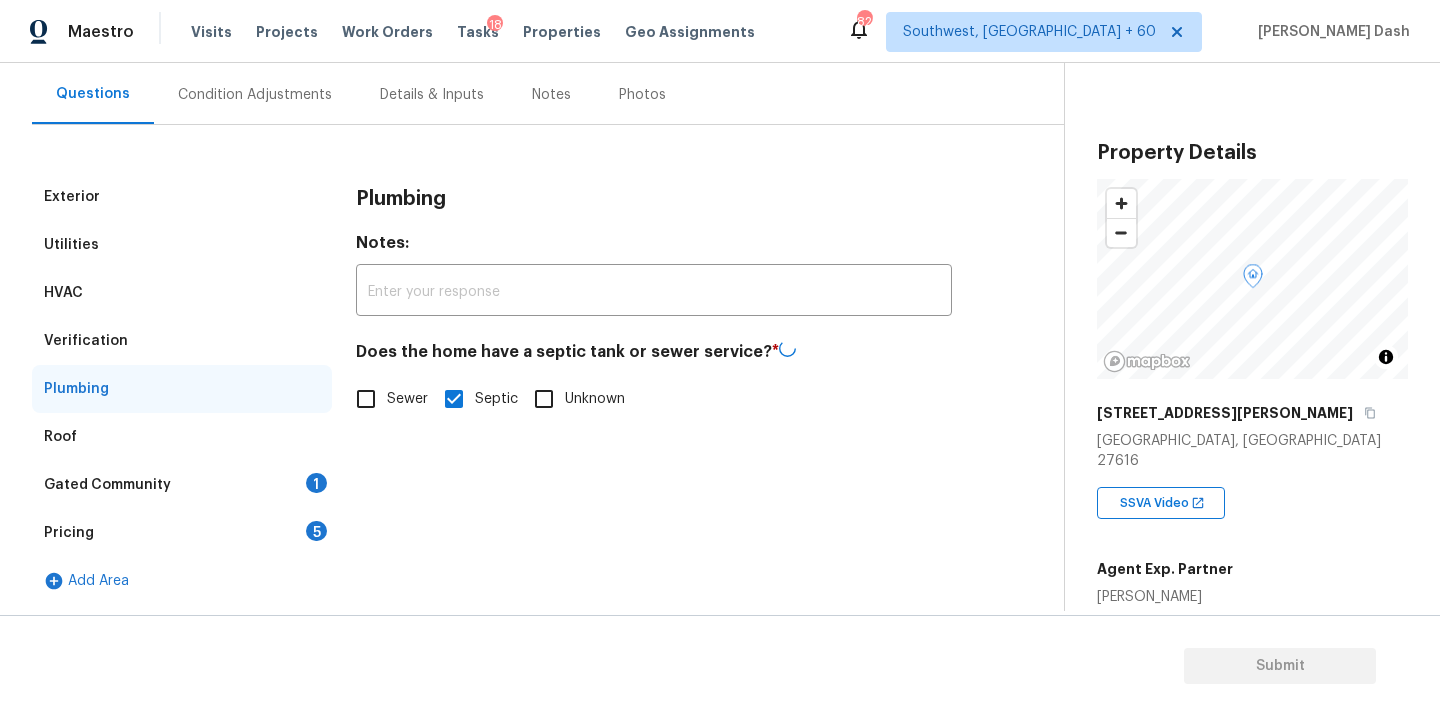 click on "Gated Community 1" at bounding box center (182, 485) 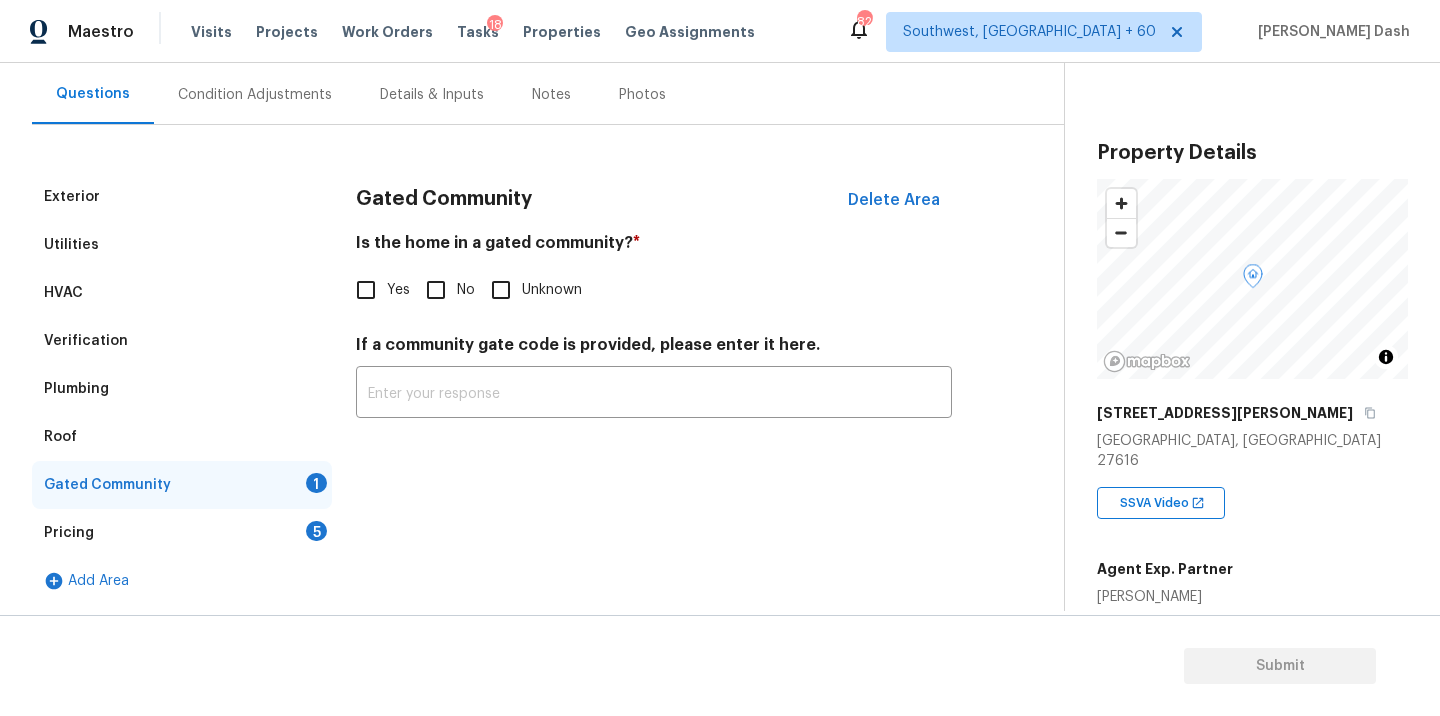 drag, startPoint x: 440, startPoint y: 278, endPoint x: 436, endPoint y: 306, distance: 28.284271 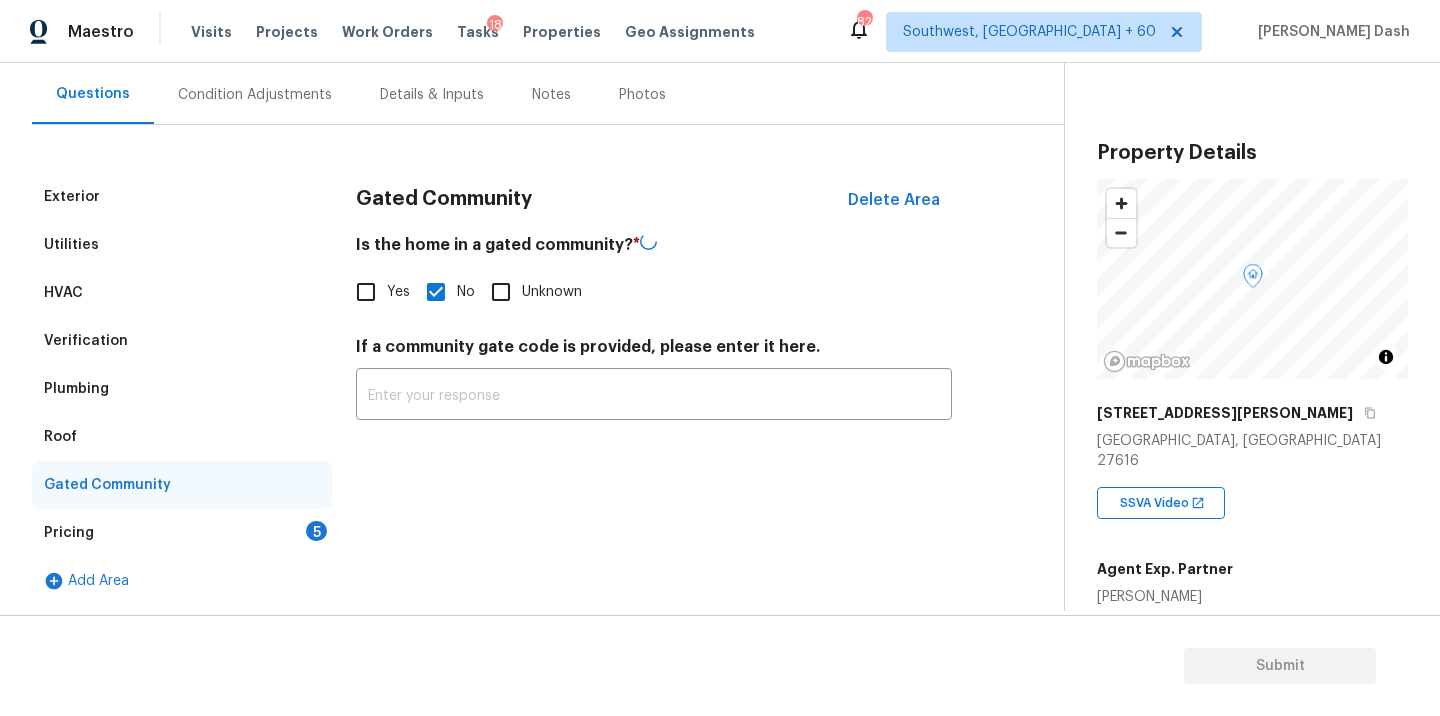 click on "Pricing 5" at bounding box center (182, 533) 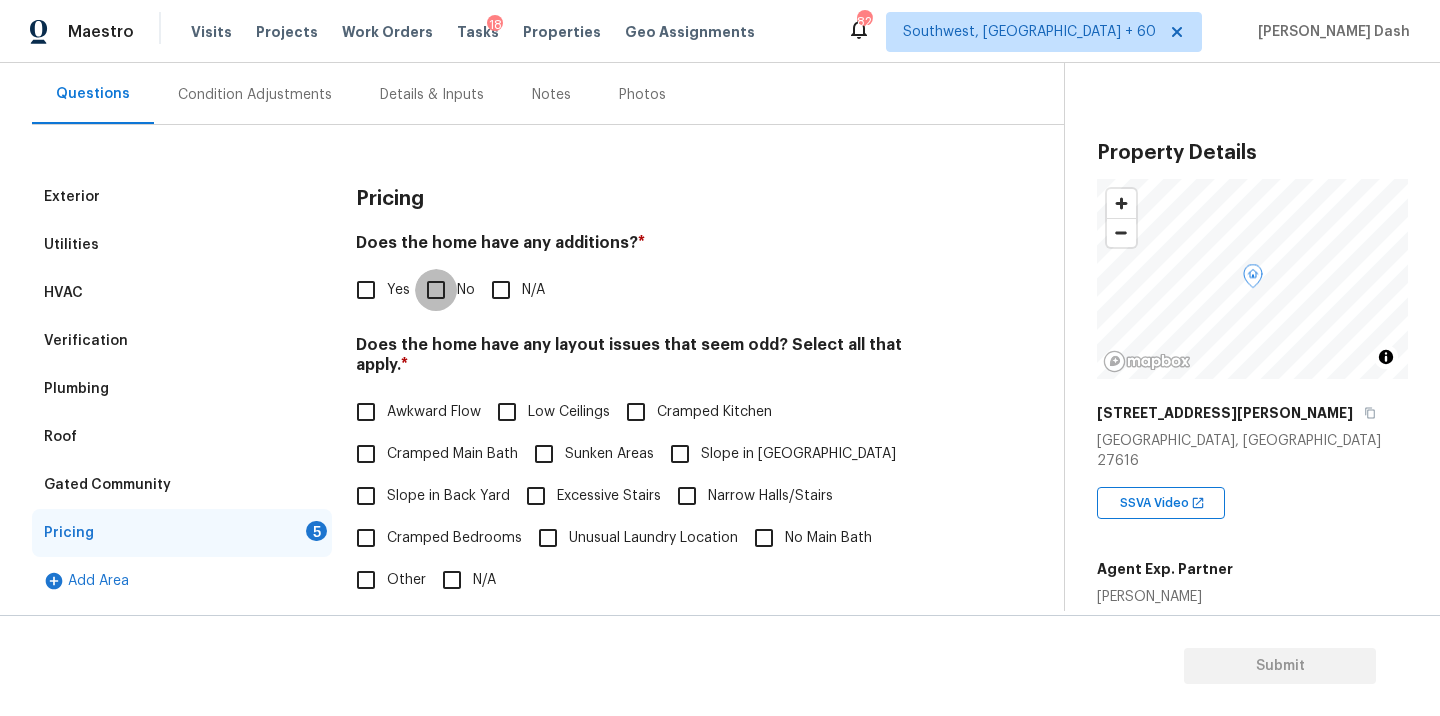click on "No" at bounding box center [436, 290] 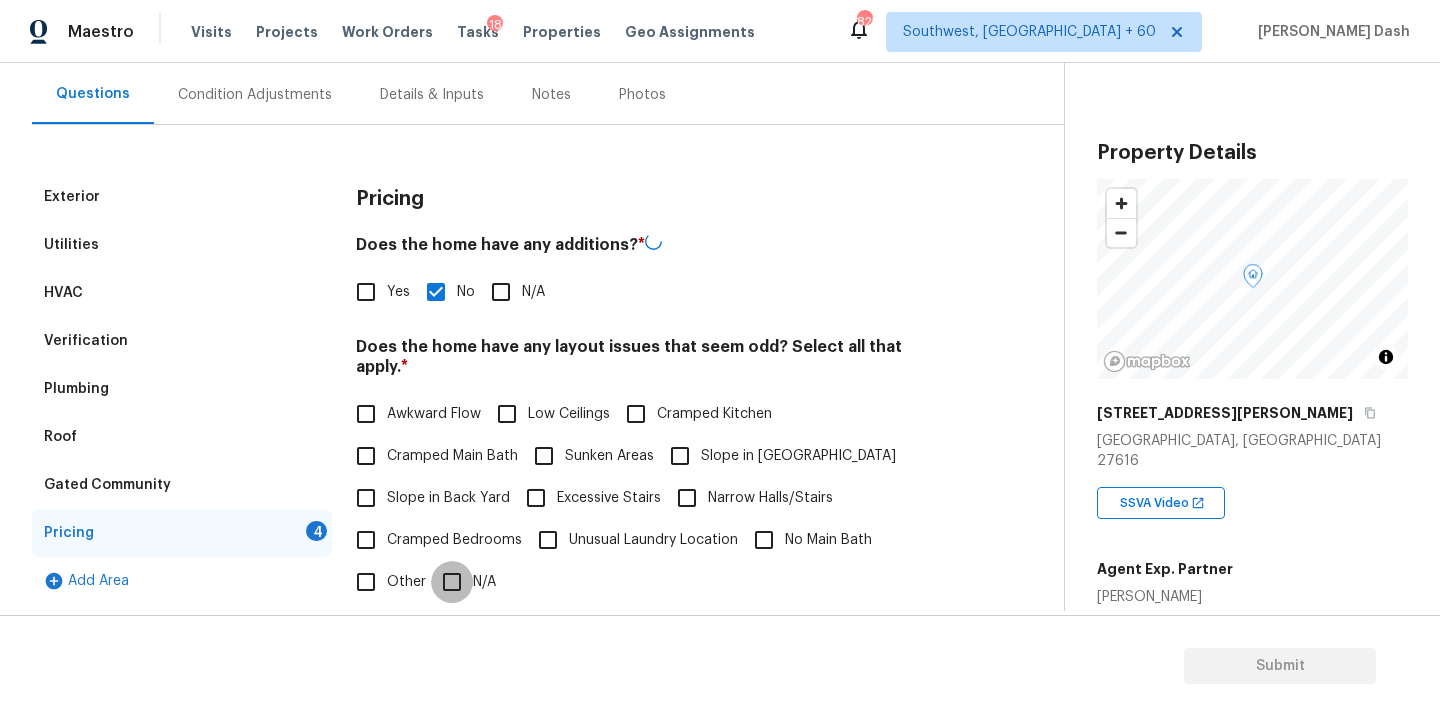 click on "N/A" at bounding box center (452, 582) 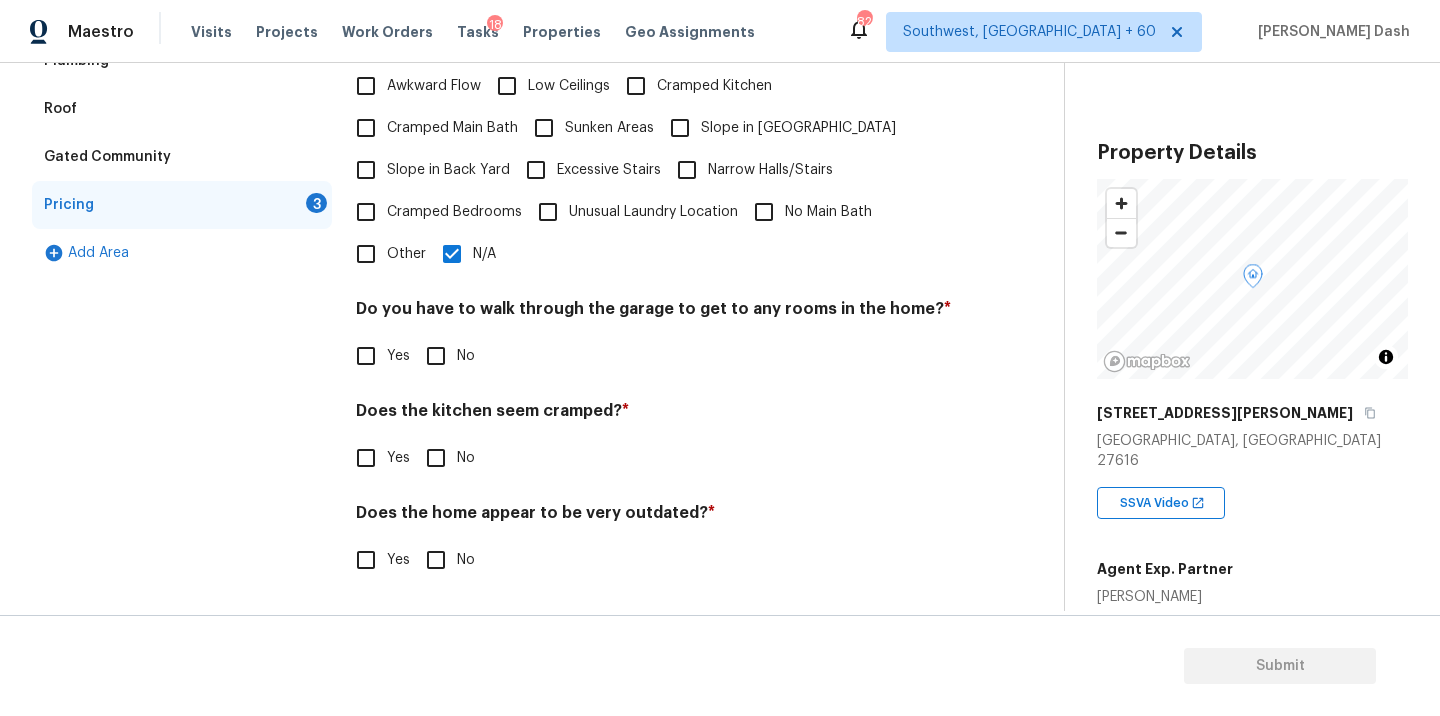 scroll, scrollTop: 484, scrollLeft: 0, axis: vertical 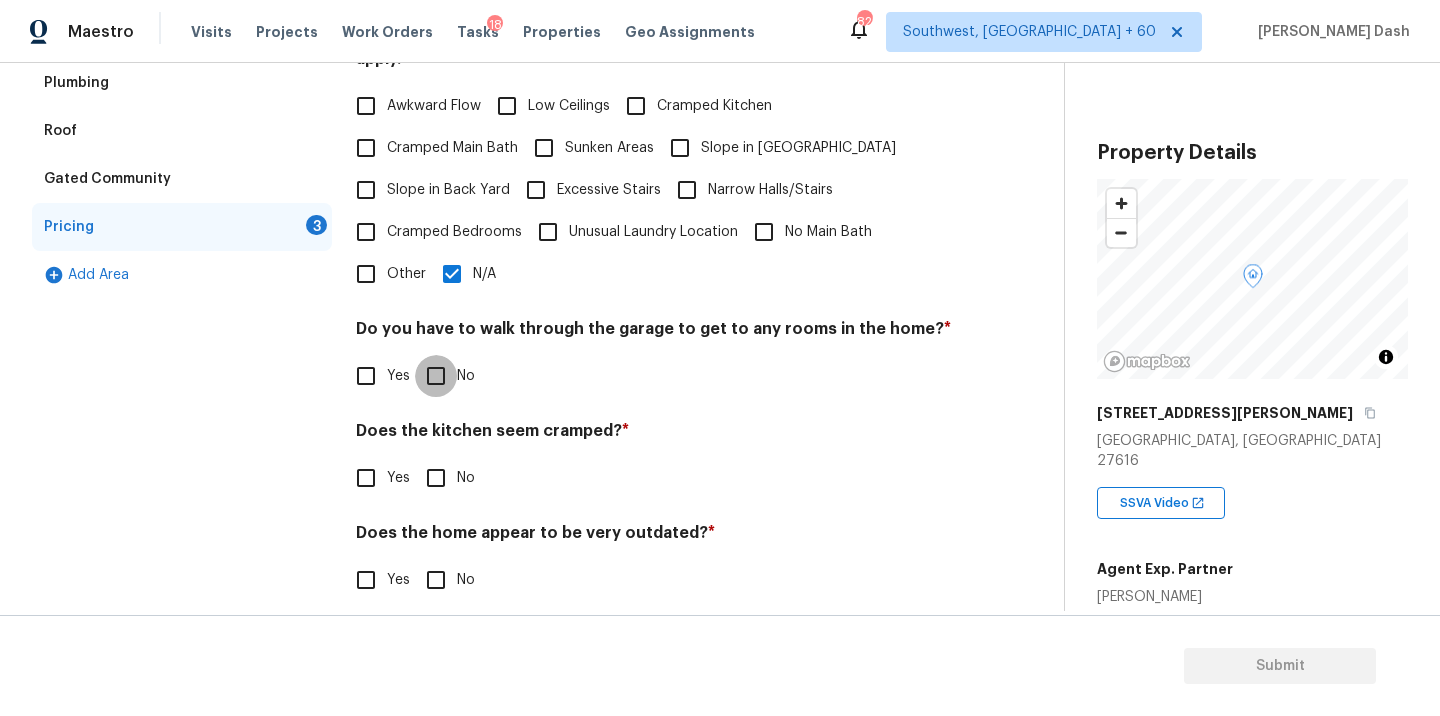 drag, startPoint x: 428, startPoint y: 357, endPoint x: 427, endPoint y: 404, distance: 47.010635 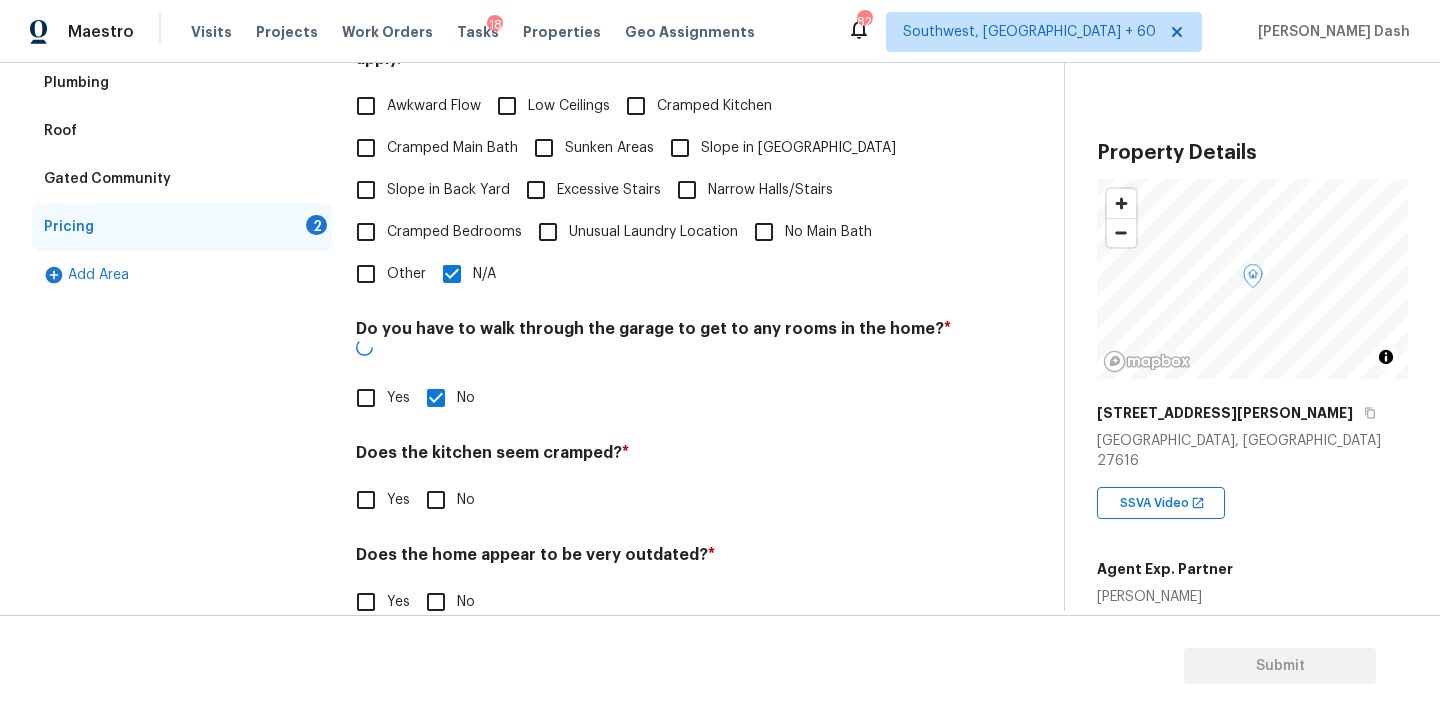 click on "Does the kitchen seem cramped?  * Yes No" at bounding box center [654, 482] 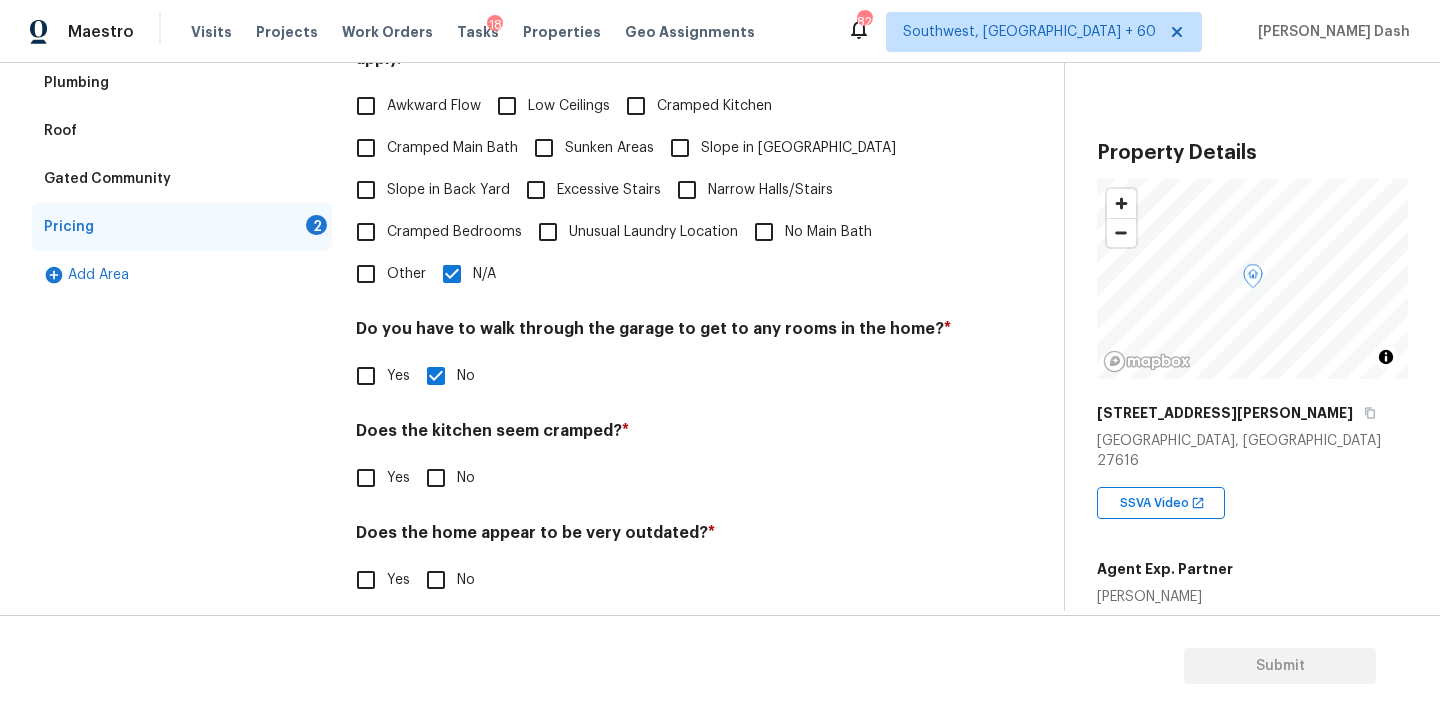 click on "No" at bounding box center (436, 478) 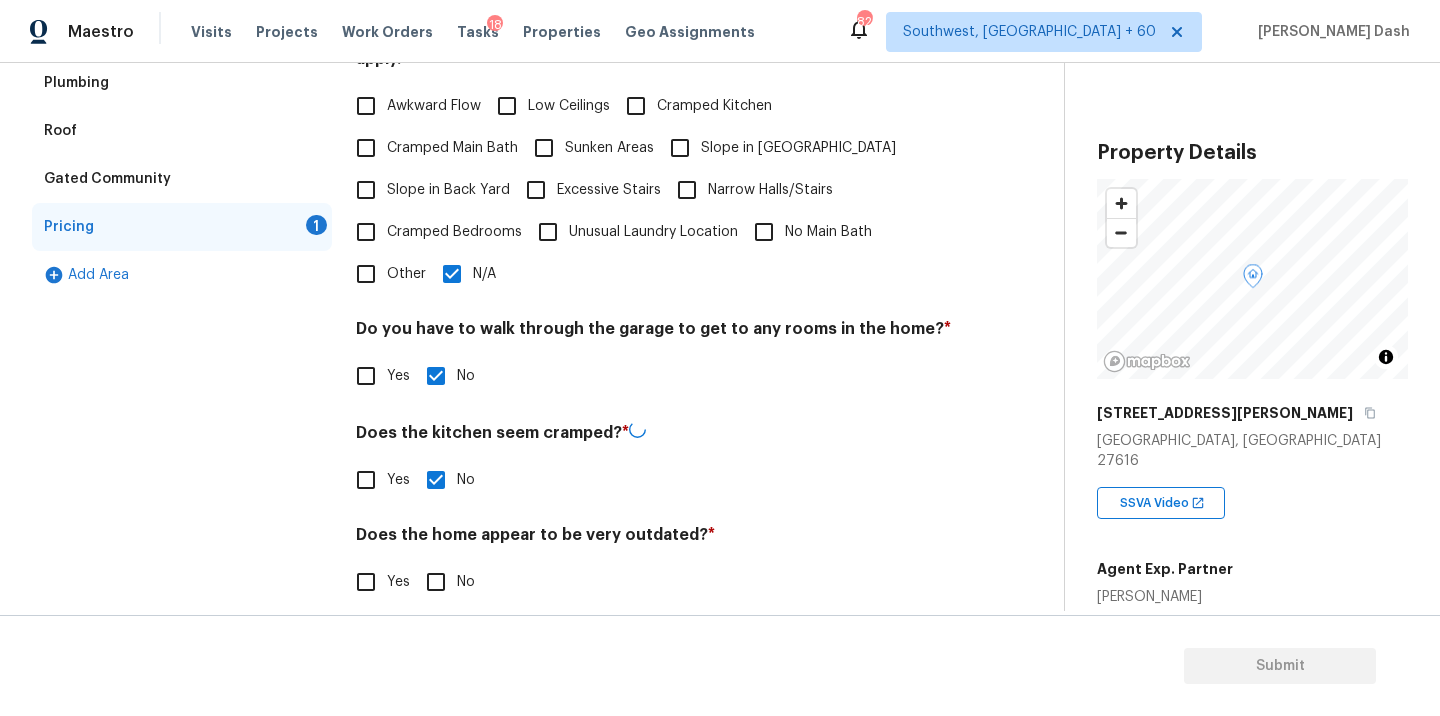 click on "Pricing Does the home have any additions?  * Yes No N/A Does the home have any layout issues that seem odd? Select all that apply.  * Awkward Flow Low Ceilings Cramped Kitchen Cramped Main Bath Sunken Areas Slope in Front Yard Slope in Back Yard Excessive Stairs Narrow Halls/Stairs Cramped Bedrooms Unusual Laundry Location No Main Bath Other N/A Do you have to walk through the garage to get to any rooms in the home?  * Yes No Does the kitchen seem cramped?  * Yes No Does the home appear to be very outdated?  * Yes No" at bounding box center (654, 247) 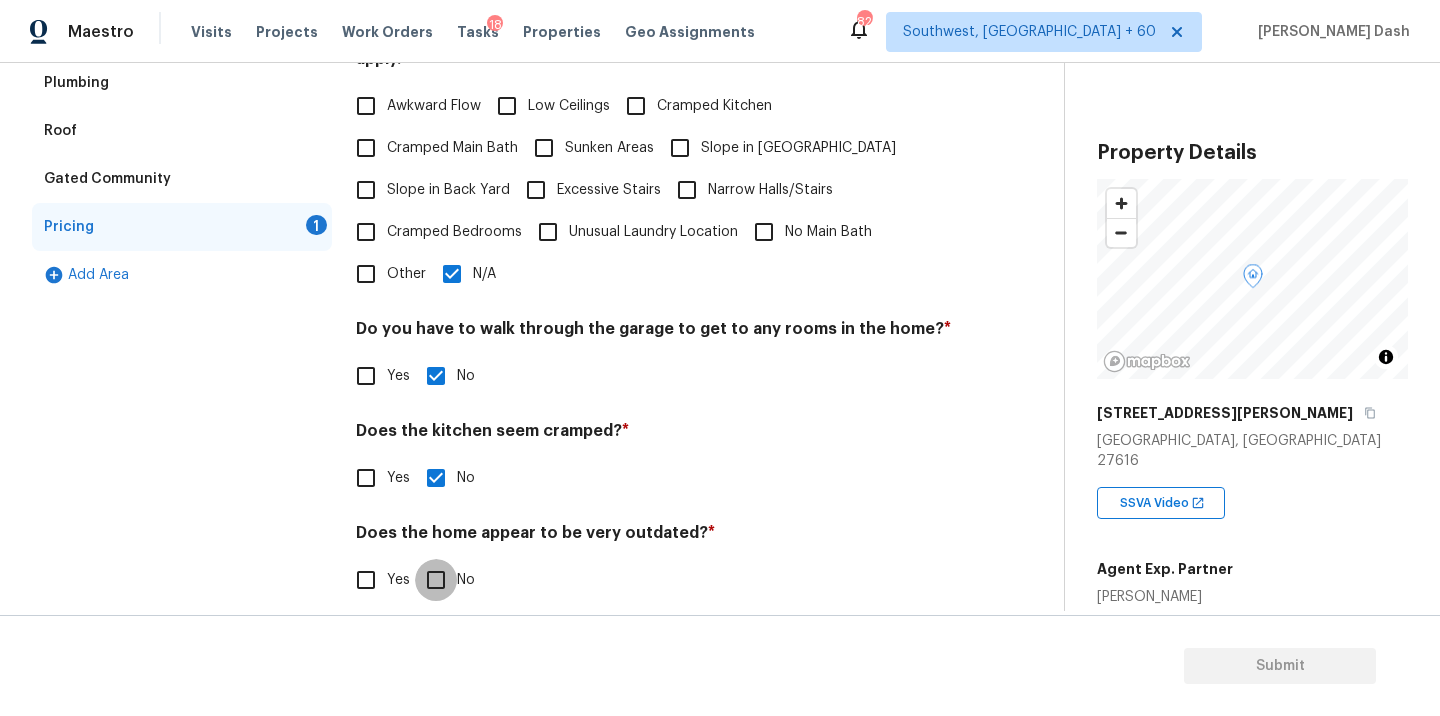 click on "No" at bounding box center [436, 580] 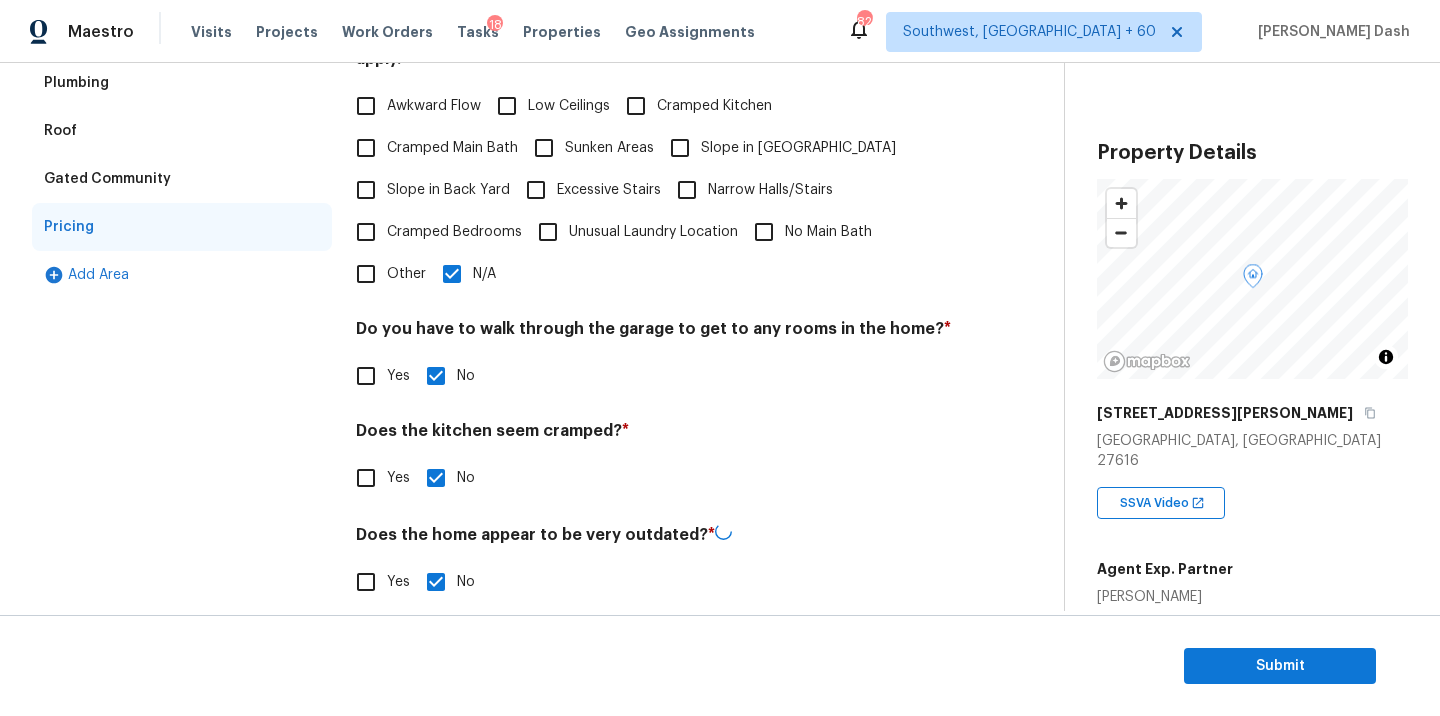 click on "Exterior Utilities HVAC Verification Plumbing Roof Gated Community Pricing Add Area" at bounding box center (182, 247) 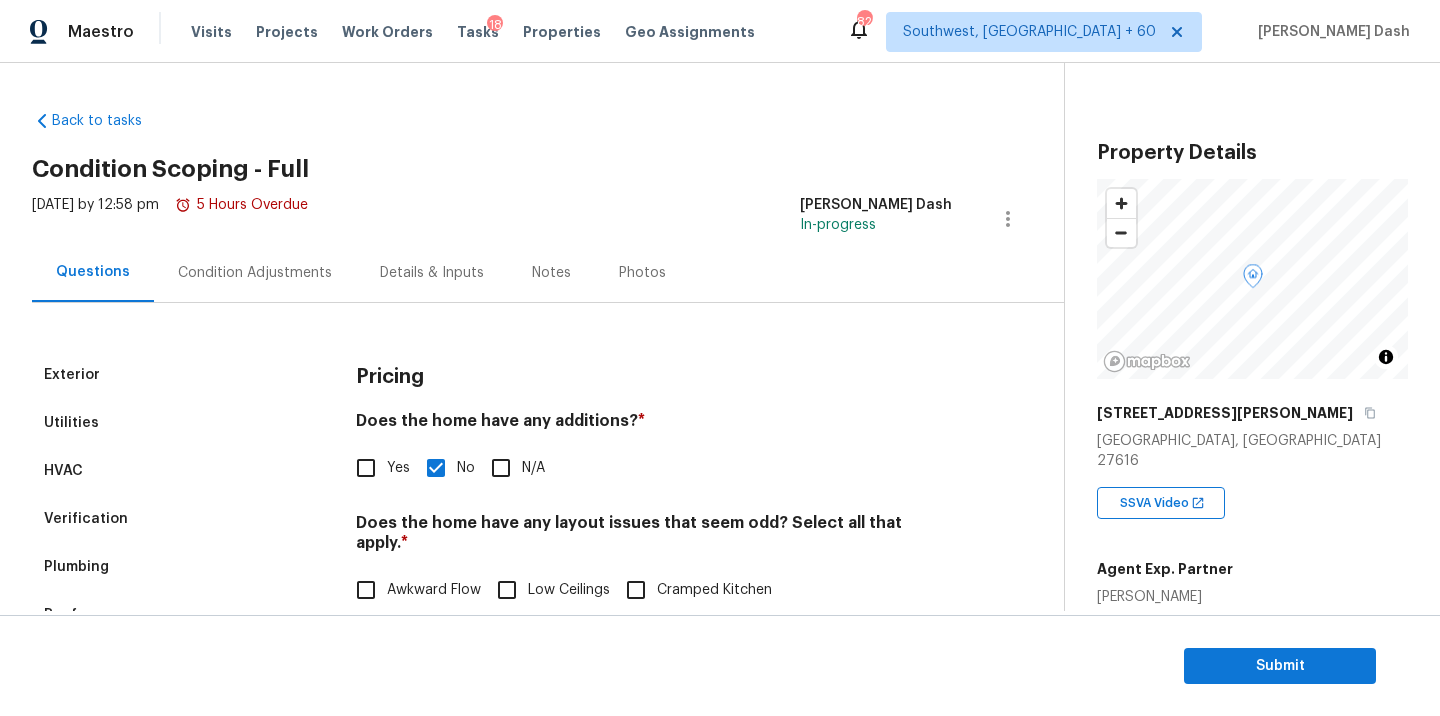 scroll, scrollTop: 388, scrollLeft: 0, axis: vertical 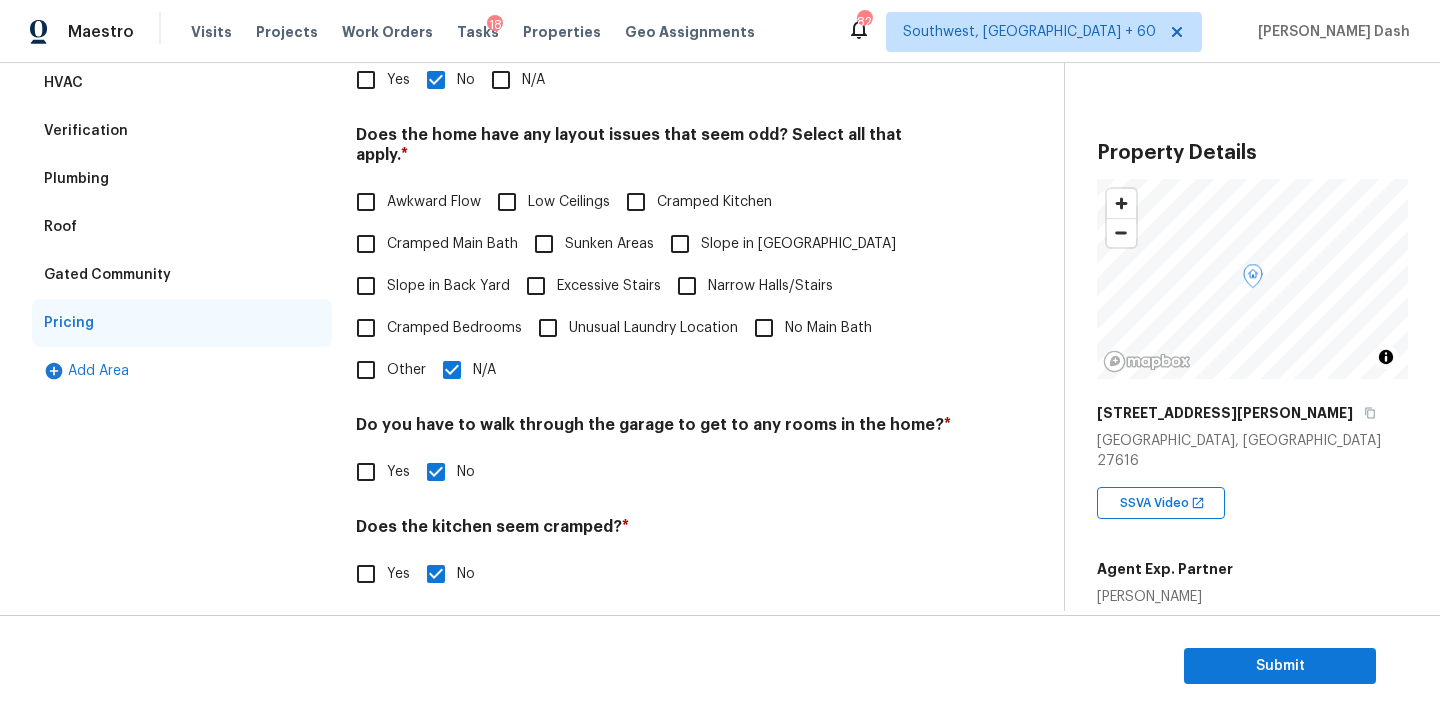 click on "Other" at bounding box center [366, 370] 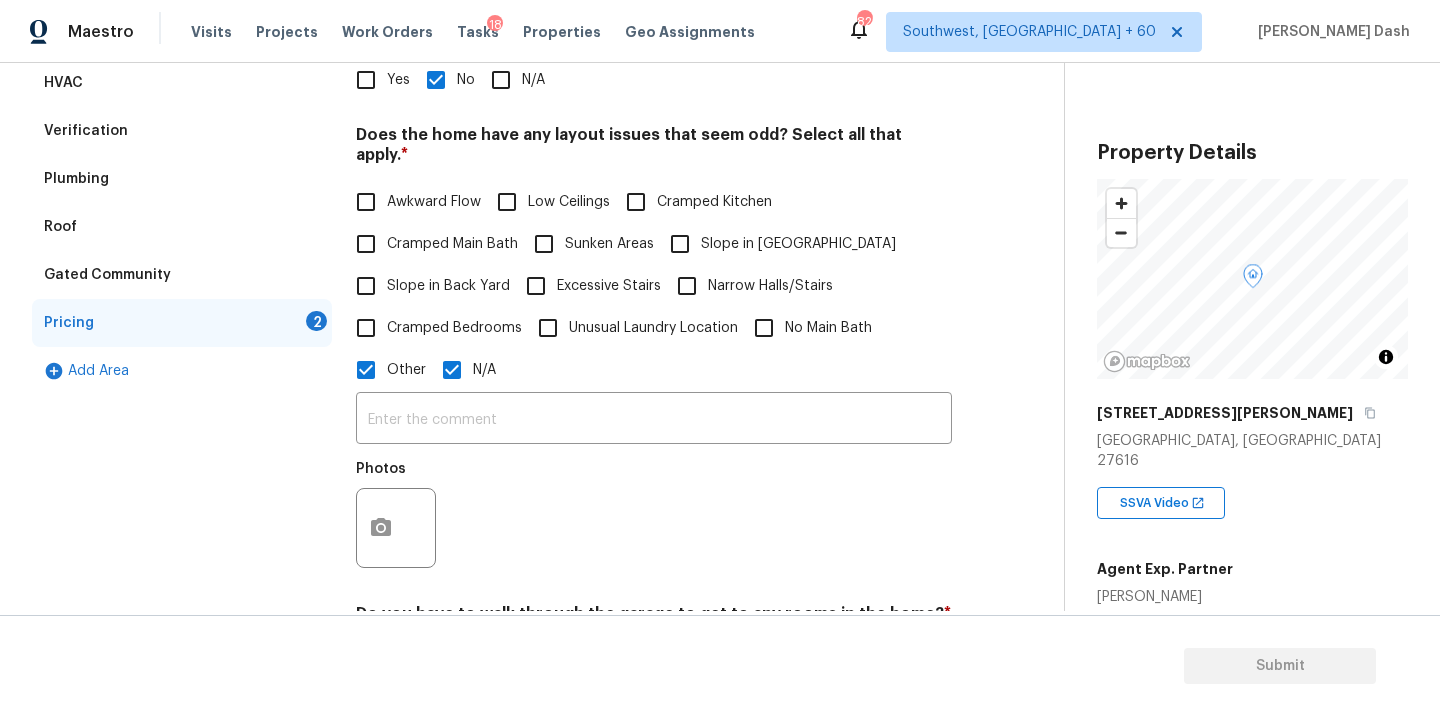 click on "Does the home have any layout issues that seem odd? Select all that apply.  * Awkward Flow Low Ceilings Cramped Kitchen Cramped Main Bath Sunken Areas Slope in Front Yard Slope in Back Yard Excessive Stairs Narrow Halls/Stairs Cramped Bedrooms Unusual Laundry Location No Main Bath Other N/A ​ Photos" at bounding box center [654, 352] 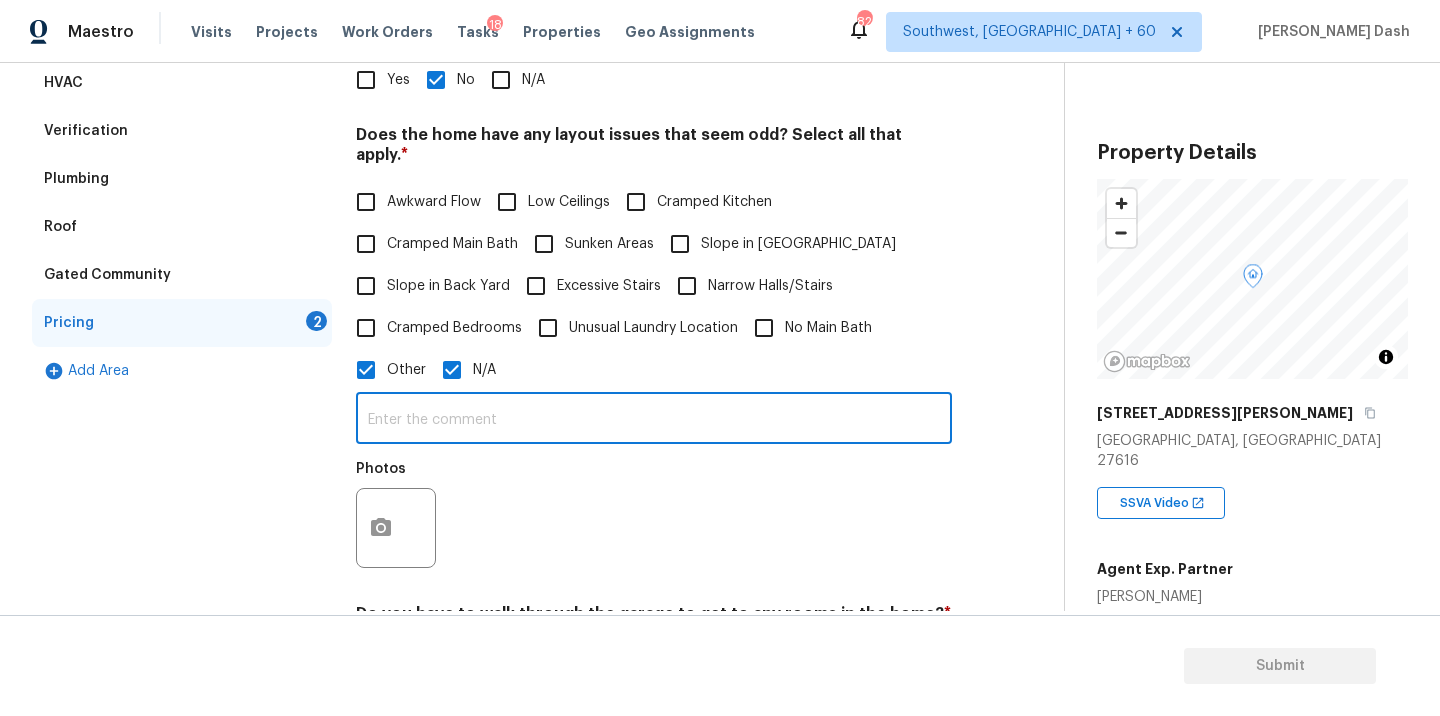 click at bounding box center [654, 420] 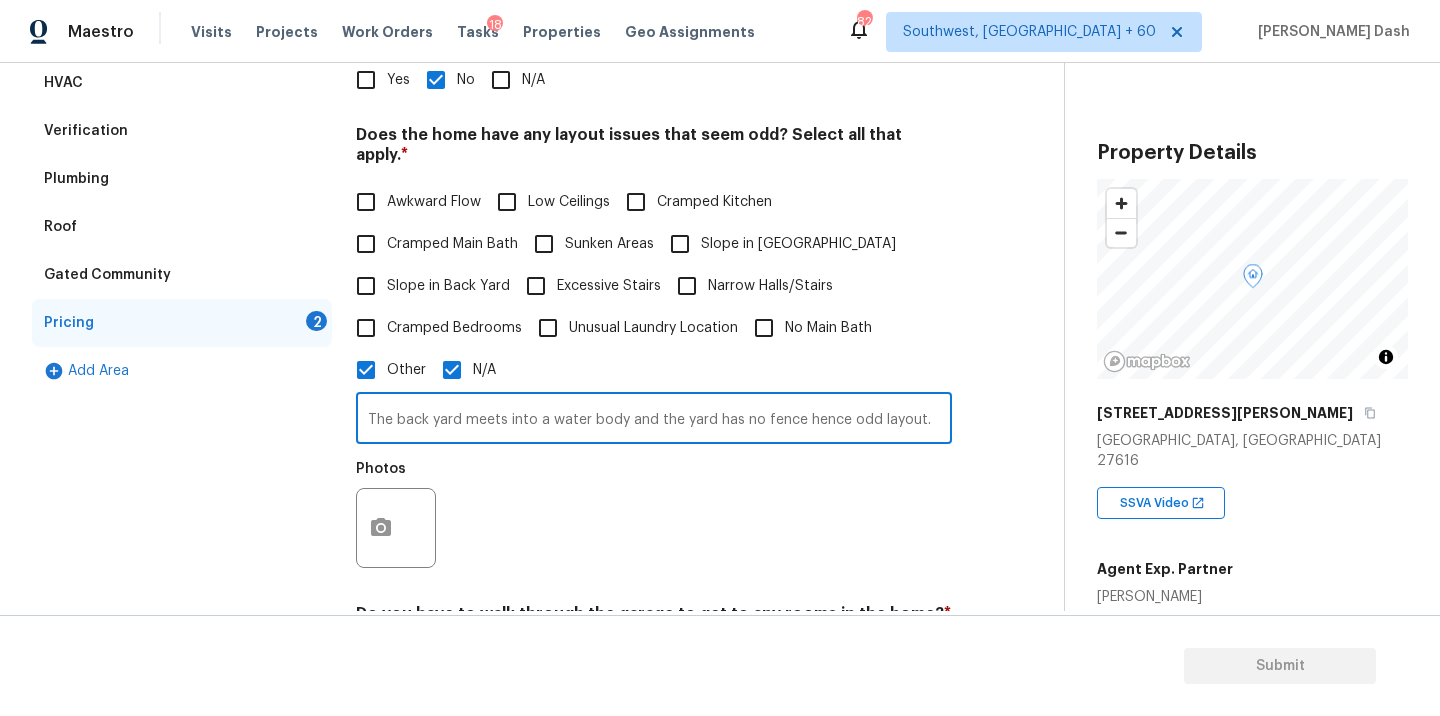 type on "The back yard meets into a water body and the yard has no fence hence odd layout." 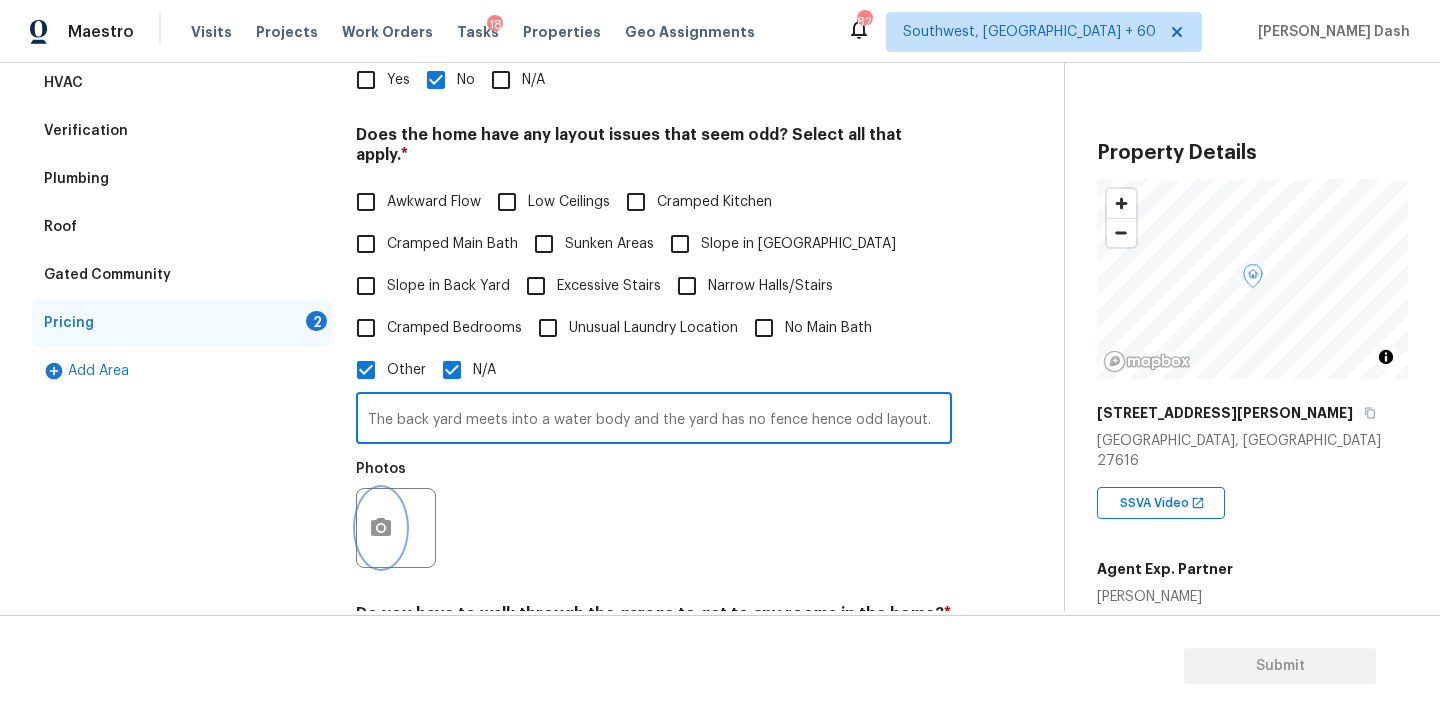 click at bounding box center (381, 528) 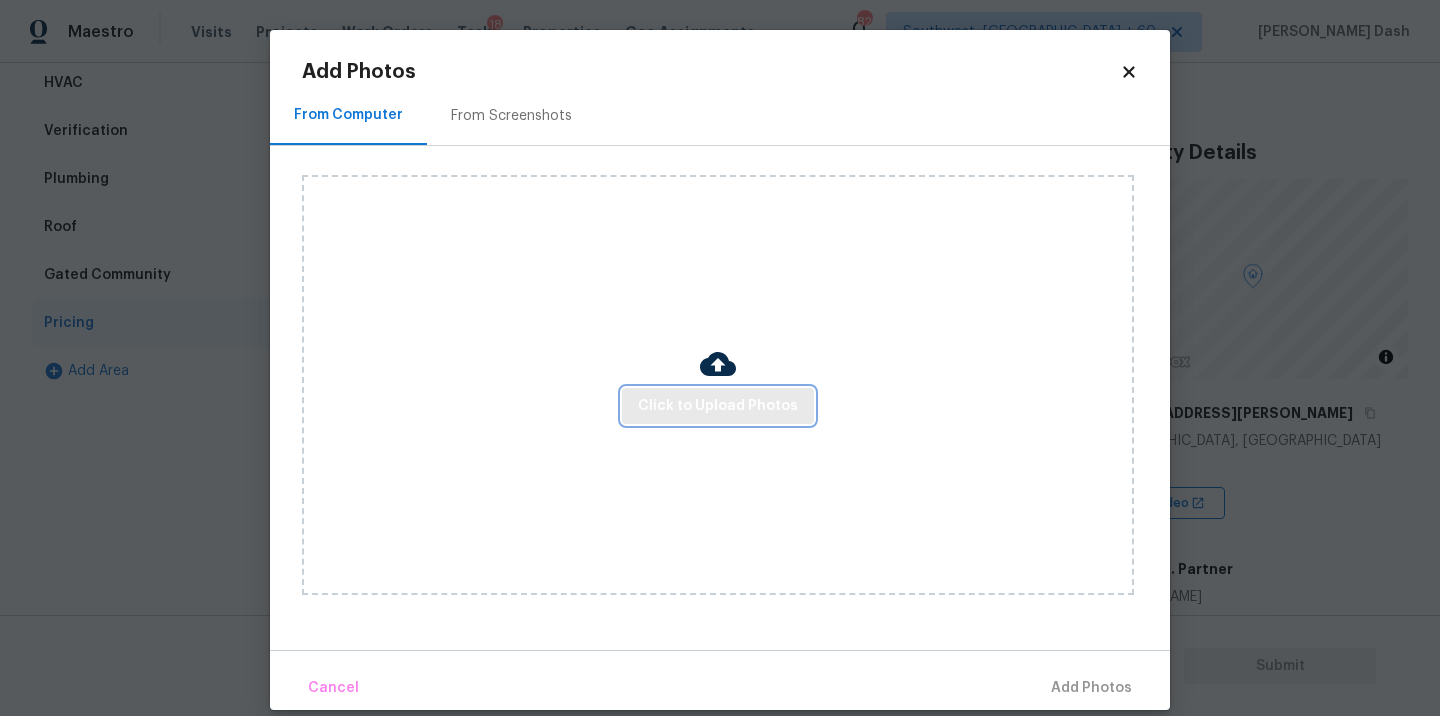 click on "Click to Upload Photos" at bounding box center [718, 406] 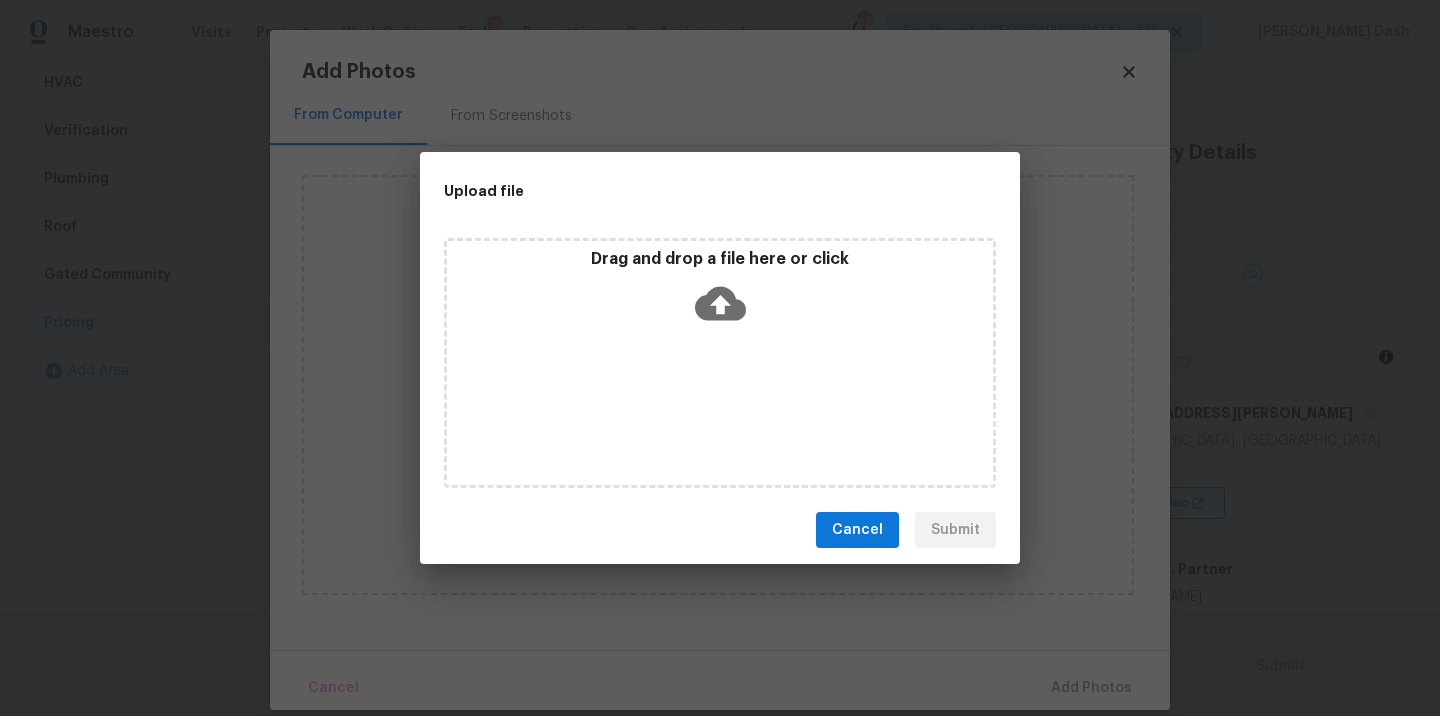 click on "Drag and drop a file here or click" at bounding box center [720, 363] 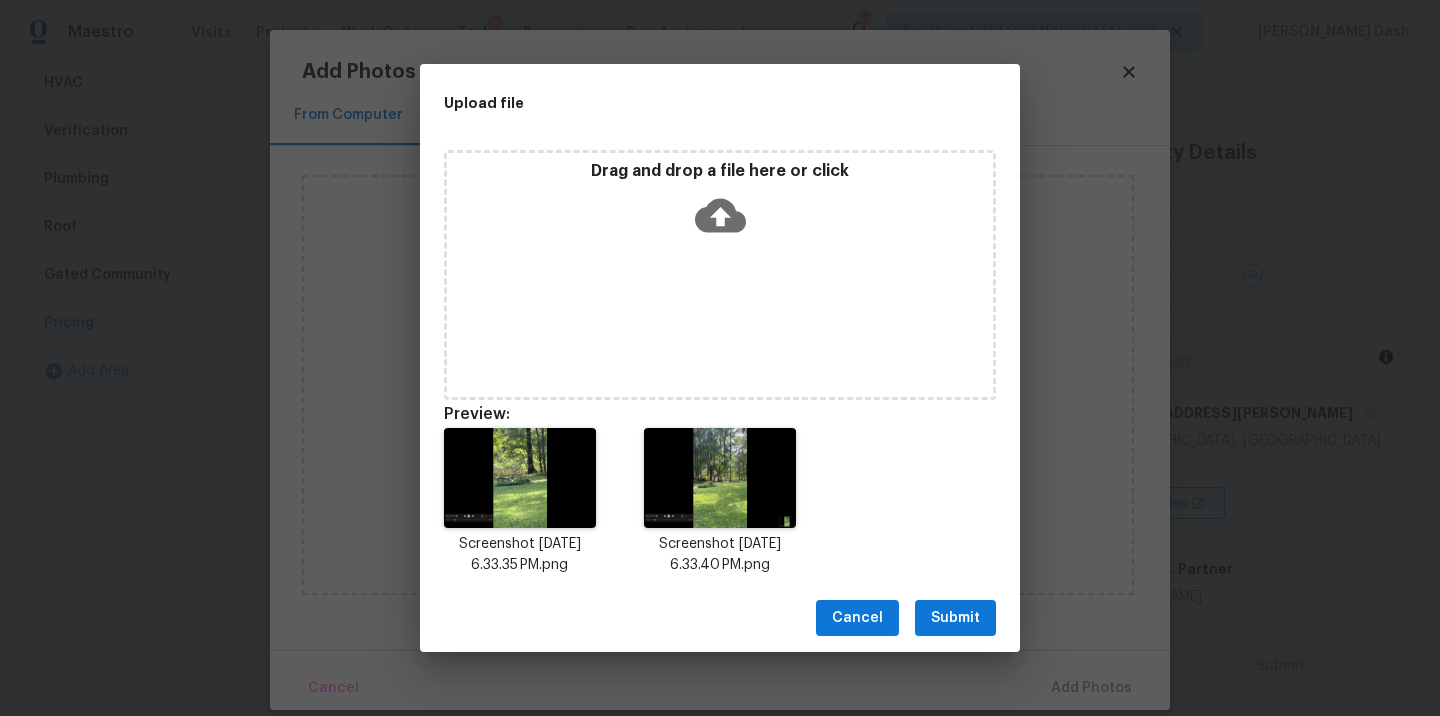 click on "Cancel Submit" at bounding box center (720, 618) 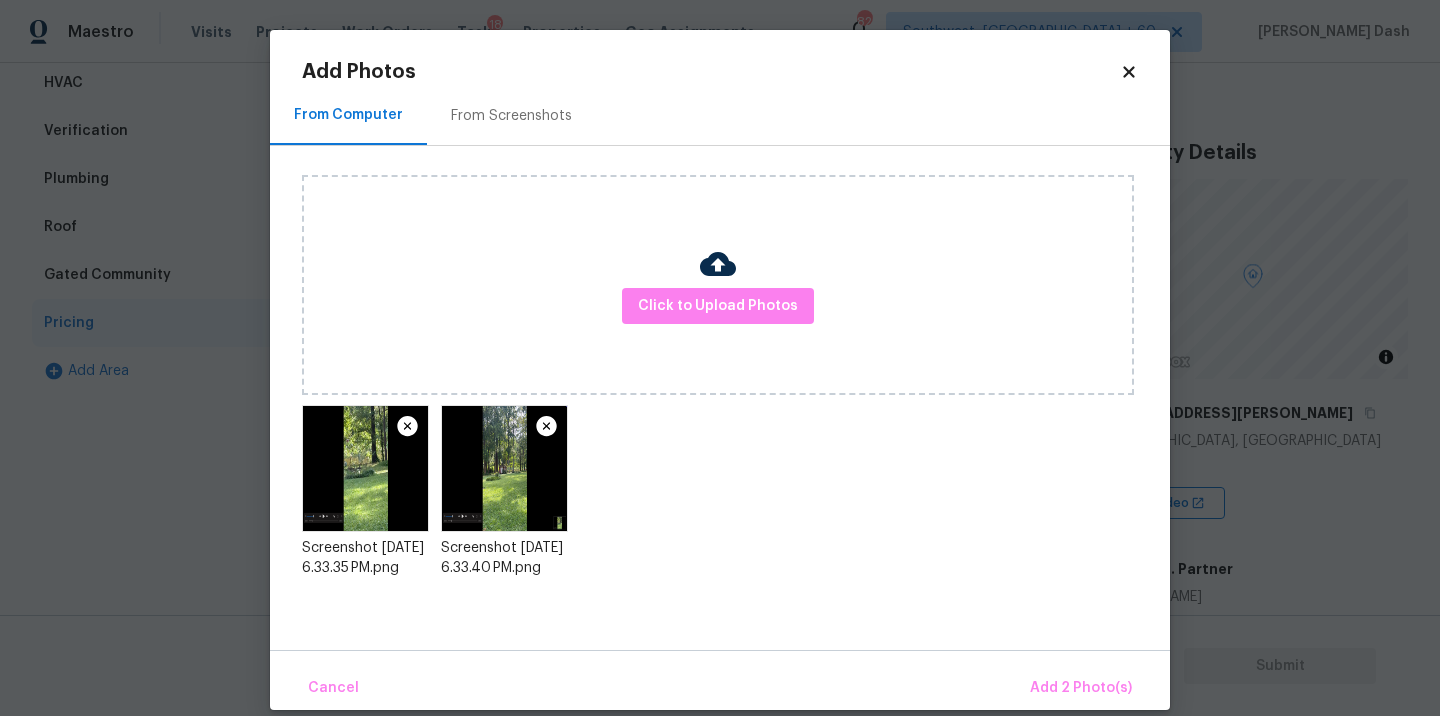 click on "Cancel Add 2 Photo(s)" at bounding box center (720, 680) 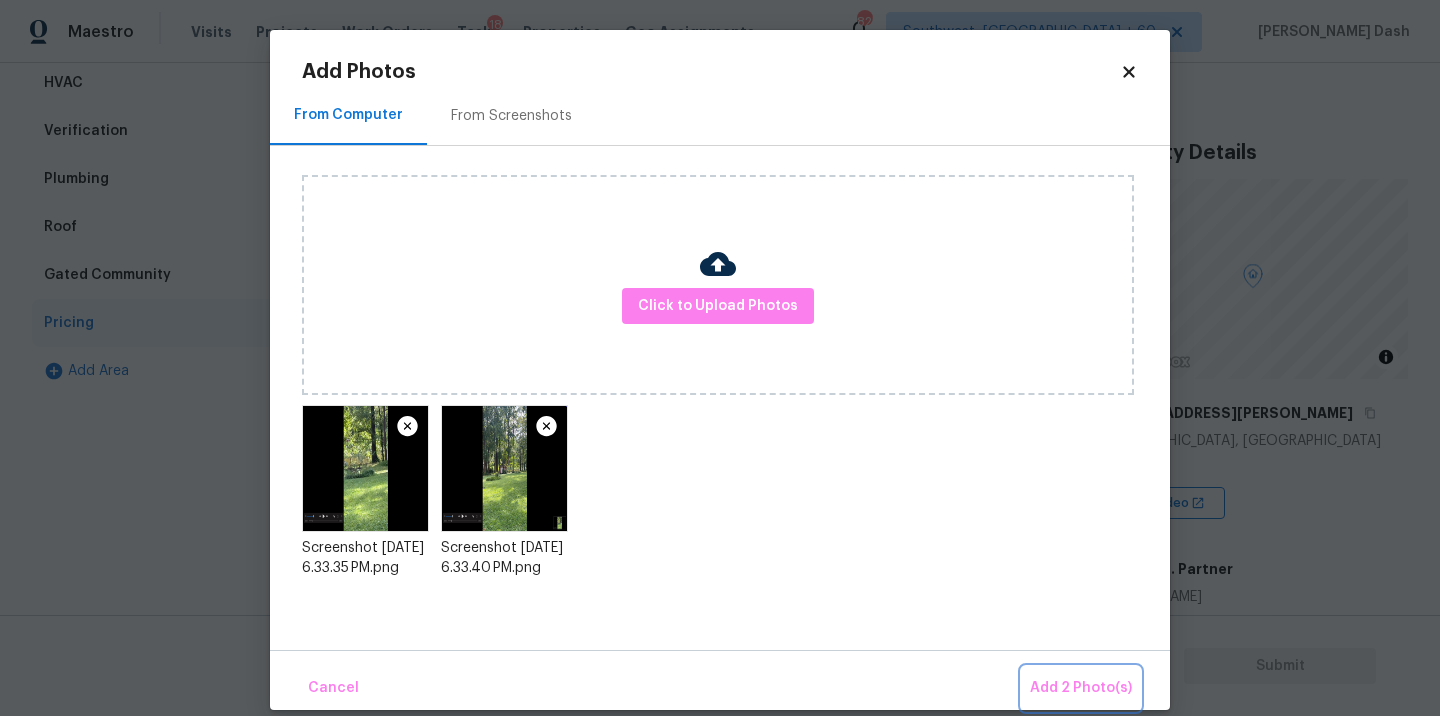 click on "Add 2 Photo(s)" at bounding box center (1081, 688) 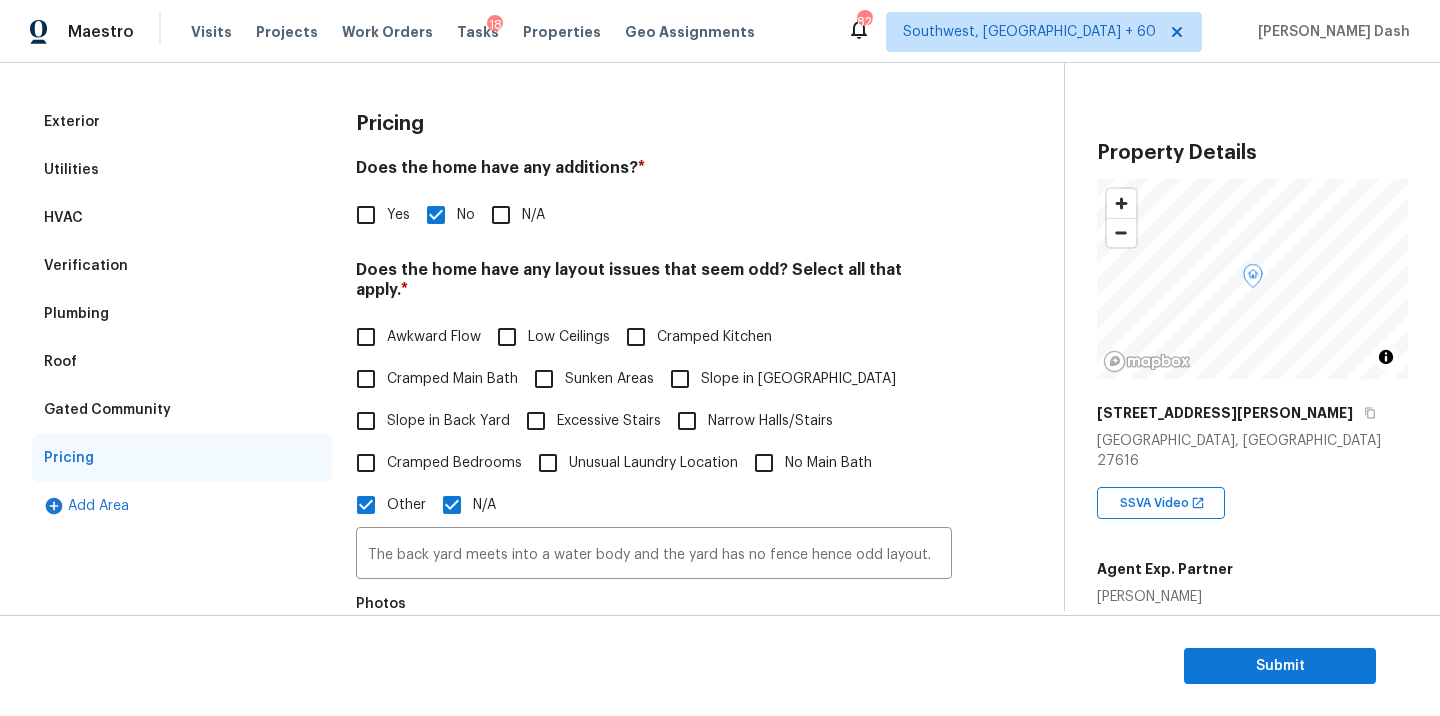 scroll, scrollTop: 166, scrollLeft: 0, axis: vertical 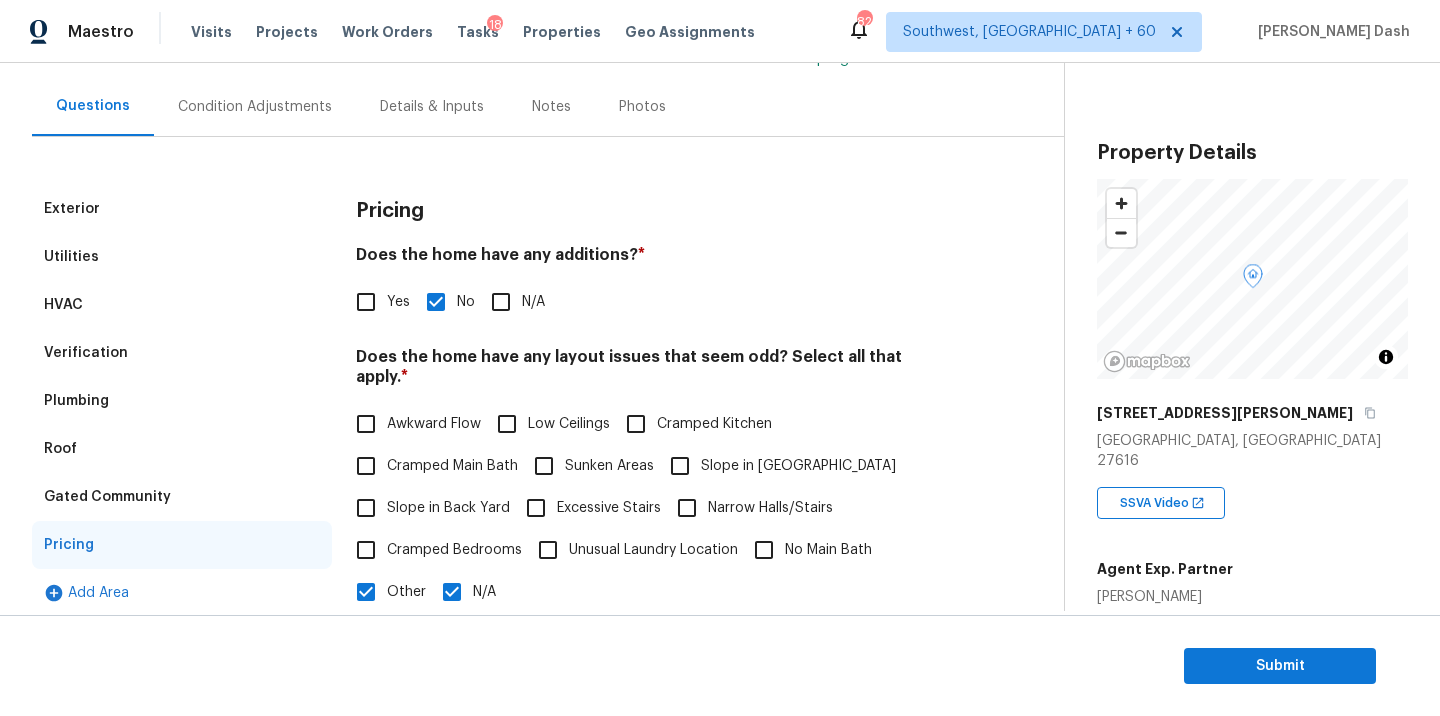 click on "Condition Adjustments" at bounding box center (255, 107) 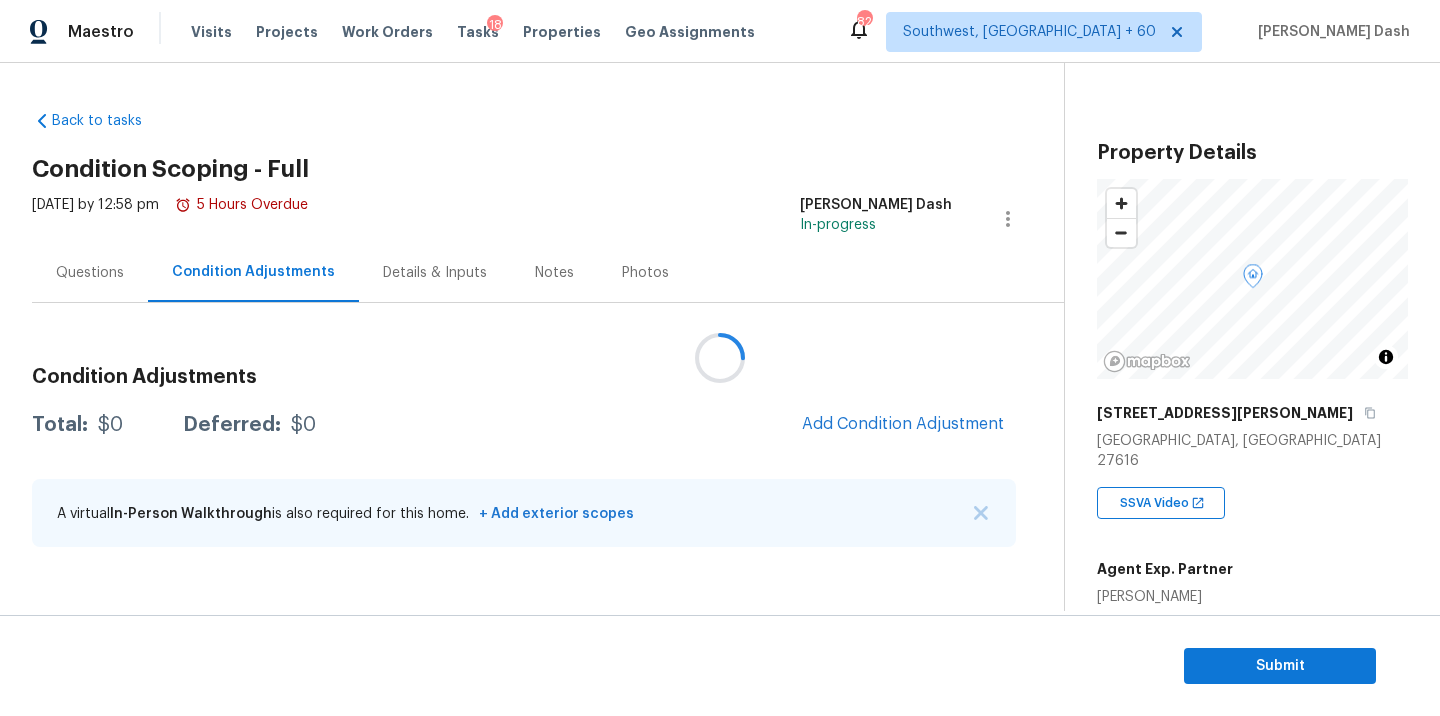 scroll, scrollTop: 0, scrollLeft: 0, axis: both 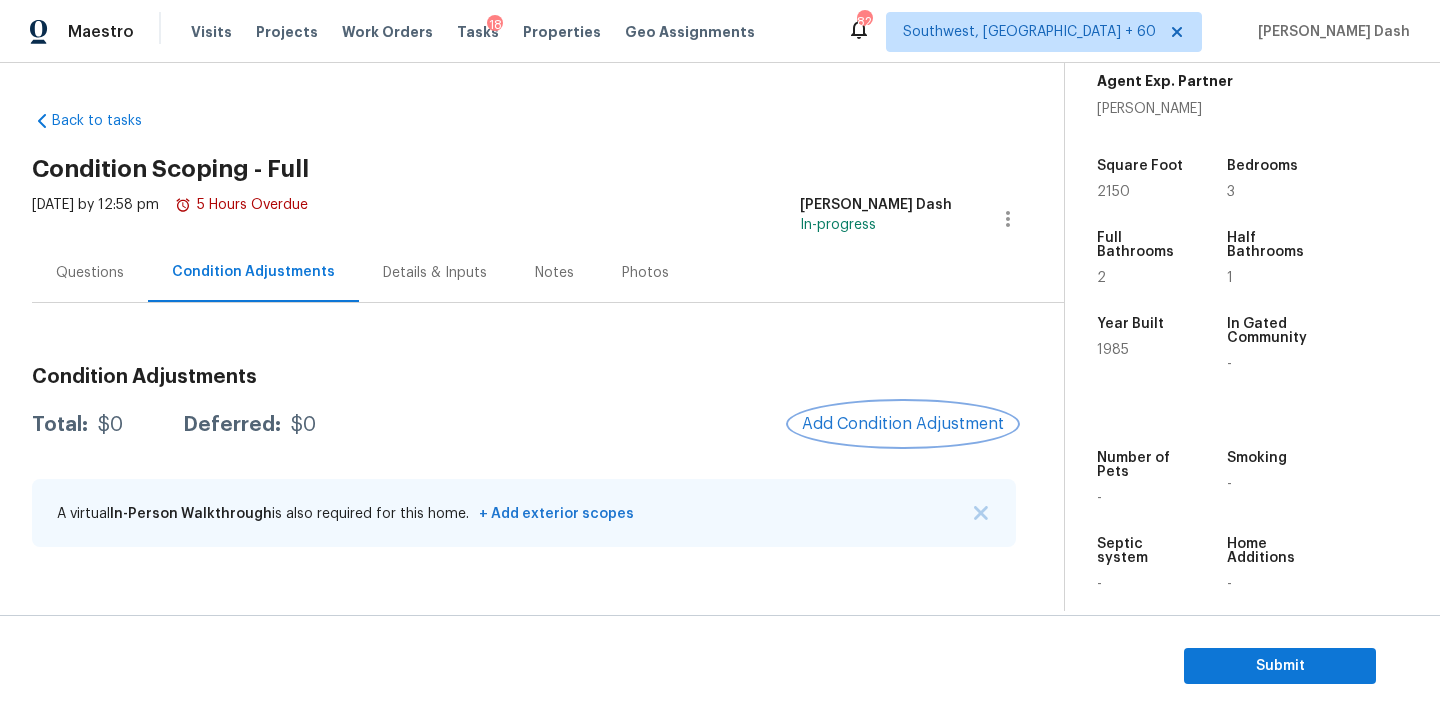 click on "Add Condition Adjustment" at bounding box center [903, 424] 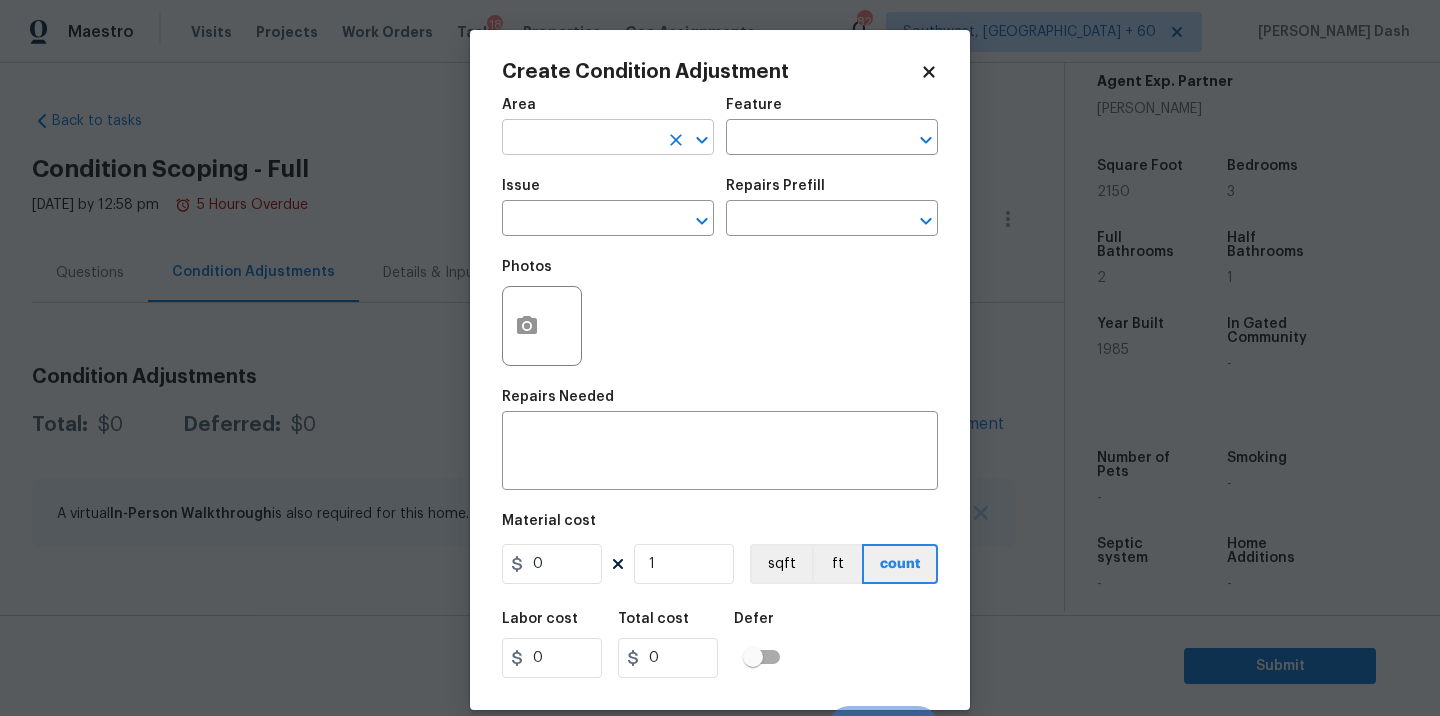 click at bounding box center [580, 139] 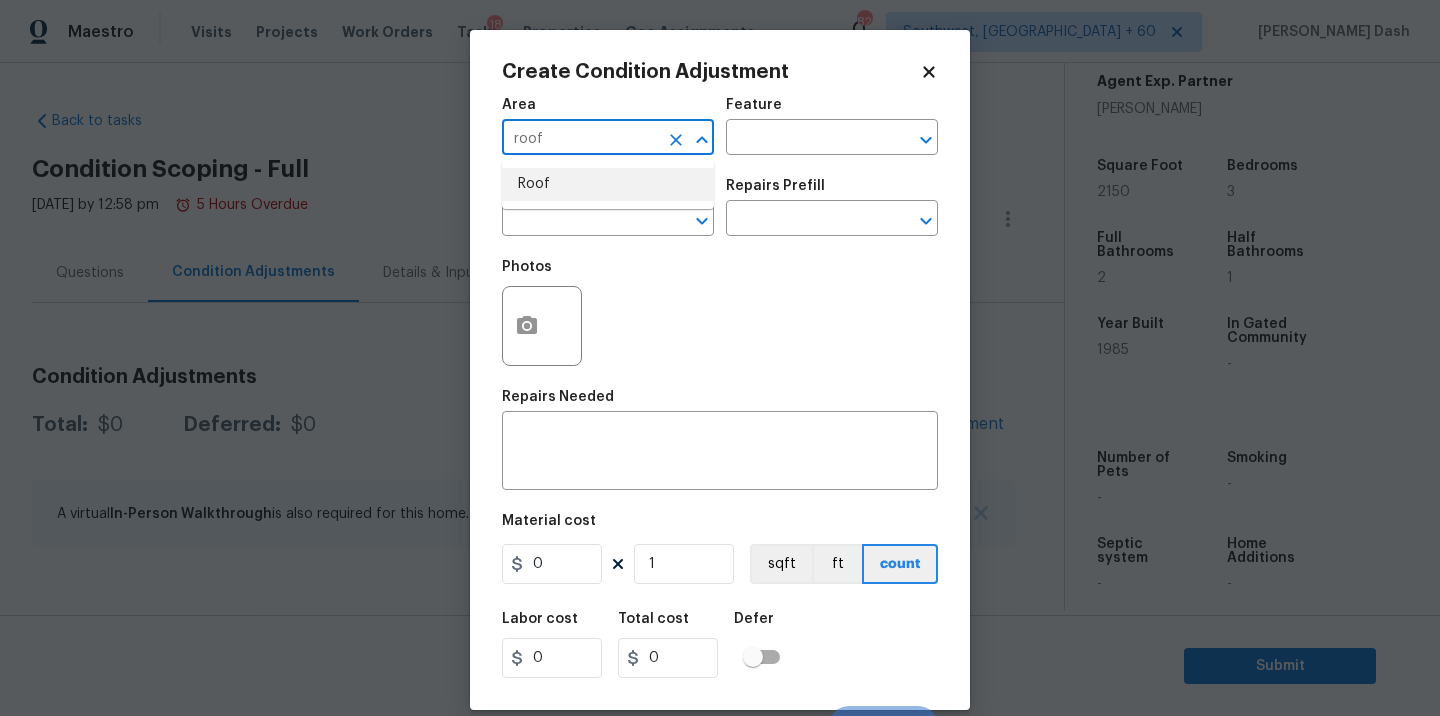 click on "Roof" at bounding box center [608, 184] 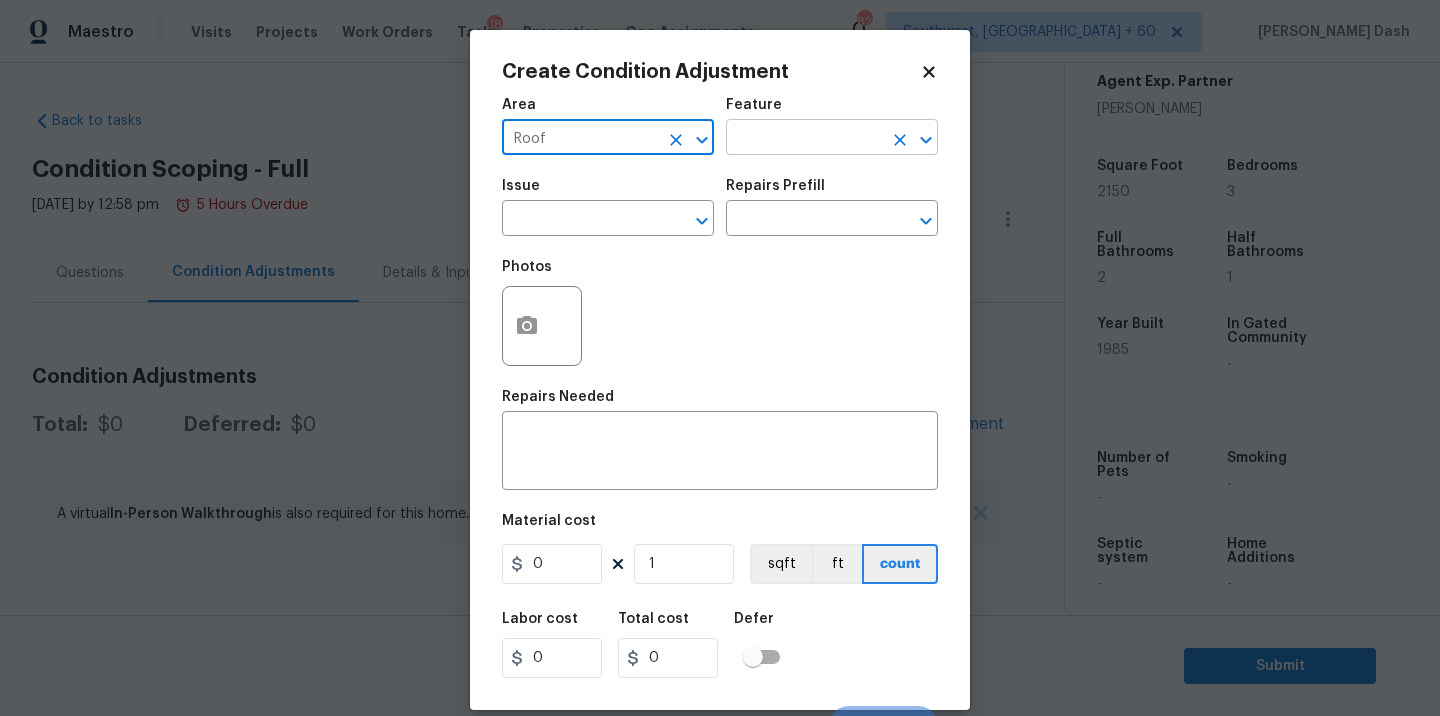 type on "Roof" 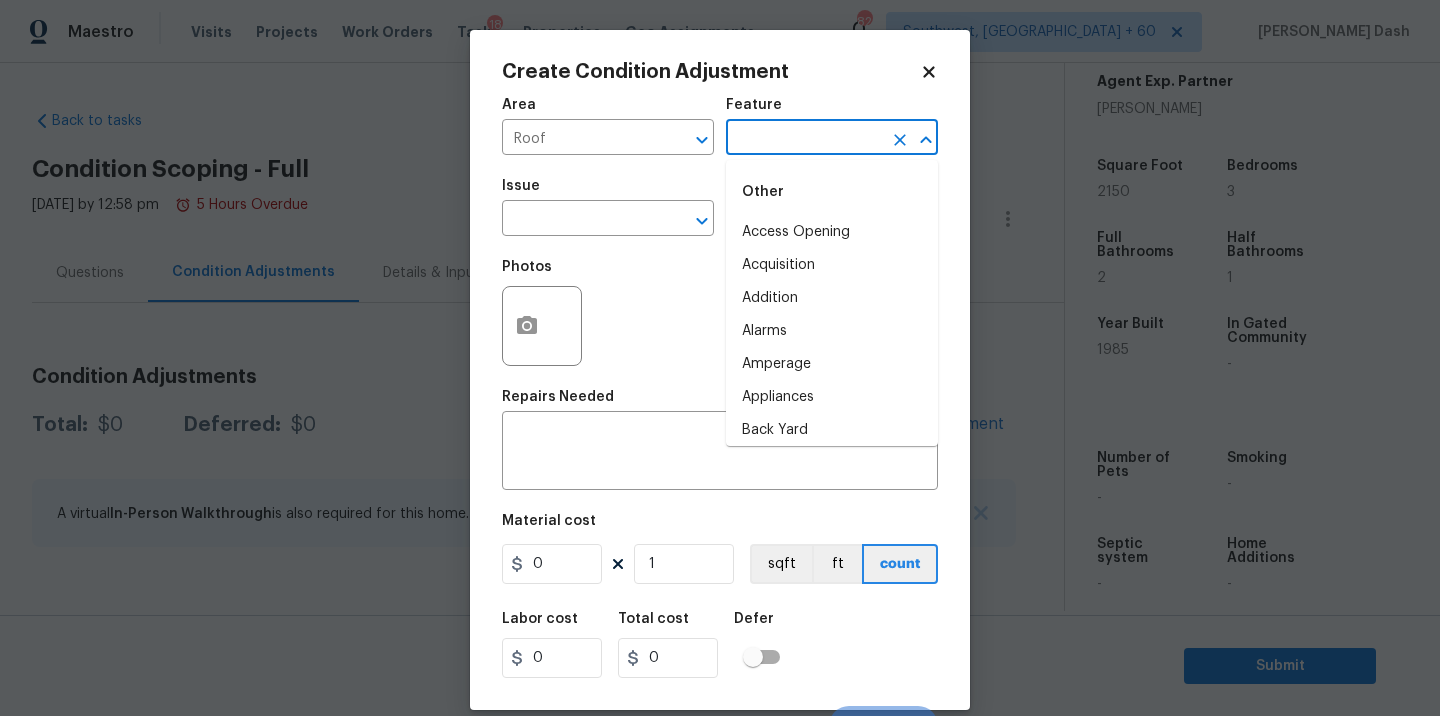 click at bounding box center [804, 139] 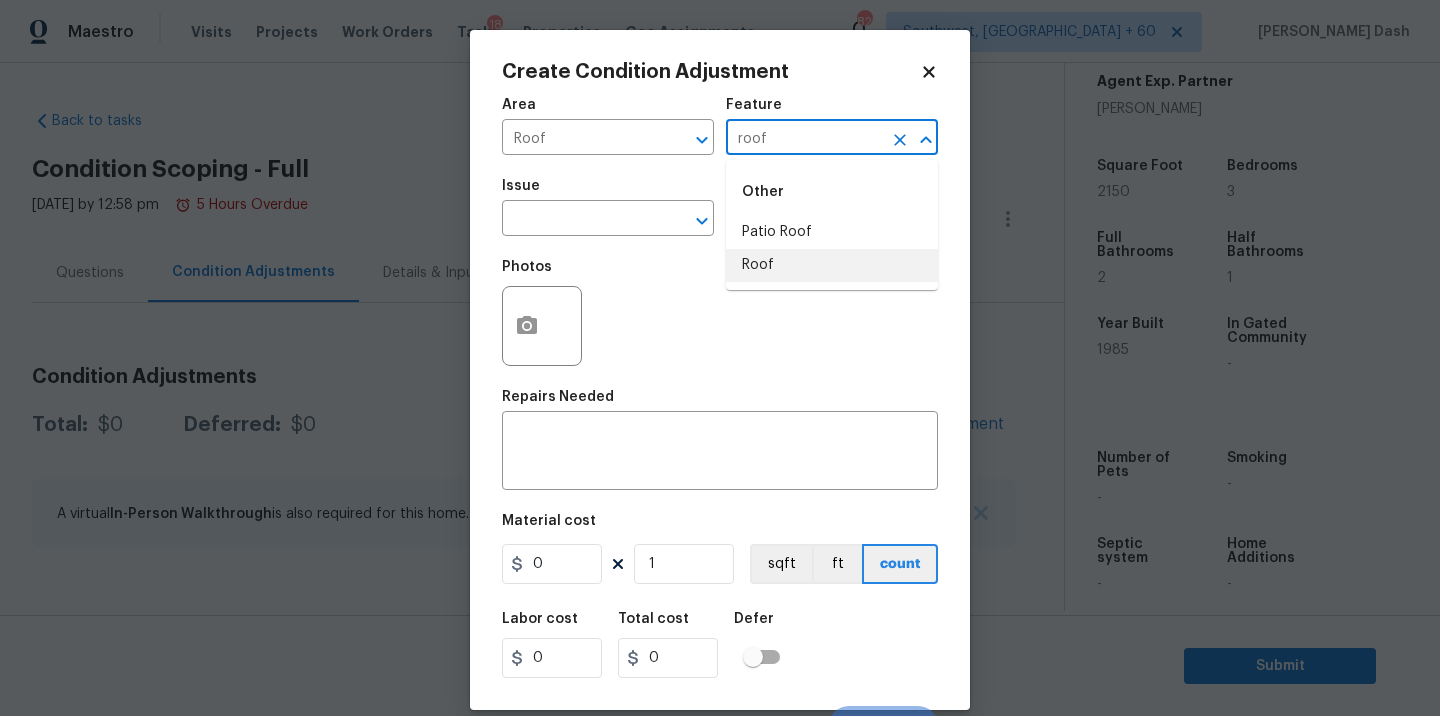 click on "Roof" at bounding box center [832, 265] 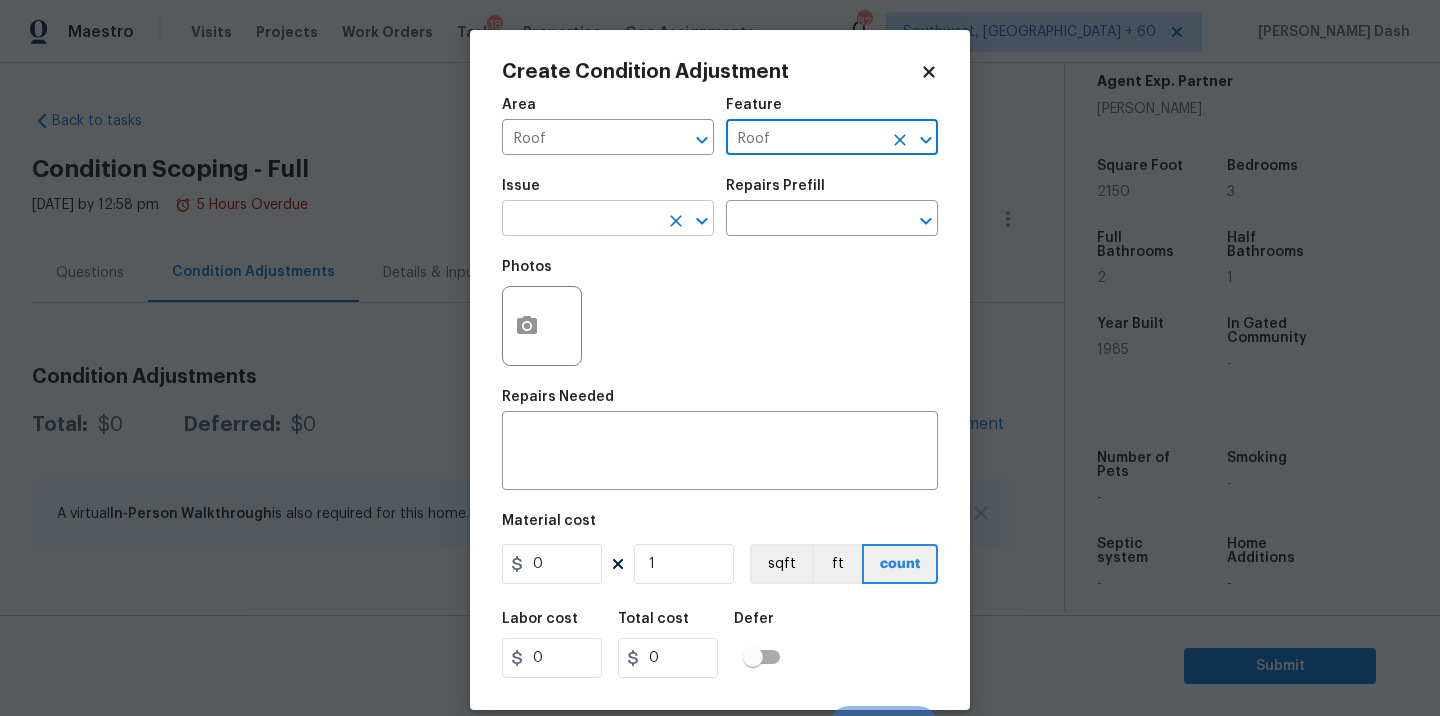 type on "Roof" 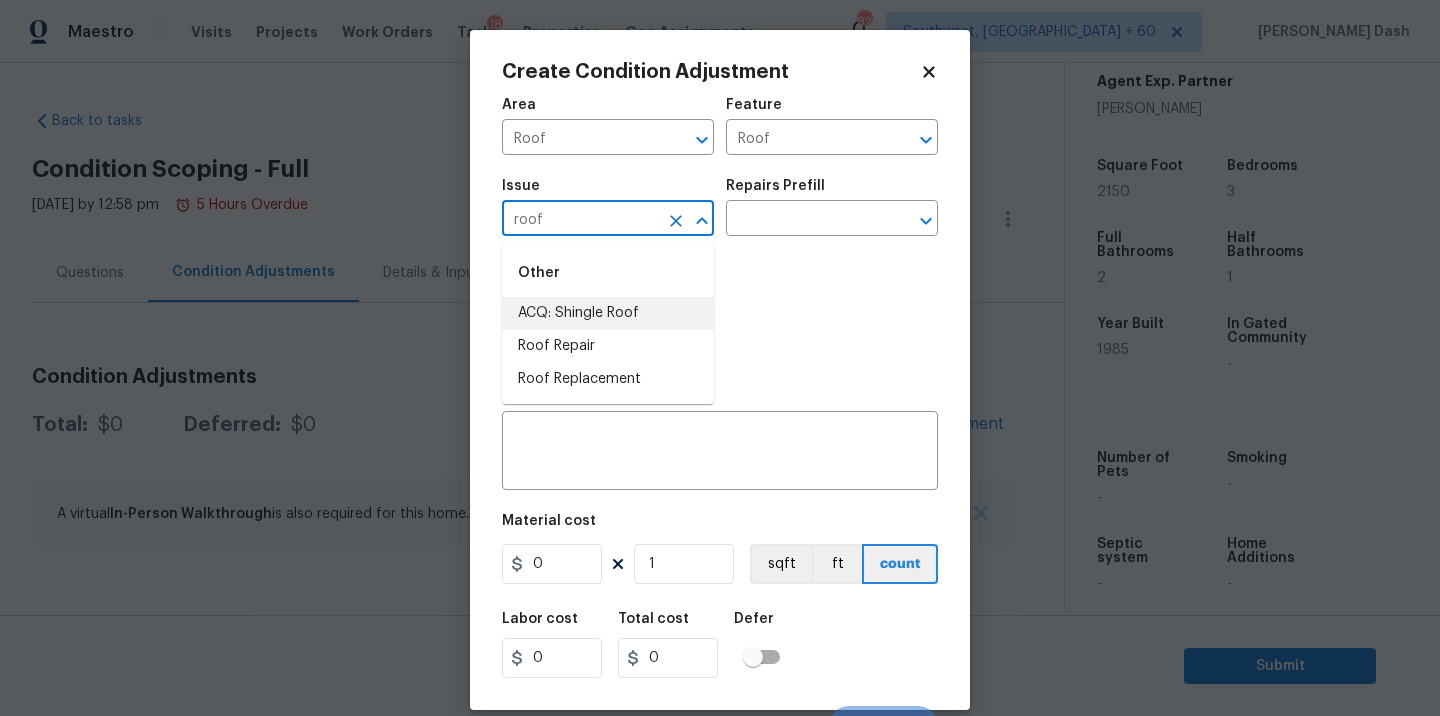 click on "ACQ: Shingle Roof" at bounding box center (608, 313) 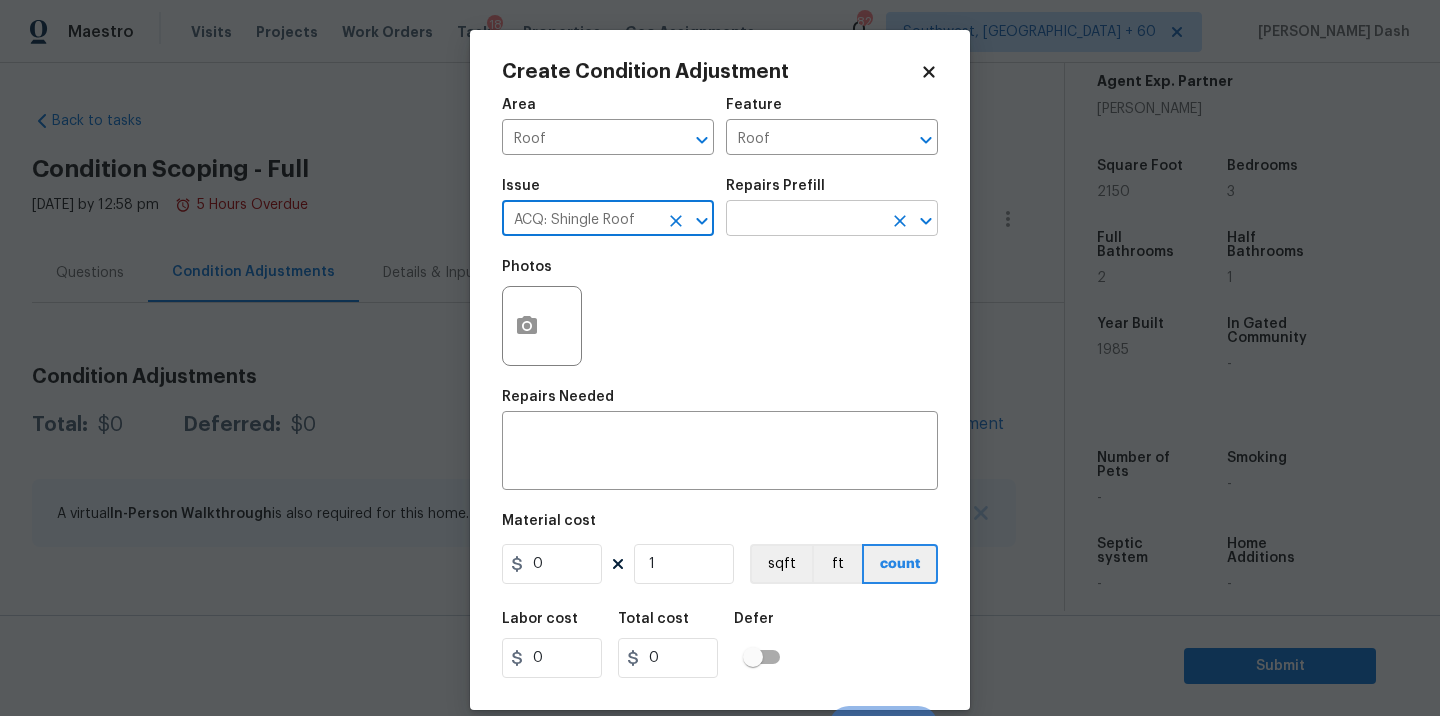 type on "ACQ: Shingle Roof" 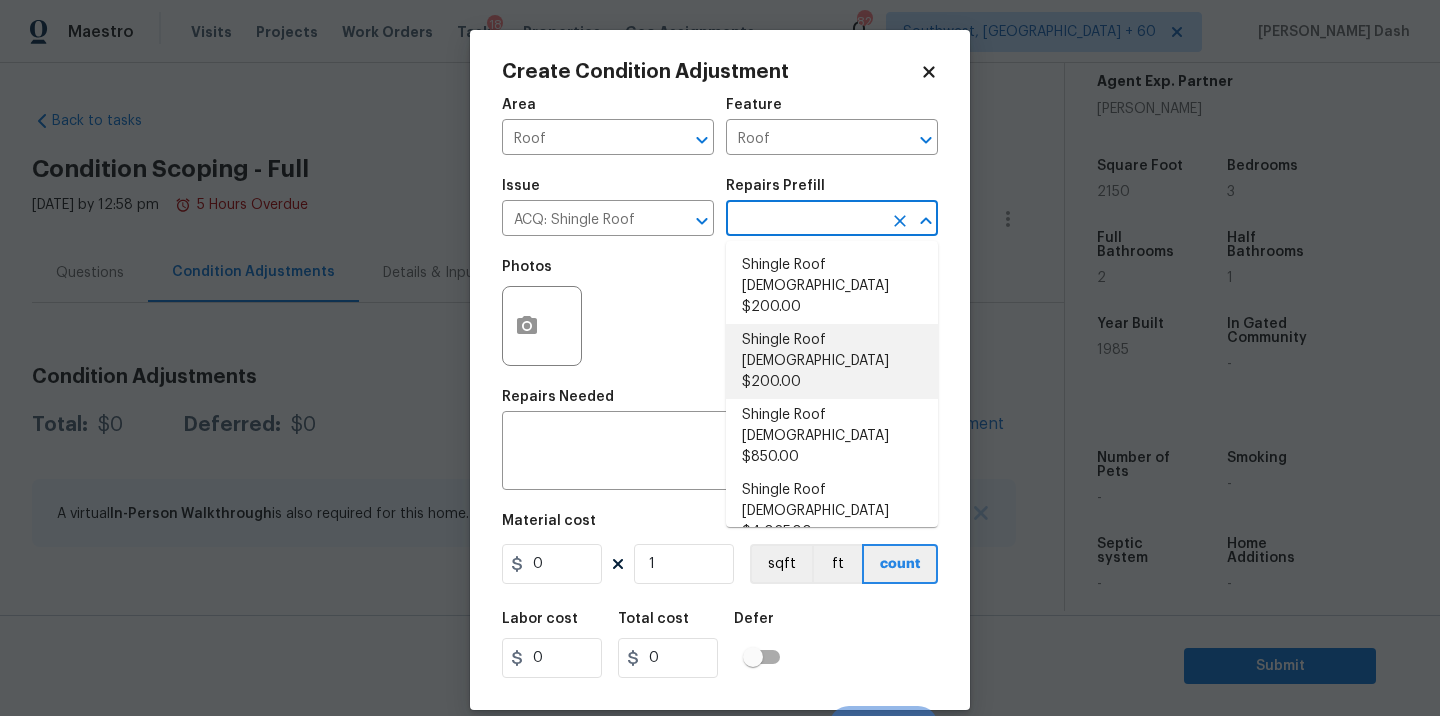 click on "Shingle Roof 11-15 Years Old $200.00" at bounding box center (832, 361) 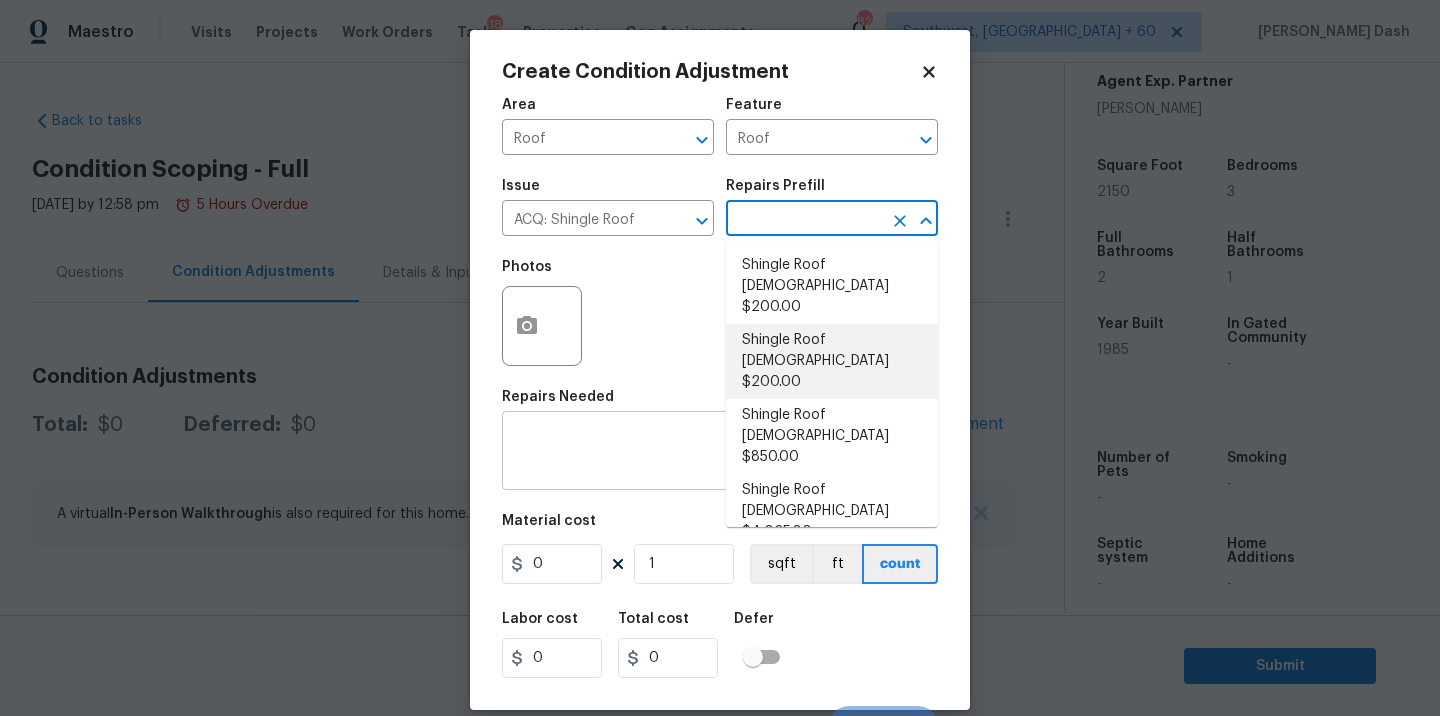 type on "Acquisition" 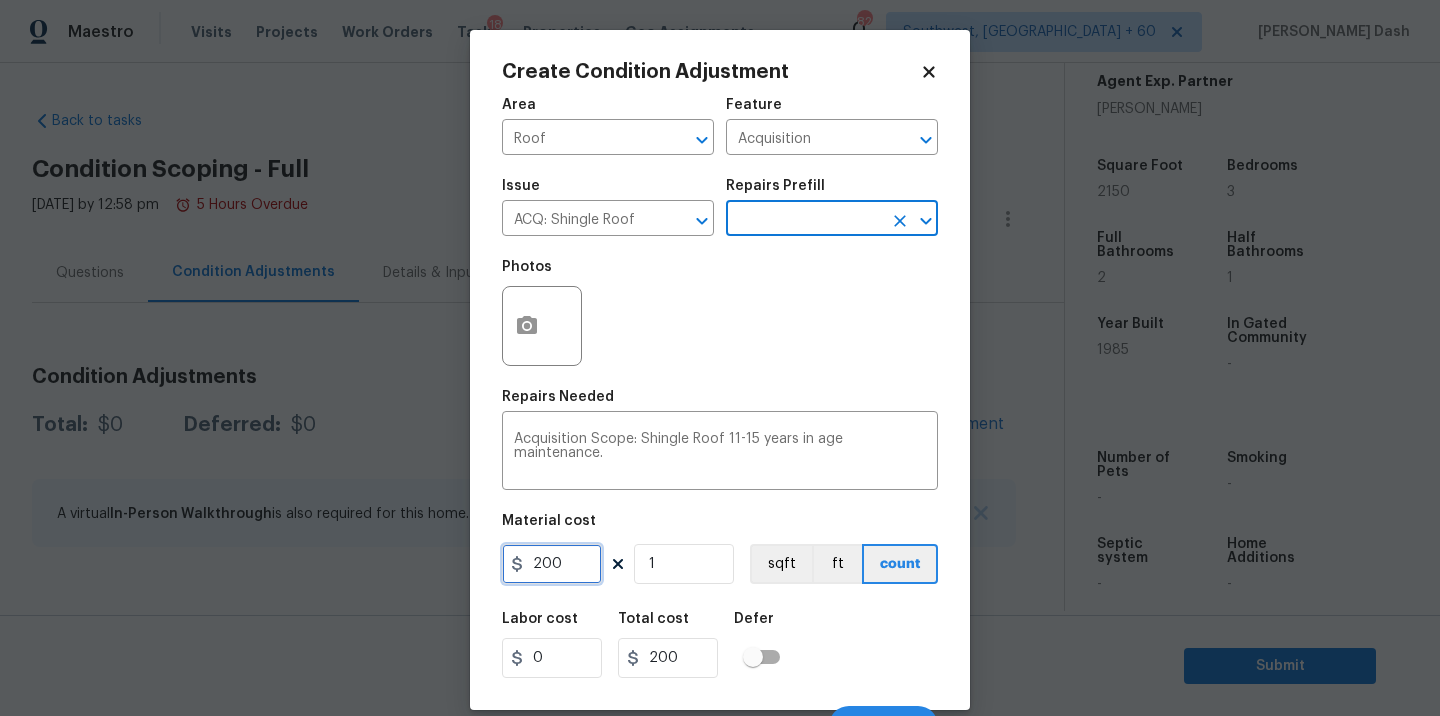 click on "200" at bounding box center [552, 564] 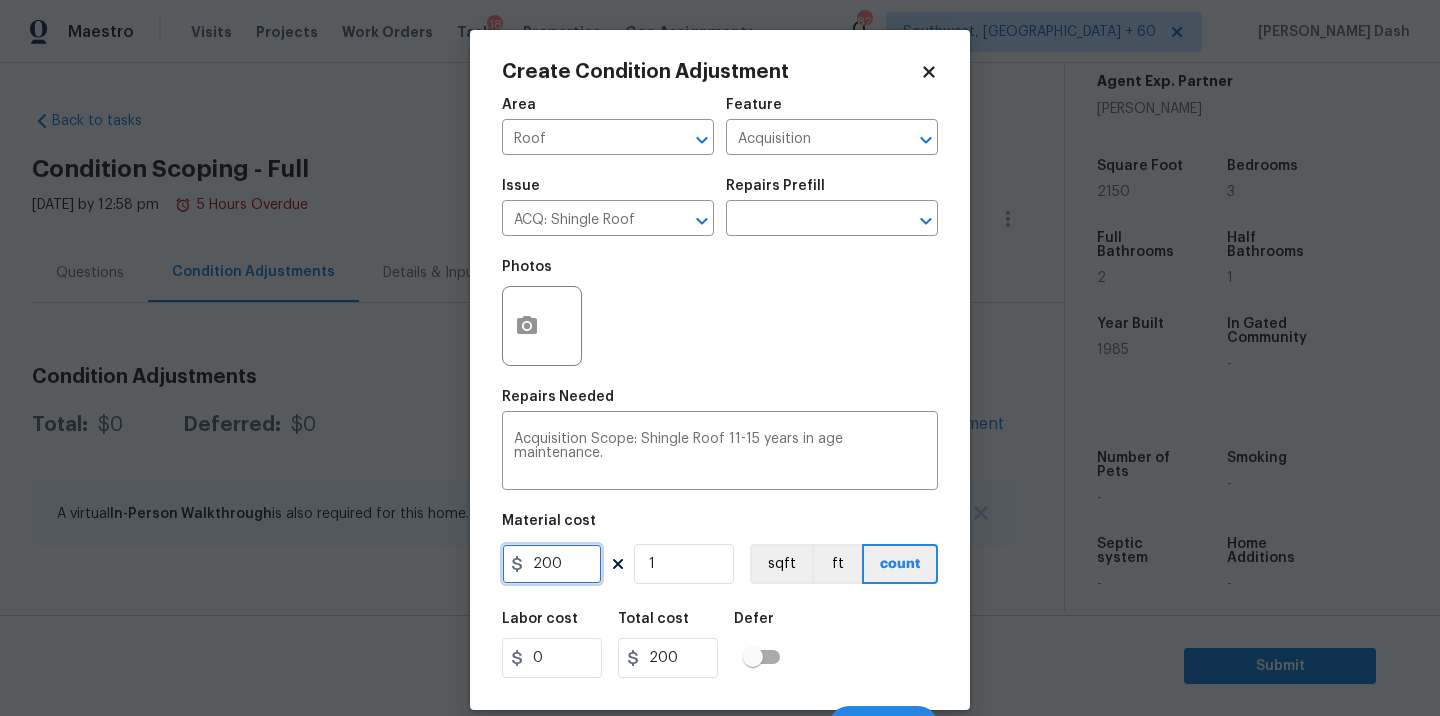 click on "200" at bounding box center (552, 564) 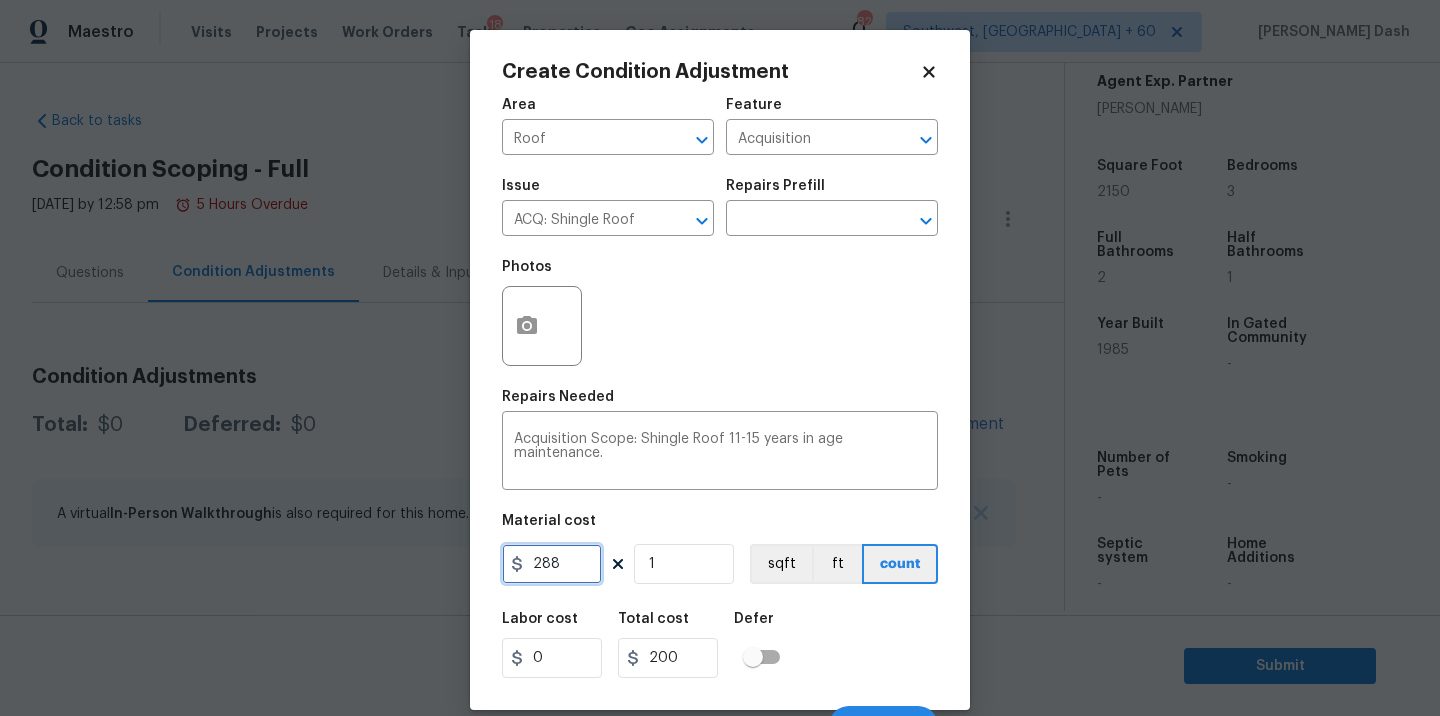 type on "288" 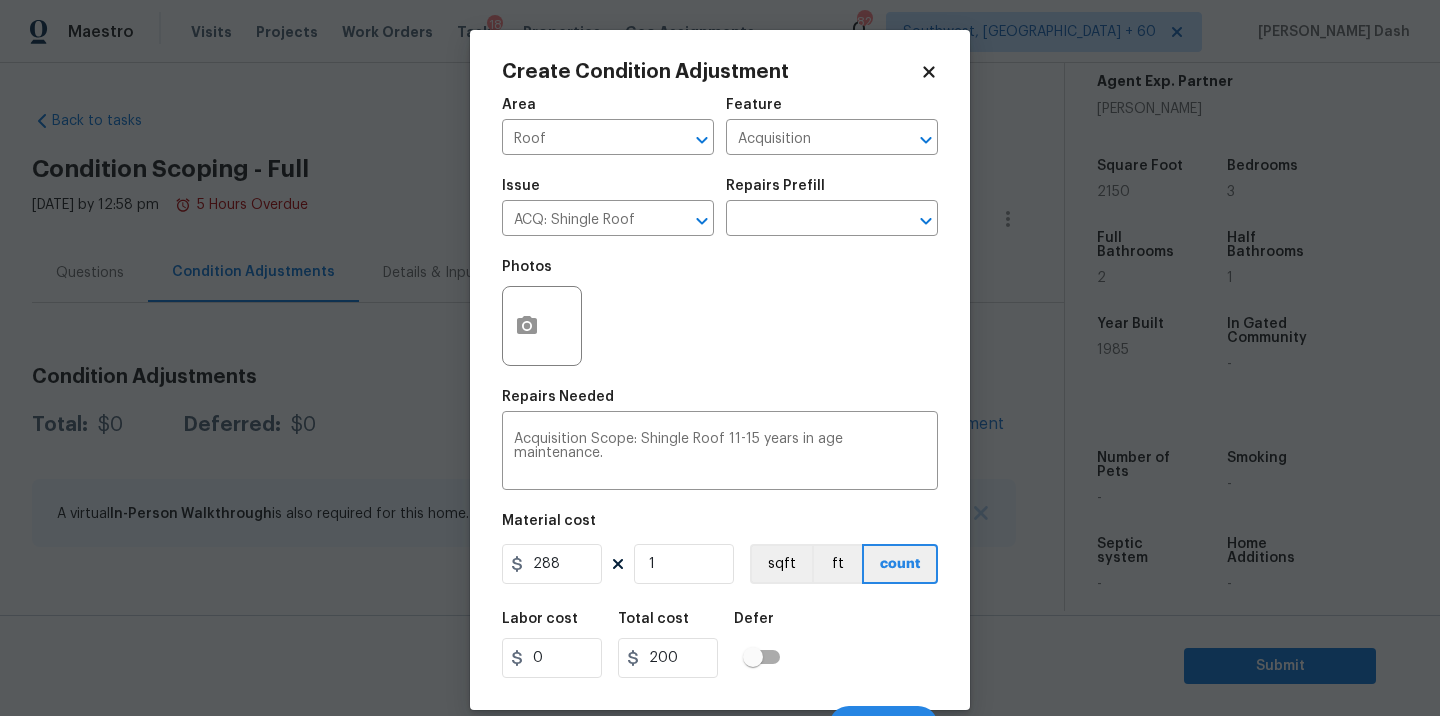 type on "288" 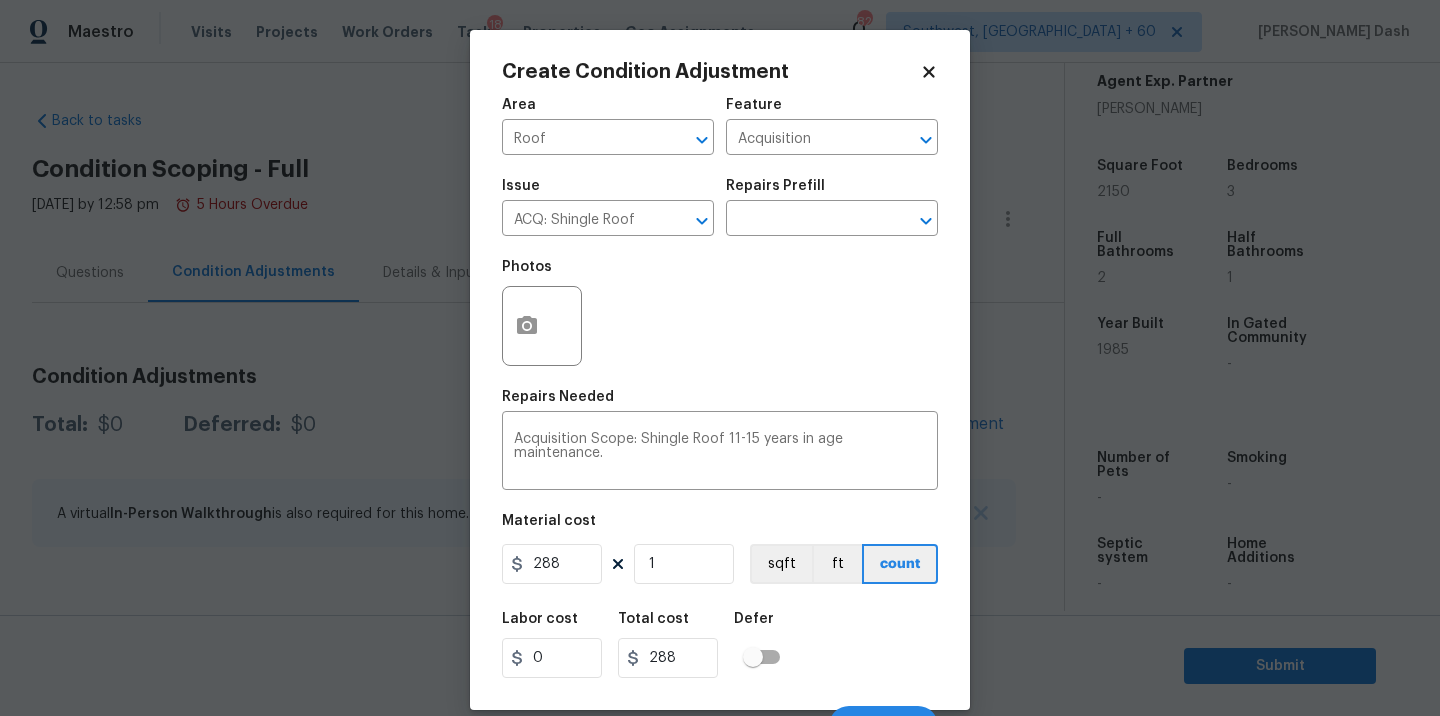 click on "Labor cost 0 Total cost 288 Defer" at bounding box center [720, 645] 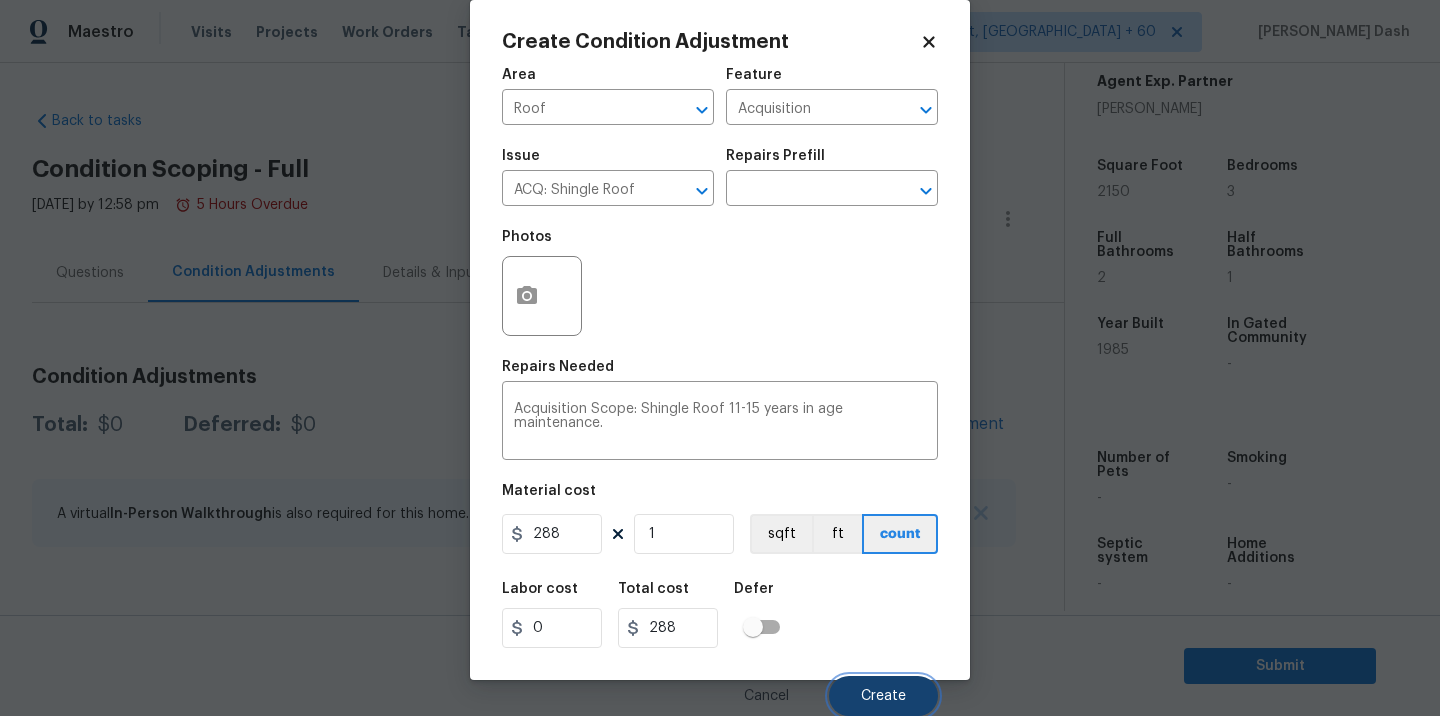 click on "Create" at bounding box center (883, 696) 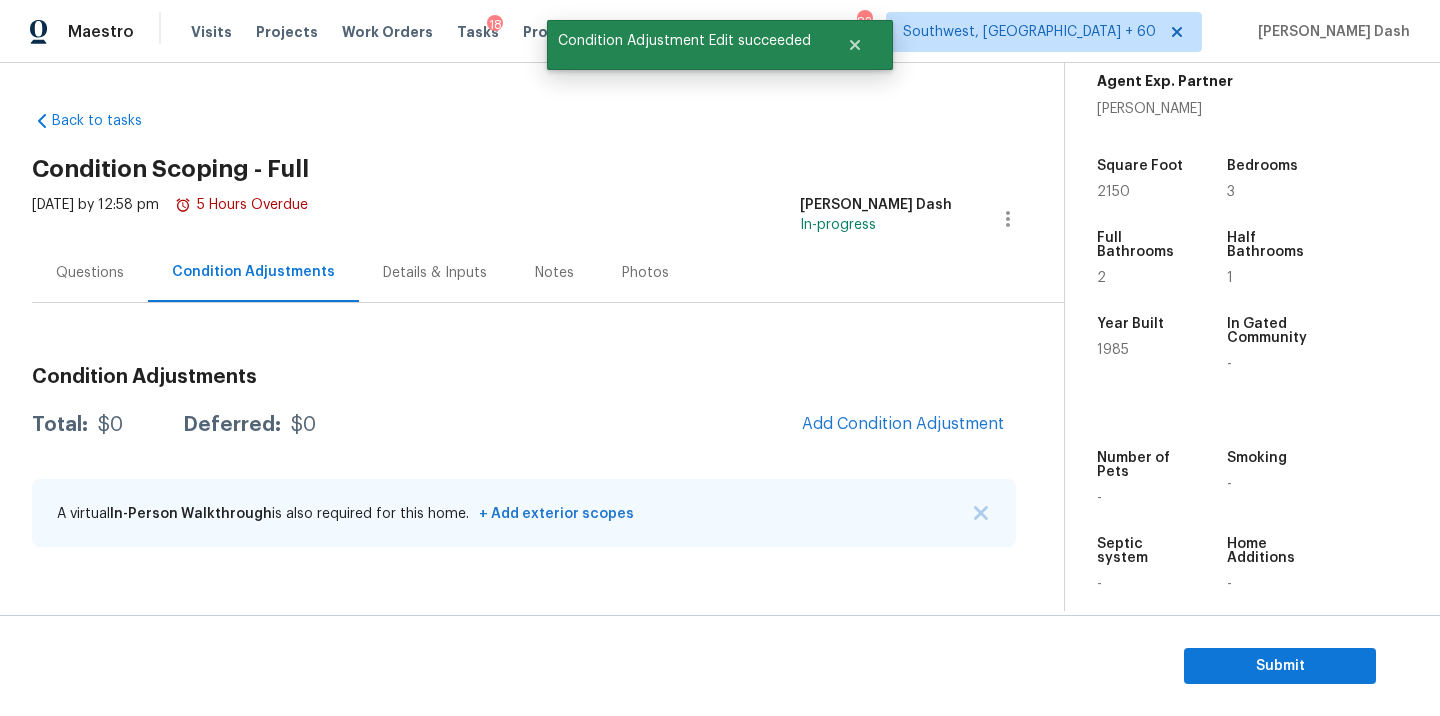 scroll, scrollTop: 24, scrollLeft: 0, axis: vertical 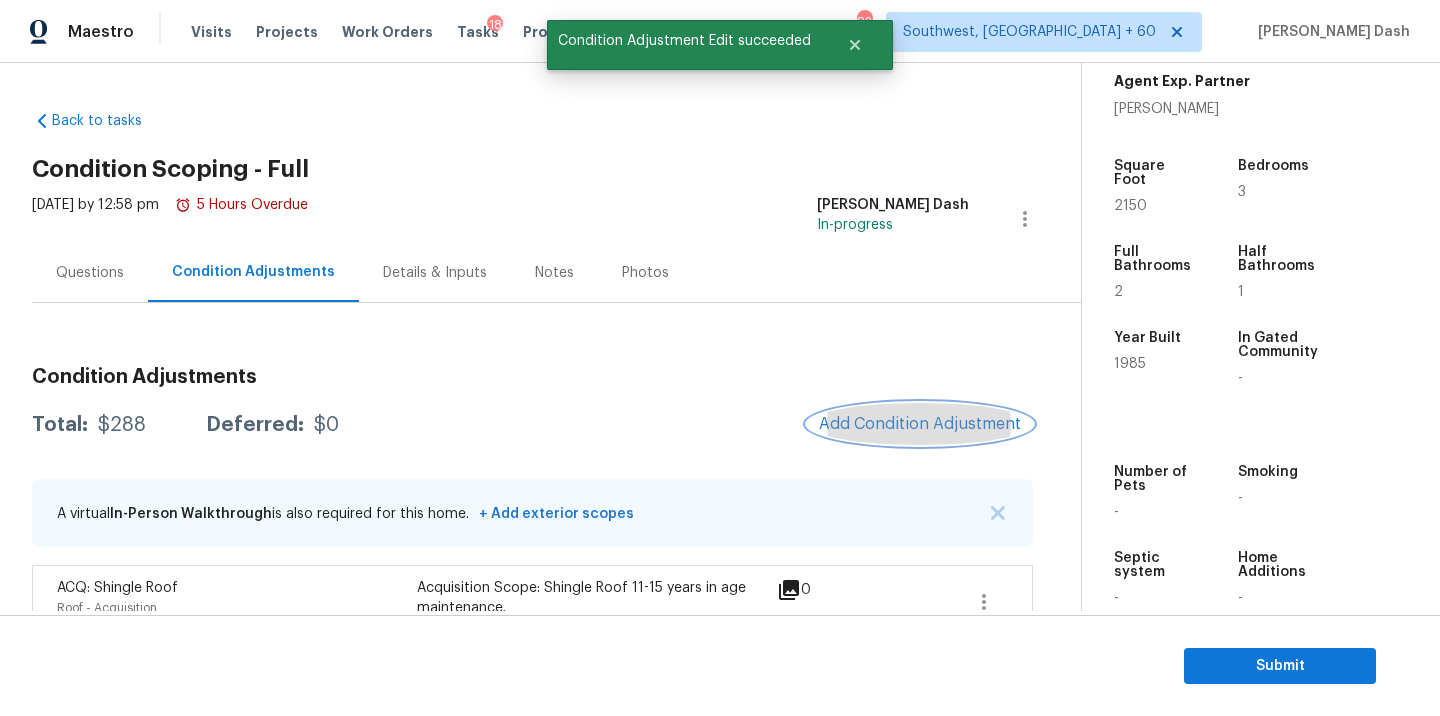 click on "Add Condition Adjustment" at bounding box center [920, 424] 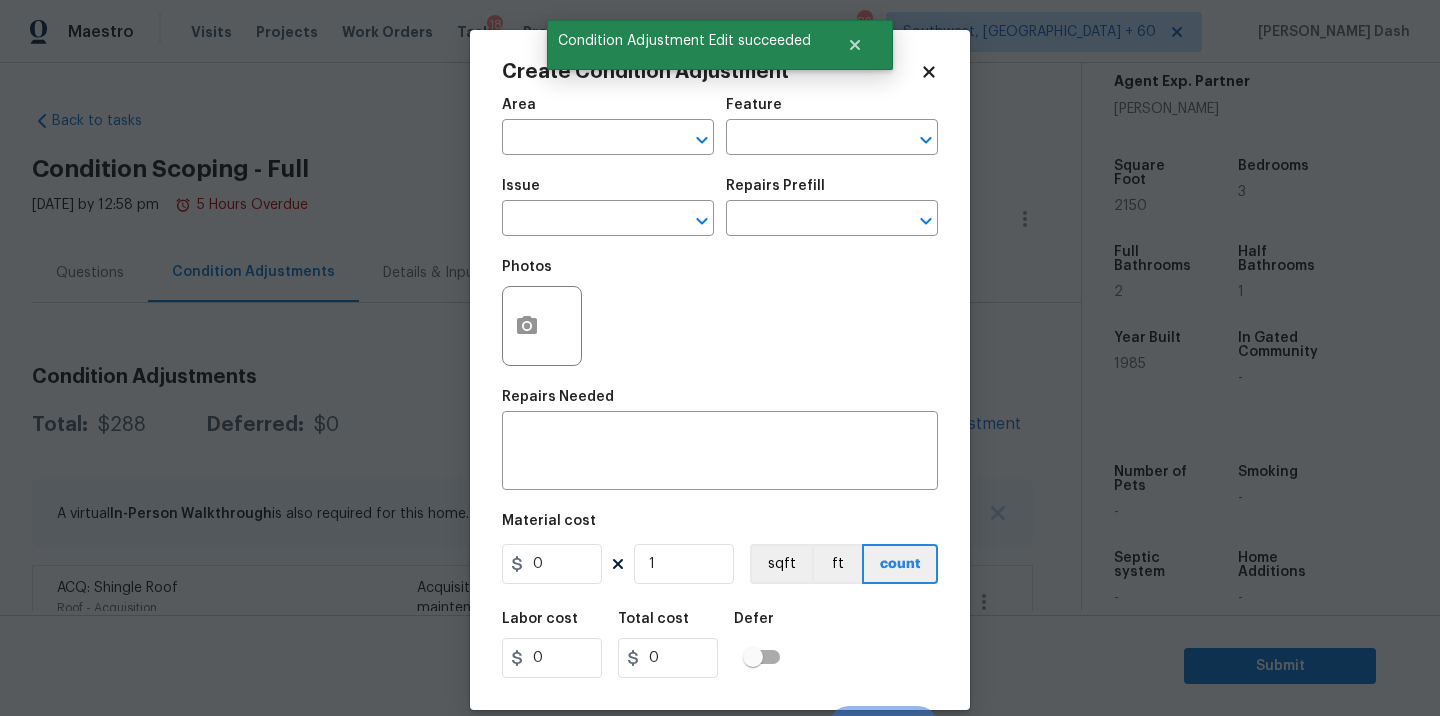 click 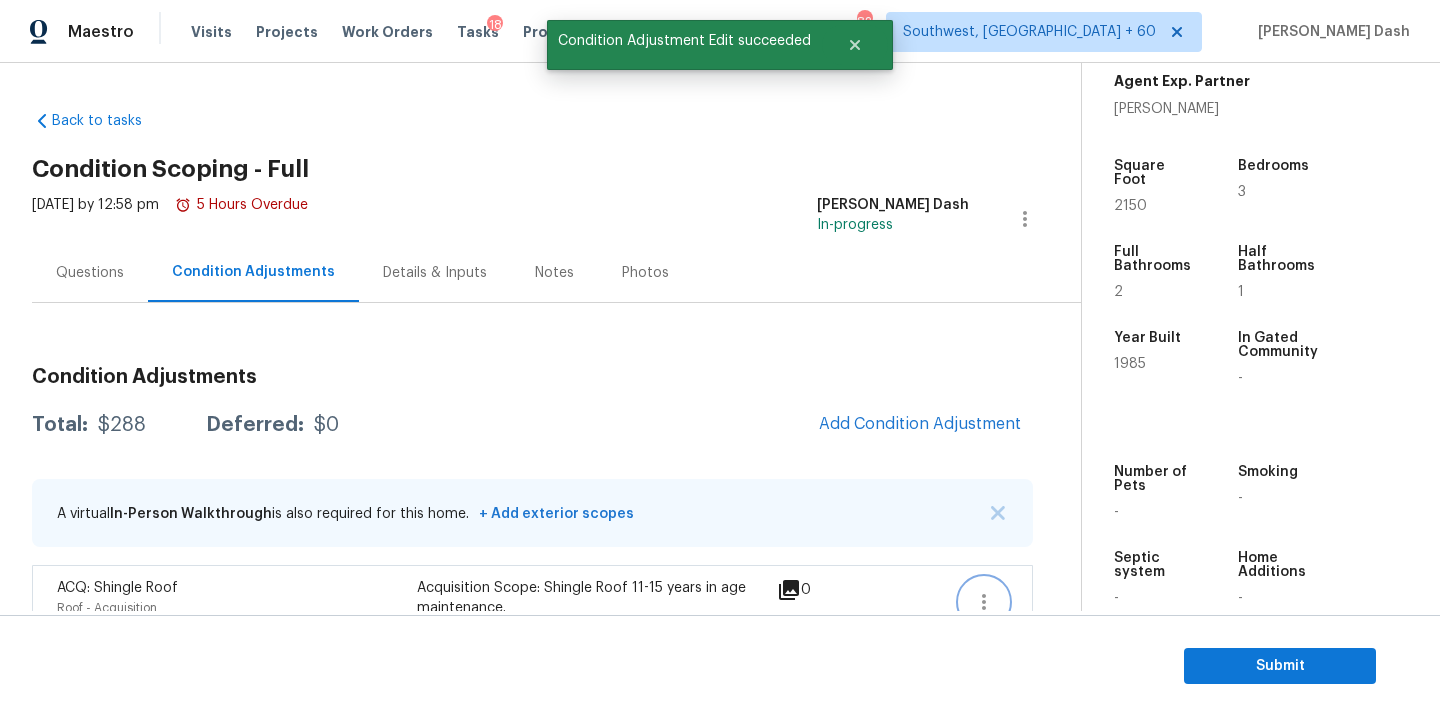 click at bounding box center (984, 602) 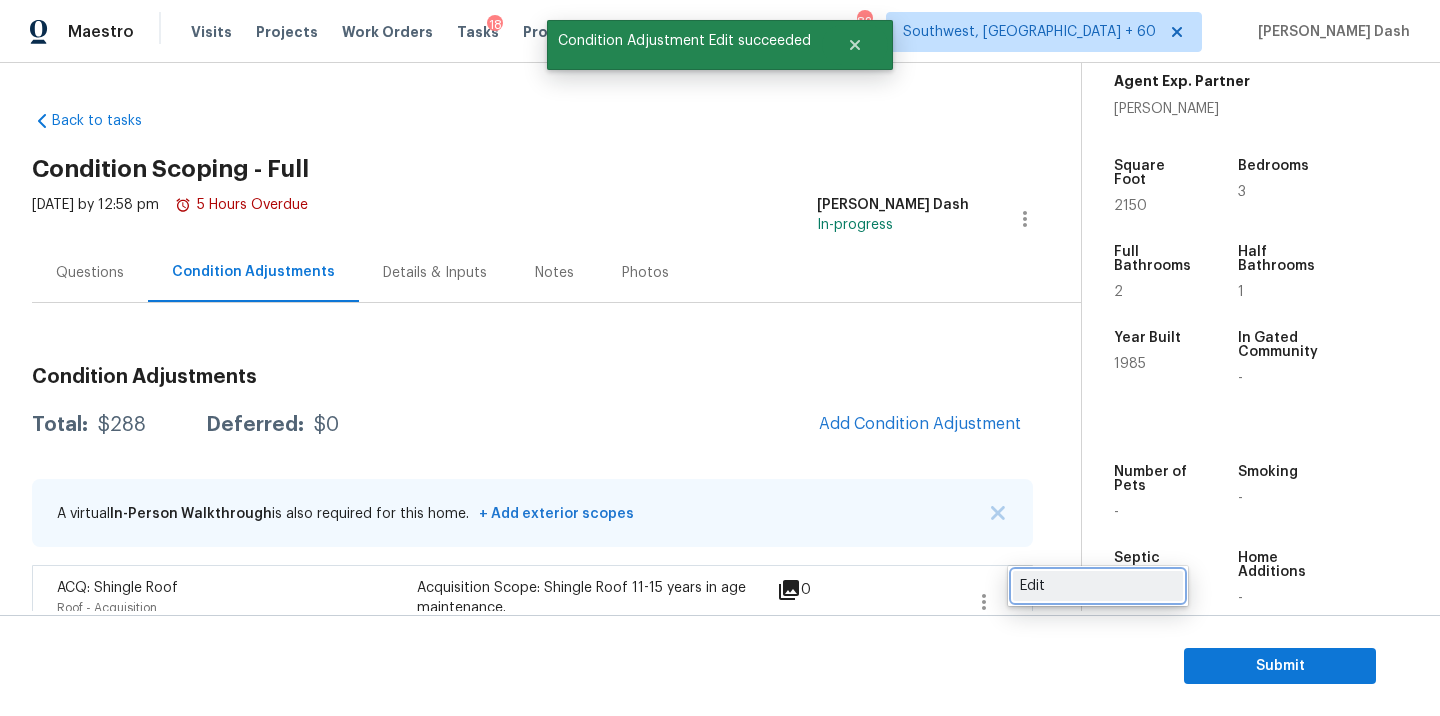 click on "Edit" at bounding box center (1098, 586) 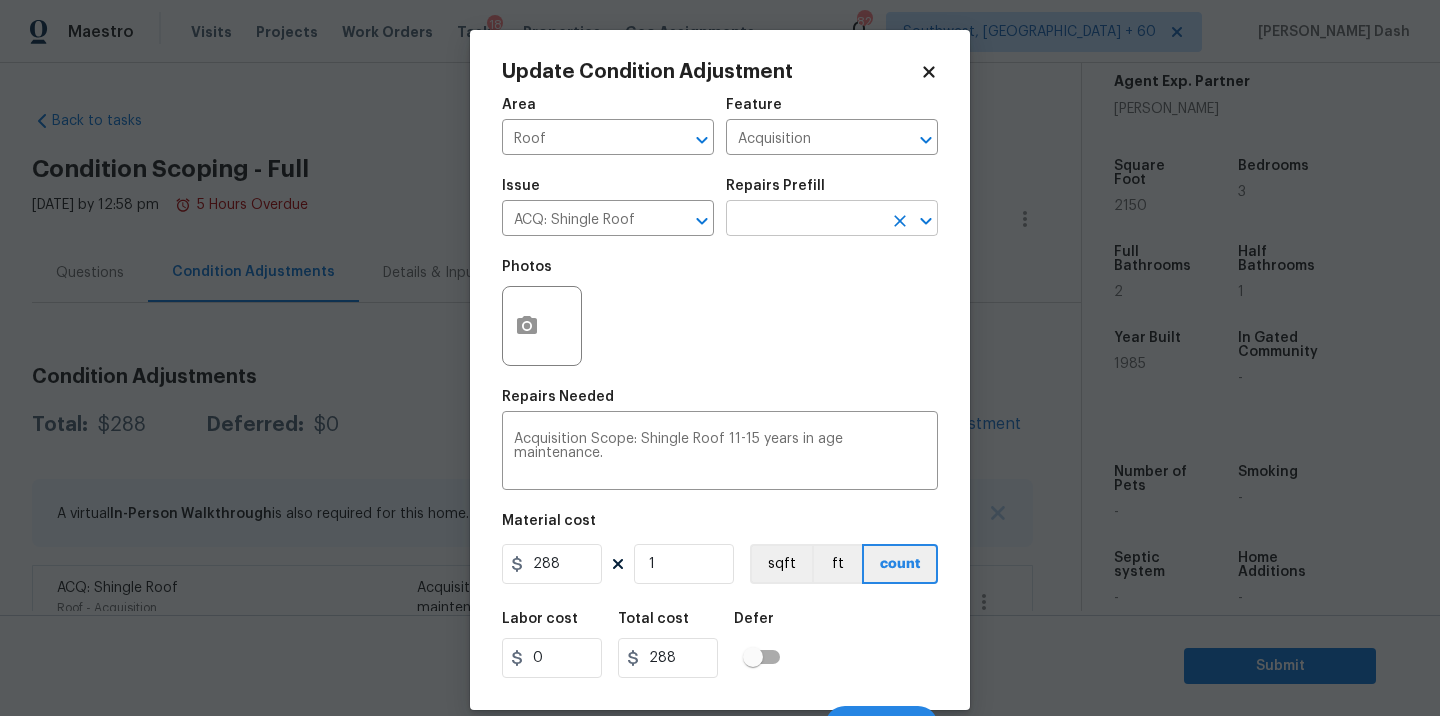 click at bounding box center (804, 220) 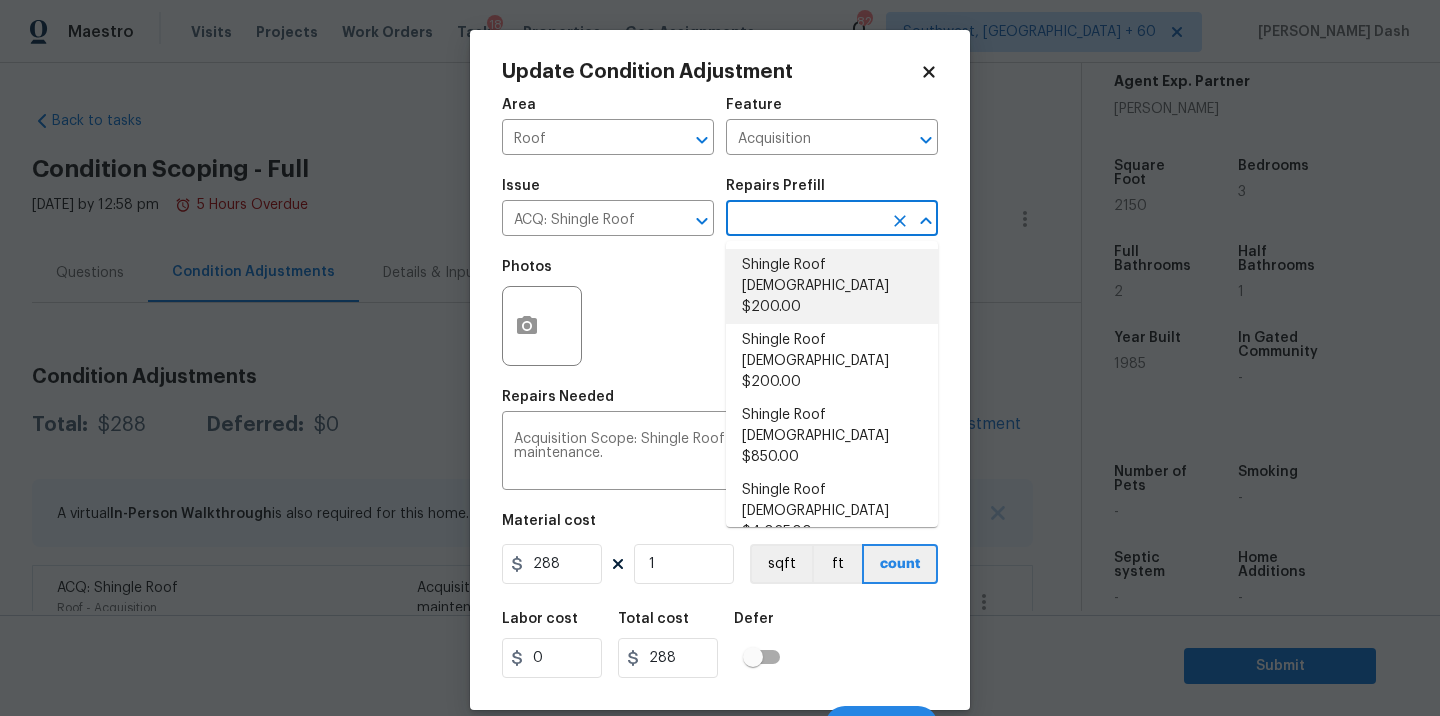 click on "Shingle Roof 0-10 Years Old $200.00" at bounding box center [832, 286] 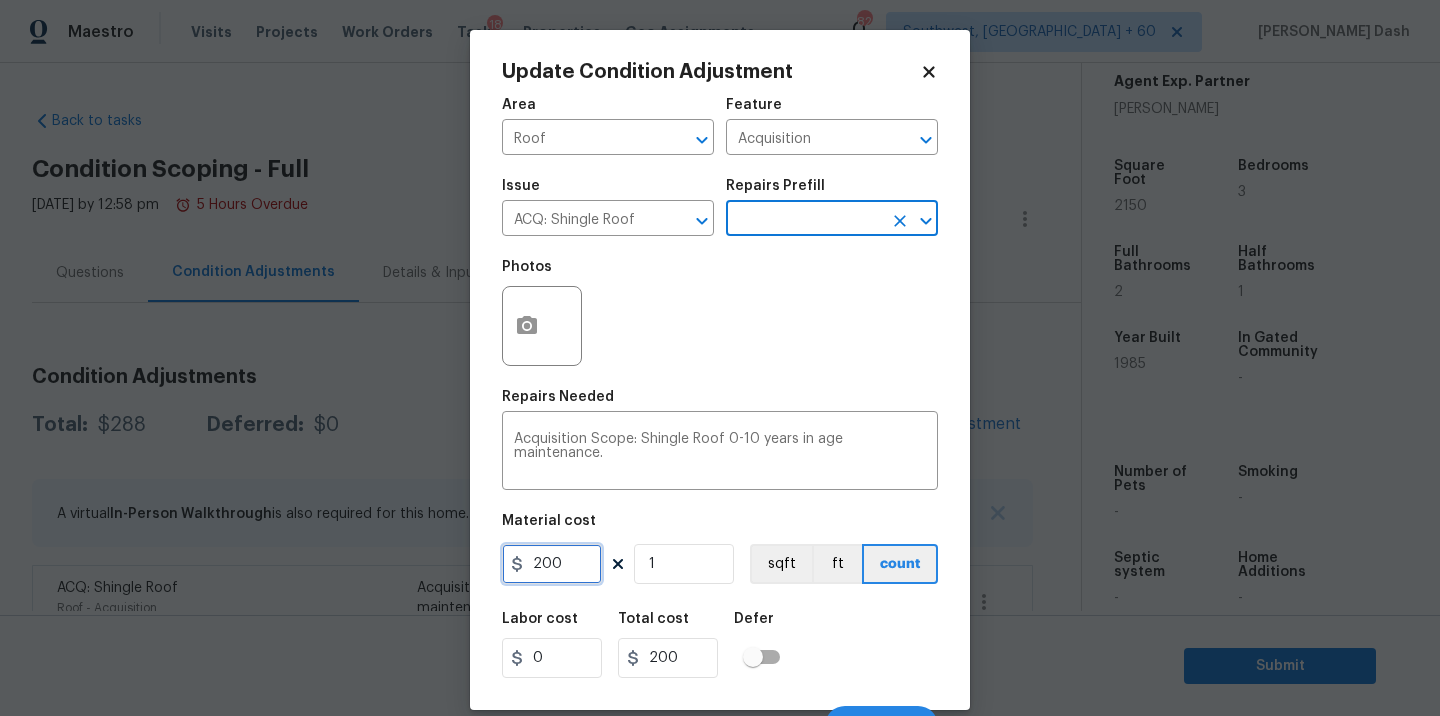 click on "200" at bounding box center (552, 564) 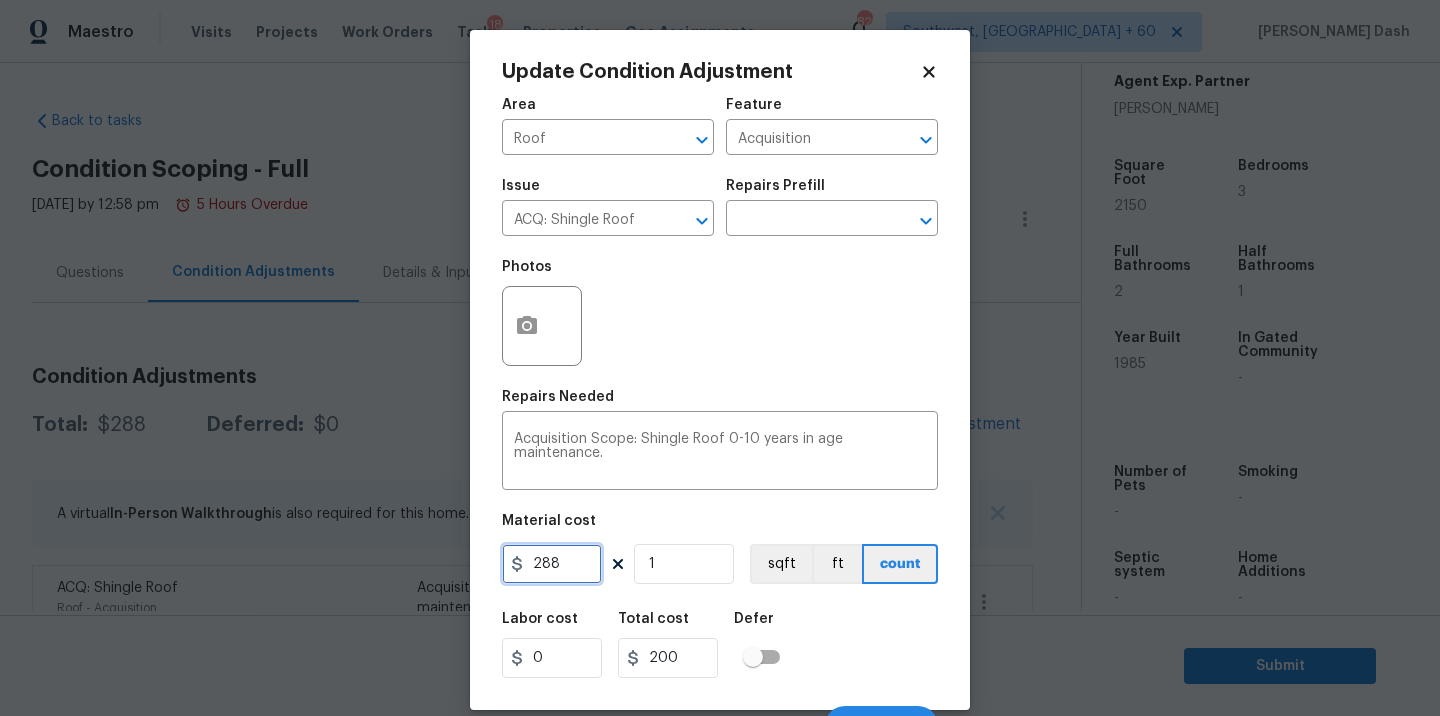 scroll, scrollTop: 31, scrollLeft: 0, axis: vertical 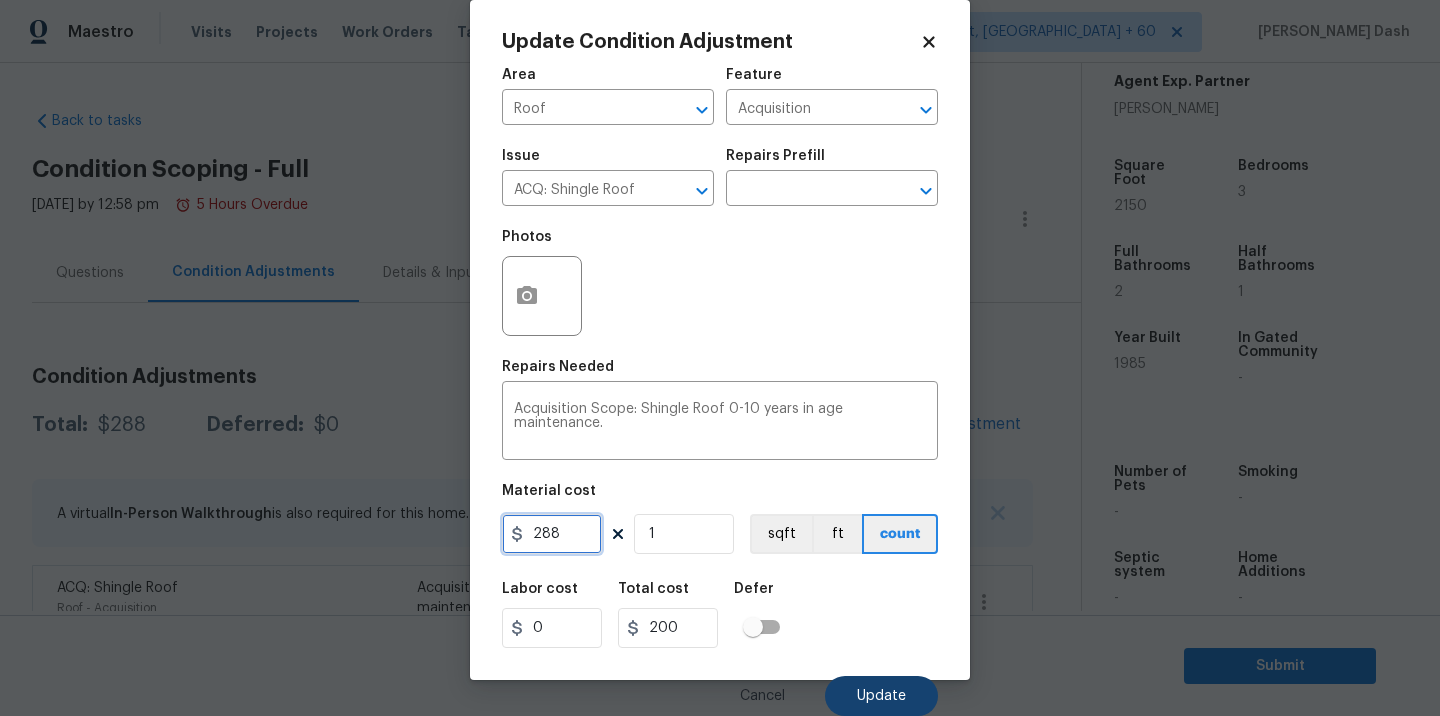 type on "288" 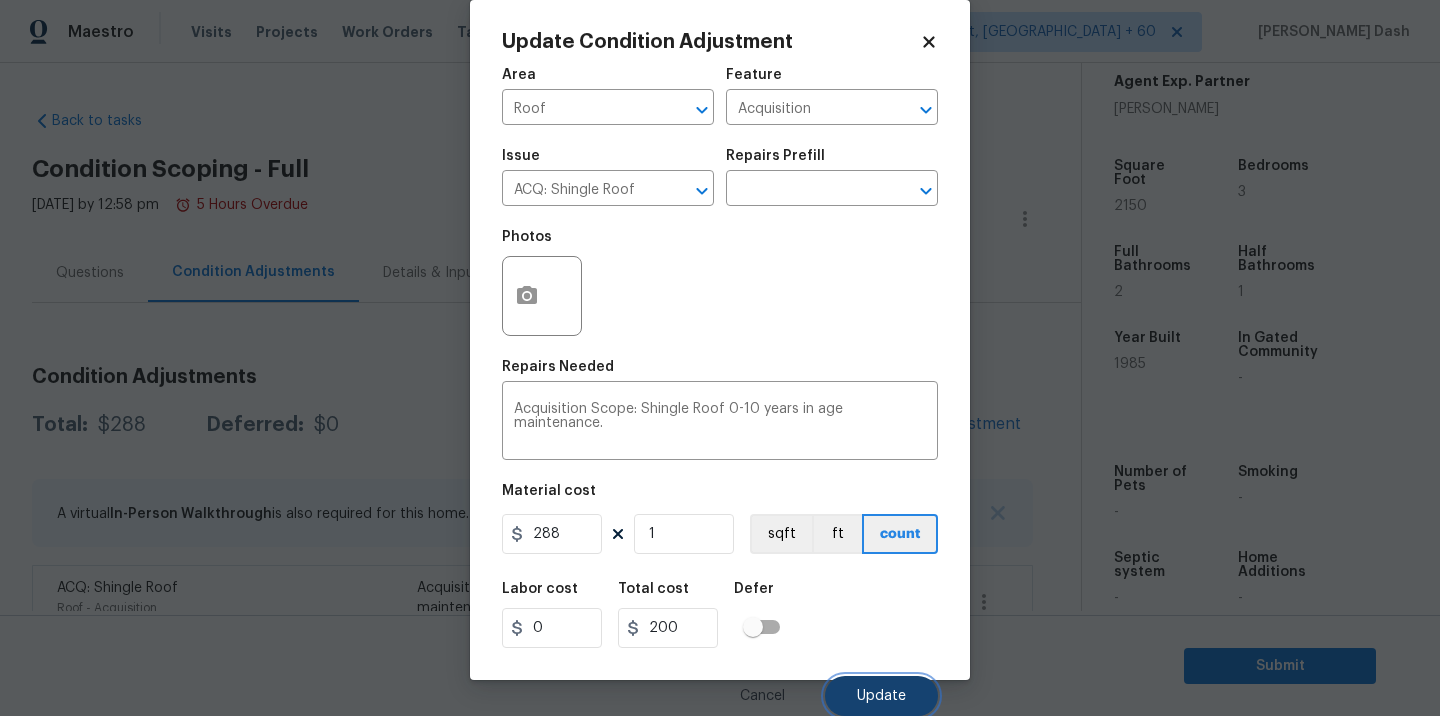 type on "288" 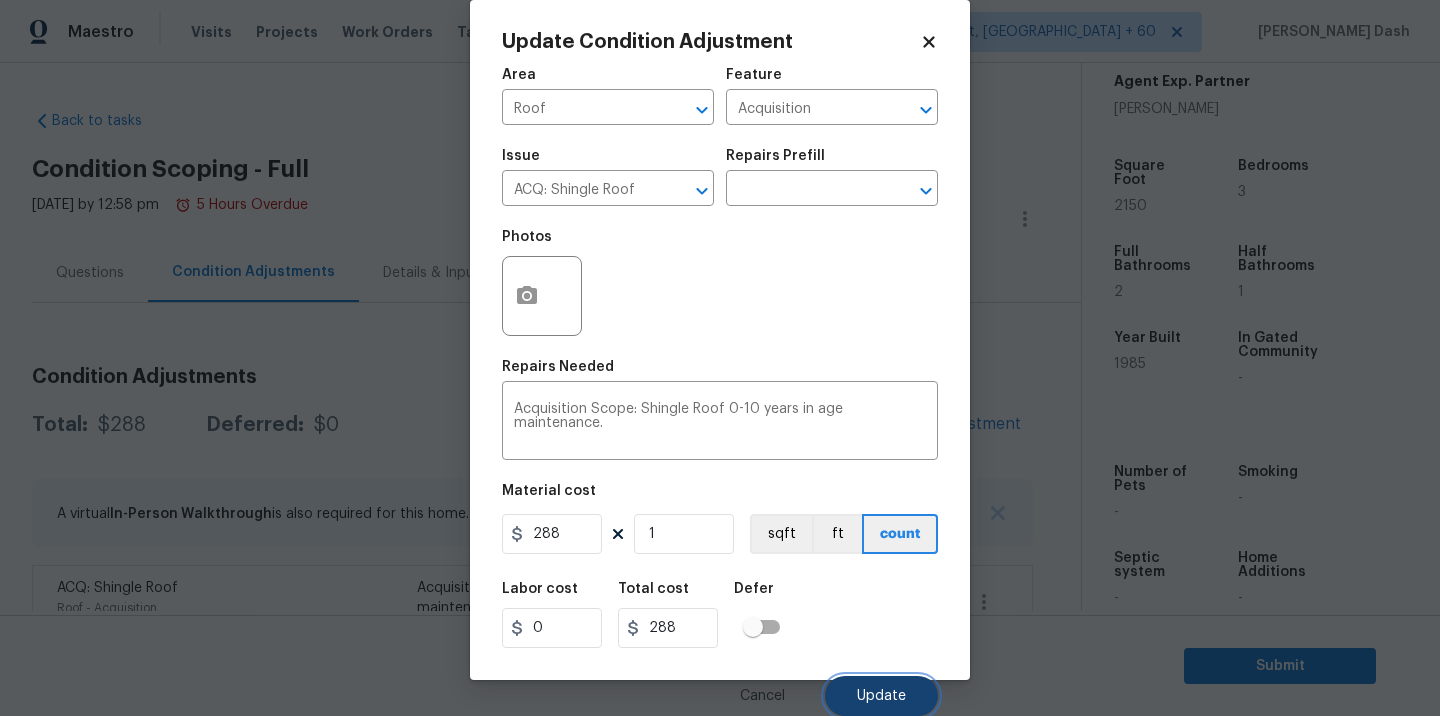 click on "Update" at bounding box center [881, 696] 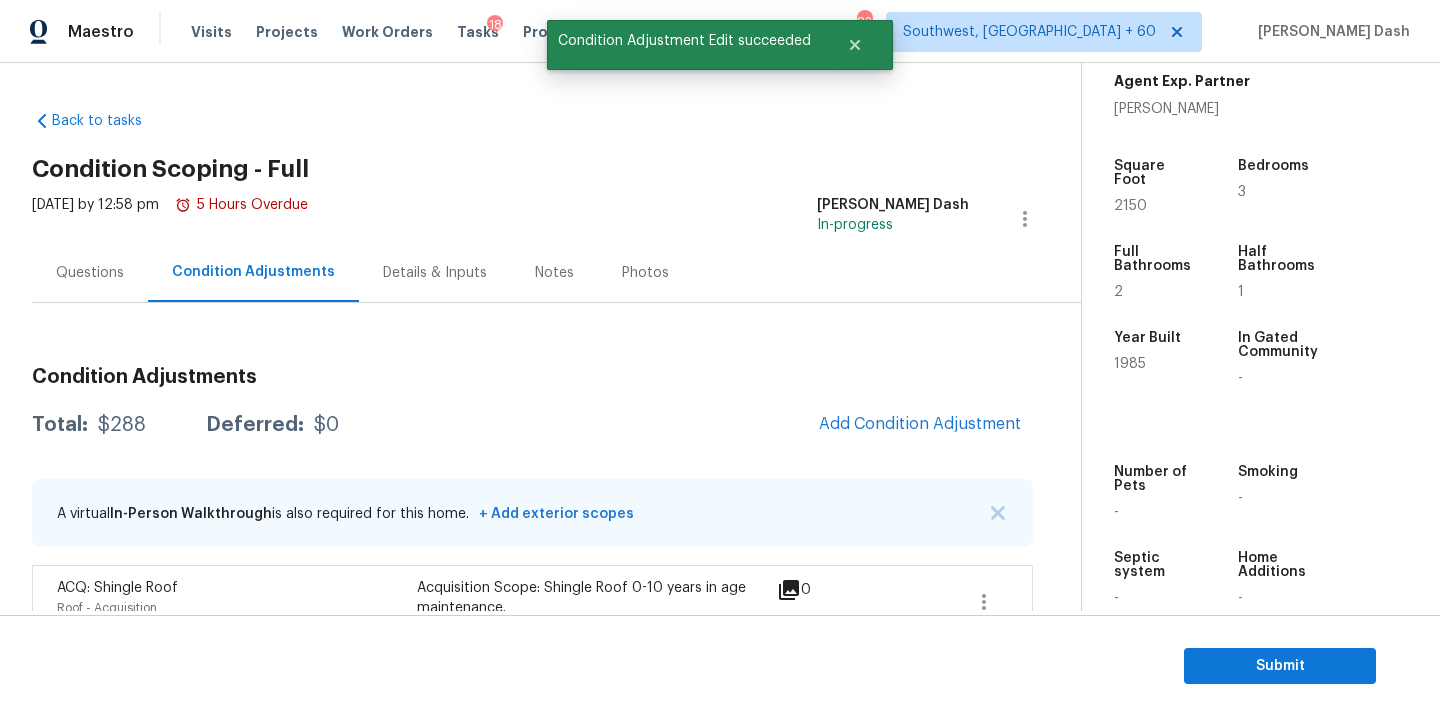 scroll, scrollTop: 0, scrollLeft: 0, axis: both 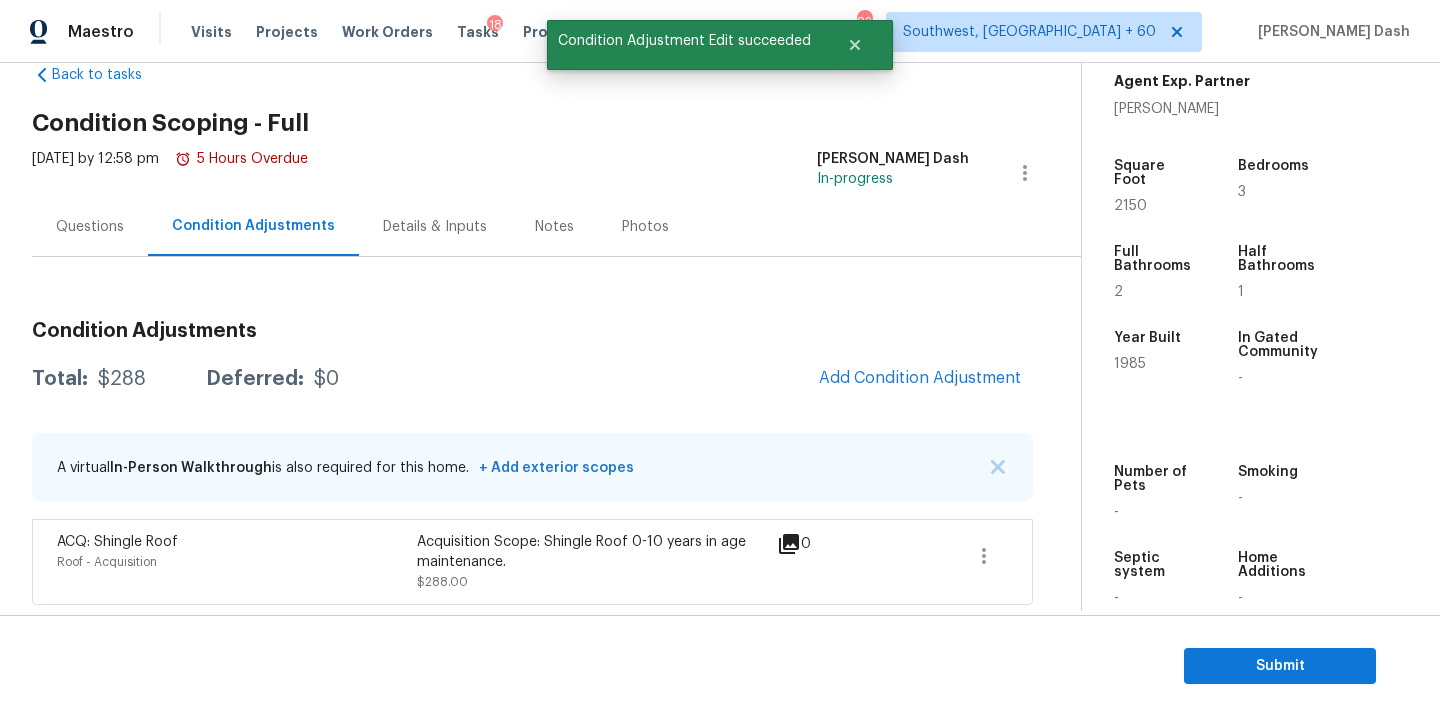 click on "Condition Adjustments Total:  $288 Deferred:  $0 Add Condition Adjustment A virtual  In-Person Walkthrough  is also required for this home.   + Add exterior scopes ACQ: Shingle Roof Roof - Acquisition Acquisition Scope: Shingle Roof 0-10 years in age maintenance. $288.00   0" at bounding box center (532, 455) 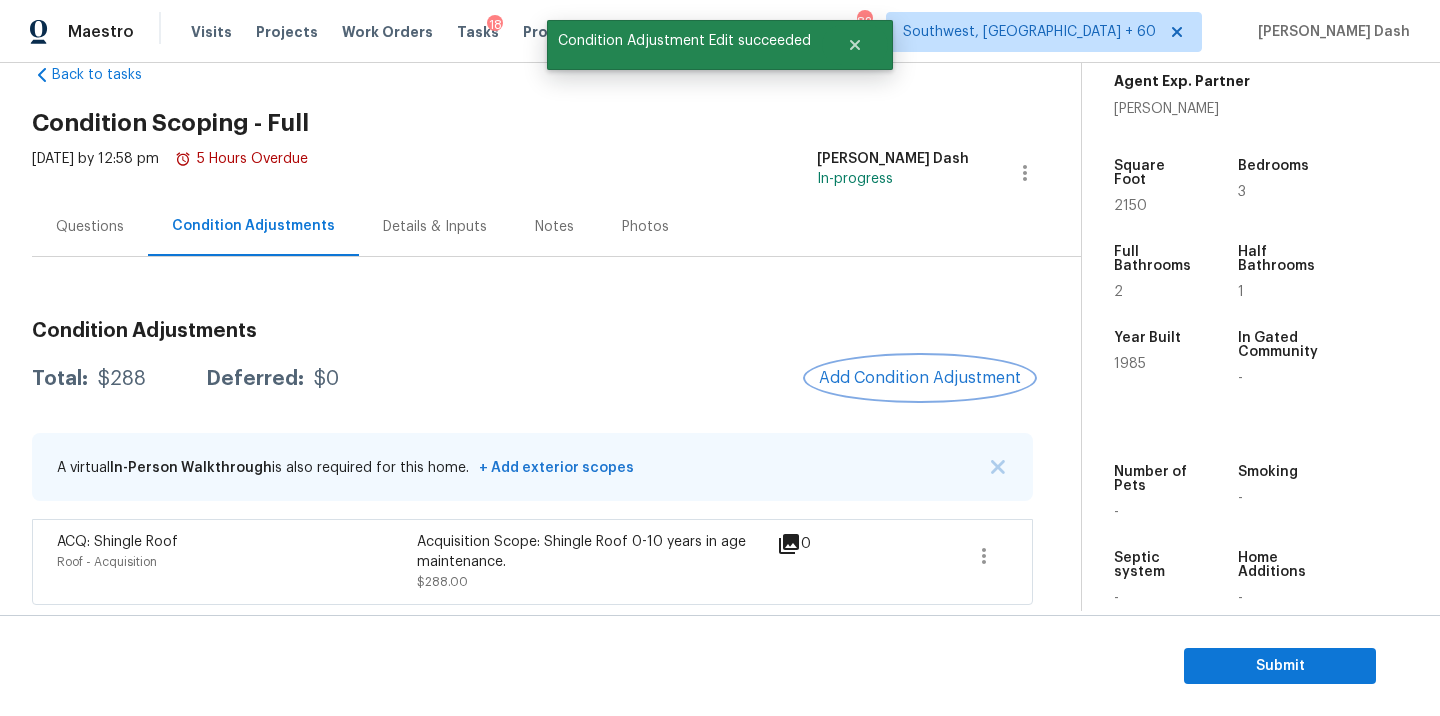 click on "Add Condition Adjustment" at bounding box center (920, 378) 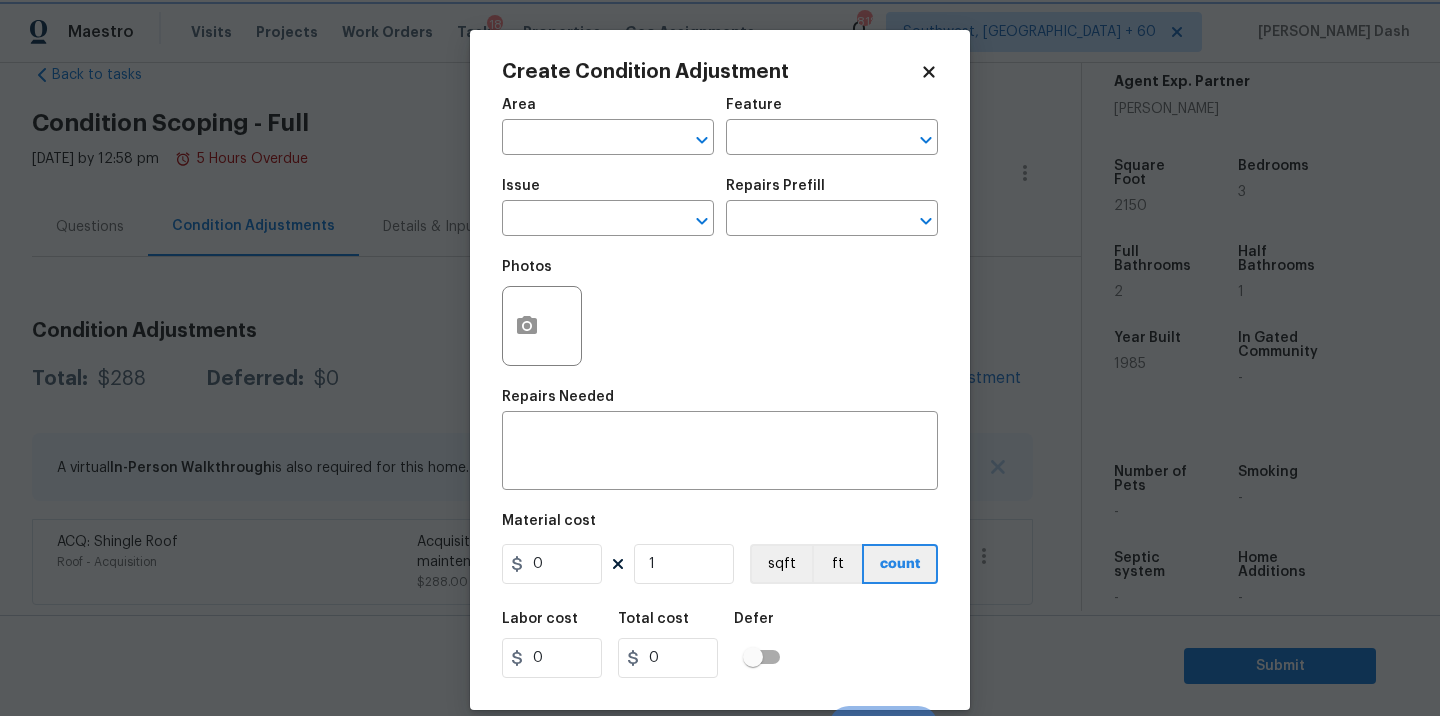 scroll, scrollTop: 31, scrollLeft: 0, axis: vertical 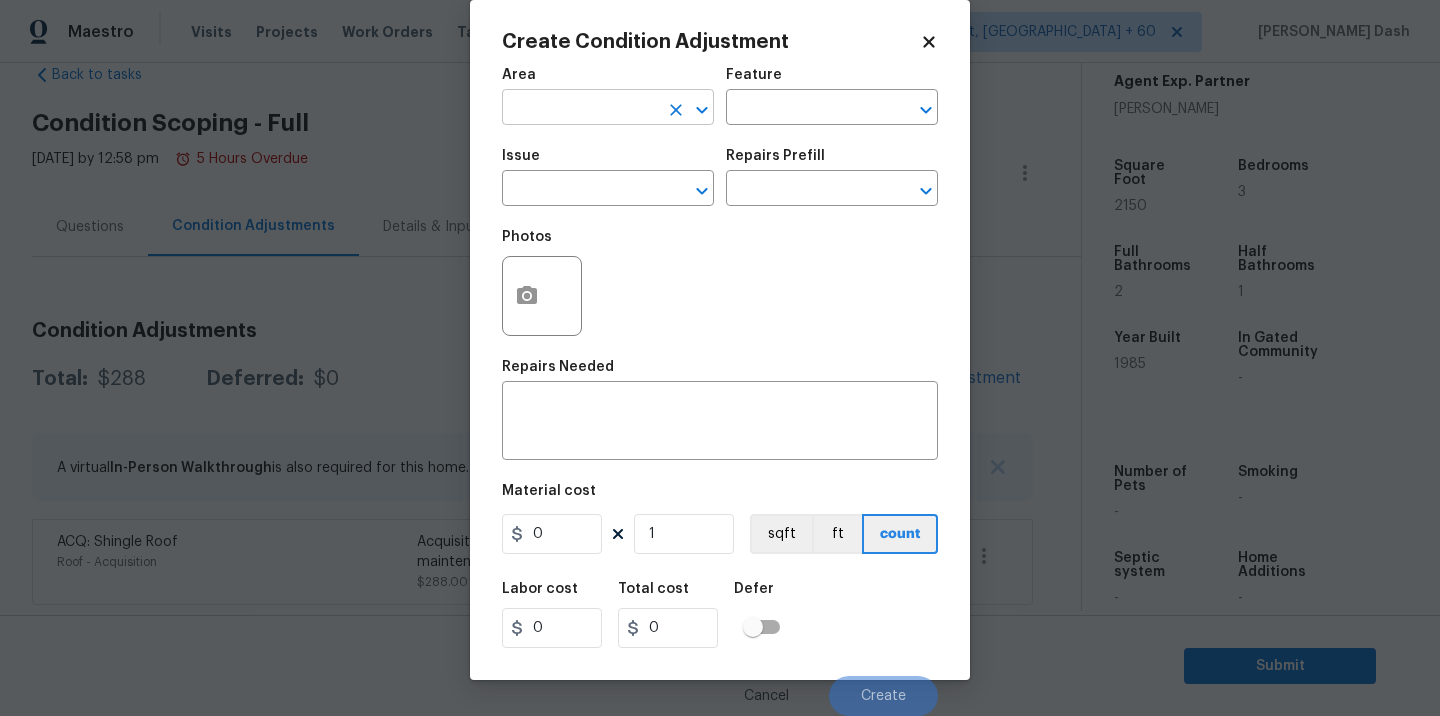 click at bounding box center (580, 109) 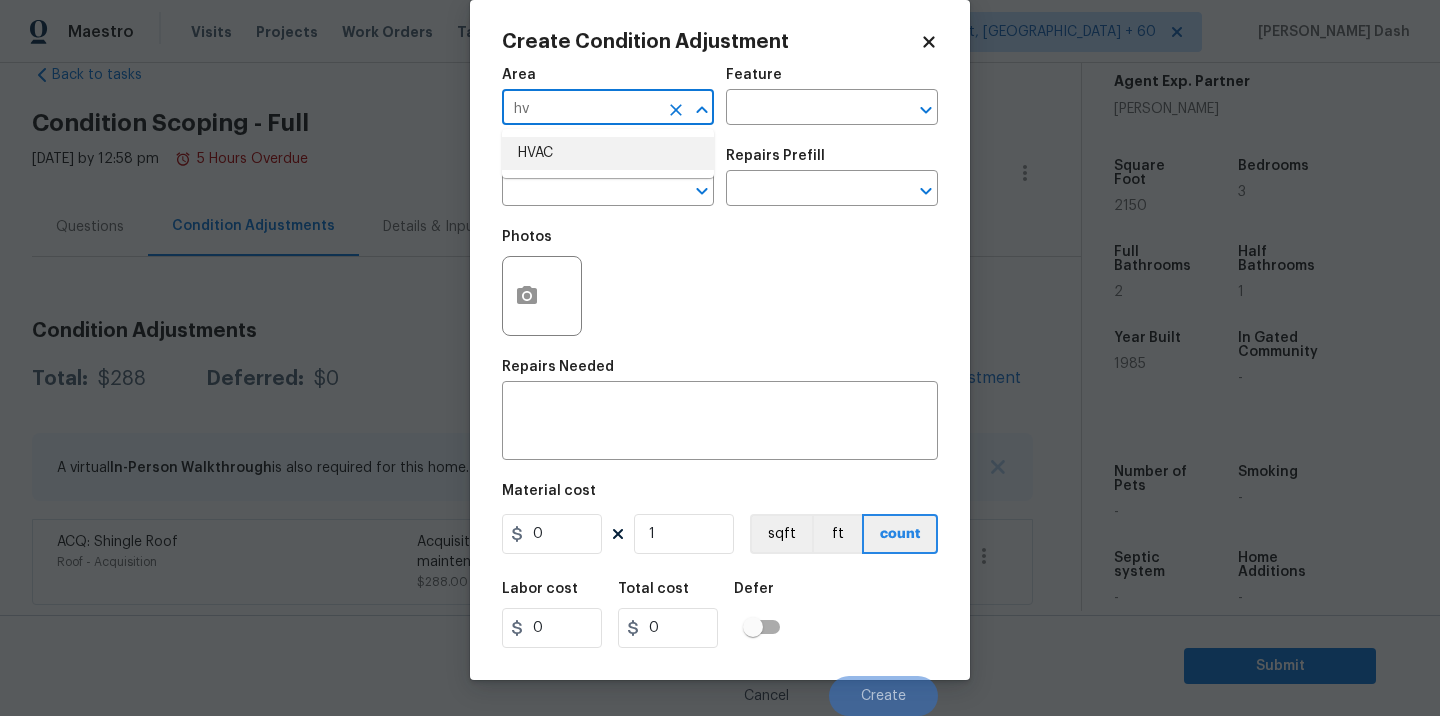 click on "HVAC" at bounding box center (608, 153) 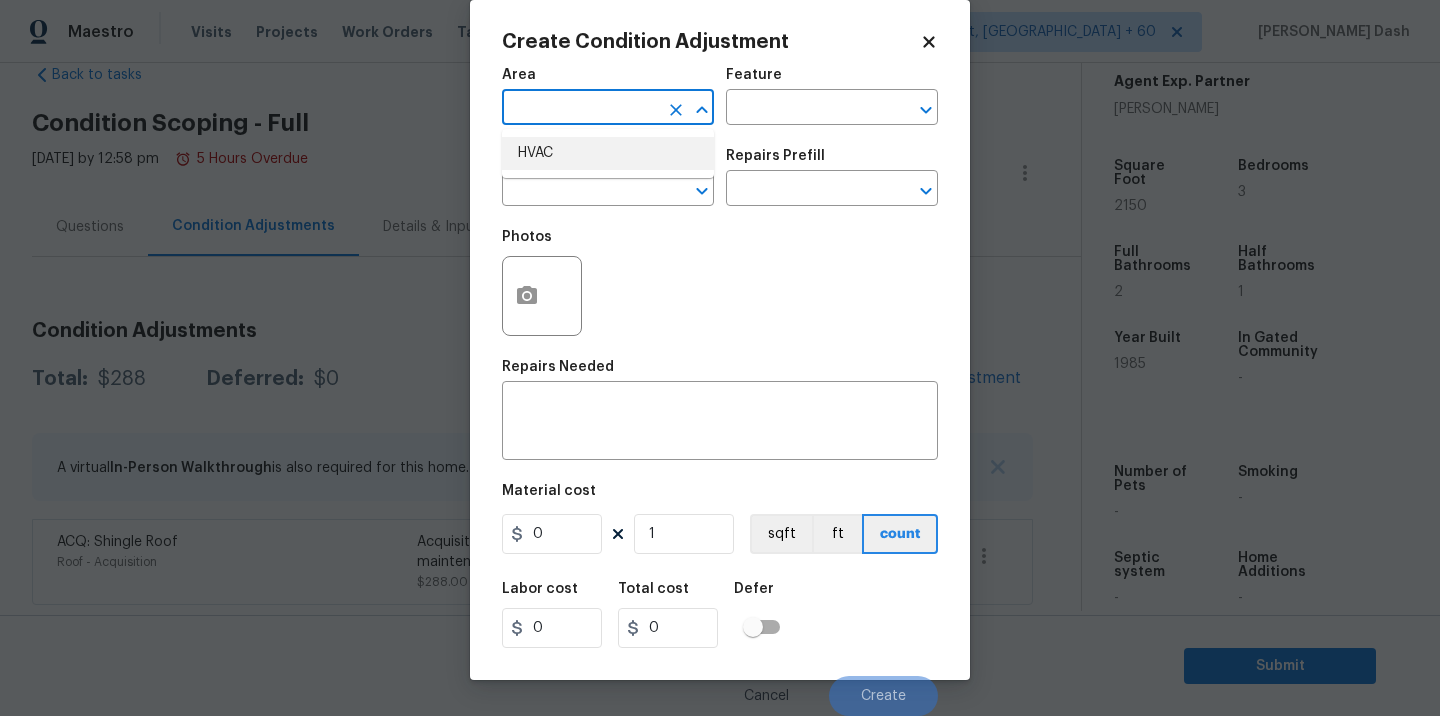 click on "Area ​ Feature ​" at bounding box center (720, 96) 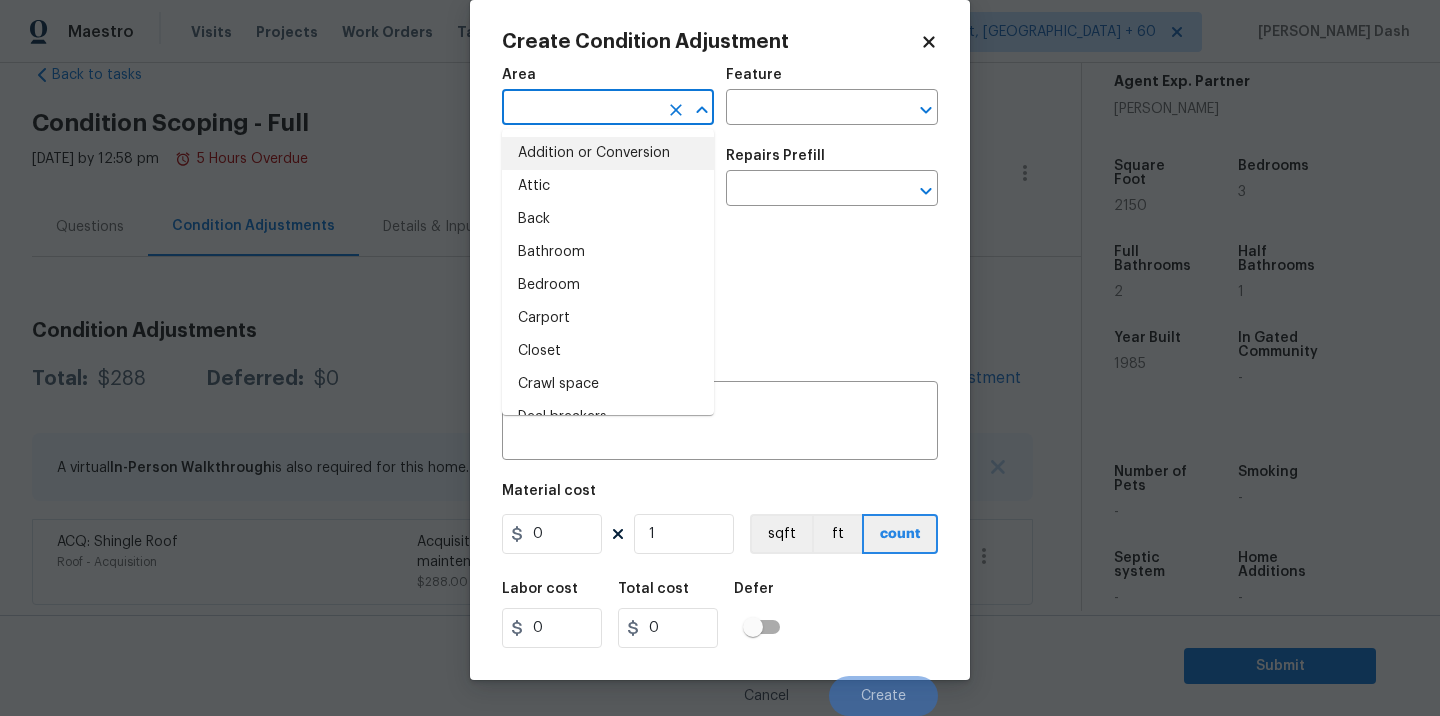 click at bounding box center (580, 109) 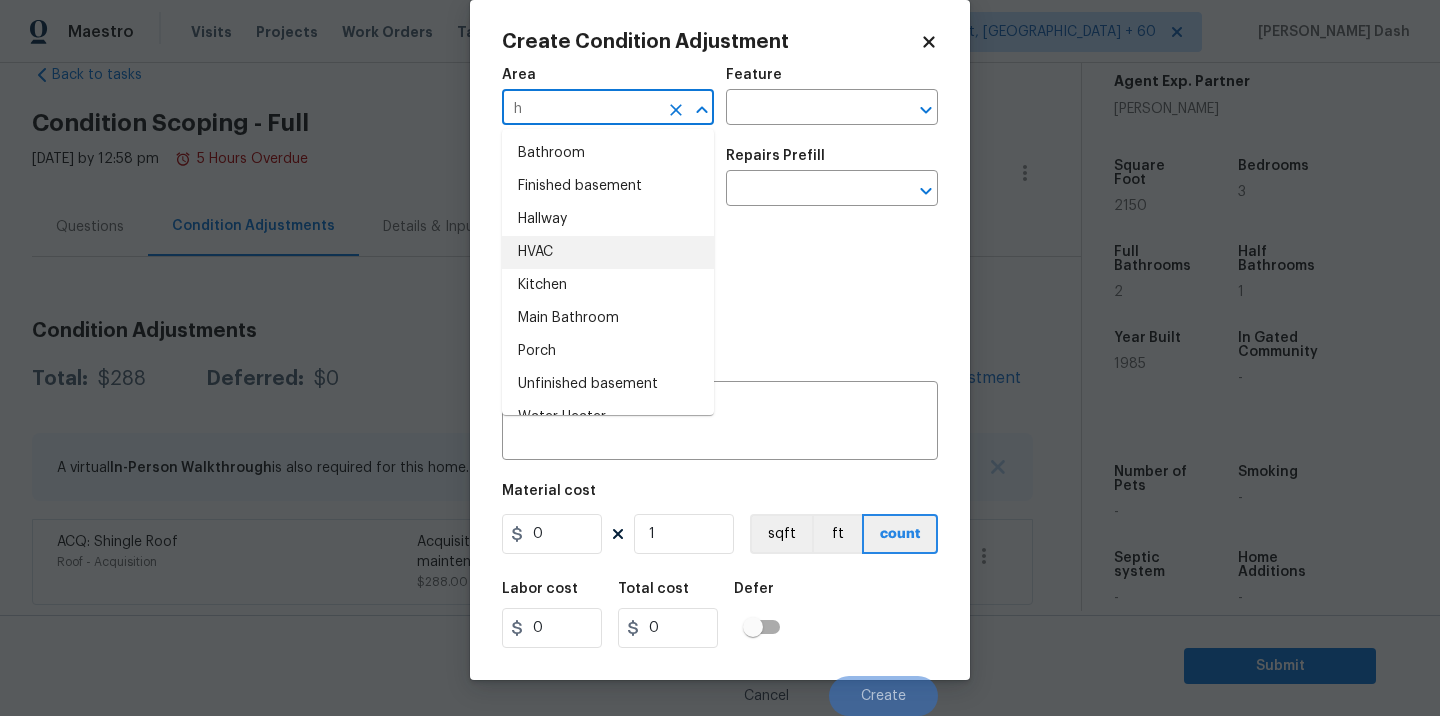 click on "HVAC" at bounding box center (608, 252) 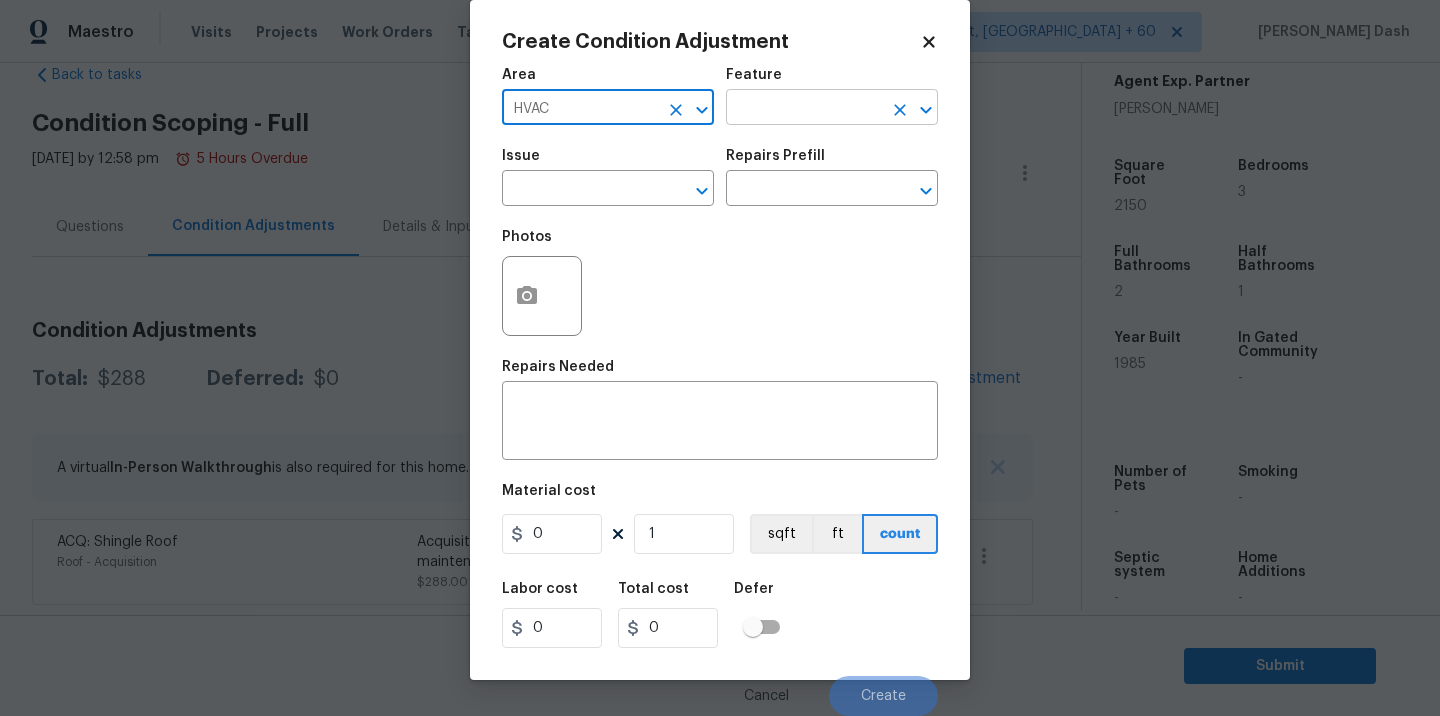 type on "HVAC" 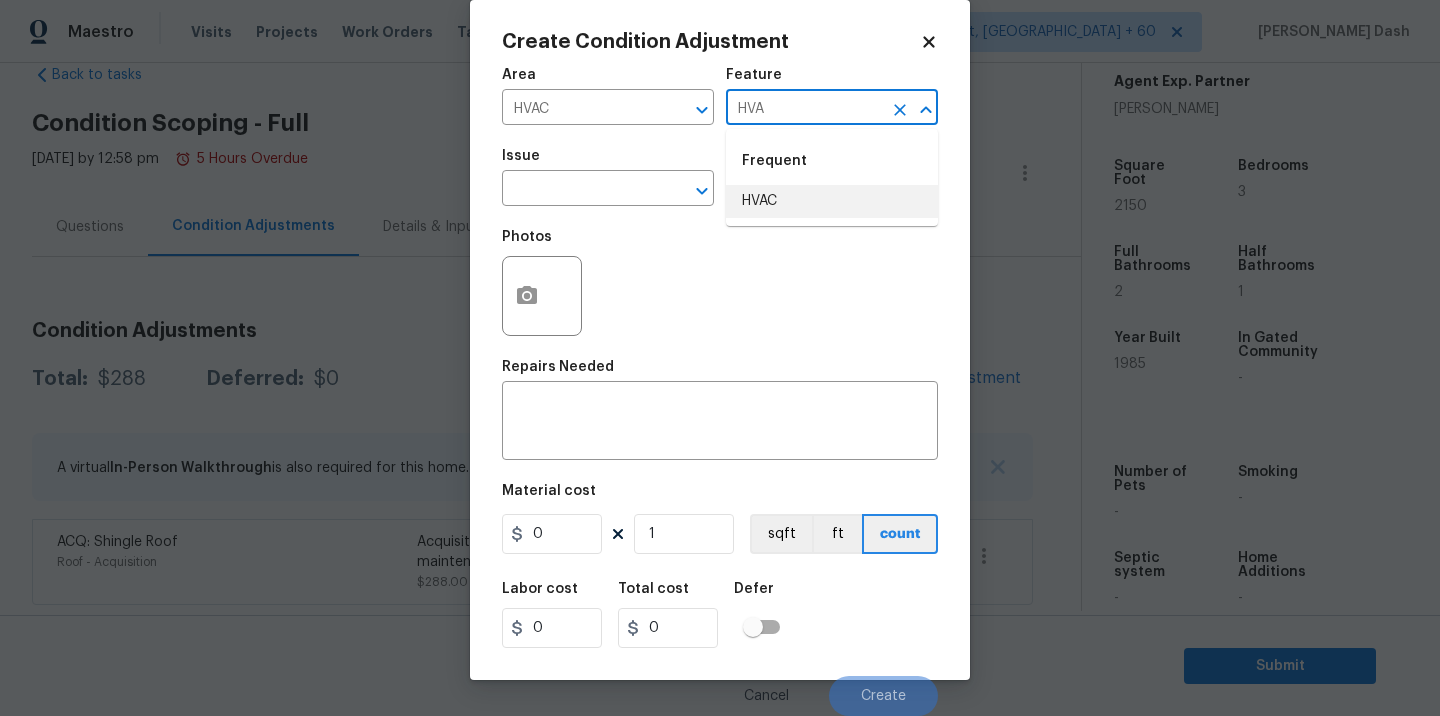click on "HVAC" at bounding box center [832, 201] 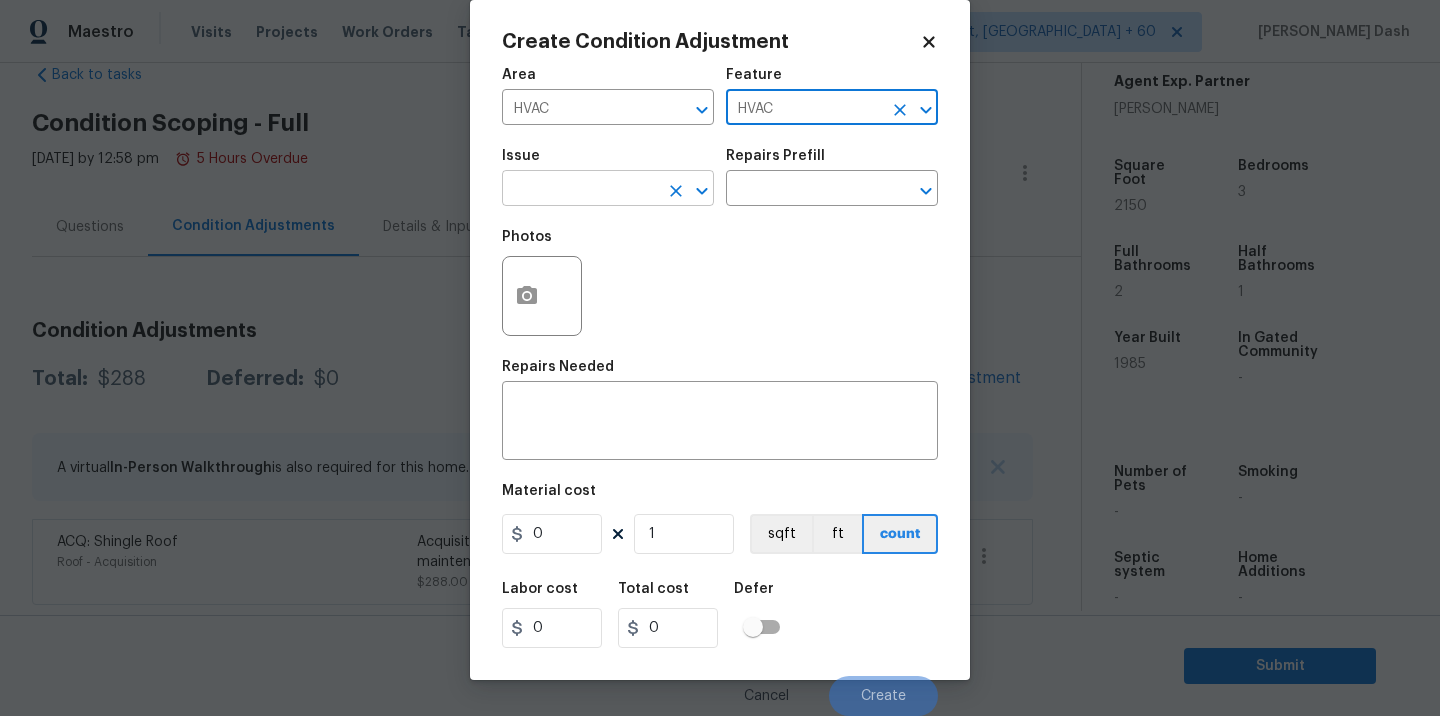 type on "HVAC" 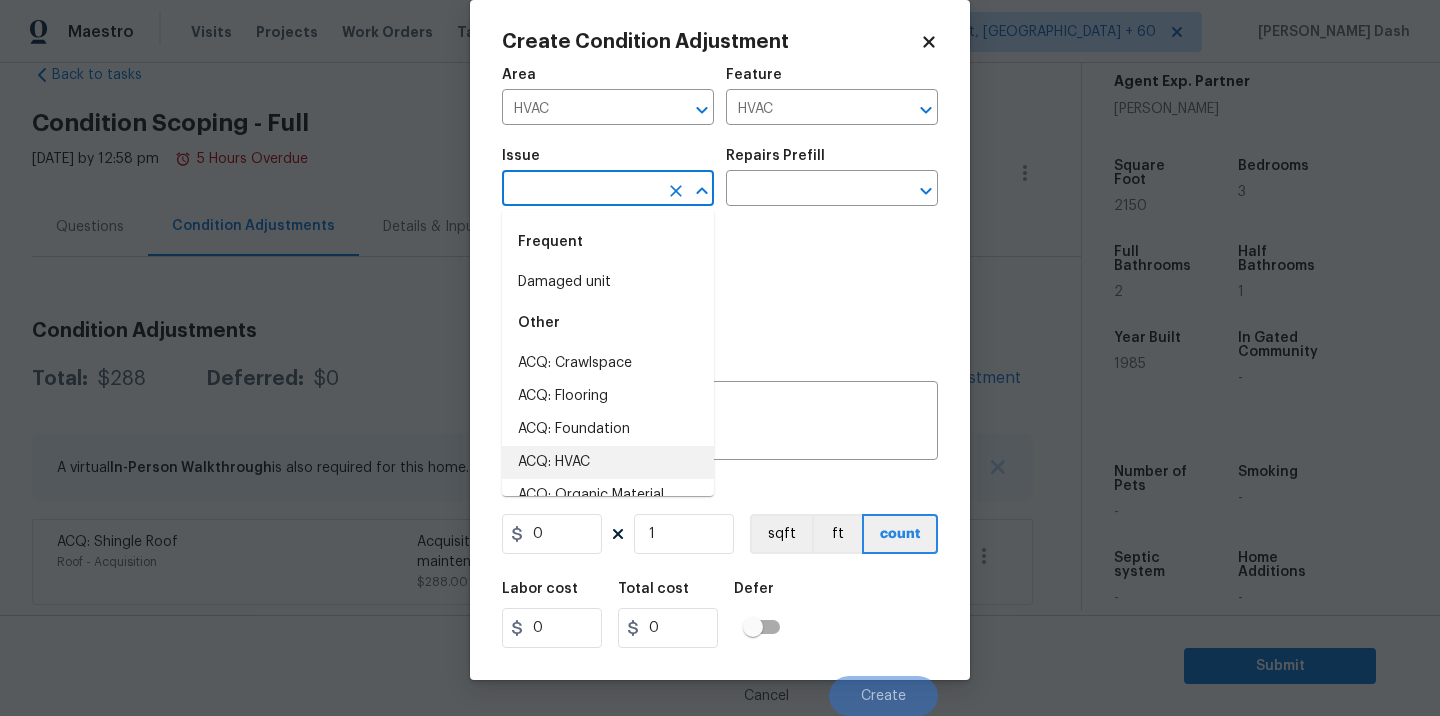 click on "ACQ: HVAC" at bounding box center [608, 462] 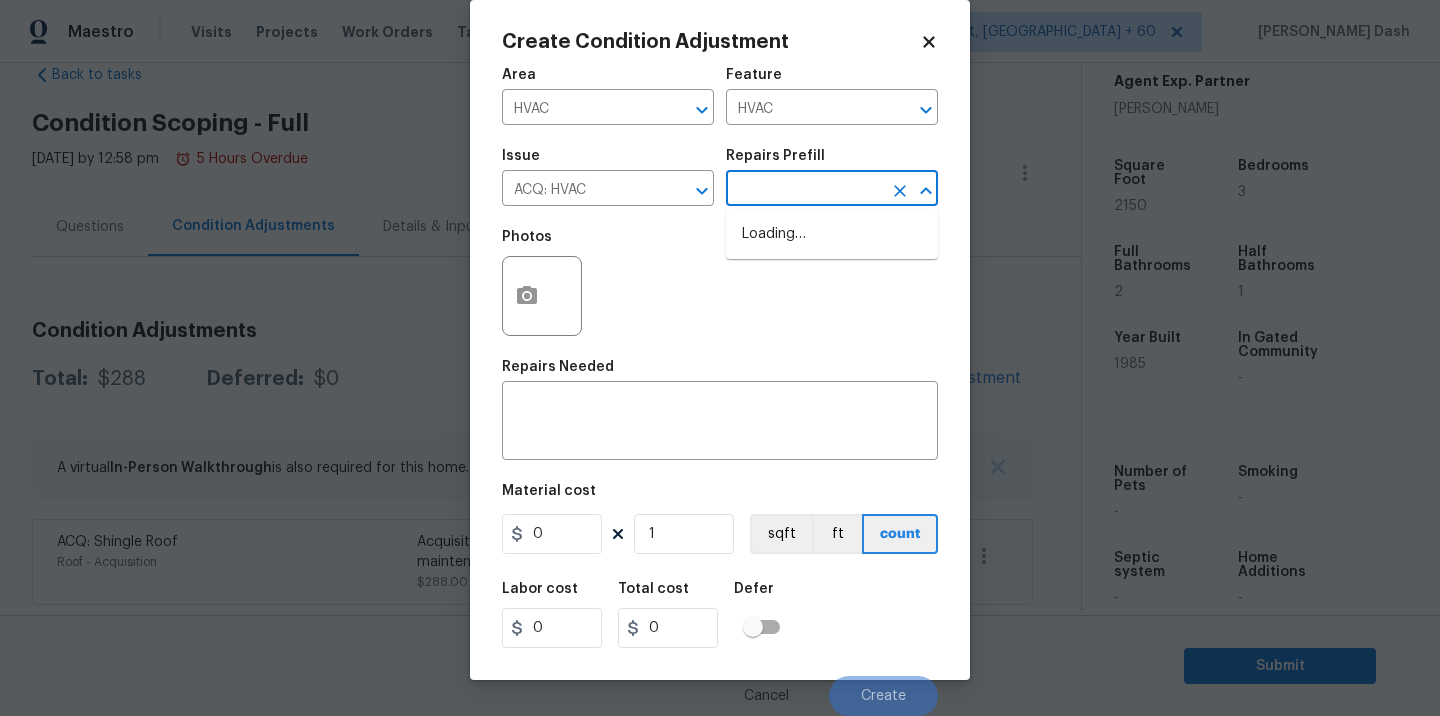 click at bounding box center [804, 190] 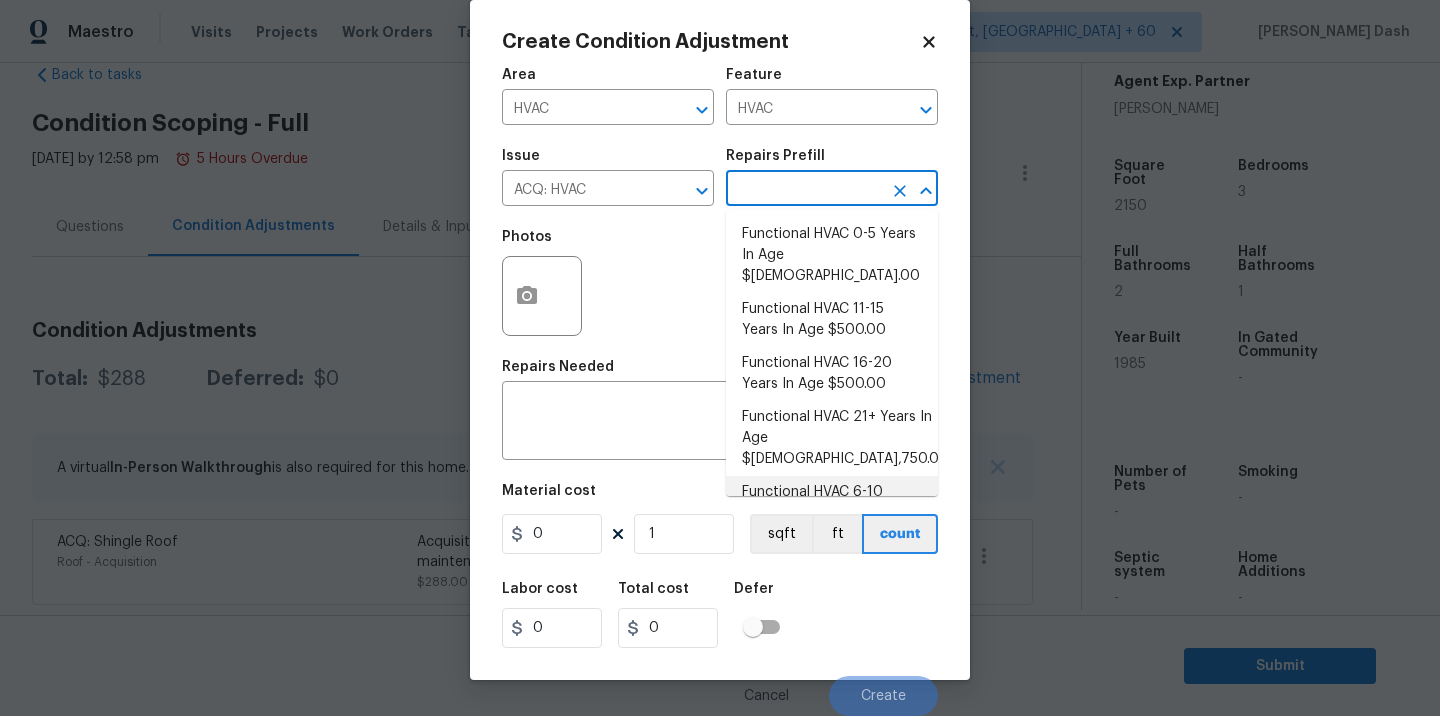 click on "Functional HVAC 6-10 Years In Age $402.00" at bounding box center [832, 503] 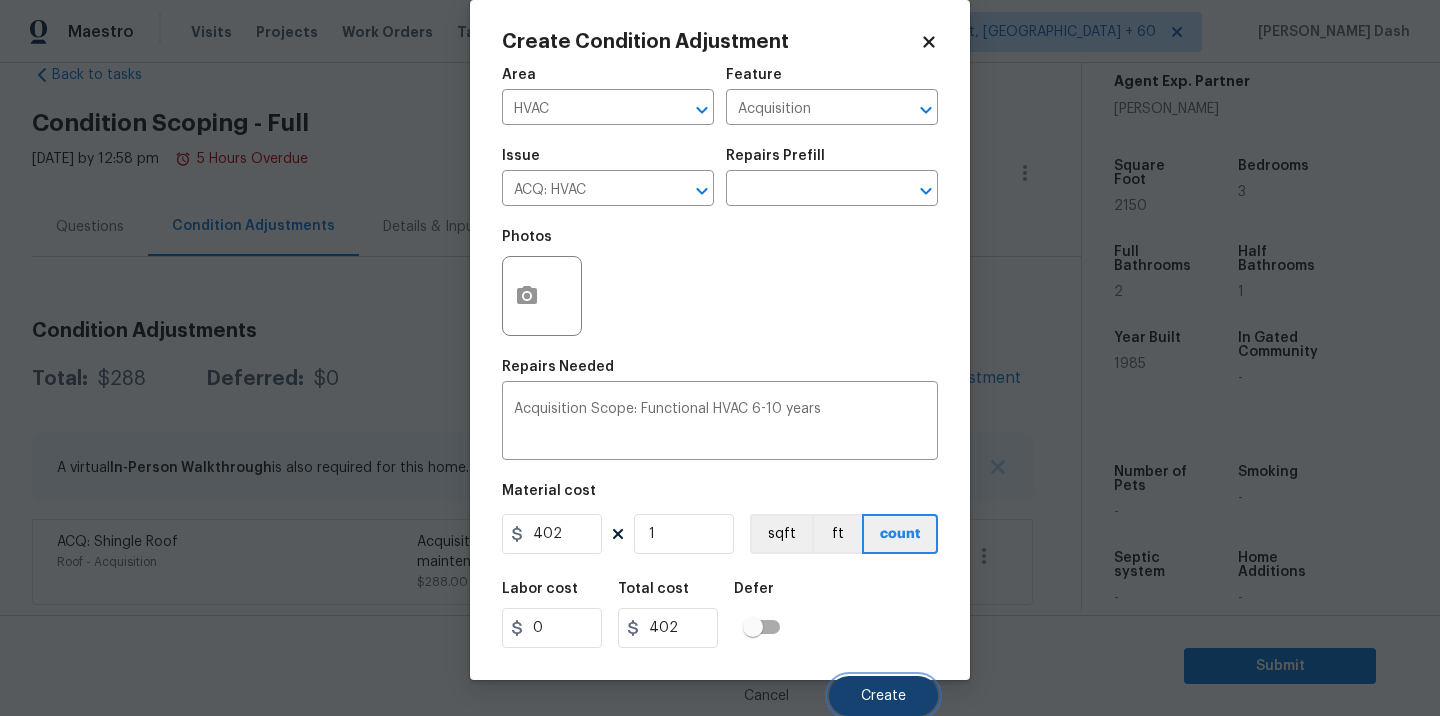 click on "Create" at bounding box center [883, 696] 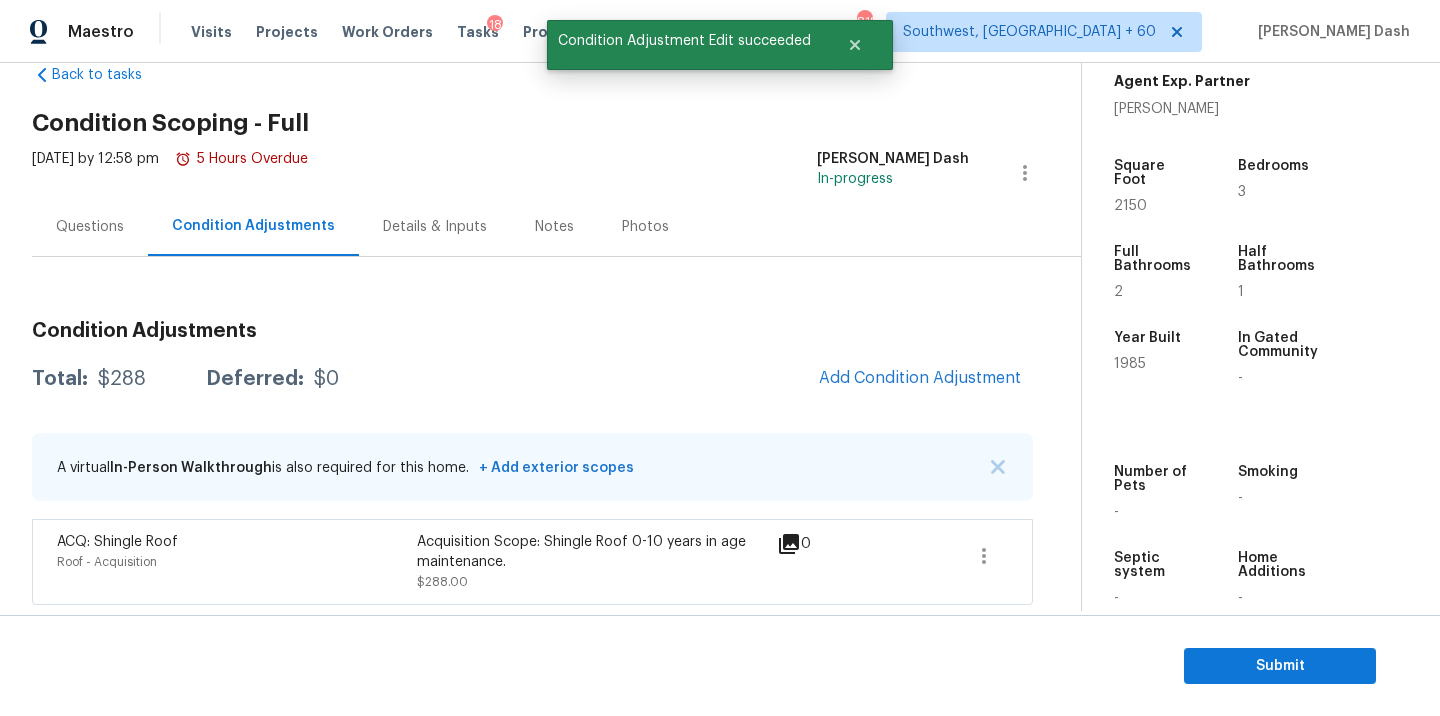 scroll, scrollTop: 24, scrollLeft: 0, axis: vertical 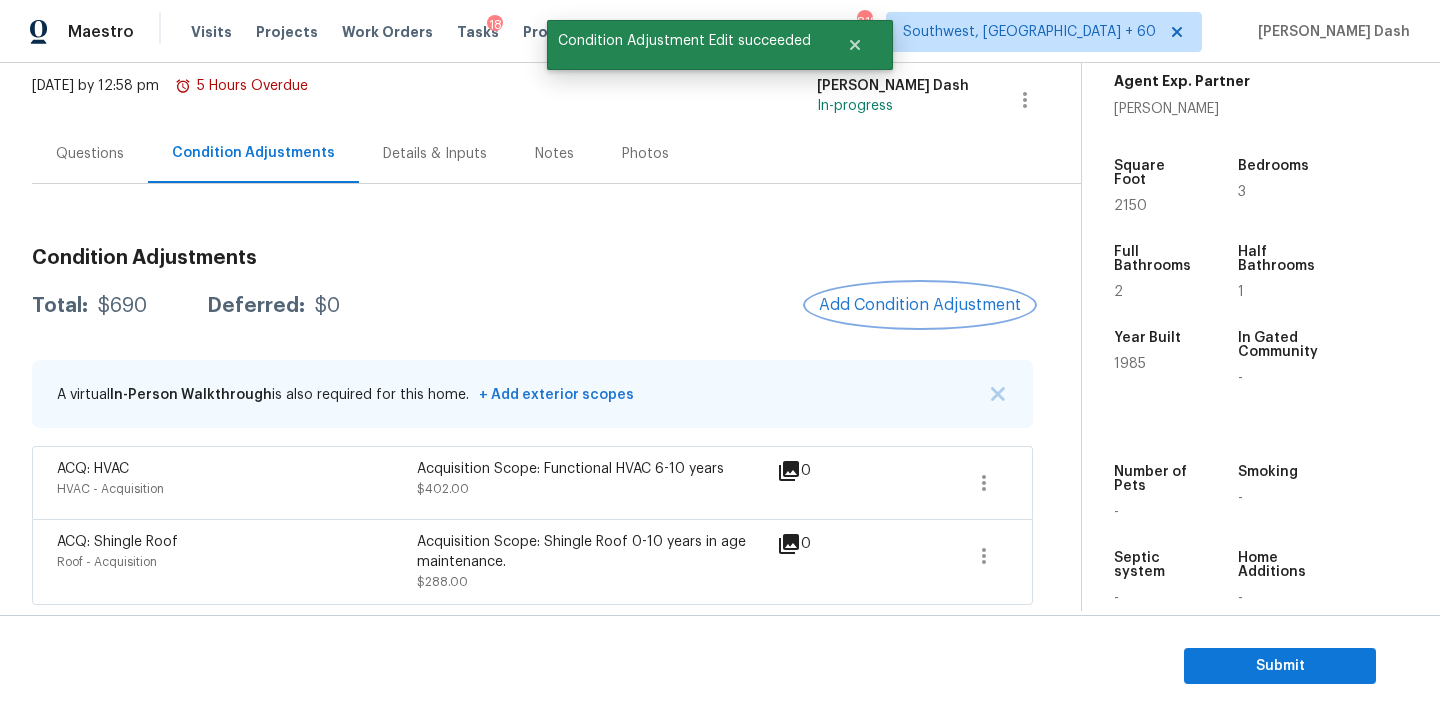 click on "Add Condition Adjustment" at bounding box center [920, 305] 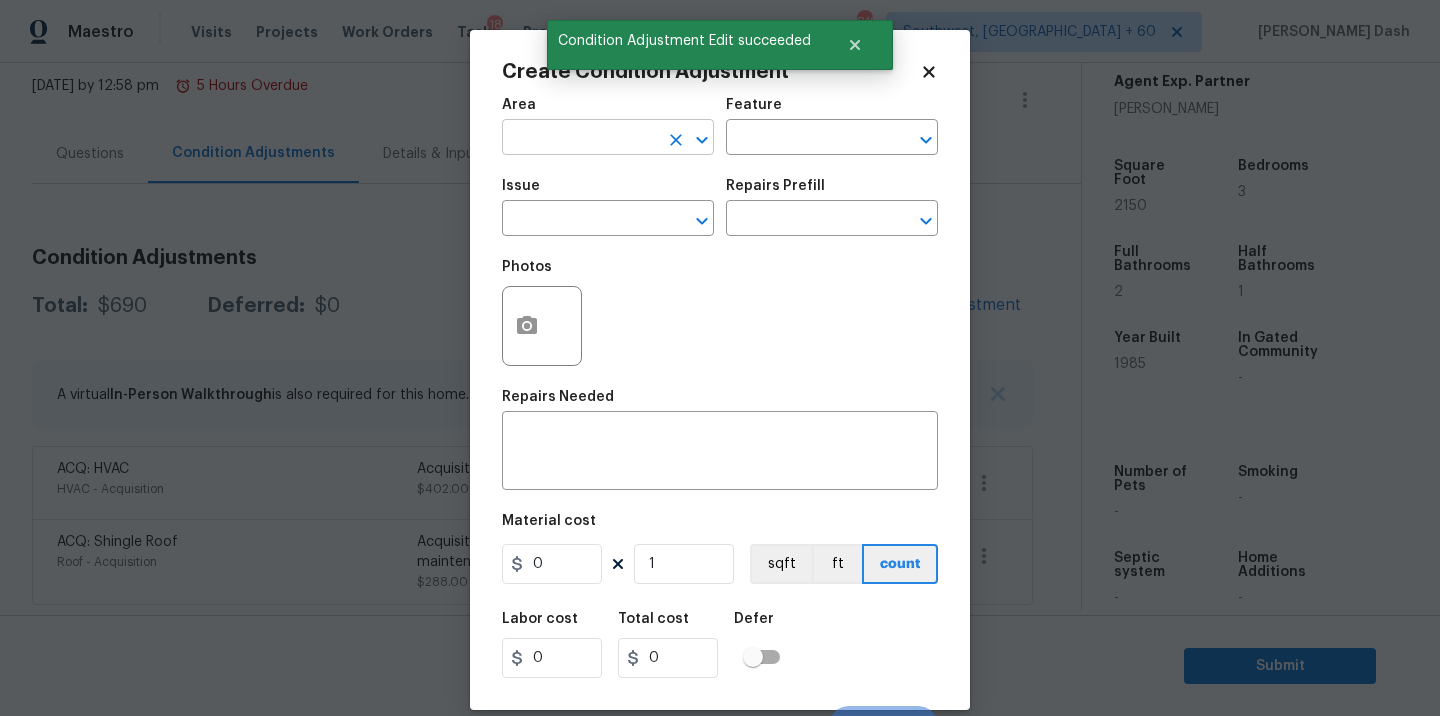 click at bounding box center [580, 139] 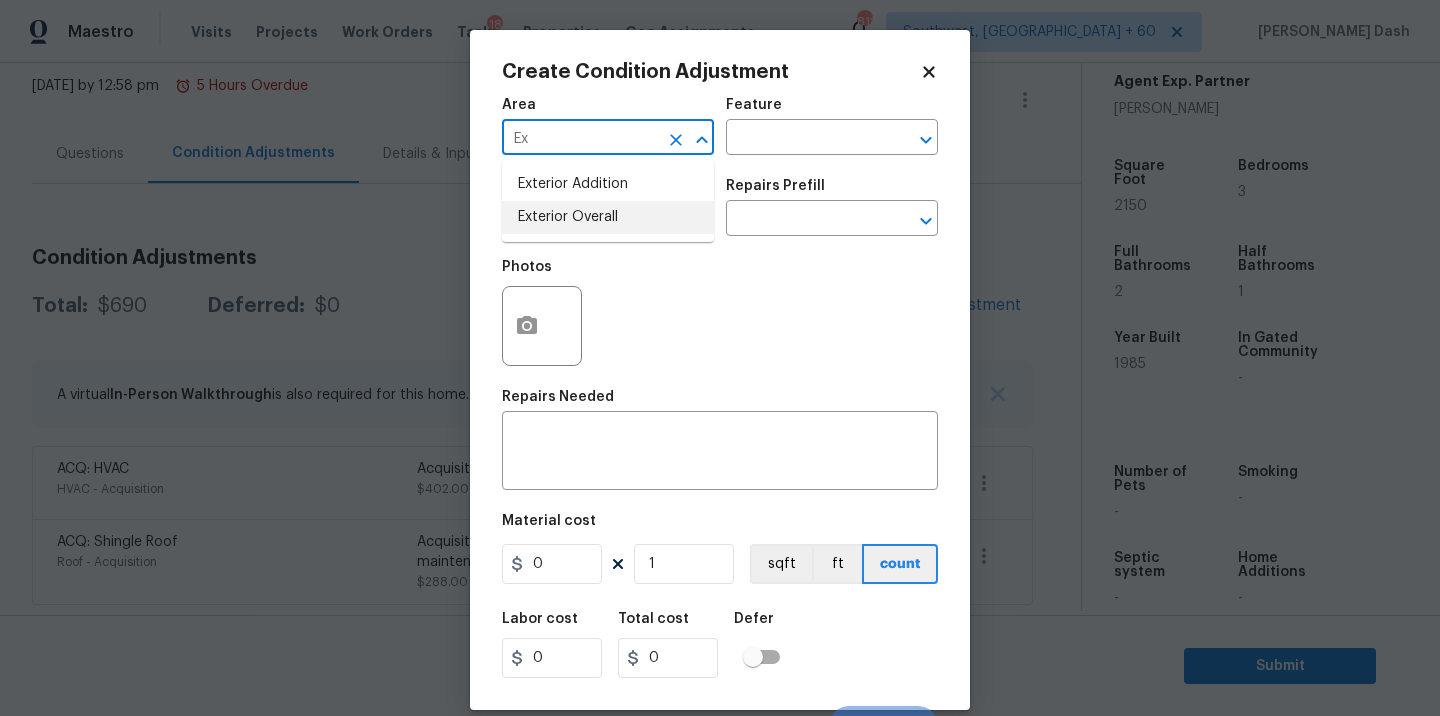 click on "Exterior Overall" at bounding box center [608, 217] 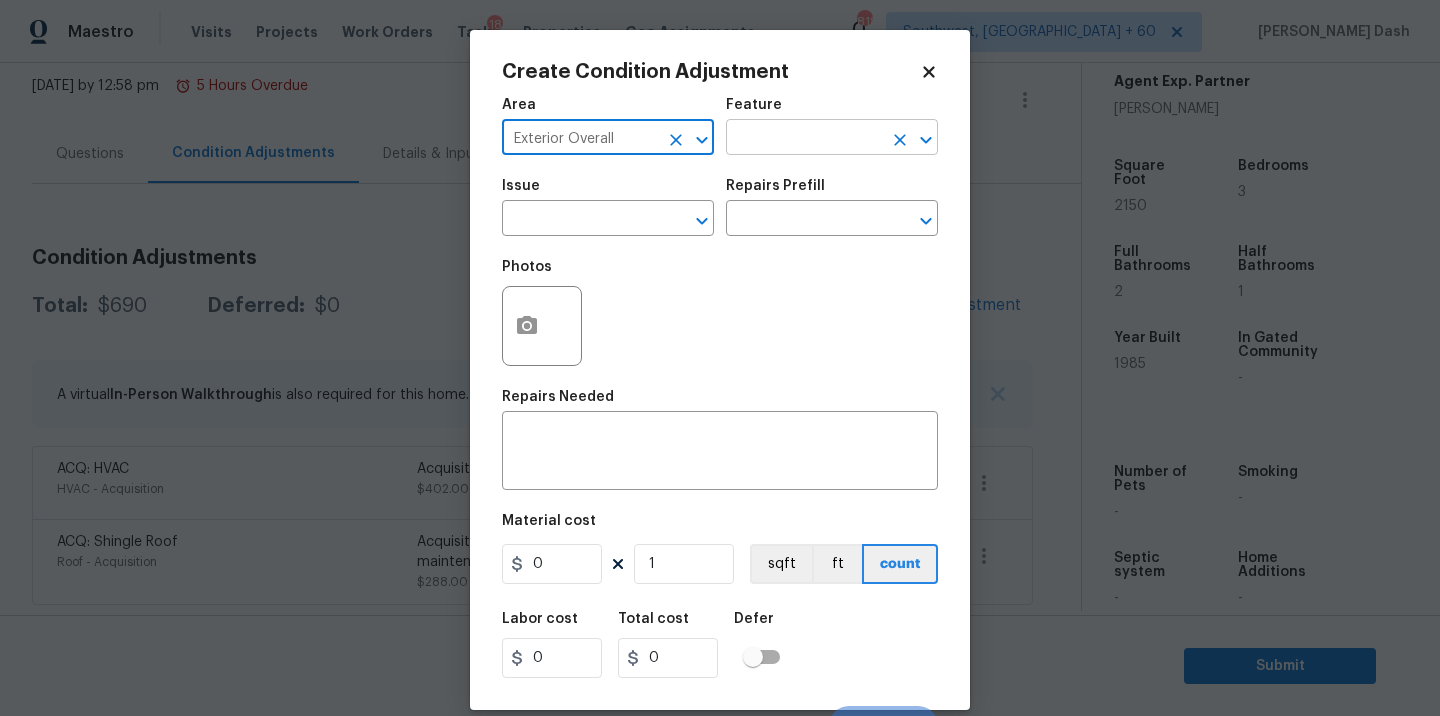 type on "Exterior Overall" 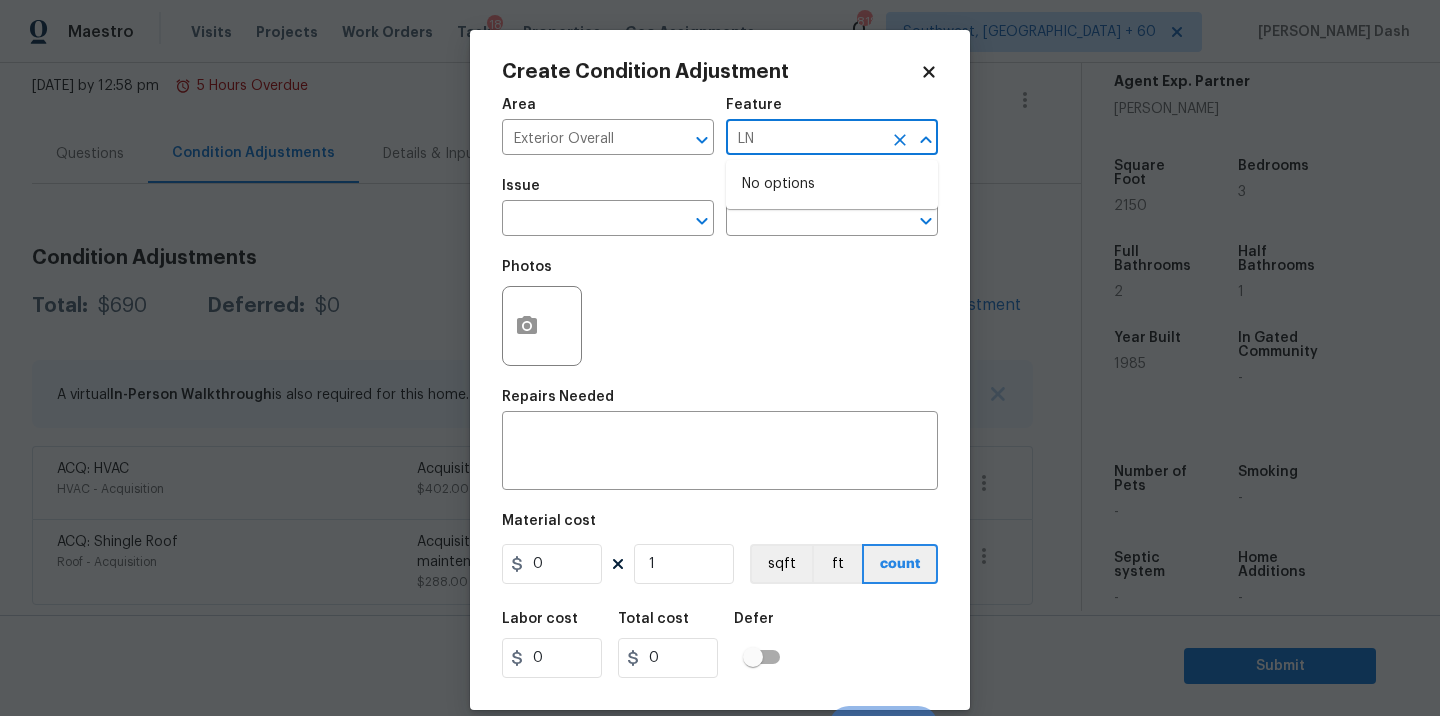 type on "L" 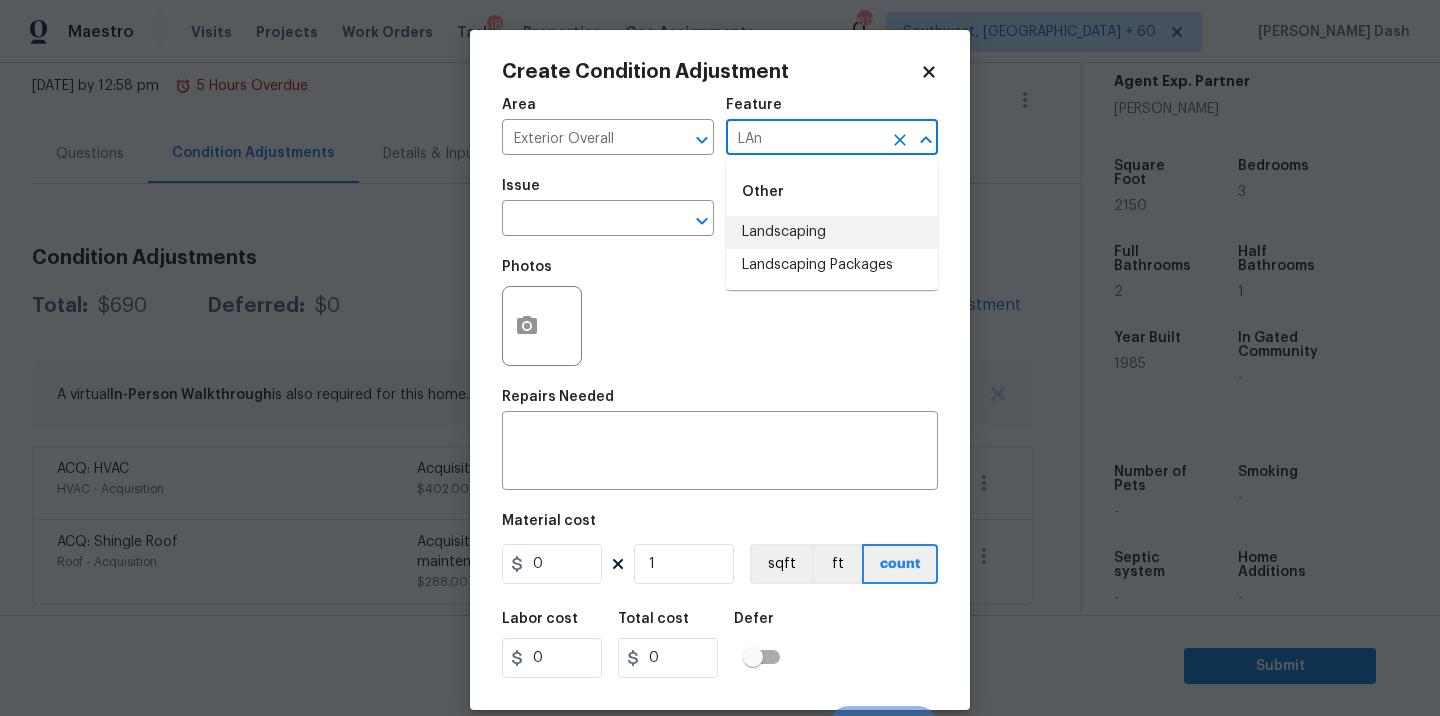 click on "Landscaping" at bounding box center (832, 232) 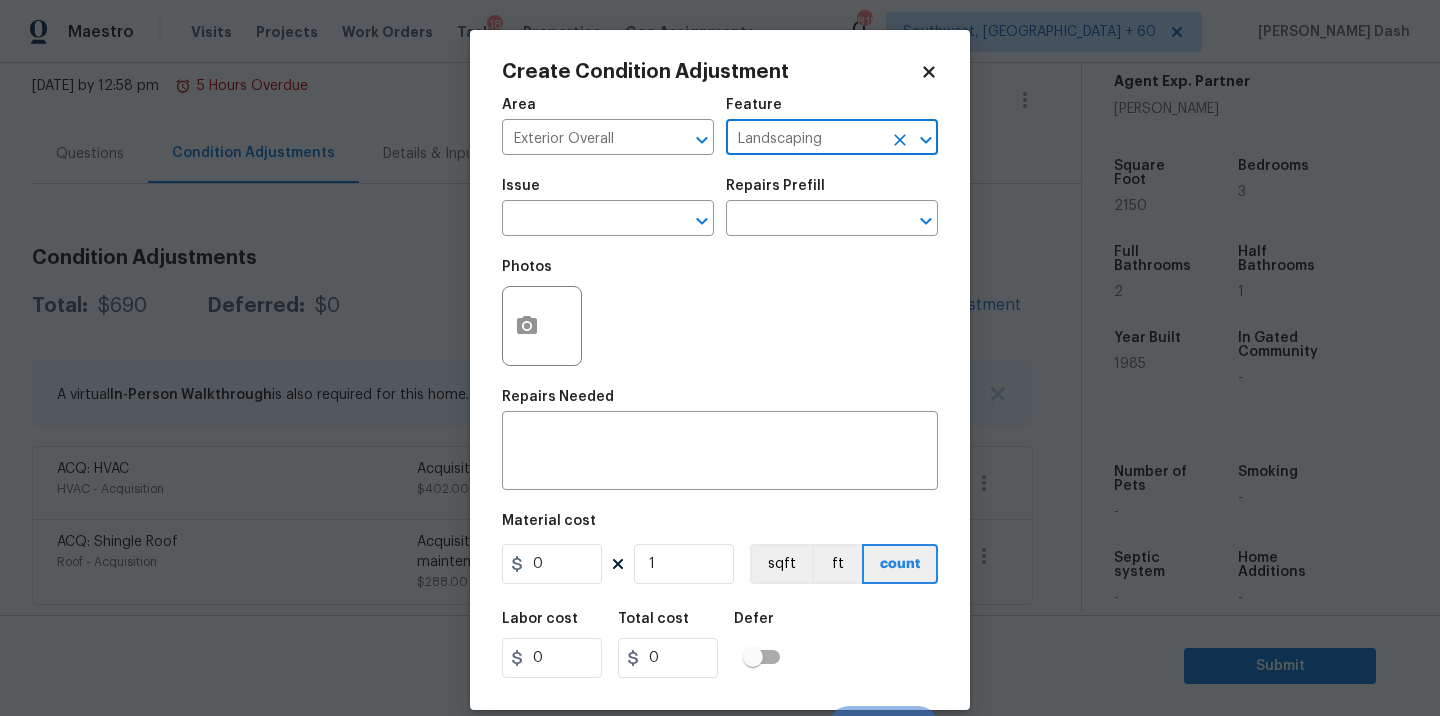 type on "Landscaping" 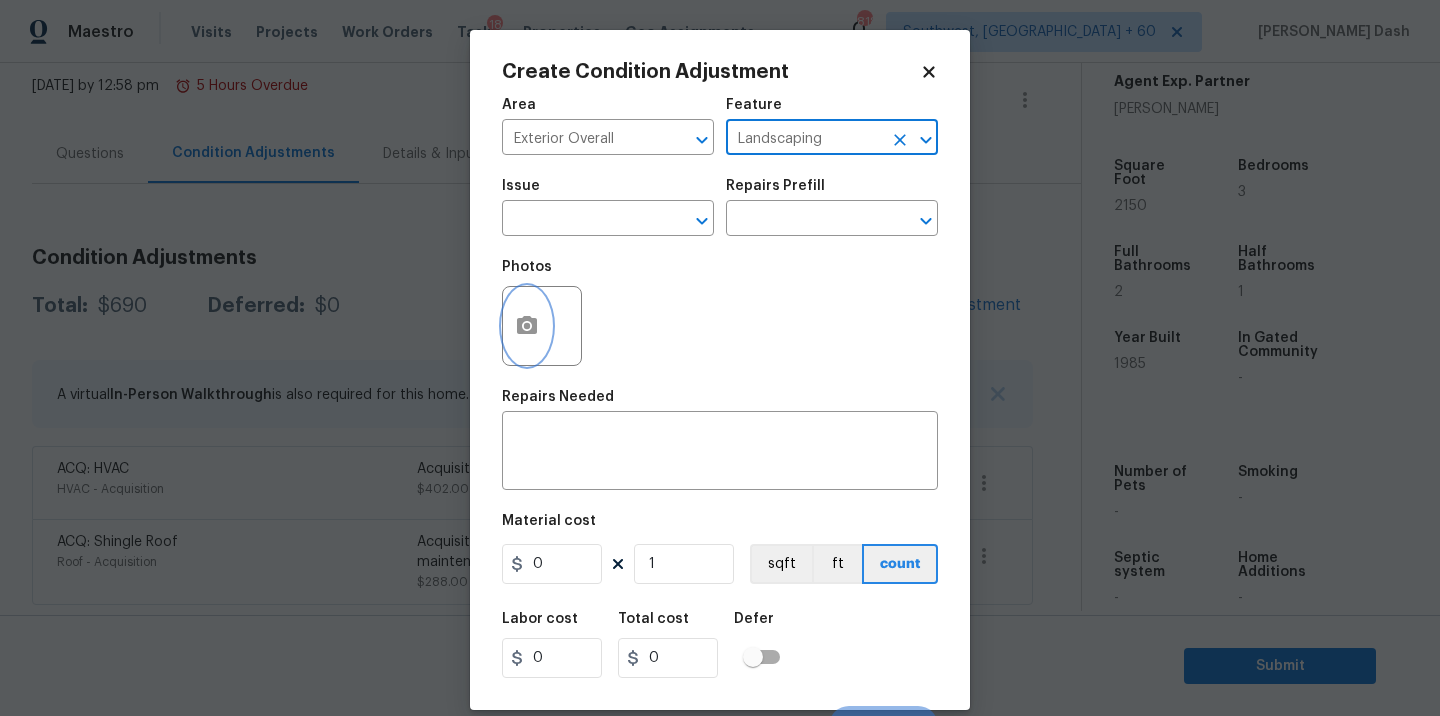 click 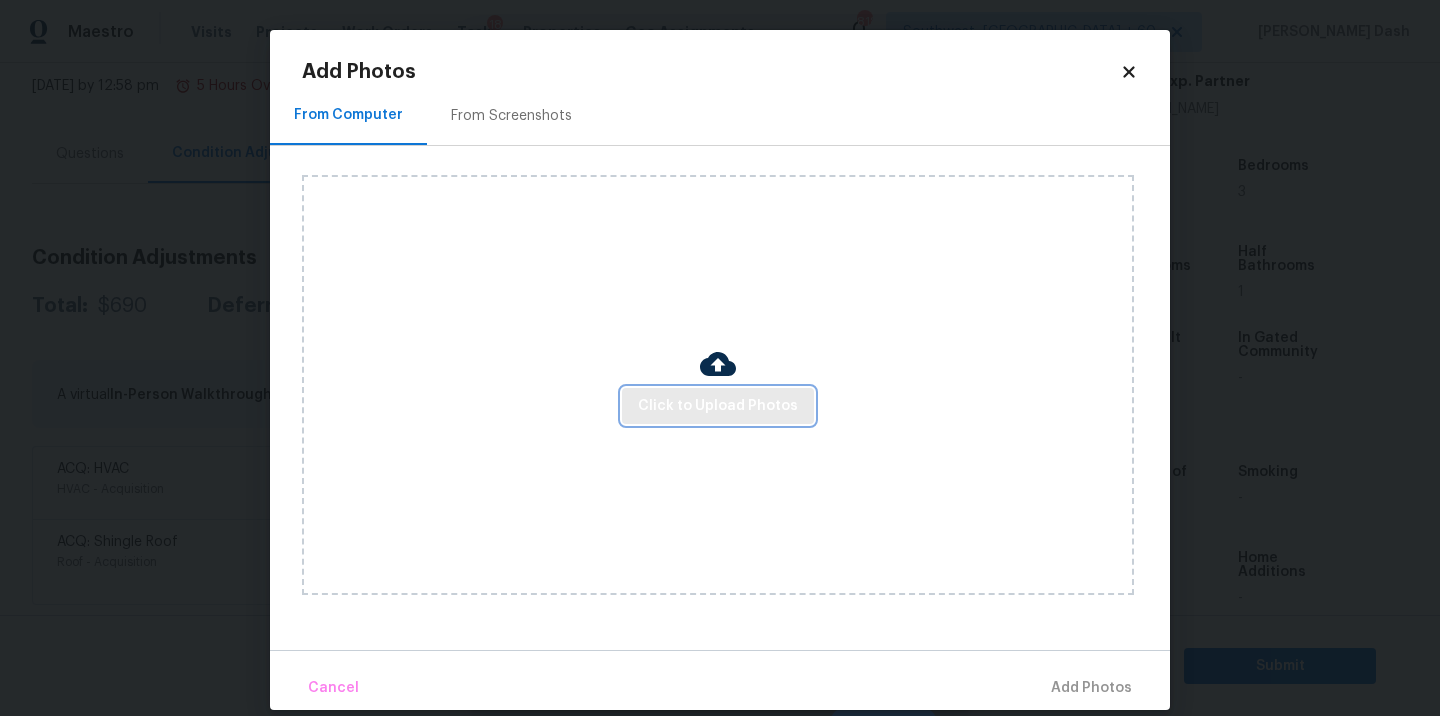 click on "Click to Upload Photos" at bounding box center (718, 406) 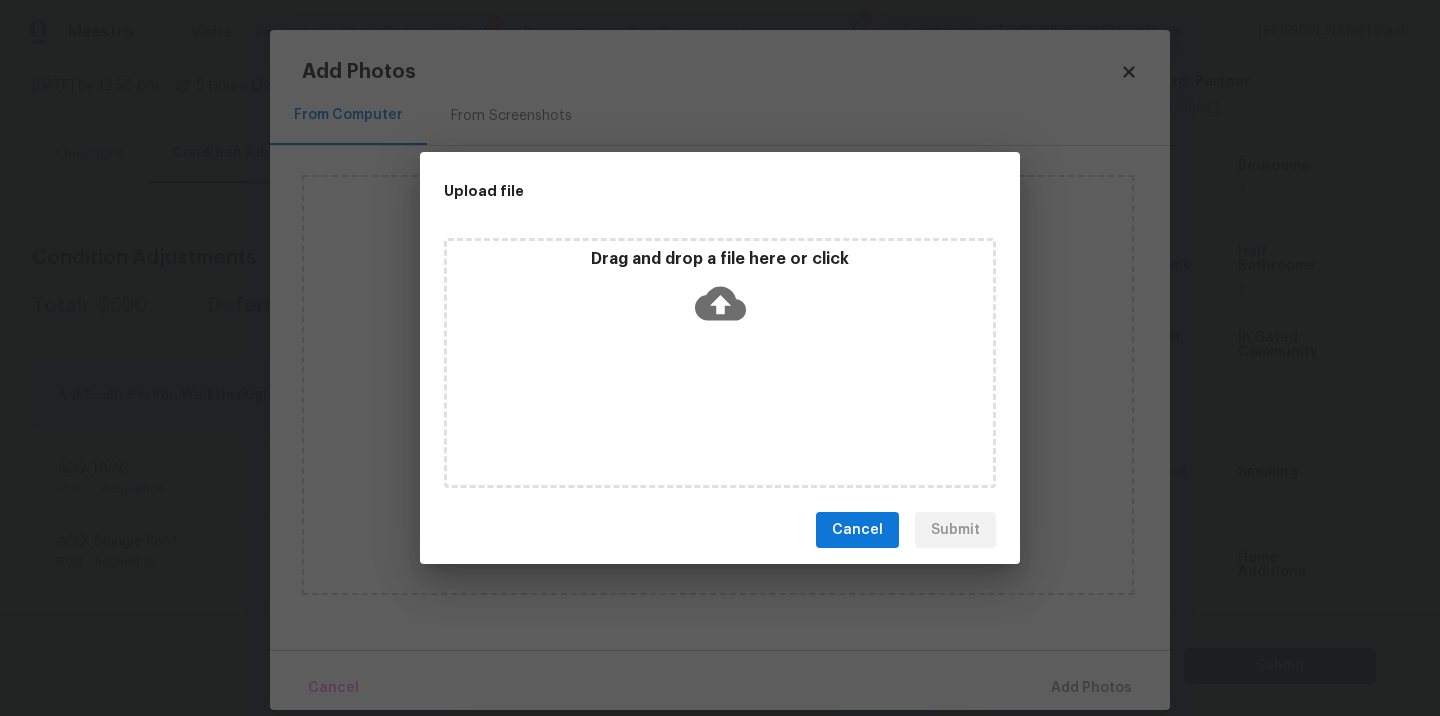 click on "Drag and drop a file here or click" at bounding box center [720, 363] 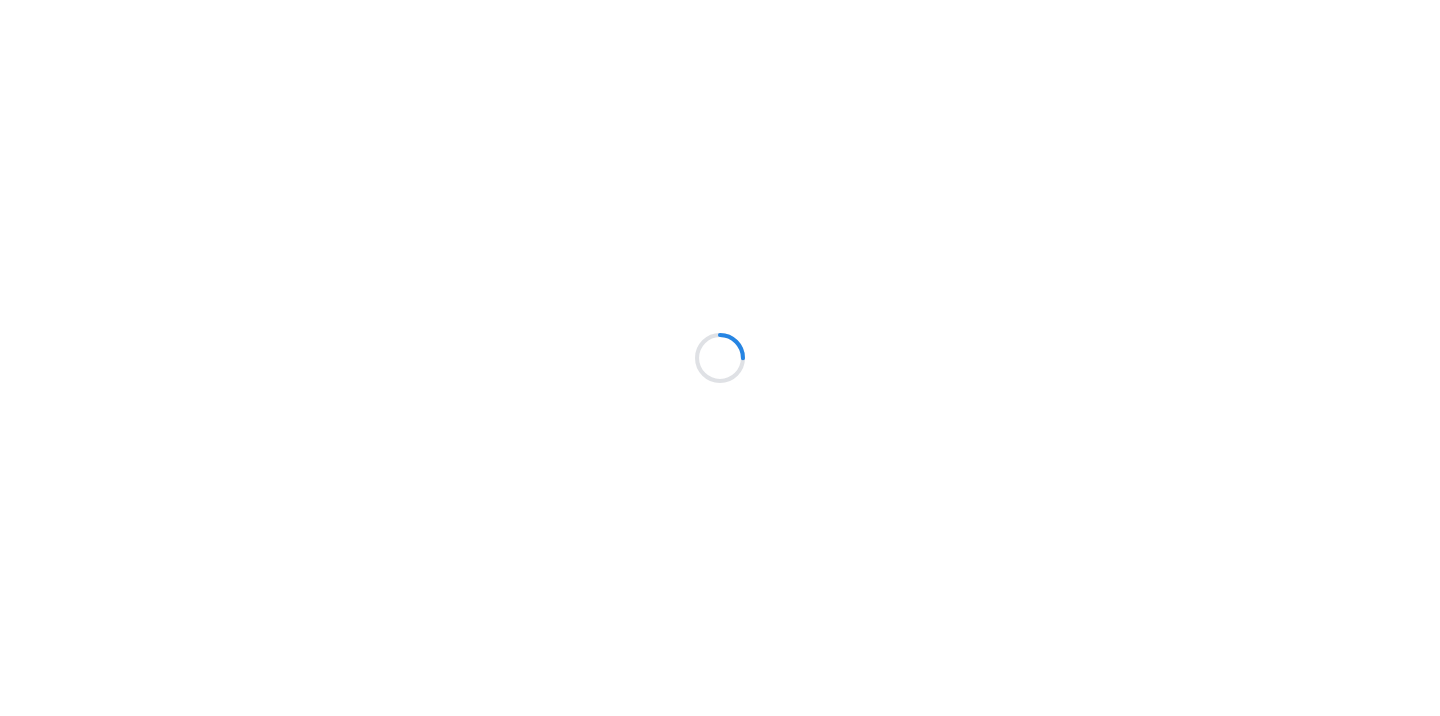 scroll, scrollTop: 0, scrollLeft: 0, axis: both 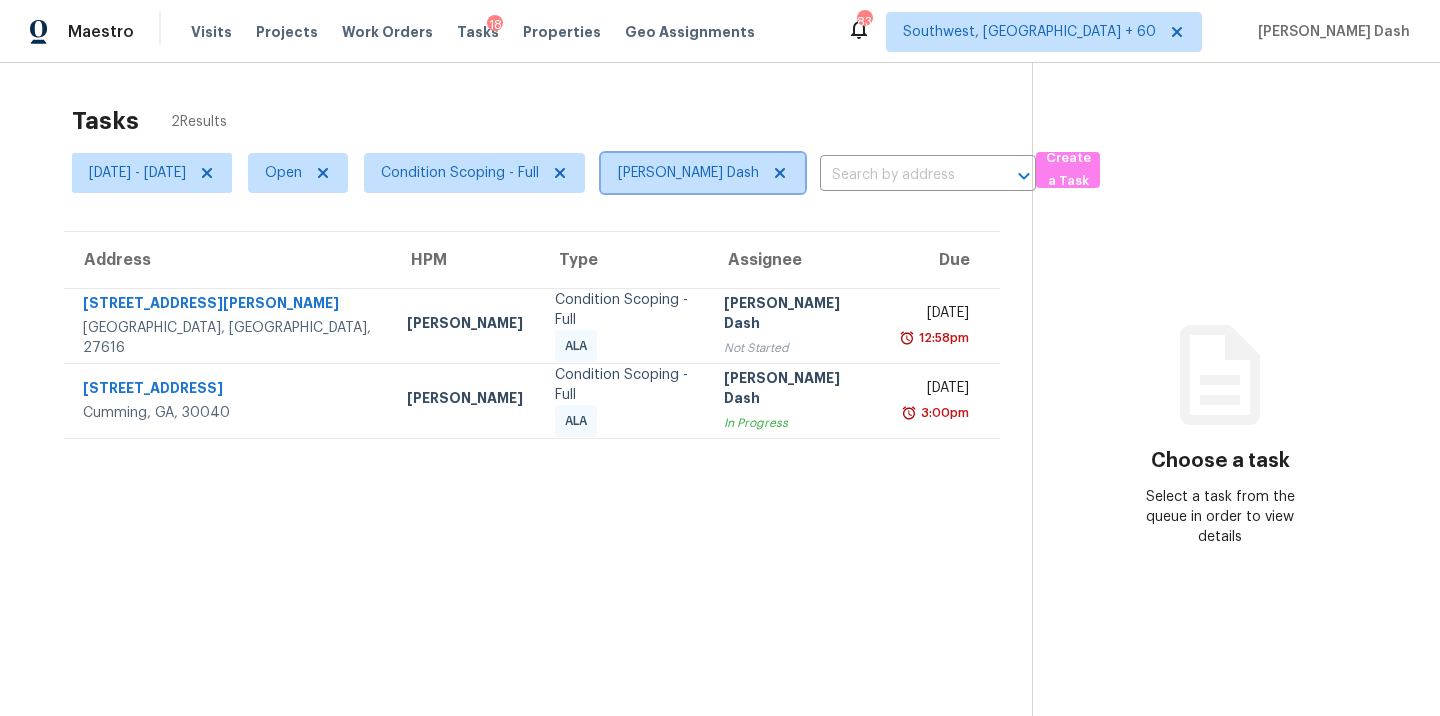 click 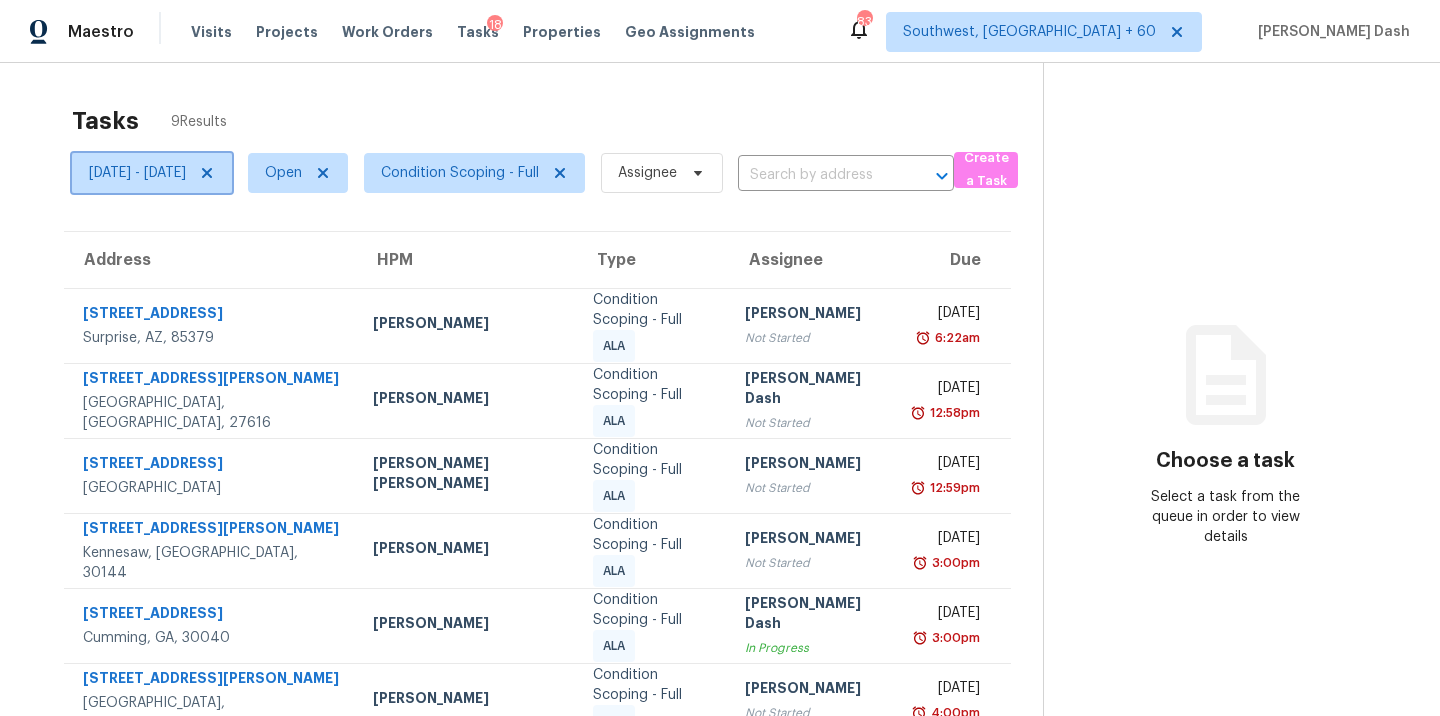 click 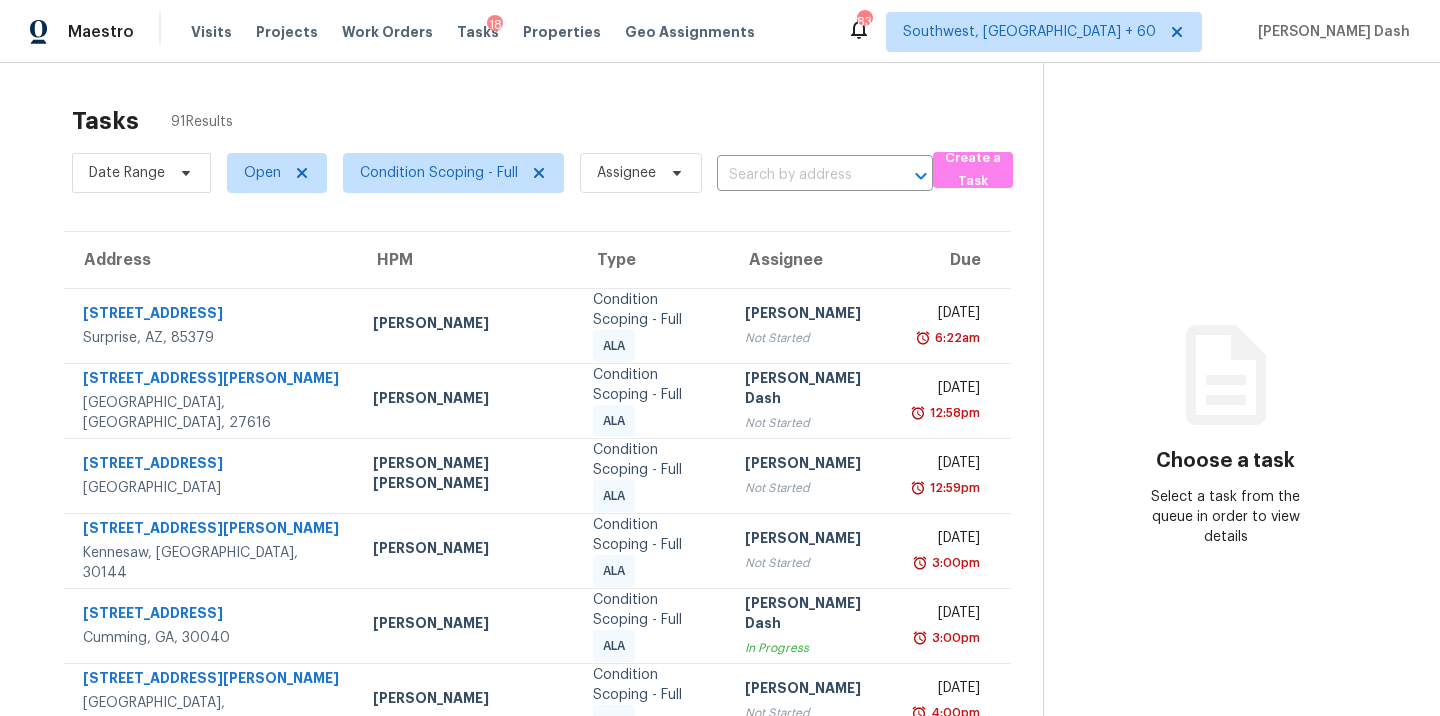 click at bounding box center [797, 175] 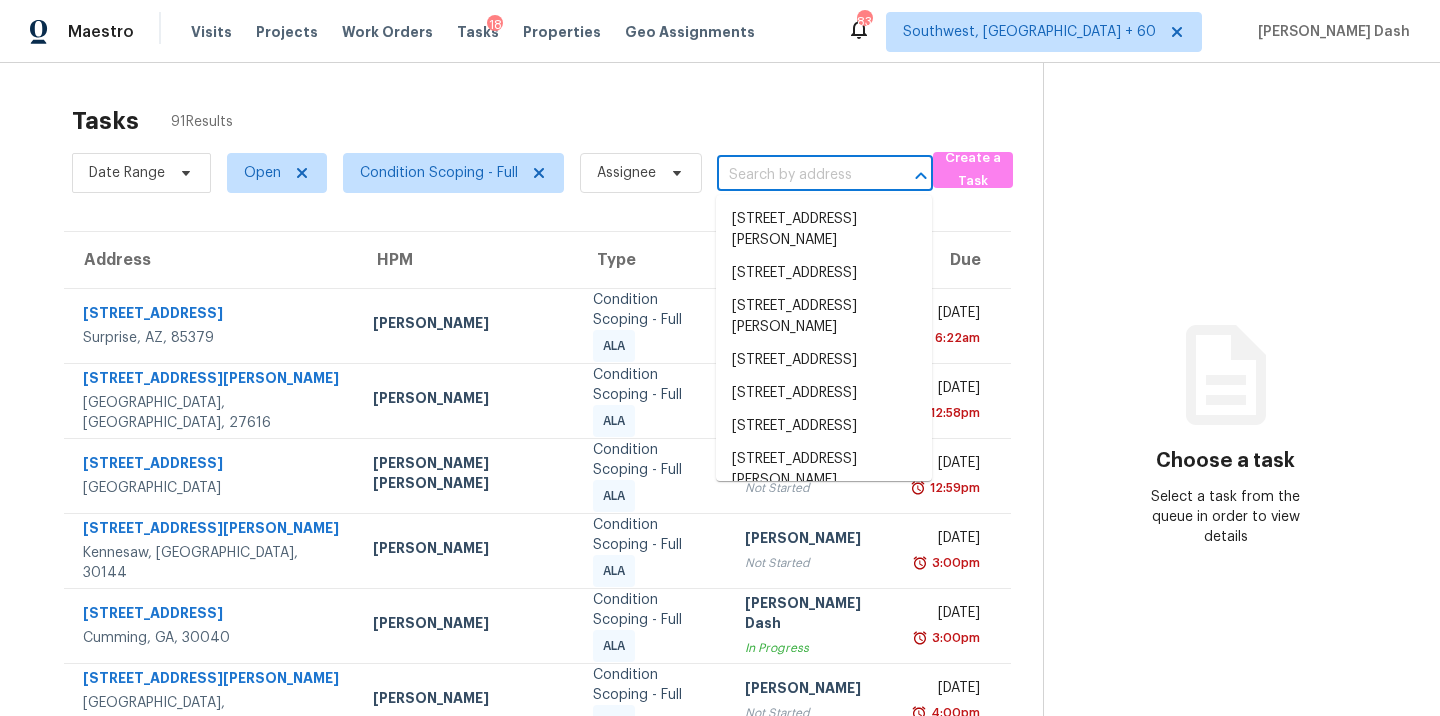 paste on "1424 Woodland Dr SW, Rochester, MN 55902" 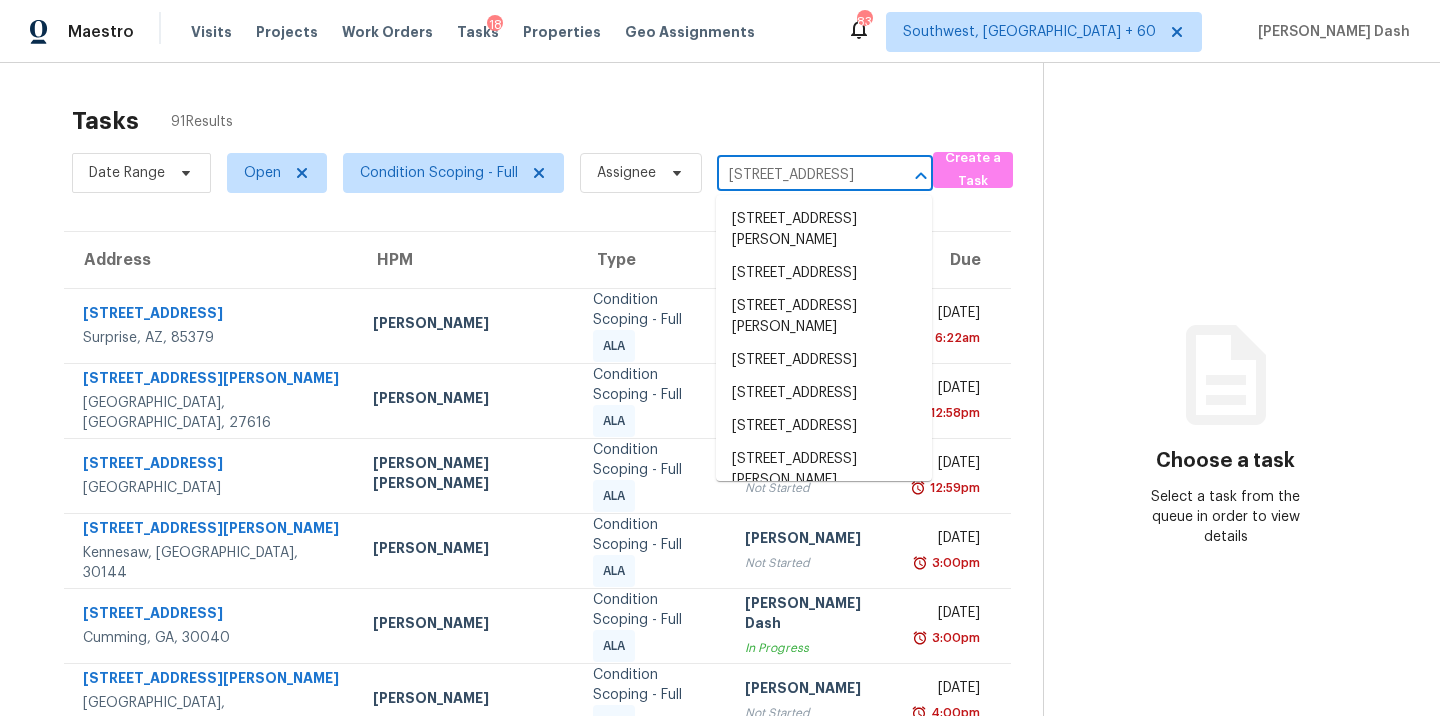 scroll, scrollTop: 0, scrollLeft: 143, axis: horizontal 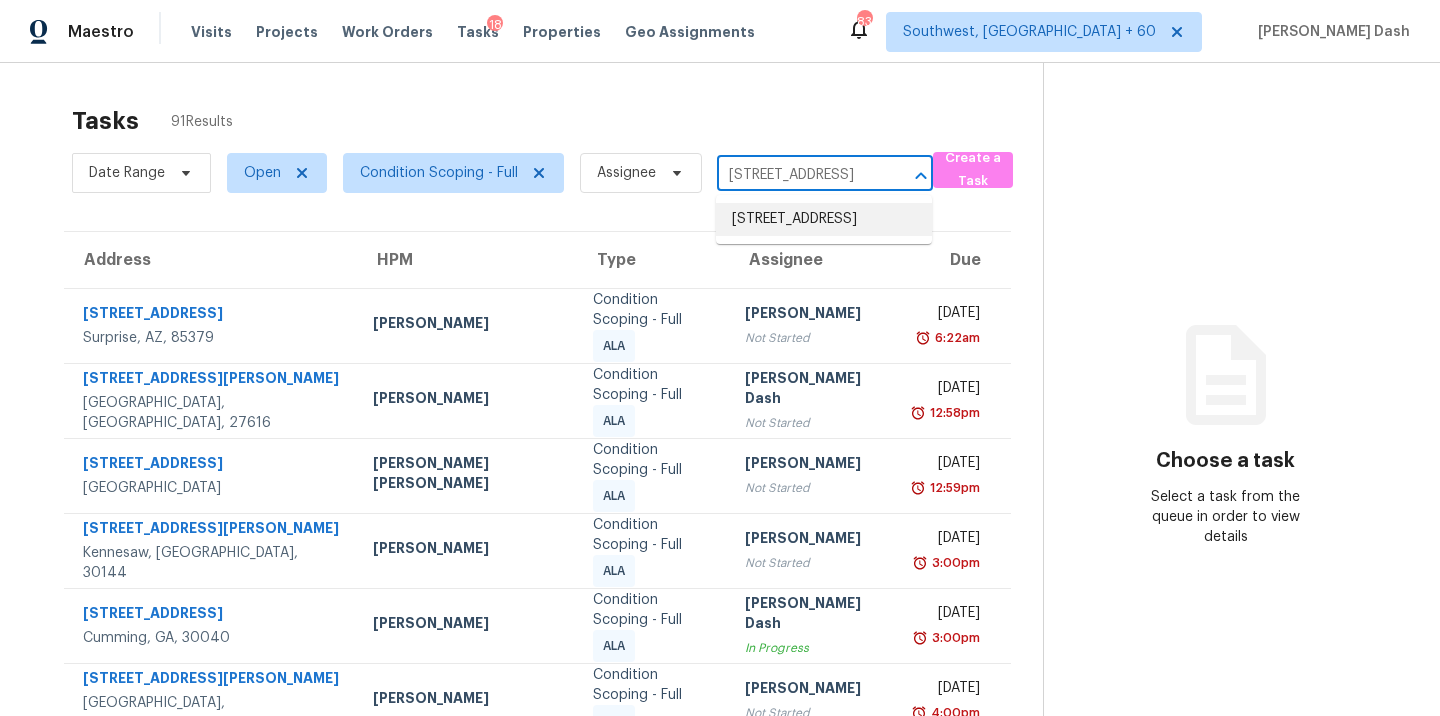 click on "1424 Woodland Dr SW, Rochester, MN 55902" at bounding box center (824, 219) 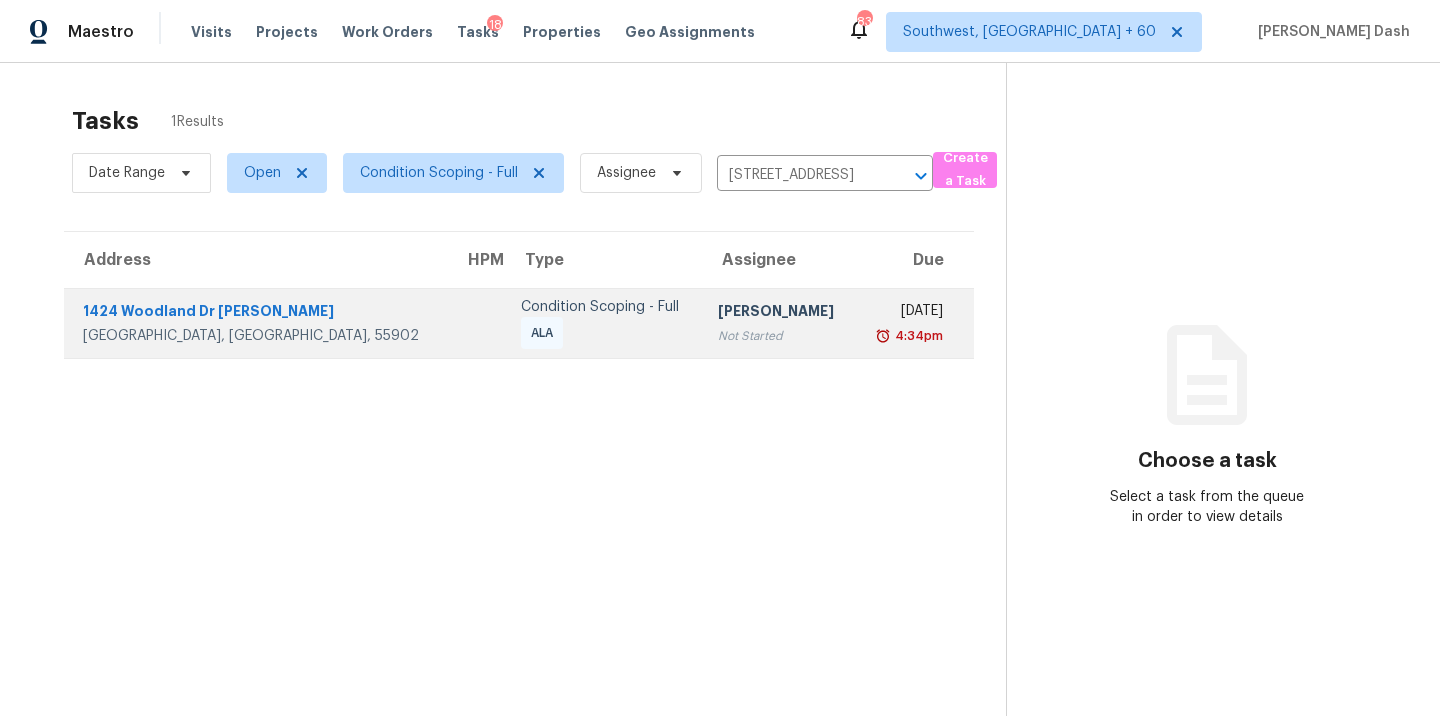 click on "Hariharan GV Not Started" at bounding box center [778, 323] 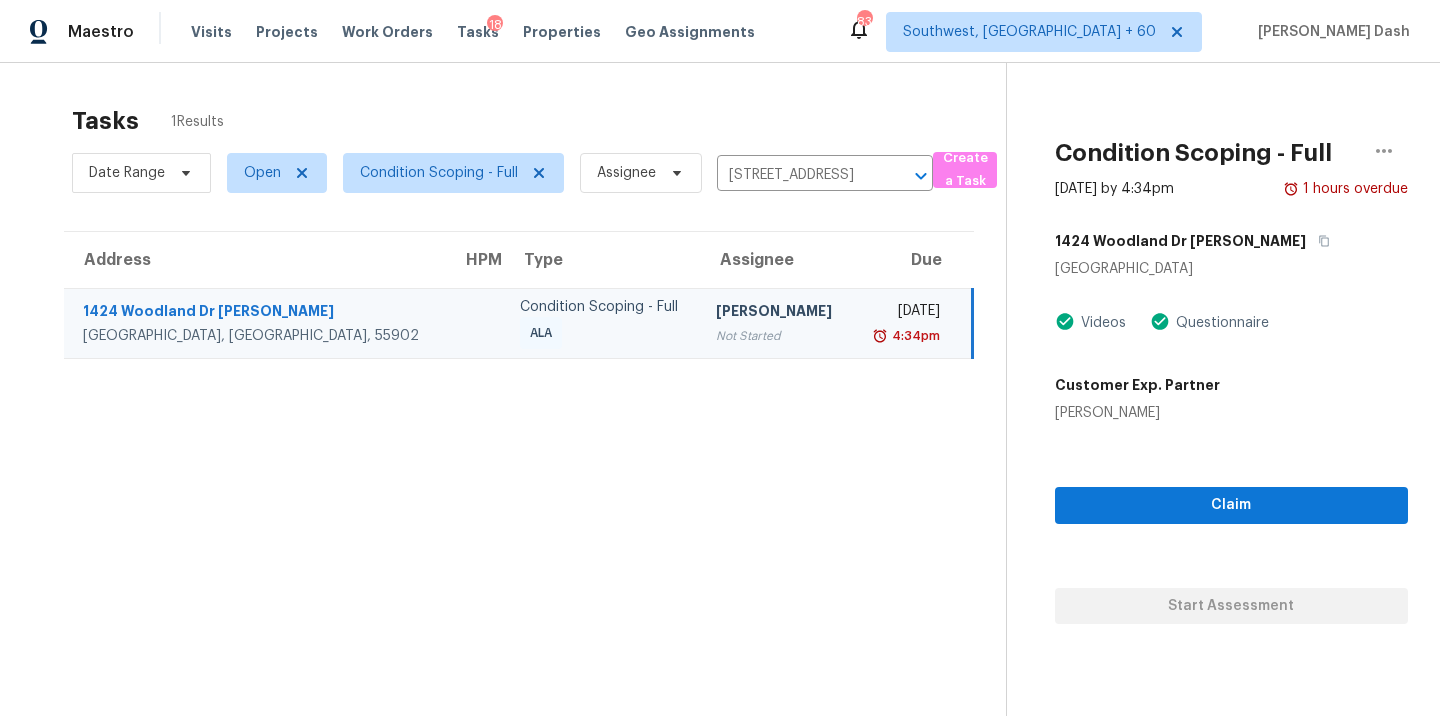 click on "Claim Start Assessment" at bounding box center (1231, 523) 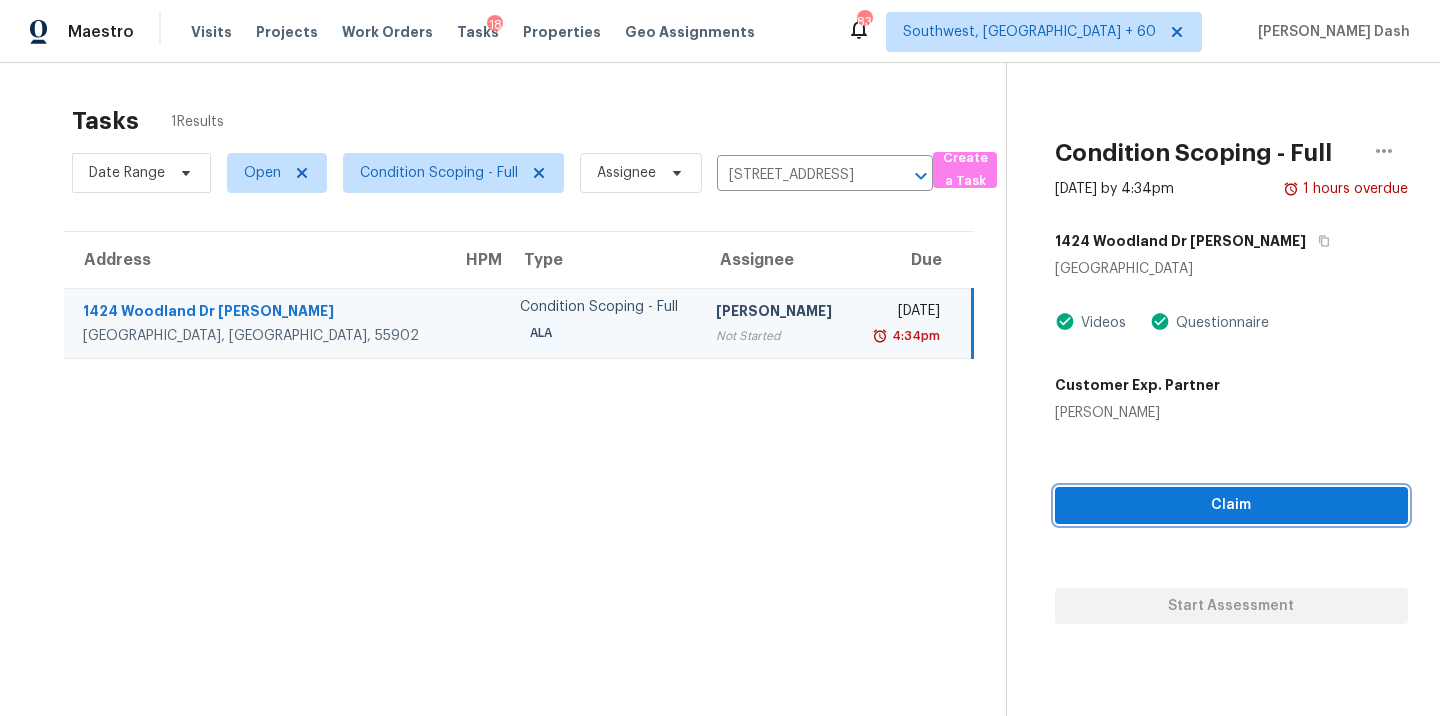 click on "Claim" at bounding box center (1231, 505) 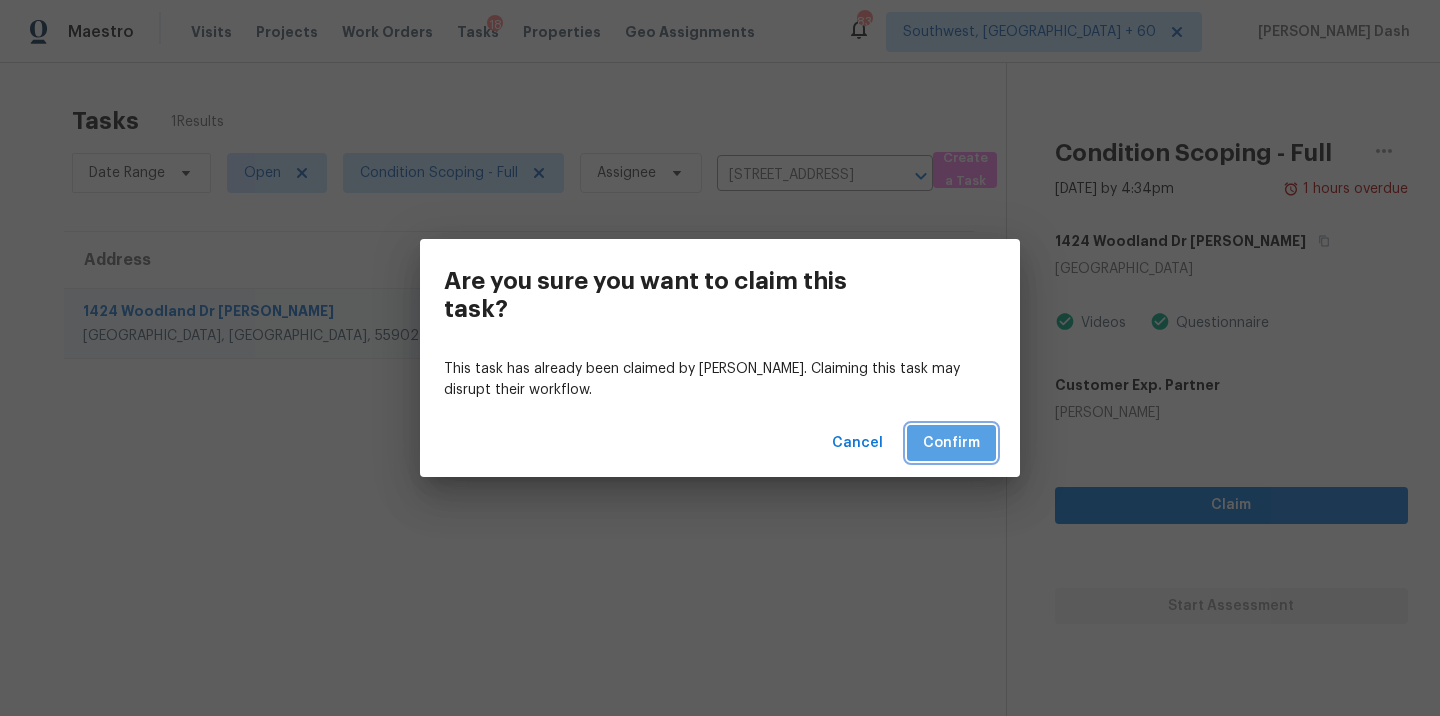 click on "Confirm" at bounding box center (951, 443) 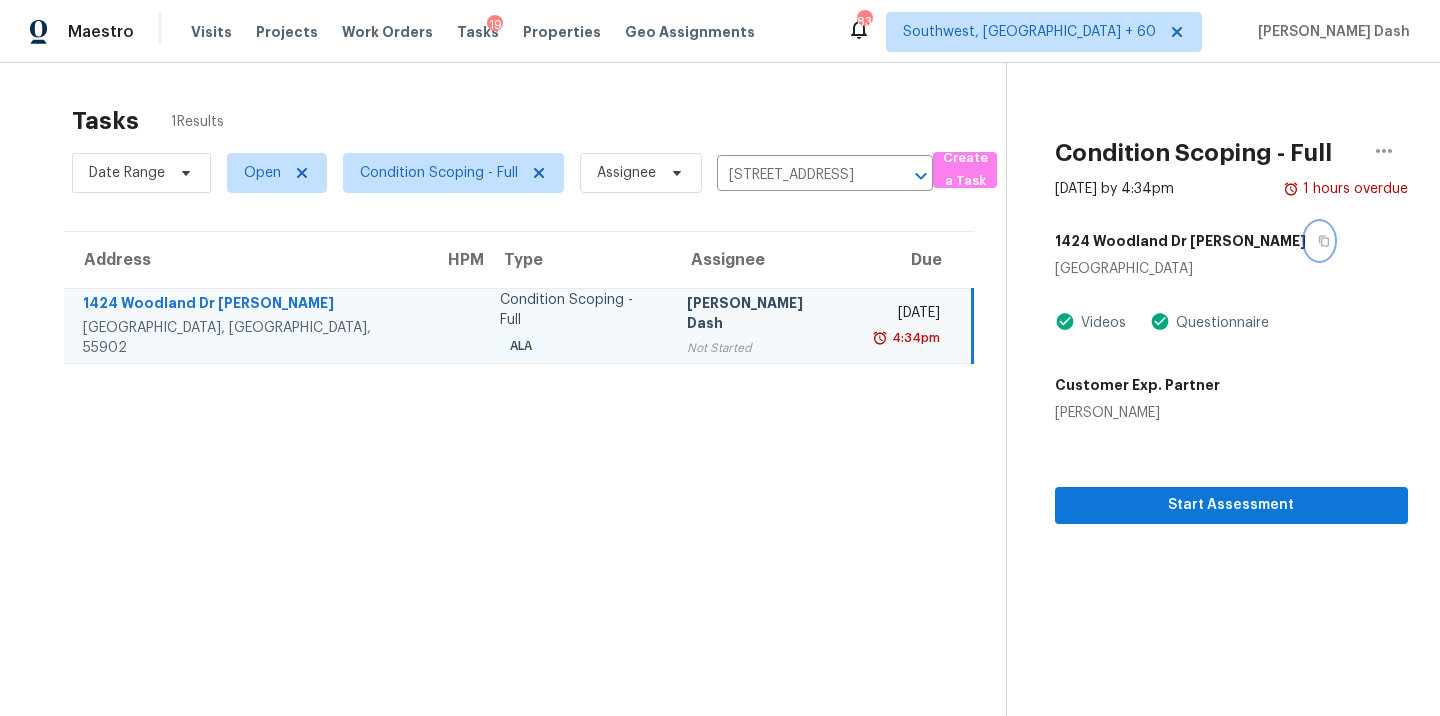 click at bounding box center [1319, 241] 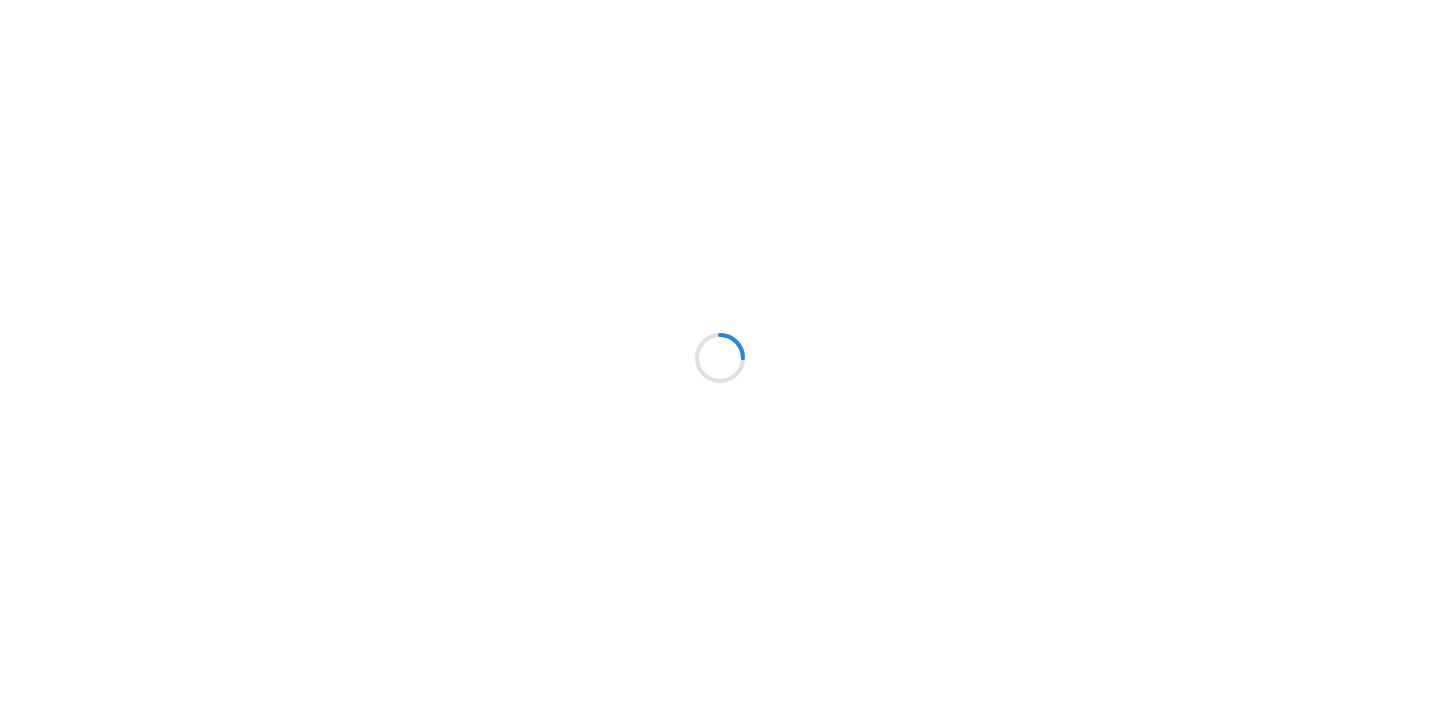 scroll, scrollTop: 0, scrollLeft: 0, axis: both 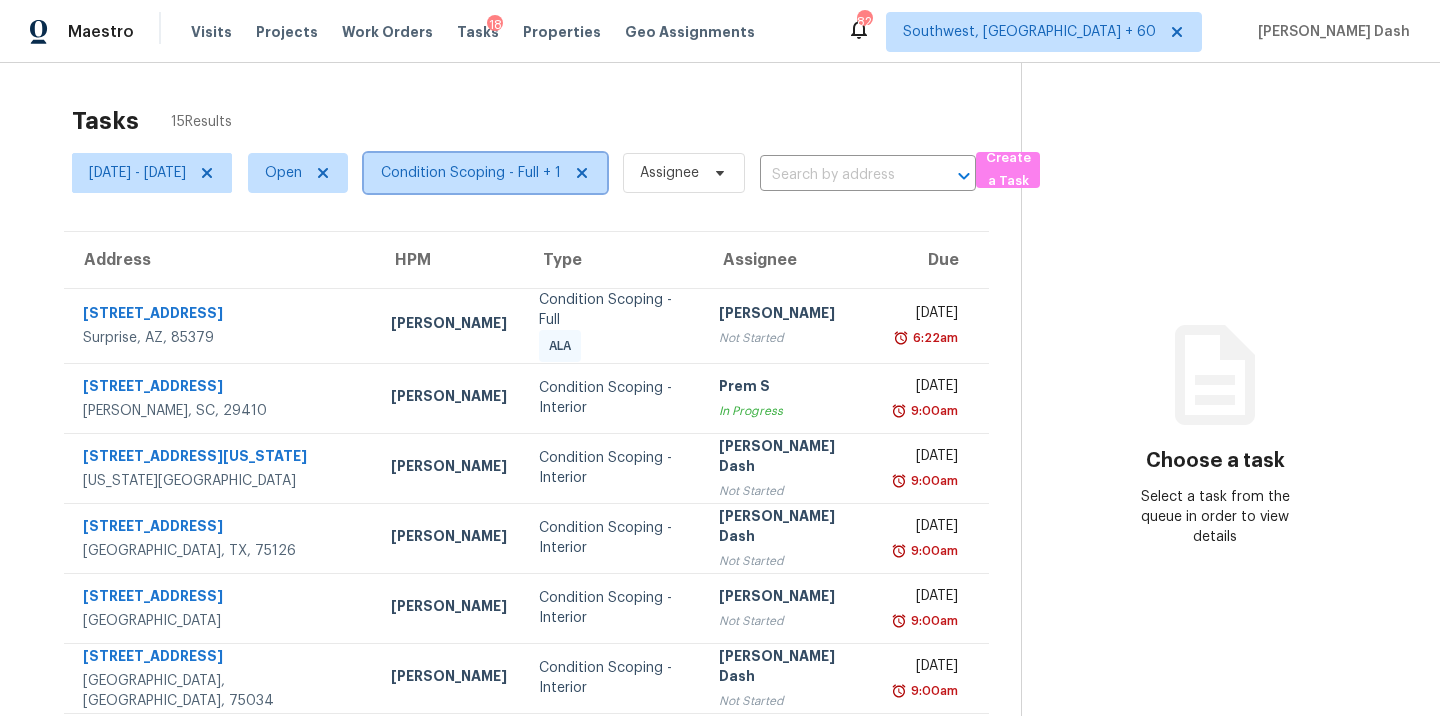 click on "Condition Scoping - Full + 1" at bounding box center (471, 173) 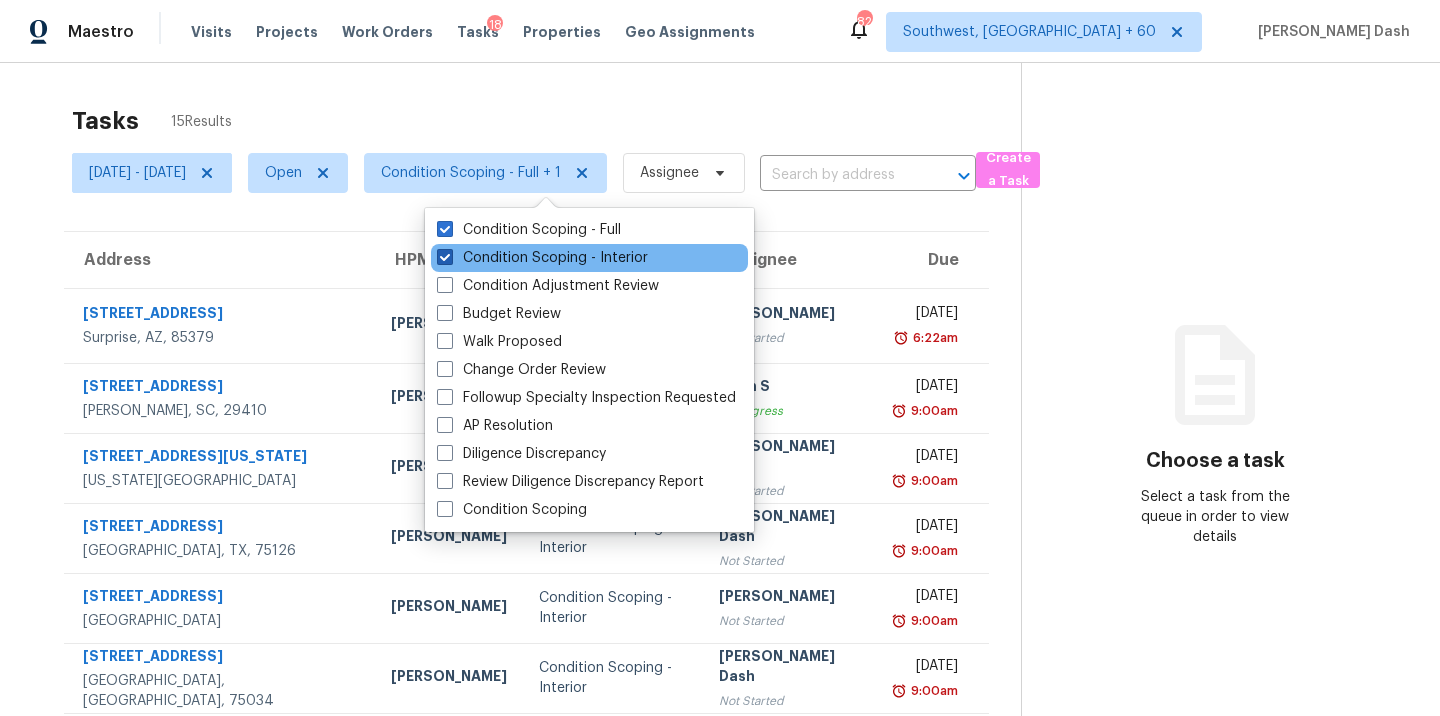 click on "Condition Scoping - Interior" at bounding box center (542, 258) 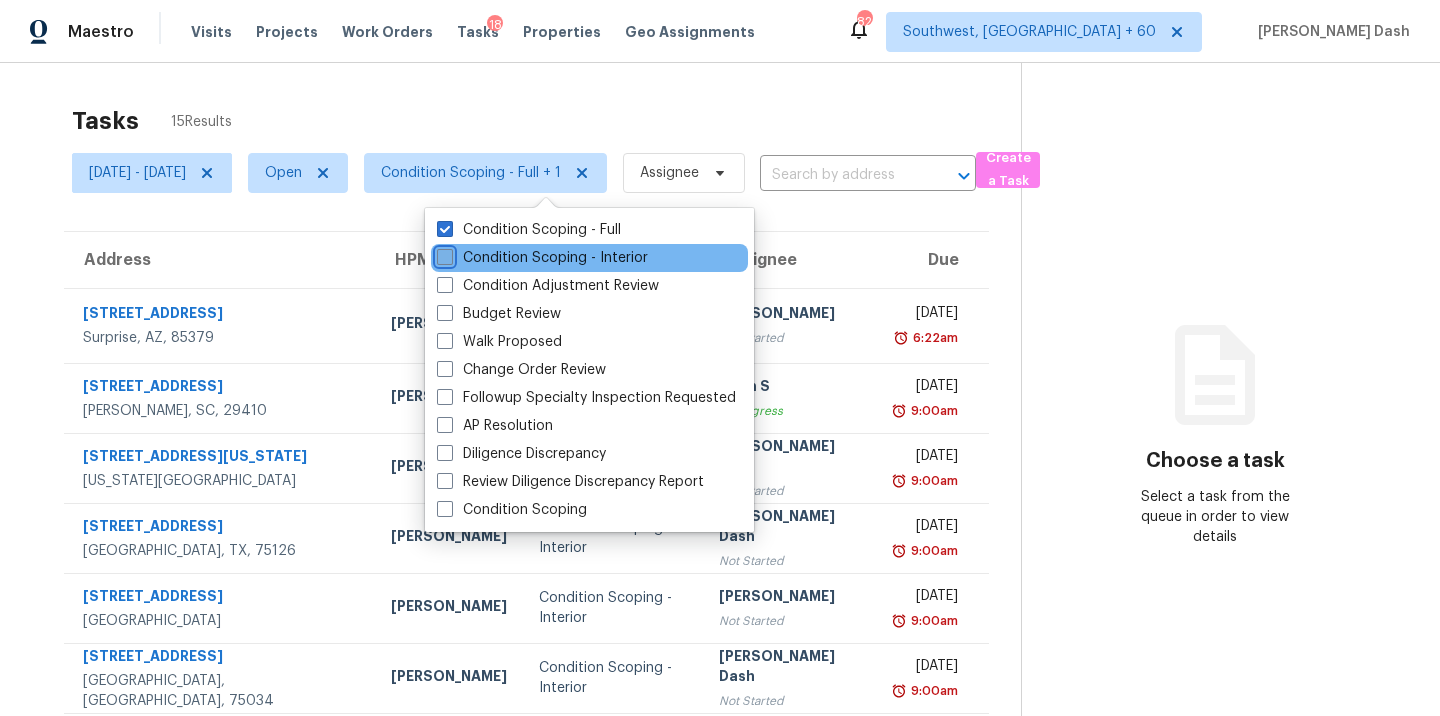 checkbox on "false" 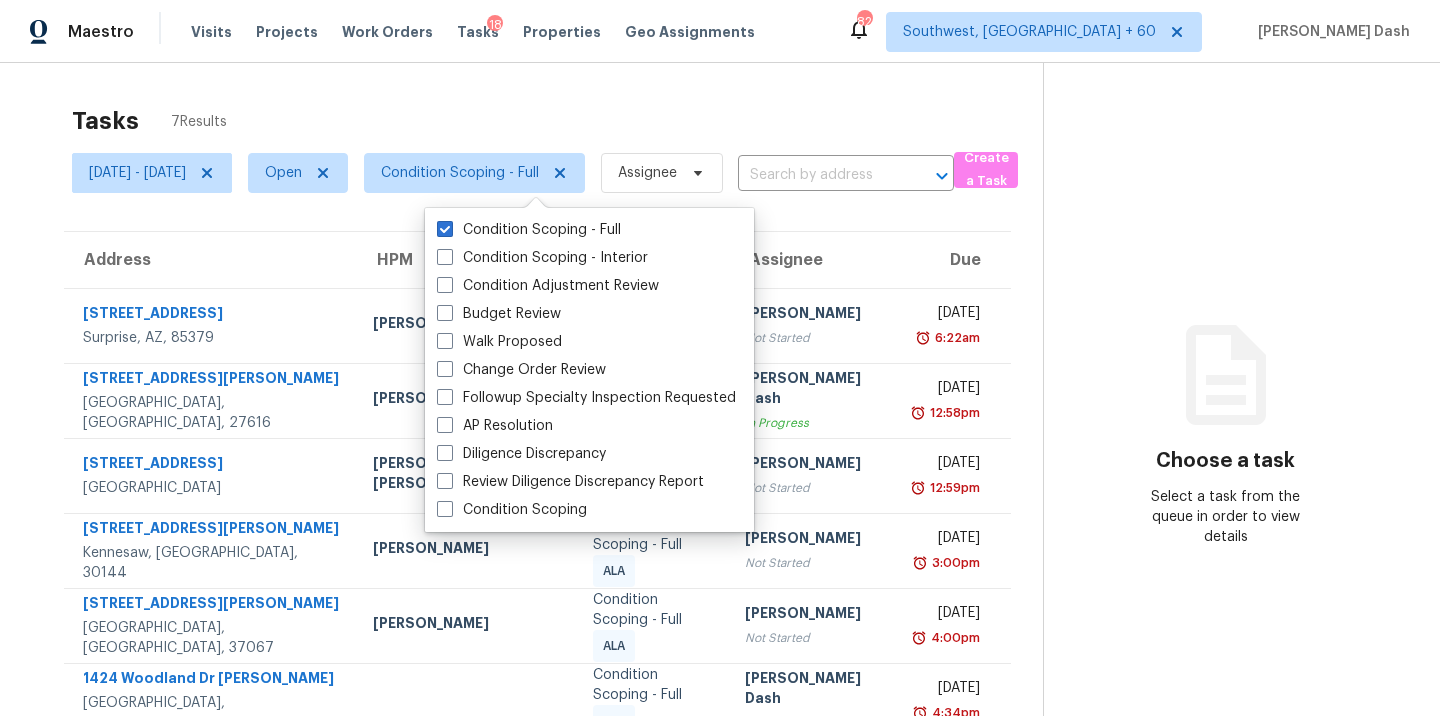 click on "Tasks 7  Results" at bounding box center [557, 121] 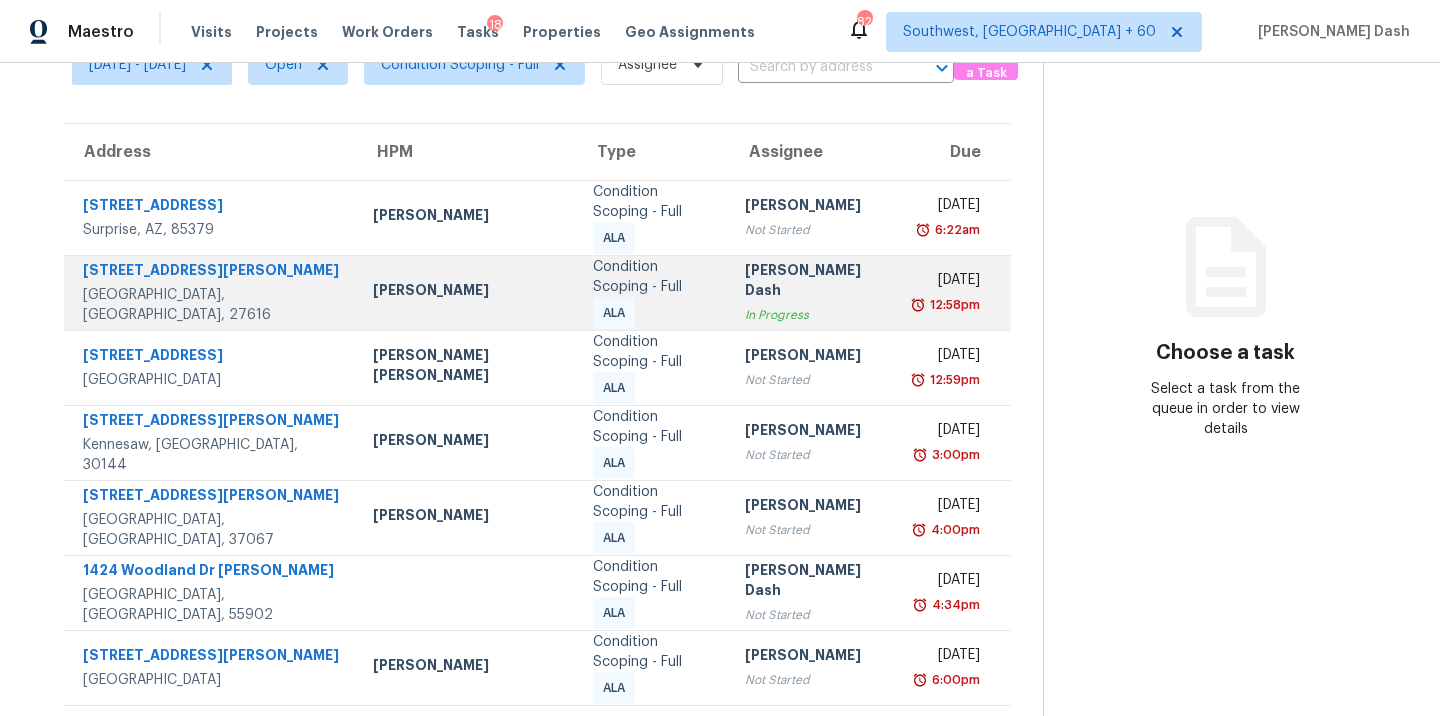 scroll, scrollTop: 113, scrollLeft: 0, axis: vertical 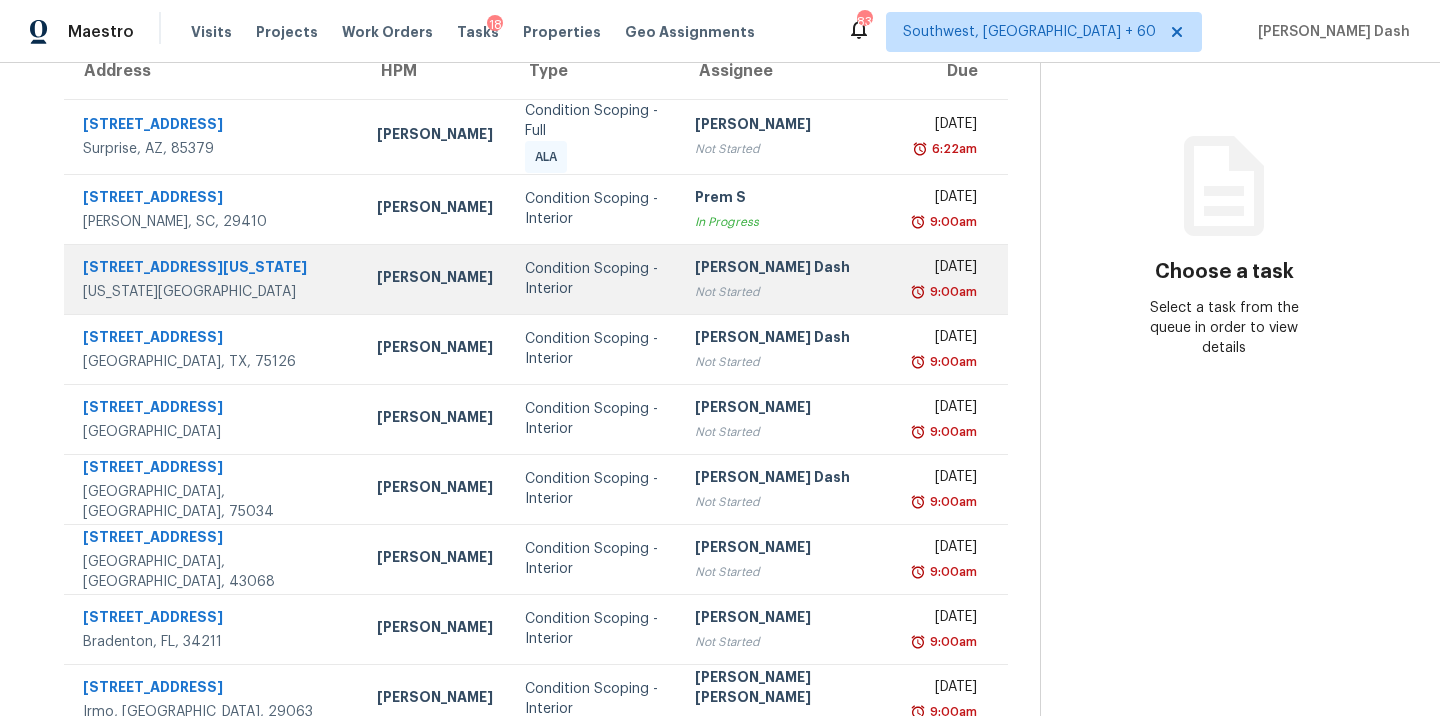 click on "[PERSON_NAME]" at bounding box center [435, 279] 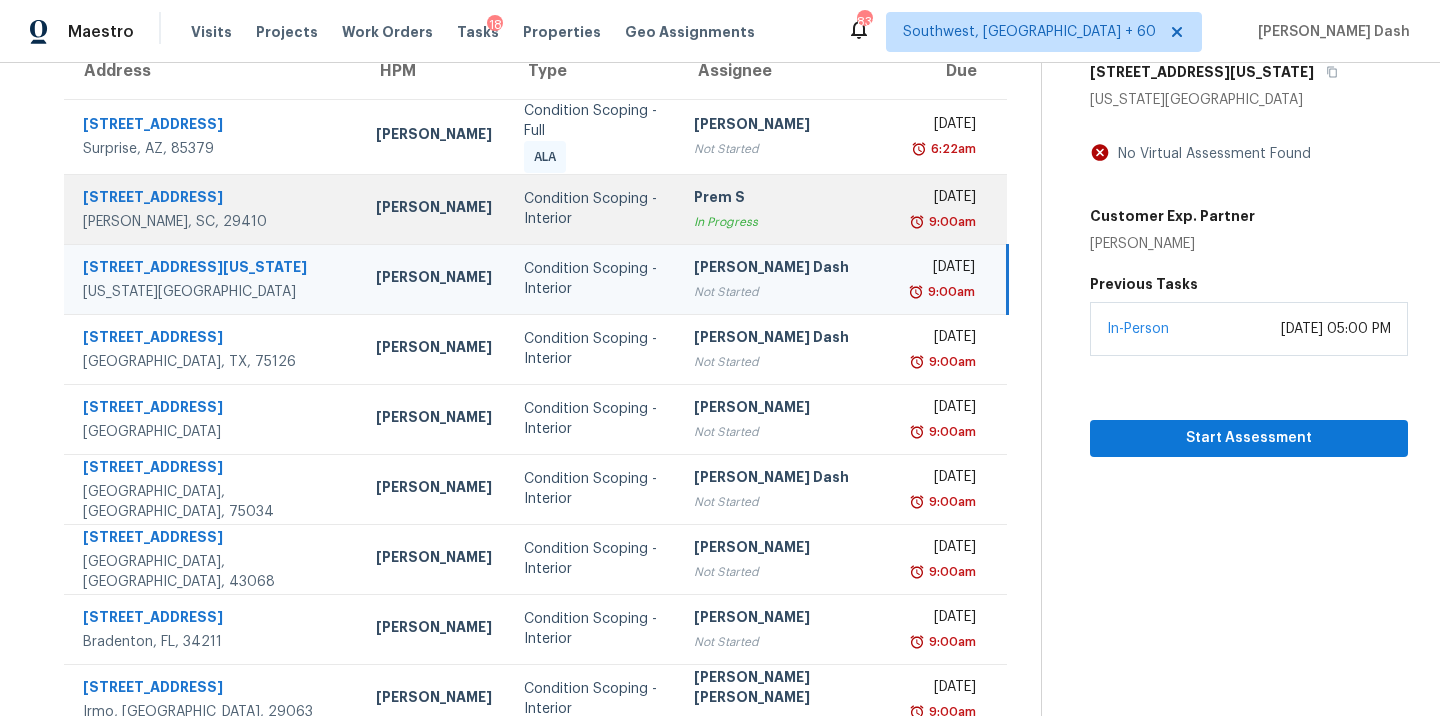 scroll, scrollTop: 0, scrollLeft: 0, axis: both 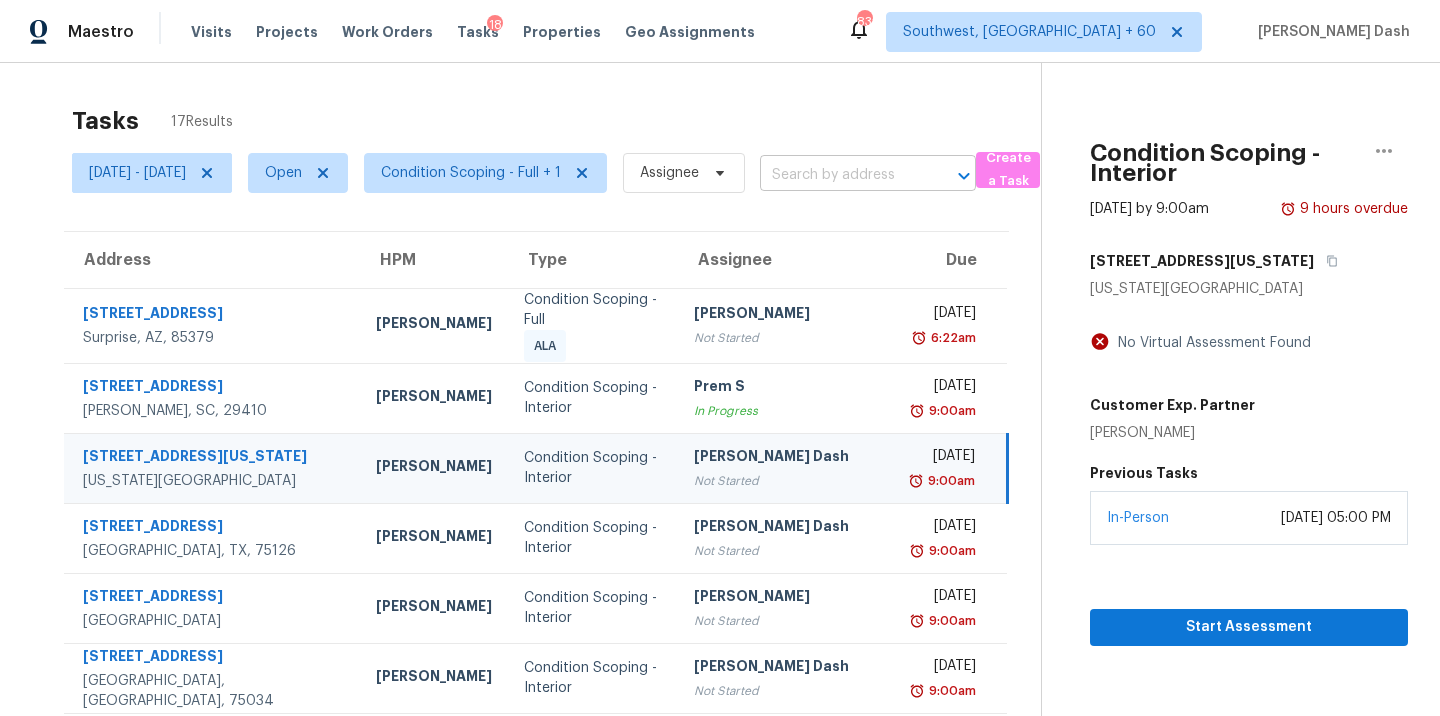 click at bounding box center [840, 175] 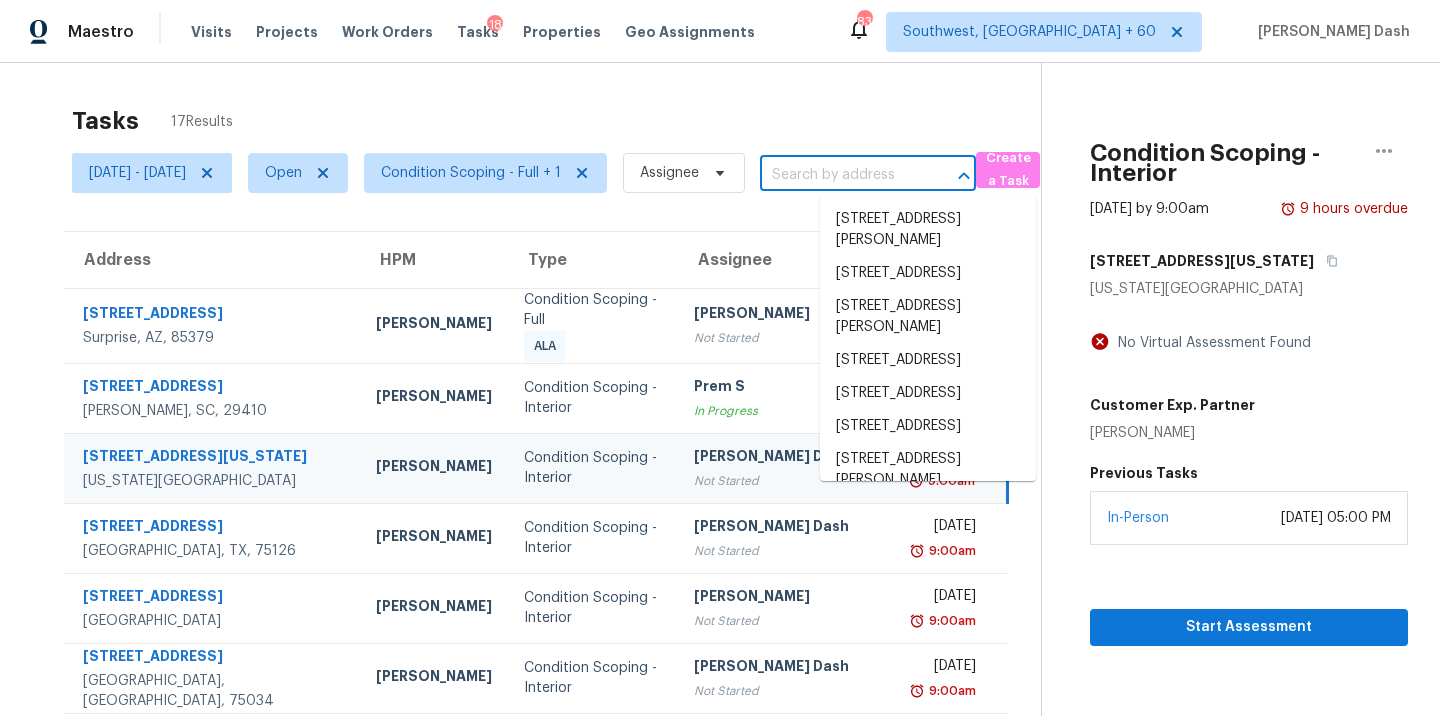 paste on "[STREET_ADDRESS]" 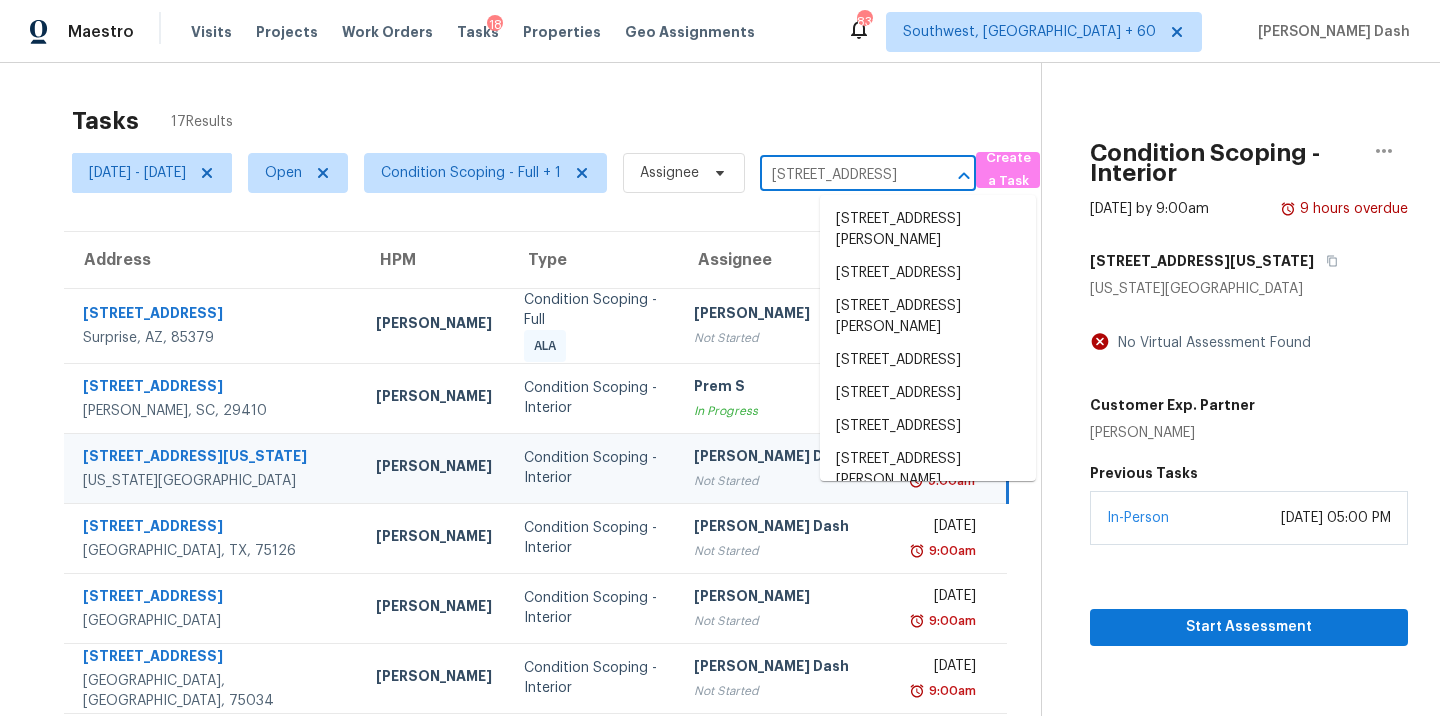 scroll, scrollTop: 0, scrollLeft: 70, axis: horizontal 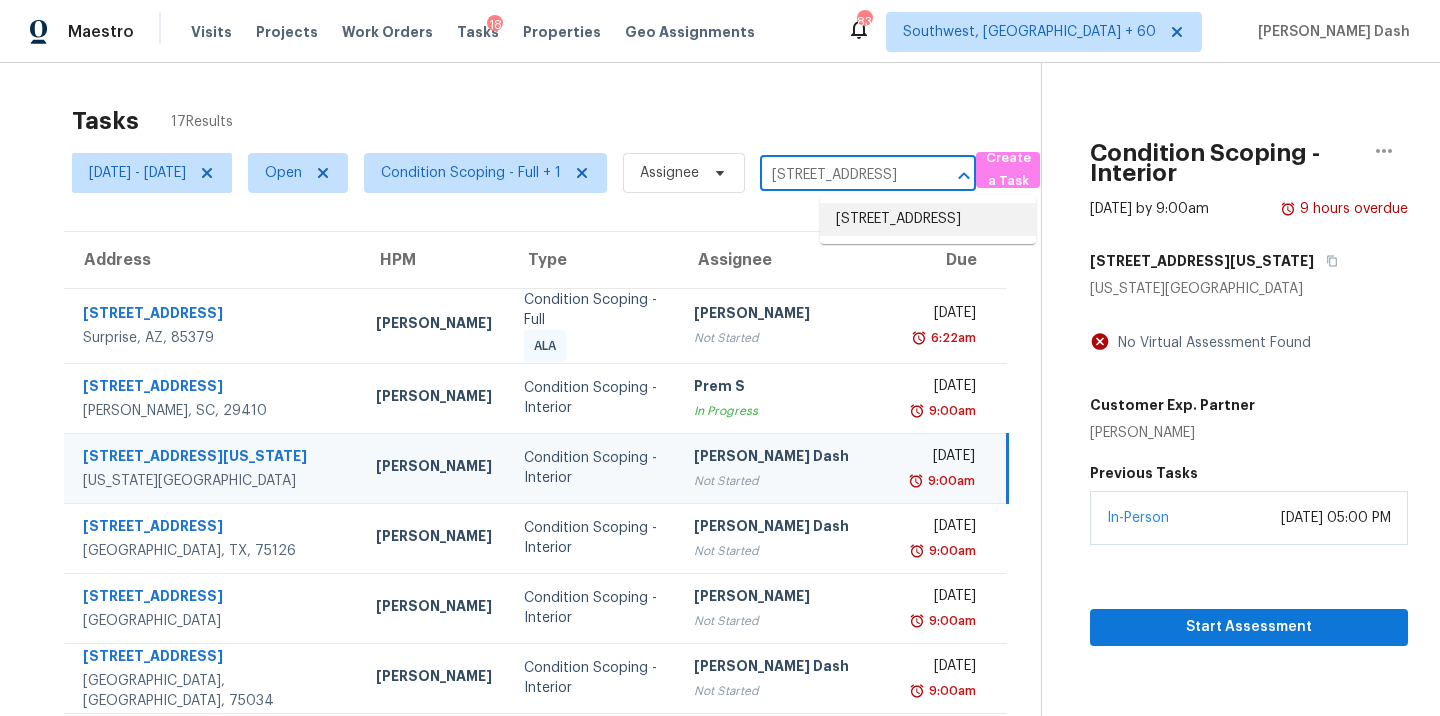click on "[STREET_ADDRESS]" at bounding box center [928, 219] 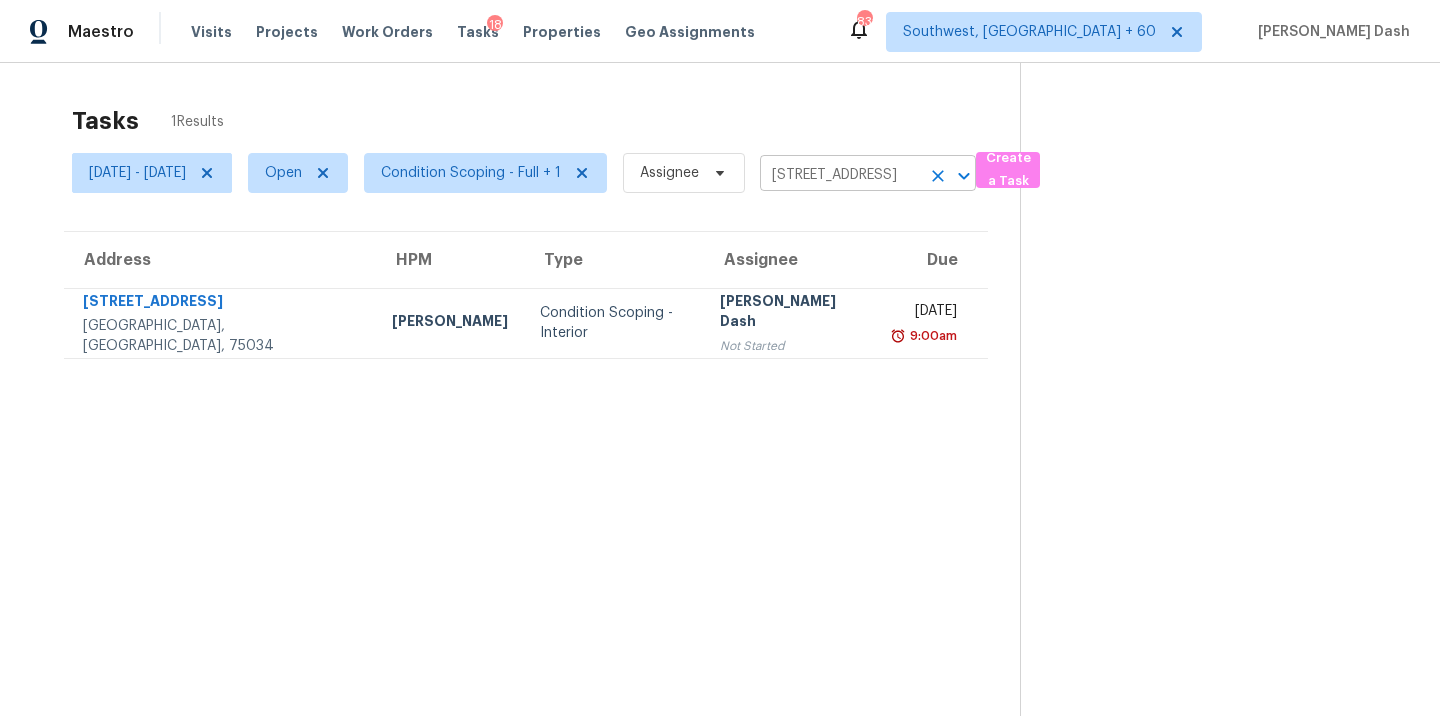 click on "[STREET_ADDRESS]" at bounding box center (840, 175) 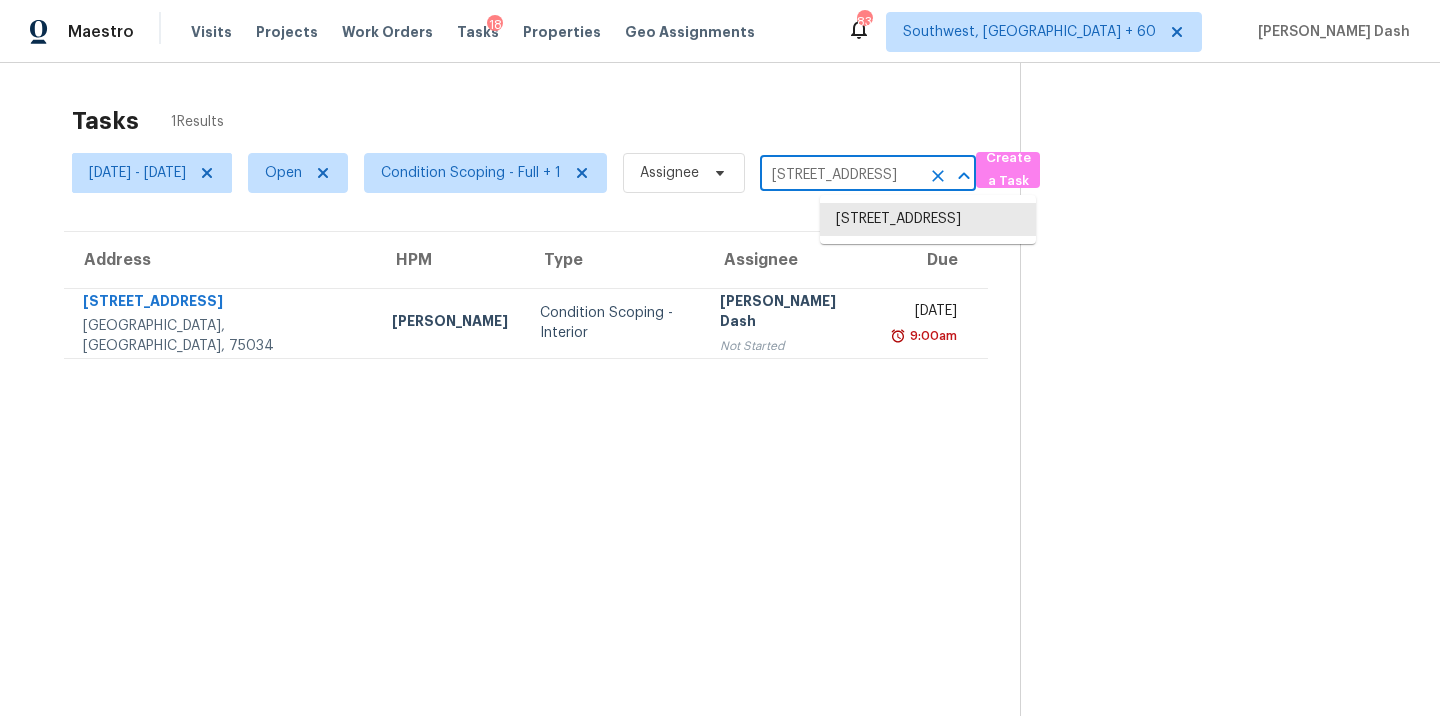 paste on "[STREET_ADDRESS][PERSON_NAME]" 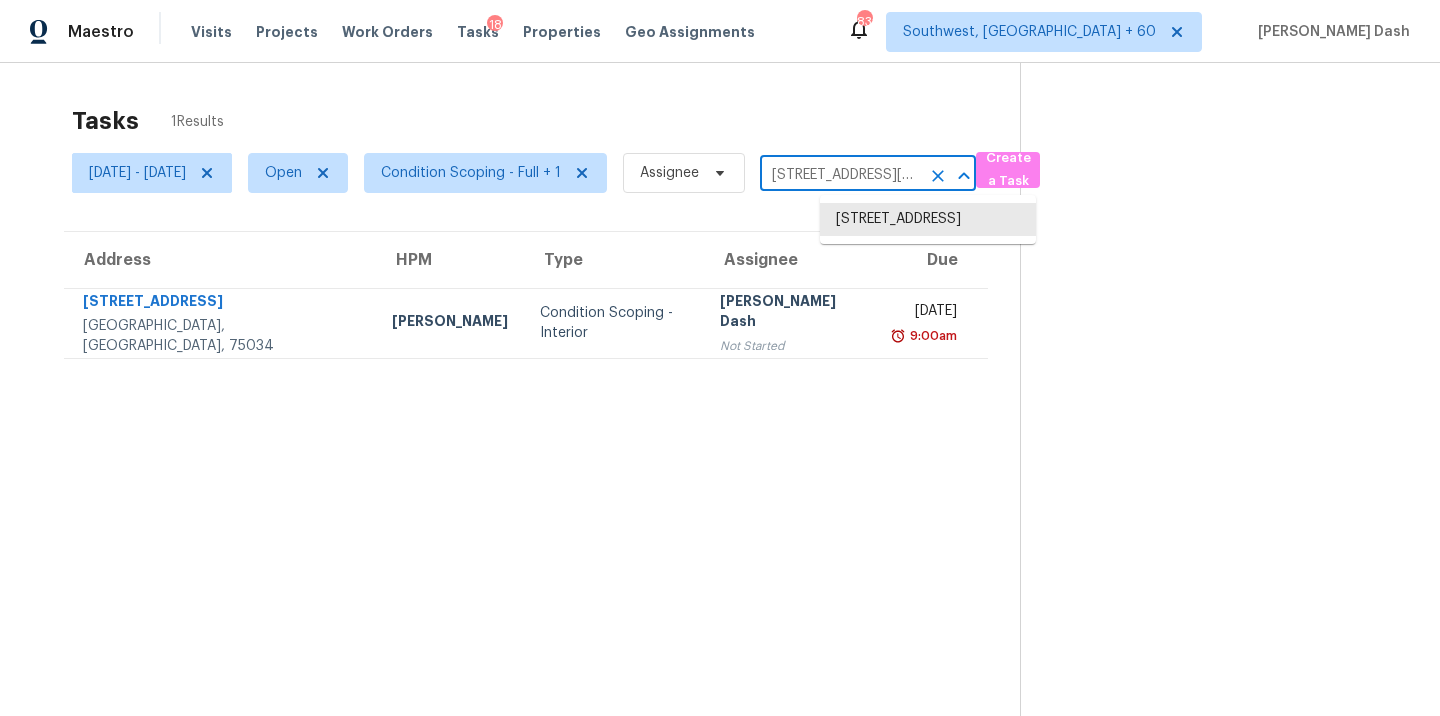 scroll, scrollTop: 0, scrollLeft: 115, axis: horizontal 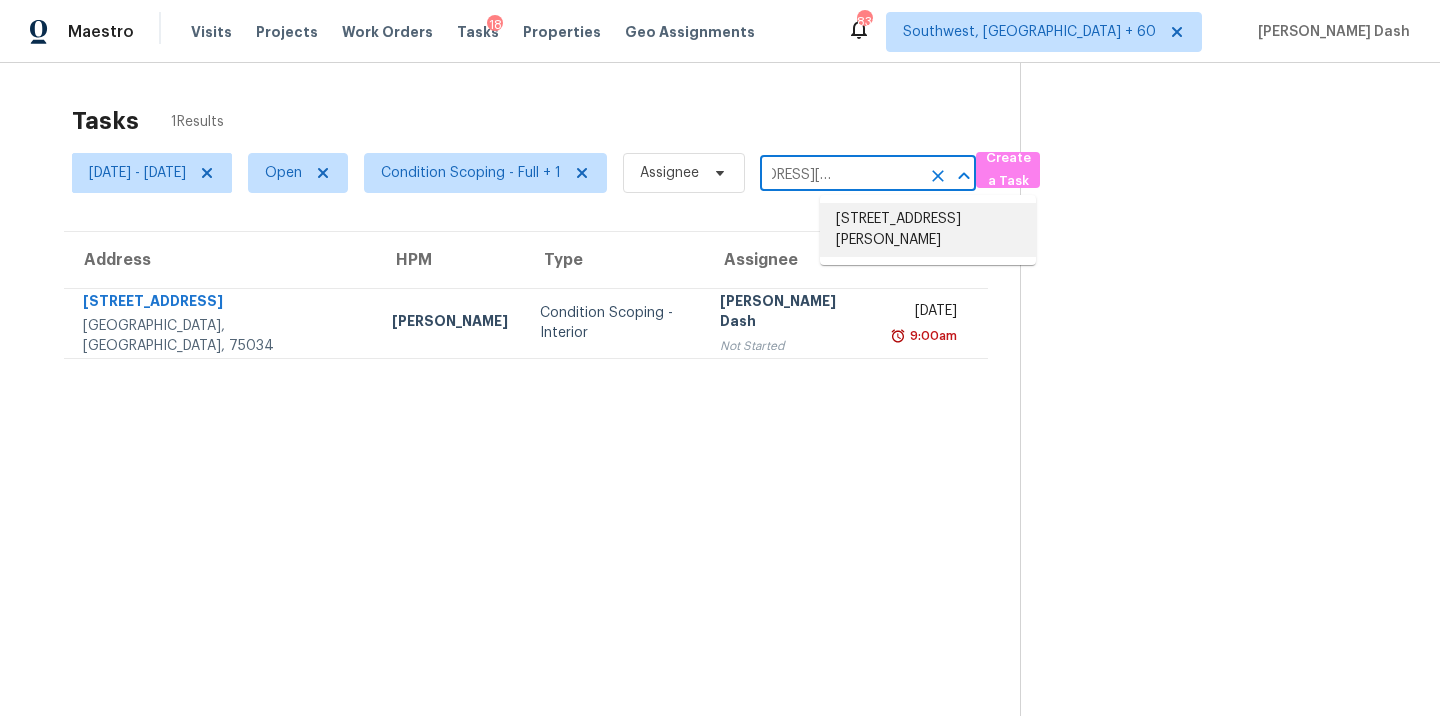 click on "[STREET_ADDRESS][PERSON_NAME]" at bounding box center [928, 230] 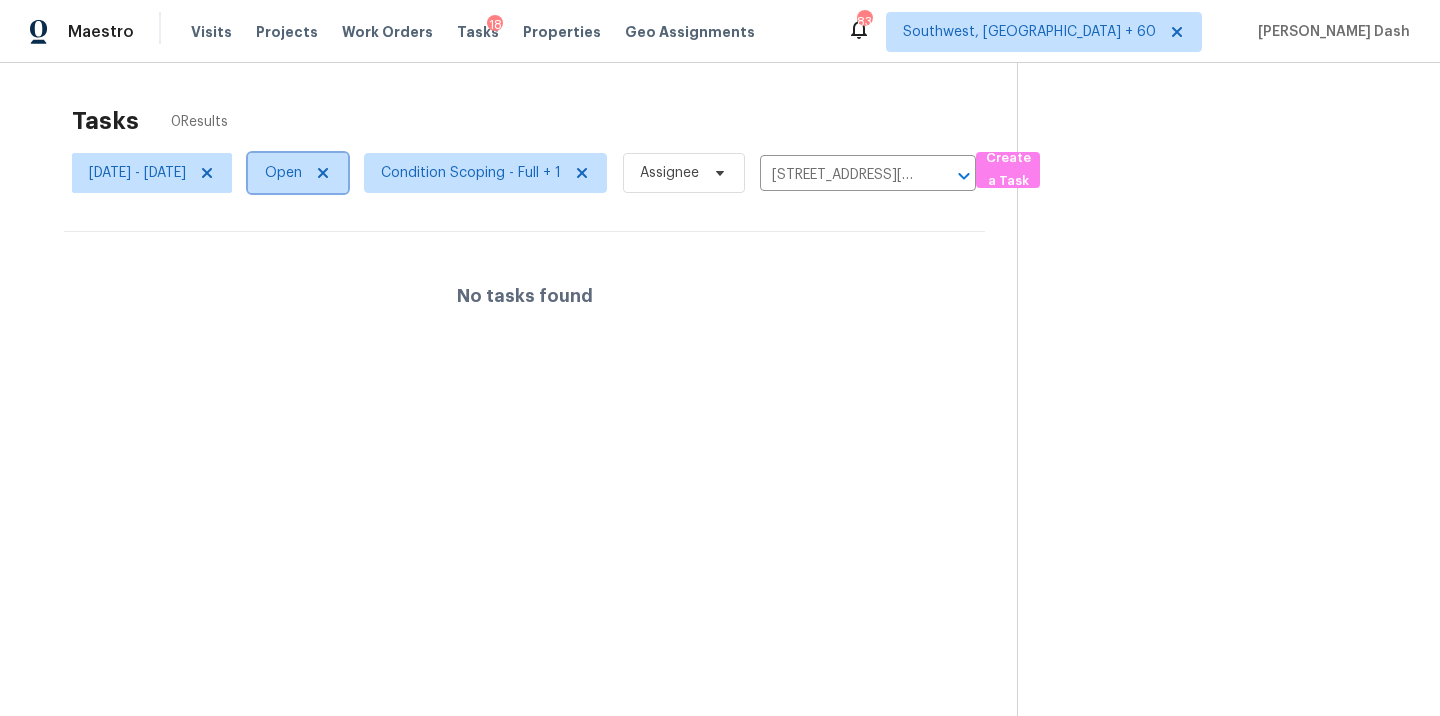 click on "Open" at bounding box center (298, 173) 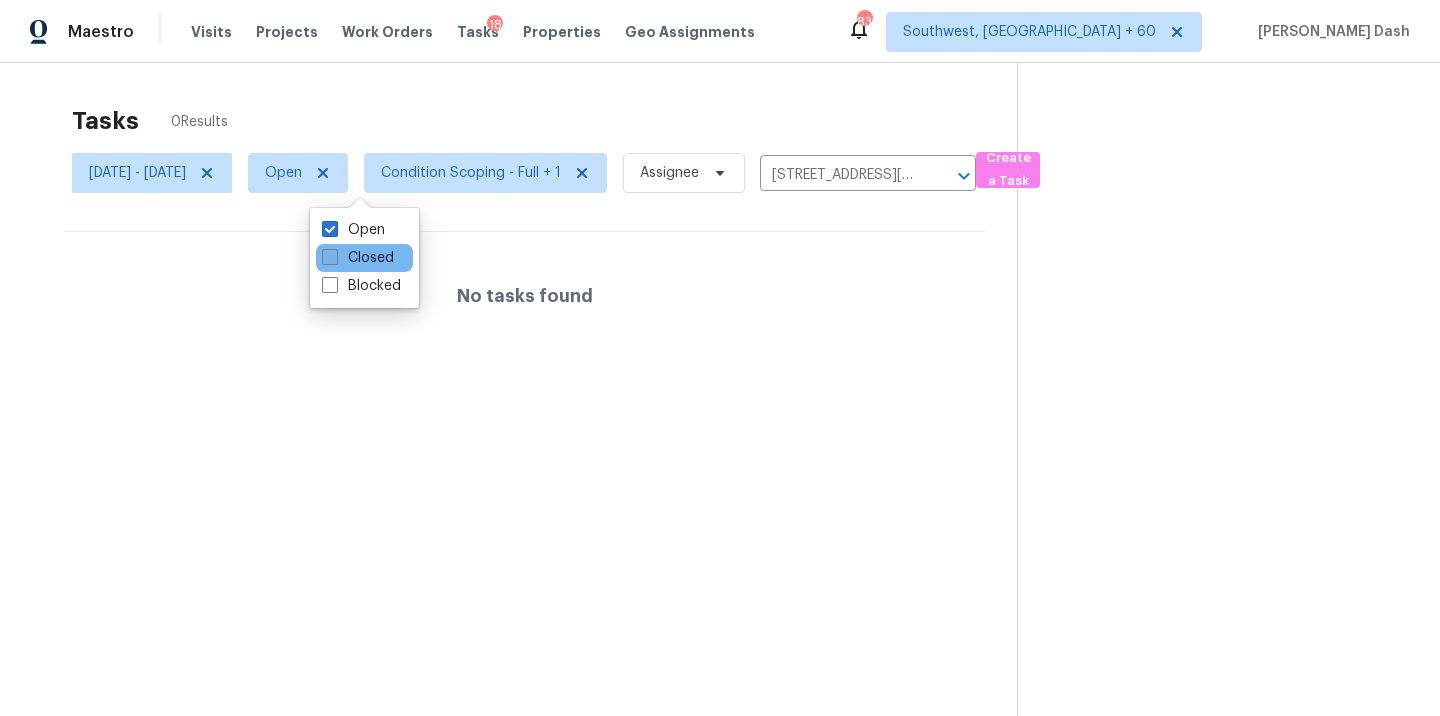 click on "Closed" at bounding box center [358, 258] 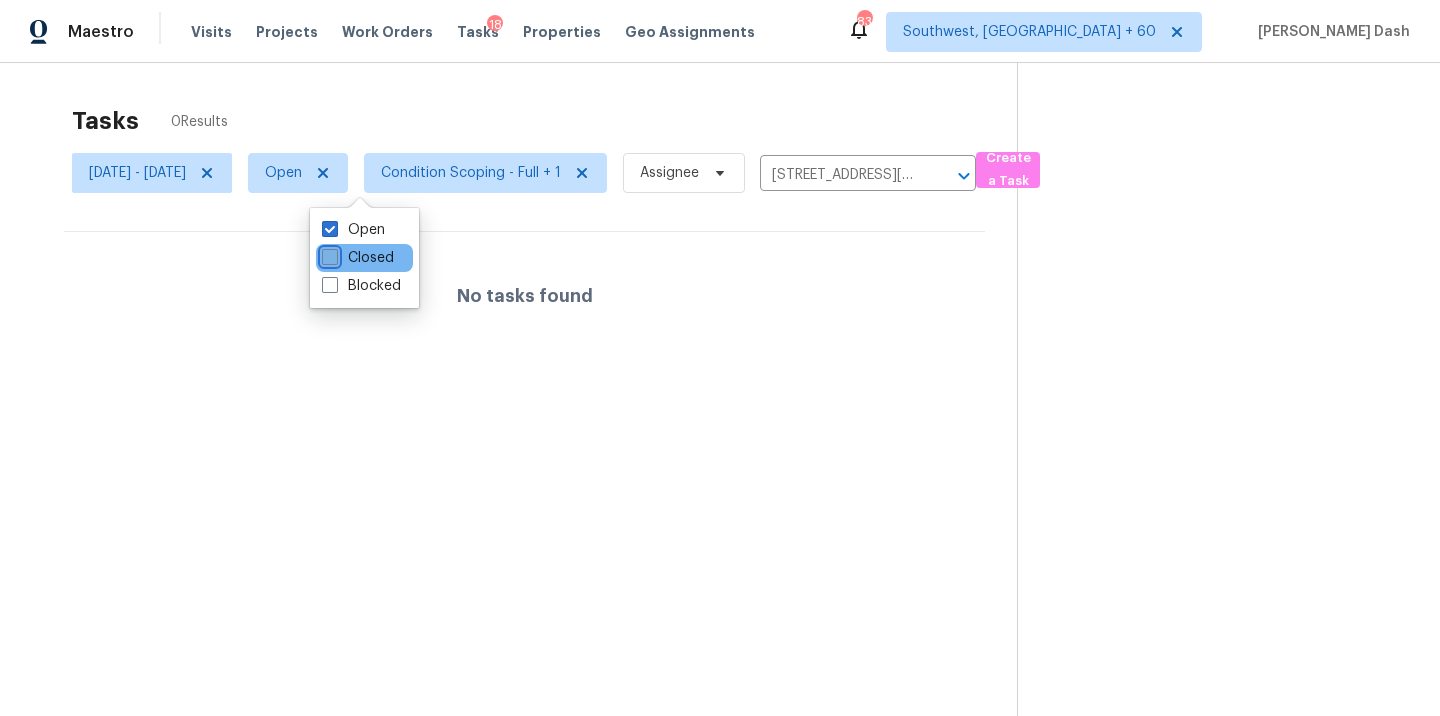 click on "Closed" at bounding box center [328, 254] 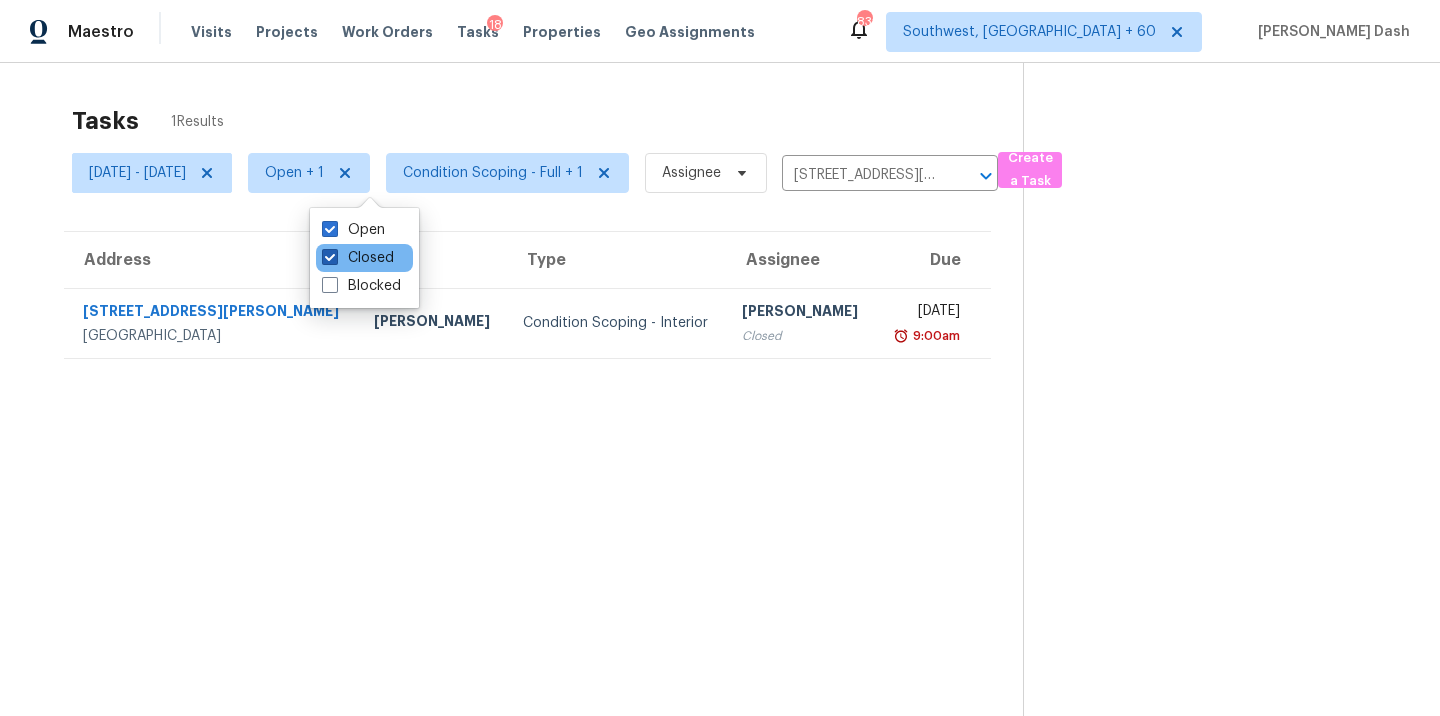 click on "Closed" at bounding box center [358, 258] 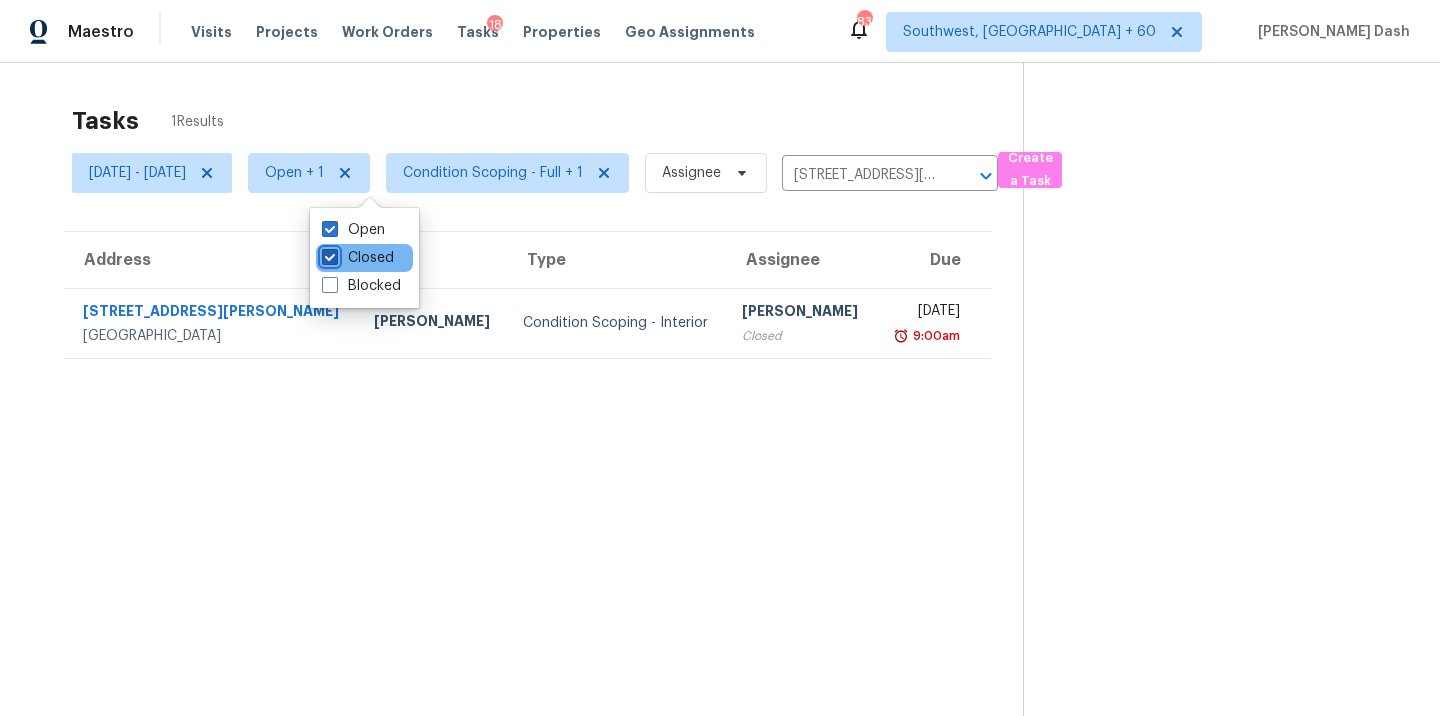 click on "Closed" at bounding box center (328, 254) 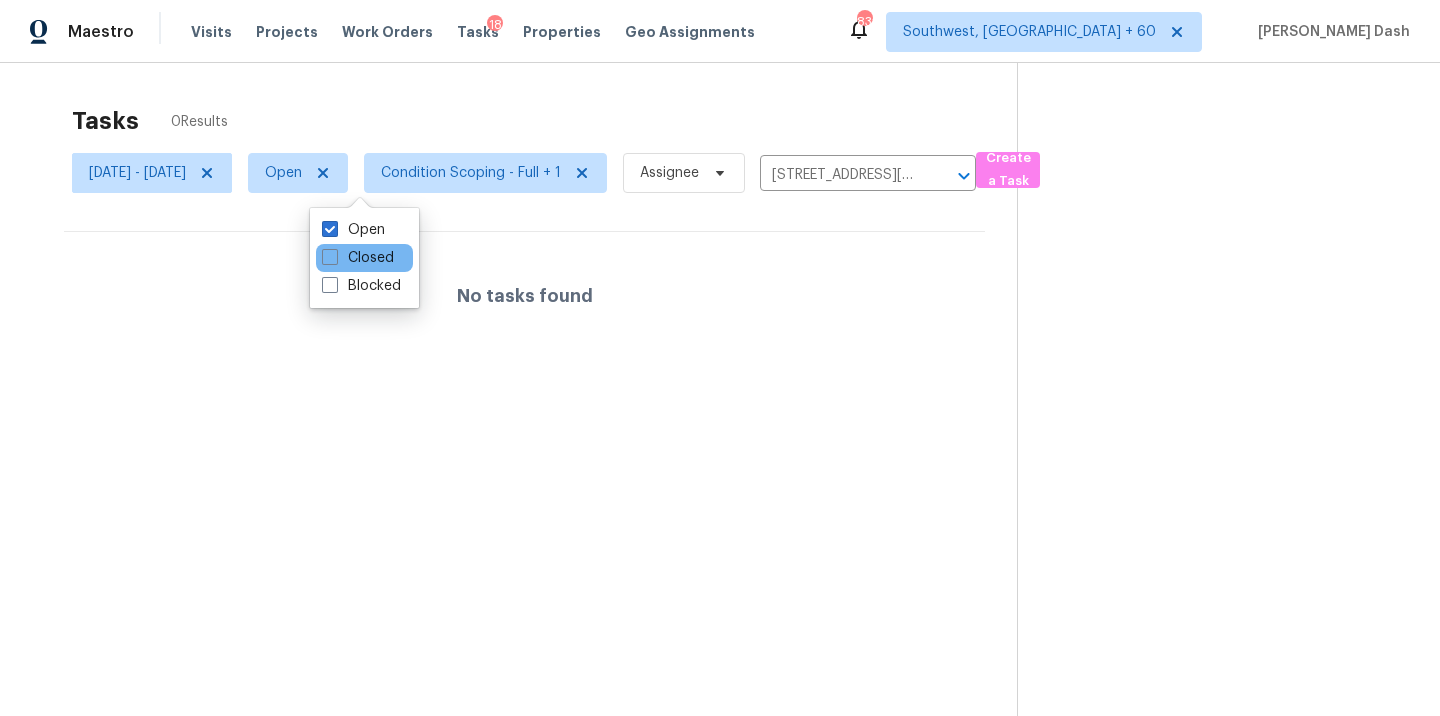 click on "Closed" at bounding box center [364, 258] 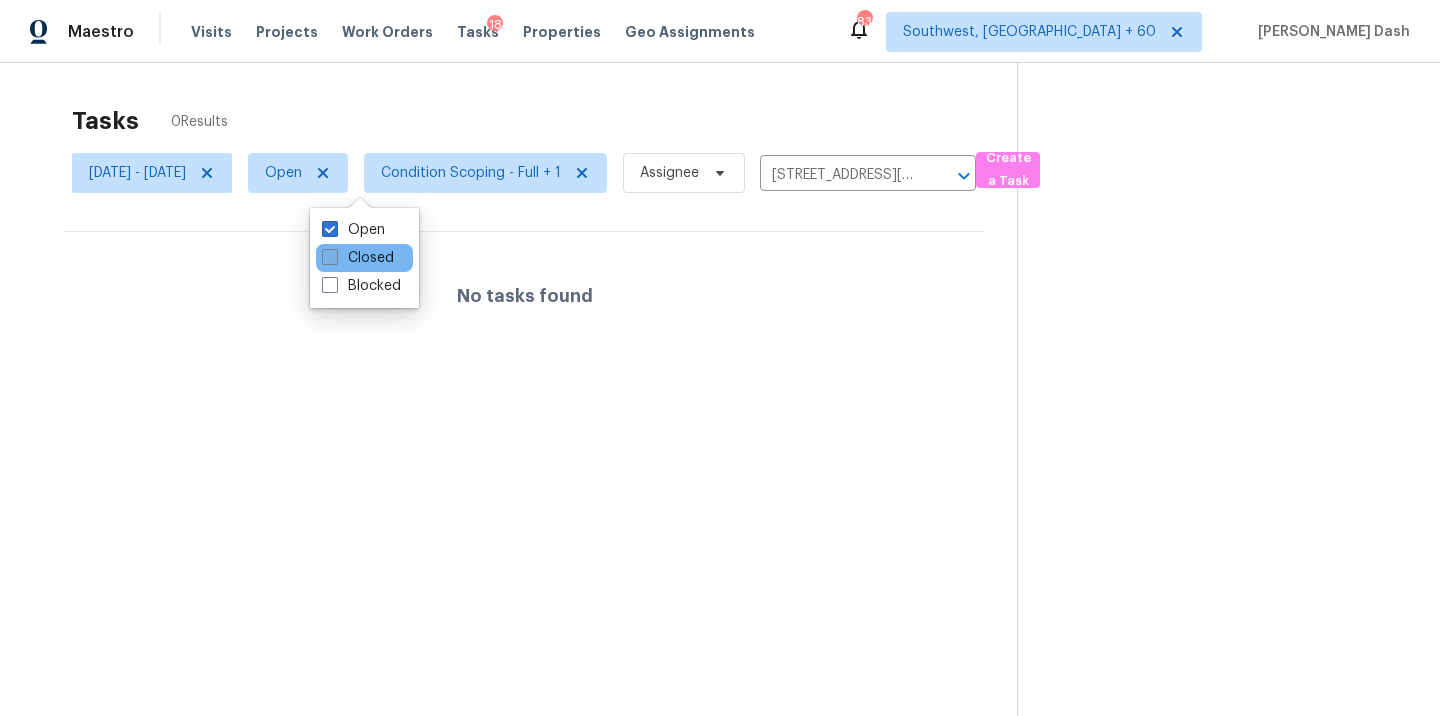 click on "Closed" at bounding box center (358, 258) 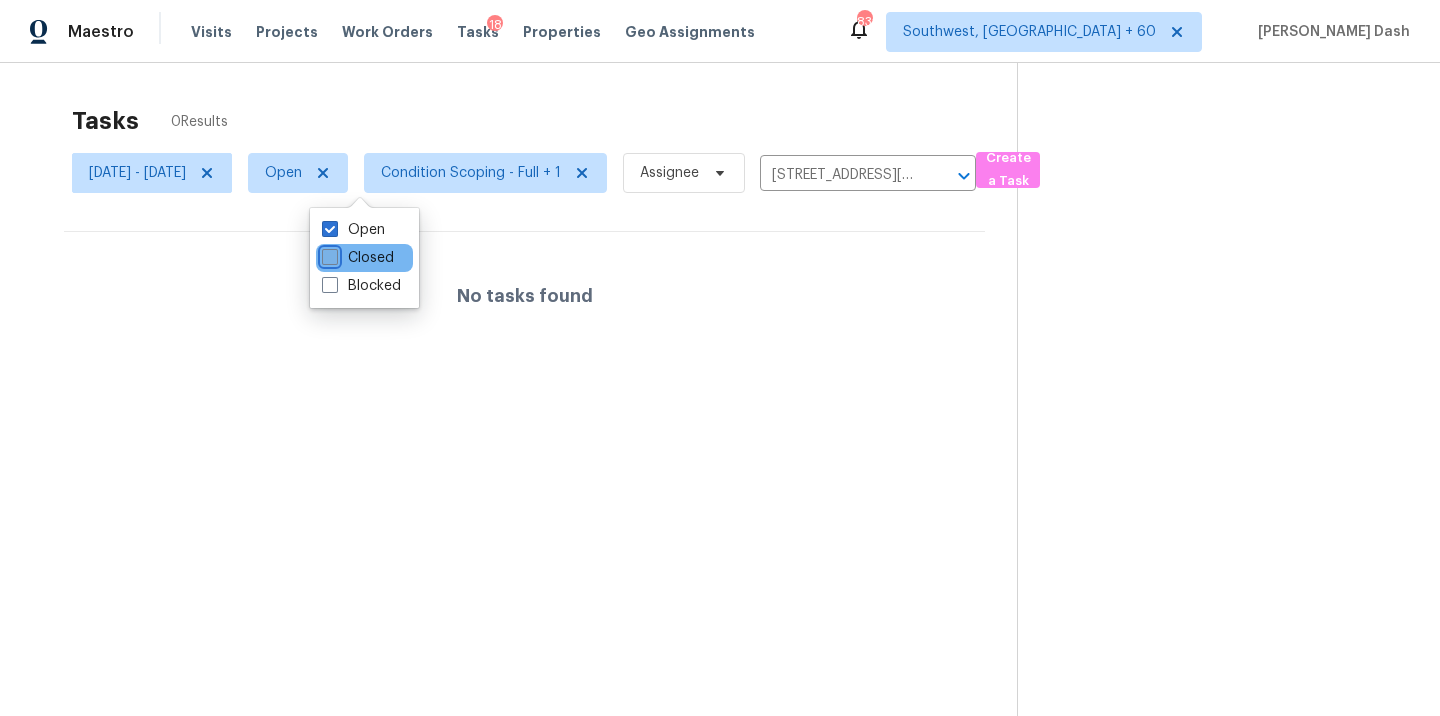click on "Closed" at bounding box center (328, 254) 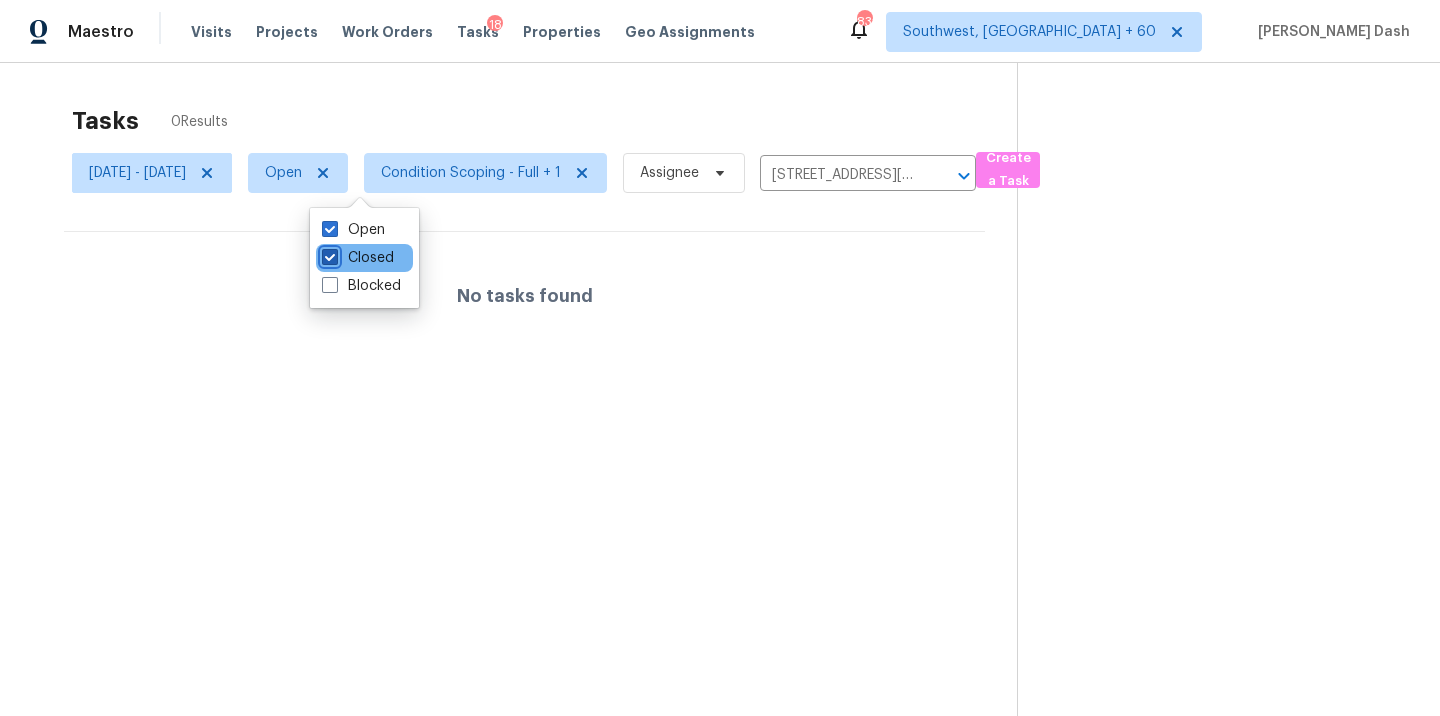 checkbox on "true" 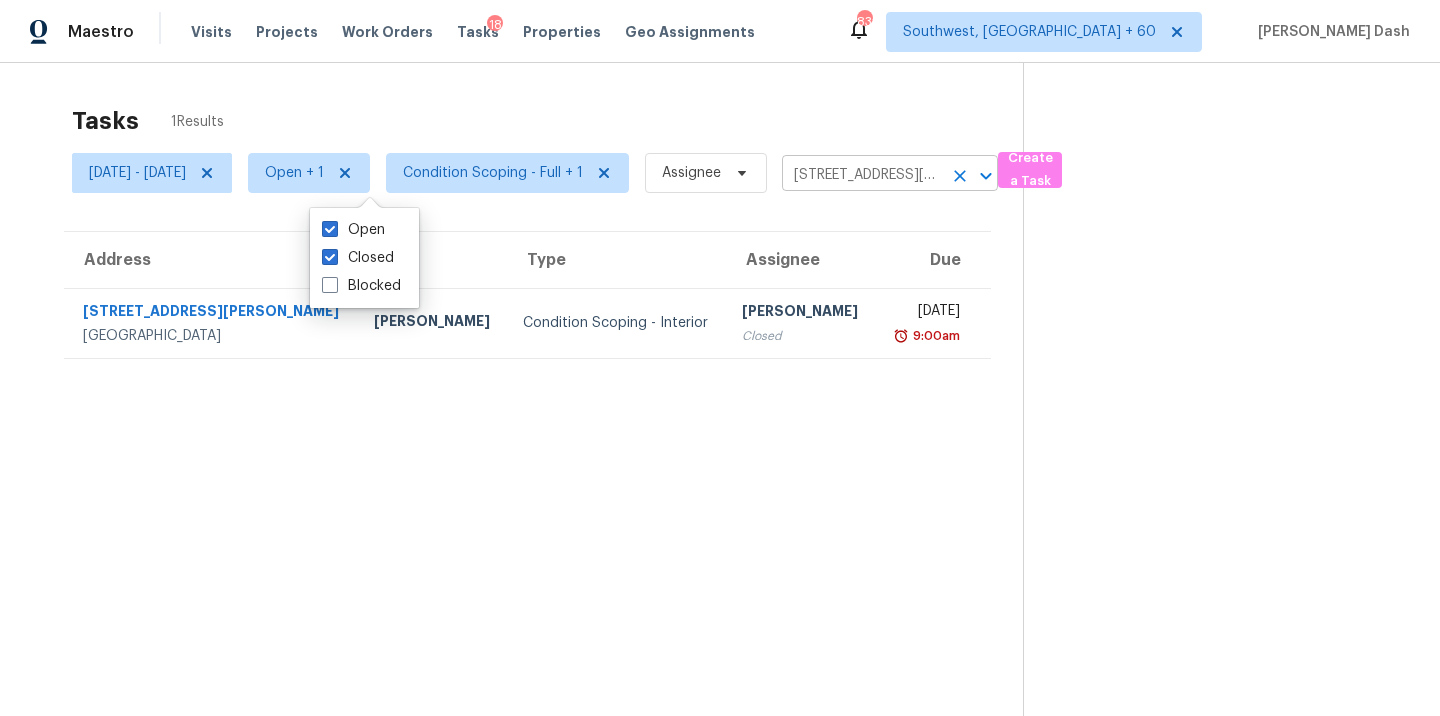 click on "6034 Oleander Ln, Marysville, CA 95901" at bounding box center [862, 175] 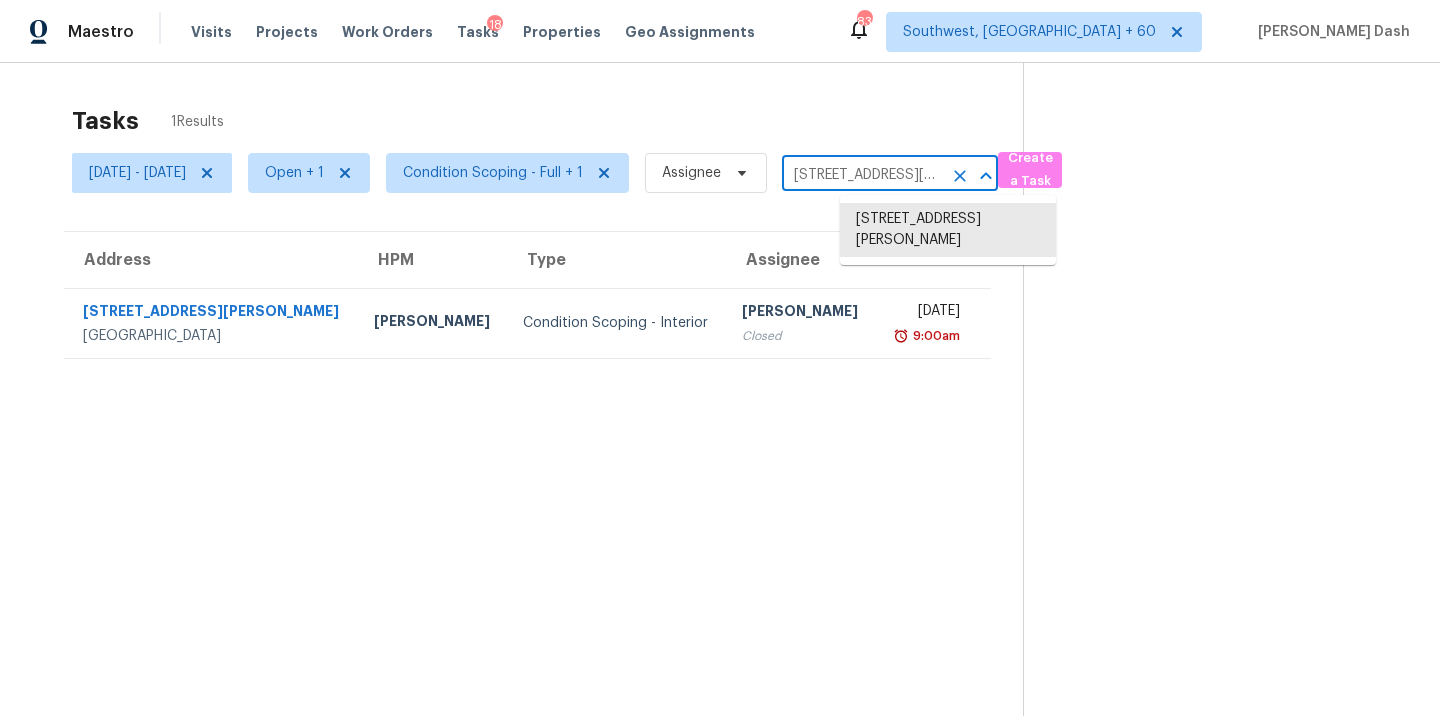 paste on "14343 Judson Rd Apt 508, San Antonio, TX 78233" 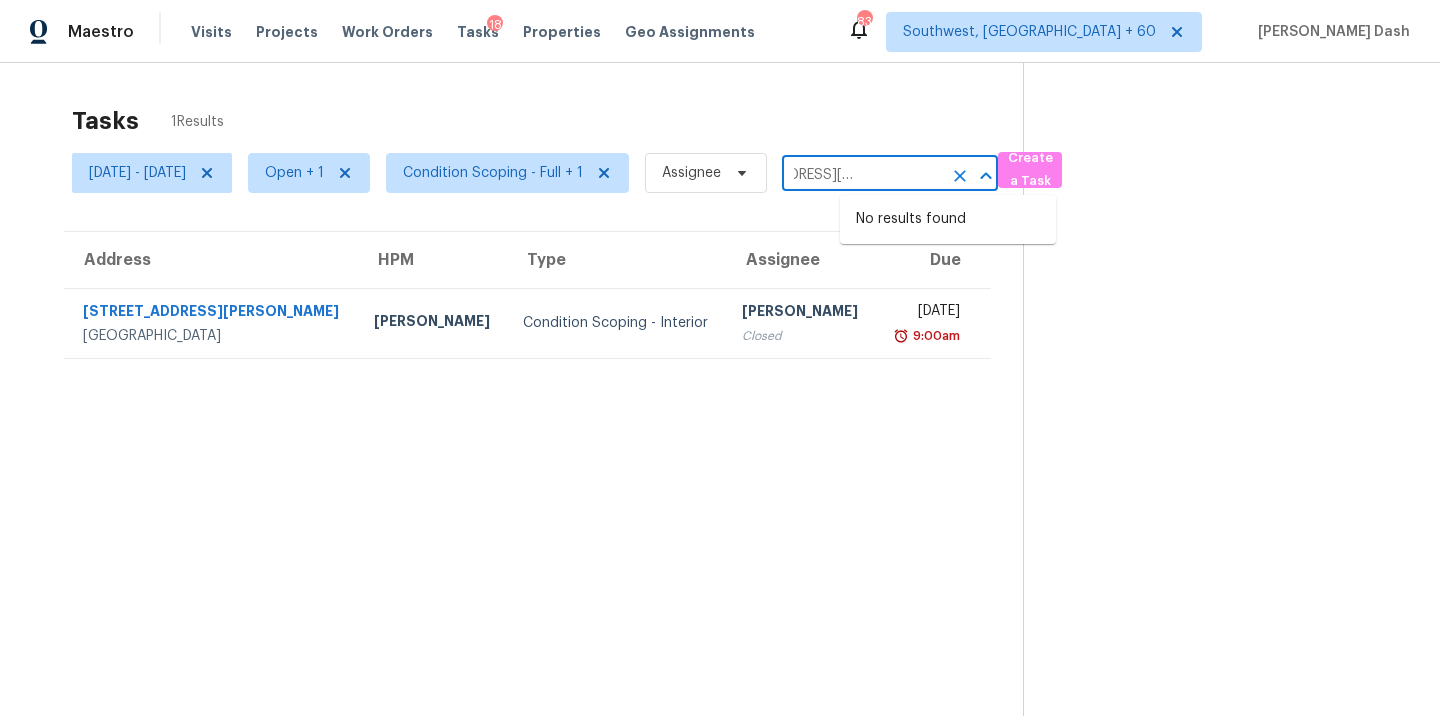scroll, scrollTop: 0, scrollLeft: 0, axis: both 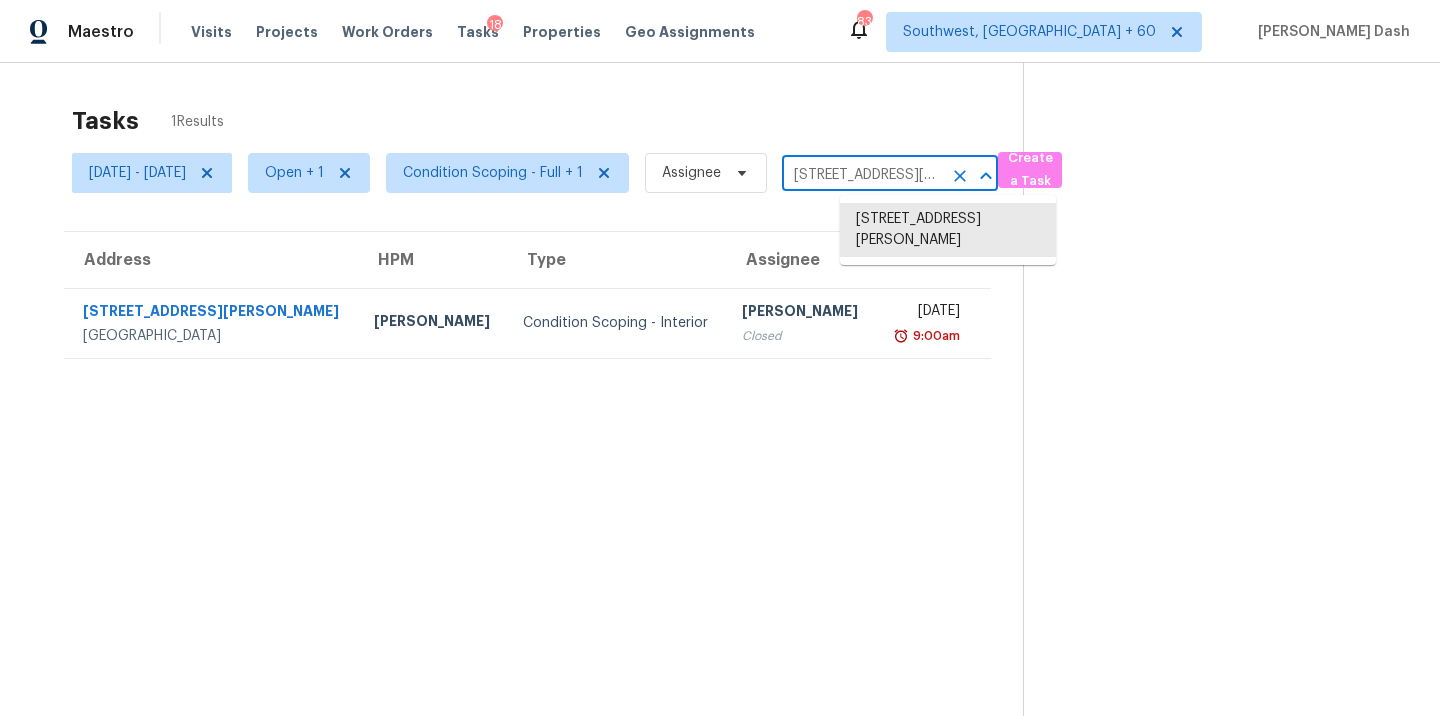 click on "6034 Oleander Ln, Marysville, CA 95901" at bounding box center (862, 175) 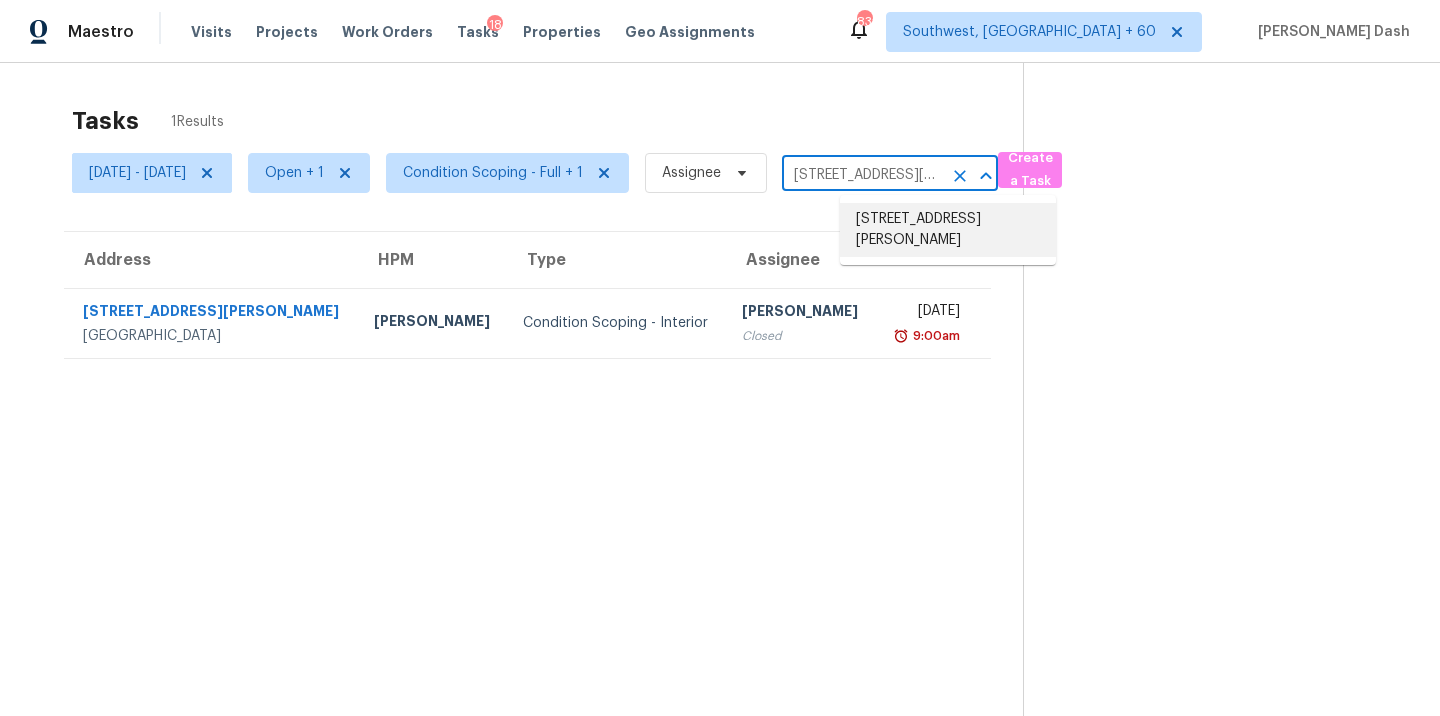 paste on "14343 Judson Rd Apt 508, San Antonio, TX 78233" 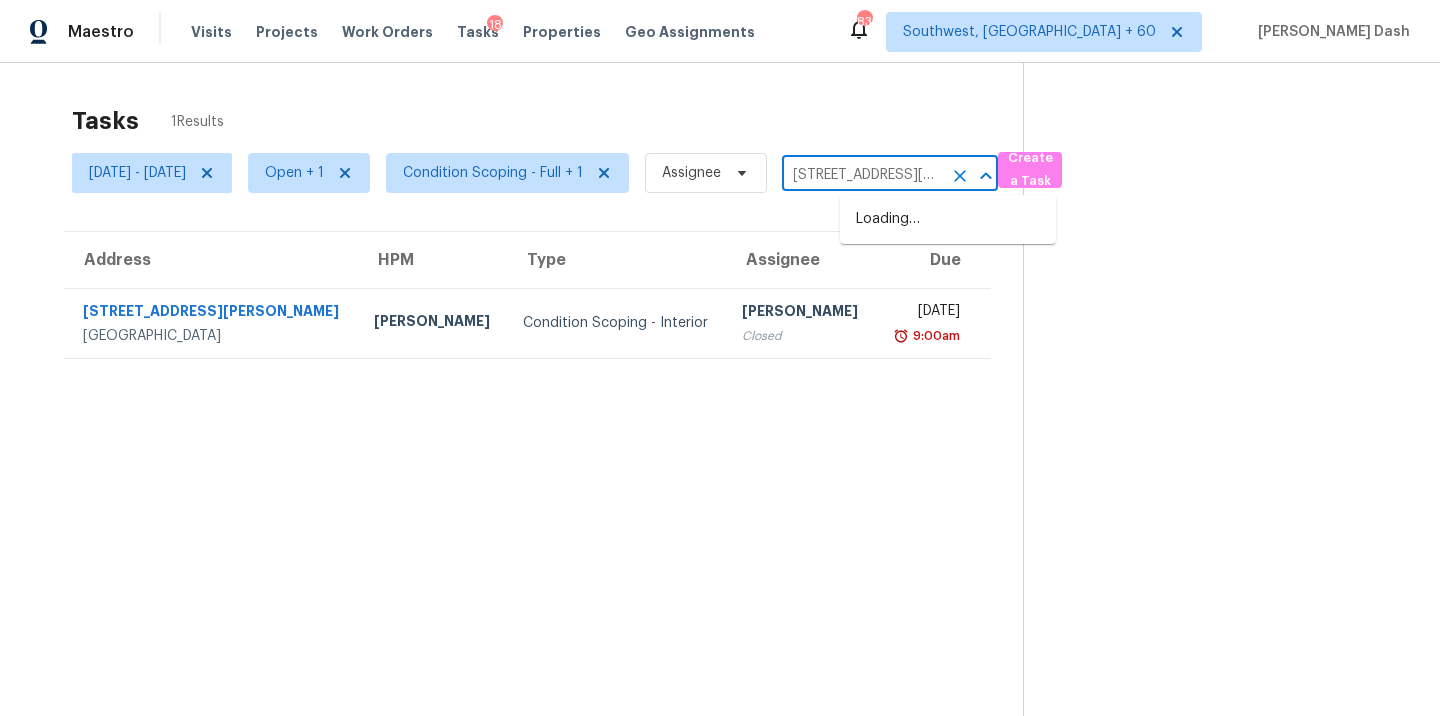 scroll, scrollTop: 0, scrollLeft: 0, axis: both 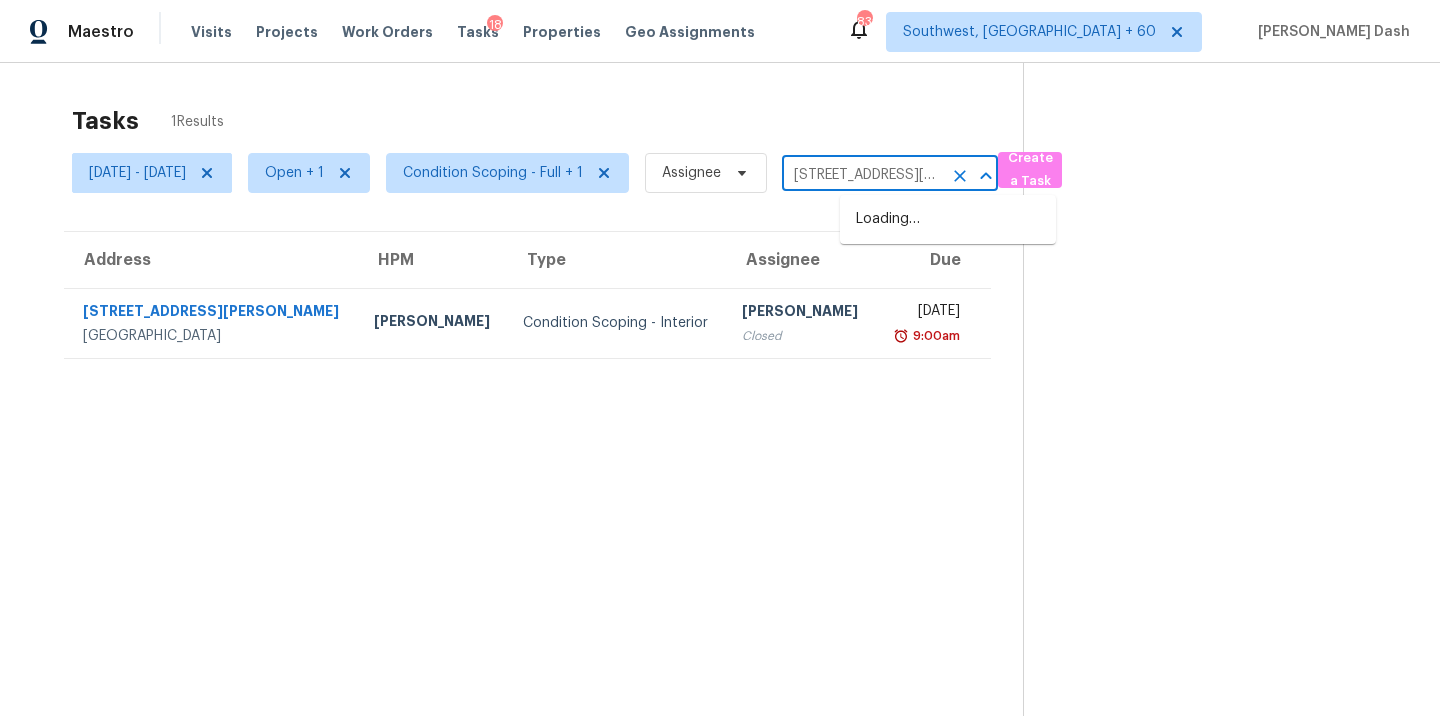 type on "14343 Judson Rd" 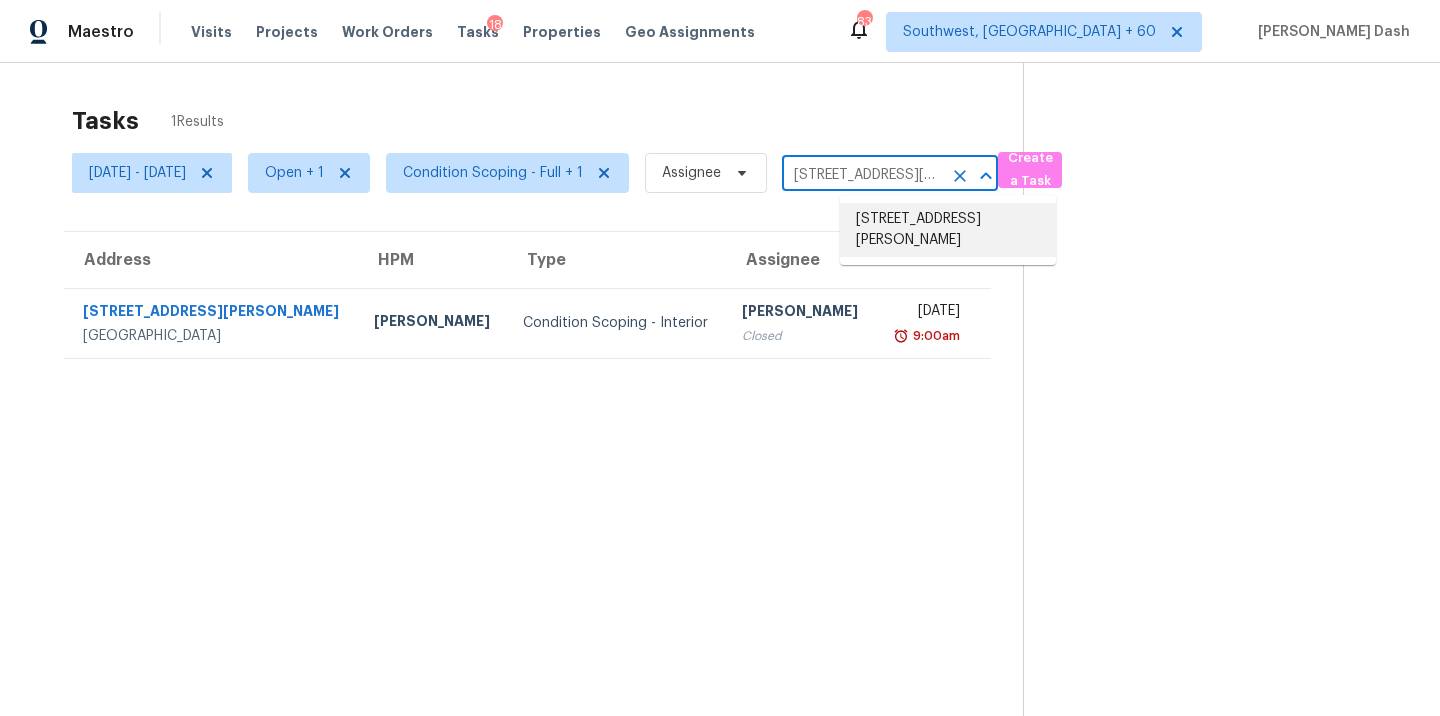 click on "14343 Judson Rd Apt 508, San Antonio, TX 78233" at bounding box center (948, 230) 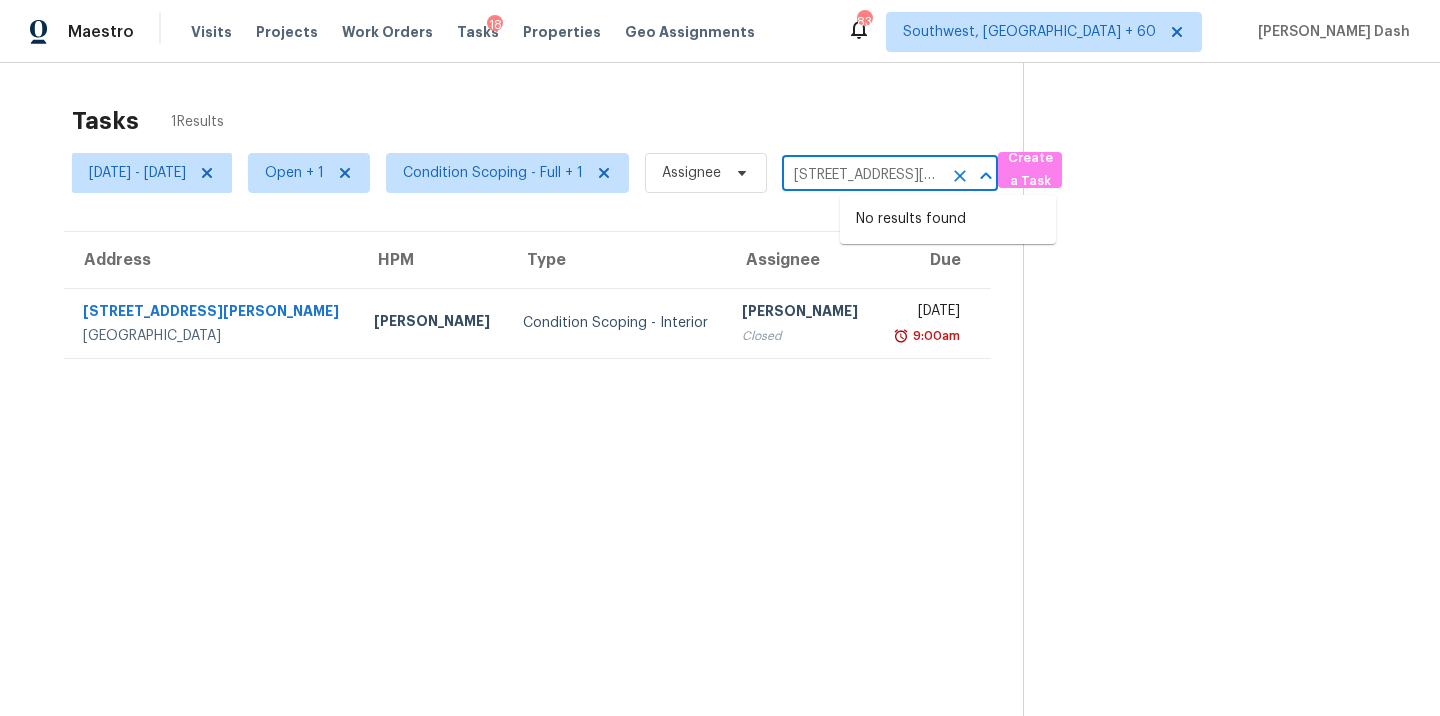 click on "14343 Judson Rd Apt 508, San Antonio, TX 78233" at bounding box center [862, 175] 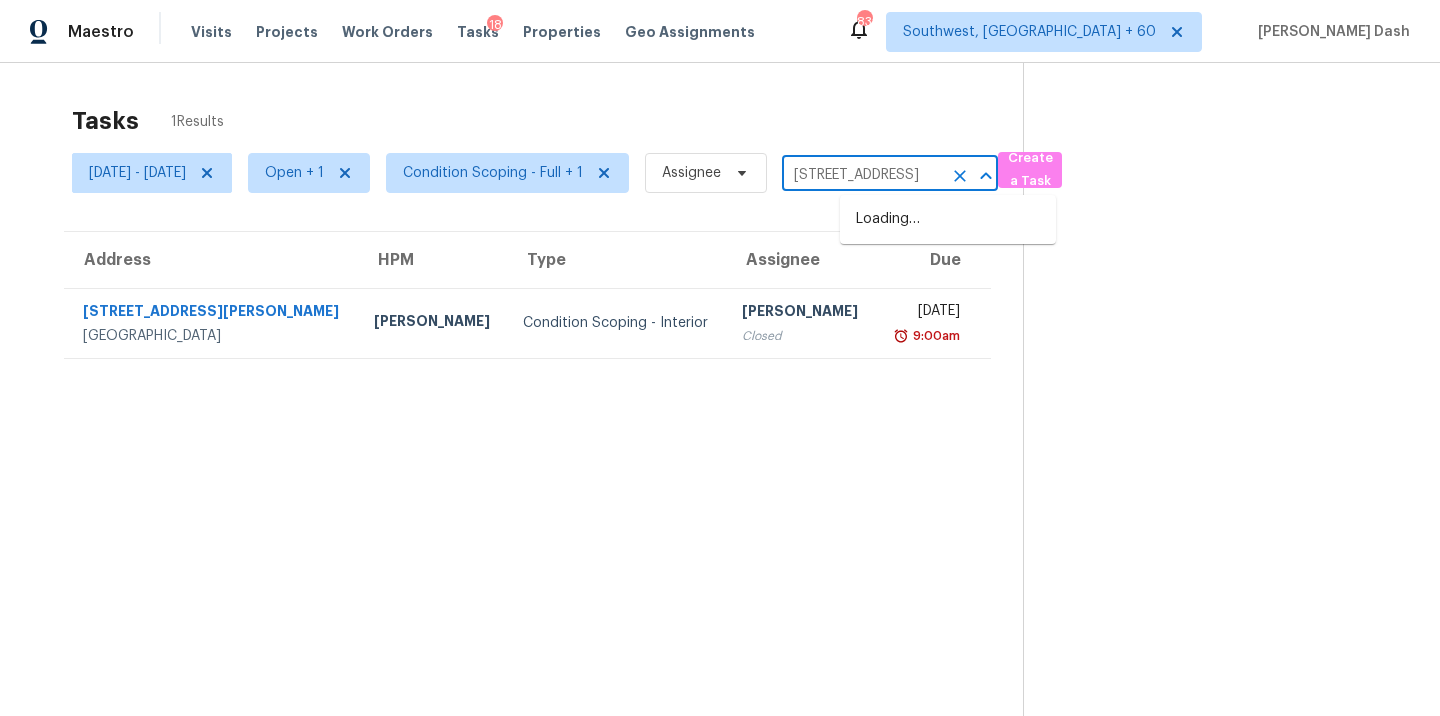 scroll, scrollTop: 0, scrollLeft: 117, axis: horizontal 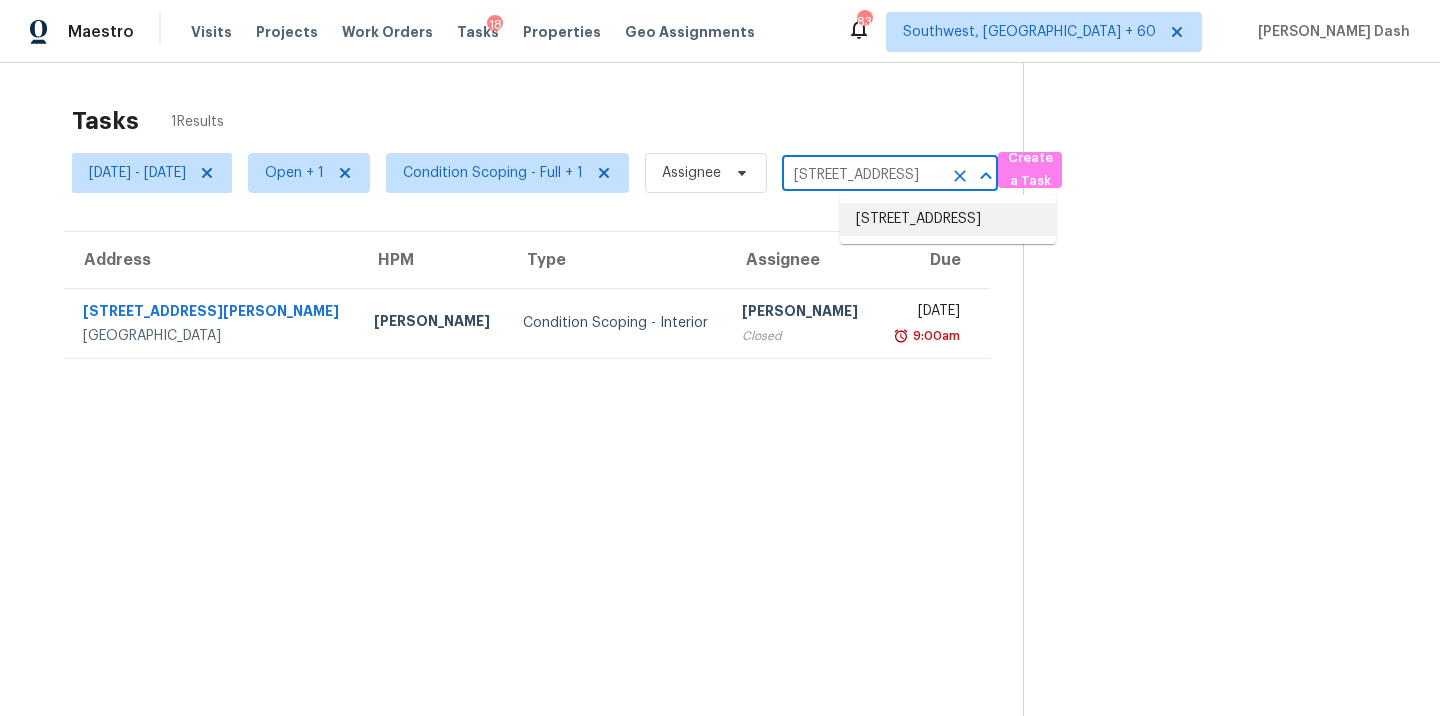click on "2306 Hawthorn Pl, Noblesville, IN 46062" at bounding box center [948, 219] 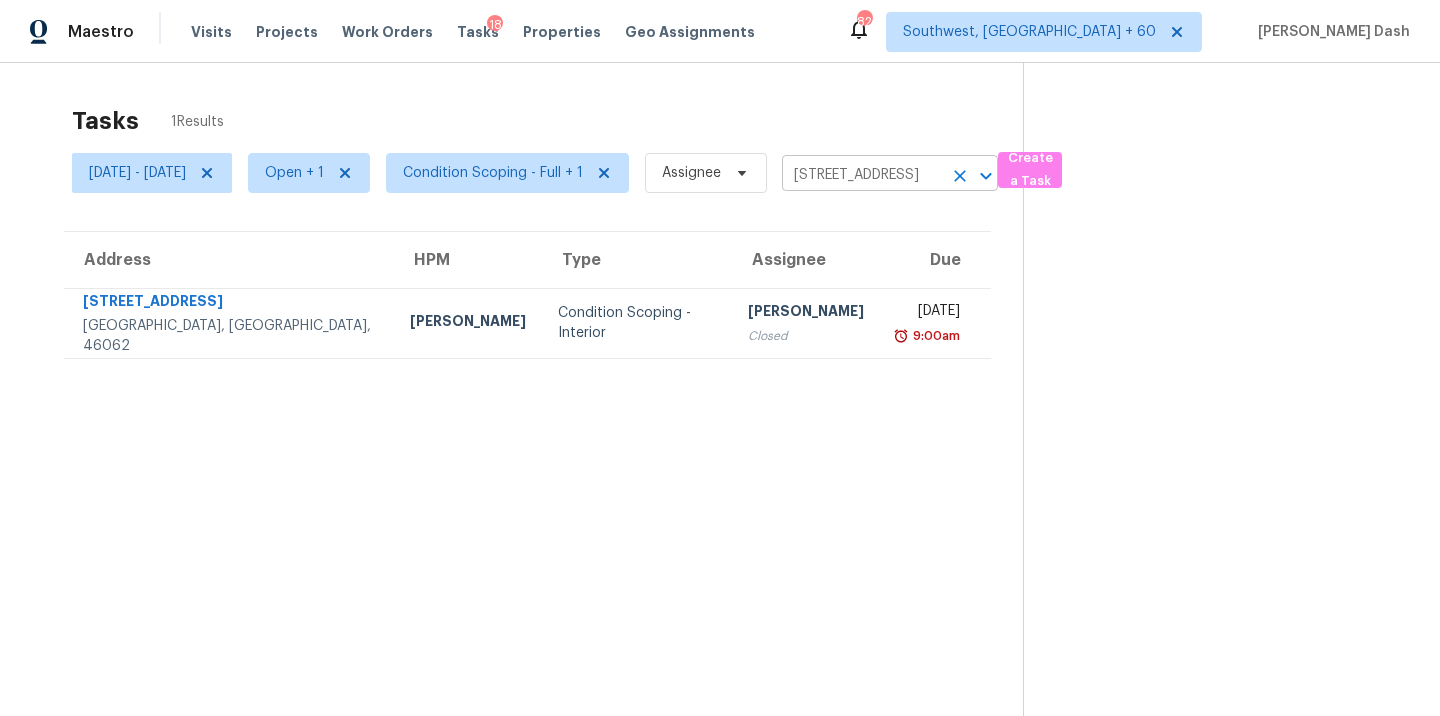 click 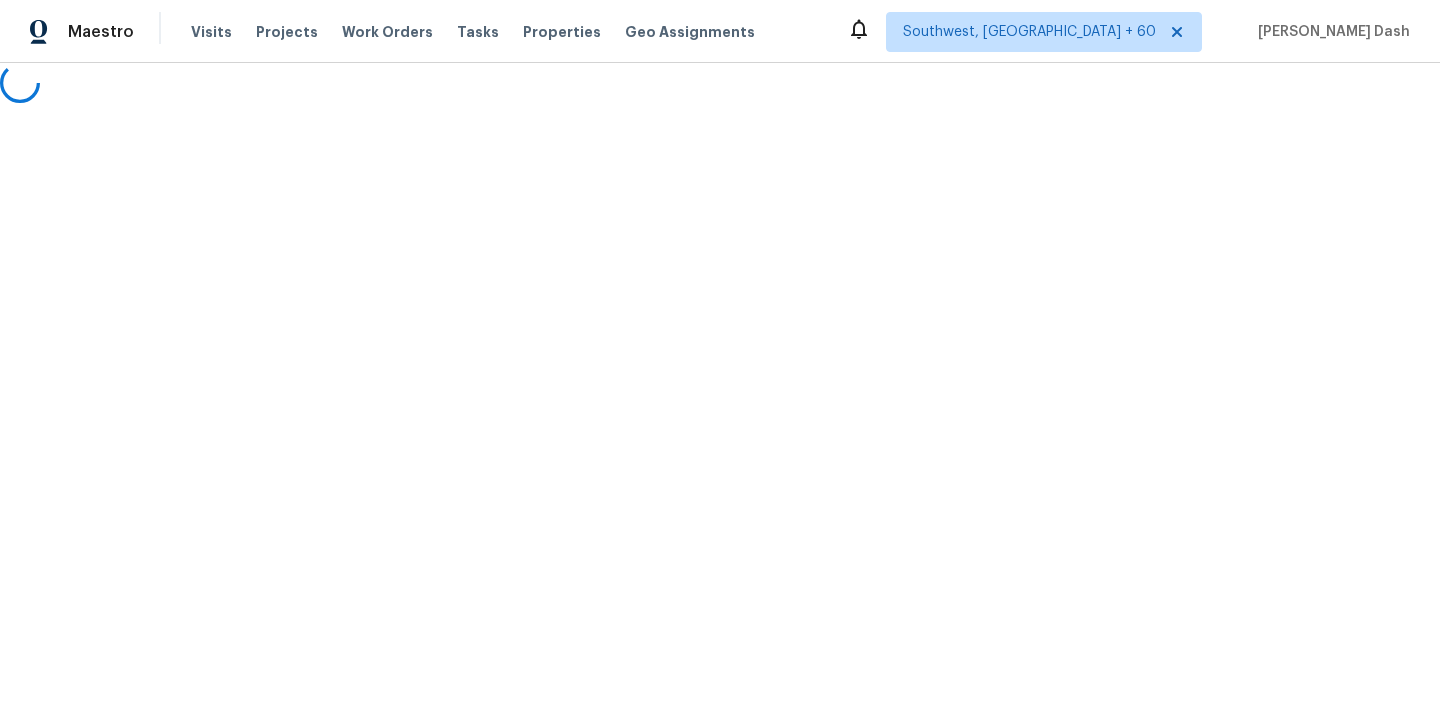 scroll, scrollTop: 0, scrollLeft: 0, axis: both 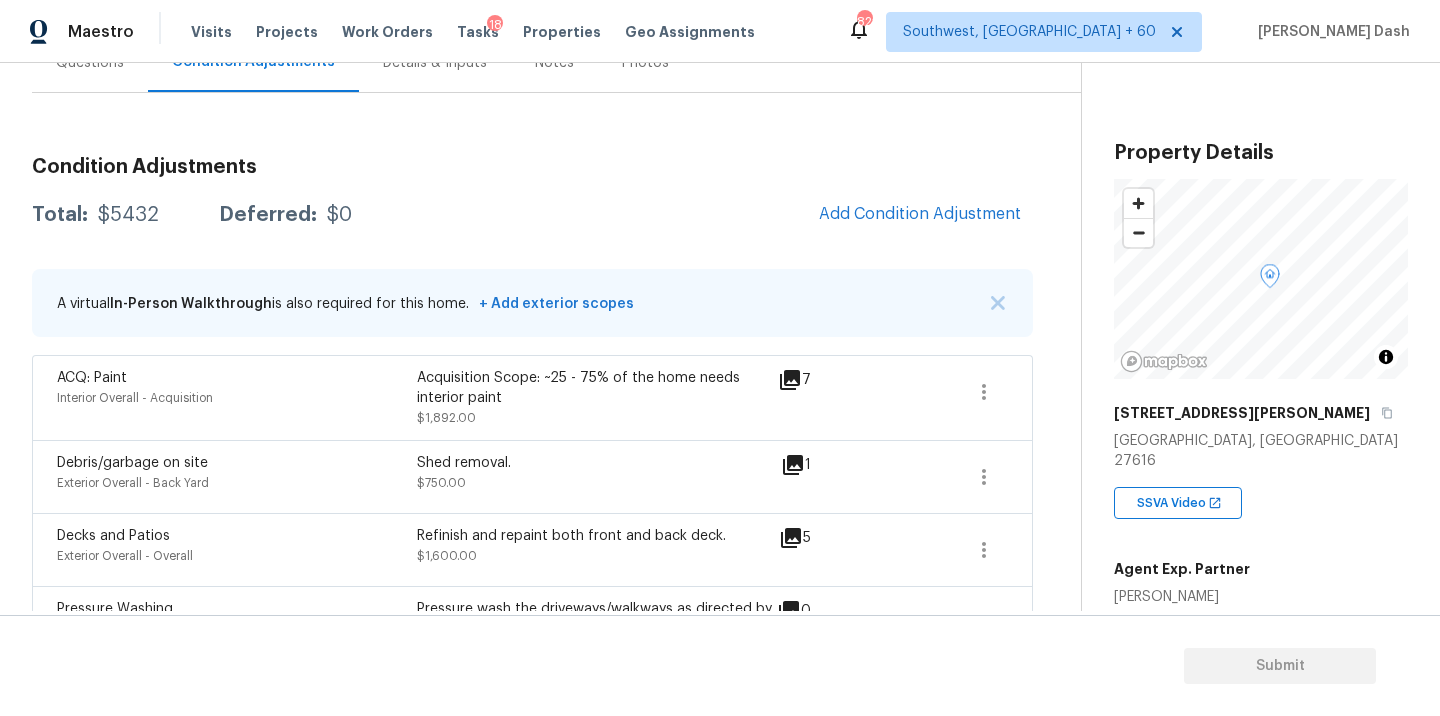 click on "Condition Adjustments Total:  $5432 Deferred:  $0 Add Condition Adjustment A virtual  In-Person Walkthrough  is also required for this home.   + Add exterior scopes ACQ: Paint Interior Overall - Acquisition Acquisition Scope: ~25 - 75% of the home needs interior paint $1,892.00   7 Debris/garbage on site Exterior Overall - Back Yard Shed removal.  $750.00   1 Decks and Patios Exterior Overall - Overall Refinish and repaint both front and back deck.  $1,600.00   5 Pressure Washing Exterior Overall - Siding Pressure wash the driveways/walkways as directed by the PM. Ensure that all debris and residue are removed from the areas being pressure washed. $200.00   0 Landscape Package Exterior Overall - Home Readiness Packages $300.00   7 ACQ: HVAC HVAC - Acquisition Acquisition Scope: Functional HVAC 6-10 years $402.00   0 ACQ: Shingle Roof Roof - Acquisition Acquisition Scope: Shingle Roof 0-10 years in age maintenance. $288.00   0" at bounding box center (532, 588) 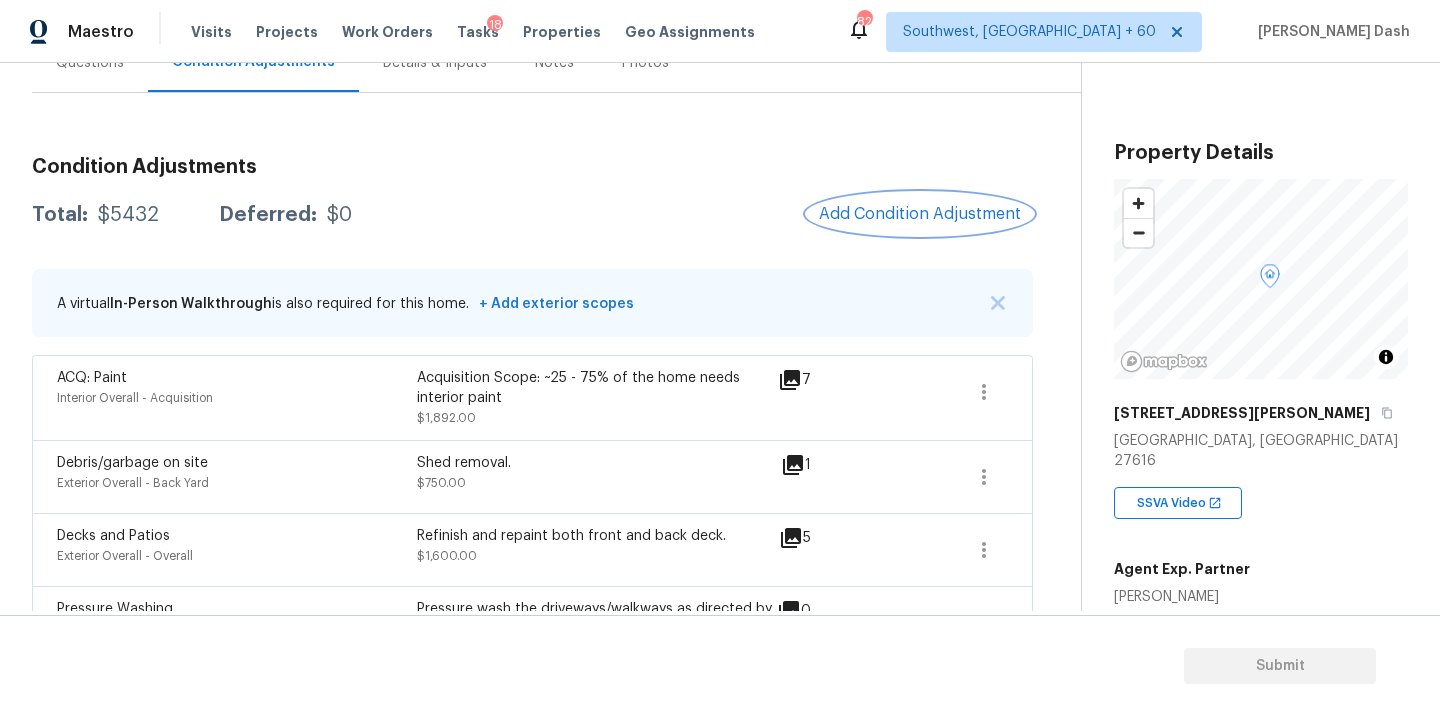 click on "Add Condition Adjustment" at bounding box center [920, 214] 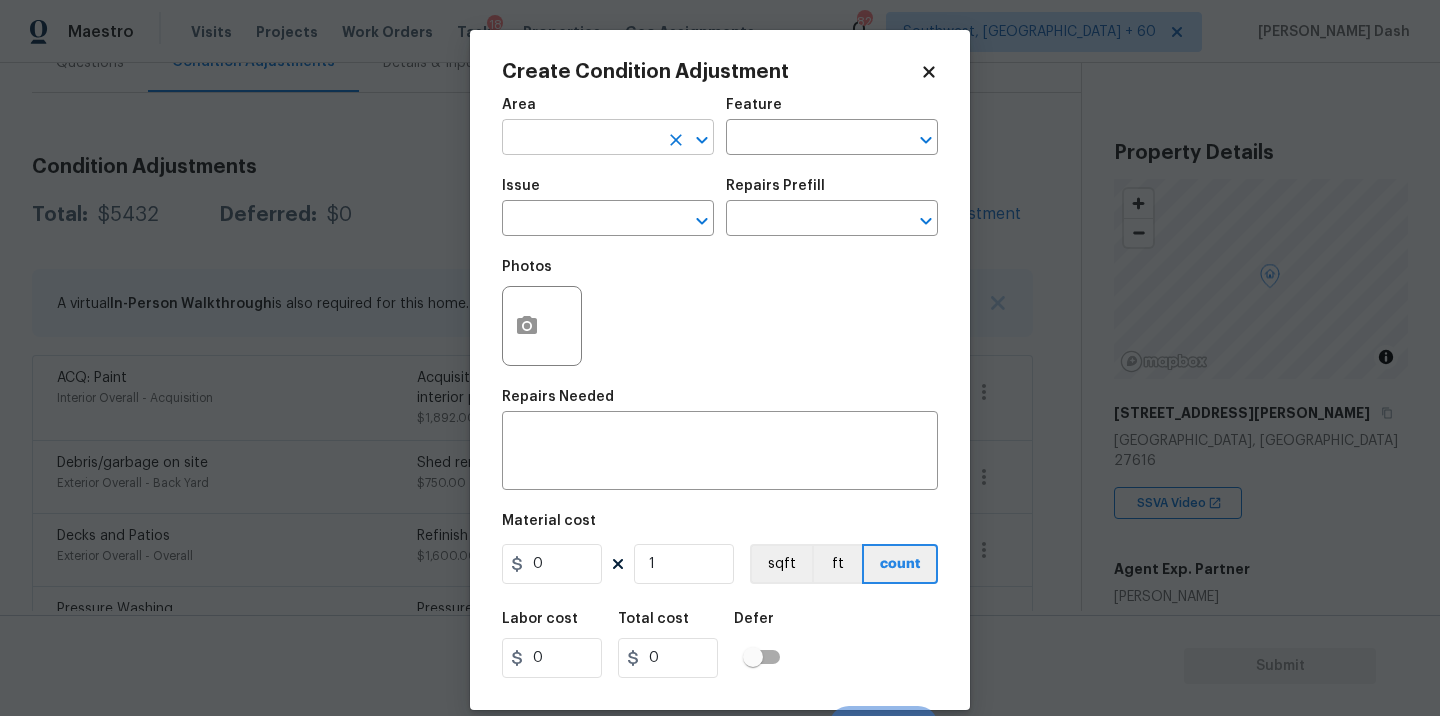 click at bounding box center [580, 139] 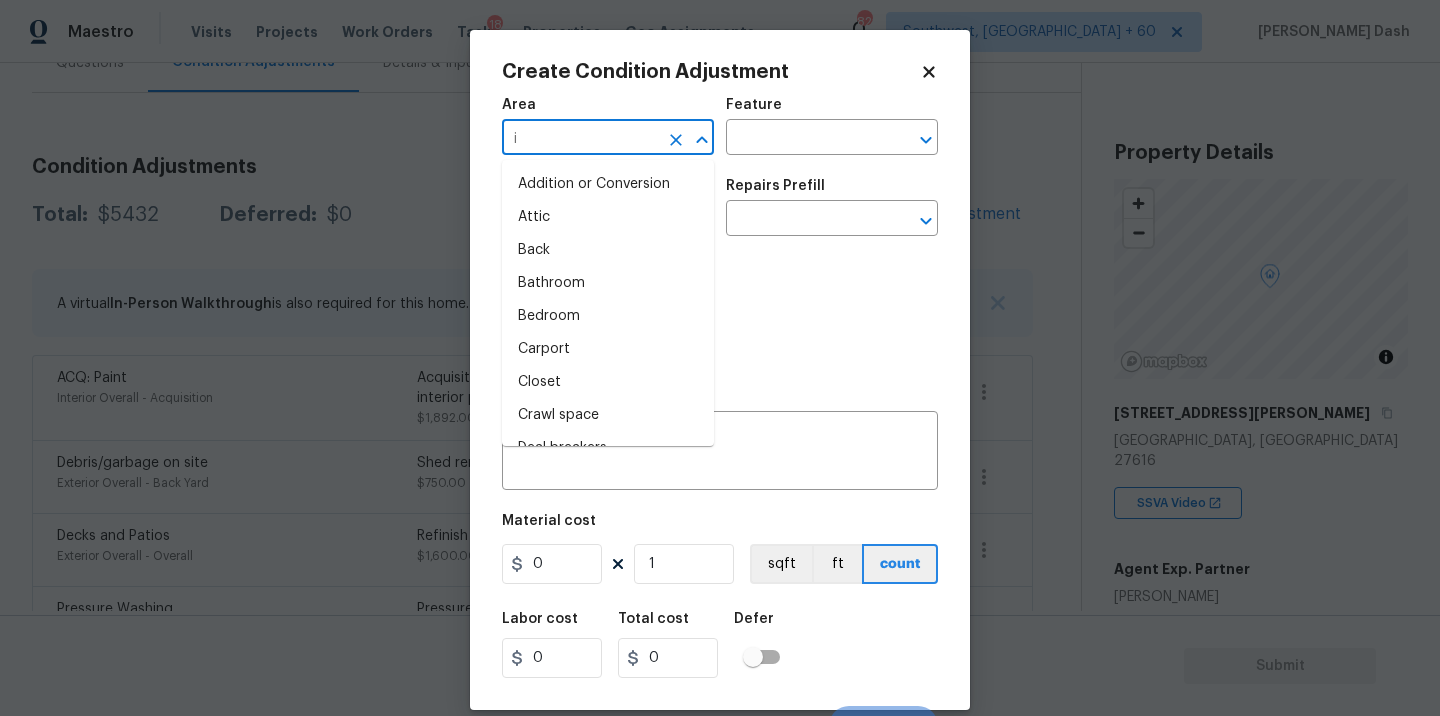 type on "in" 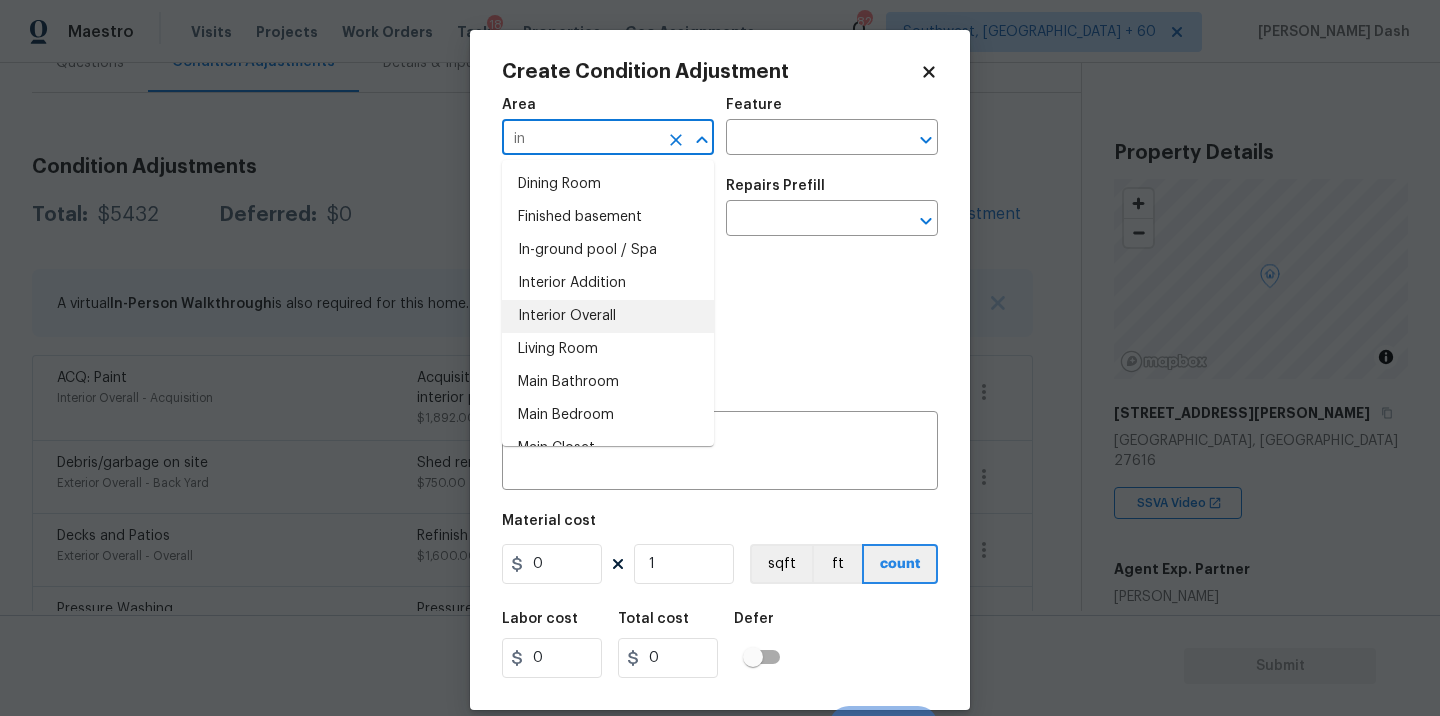 click on "Interior Overall" at bounding box center [608, 316] 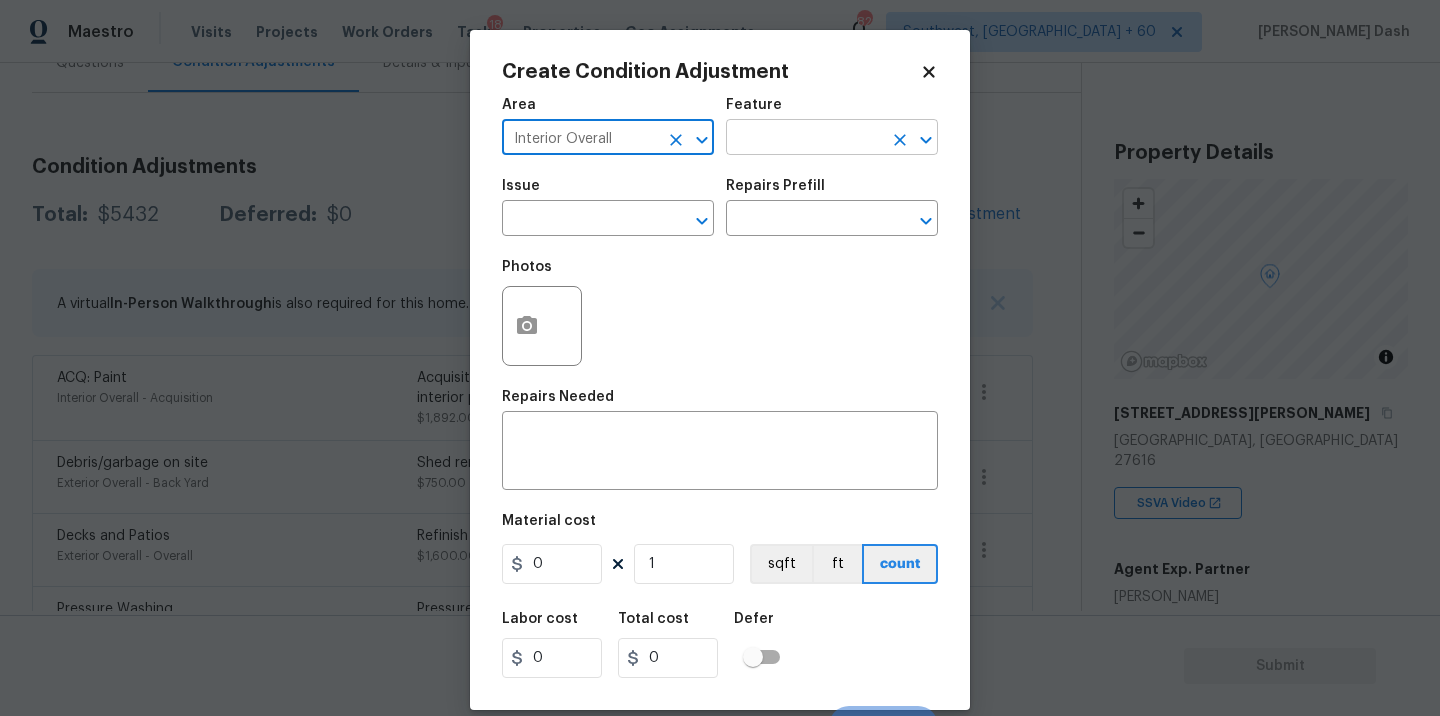 type on "Interior Overall" 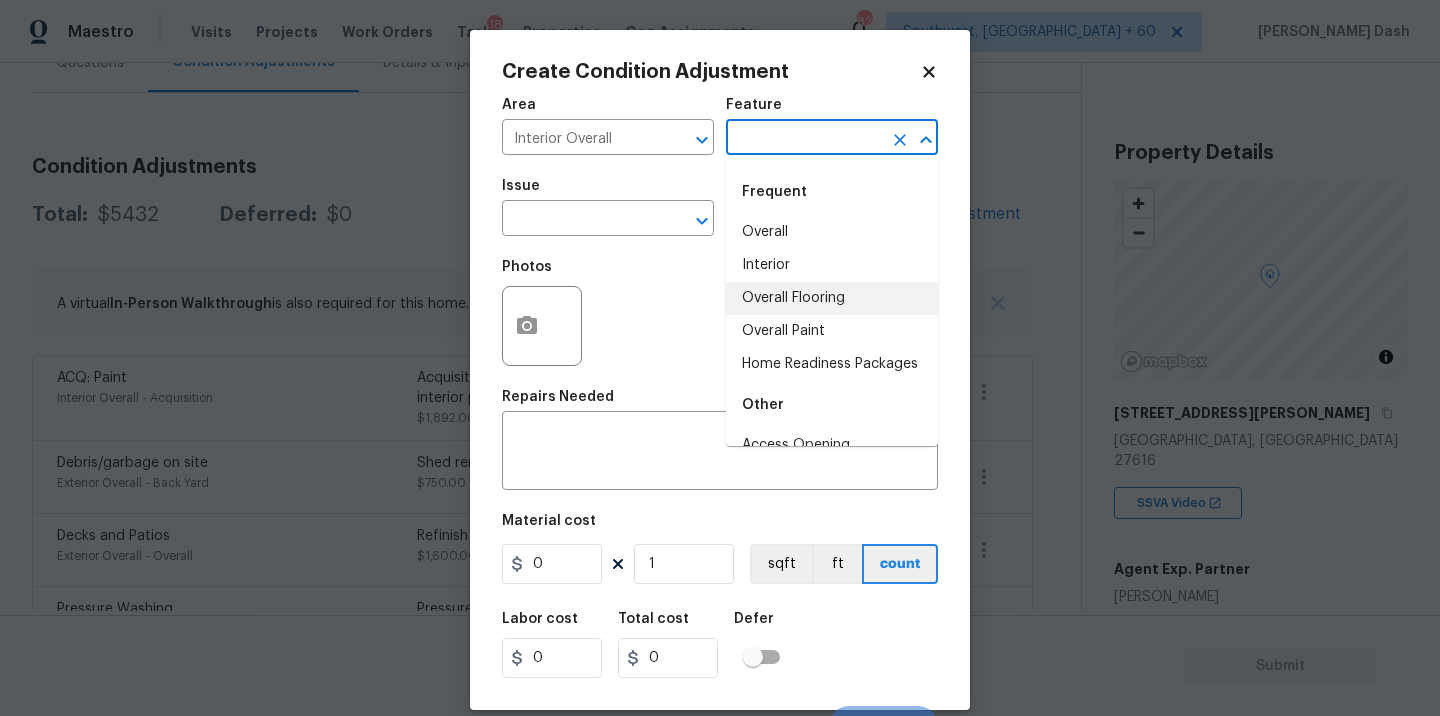 click on "Overall Flooring" at bounding box center [832, 298] 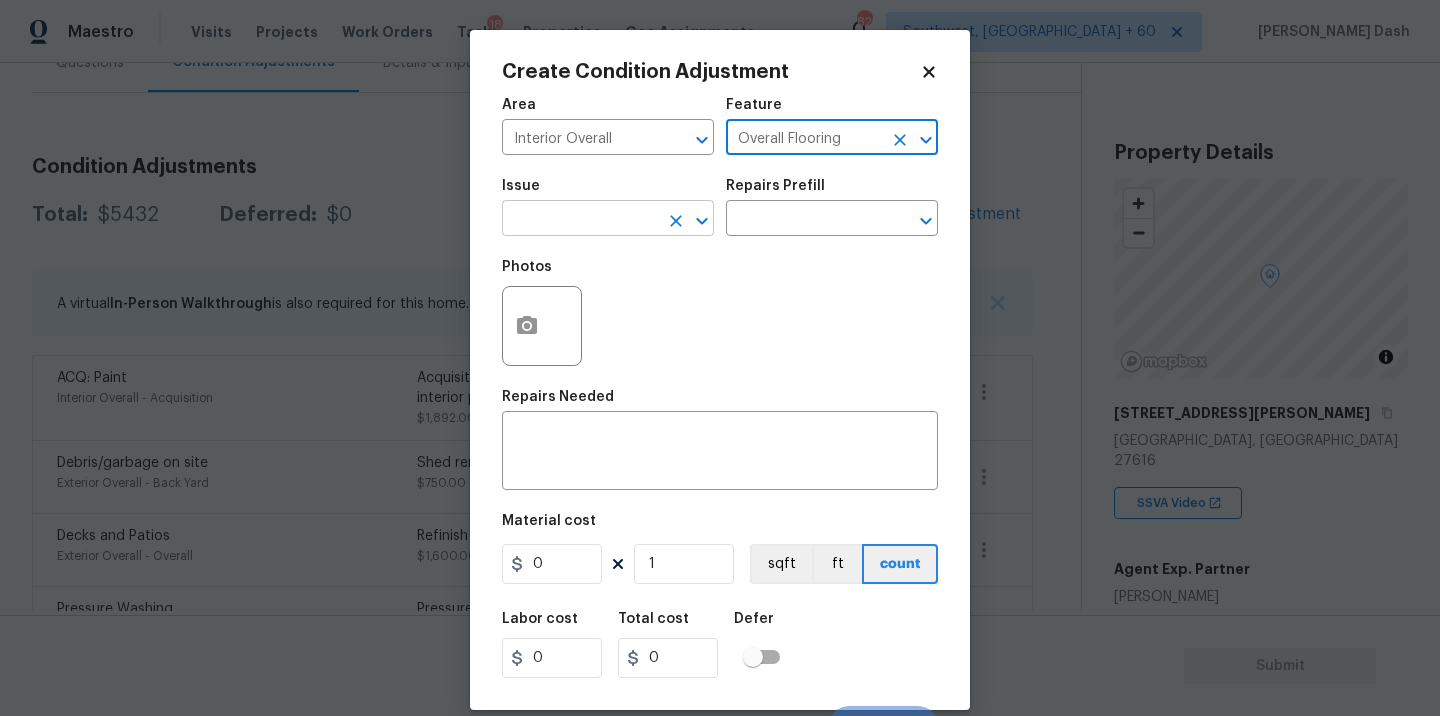 click at bounding box center [580, 220] 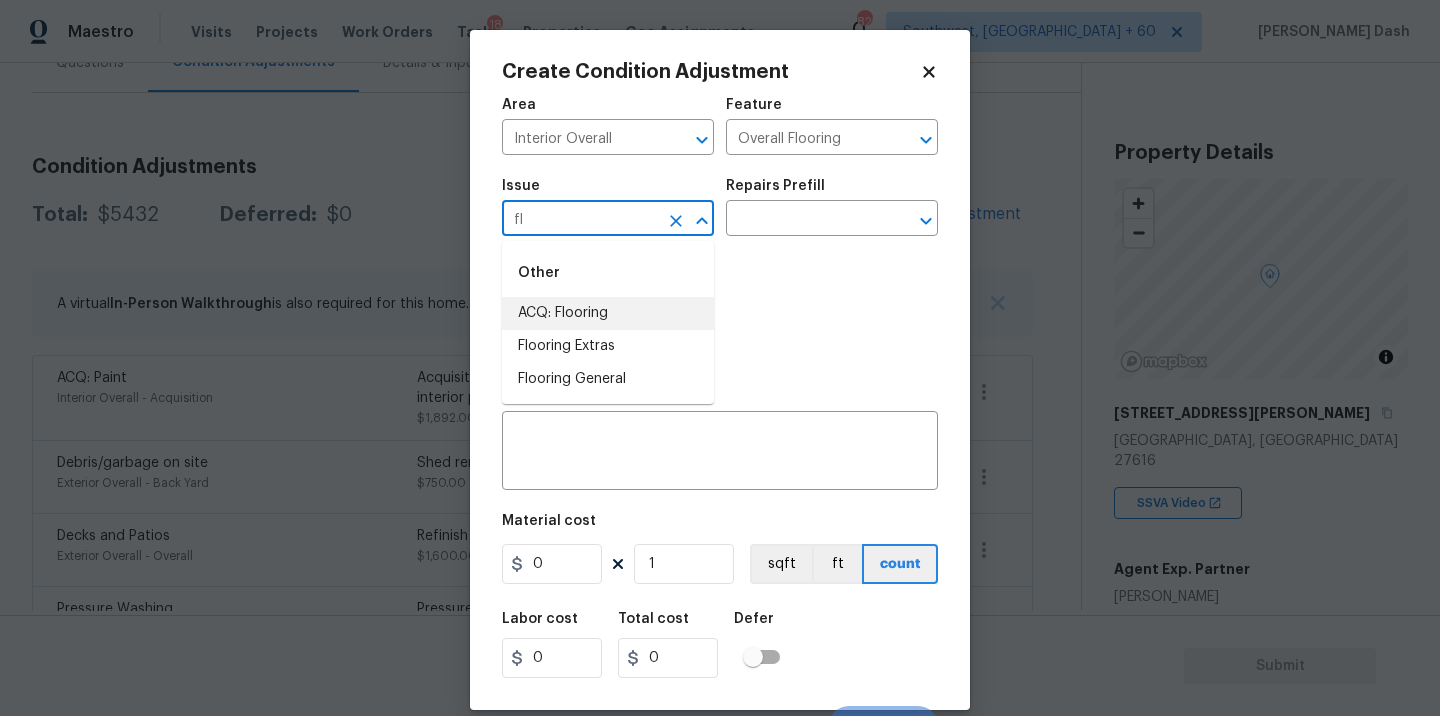 click on "ACQ: Flooring" at bounding box center (608, 313) 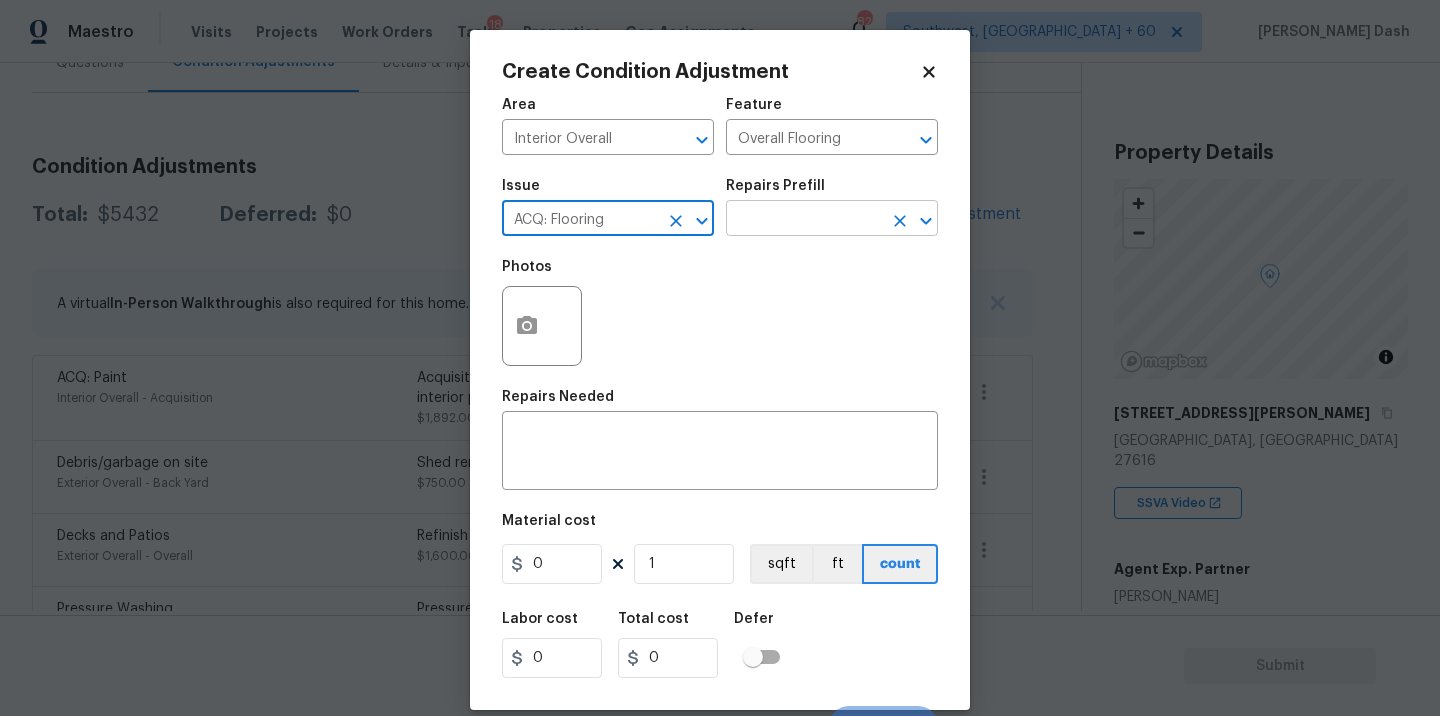 type on "ACQ: Flooring" 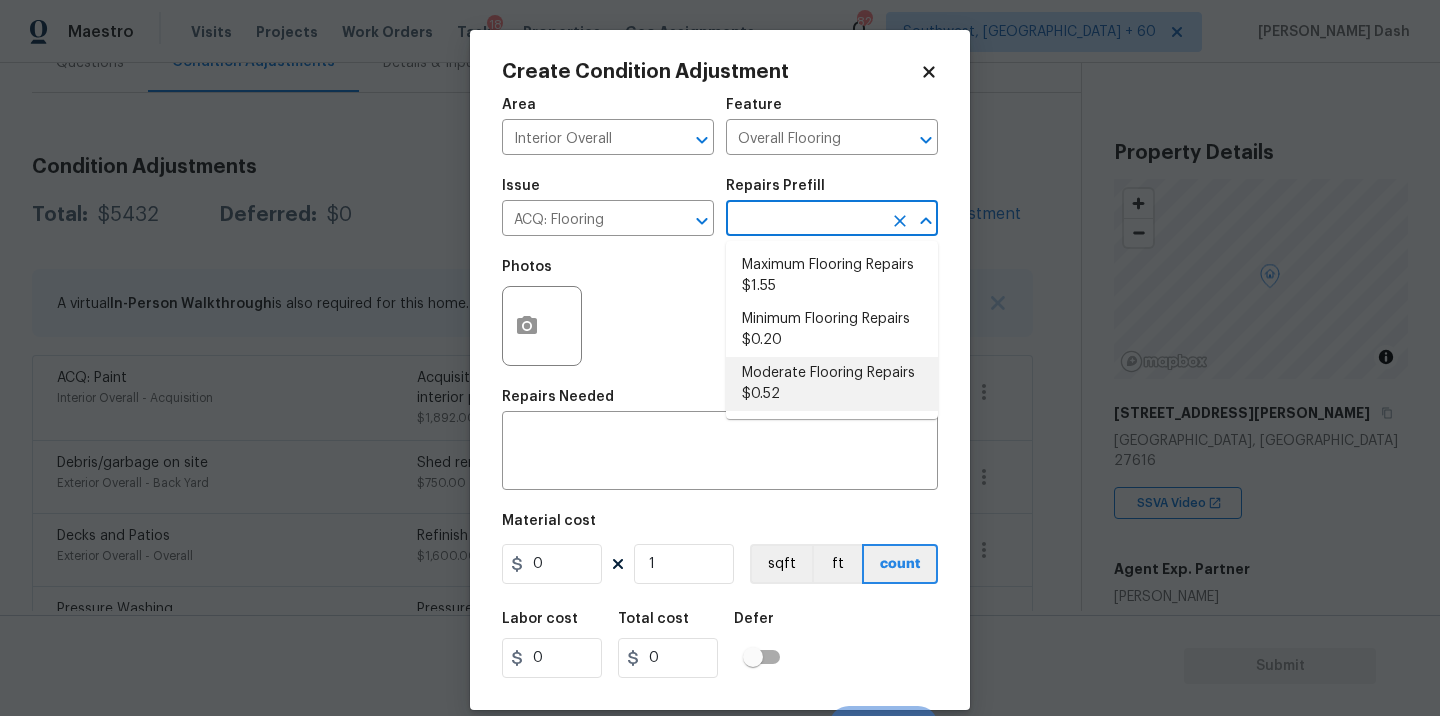 click on "Moderate Flooring Repairs $0.52" at bounding box center (832, 384) 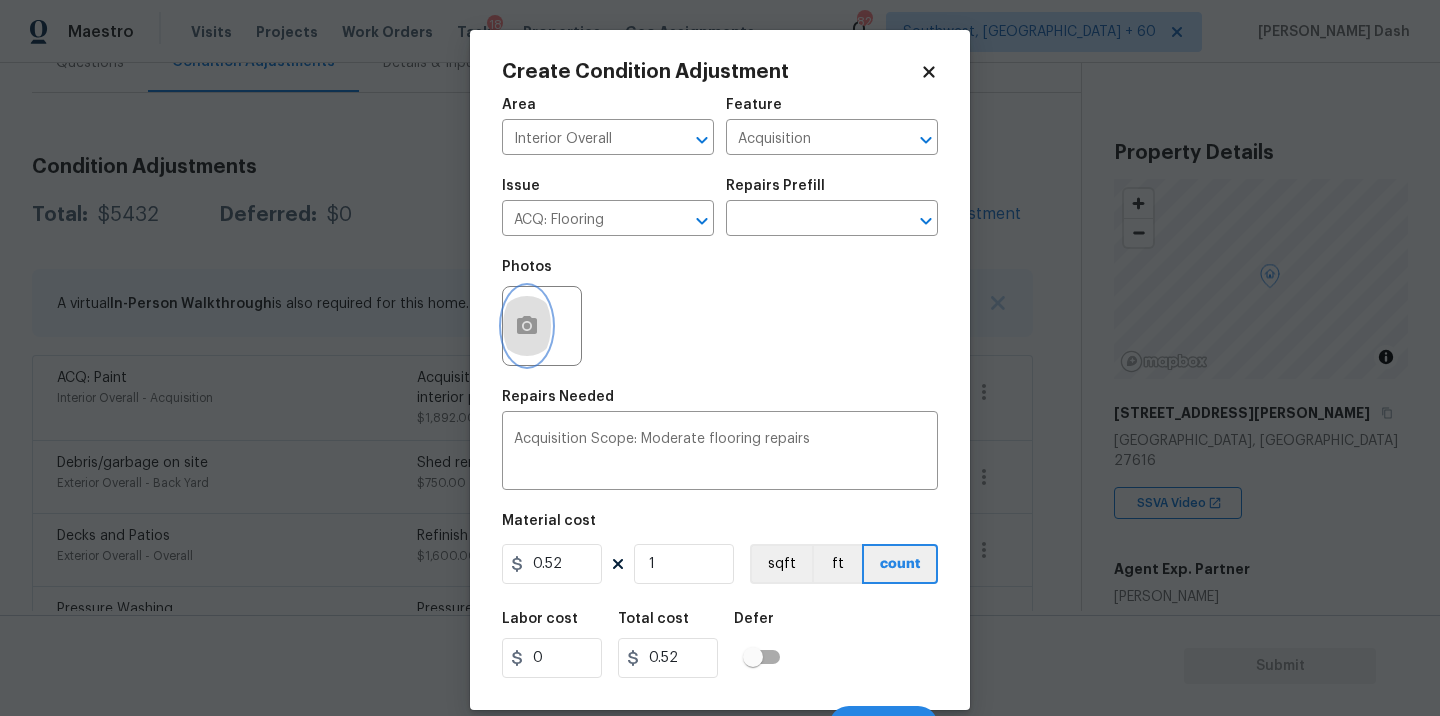 click at bounding box center [527, 326] 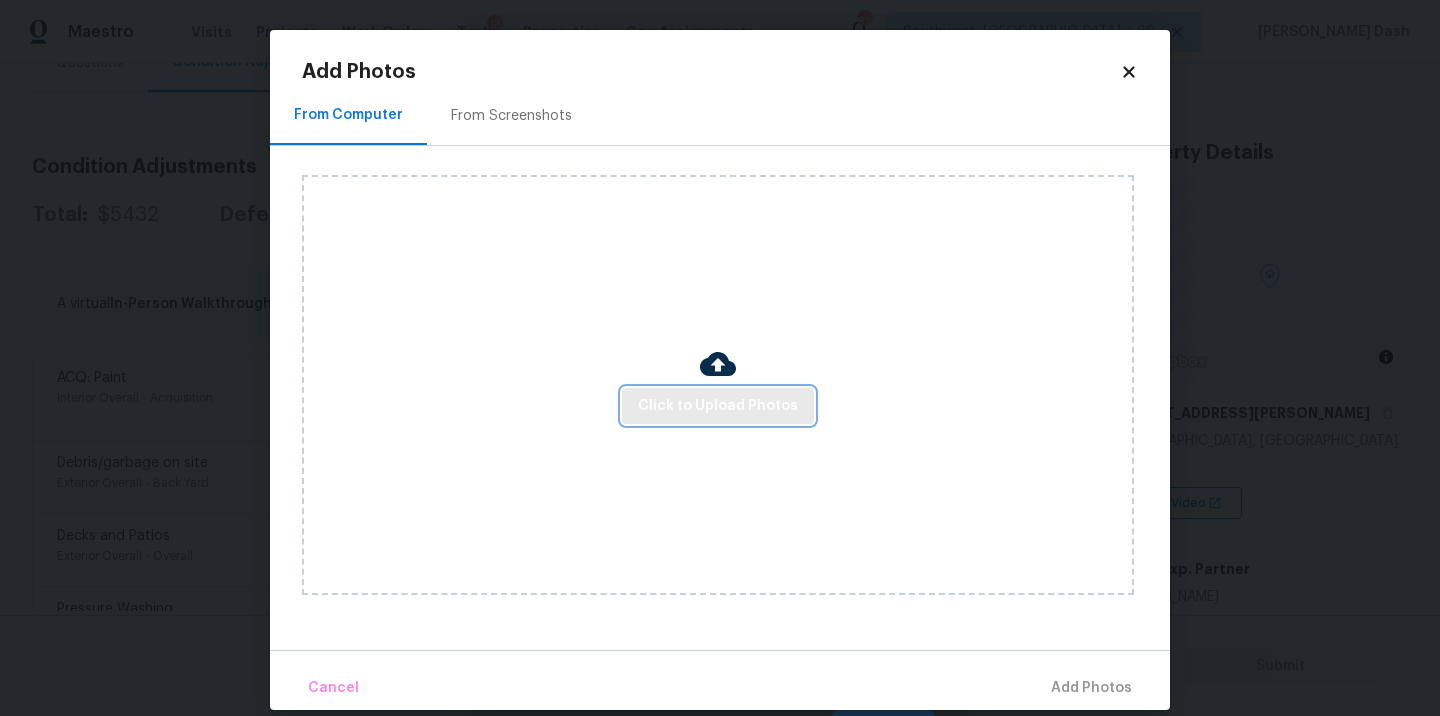 click on "Click to Upload Photos" at bounding box center [718, 406] 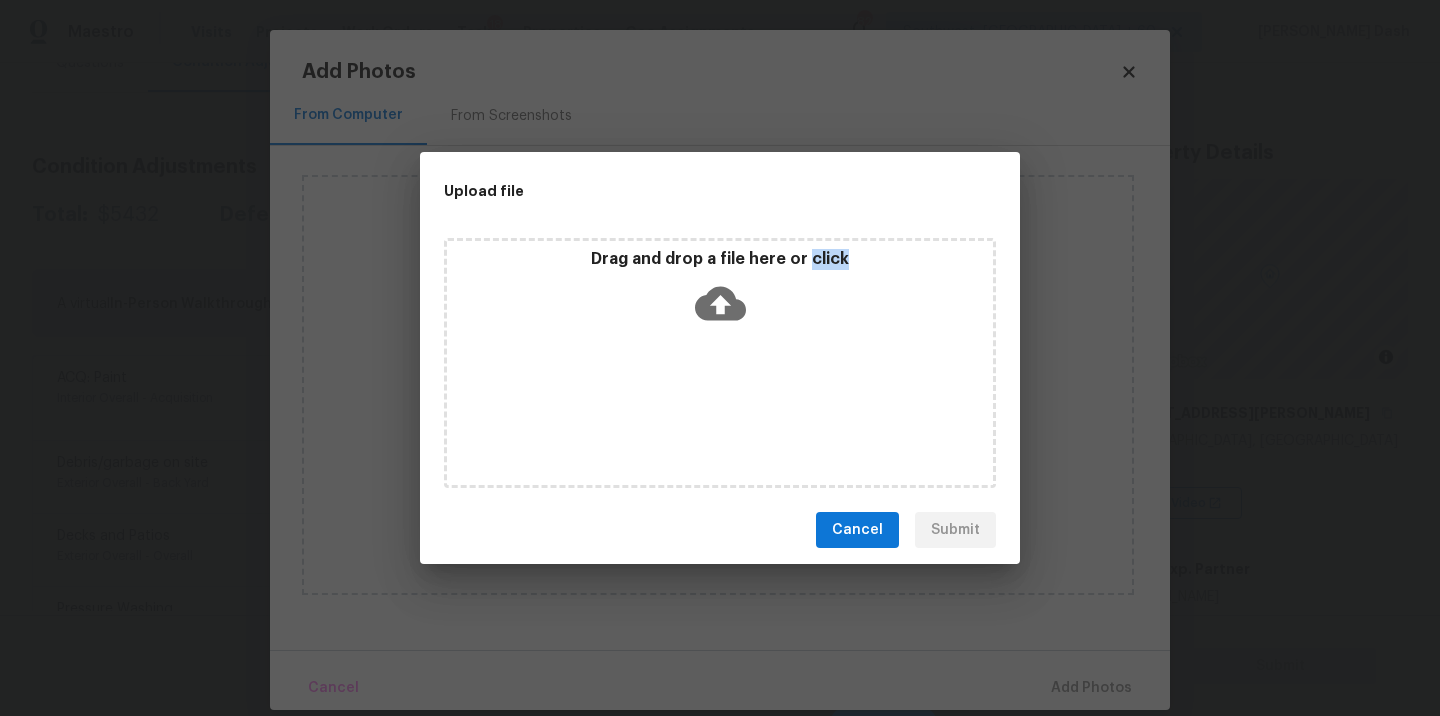 click on "Drag and drop a file here or click" at bounding box center (720, 363) 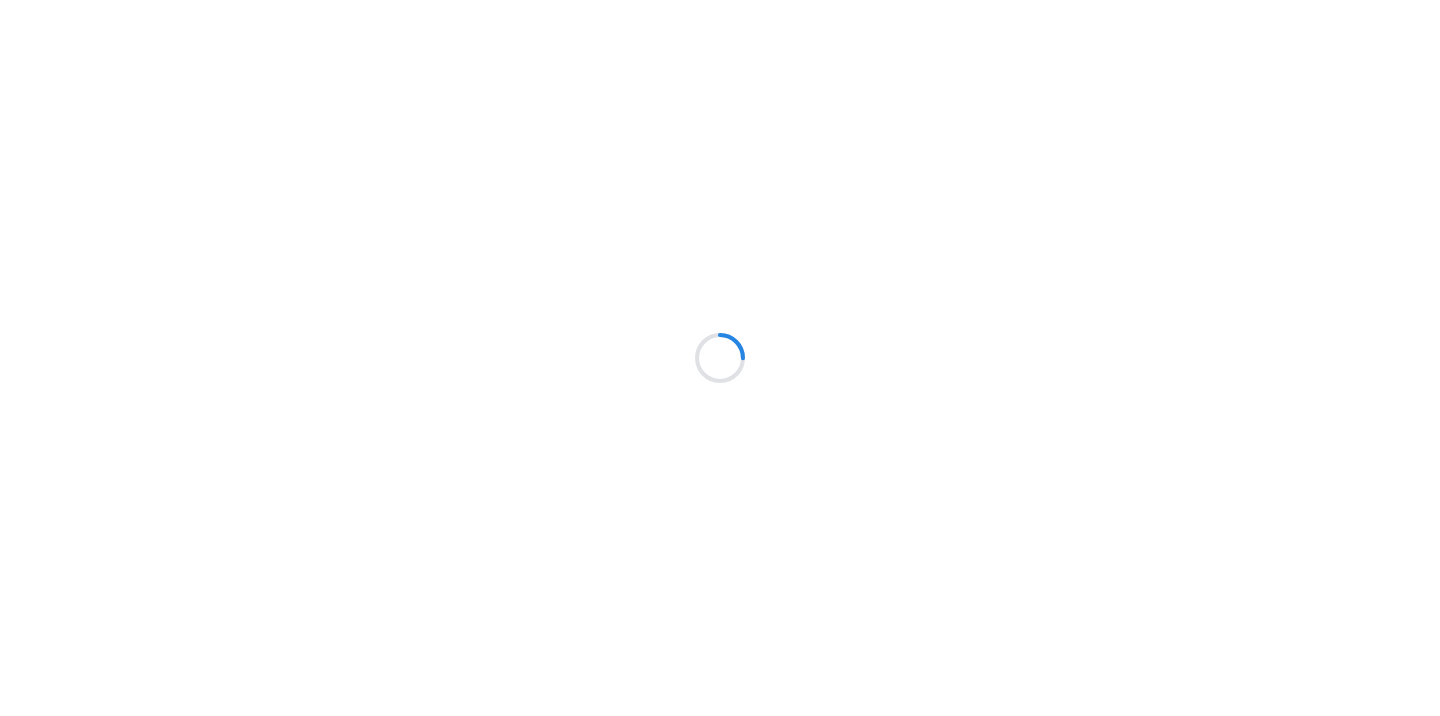 scroll, scrollTop: 0, scrollLeft: 0, axis: both 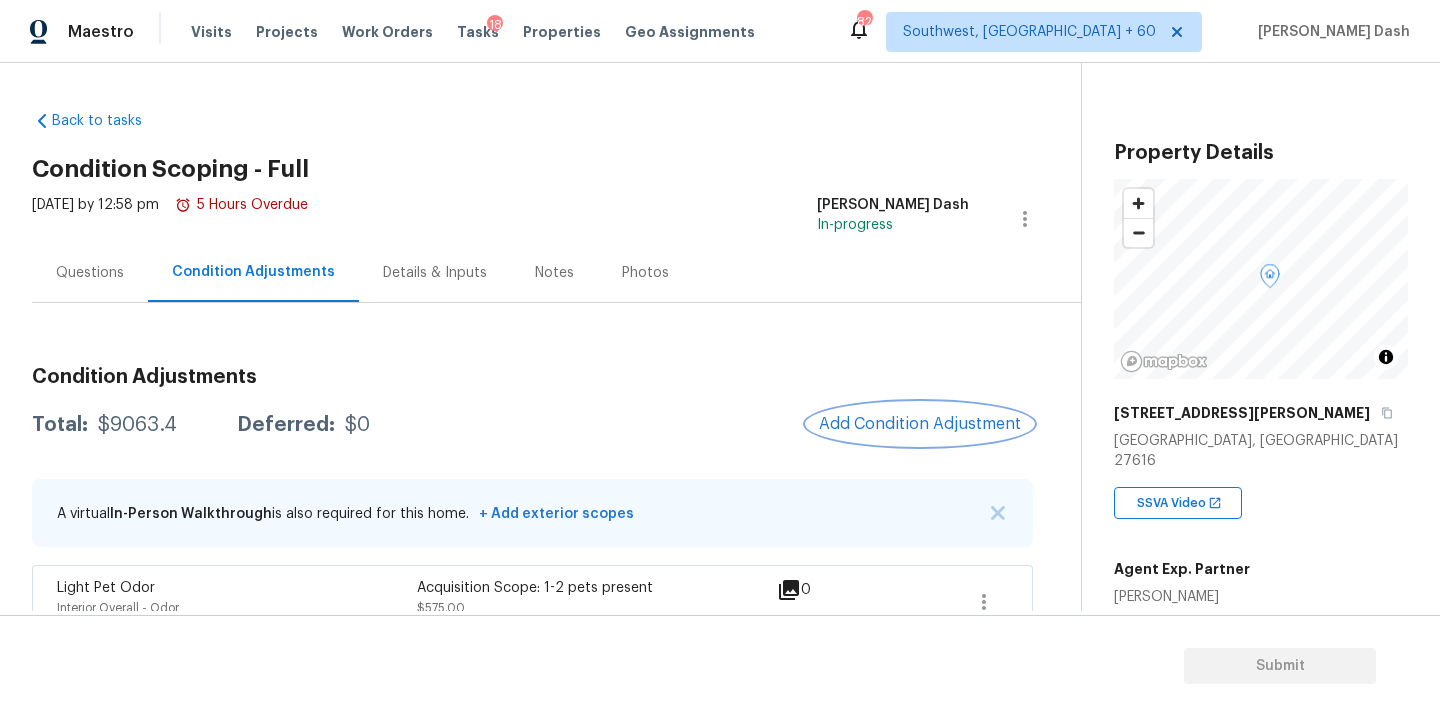 click on "Add Condition Adjustment" at bounding box center (920, 424) 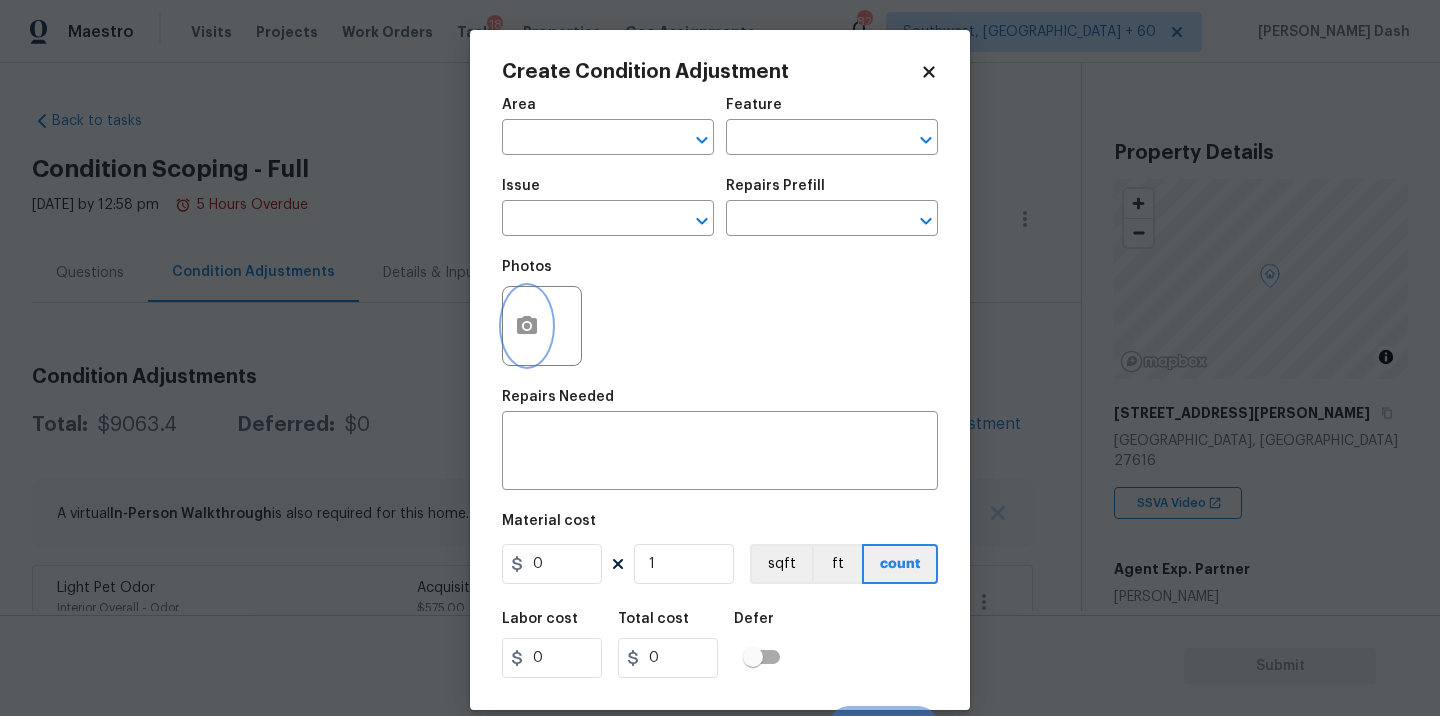 click 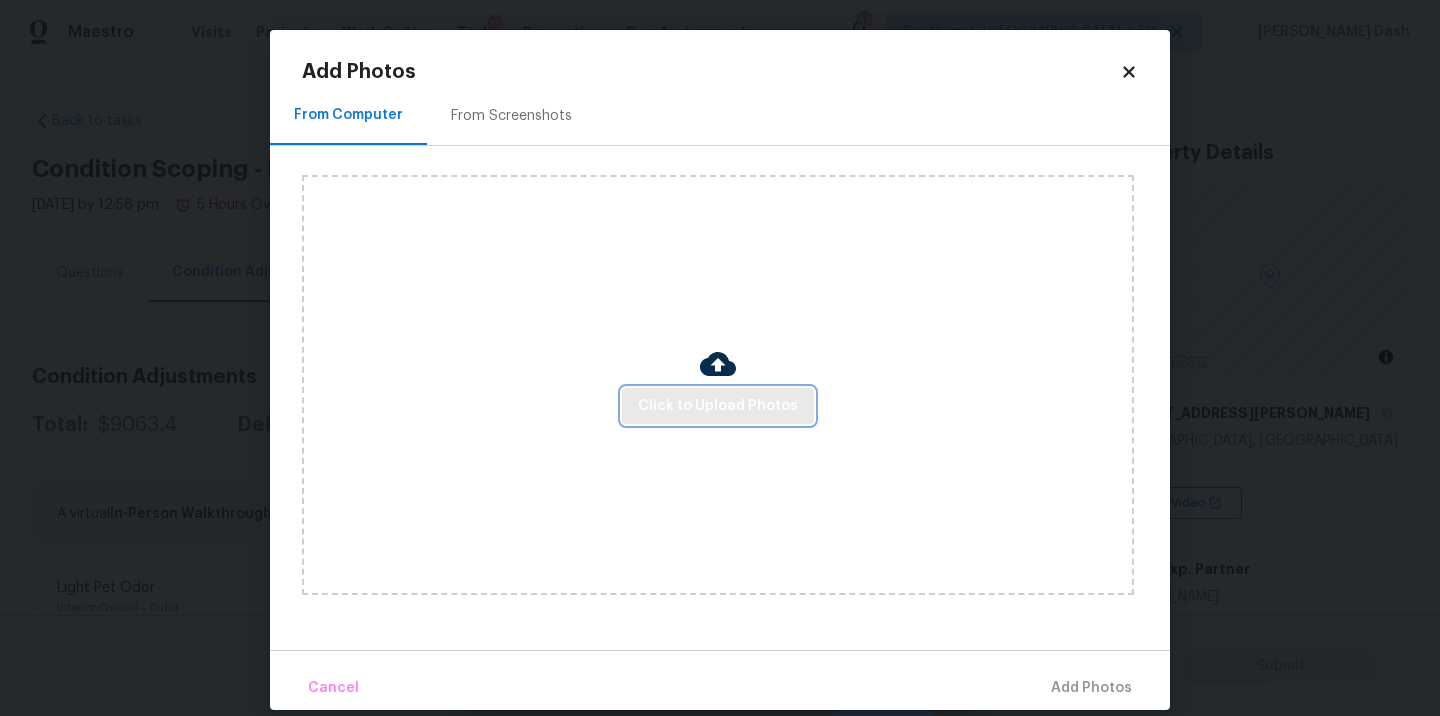 click on "Click to Upload Photos" at bounding box center (718, 406) 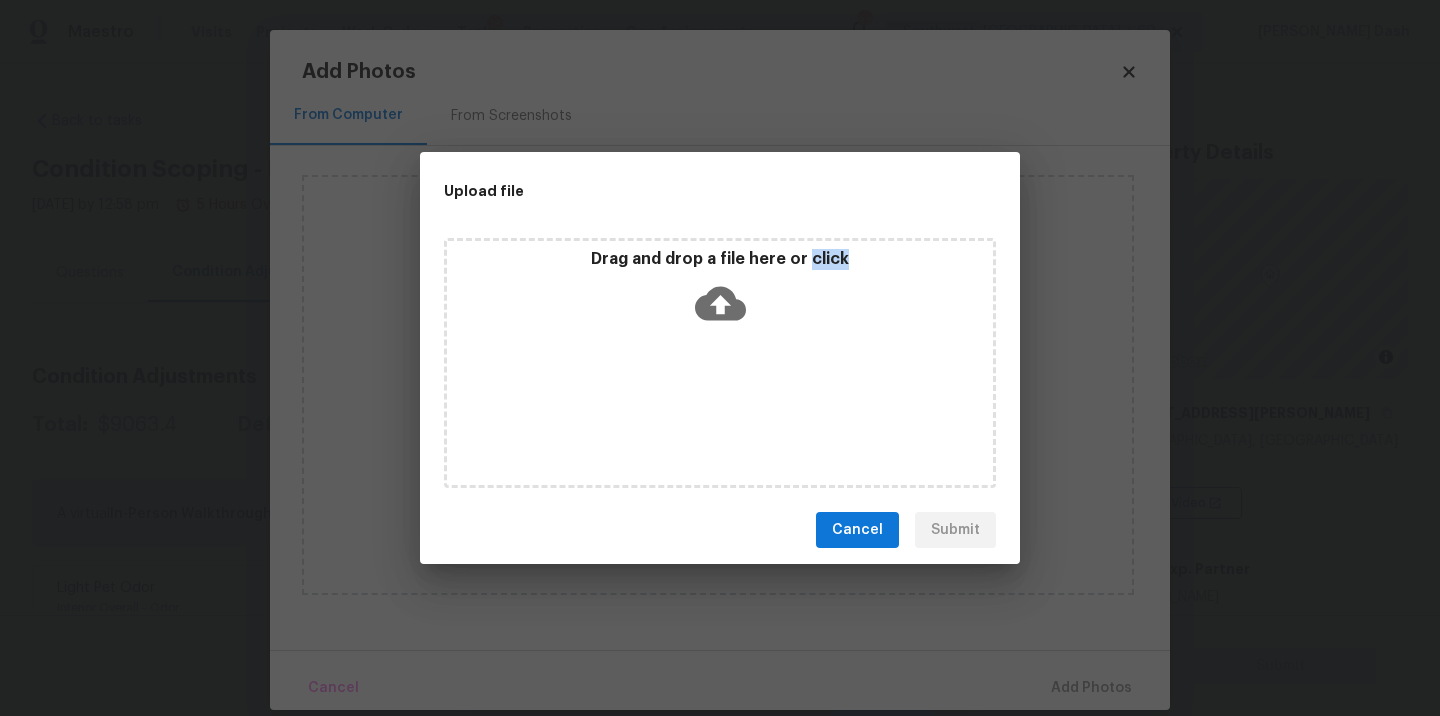 click on "Drag and drop a file here or click" at bounding box center [720, 363] 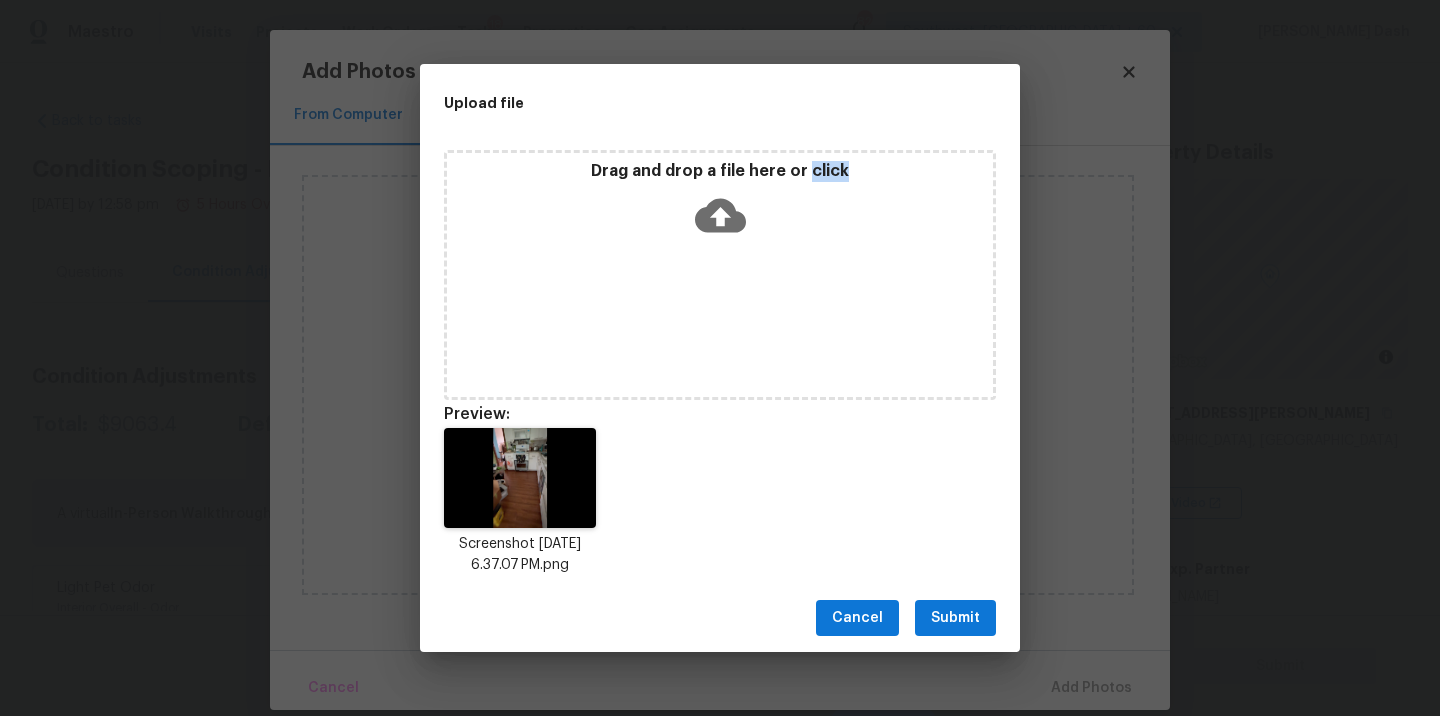 click on "Submit" at bounding box center [955, 618] 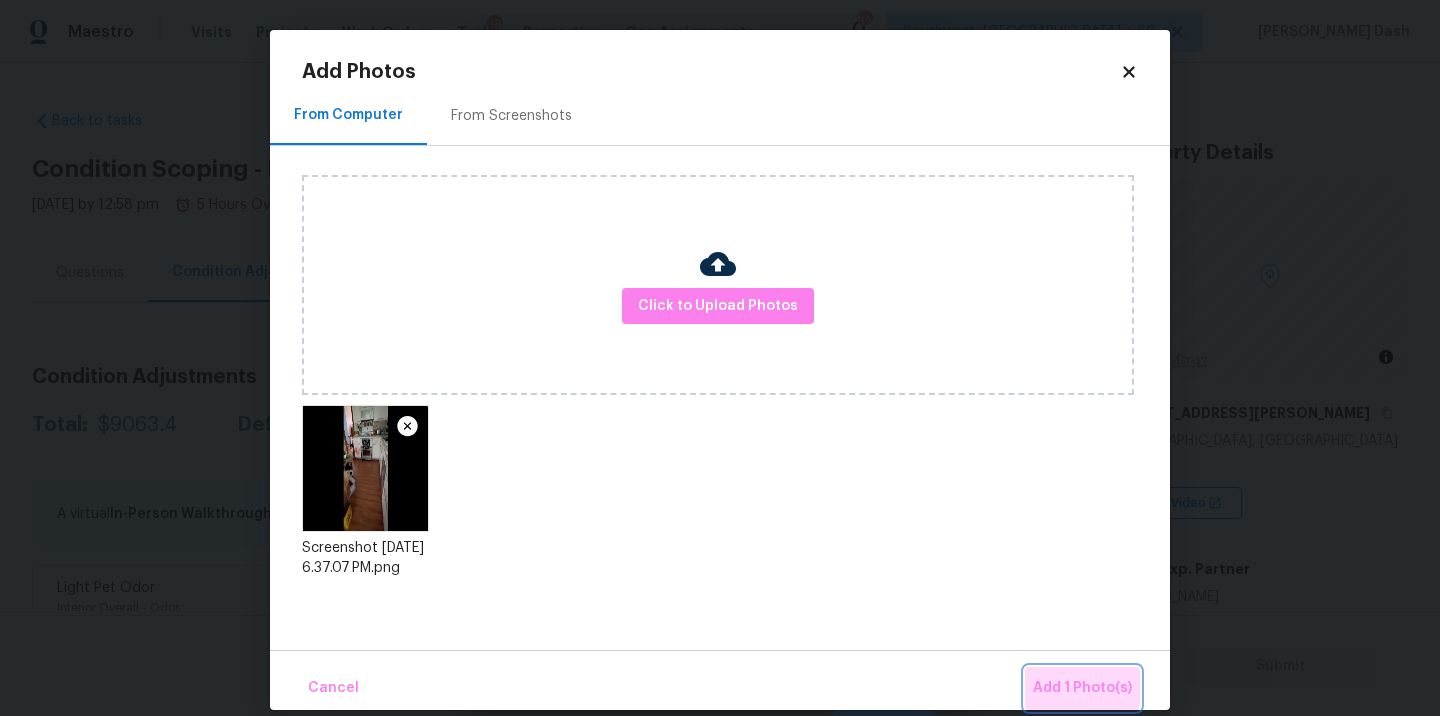 click on "Add 1 Photo(s)" at bounding box center [1082, 688] 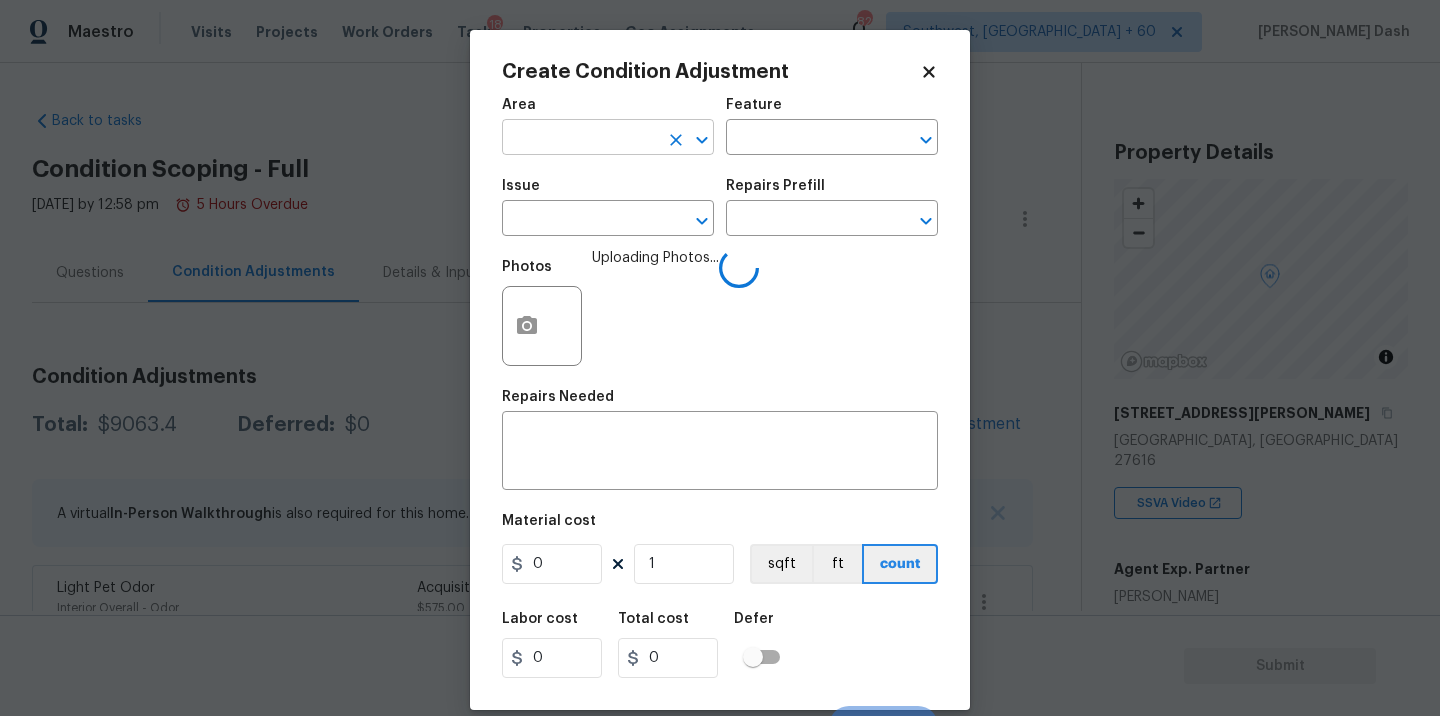 click at bounding box center (580, 139) 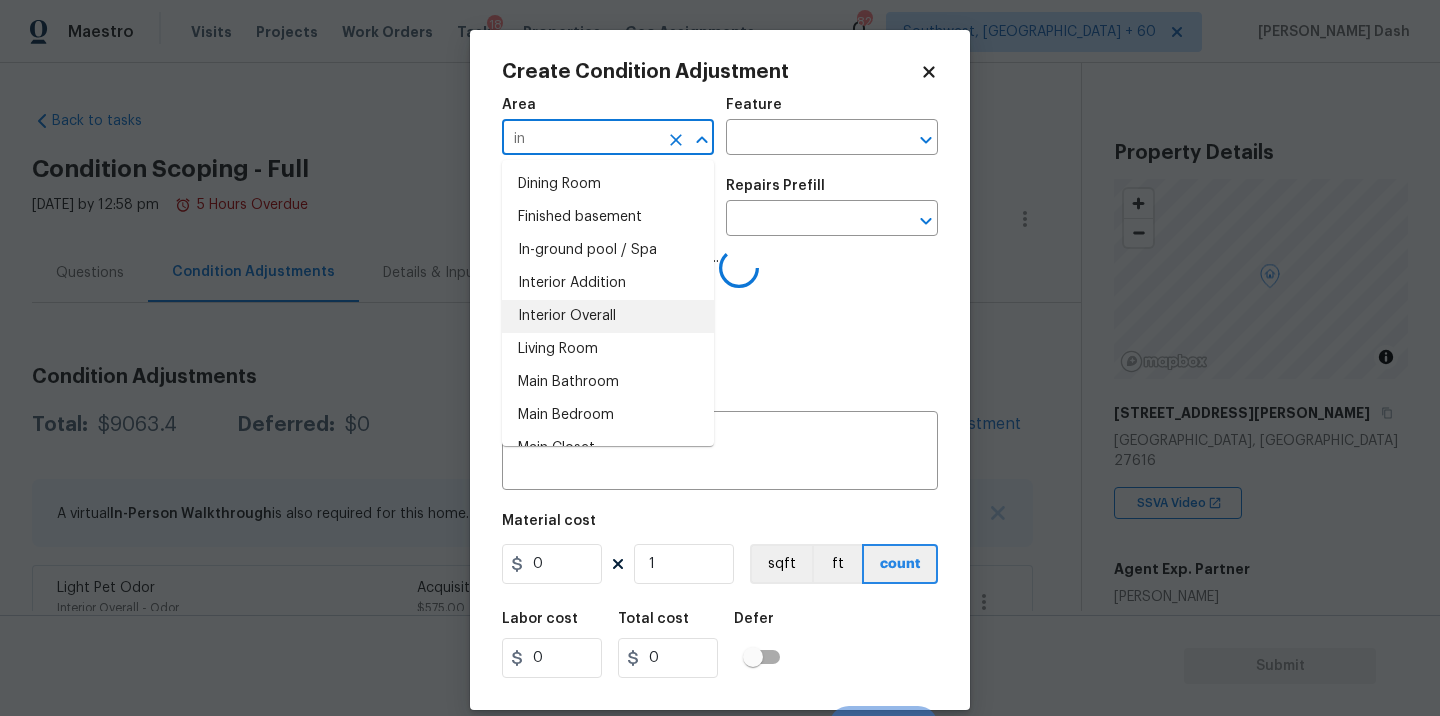 click on "Interior Overall" at bounding box center (608, 316) 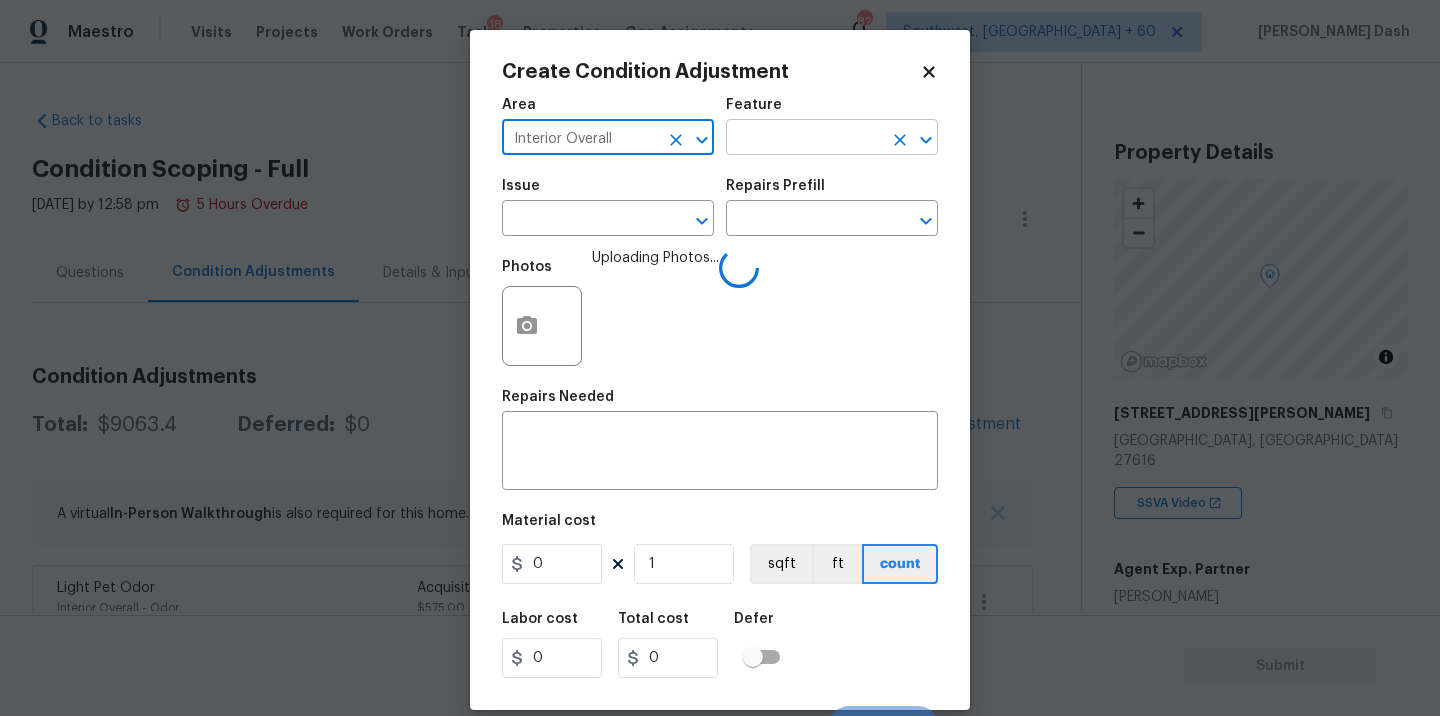 type on "Interior Overall" 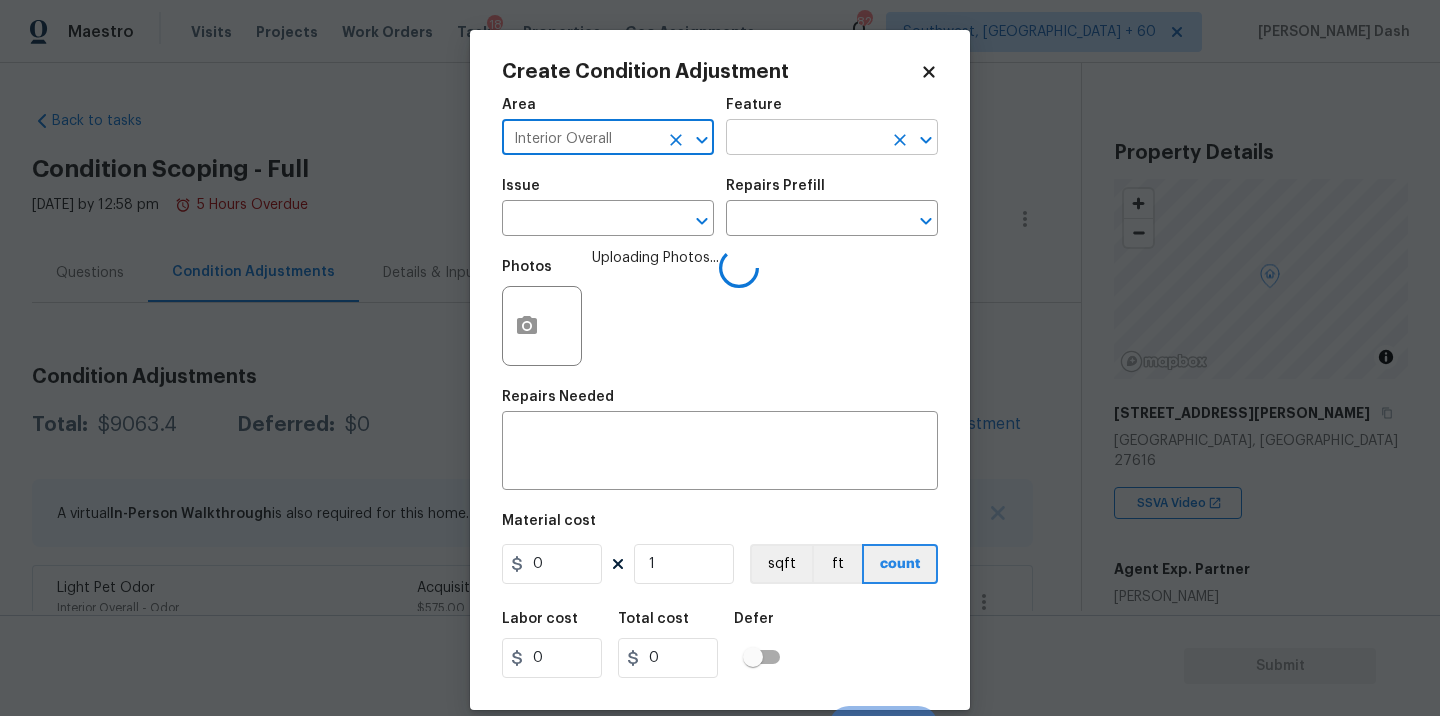 click at bounding box center (804, 139) 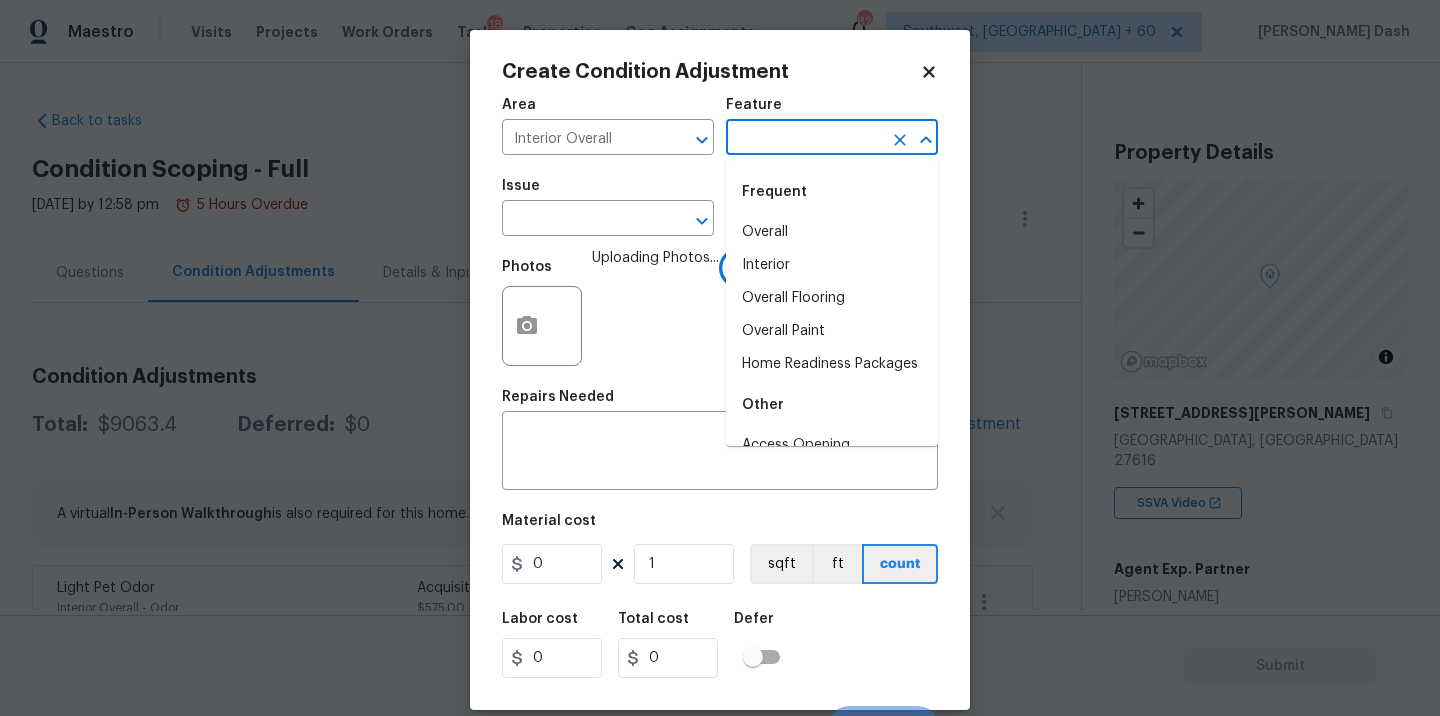 type on "a" 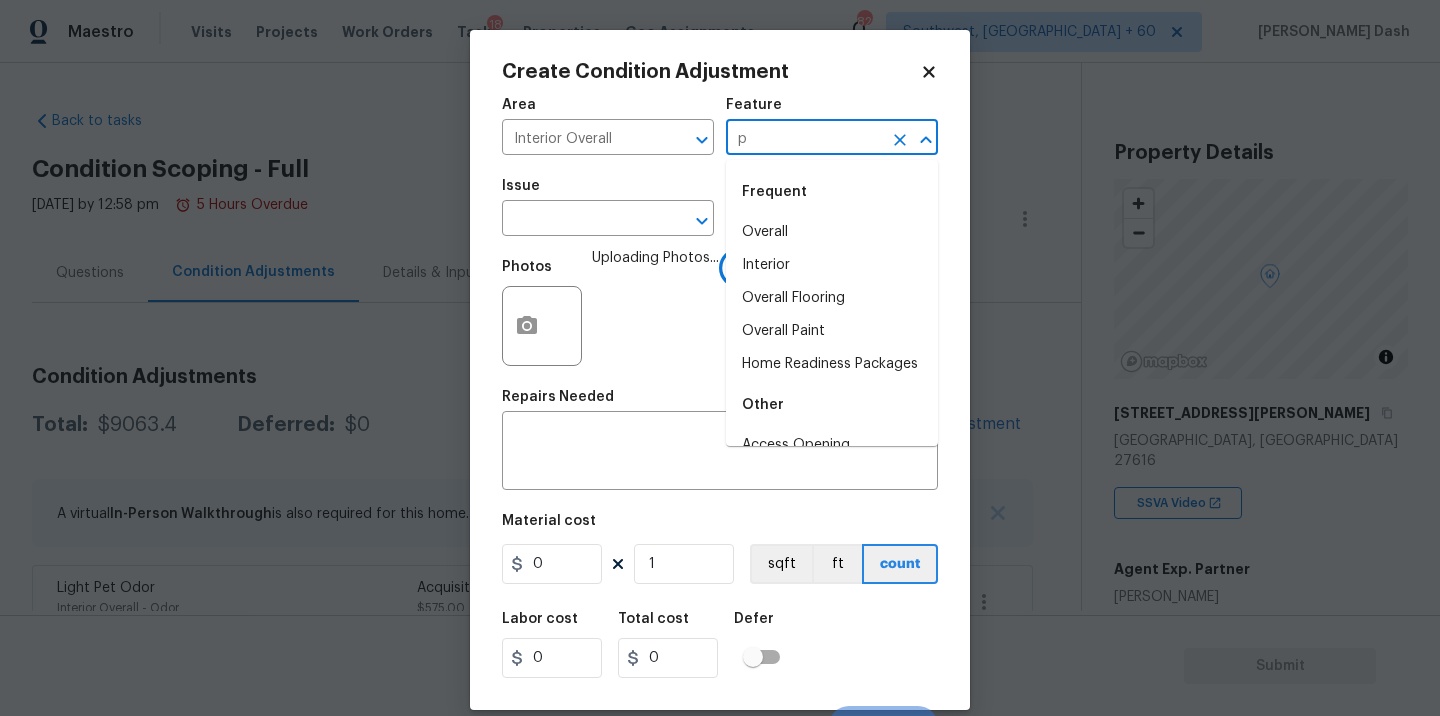 type on "pp" 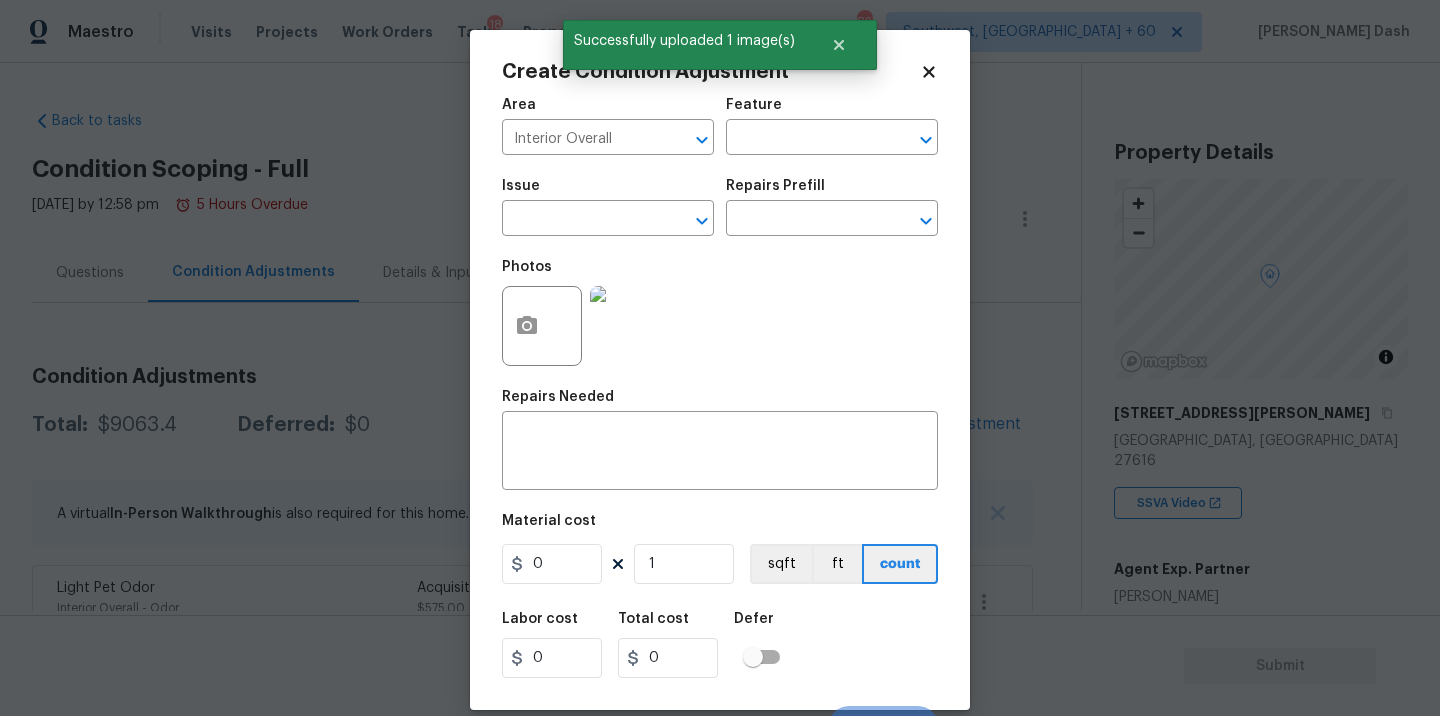 click at bounding box center (630, 326) 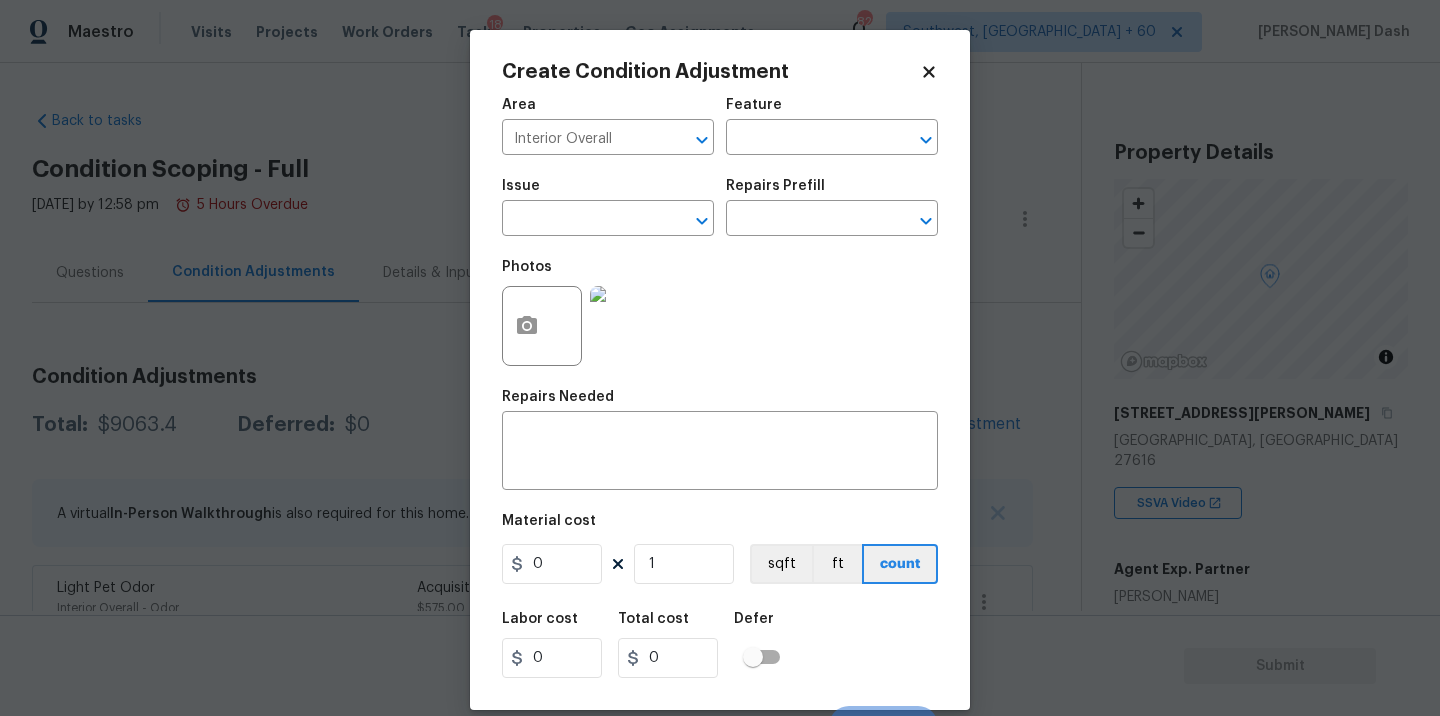 click on "Area Interior Overall ​ Feature ​" at bounding box center [720, 126] 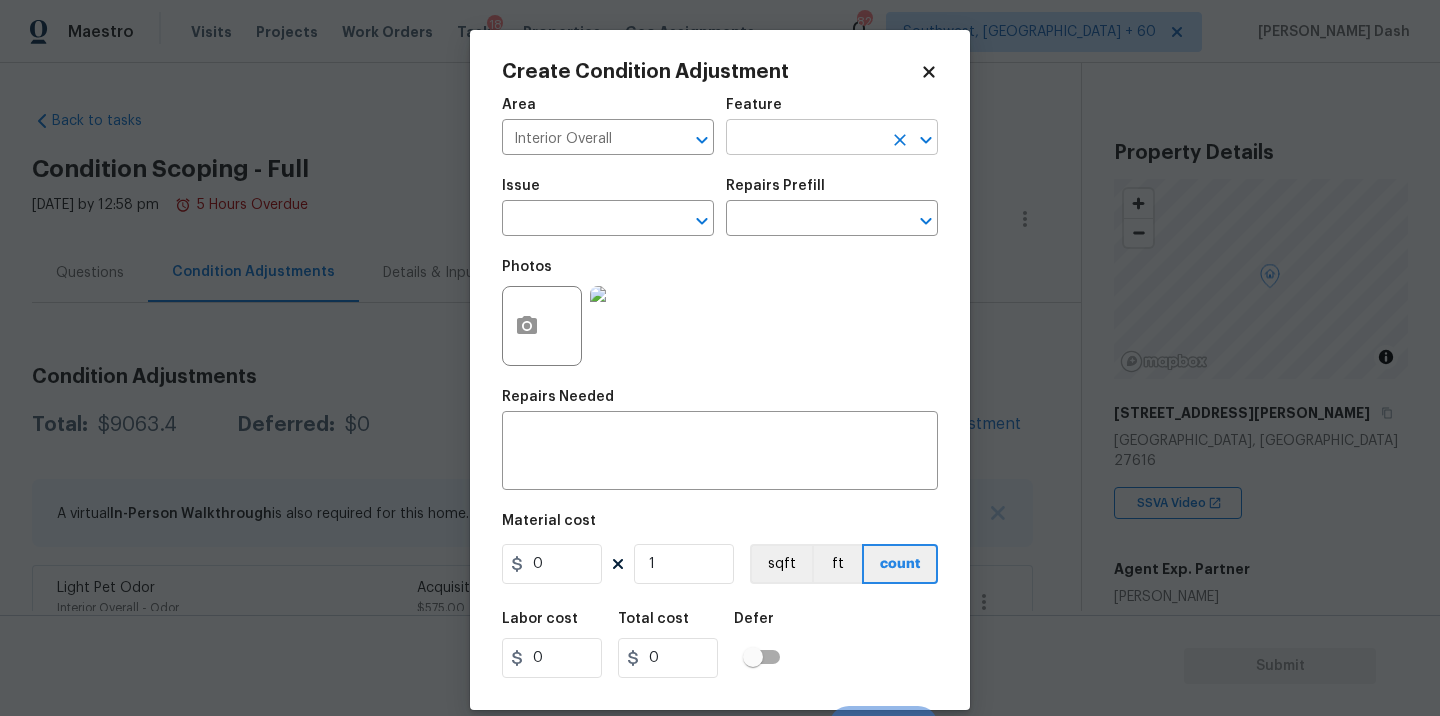 click at bounding box center [804, 139] 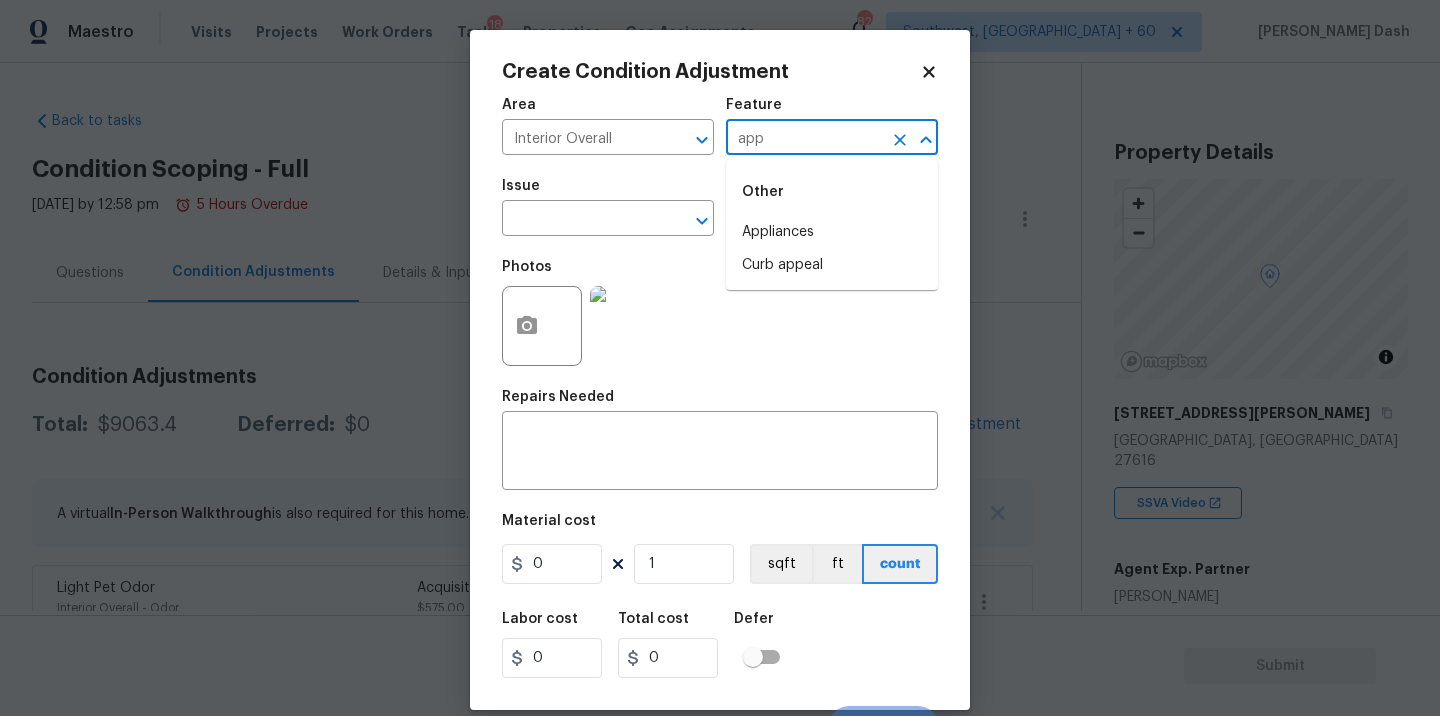 click on "Appliances" at bounding box center [832, 232] 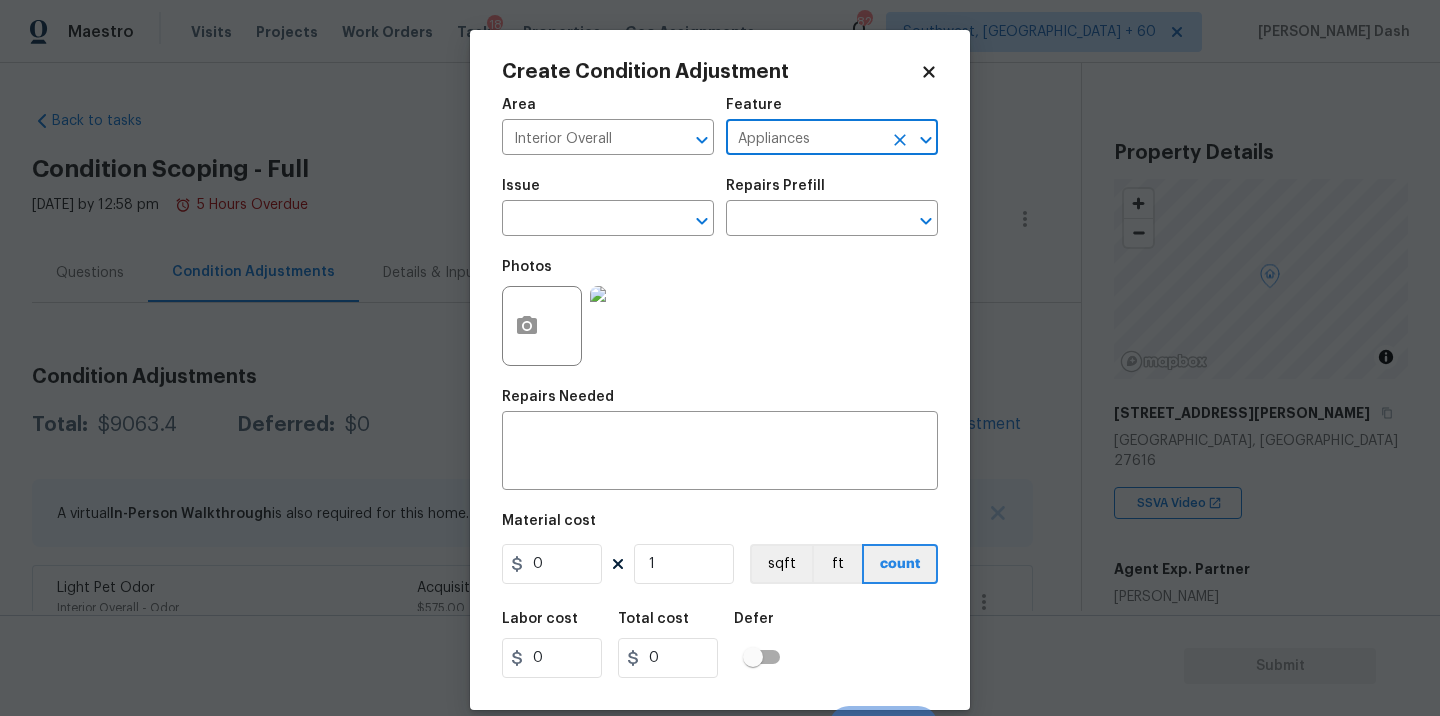 type on "Appliances" 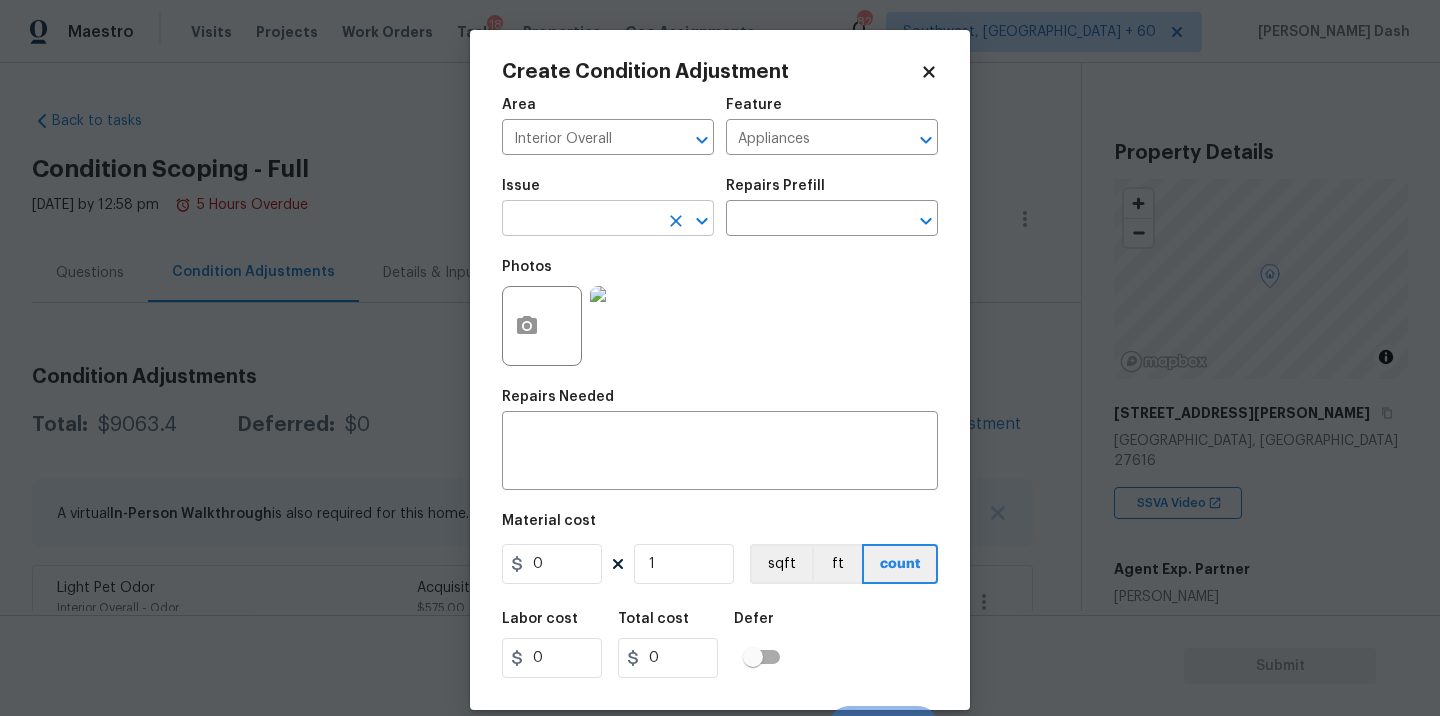 click at bounding box center [580, 220] 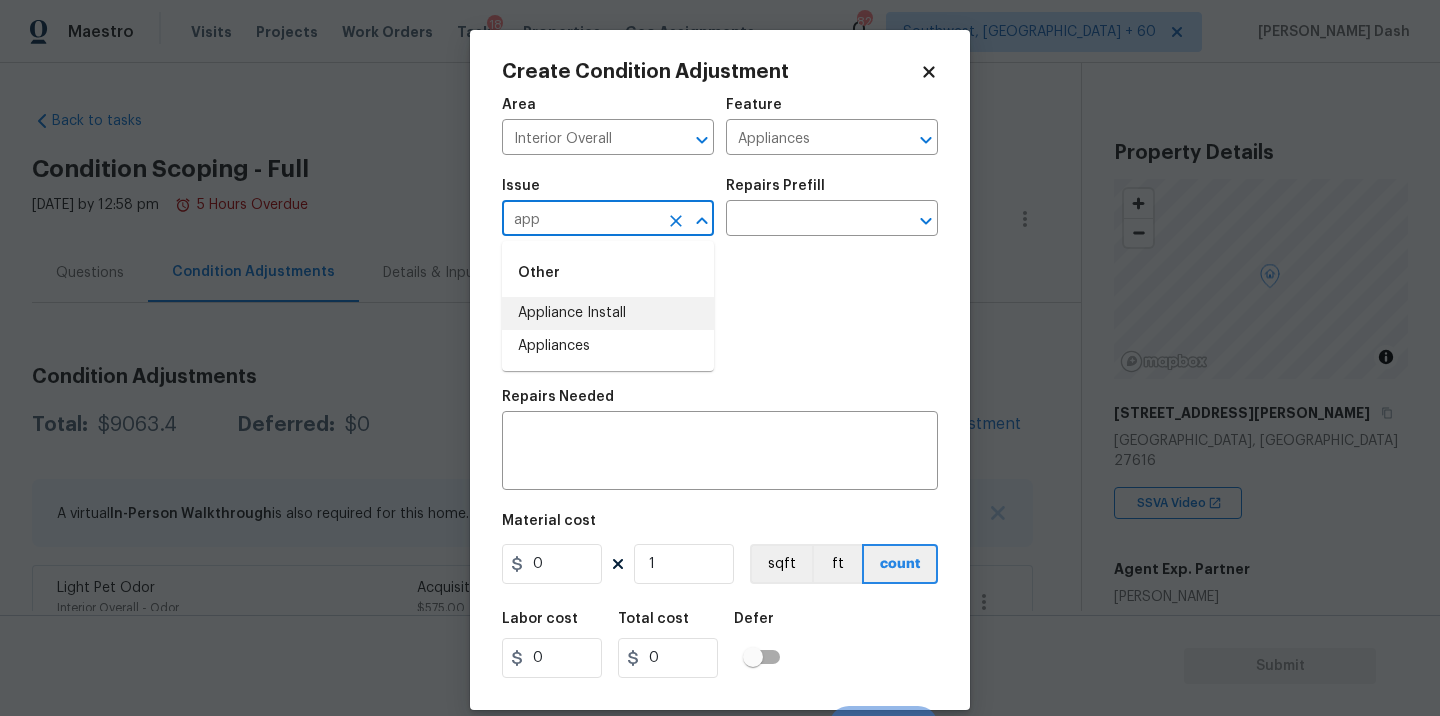 click on "Appliances" at bounding box center (608, 346) 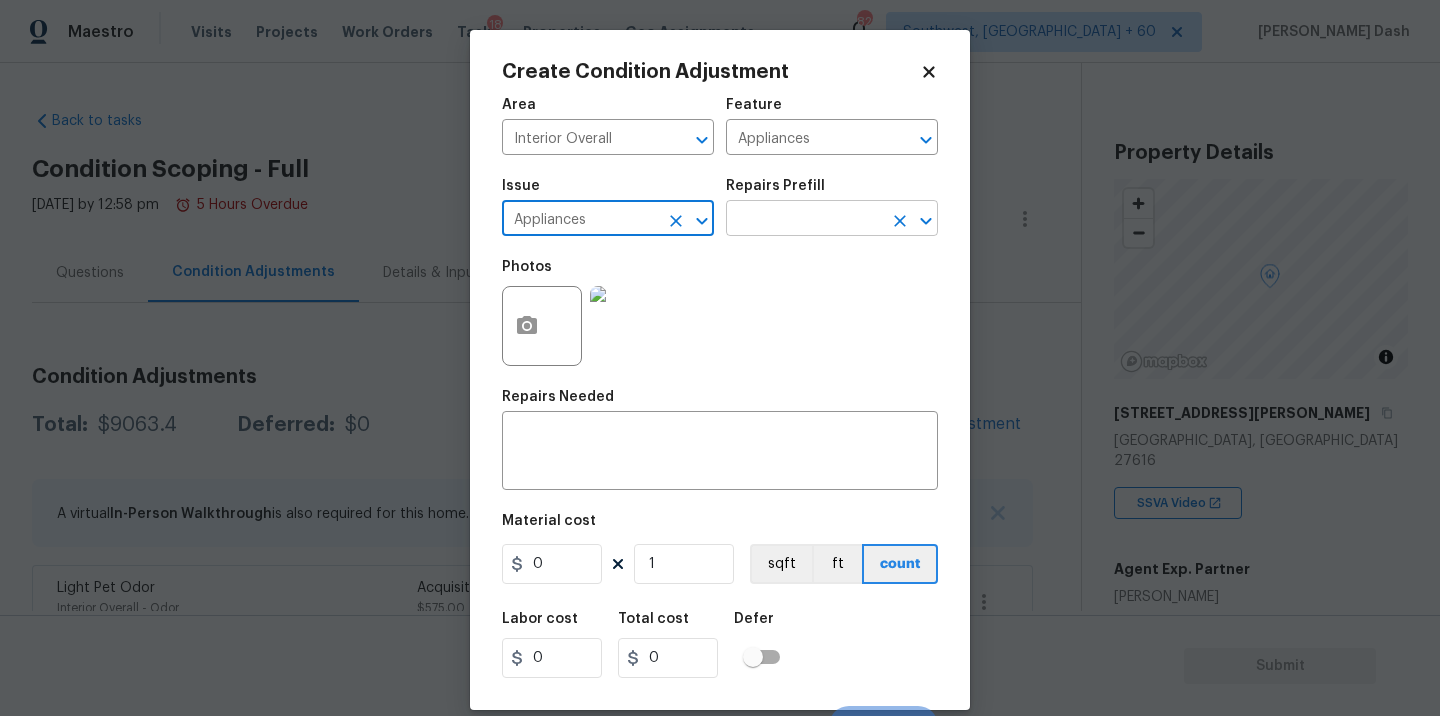 type on "Appliances" 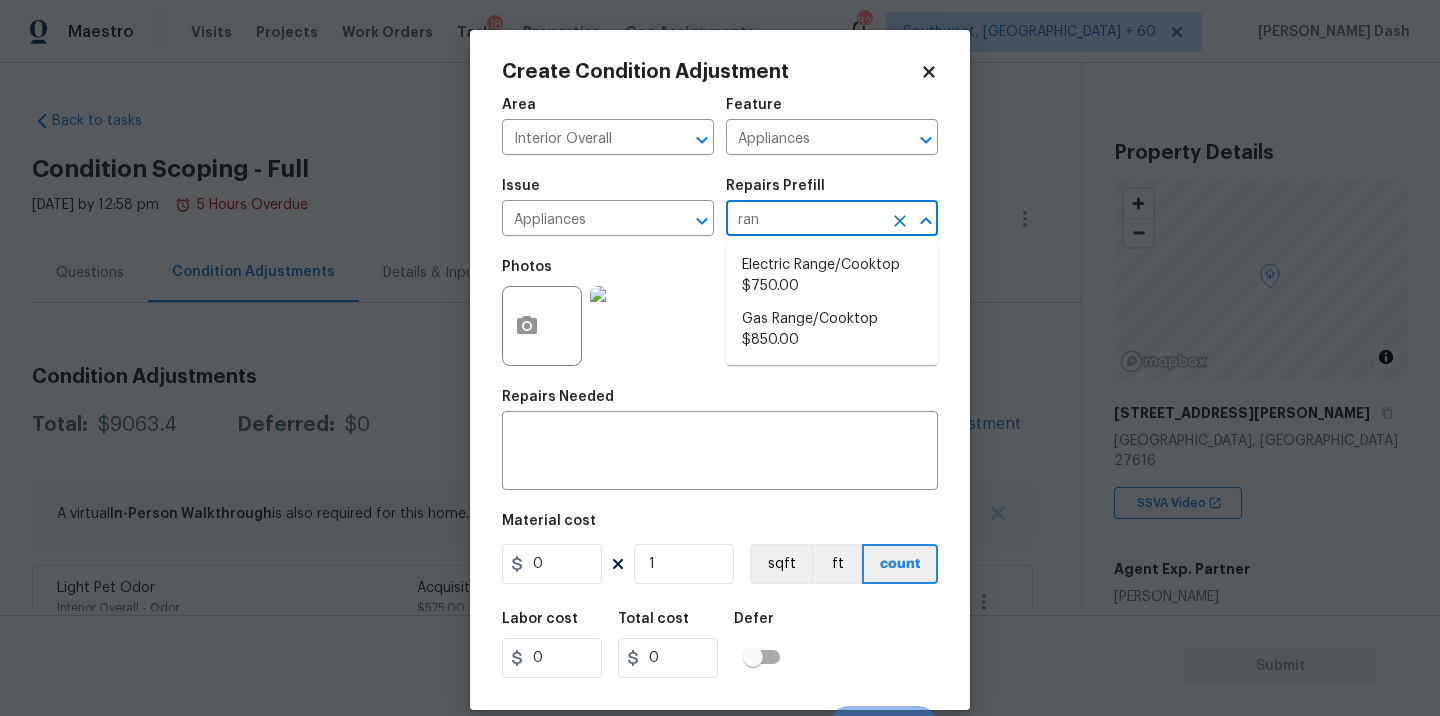 type on "rang" 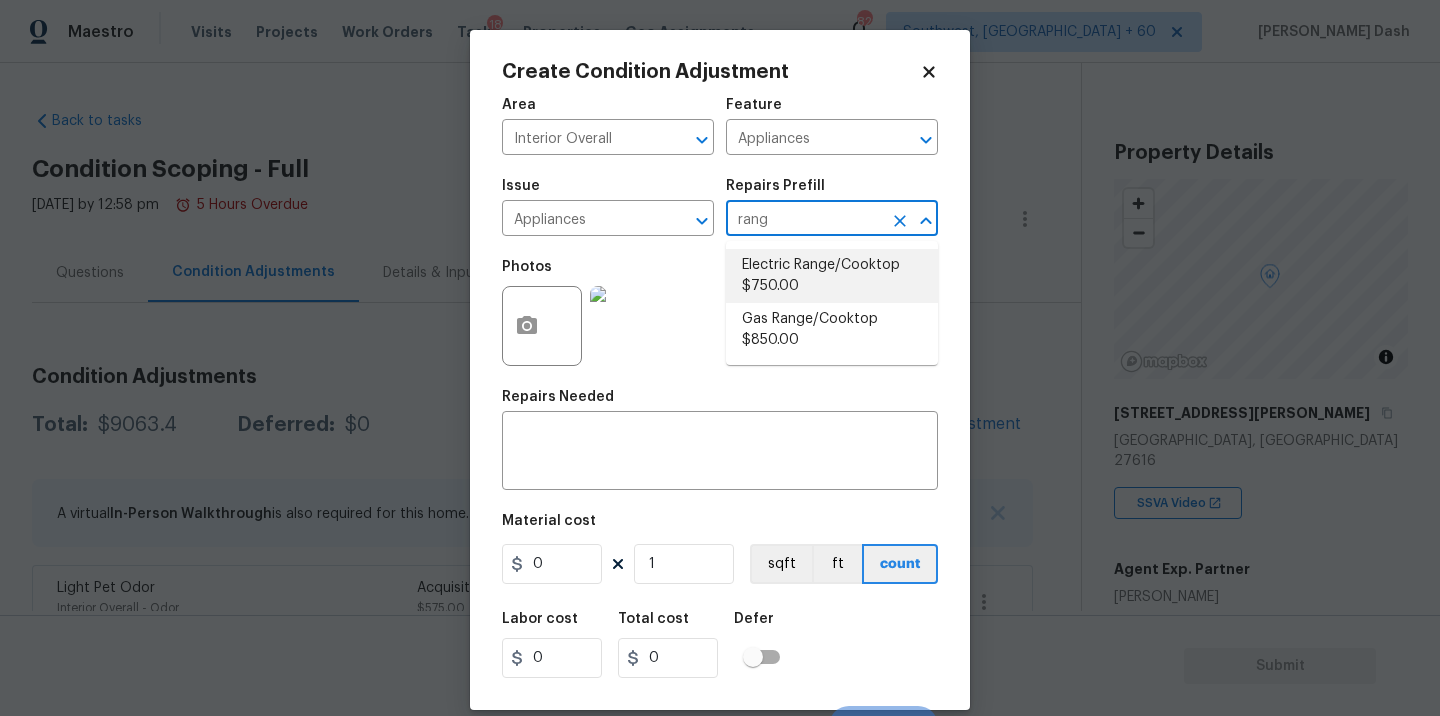 click on "Electric Range/Cooktop $750.00" at bounding box center [832, 276] 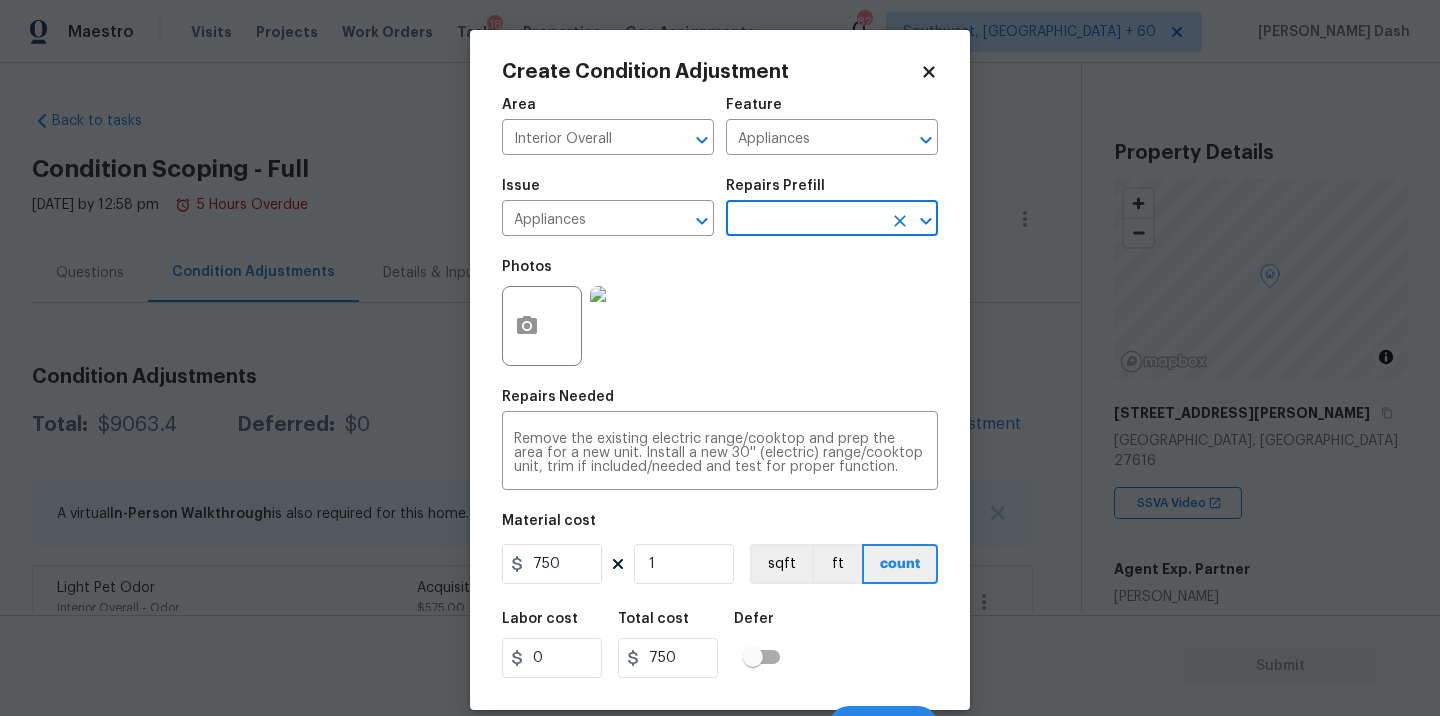 scroll, scrollTop: 31, scrollLeft: 0, axis: vertical 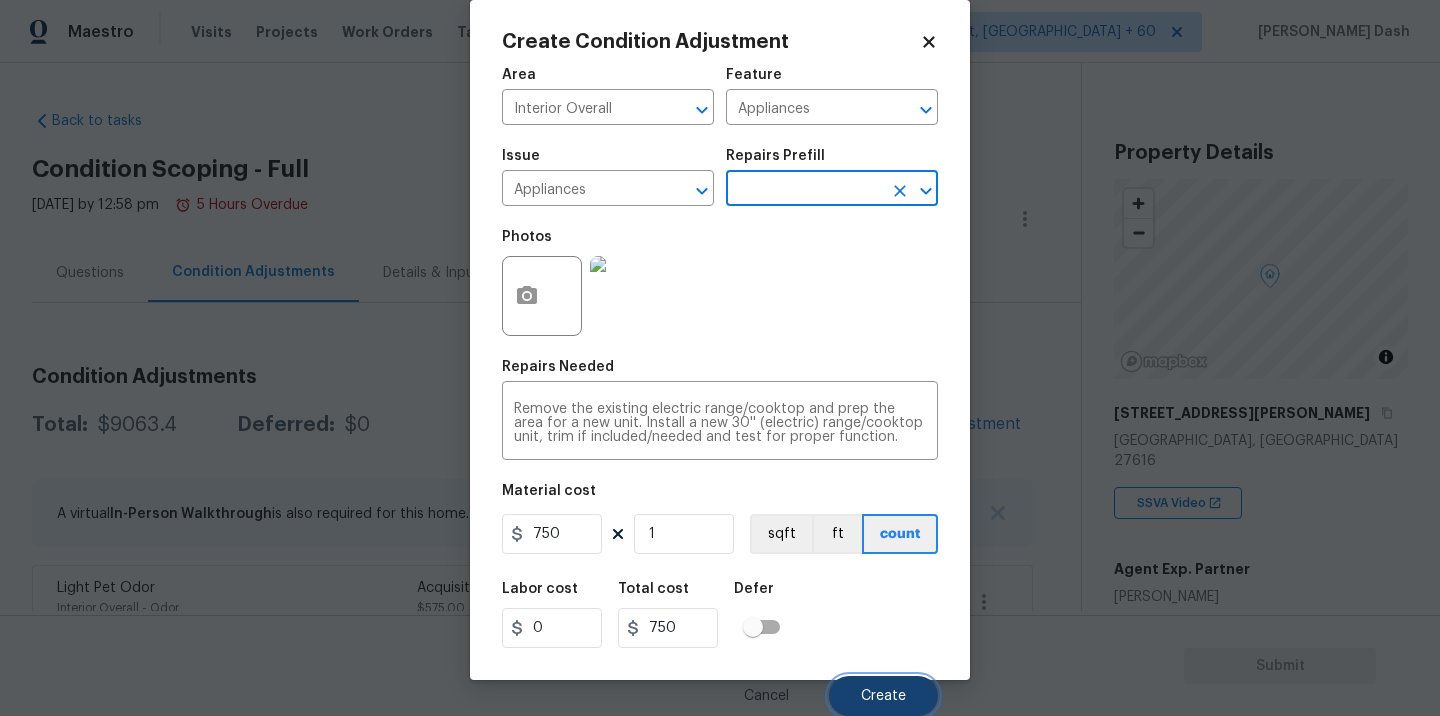 click on "Create" at bounding box center [883, 696] 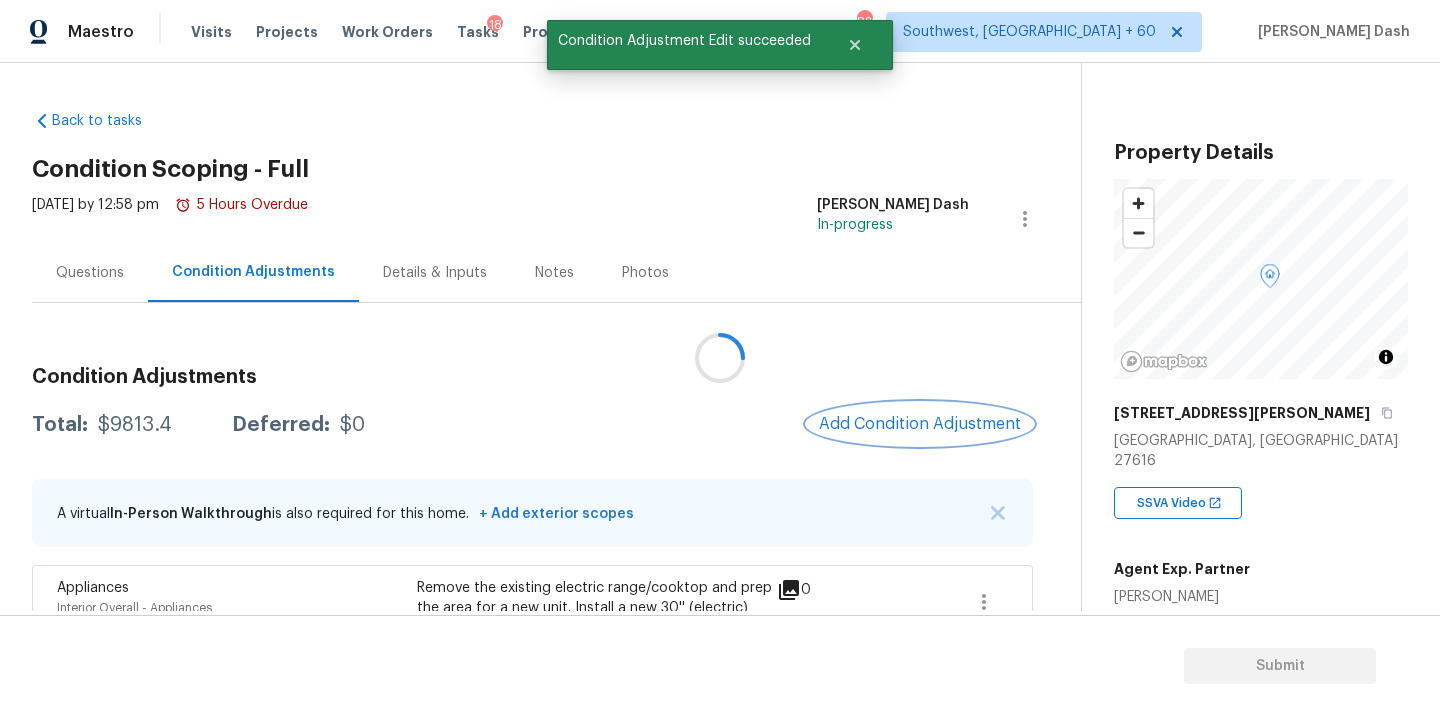 scroll, scrollTop: 0, scrollLeft: 0, axis: both 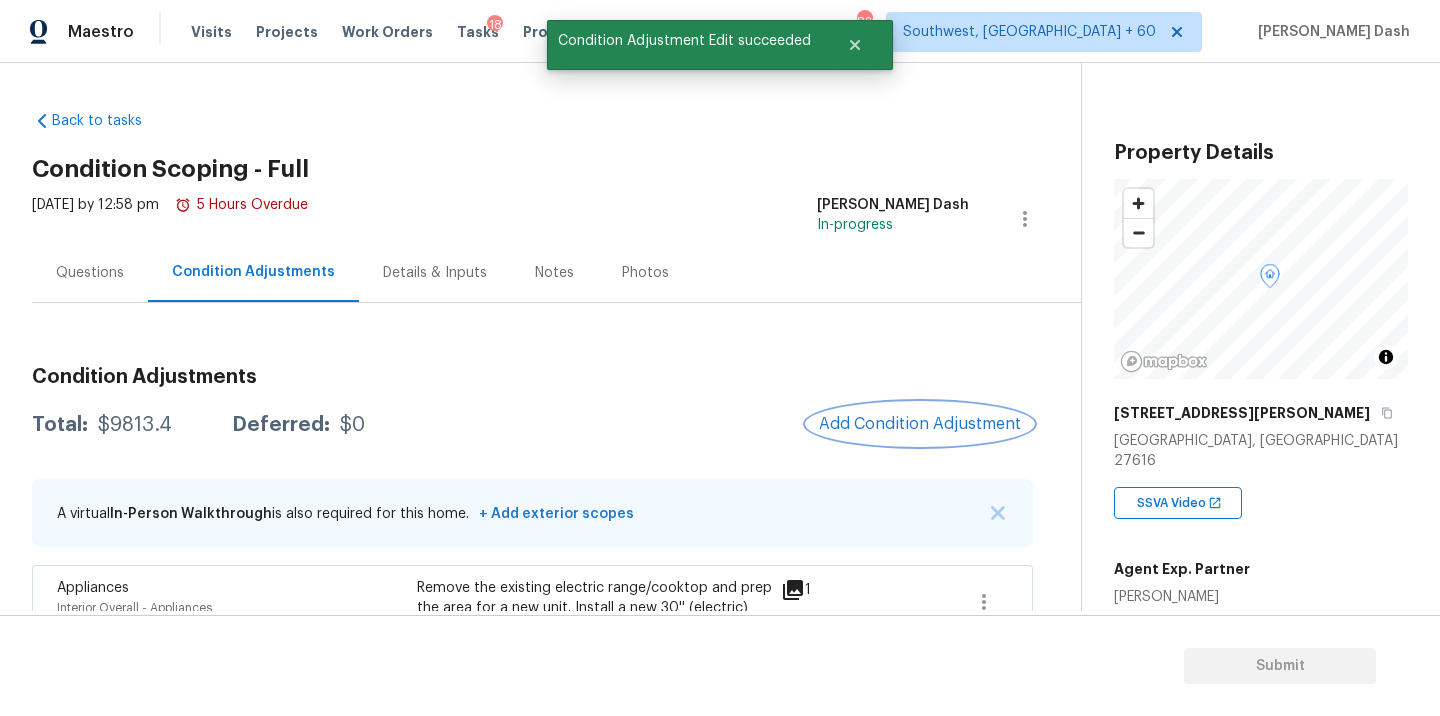 click on "Add Condition Adjustment" at bounding box center [920, 424] 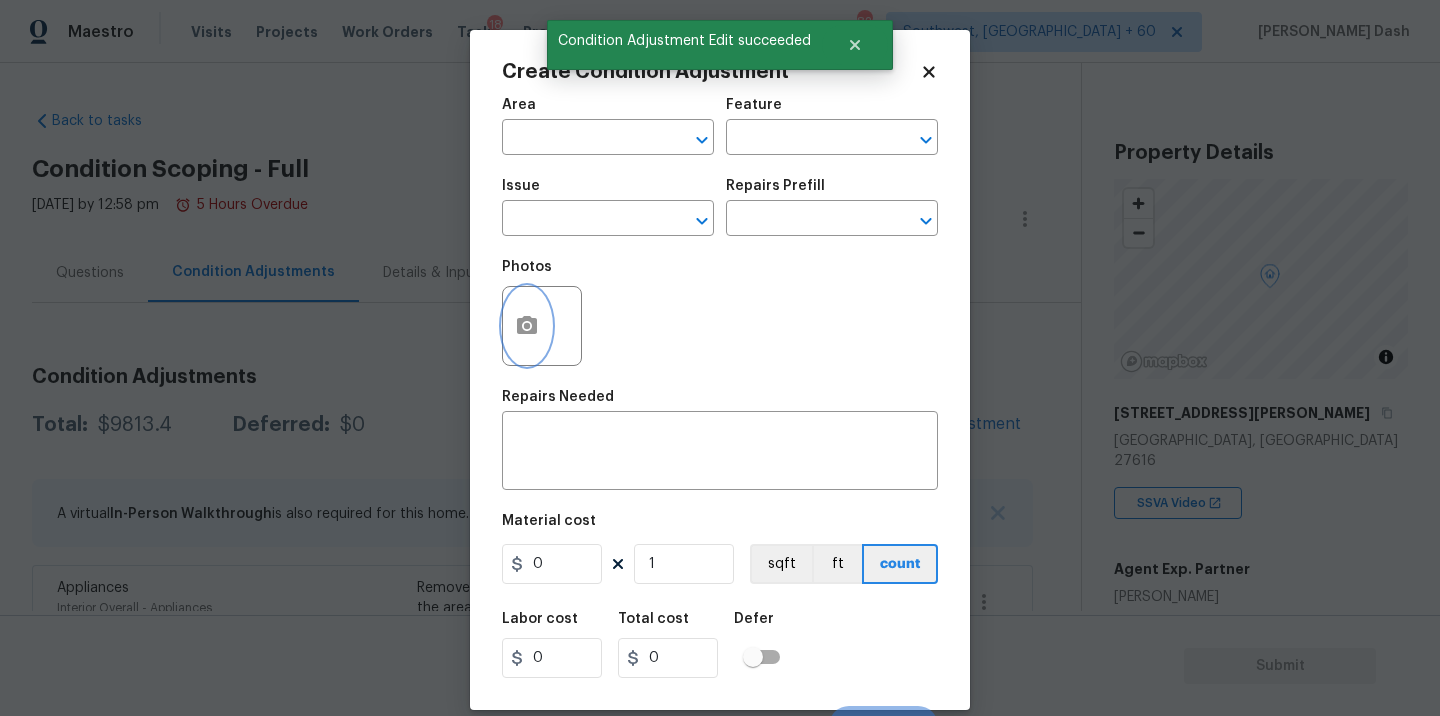 click 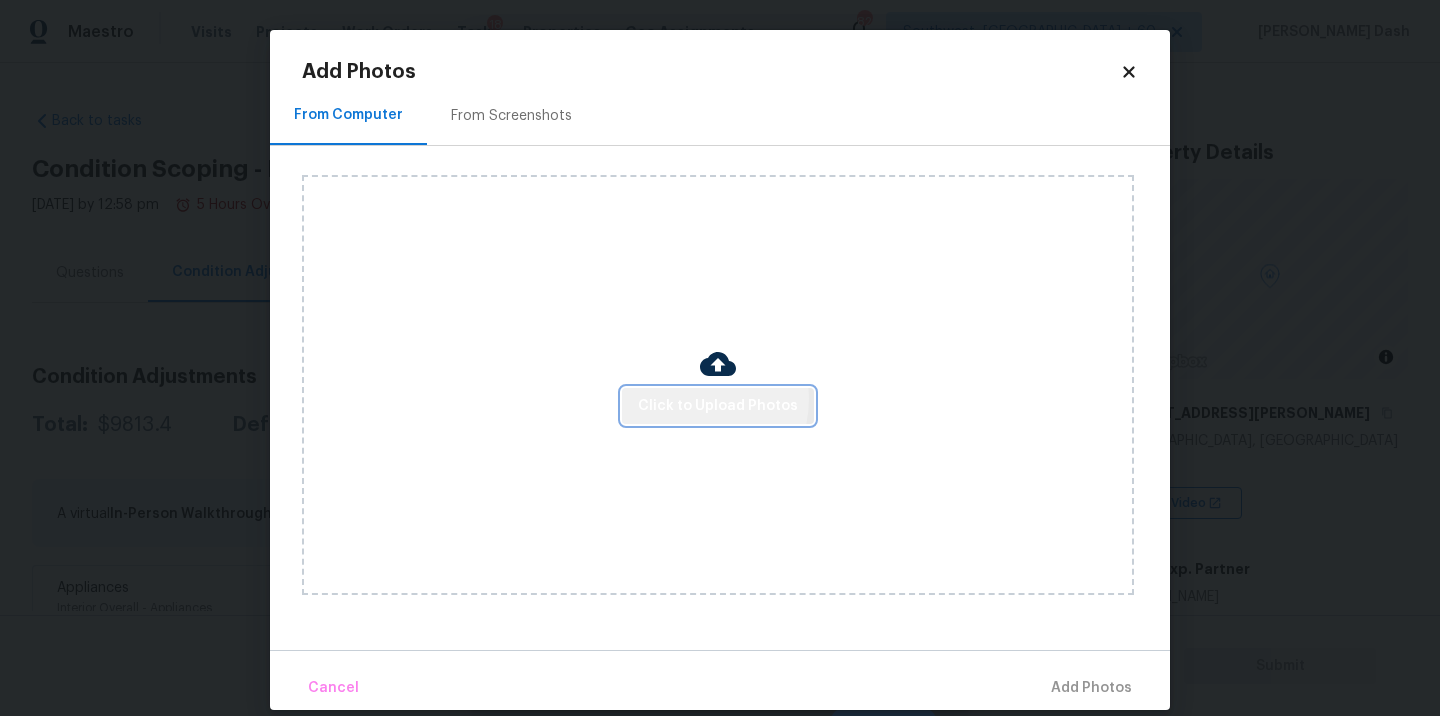 click on "Click to Upload Photos" at bounding box center [718, 406] 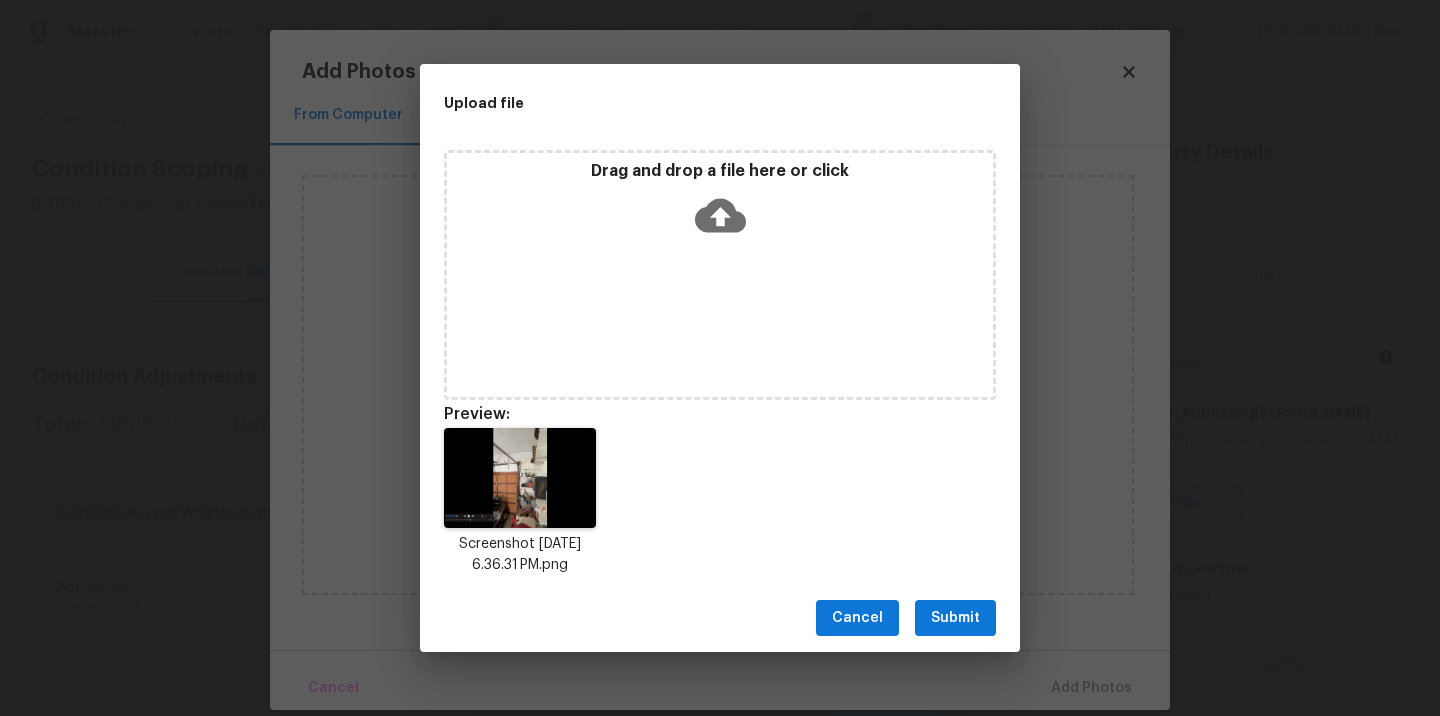 click on "Submit" at bounding box center [955, 618] 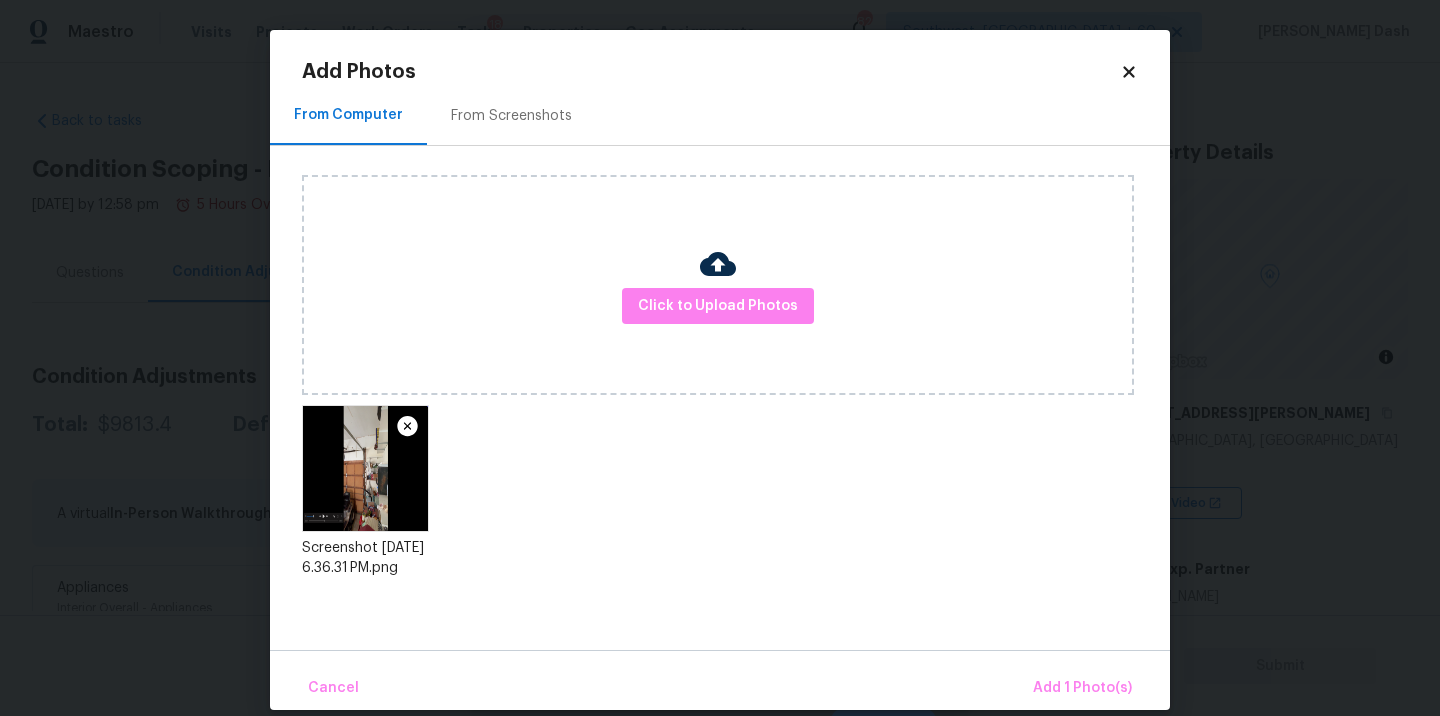 click on "Cancel Add 1 Photo(s)" at bounding box center [720, 680] 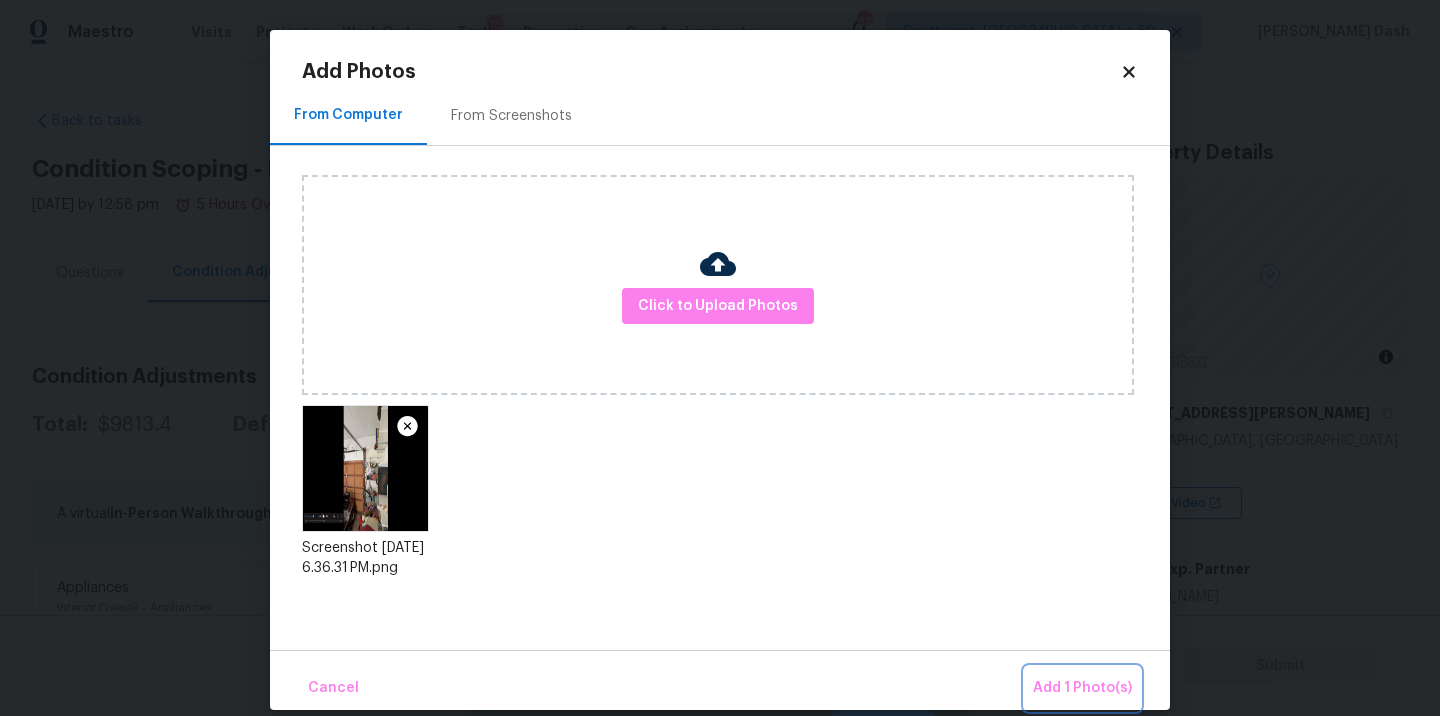 click on "Add 1 Photo(s)" at bounding box center (1082, 688) 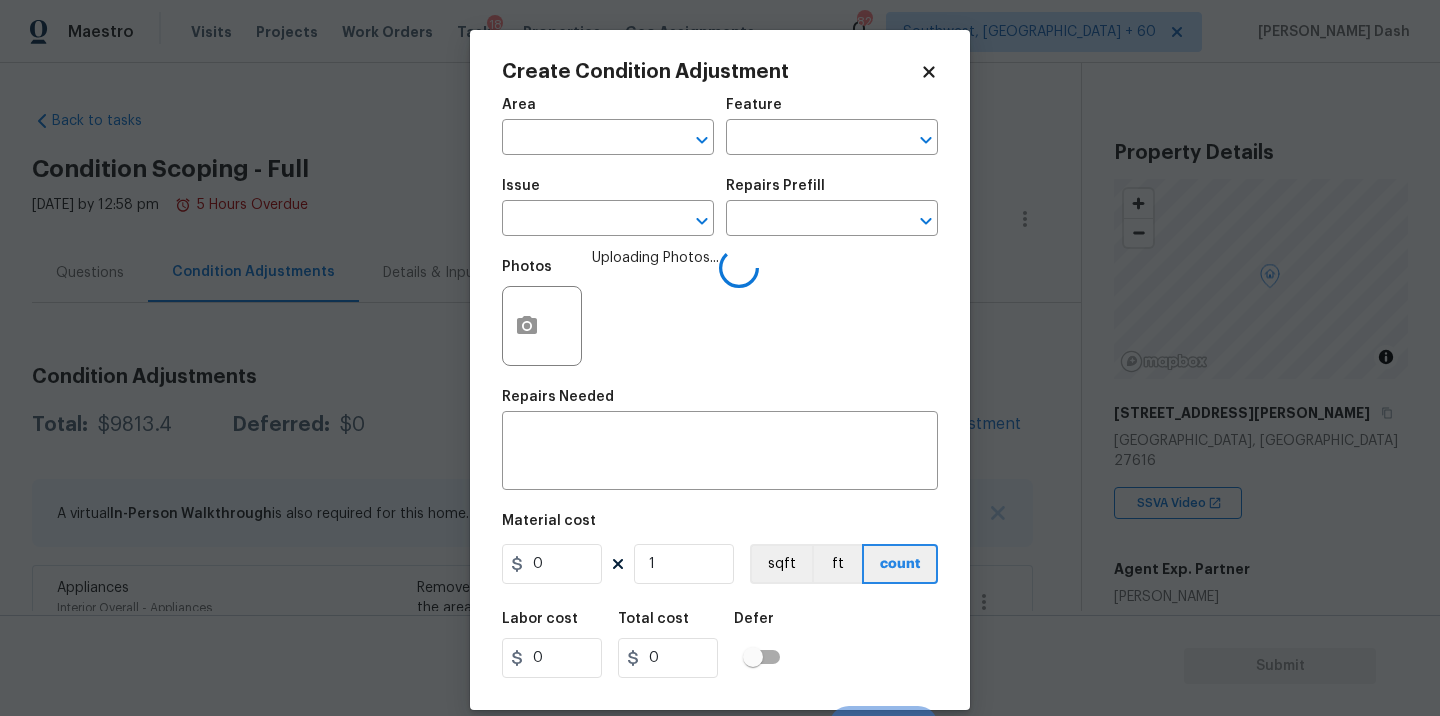 click on "Area ​" at bounding box center [608, 126] 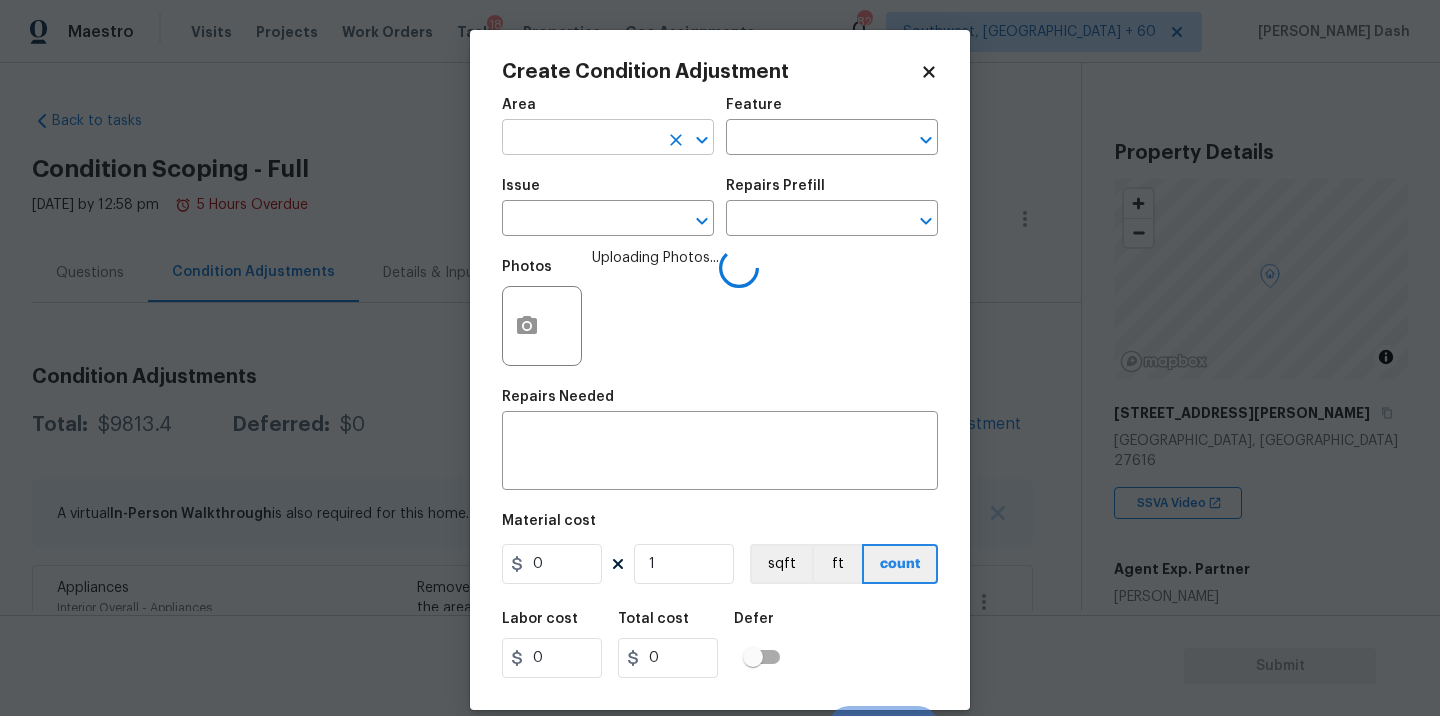 click at bounding box center [580, 139] 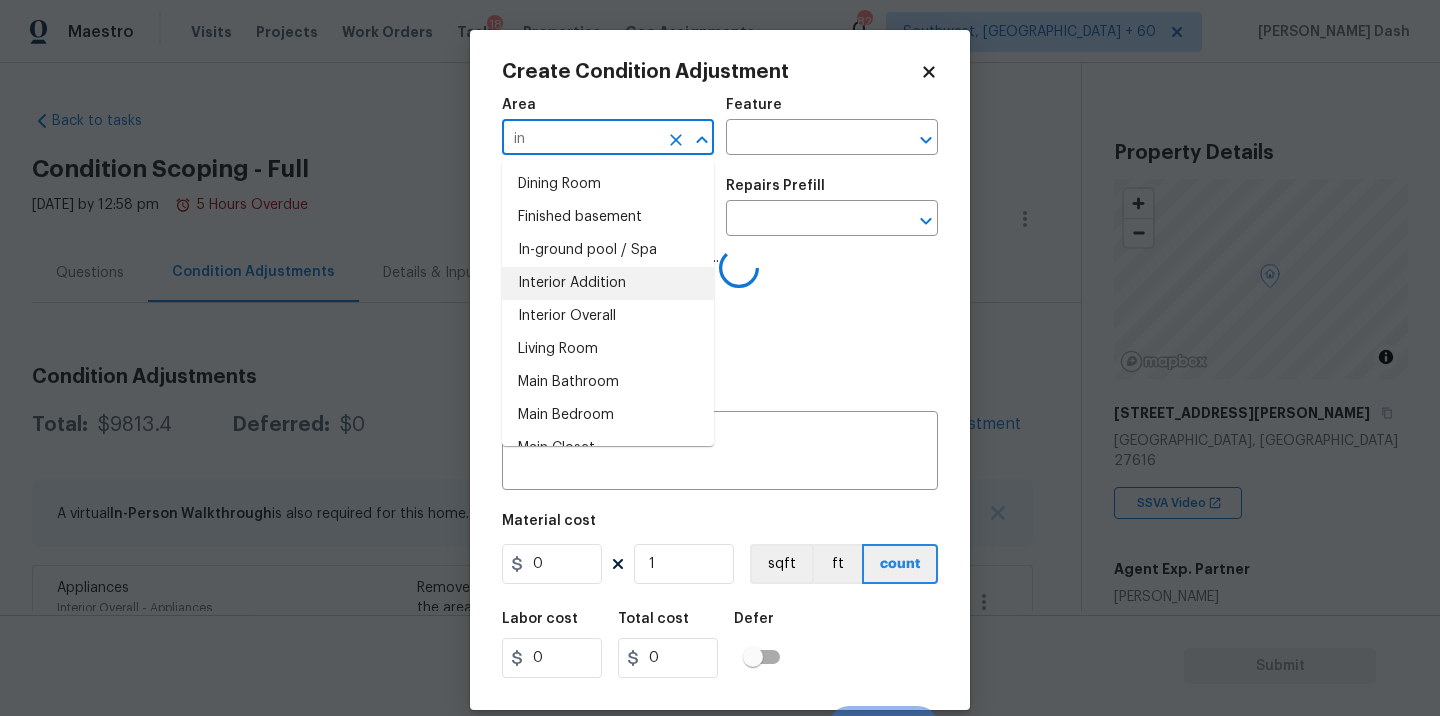 click on "Interior Overall" at bounding box center (608, 316) 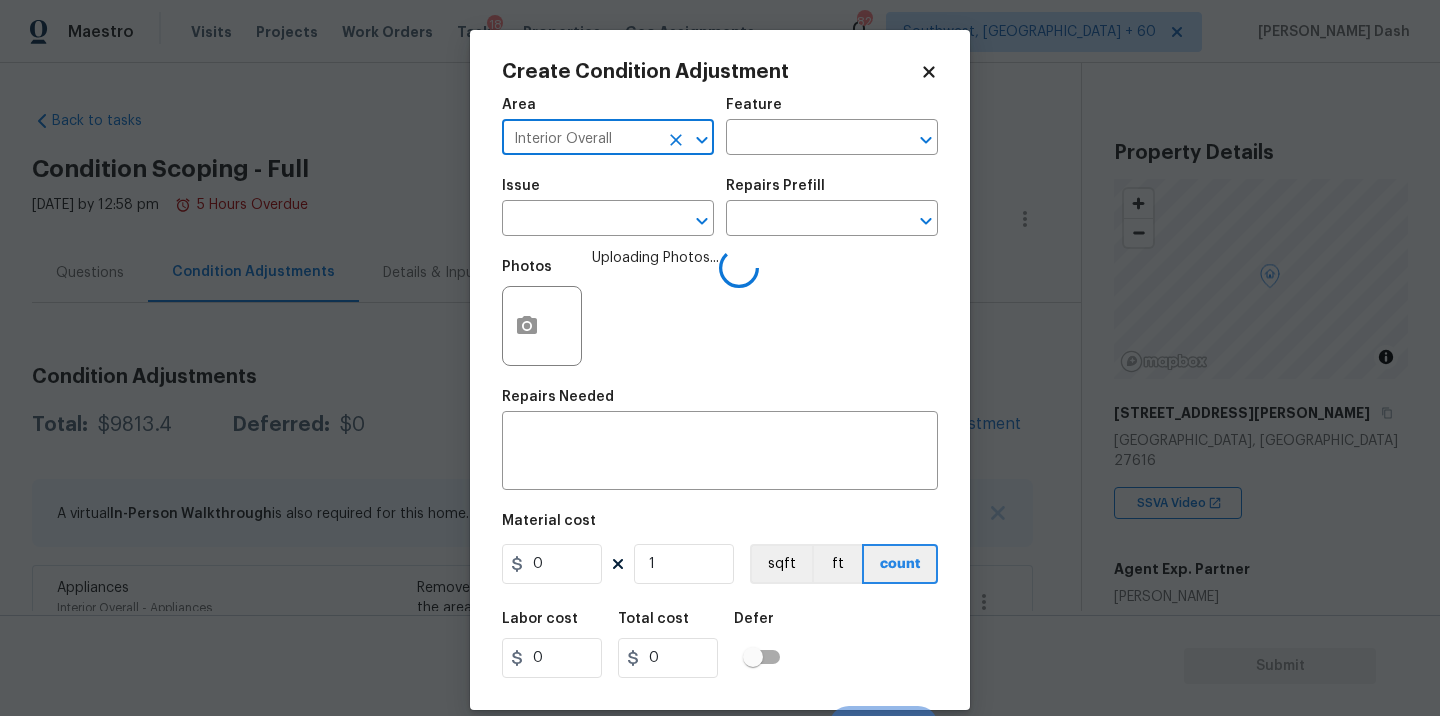 type on "Interior Overall" 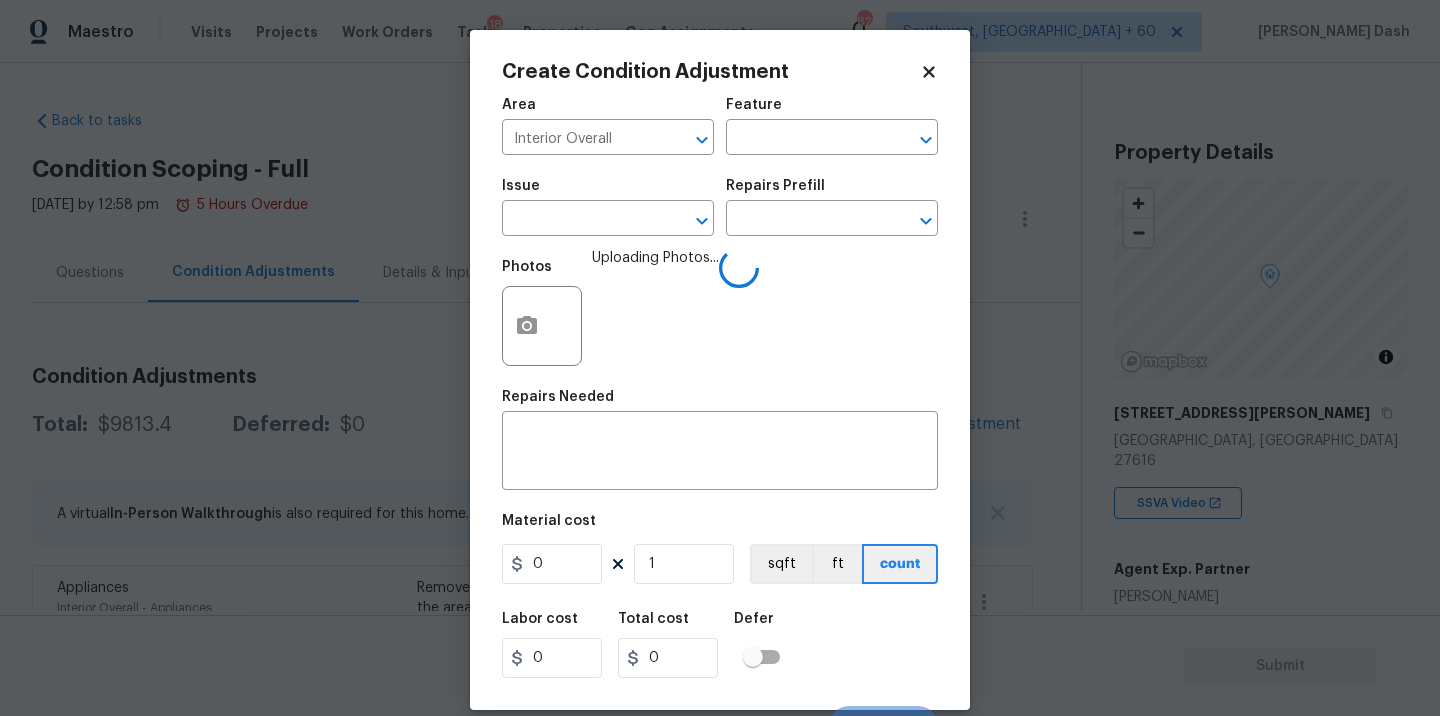 click on "Area Interior Overall ​ Feature ​" at bounding box center (720, 126) 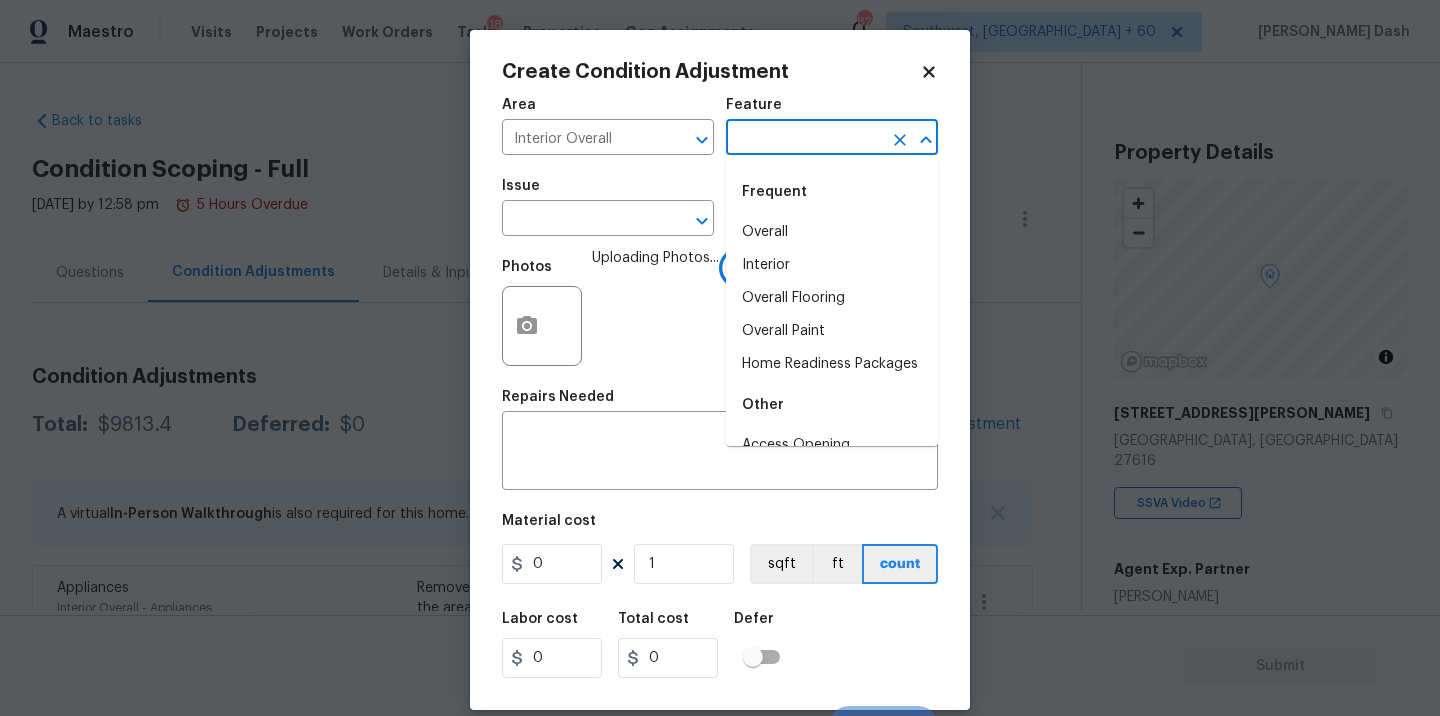 click at bounding box center [804, 139] 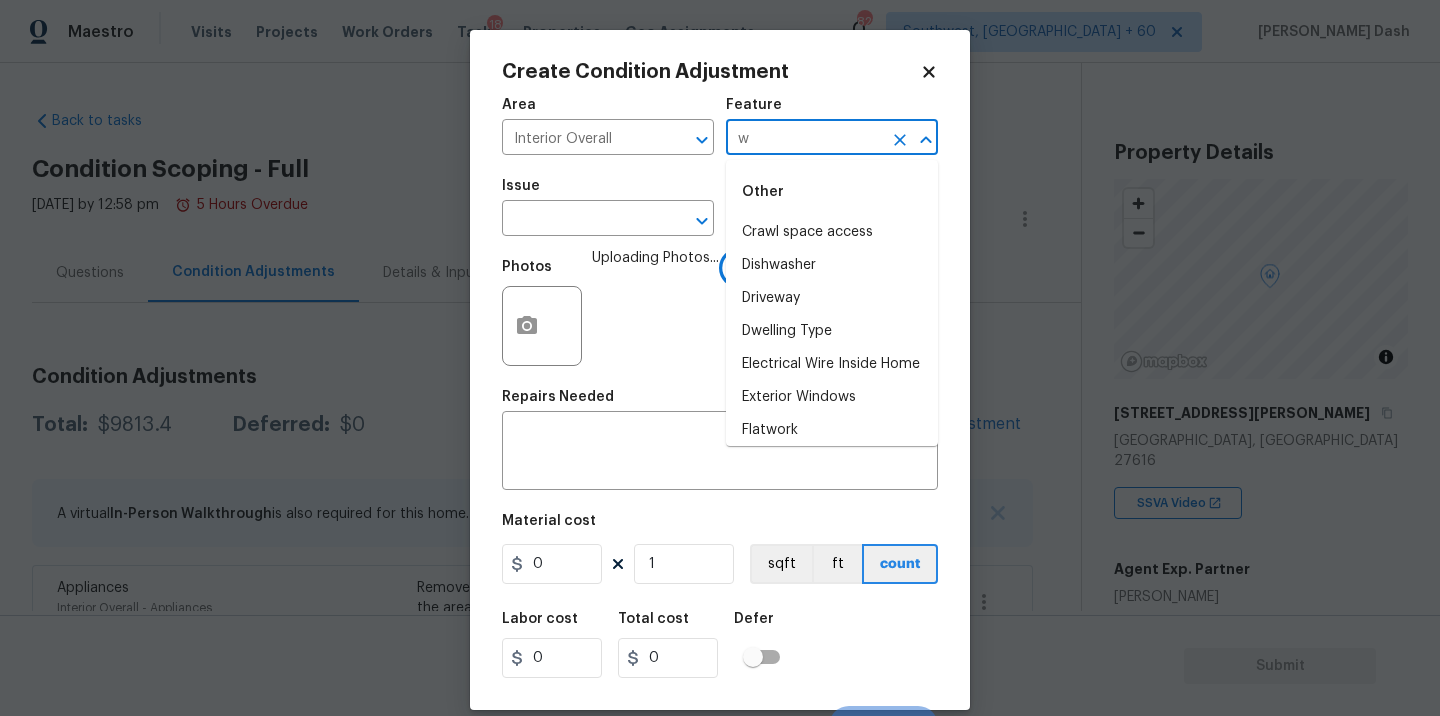 type on "wa" 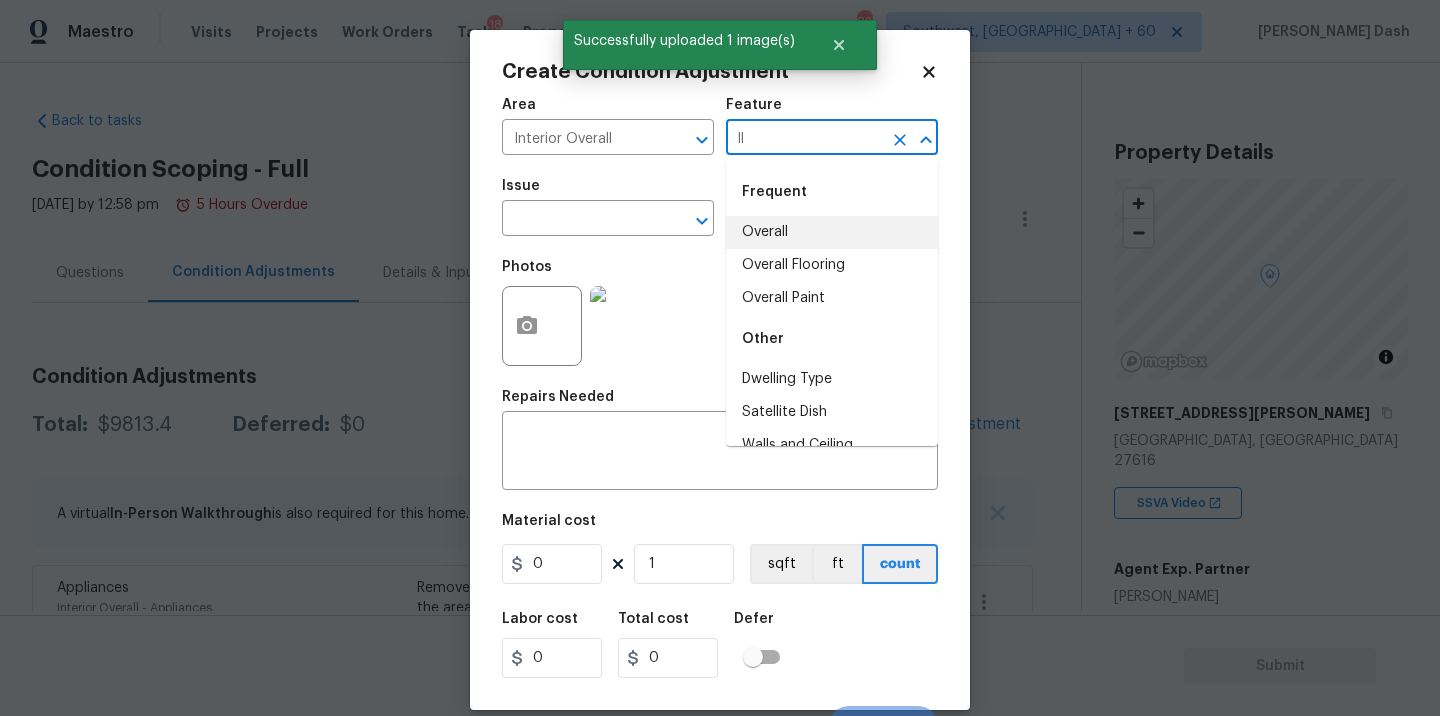 type on "llw" 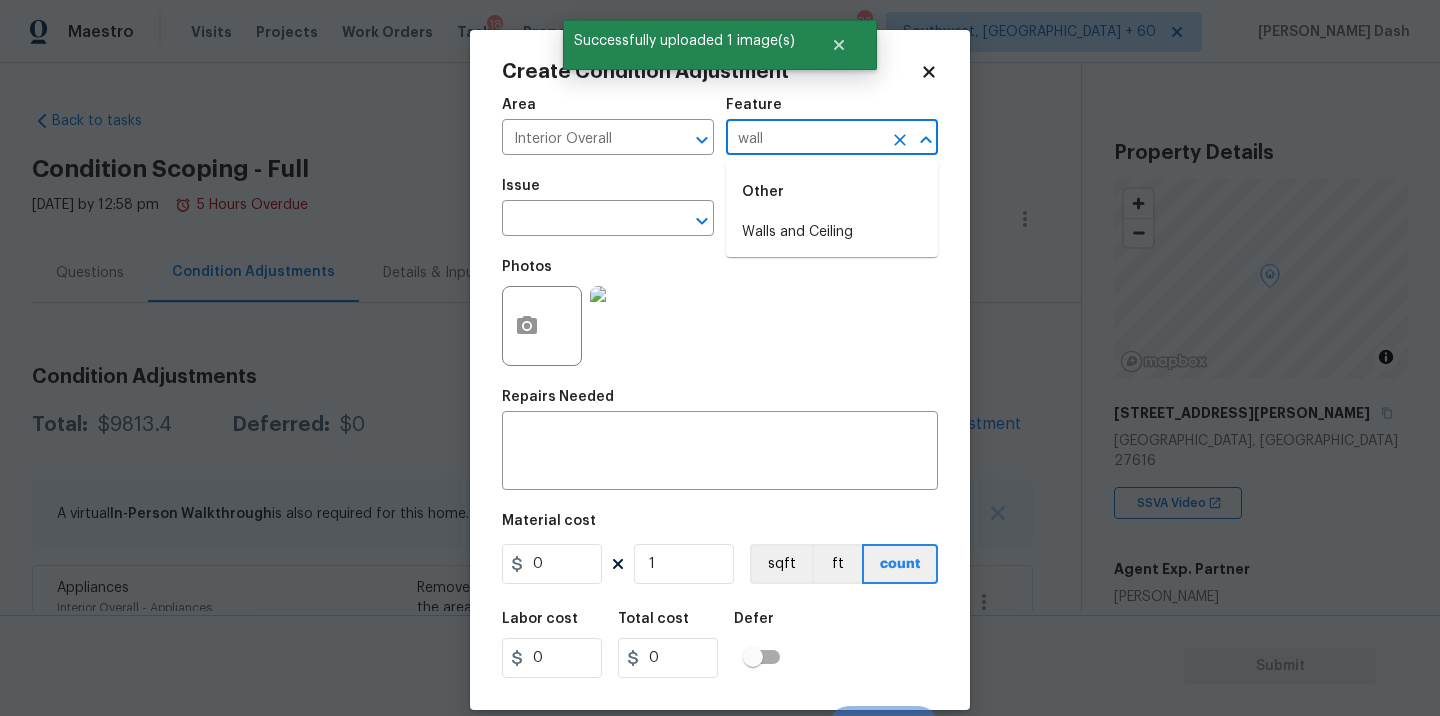 click on "Walls and Ceiling" at bounding box center (832, 232) 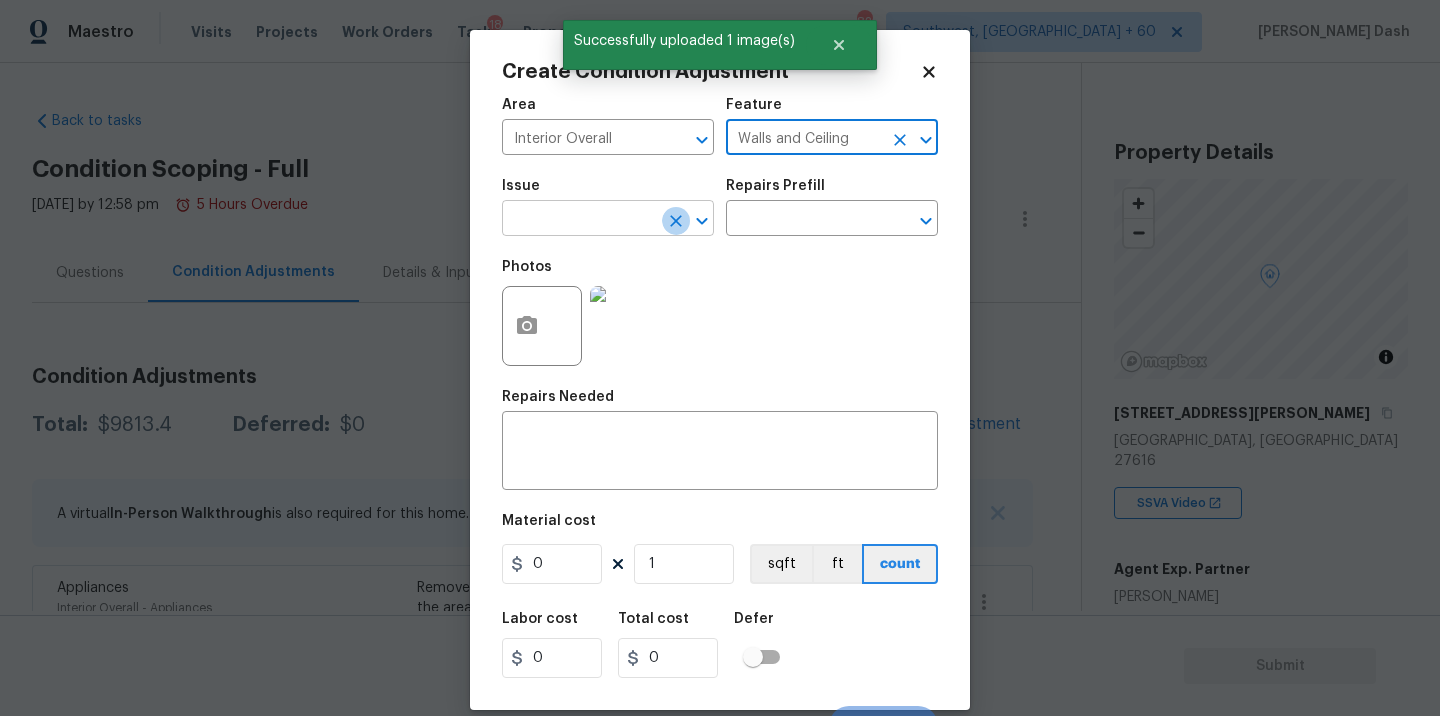 click at bounding box center [676, 221] 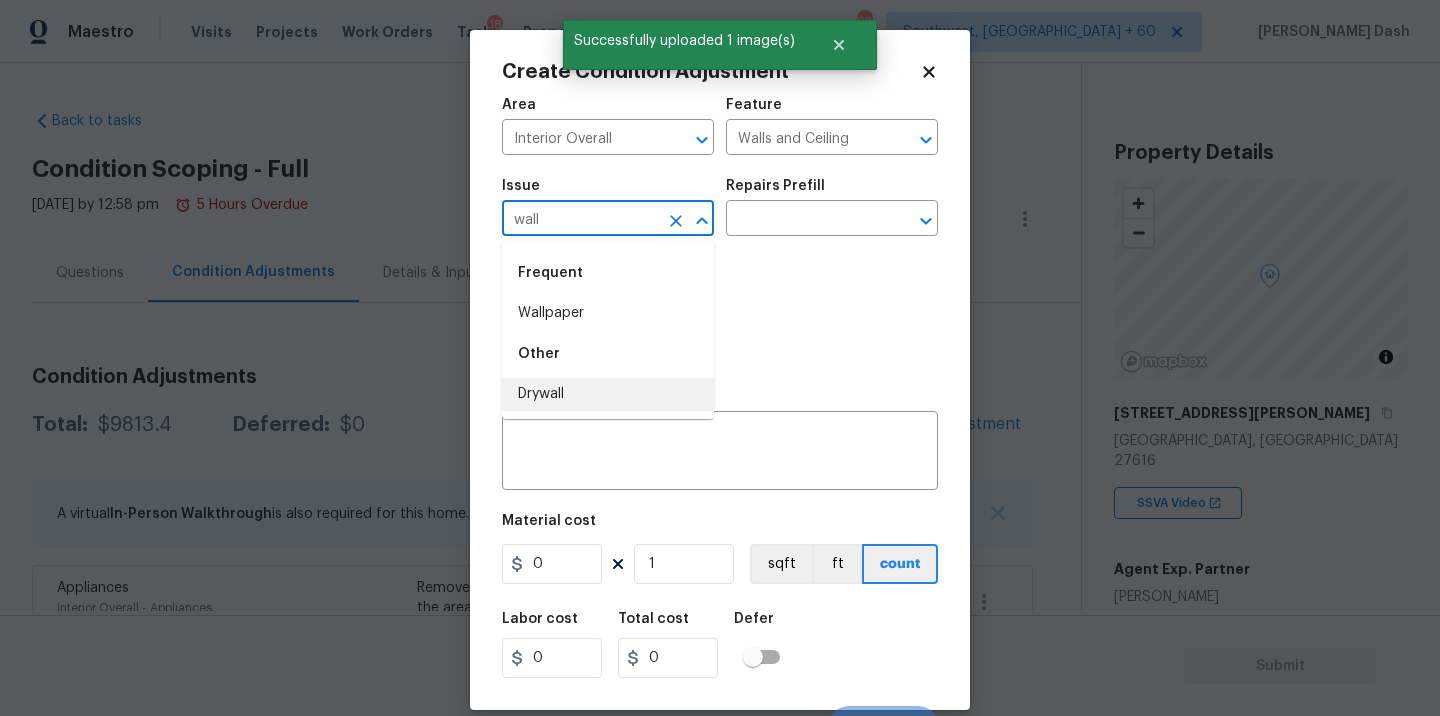 click on "Drywall" at bounding box center [608, 394] 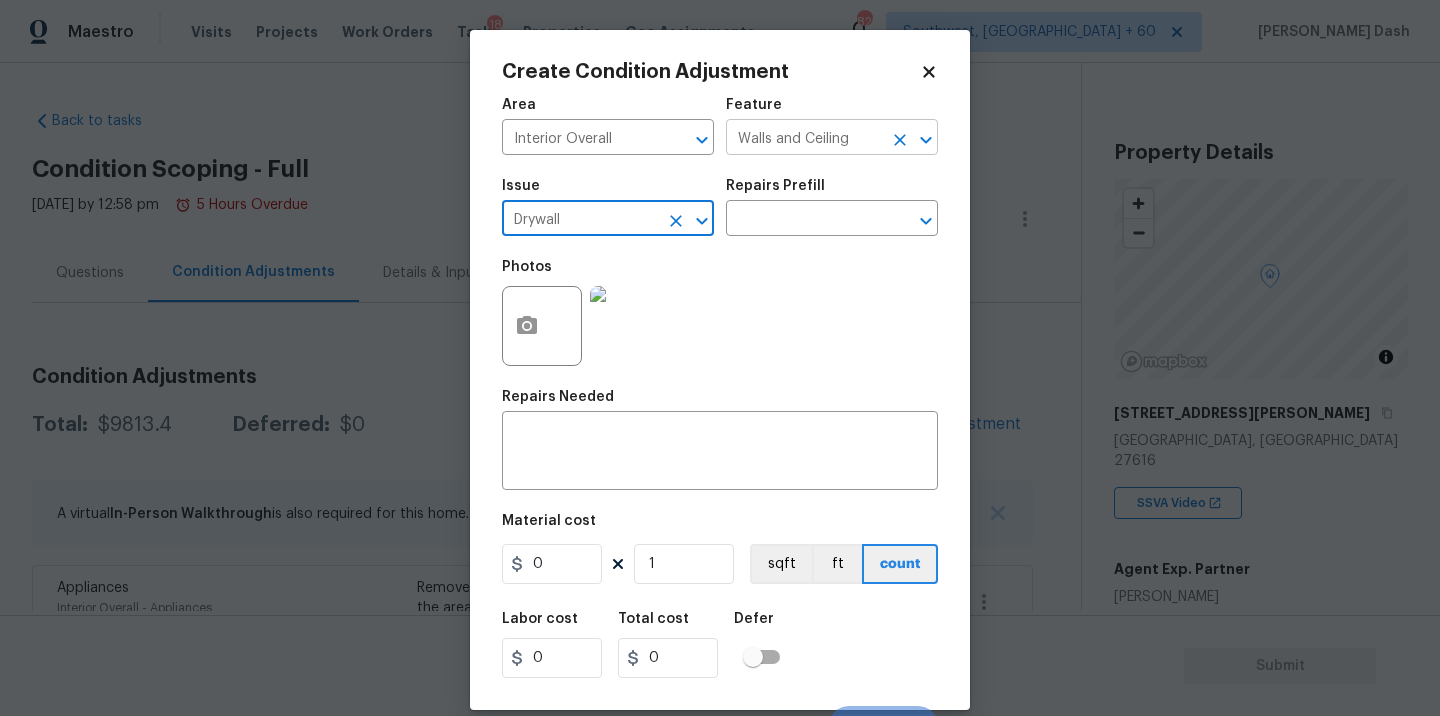 type on "Drywall" 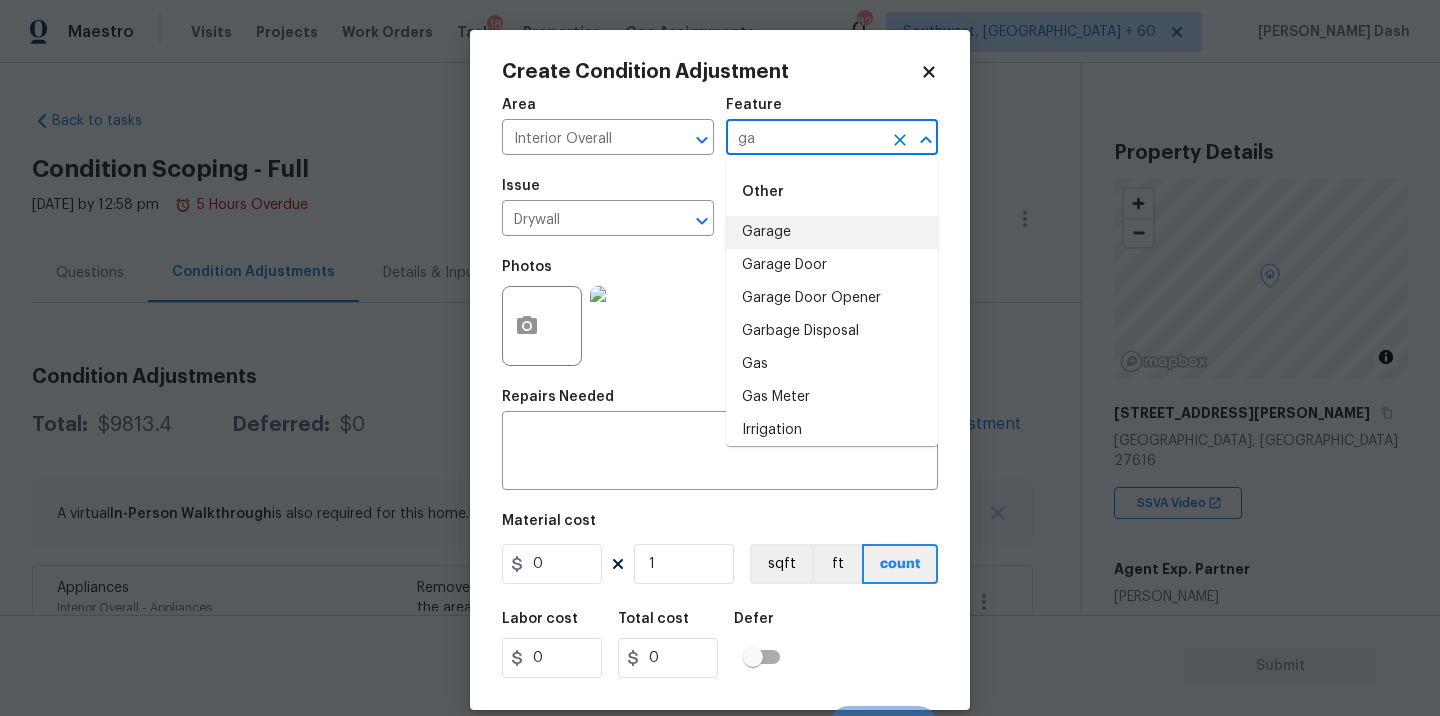 click on "Garage" at bounding box center (832, 232) 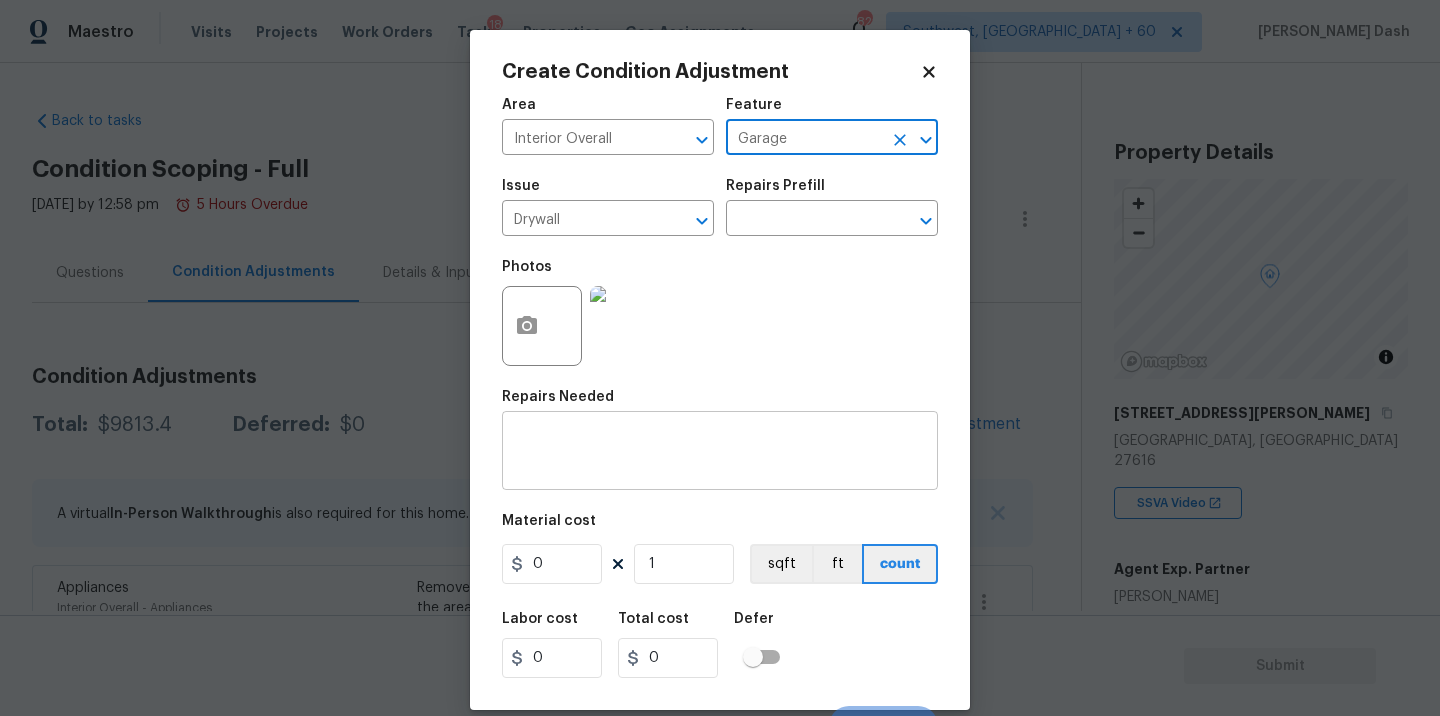 type on "Garage" 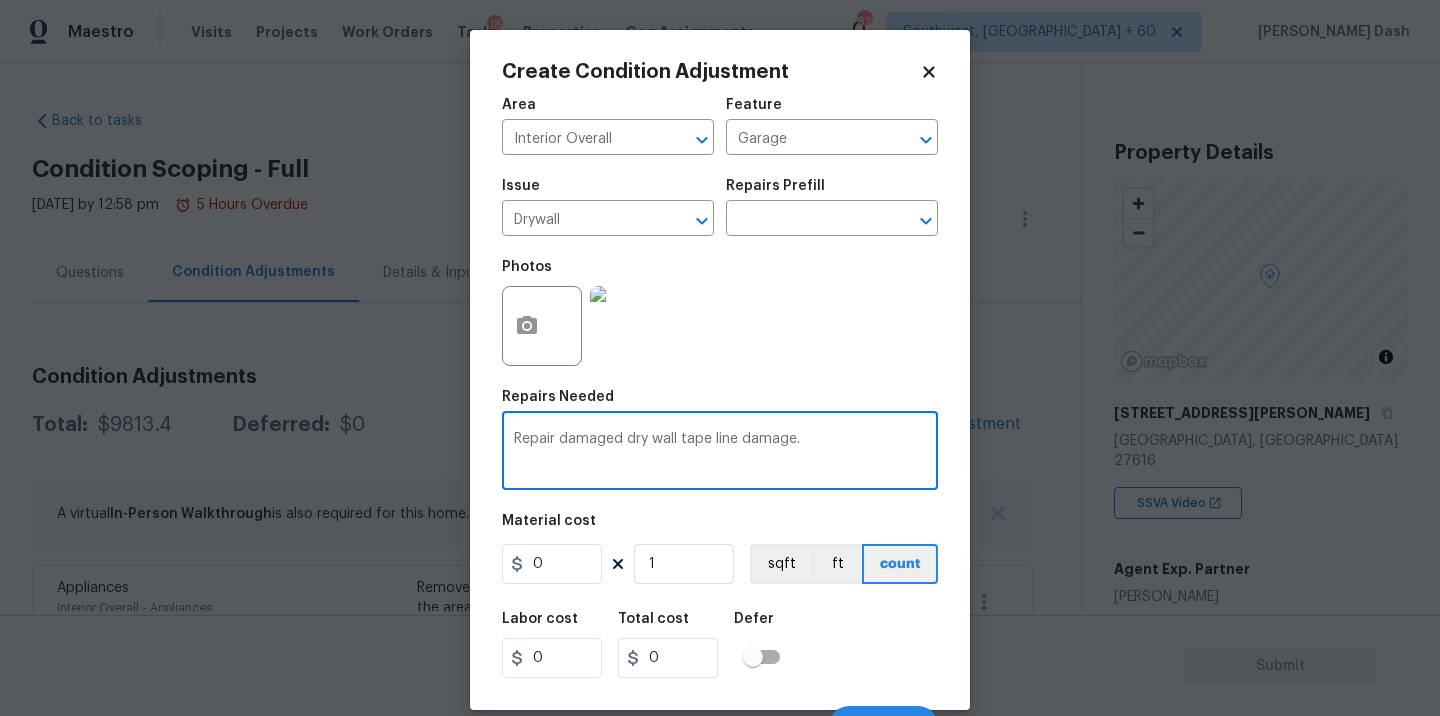 type on "Repair damaged dry wall tape line damage." 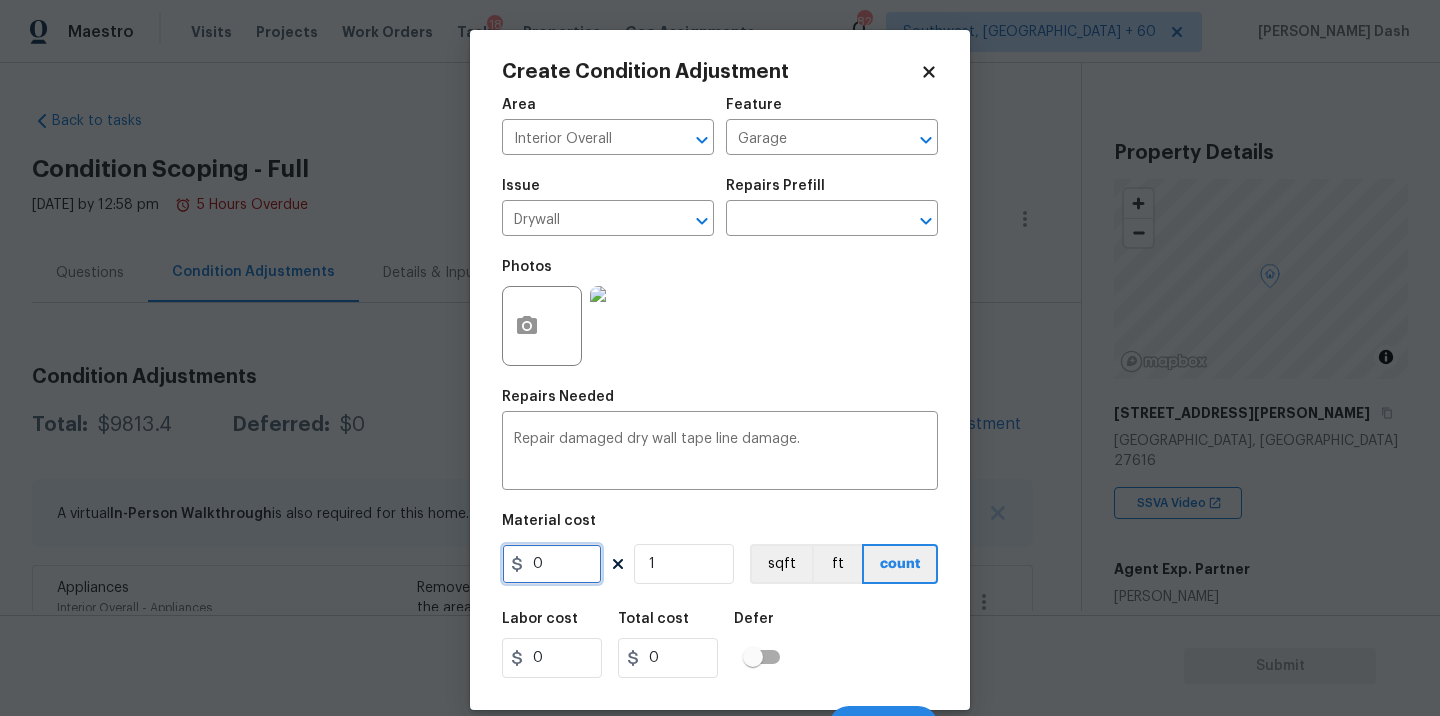 click on "0" at bounding box center [552, 564] 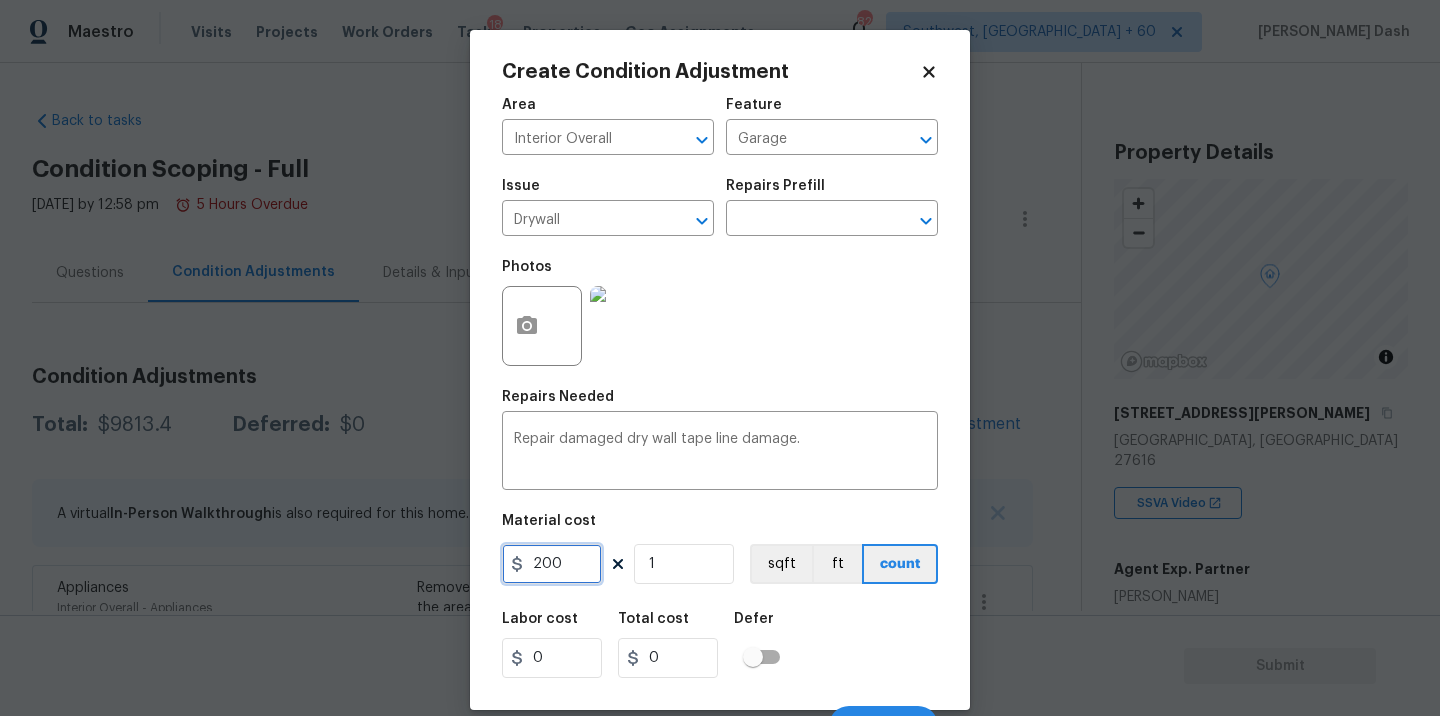 type on "200" 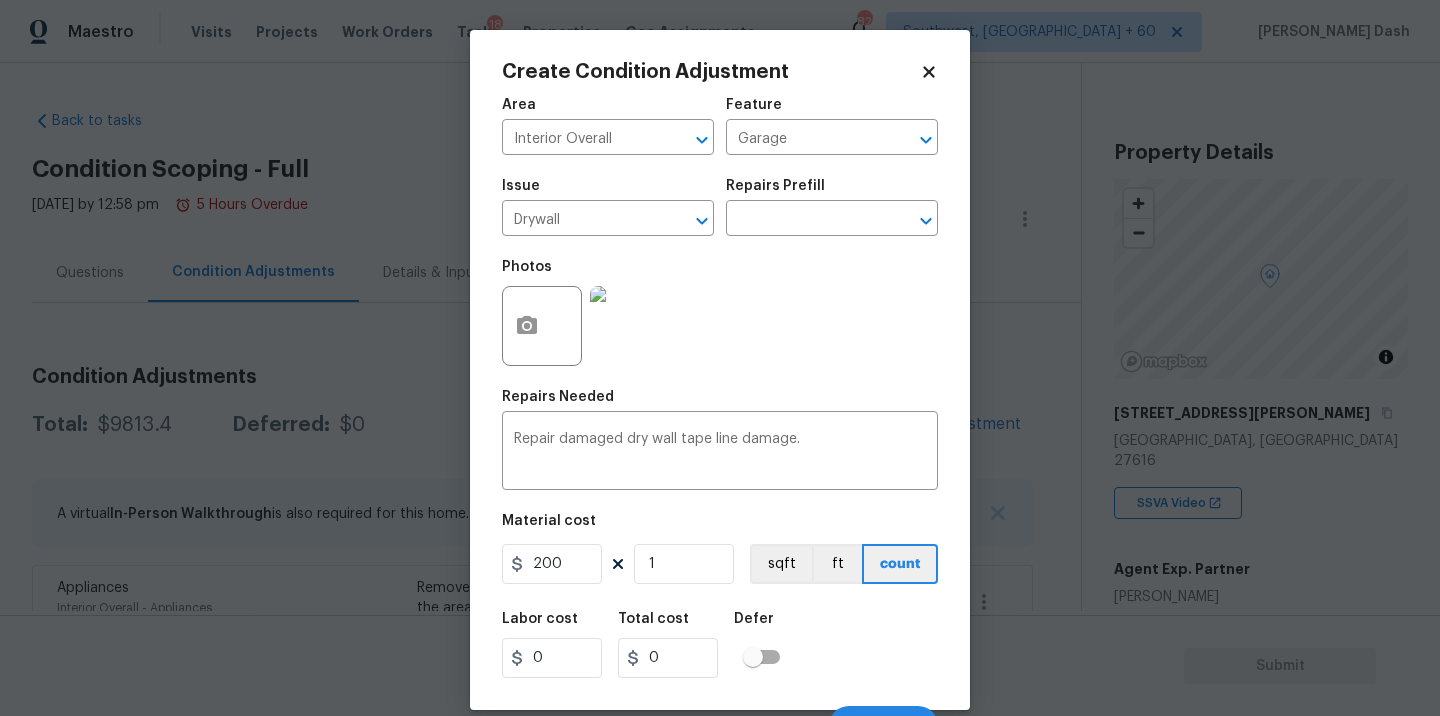 type on "200" 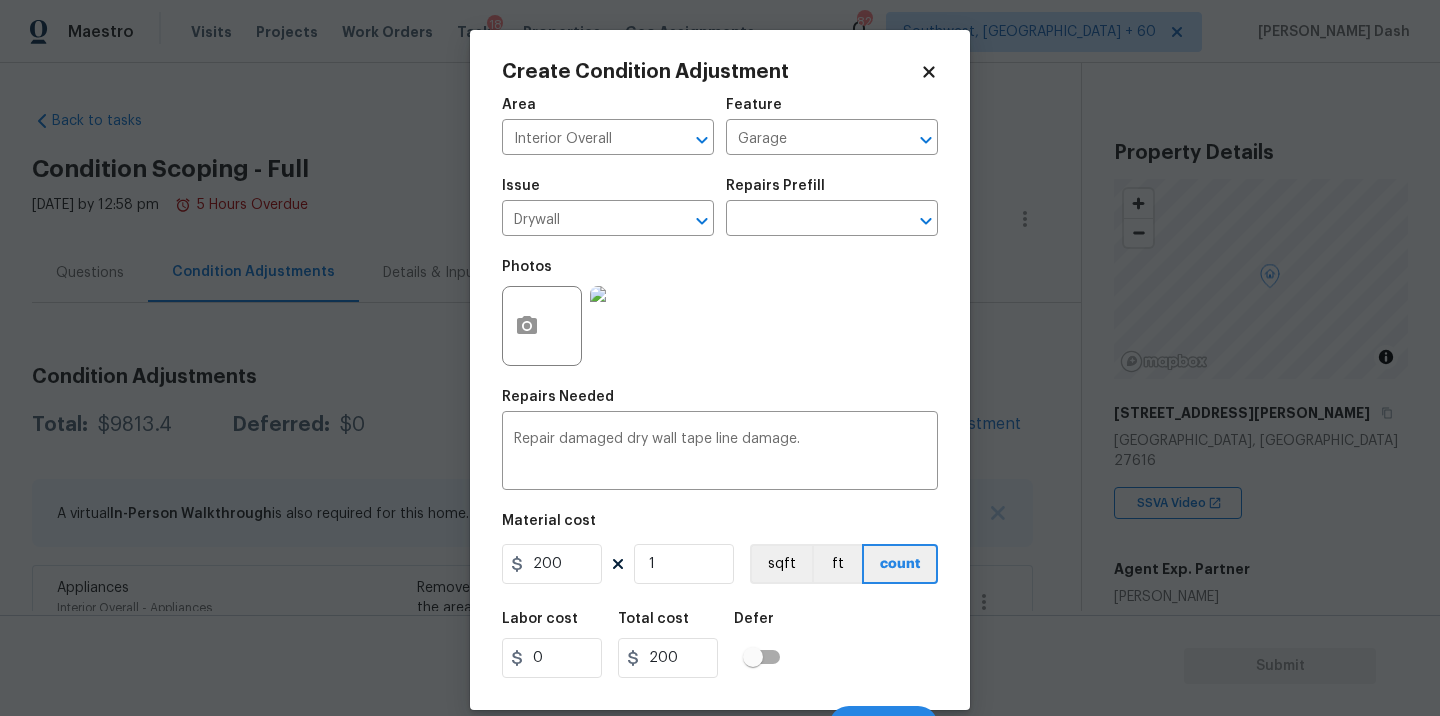 click on "Labor cost 0 Total cost 200 Defer" at bounding box center [720, 645] 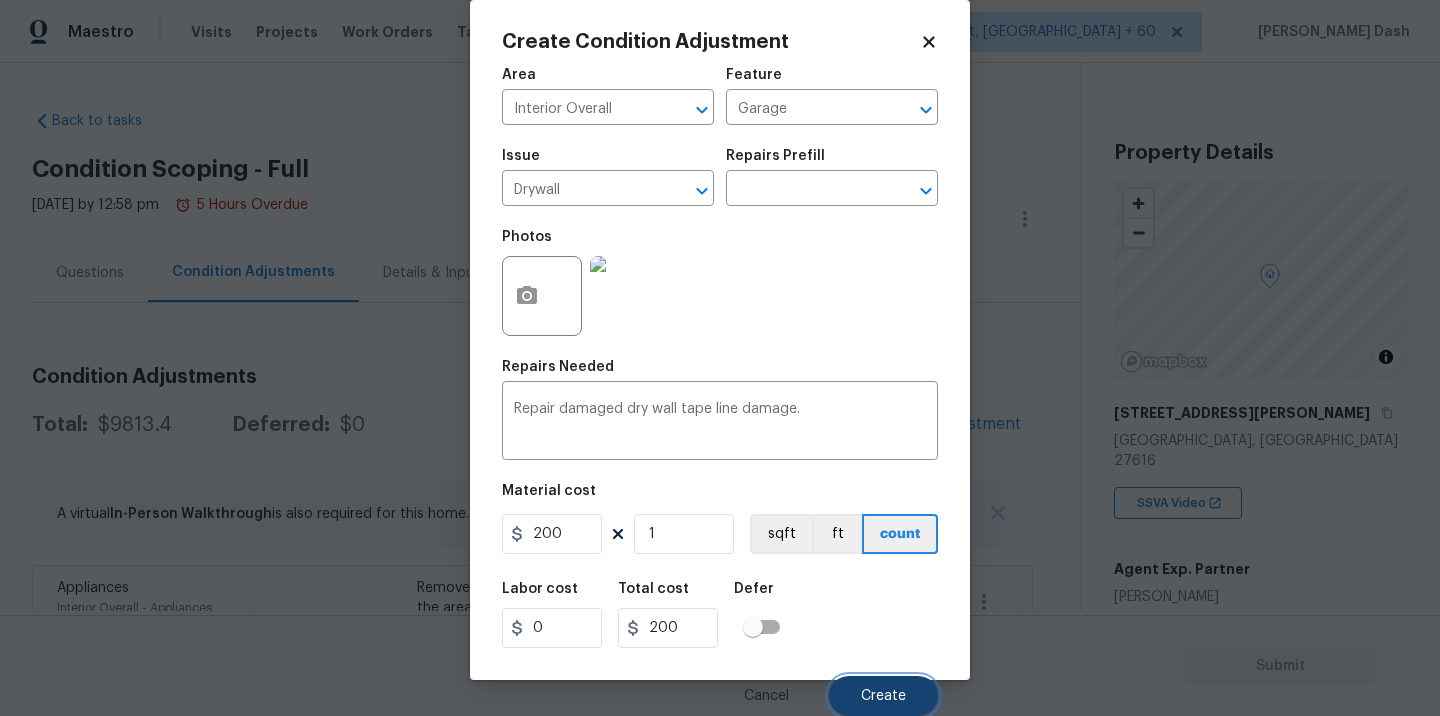 click on "Create" at bounding box center [883, 696] 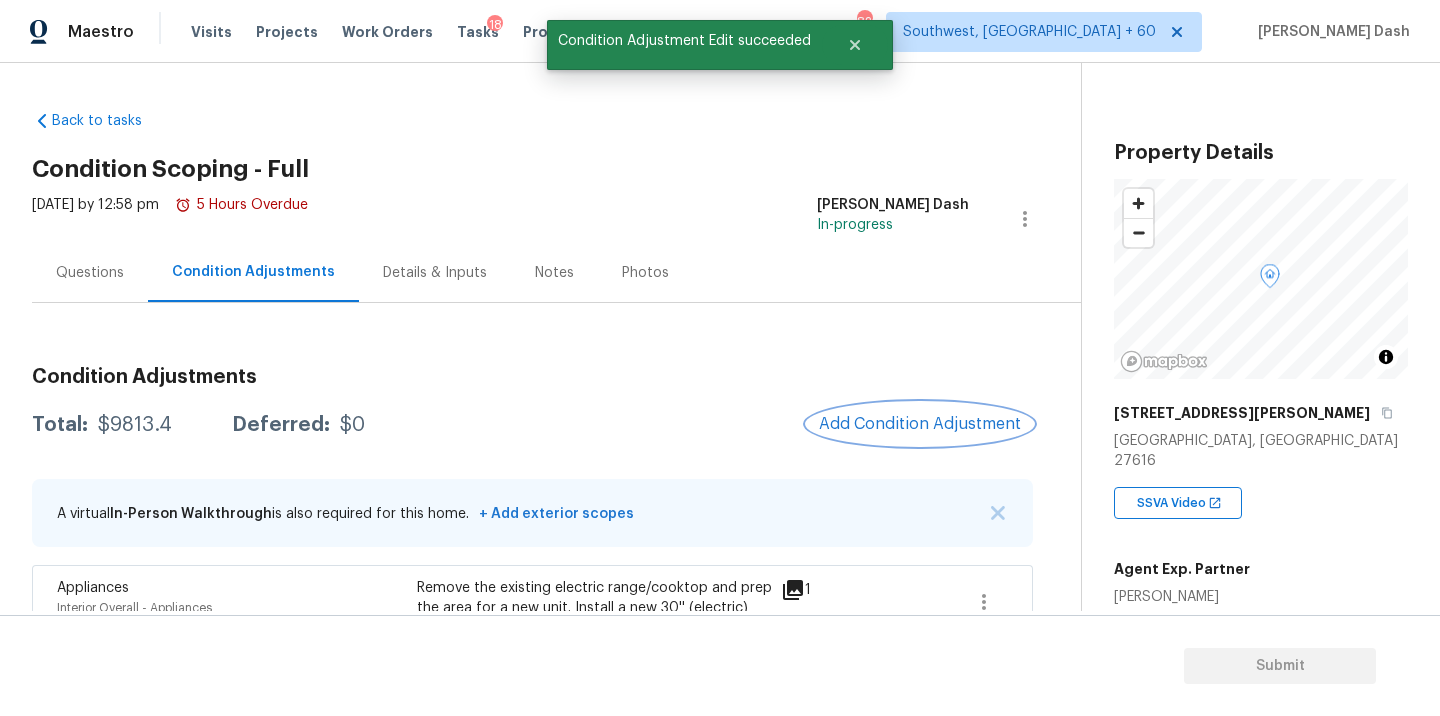 scroll, scrollTop: 0, scrollLeft: 0, axis: both 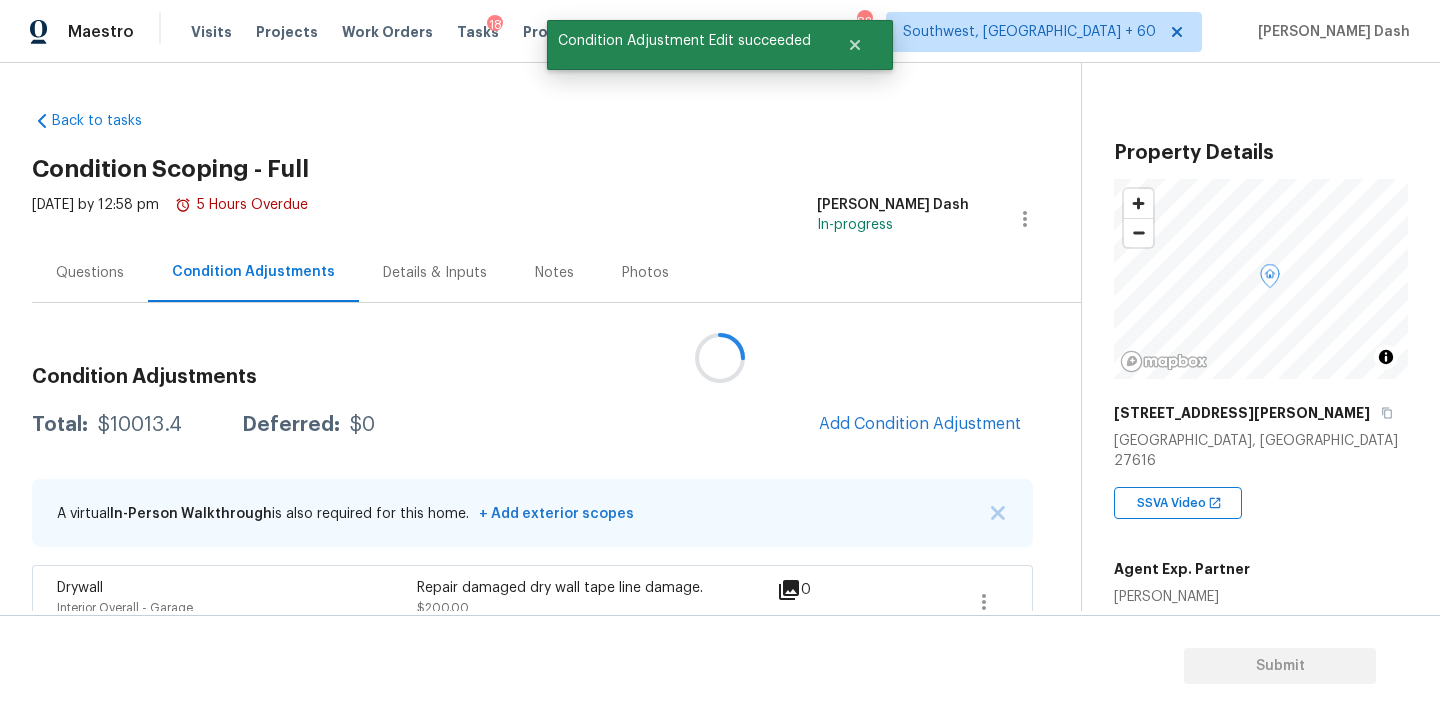click at bounding box center [720, 358] 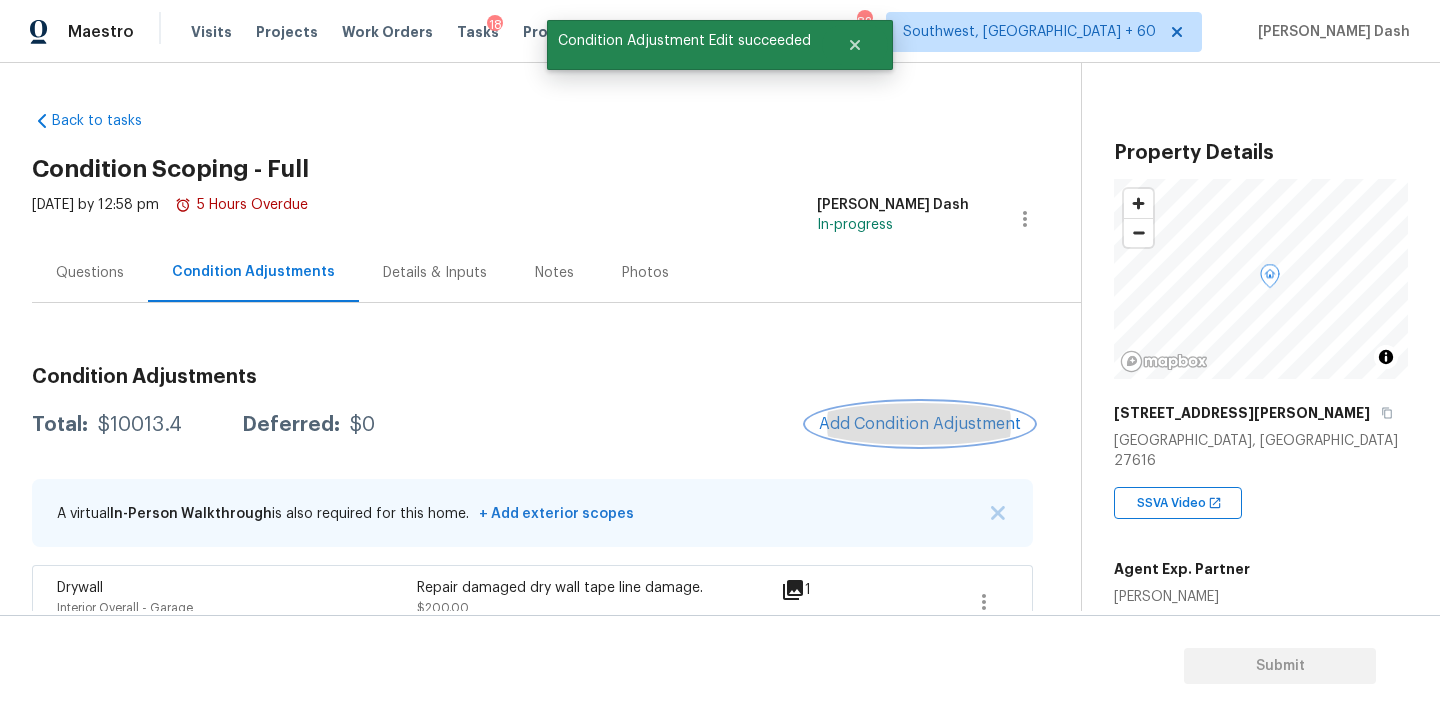 click on "Add Condition Adjustment" at bounding box center [920, 424] 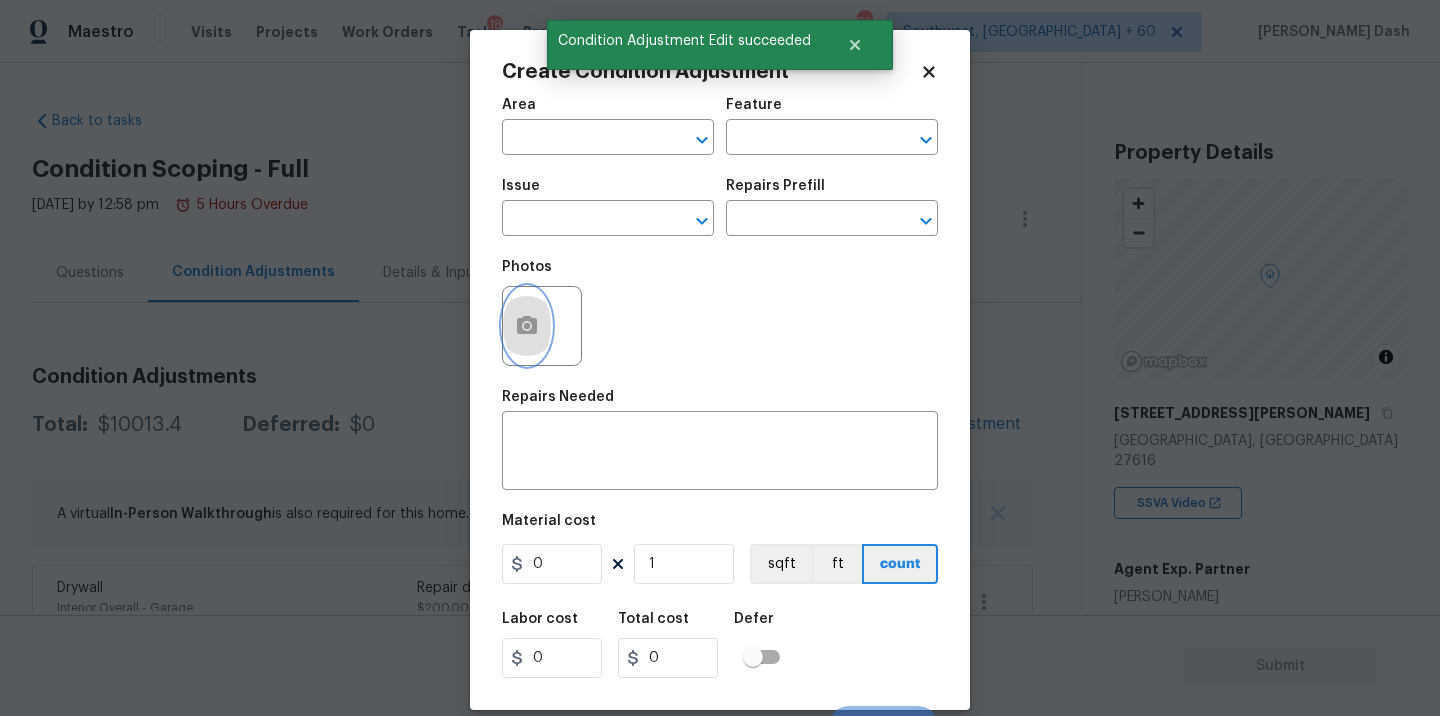 click at bounding box center [527, 326] 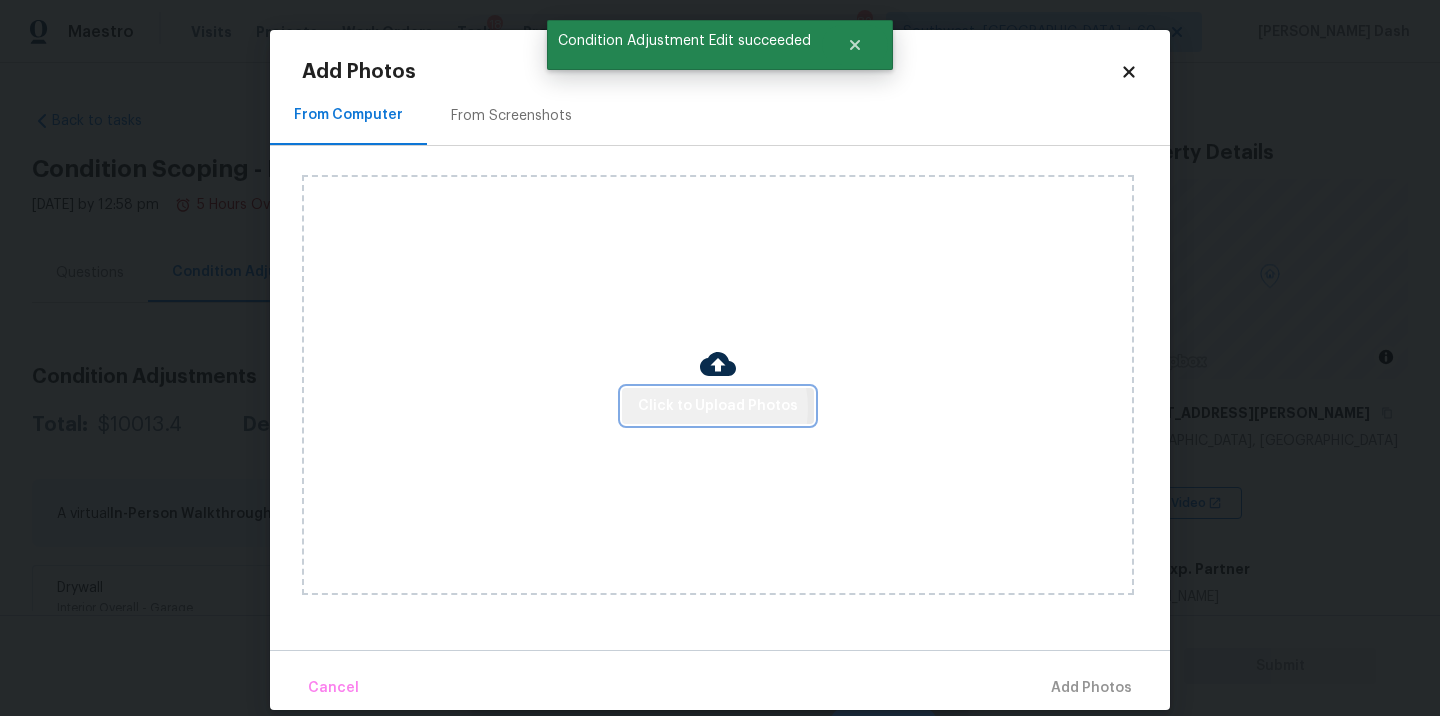 click on "Click to Upload Photos" at bounding box center (718, 406) 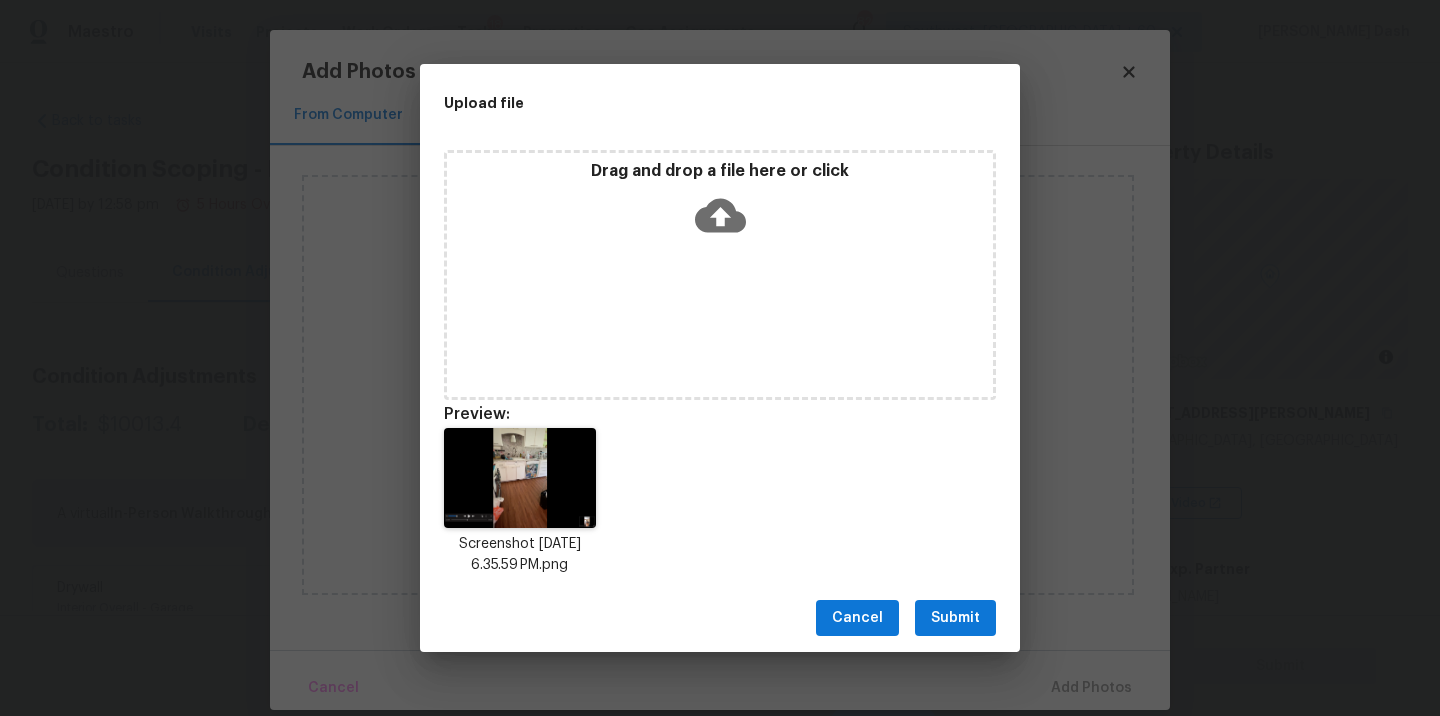 click on "Submit" at bounding box center (955, 618) 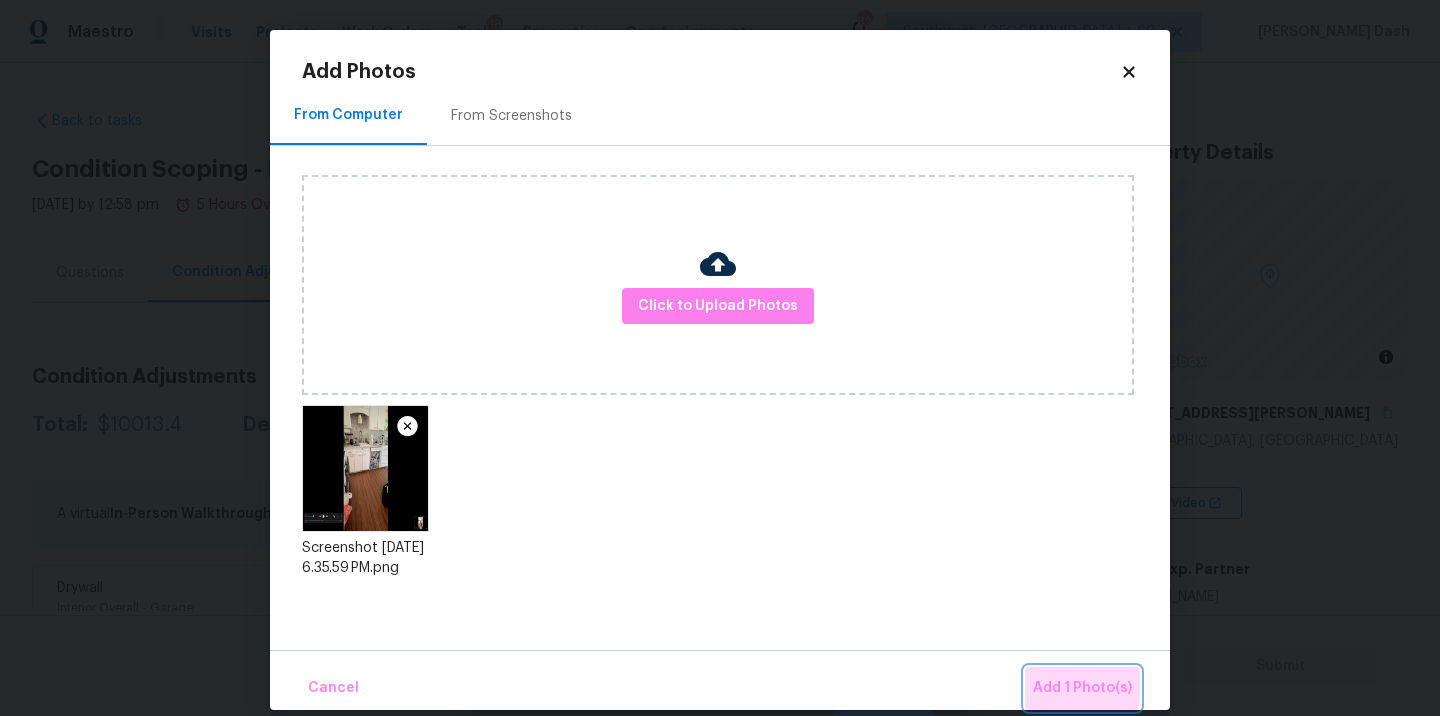 click on "Add 1 Photo(s)" at bounding box center [1082, 688] 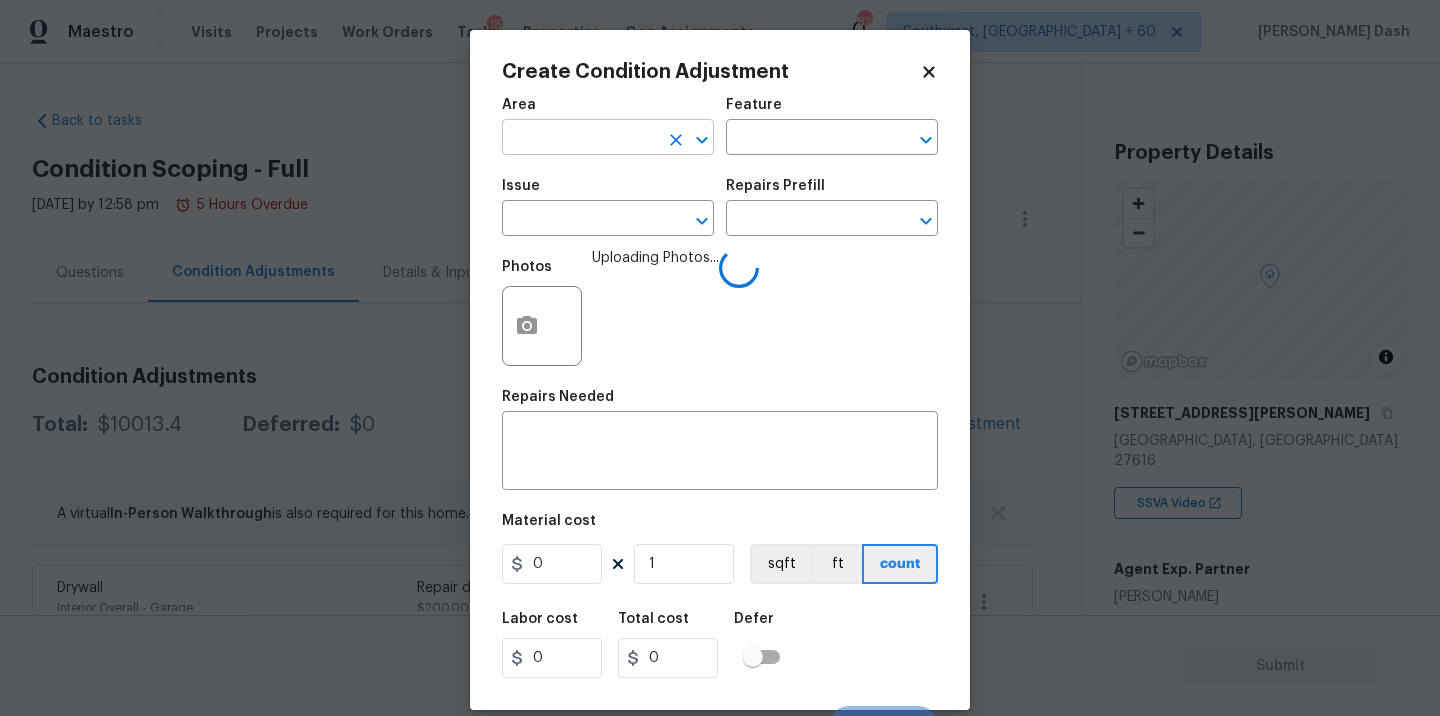 click at bounding box center [580, 139] 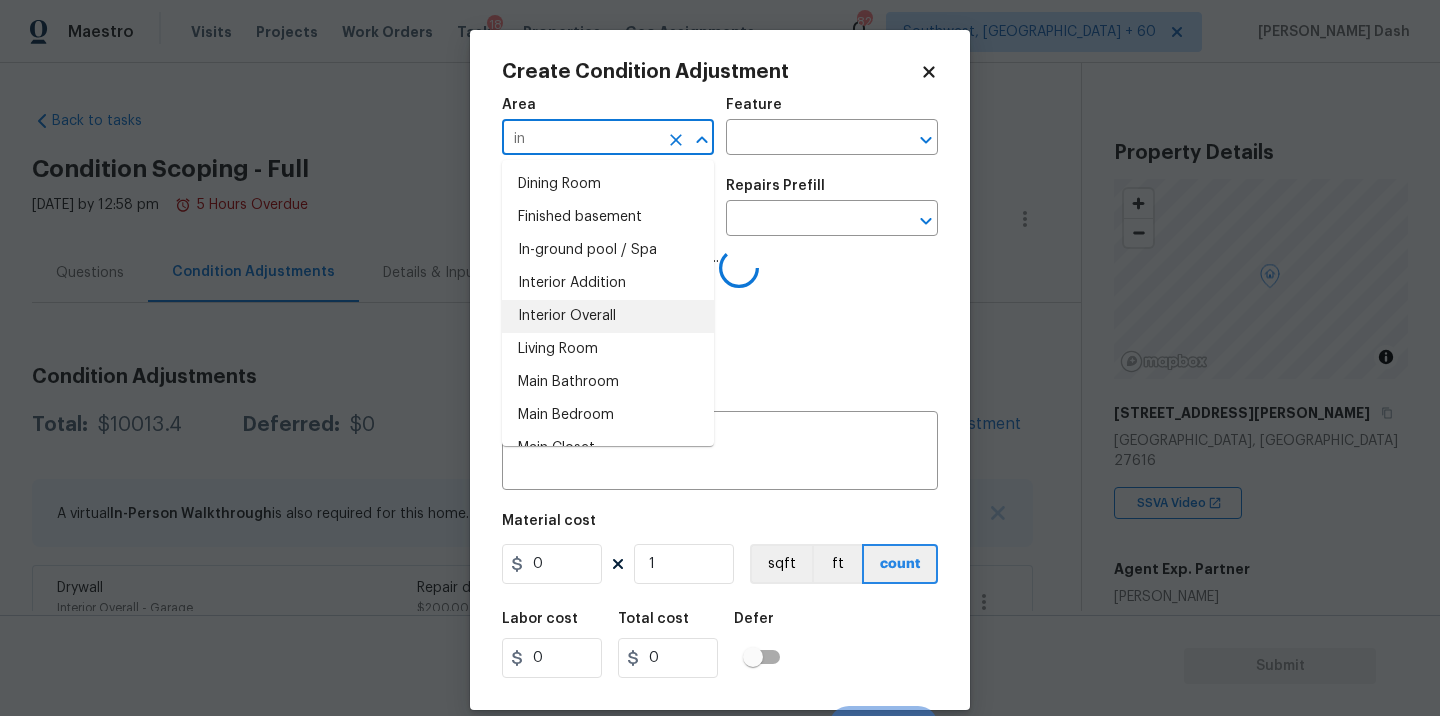 click on "Interior Overall" at bounding box center (608, 316) 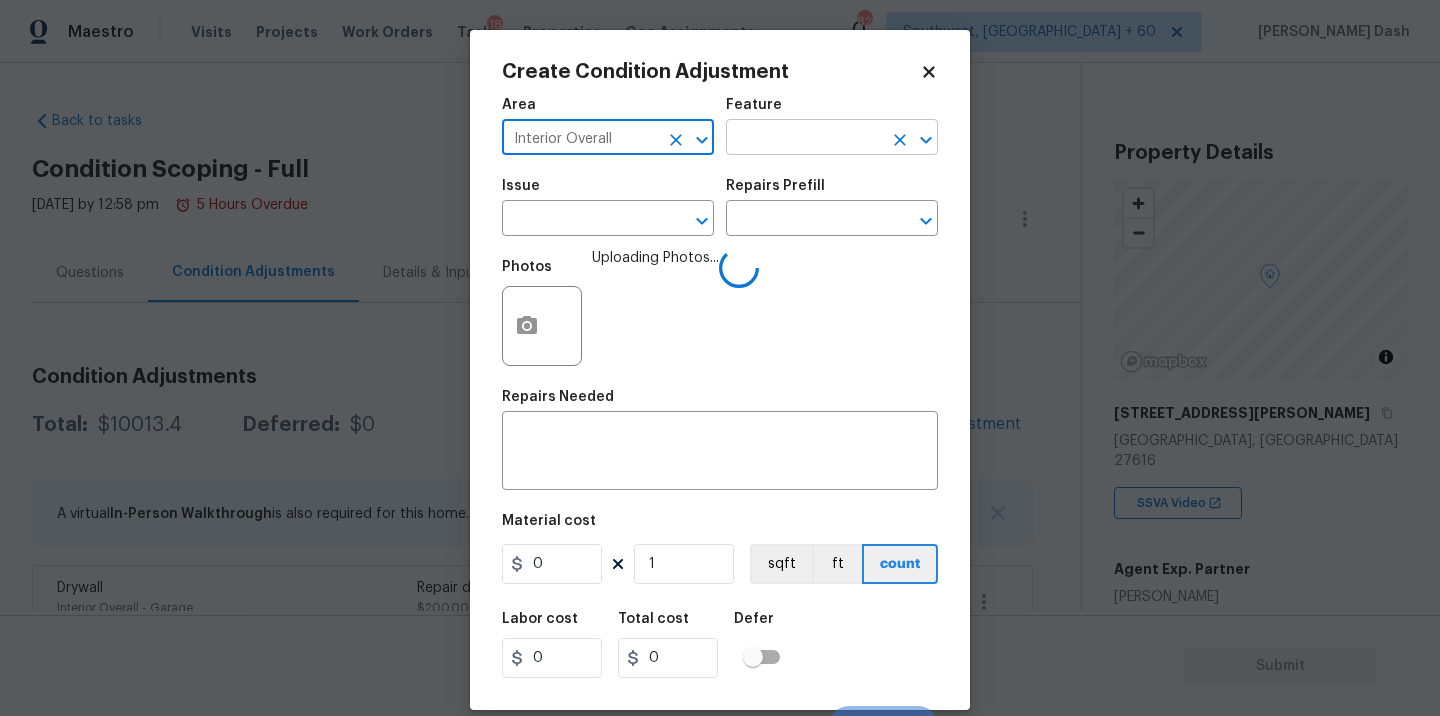 type on "Interior Overall" 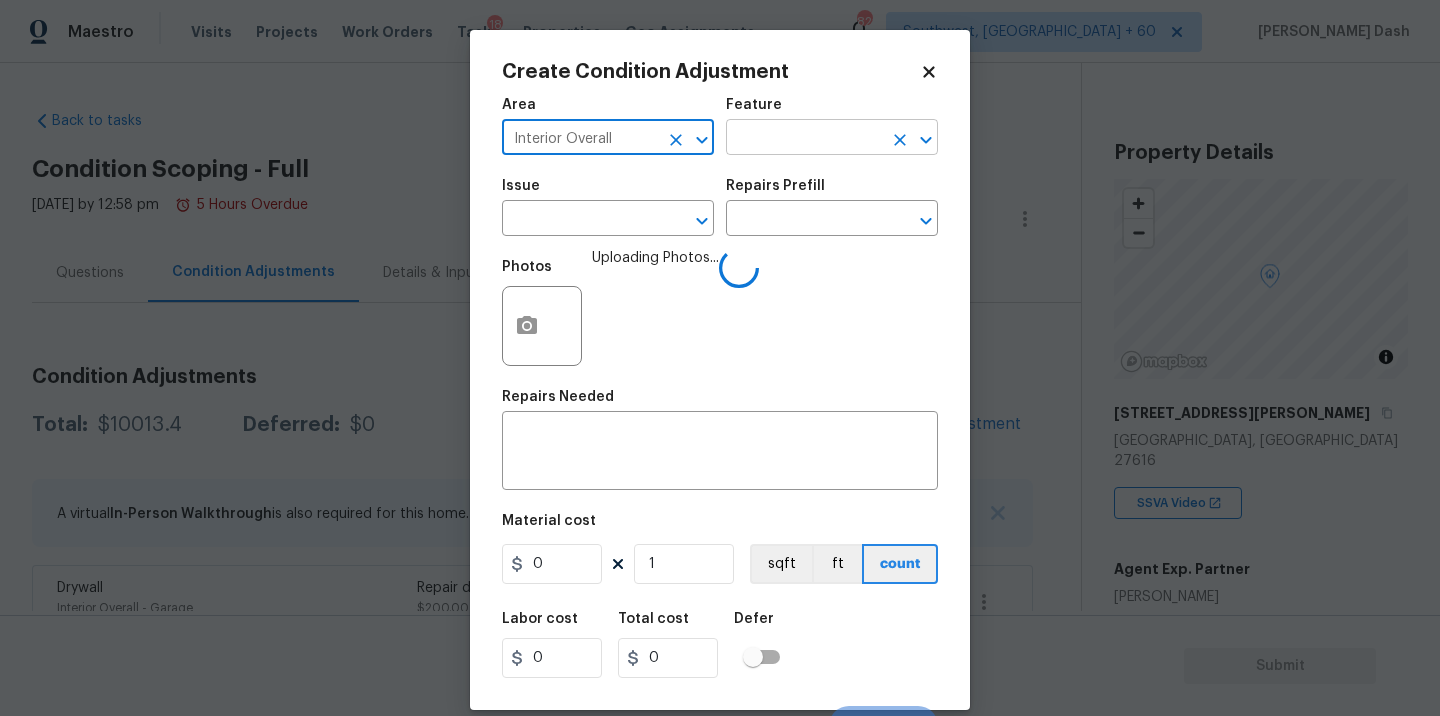click at bounding box center (804, 139) 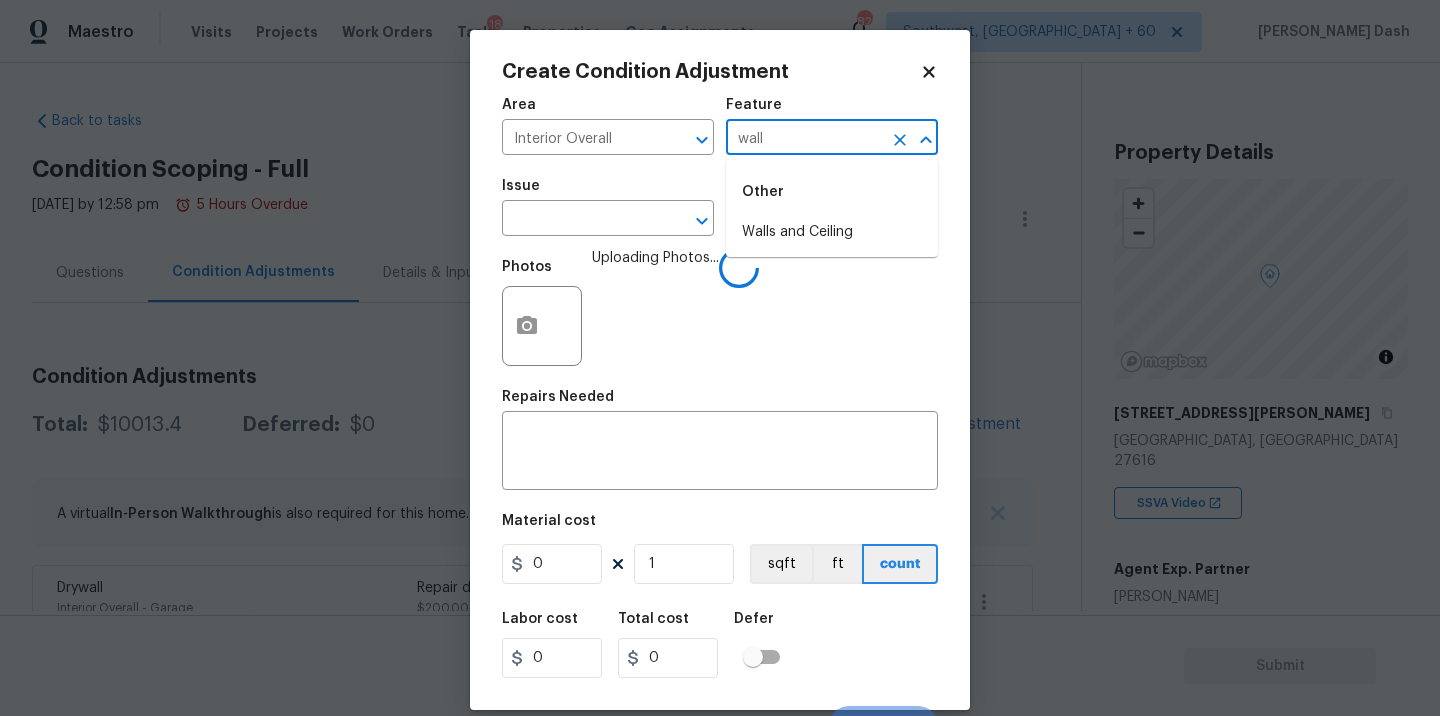 click on "Walls and Ceiling" at bounding box center (832, 232) 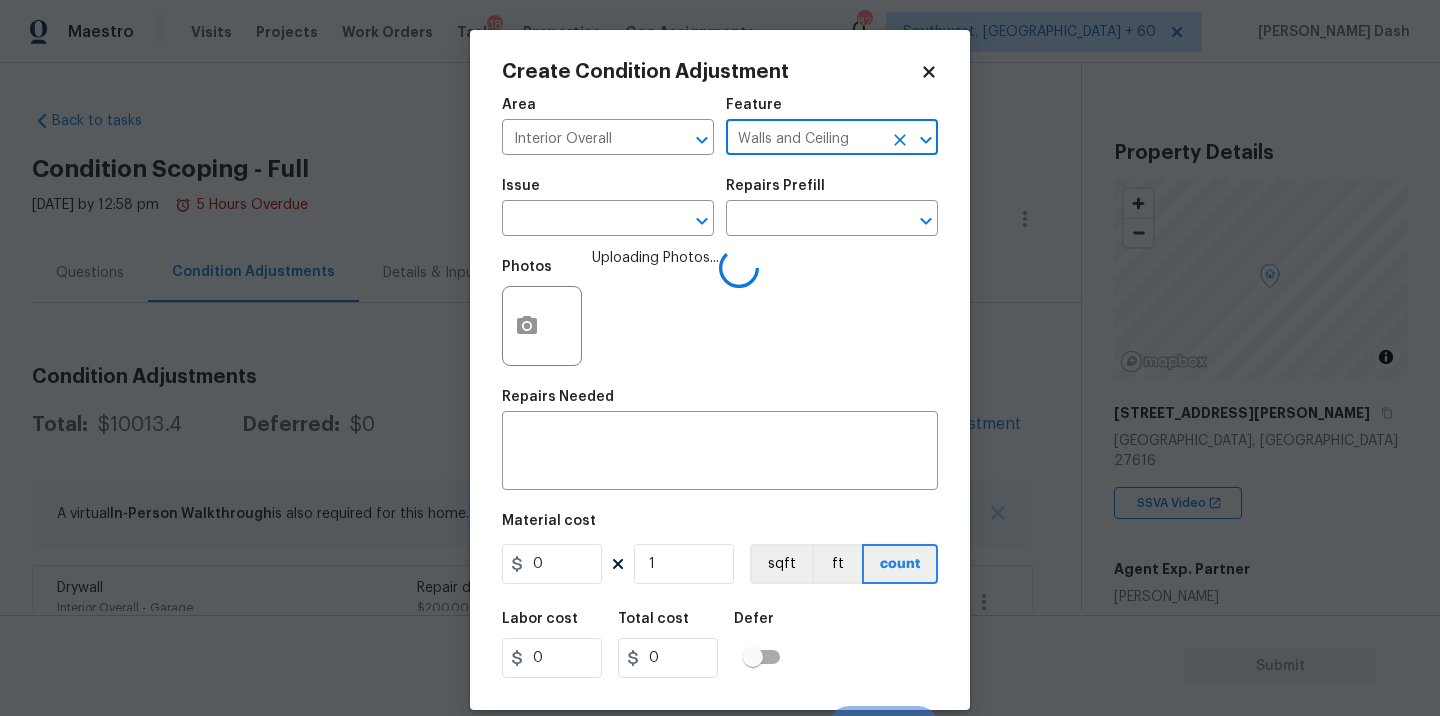 click 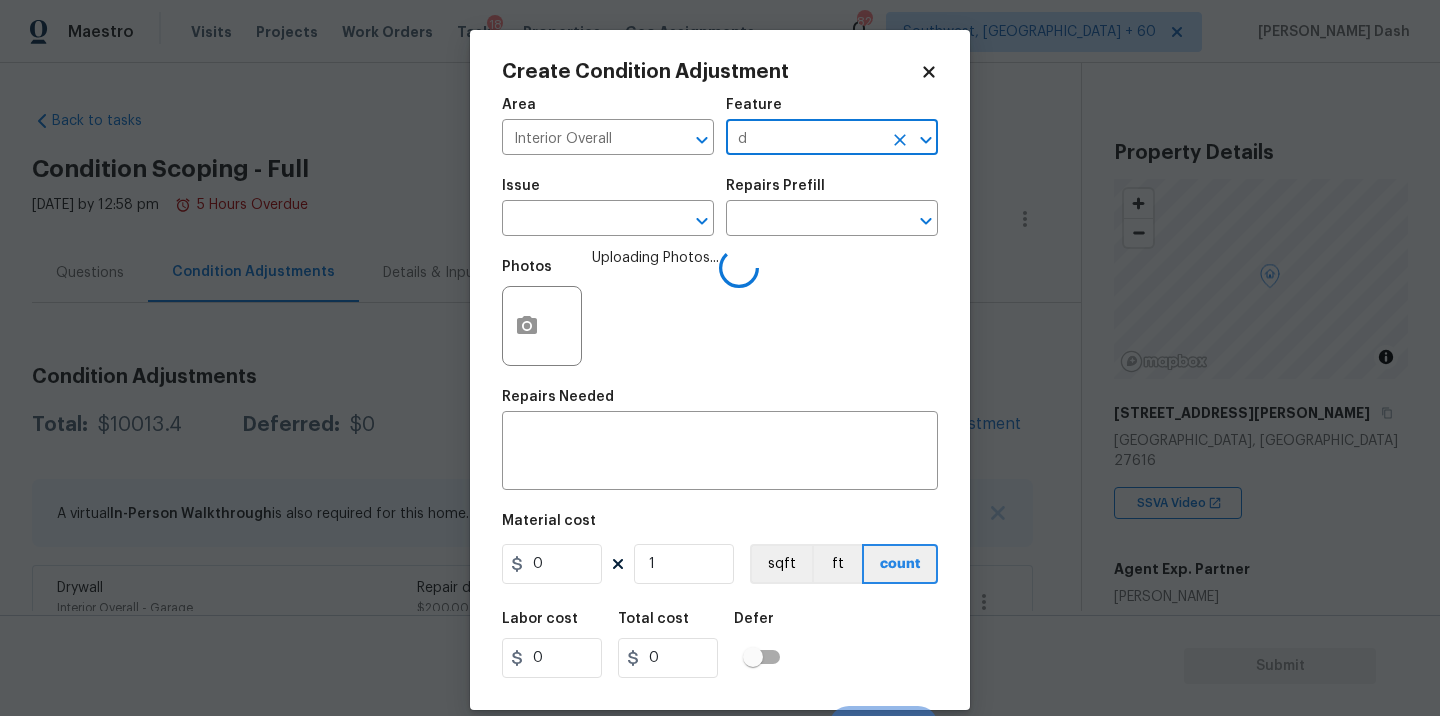 type on "di" 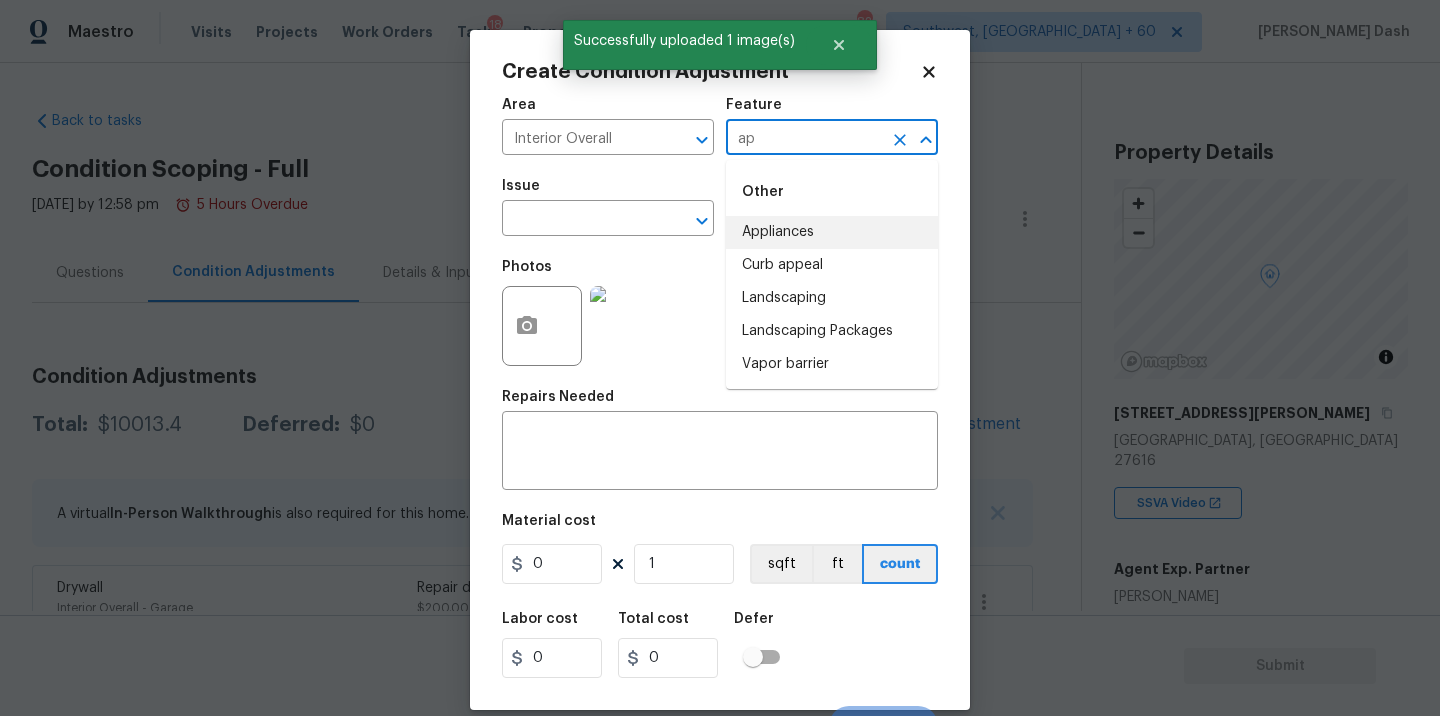 type on "app" 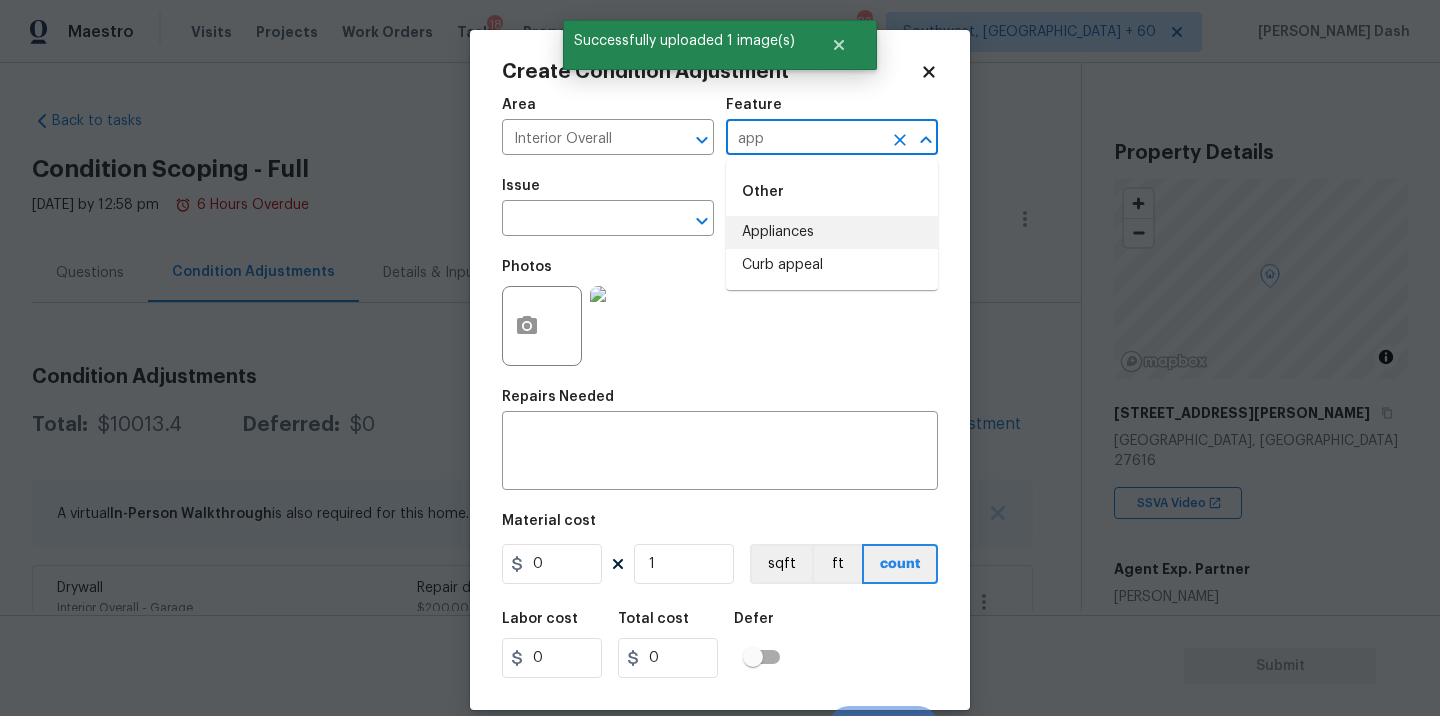 type on "app" 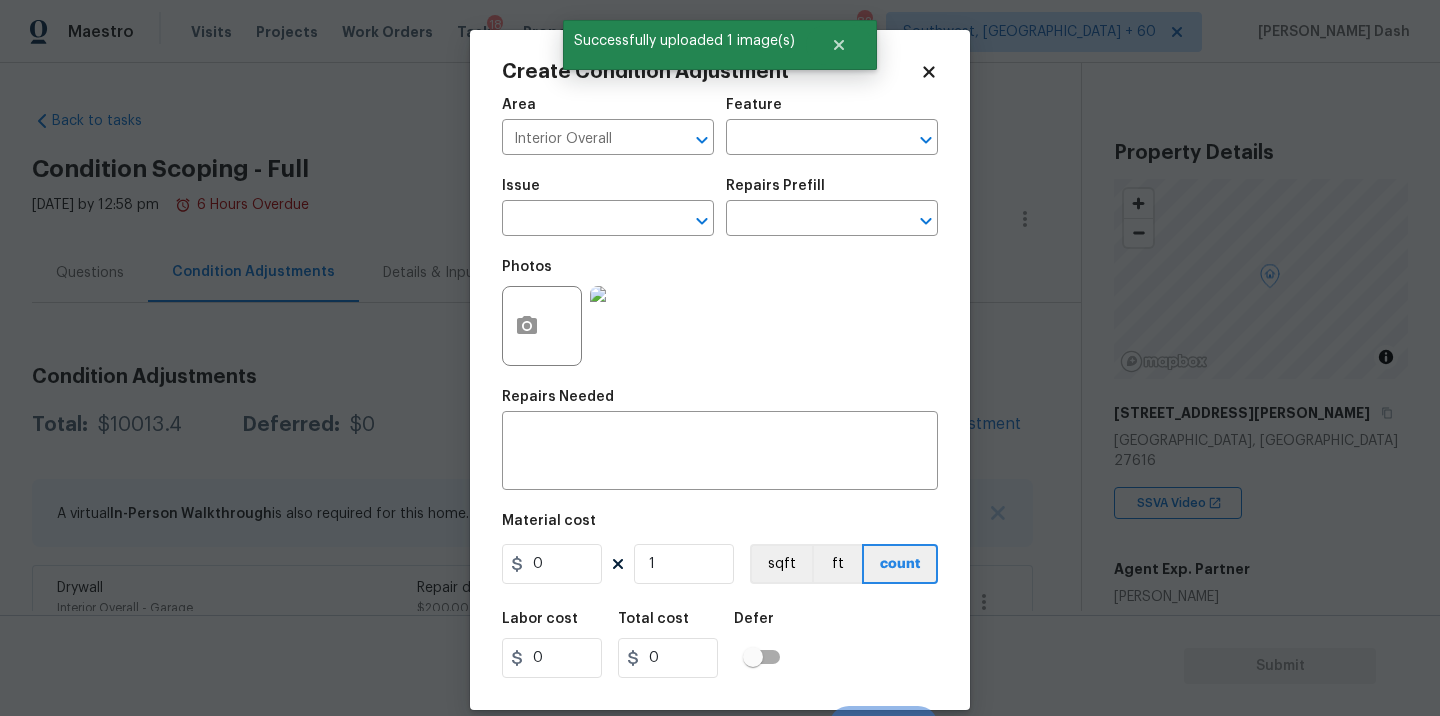 click on "Issue ​ Repairs Prefill ​" at bounding box center (720, 207) 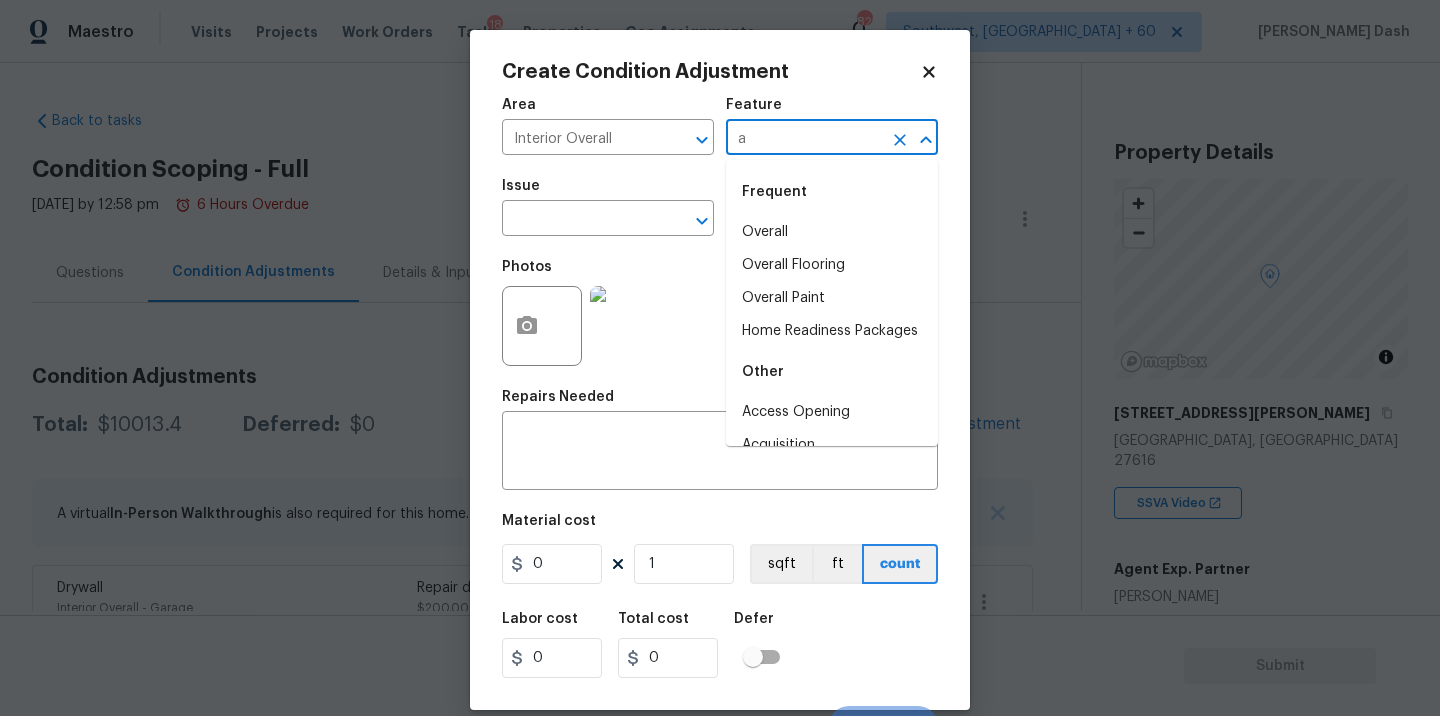 scroll, scrollTop: 0, scrollLeft: 0, axis: both 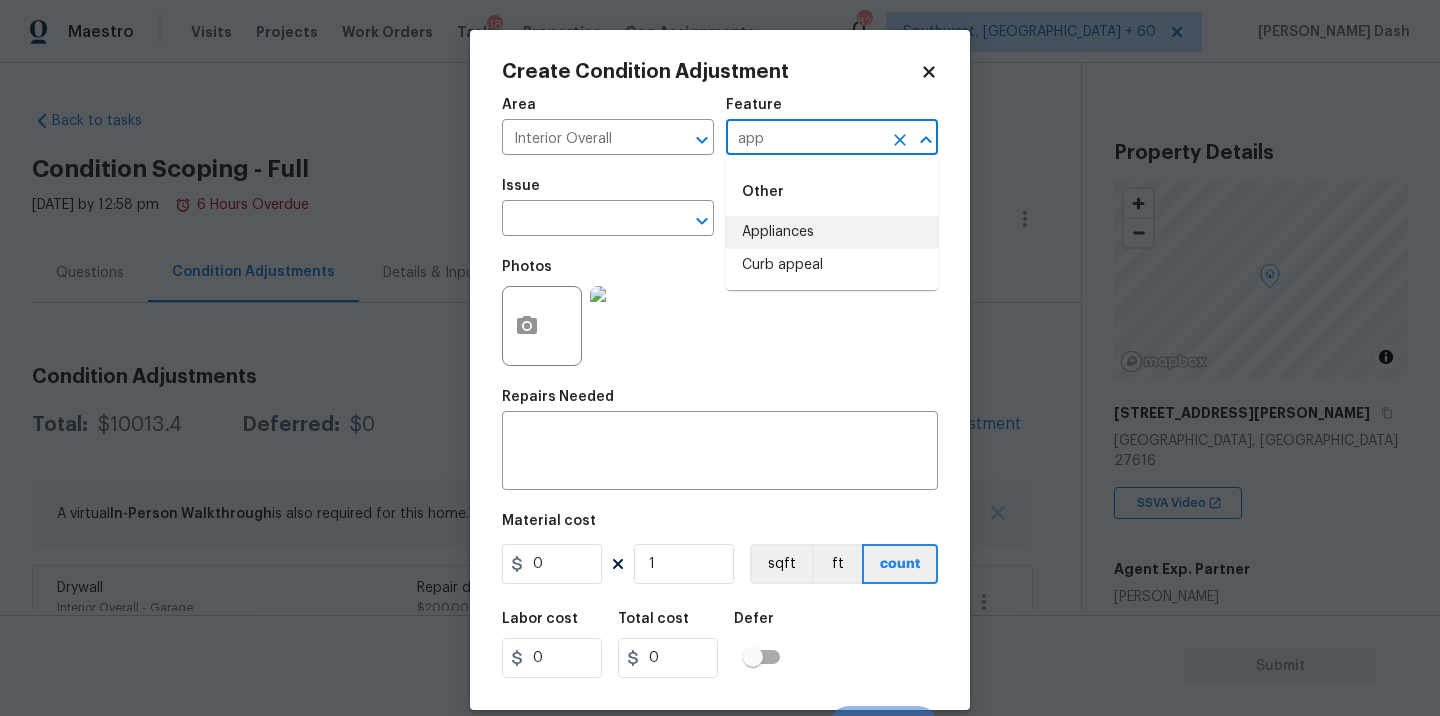 click on "Appliances" at bounding box center [832, 232] 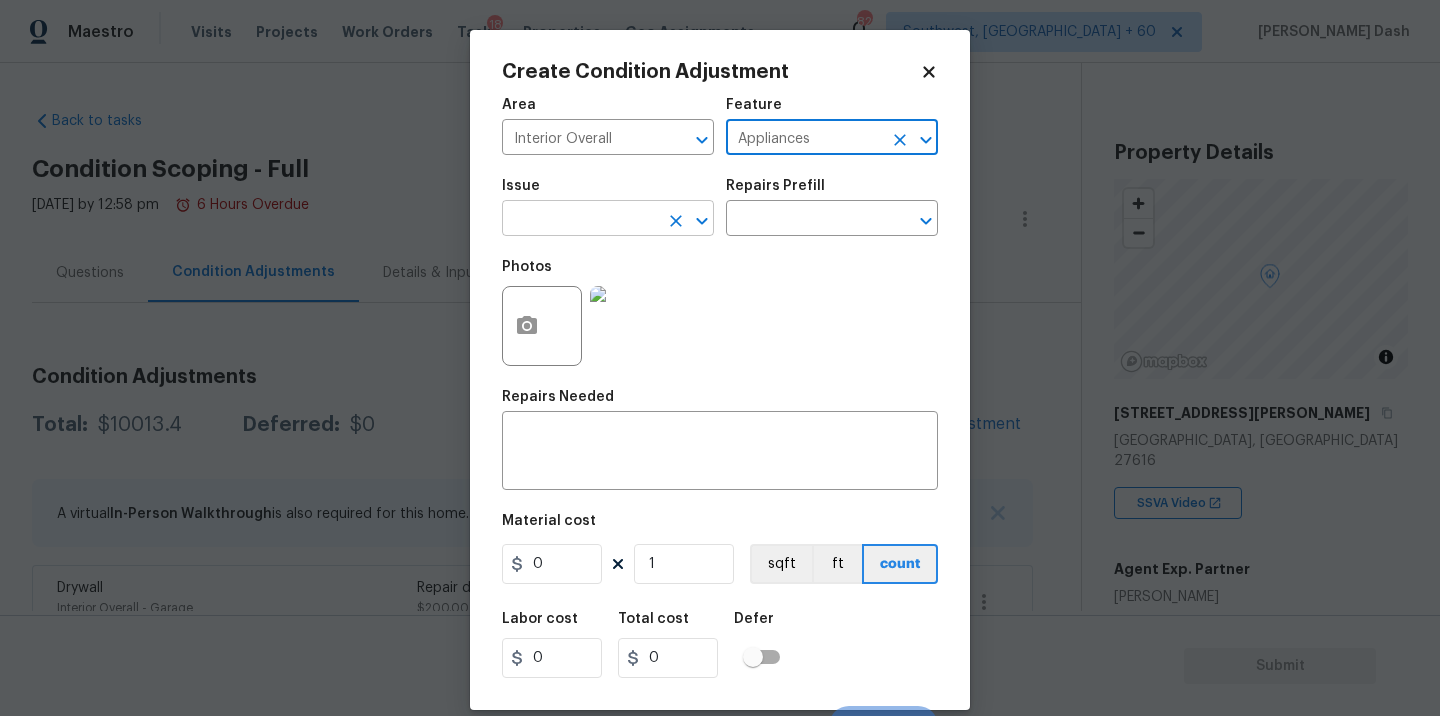 click on "​" at bounding box center [608, 220] 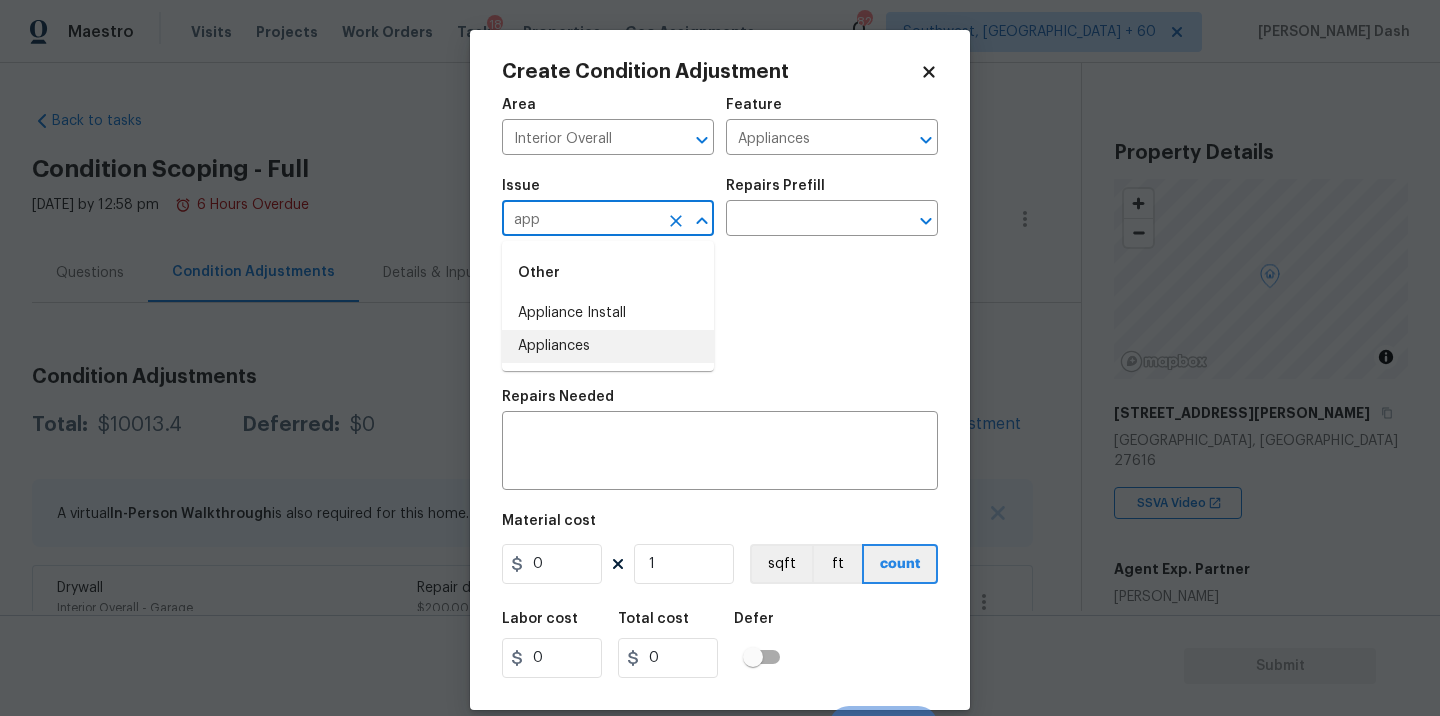 click on "Appliances" at bounding box center [608, 346] 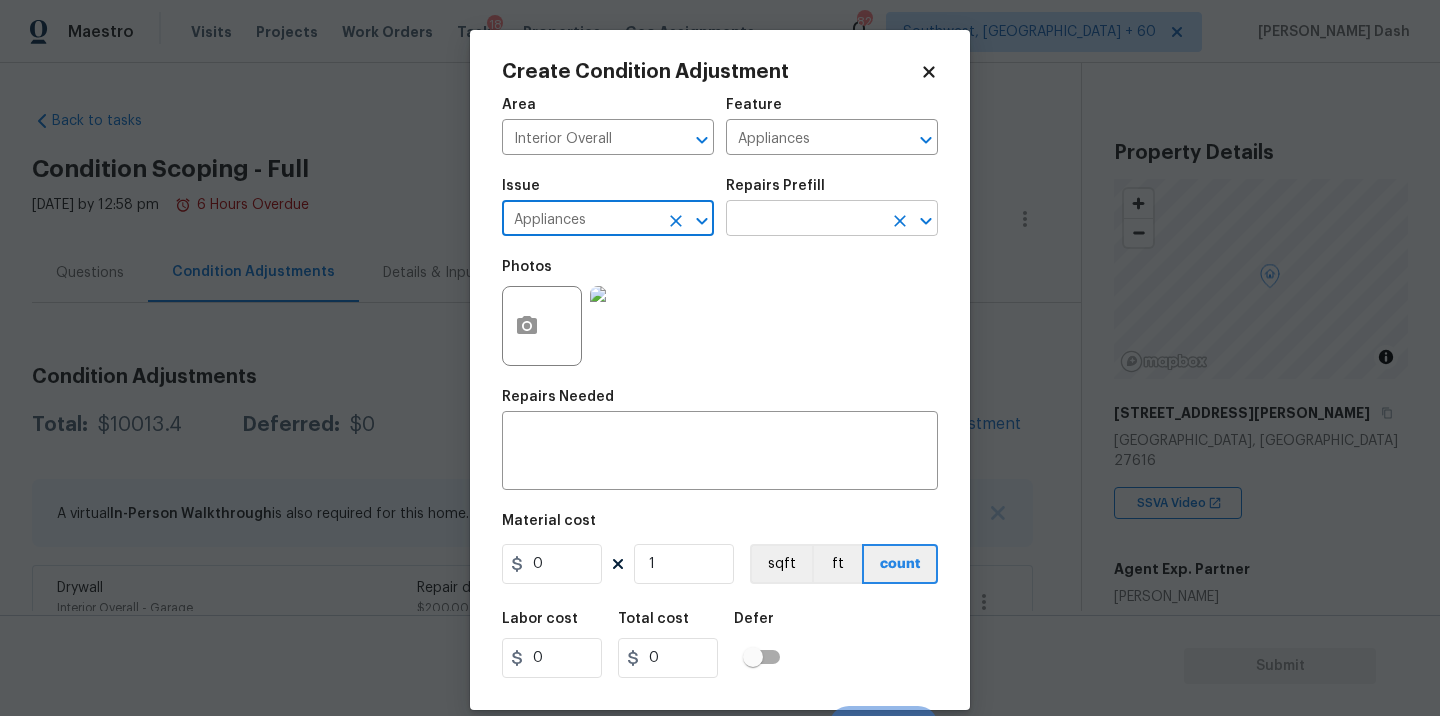 type on "Appliances" 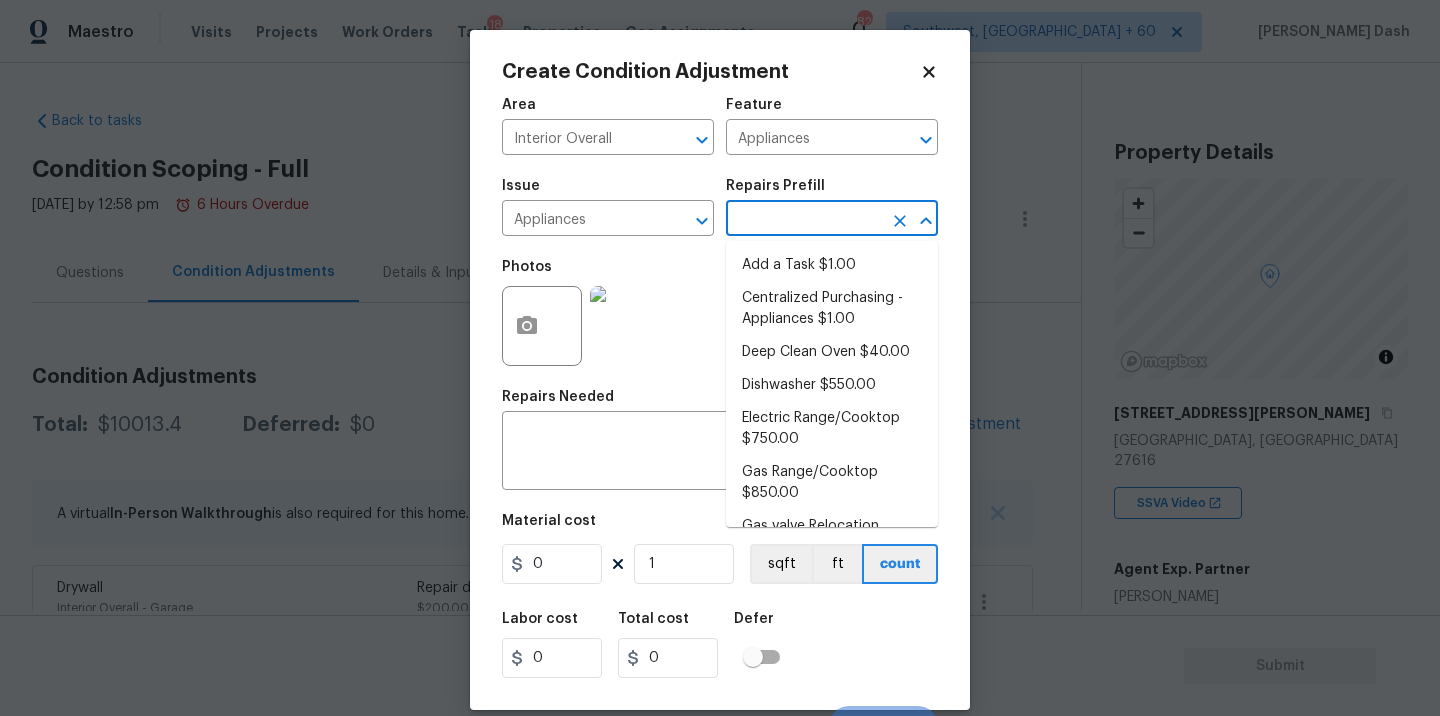 click at bounding box center [804, 220] 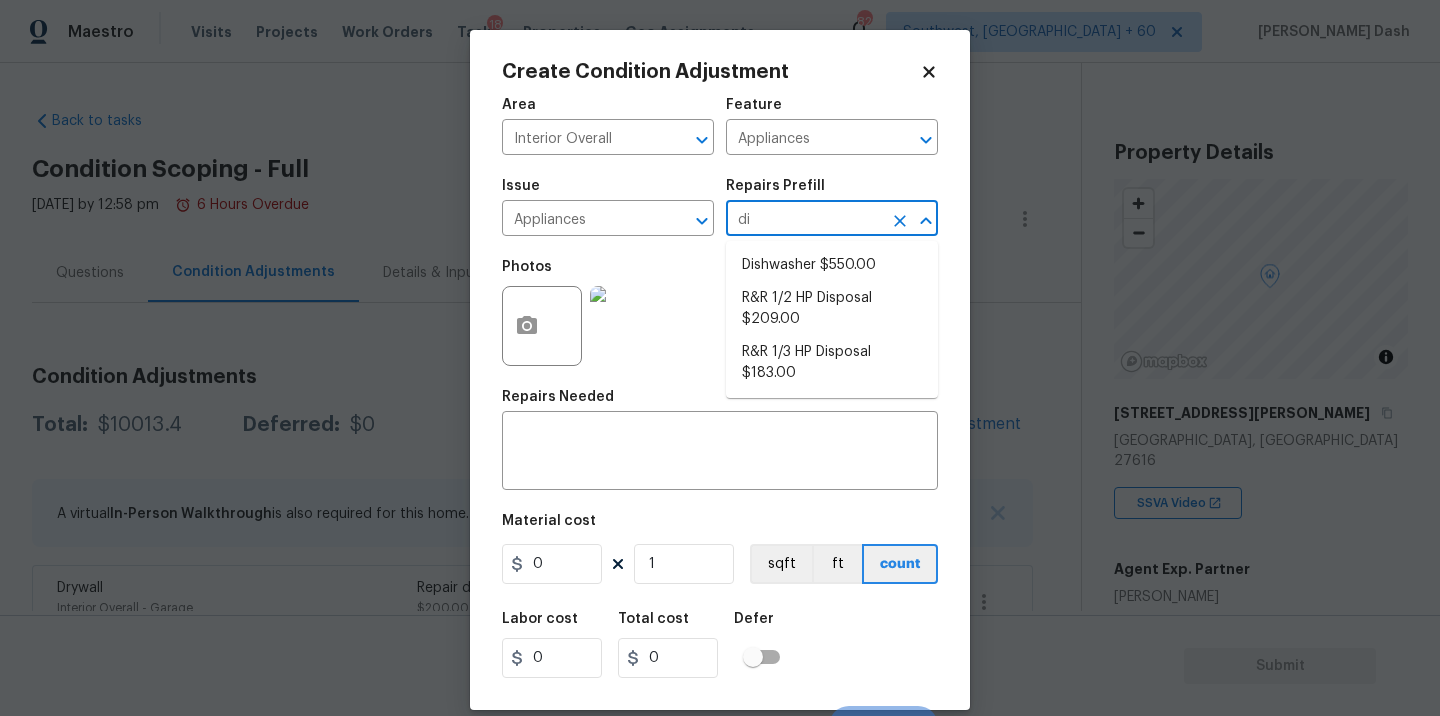 type on "dis" 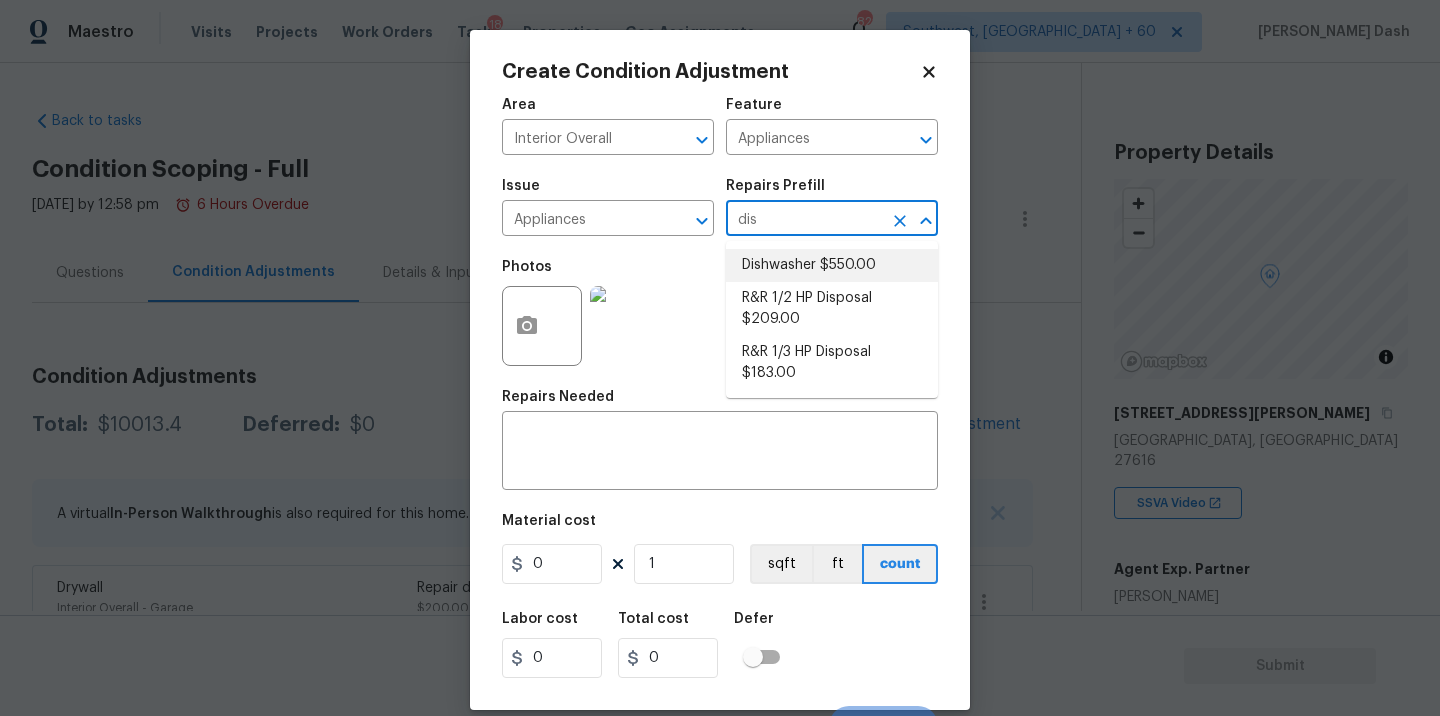 click on "Dishwasher $550.00 R&R 1/2 HP Disposal $209.00 R&R 1/3 HP Disposal $183.00" at bounding box center (832, 319) 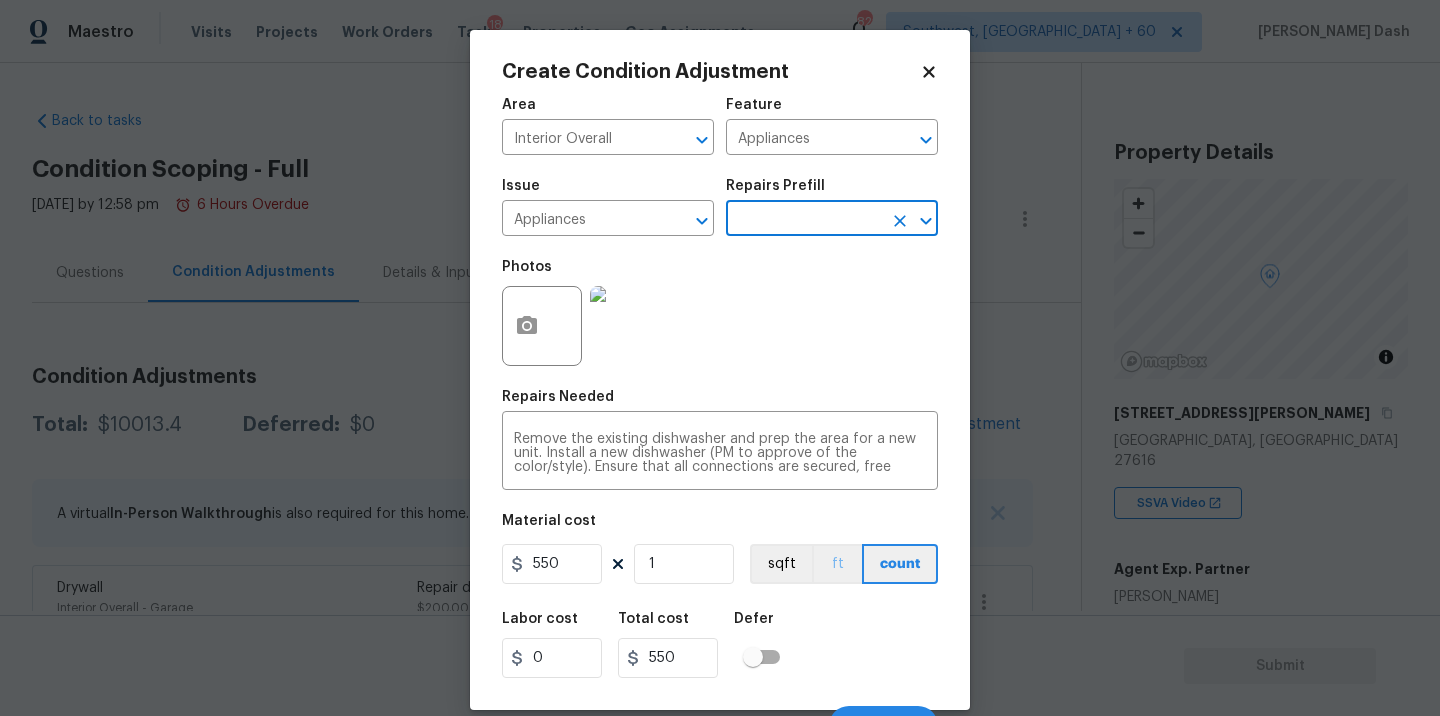 scroll, scrollTop: 31, scrollLeft: 0, axis: vertical 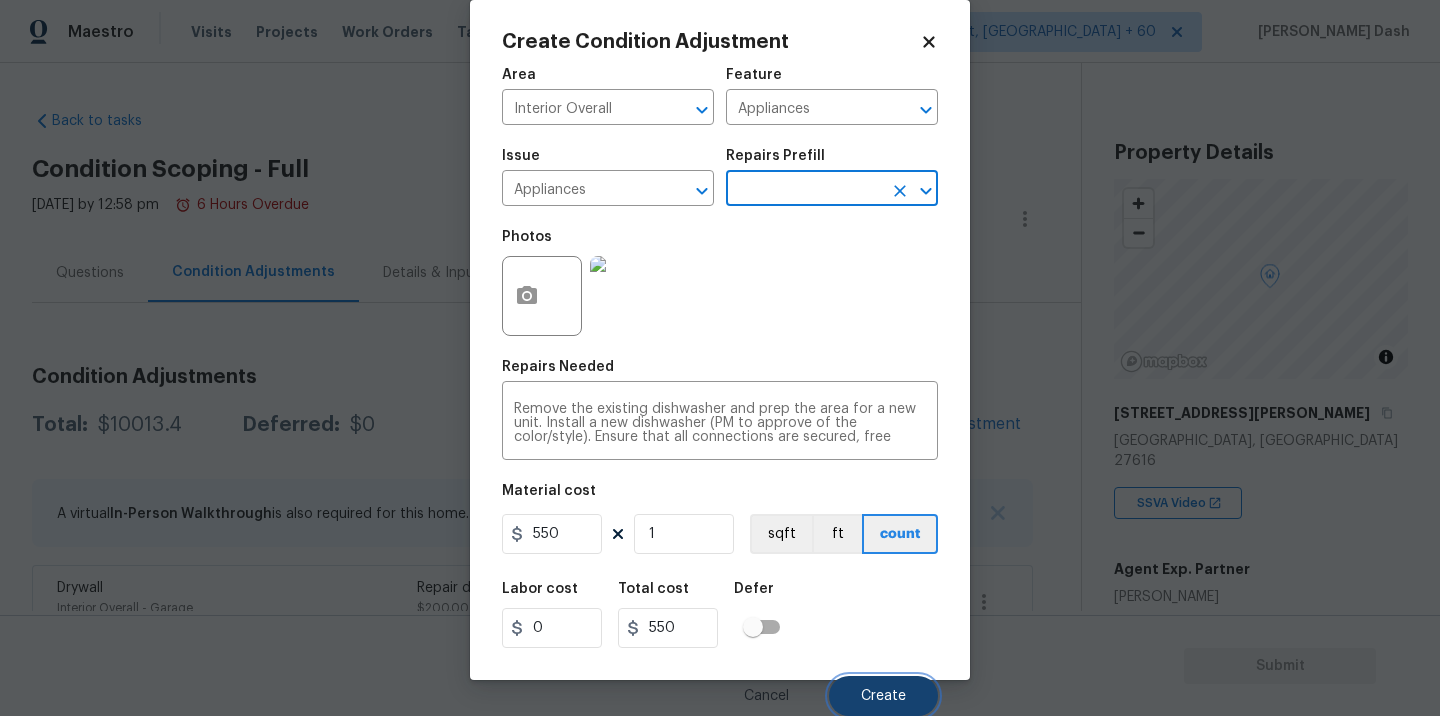 click on "Create" at bounding box center (883, 696) 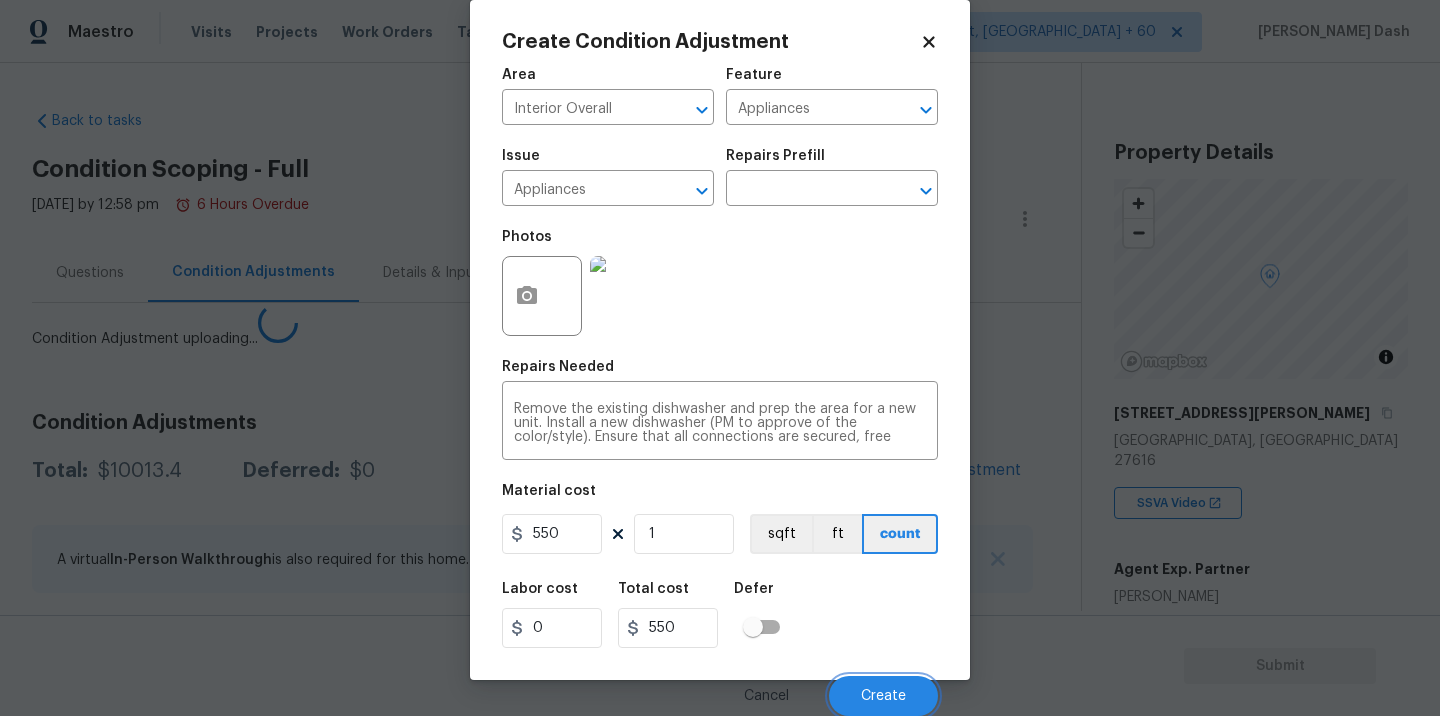 scroll, scrollTop: 24, scrollLeft: 0, axis: vertical 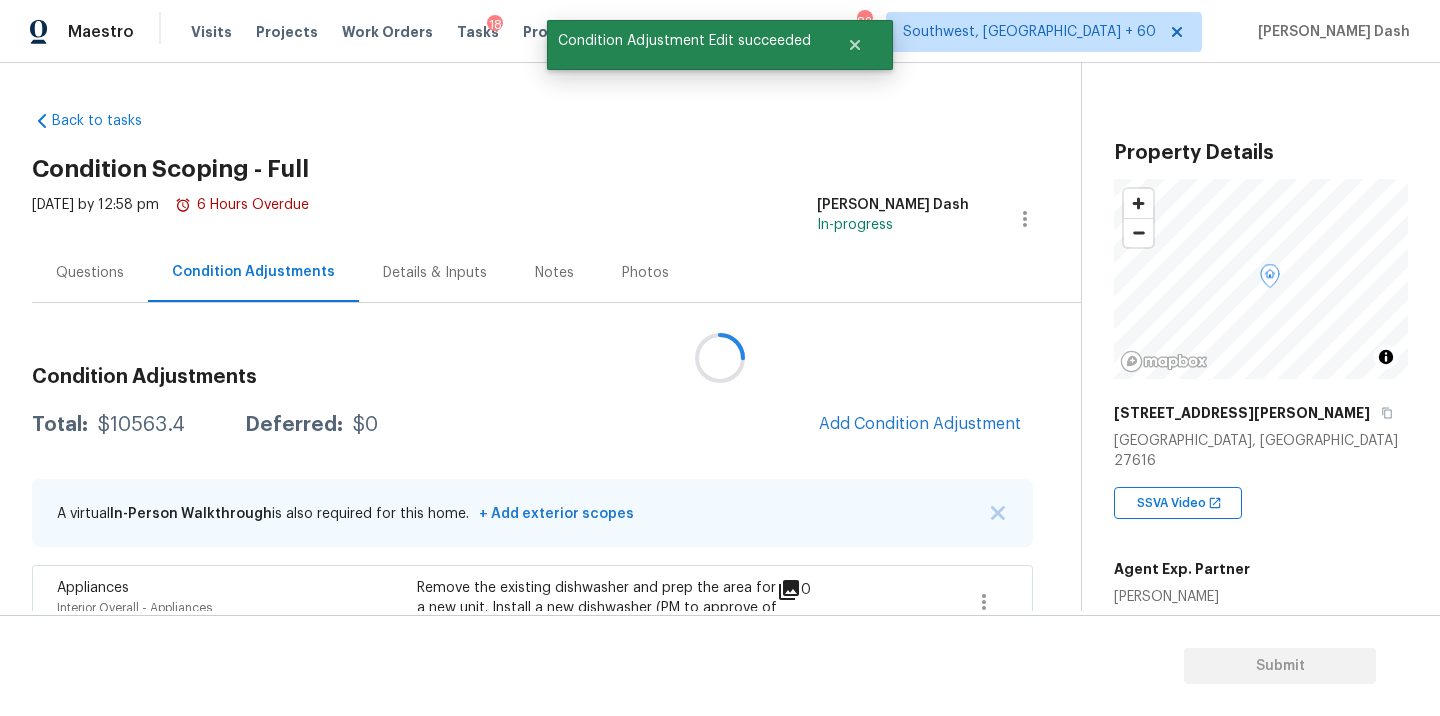 click at bounding box center [720, 358] 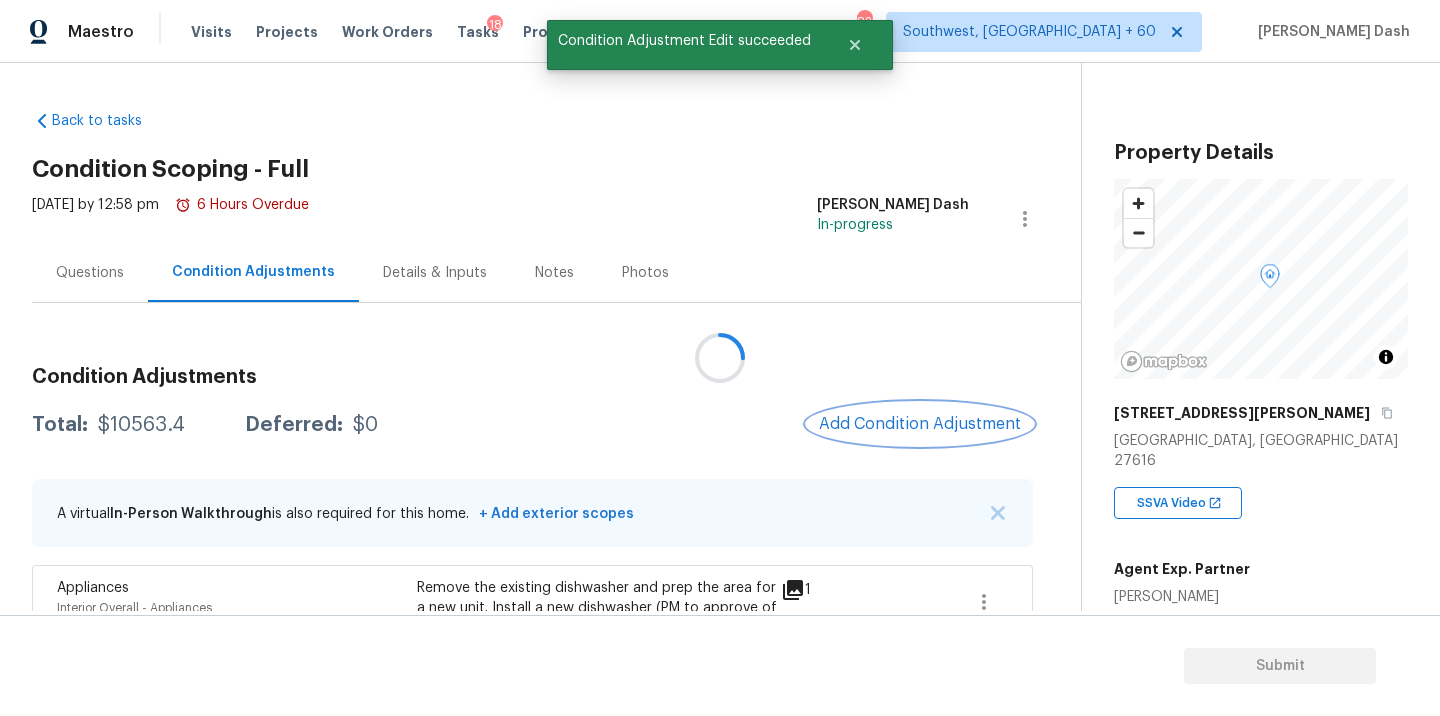 click on "Add Condition Adjustment" at bounding box center (920, 424) 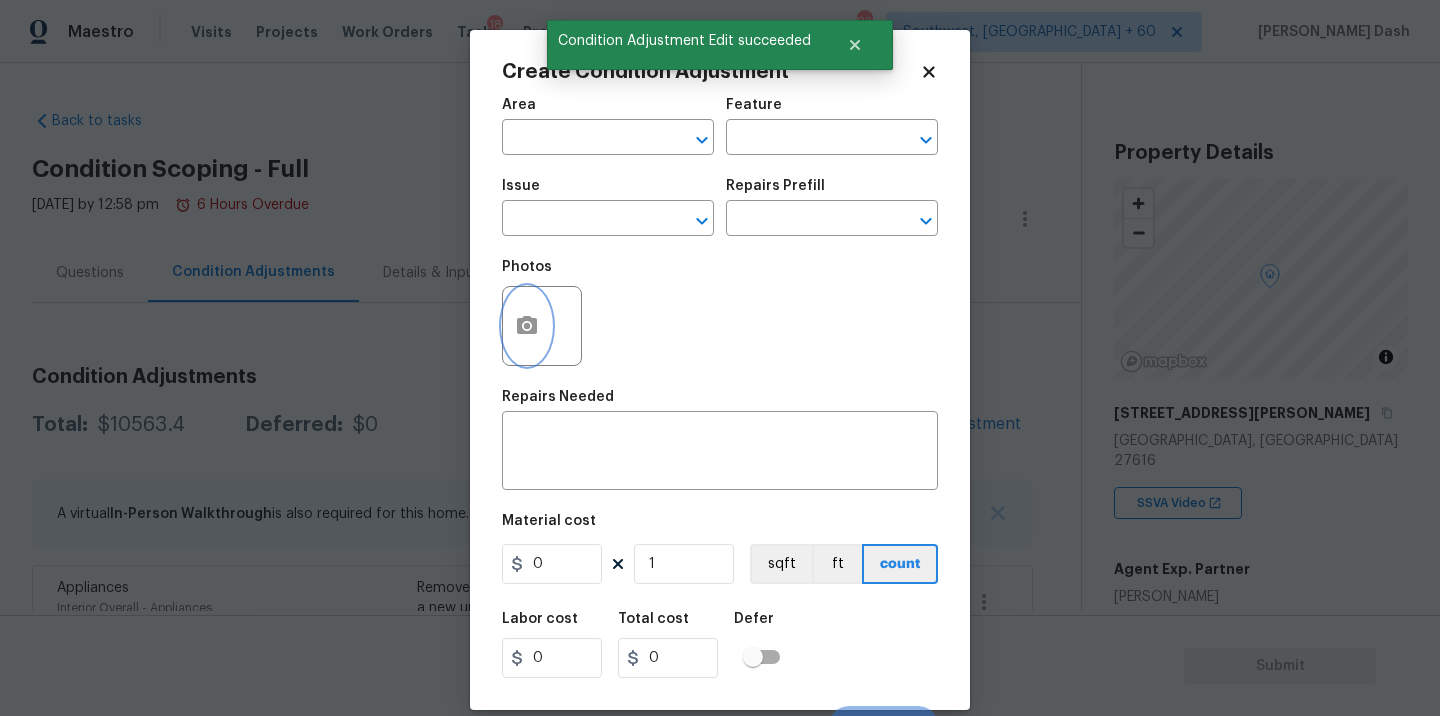 click at bounding box center (527, 326) 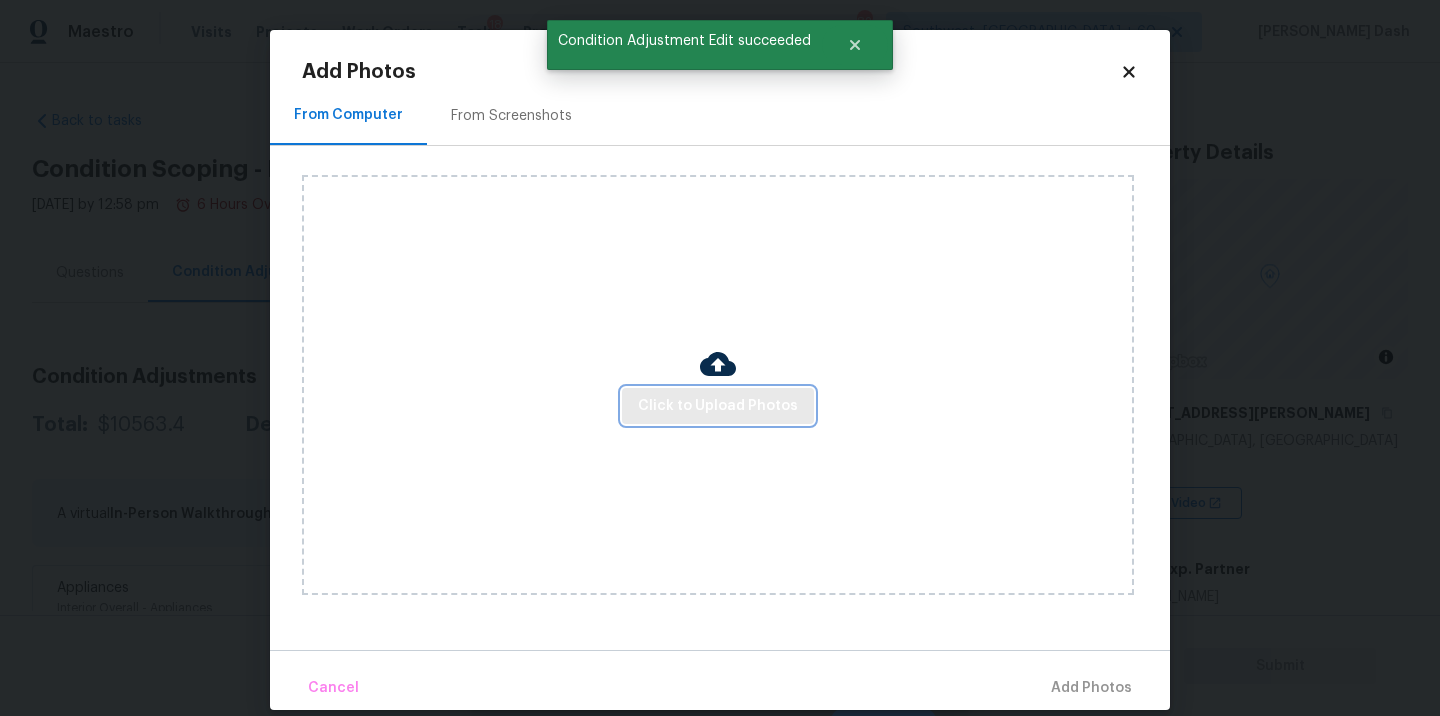 click on "Click to Upload Photos" at bounding box center [718, 406] 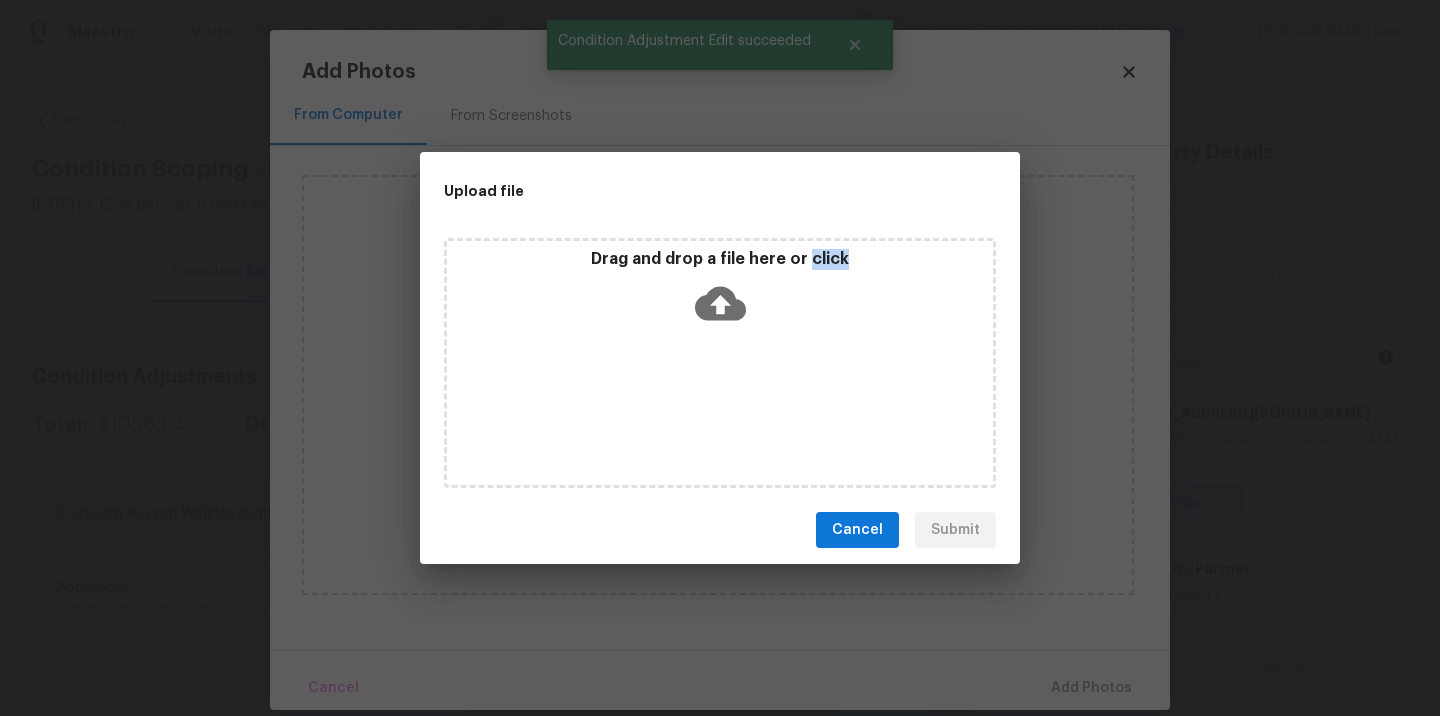 click on "Drag and drop a file here or click" at bounding box center (720, 363) 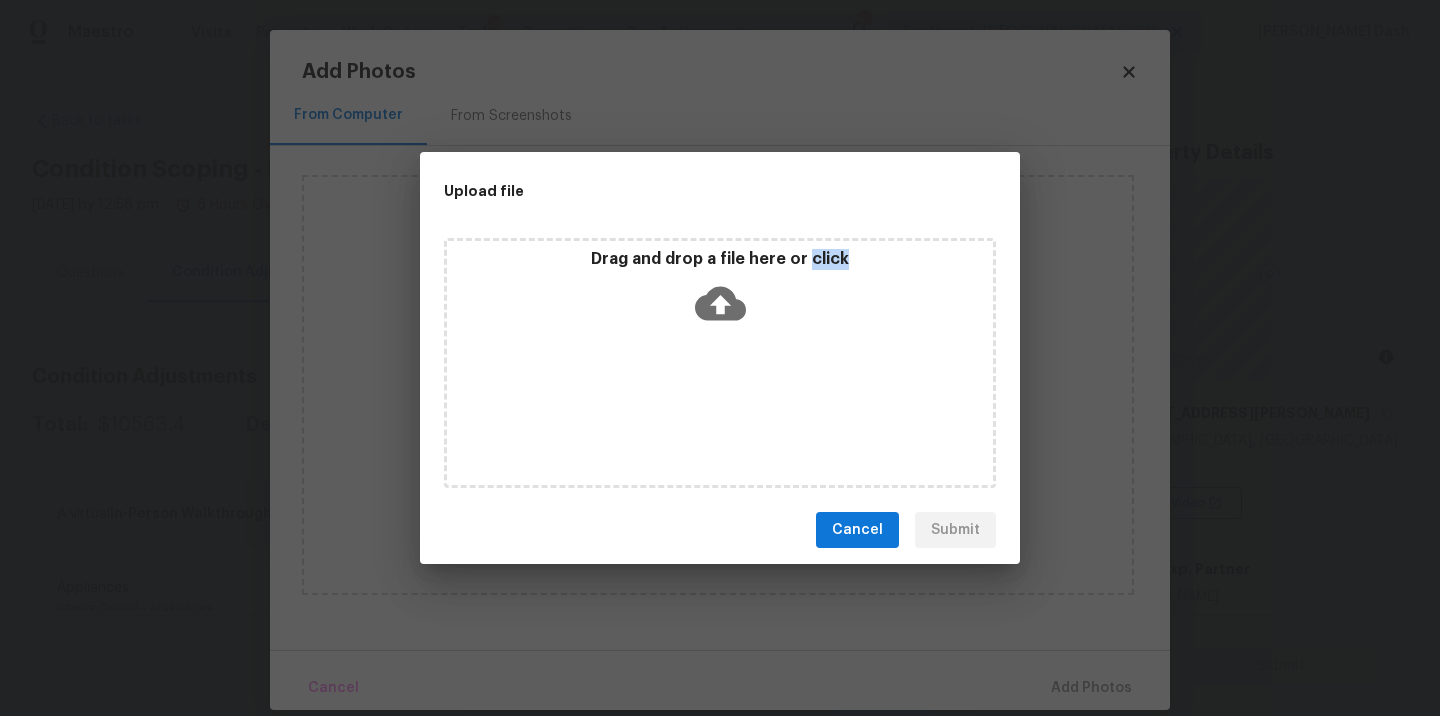 type 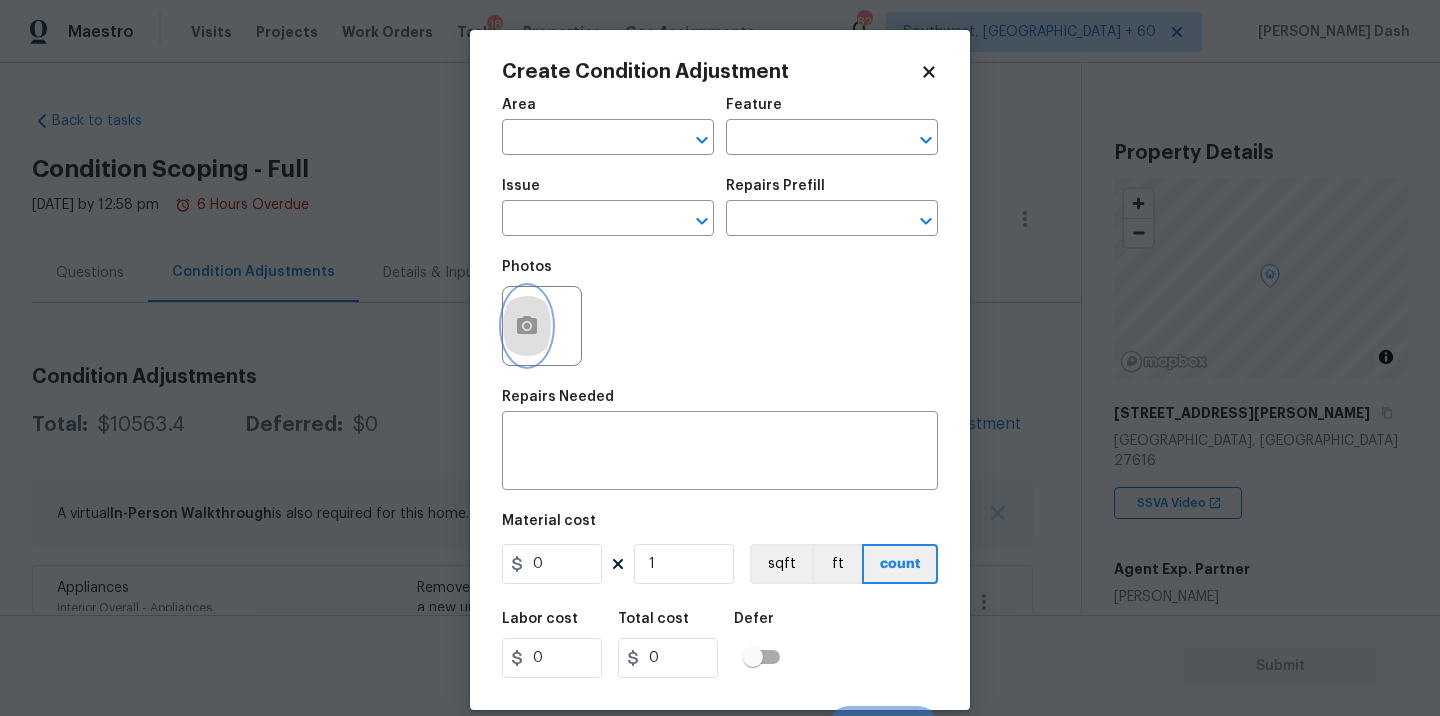 type 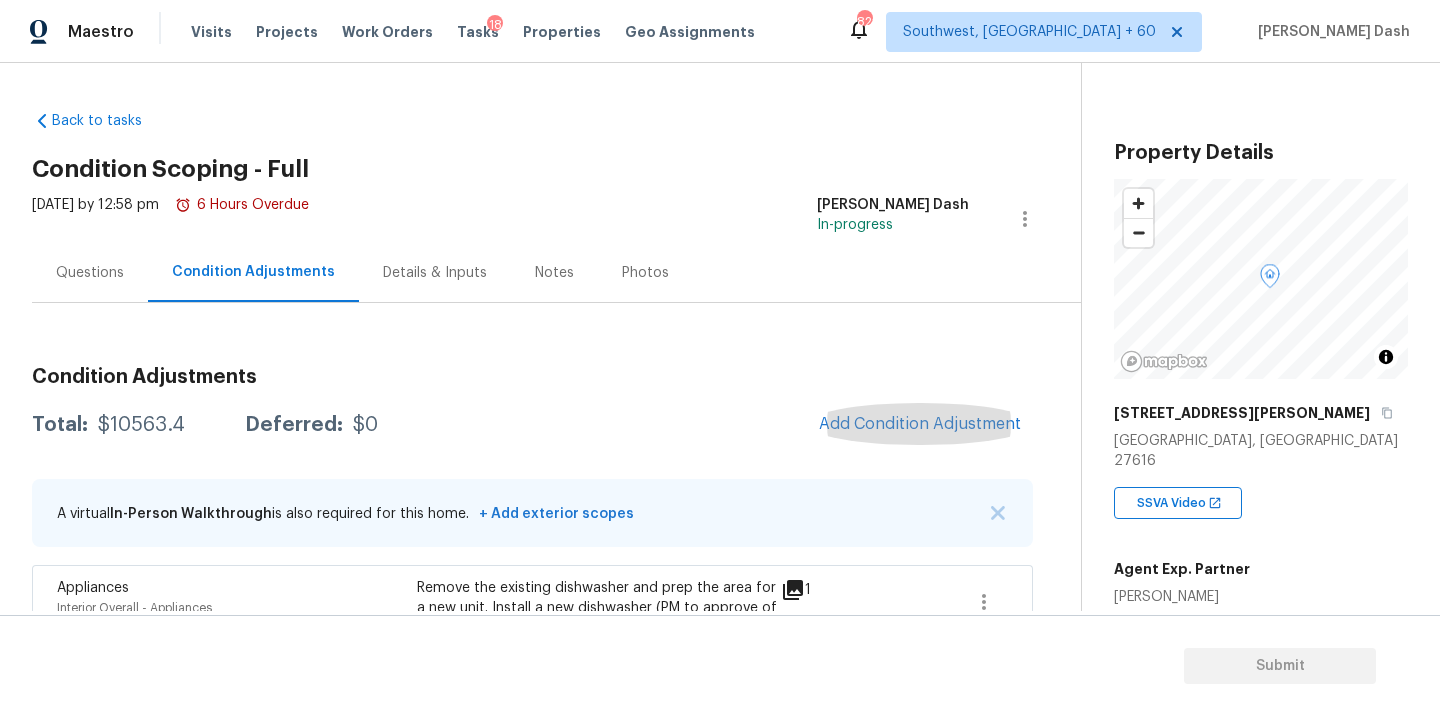 click on "Questions" at bounding box center (90, 272) 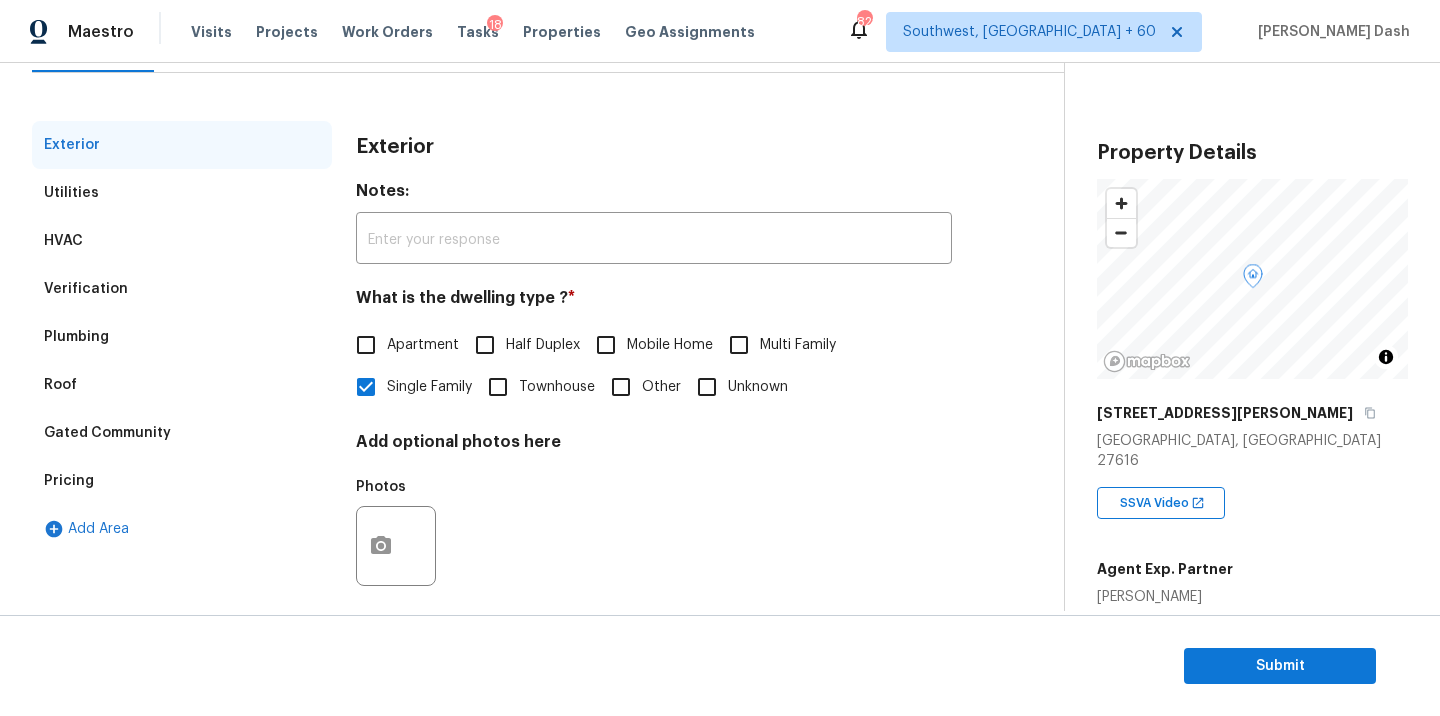 scroll, scrollTop: 247, scrollLeft: 0, axis: vertical 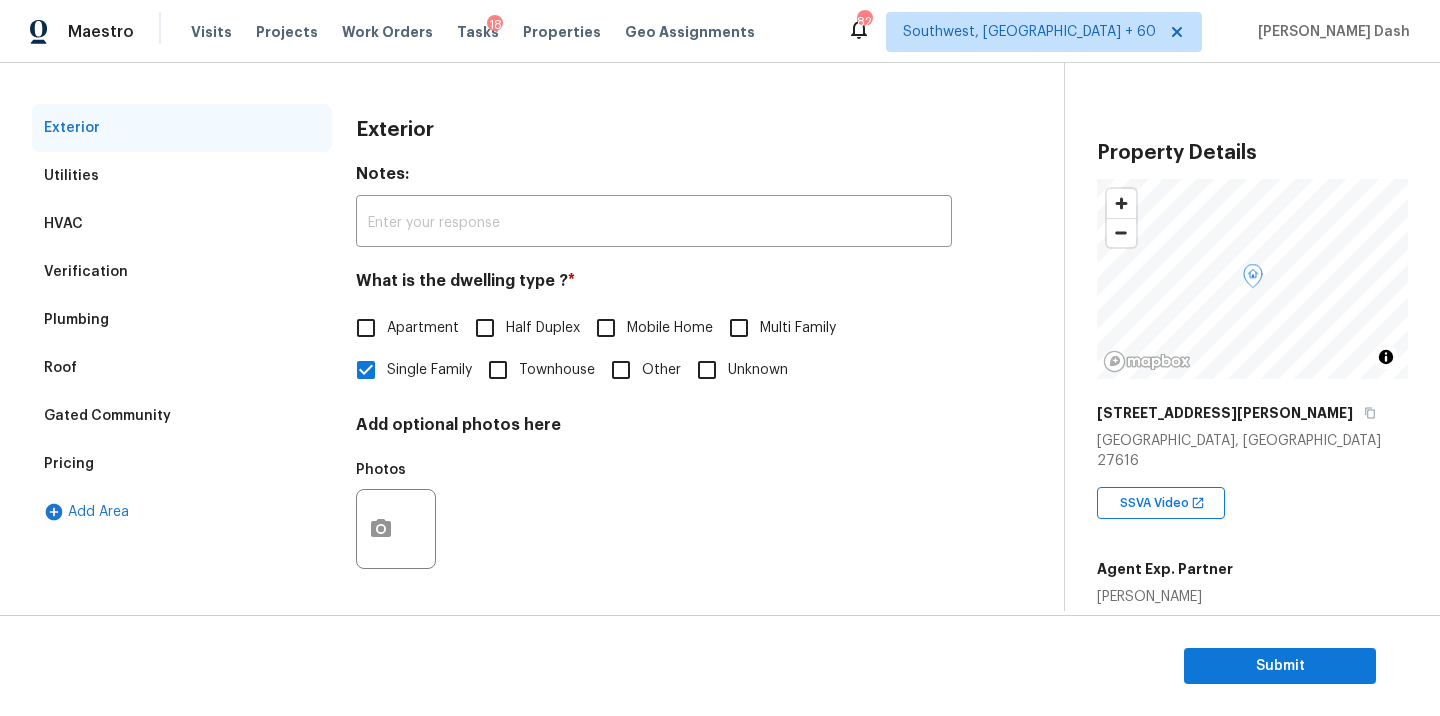 click on "Pricing" at bounding box center (69, 464) 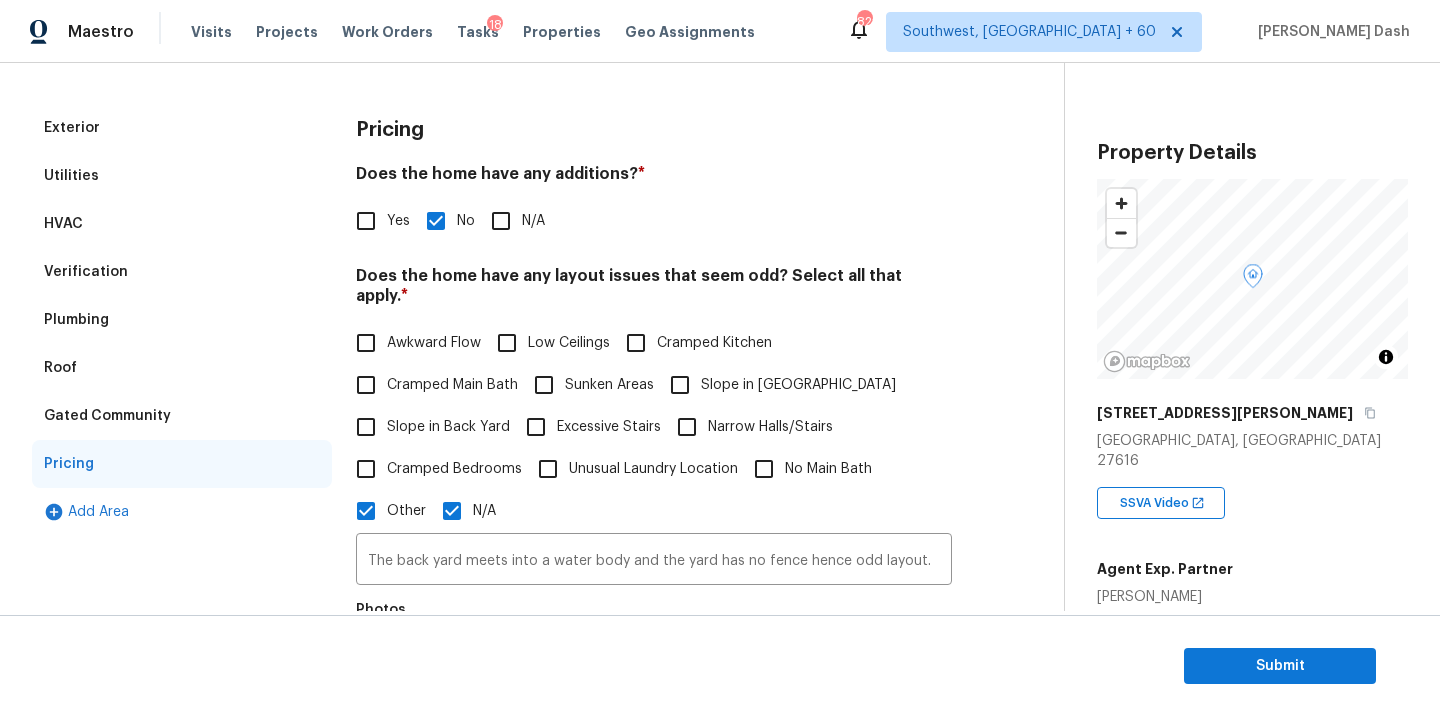 scroll, scrollTop: 543, scrollLeft: 0, axis: vertical 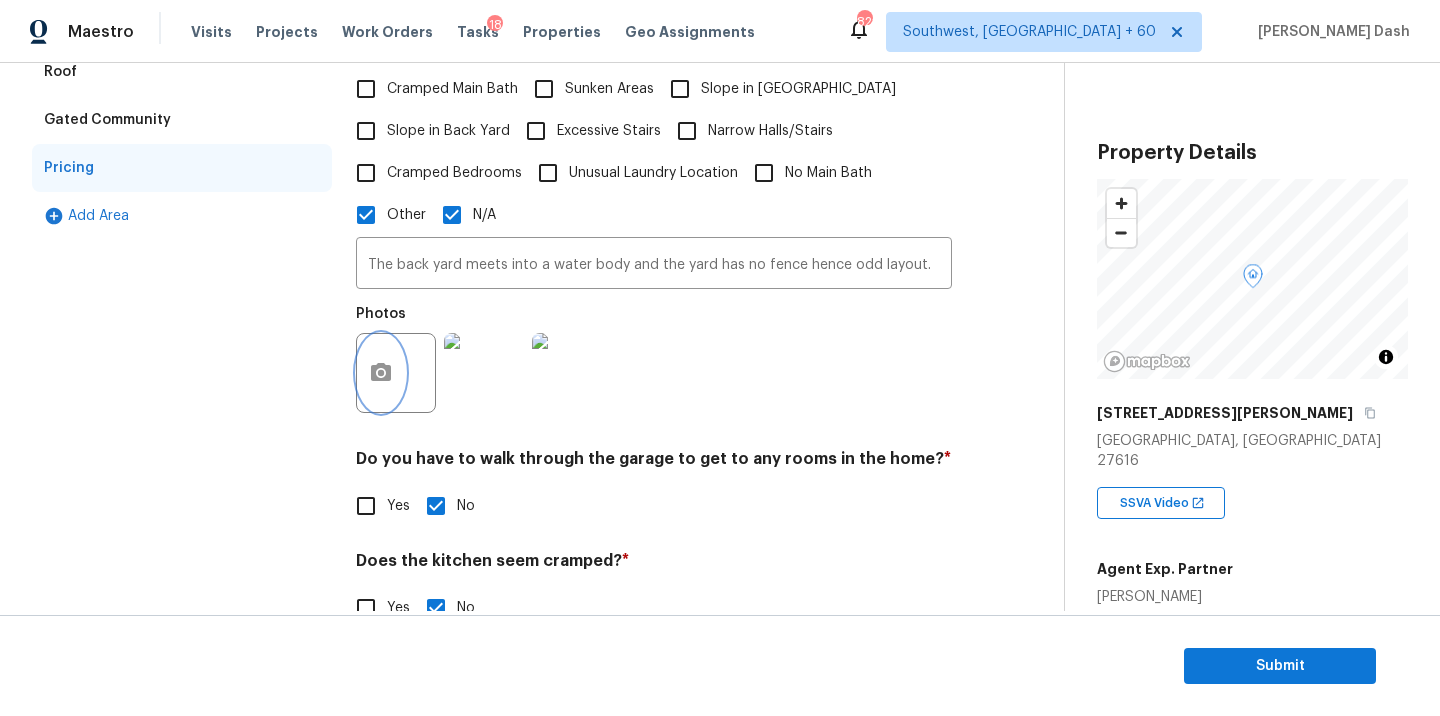 click at bounding box center [381, 373] 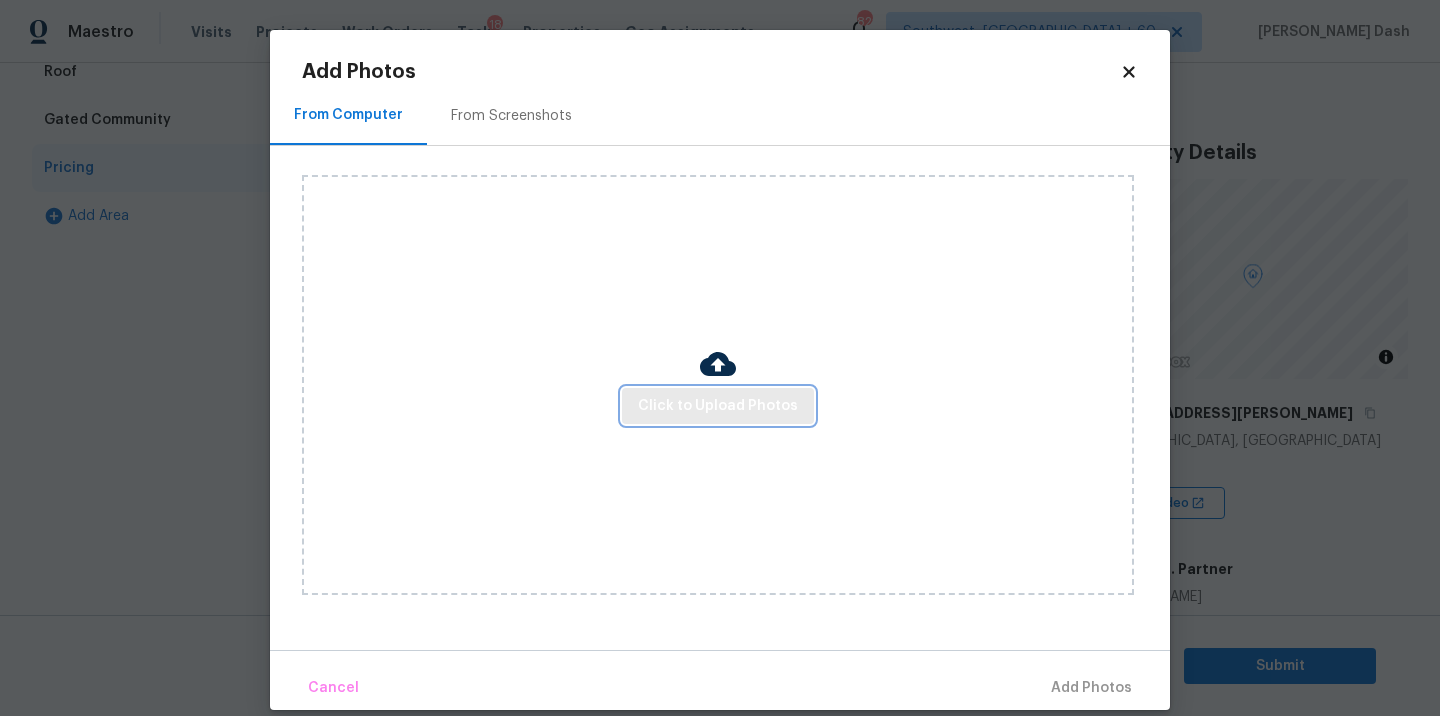 click on "Click to Upload Photos" at bounding box center [718, 406] 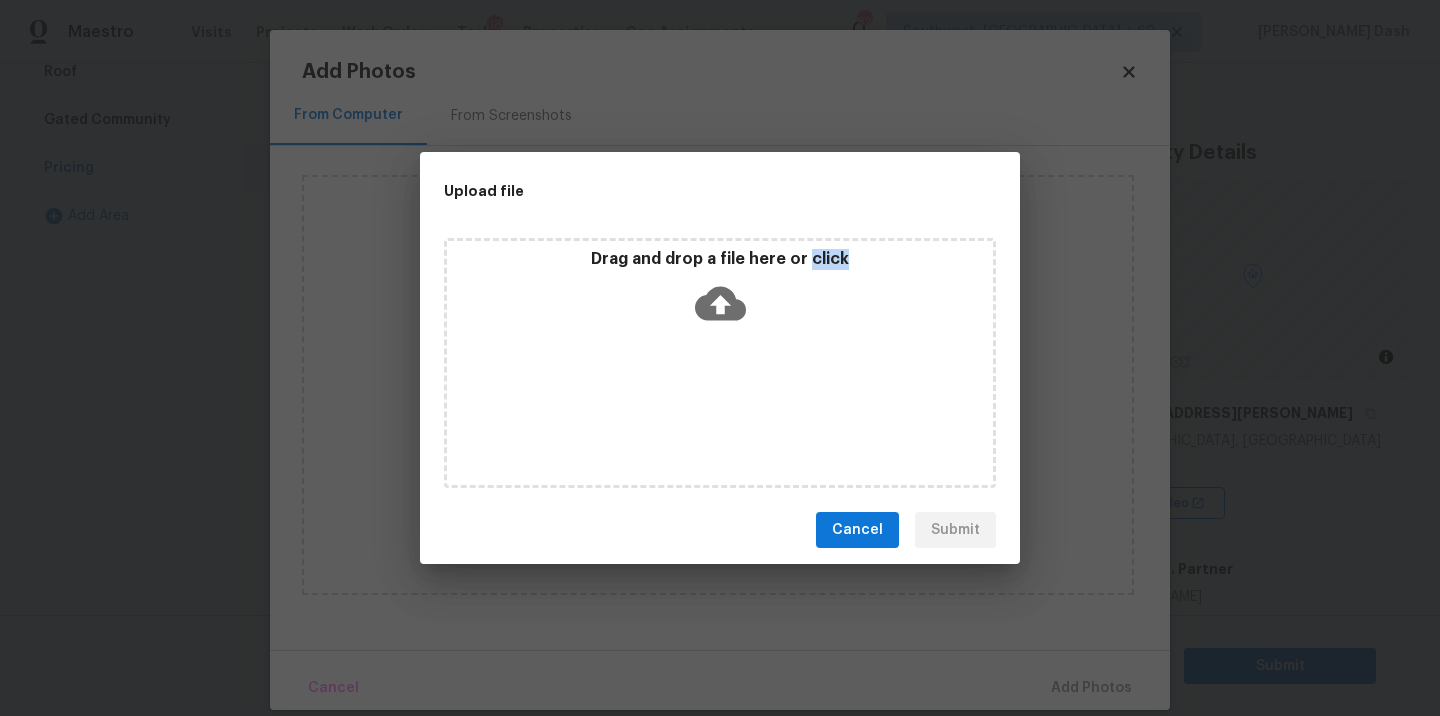 click on "Drag and drop a file here or click" at bounding box center [720, 363] 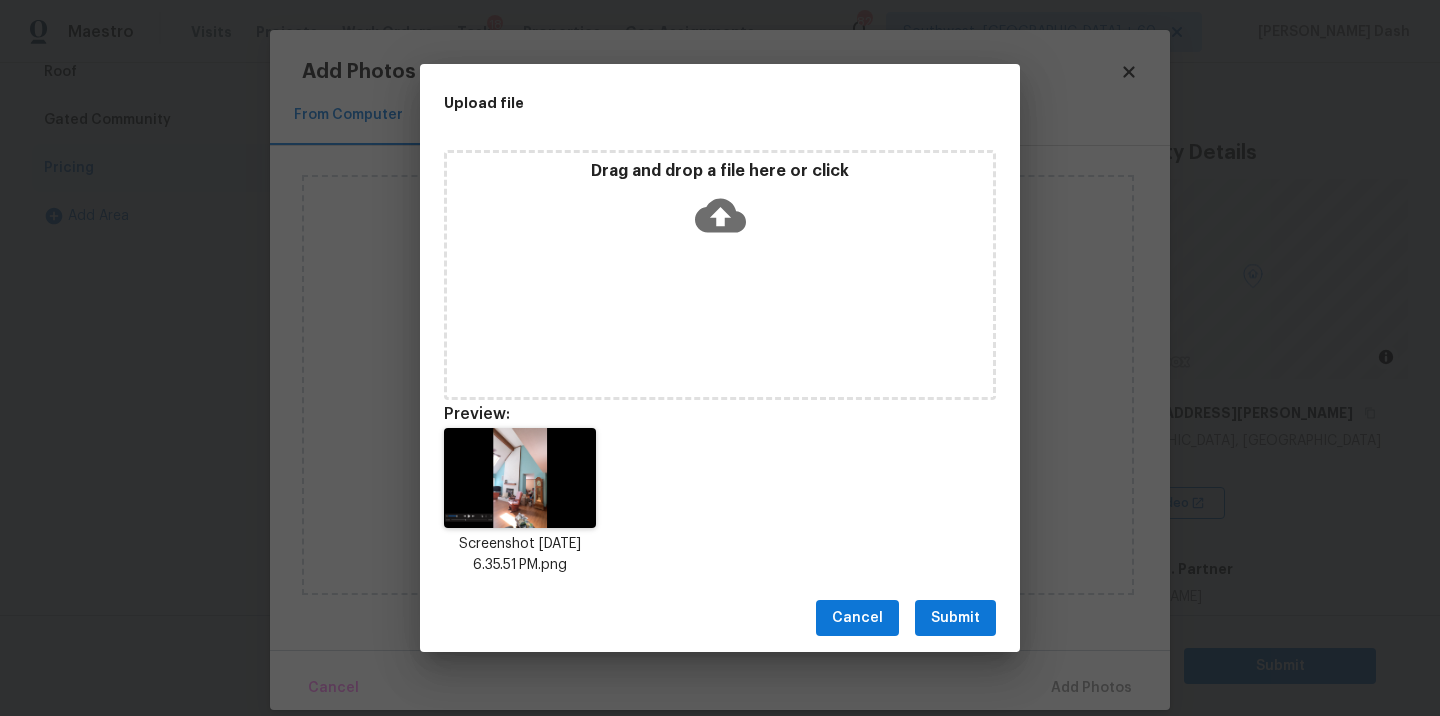 click on "Cancel Submit" at bounding box center [720, 618] 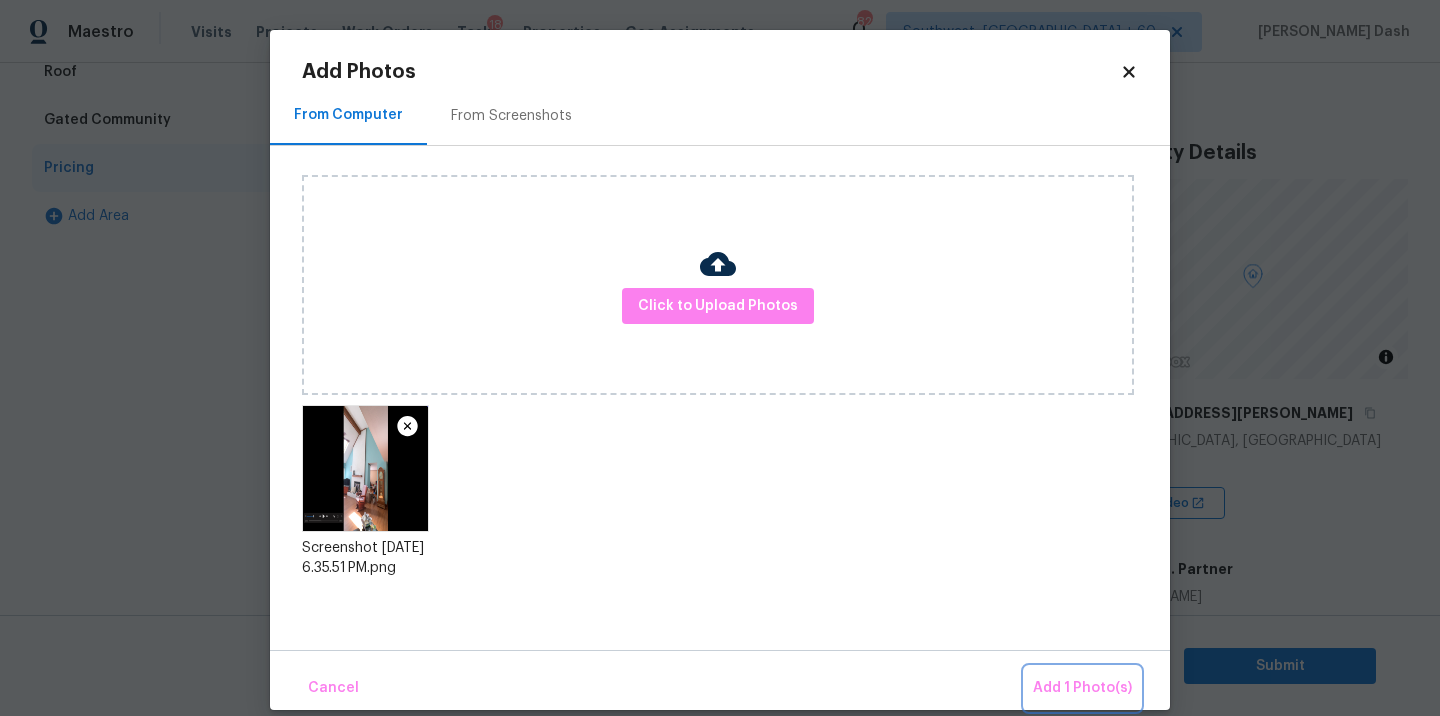 click on "Add 1 Photo(s)" at bounding box center [1082, 688] 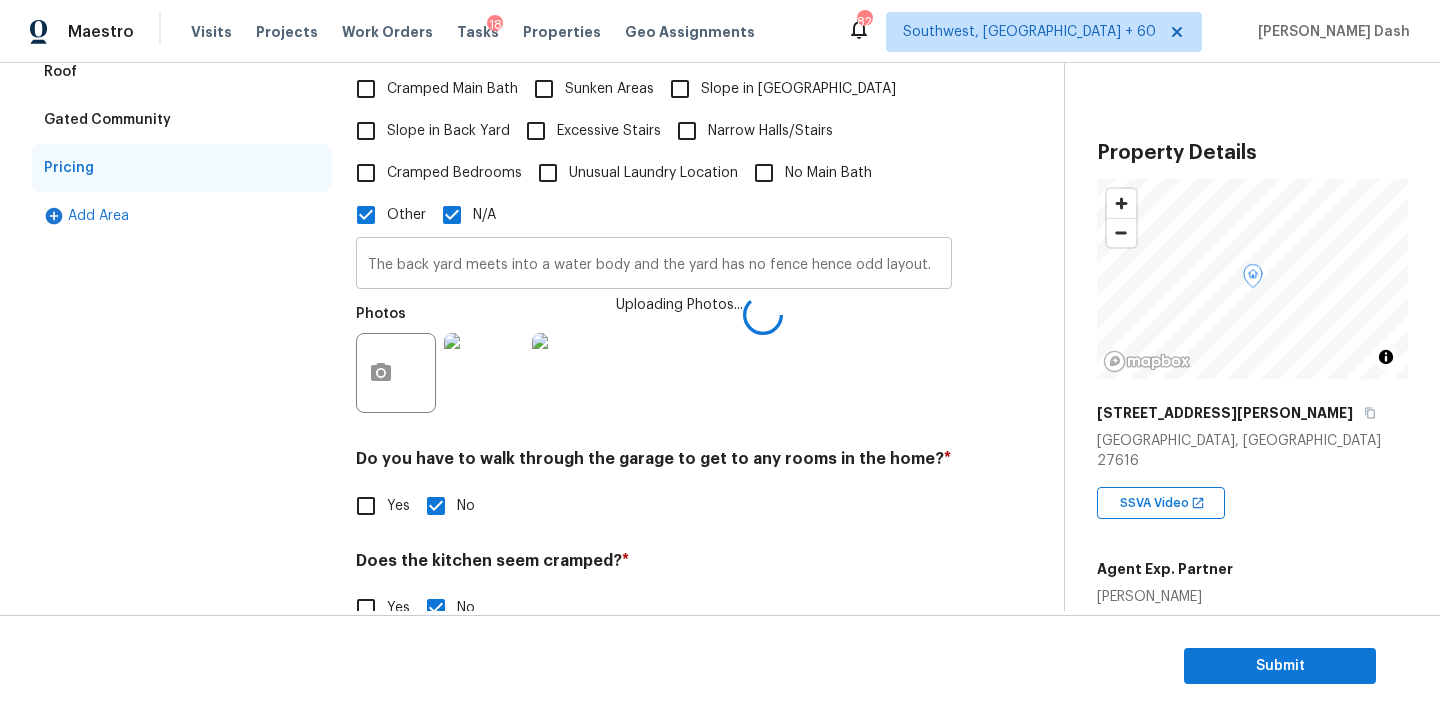 click on "The back yard meets into a water body and the yard has no fence hence odd layout." at bounding box center (654, 265) 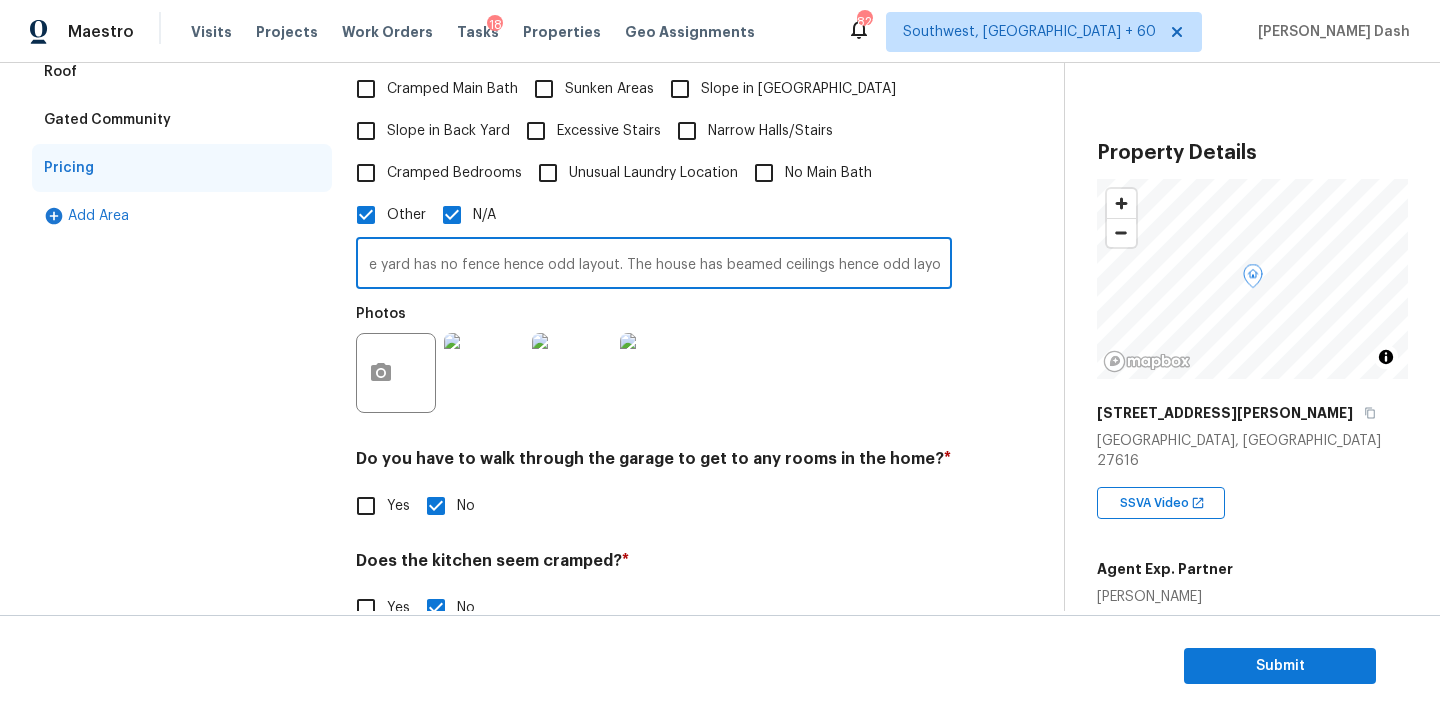 scroll, scrollTop: 0, scrollLeft: 312, axis: horizontal 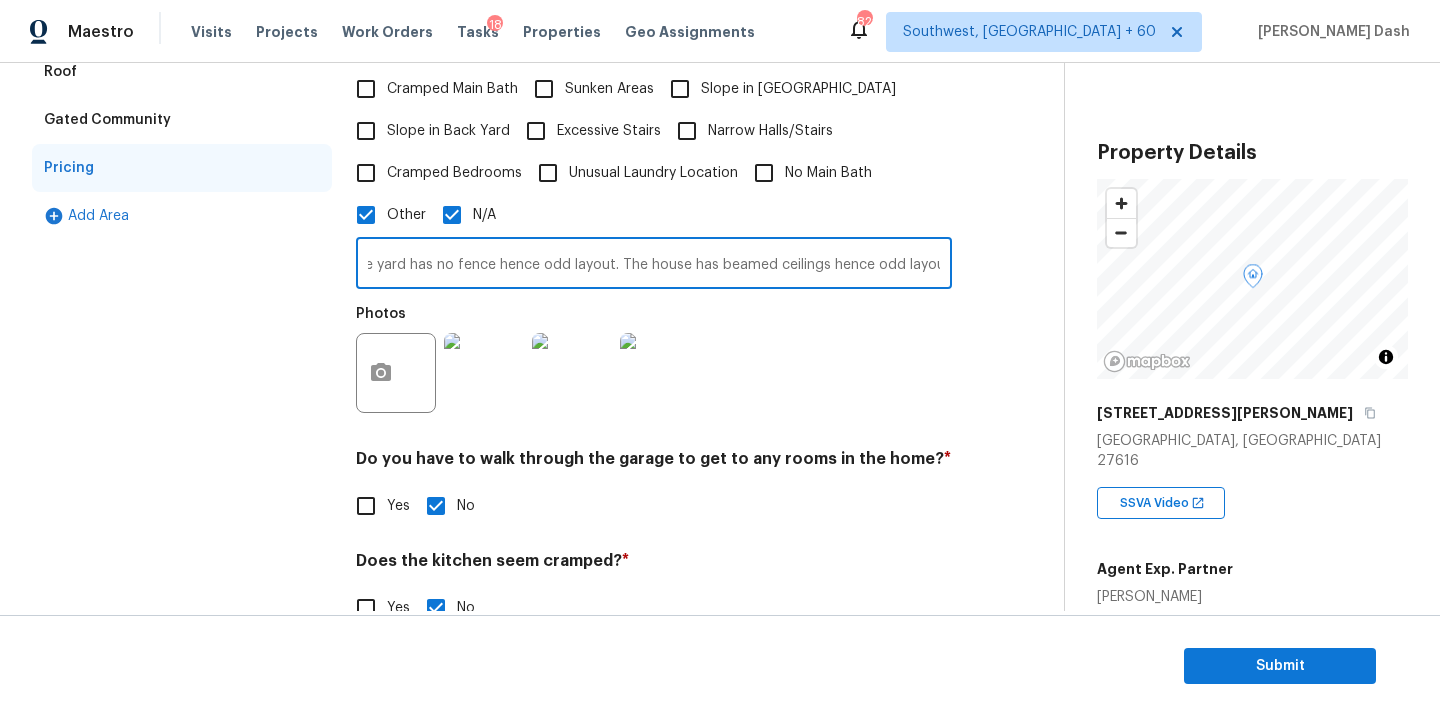 type on "The back yard meets into a water body and the yard has no fence hence odd layout. The house has beamed ceilings hence odd layout." 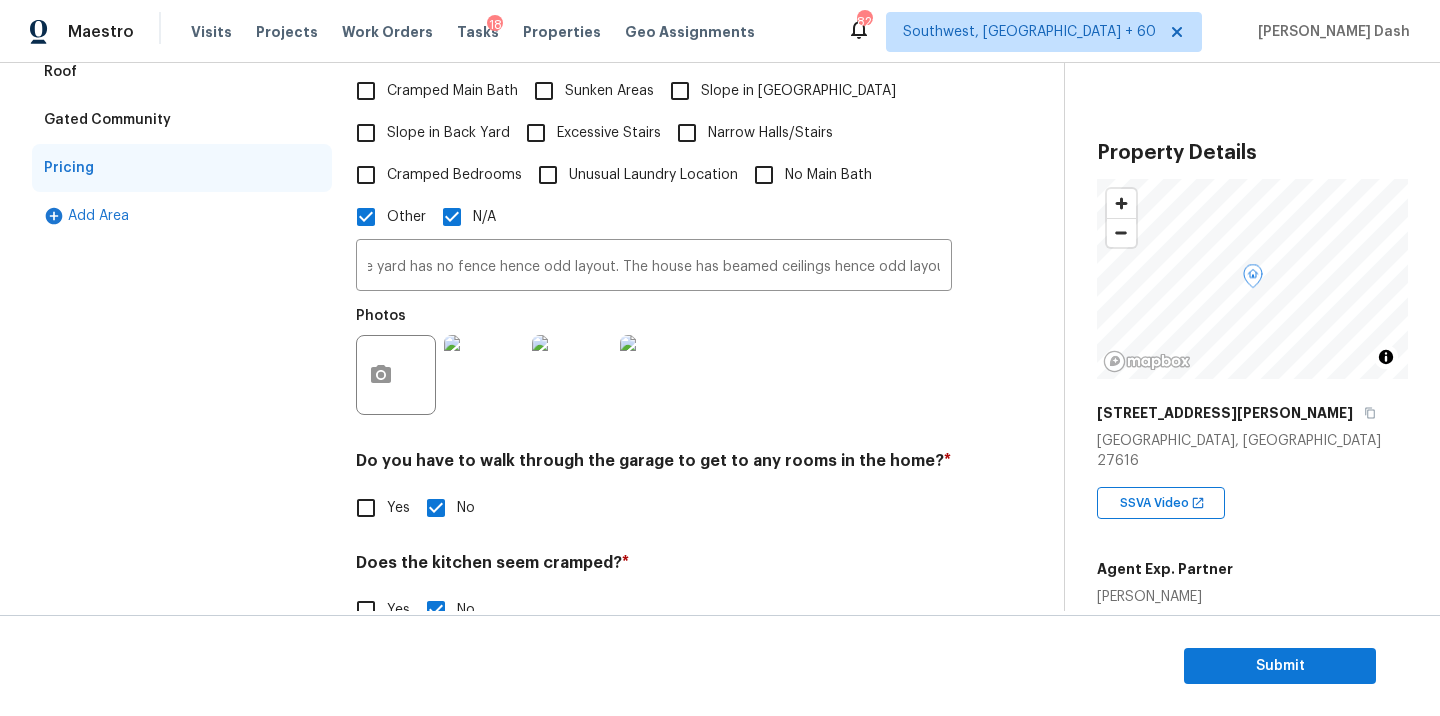 click on "Exterior Utilities HVAC Verification Plumbing Roof Gated Community Pricing Add Area" at bounding box center (182, 282) 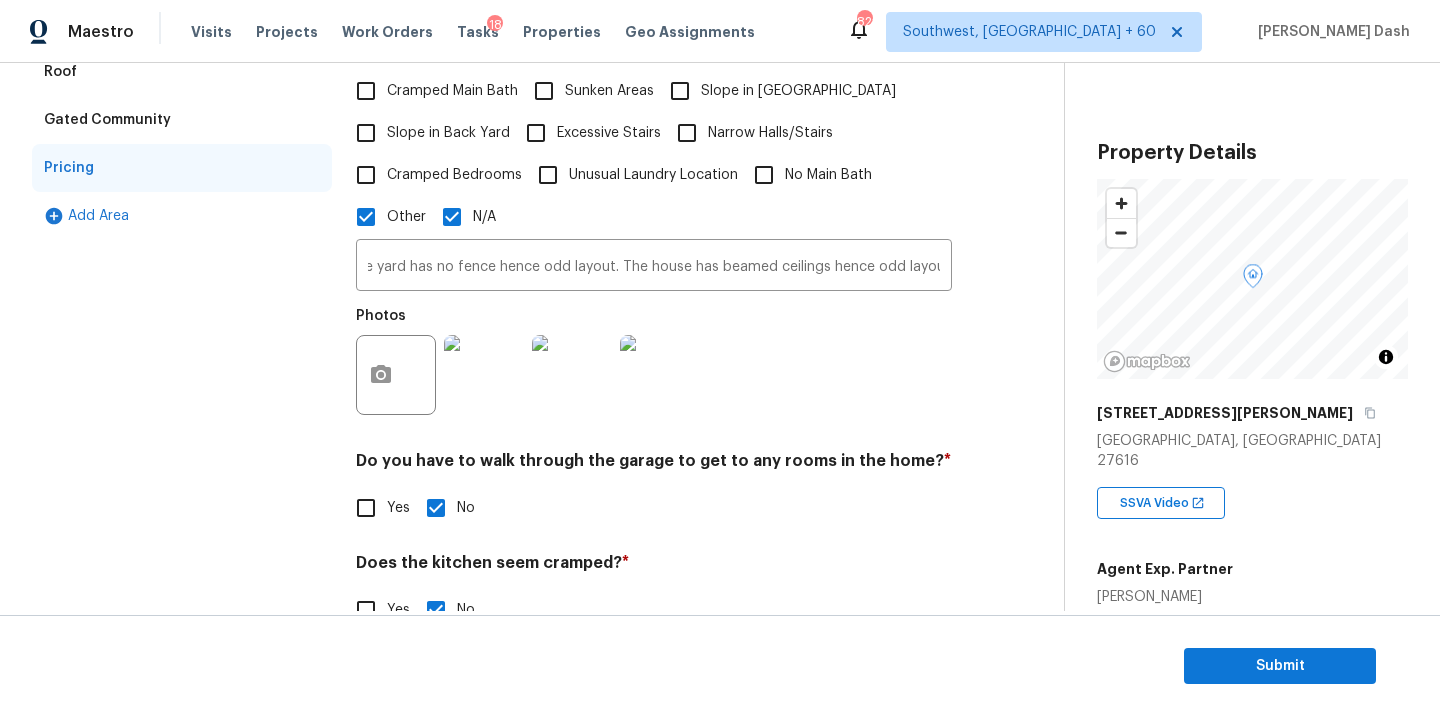 scroll, scrollTop: 0, scrollLeft: 0, axis: both 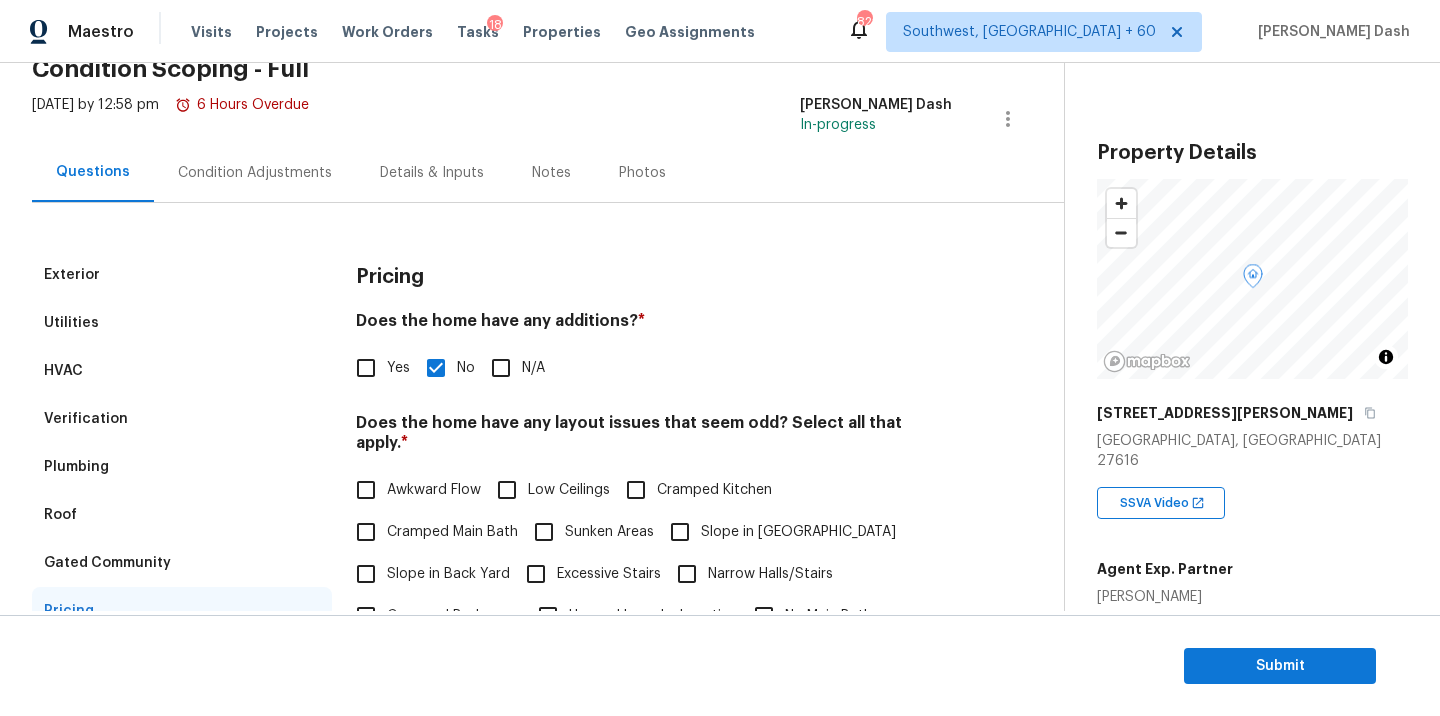 click on "Condition Adjustments" at bounding box center (255, 172) 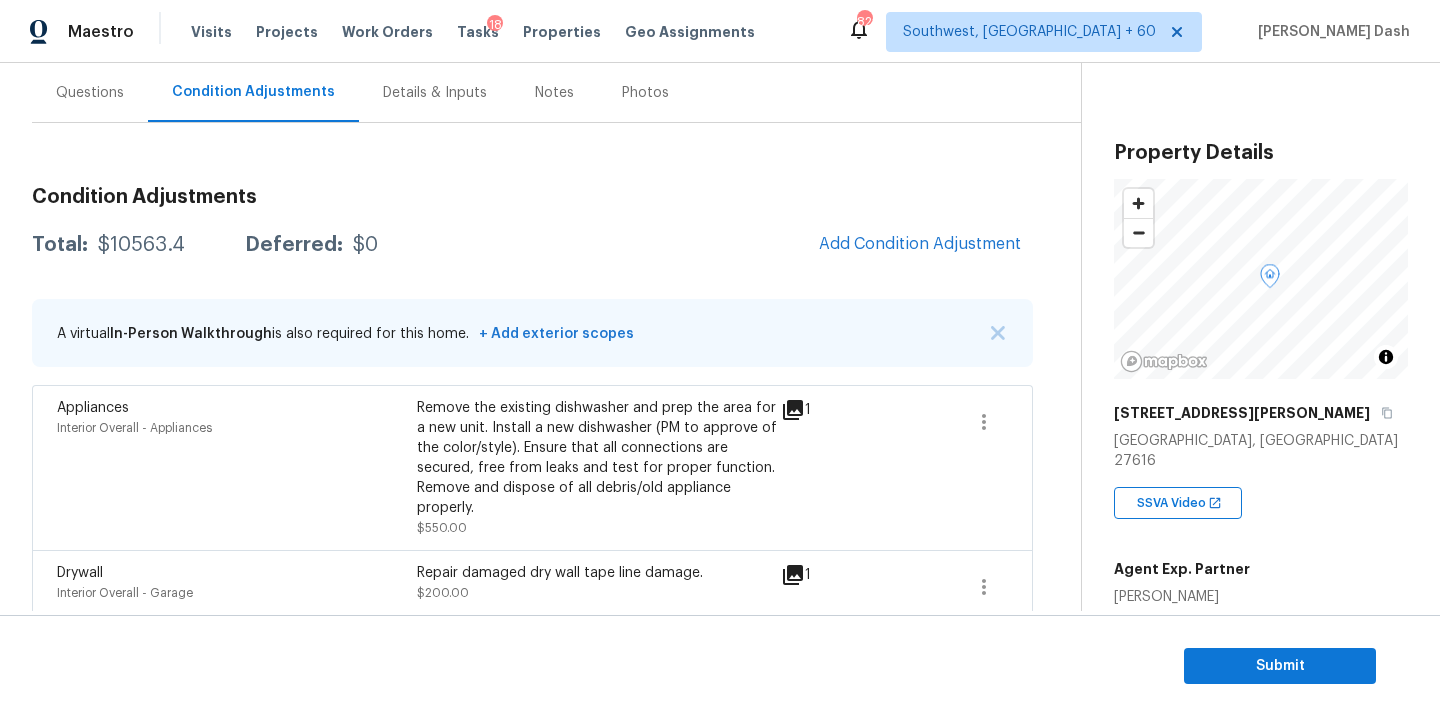 scroll, scrollTop: 181, scrollLeft: 0, axis: vertical 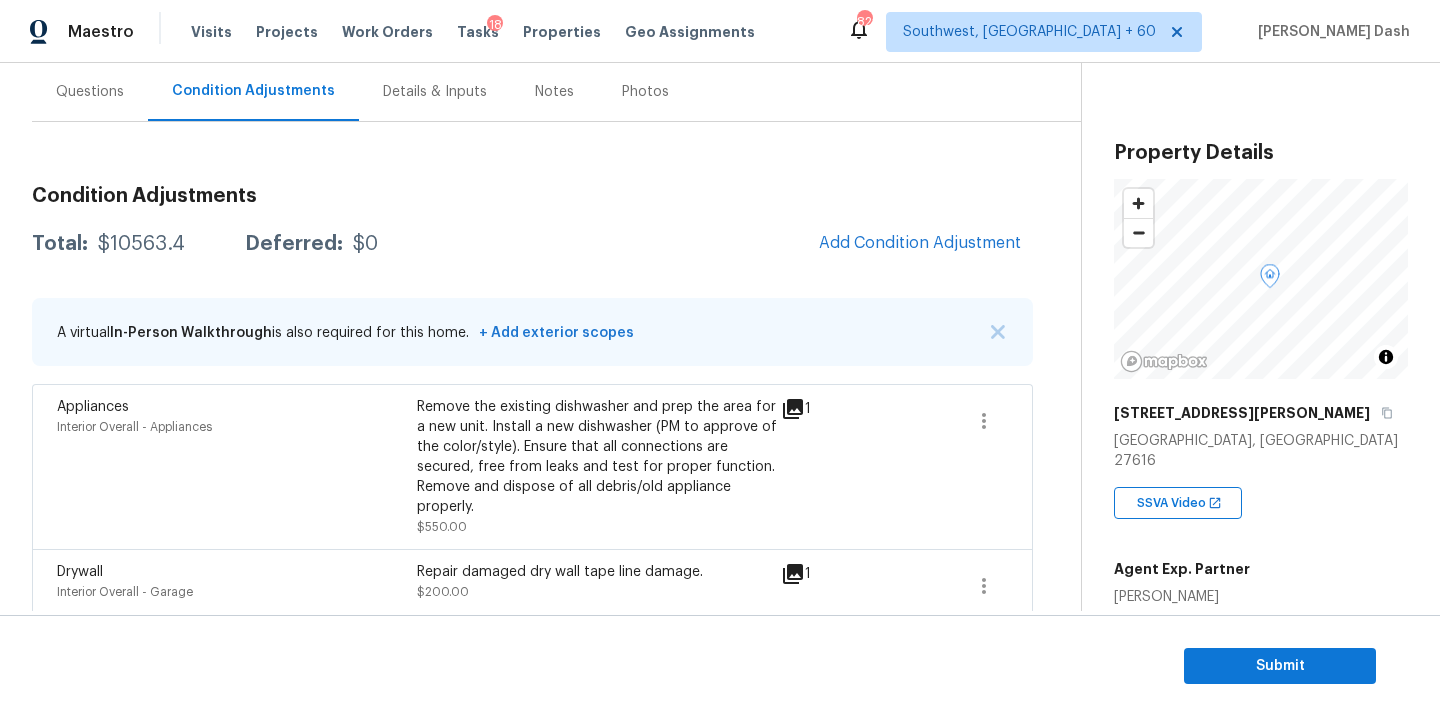 click on "Total:  $10563.4 Deferred:  $0 Add Condition Adjustment" at bounding box center (532, 244) 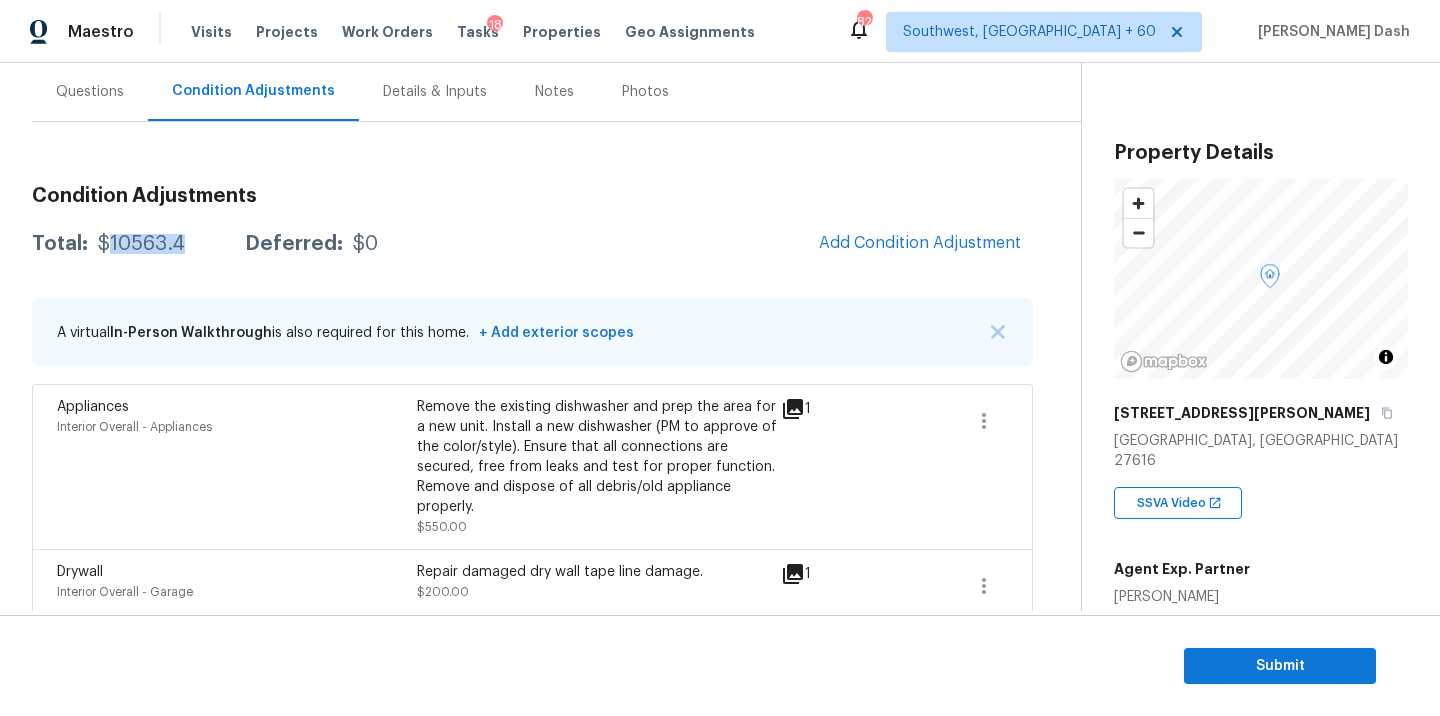 click on "$10563.4" at bounding box center (141, 244) 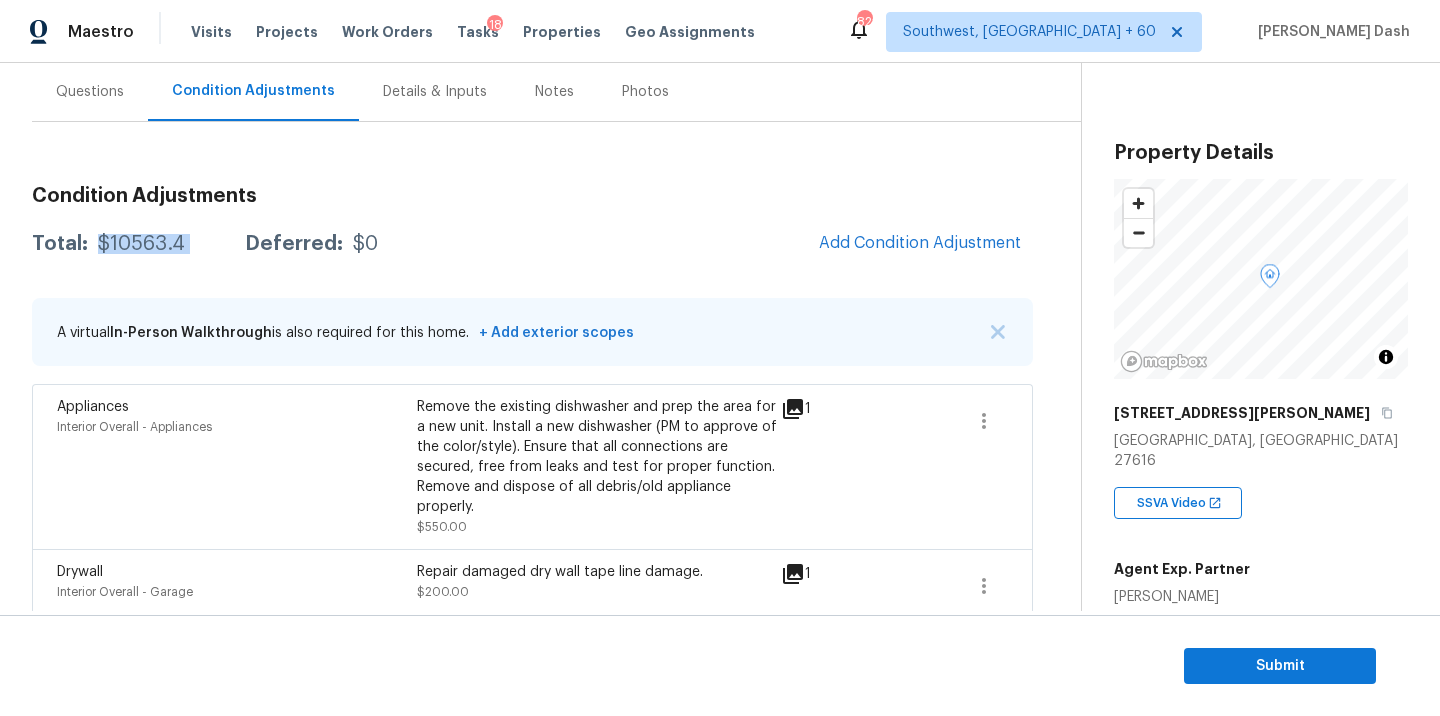 click on "$10563.4" at bounding box center [141, 244] 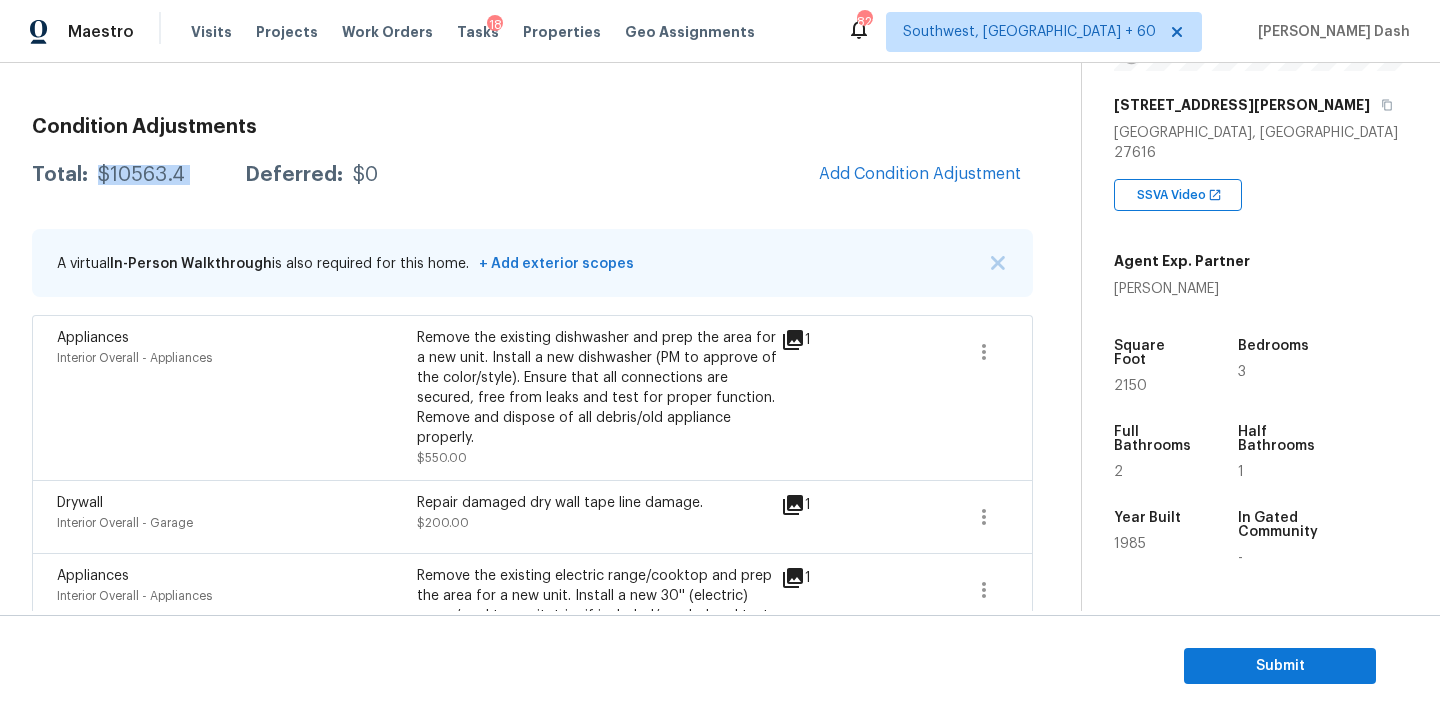 scroll, scrollTop: 327, scrollLeft: 0, axis: vertical 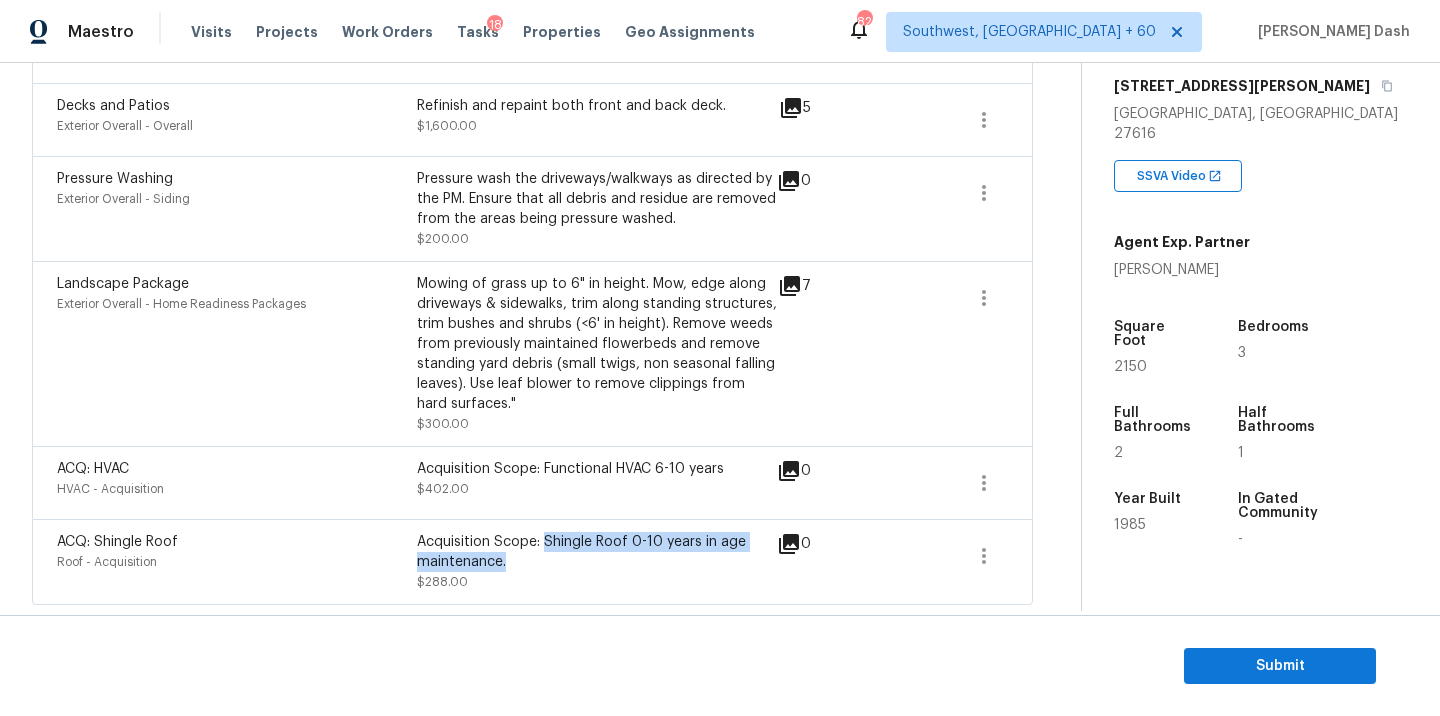 drag, startPoint x: 543, startPoint y: 545, endPoint x: 543, endPoint y: 558, distance: 13 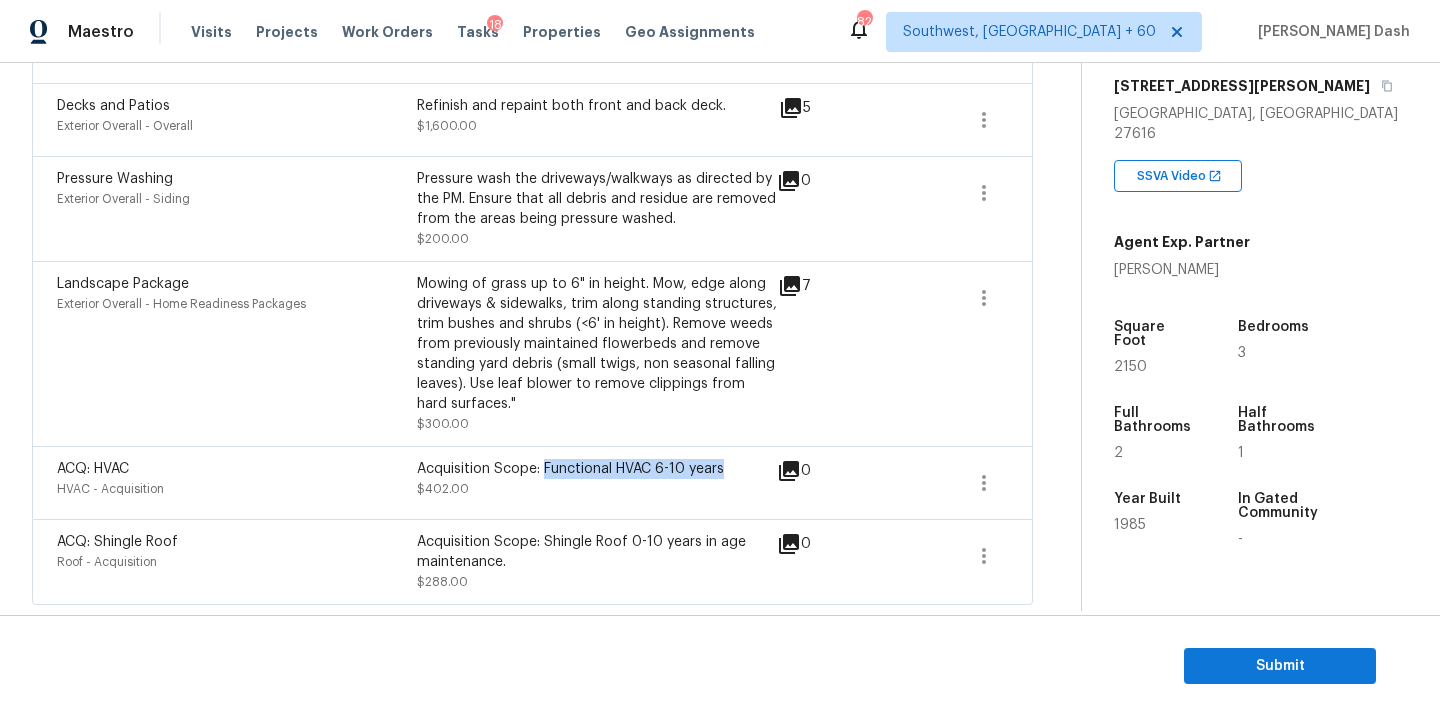 drag, startPoint x: 544, startPoint y: 470, endPoint x: 769, endPoint y: 472, distance: 225.0089 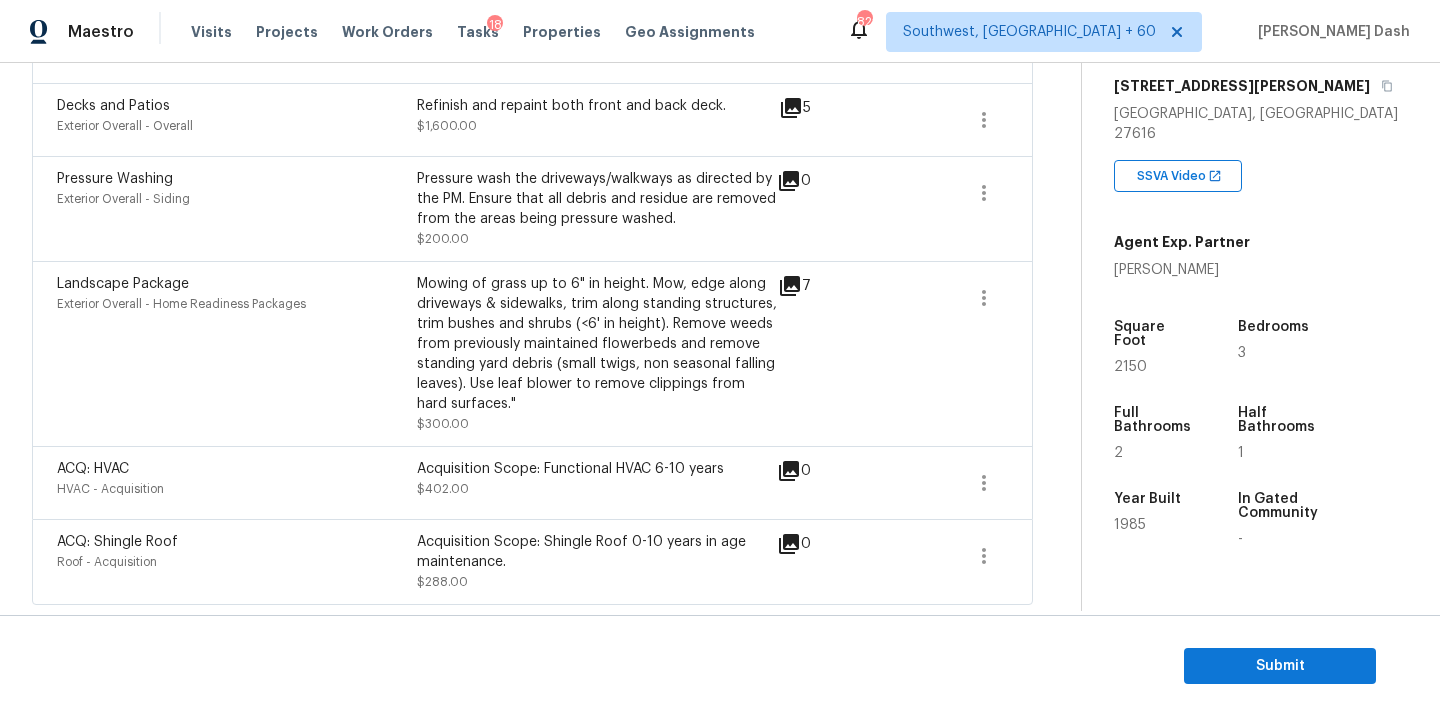 click on "Landscape Package" at bounding box center (123, 284) 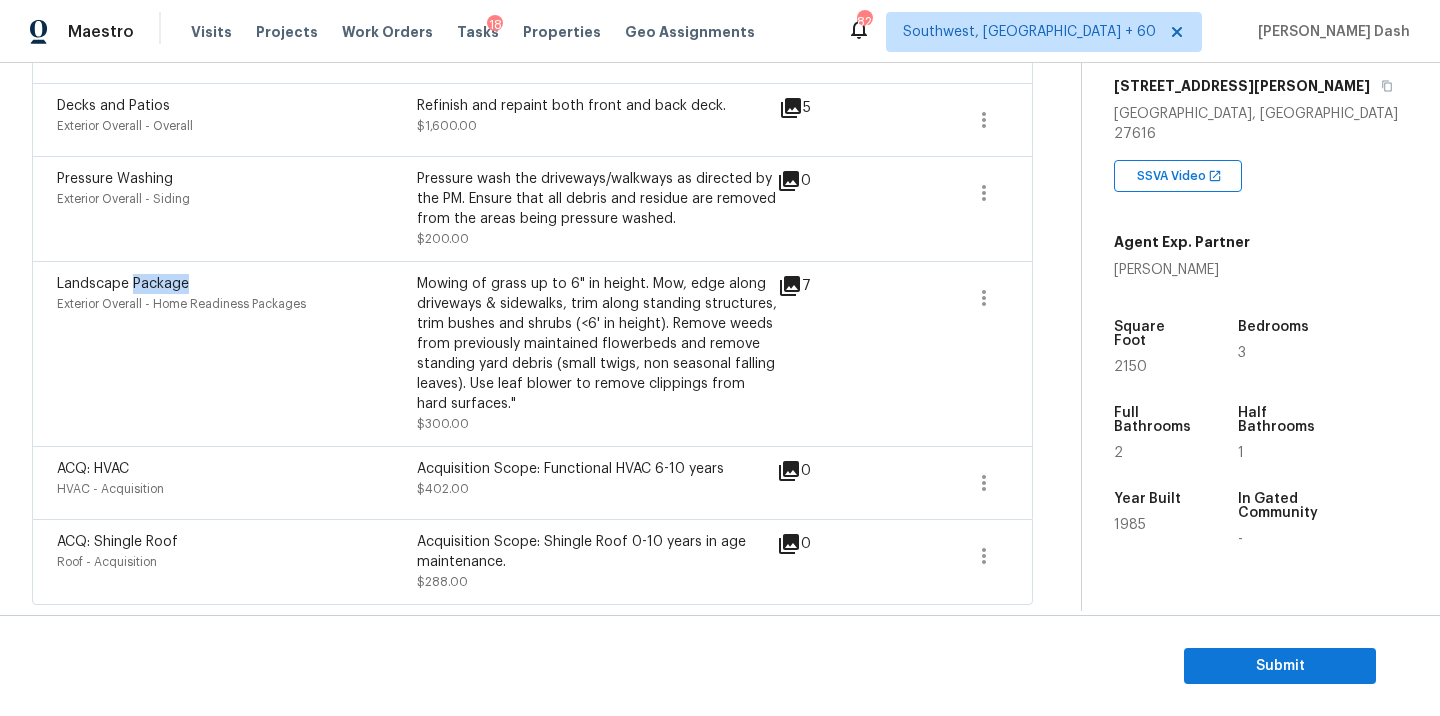click on "Landscape Package" at bounding box center (123, 284) 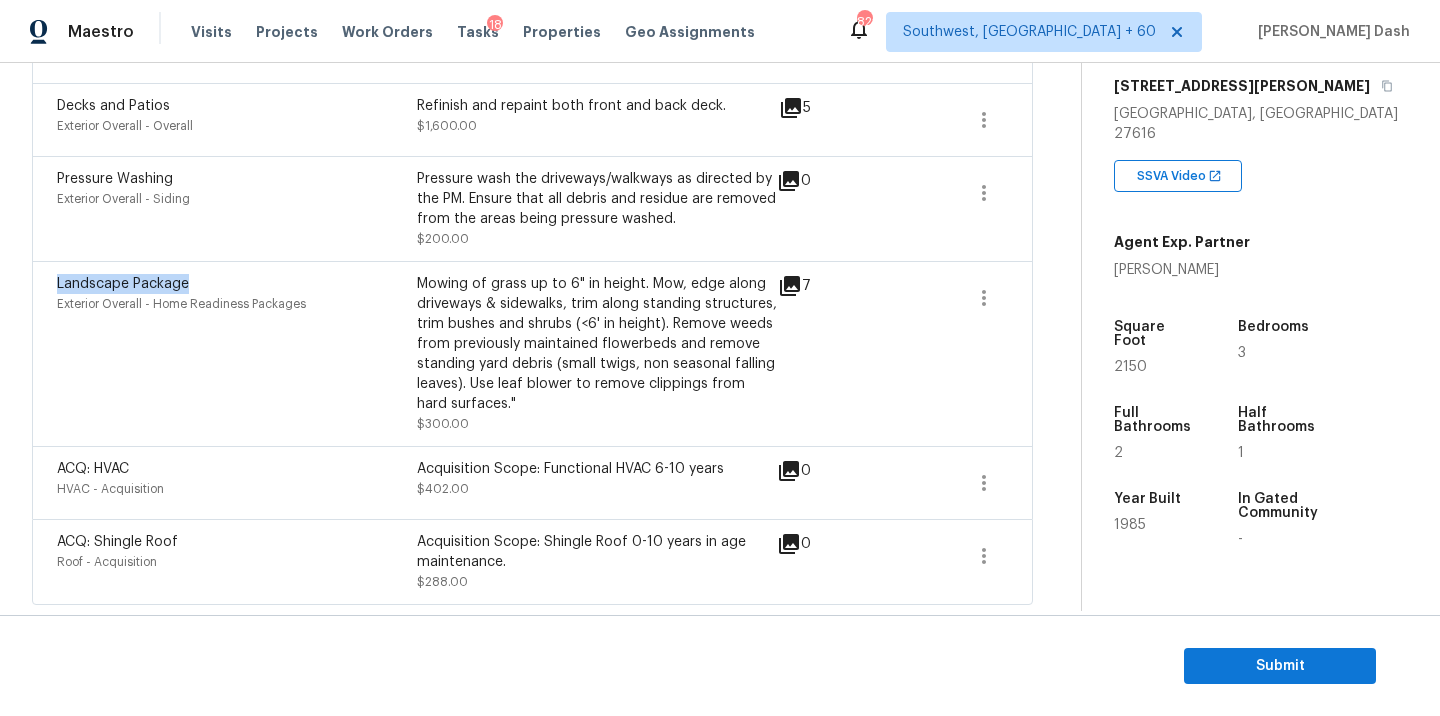 click on "Landscape Package" at bounding box center (123, 284) 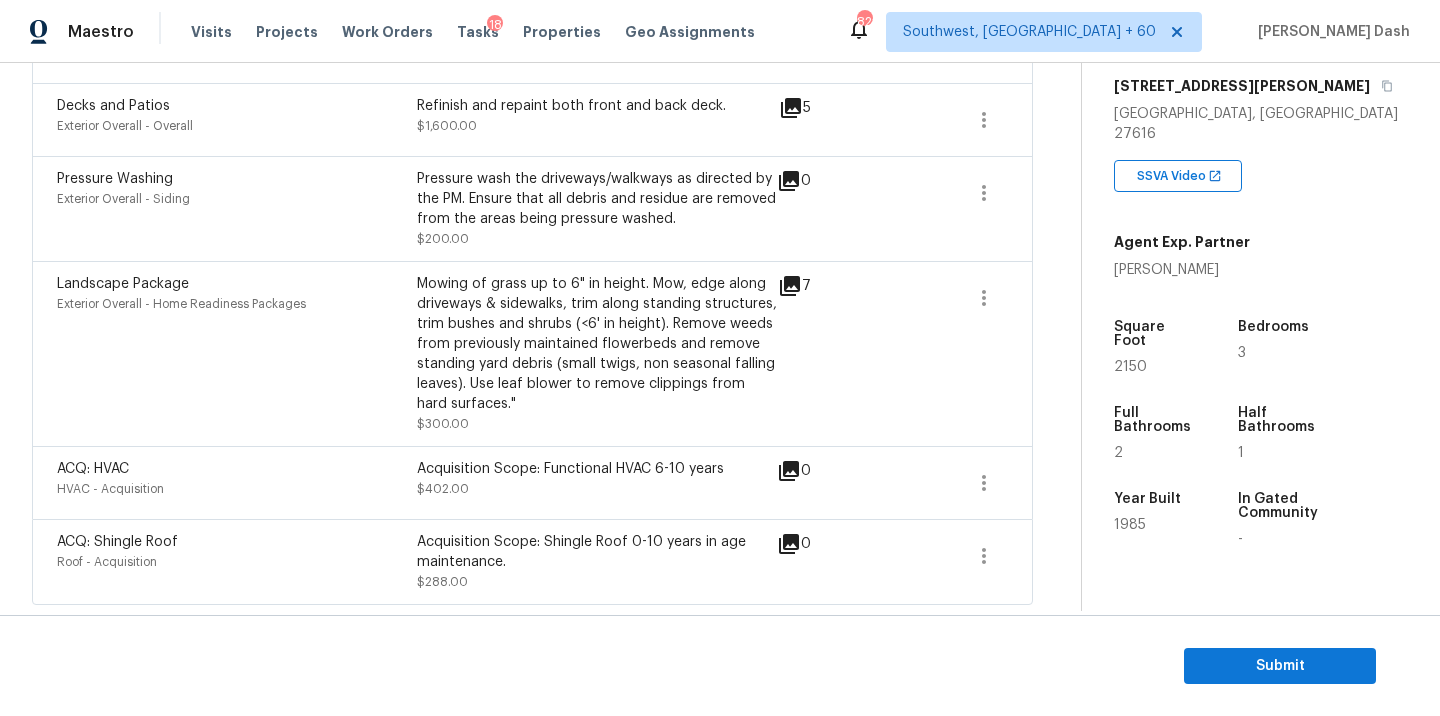 click on "Pressure Washing" at bounding box center [237, 179] 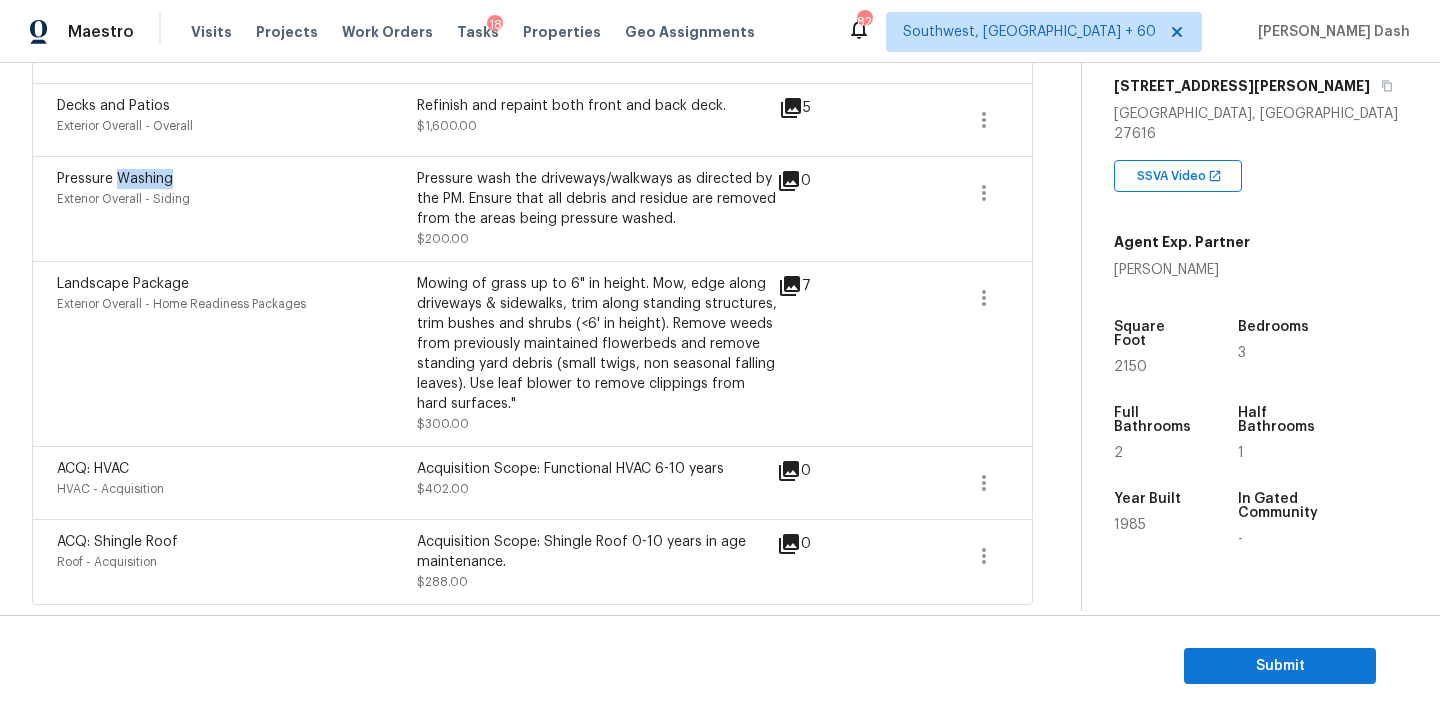 click on "Pressure Washing" at bounding box center [237, 179] 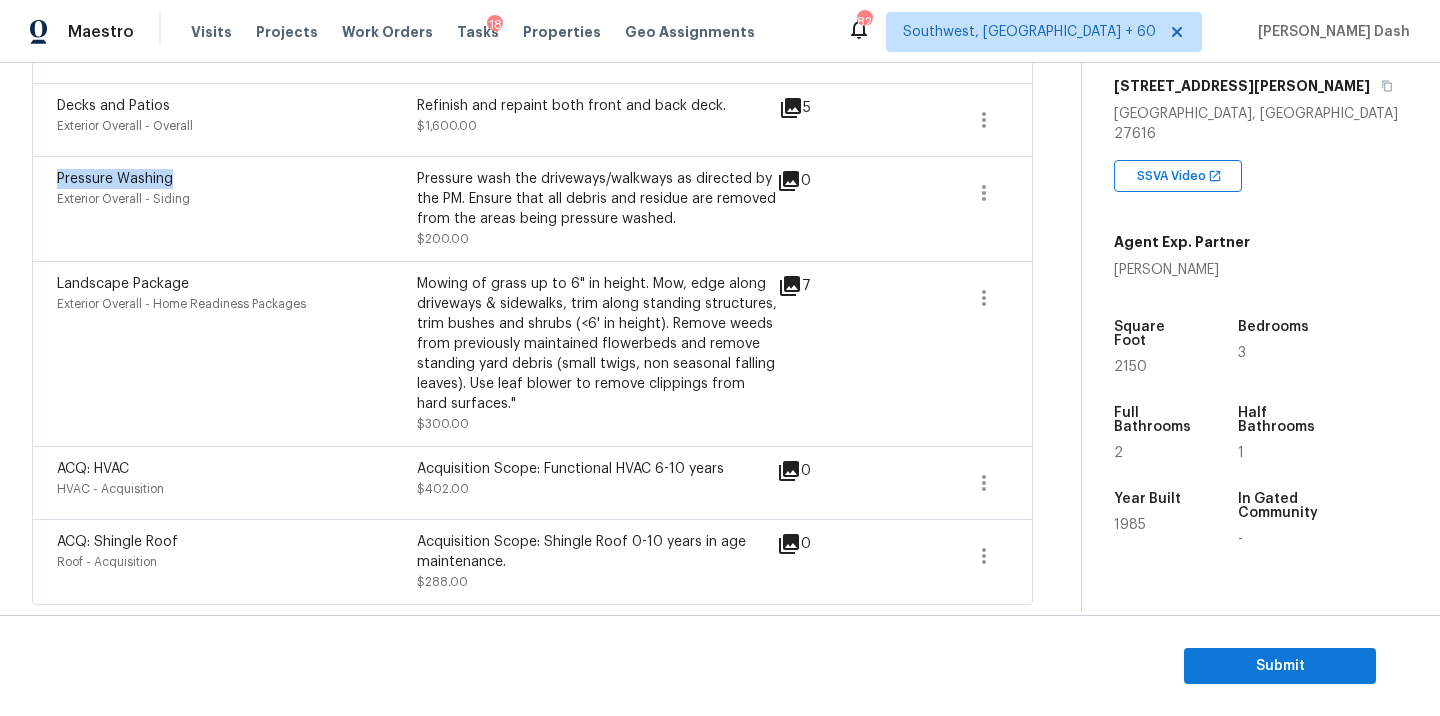 click on "Pressure Washing" at bounding box center (237, 179) 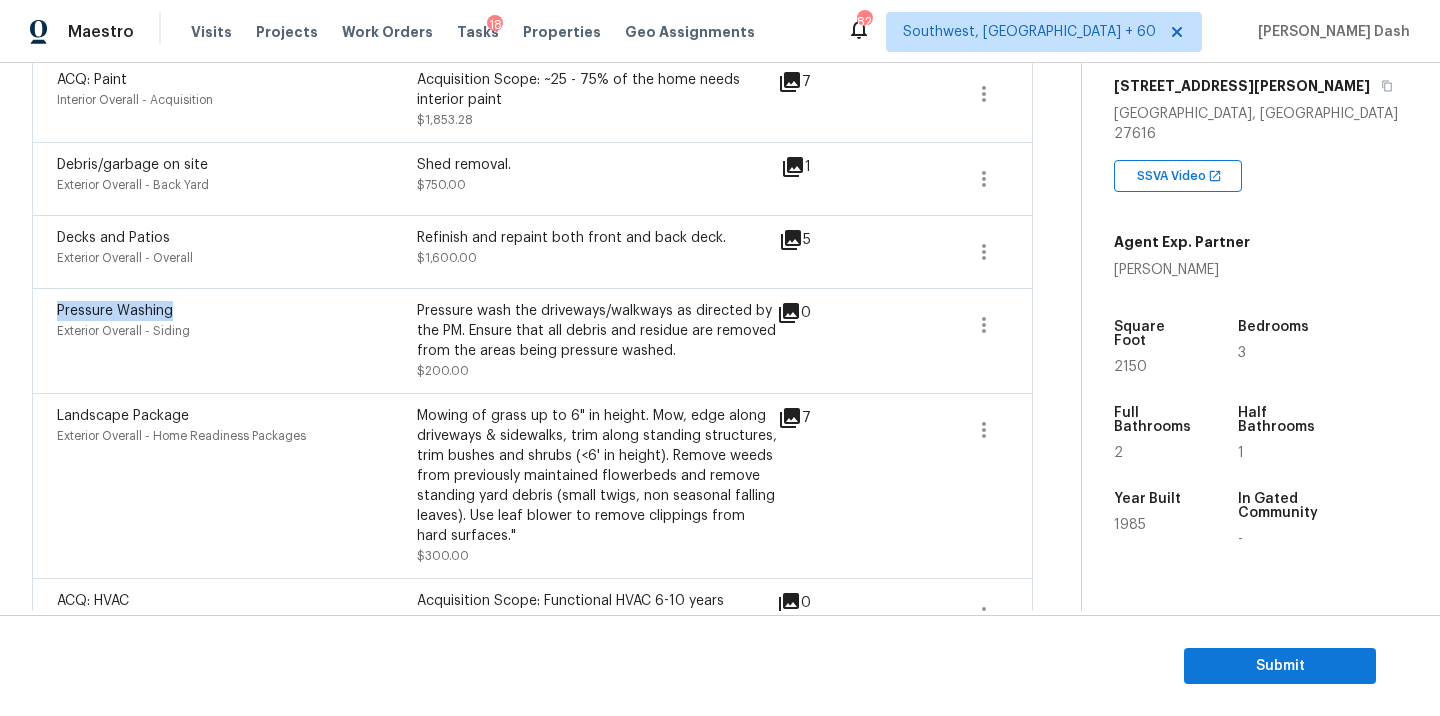 scroll, scrollTop: 1041, scrollLeft: 0, axis: vertical 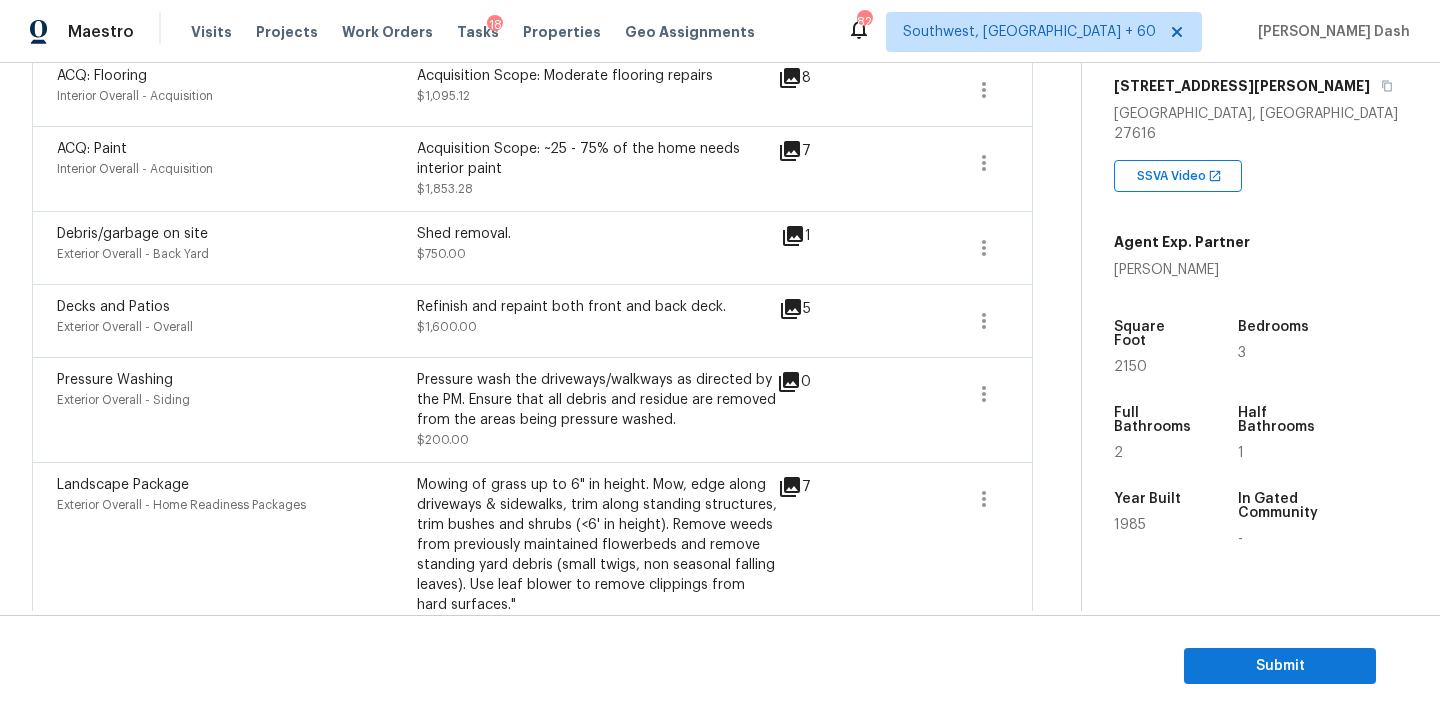 click on "Refinish and repaint both front and back deck." at bounding box center [597, 307] 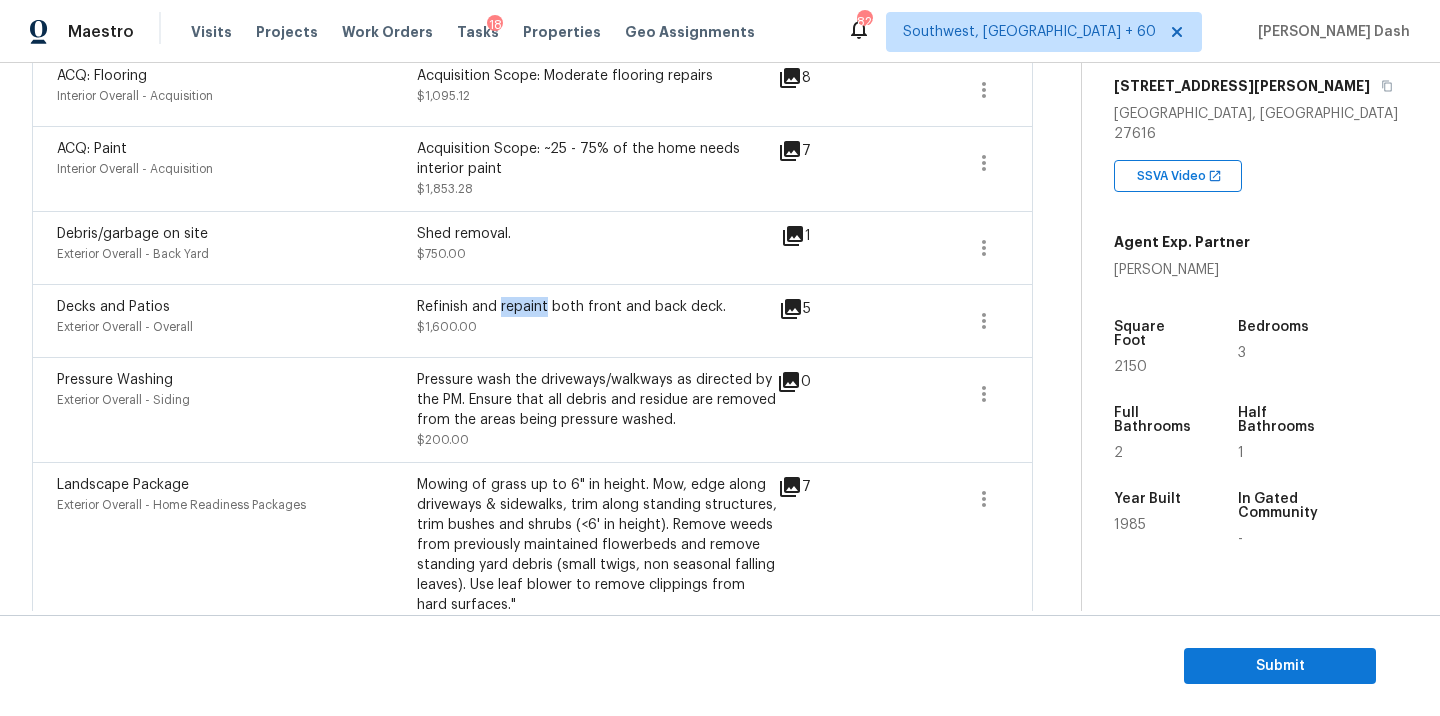 click on "Refinish and repaint both front and back deck." at bounding box center (597, 307) 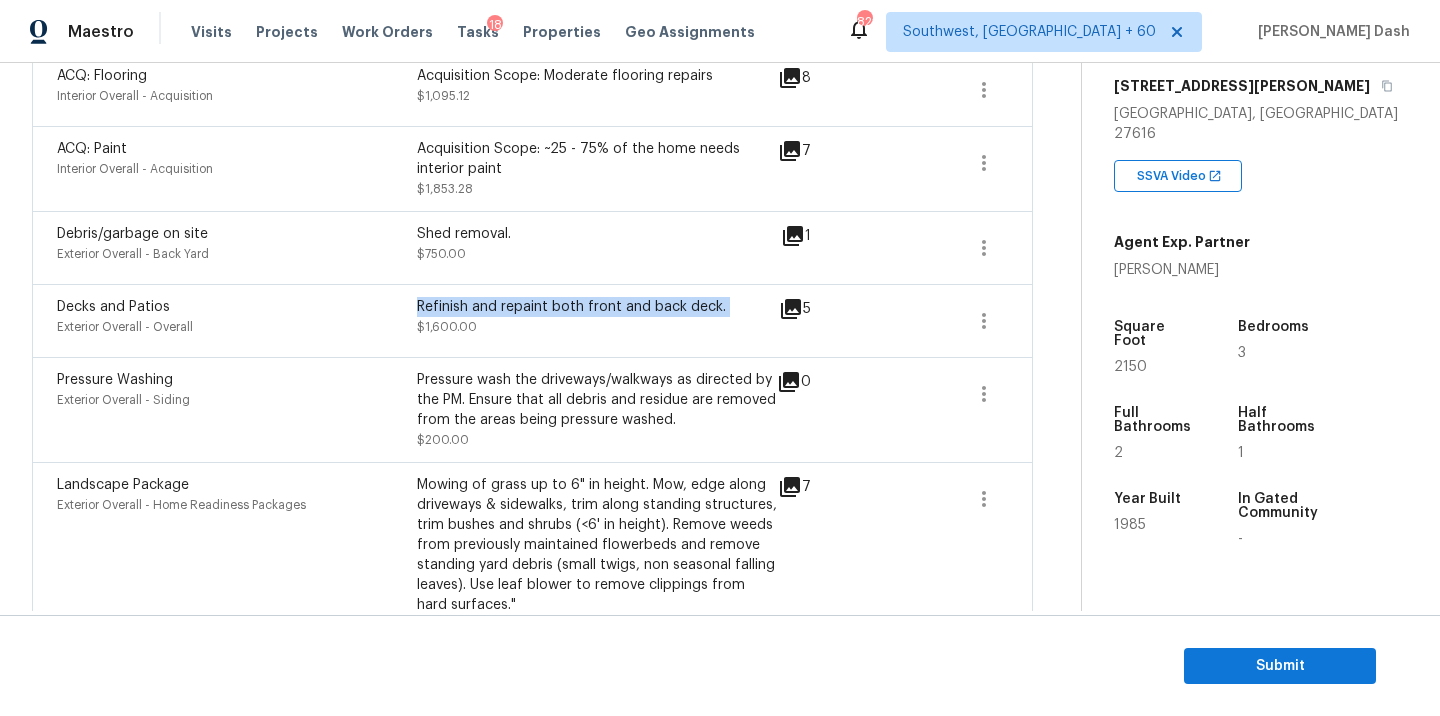 click on "Refinish and repaint both front and back deck." at bounding box center (597, 307) 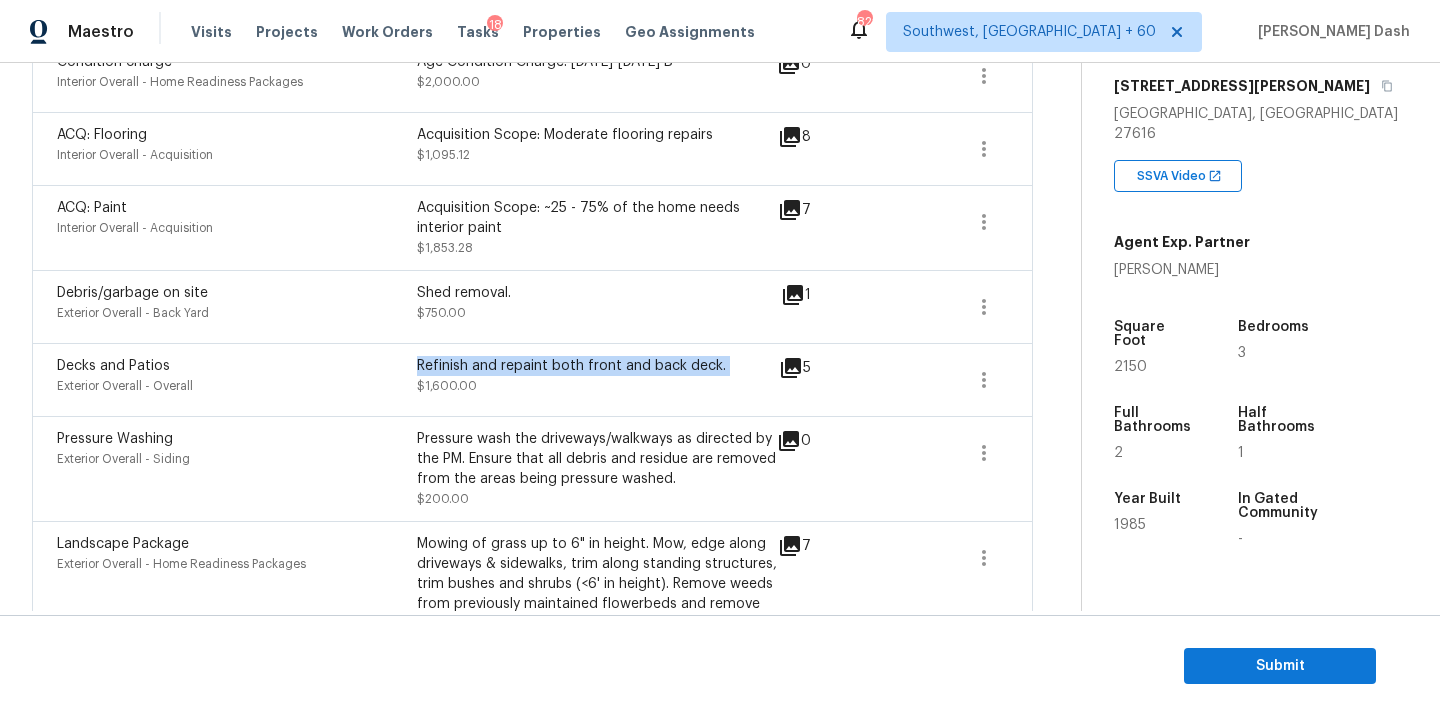 scroll, scrollTop: 949, scrollLeft: 0, axis: vertical 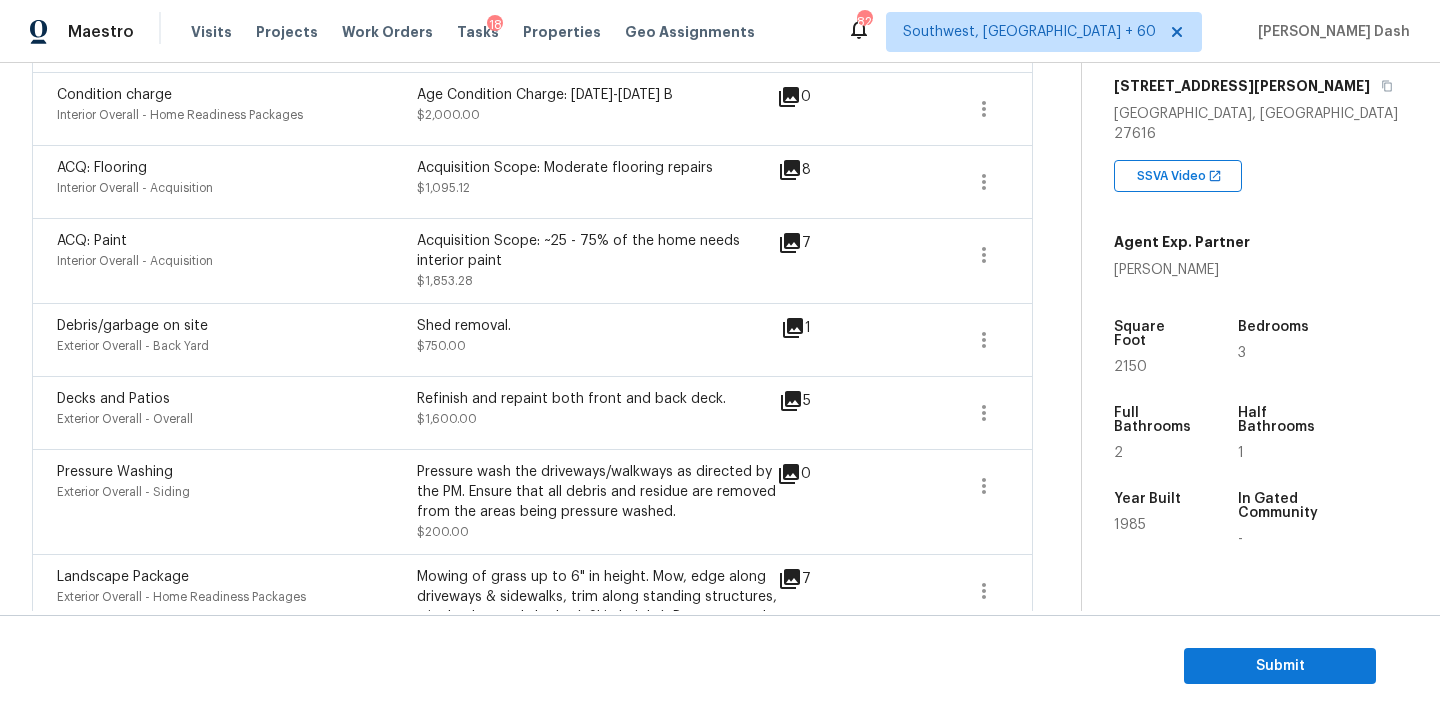click on "Shed removal." at bounding box center (597, 326) 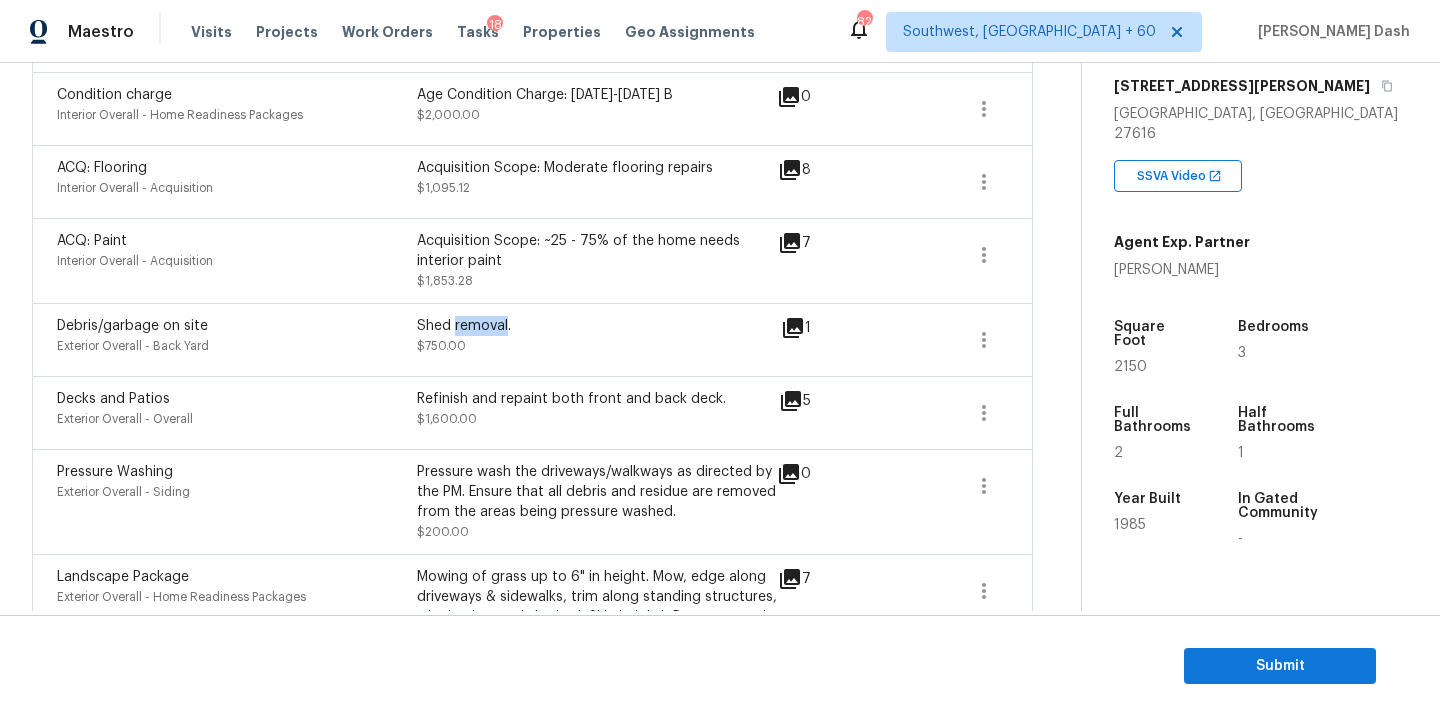 click on "Shed removal." at bounding box center (597, 326) 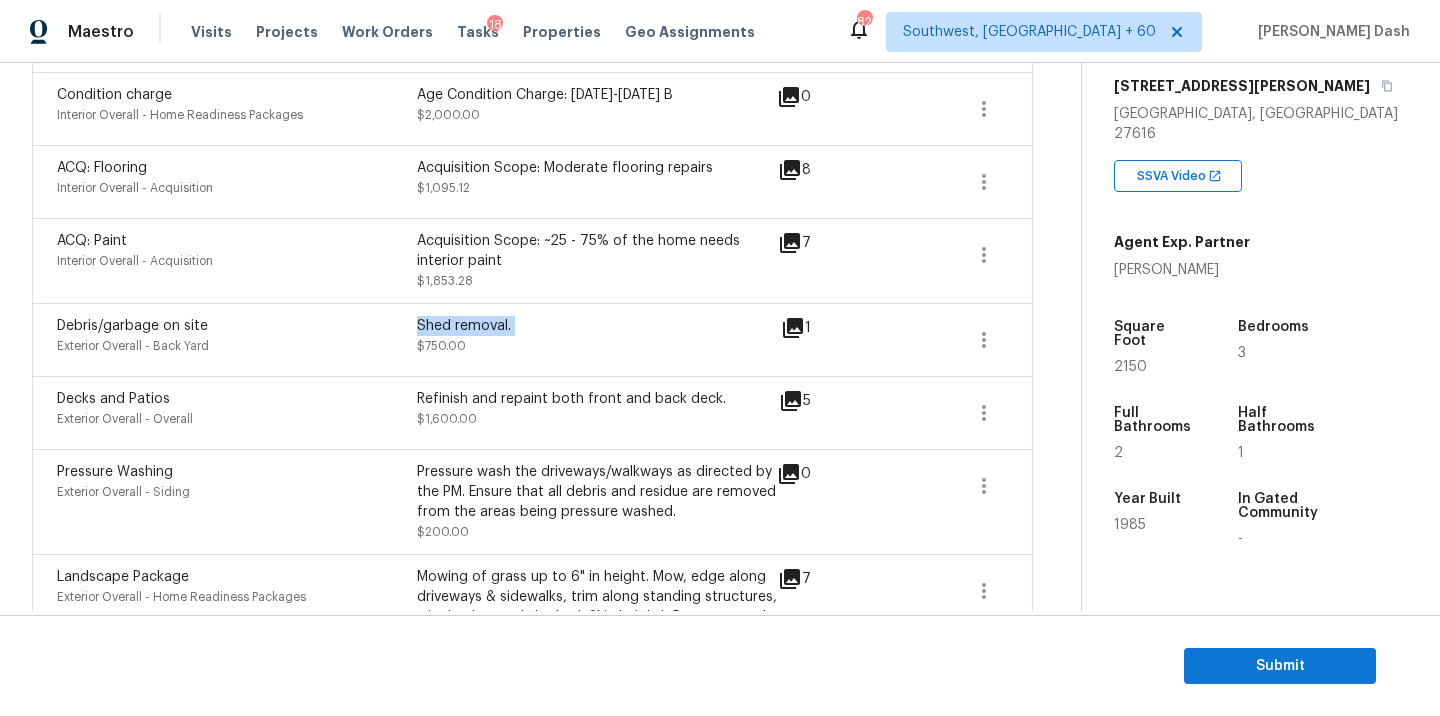 click on "Shed removal." at bounding box center (597, 326) 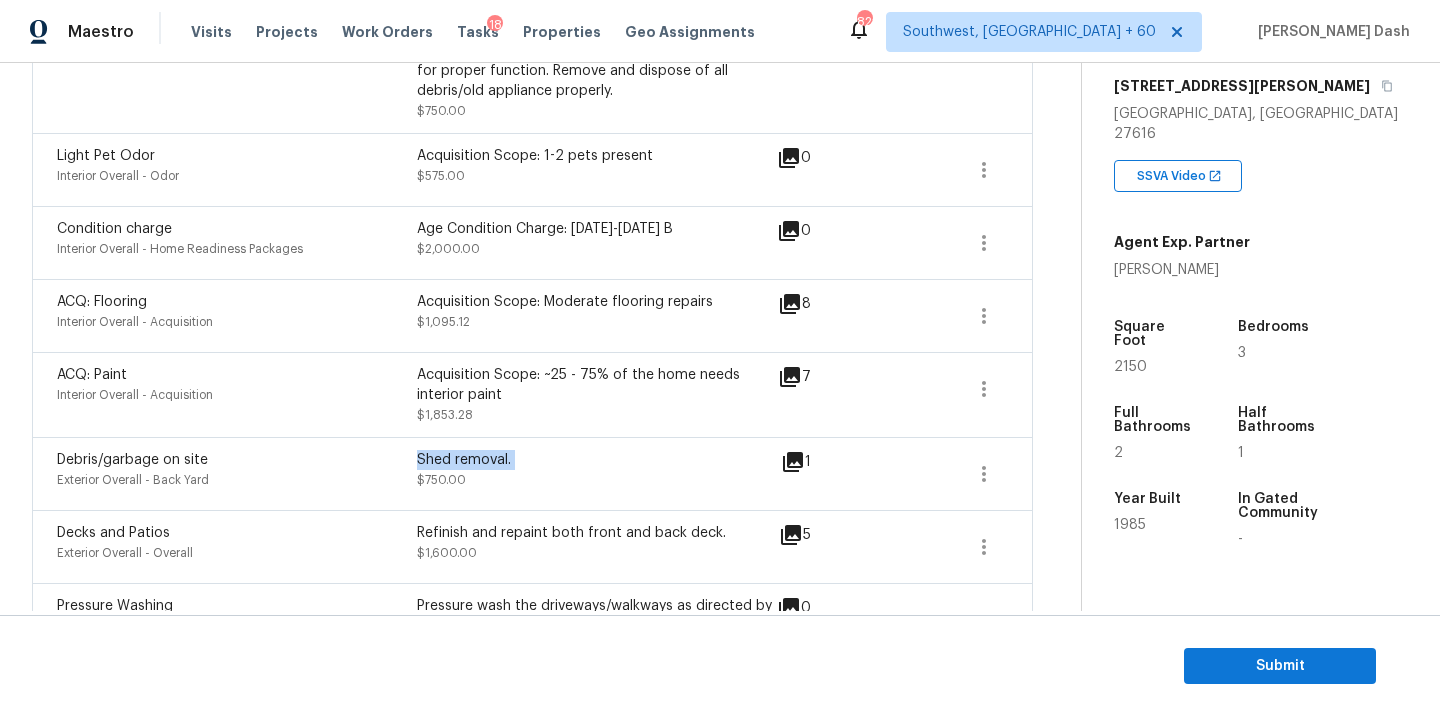 scroll, scrollTop: 789, scrollLeft: 0, axis: vertical 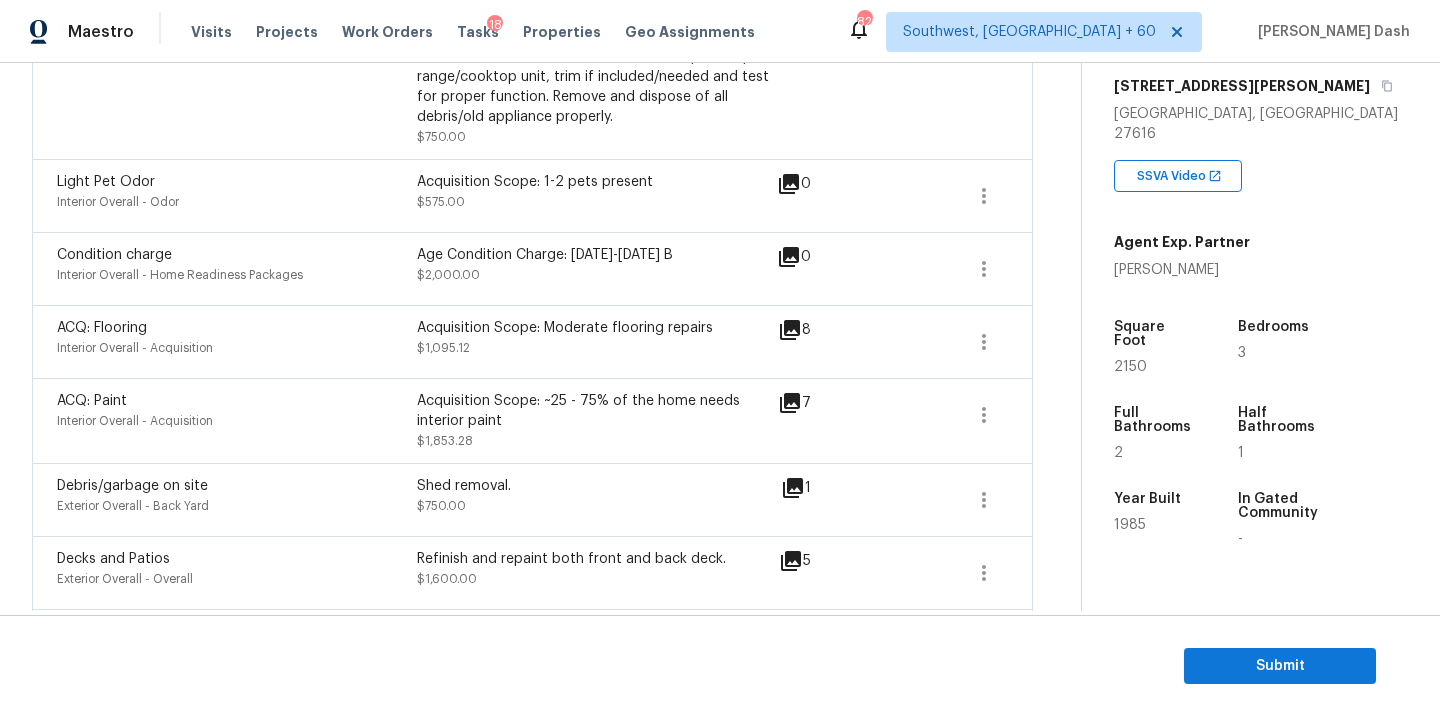 click on "Age Condition Charge: [DATE]-[DATE] B" at bounding box center (597, 255) 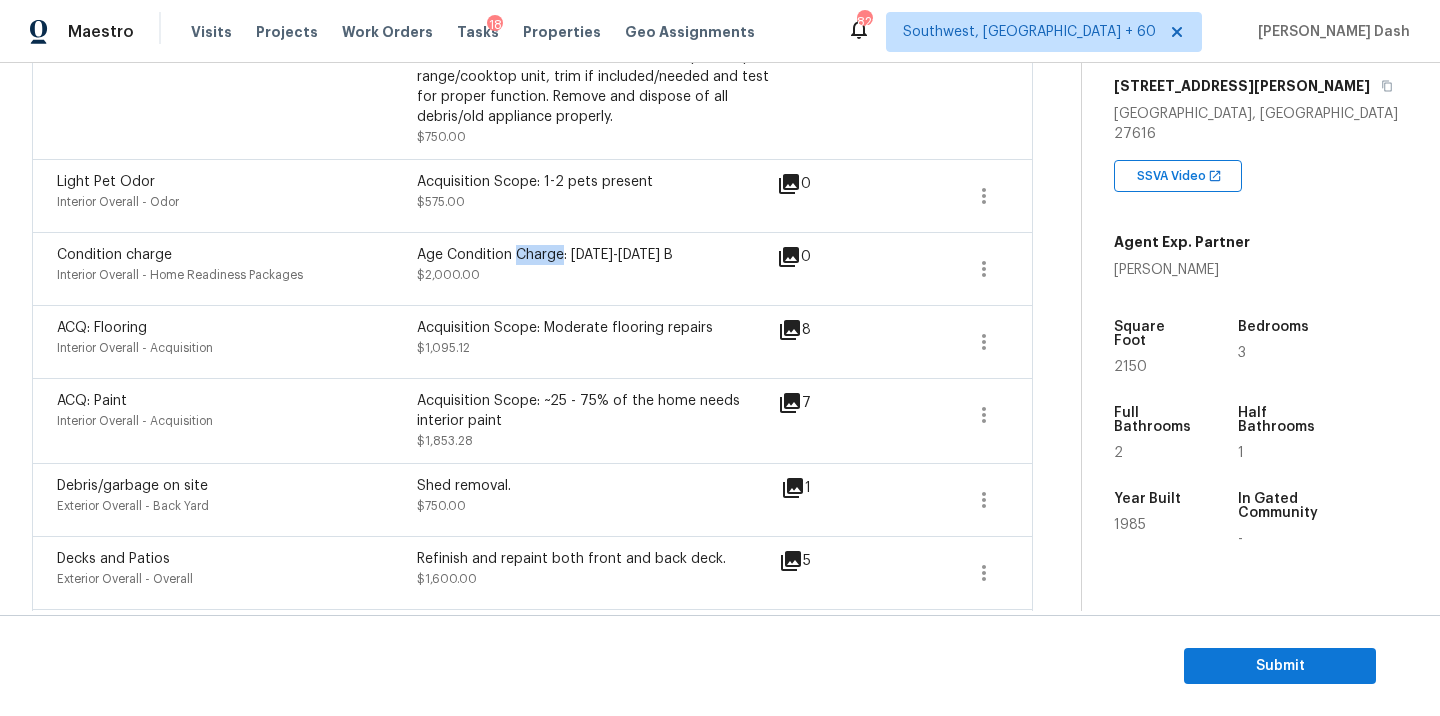 click on "Age Condition Charge: [DATE]-[DATE] B" at bounding box center [597, 255] 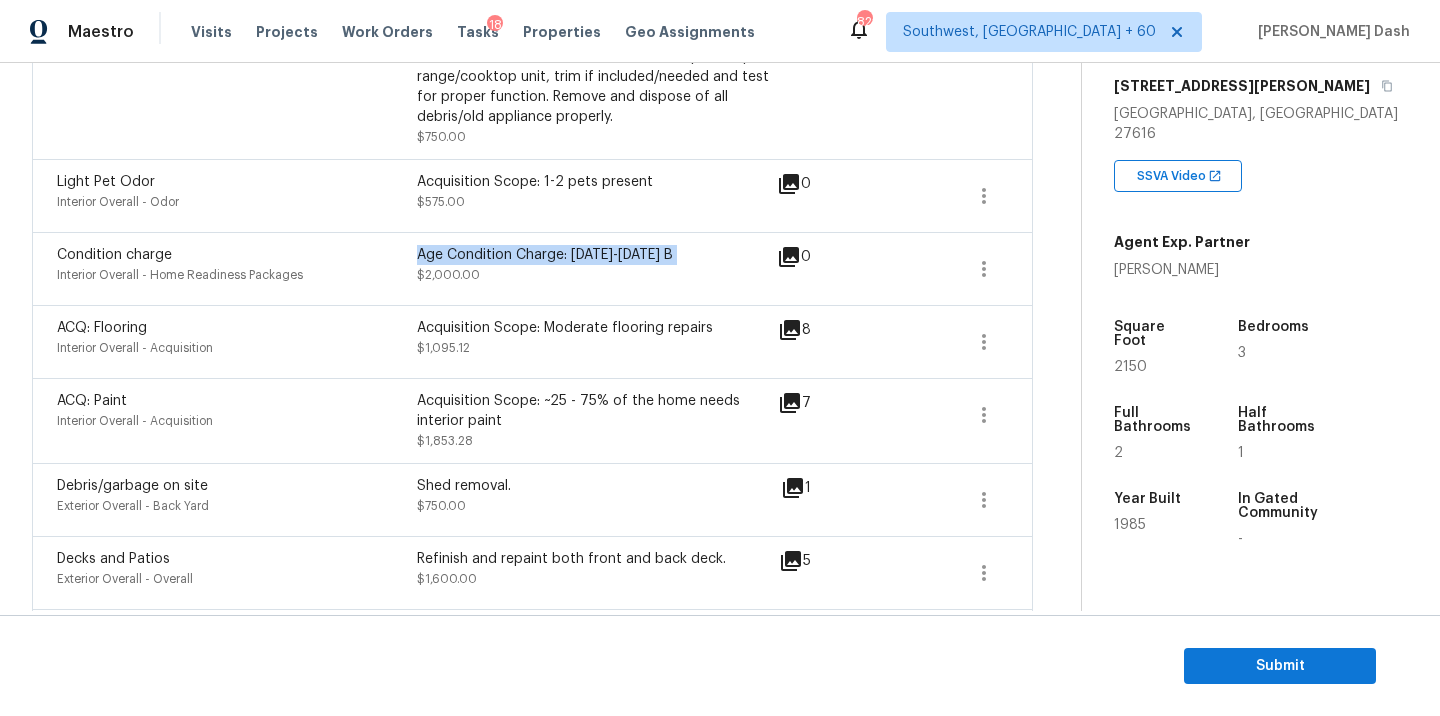 click on "Age Condition Charge: [DATE]-[DATE] B" at bounding box center [597, 255] 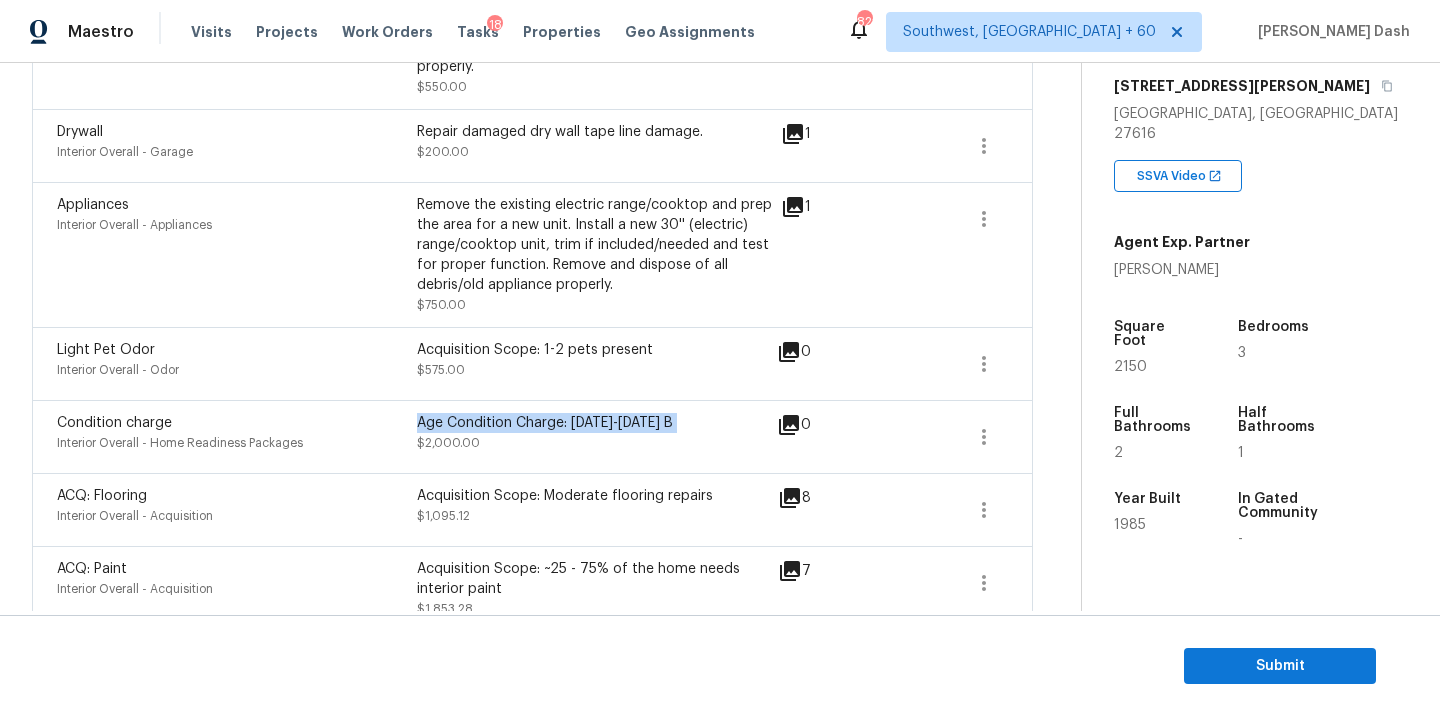 scroll, scrollTop: 628, scrollLeft: 0, axis: vertical 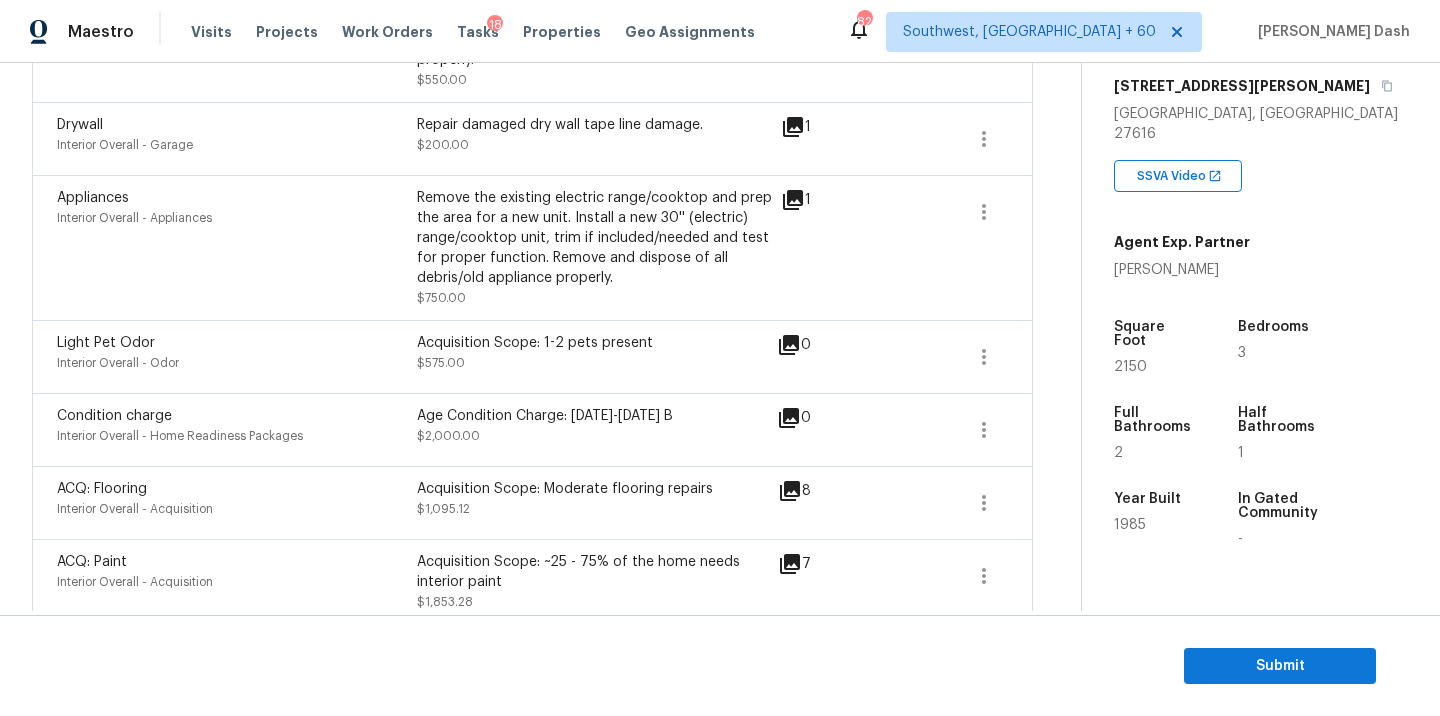 click on "Light Pet Odor" at bounding box center [106, 343] 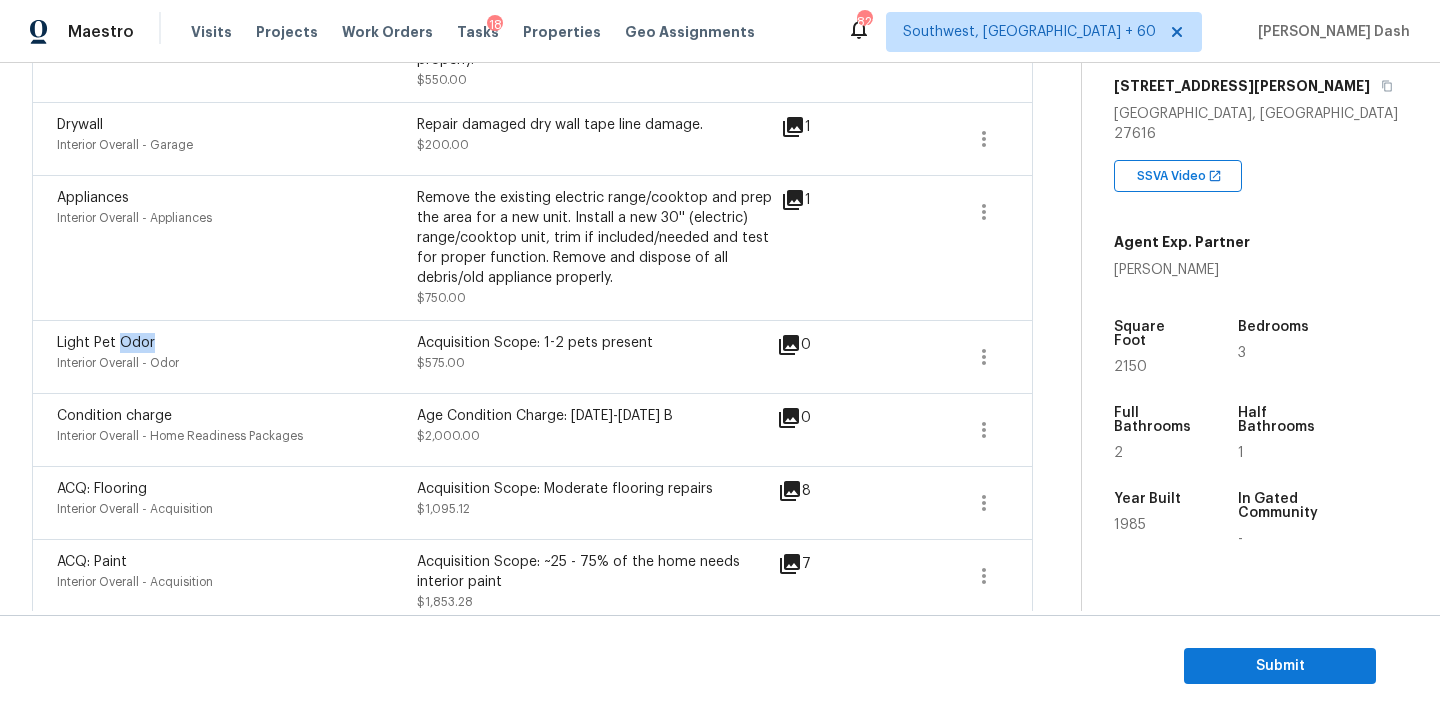 click on "Light Pet Odor" at bounding box center (106, 343) 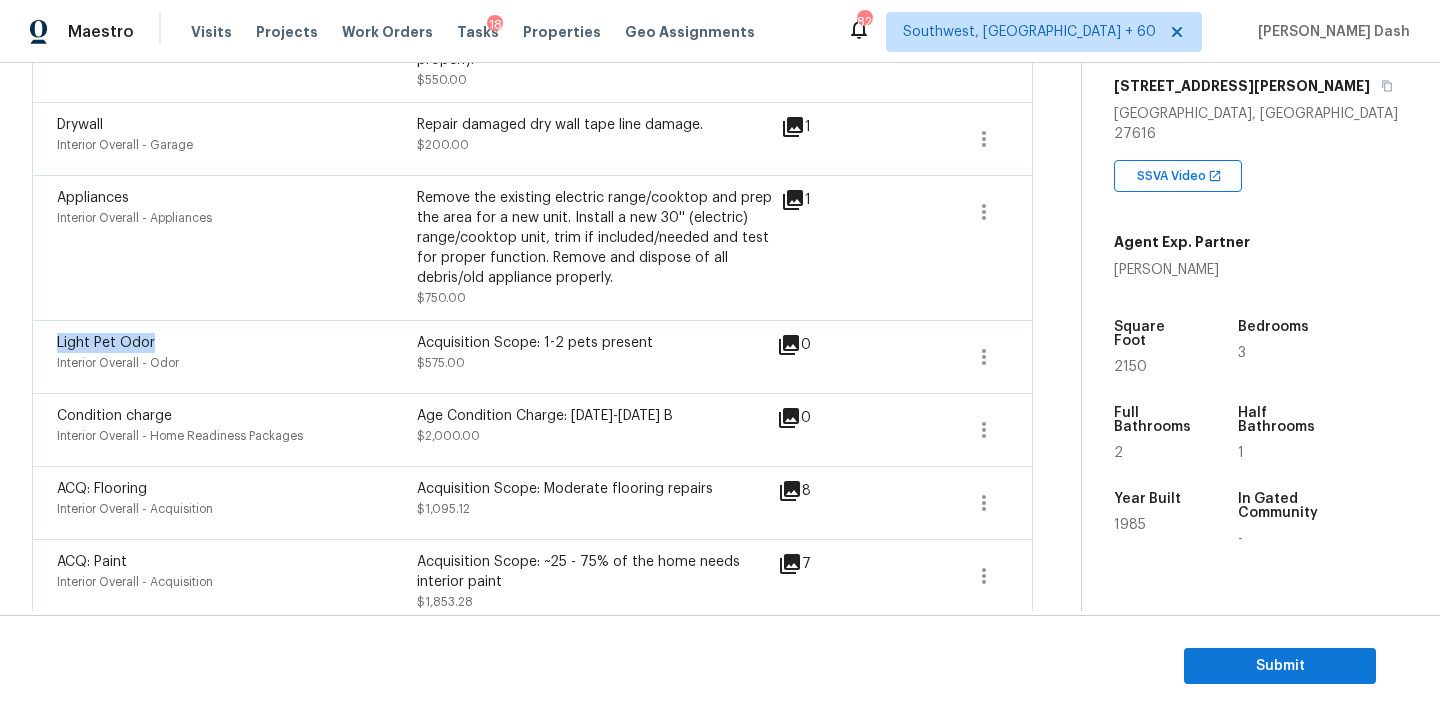 click on "Light Pet Odor" at bounding box center (106, 343) 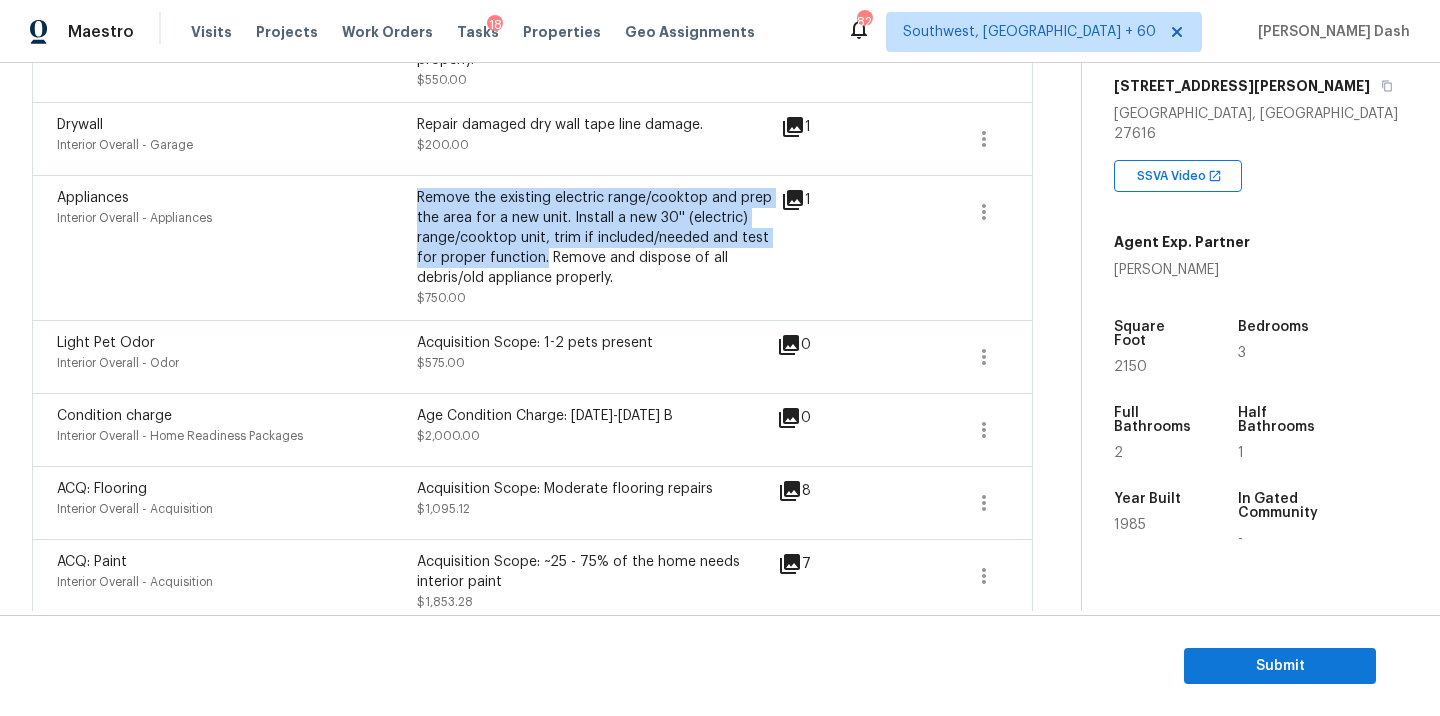 drag, startPoint x: 546, startPoint y: 259, endPoint x: 419, endPoint y: 201, distance: 139.61734 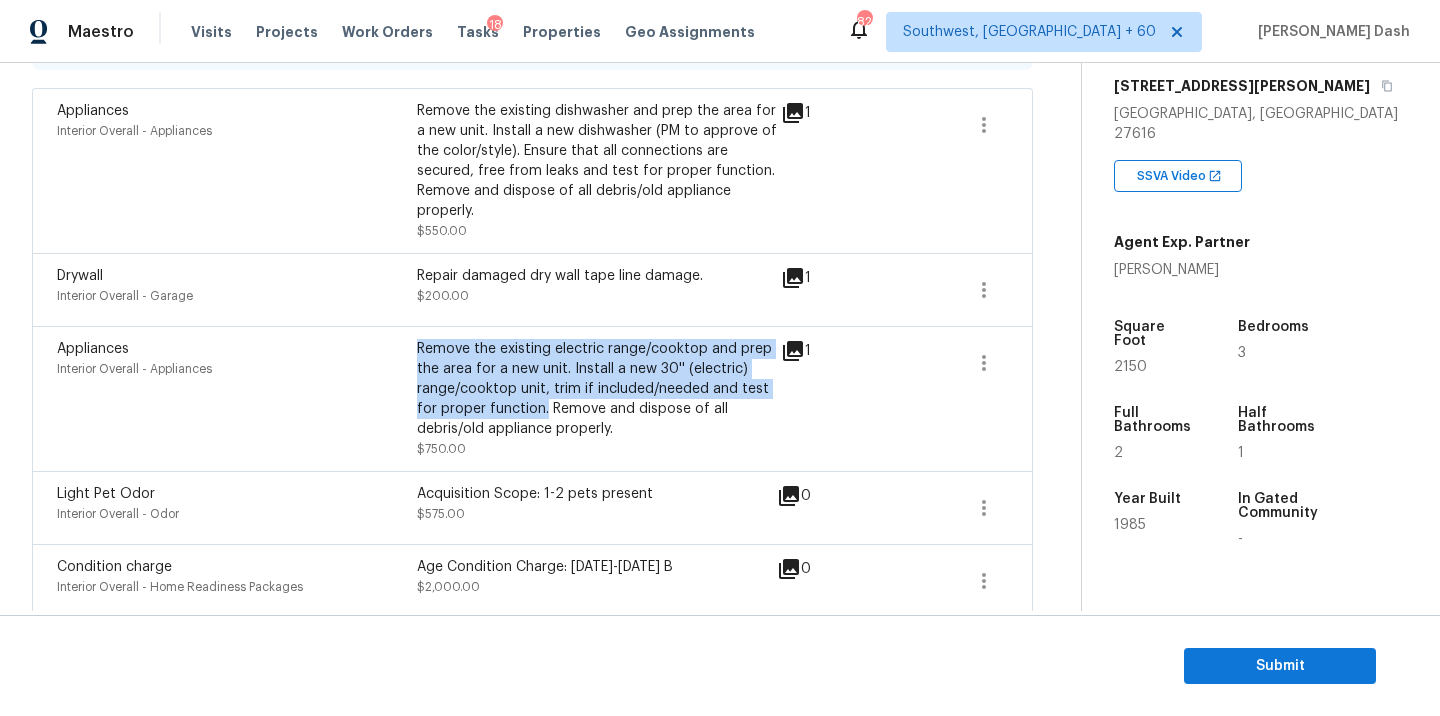 scroll, scrollTop: 424, scrollLeft: 0, axis: vertical 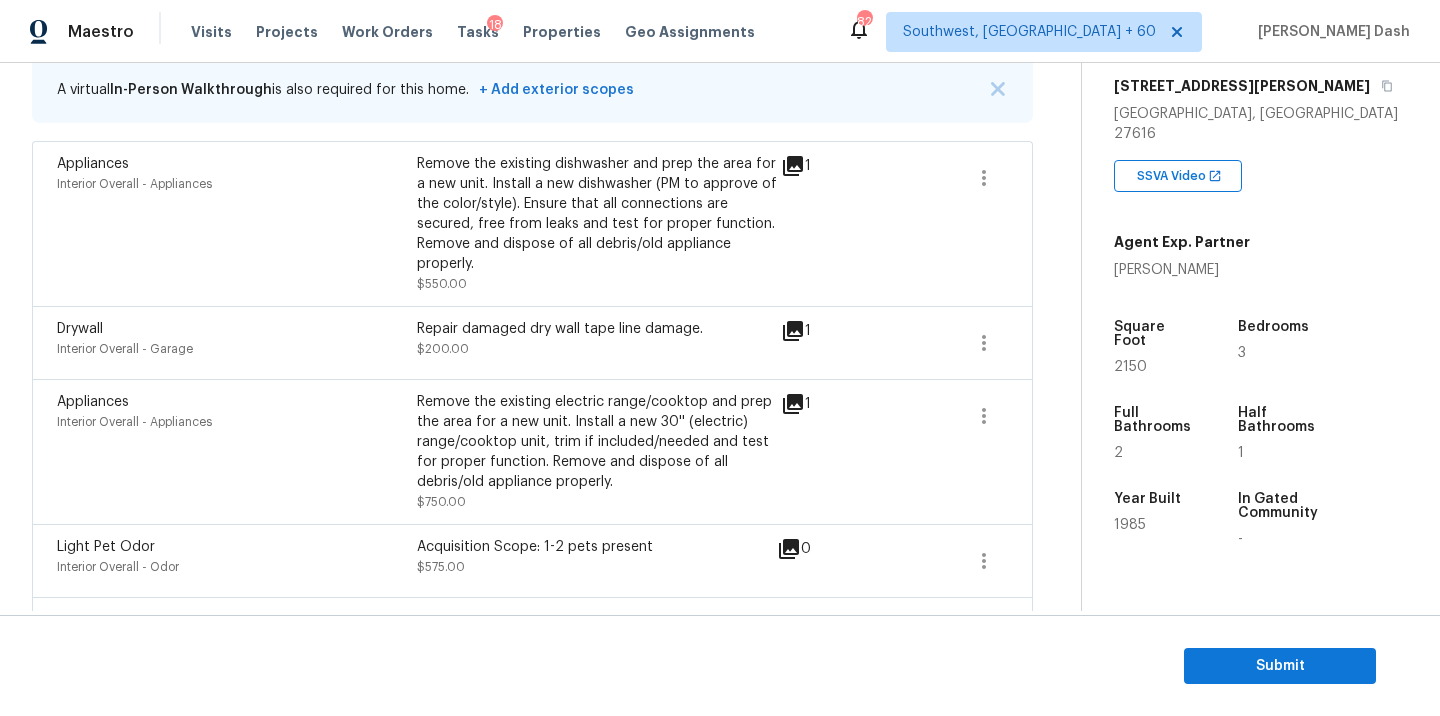 click on "Repair damaged dry wall tape line damage." at bounding box center [597, 329] 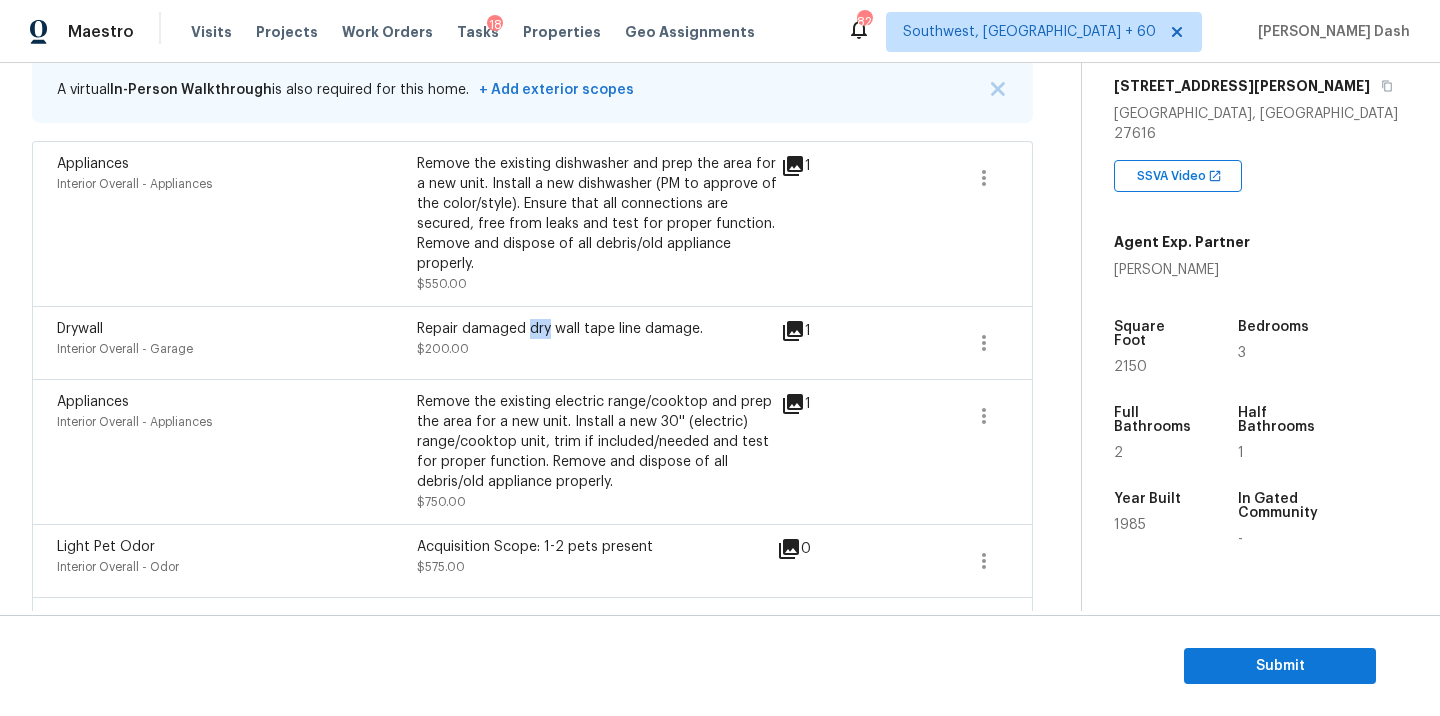 click on "Repair damaged dry wall tape line damage." at bounding box center [597, 329] 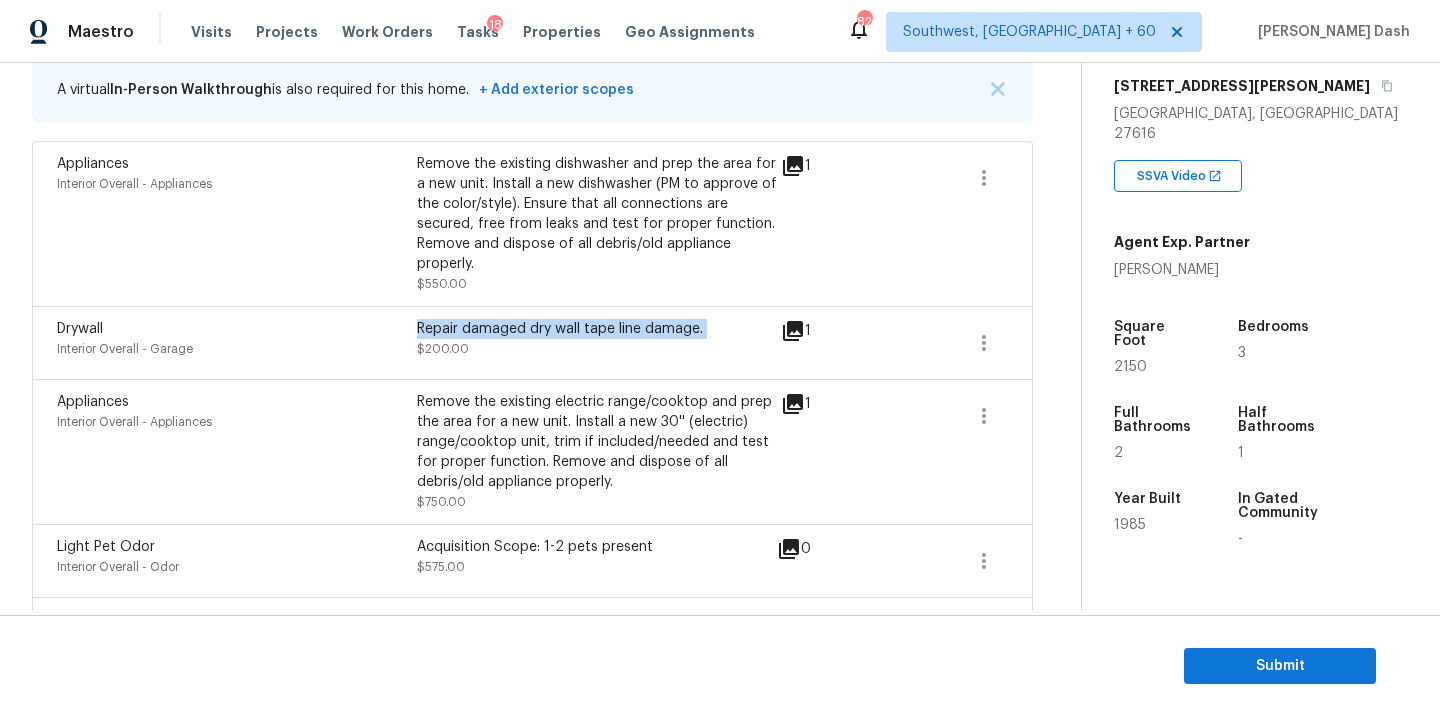 click on "Repair damaged dry wall tape line damage." at bounding box center (597, 329) 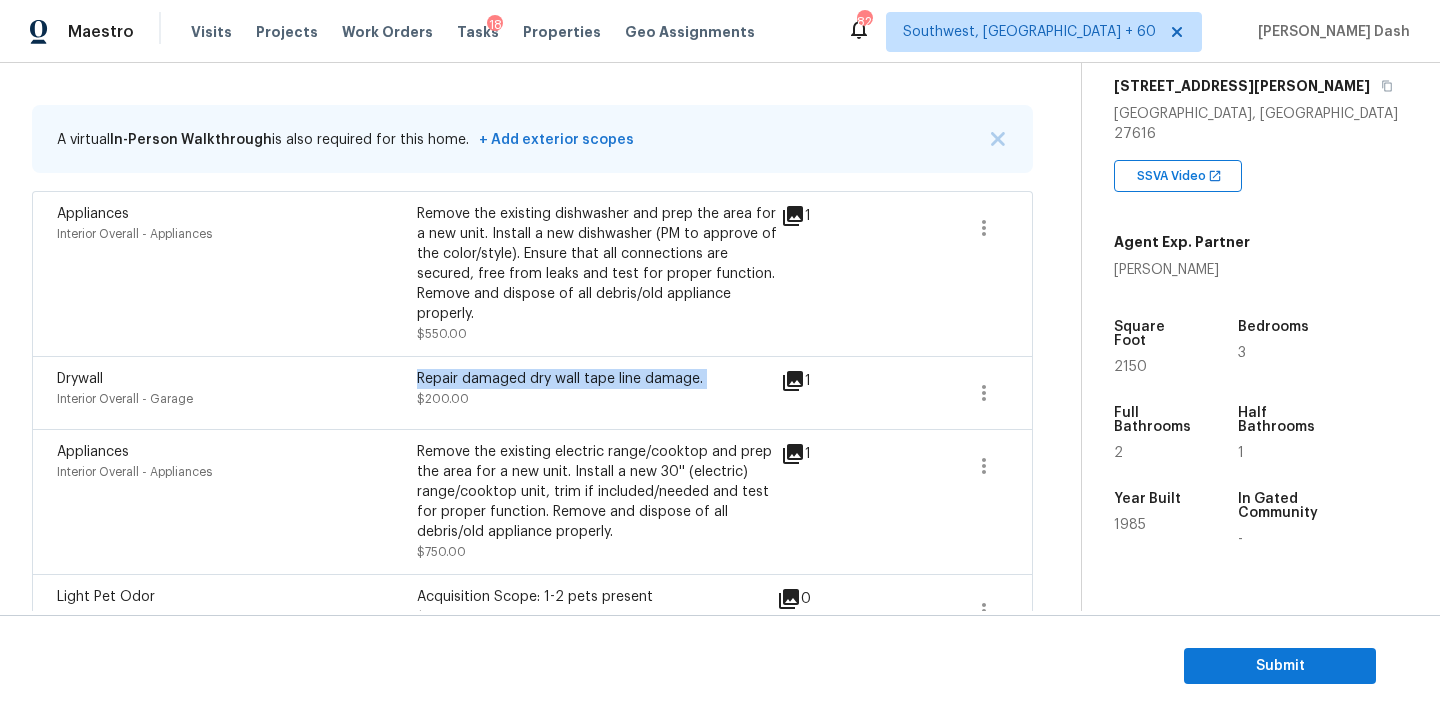 scroll, scrollTop: 348, scrollLeft: 0, axis: vertical 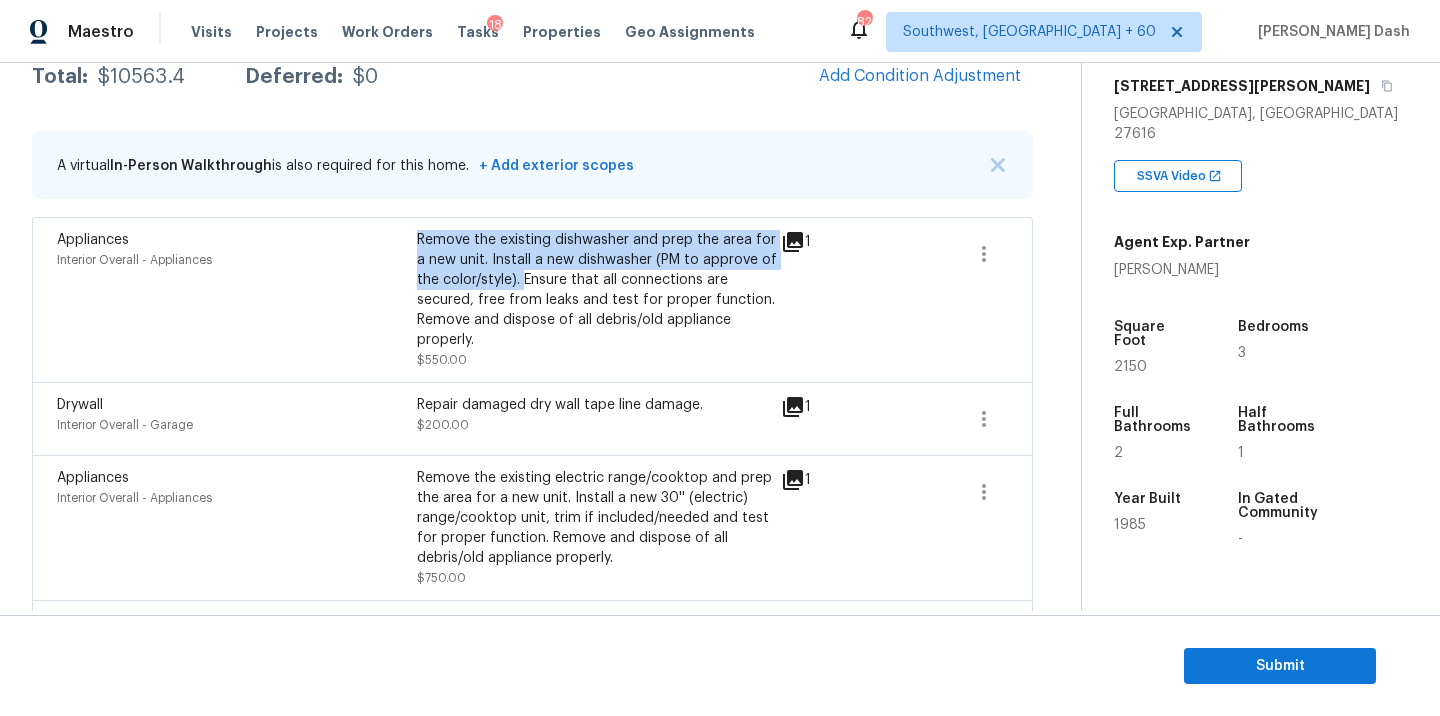 drag, startPoint x: 521, startPoint y: 281, endPoint x: 418, endPoint y: 235, distance: 112.805145 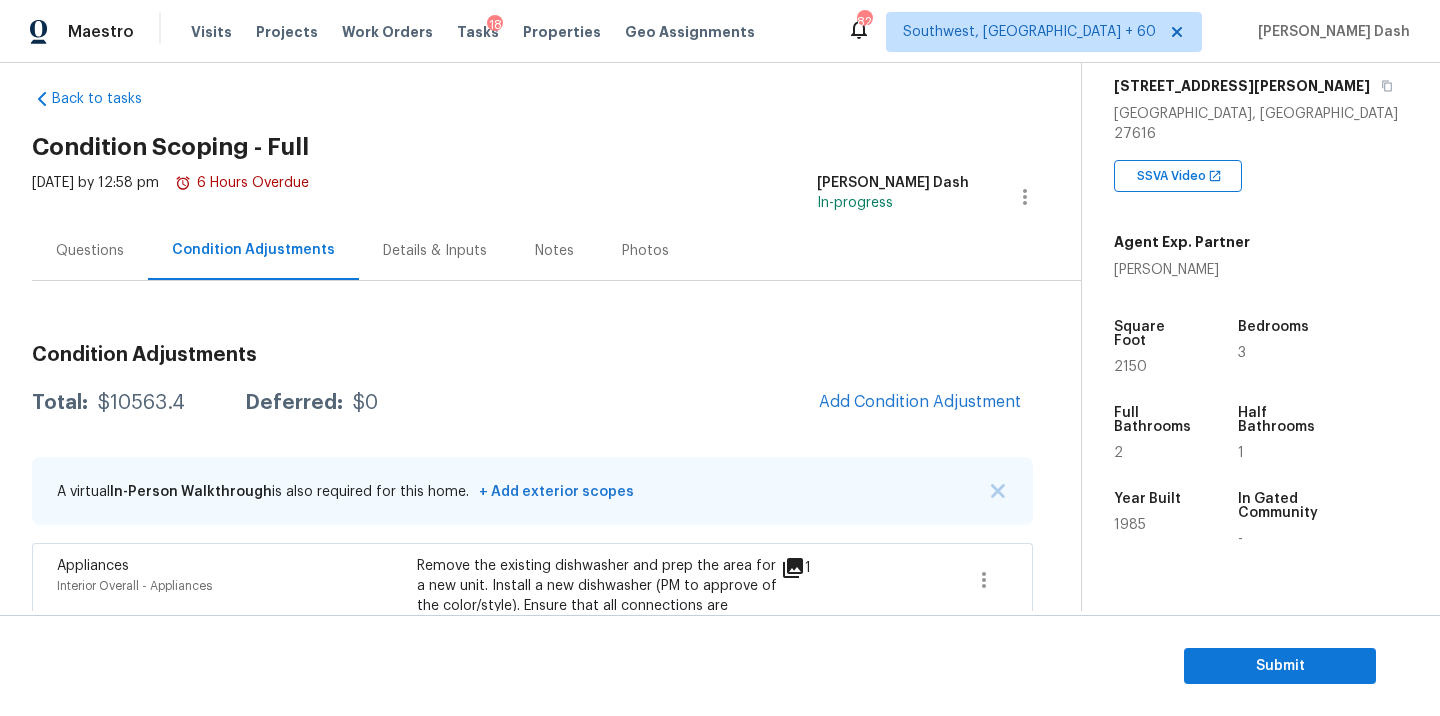 click on "Questions" at bounding box center [90, 250] 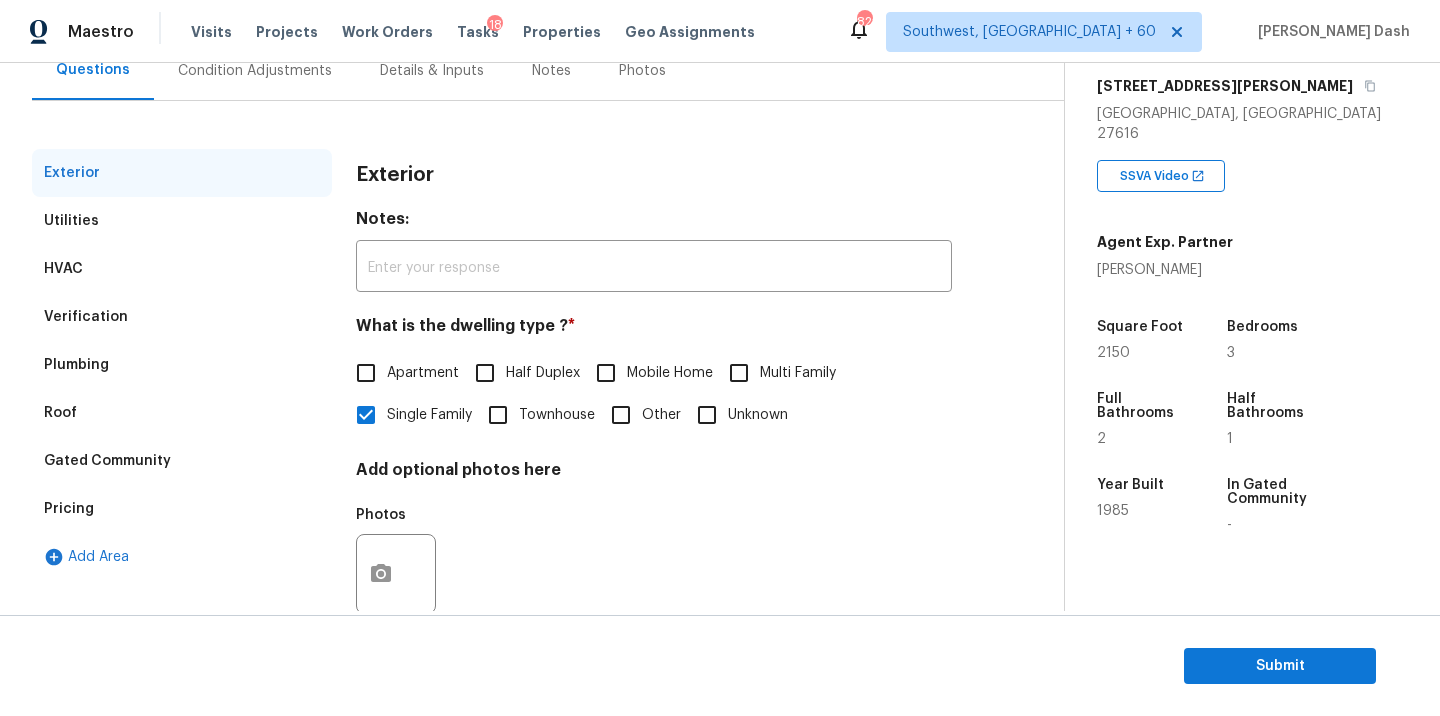 scroll, scrollTop: 247, scrollLeft: 0, axis: vertical 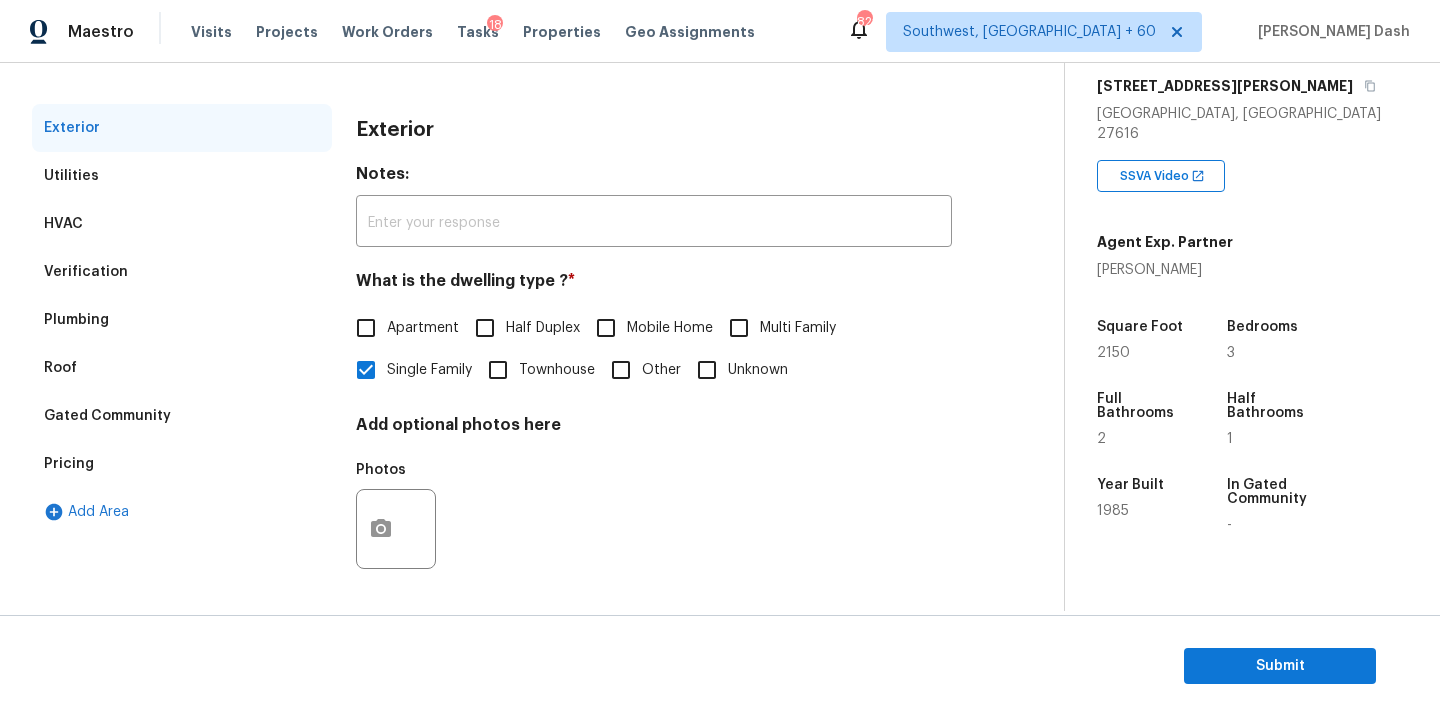 click on "Pricing" at bounding box center [69, 464] 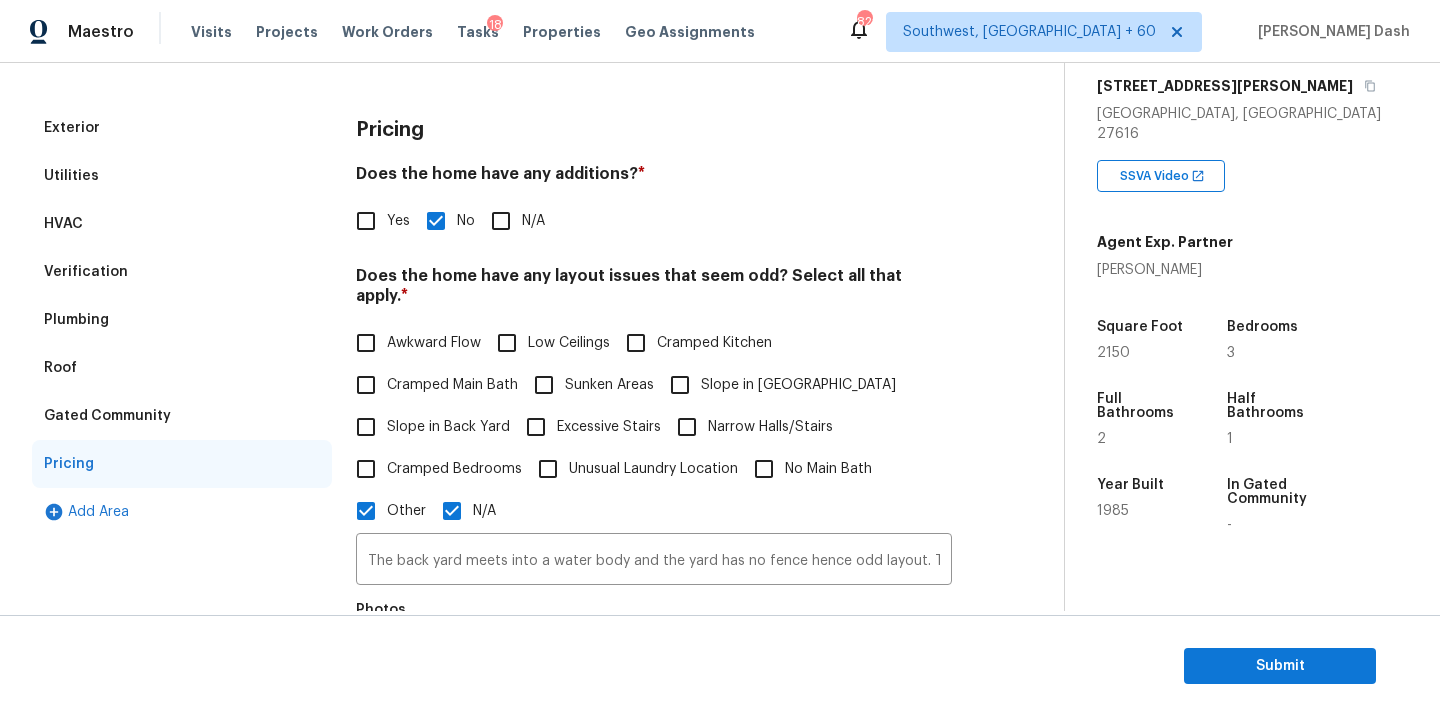 scroll, scrollTop: 400, scrollLeft: 0, axis: vertical 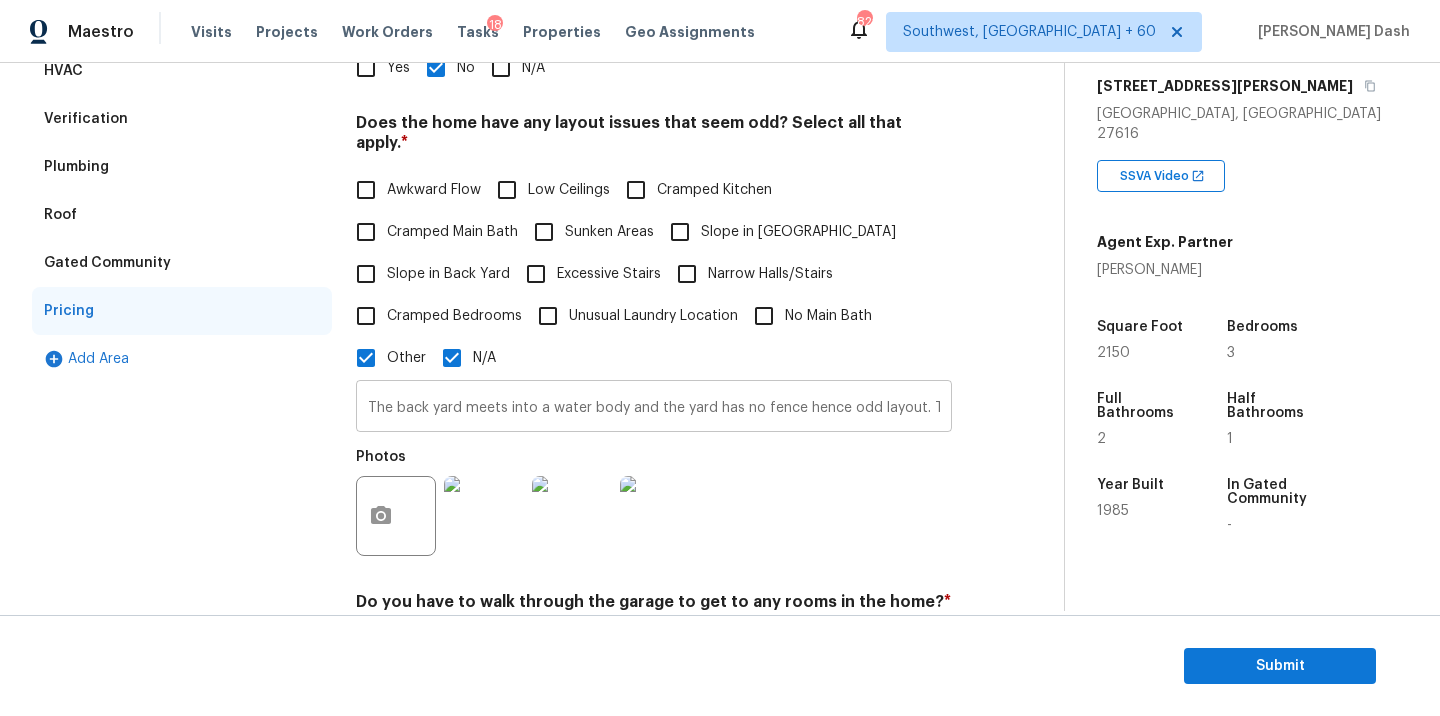 click on "The back yard meets into a water body and the yard has no fence hence odd layout. The house has beamed ceilings hence odd layout." at bounding box center (654, 408) 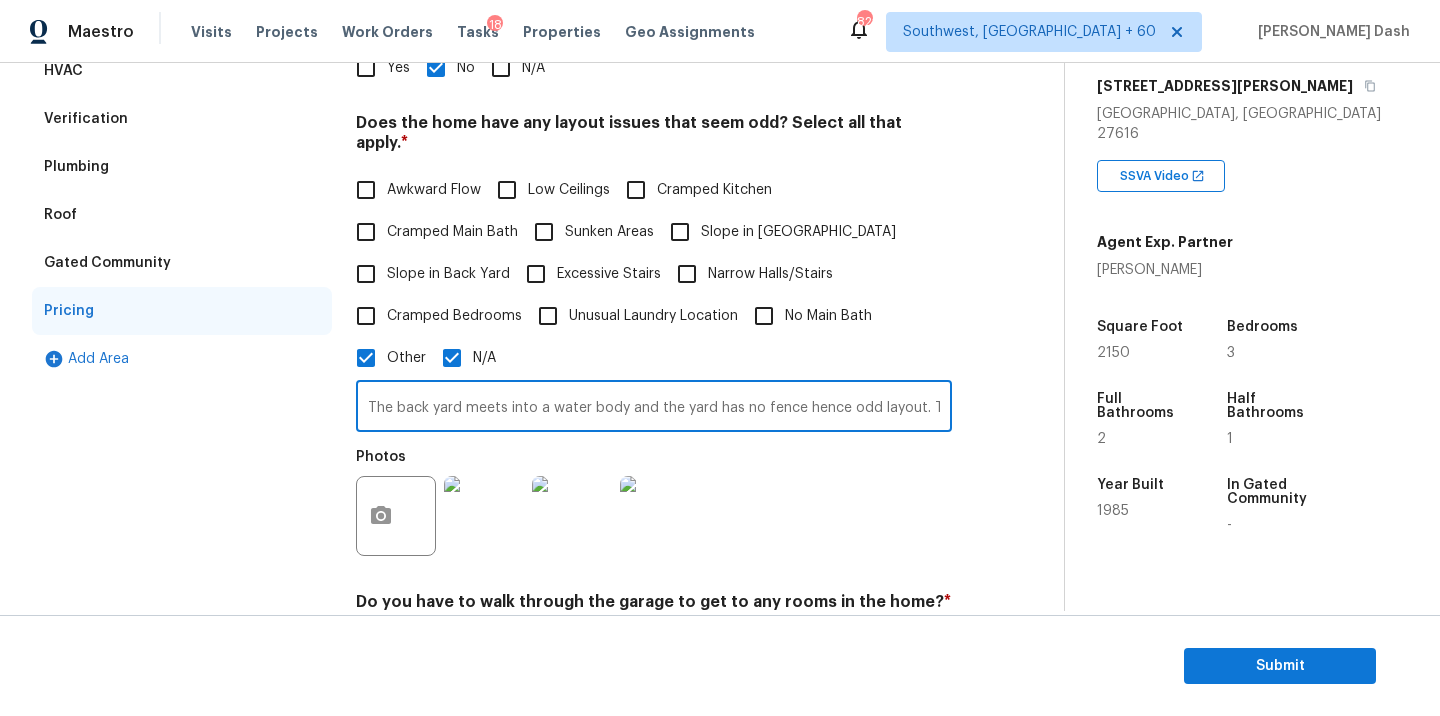 click on "The back yard meets into a water body and the yard has no fence hence odd layout. The house has beamed ceilings hence odd layout." at bounding box center (654, 408) 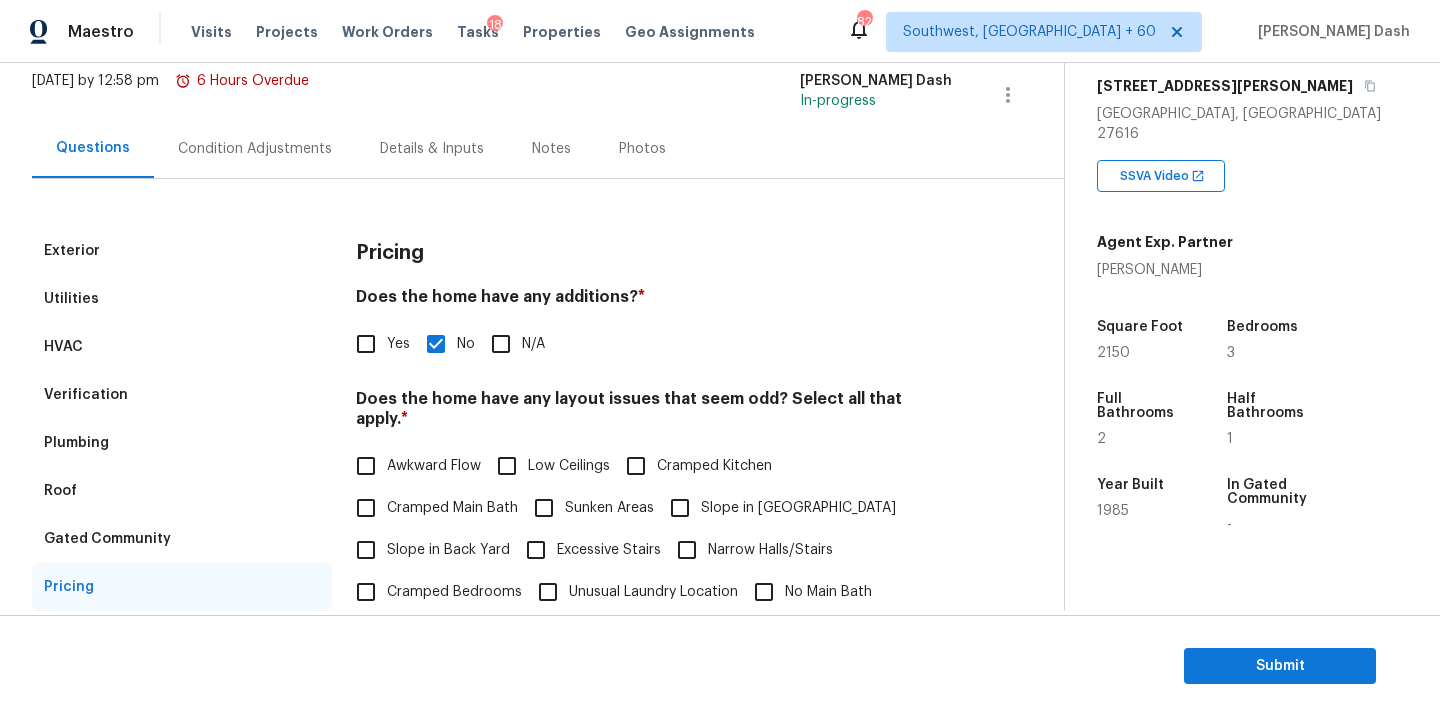scroll, scrollTop: 72, scrollLeft: 0, axis: vertical 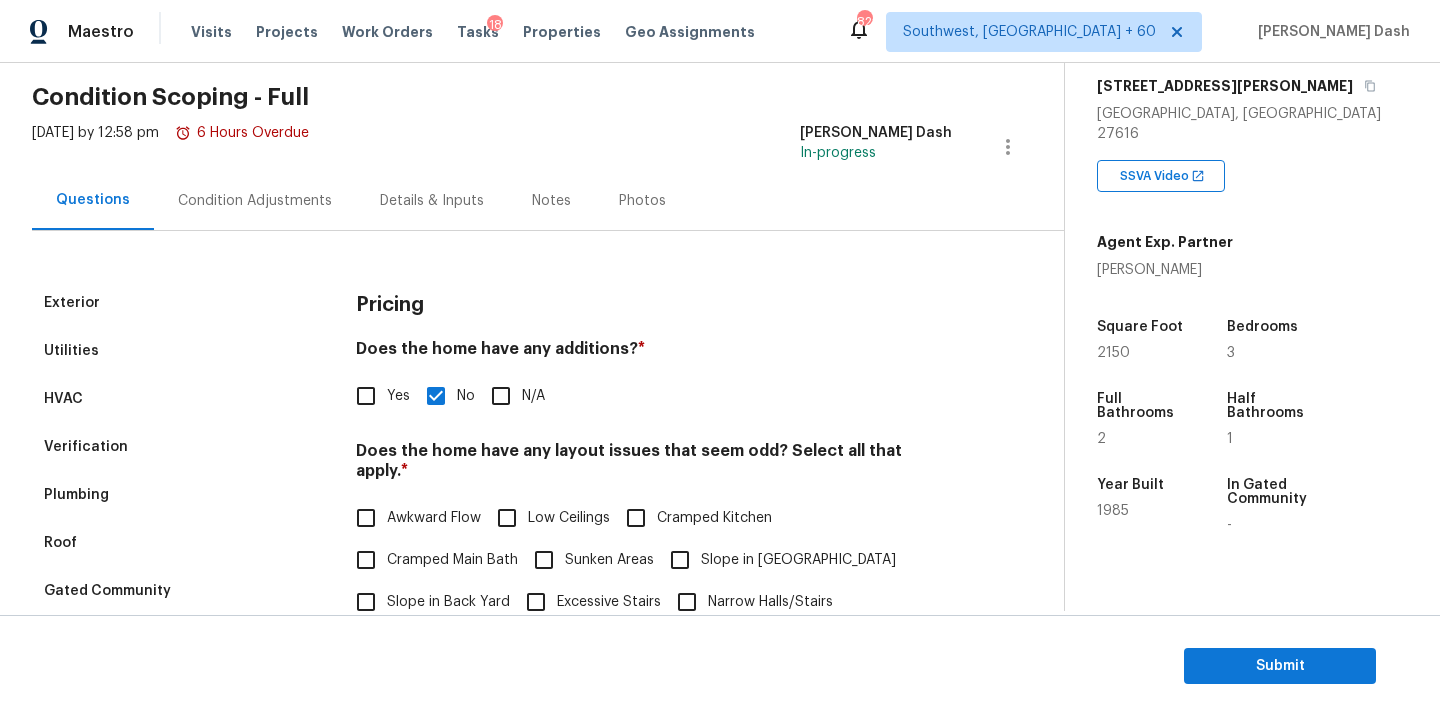 click on "Condition Adjustments" at bounding box center [255, 200] 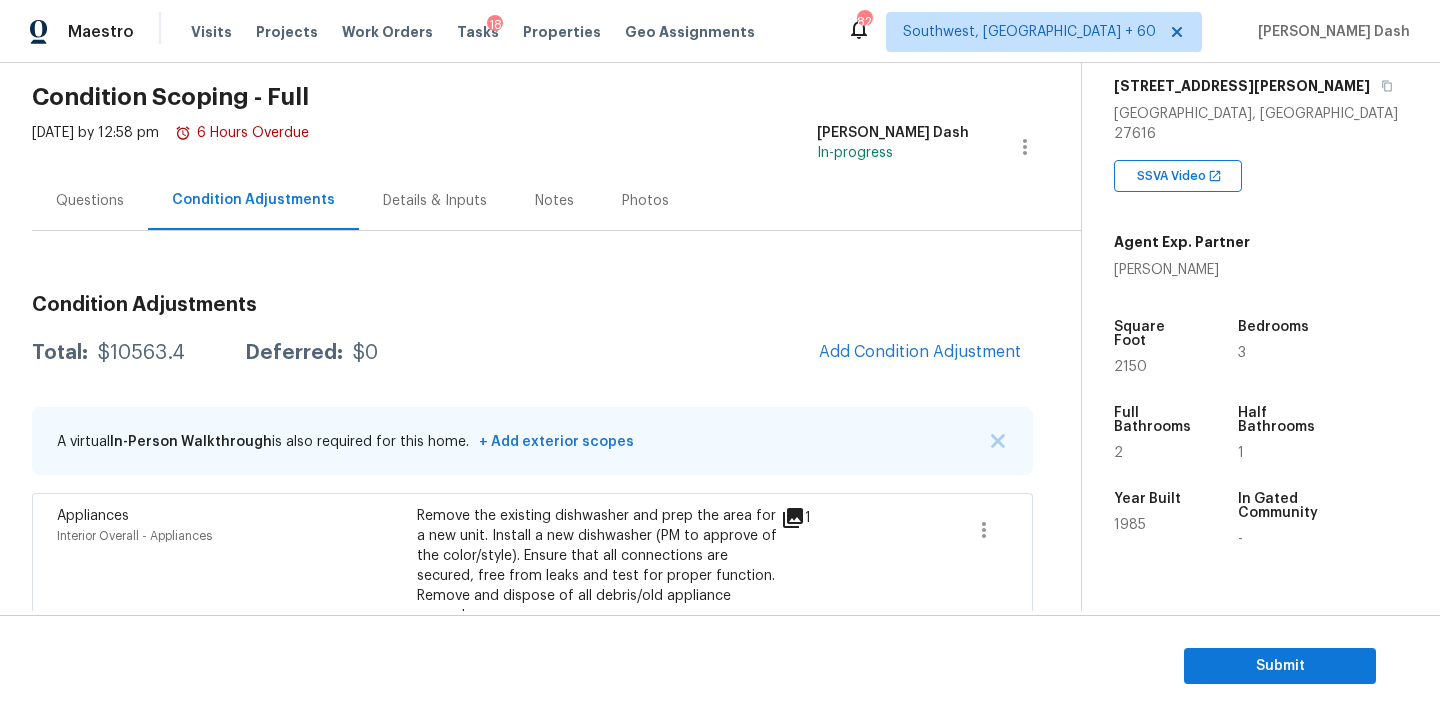 scroll, scrollTop: 251, scrollLeft: 0, axis: vertical 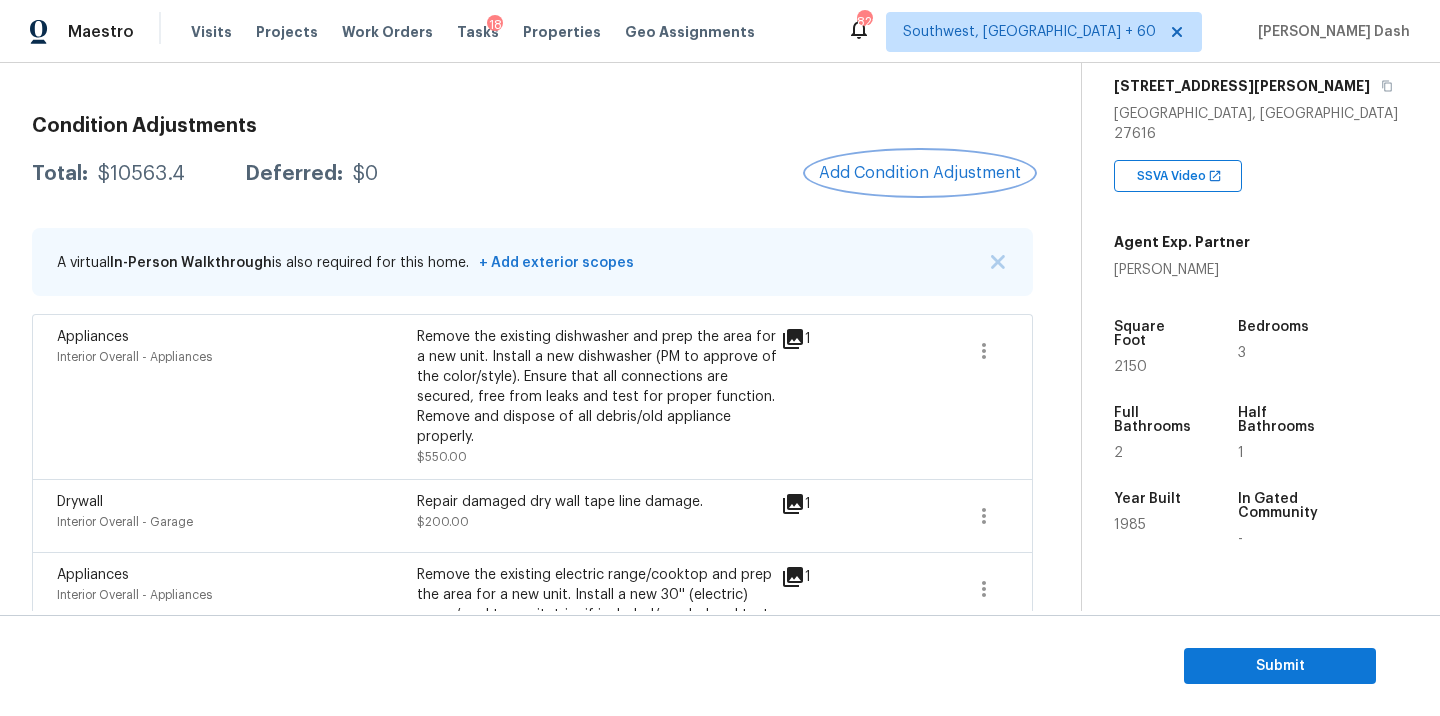 click on "Add Condition Adjustment" at bounding box center (920, 173) 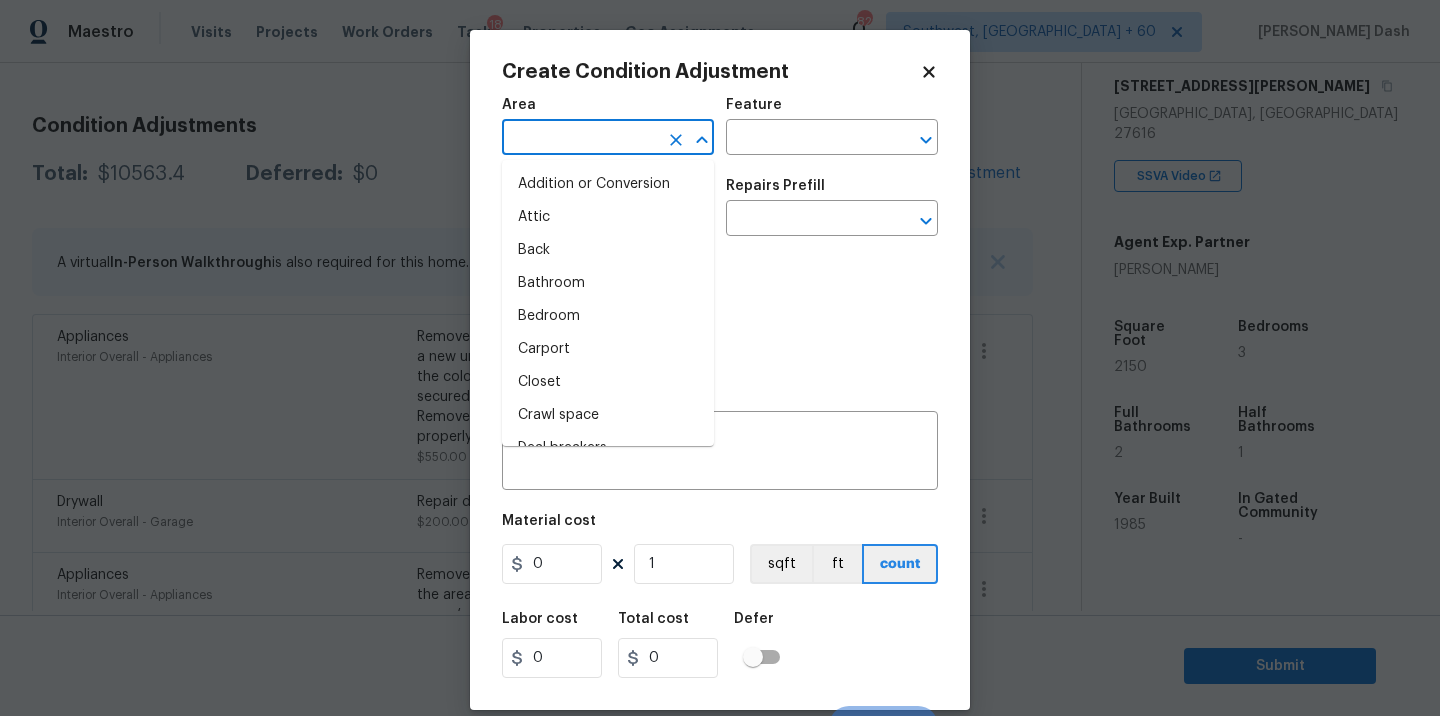 click at bounding box center (580, 139) 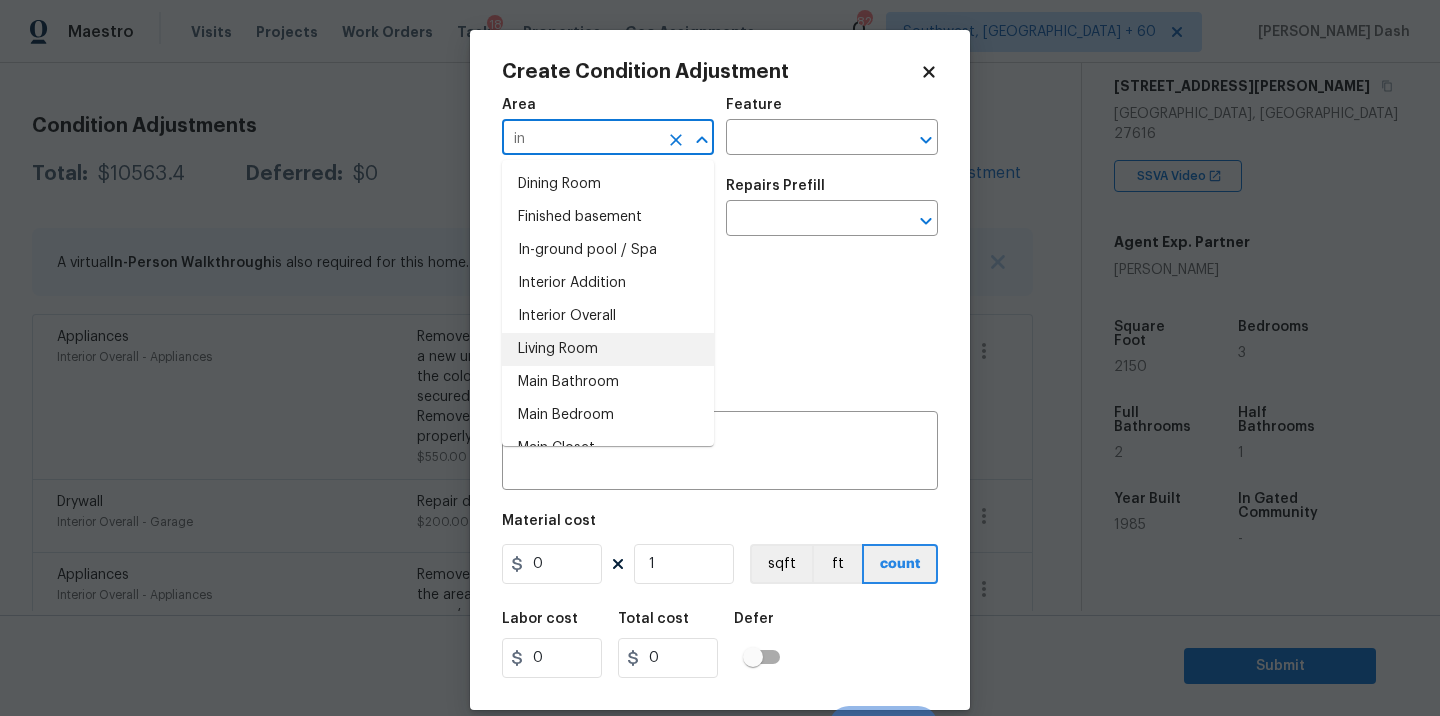 click on "Living Room" at bounding box center [608, 349] 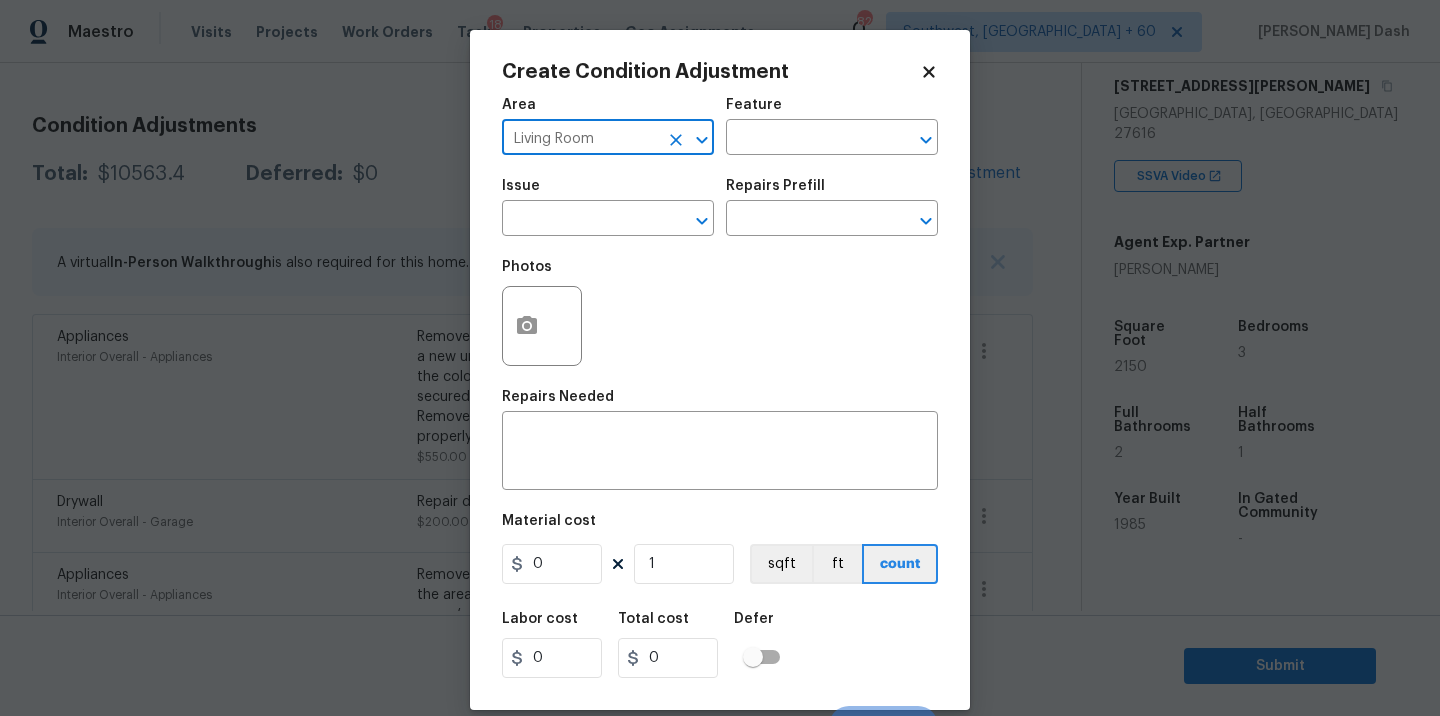 click 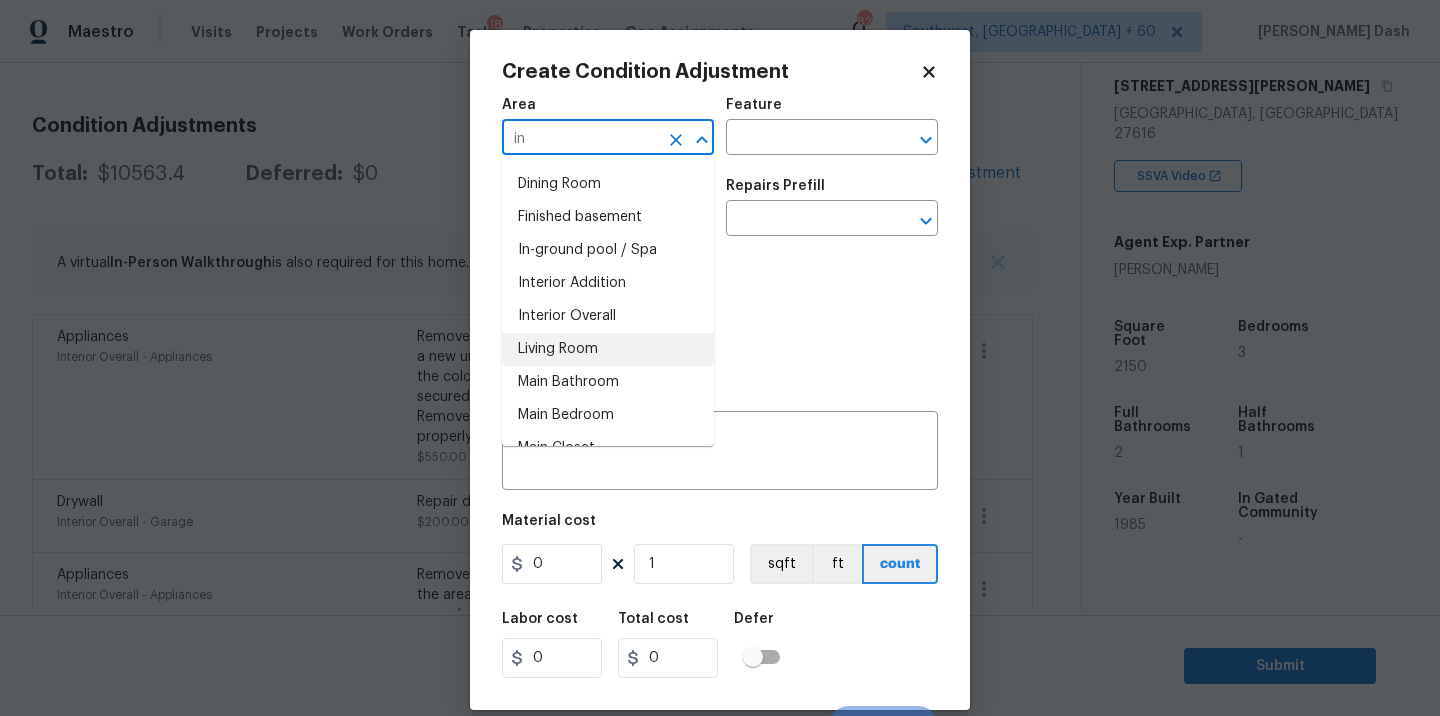 click on "Interior Overall" at bounding box center (608, 316) 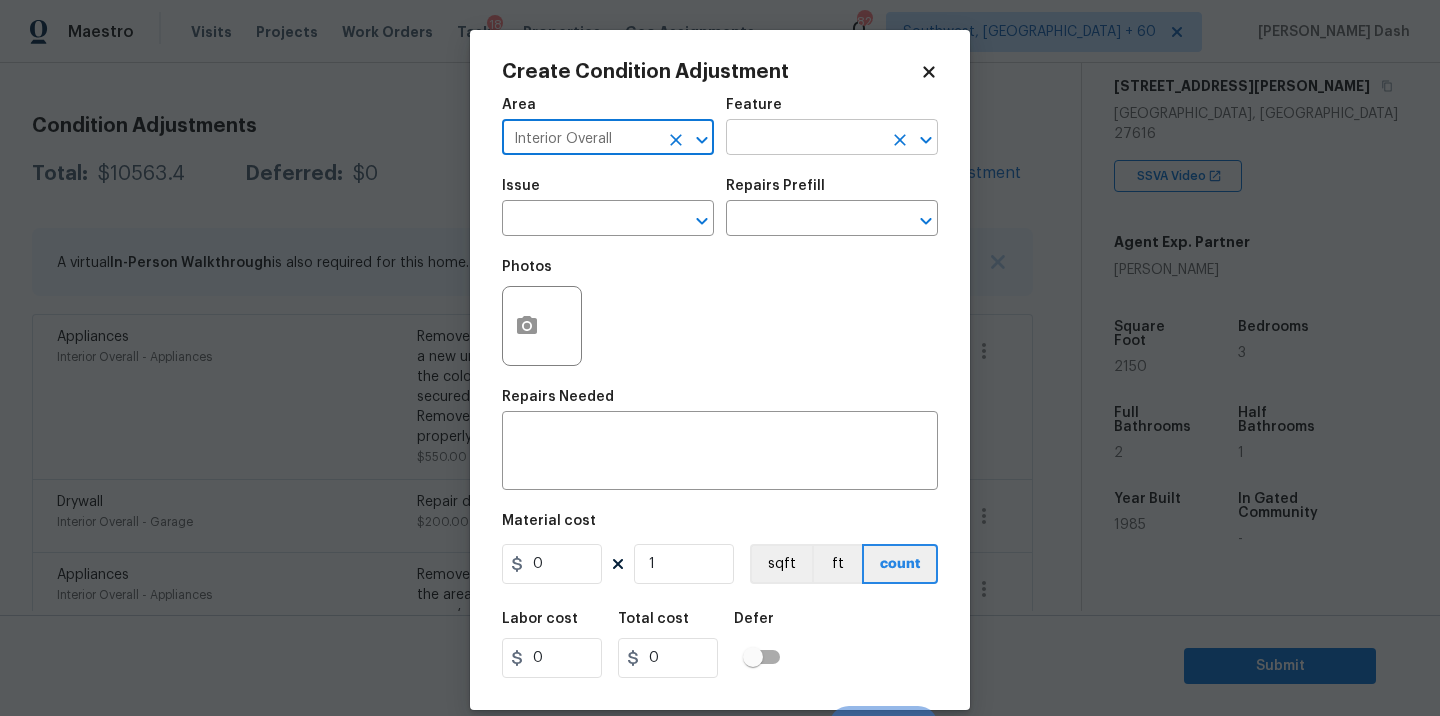 type on "Interior Overall" 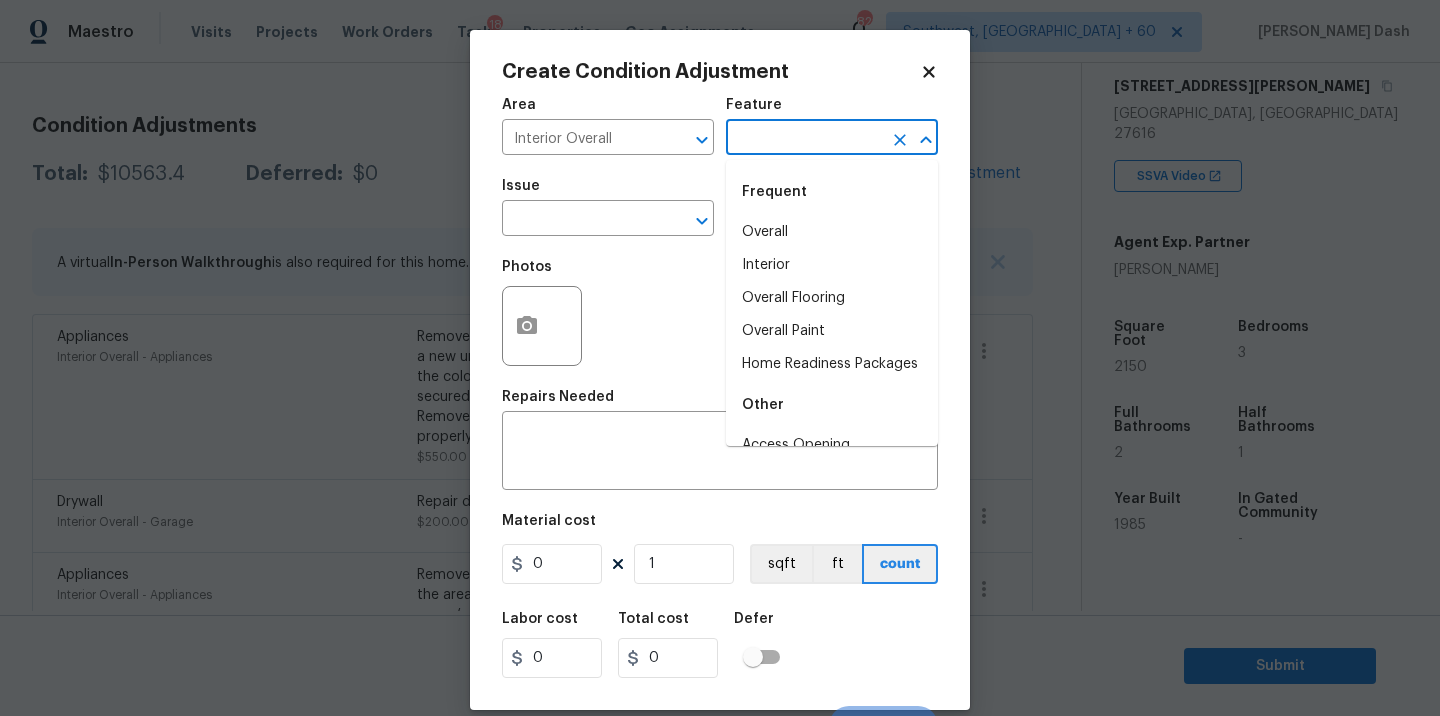 click at bounding box center [804, 139] 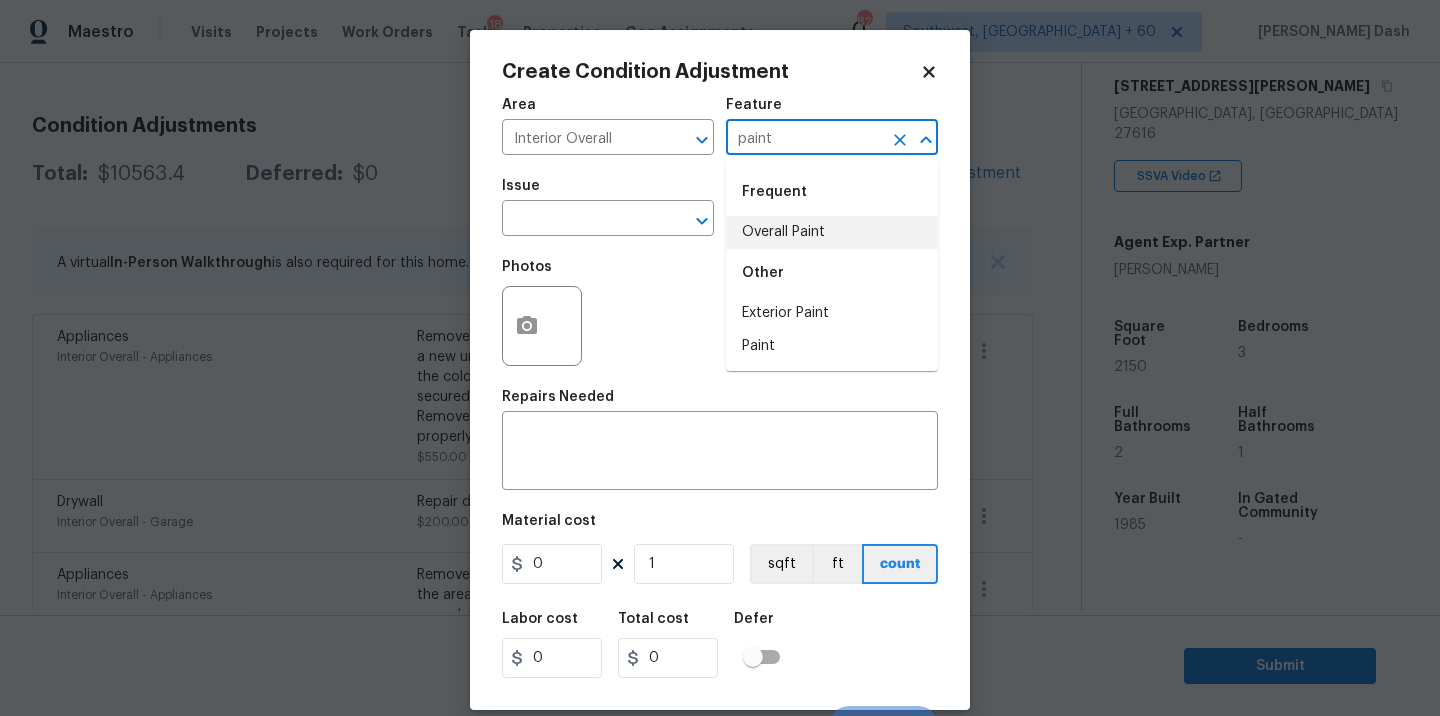 click on "Overall Paint" at bounding box center (832, 232) 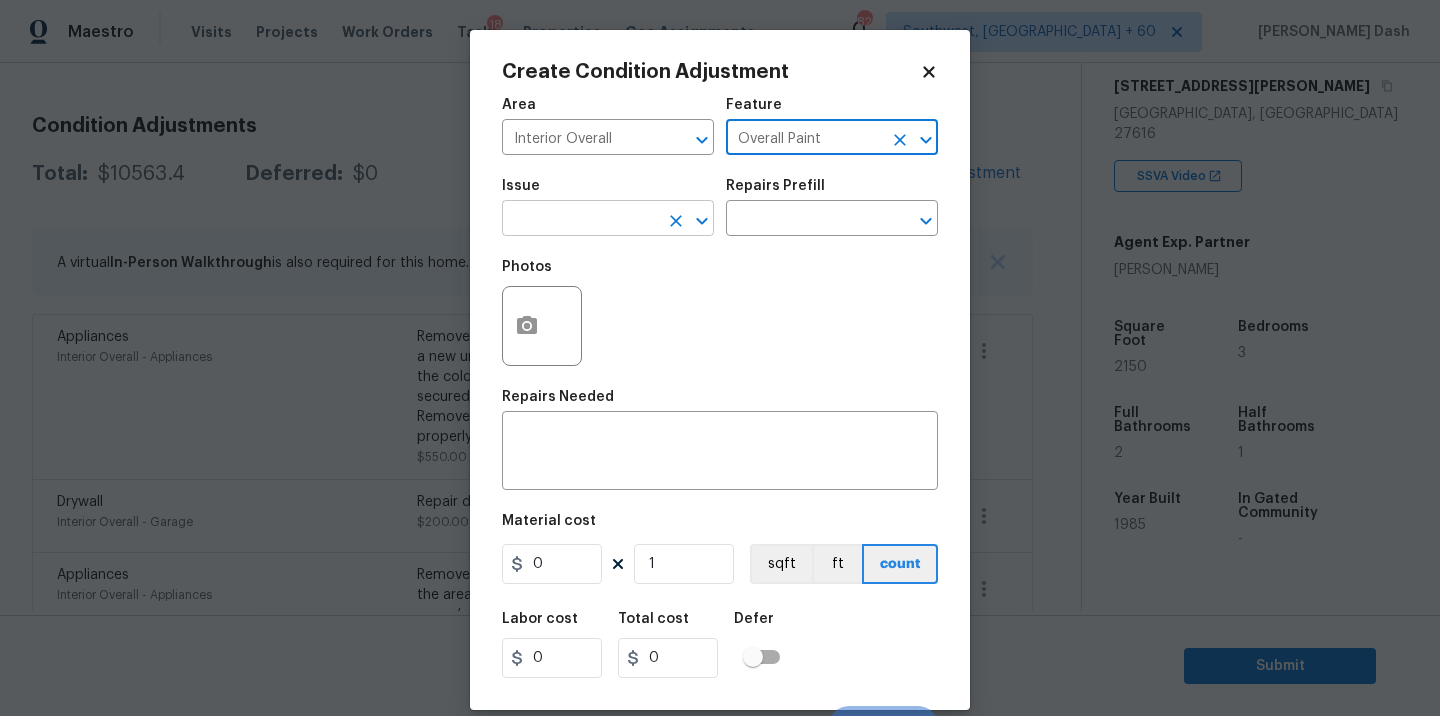 type on "Overall Paint" 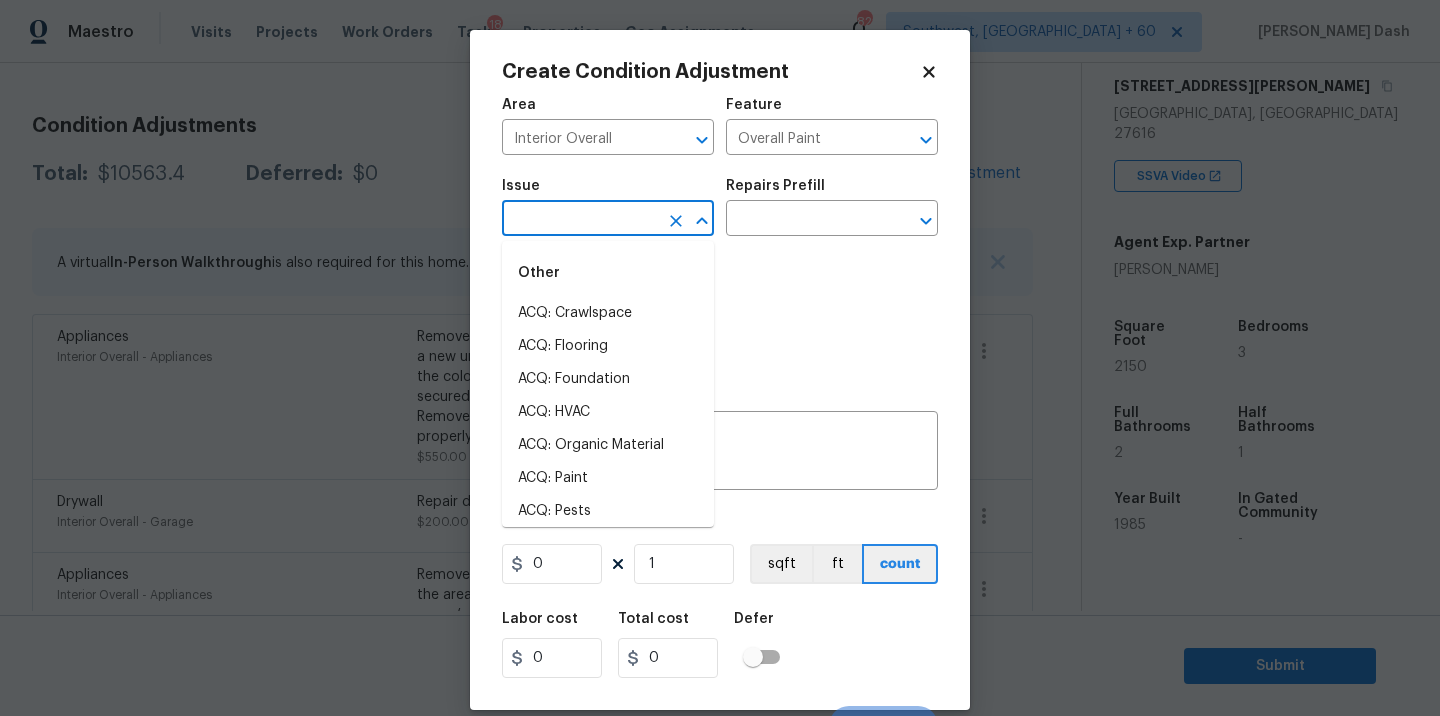 click at bounding box center [580, 220] 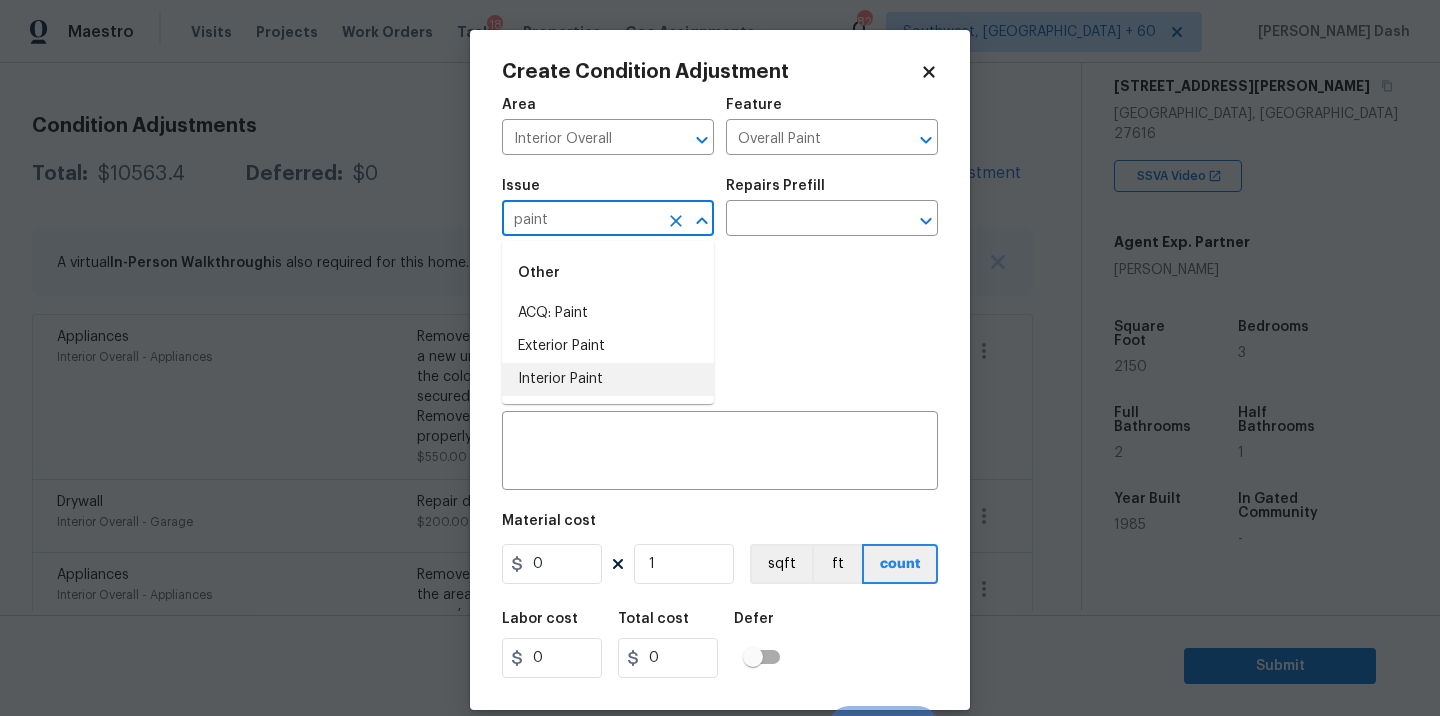 click on "Interior Paint" at bounding box center (608, 379) 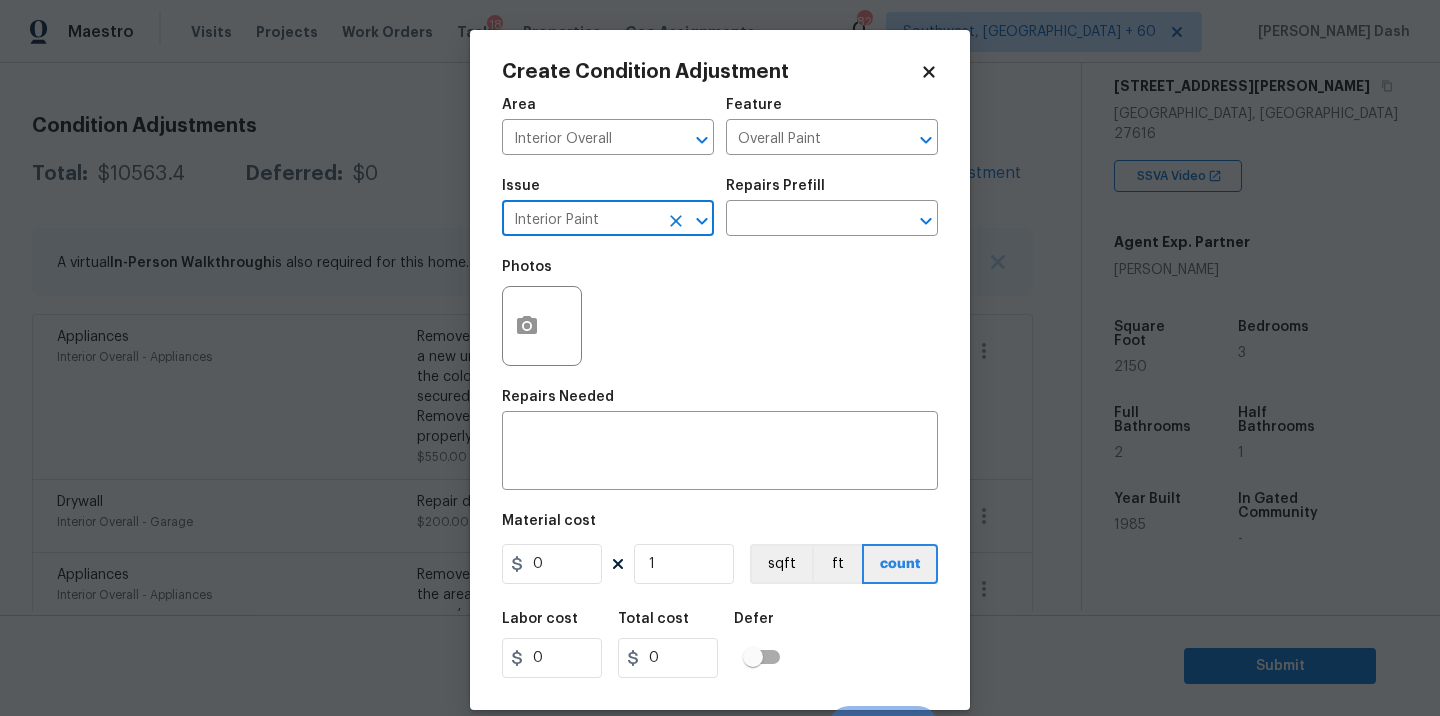 type on "Interior Paint" 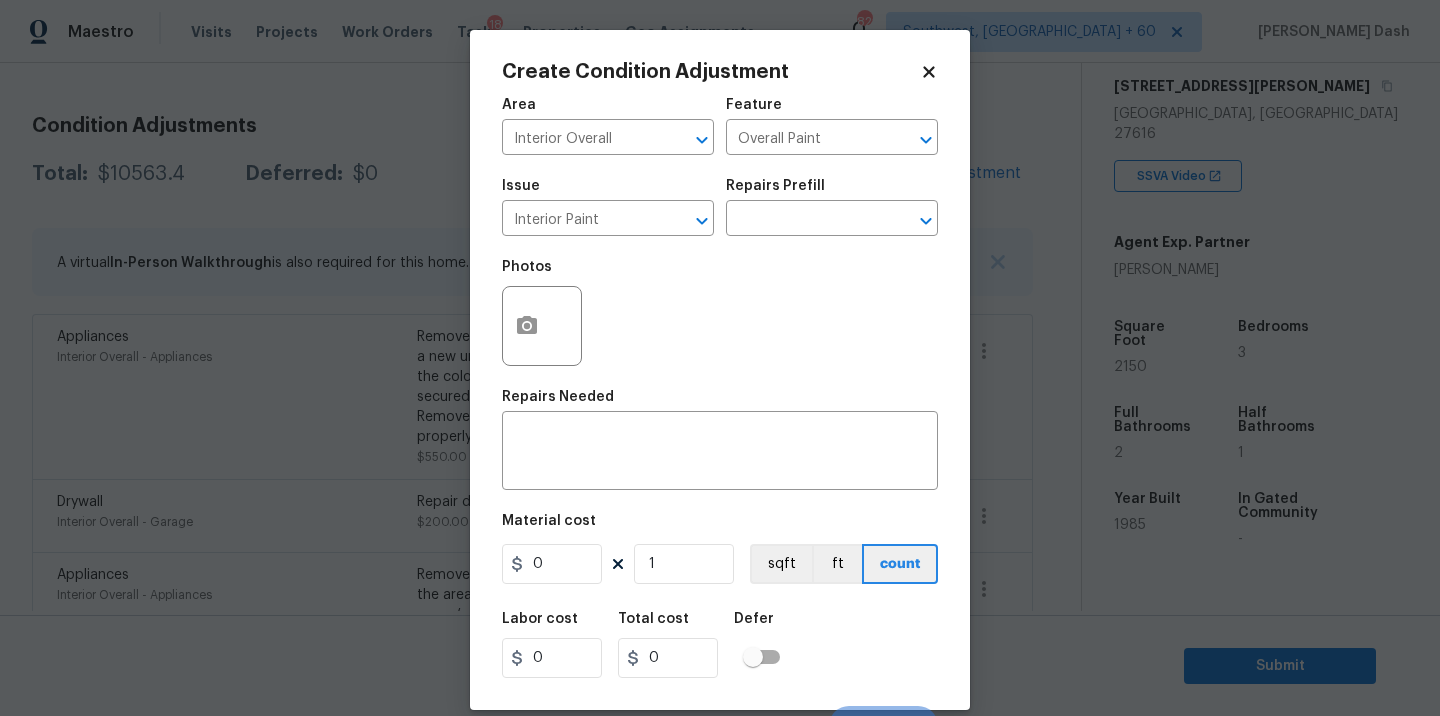 click on "Issue Interior Paint ​ Repairs Prefill ​" at bounding box center [720, 207] 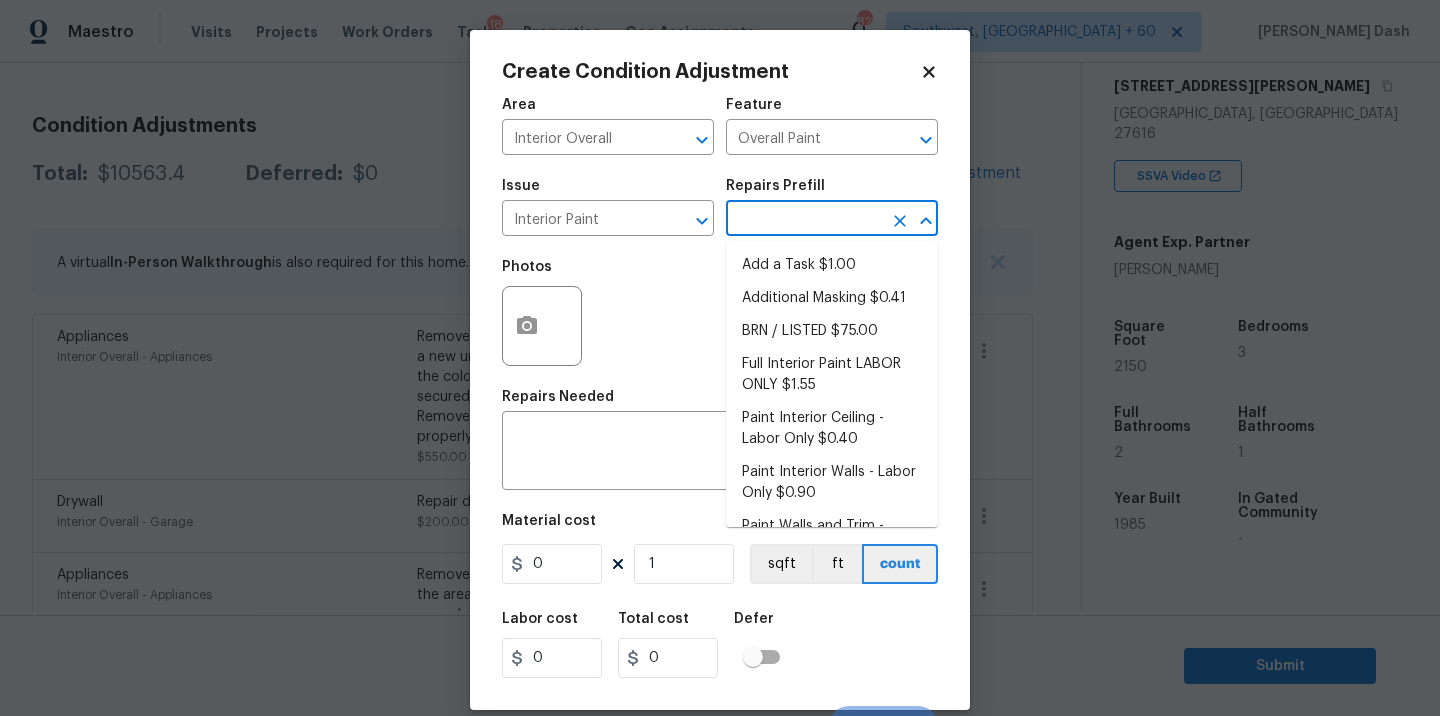 click at bounding box center (804, 220) 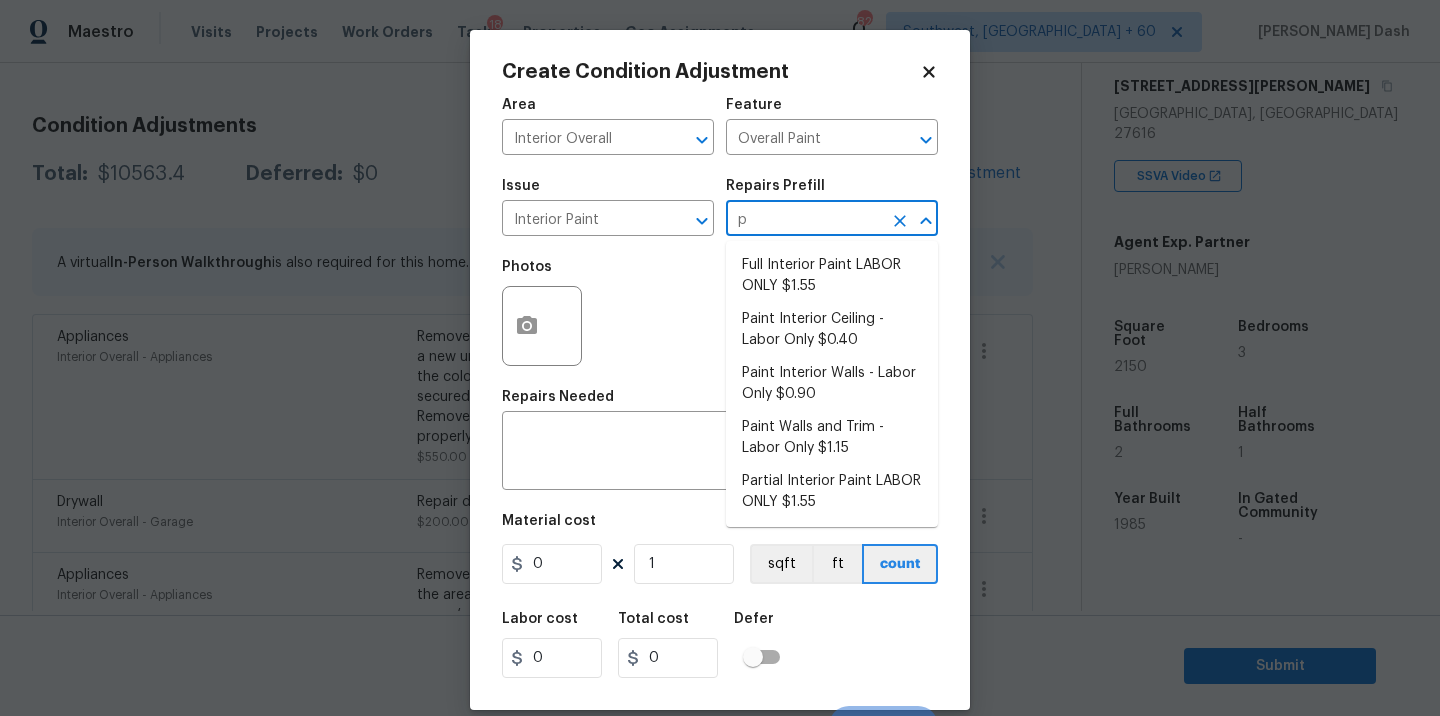 type on "pr" 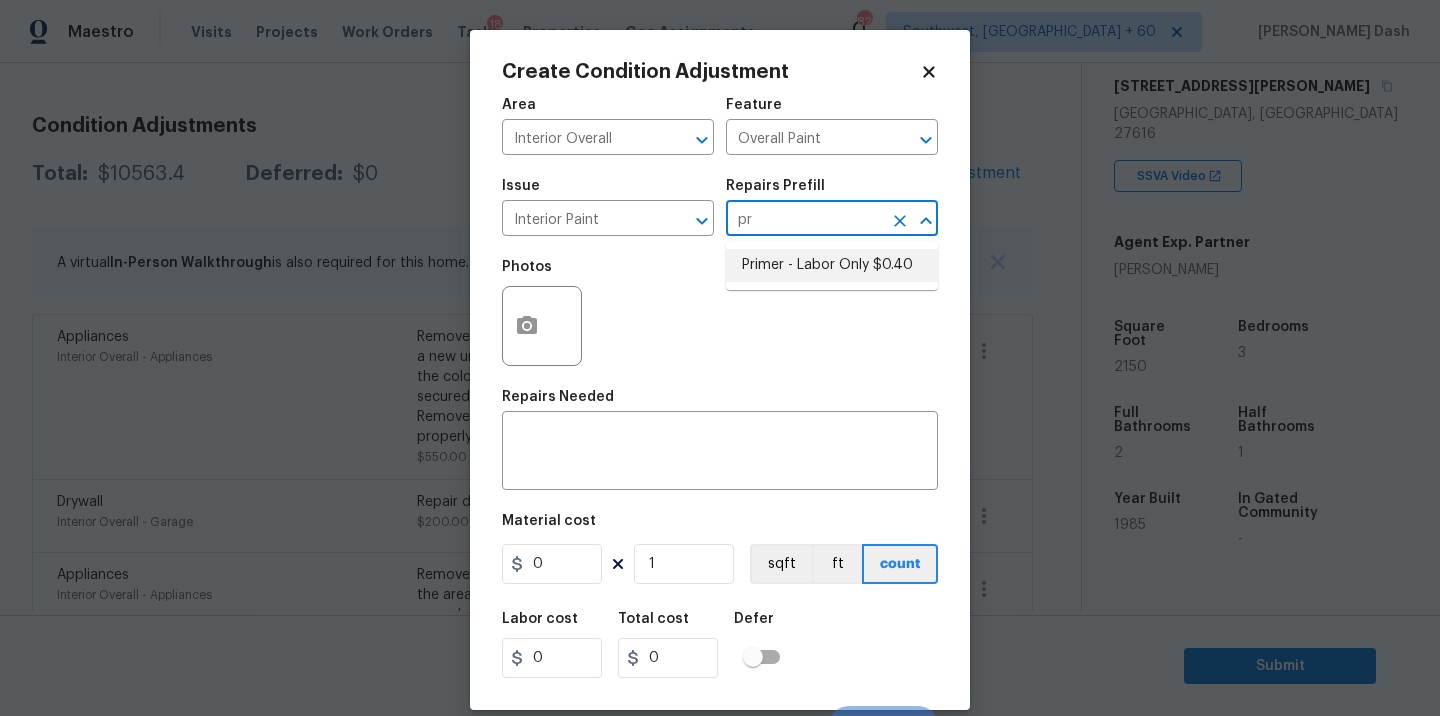 click on "Primer - Labor Only $0.40" at bounding box center [832, 265] 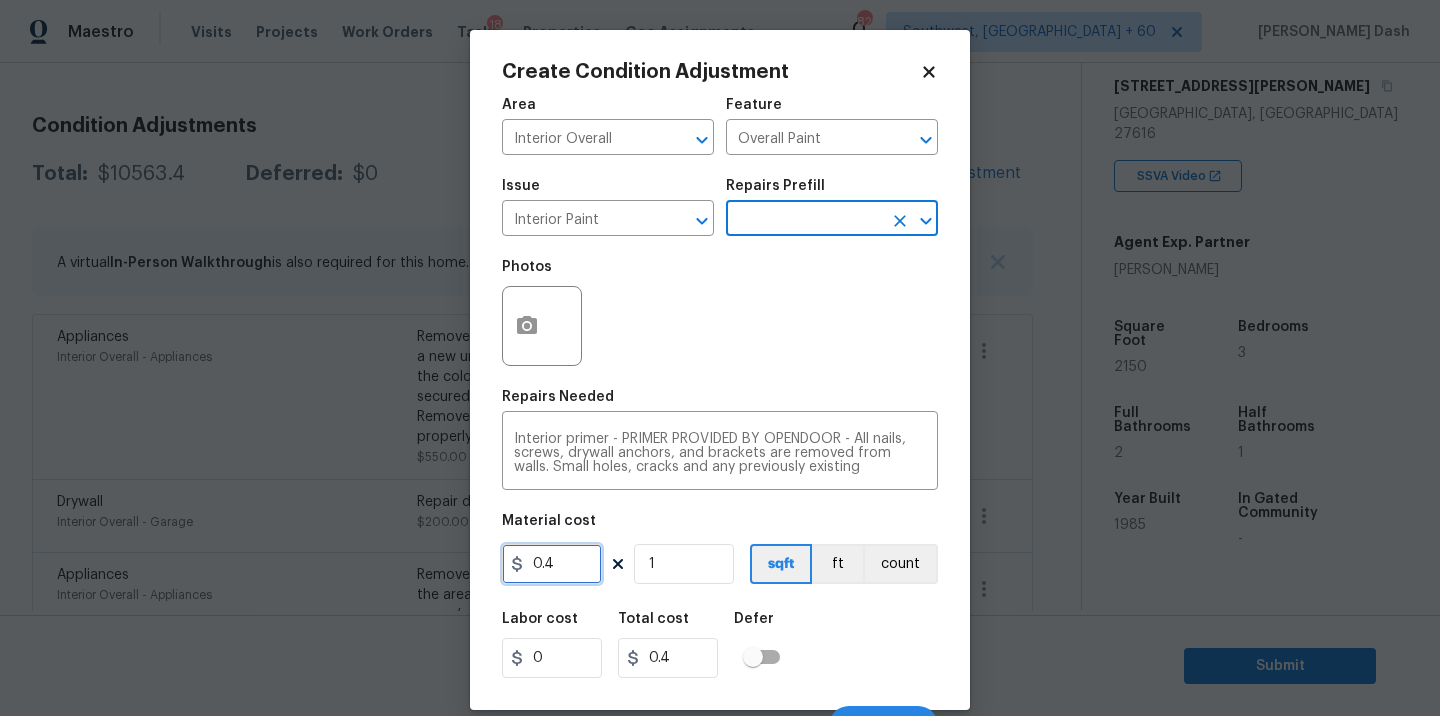 click on "0.4" at bounding box center (552, 564) 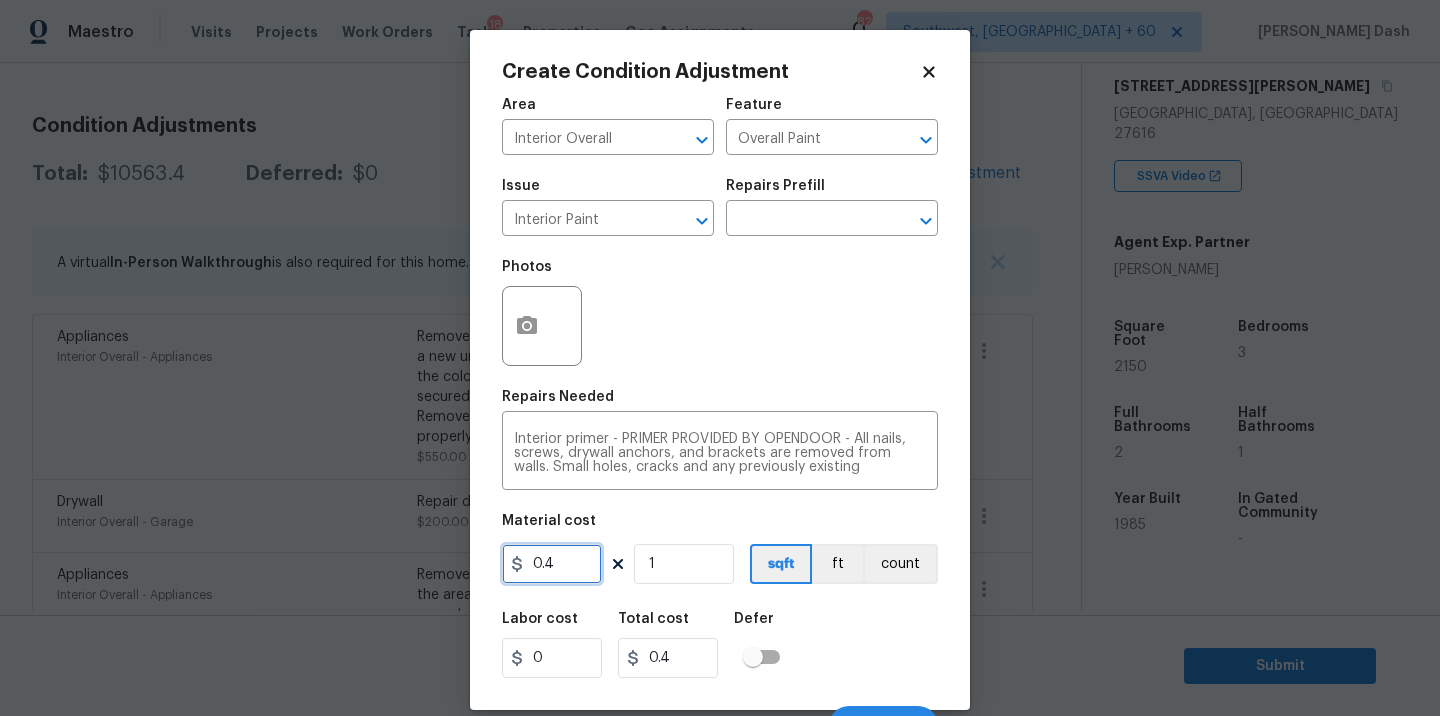 click on "0.4" at bounding box center [552, 564] 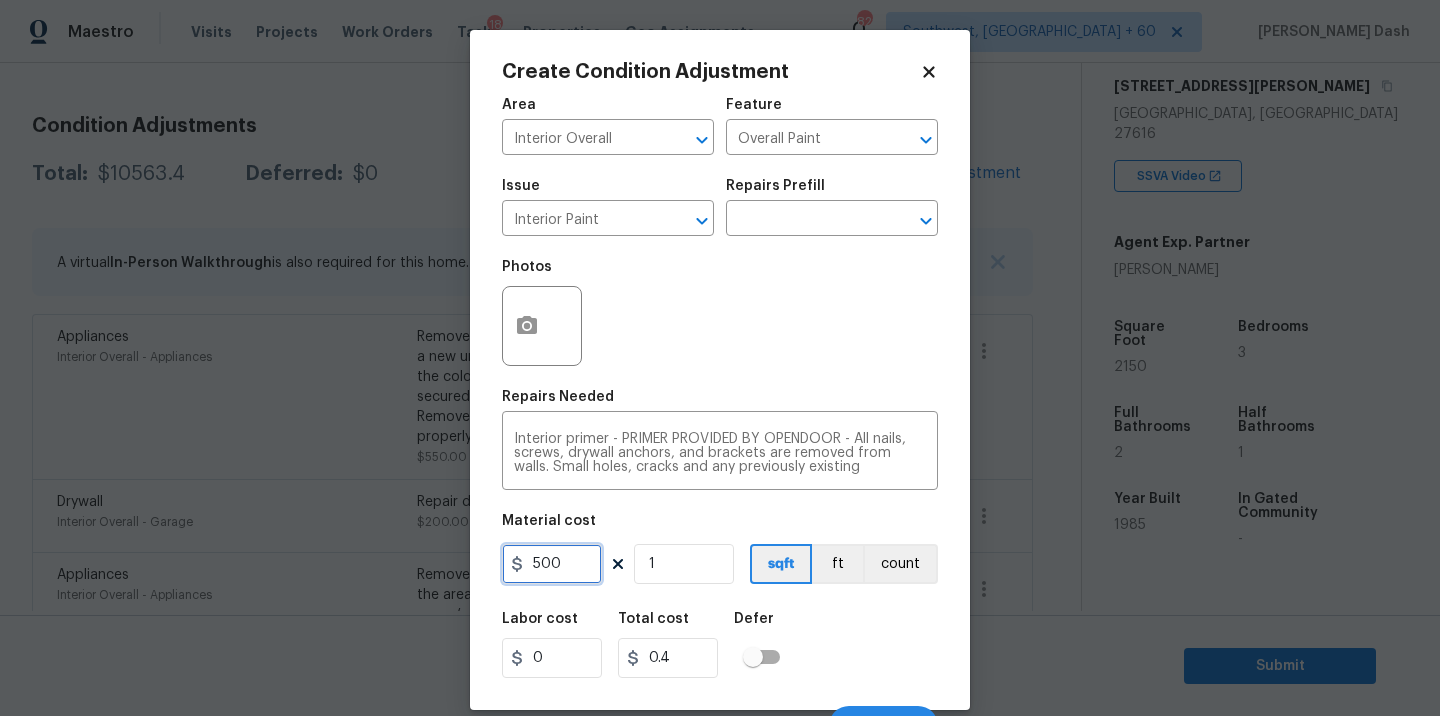 type on "500" 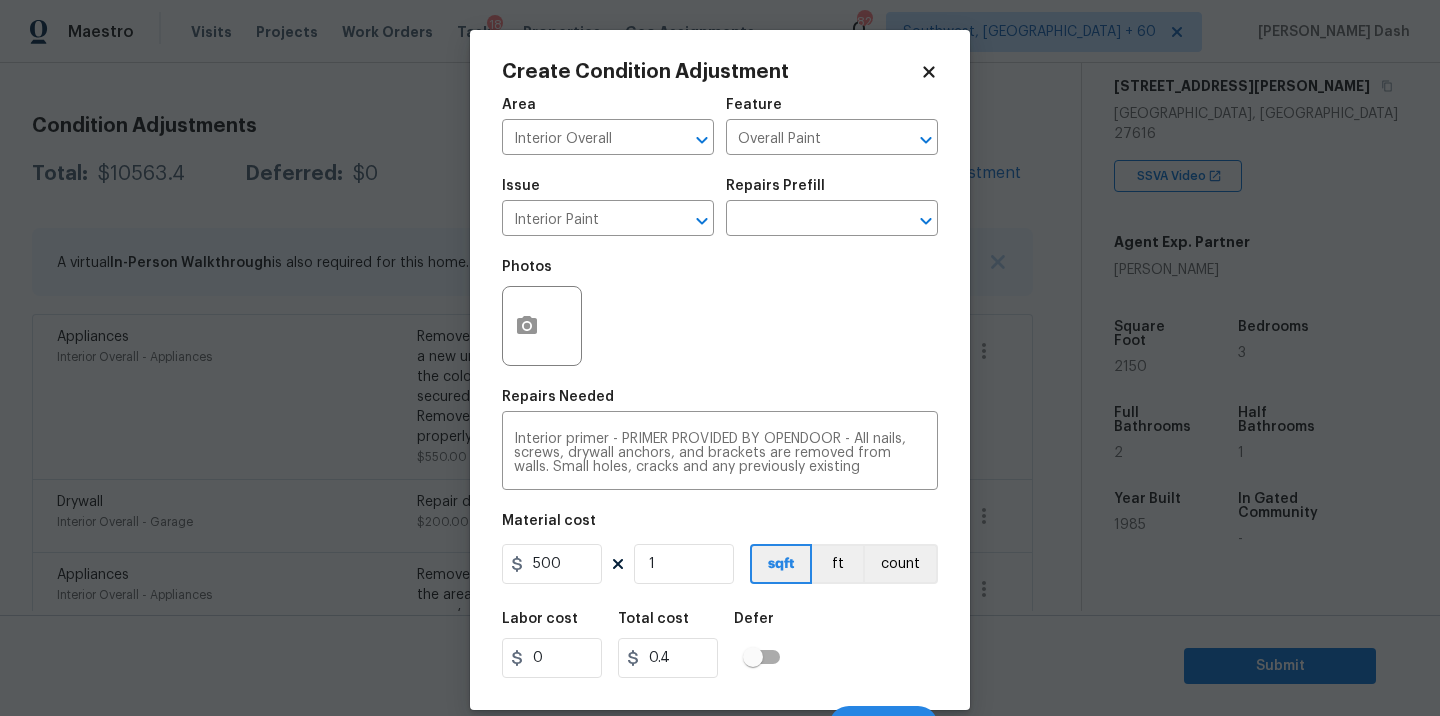type on "500" 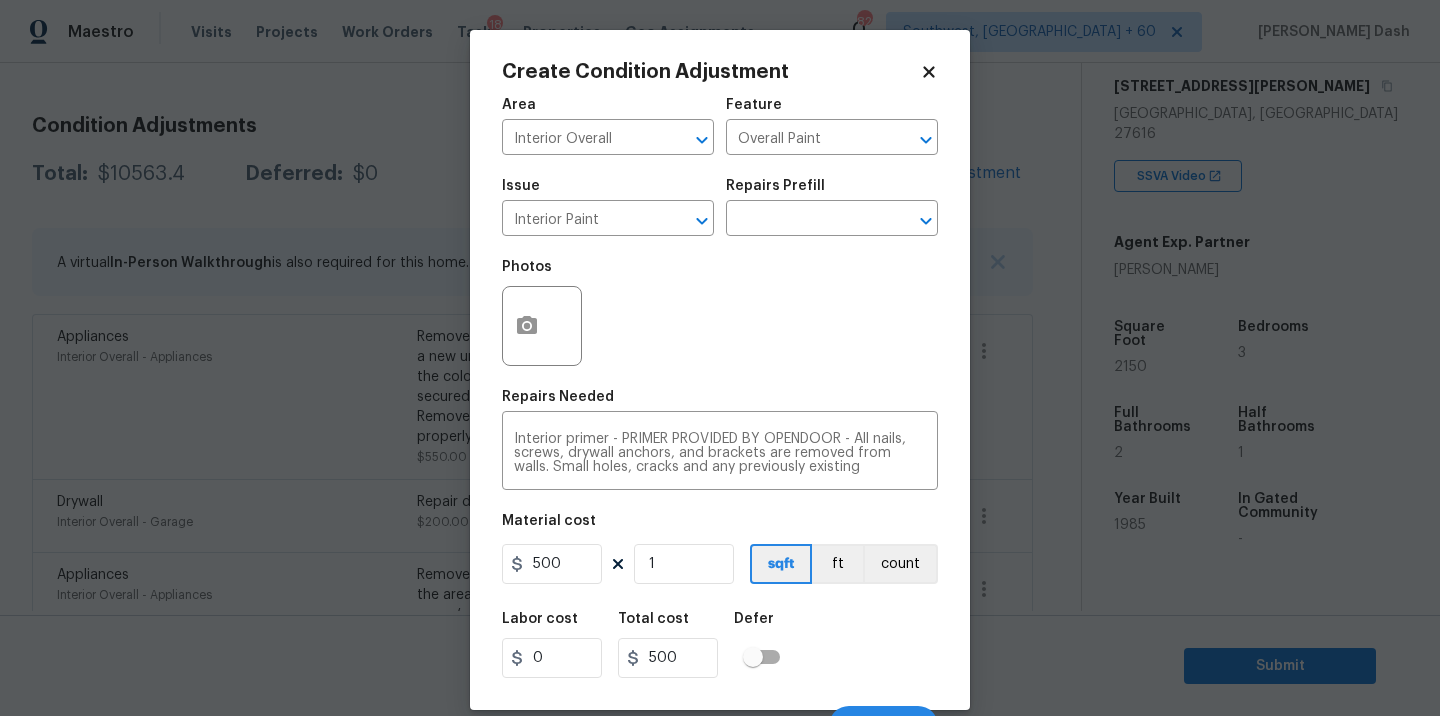 click on "Material cost 500 1 sqft ft count" at bounding box center [720, 551] 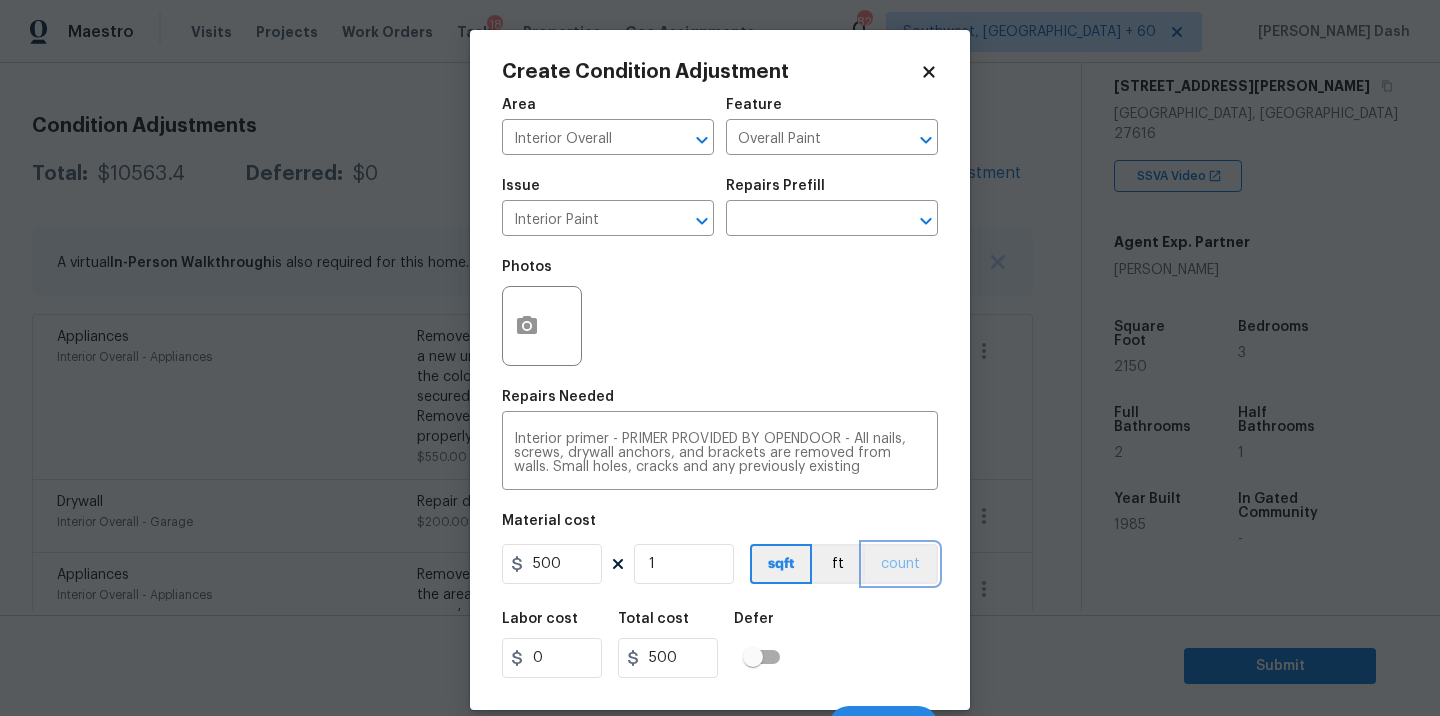 click on "count" at bounding box center [900, 564] 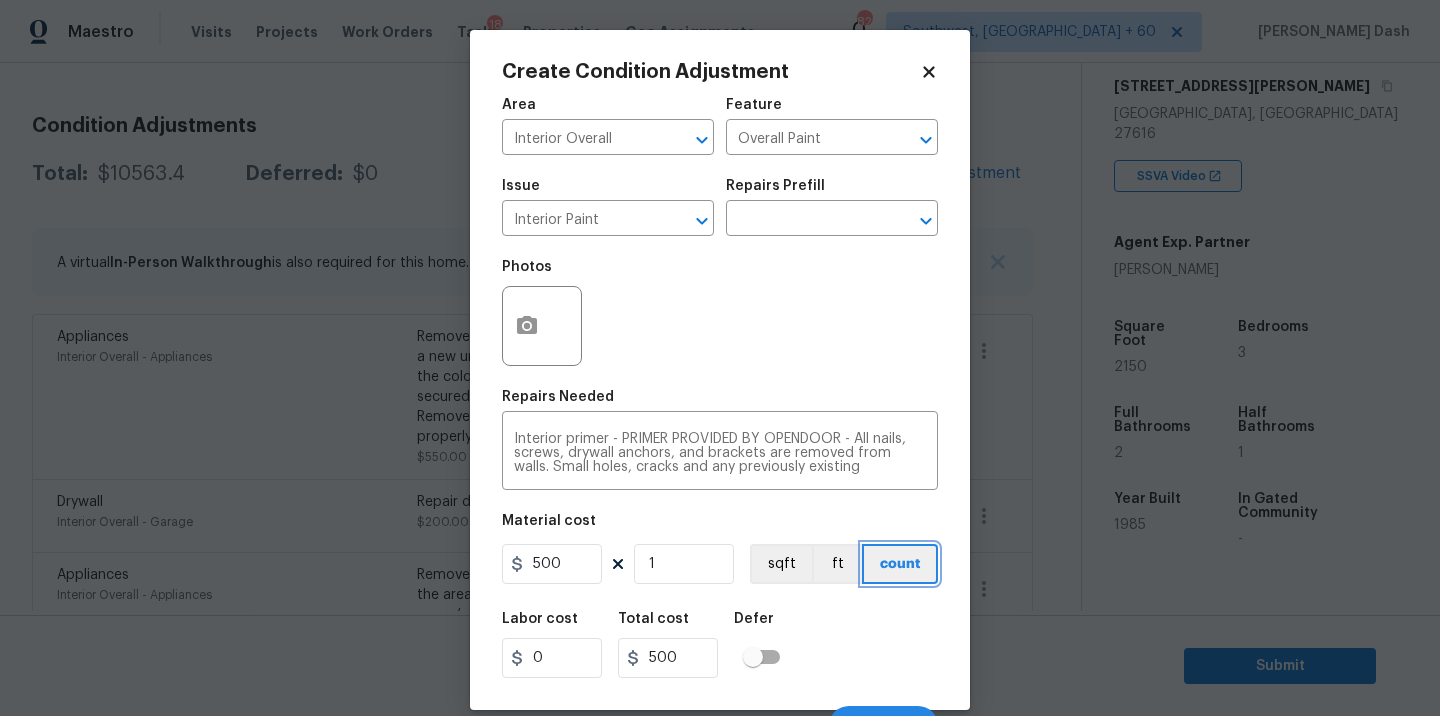 scroll, scrollTop: 31, scrollLeft: 0, axis: vertical 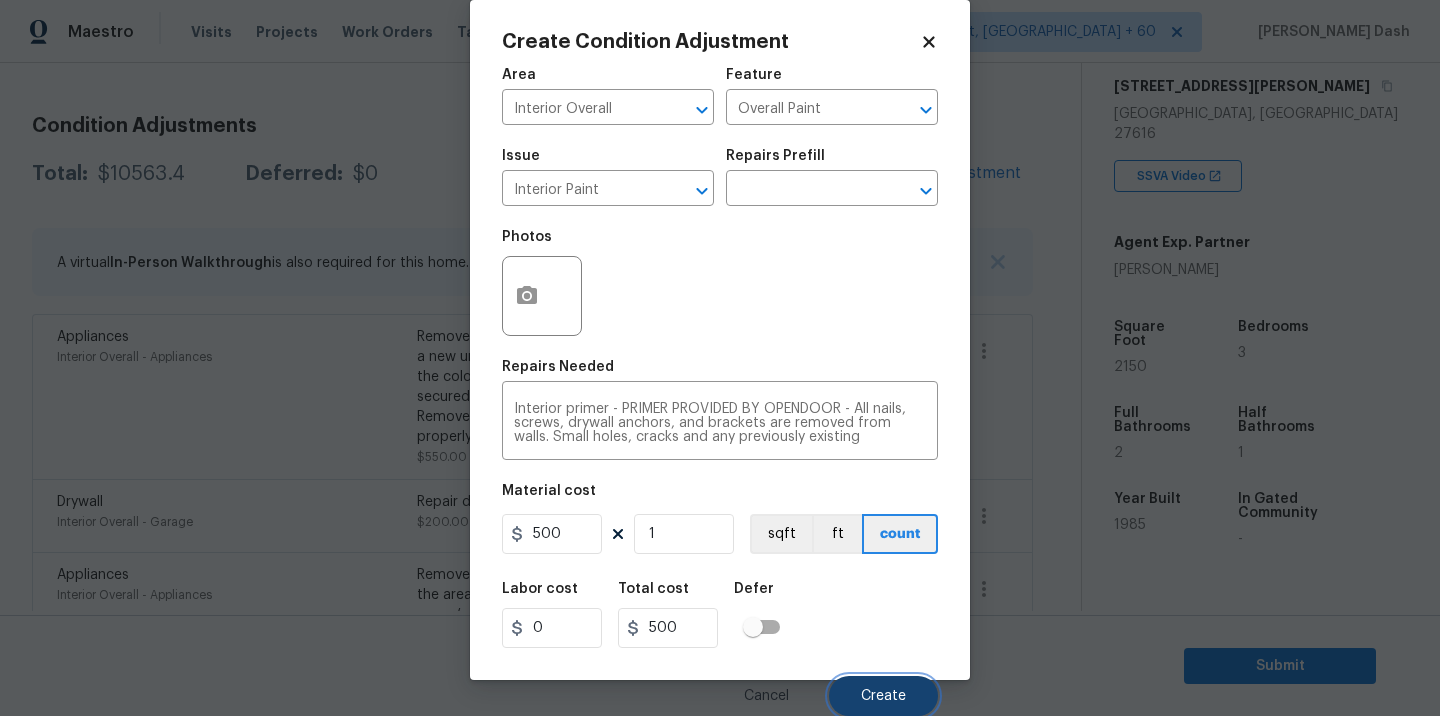 click on "Create" at bounding box center [883, 696] 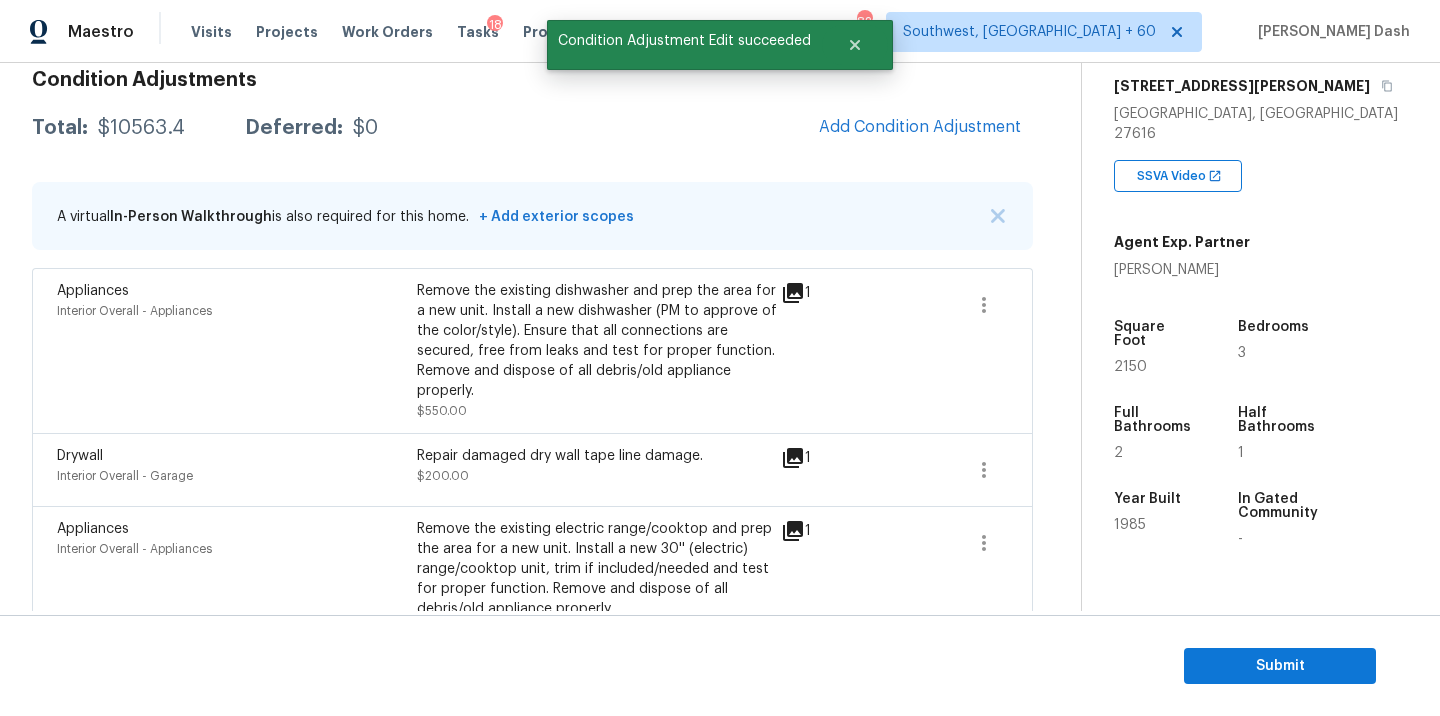 scroll, scrollTop: 251, scrollLeft: 0, axis: vertical 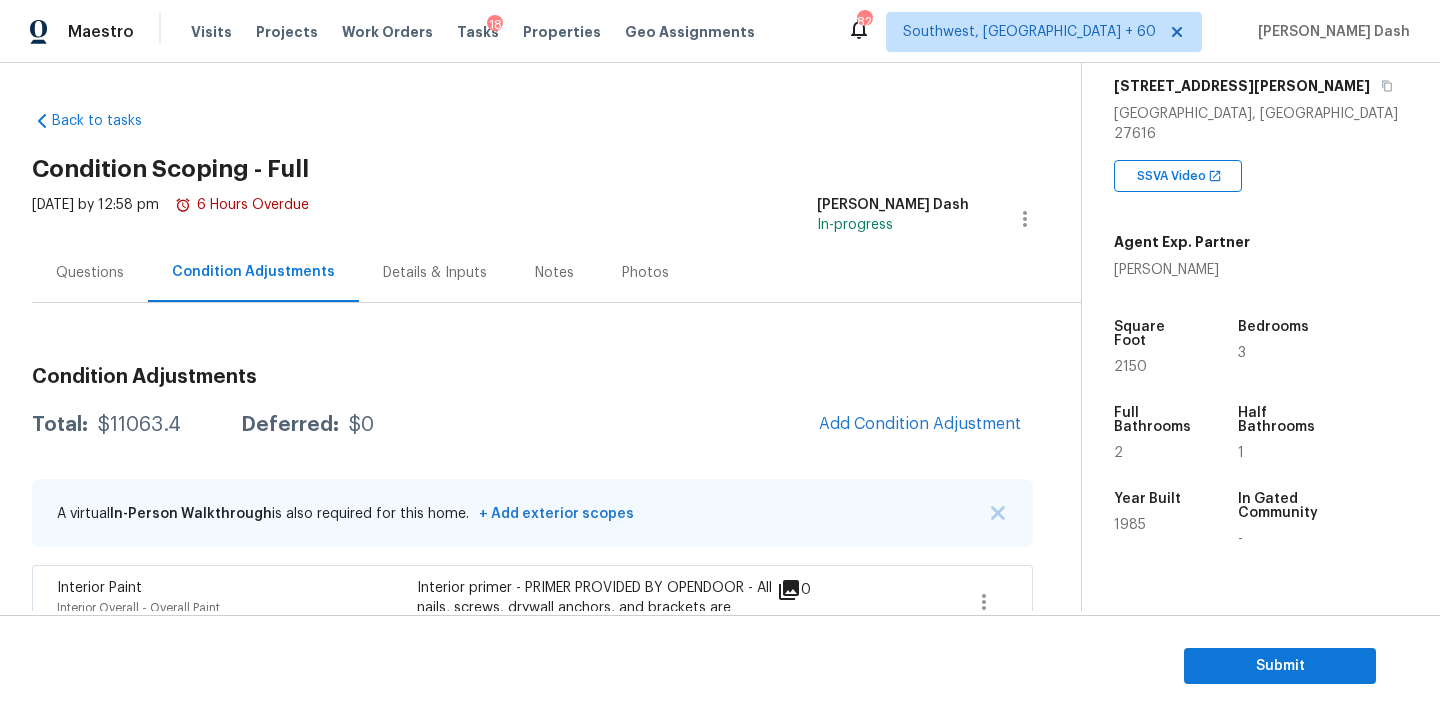 click on "Questions" at bounding box center [90, 273] 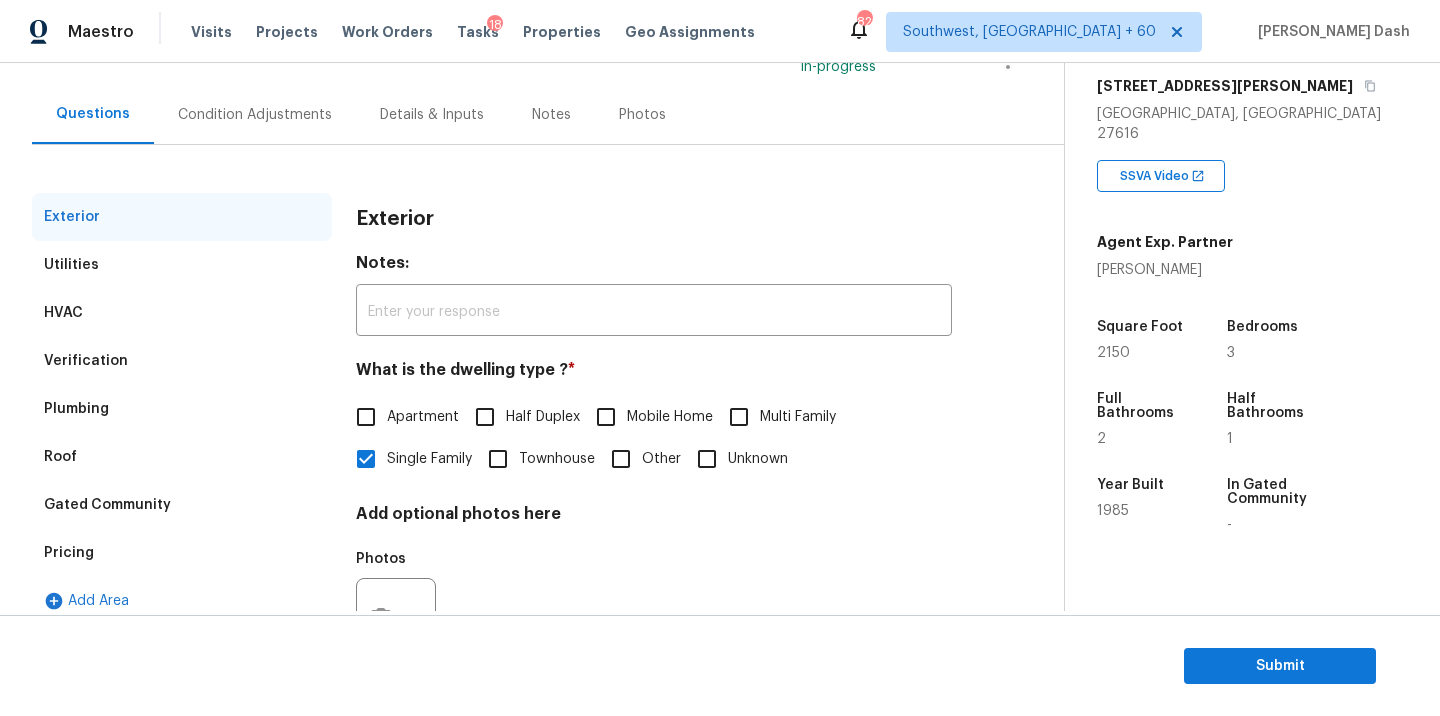 scroll, scrollTop: 247, scrollLeft: 0, axis: vertical 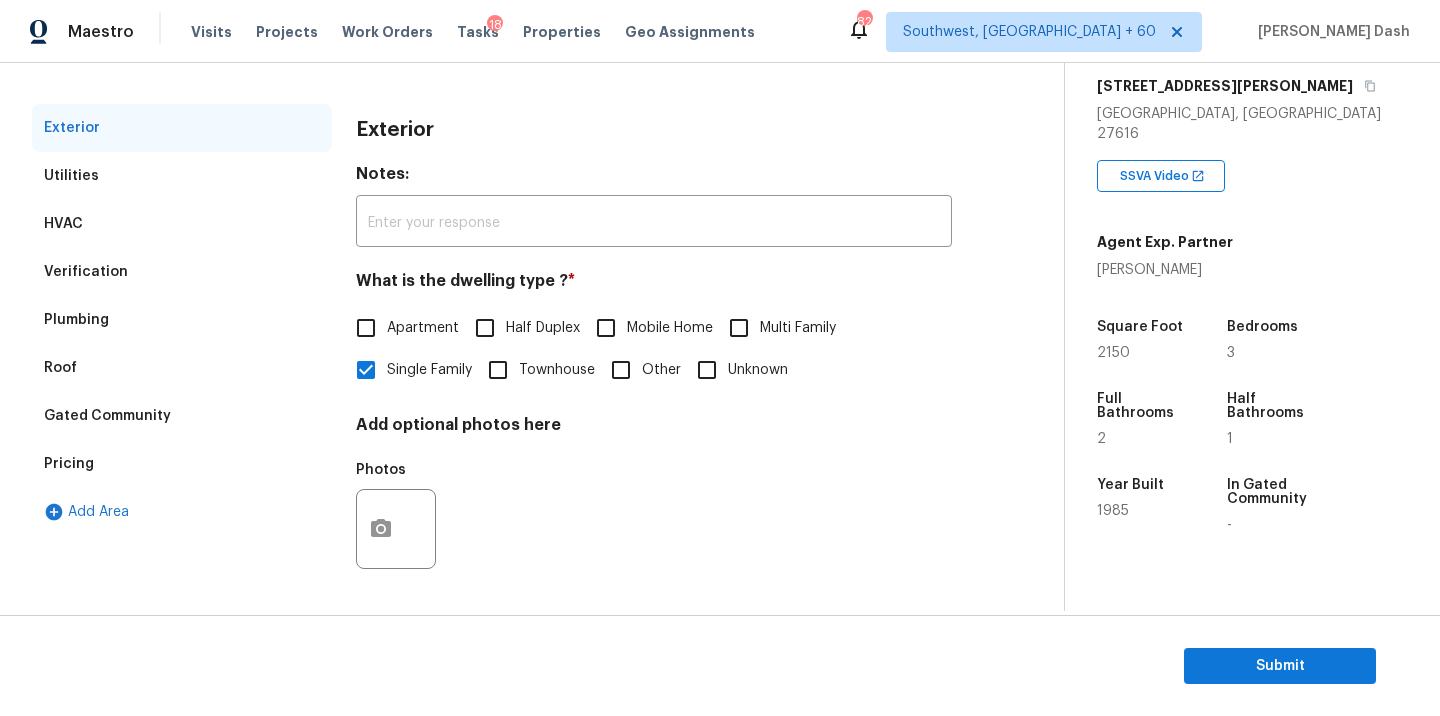 click on "Verification" at bounding box center (86, 272) 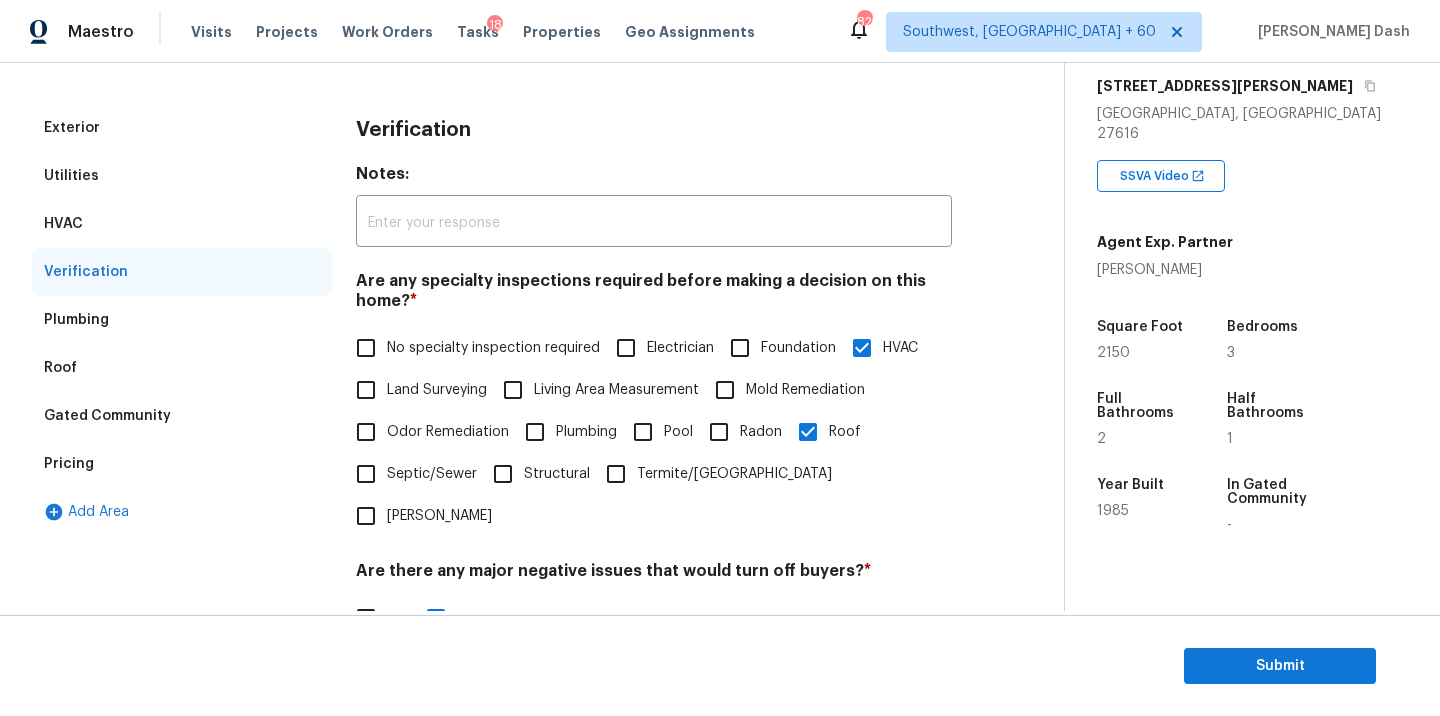 scroll, scrollTop: 677, scrollLeft: 0, axis: vertical 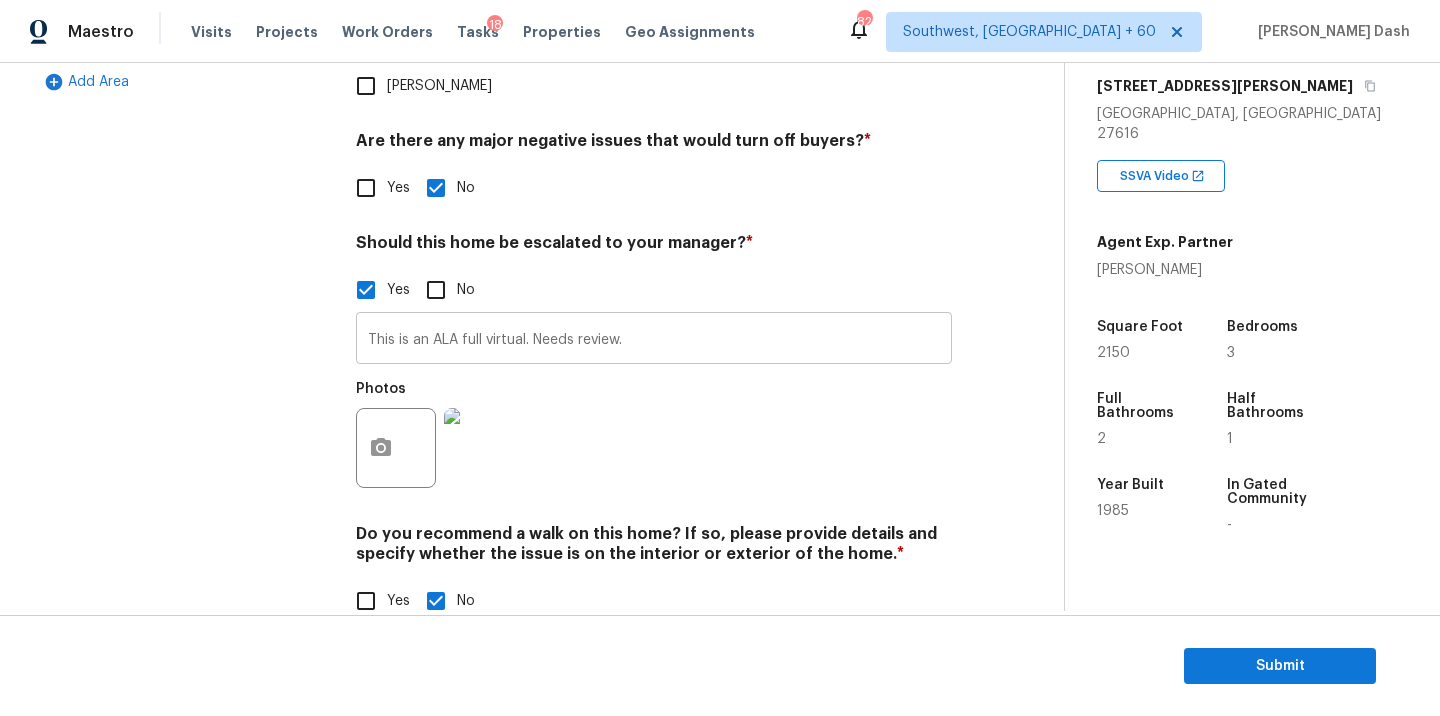 click on "This is an ALA full virtual. Needs review." at bounding box center [654, 340] 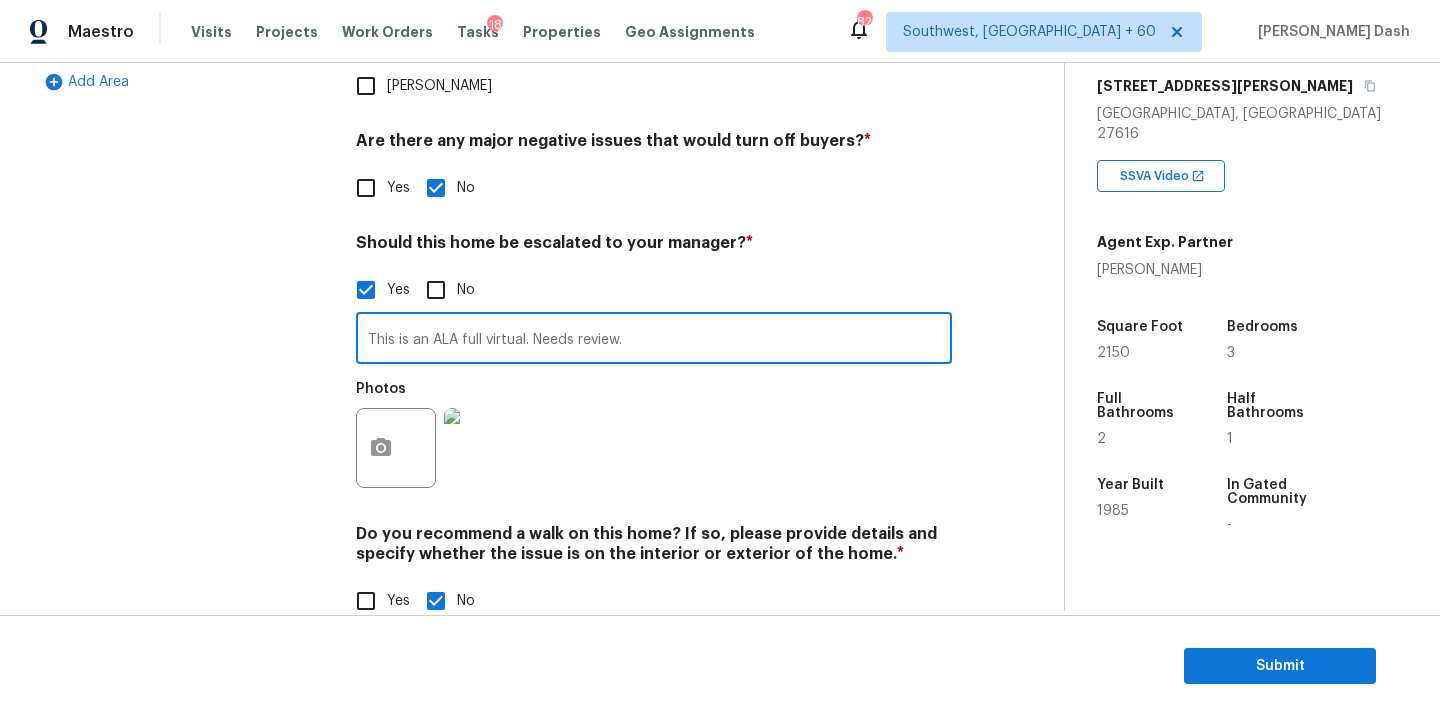 click on "This is an ALA full virtual. Needs review." at bounding box center (654, 340) 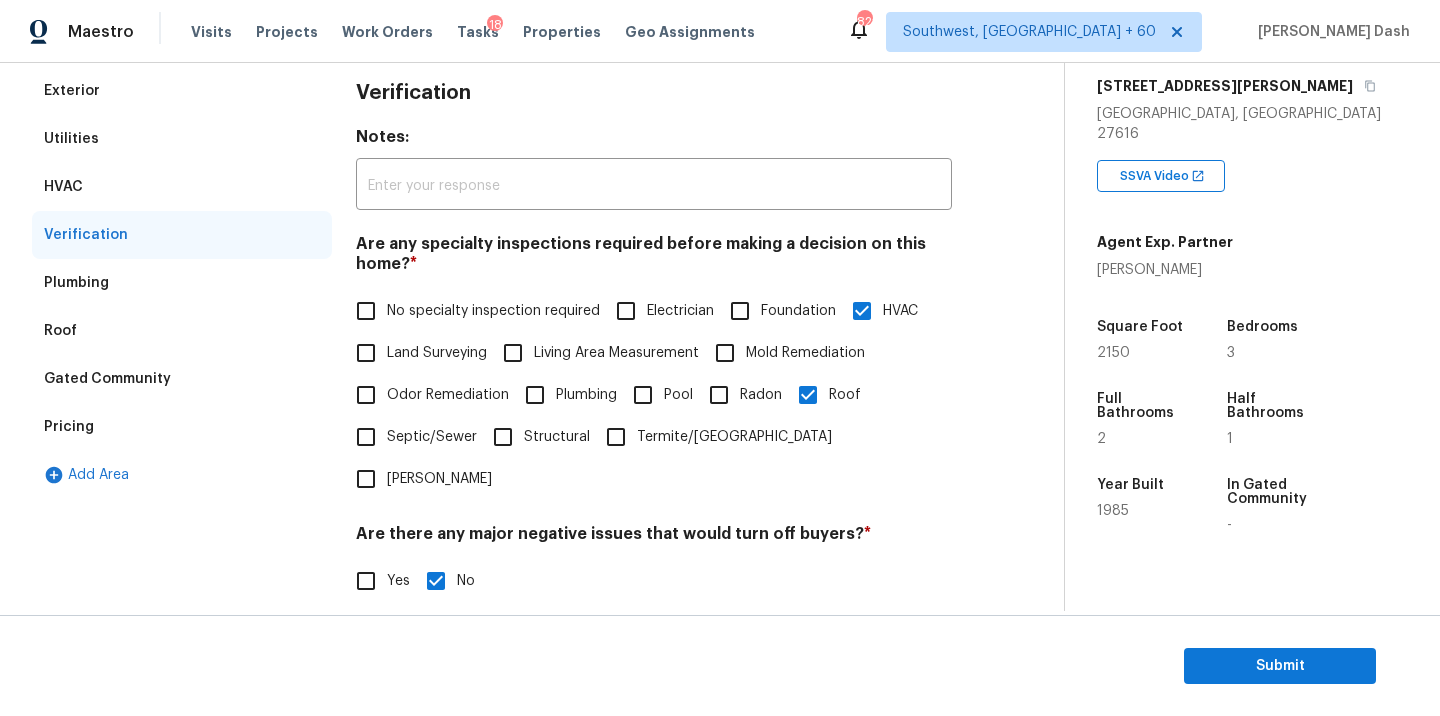 click on "Pricing" at bounding box center (69, 427) 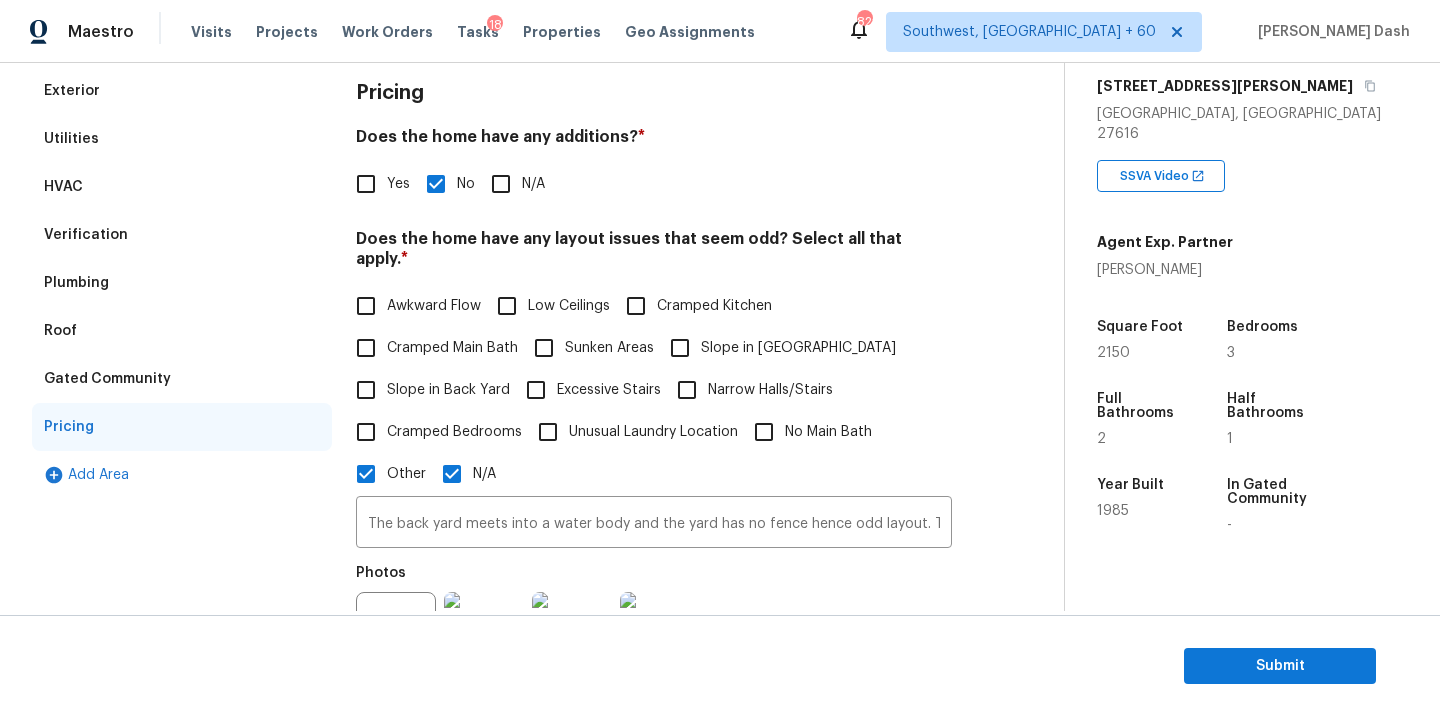 scroll, scrollTop: 547, scrollLeft: 0, axis: vertical 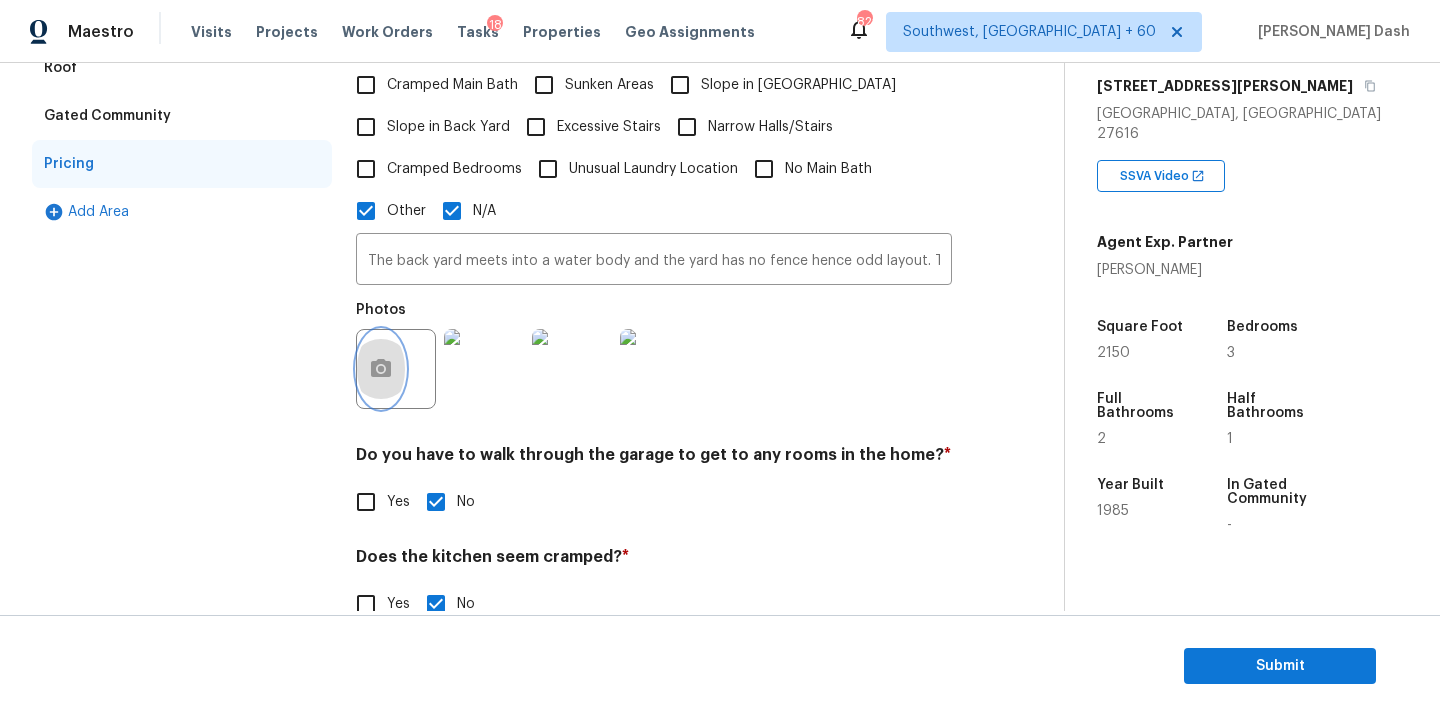 click at bounding box center (381, 369) 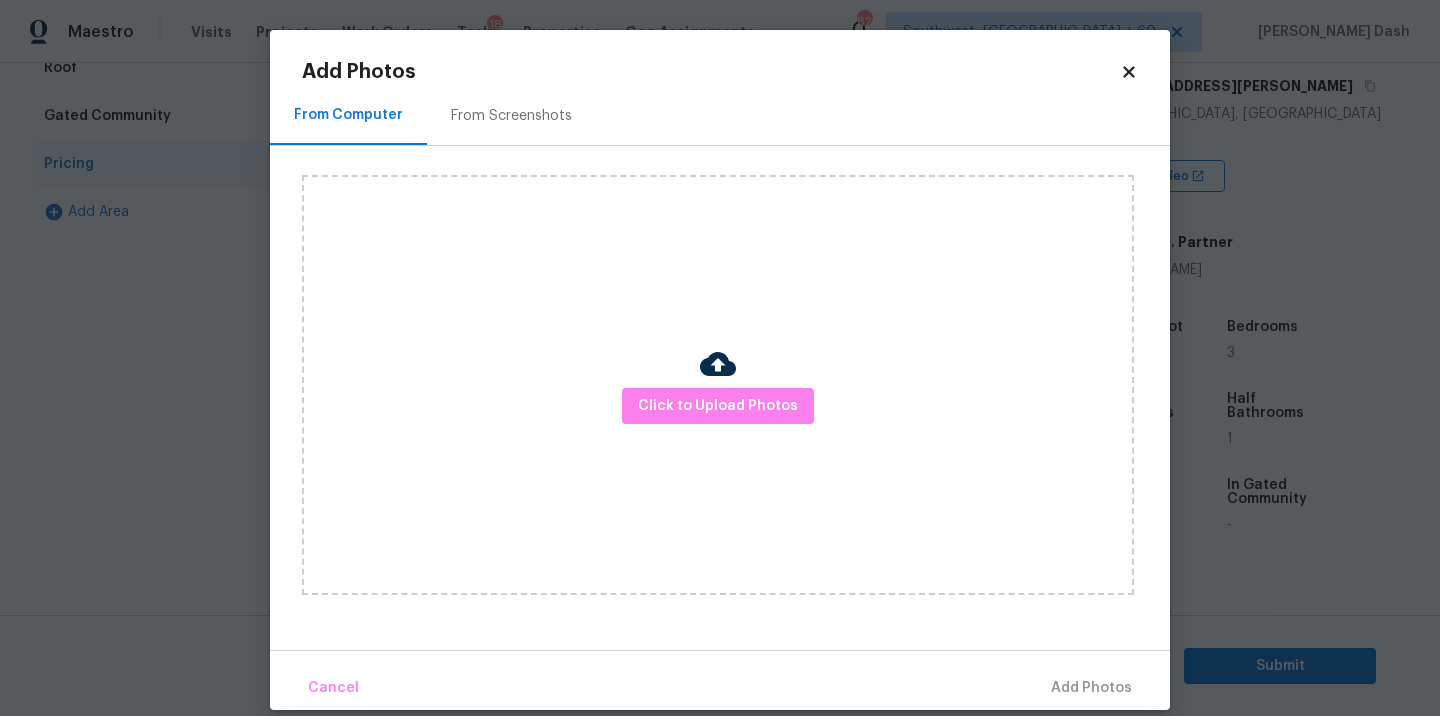 click on "Click to Upload Photos" at bounding box center (718, 385) 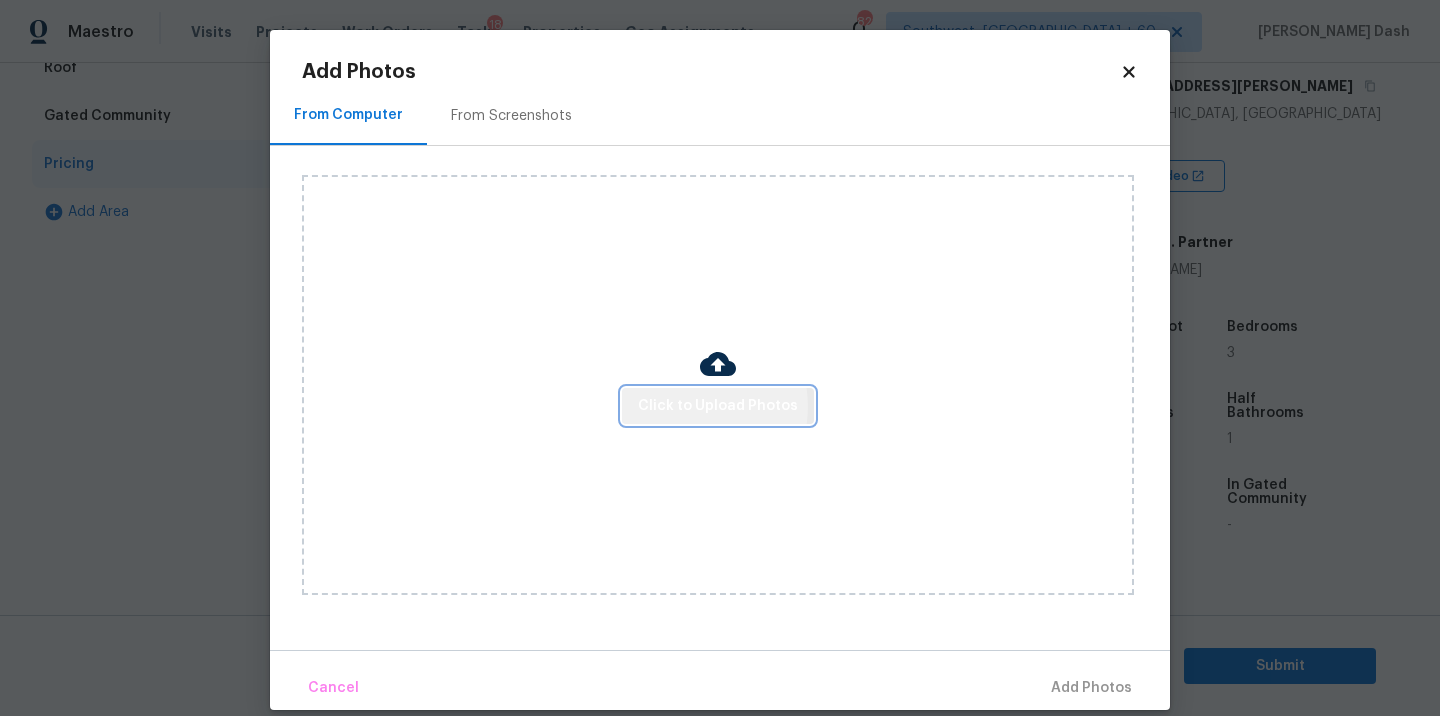 click on "Click to Upload Photos" at bounding box center (718, 406) 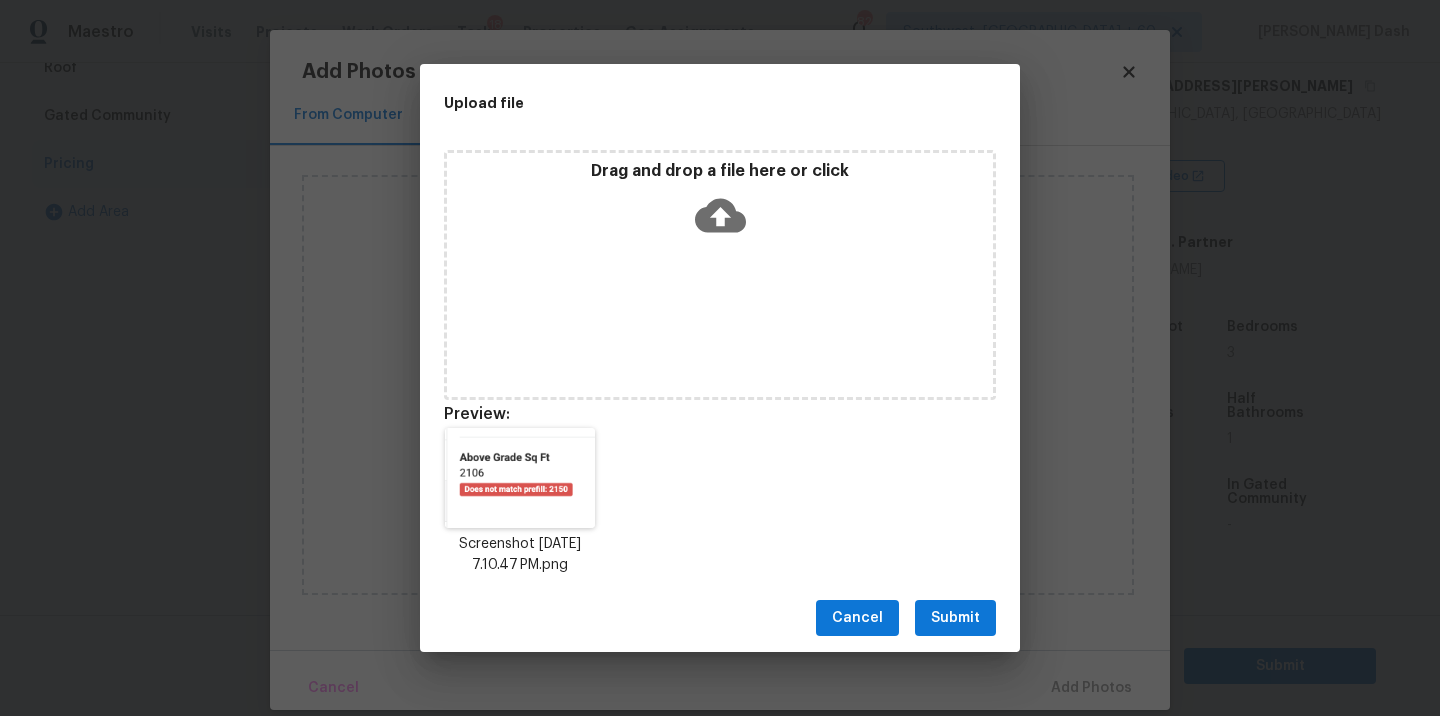 click on "Submit" at bounding box center (955, 618) 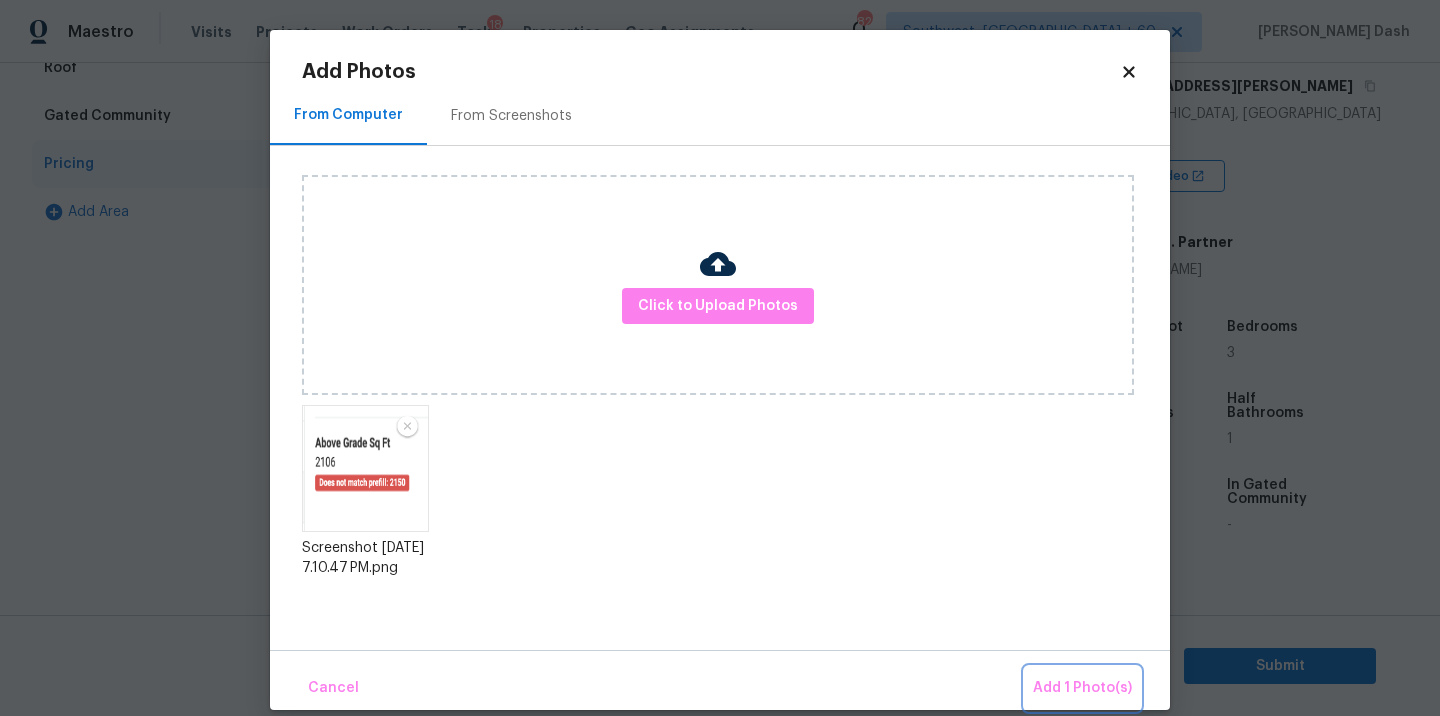 click on "Add 1 Photo(s)" at bounding box center [1082, 688] 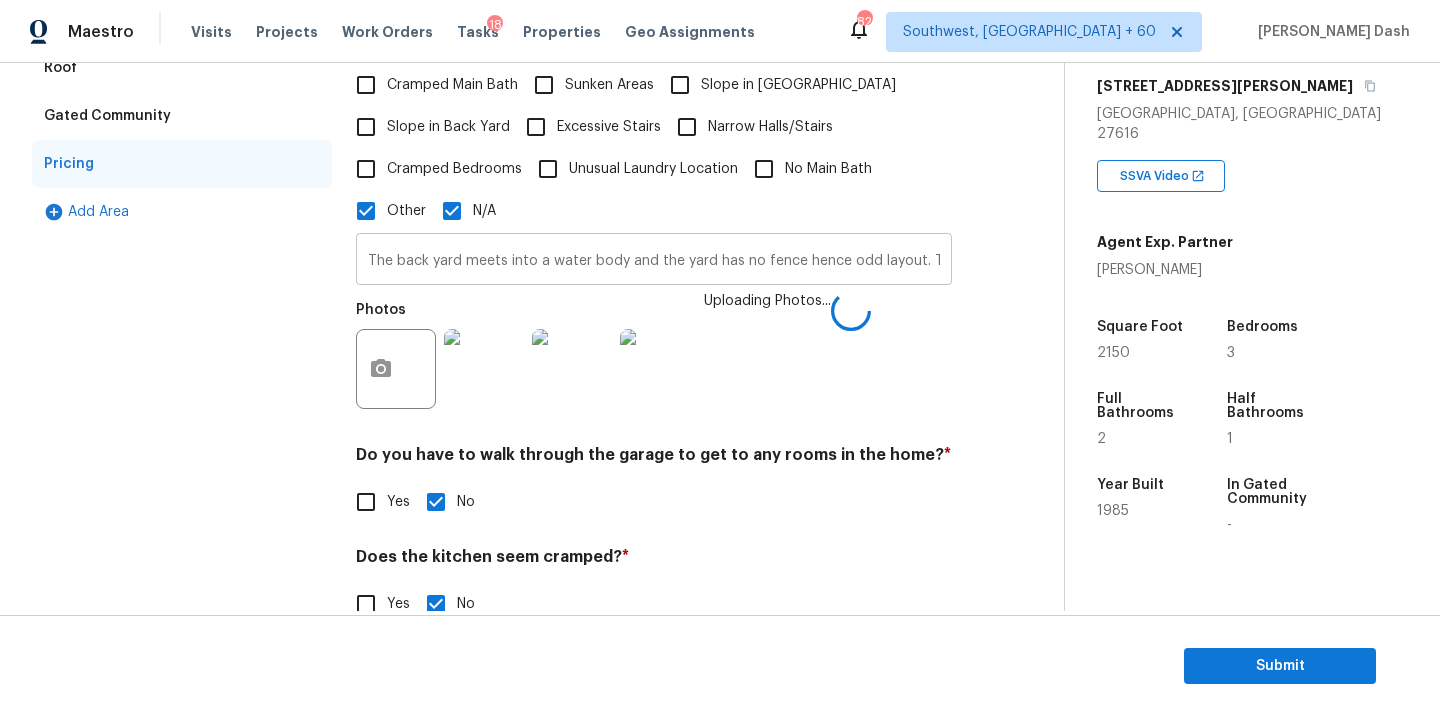 click on "The back yard meets into a water body and the yard has no fence hence odd layout. The house has beamed ceilings hence odd layout." at bounding box center (654, 261) 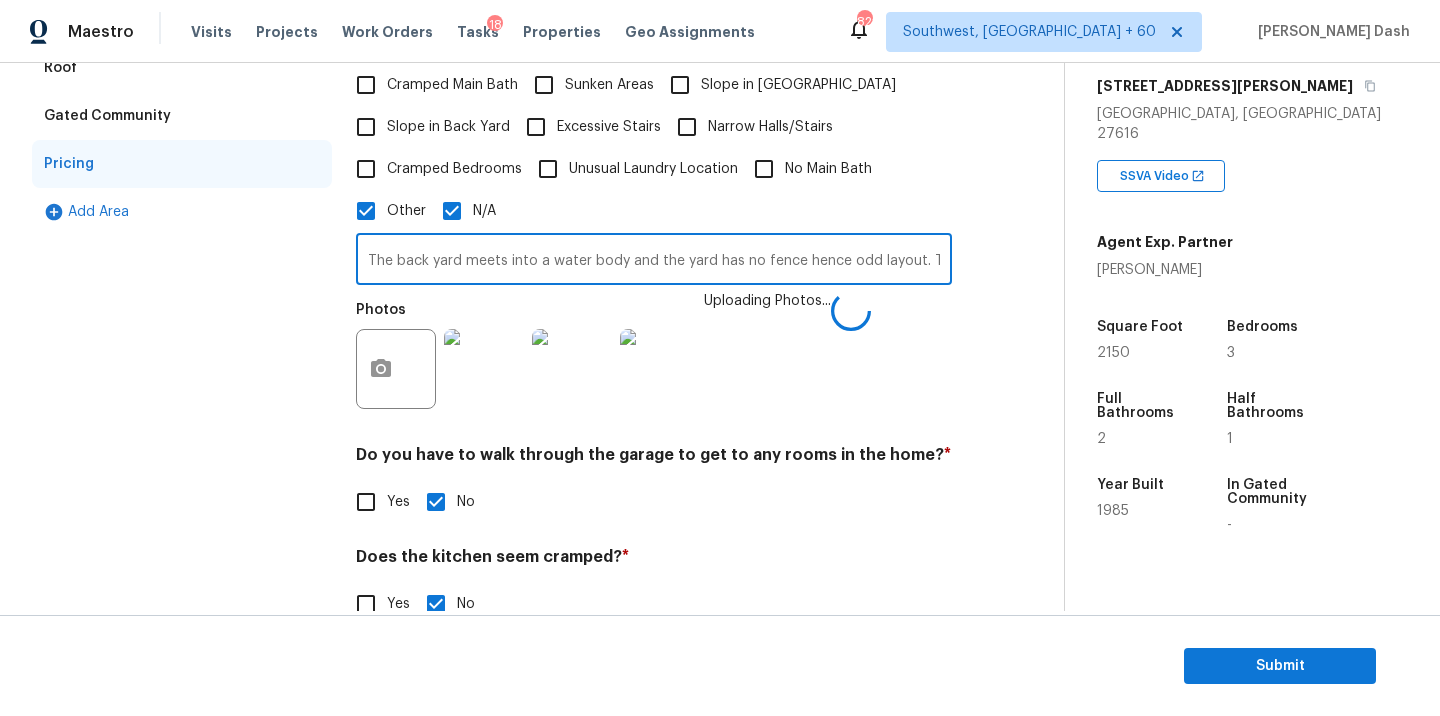 scroll, scrollTop: 0, scrollLeft: 315, axis: horizontal 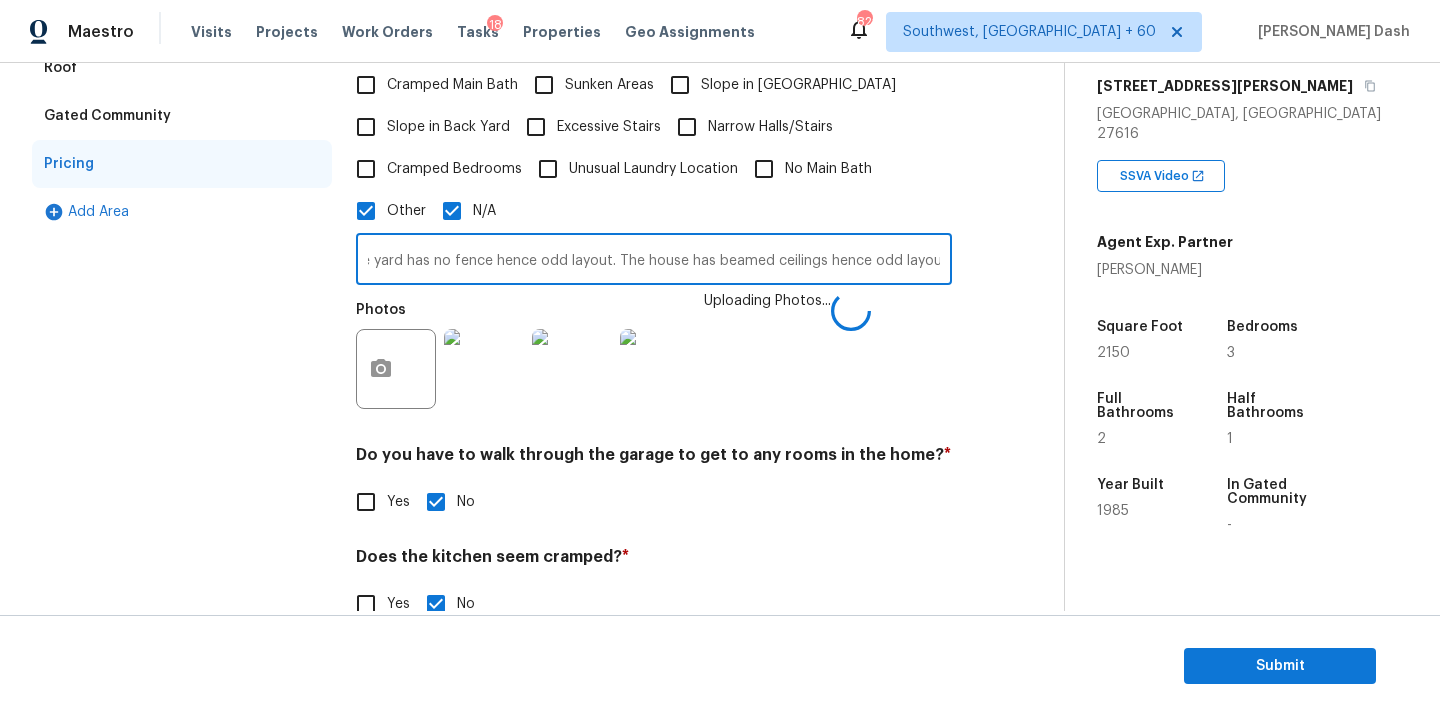 click on "The back yard meets into a water body and the yard has no fence hence odd layout. The house has beamed ceilings hence odd layout." at bounding box center (654, 261) 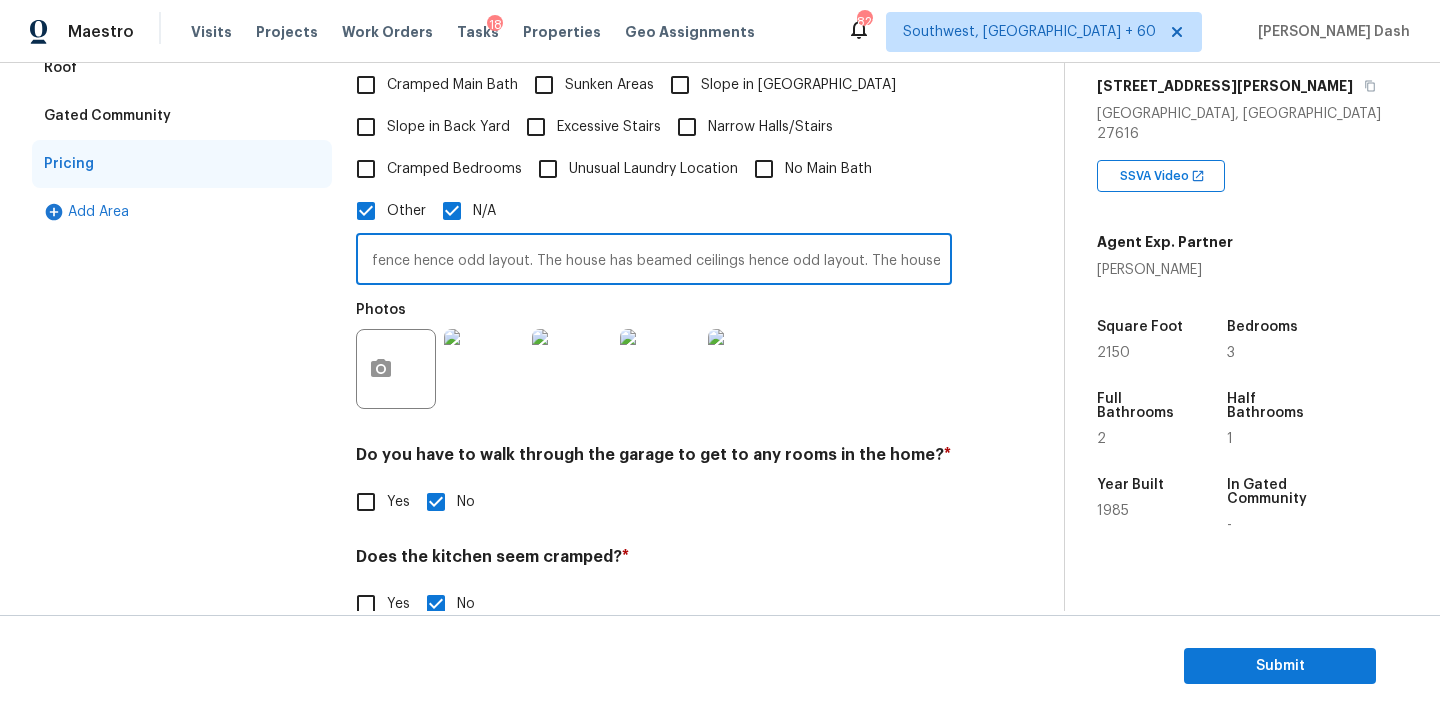 scroll, scrollTop: 0, scrollLeft: 409, axis: horizontal 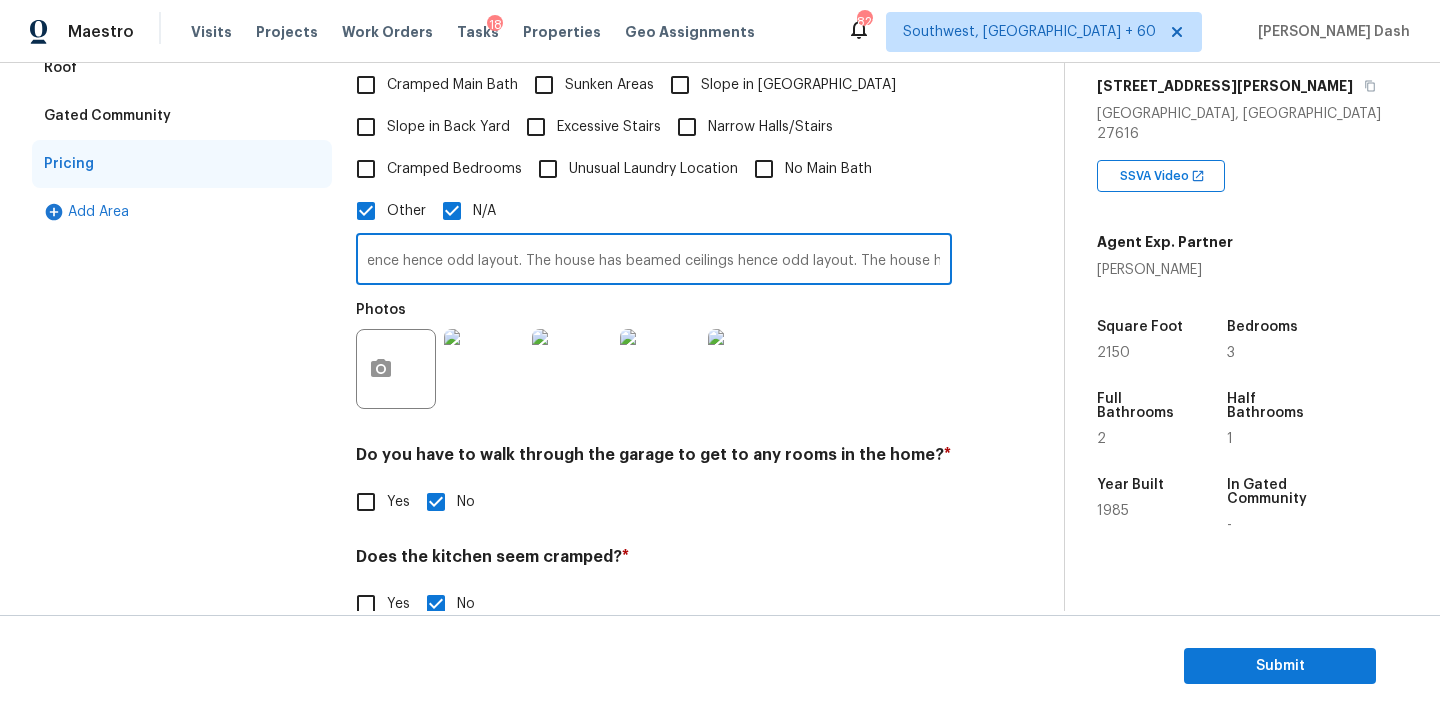 paste on "Above Grade Sq Ft" 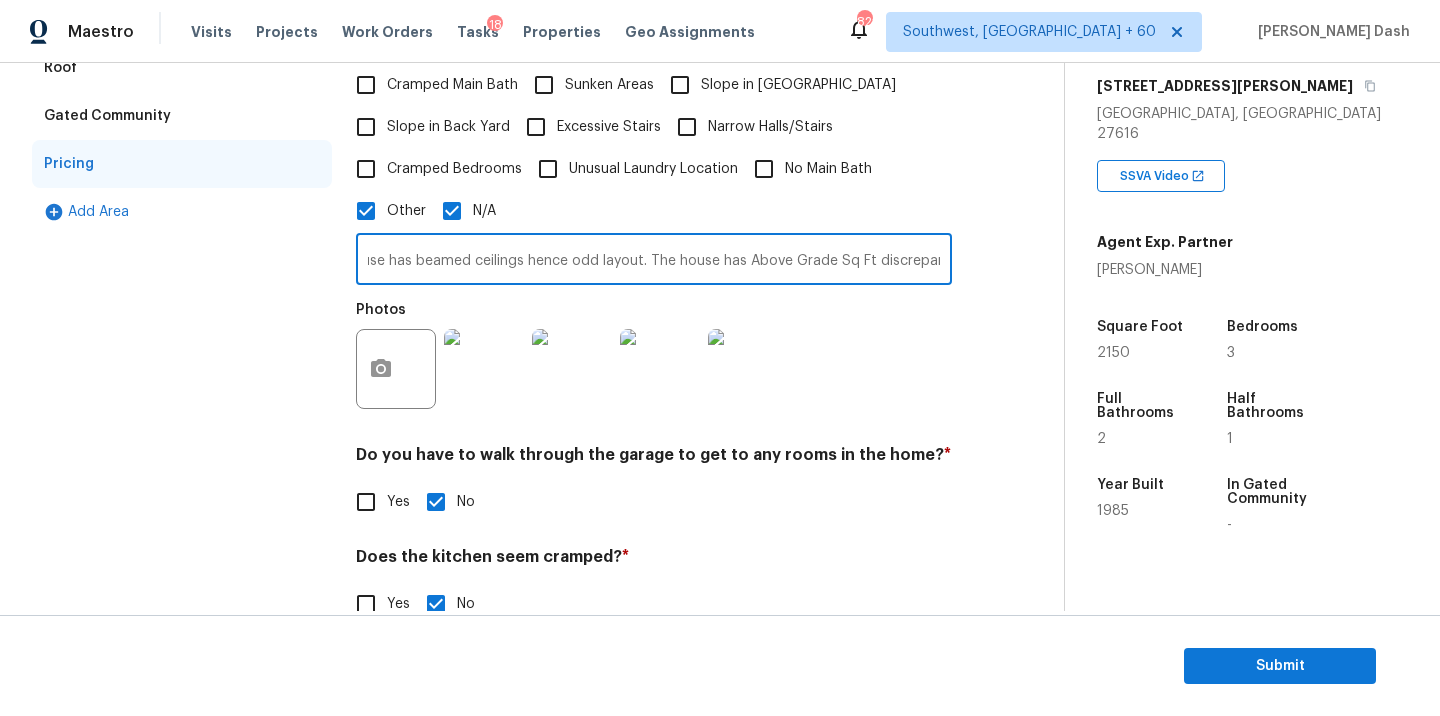 scroll, scrollTop: 0, scrollLeft: 622, axis: horizontal 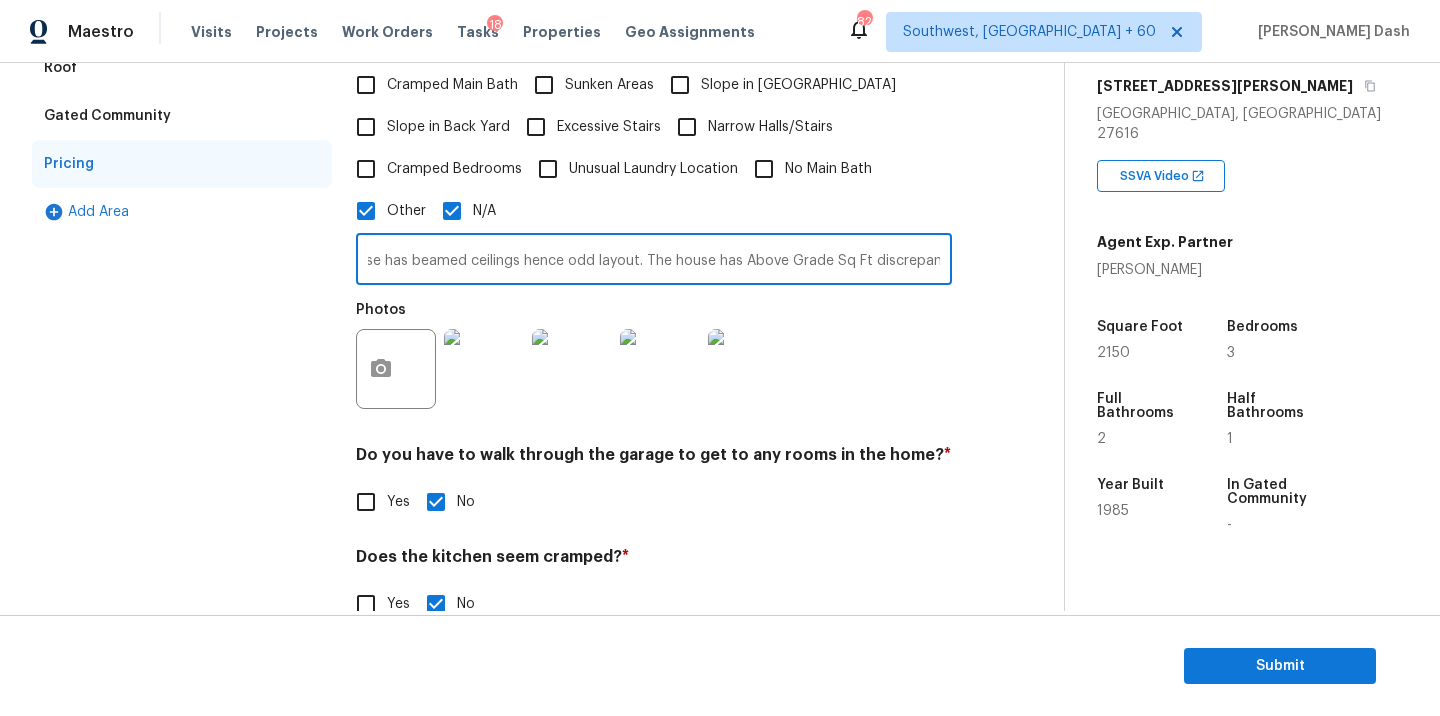drag, startPoint x: 628, startPoint y: 238, endPoint x: 946, endPoint y: 243, distance: 318.0393 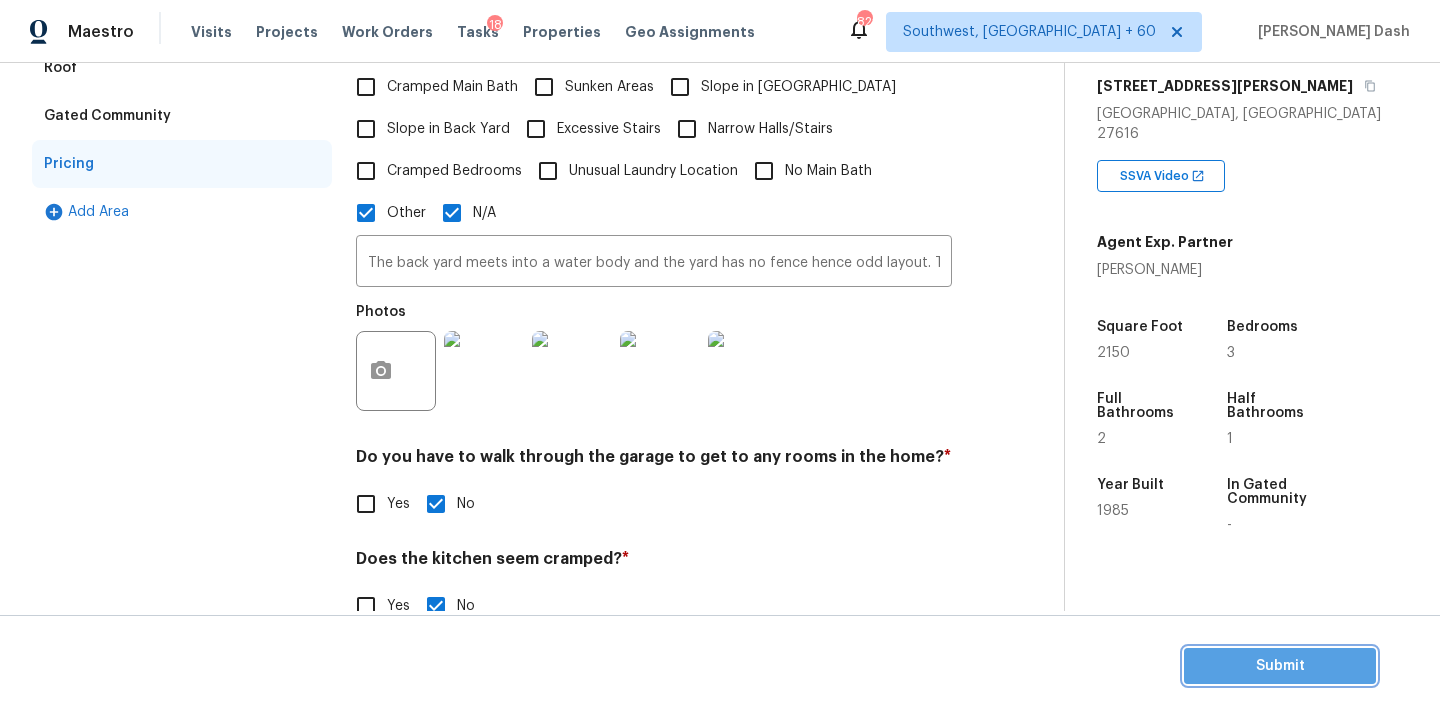 click on "Submit" at bounding box center (1280, 666) 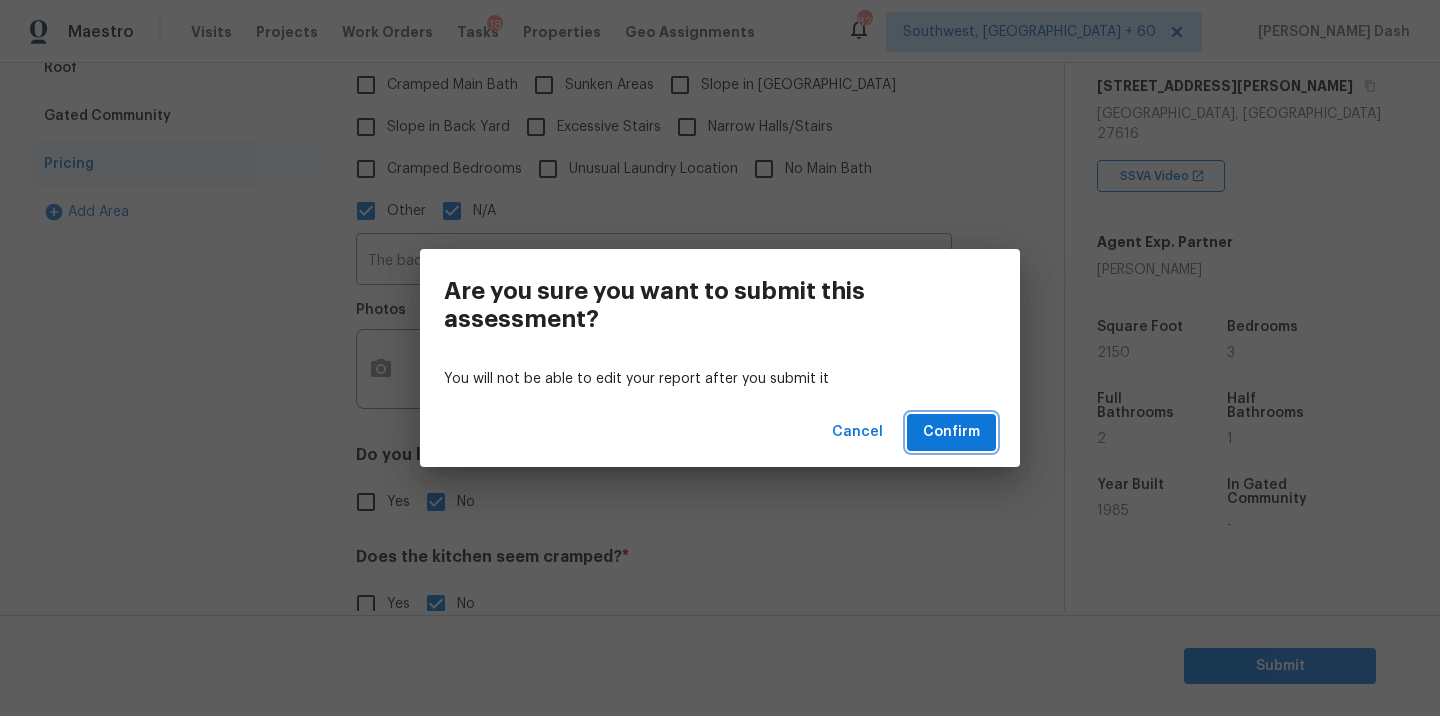 click on "Confirm" at bounding box center (951, 432) 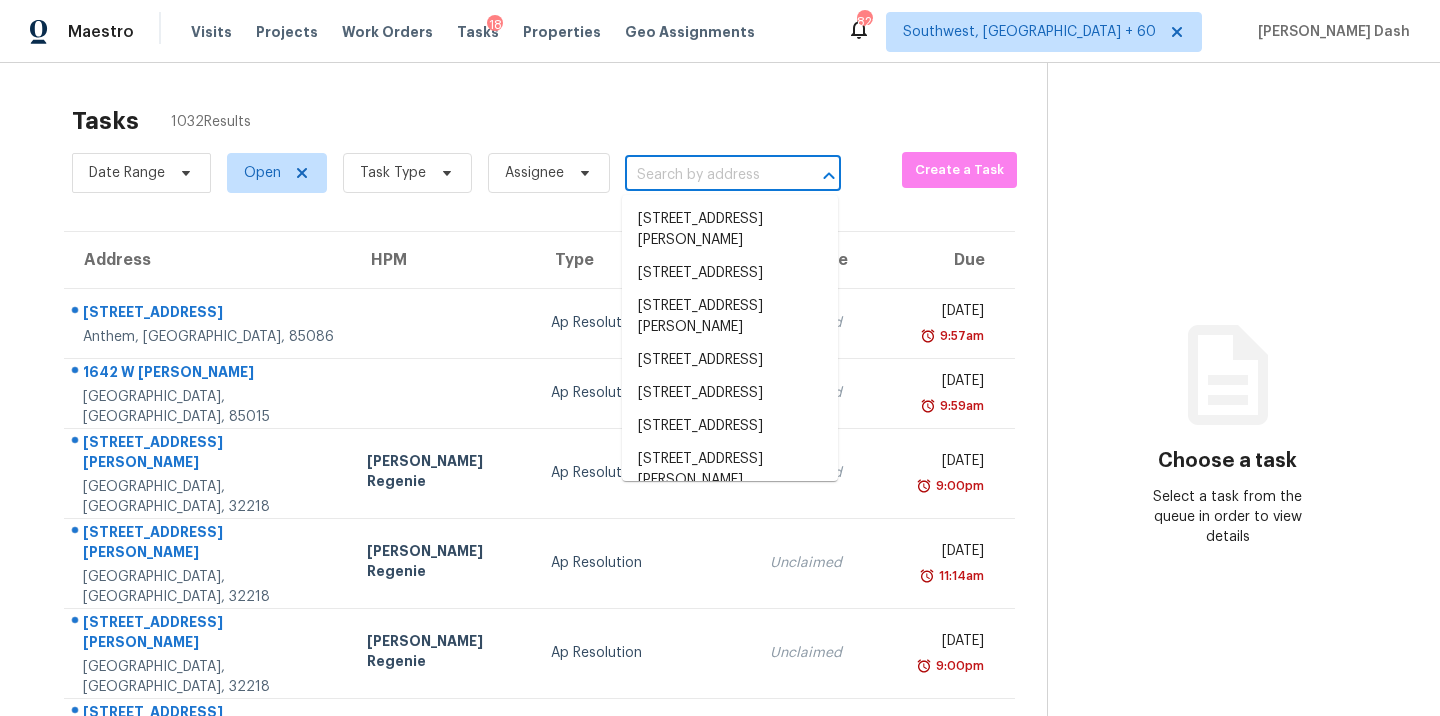 click at bounding box center (705, 175) 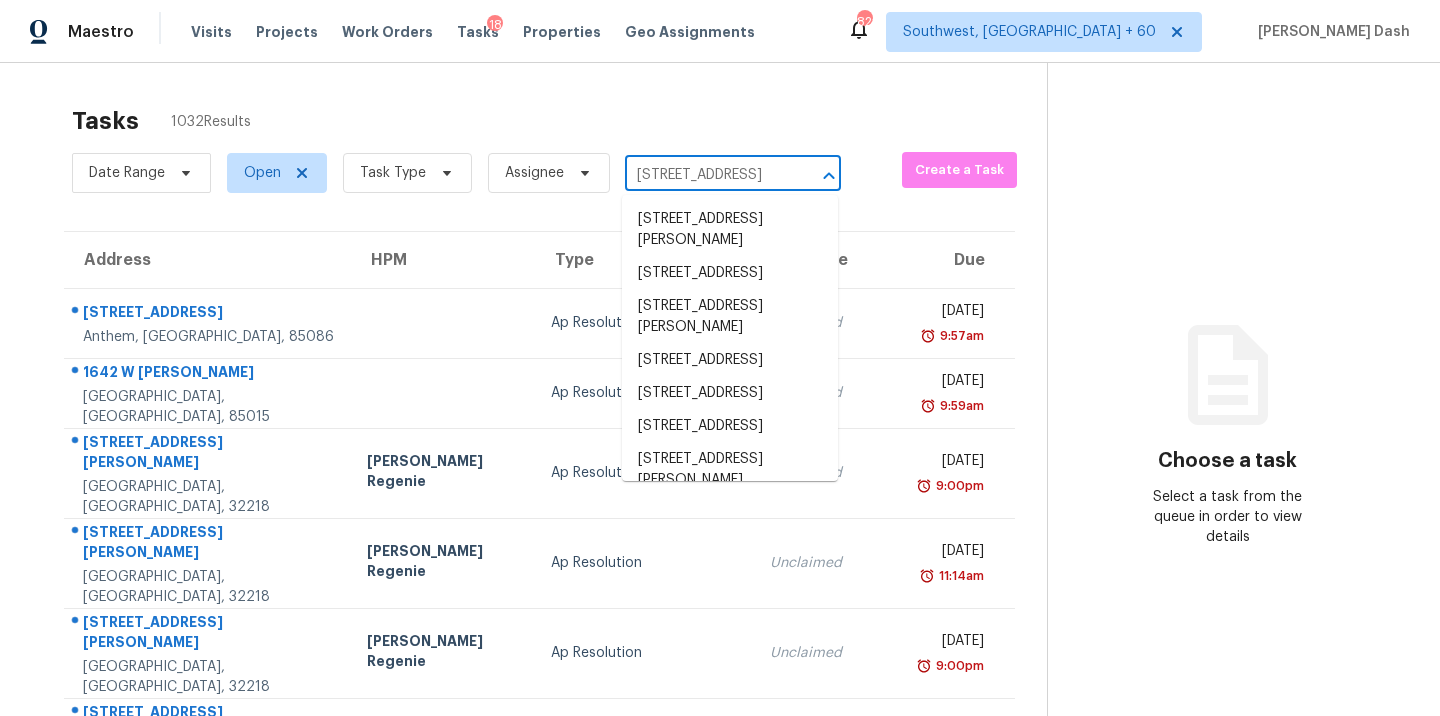 scroll, scrollTop: 0, scrollLeft: 143, axis: horizontal 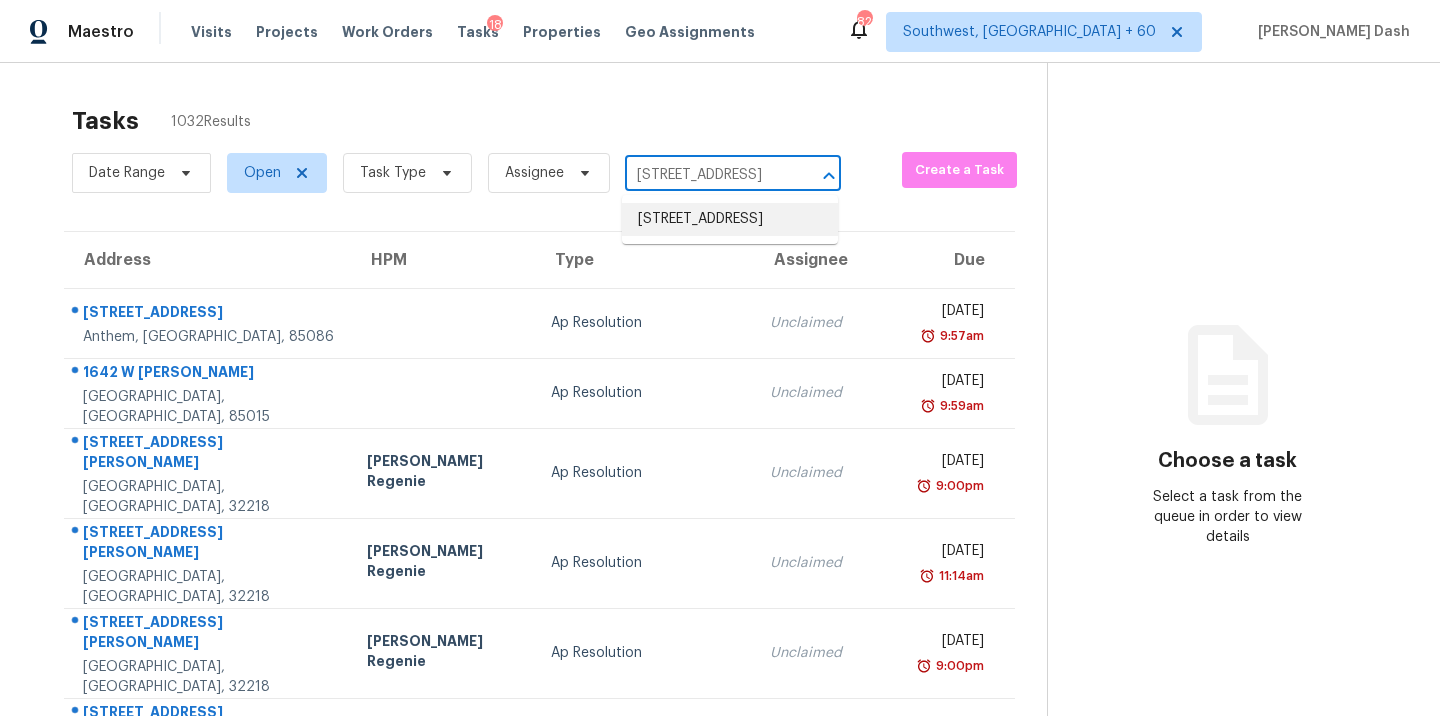 click on "1424 Woodland Dr SW, Rochester, MN 55902" at bounding box center (730, 219) 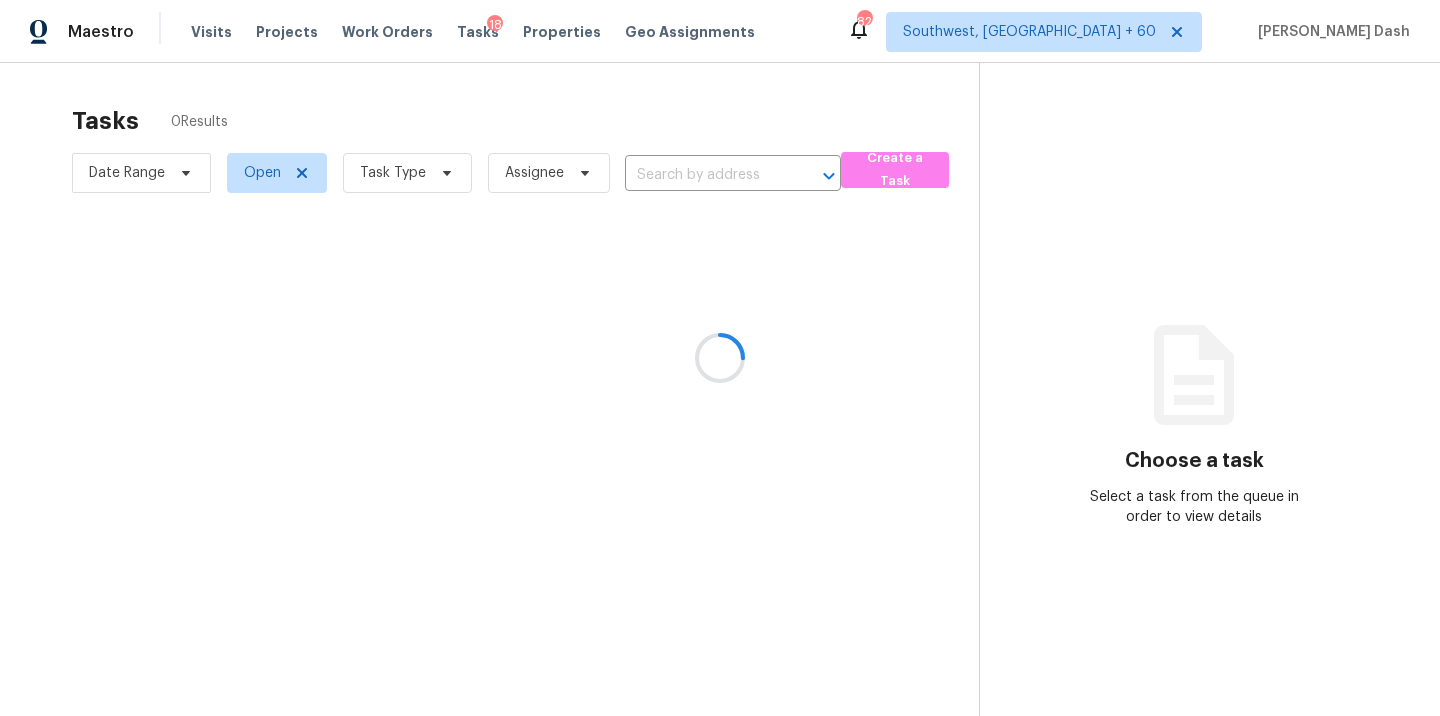 type on "1424 Woodland Dr SW, Rochester, MN 55902" 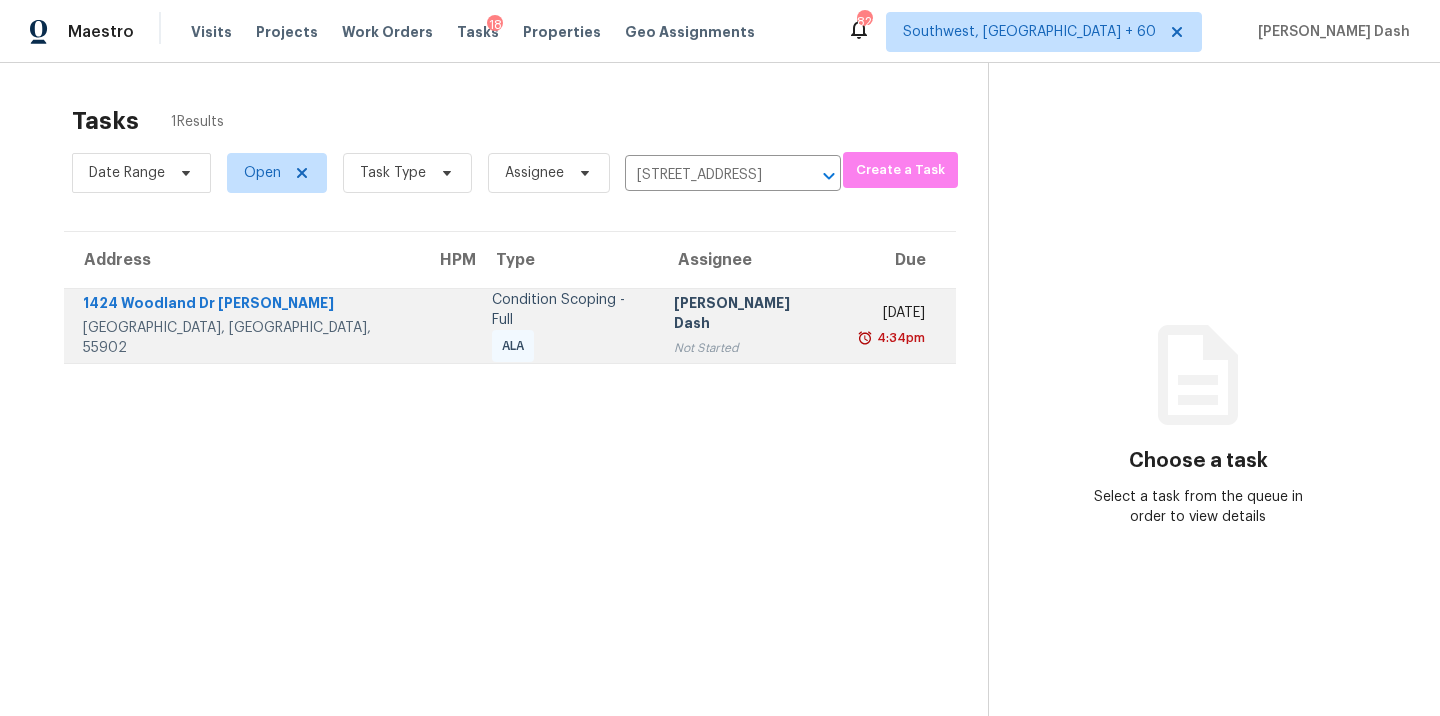 click on "Condition Scoping - Full ALA" at bounding box center [567, 326] 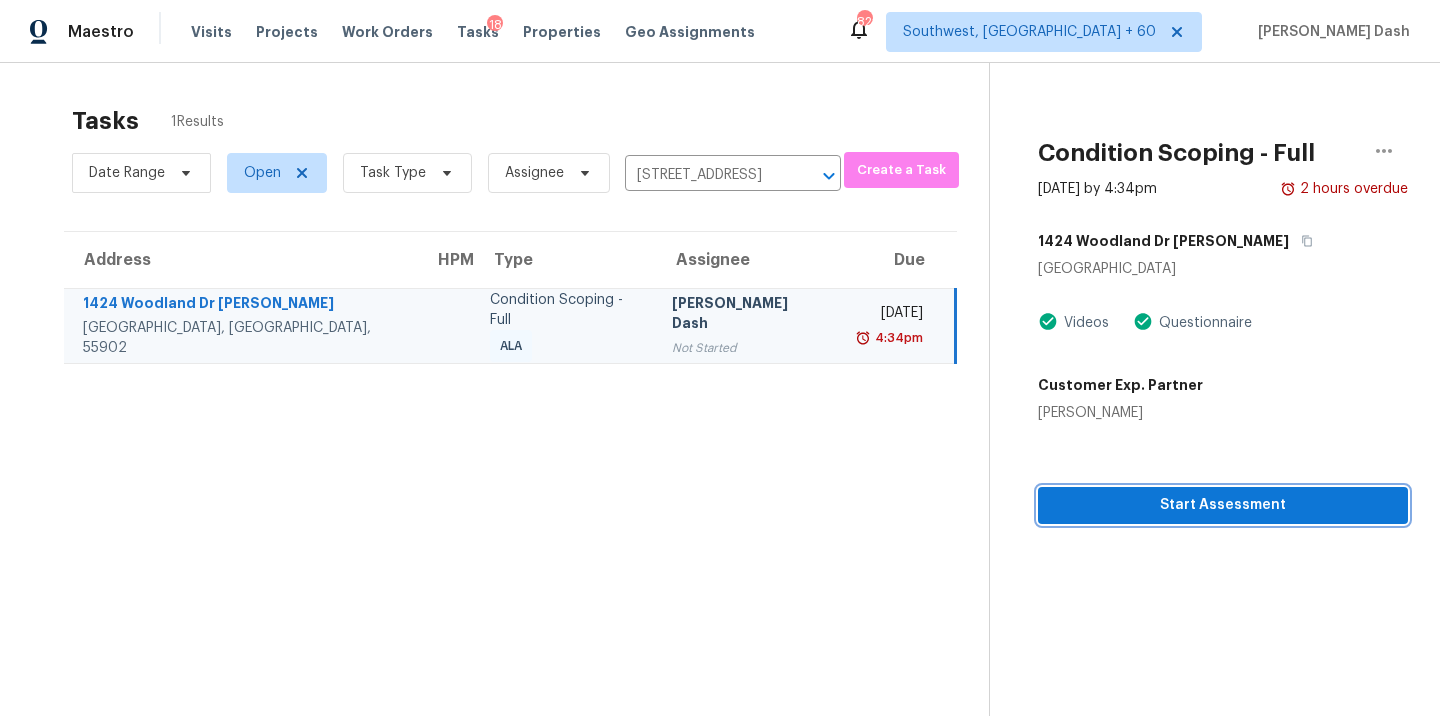 click on "Start Assessment" at bounding box center [1223, 505] 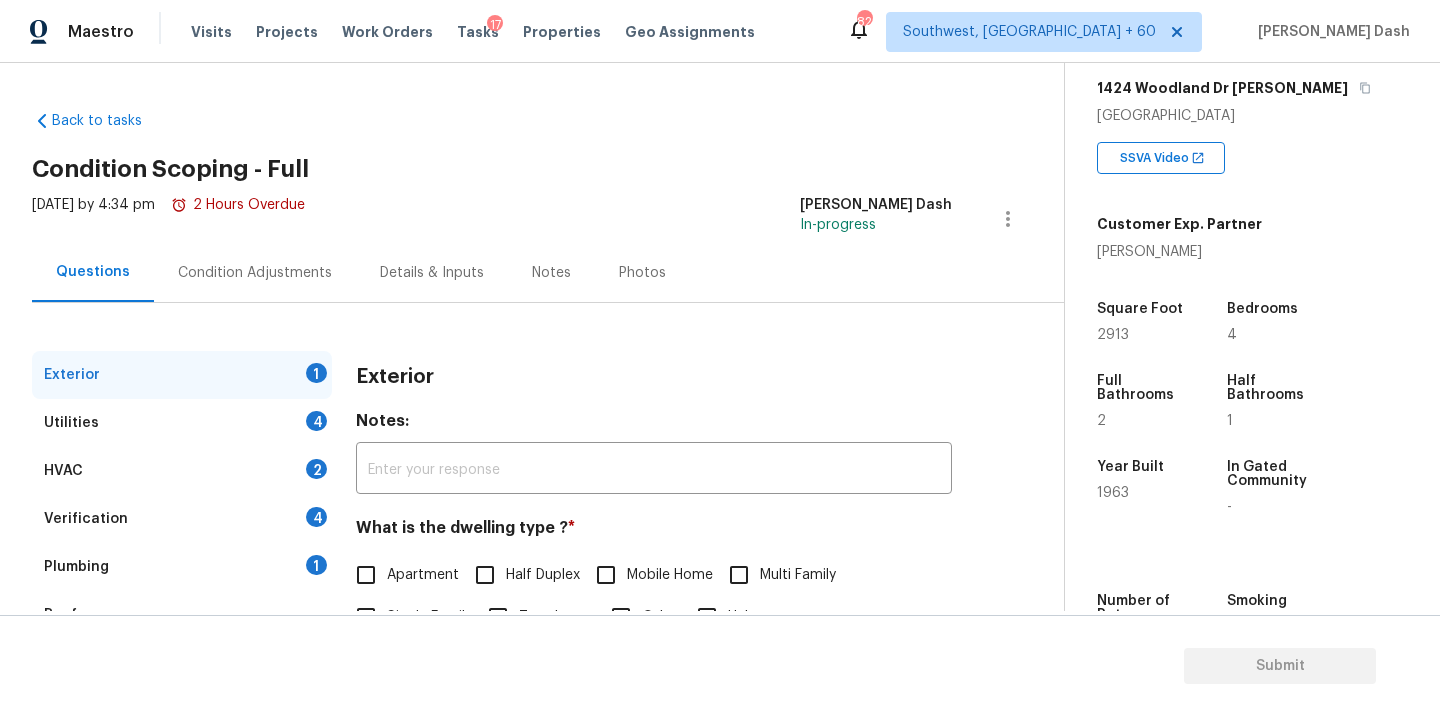 scroll, scrollTop: 329, scrollLeft: 0, axis: vertical 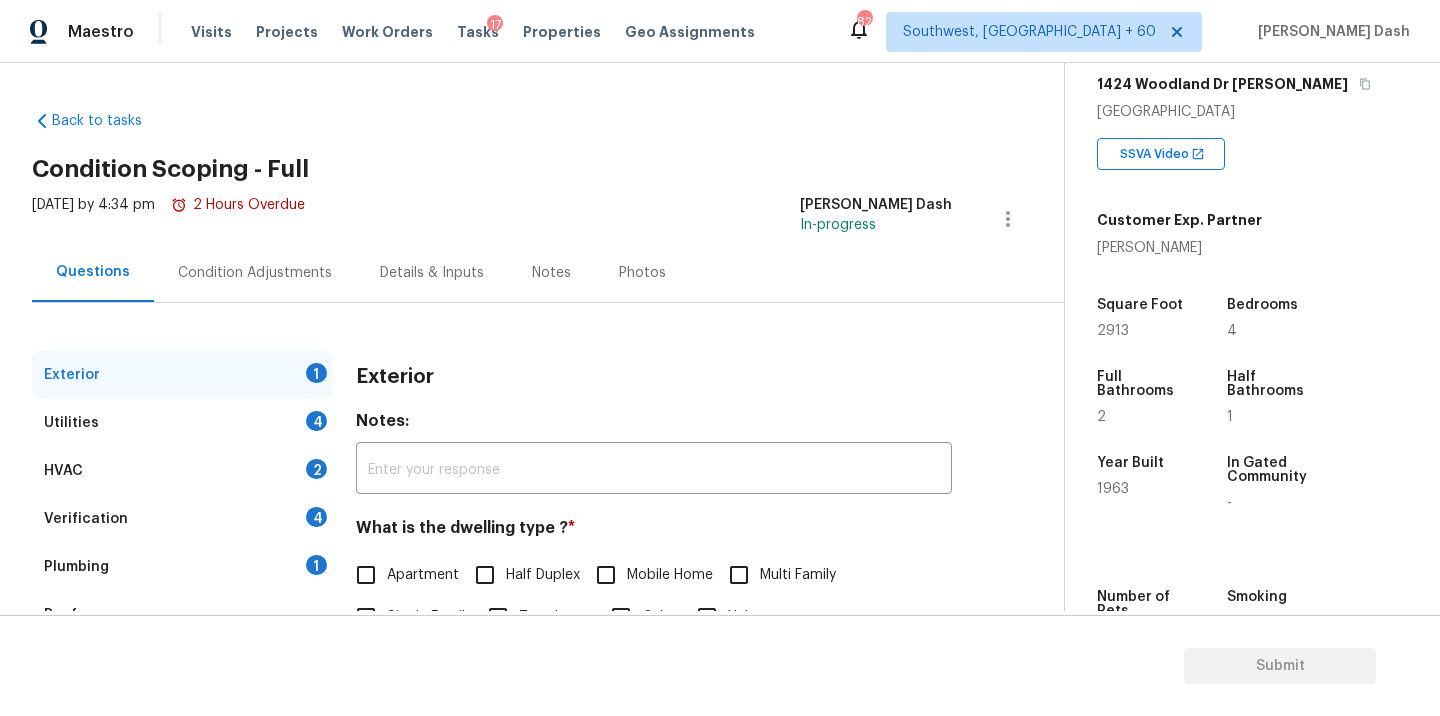 click on "Jess Young" at bounding box center (1179, 248) 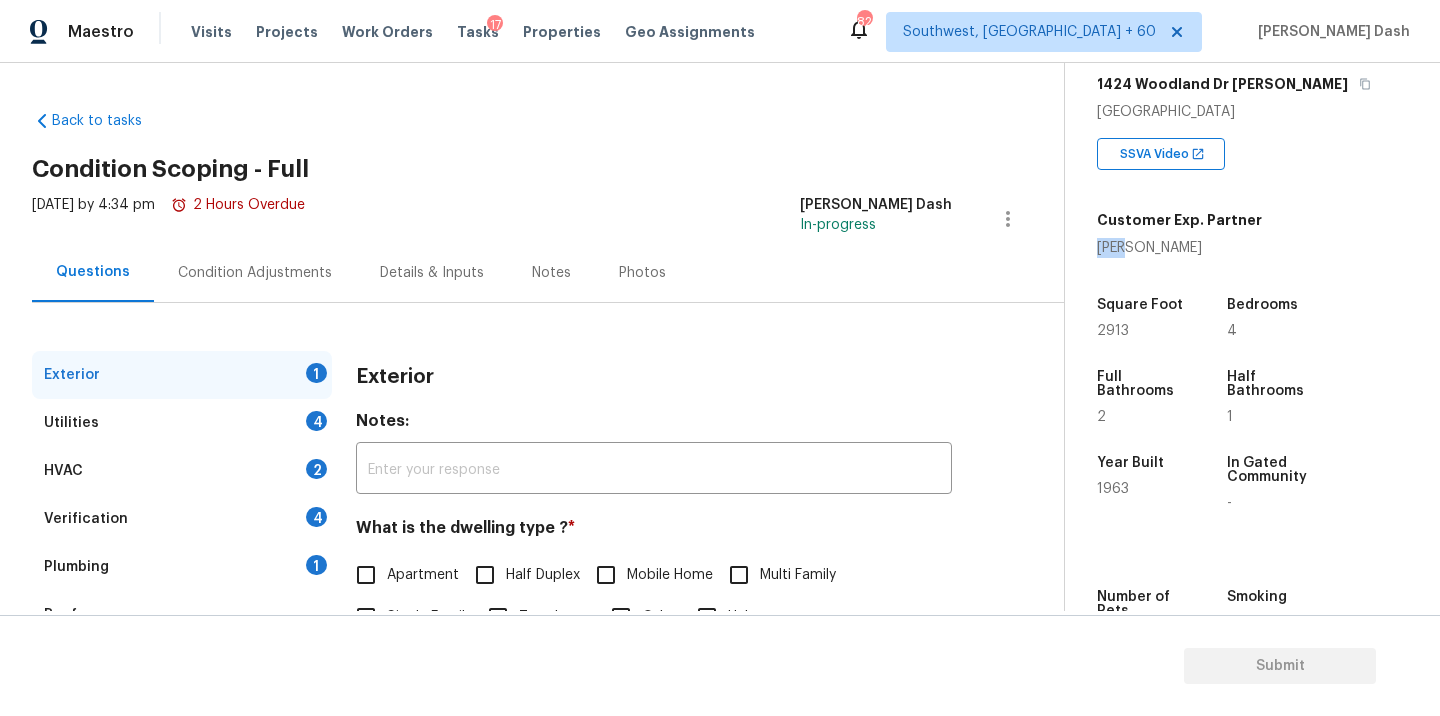 click on "Jess Young" at bounding box center [1179, 248] 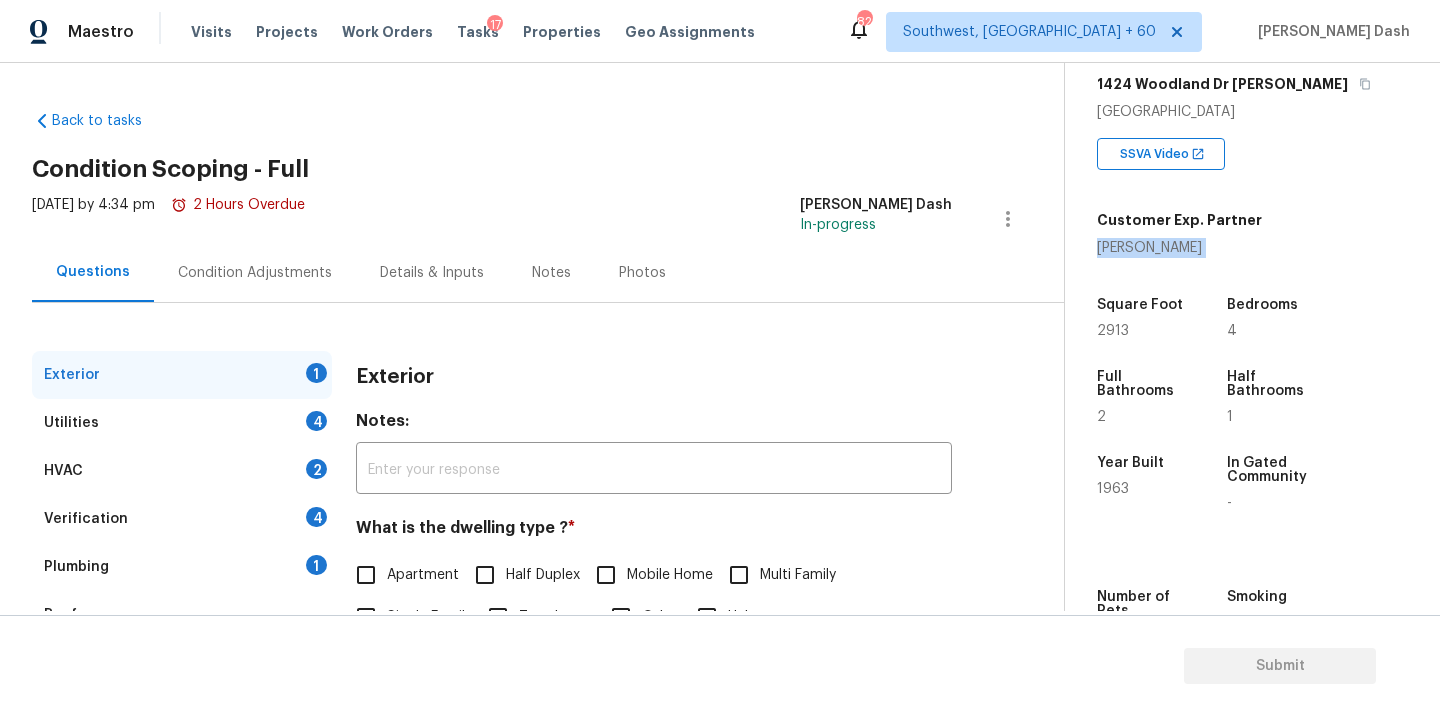 click on "Jess Young" at bounding box center [1179, 248] 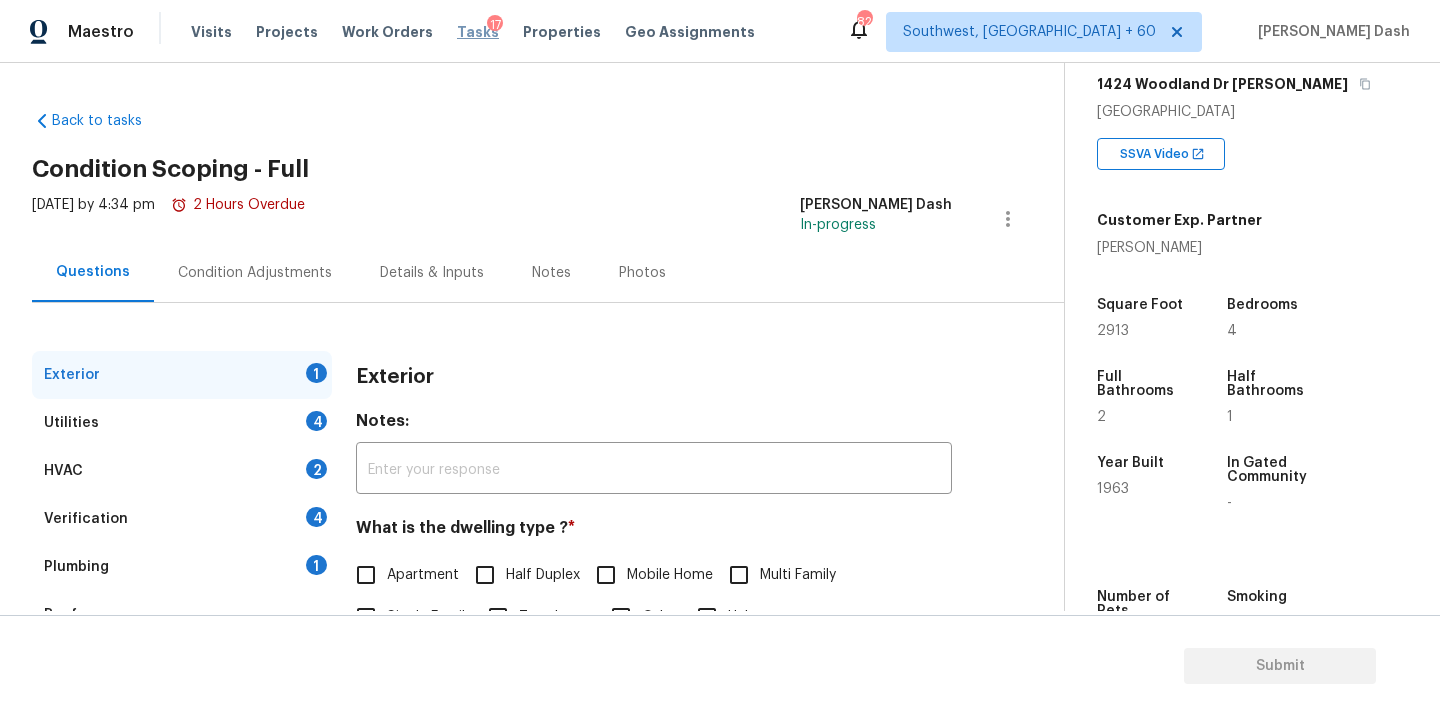 click on "Tasks" at bounding box center (478, 32) 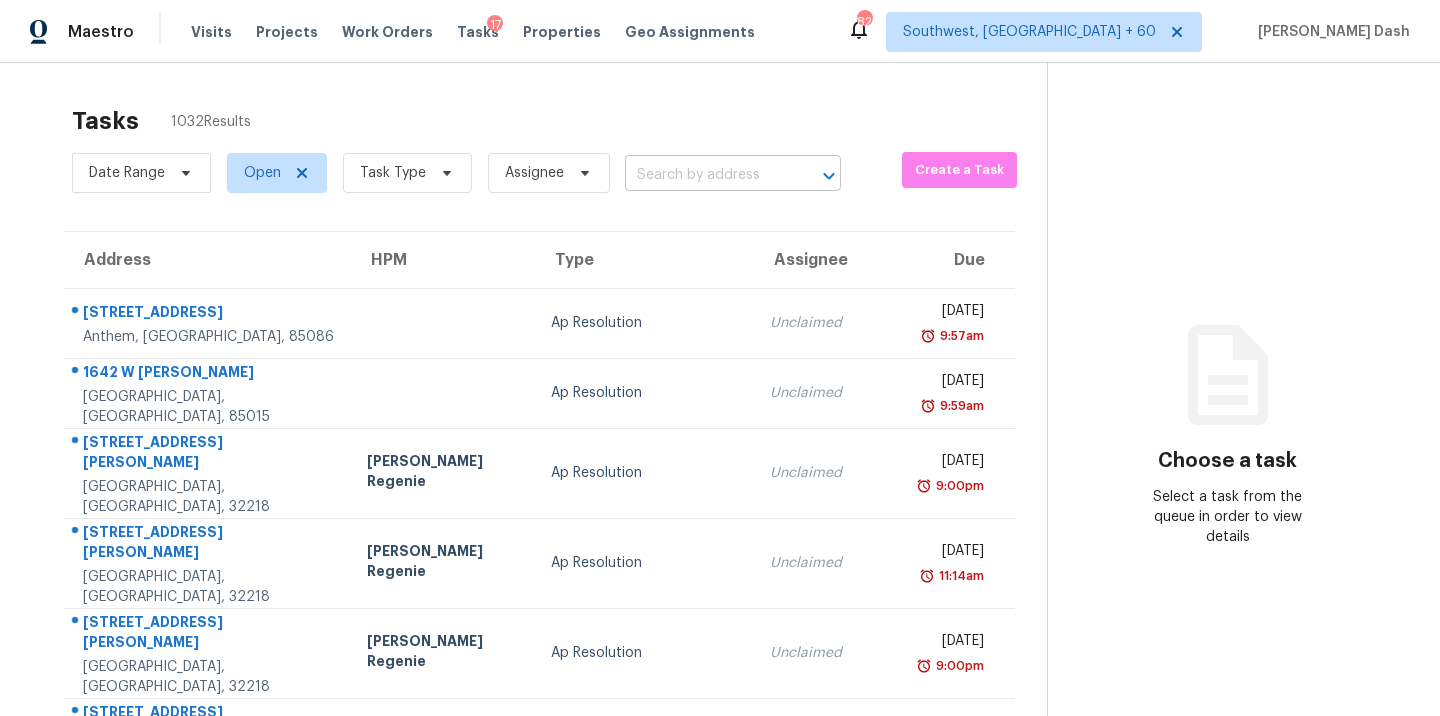 click at bounding box center (705, 175) 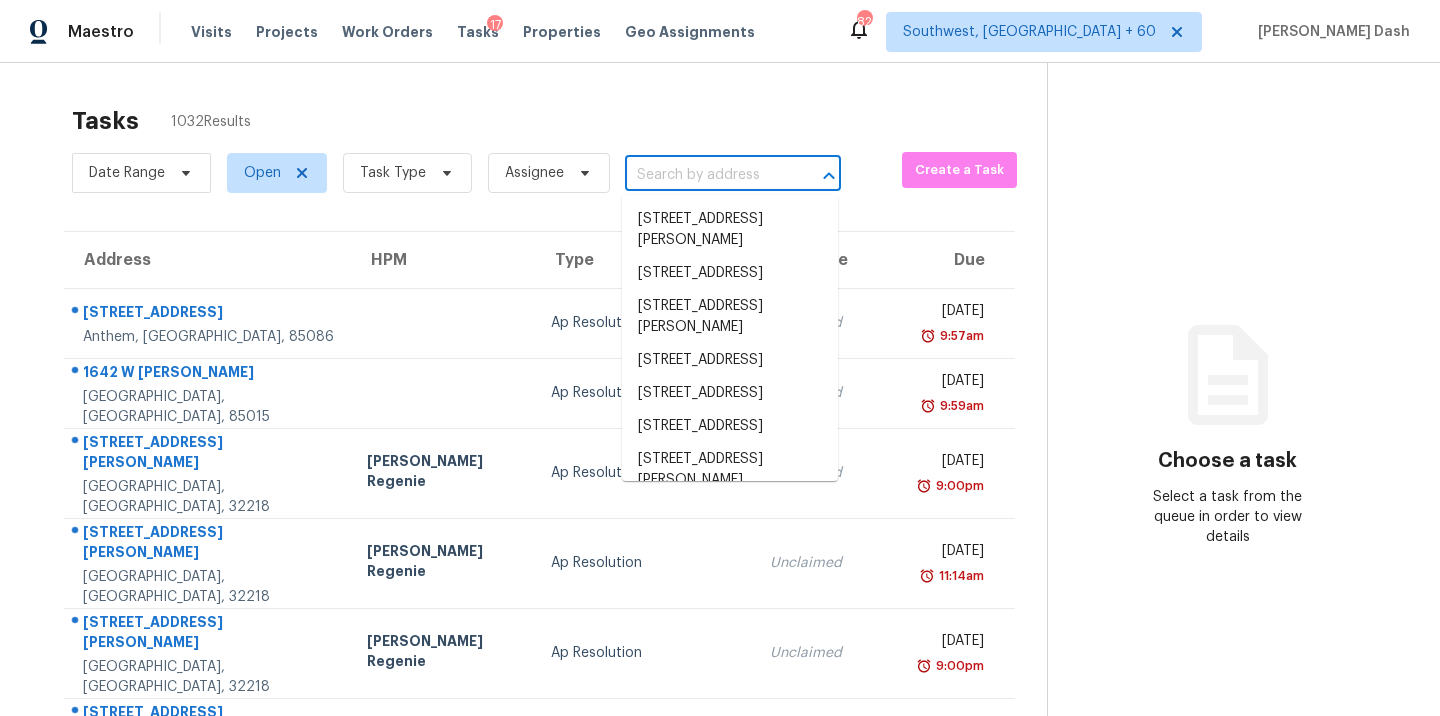 paste on "[STREET_ADDRESS][US_STATE][US_STATE]" 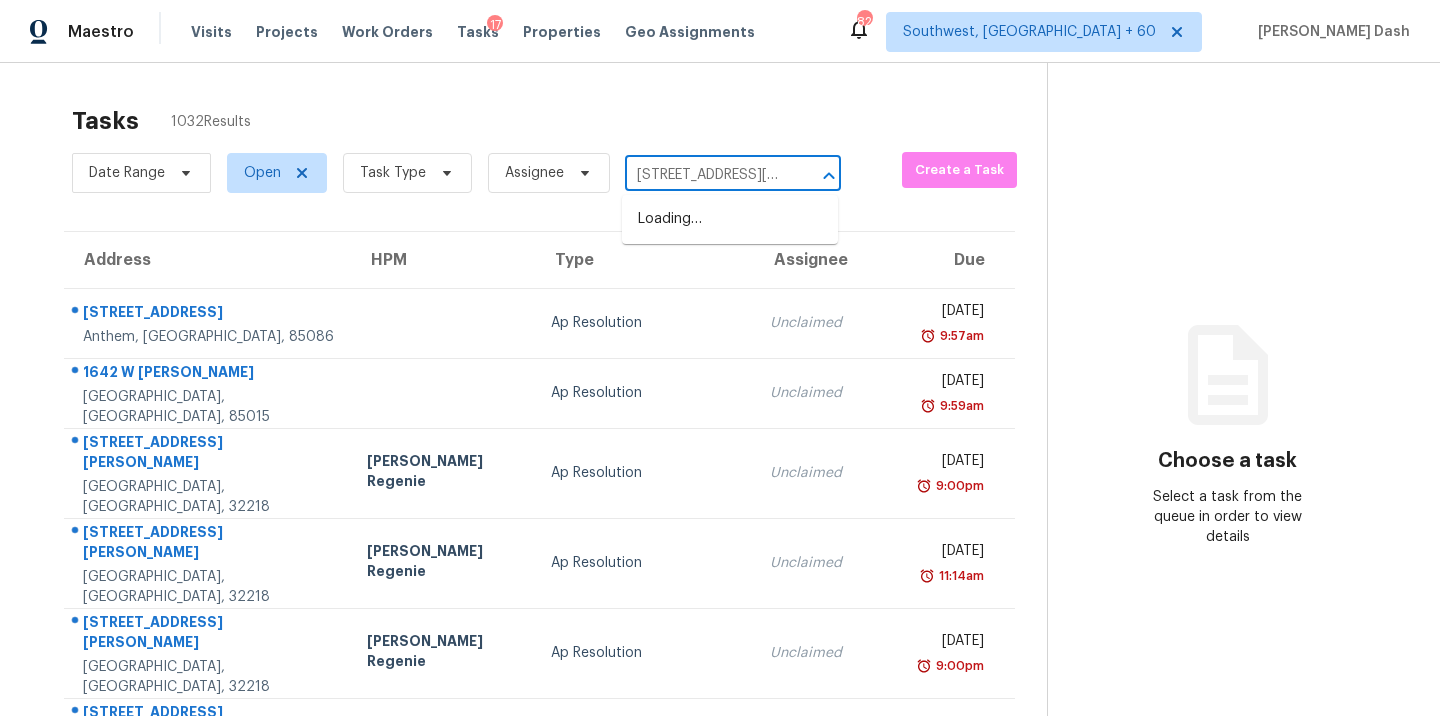 scroll, scrollTop: 0, scrollLeft: 143, axis: horizontal 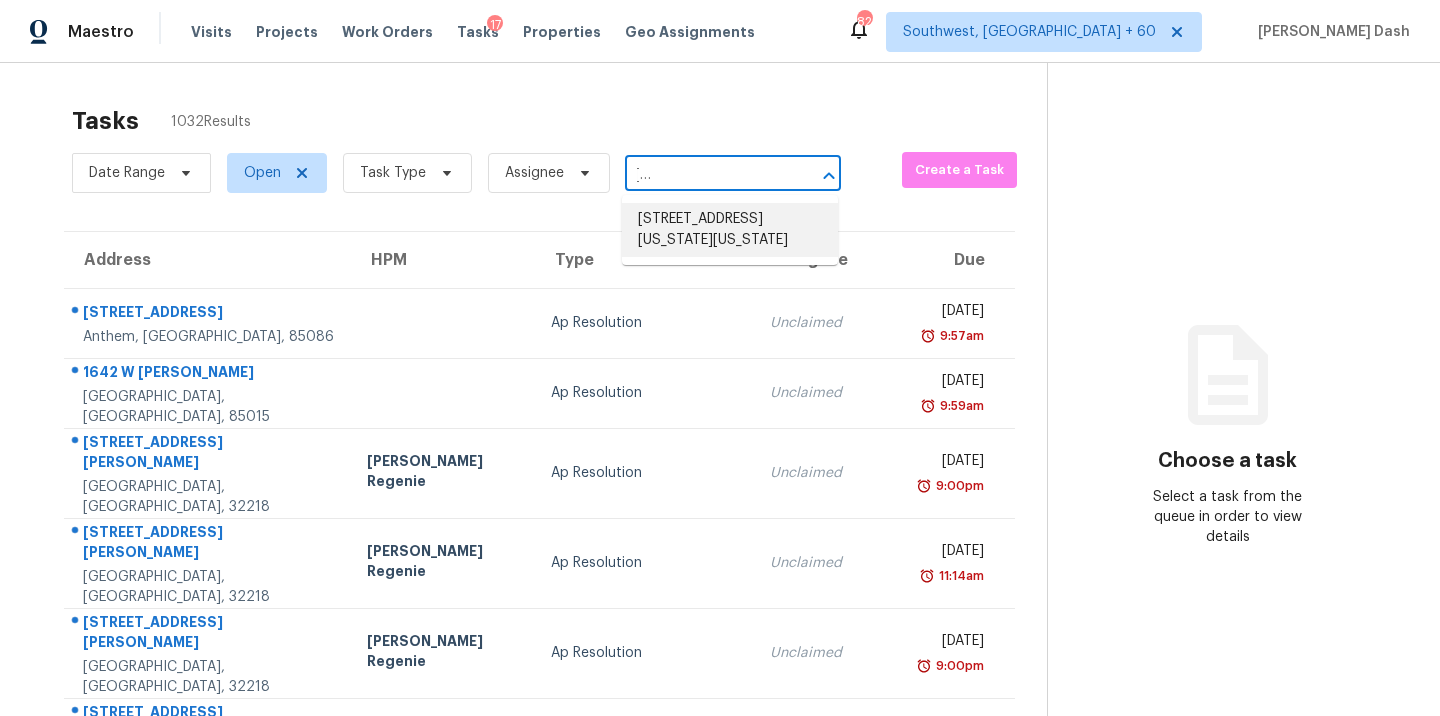 click on "[STREET_ADDRESS][US_STATE][US_STATE]" at bounding box center (730, 230) 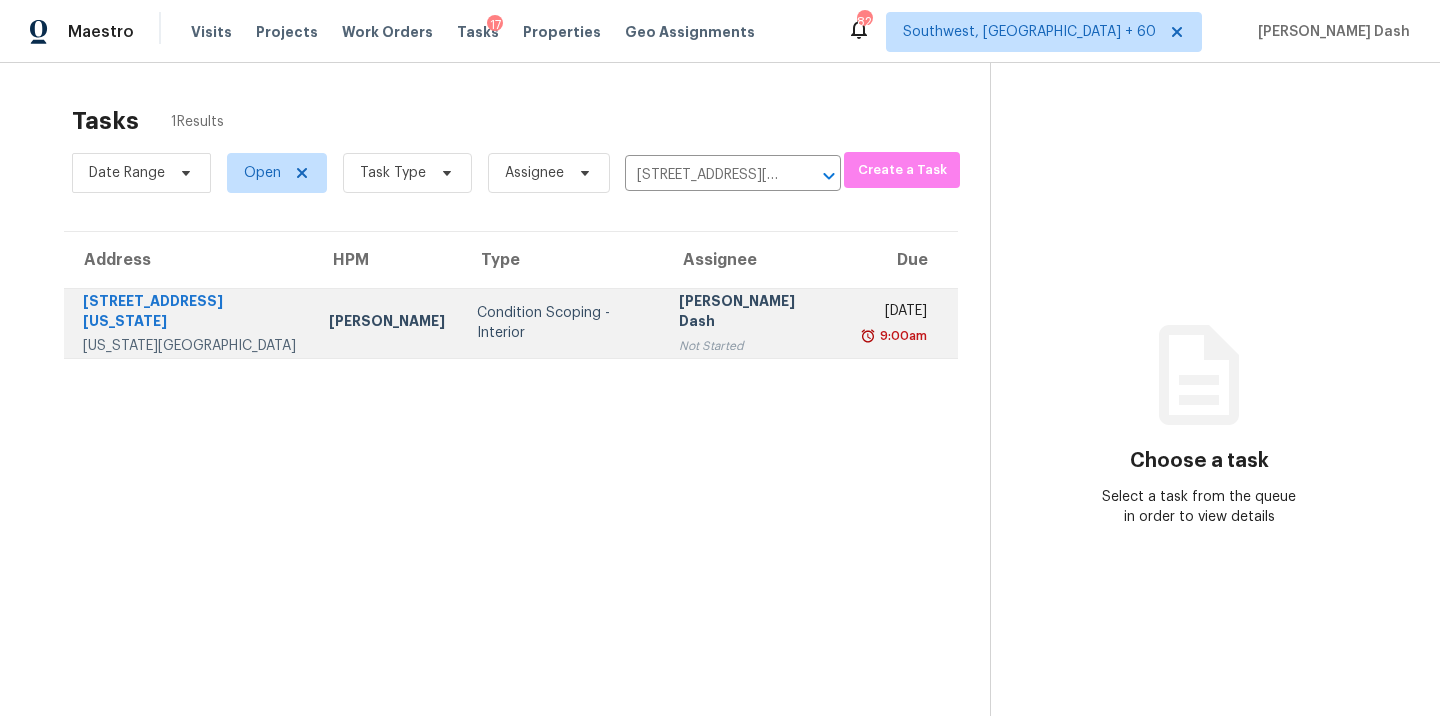 click on "Condition Scoping - Interior" at bounding box center (562, 323) 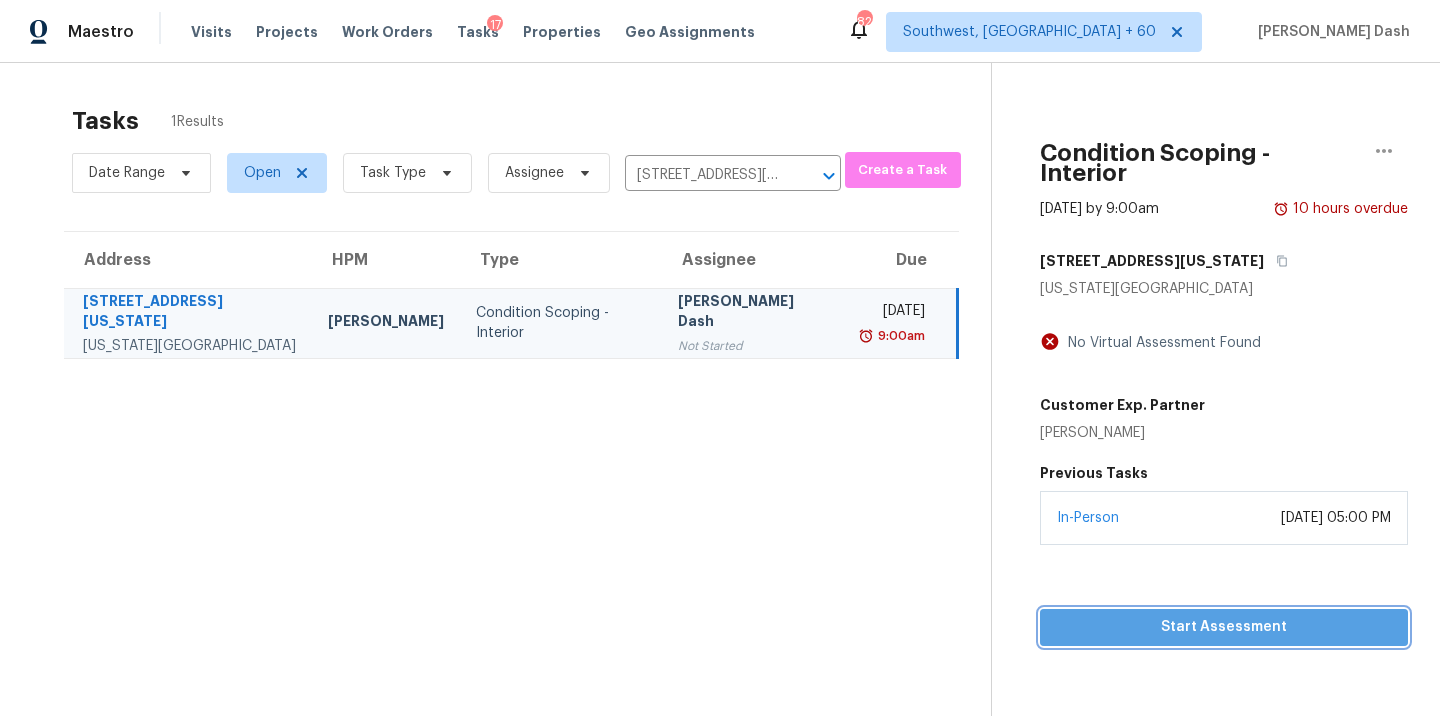 click on "Start Assessment" at bounding box center [1224, 627] 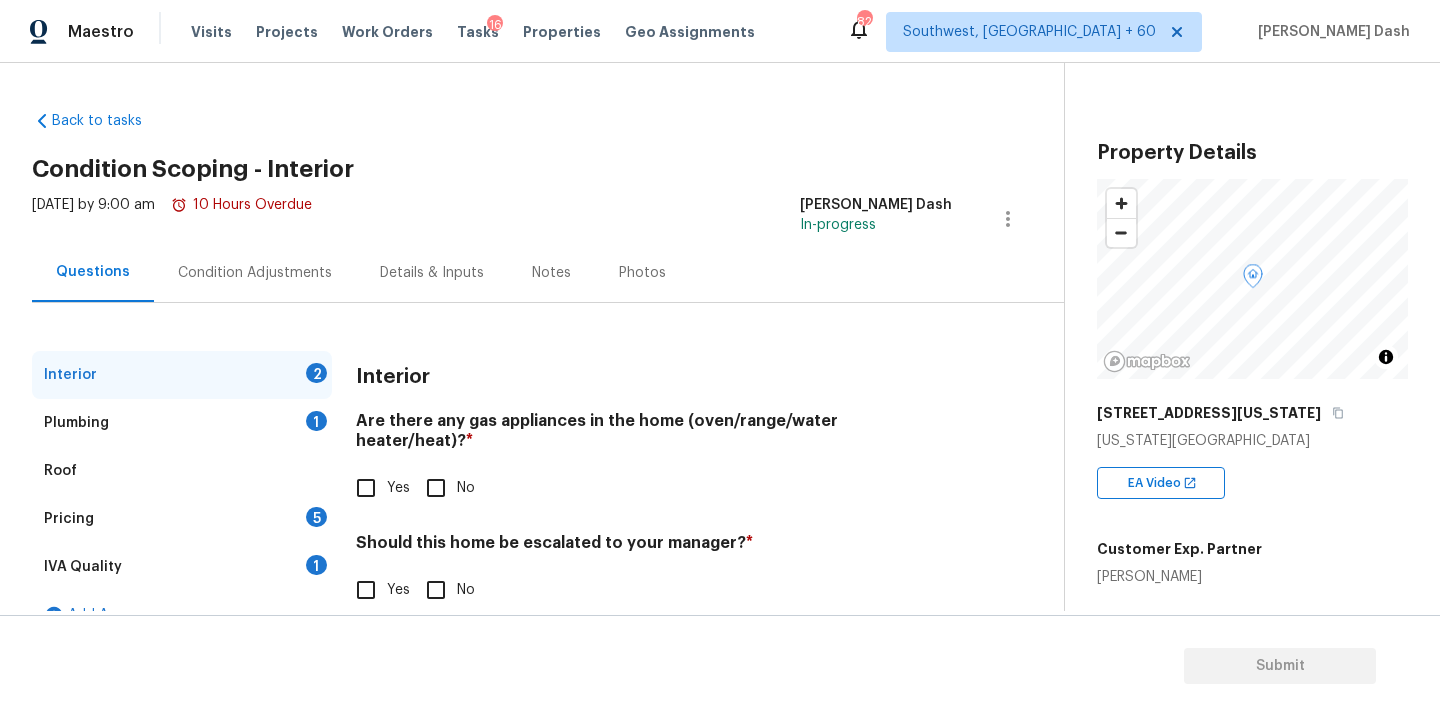 scroll, scrollTop: 34, scrollLeft: 0, axis: vertical 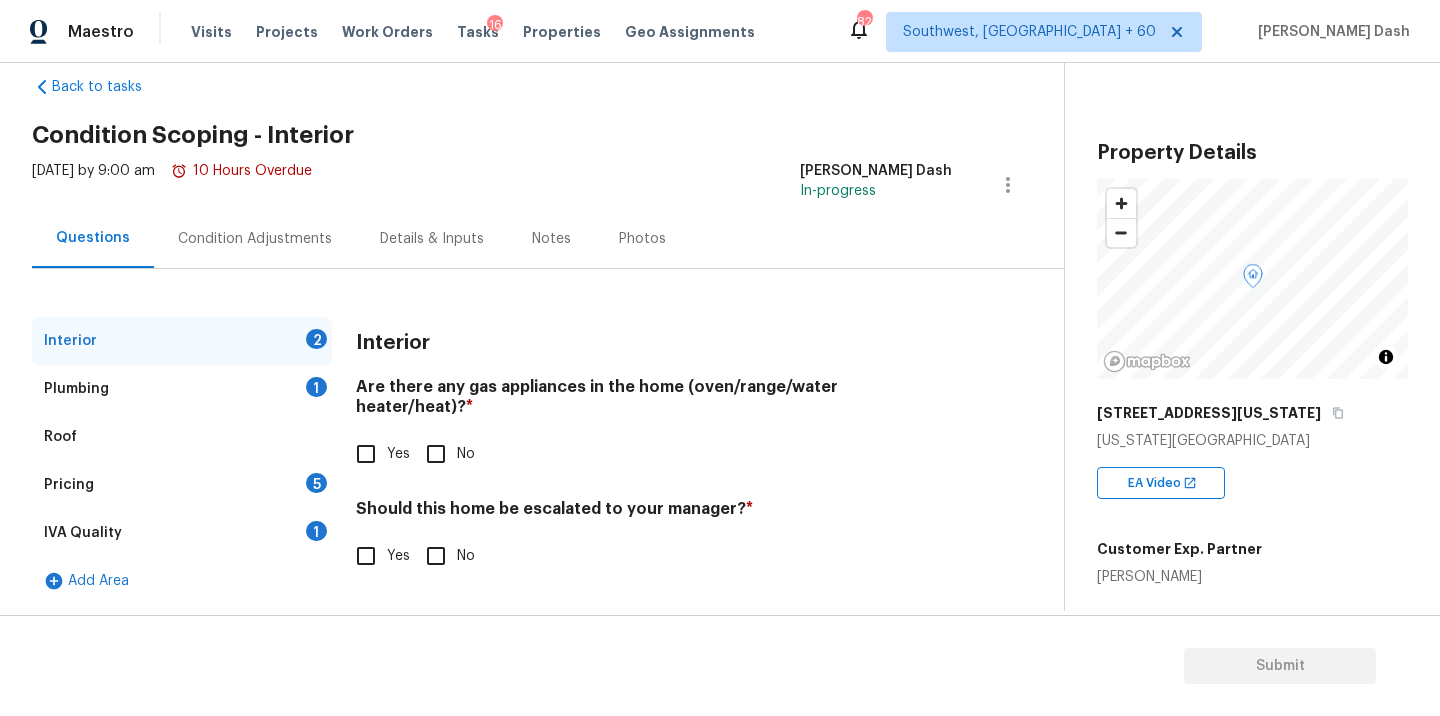 click on "Yes" at bounding box center (366, 454) 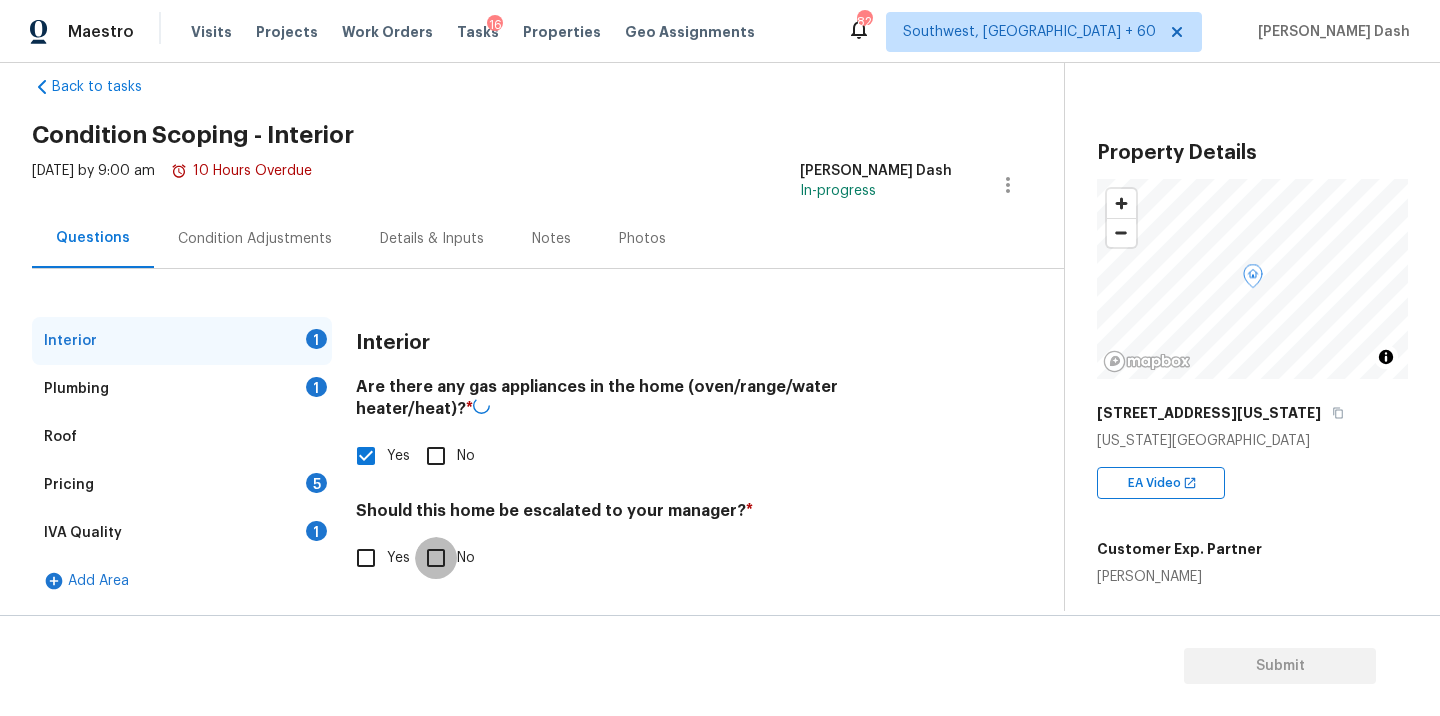 click on "No" at bounding box center [436, 558] 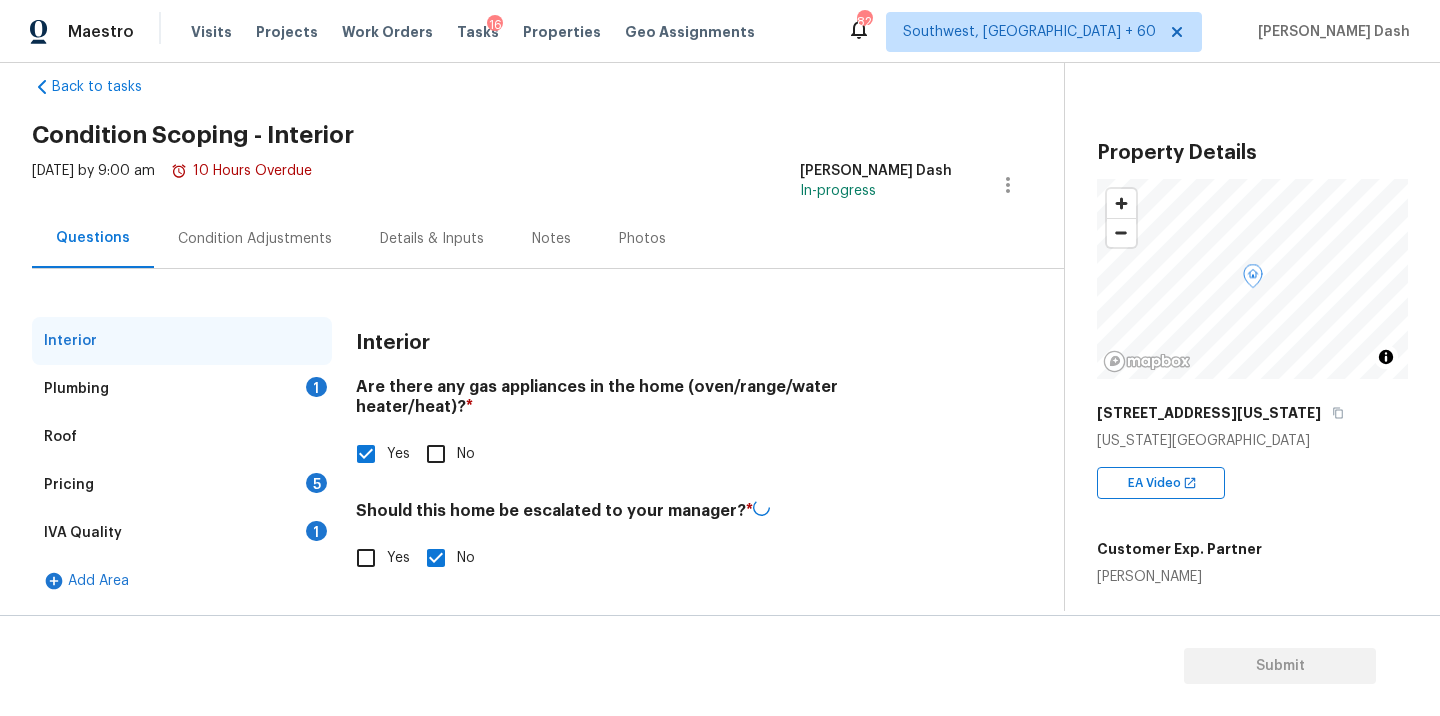 click on "1" at bounding box center [316, 387] 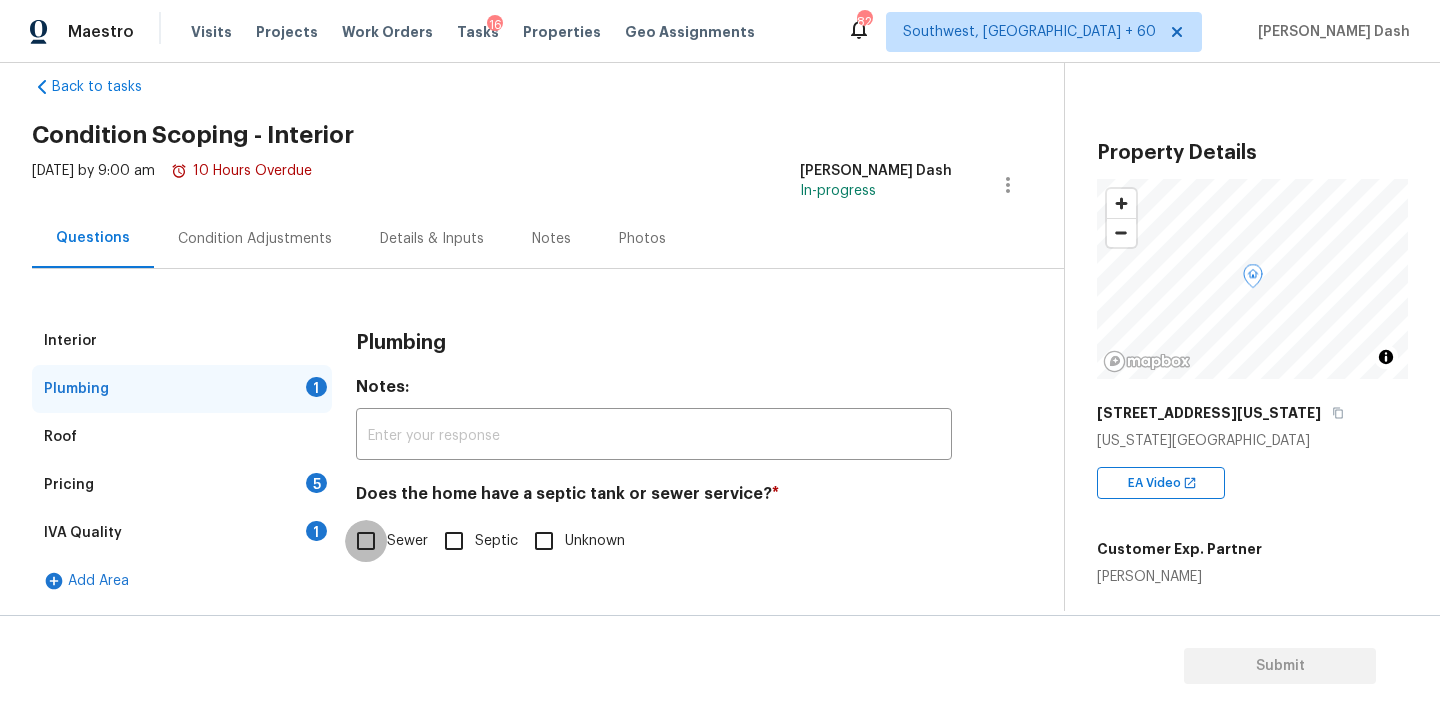 click on "Sewer" at bounding box center (366, 541) 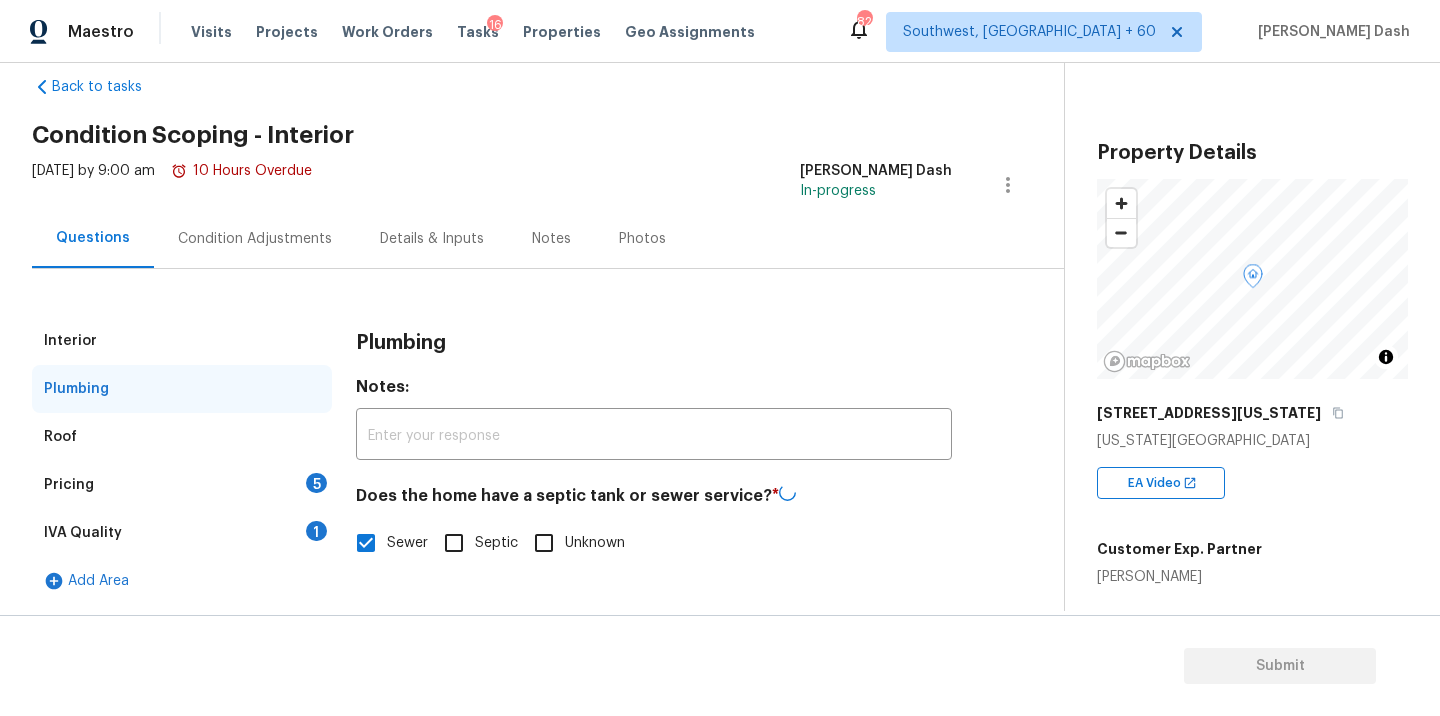 click on "IVA Quality 1" at bounding box center [182, 533] 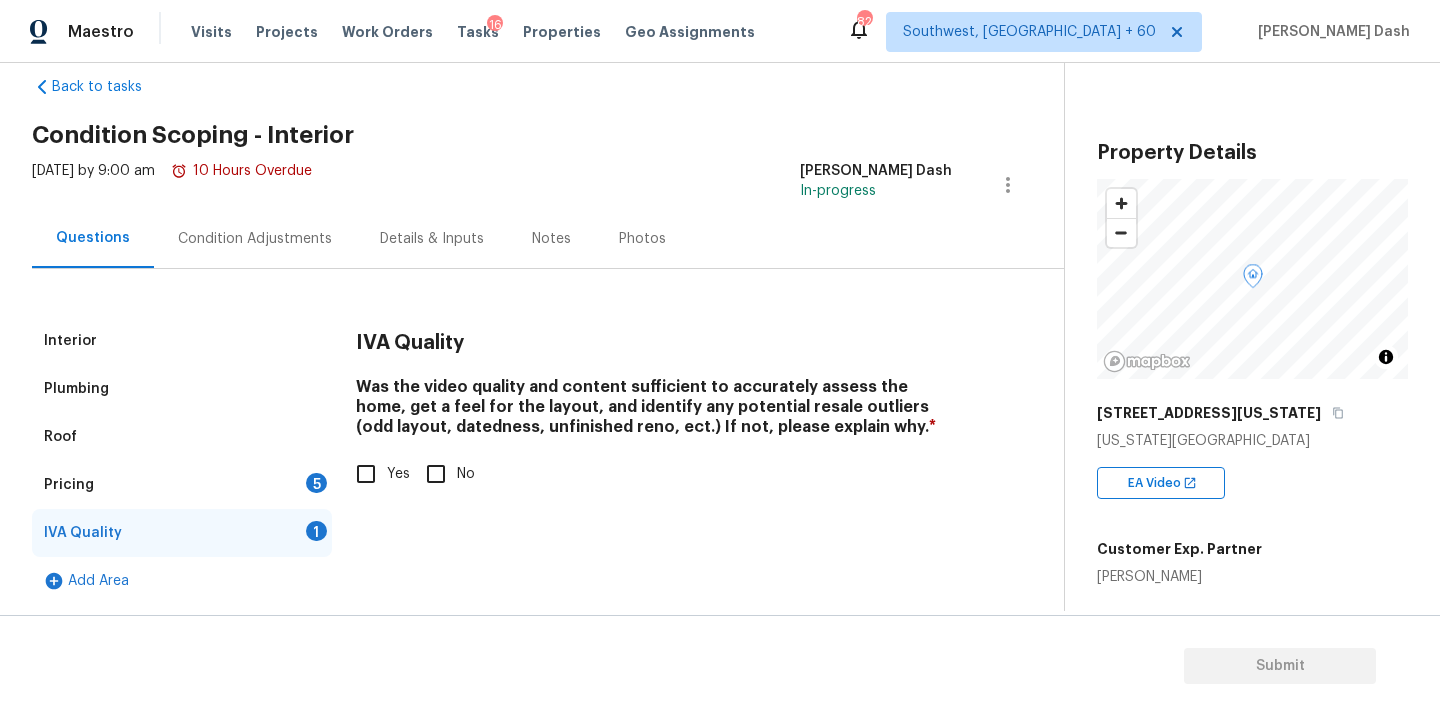 click on "Yes" at bounding box center (398, 474) 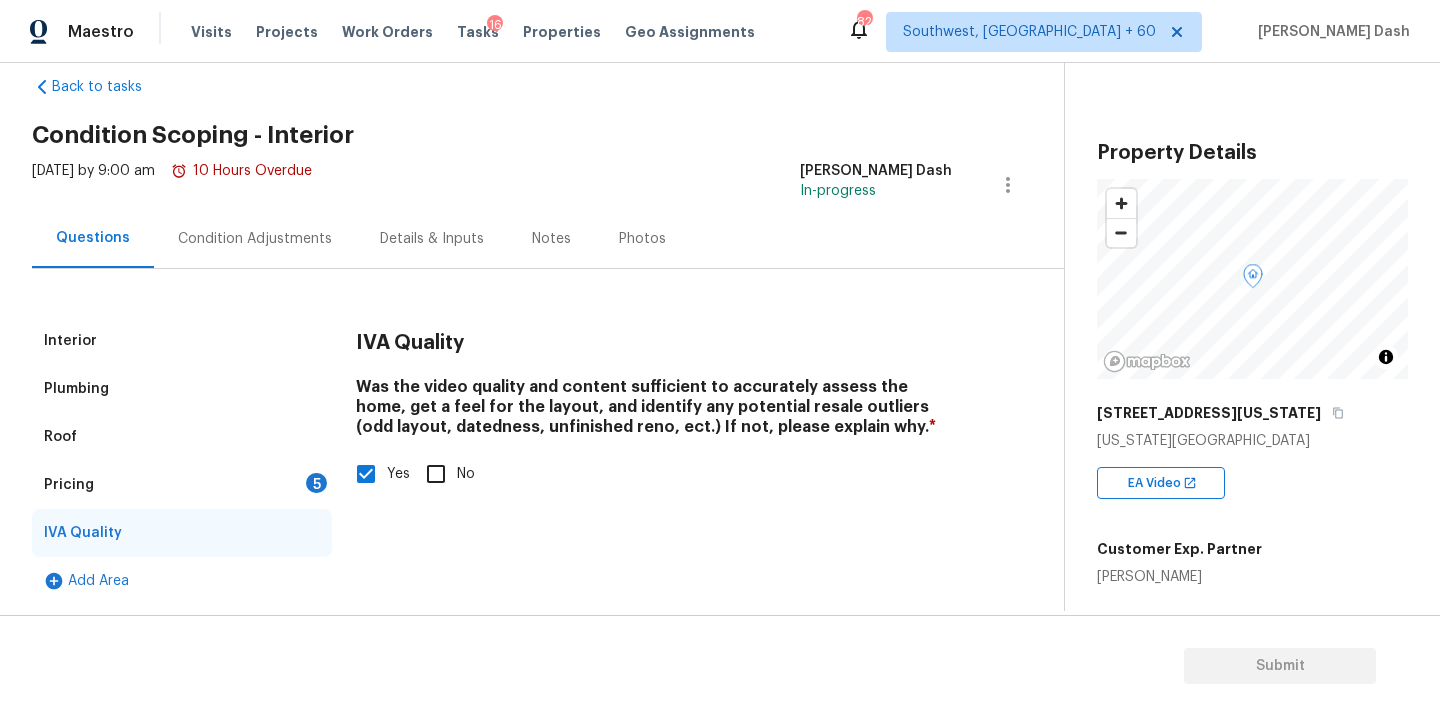 click on "Pricing 5" at bounding box center [182, 485] 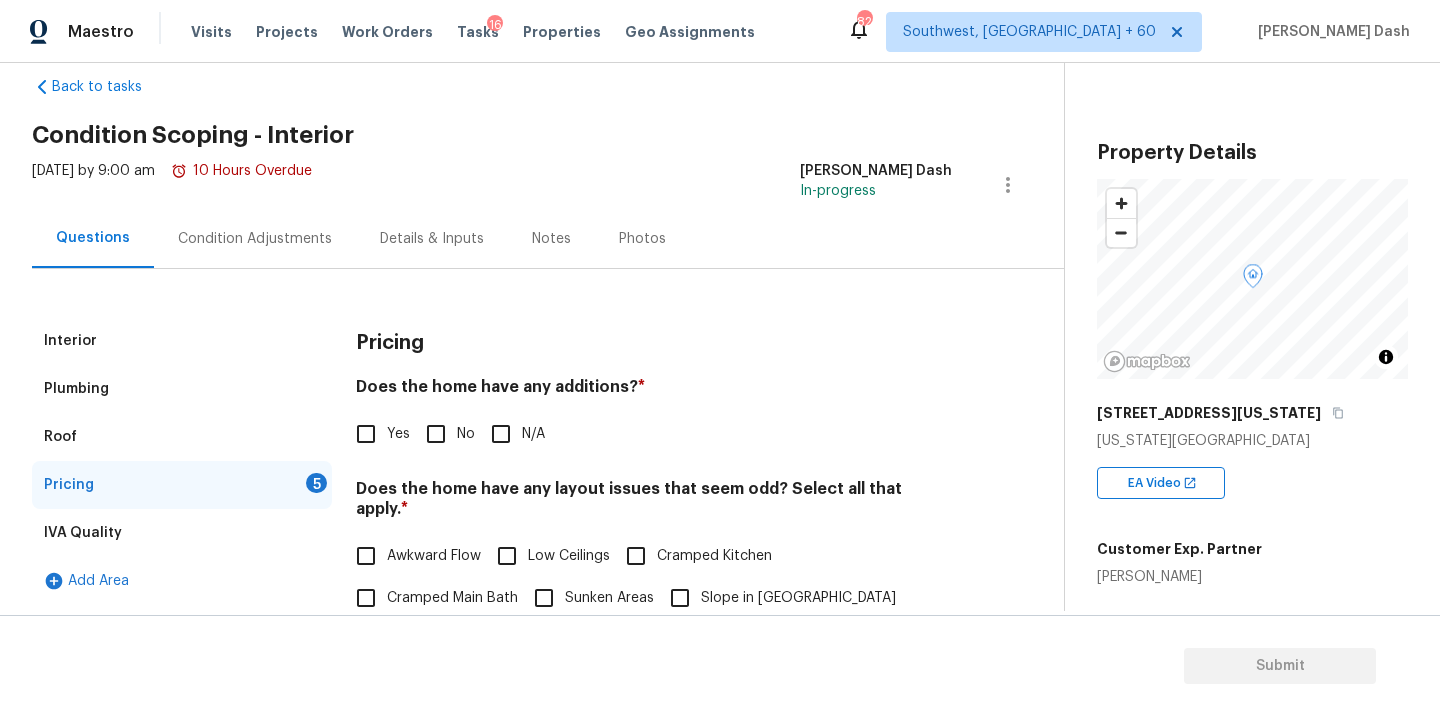 scroll, scrollTop: 167, scrollLeft: 0, axis: vertical 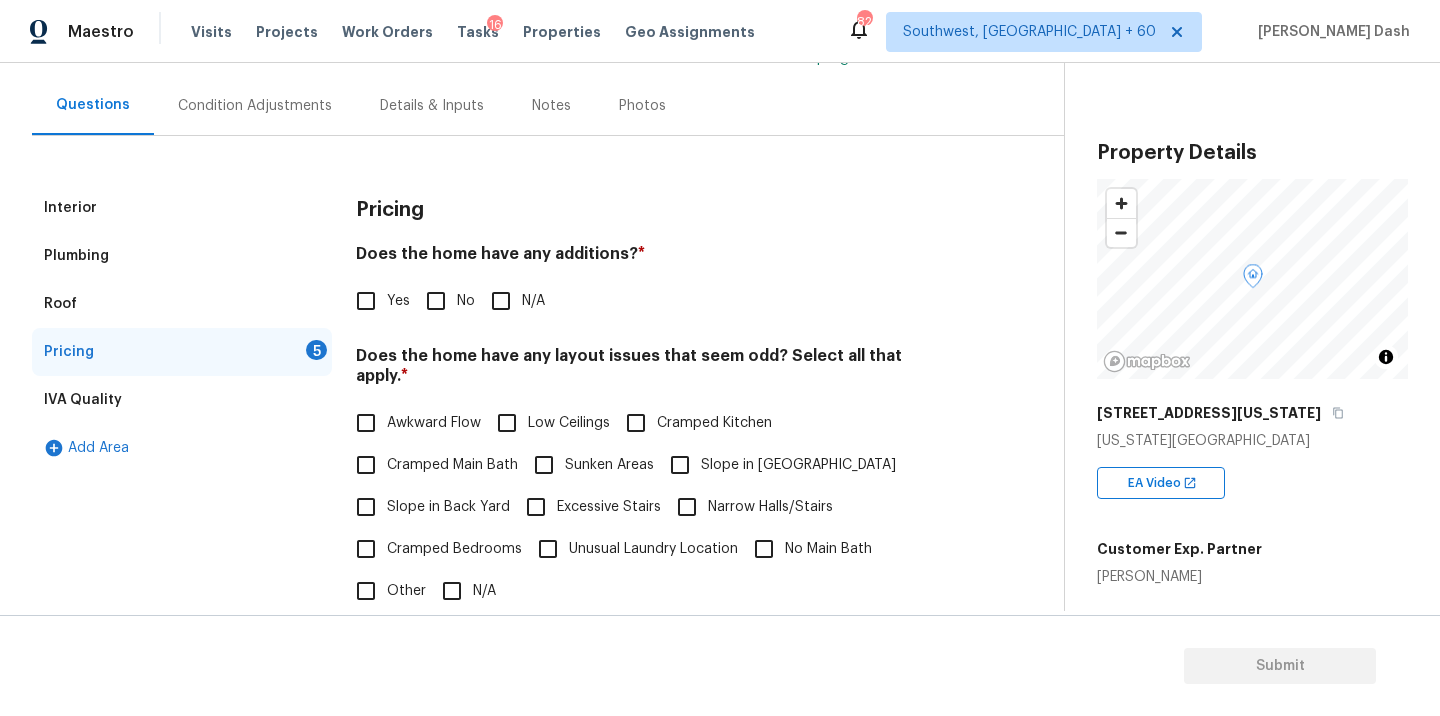 click on "No" at bounding box center [436, 301] 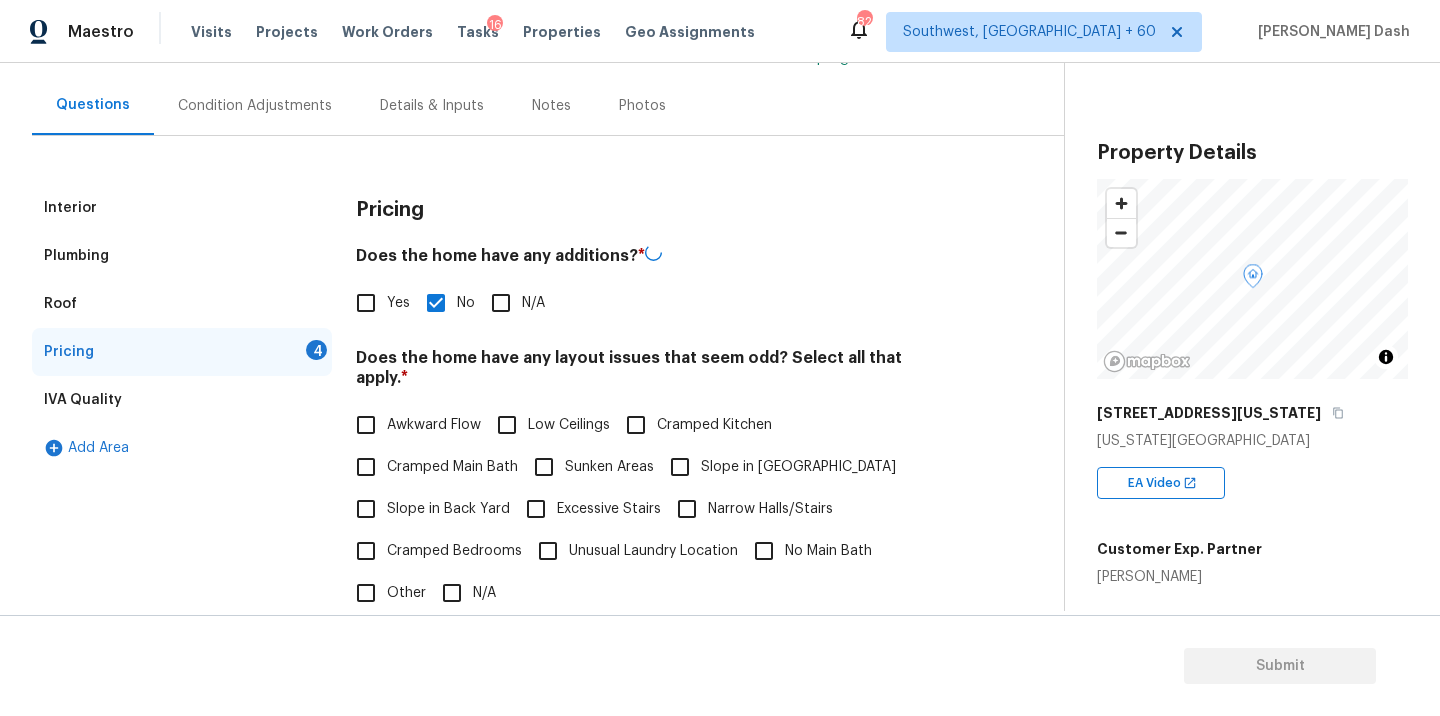 click on "N/A" at bounding box center (452, 593) 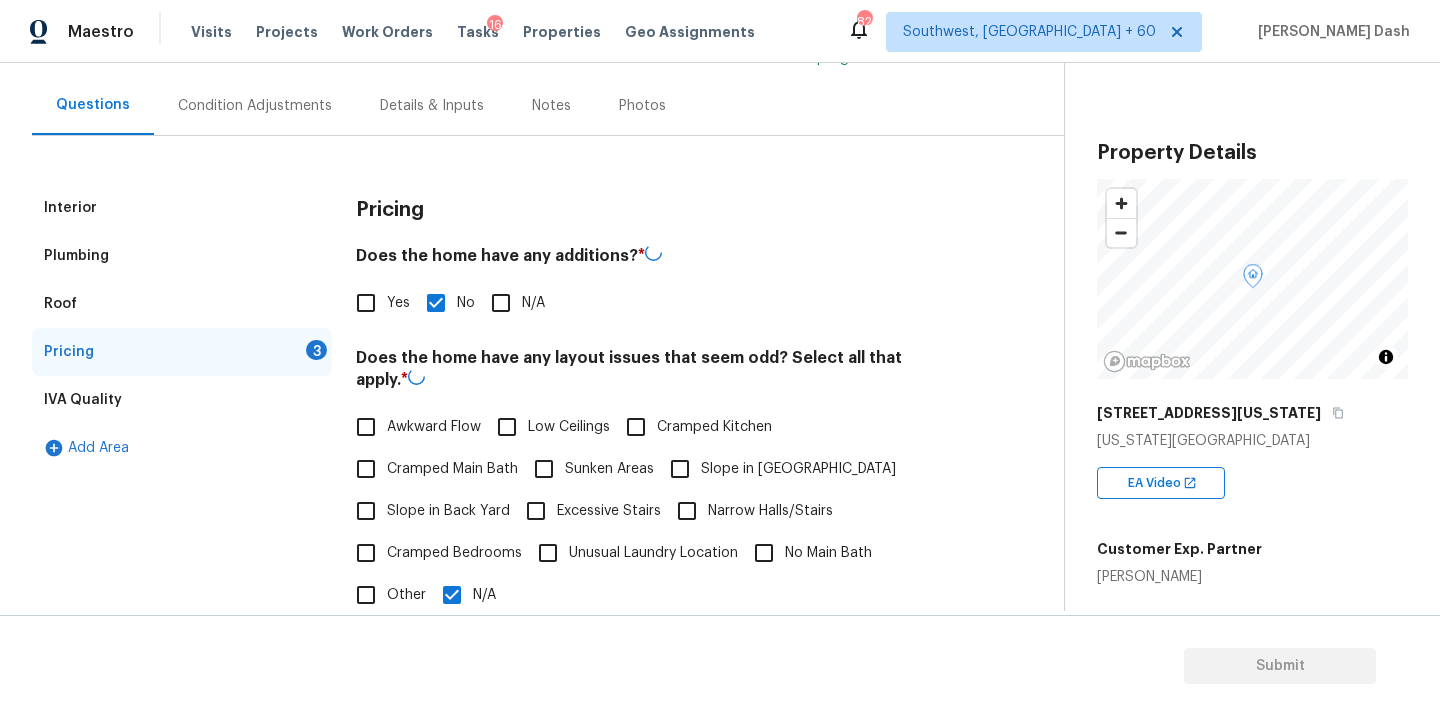 scroll, scrollTop: 312, scrollLeft: 0, axis: vertical 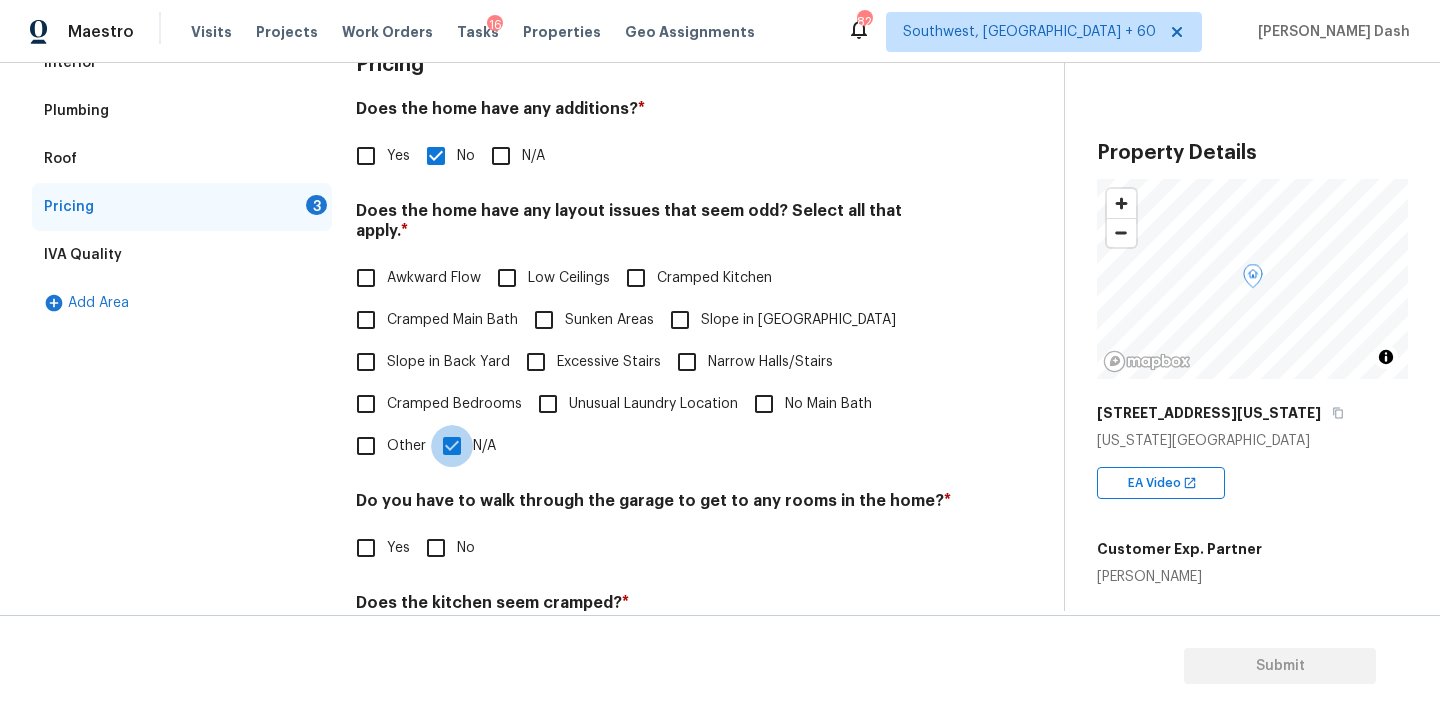 click on "N/A" at bounding box center (452, 446) 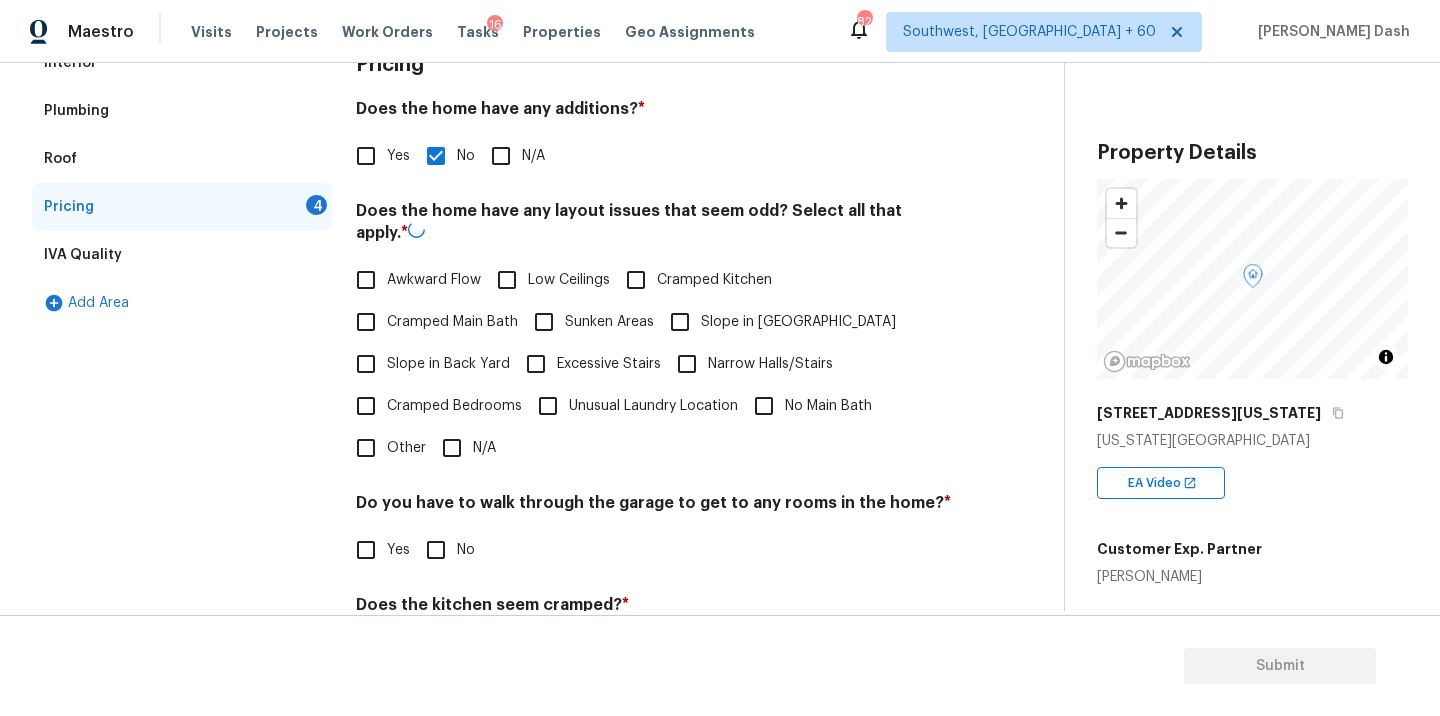 click on "Cramped Main Bath" at bounding box center [452, 322] 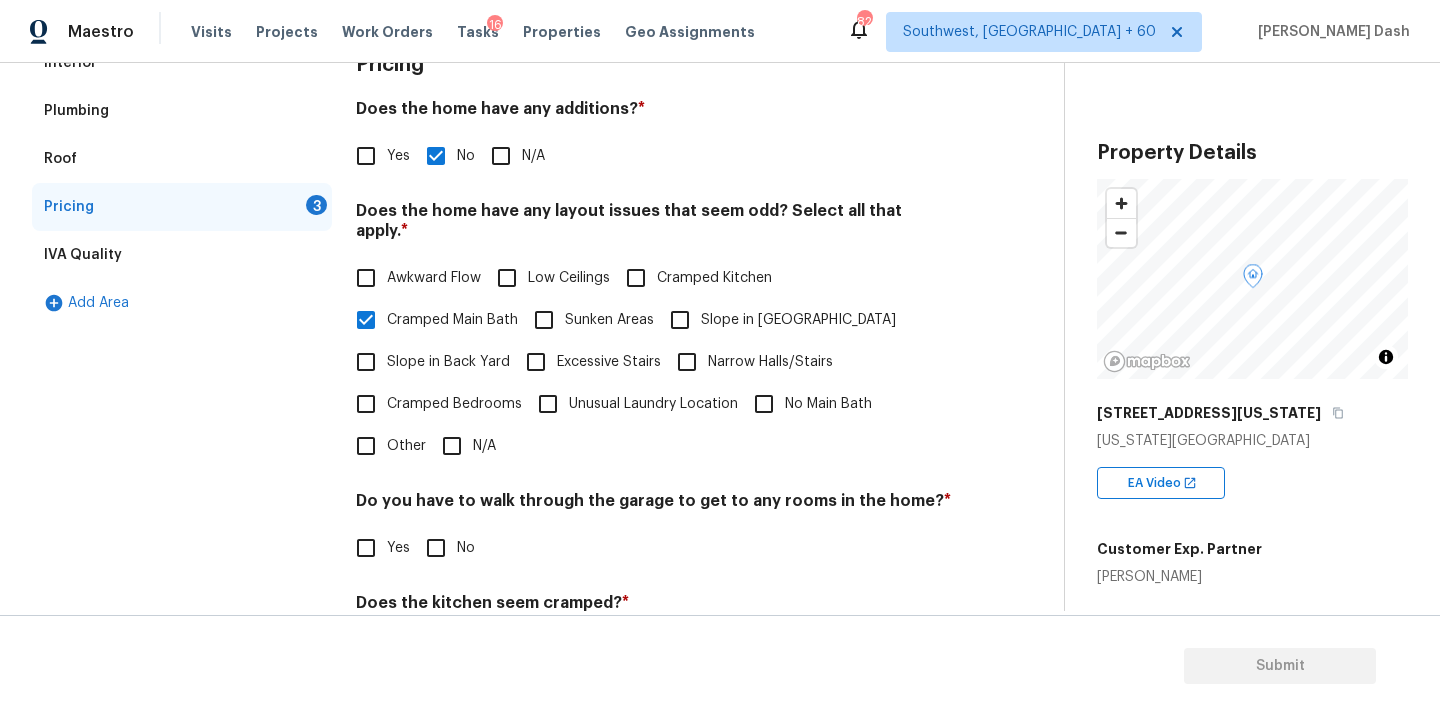 click on "Awkward Flow" at bounding box center [366, 278] 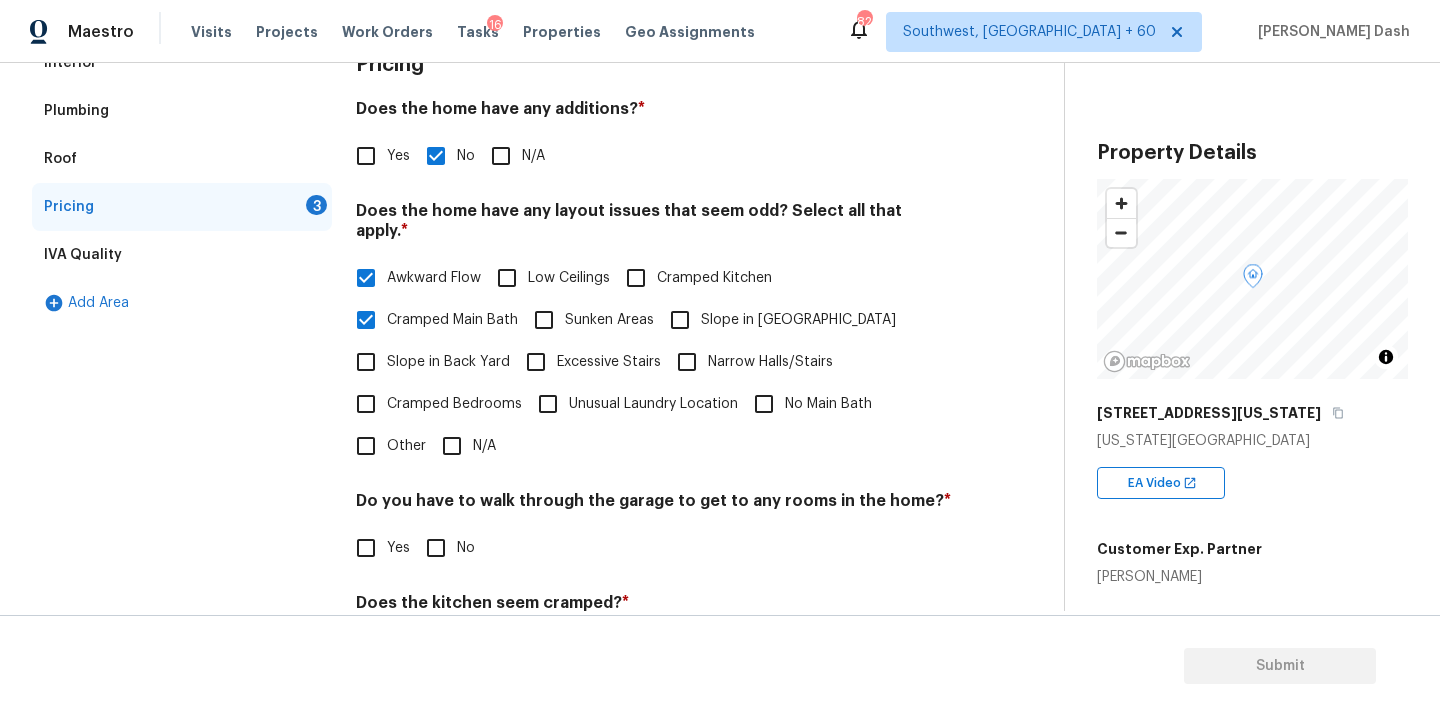 click on "Cramped Kitchen" at bounding box center (636, 278) 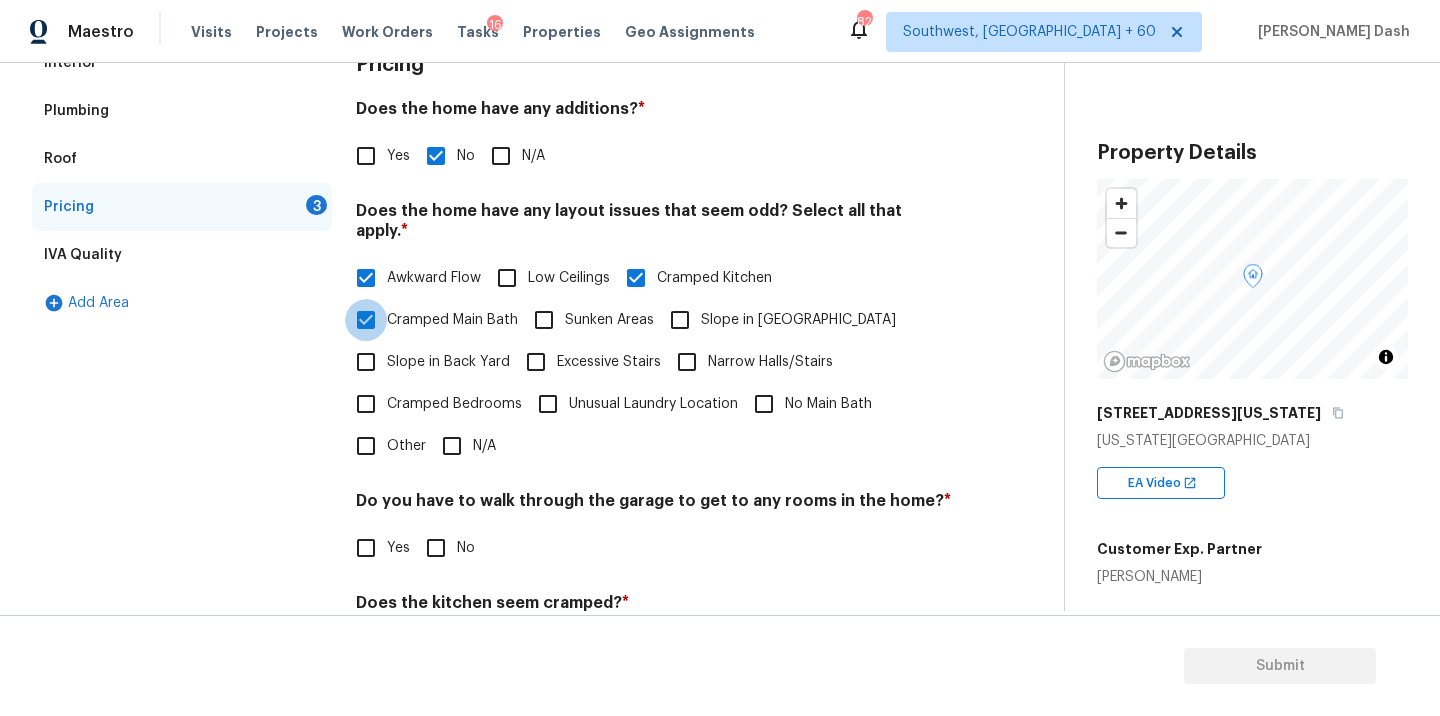 click on "Cramped Main Bath" at bounding box center [366, 320] 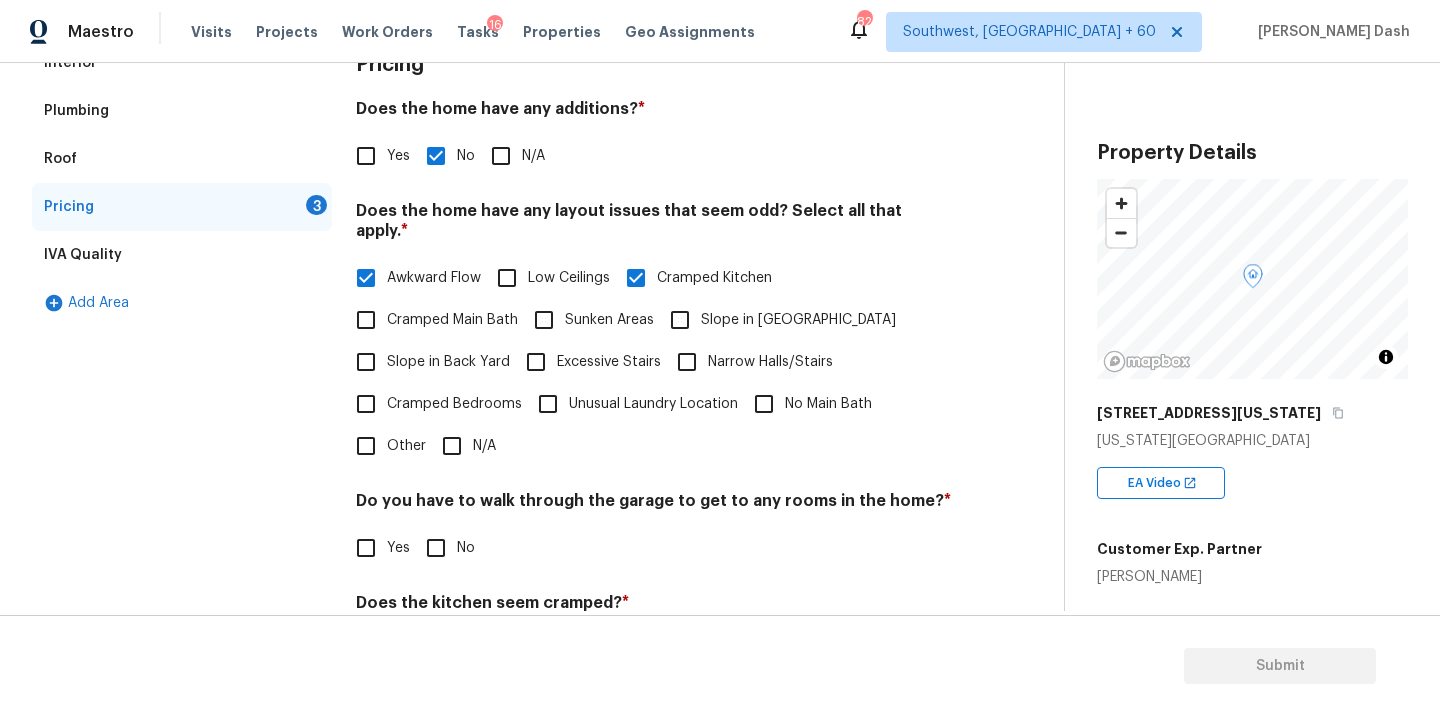 click on "Narrow Halls/Stairs" at bounding box center (770, 362) 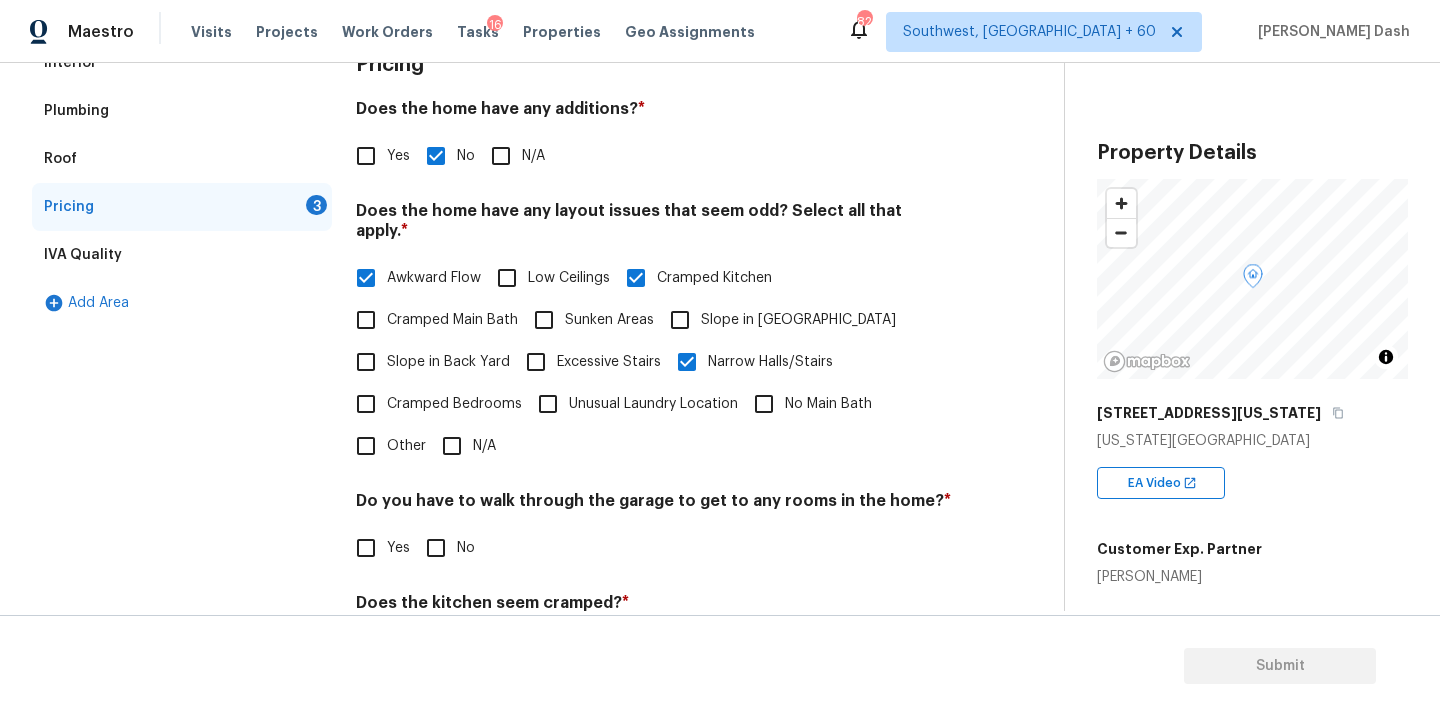click on "No Main Bath" at bounding box center [764, 404] 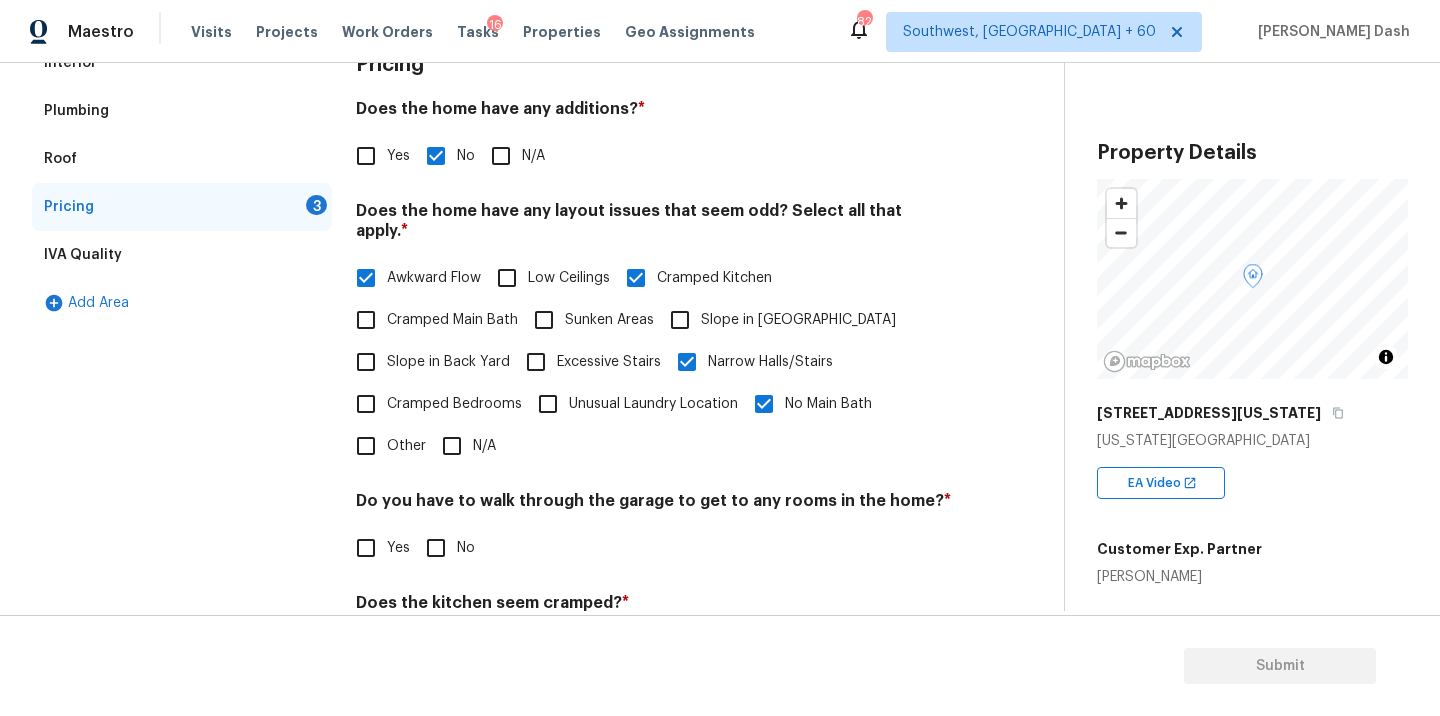 click on "Cramped Bedrooms" at bounding box center [454, 404] 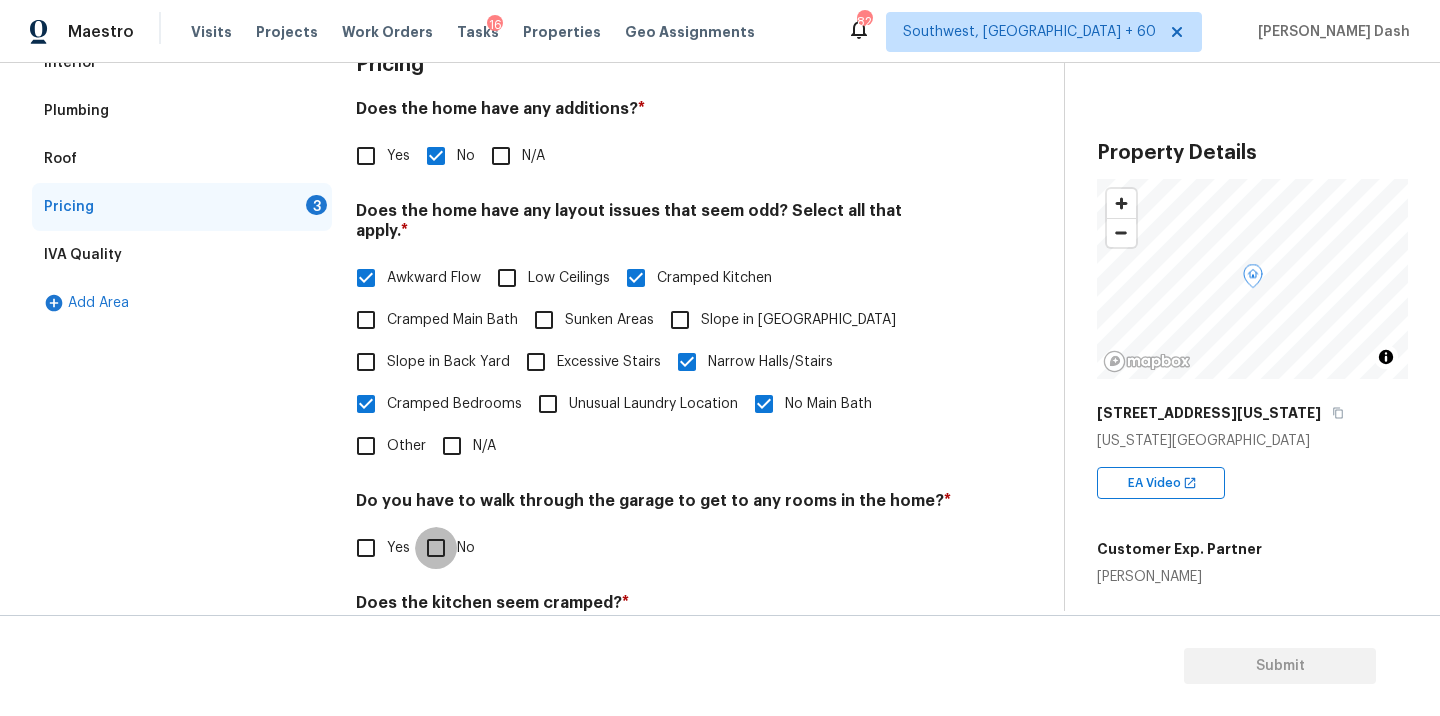 click on "No" at bounding box center [436, 548] 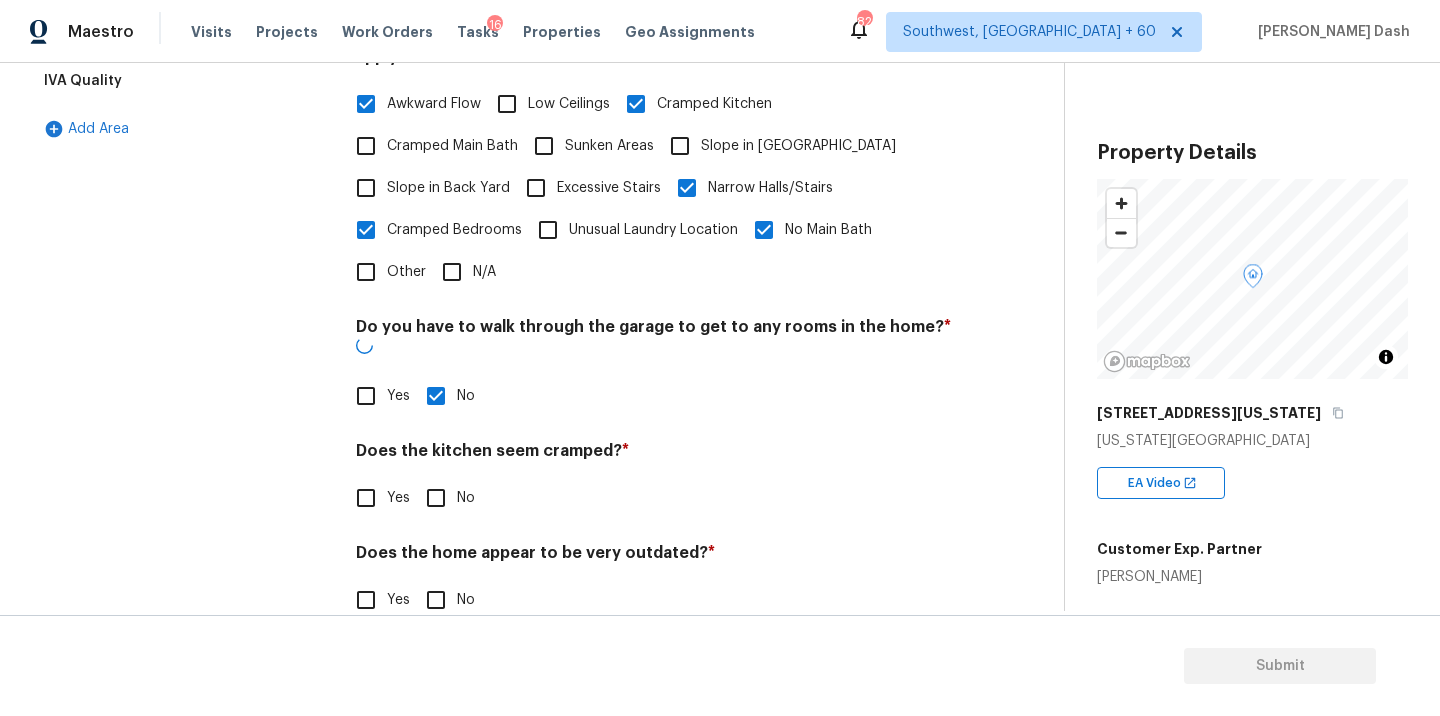 scroll, scrollTop: 484, scrollLeft: 0, axis: vertical 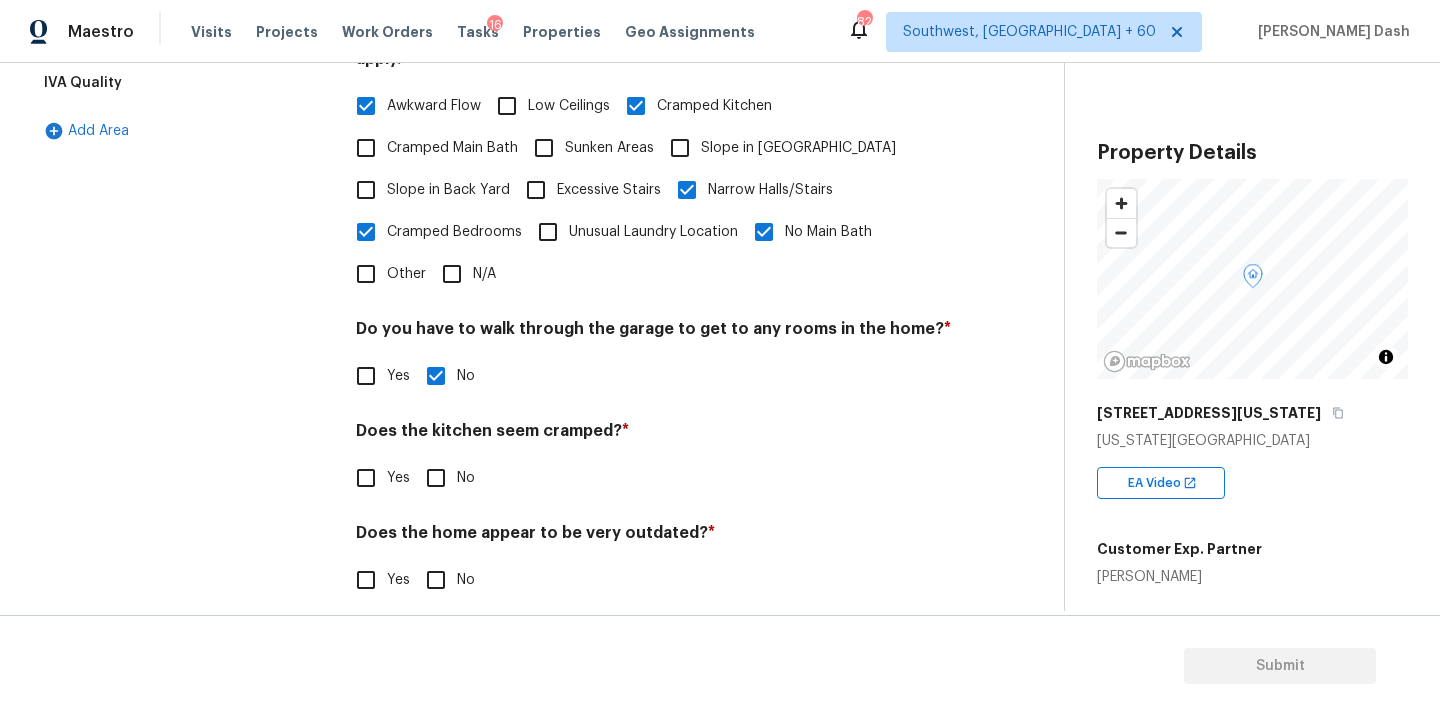 click on "No" at bounding box center (436, 478) 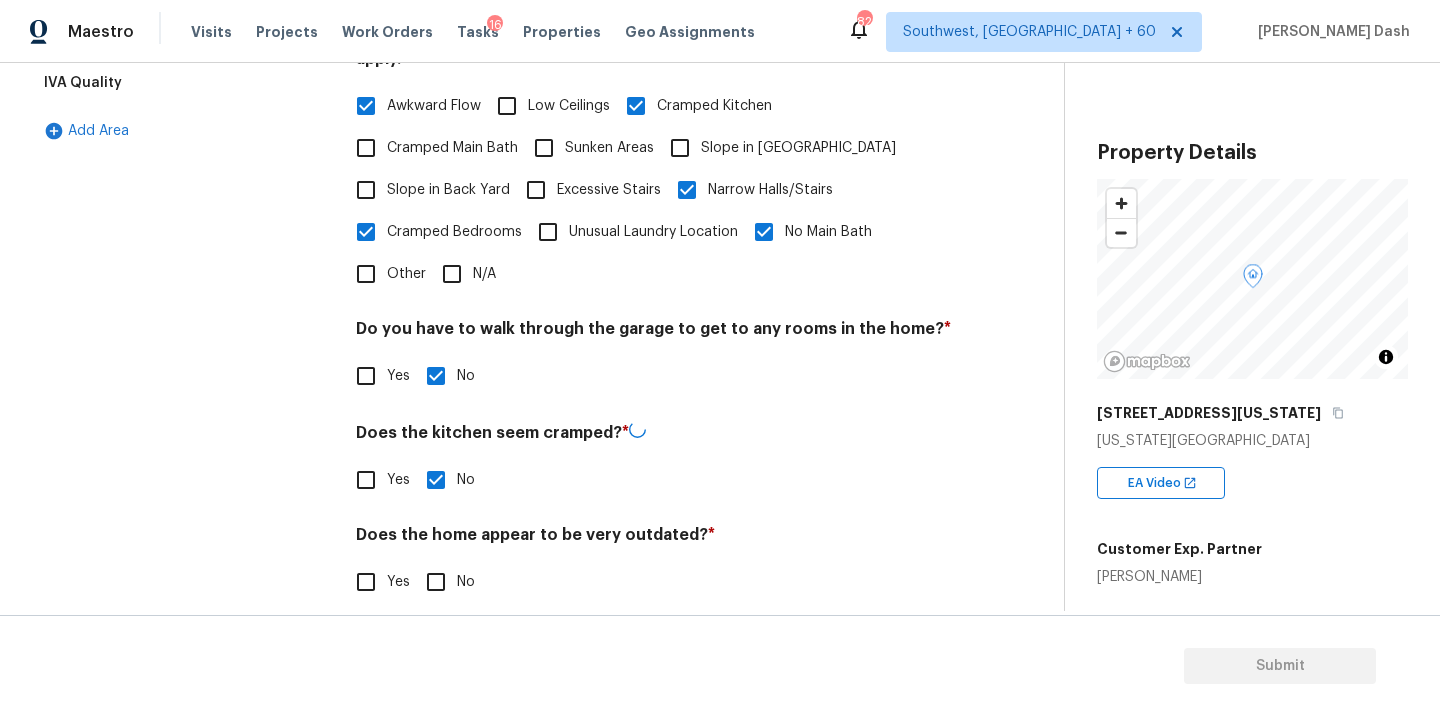 click on "No" at bounding box center [436, 582] 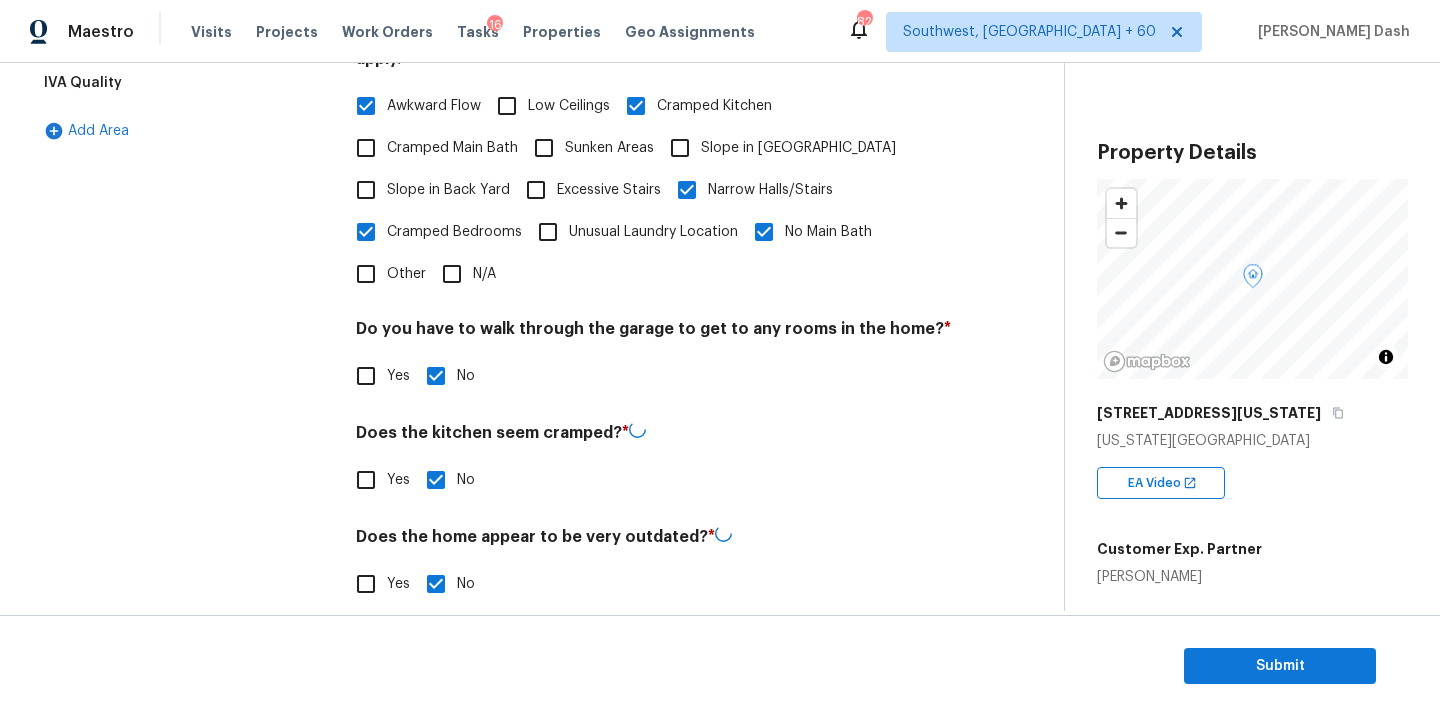click on "Interior Plumbing Roof Pricing IVA Quality Add Area" at bounding box center (182, 248) 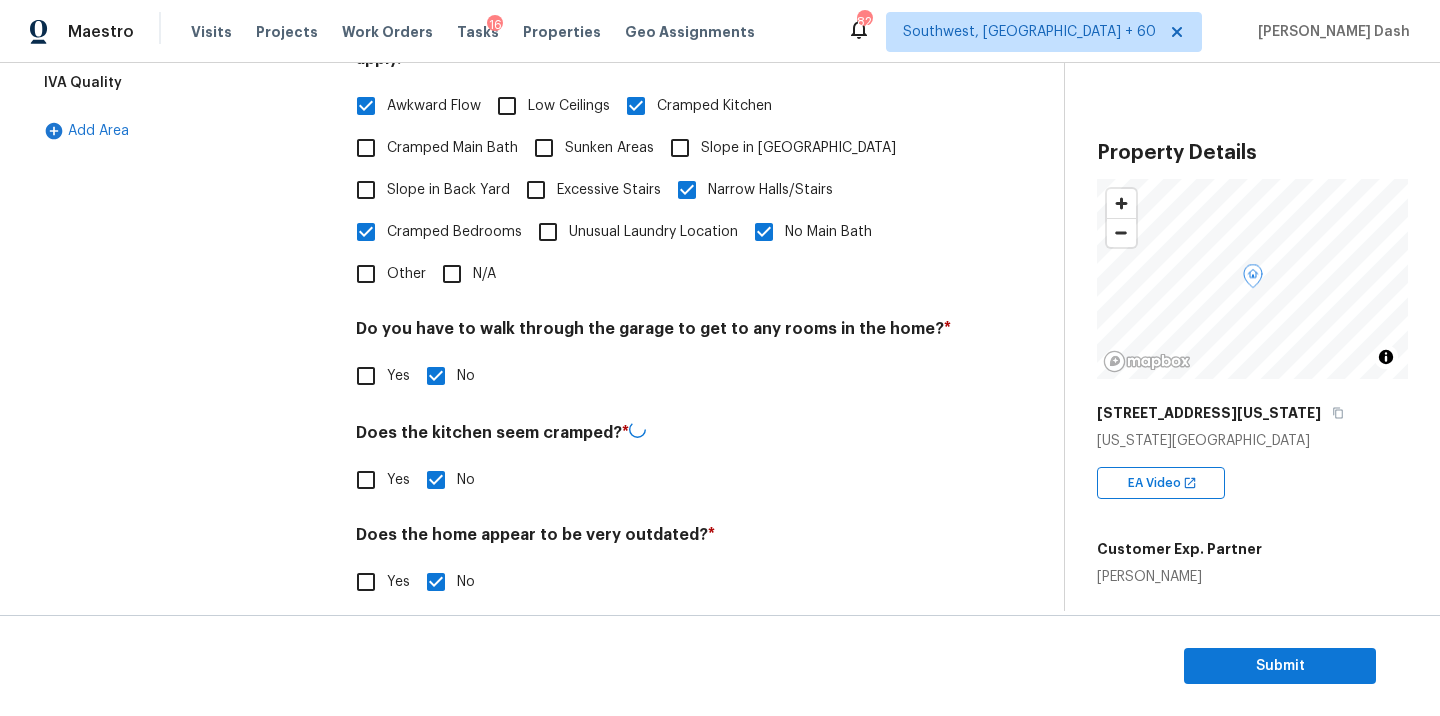 scroll, scrollTop: 61, scrollLeft: 0, axis: vertical 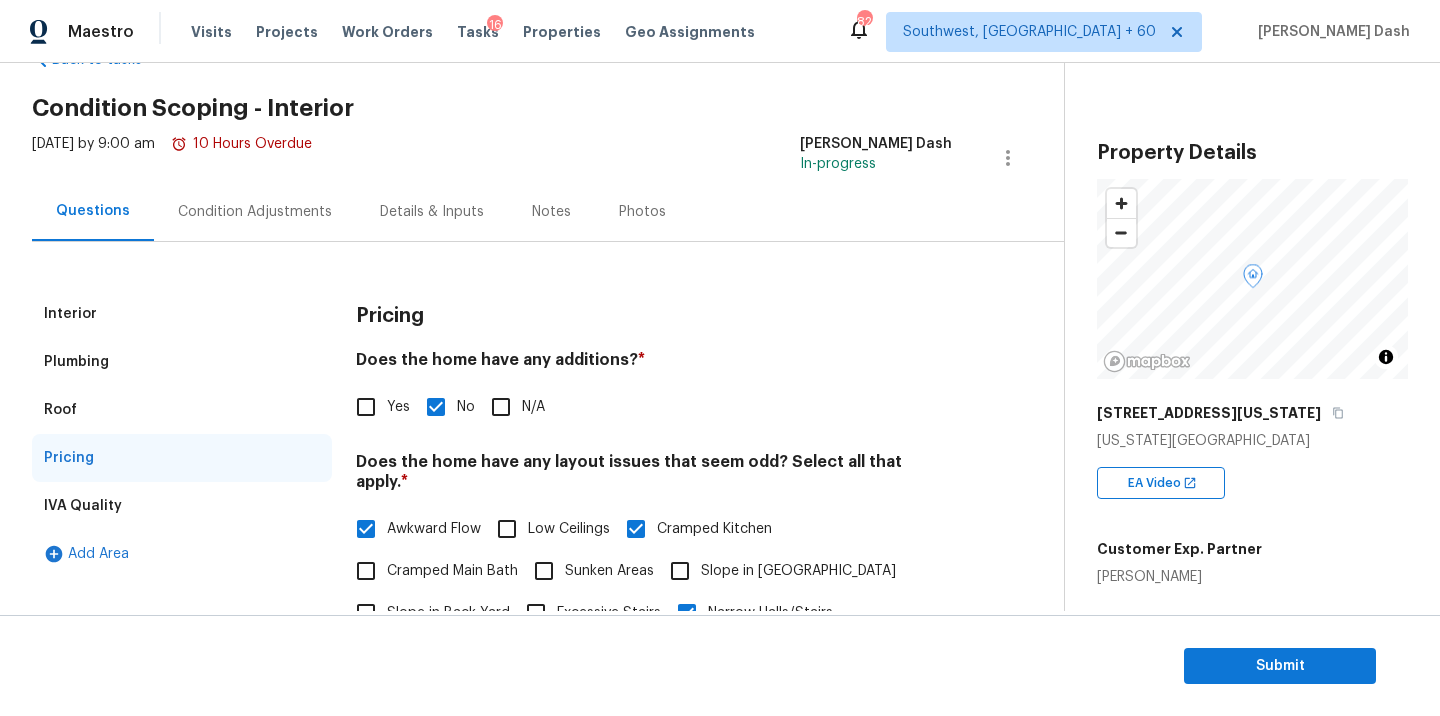 click on "Condition Adjustments" at bounding box center (255, 212) 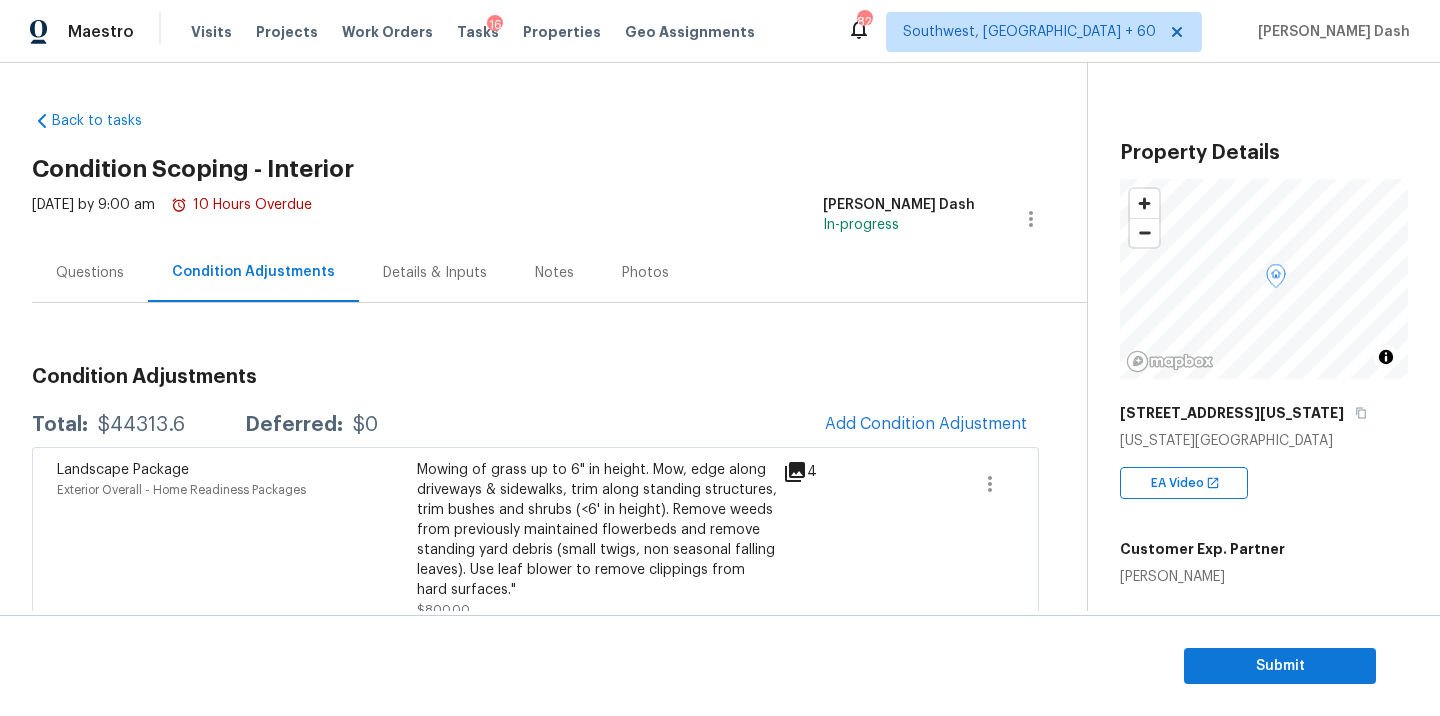 click on "Questions" at bounding box center (90, 273) 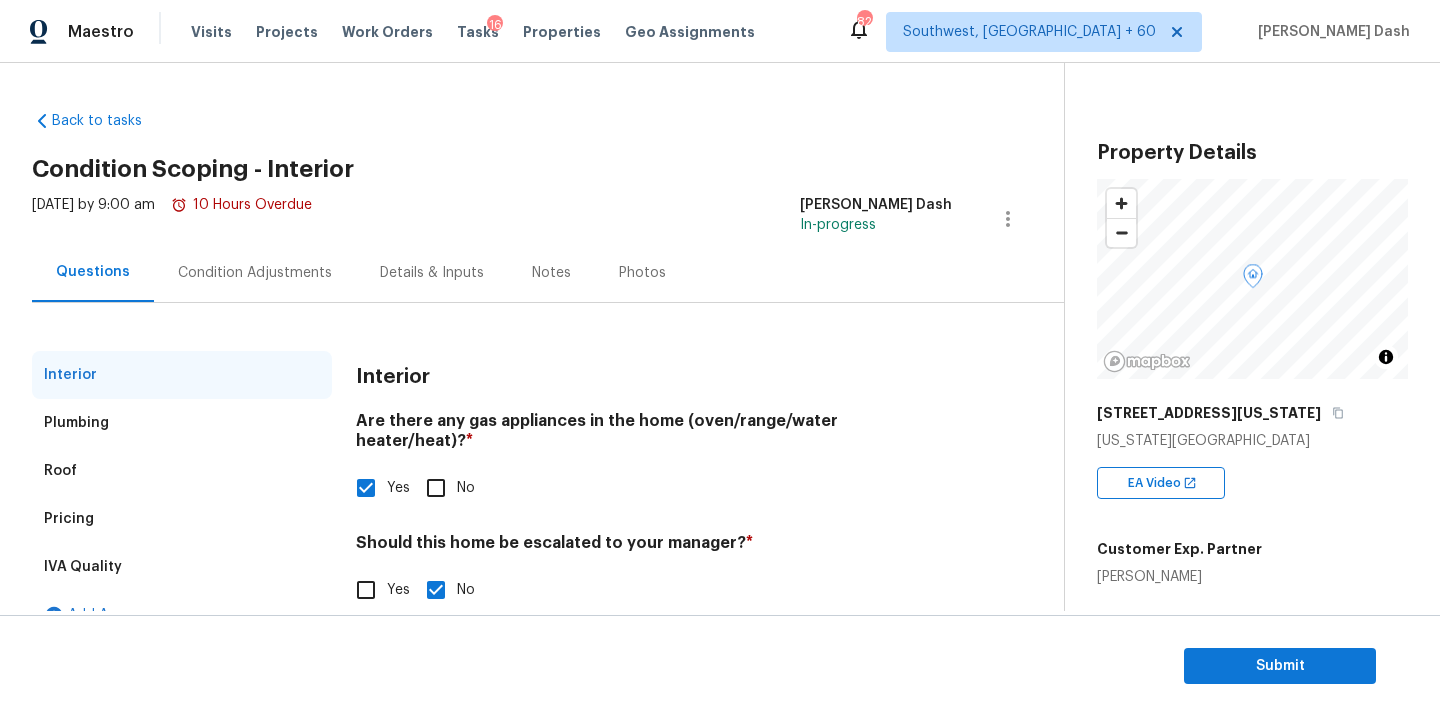 scroll, scrollTop: 34, scrollLeft: 0, axis: vertical 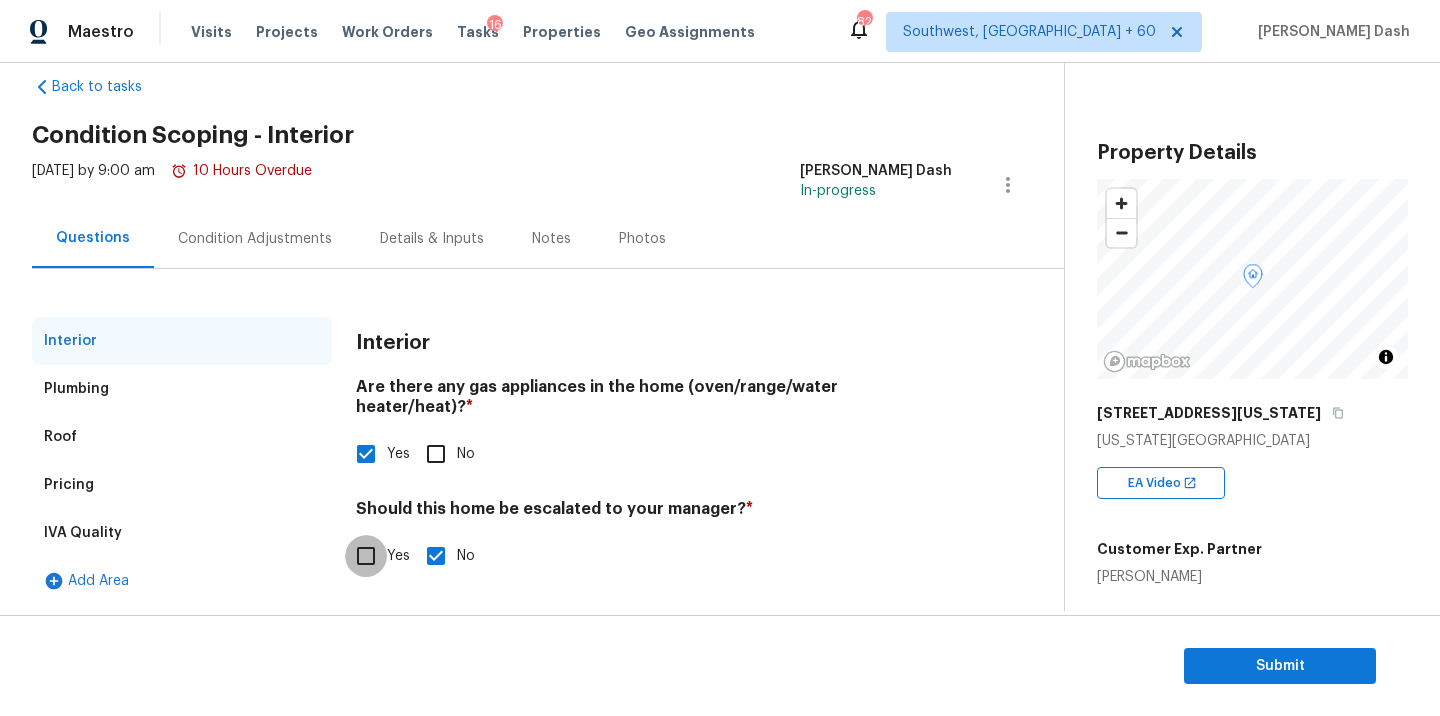 click on "Yes" at bounding box center [366, 556] 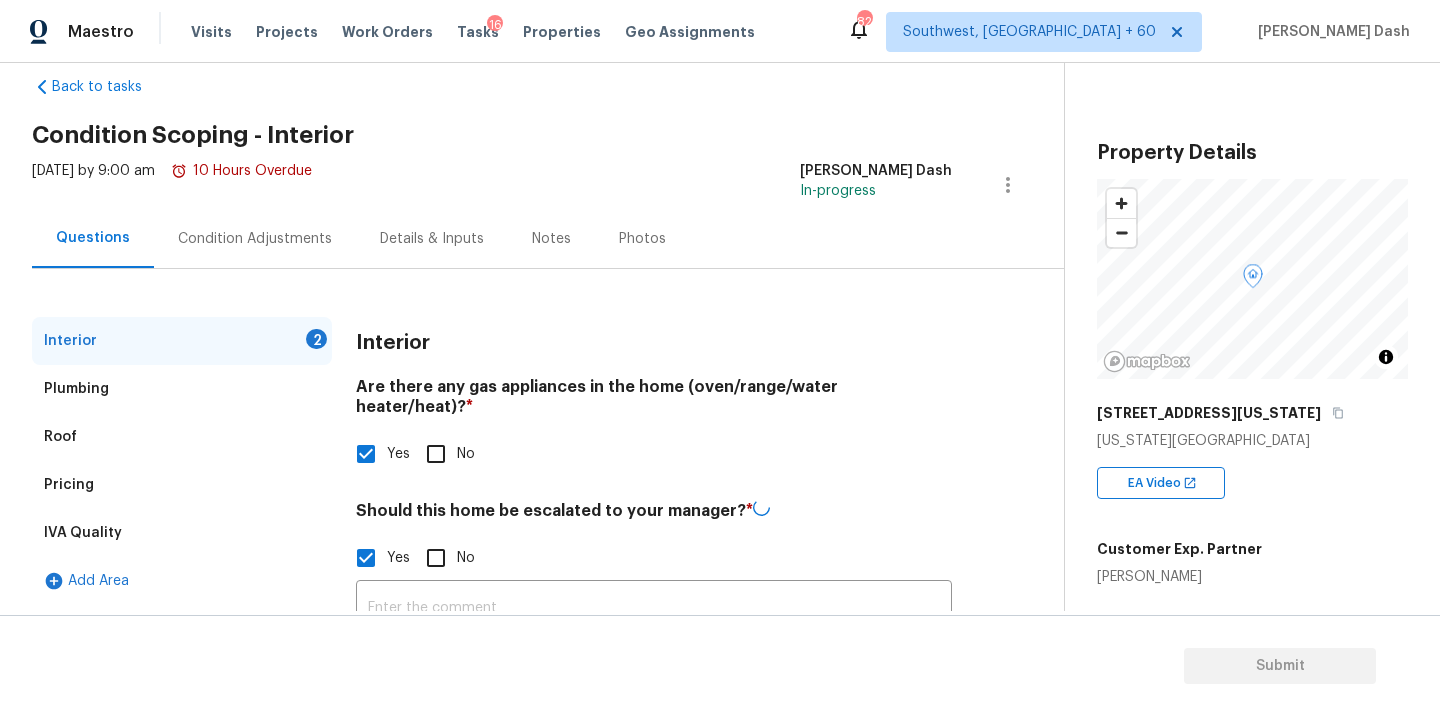 click on "Back to tasks Condition Scoping - Interior Wed, Jul 09 2025 by 9:00 am   10 Hours Overdue Soumya Ranjan Dash In-progress Questions Condition Adjustments Details & Inputs Notes Photos Interior 2 Plumbing Roof Pricing IVA Quality Add Area Interior Are there any gas appliances in the home (oven/range/water heater/heat)?  * Yes No Should this home be escalated to your manager?  * Yes No ​ Photos Property Details © Mapbox   © OpenStreetMap   Improve this map 1422 Iowa Ave Colorado Springs, CO 80909 EA Video Customer Exp. Partner Chloe Sinohui Square Foot 2528 Bedrooms 5 Full Bathrooms 2 Half Bathrooms - Year Built 1955 In Gated Community - Number of Pets - Smoking - Septic system - Home Additions - Submit" at bounding box center (720, 389) 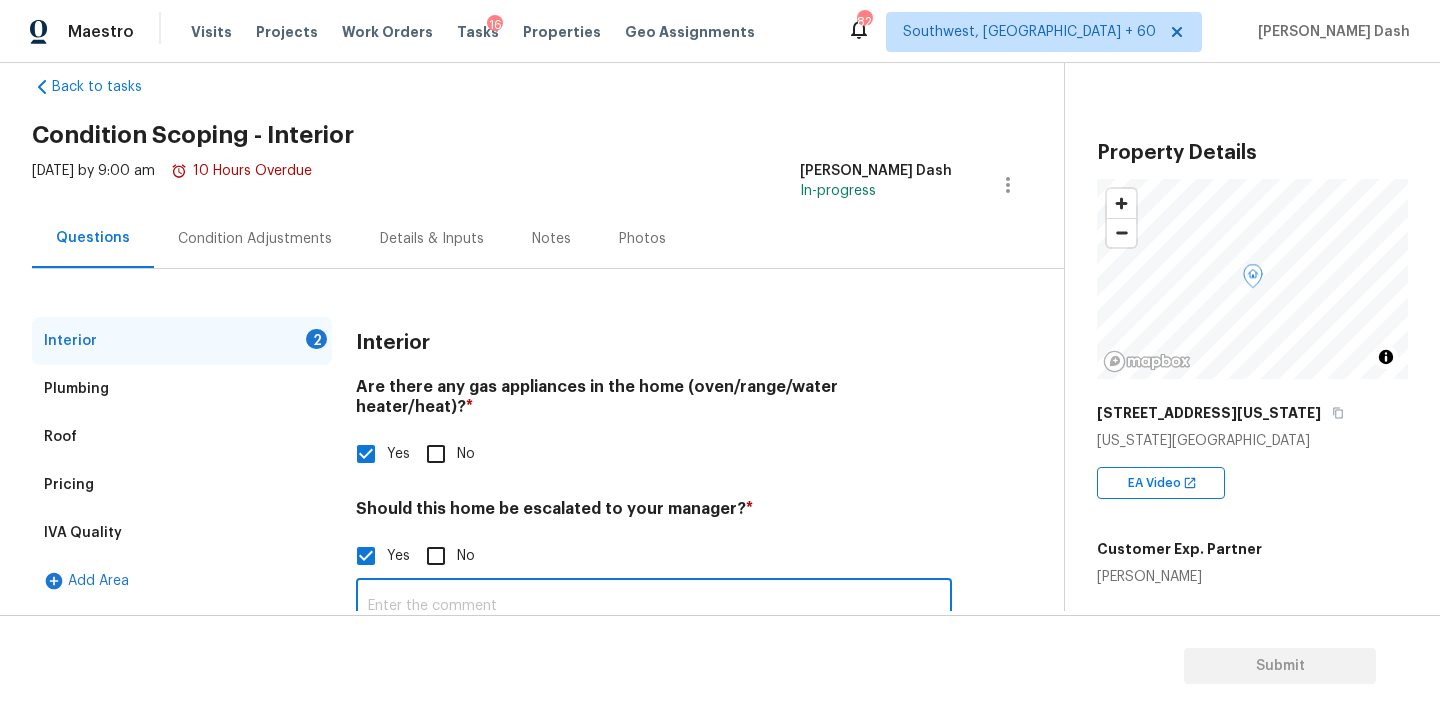 click at bounding box center [654, 606] 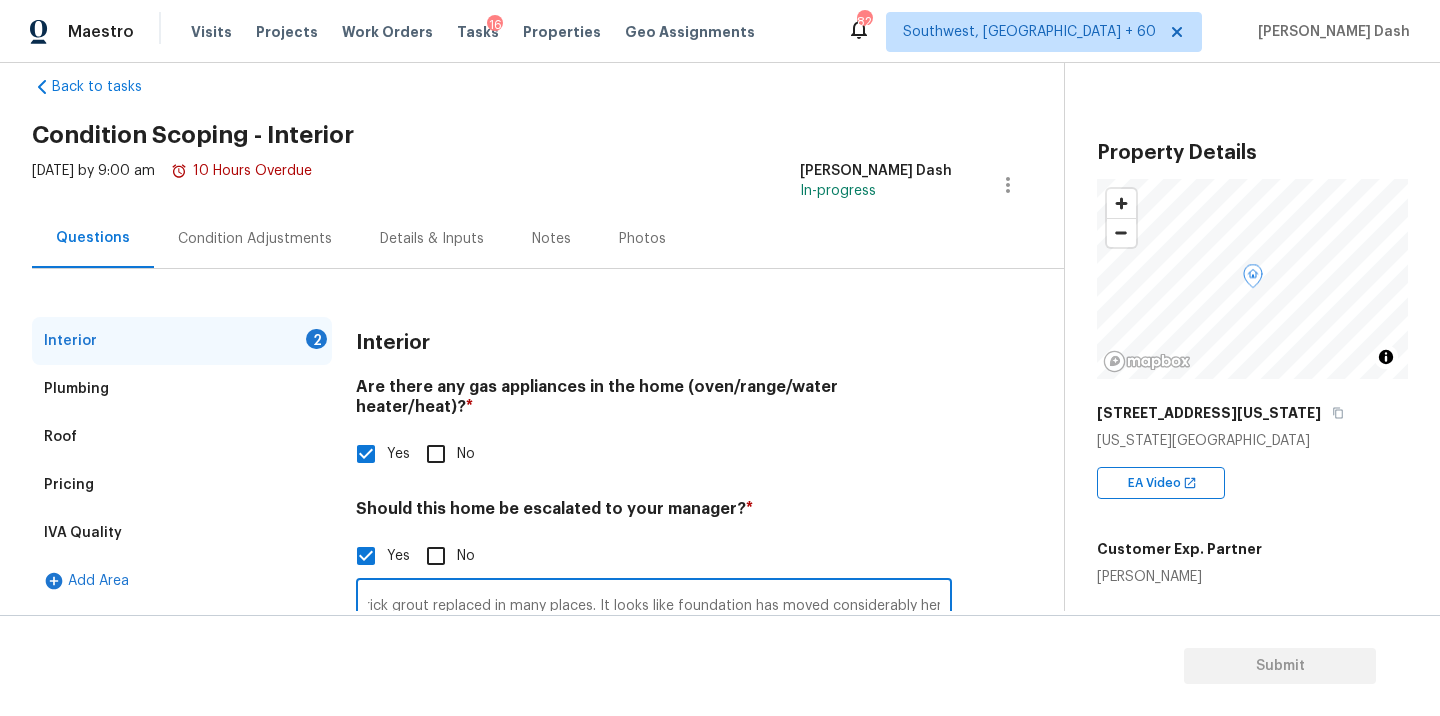 scroll, scrollTop: 0, scrollLeft: 450, axis: horizontal 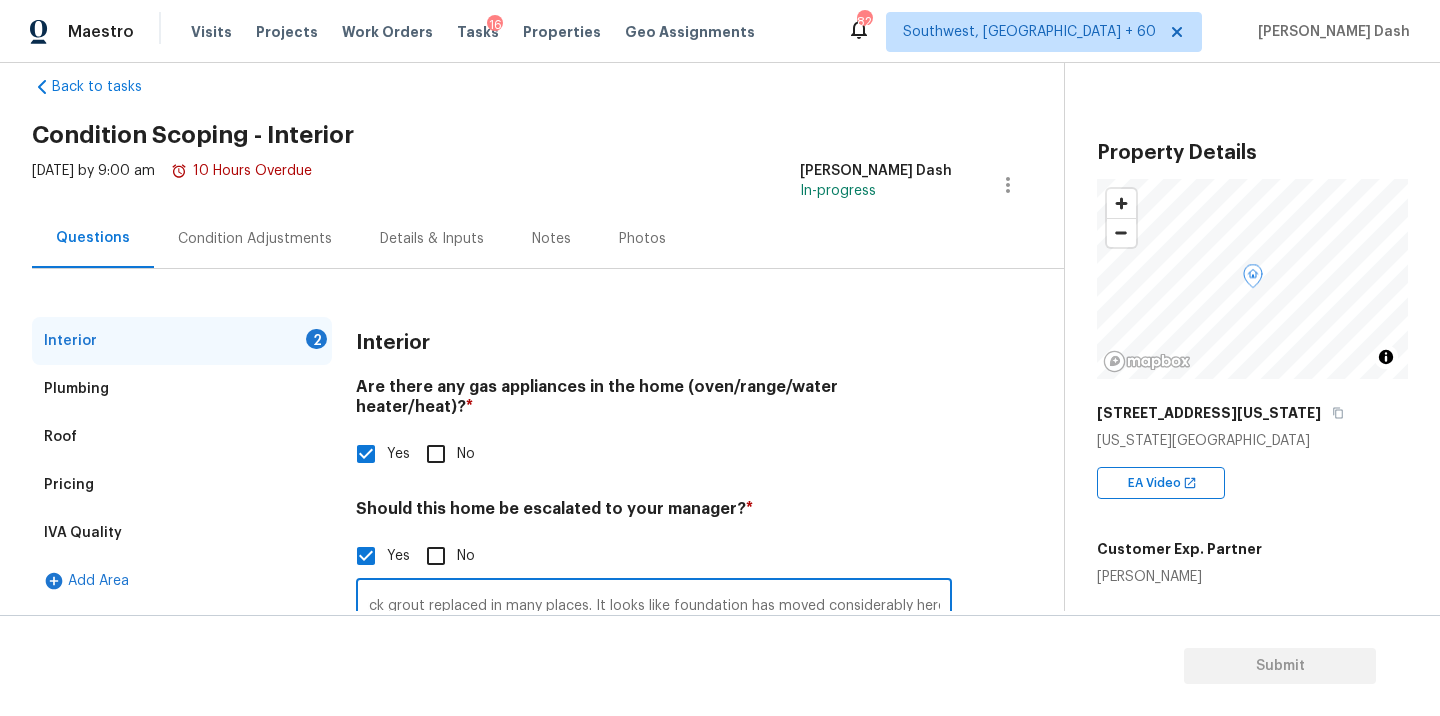 click on "Many step cracks in brick throughout. Seller appears to have had brick grout replaced in many places. It looks like foundation has moved considerably here." at bounding box center [654, 606] 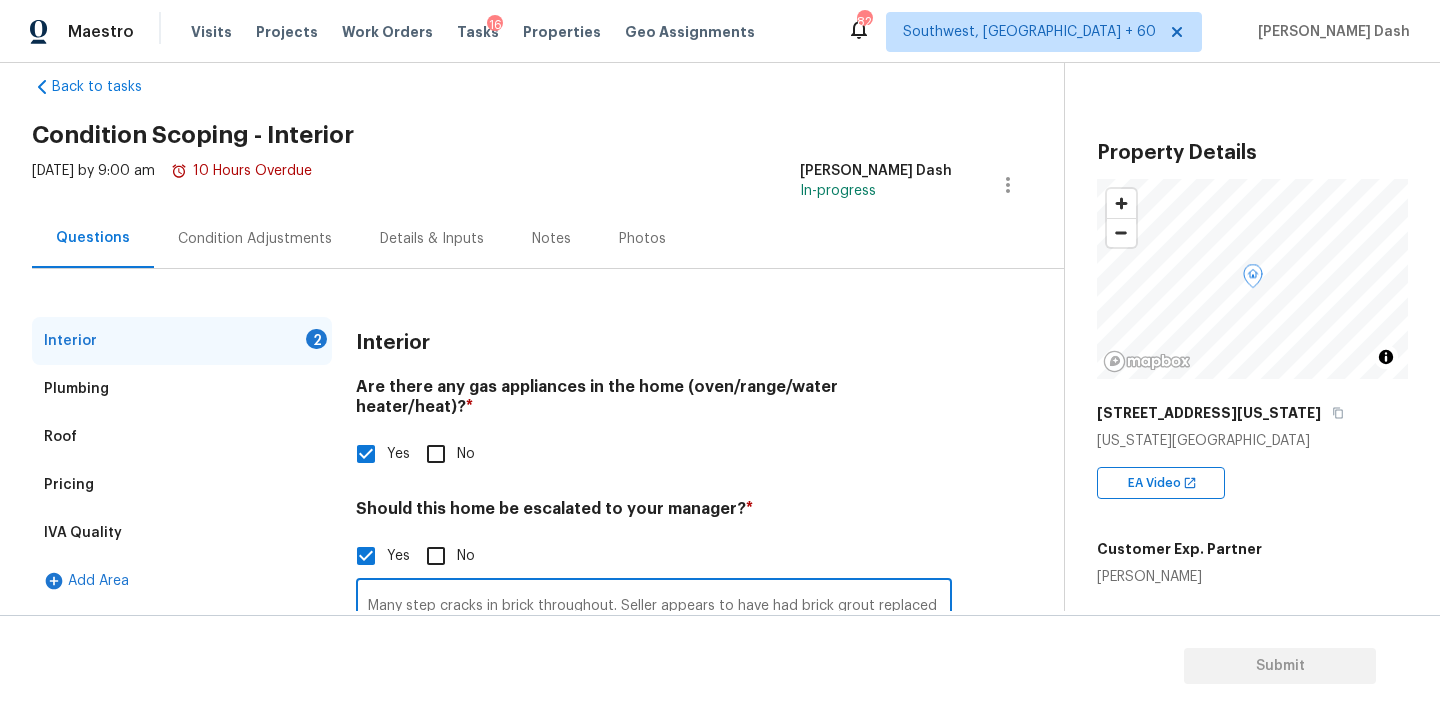click on "Many step cracks in brick throughout. Seller appears to have had brick grout replaced in many places. It looks like foundation has moved considerably here." at bounding box center [654, 606] 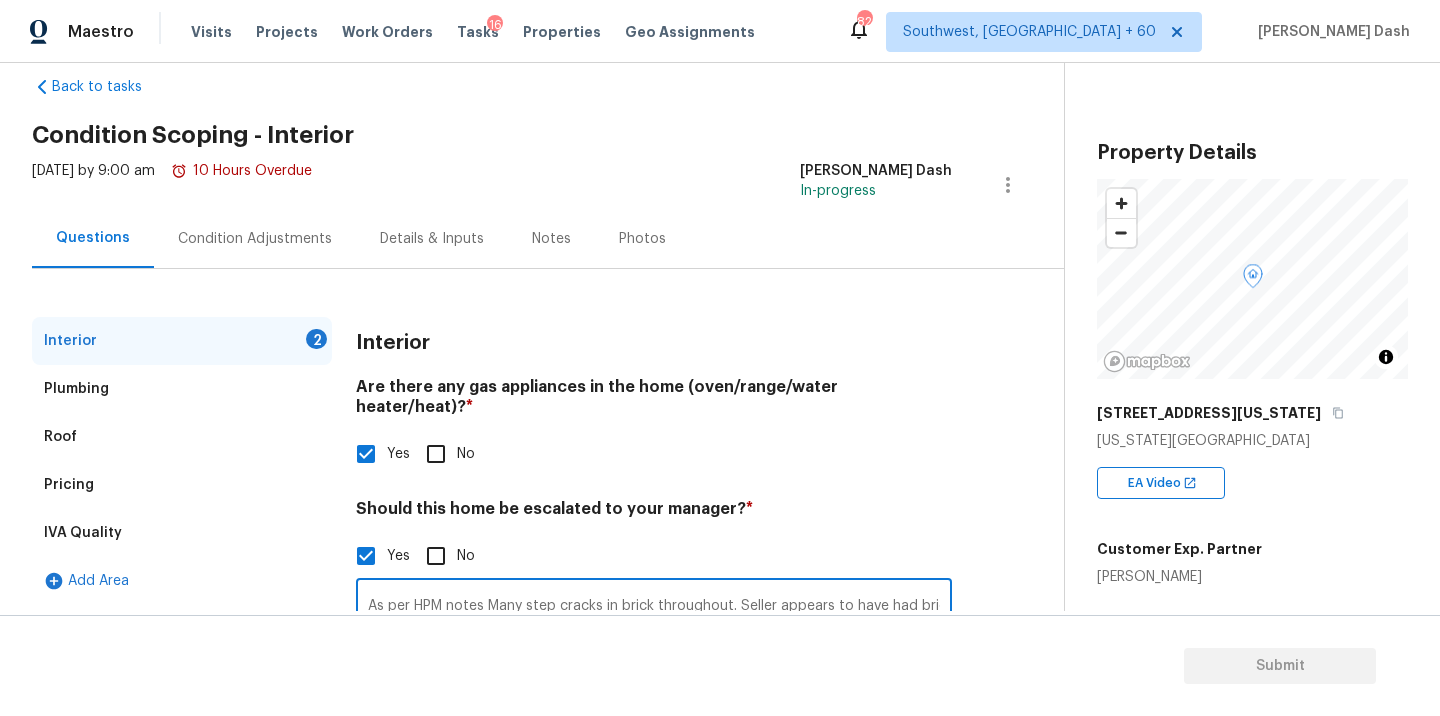scroll, scrollTop: 0, scrollLeft: 570, axis: horizontal 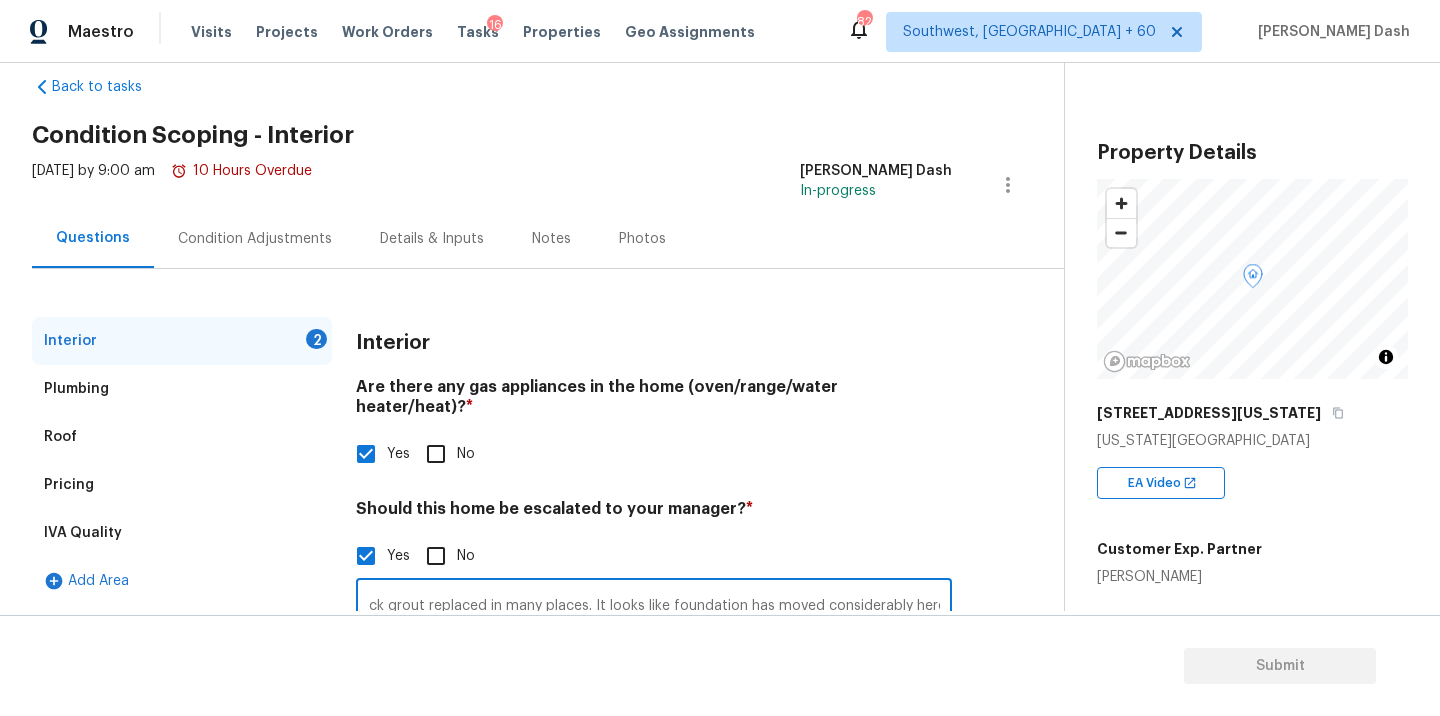 click on "As per HPM notes Many step cracks in brick throughout. Seller appears to have had brick grout replaced in many places. It looks like foundation has moved considerably here." at bounding box center (654, 606) 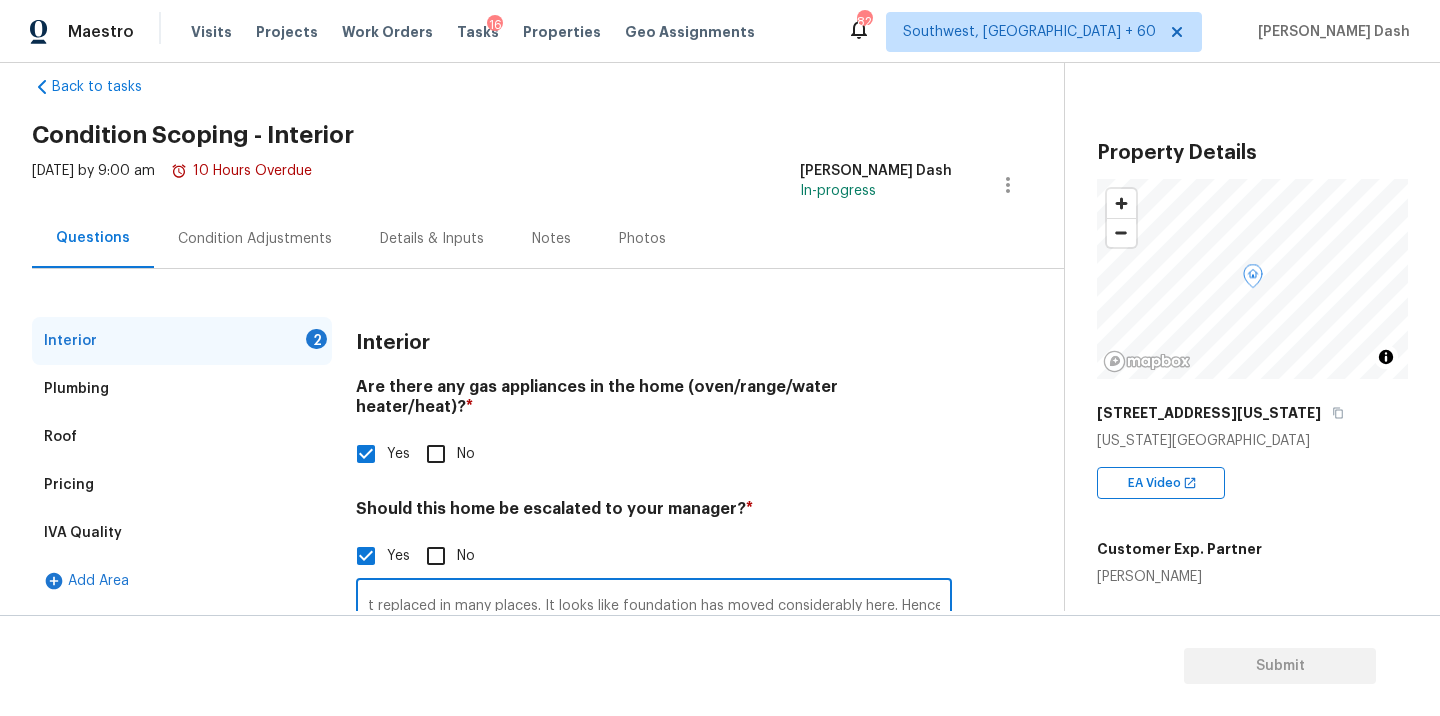 scroll, scrollTop: 0, scrollLeft: 613, axis: horizontal 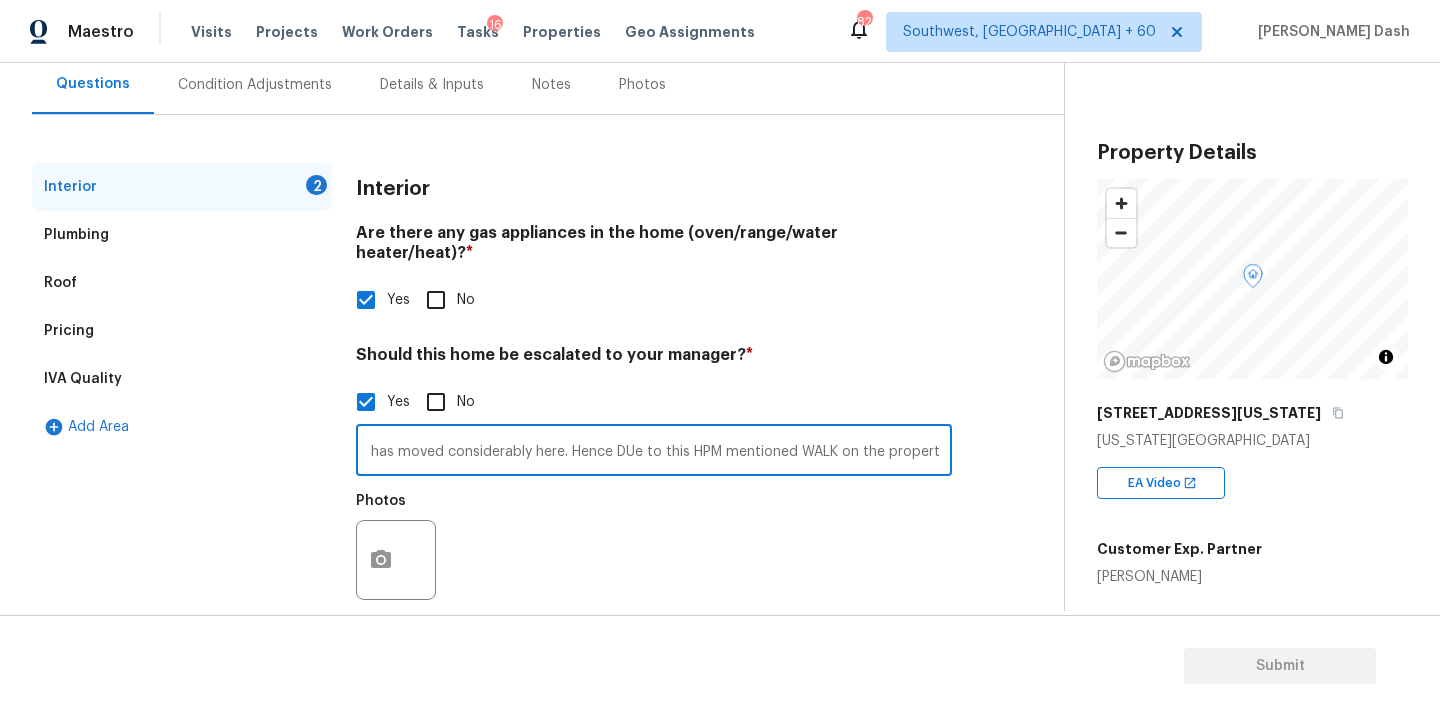 click on "As per HPM notes Many step cracks in brick throughout. Seller appears to have had brick grout replaced in many places. It looks like foundation has moved considerably here. Hence DUe to this HPM mentioned WALK on the property." at bounding box center (654, 452) 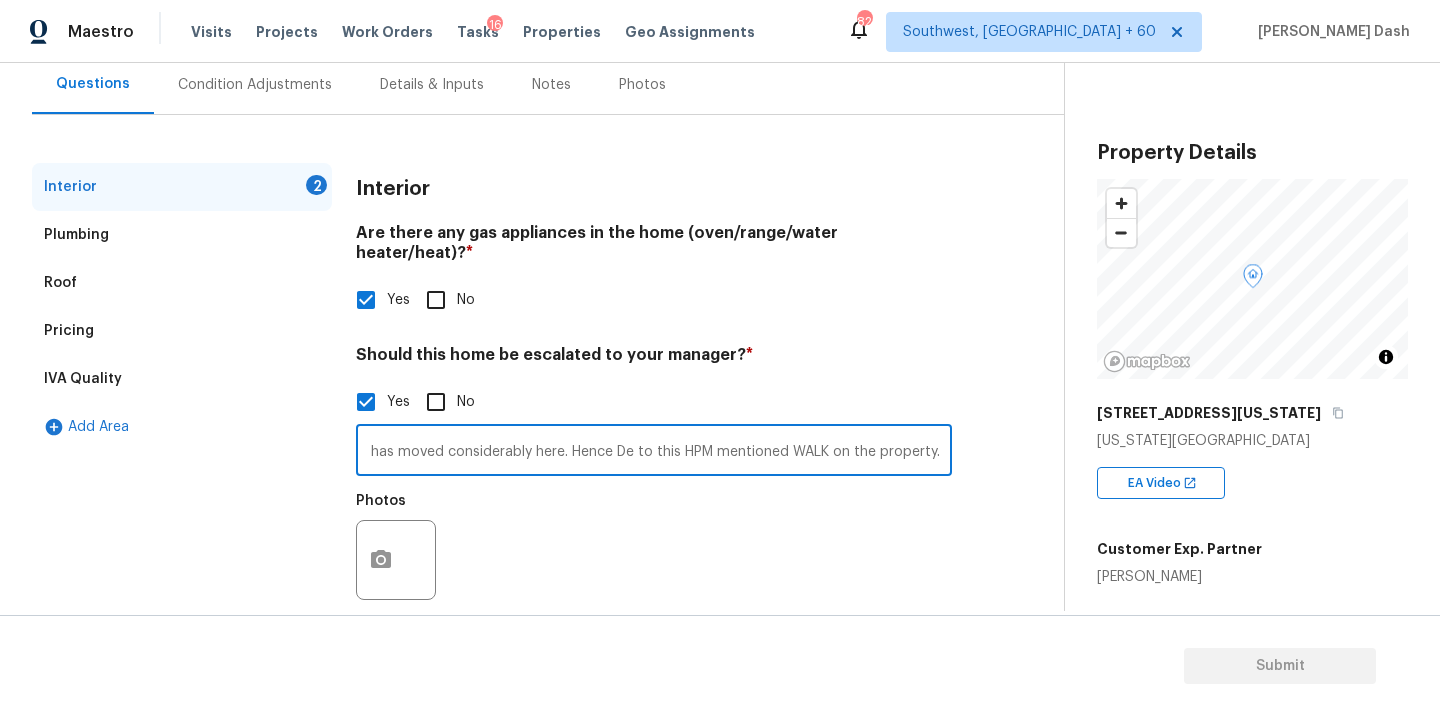 scroll, scrollTop: 0, scrollLeft: 942, axis: horizontal 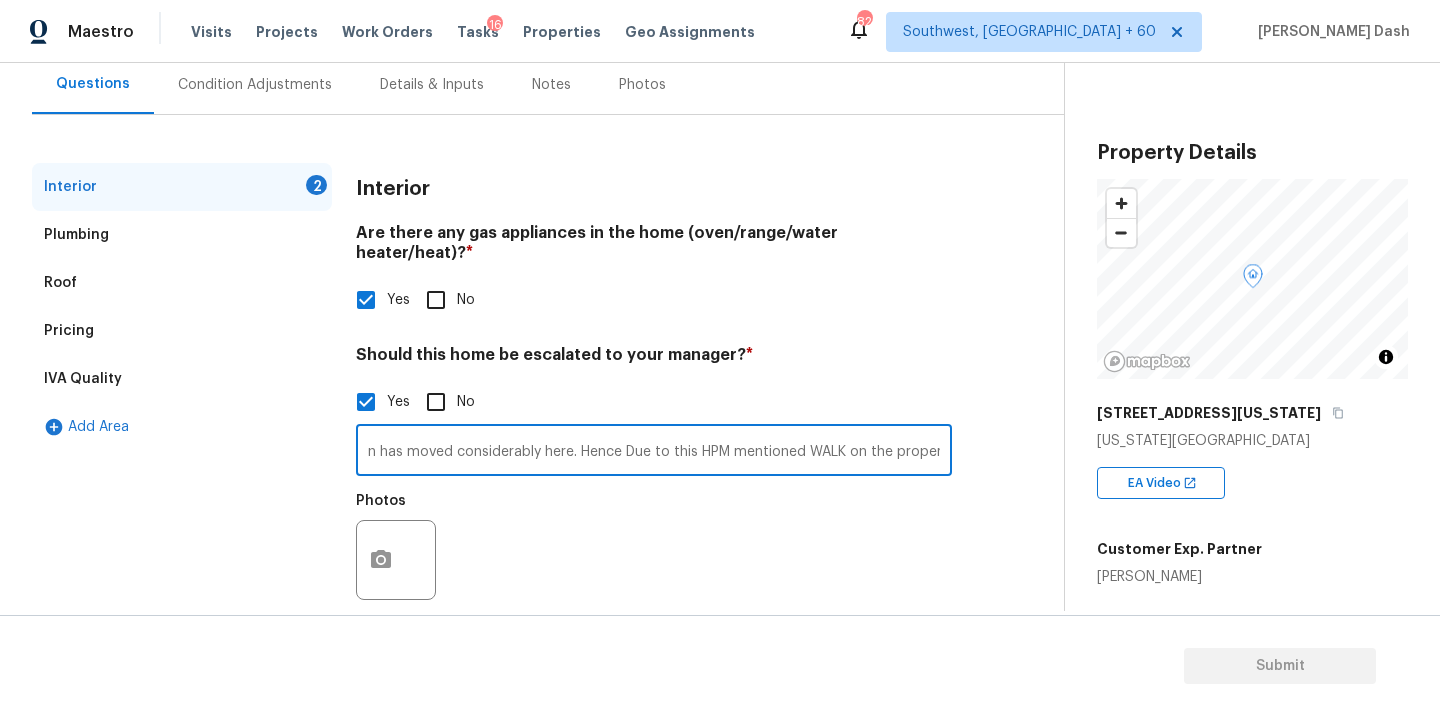 type on "As per HPM notes Many step cracks in brick throughout. Seller appears to have had brick grout replaced in many places. It looks like foundation has moved considerably here. Hence Due to this HPM mentioned WALK on the property." 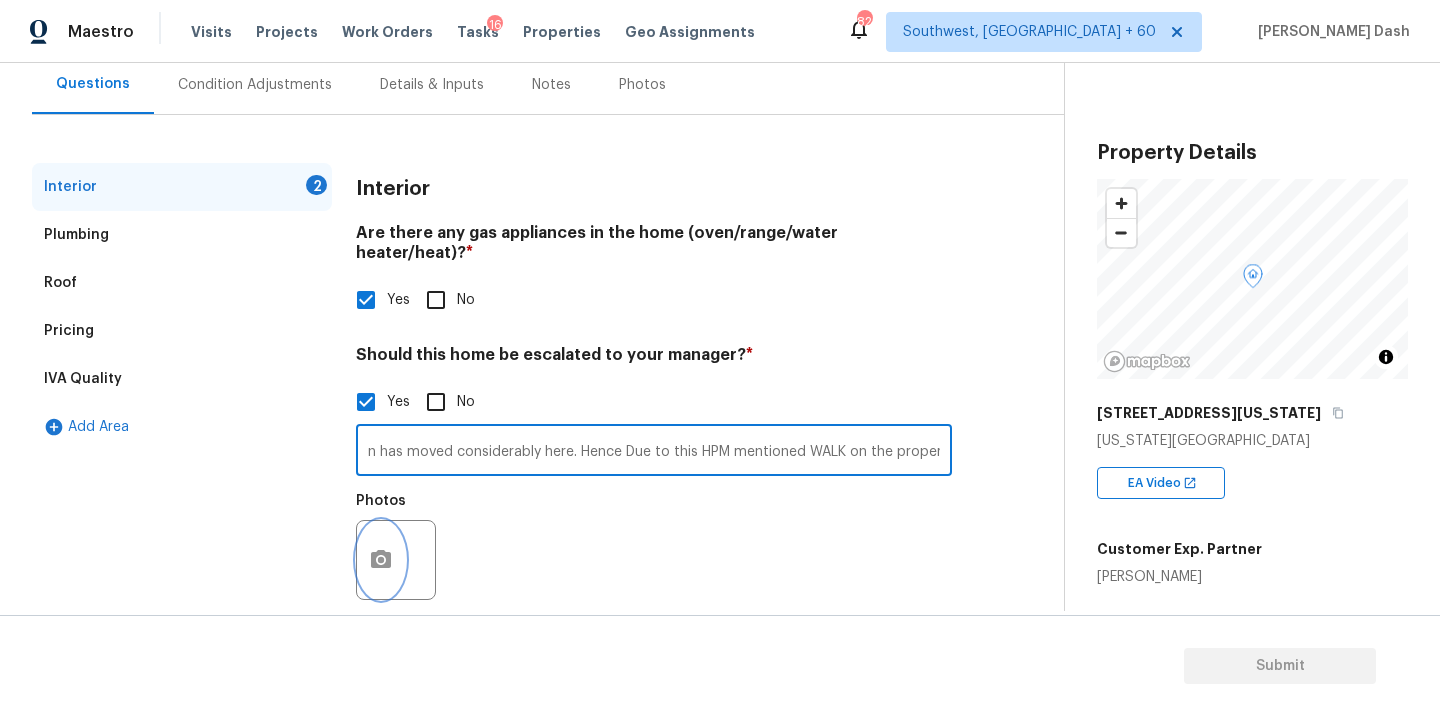 click at bounding box center (381, 560) 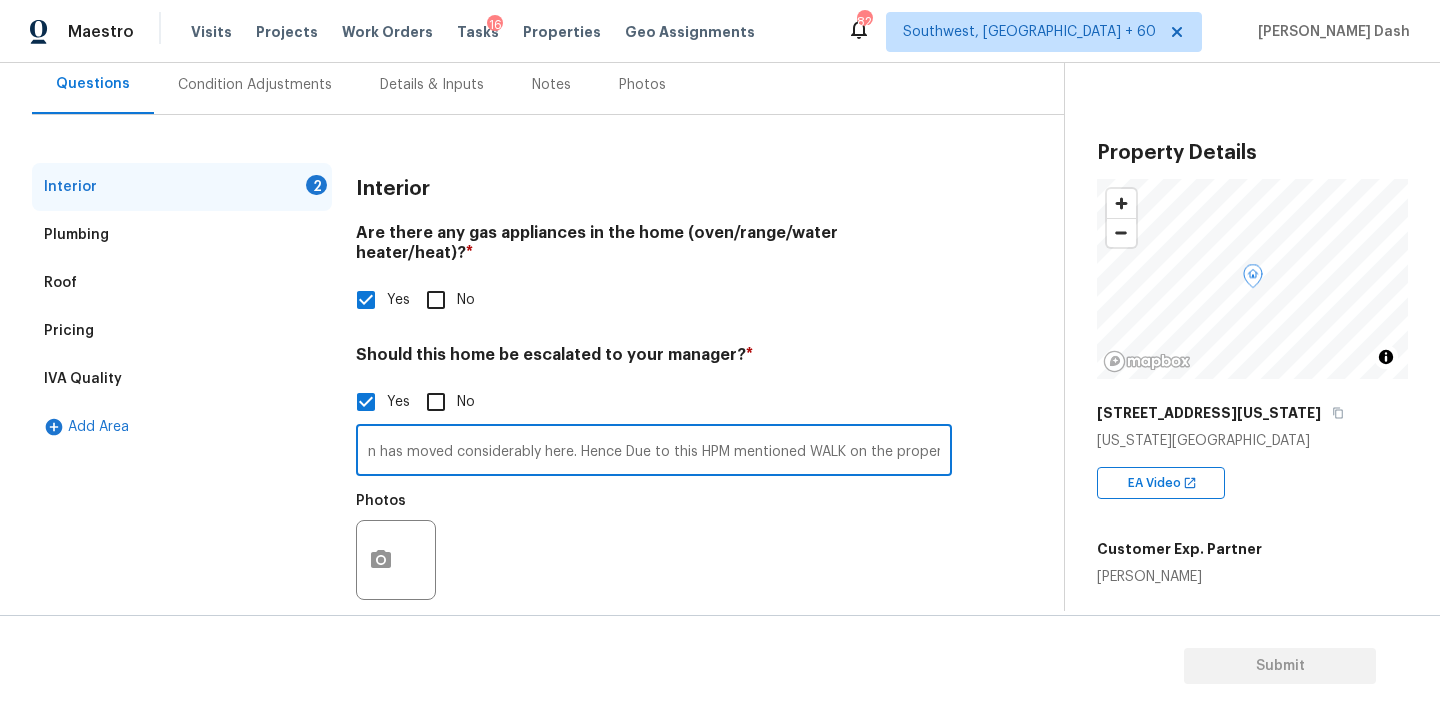 scroll, scrollTop: 0, scrollLeft: 0, axis: both 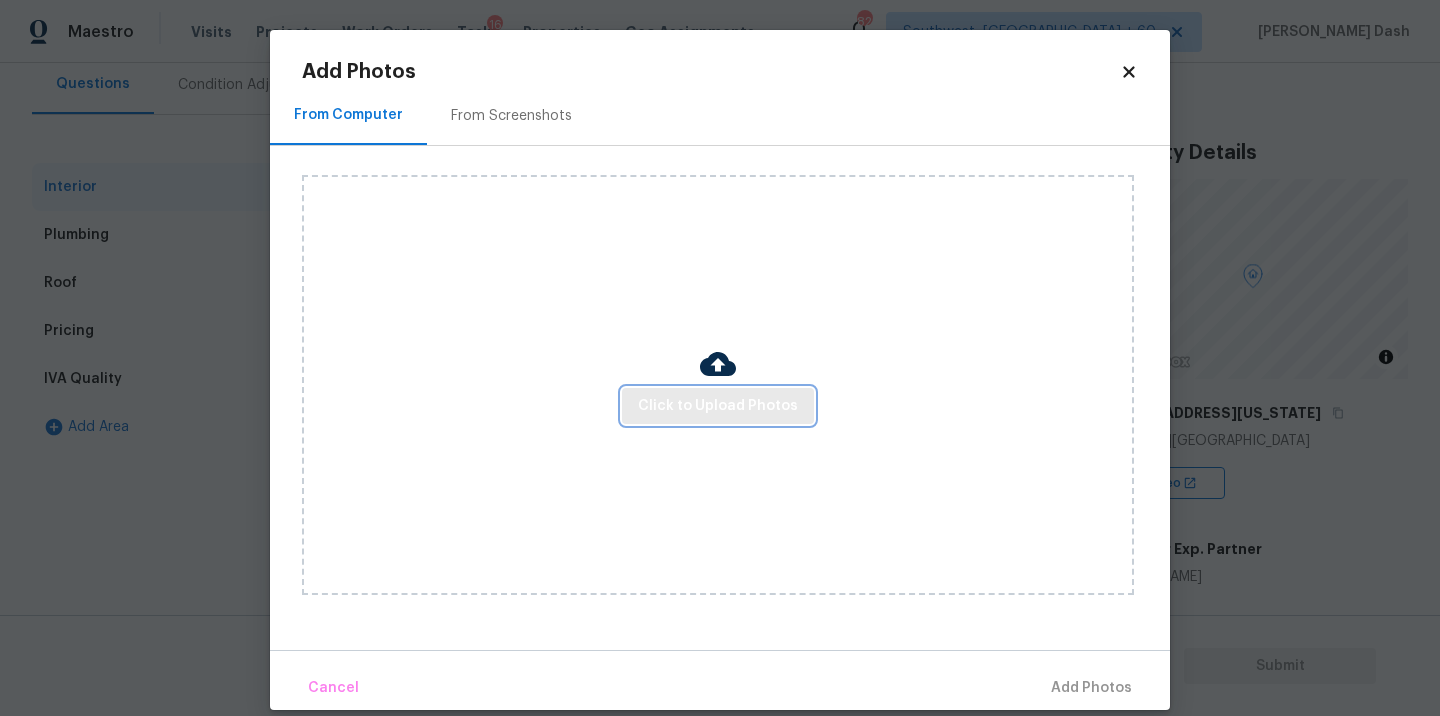 click on "Click to Upload Photos" at bounding box center [718, 406] 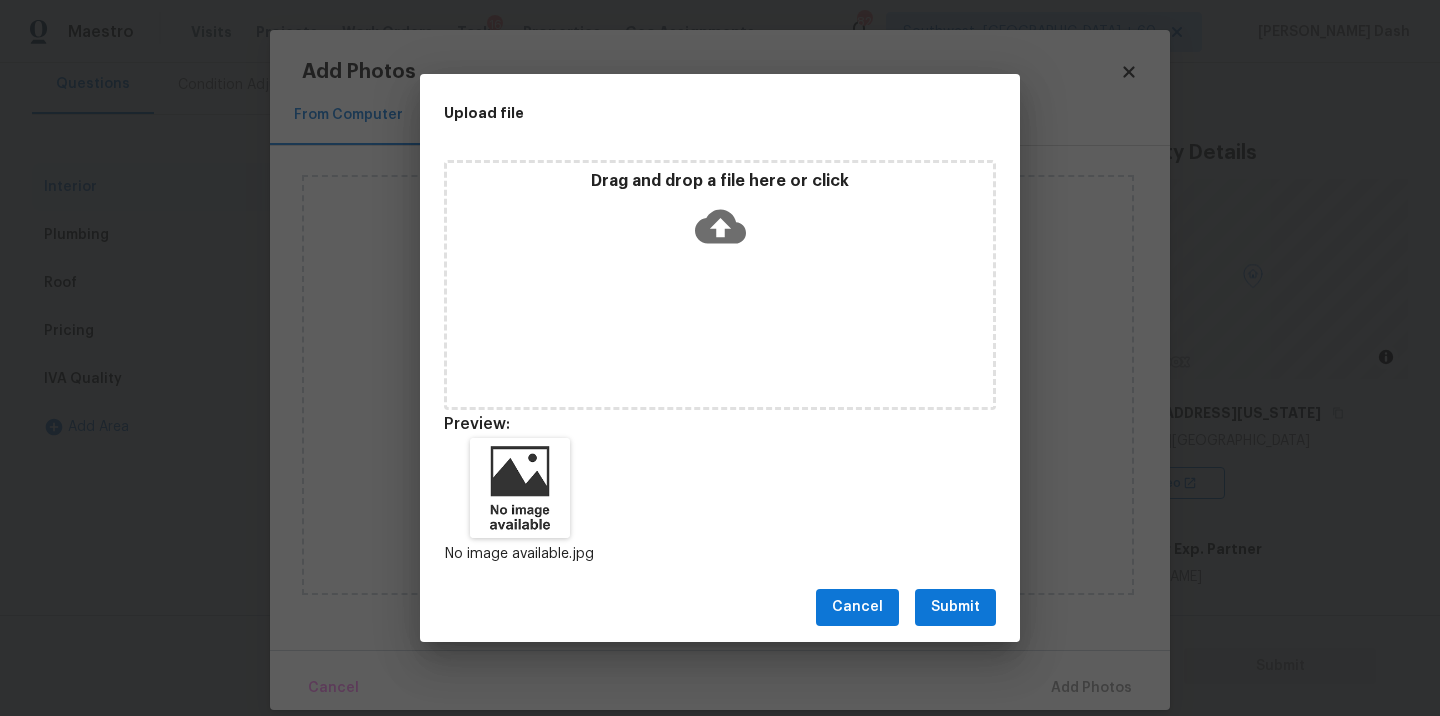 click on "Submit" at bounding box center [955, 607] 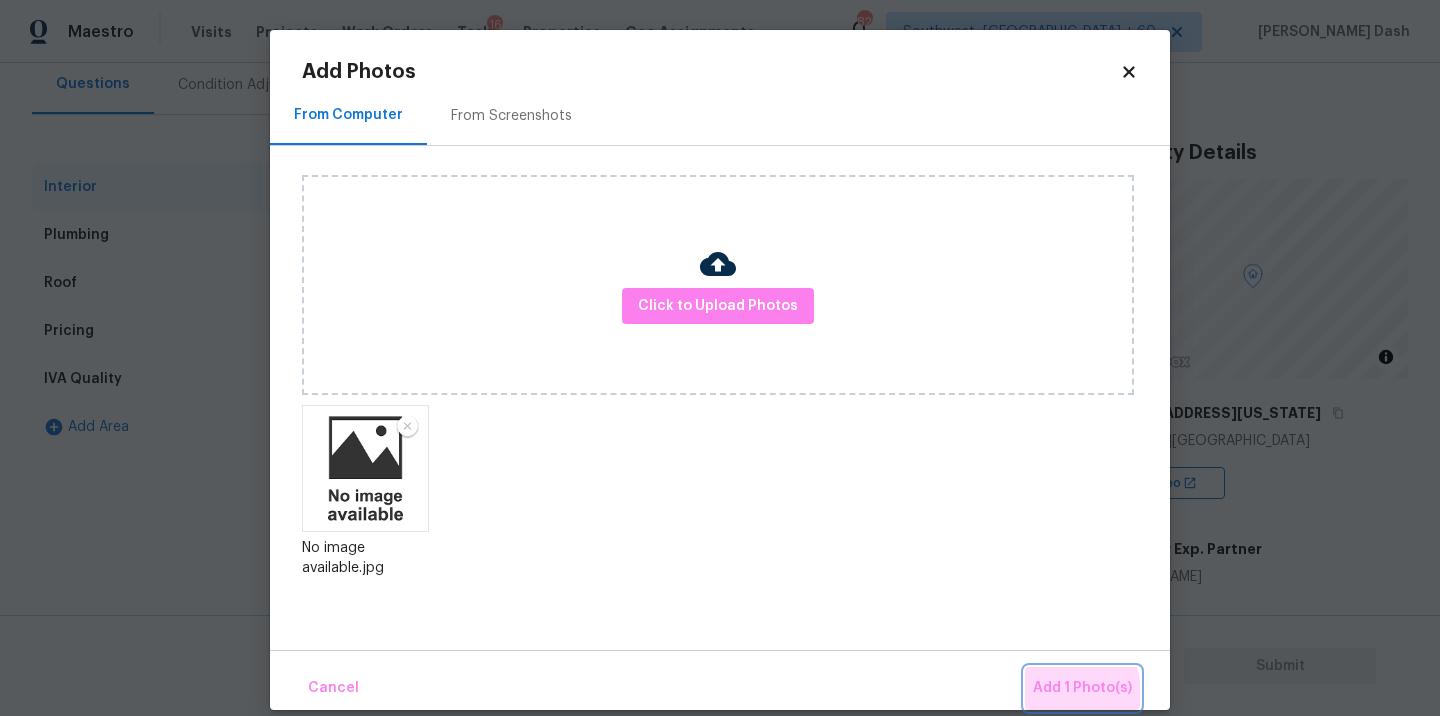 click on "Add 1 Photo(s)" at bounding box center [1082, 688] 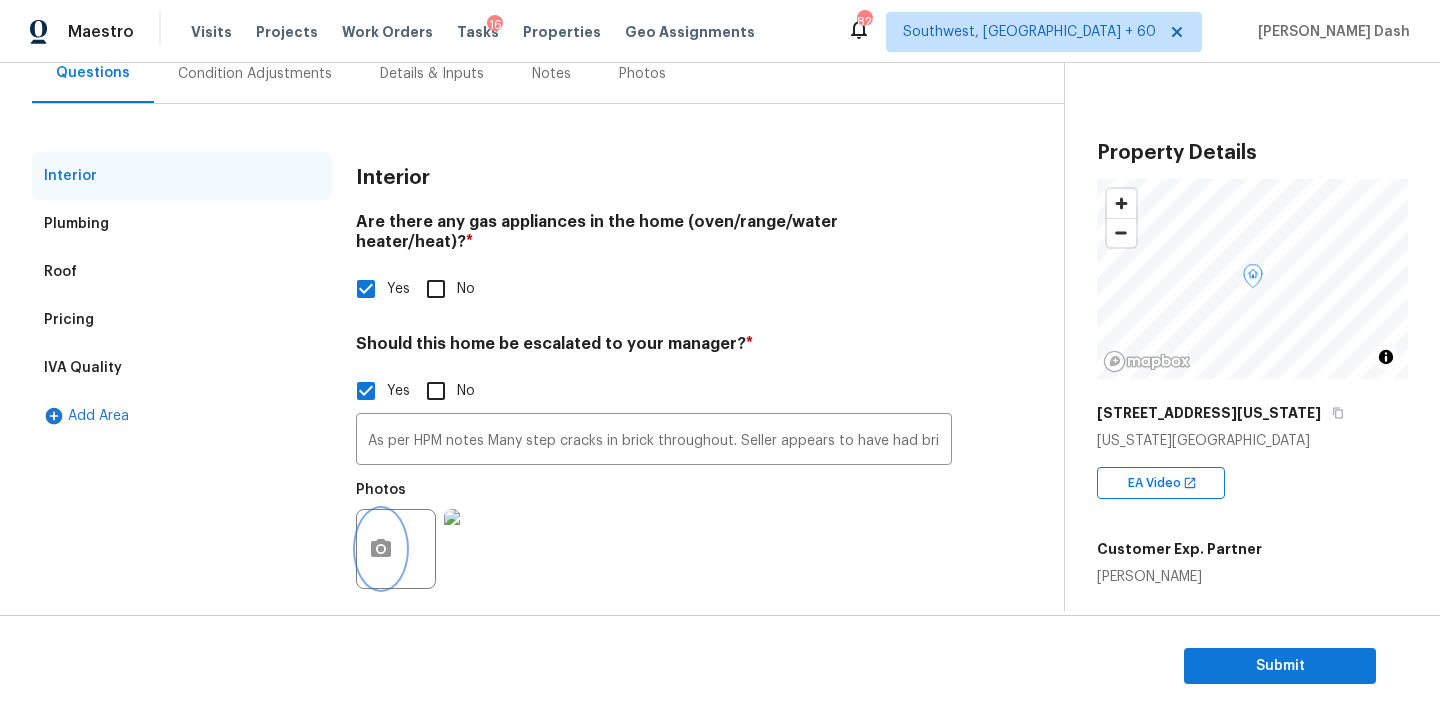 scroll, scrollTop: 199, scrollLeft: 0, axis: vertical 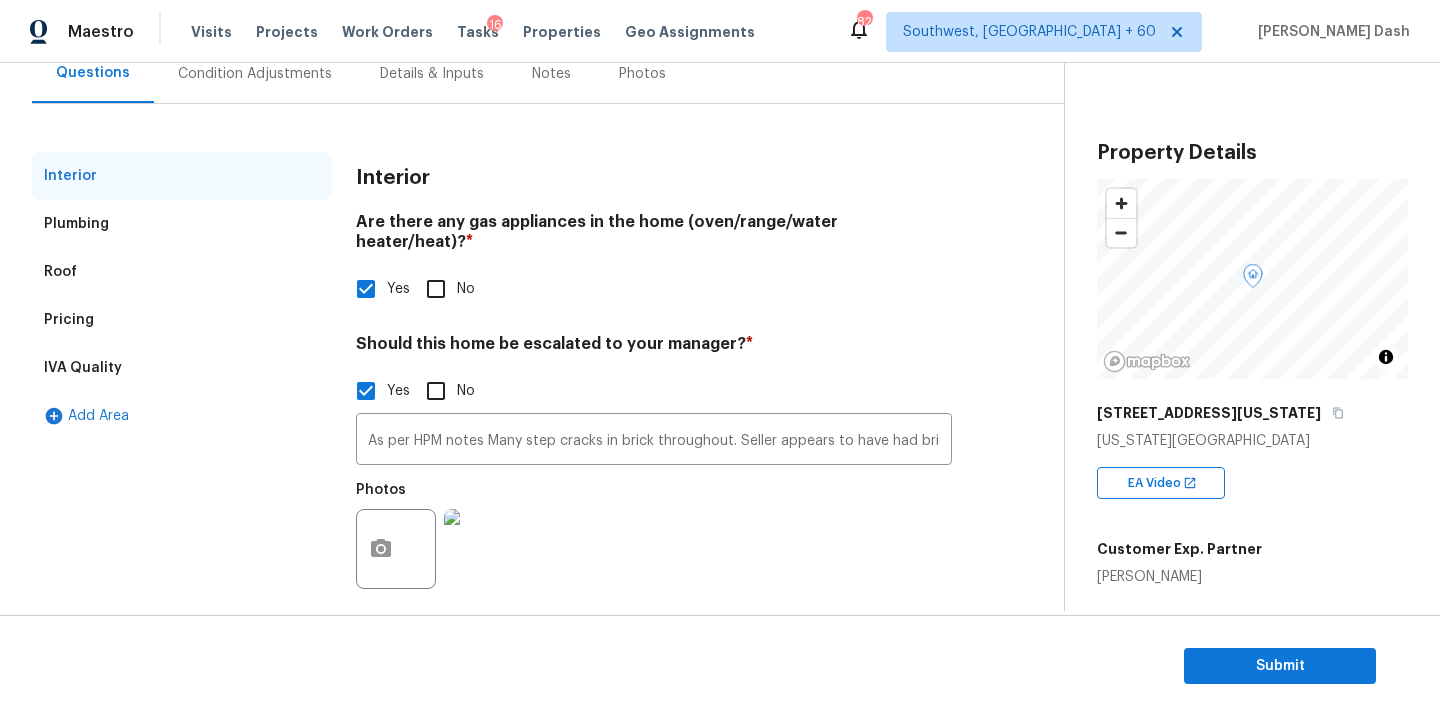 click on "Condition Adjustments" at bounding box center (255, 74) 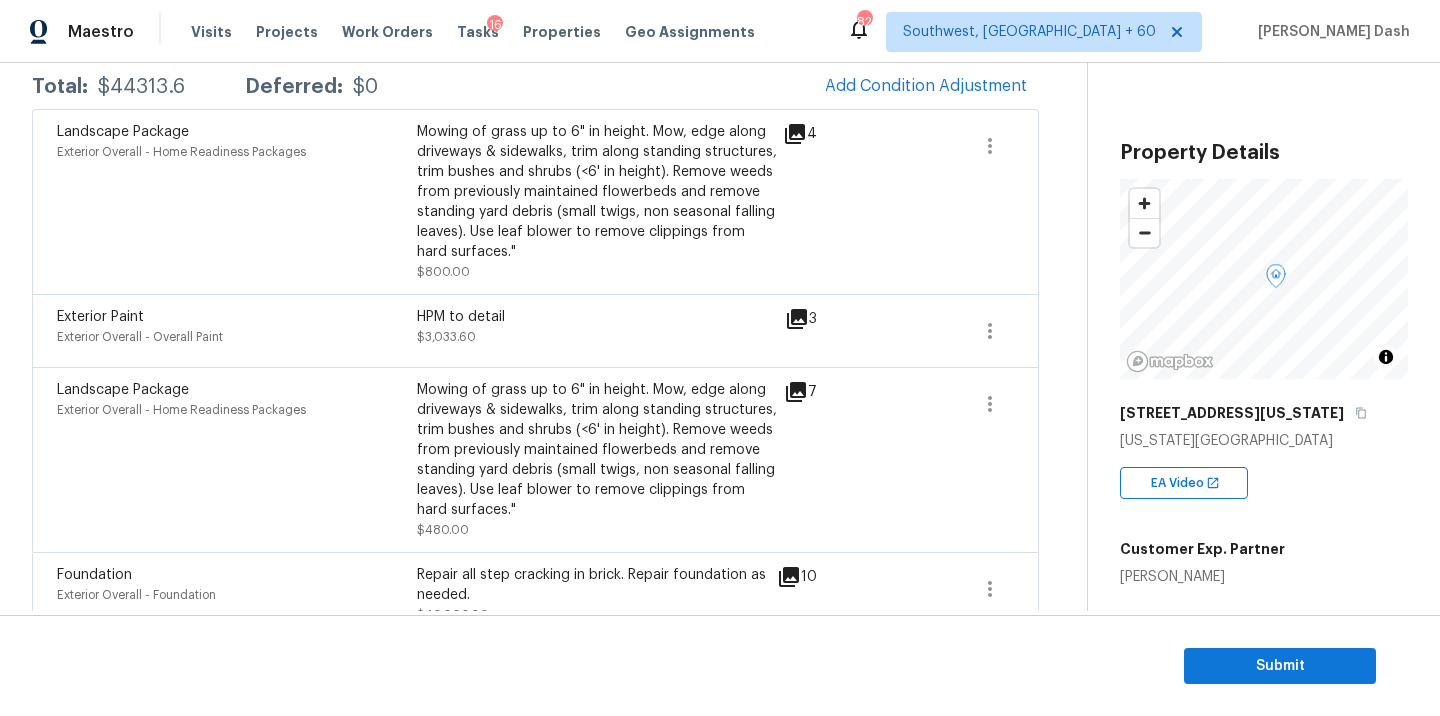 scroll, scrollTop: 372, scrollLeft: 0, axis: vertical 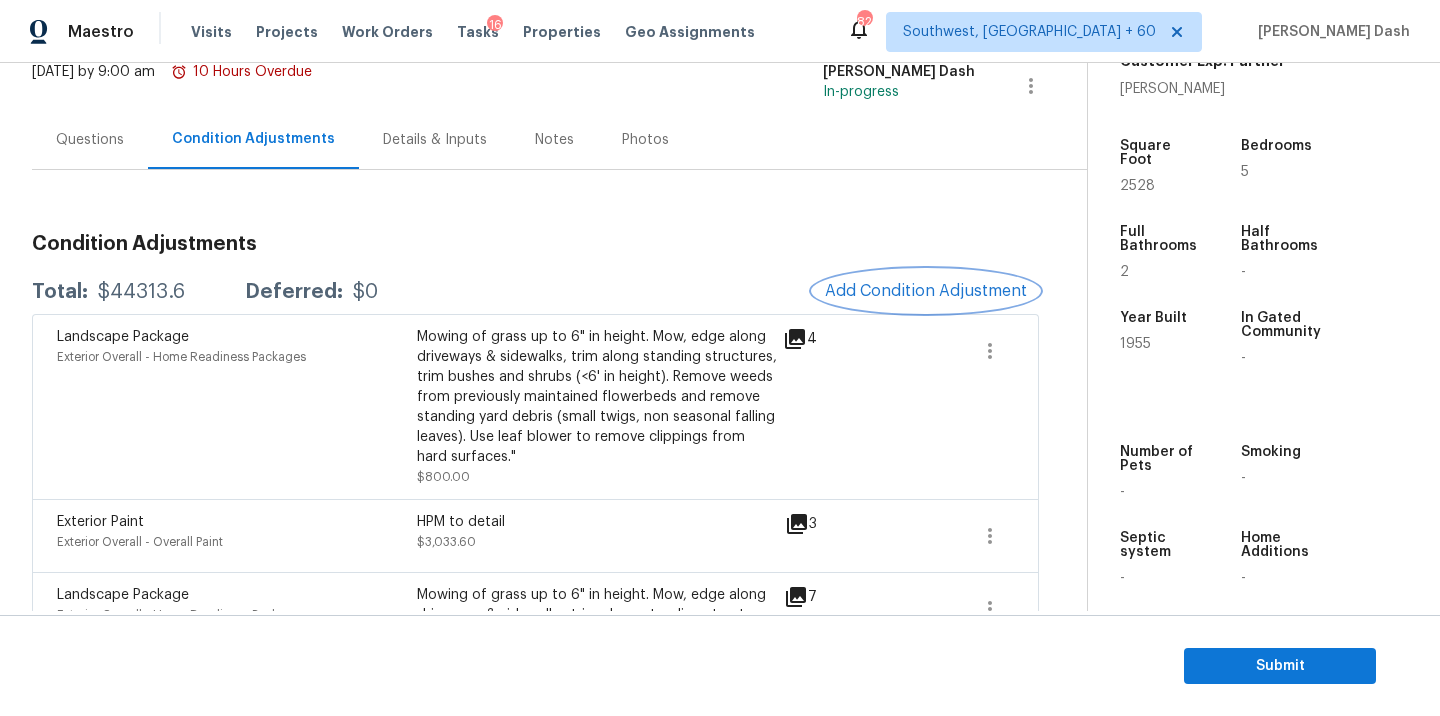 click on "Add Condition Adjustment" at bounding box center [926, 291] 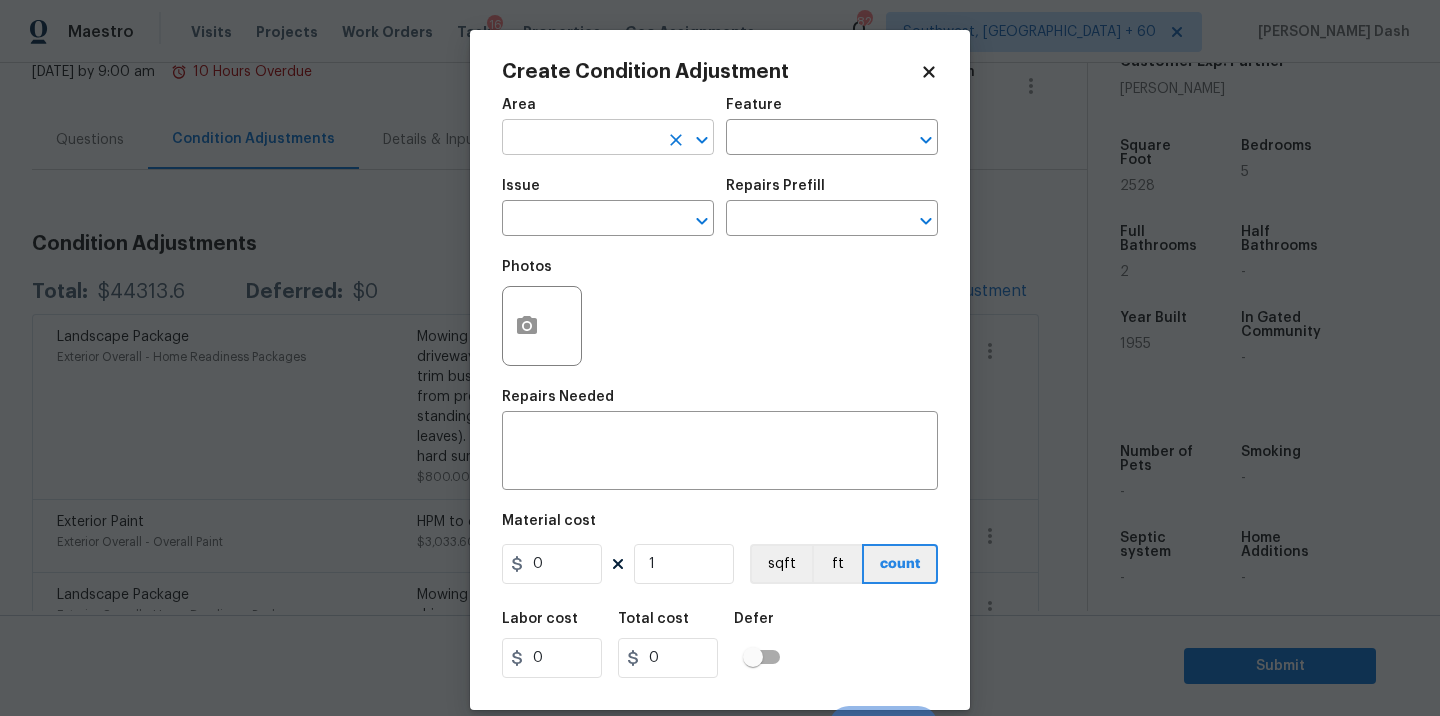 click at bounding box center (580, 139) 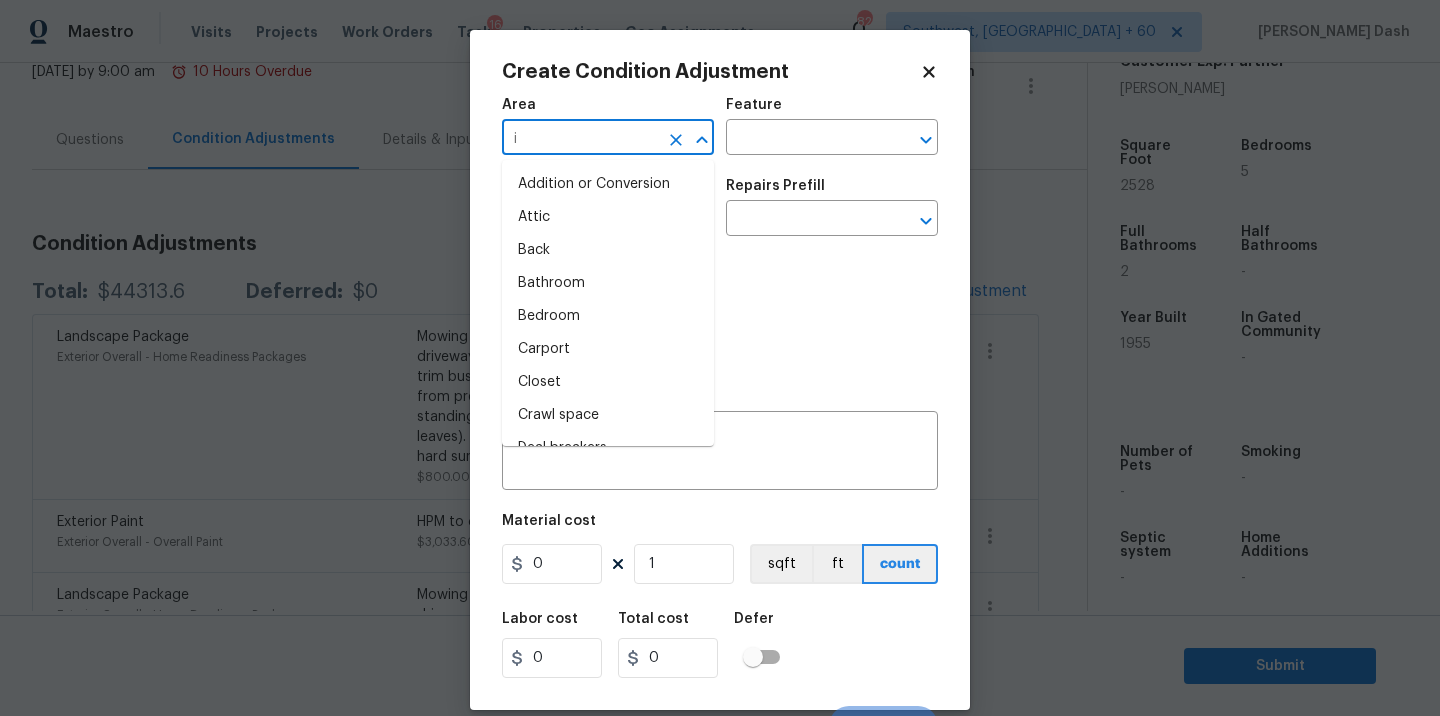 type on "in" 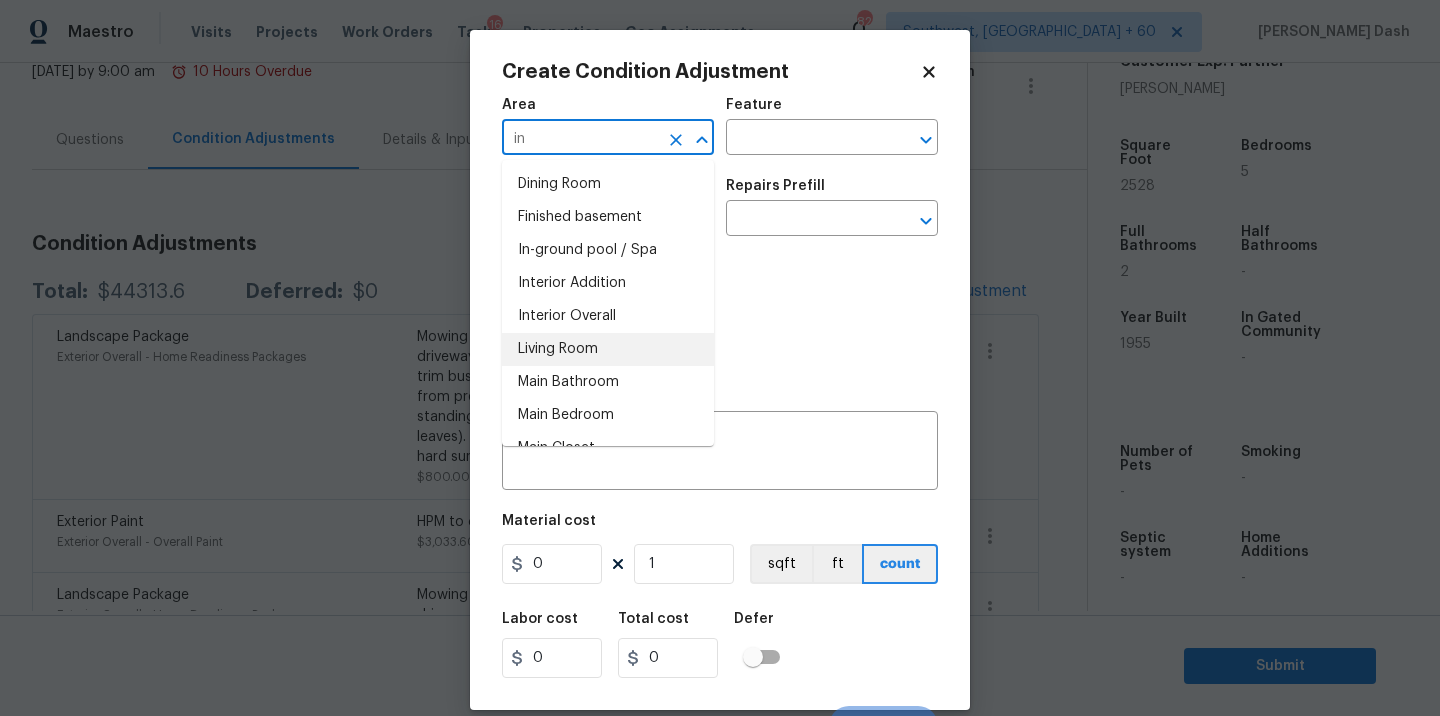 click on "Interior Overall" at bounding box center (608, 316) 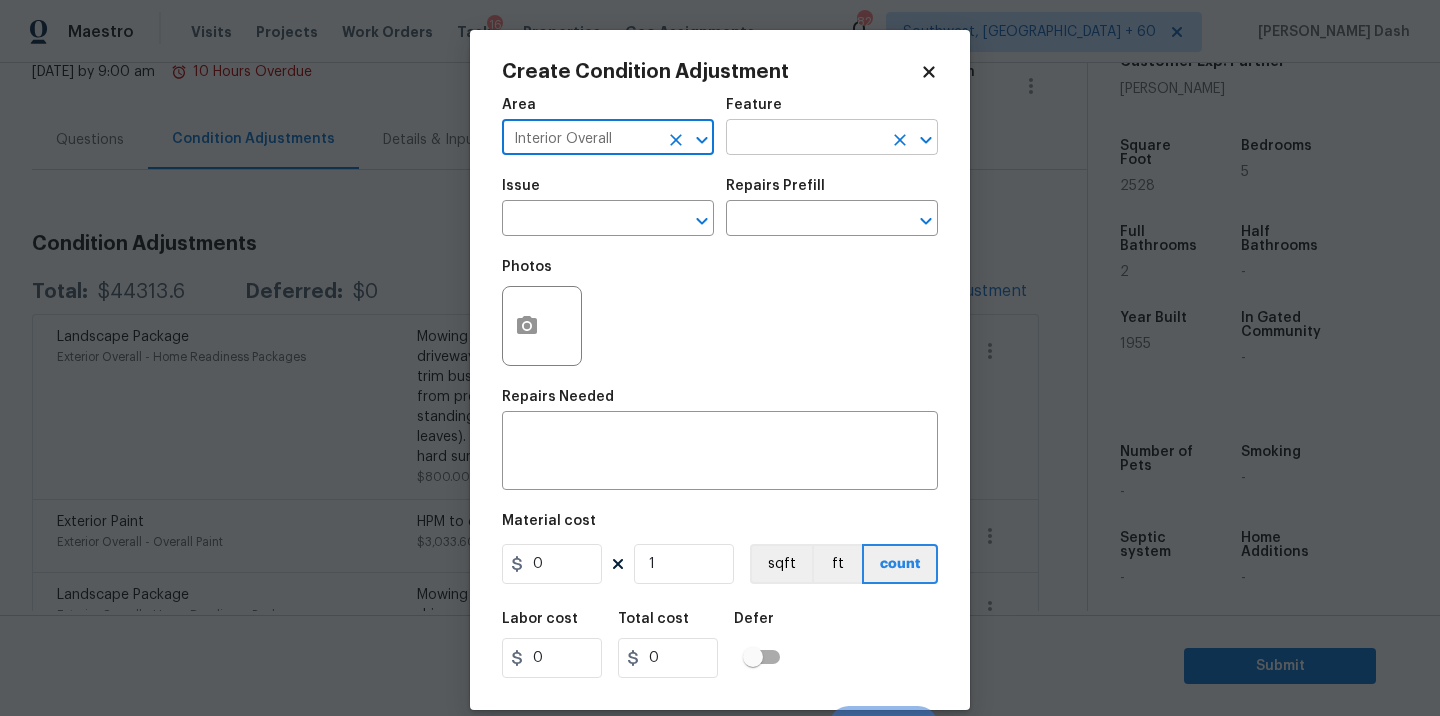 type on "Interior Overall" 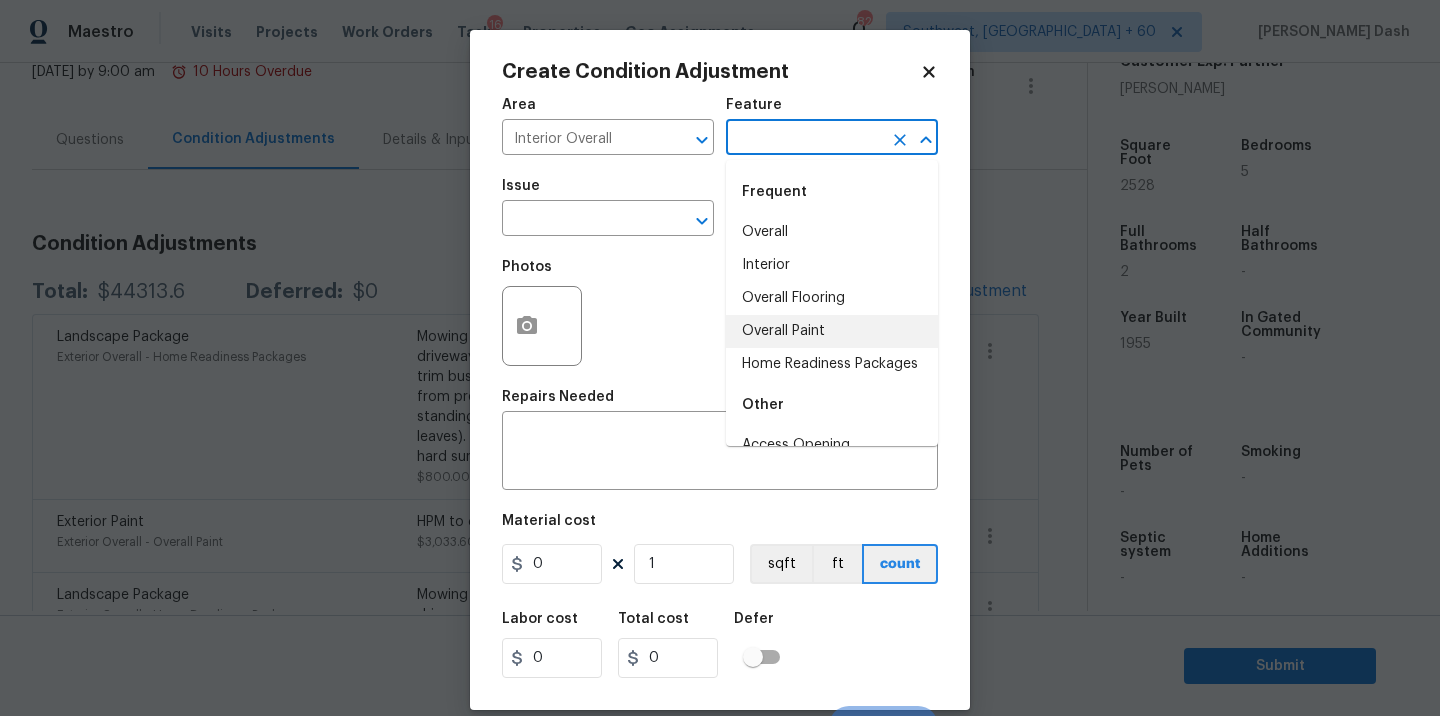 click on "Overall Paint" at bounding box center [832, 331] 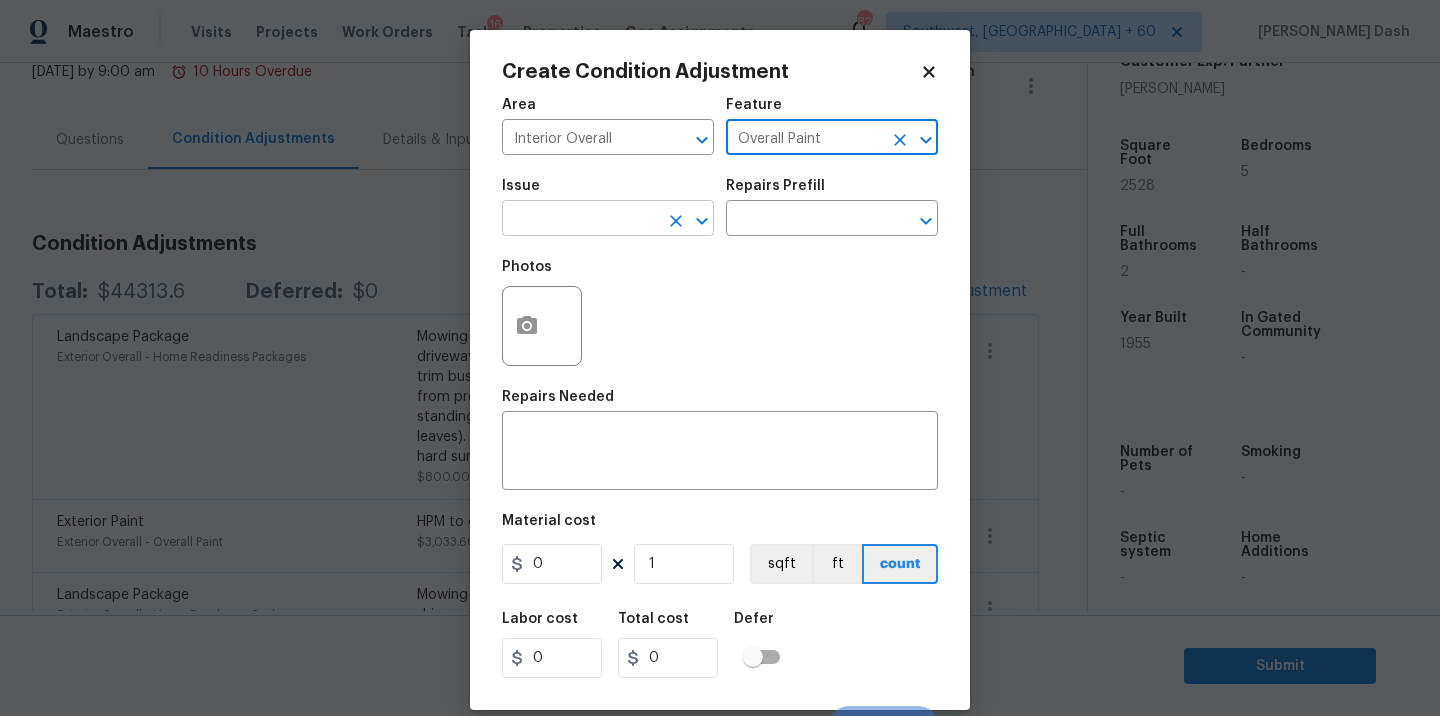 click at bounding box center [580, 220] 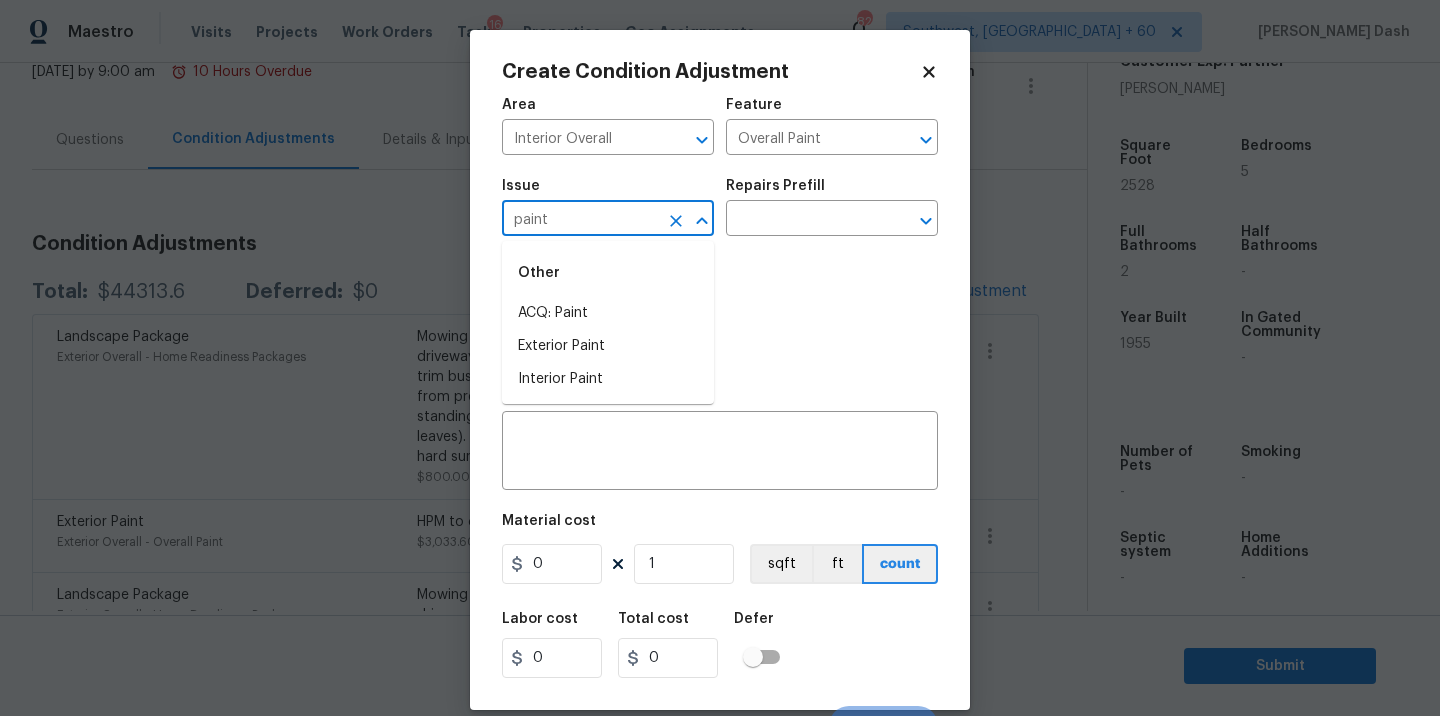 click on "ACQ: Paint" at bounding box center [608, 313] 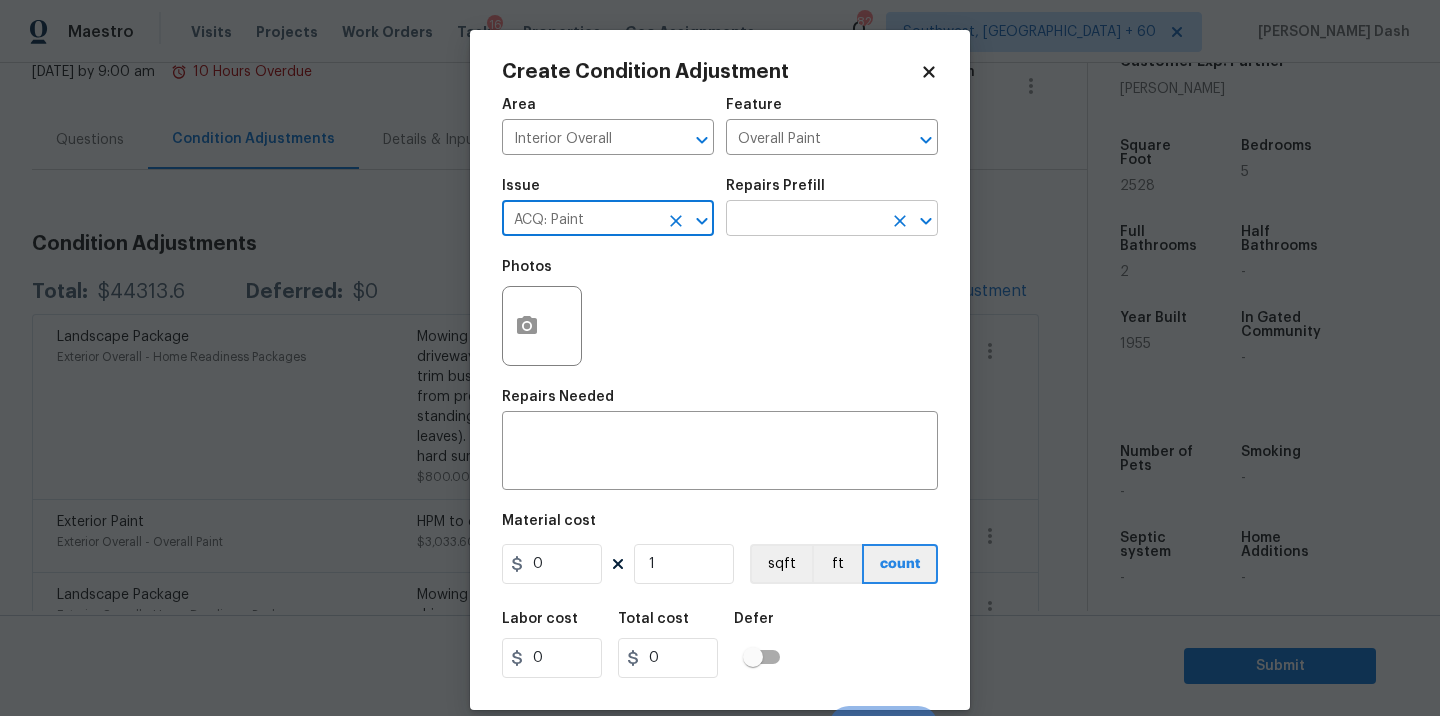 type on "ACQ: Paint" 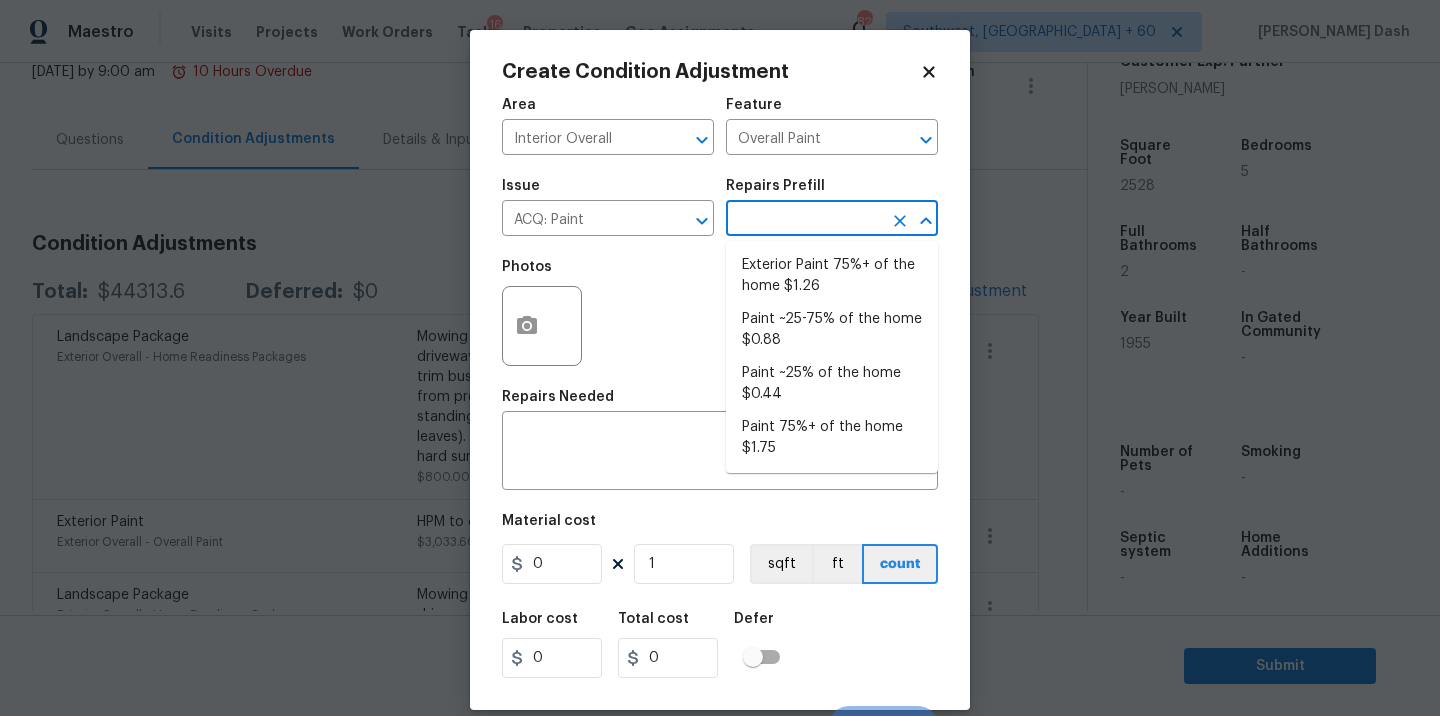 click at bounding box center [804, 220] 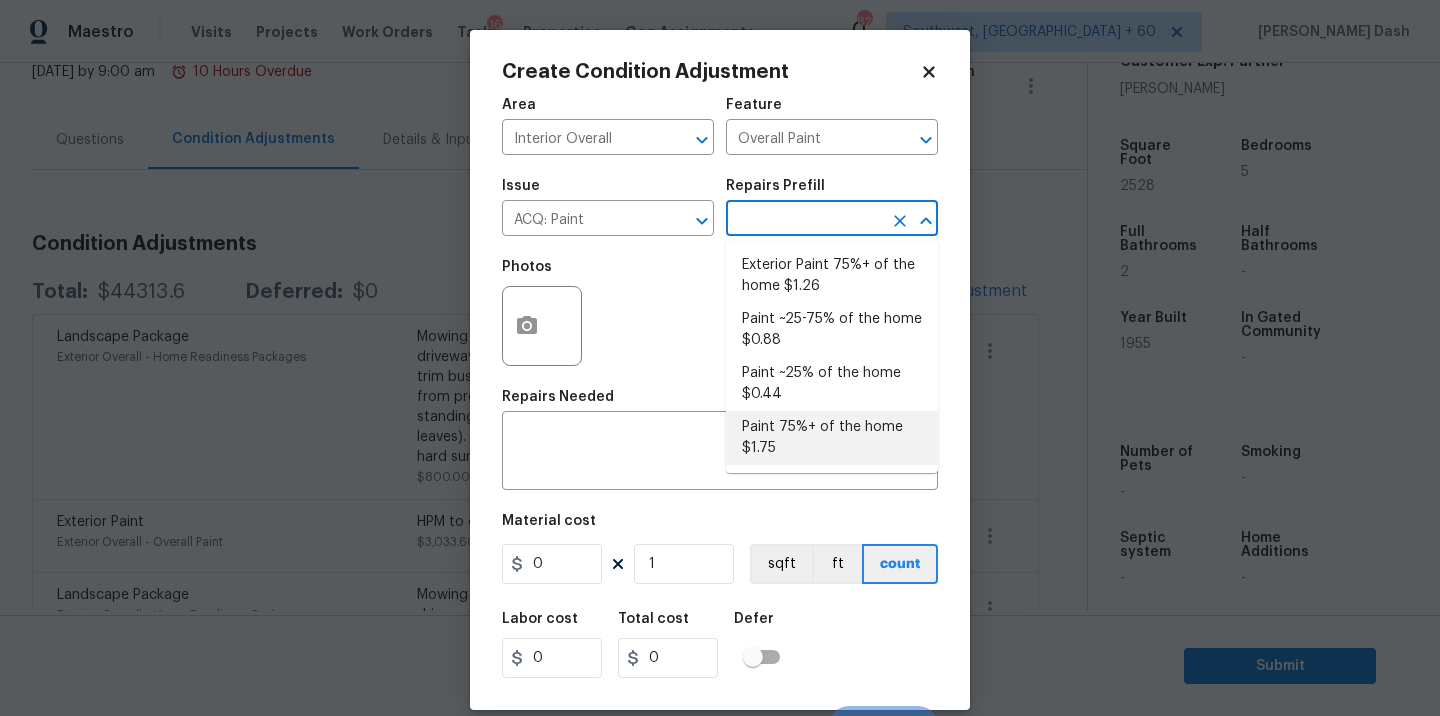 click on "Paint 75%+ of the home $1.75" at bounding box center (832, 438) 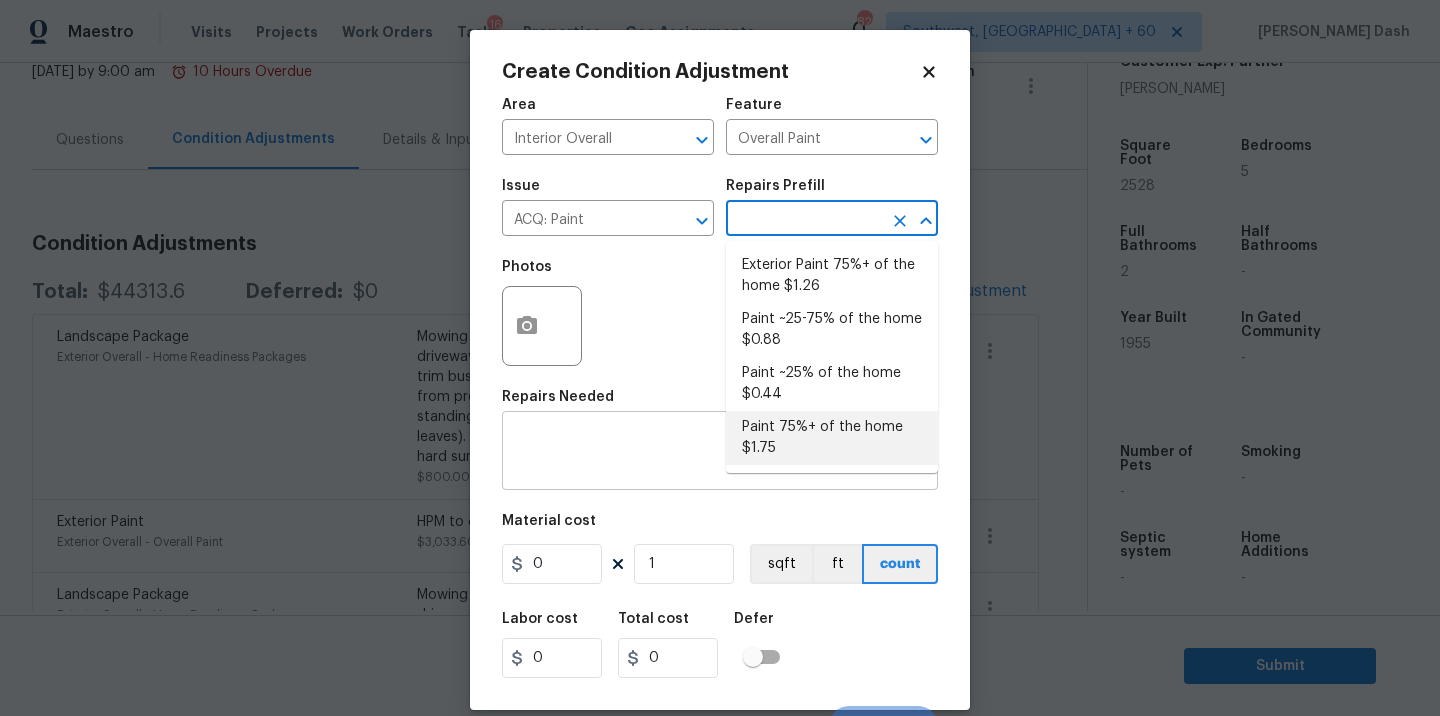 type on "Acquisition" 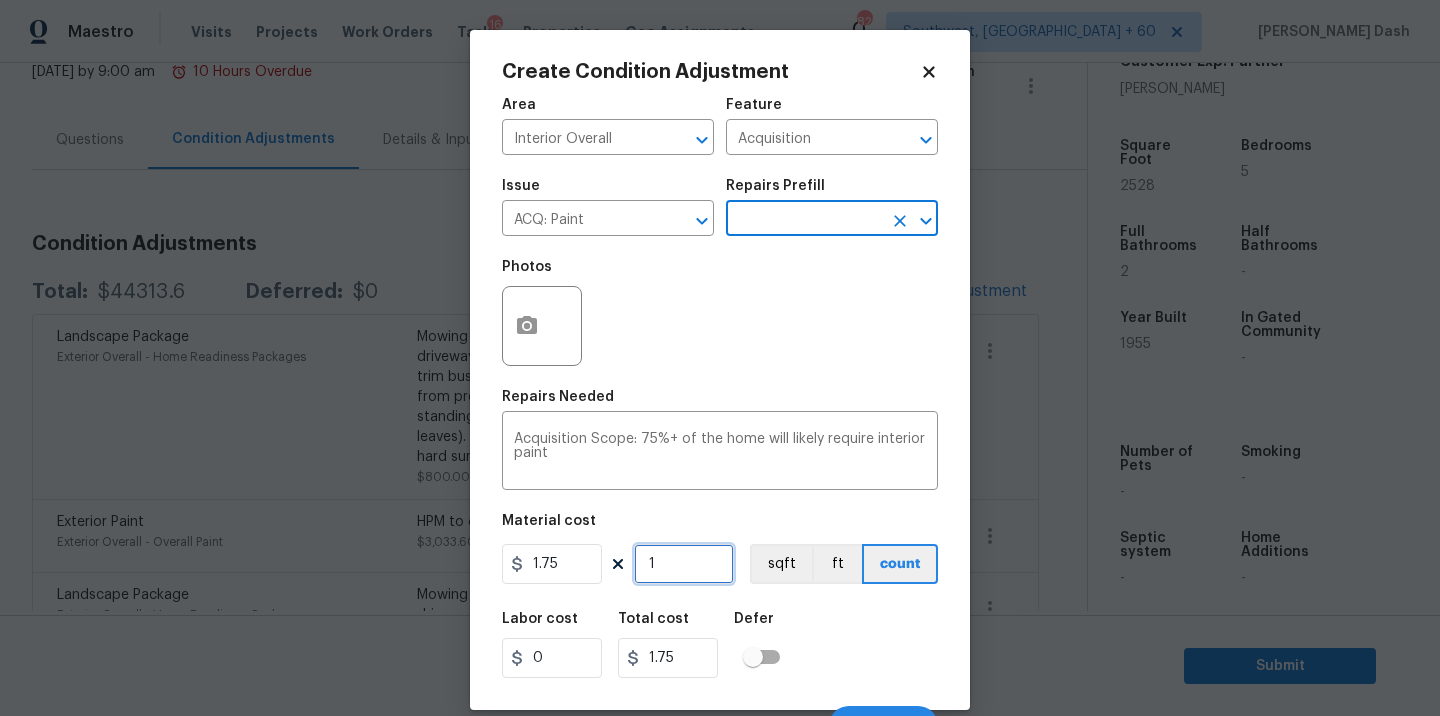click on "1" at bounding box center (684, 564) 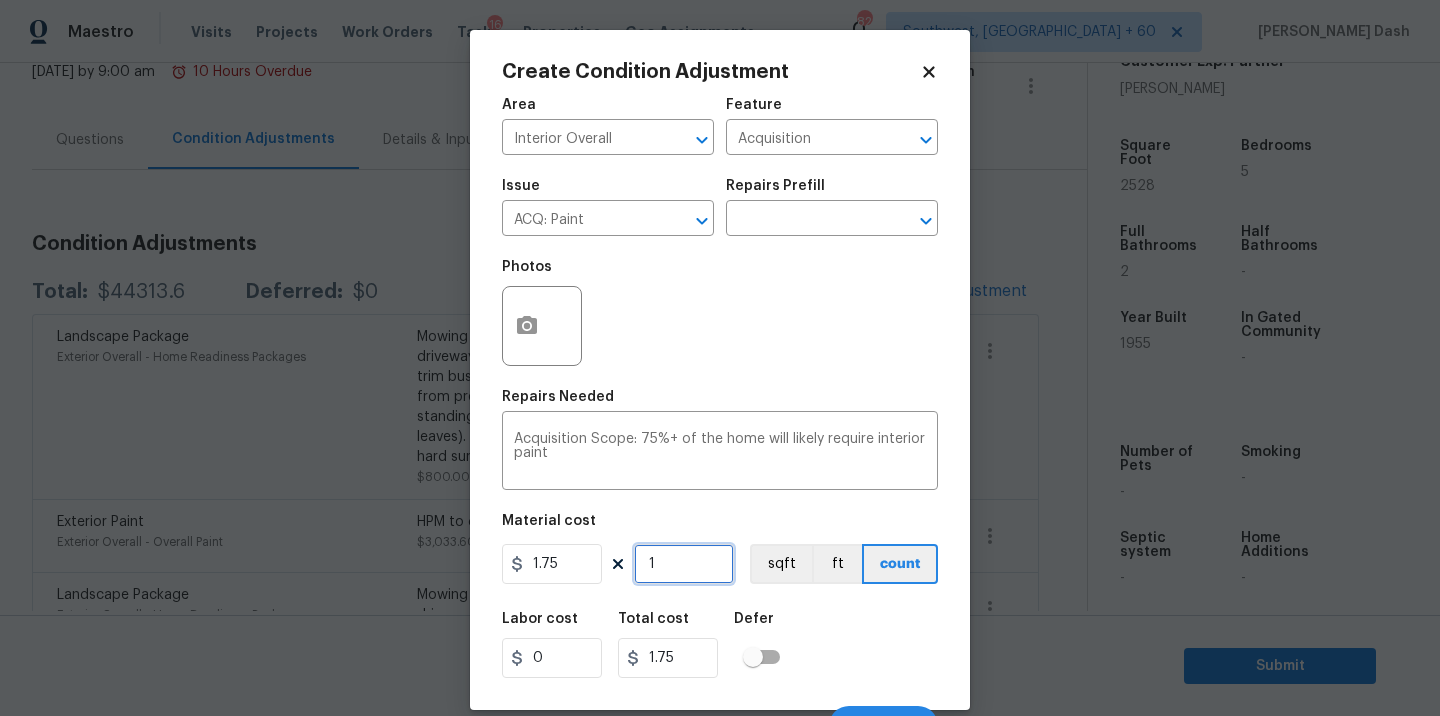 type on "0" 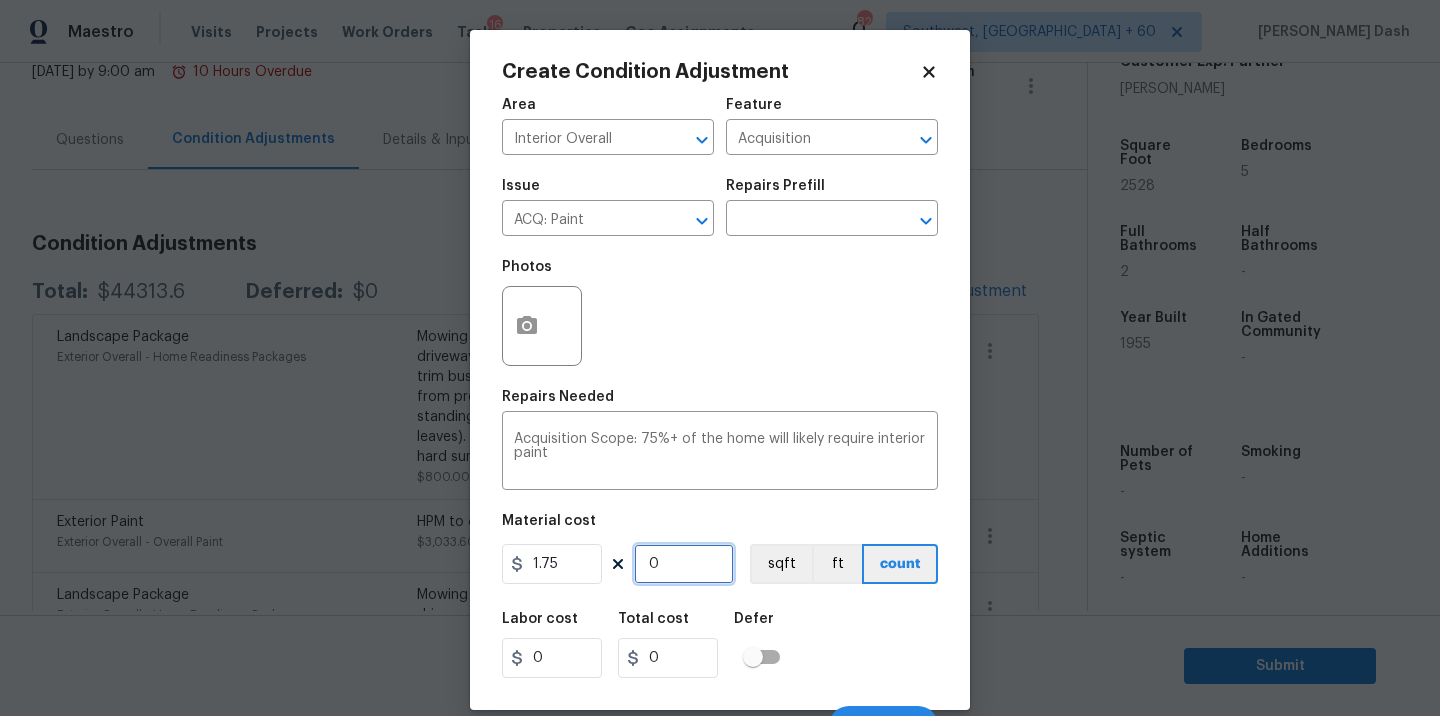 type on "2" 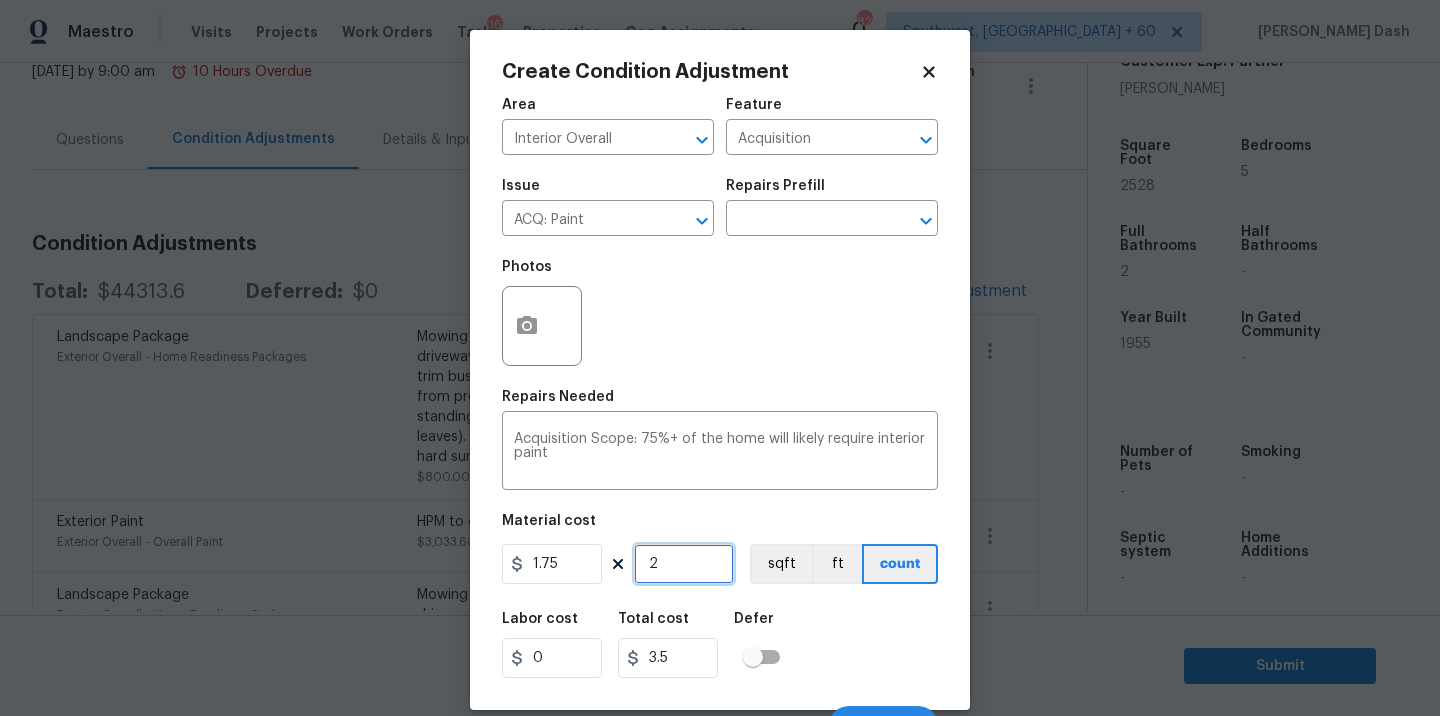 type on "25" 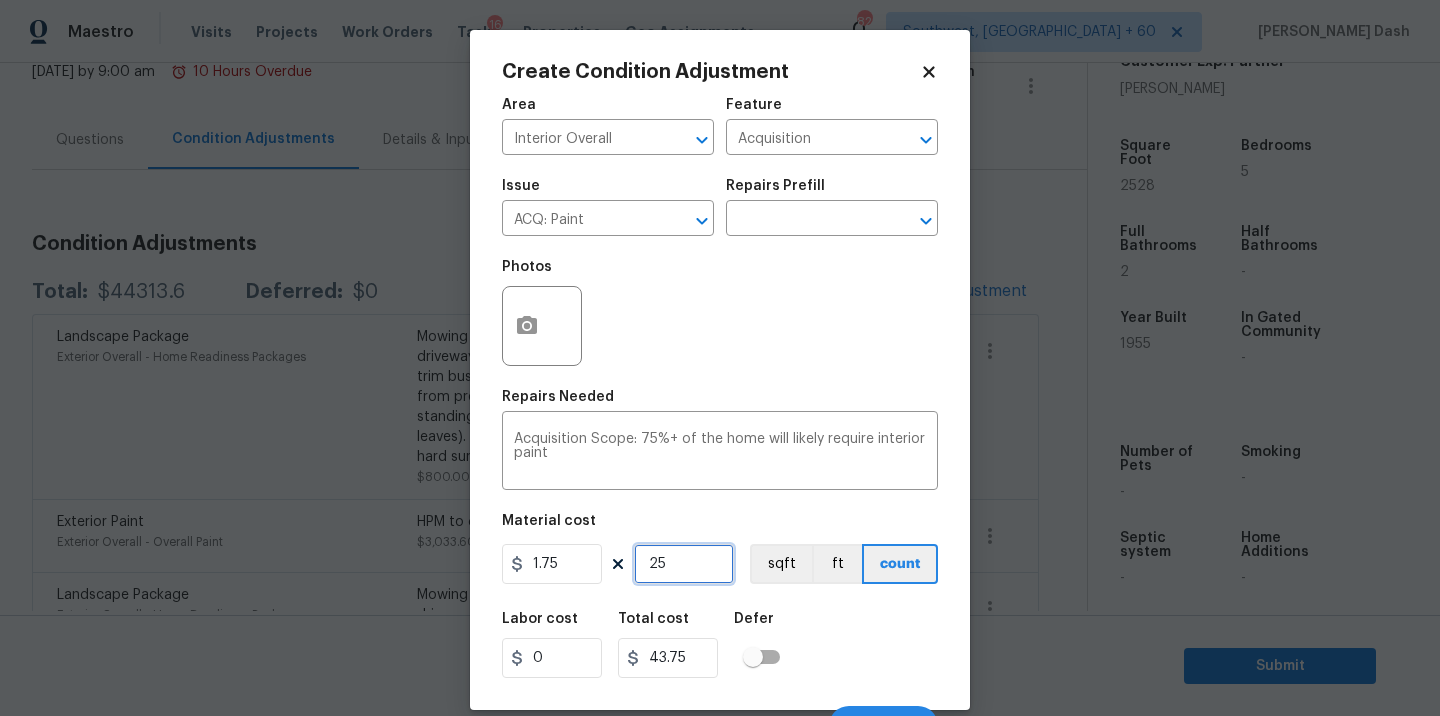 type on "252" 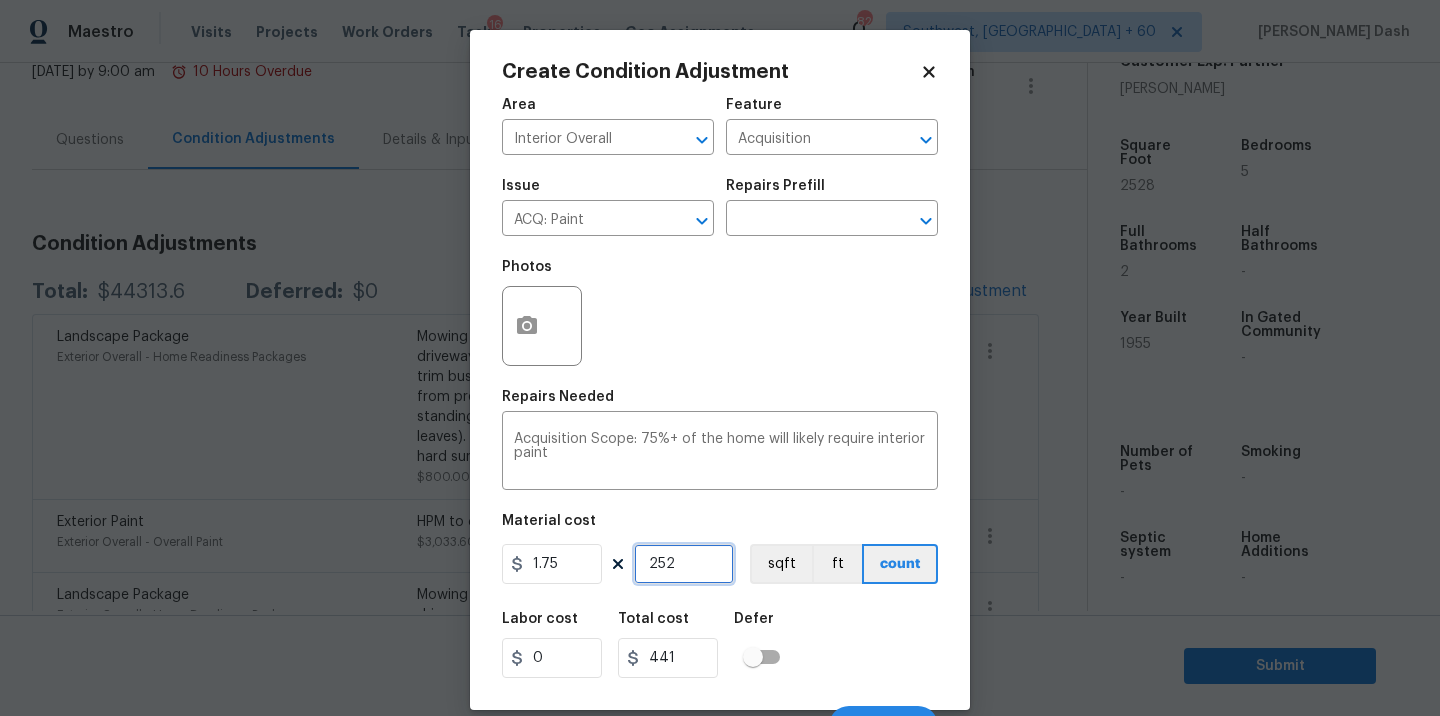 type on "2528" 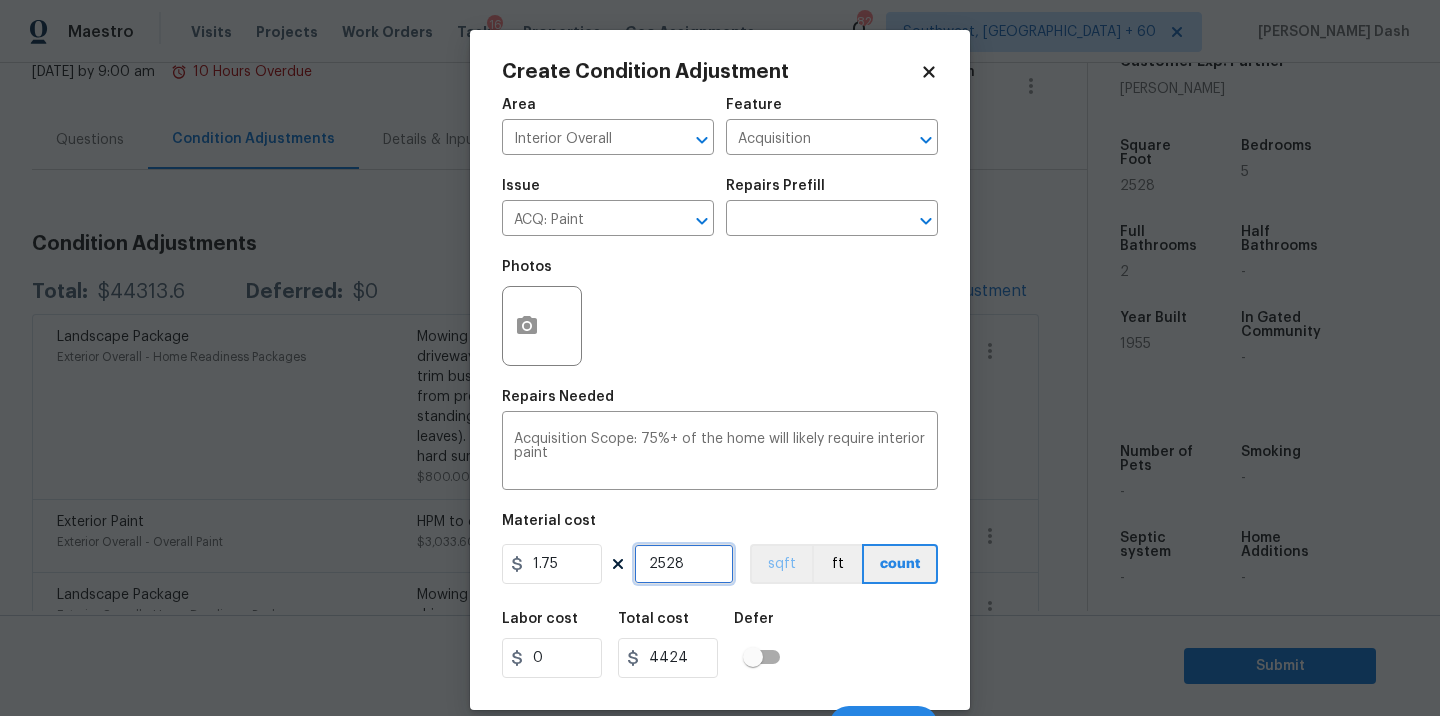type on "2528" 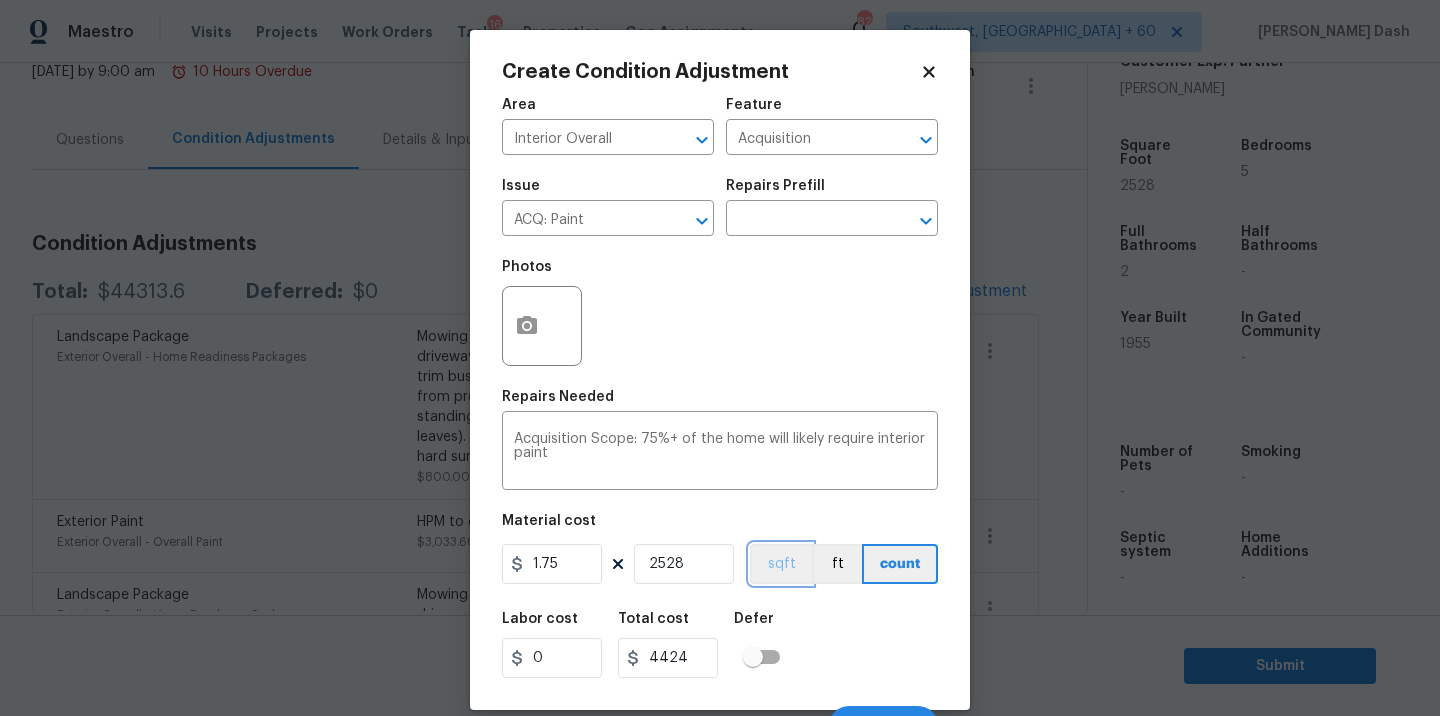 drag, startPoint x: 776, startPoint y: 565, endPoint x: 842, endPoint y: 650, distance: 107.61505 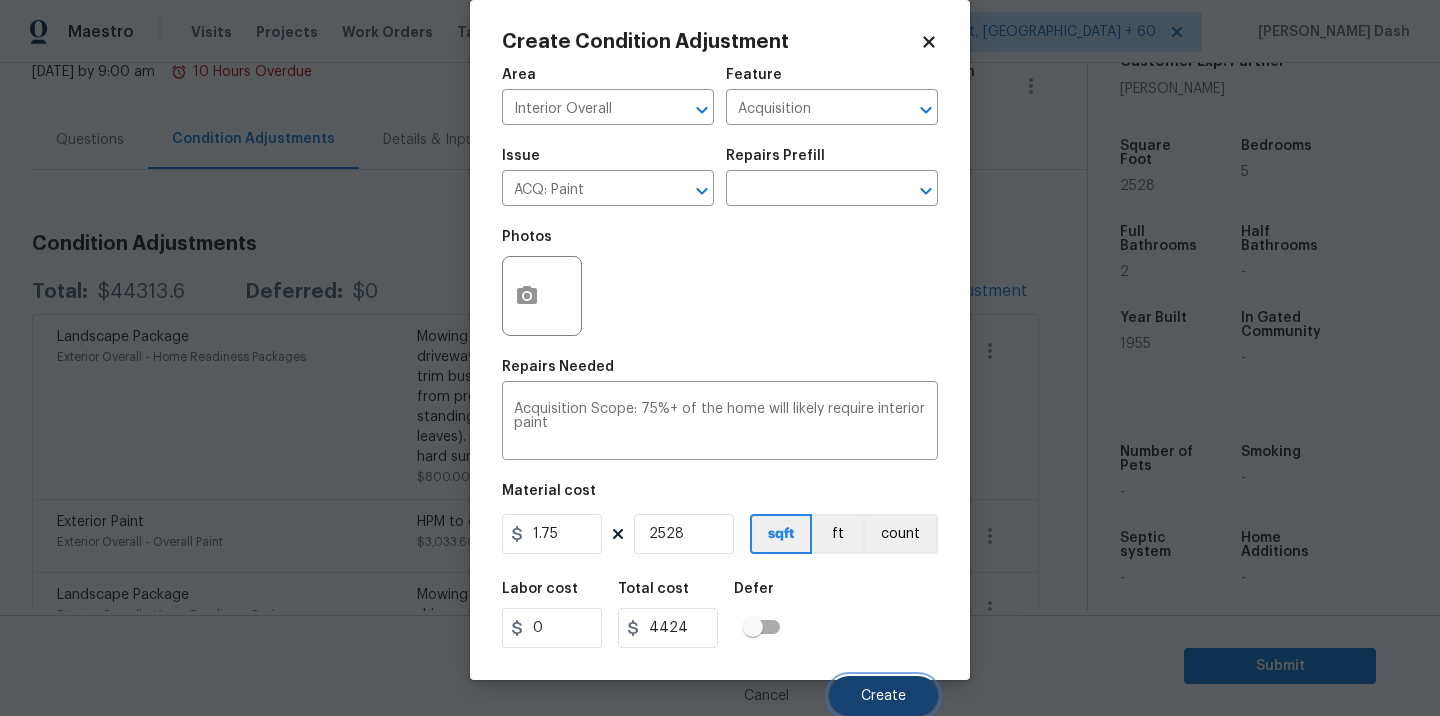 click on "Create" at bounding box center (883, 696) 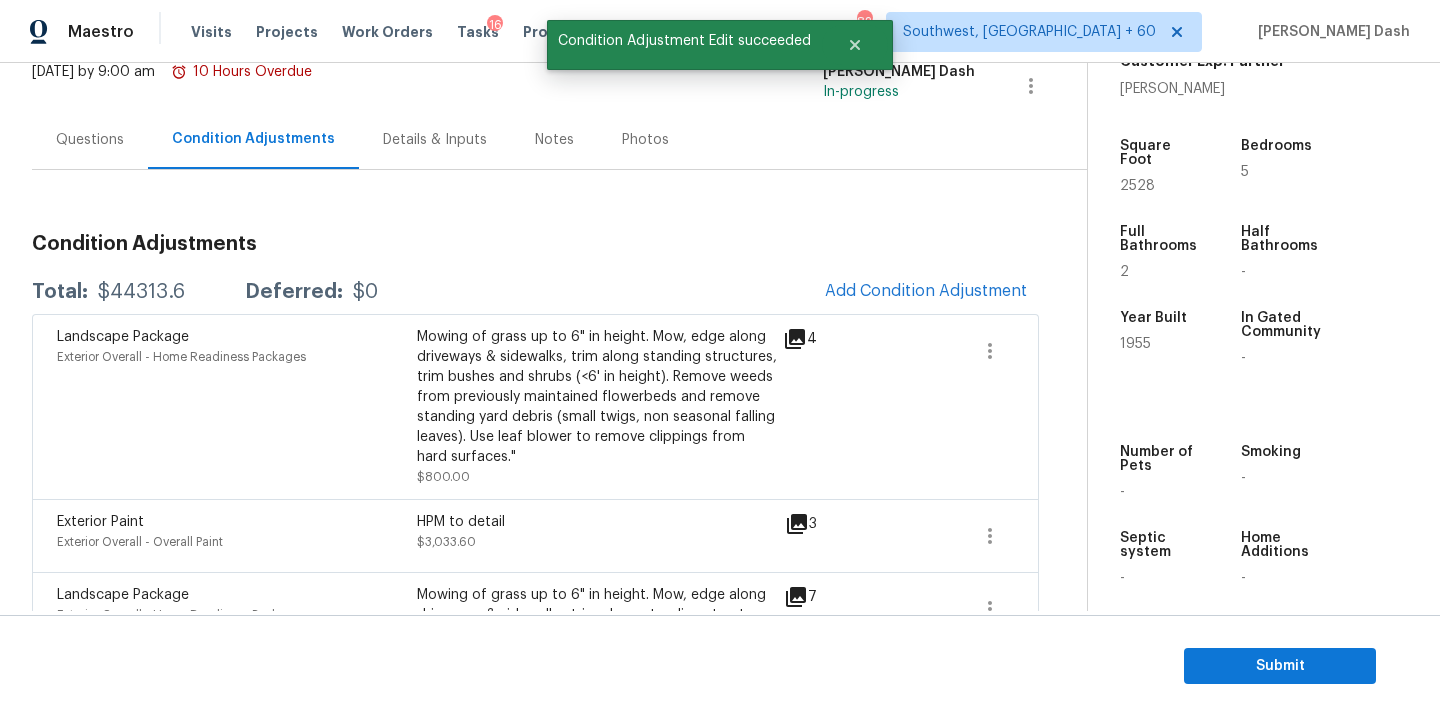scroll, scrollTop: 24, scrollLeft: 0, axis: vertical 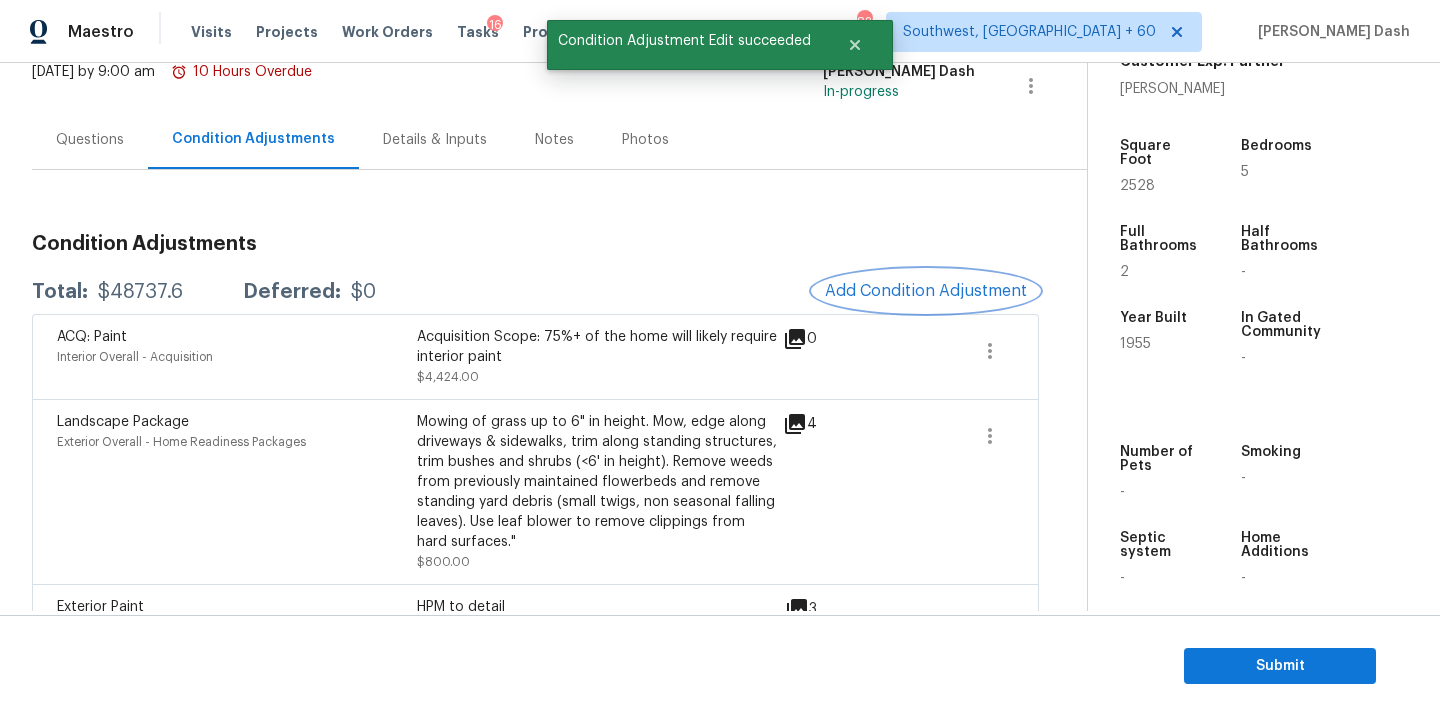 click on "Add Condition Adjustment" at bounding box center (926, 291) 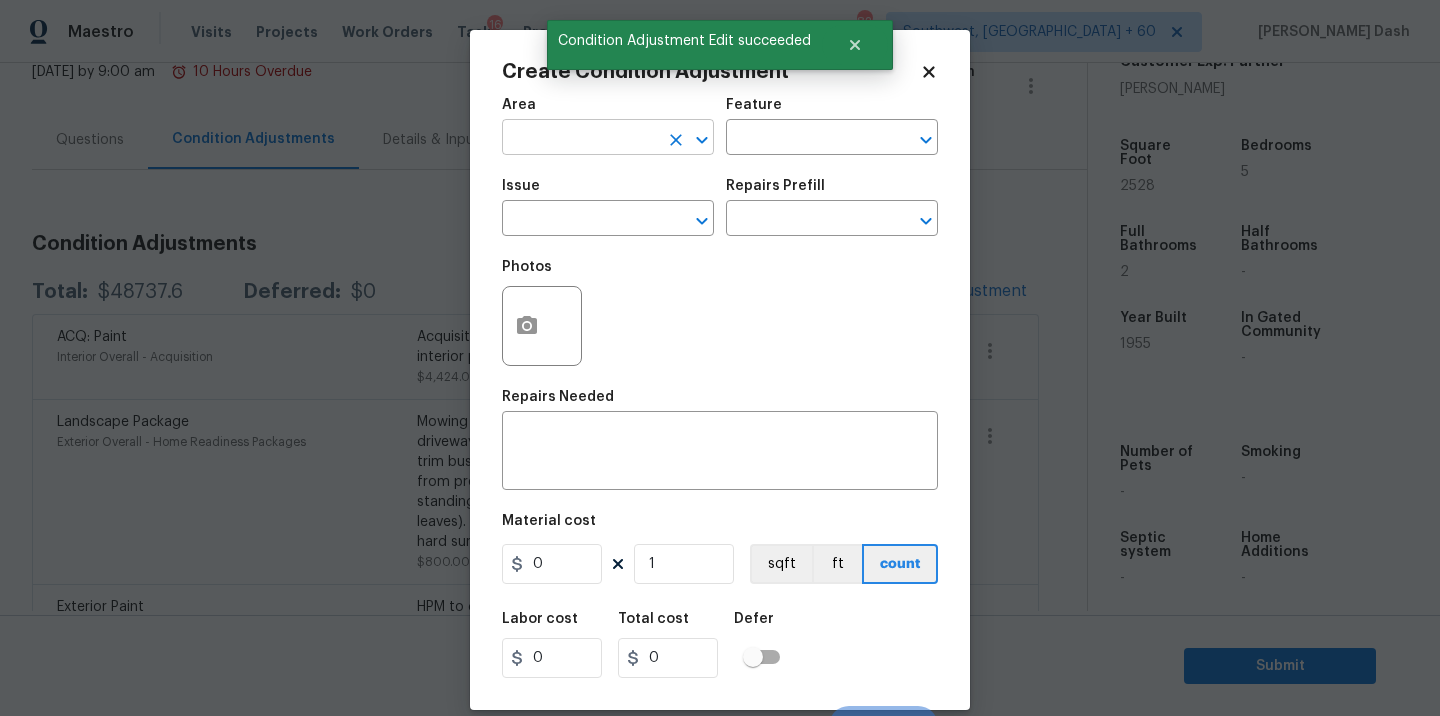 click at bounding box center [580, 139] 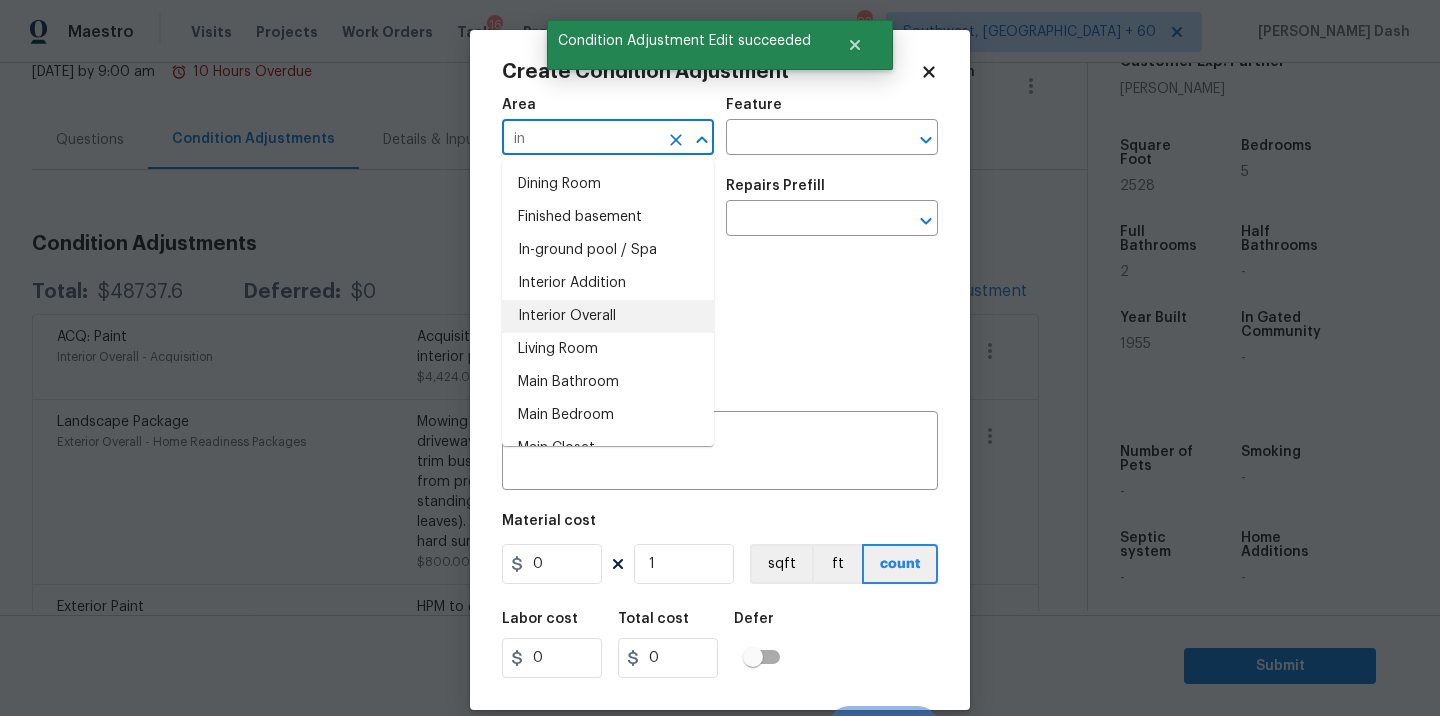 click on "Interior Overall" at bounding box center [608, 316] 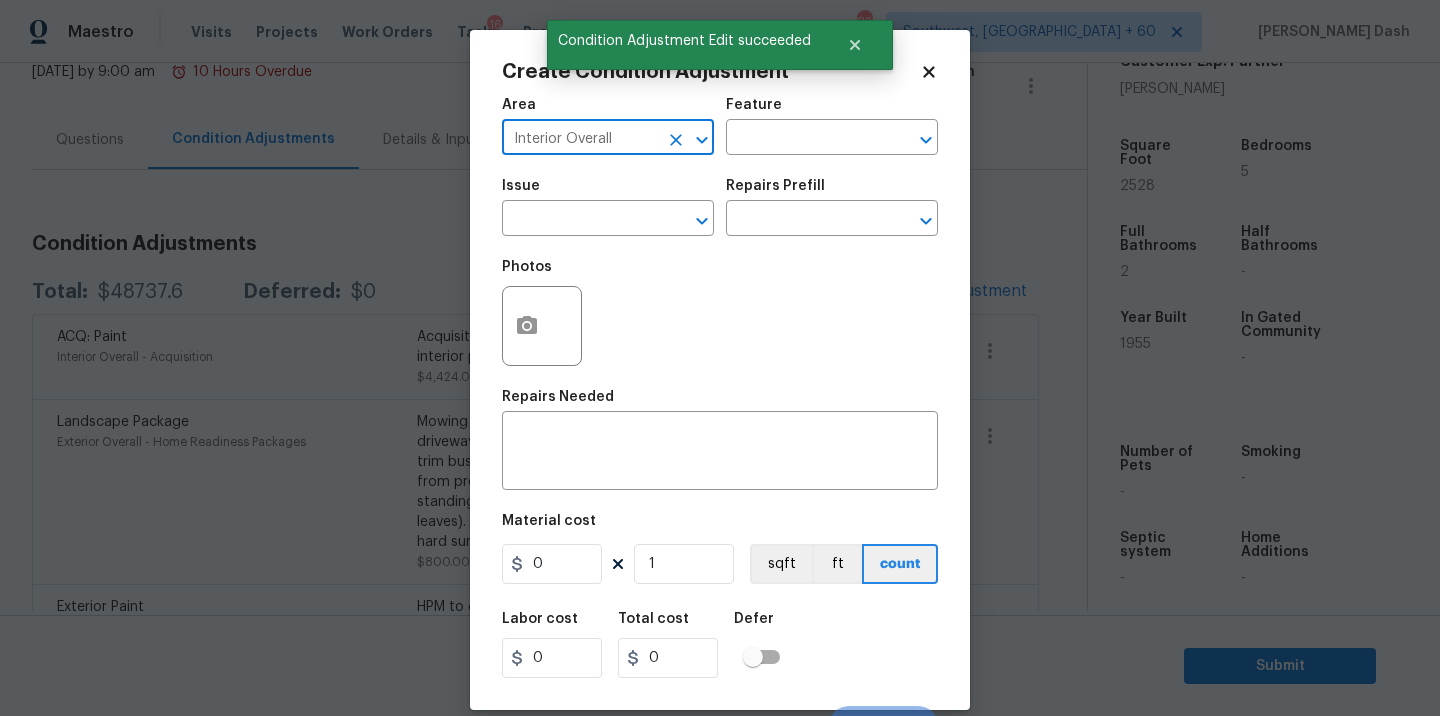 type on "Interior Overall" 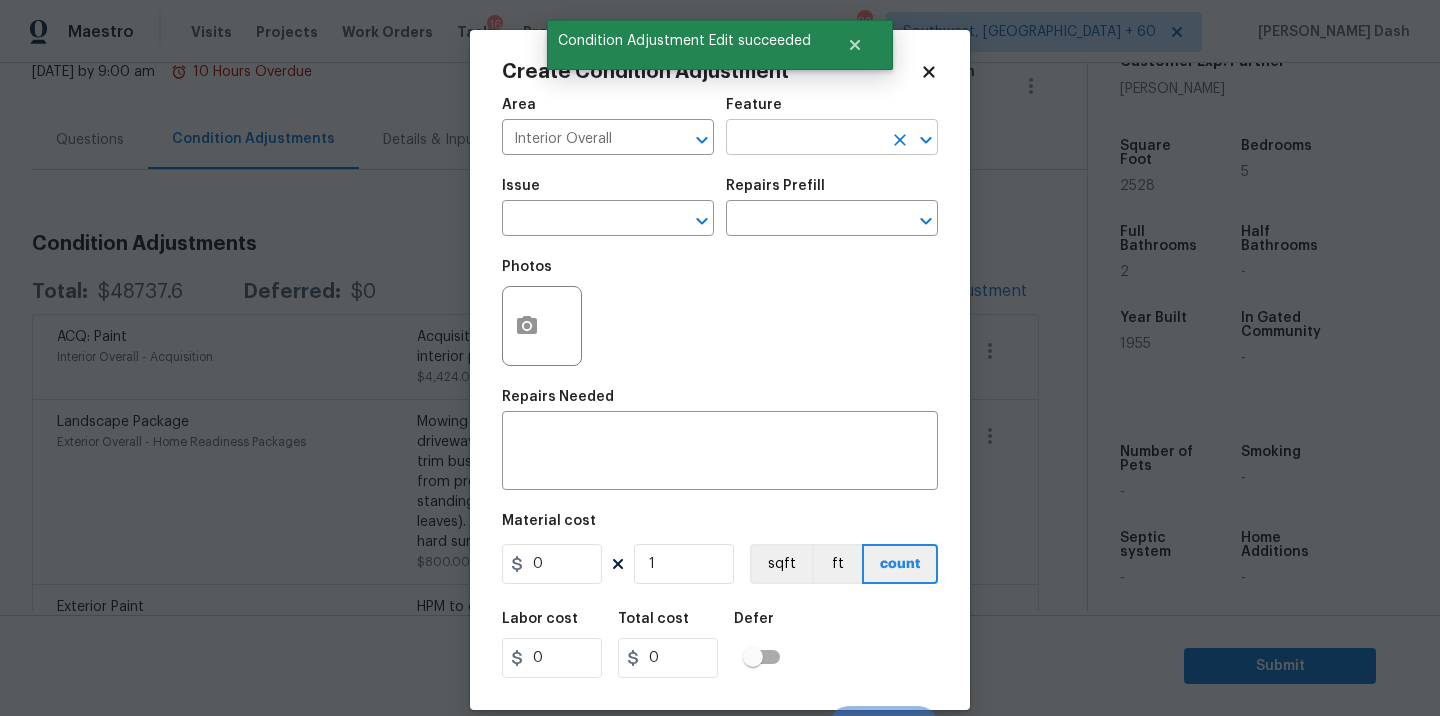 click at bounding box center [804, 139] 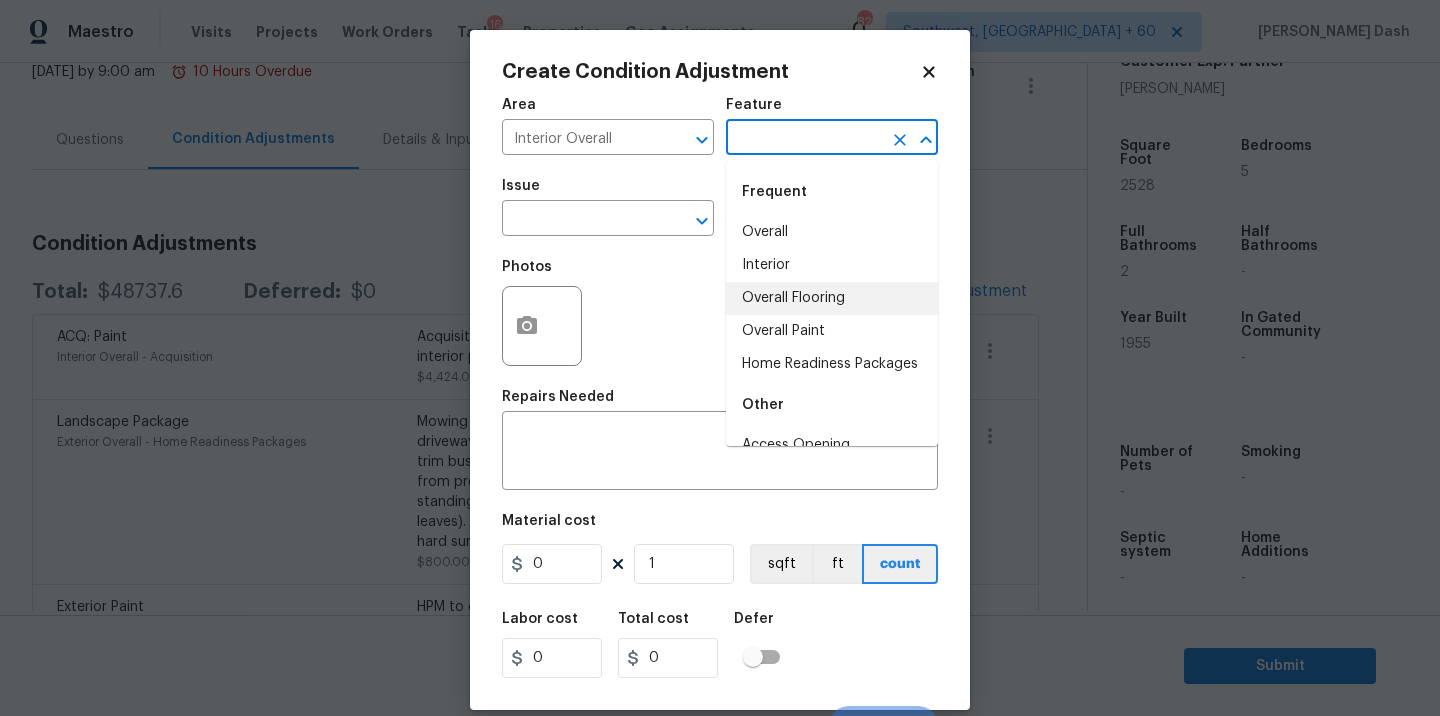click on "Overall Flooring" at bounding box center (832, 298) 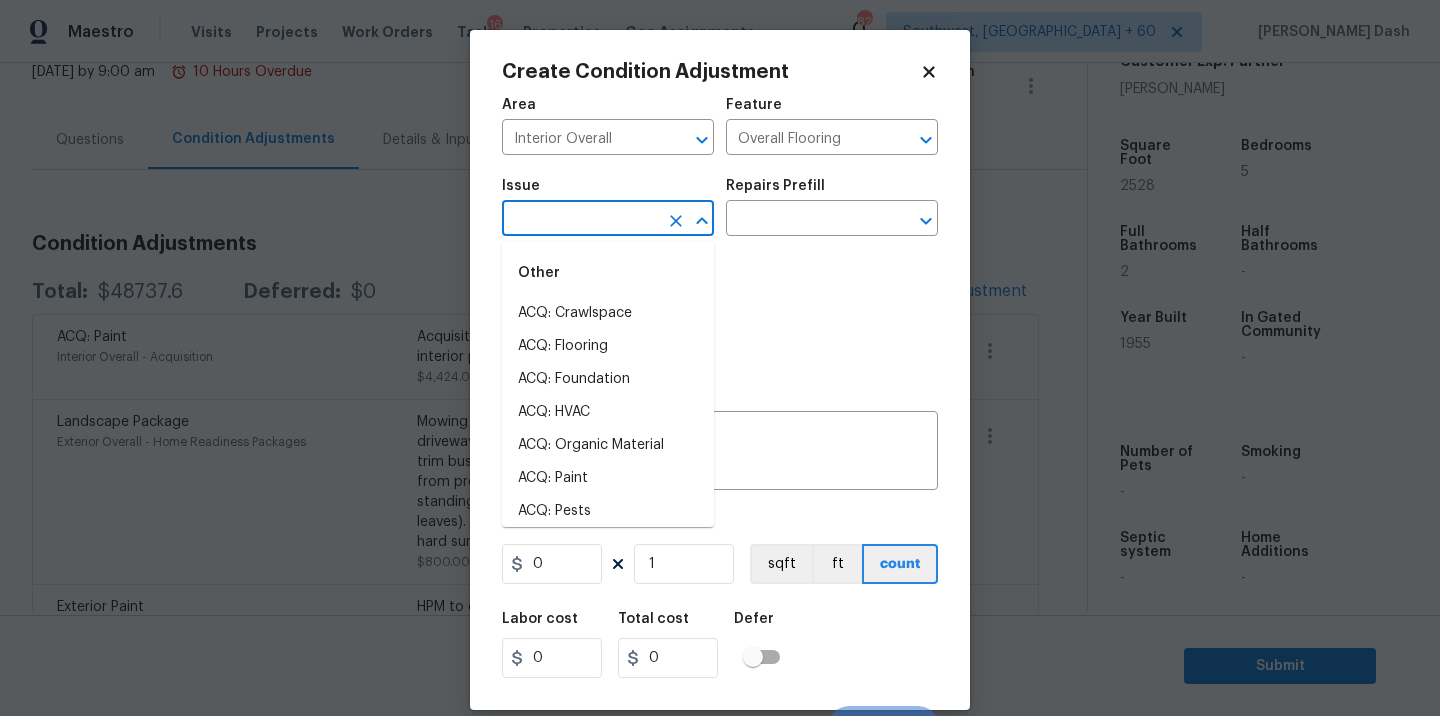 click at bounding box center [580, 220] 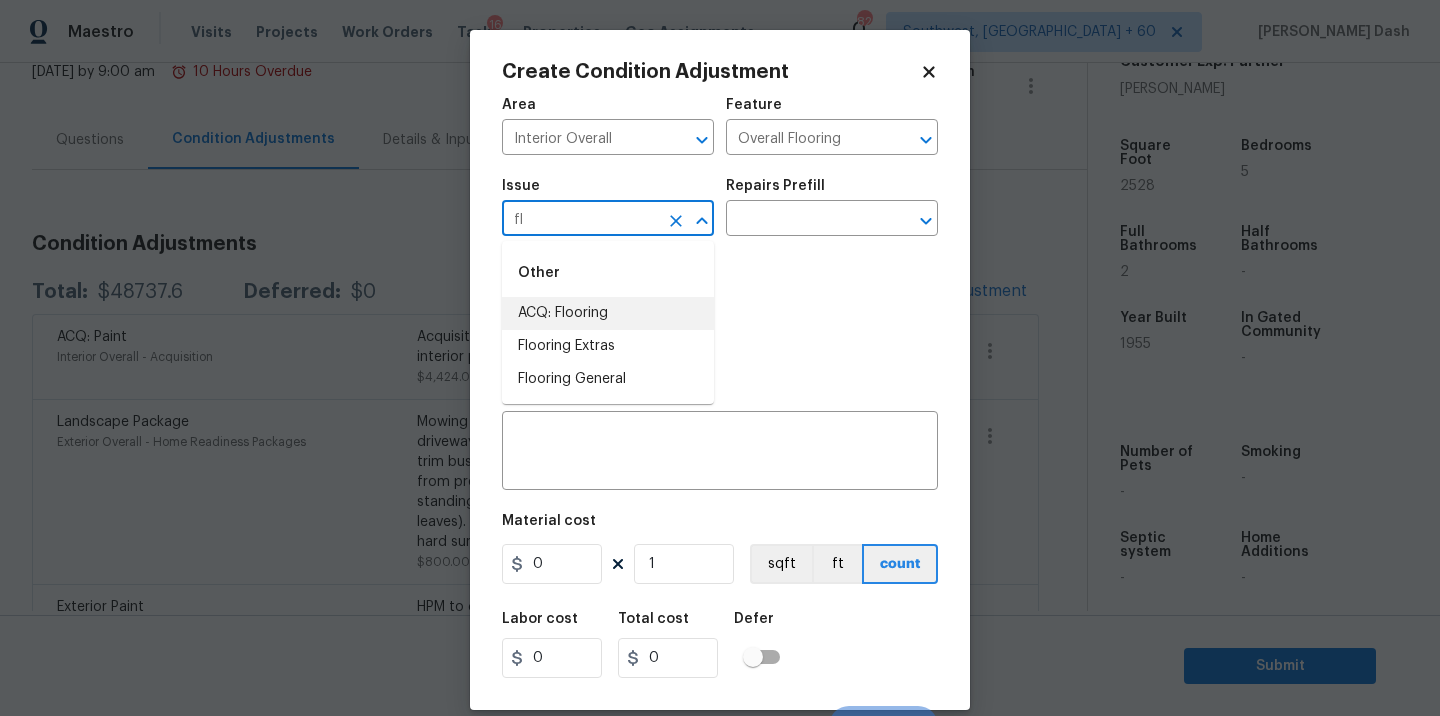 click on "ACQ: Flooring" at bounding box center (608, 313) 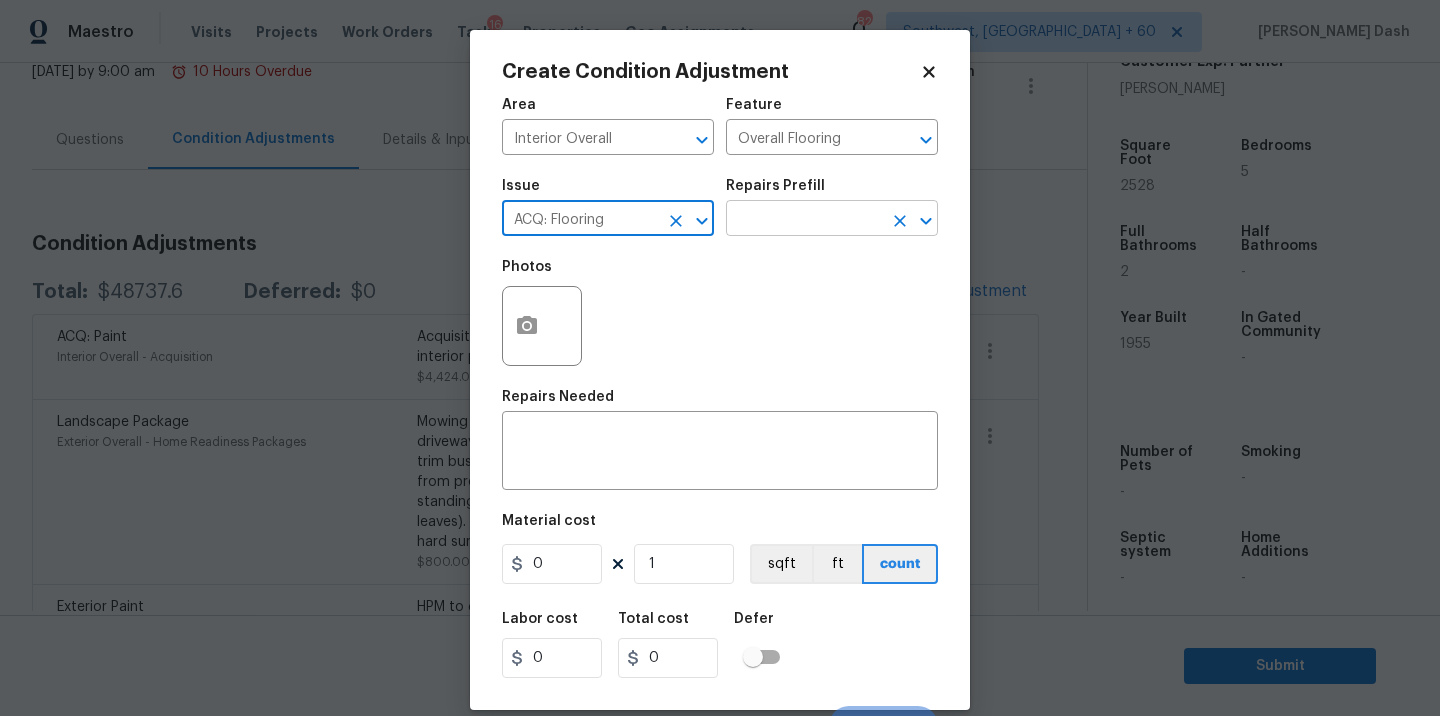 type on "ACQ: Flooring" 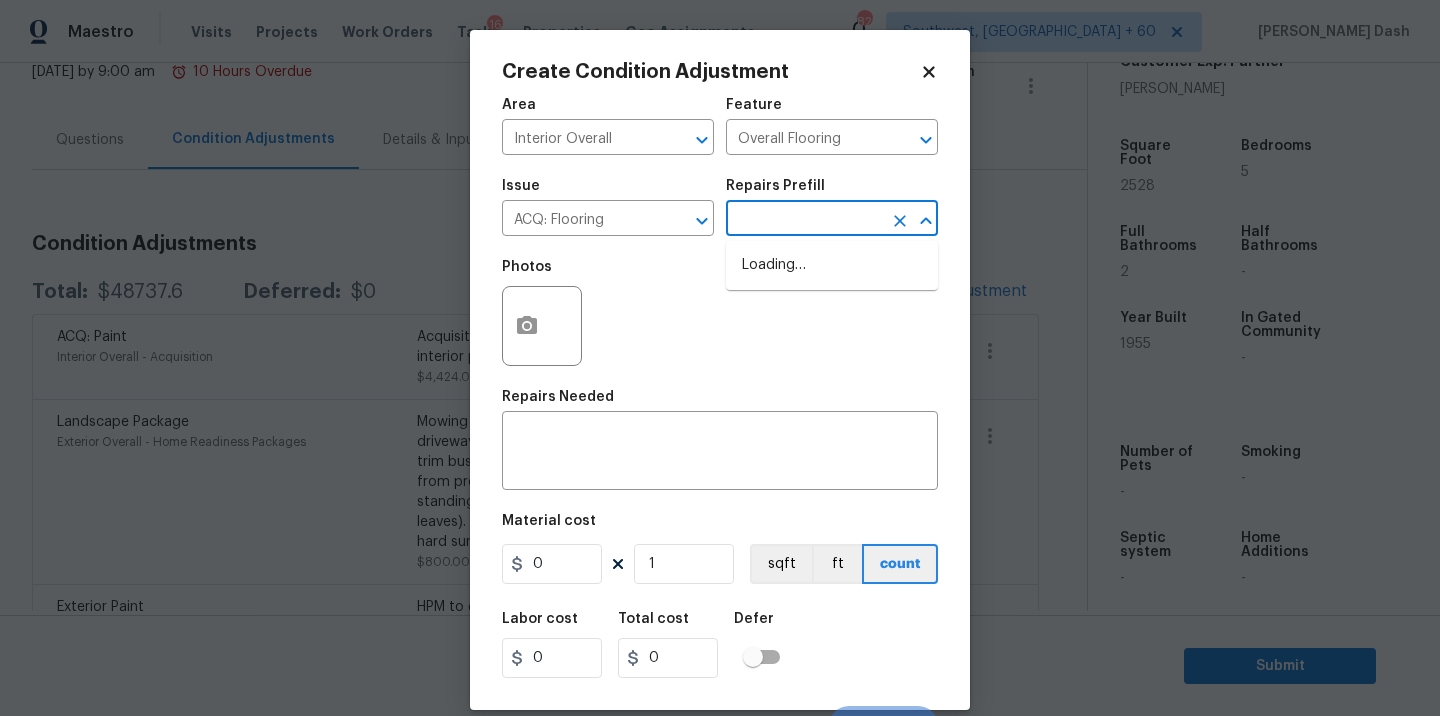 click at bounding box center [804, 220] 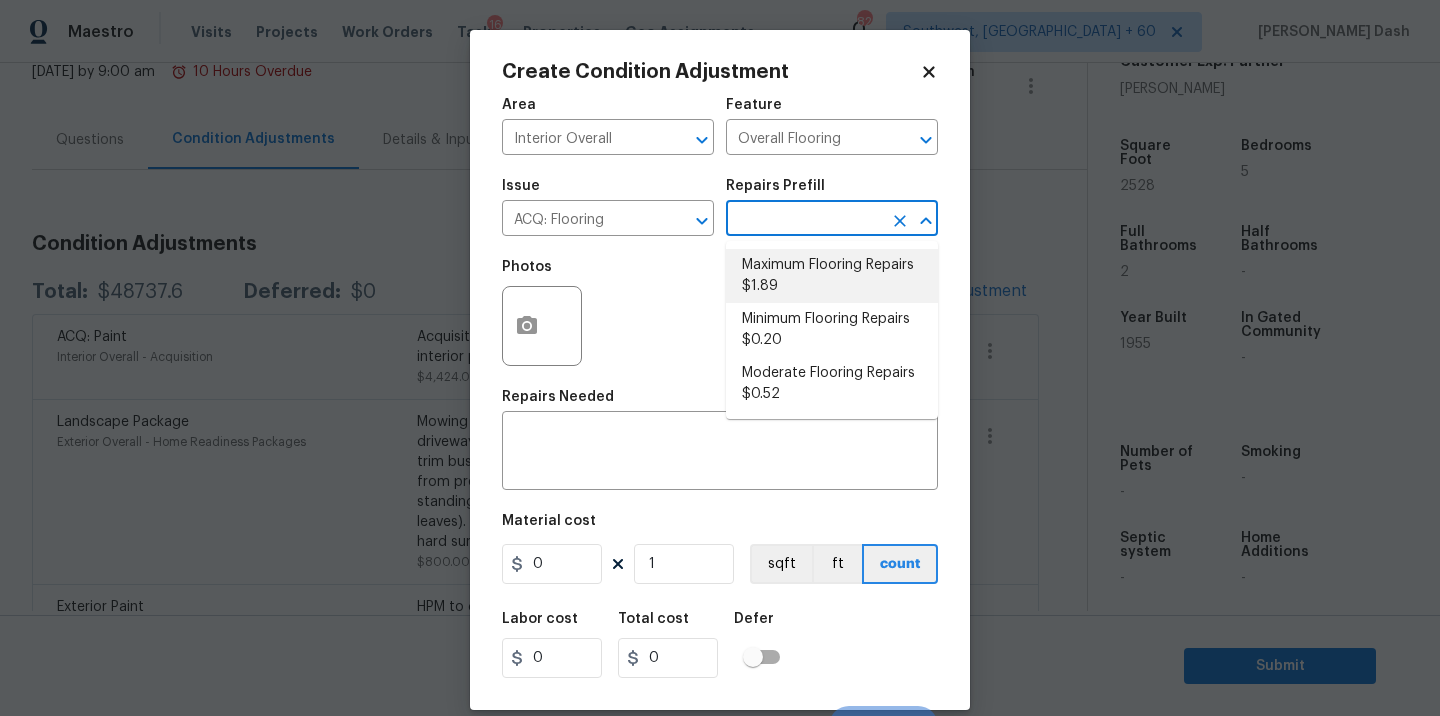 click on "Maximum Flooring Repairs $1.89" at bounding box center [832, 276] 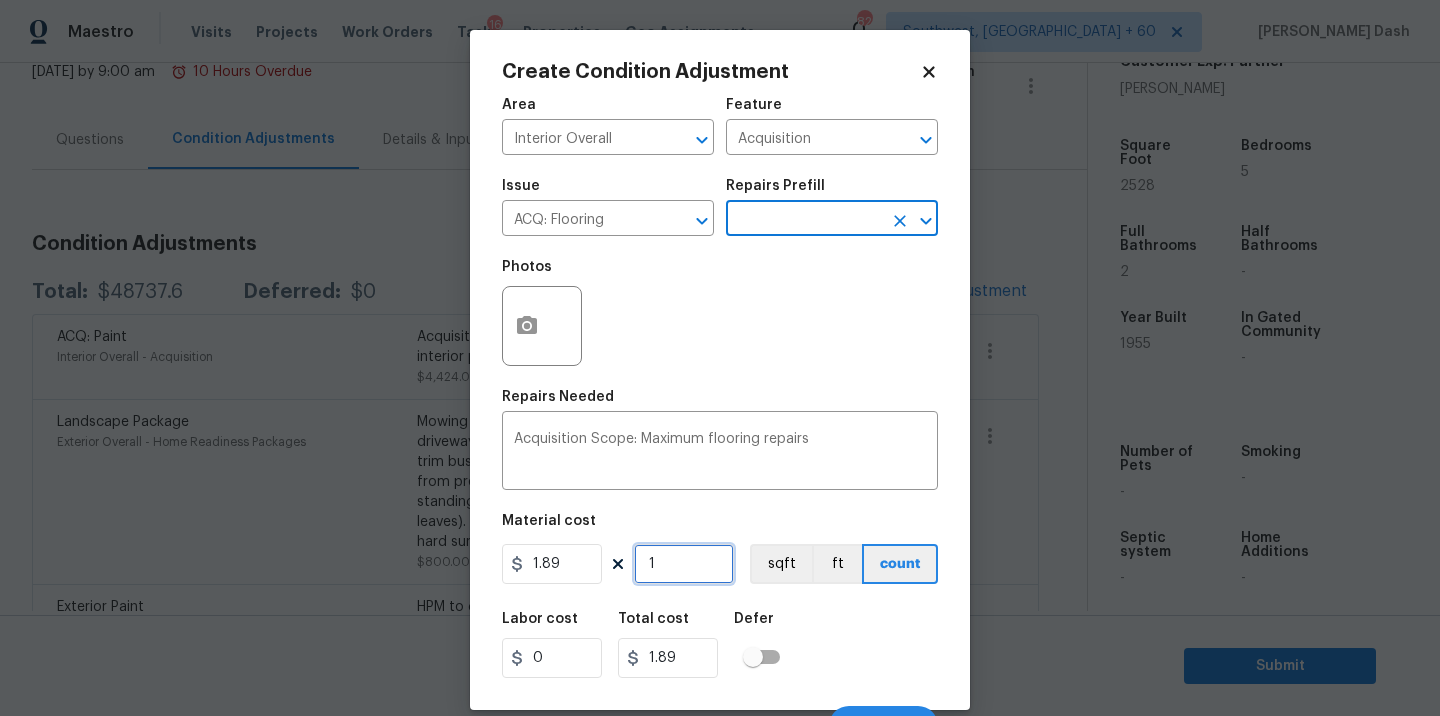 click on "1" at bounding box center [684, 564] 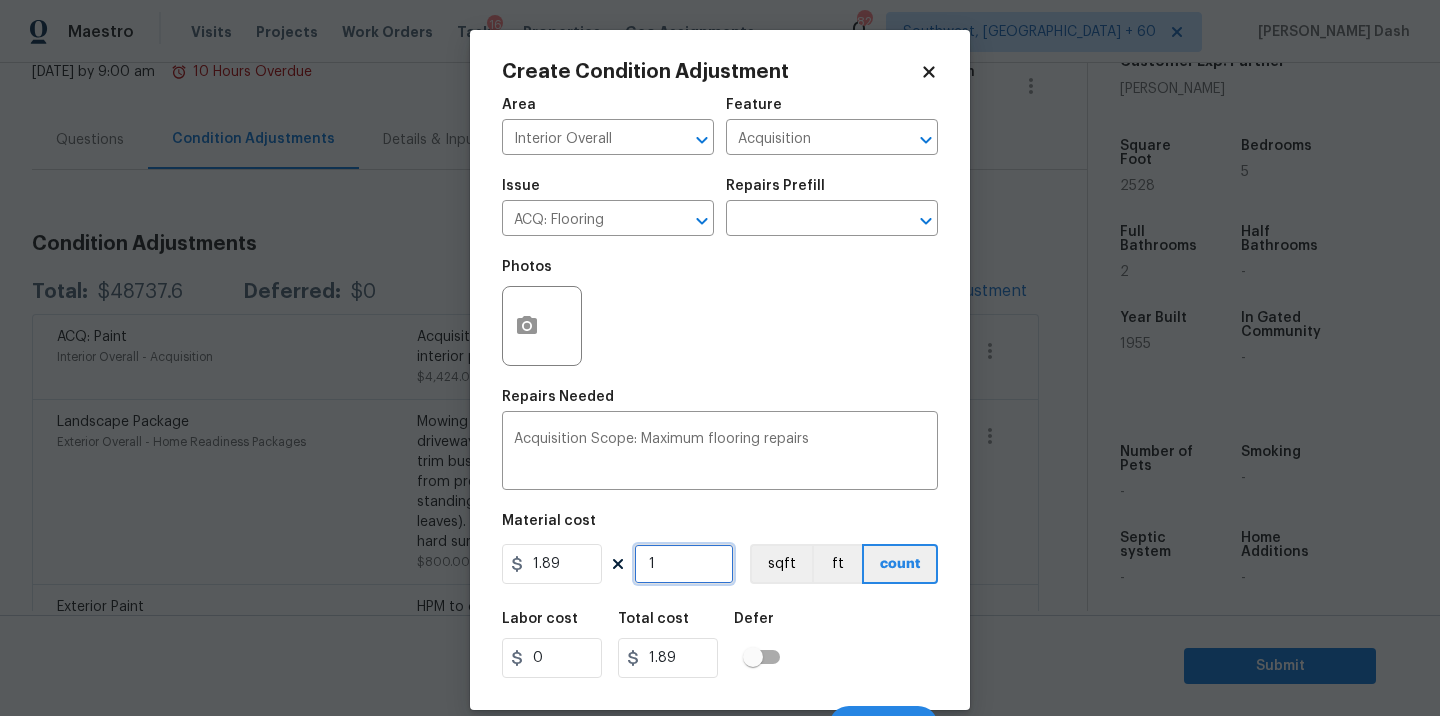 type on "0" 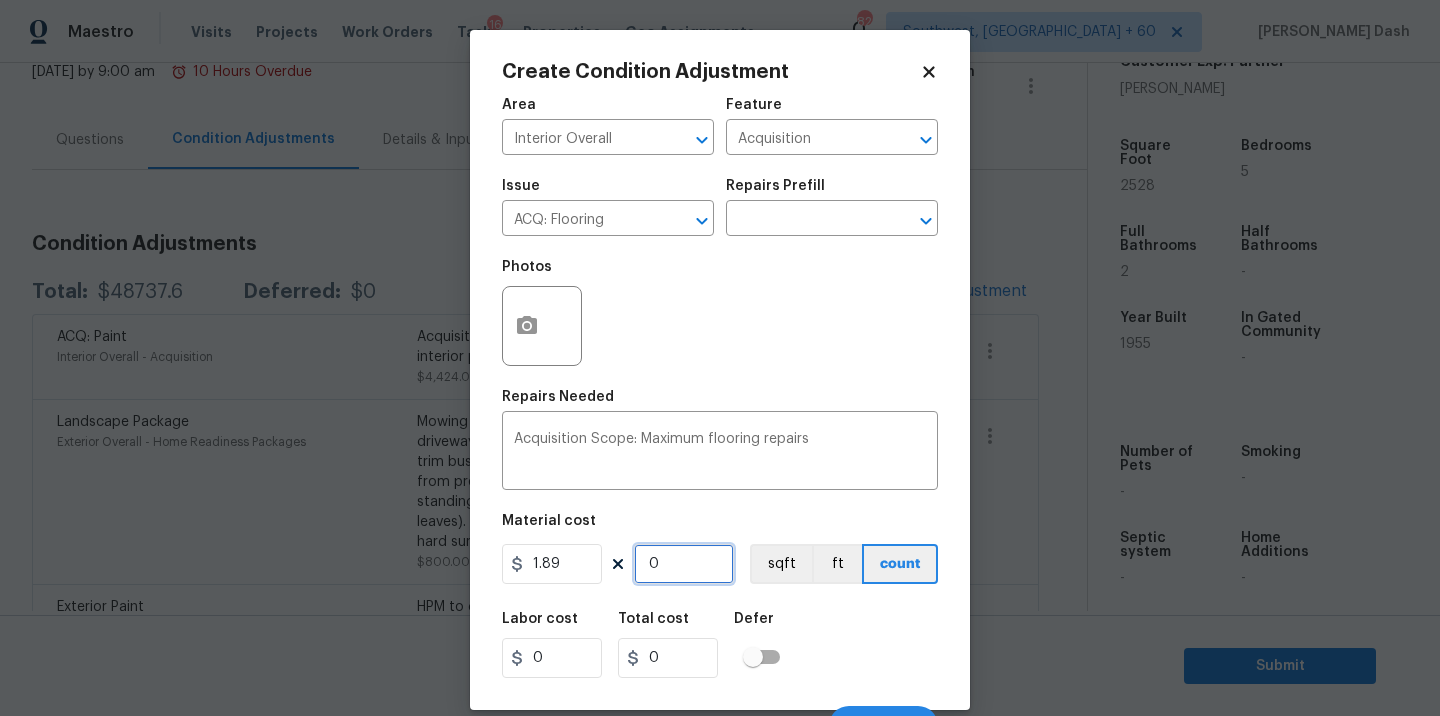 type on "2" 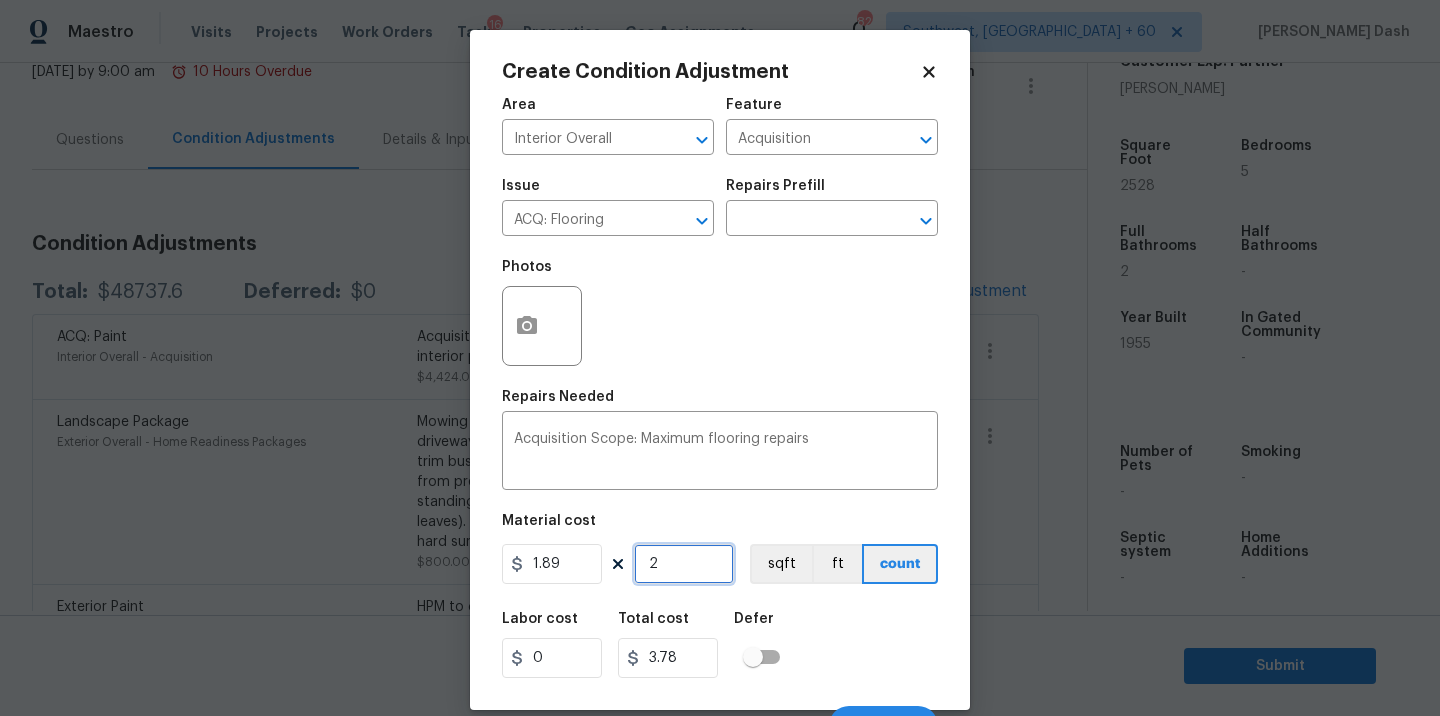 type on "25" 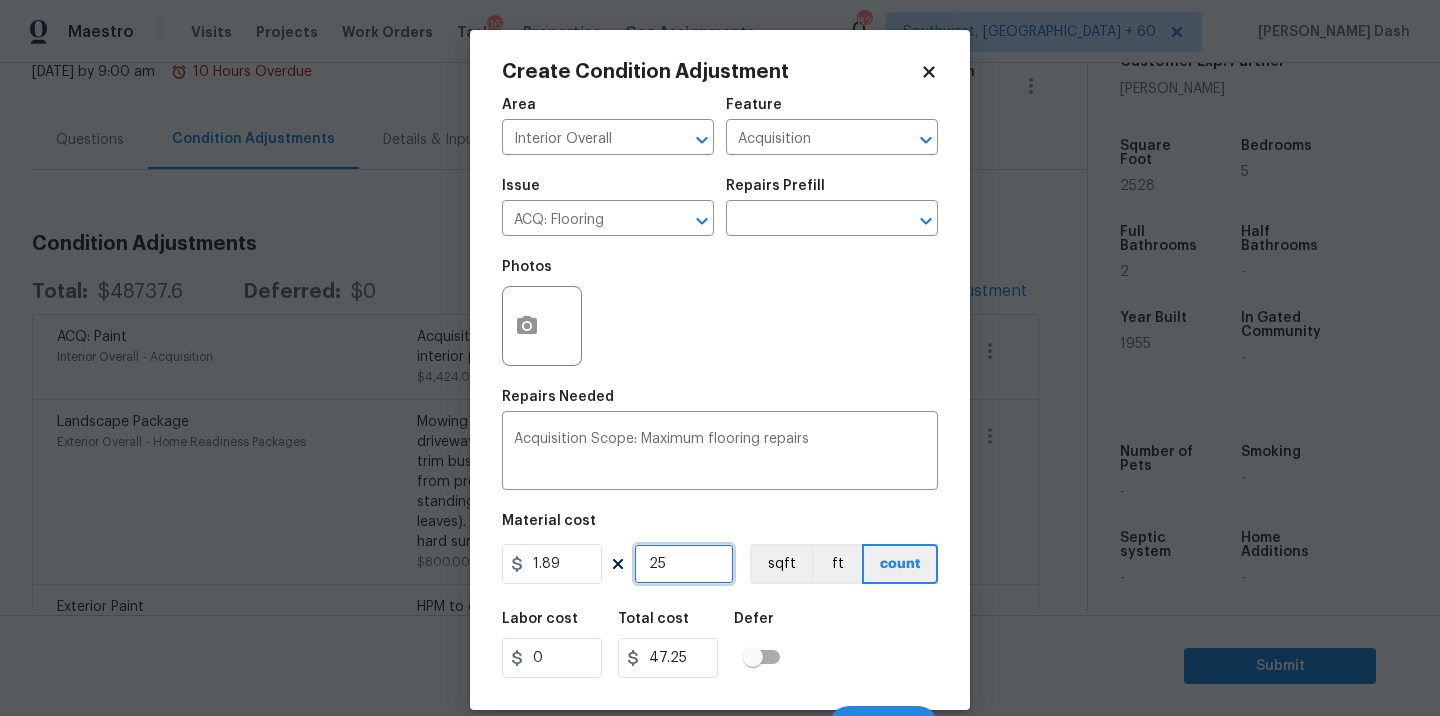 type on "252" 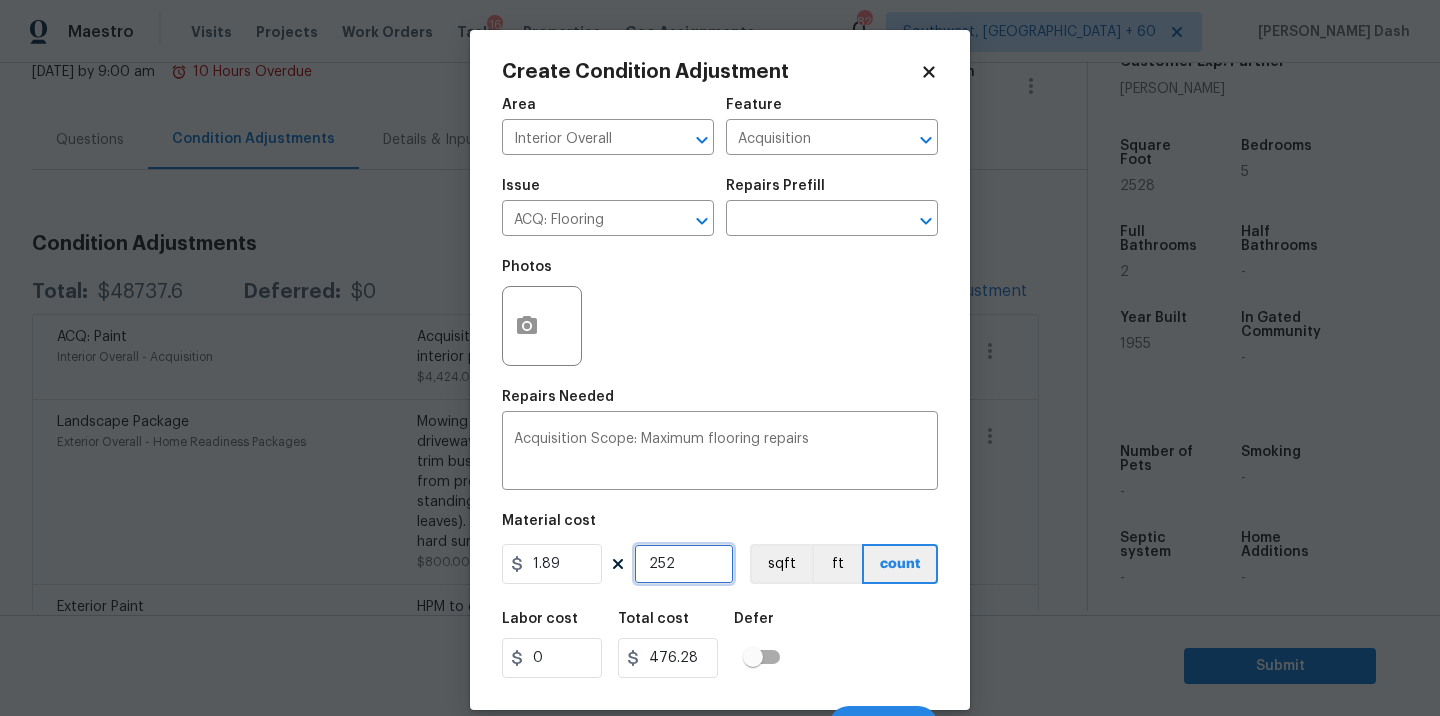 type on "2528" 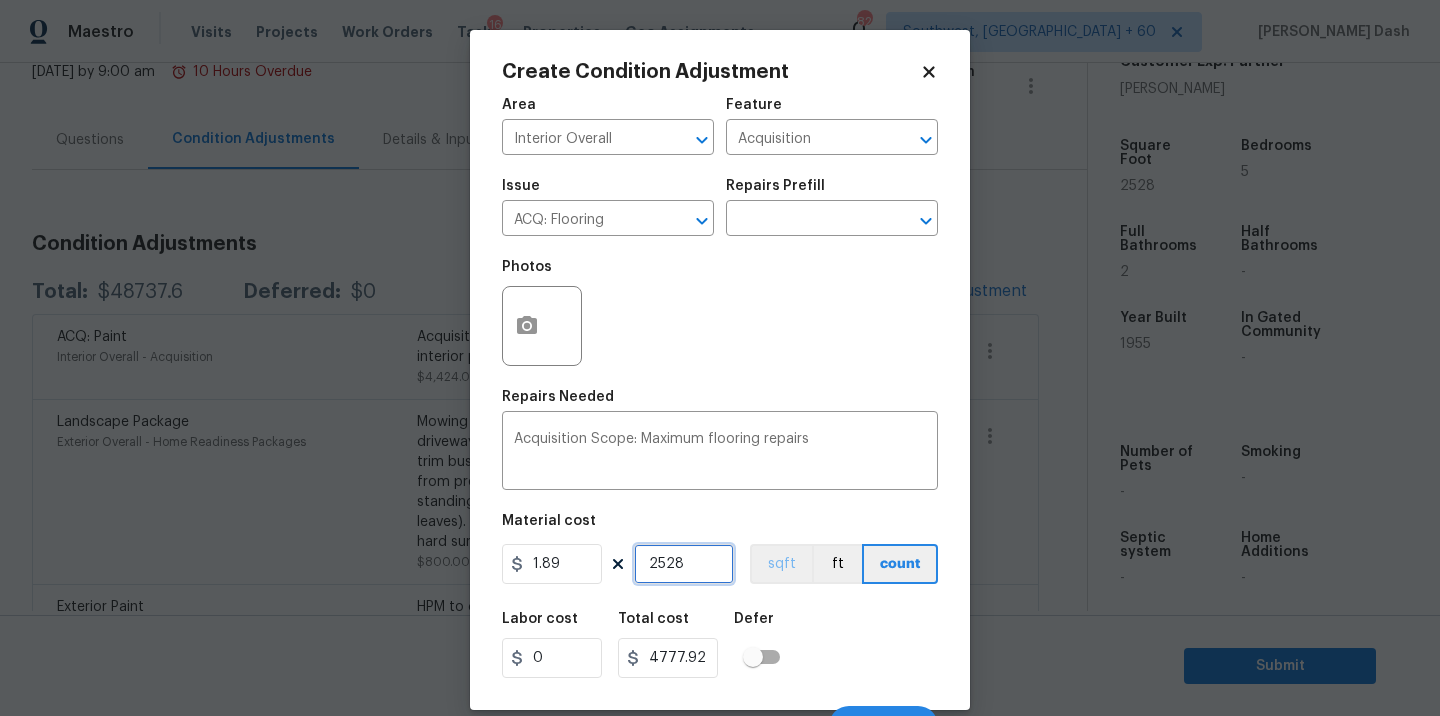 type on "2528" 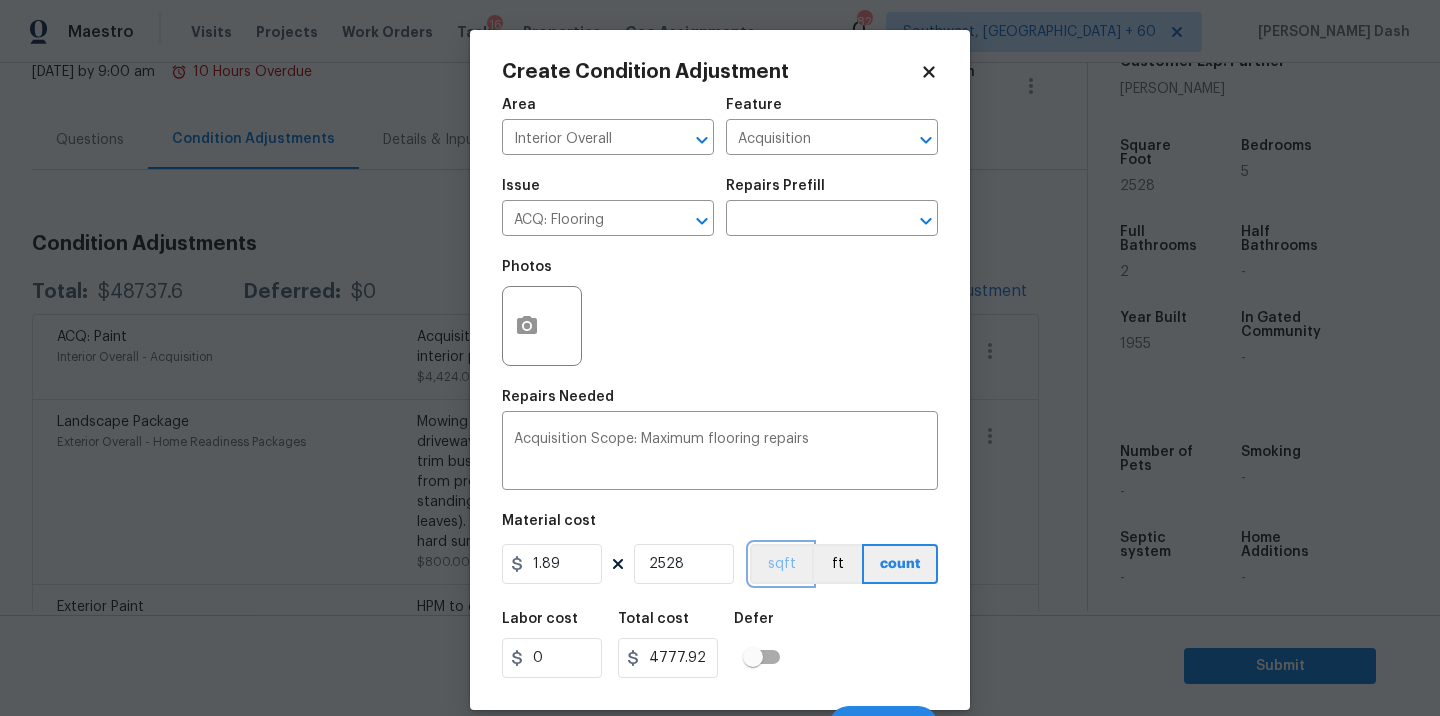click on "sqft" at bounding box center [781, 564] 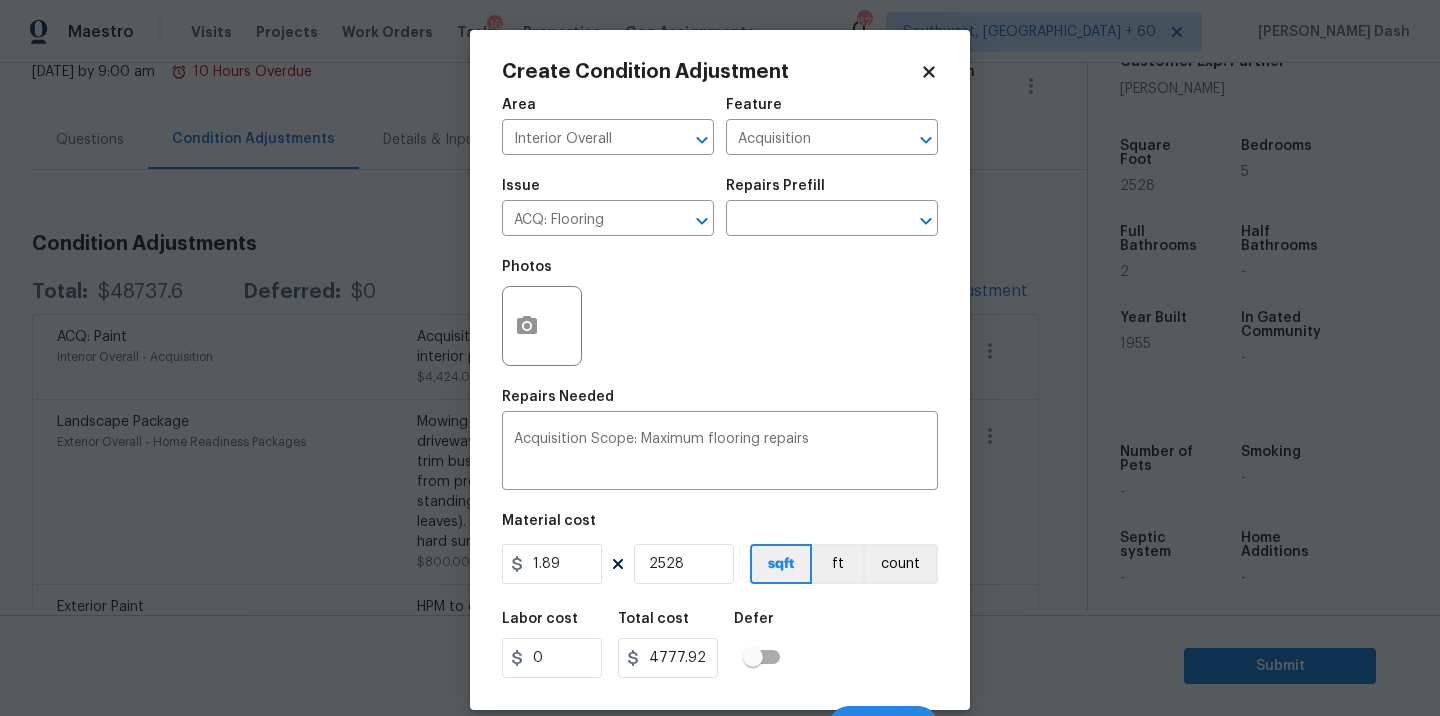click on "Labor cost 0 Total cost 4777.92 Defer" at bounding box center (720, 645) 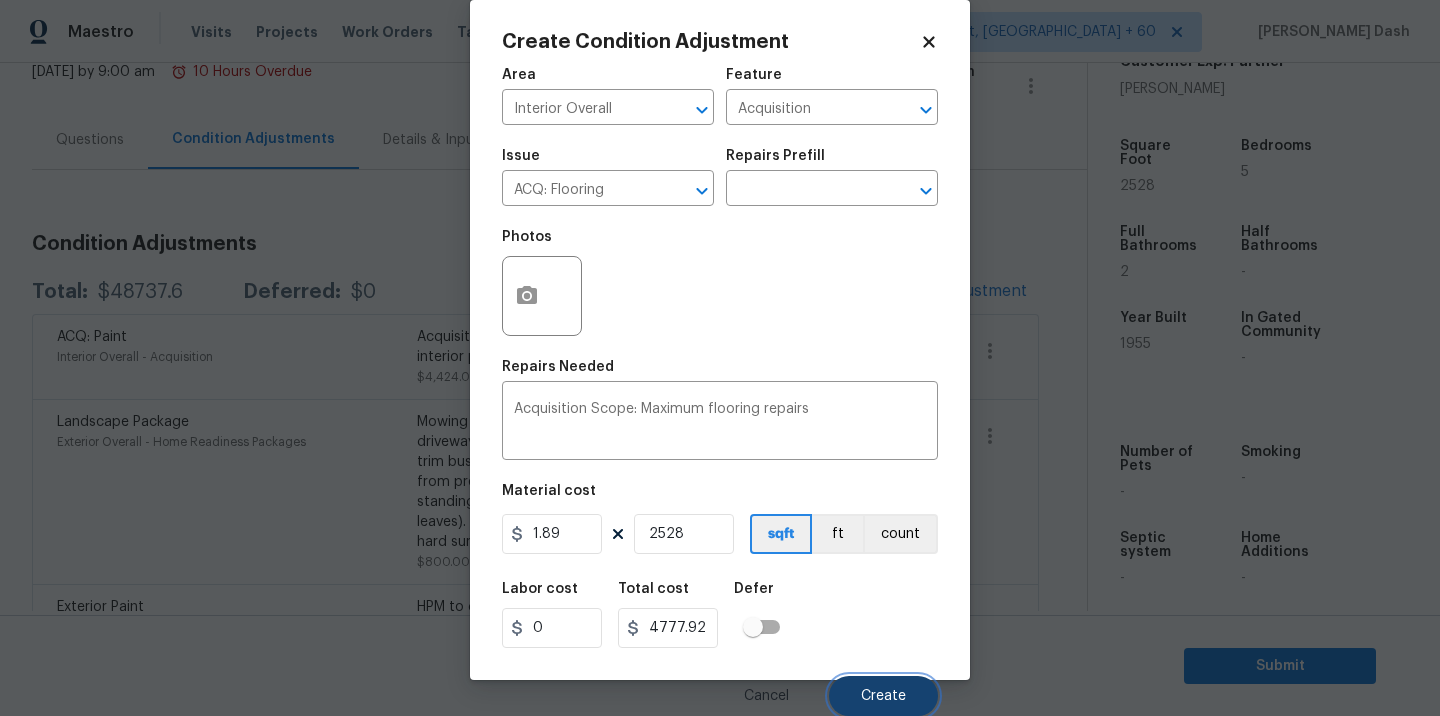 click on "Create" at bounding box center (883, 696) 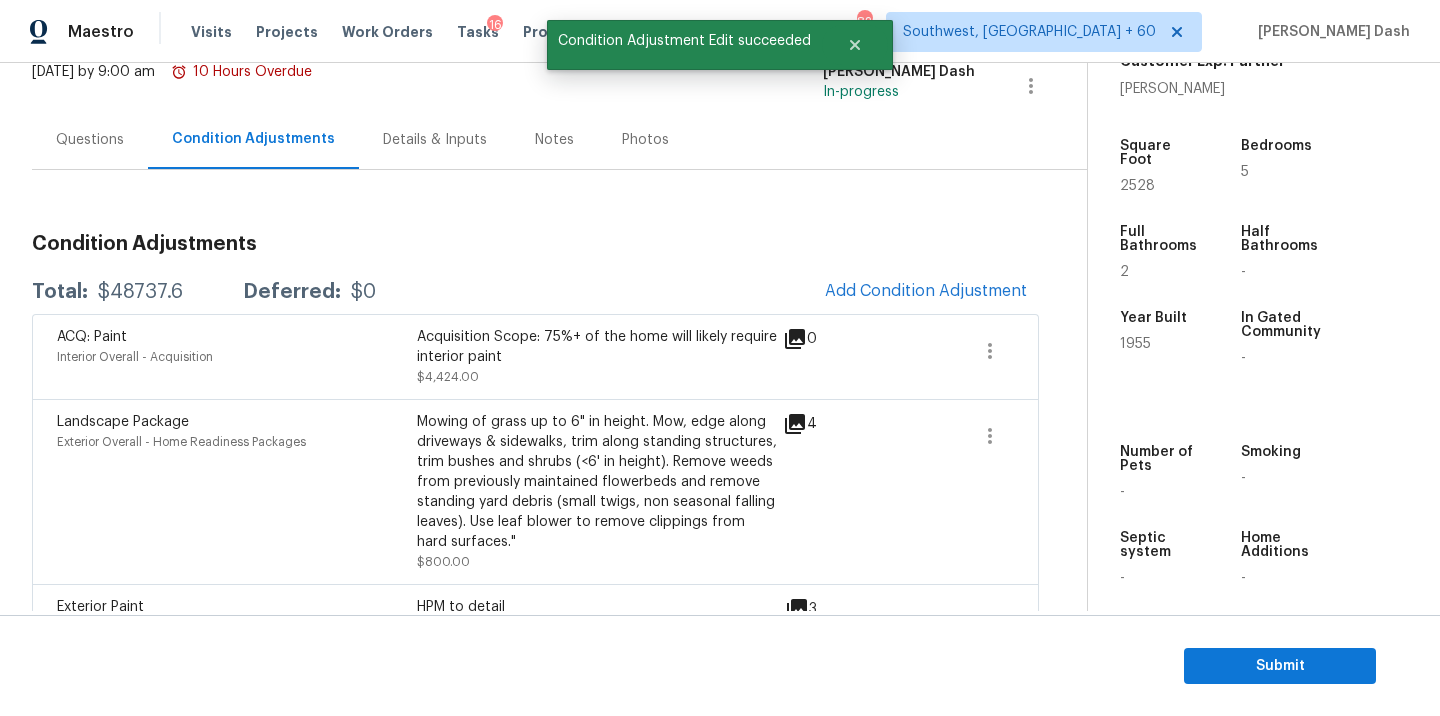 scroll, scrollTop: 24, scrollLeft: 0, axis: vertical 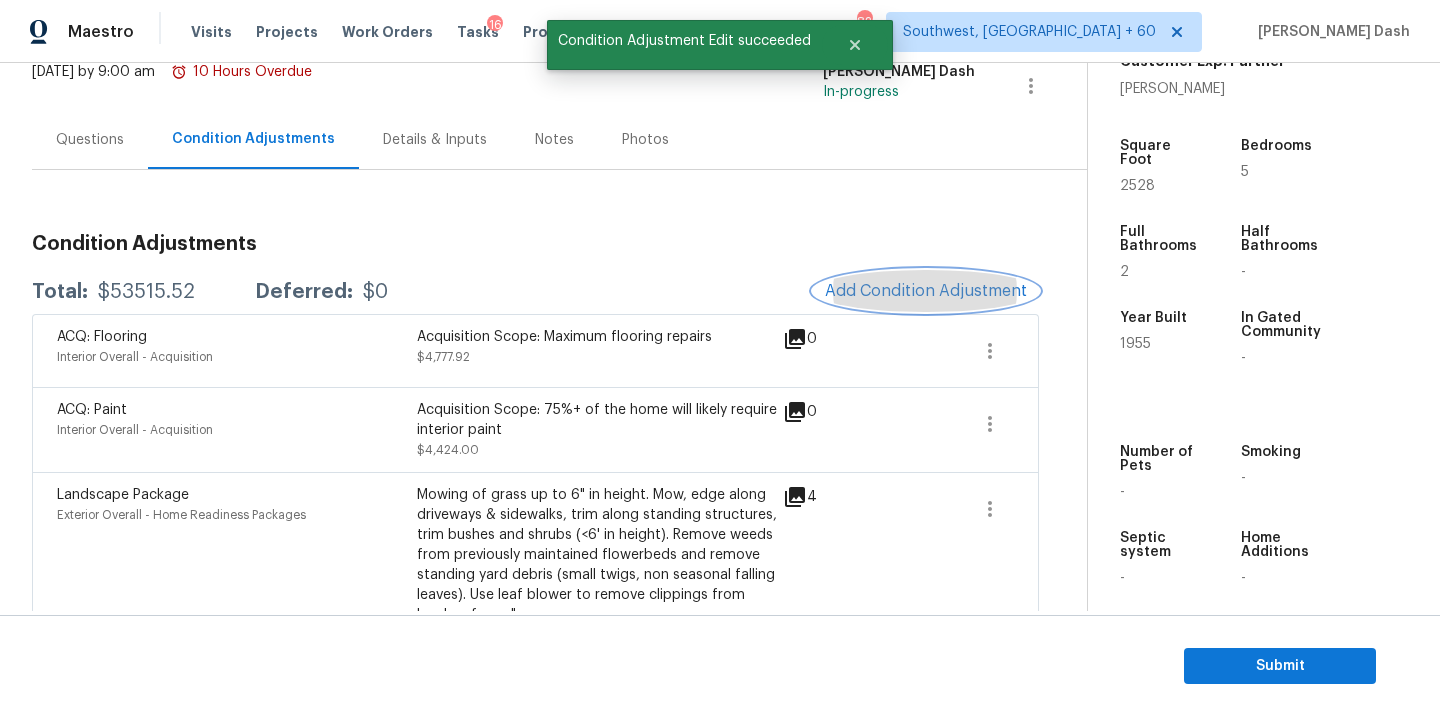 click on "Add Condition Adjustment" at bounding box center (926, 291) 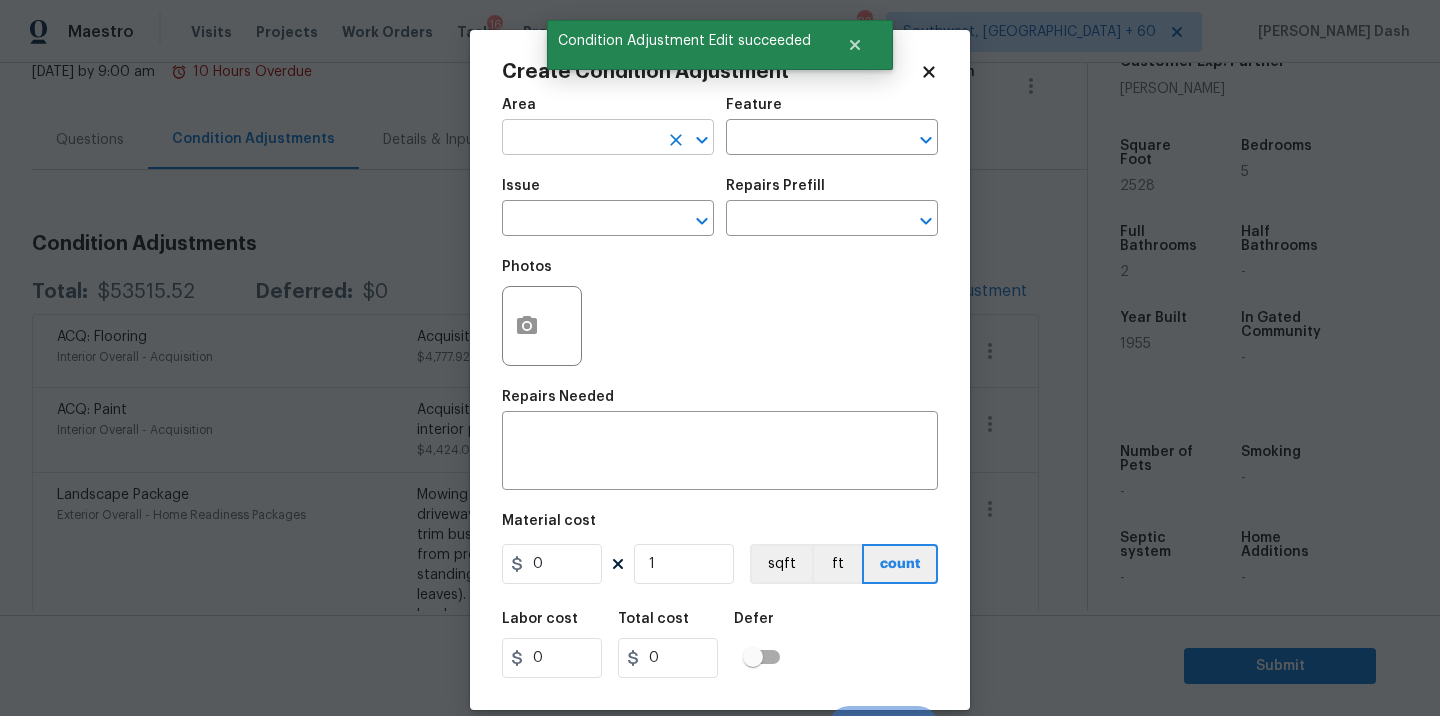 click at bounding box center [580, 139] 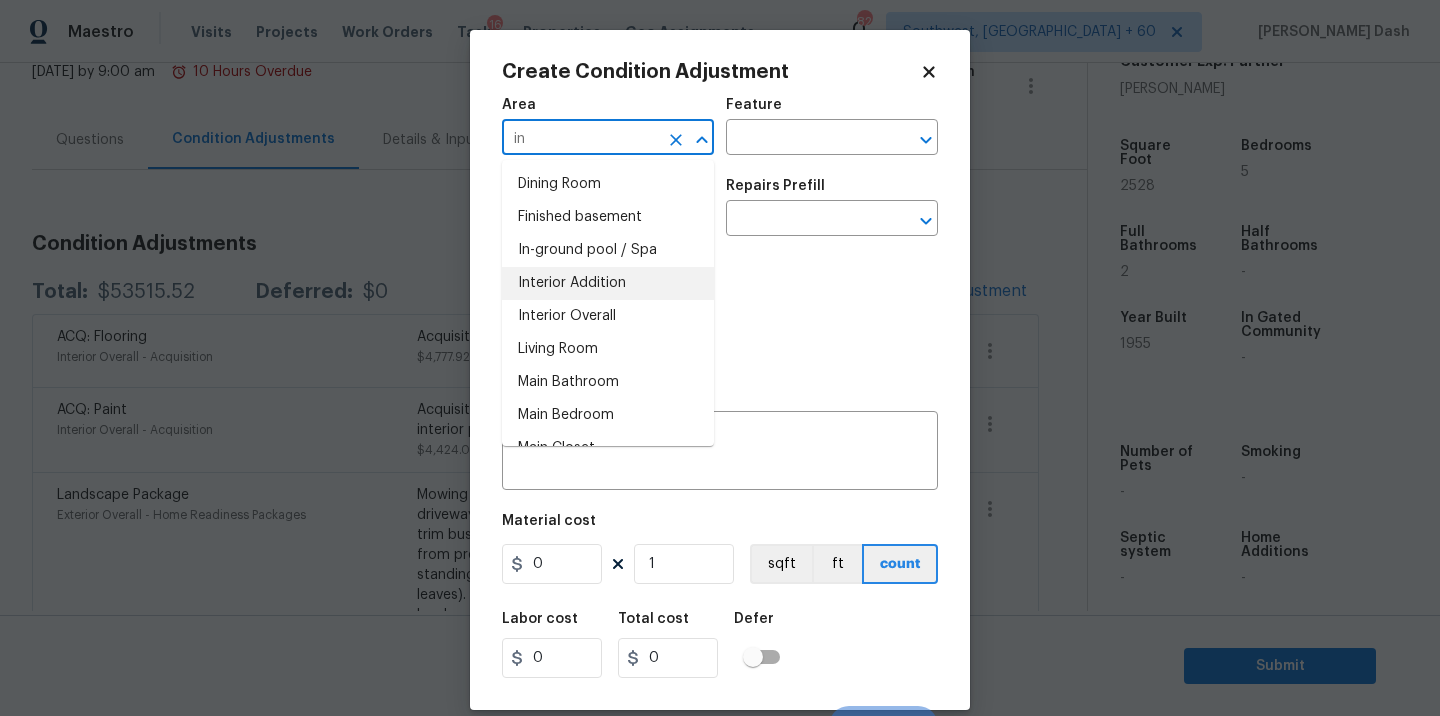 click on "Interior Overall" at bounding box center (608, 316) 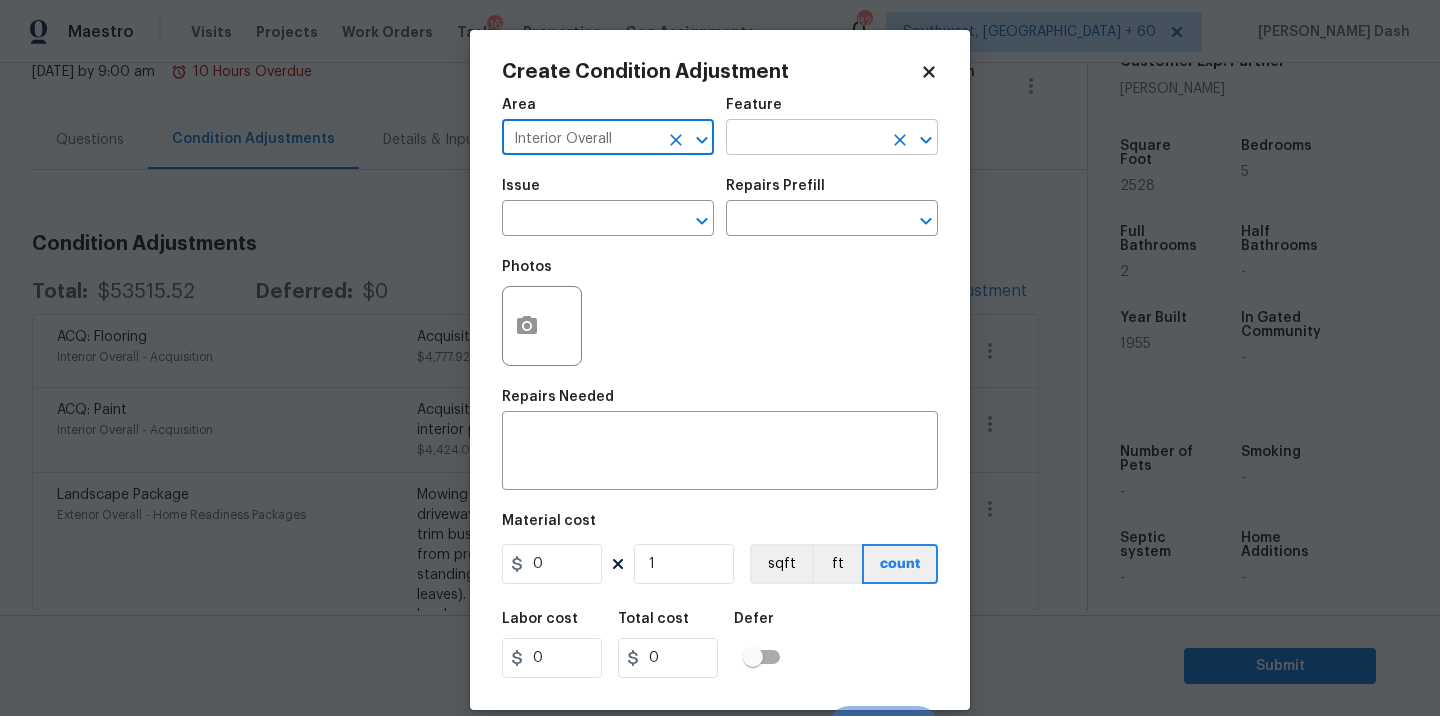 type on "Interior Overall" 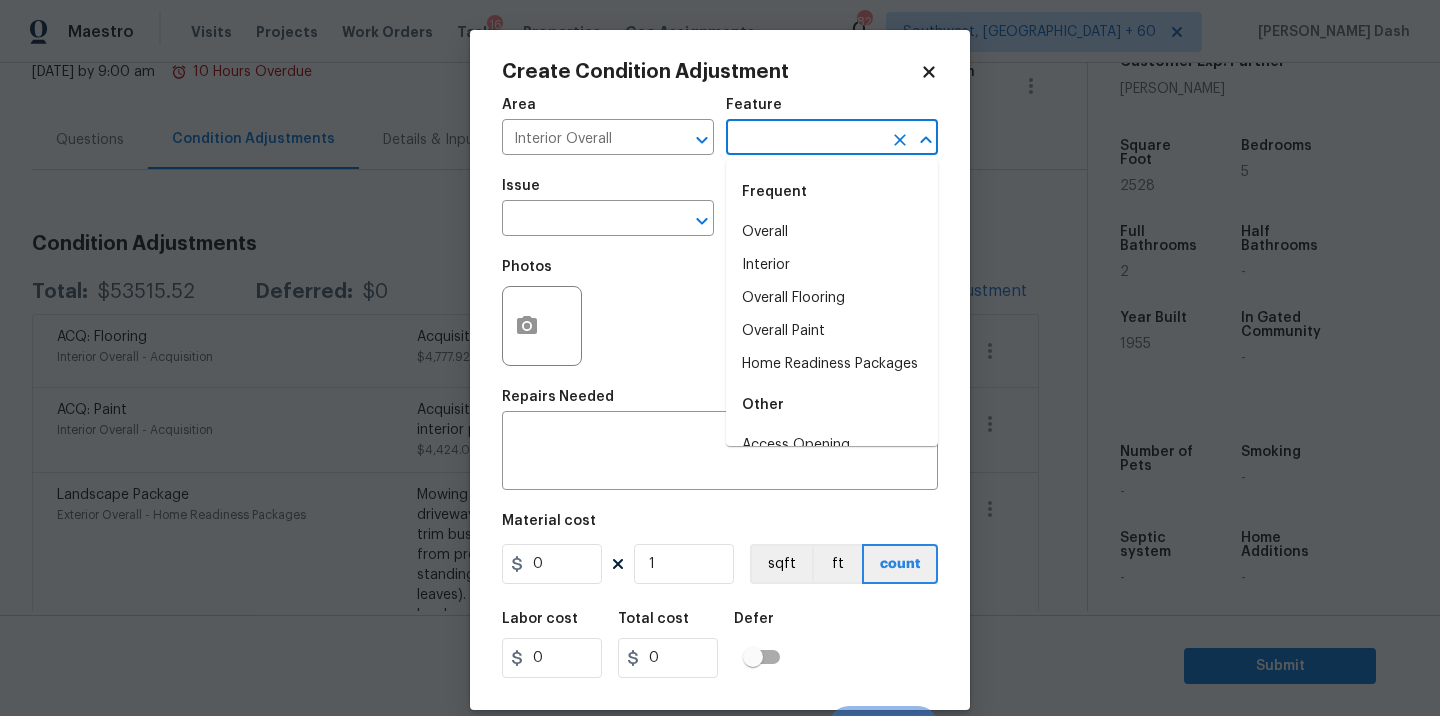 click at bounding box center (804, 139) 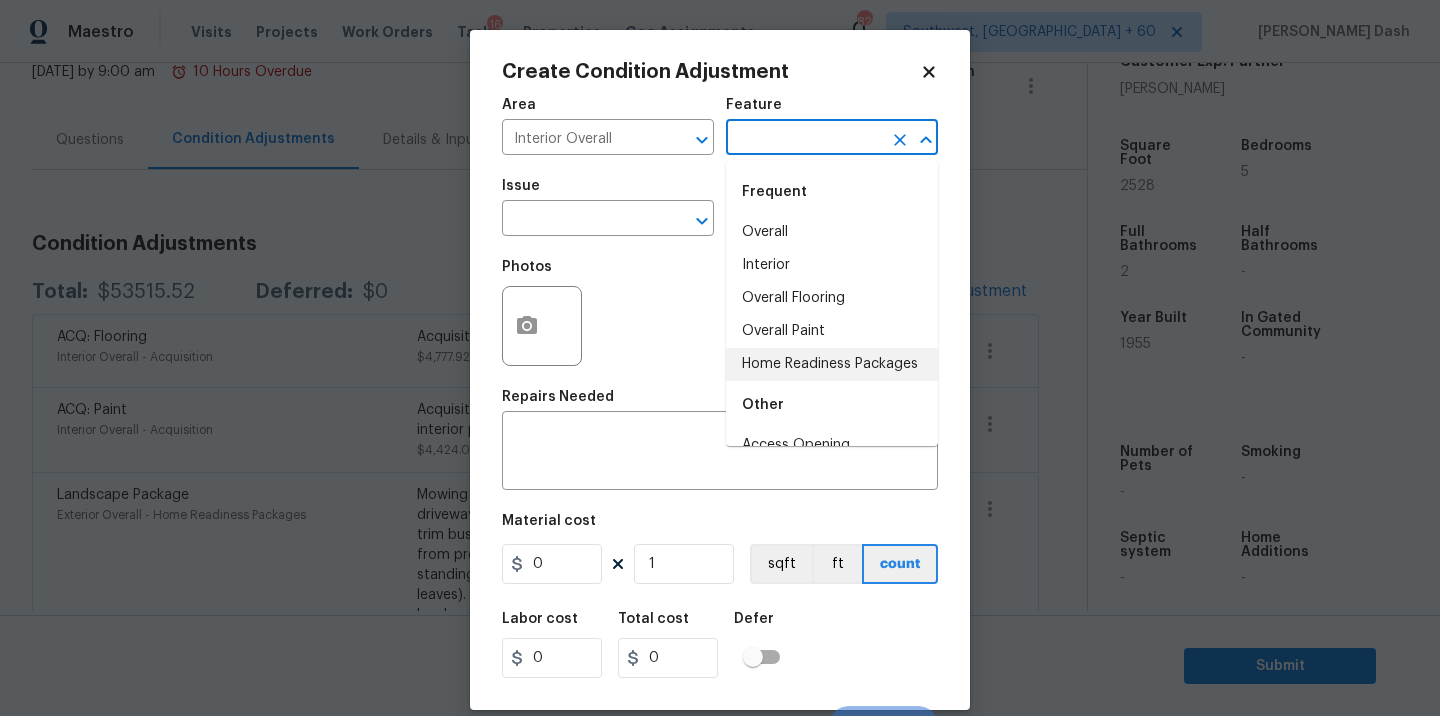 click on "Home Readiness Packages" at bounding box center [832, 364] 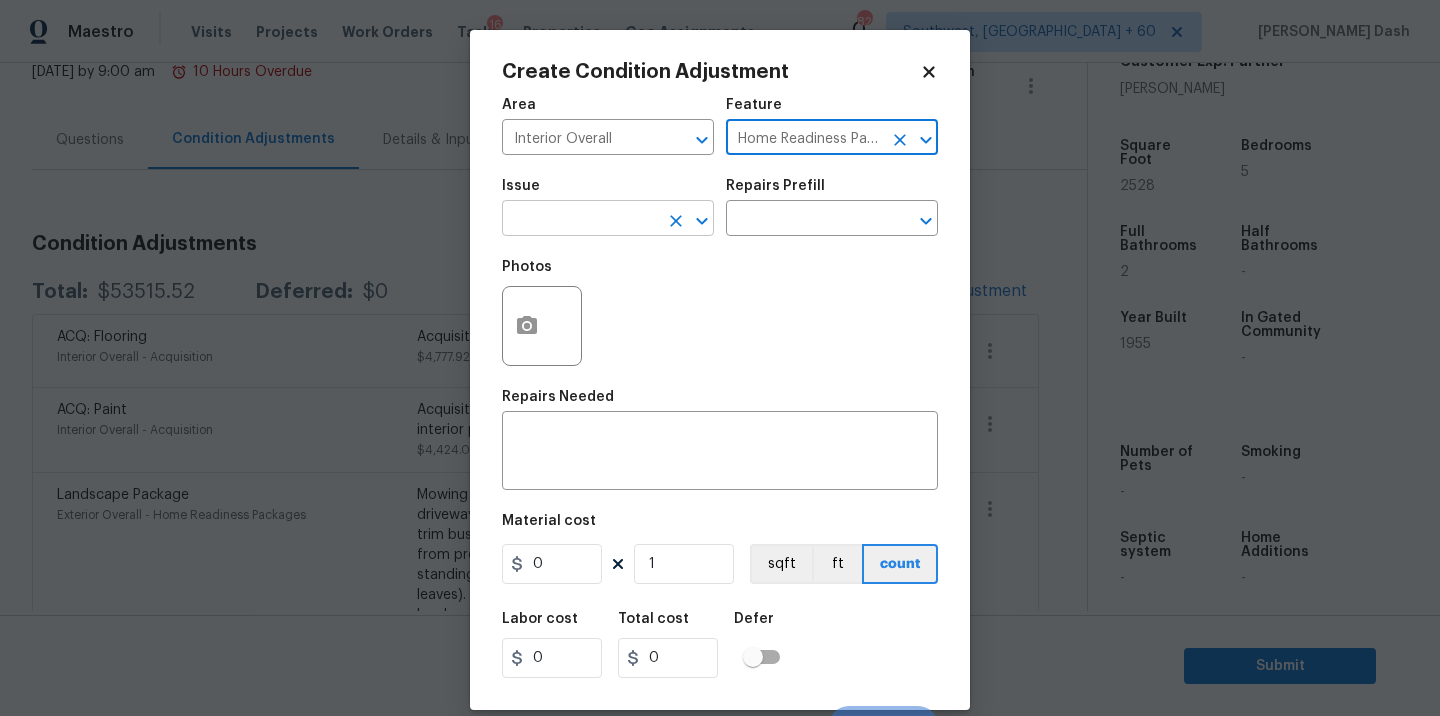 click at bounding box center (580, 220) 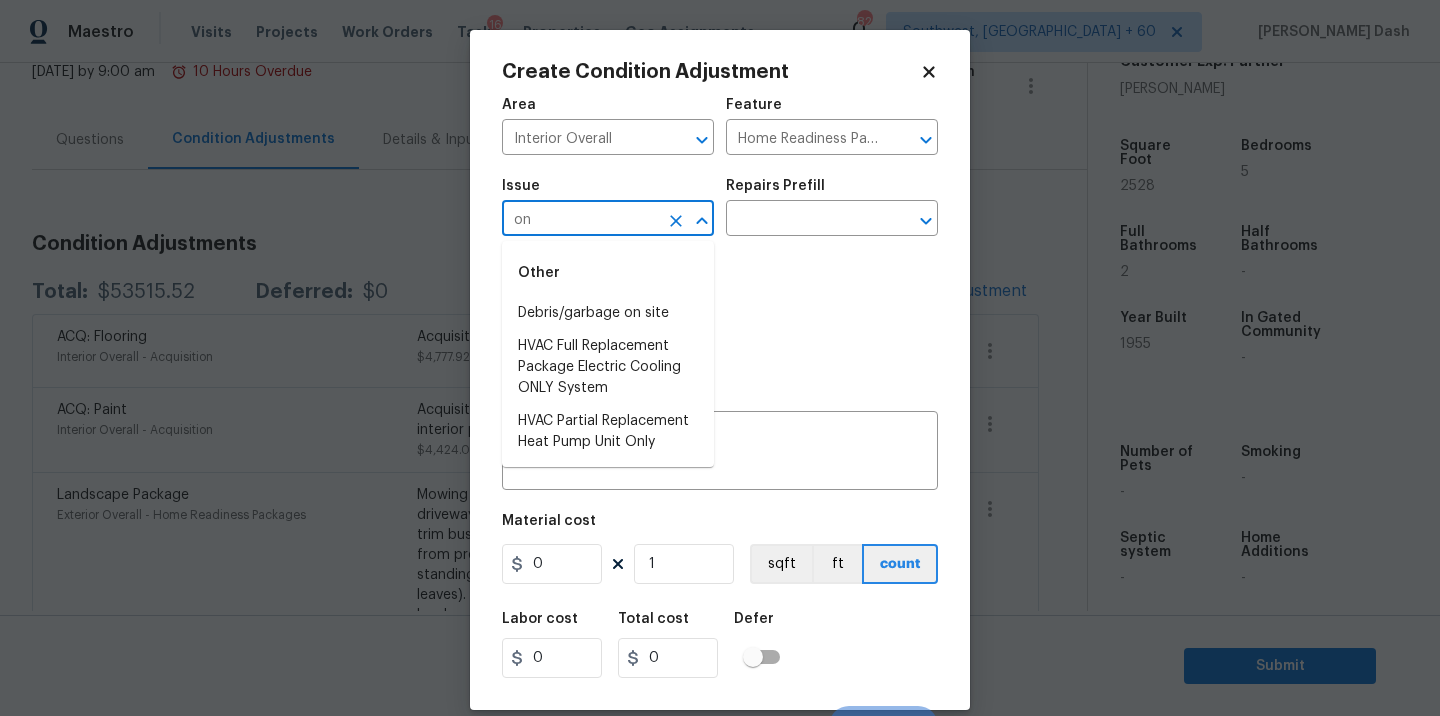 type on "o" 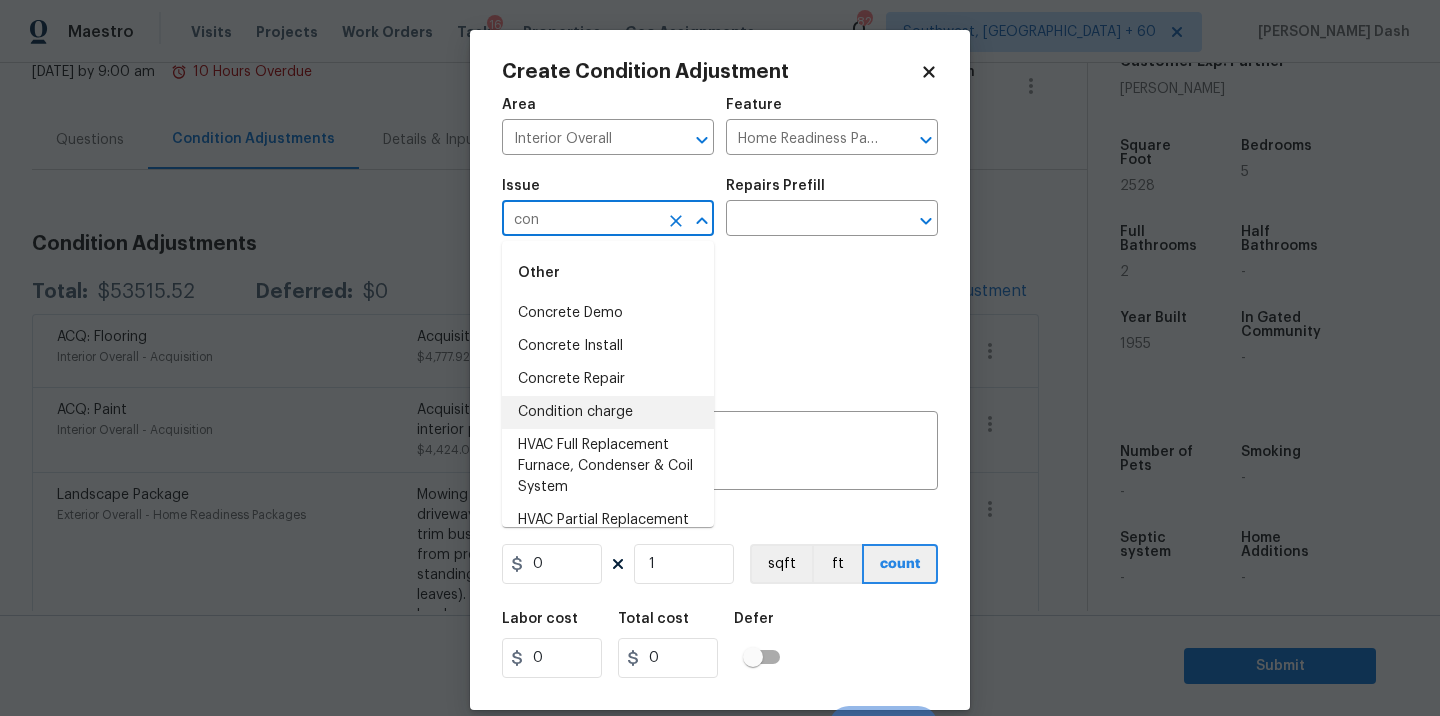 click on "Condition charge" at bounding box center [608, 412] 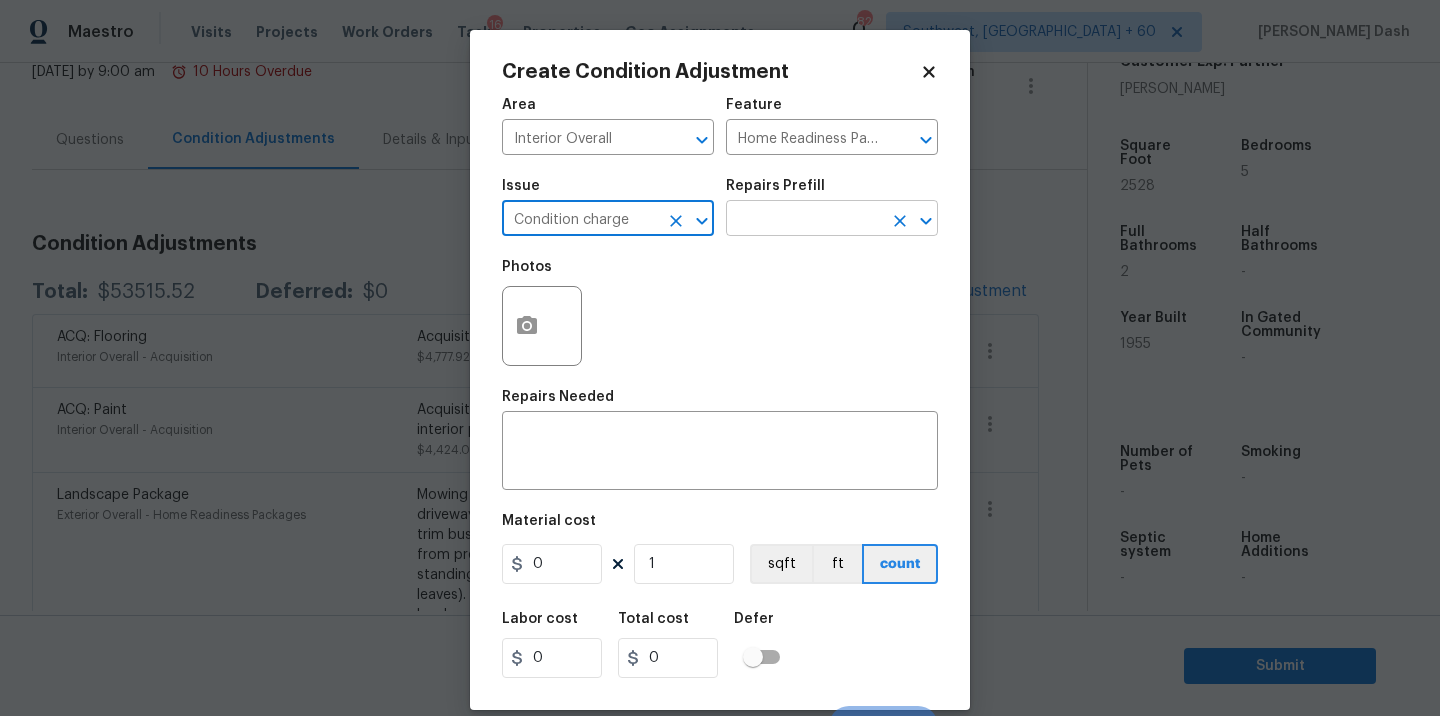 type on "Condition charge" 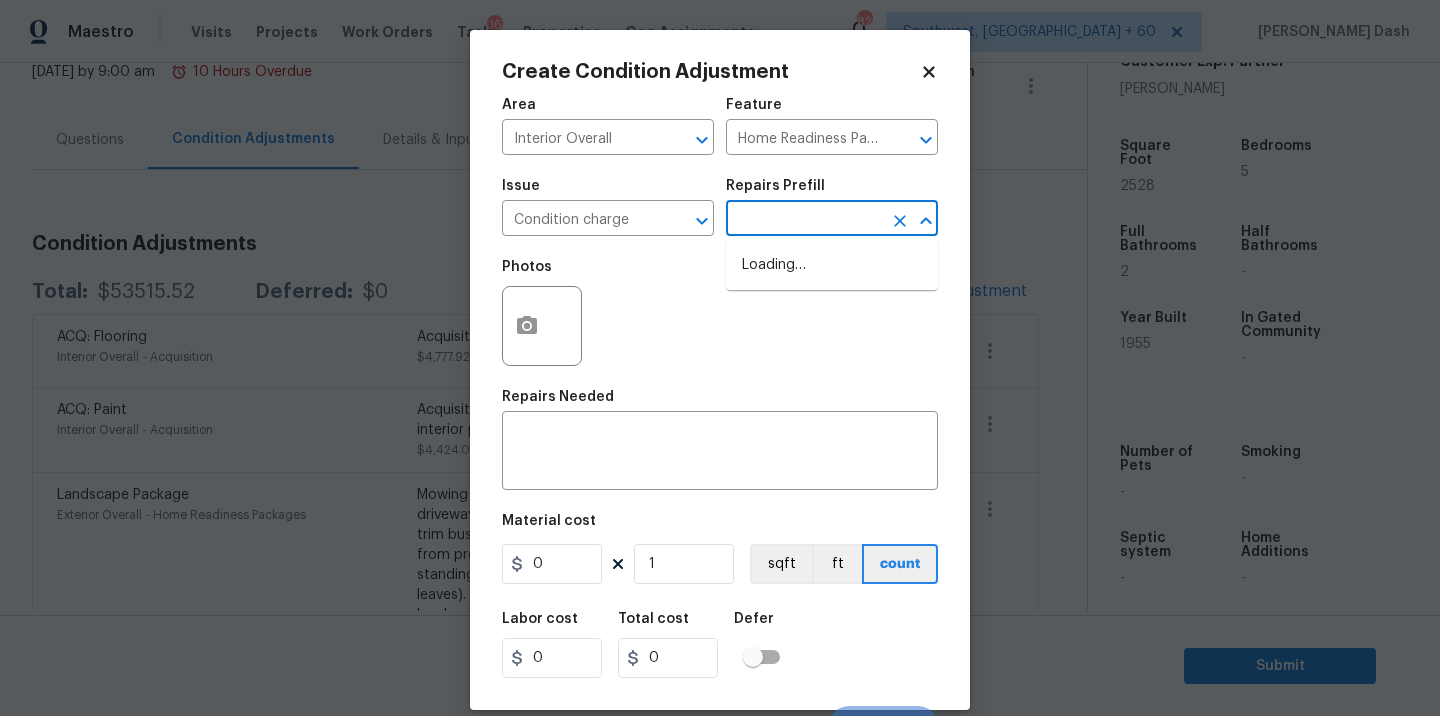 drag, startPoint x: 790, startPoint y: 227, endPoint x: 790, endPoint y: 389, distance: 162 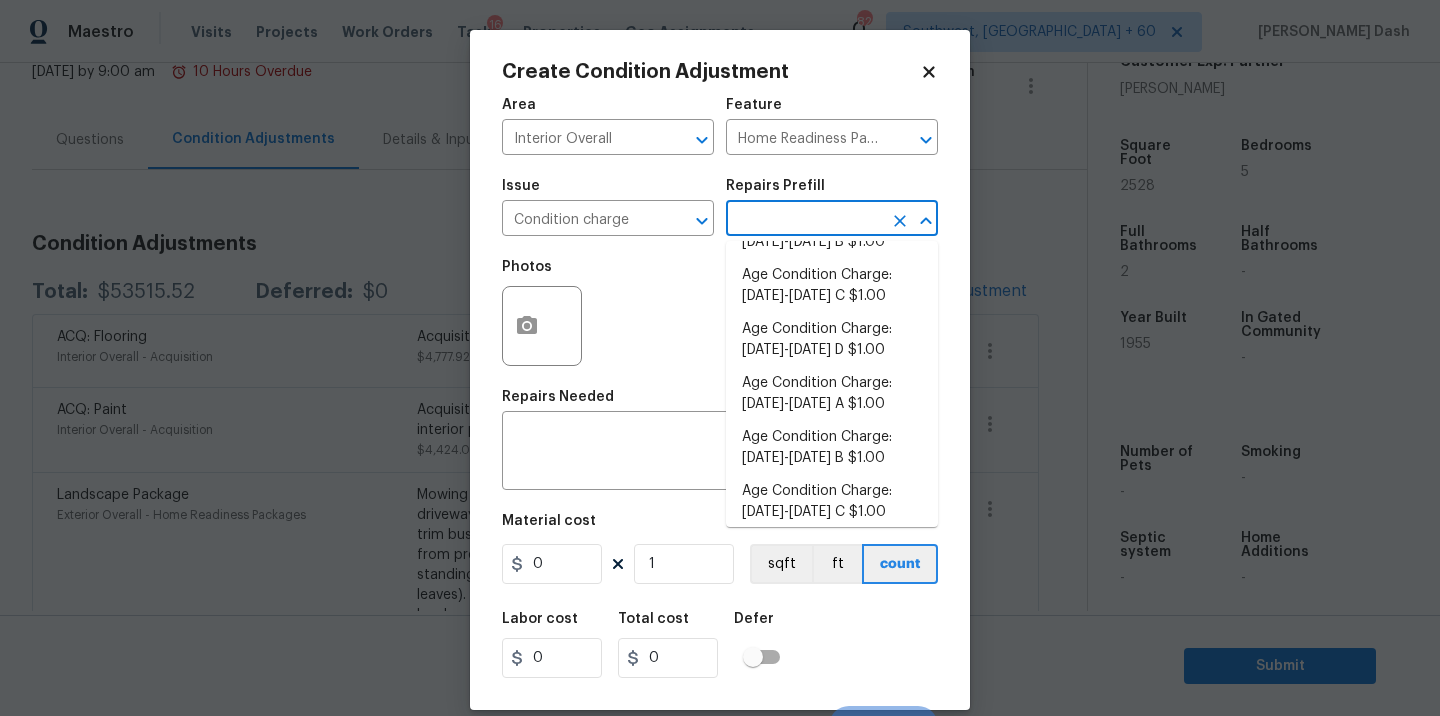 scroll, scrollTop: 0, scrollLeft: 0, axis: both 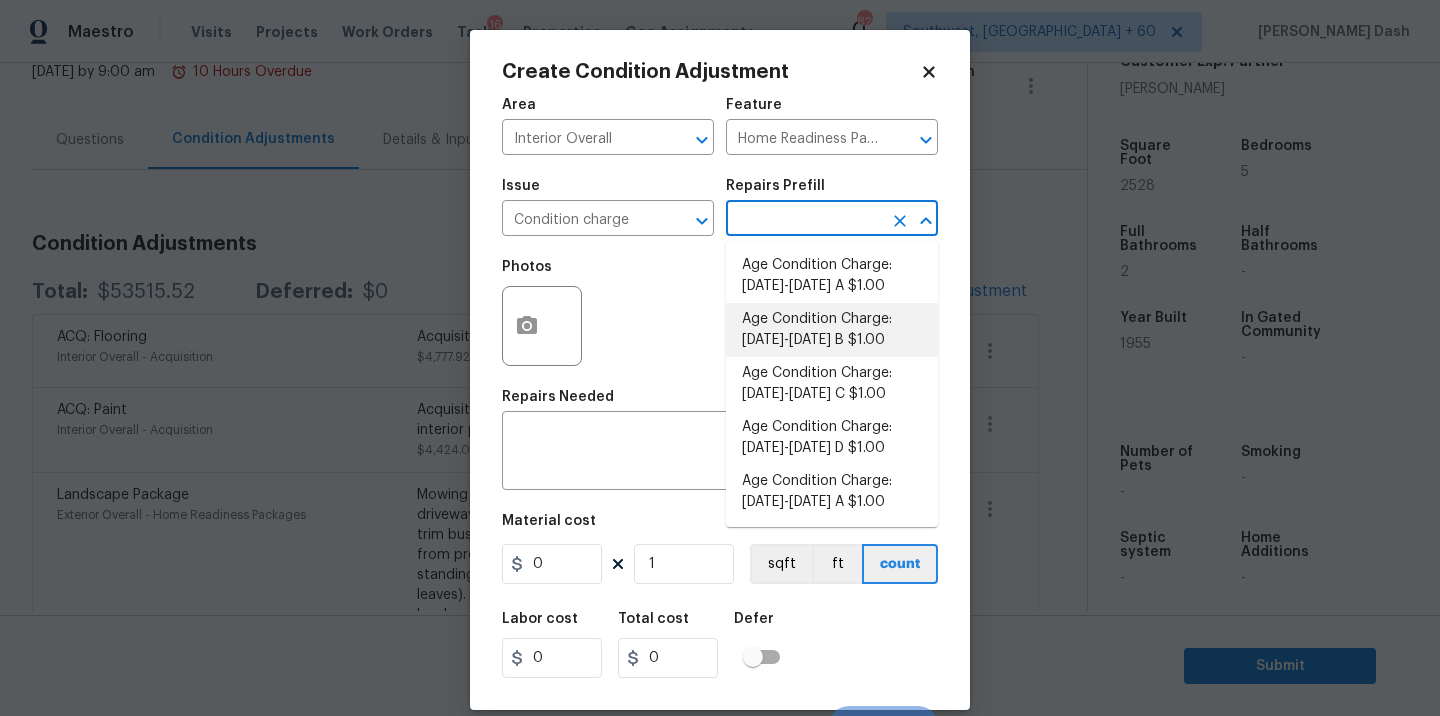 click on "Age Condition Charge: 1922-1978 C	 $1.00" at bounding box center (832, 384) 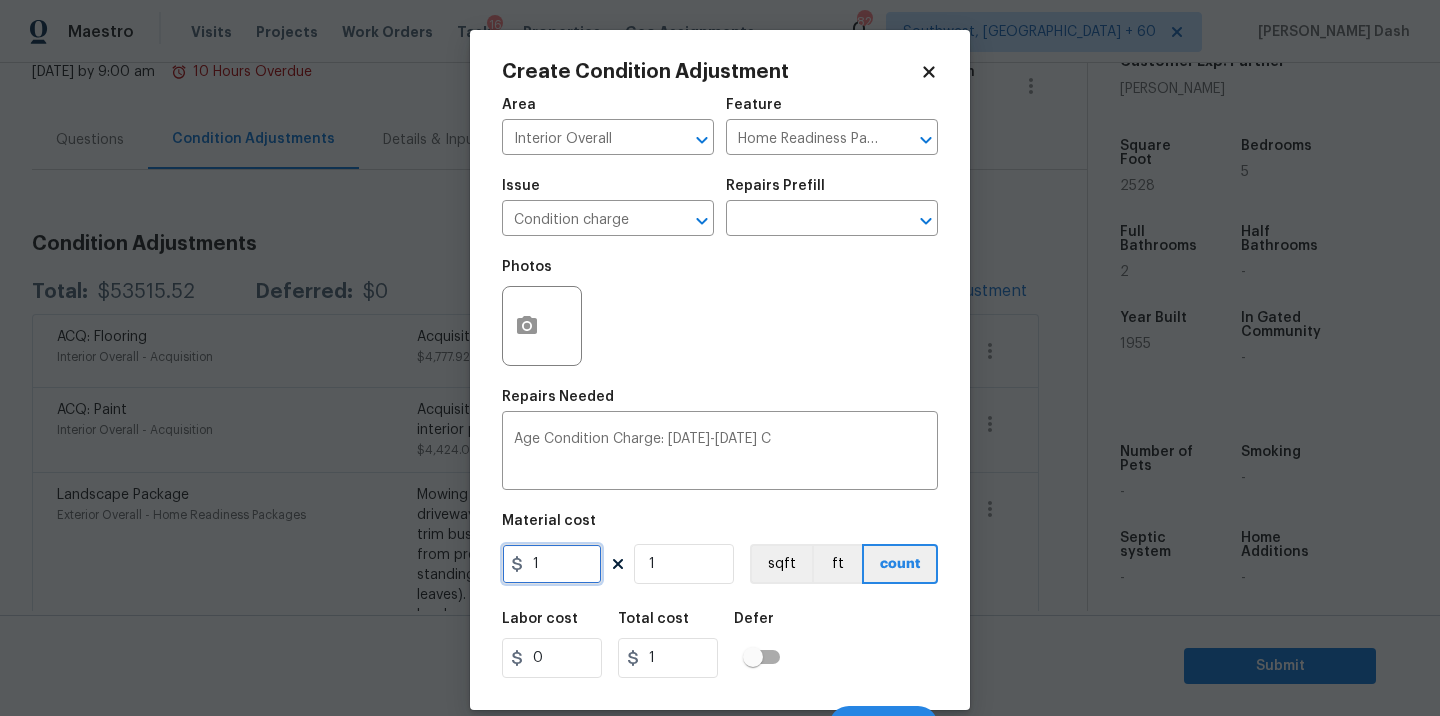 click on "1" at bounding box center [552, 564] 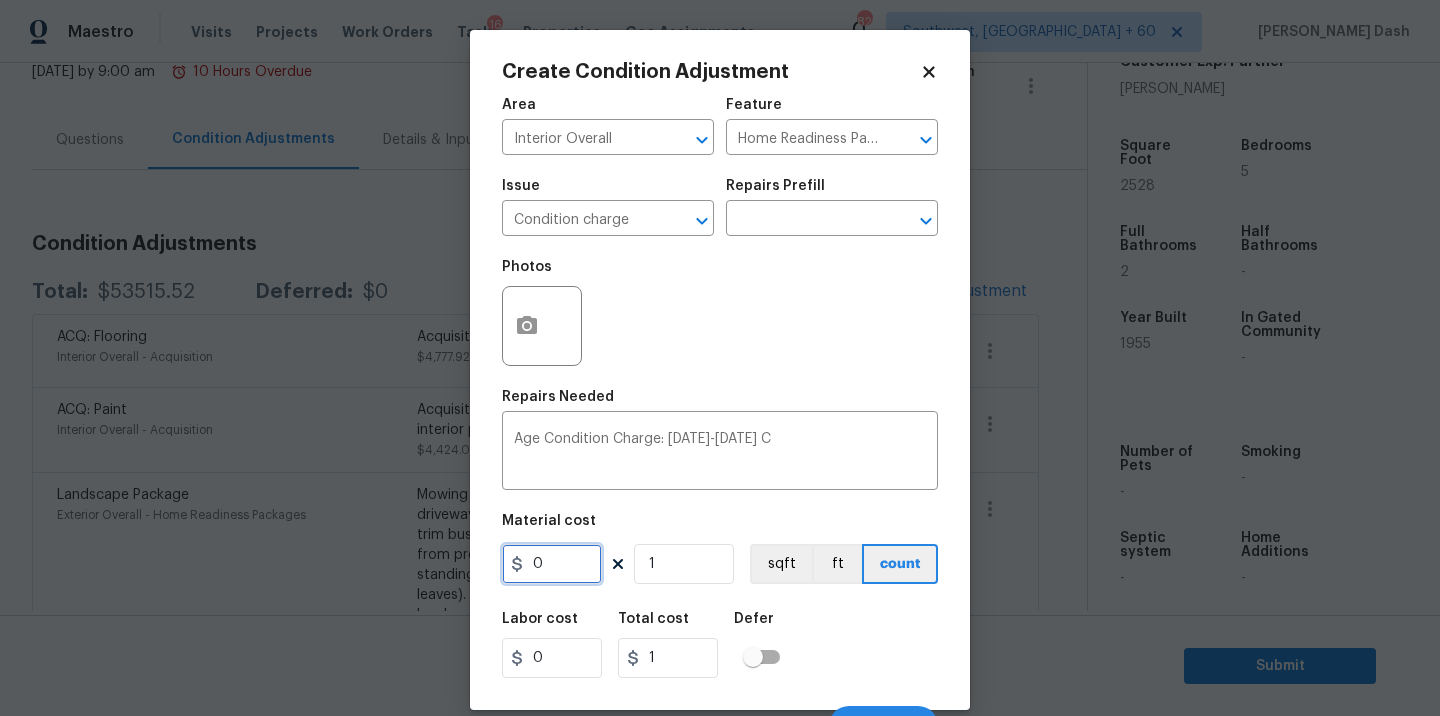 type on "1" 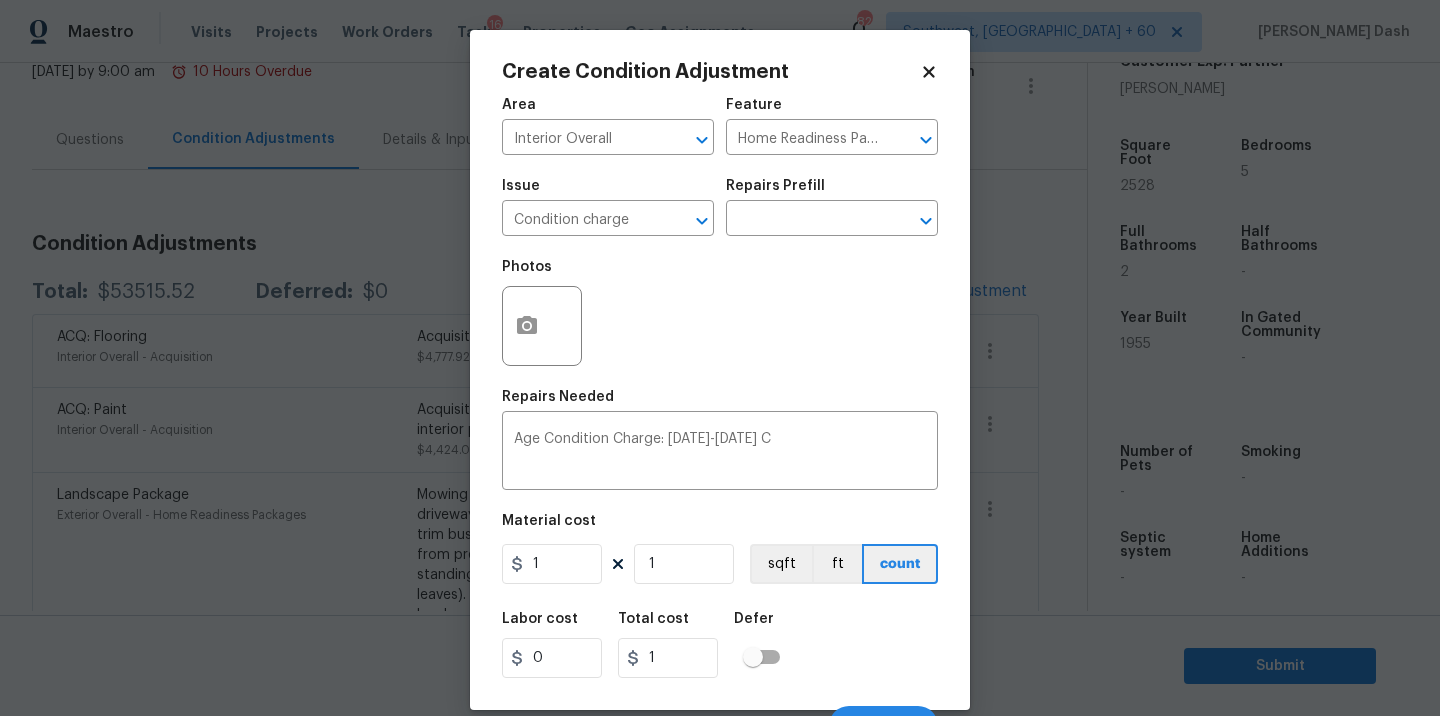 click on "Labor cost 0 Total cost 1 Defer" at bounding box center (720, 645) 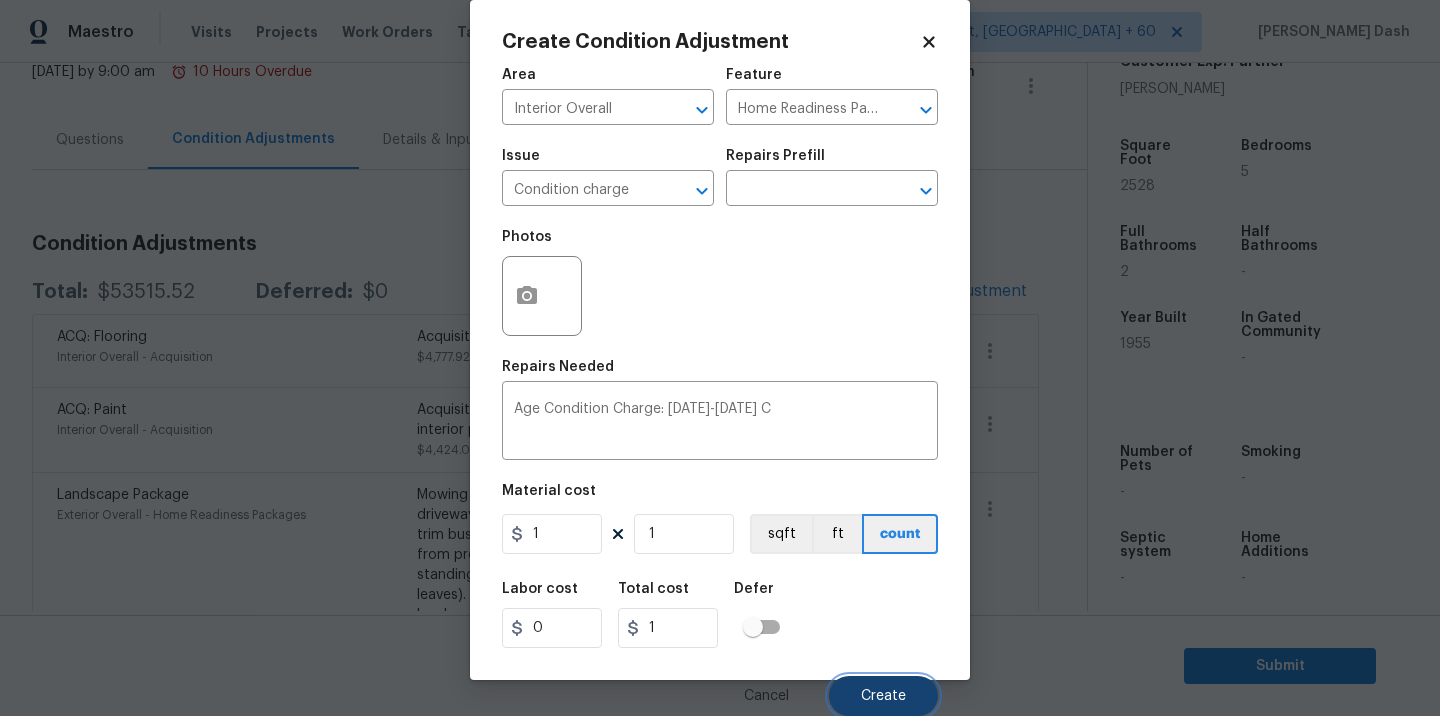 click on "Create" at bounding box center (883, 696) 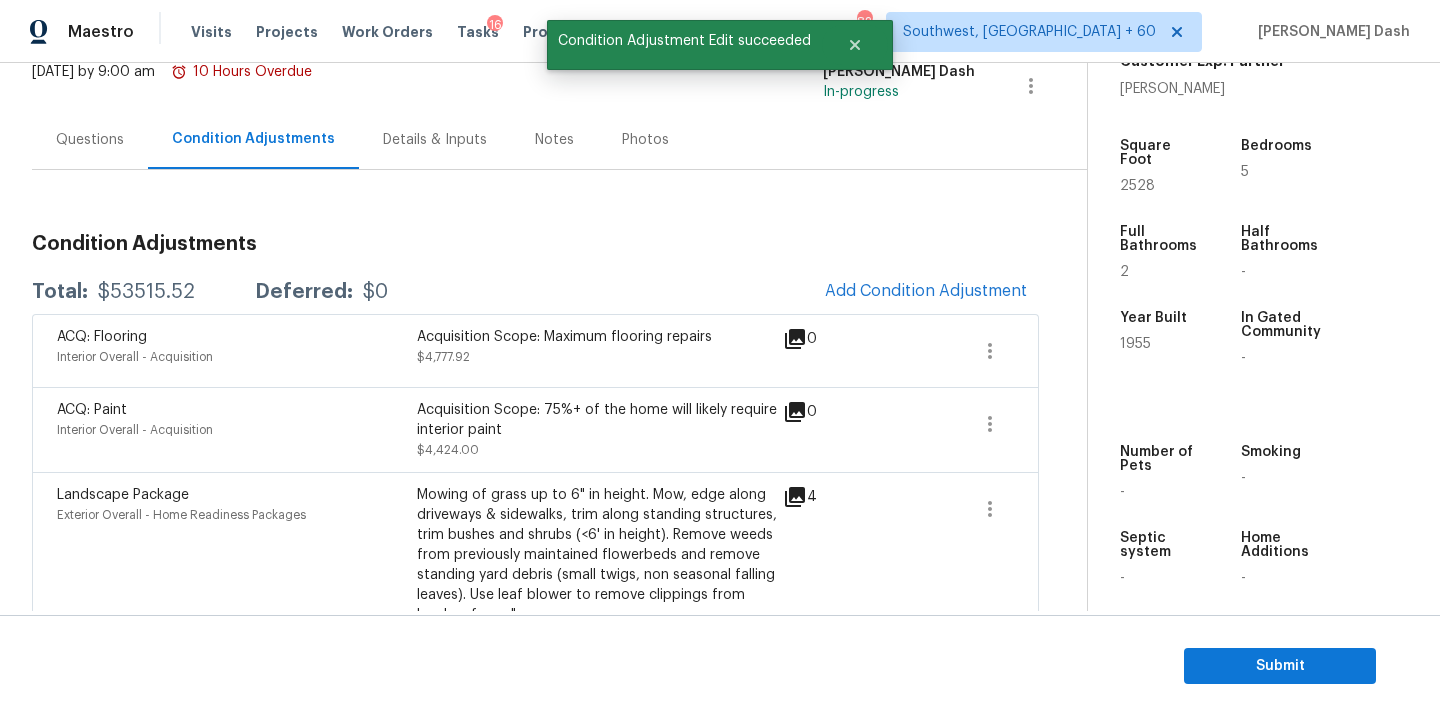 scroll, scrollTop: 24, scrollLeft: 0, axis: vertical 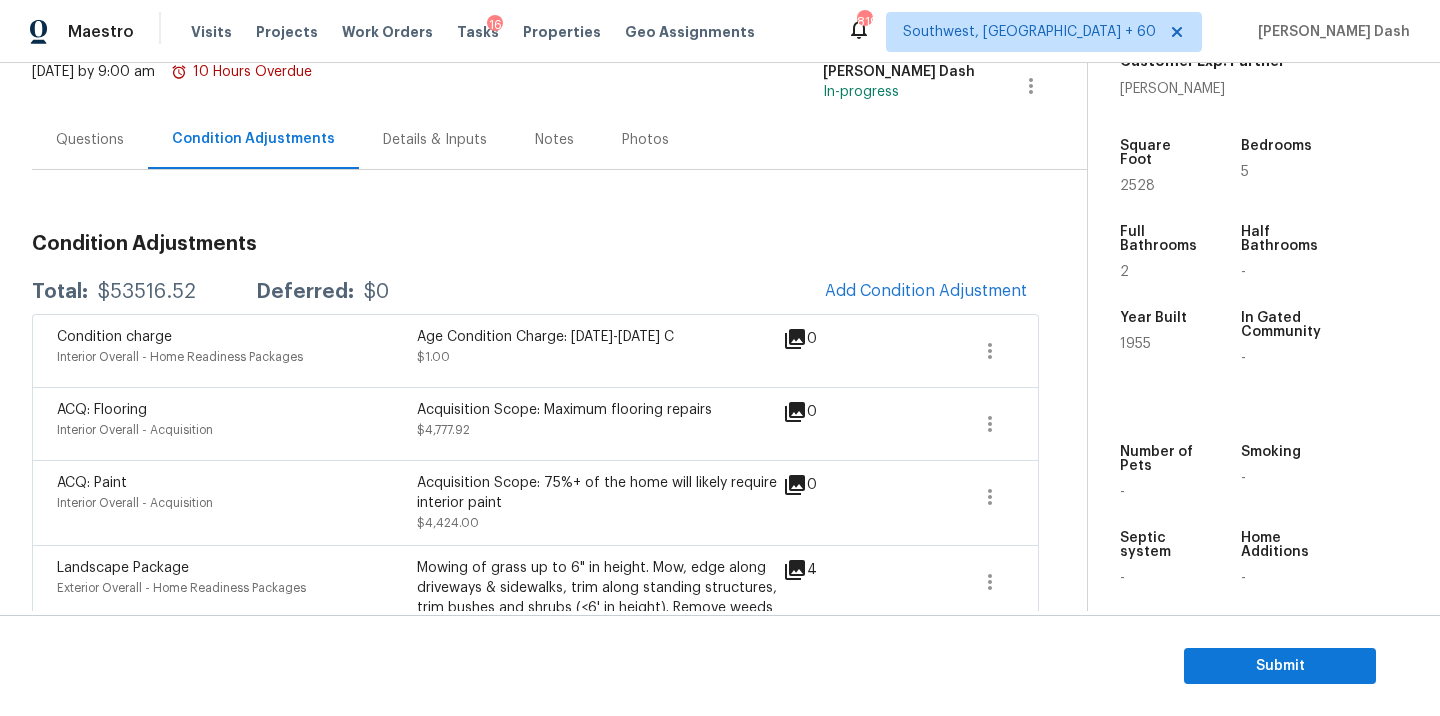 click on "Questions" at bounding box center [90, 140] 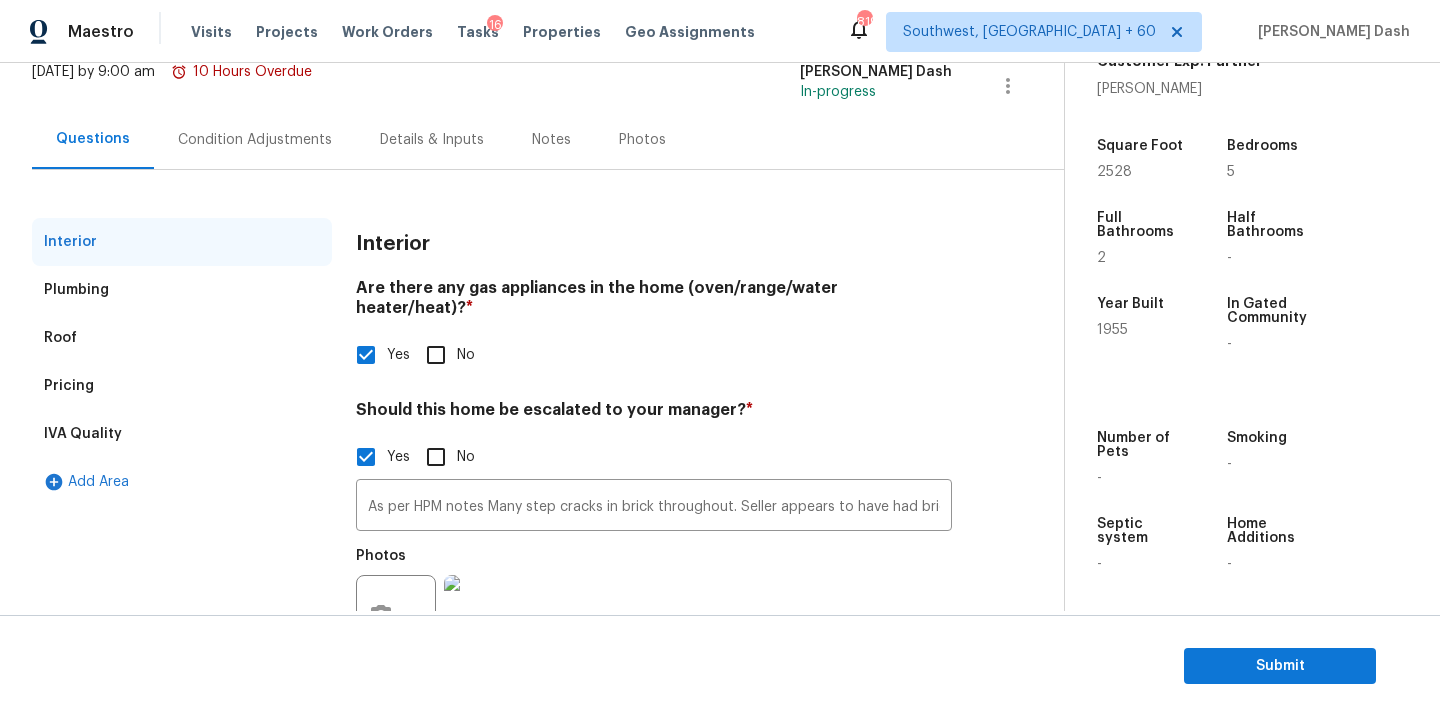scroll, scrollTop: 133, scrollLeft: 0, axis: vertical 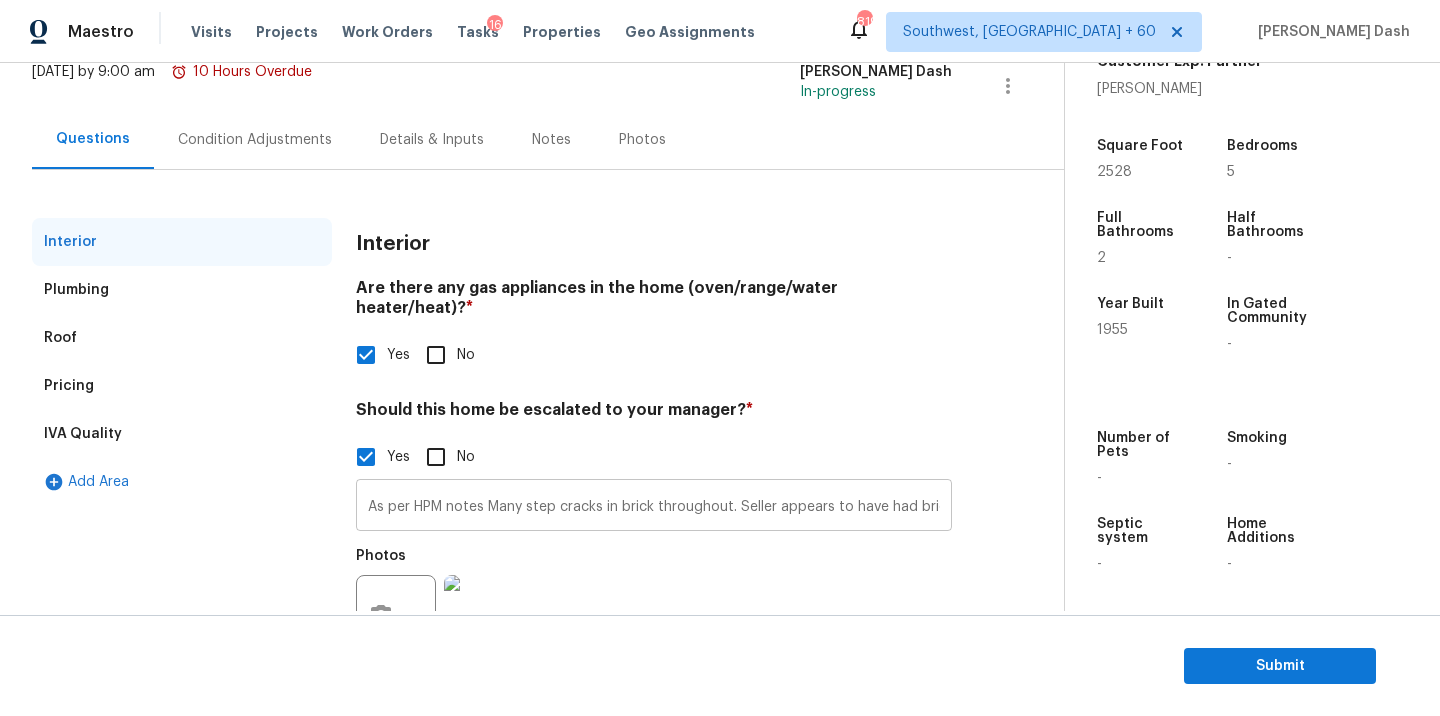 click on "As per HPM notes Many step cracks in brick throughout. Seller appears to have had brick grout replaced in many places. It looks like foundation has moved considerably here. Hence Due to this HPM mentioned WALK on the property." at bounding box center (654, 507) 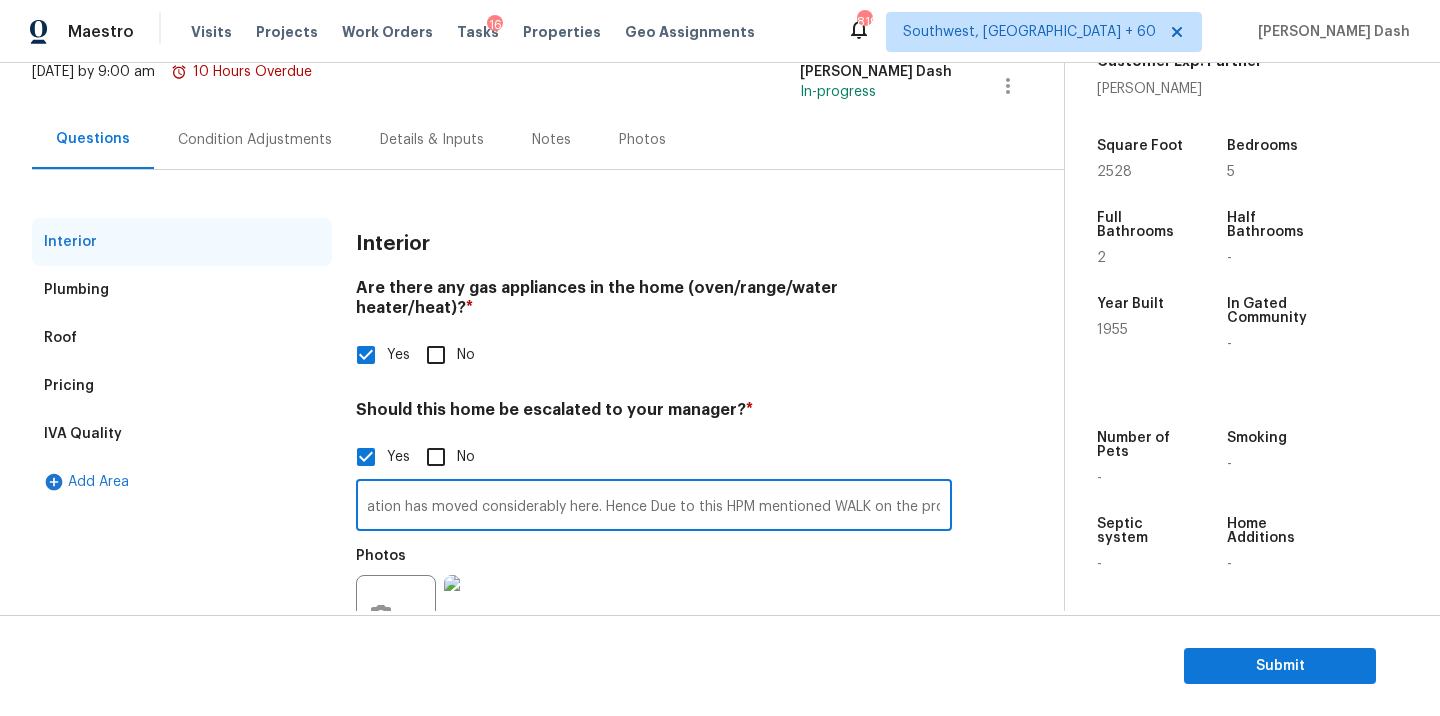 scroll, scrollTop: 0, scrollLeft: 906, axis: horizontal 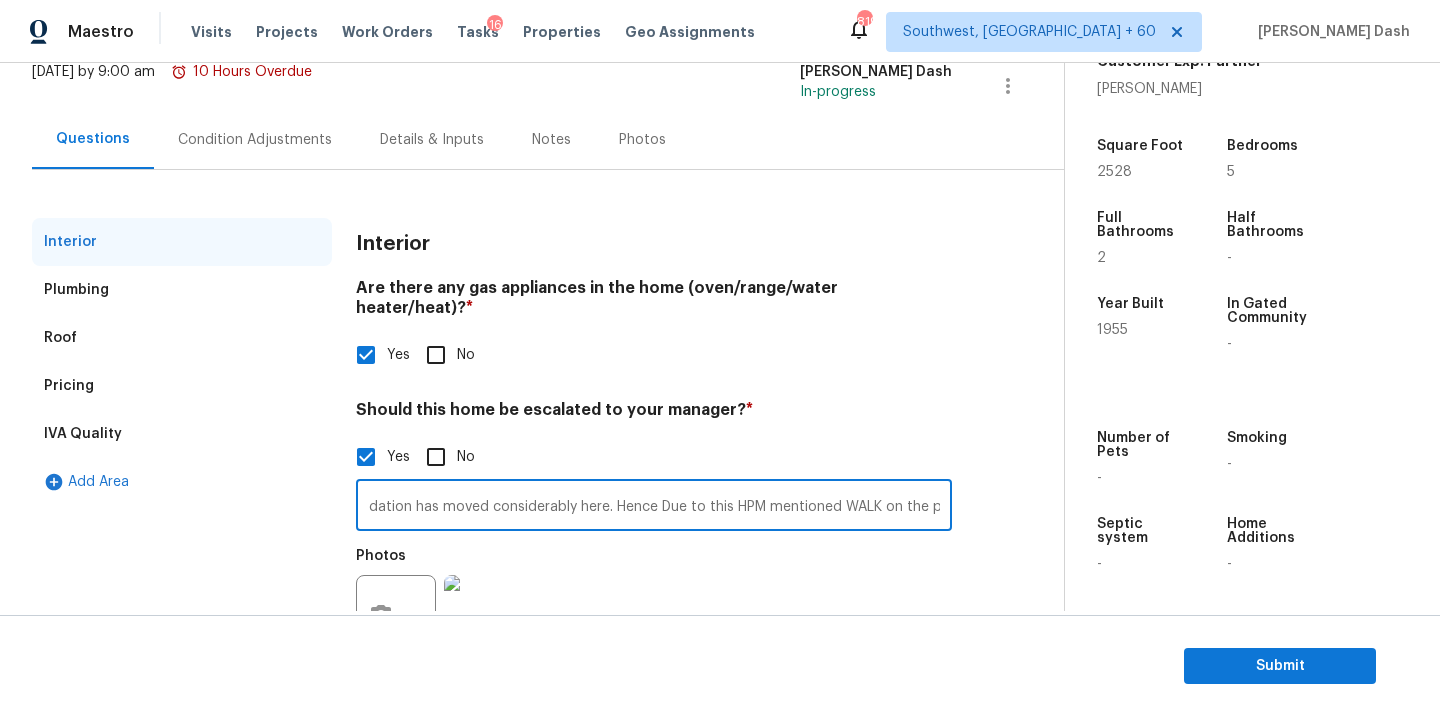 click on "As per HPM notes Many step cracks in brick throughout. Seller appears to have had brick grout replaced in many places. It looks like foundation has moved considerably here. Hence Due to this HPM mentioned WALK on the property." at bounding box center (654, 507) 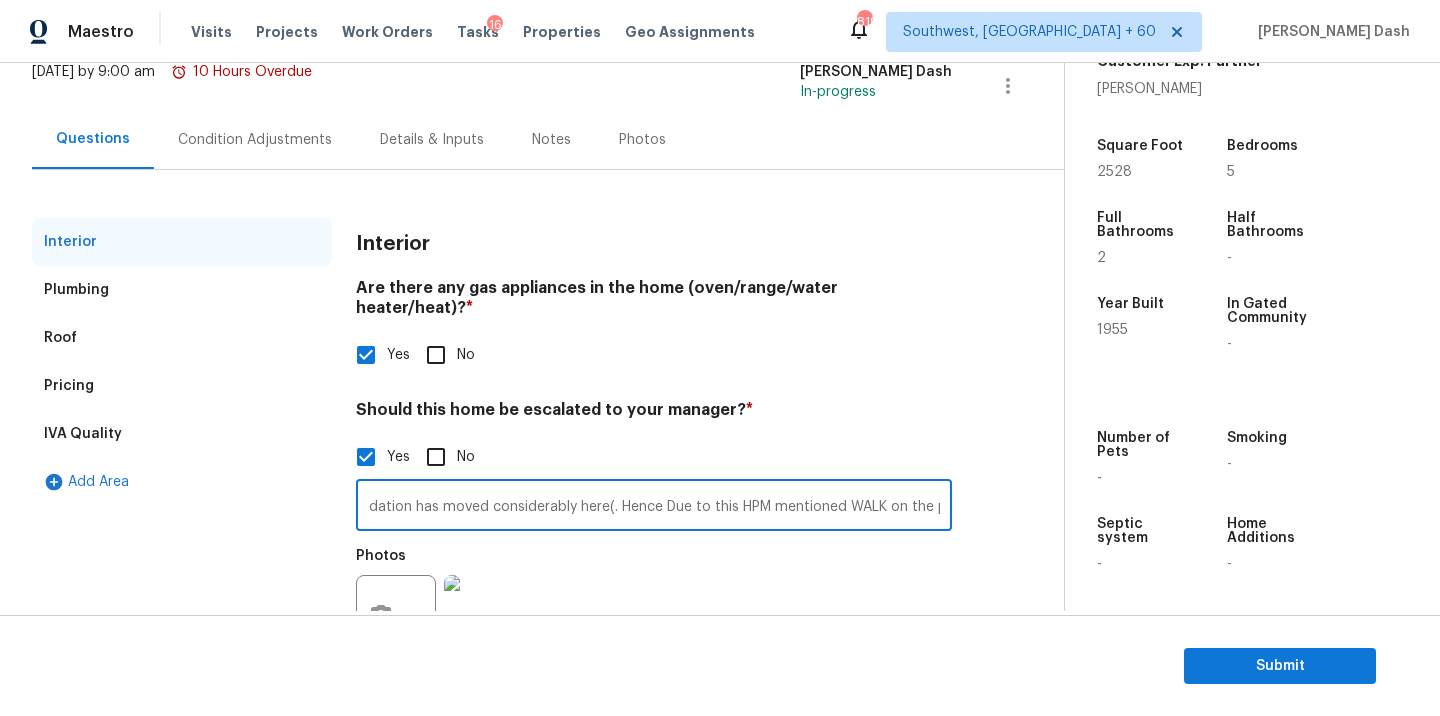 type on "As per HPM notes Many step cracks in brick throughout. Seller appears to have had brick grout replaced in many places. It looks like foundation has moved considerably here(. Hence Due to this HPM mentioned WALK on the property." 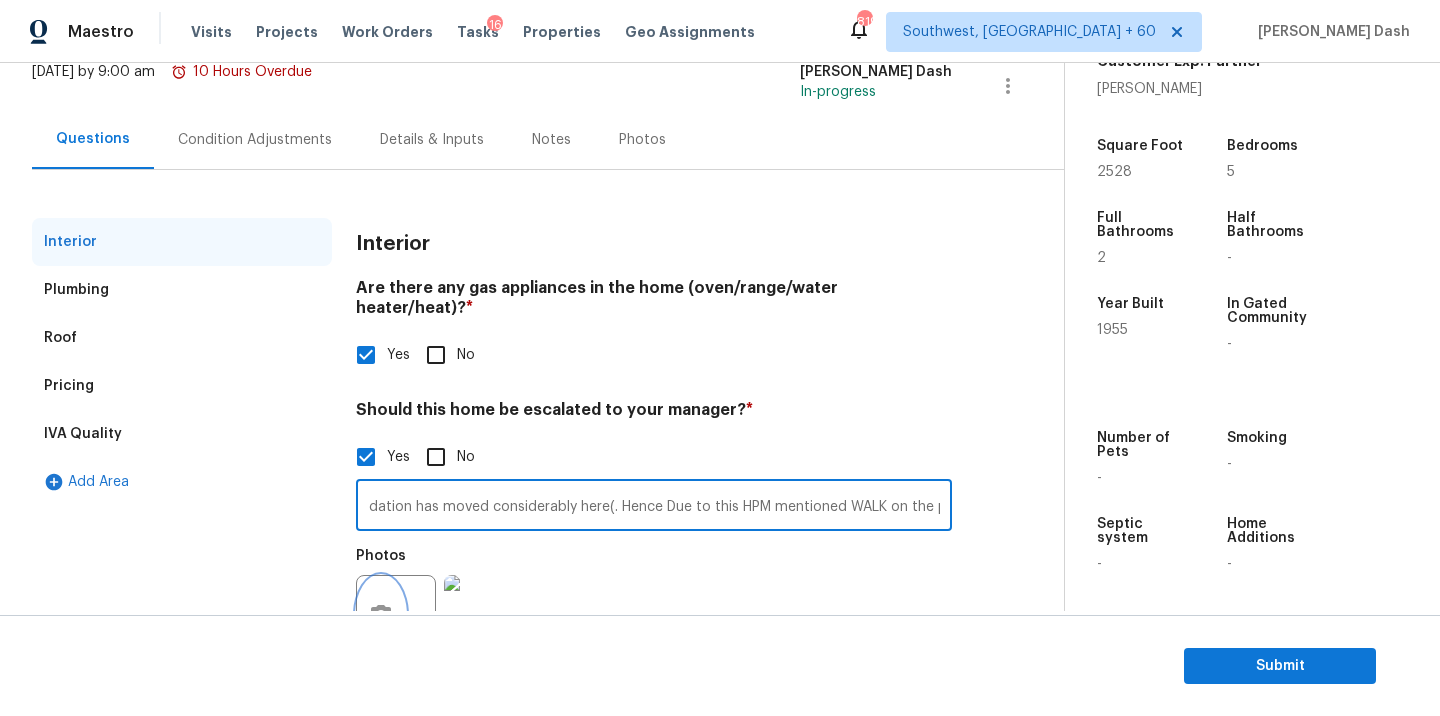 click 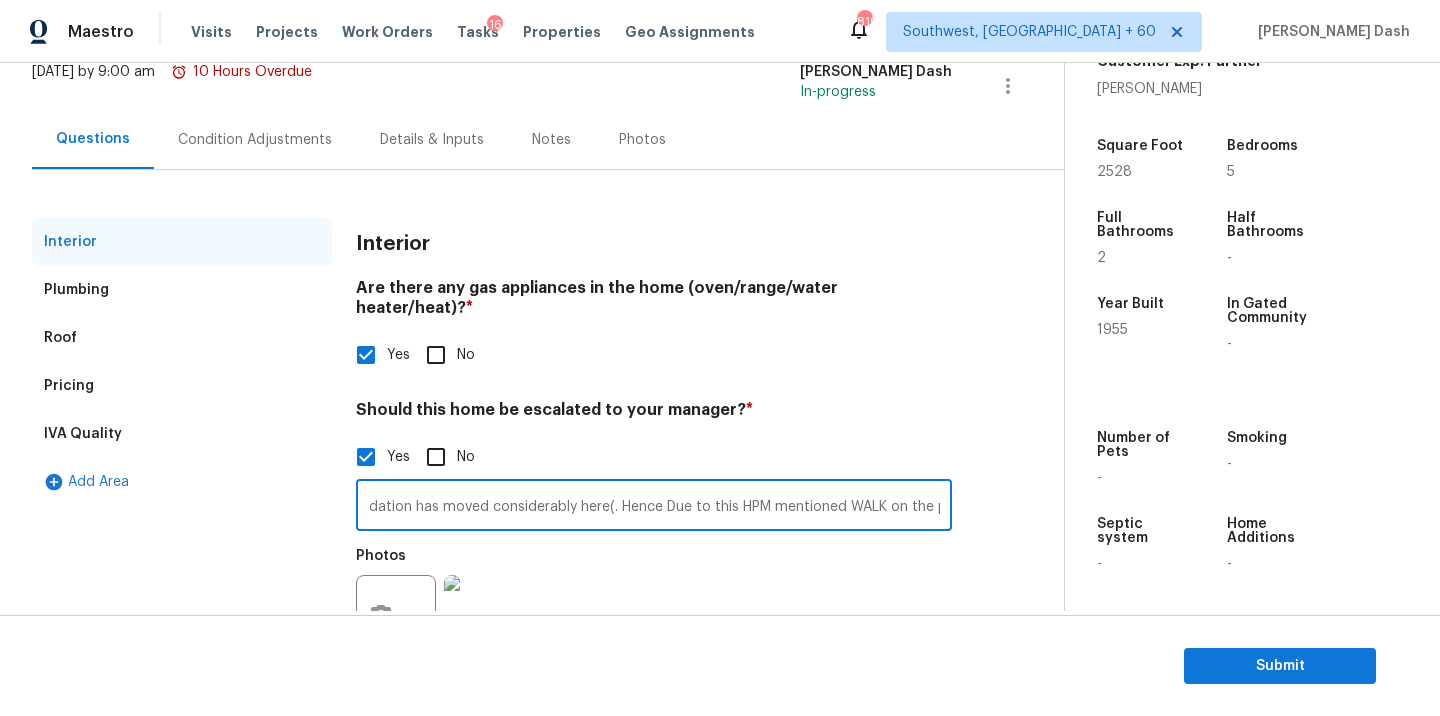 scroll, scrollTop: 0, scrollLeft: 0, axis: both 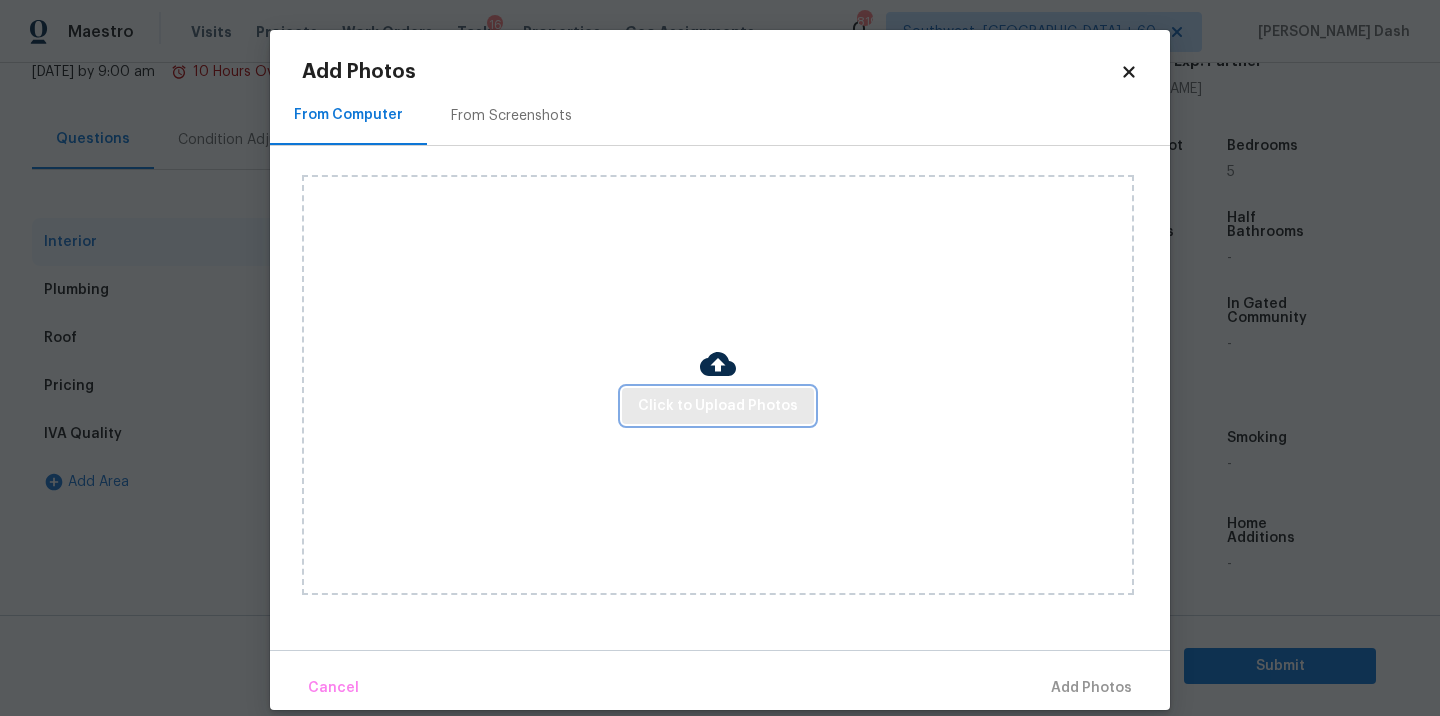 click on "Click to Upload Photos" at bounding box center (718, 406) 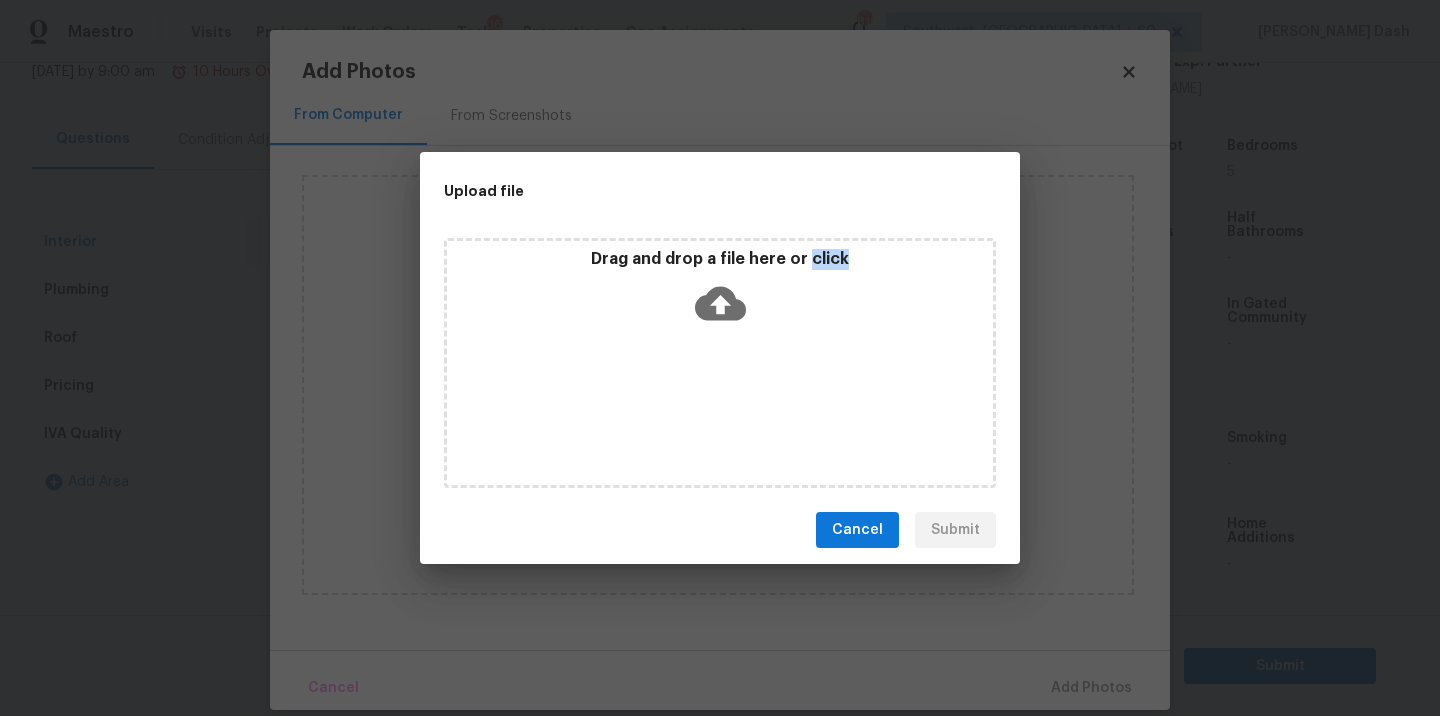 click on "Drag and drop a file here or click" at bounding box center (720, 363) 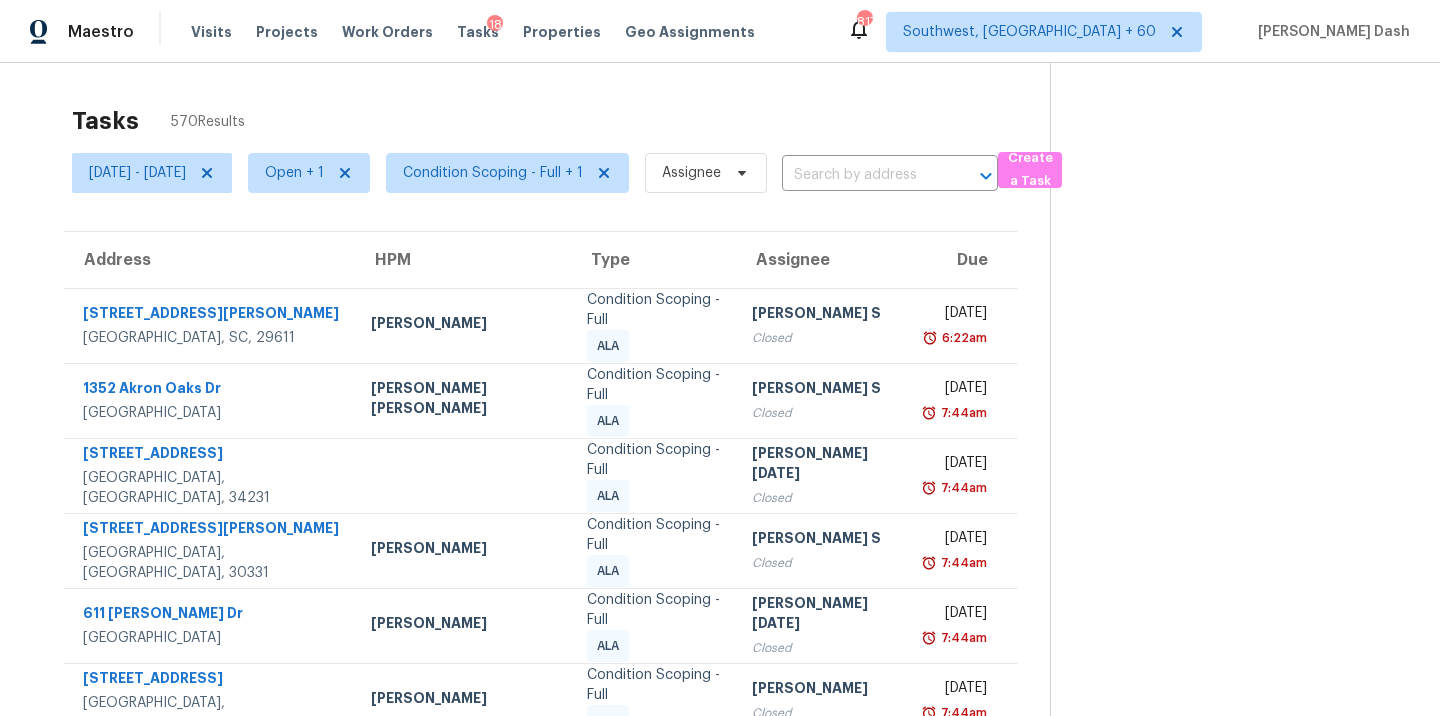scroll, scrollTop: 0, scrollLeft: 0, axis: both 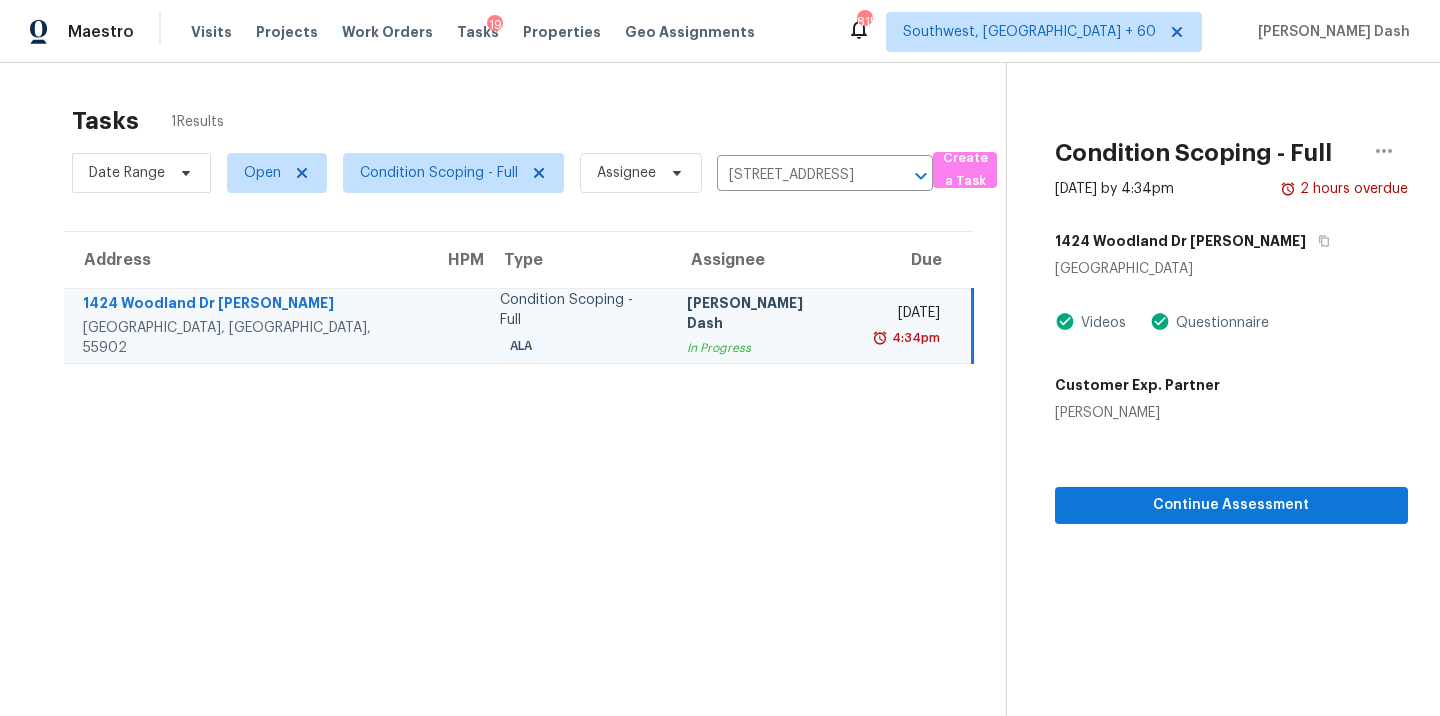 click on "[PERSON_NAME] Dash" at bounding box center (764, 315) 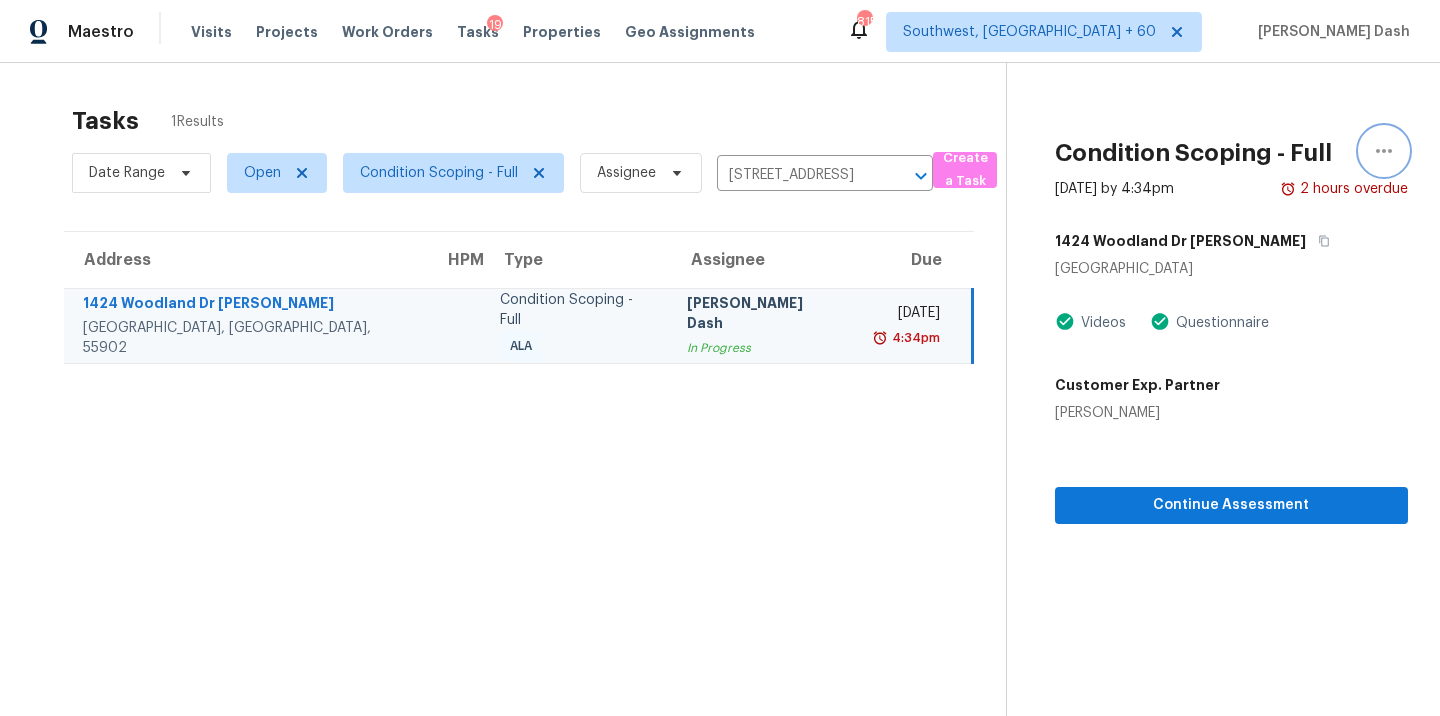 click 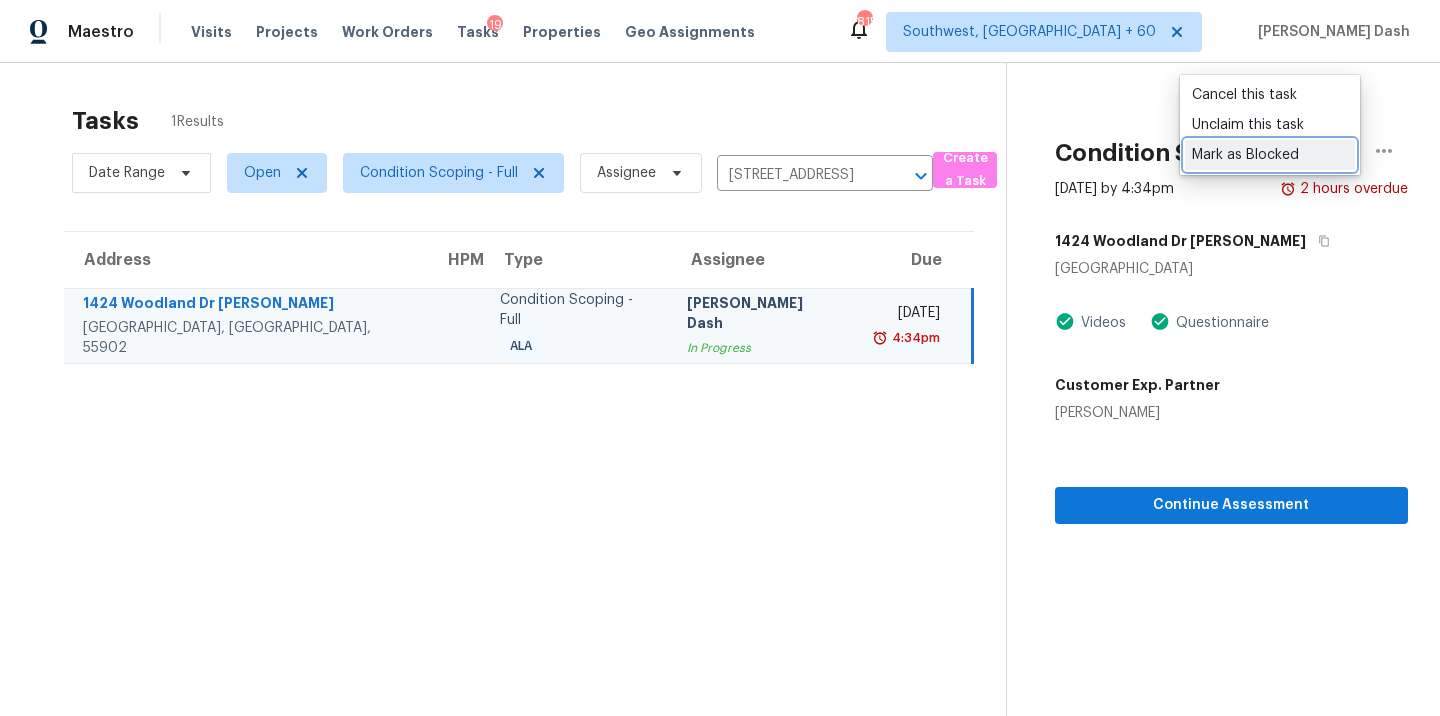 click on "Mark as Blocked" at bounding box center [1270, 155] 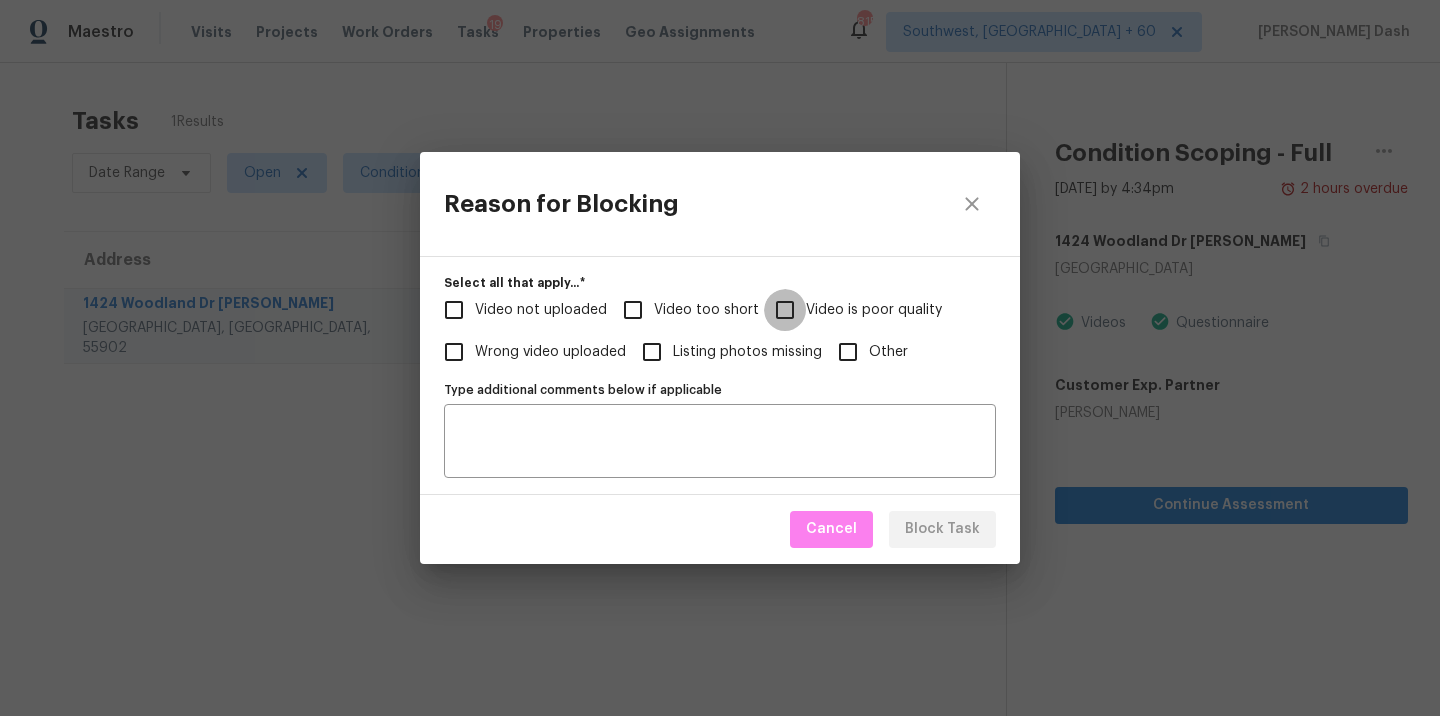 click on "Video is poor quality" at bounding box center (785, 310) 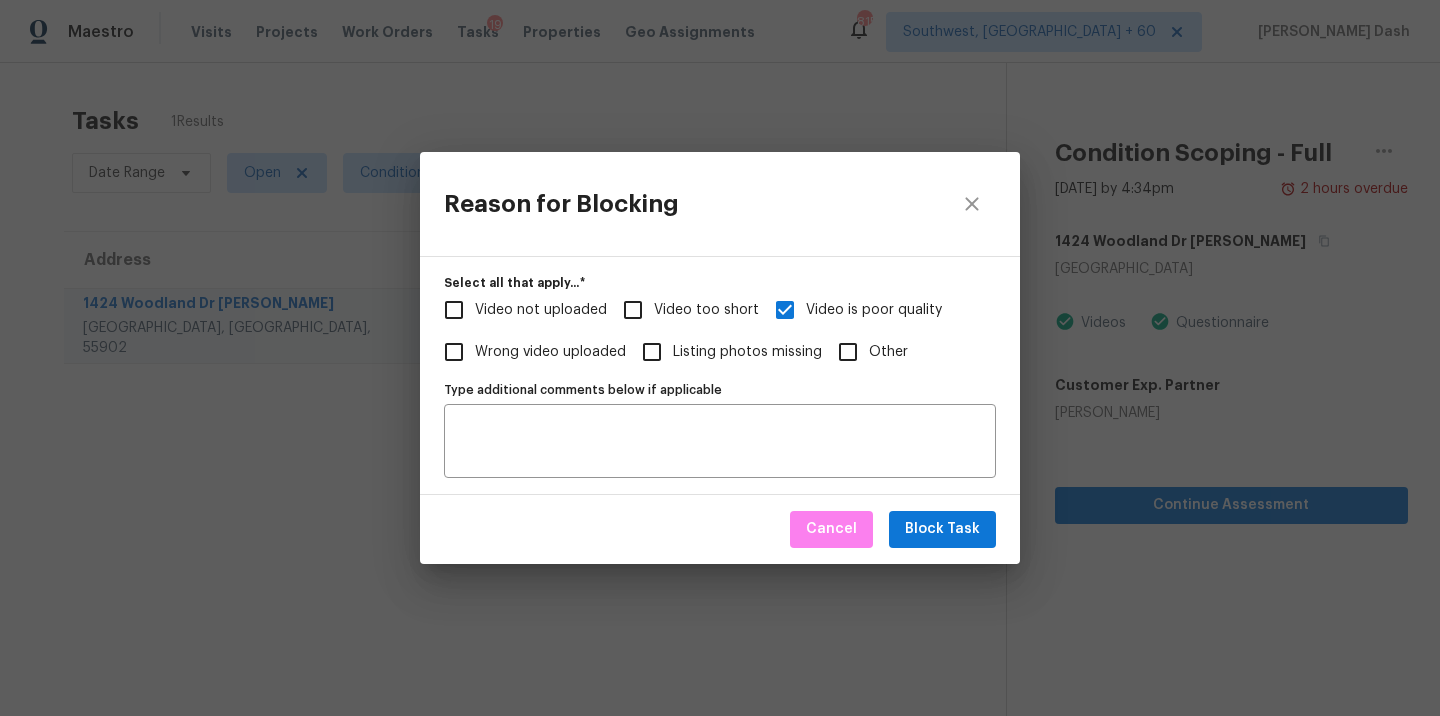 click on "Video too short" at bounding box center (633, 310) 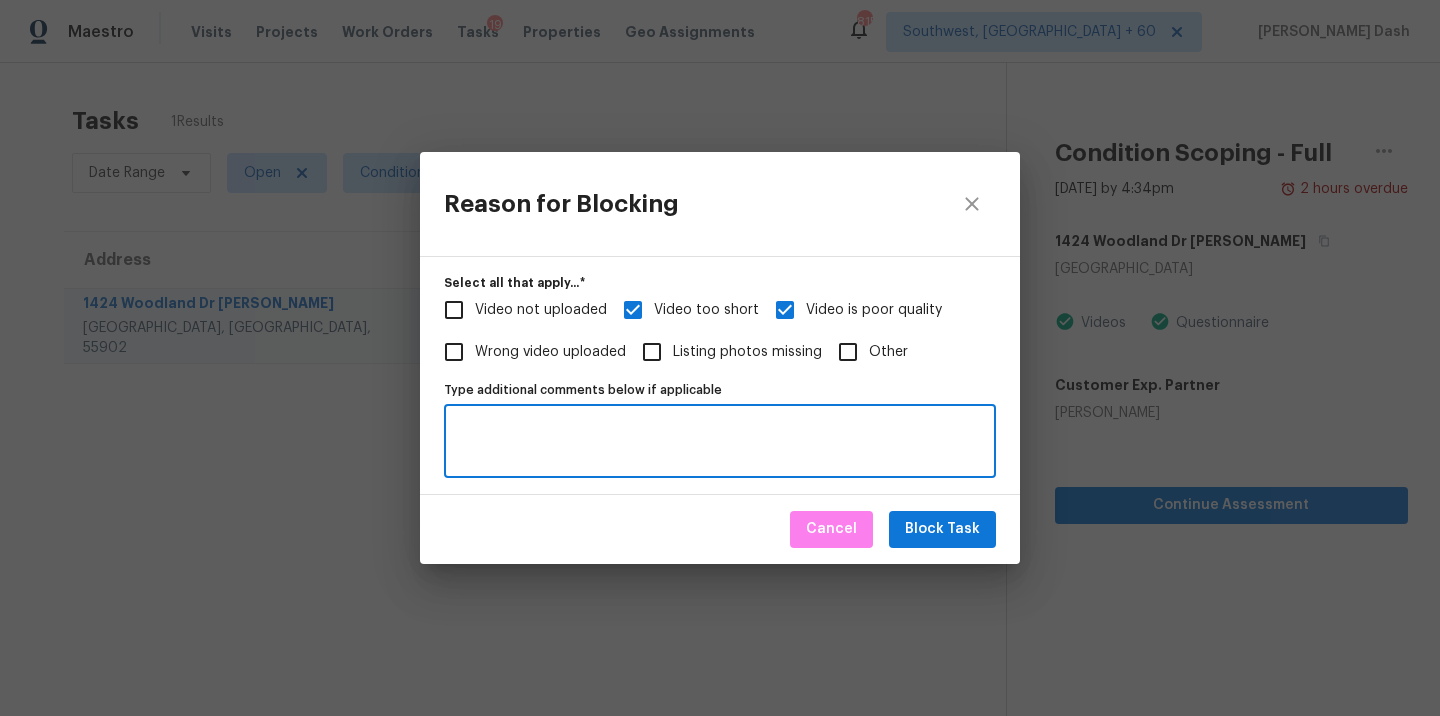 click on "Type additional comments below if applicable" at bounding box center (720, 441) 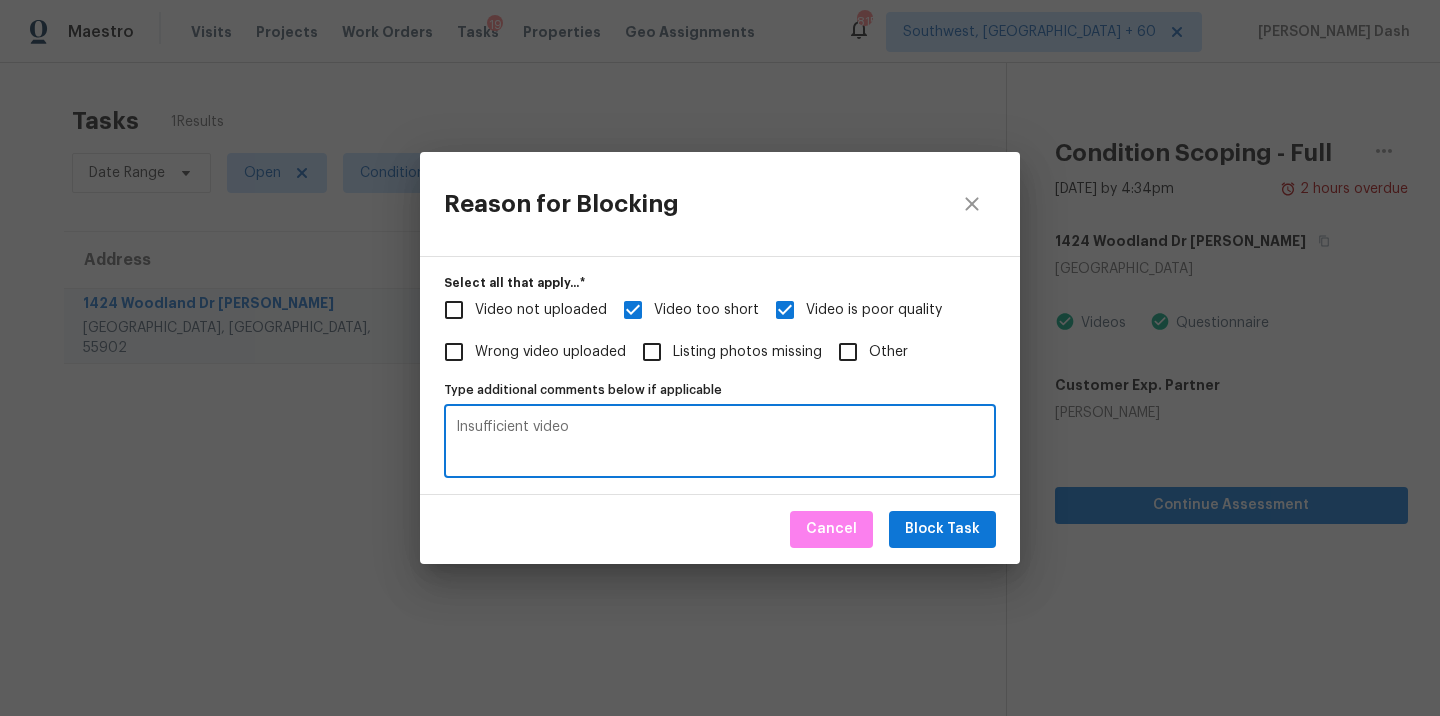 type on "Insufficient video" 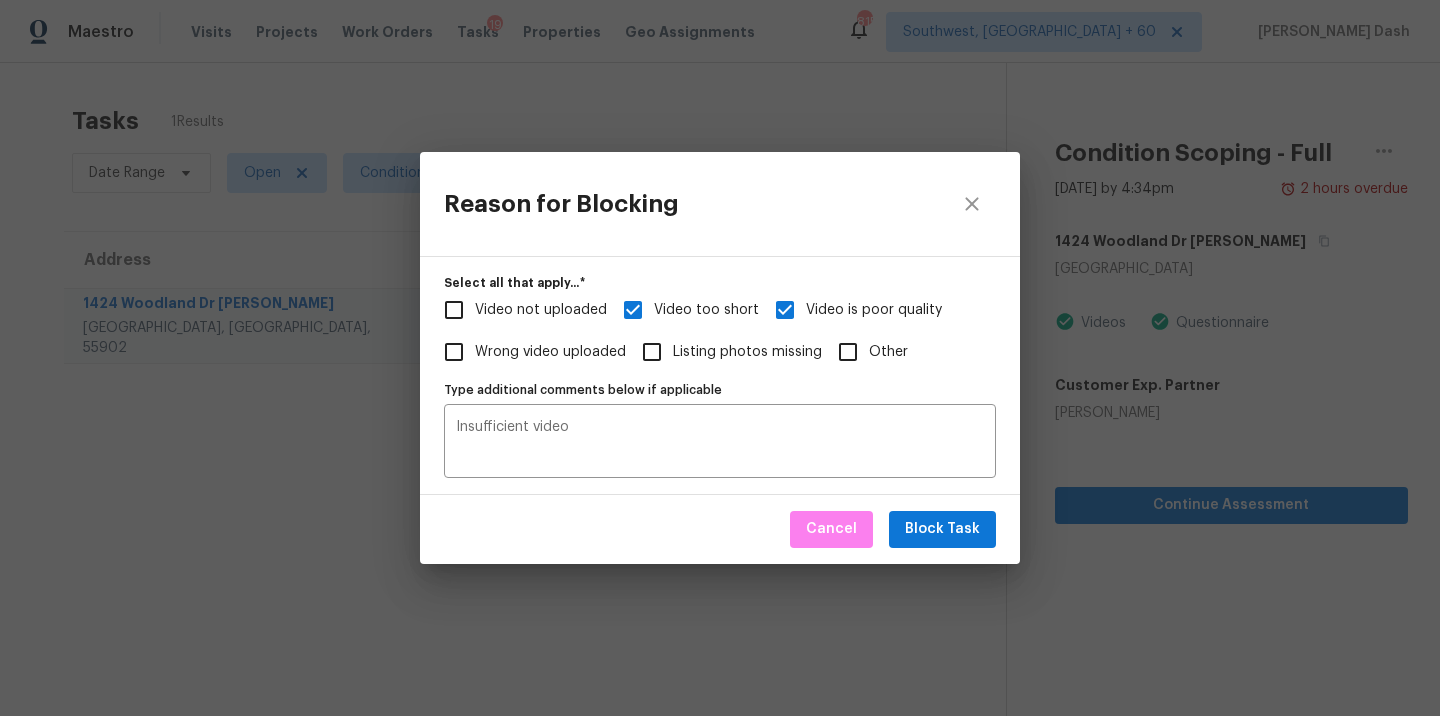 click on "Video too short" at bounding box center [706, 310] 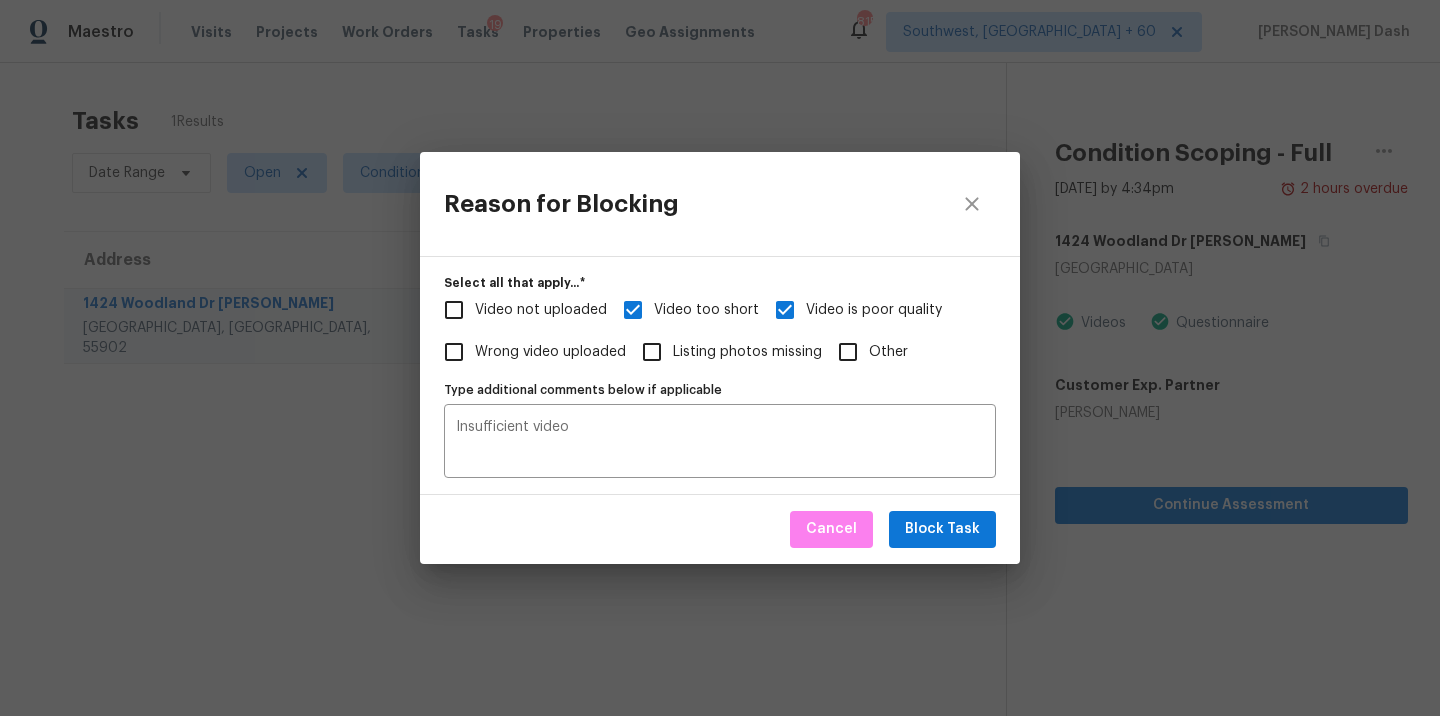 click on "Video too short" at bounding box center (633, 310) 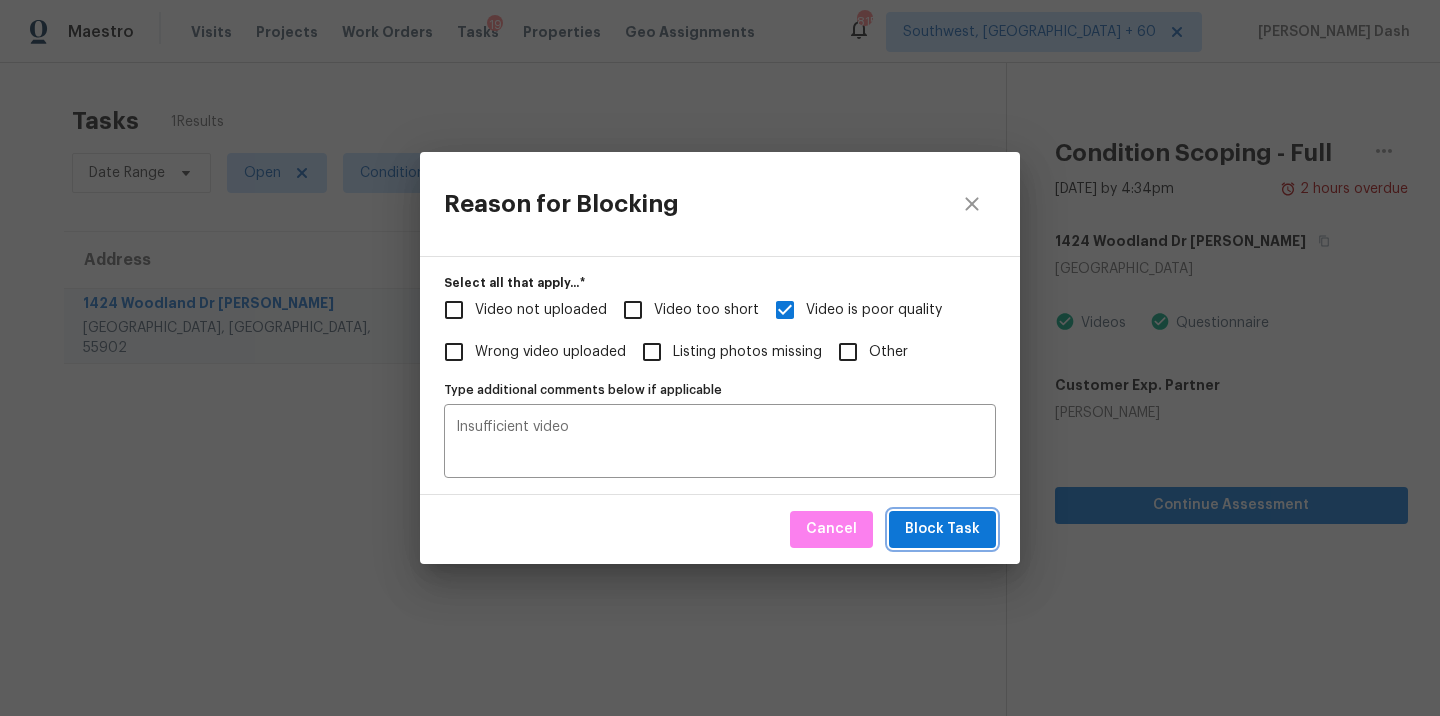 click on "Block Task" at bounding box center [942, 529] 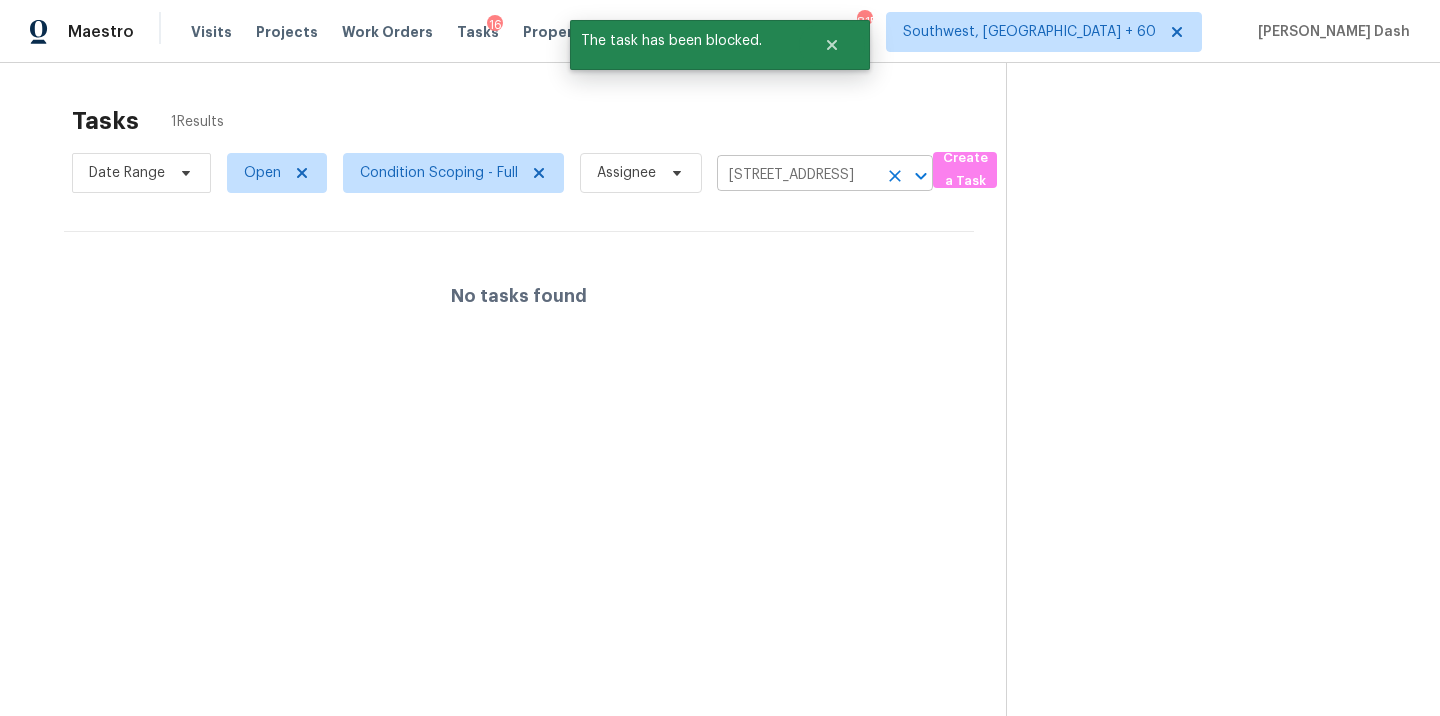 click 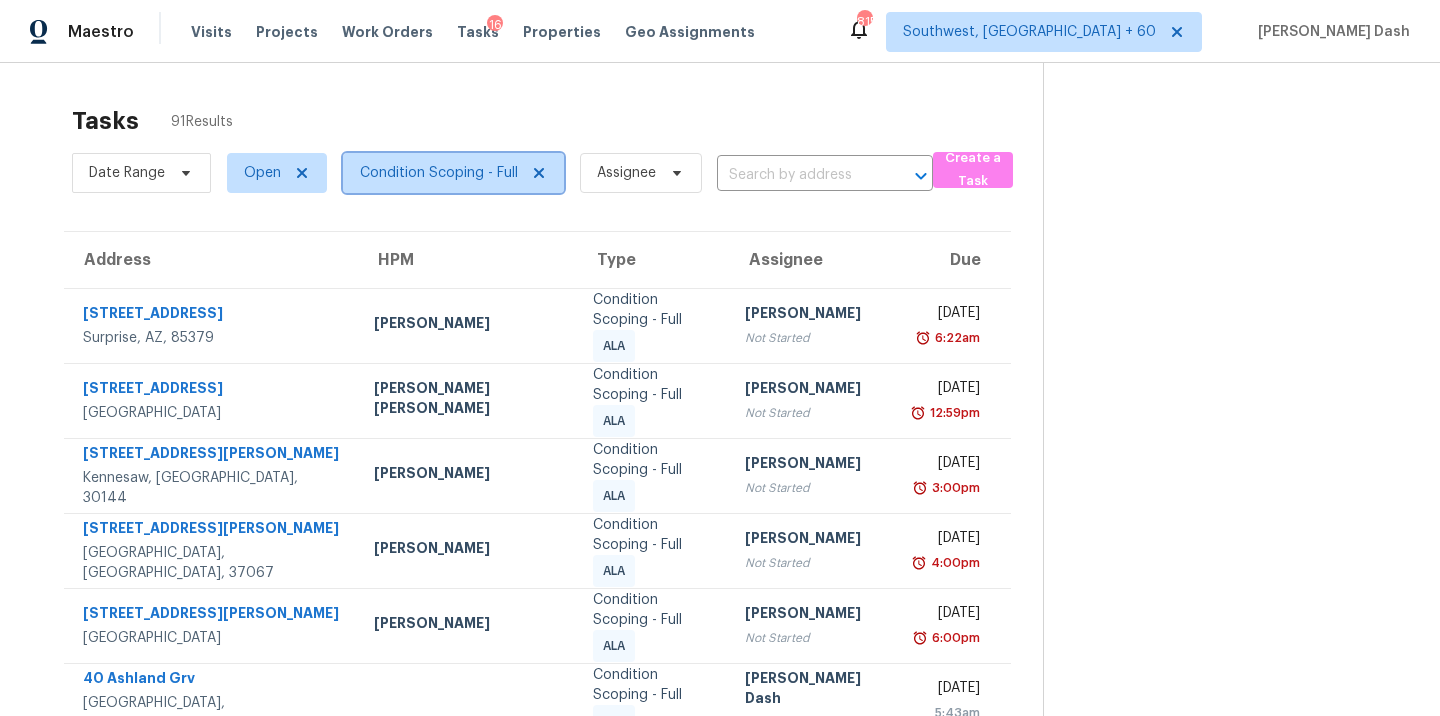 click on "Condition Scoping - Full" at bounding box center [439, 173] 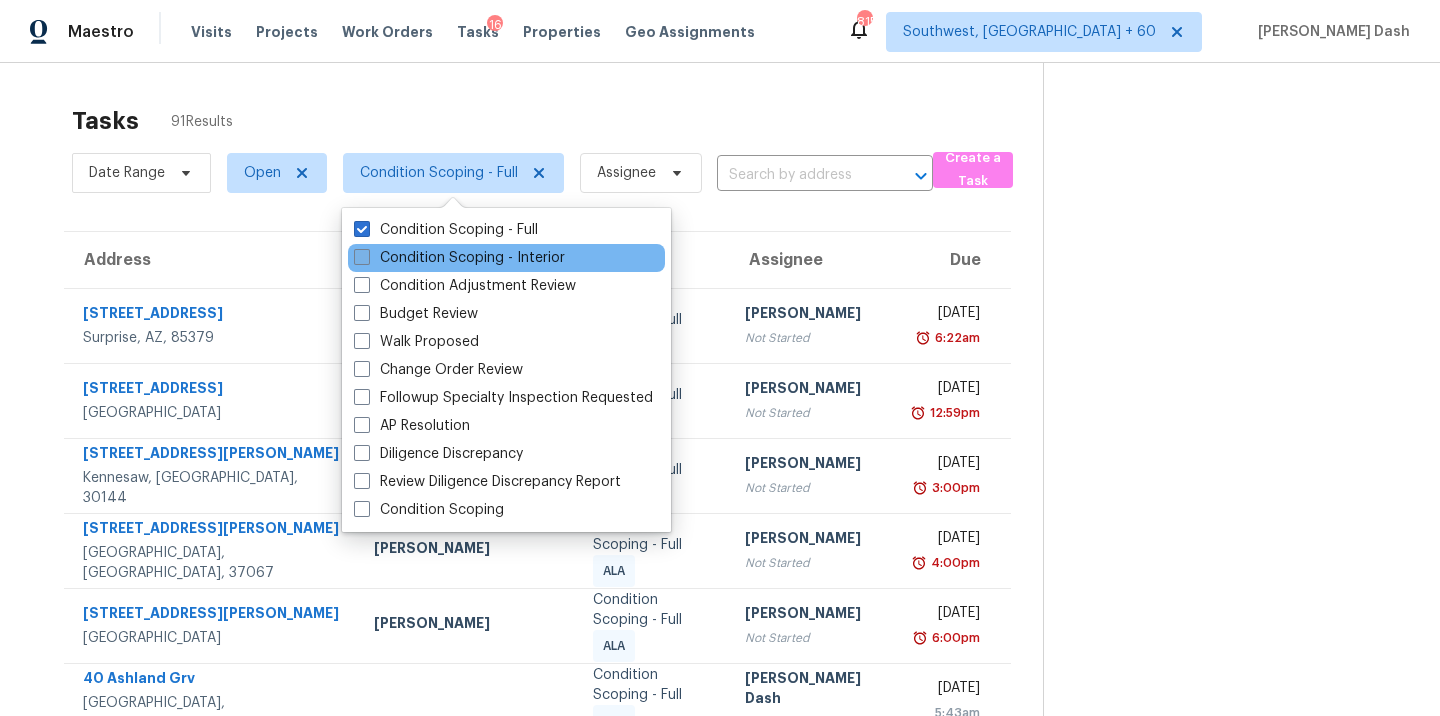 click on "Condition Scoping - Interior" at bounding box center [459, 258] 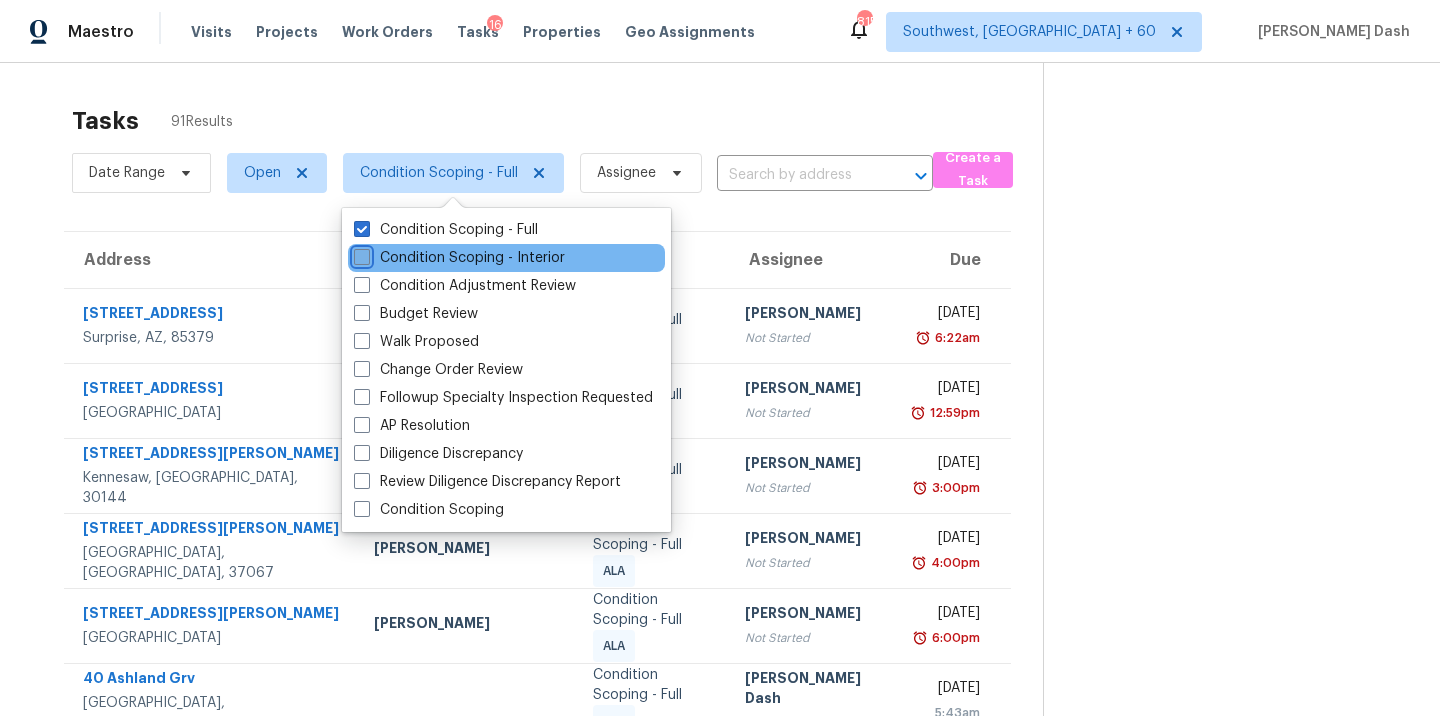click on "Condition Scoping - Interior" at bounding box center [360, 254] 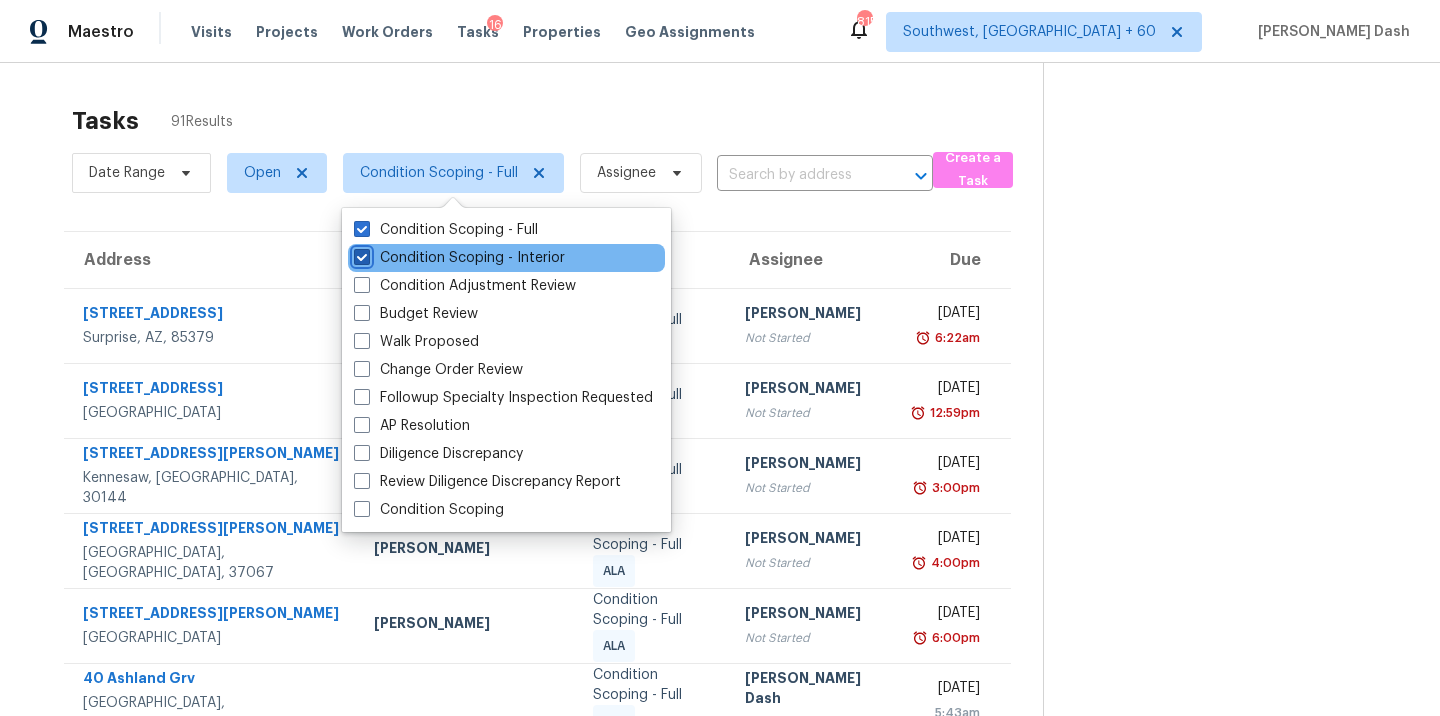 checkbox on "true" 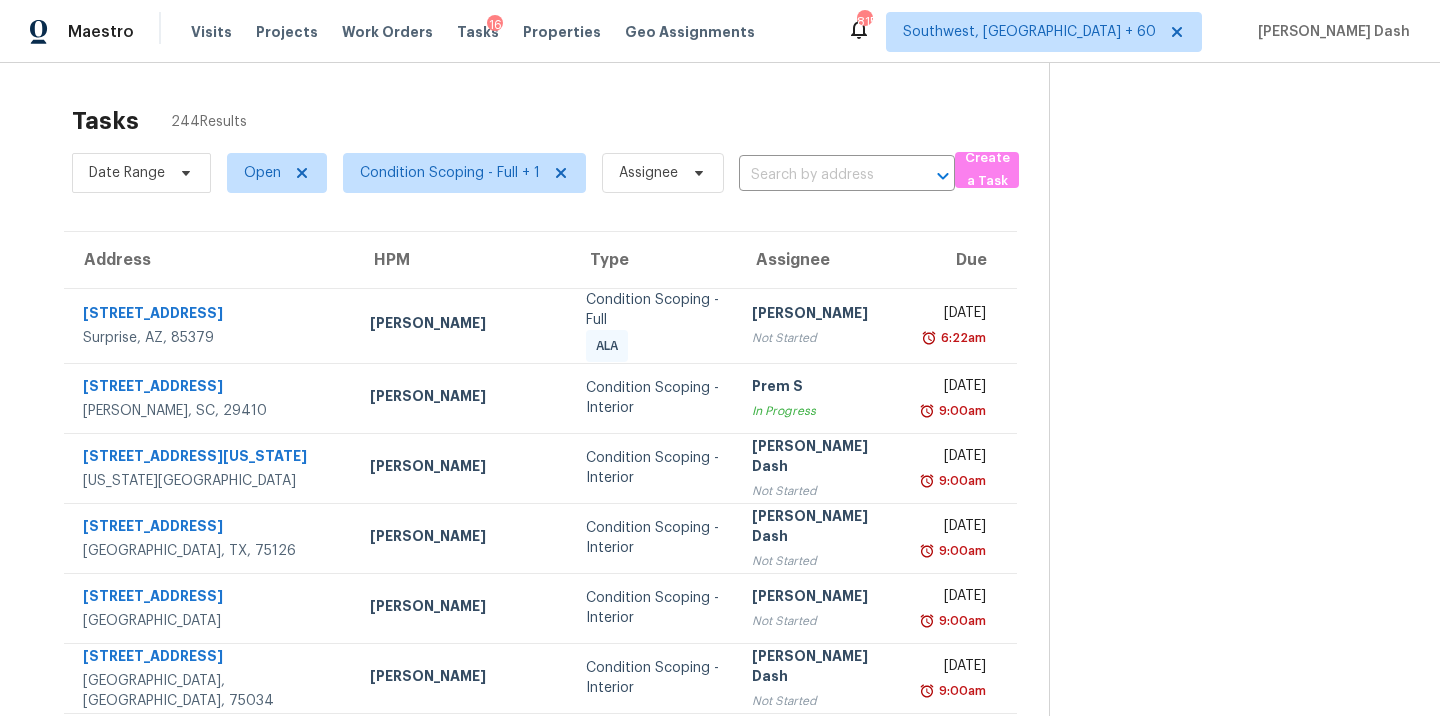 click on "Tasks 244  Results Date Range Open Condition Scoping - Full + 1 Assignee ​ Create a Task Address HPM Type Assignee Due 16014 W Port Royale Ln   Surprise, AZ, 85379 Eric Scott Condition Scoping - Full ALA Salma Ansari Not Started Wed, Jul 9th 2025 6:22am 6240 Old Point Rd Apt C16 Hanahan, SC, 29410 Raymond Roberts Condition Scoping - Interior Prem S In Progress Wed, Jul 9th 2025 9:00am 1422 Iowa Ave   Colorado Springs, CO, 80909 Chris Thomas Condition Scoping - Interior Soumya Ranjan Dash Not Started Wed, Jul 9th 2025 9:00am 2027 Fair Crest Trl   Forney, TX, 75126 Brad Limes Condition Scoping - Interior Soumya Ranjan Dash Not Started Wed, Jul 9th 2025 9:00am 3132 W Canyon Ave   San Diego, CA, 92123 Kaden Peterson Condition Scoping - Interior Pavithran Omsekar Not Started Wed, Jul 9th 2025 9:00am 3630 Singer Ln   Frisco, TX, 75034 RonDerrick Jackson Condition Scoping - Interior Soumya Ranjan Dash Not Started Wed, Jul 9th 2025 9:00am 2058 Stone Valley Pl   Reynoldsburg, OH, 43068 Kim Peshek Pavithran Omsekar" at bounding box center [720, 557] 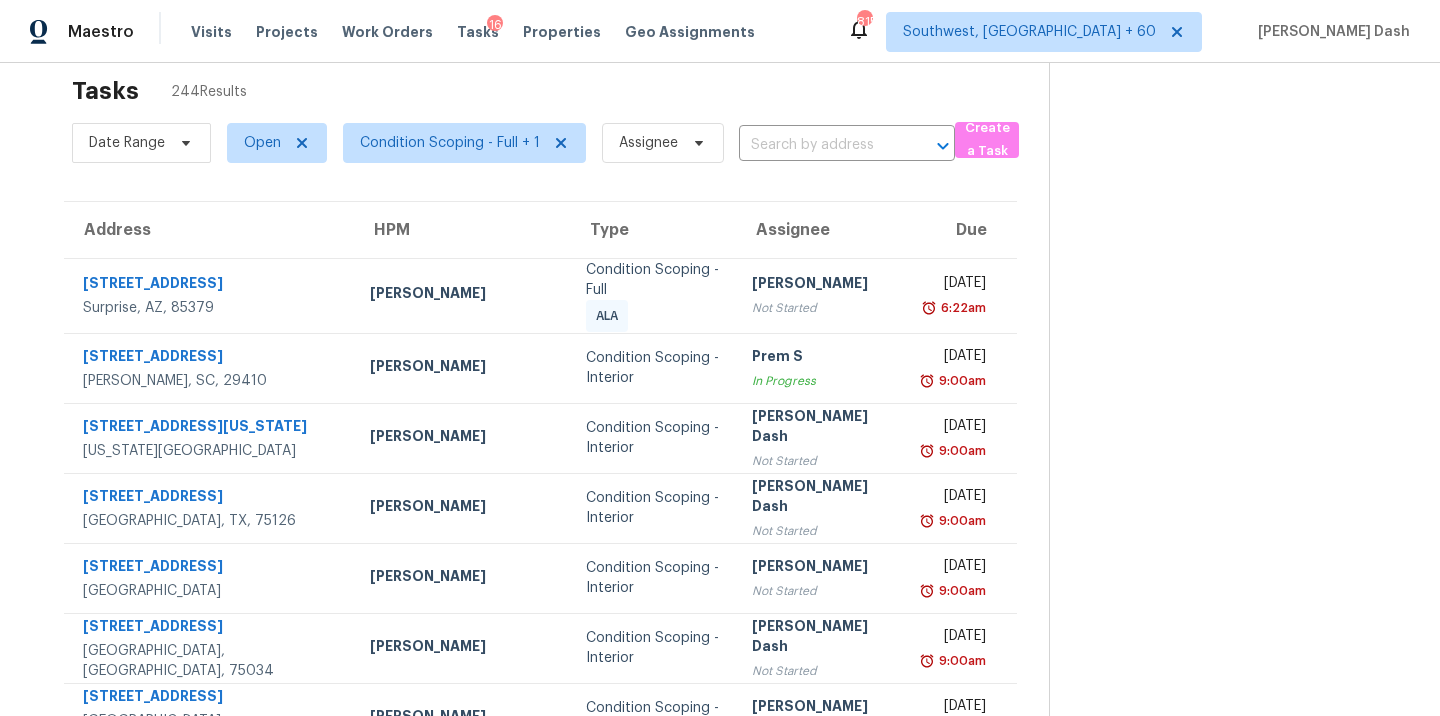 scroll, scrollTop: 0, scrollLeft: 0, axis: both 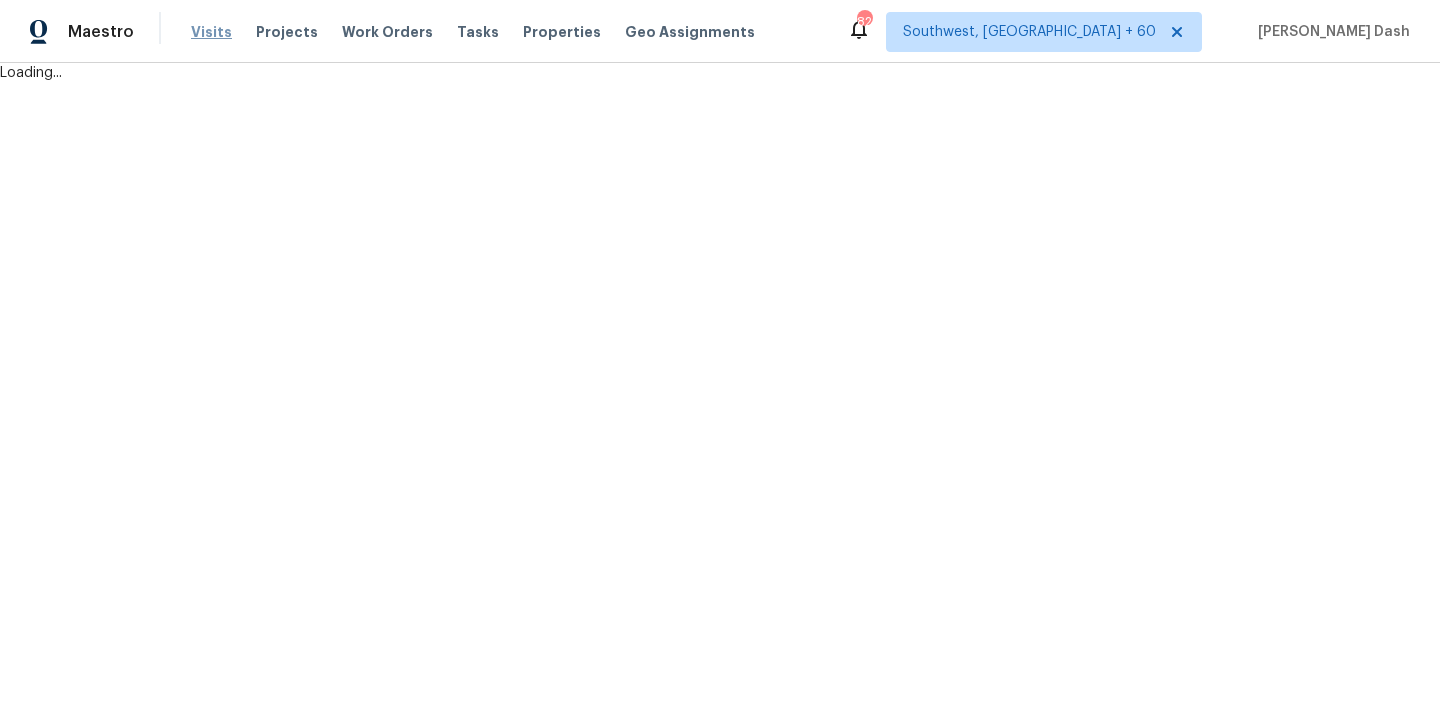 click on "Visits" at bounding box center [211, 32] 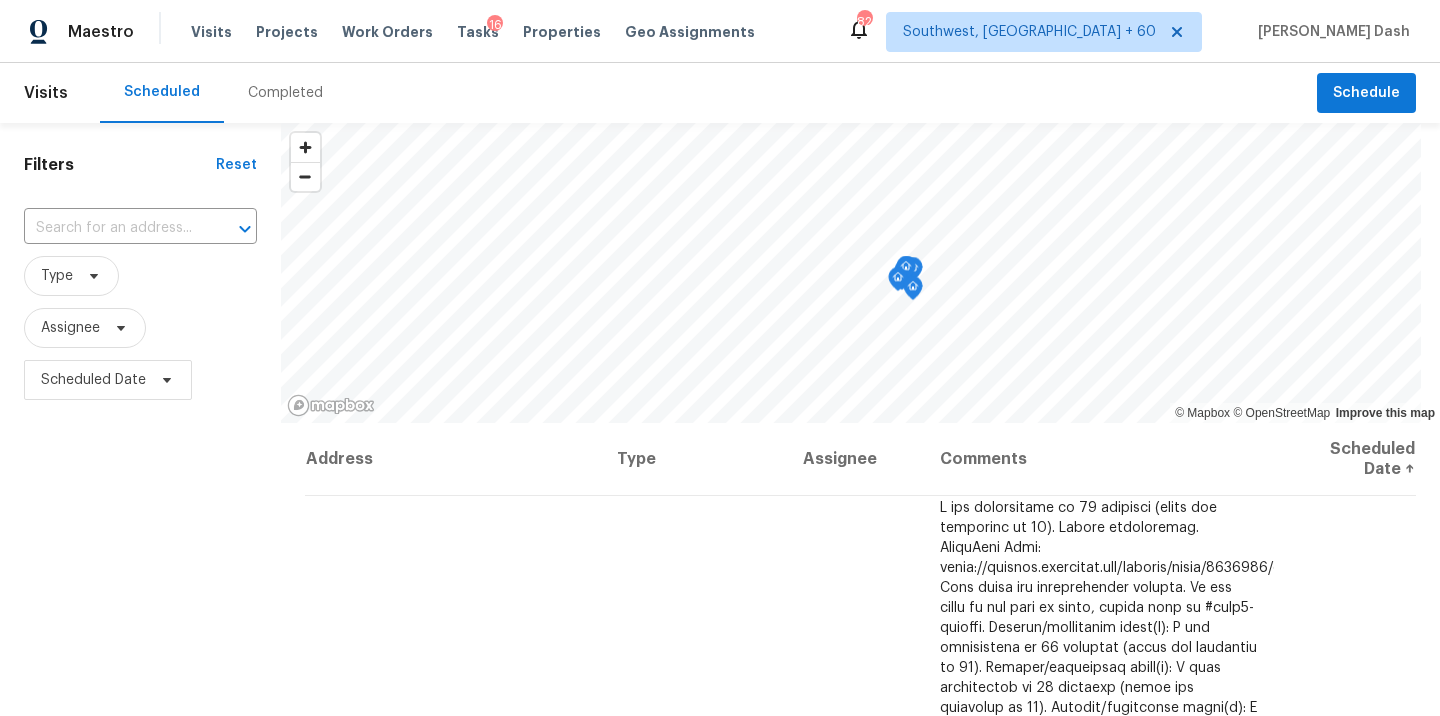 click on "Completed" at bounding box center (285, 93) 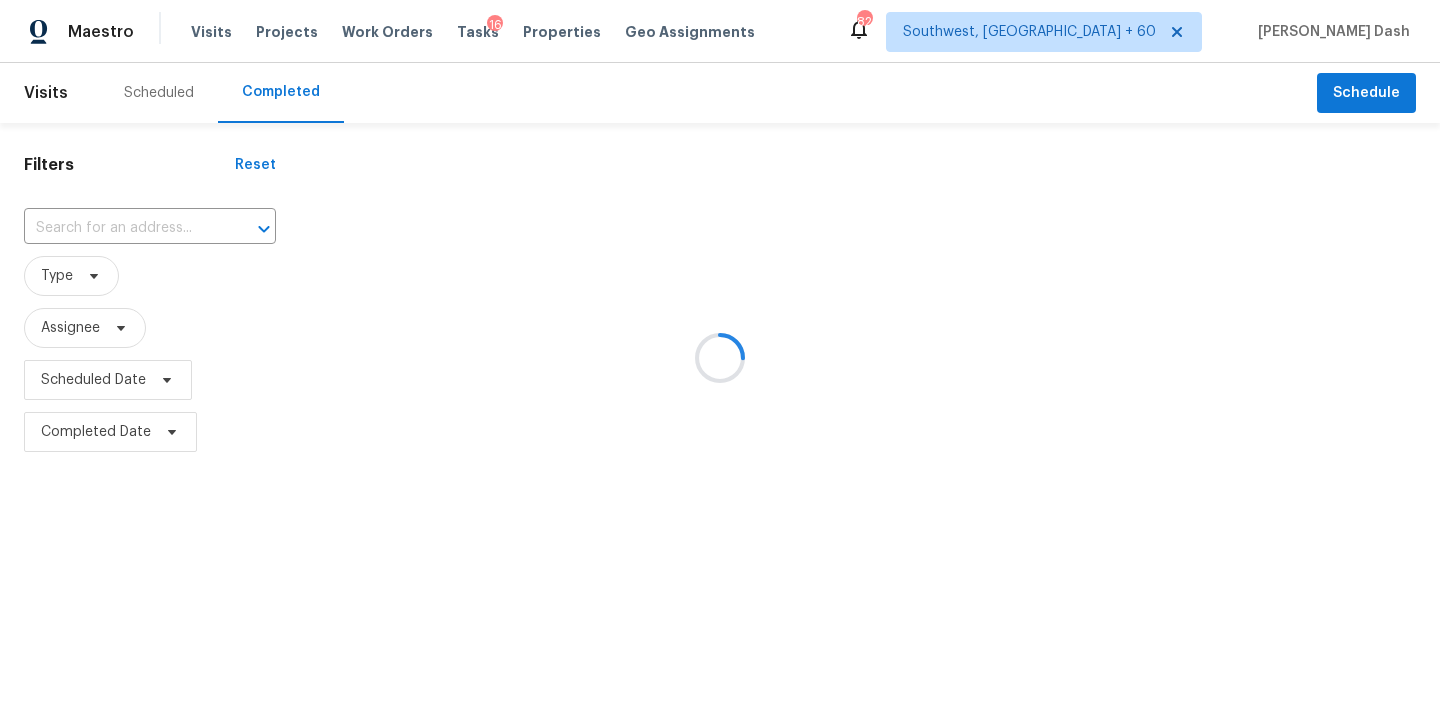 click at bounding box center [720, 358] 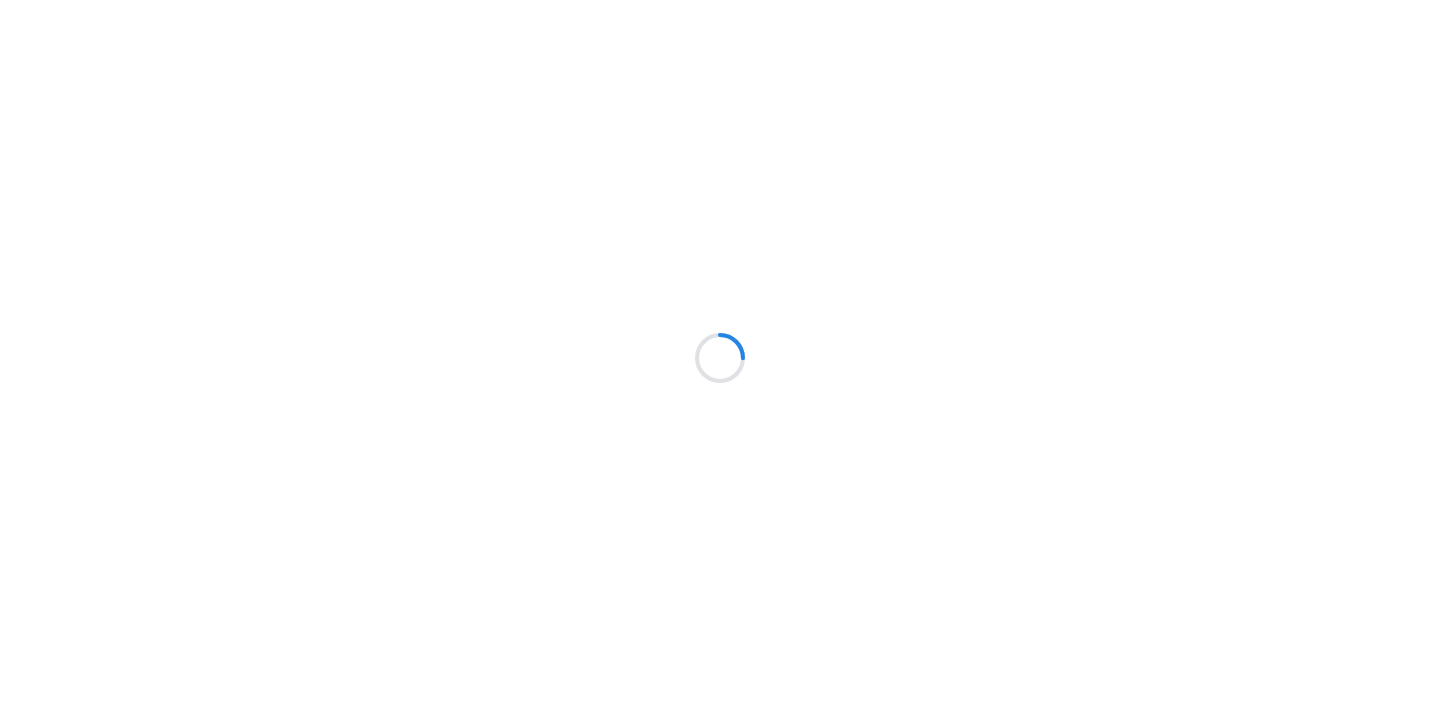 scroll, scrollTop: 0, scrollLeft: 0, axis: both 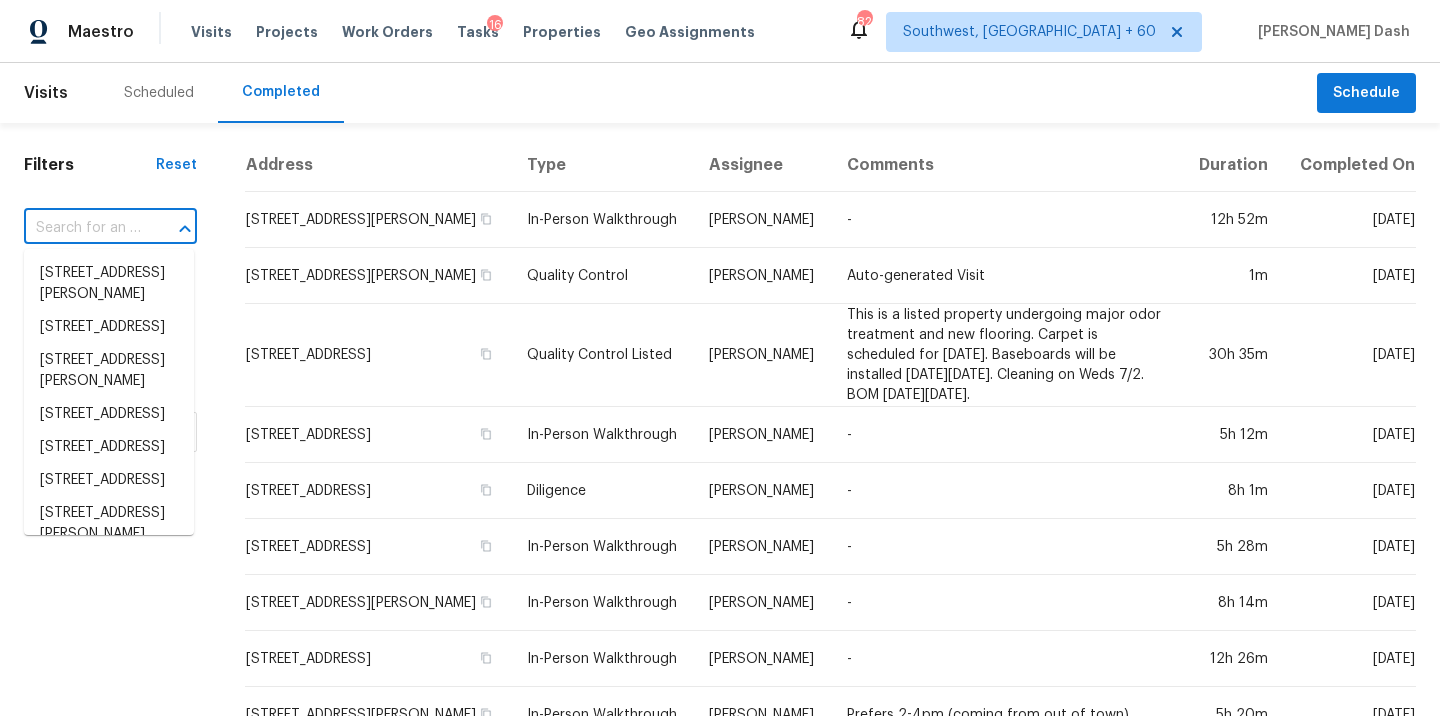 click at bounding box center (82, 228) 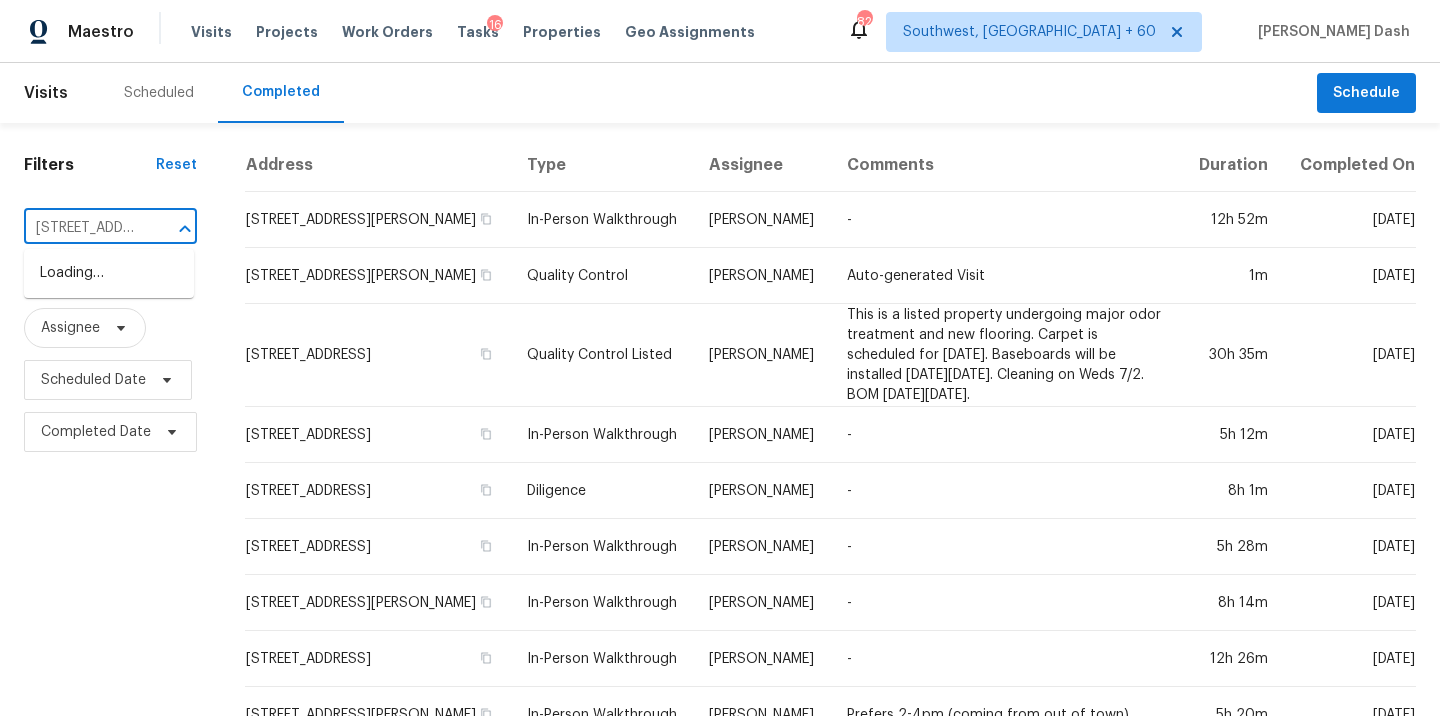 scroll, scrollTop: 0, scrollLeft: 189, axis: horizontal 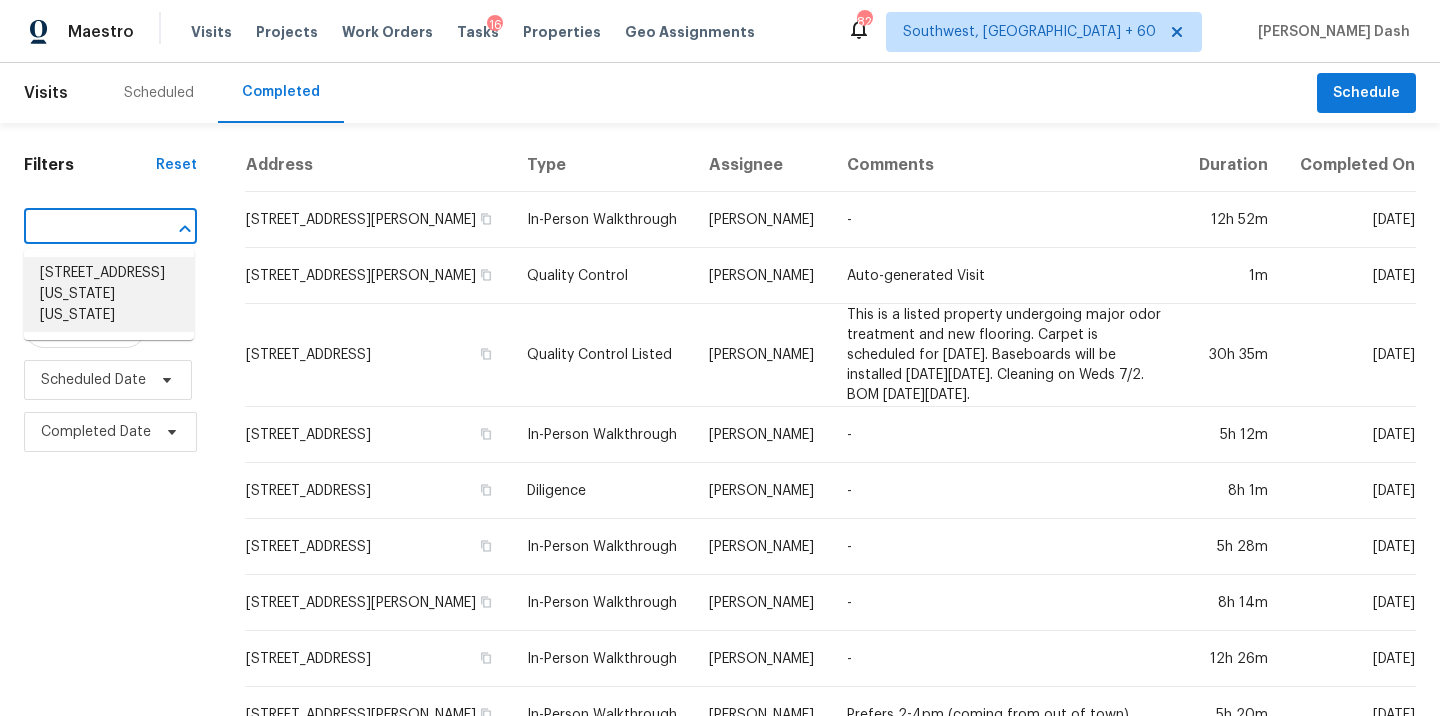 click on "[STREET_ADDRESS][US_STATE][US_STATE]" at bounding box center [109, 294] 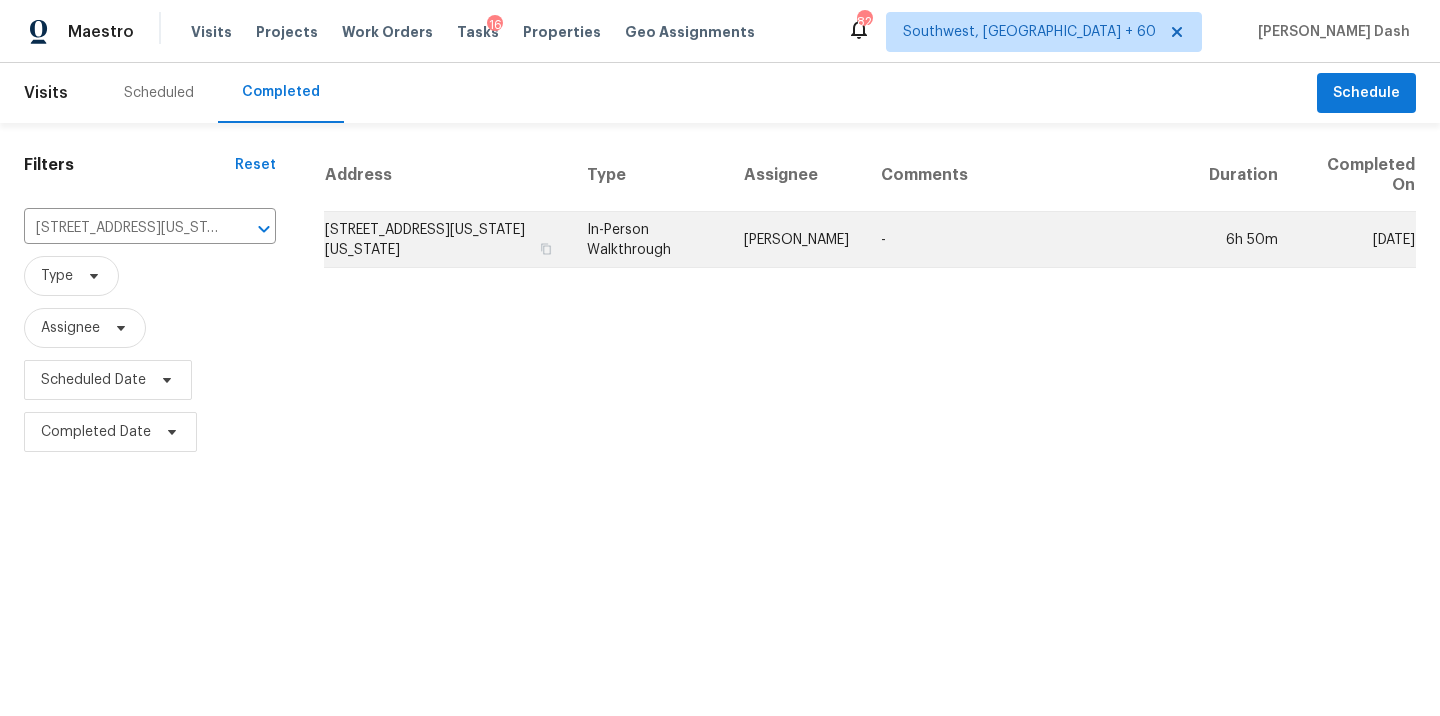 click on "In-Person Walkthrough" at bounding box center (649, 240) 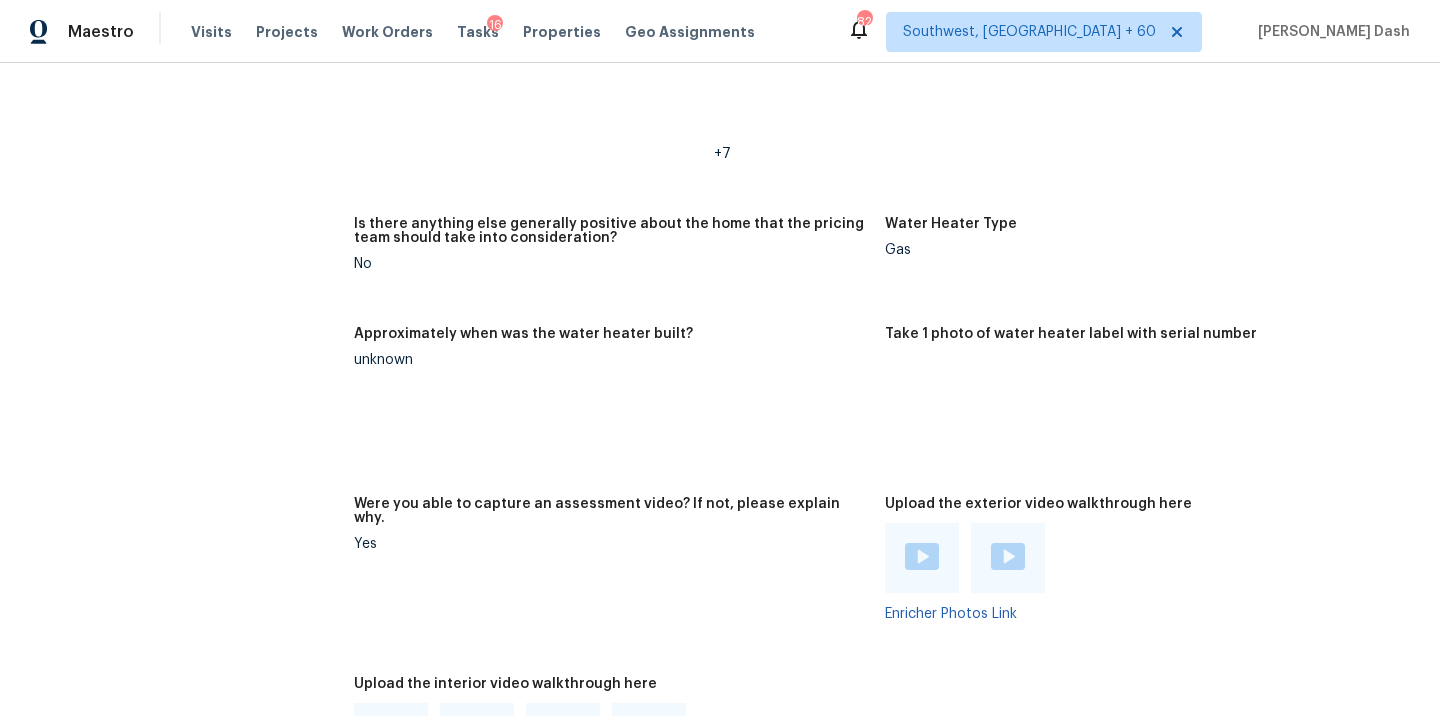 scroll, scrollTop: 4478, scrollLeft: 0, axis: vertical 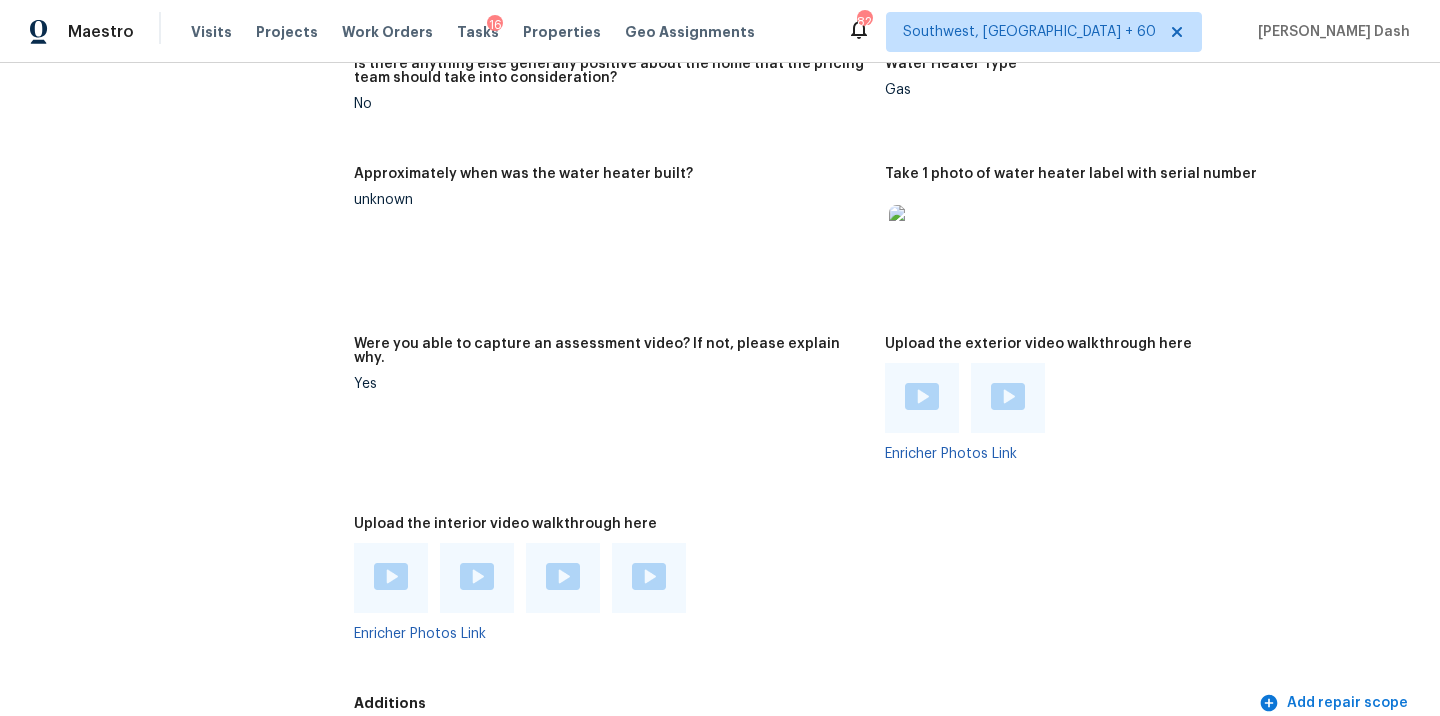 click at bounding box center (391, 576) 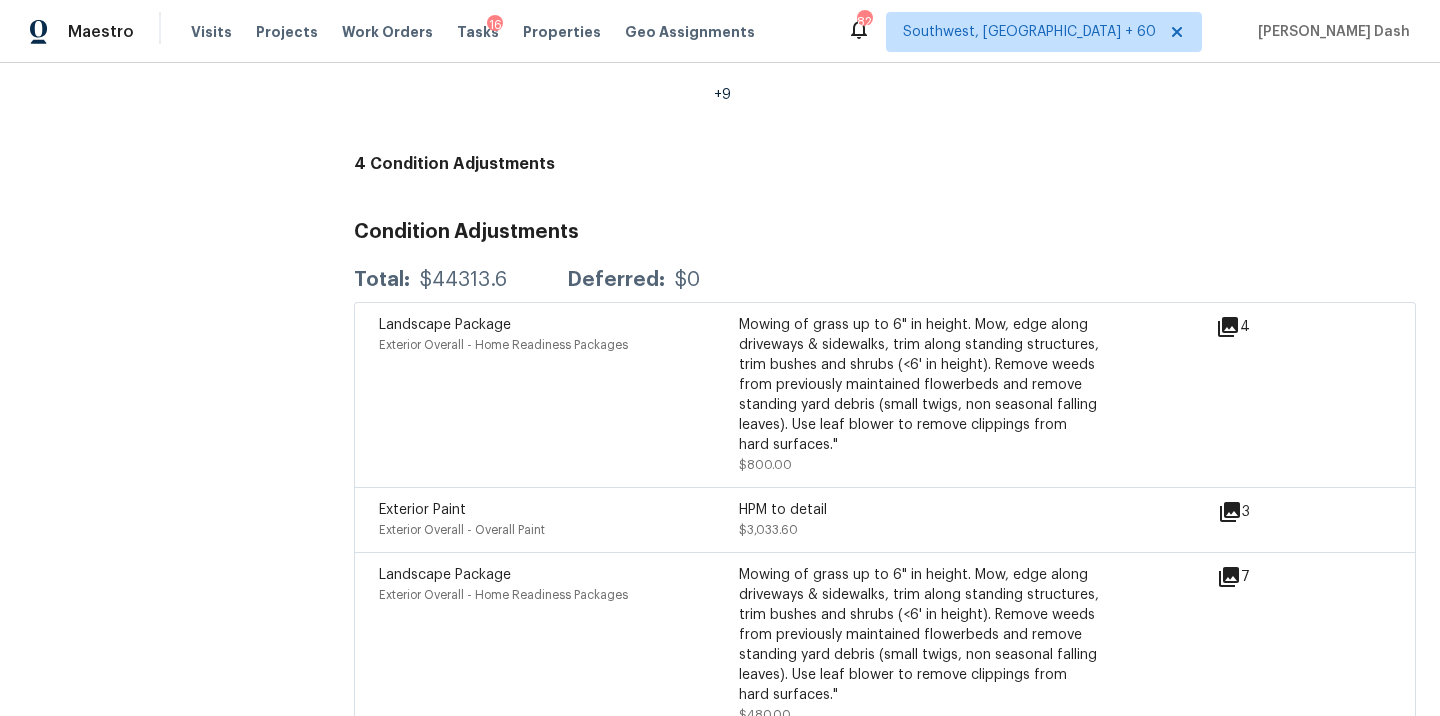 scroll, scrollTop: 6038, scrollLeft: 0, axis: vertical 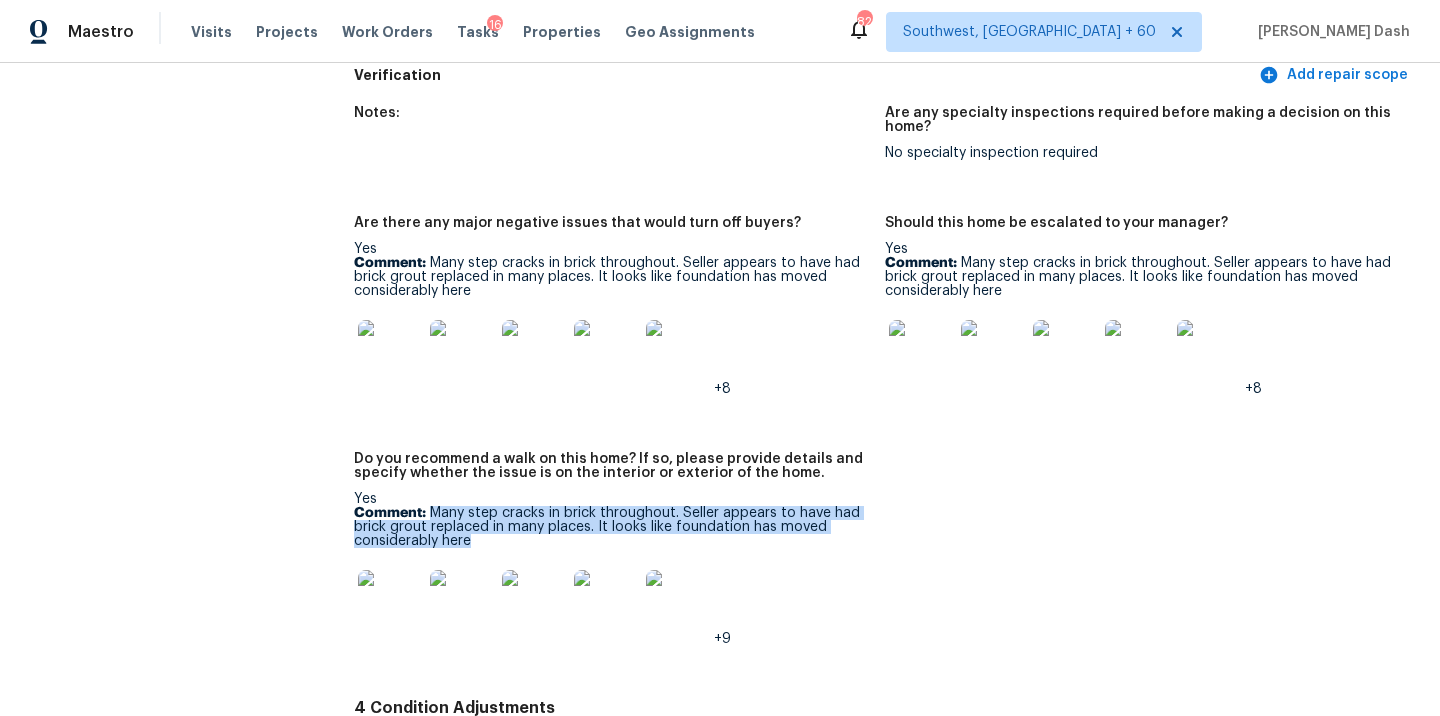 drag, startPoint x: 432, startPoint y: 500, endPoint x: 482, endPoint y: 531, distance: 58.830265 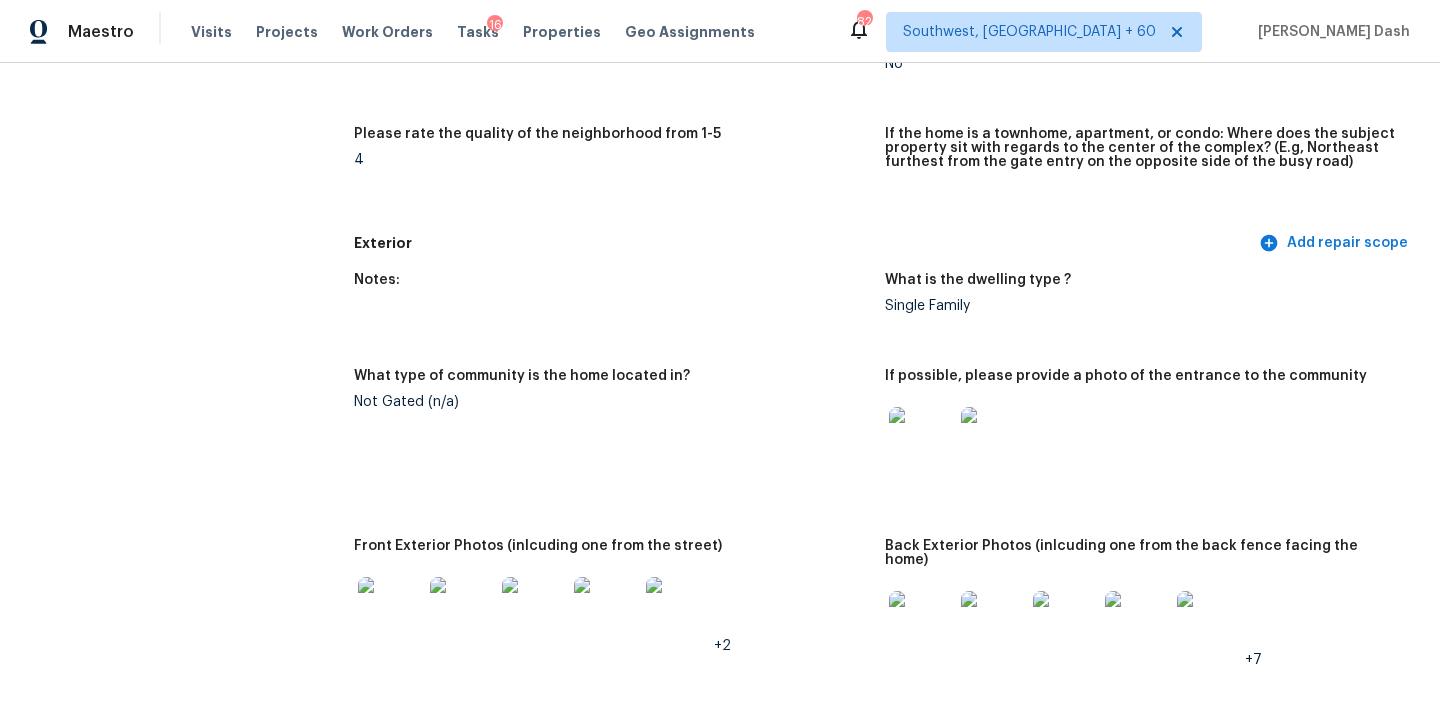 scroll, scrollTop: 0, scrollLeft: 0, axis: both 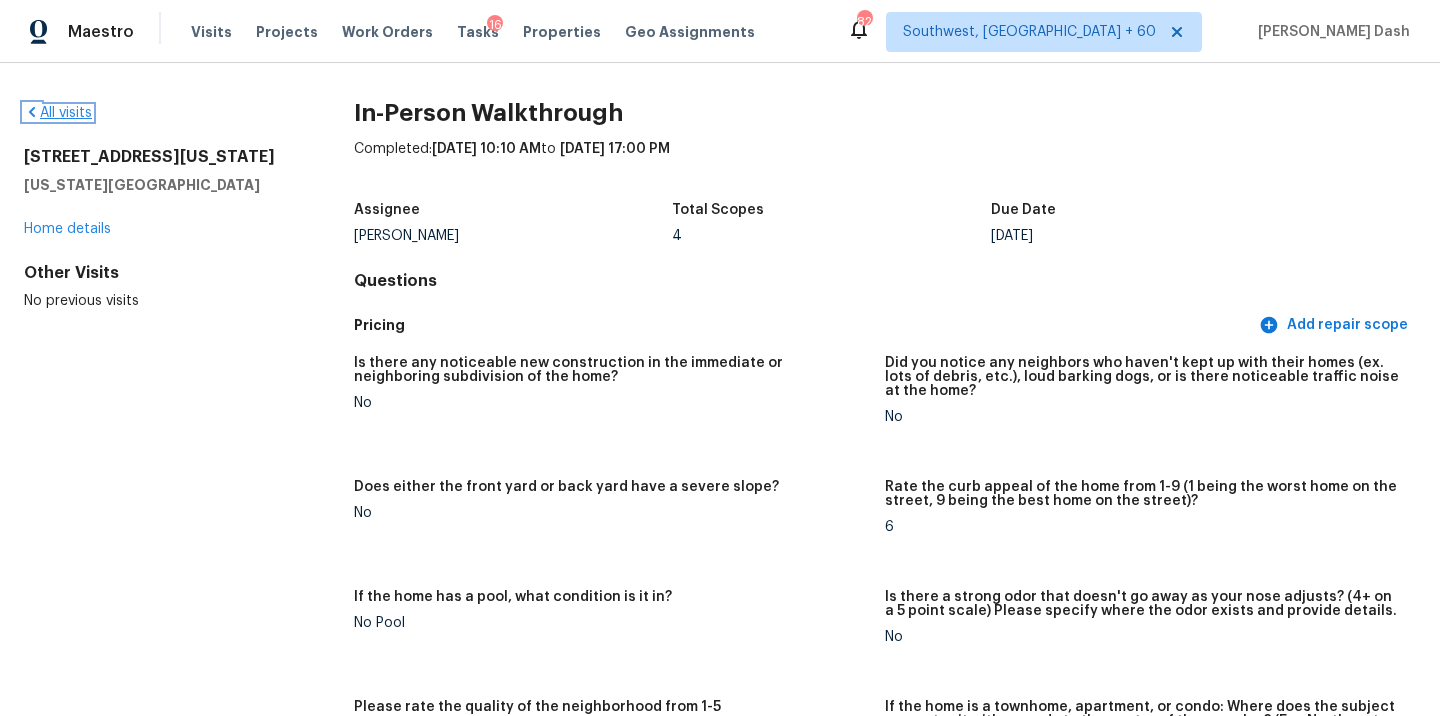 click on "All visits" at bounding box center [58, 113] 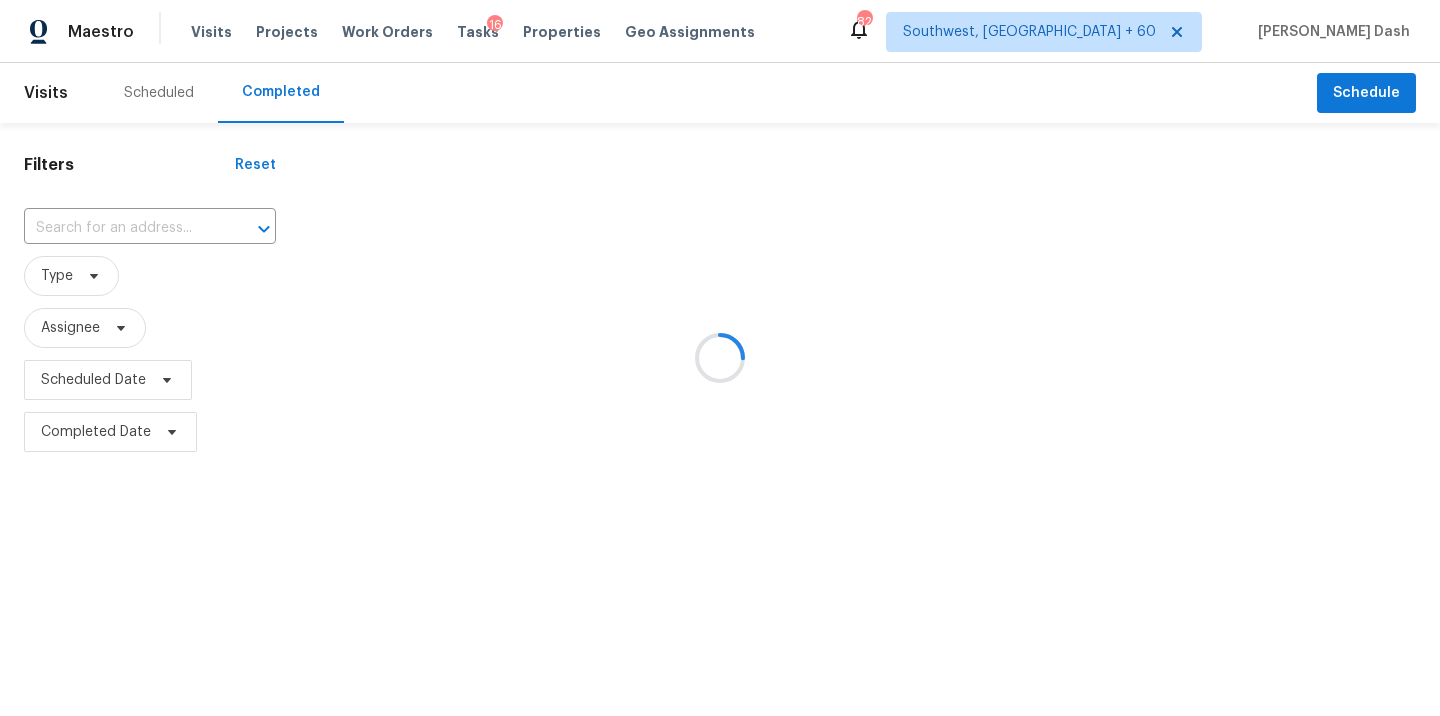 click at bounding box center (720, 358) 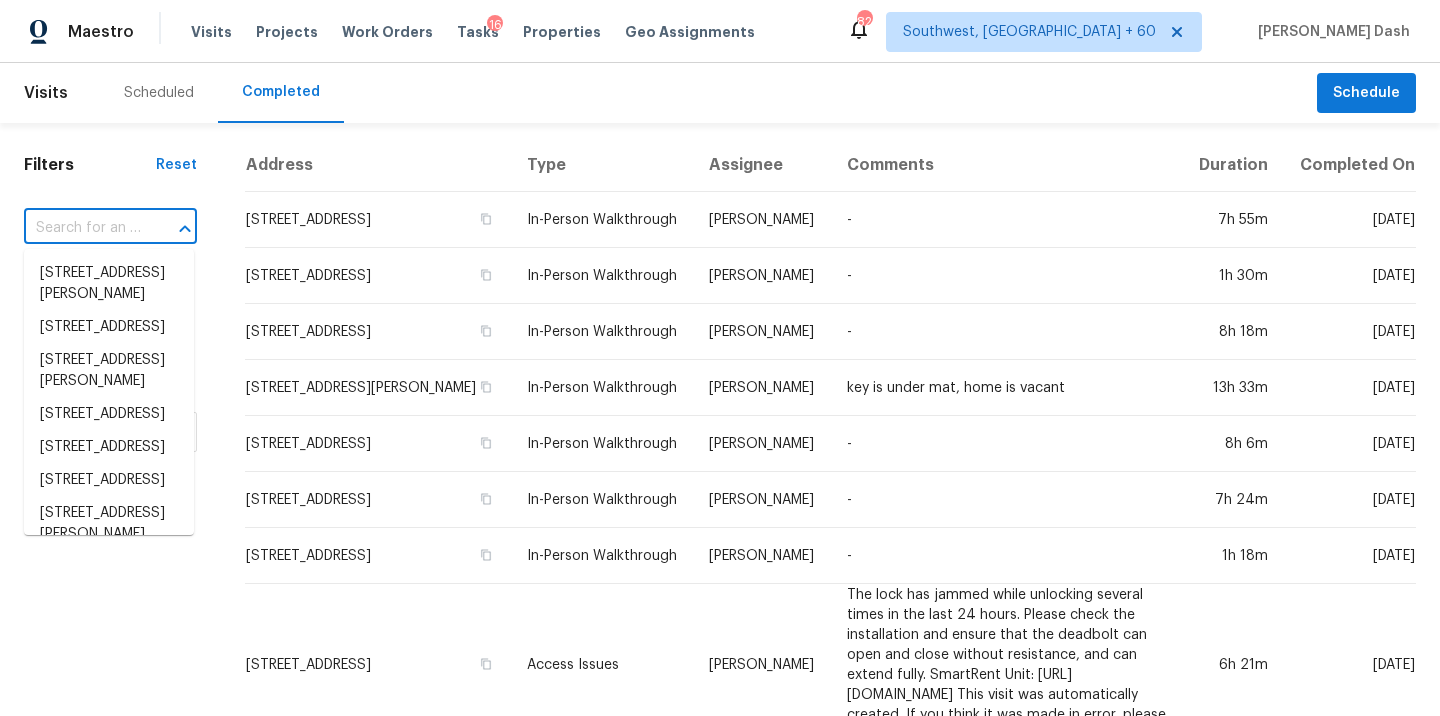 click at bounding box center [82, 228] 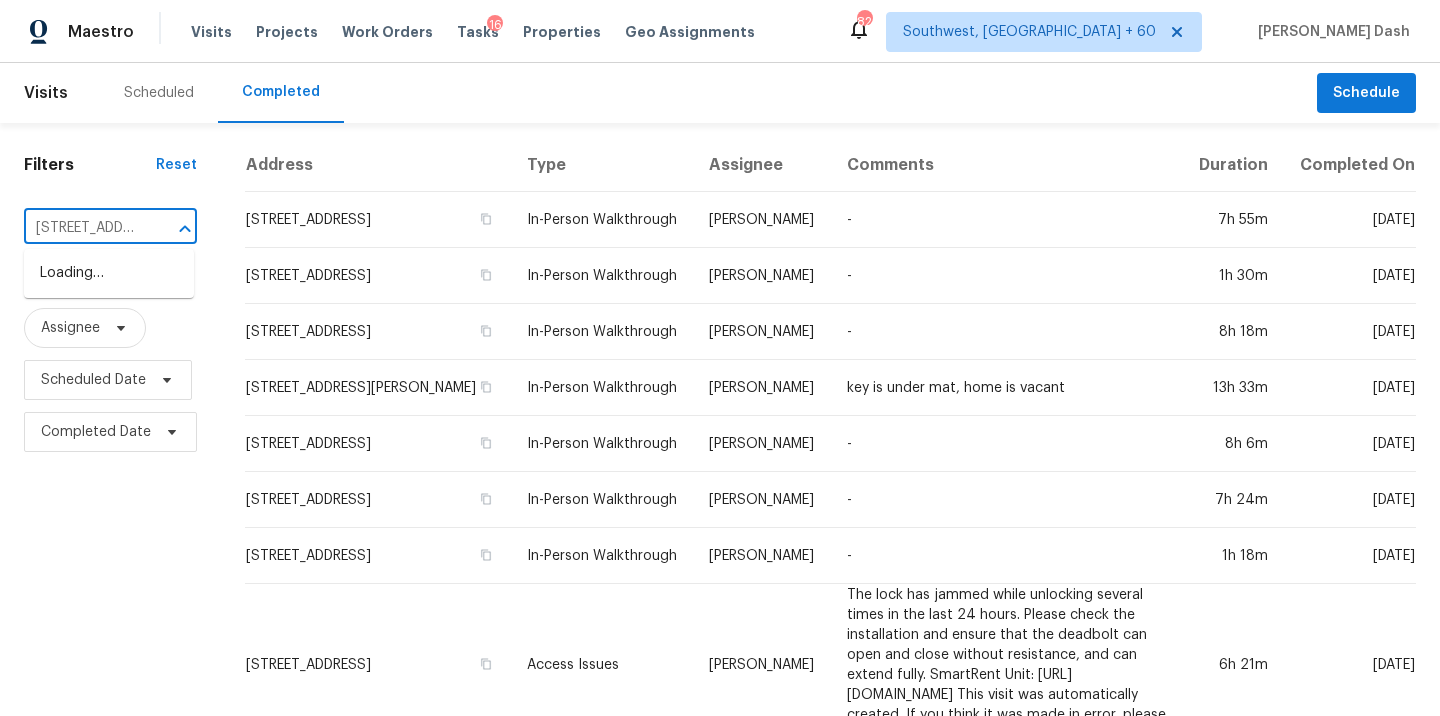 scroll, scrollTop: 0, scrollLeft: 132, axis: horizontal 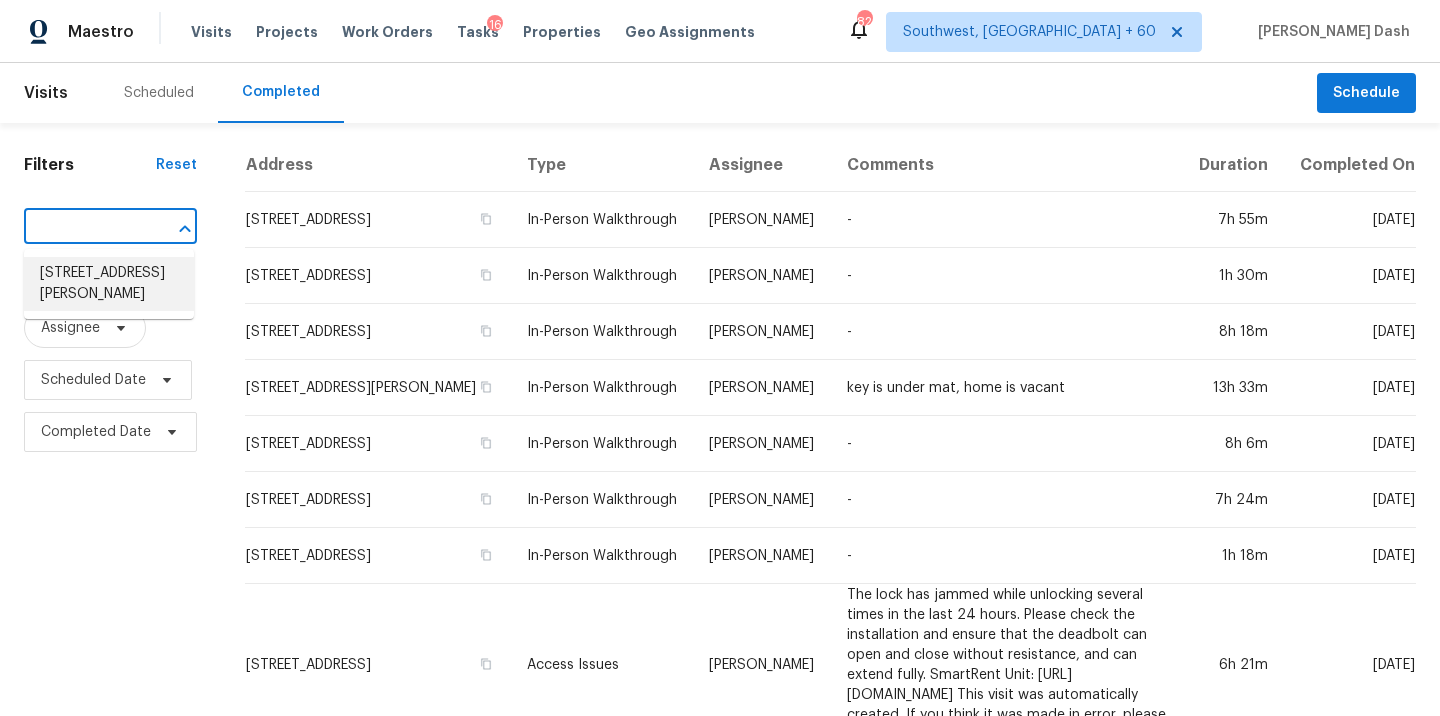 click on "2027 Fair Crest Trl, Forney, TX 75126" at bounding box center [109, 284] 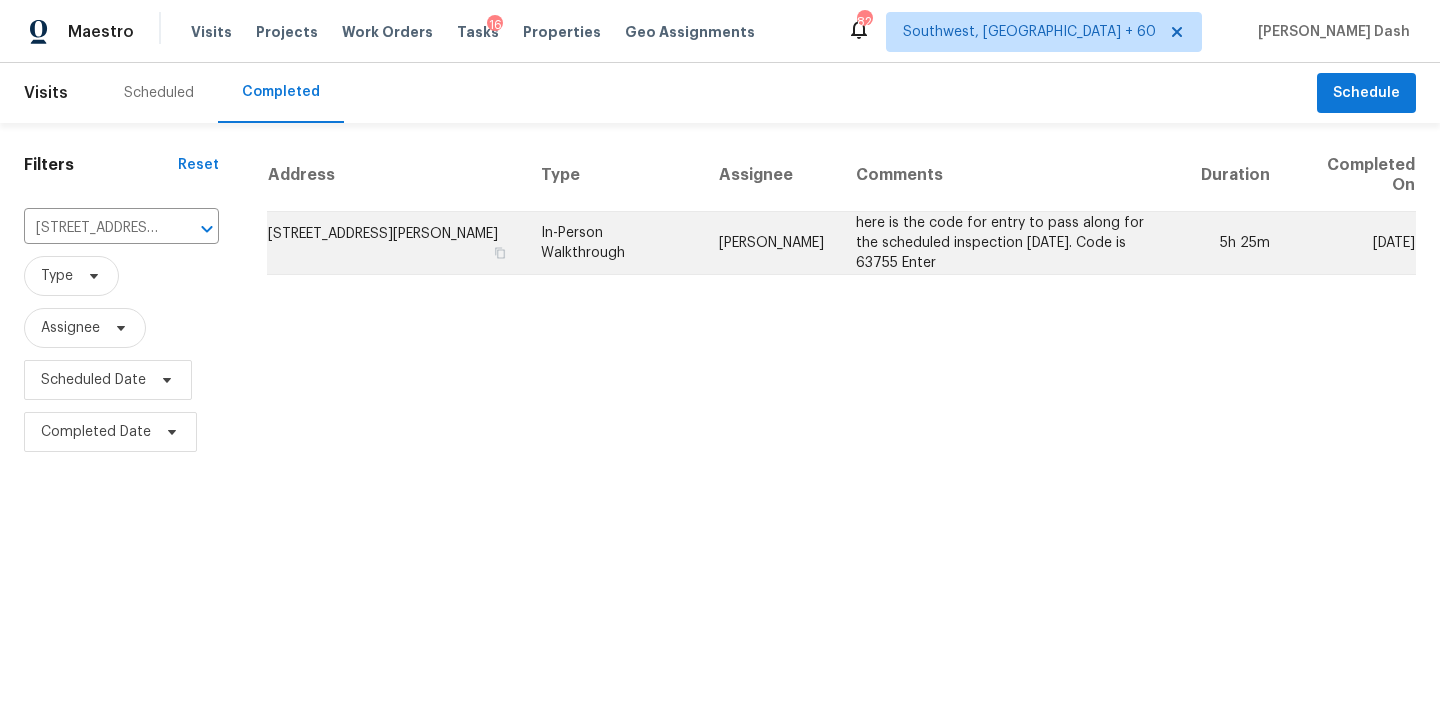 click on "In-Person Walkthrough" at bounding box center (614, 243) 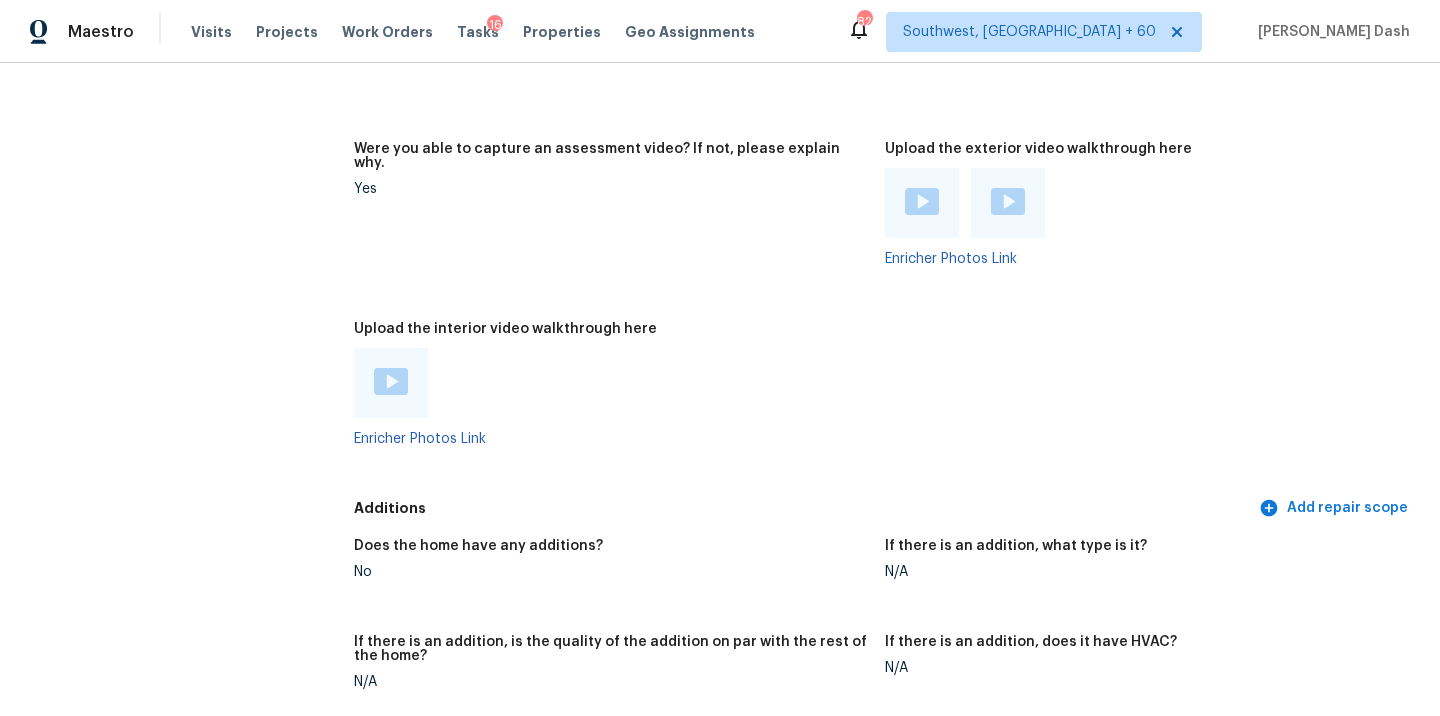 scroll, scrollTop: 4029, scrollLeft: 0, axis: vertical 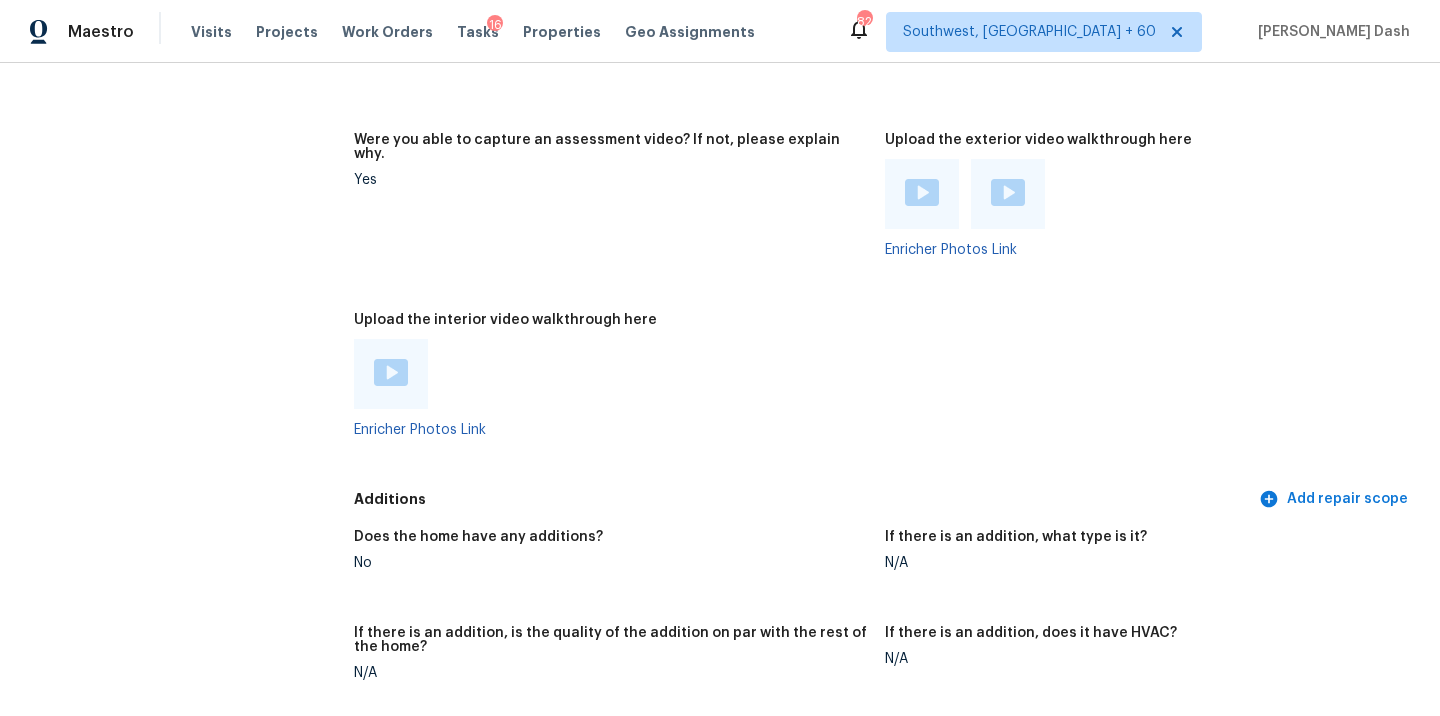 click at bounding box center [391, 372] 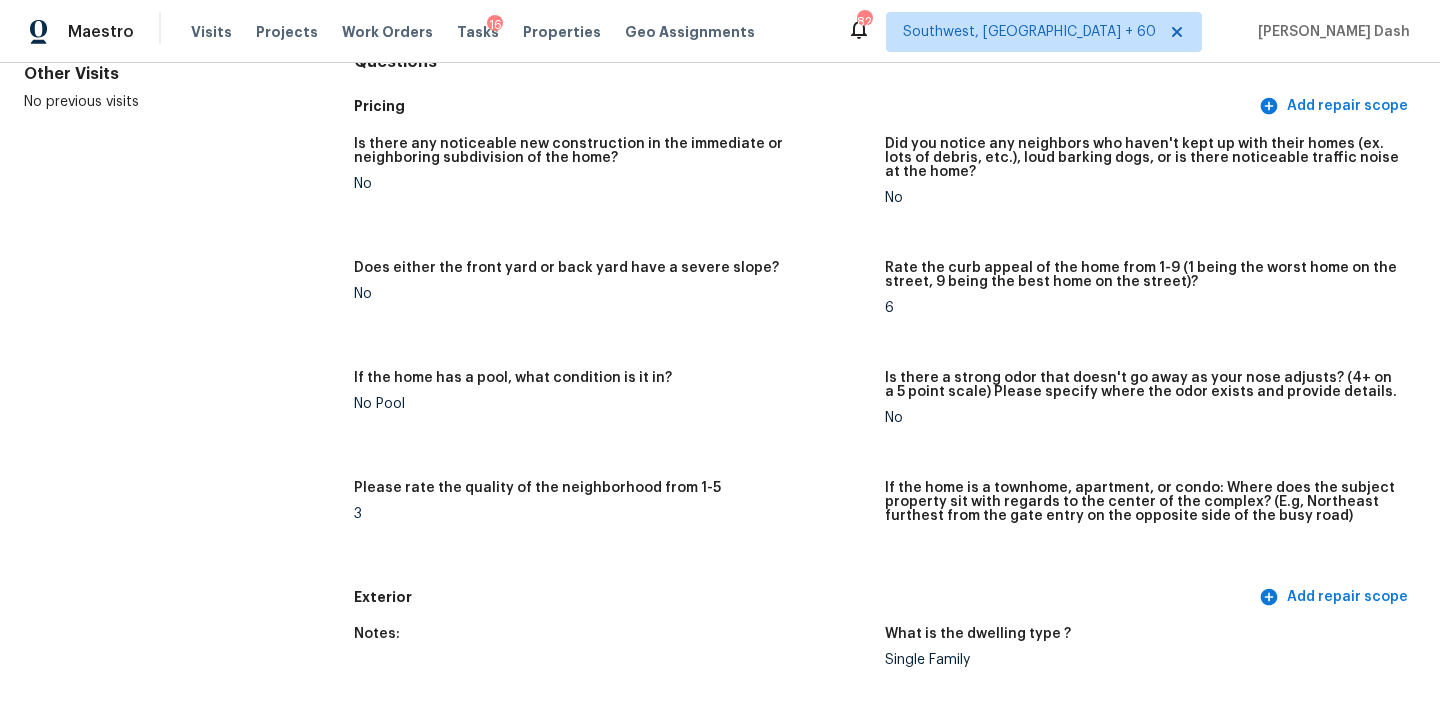 scroll, scrollTop: 0, scrollLeft: 0, axis: both 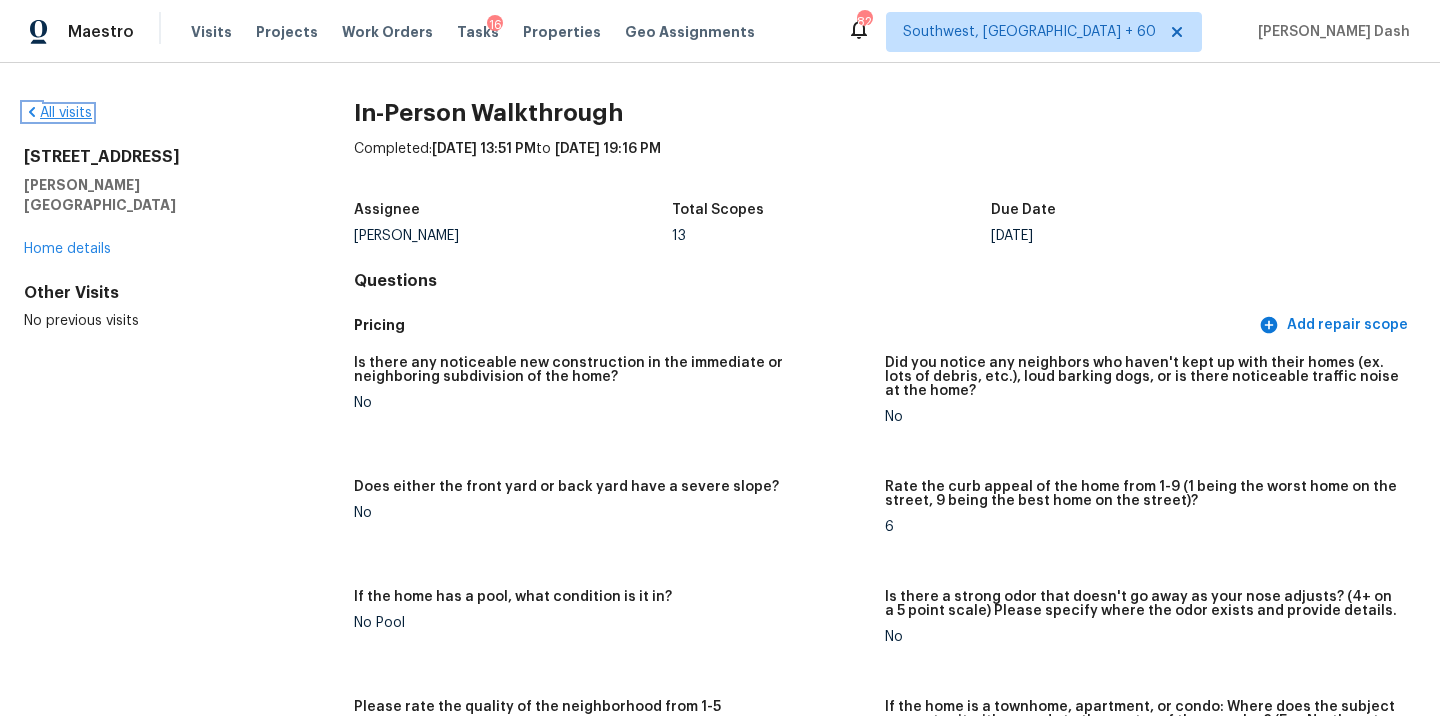 click on "All visits" at bounding box center (58, 113) 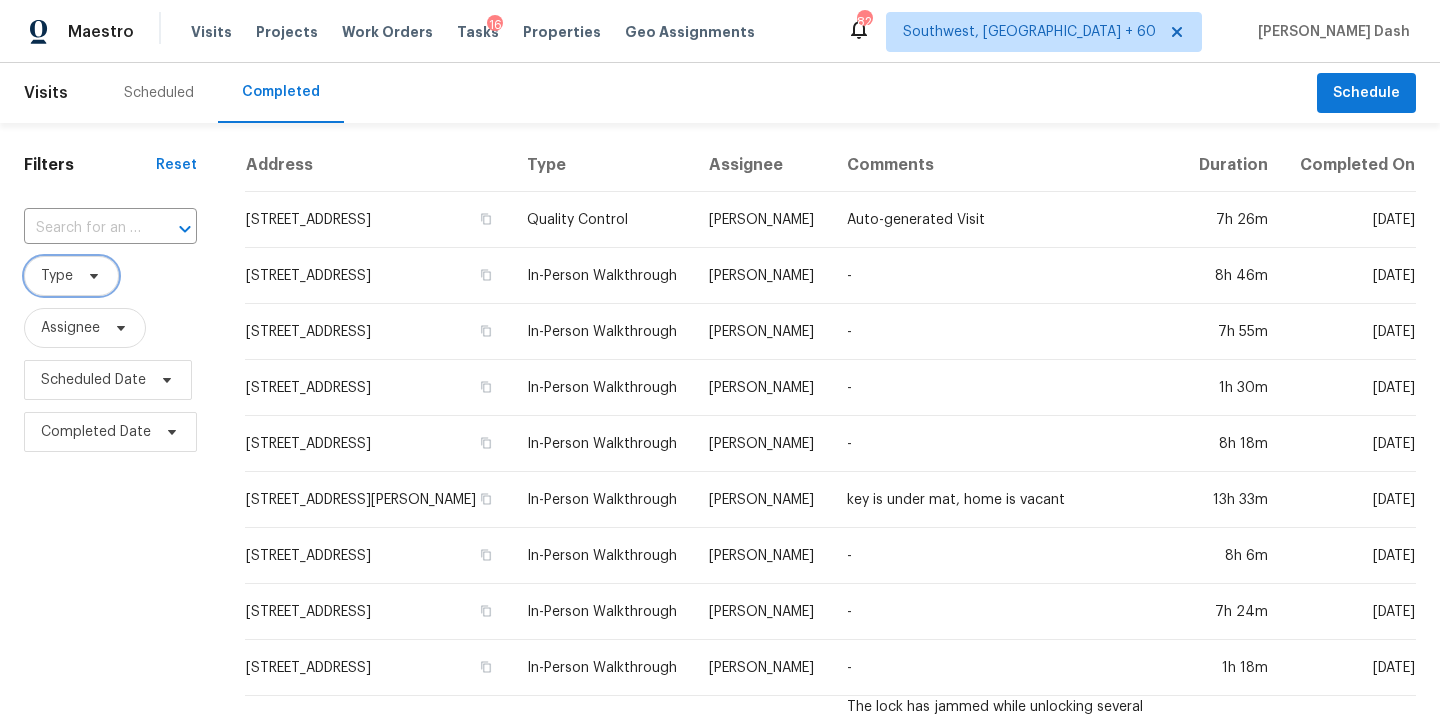 click on "Type" at bounding box center [71, 276] 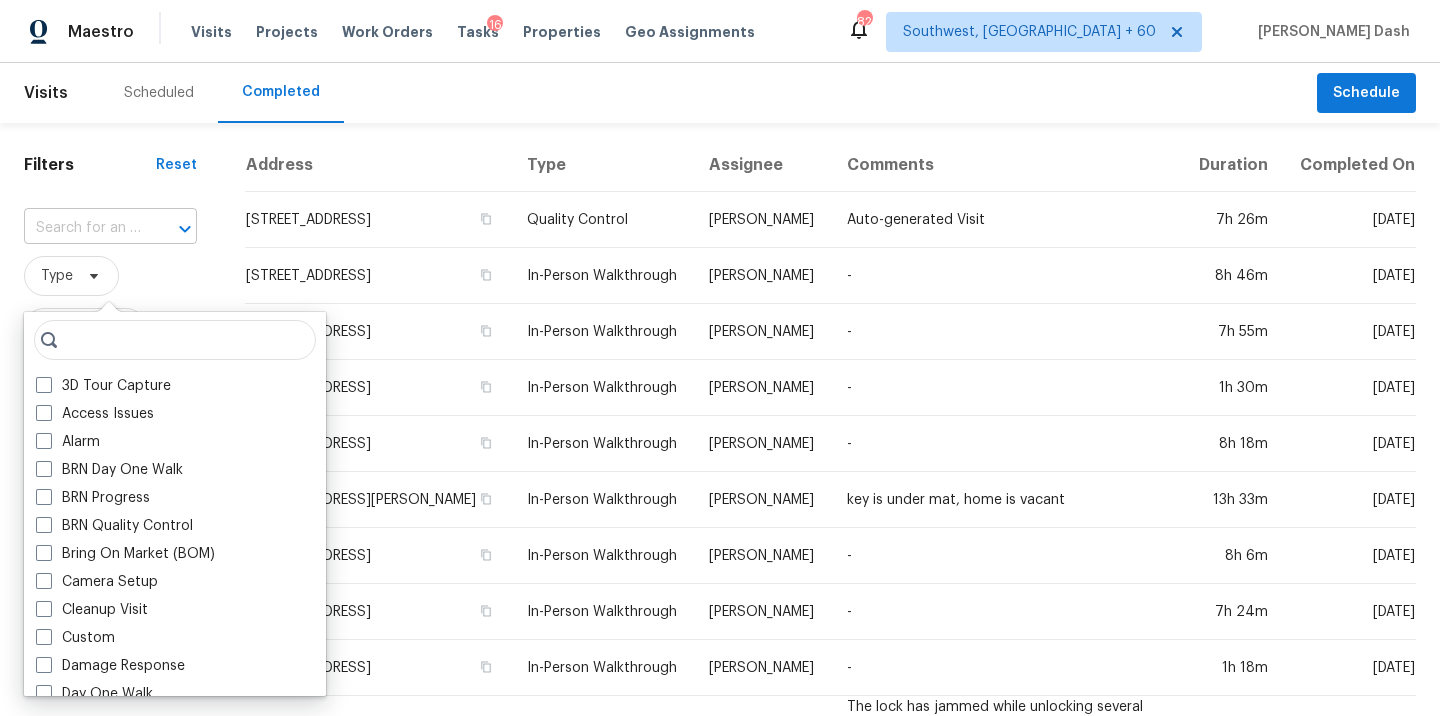 click at bounding box center [82, 228] 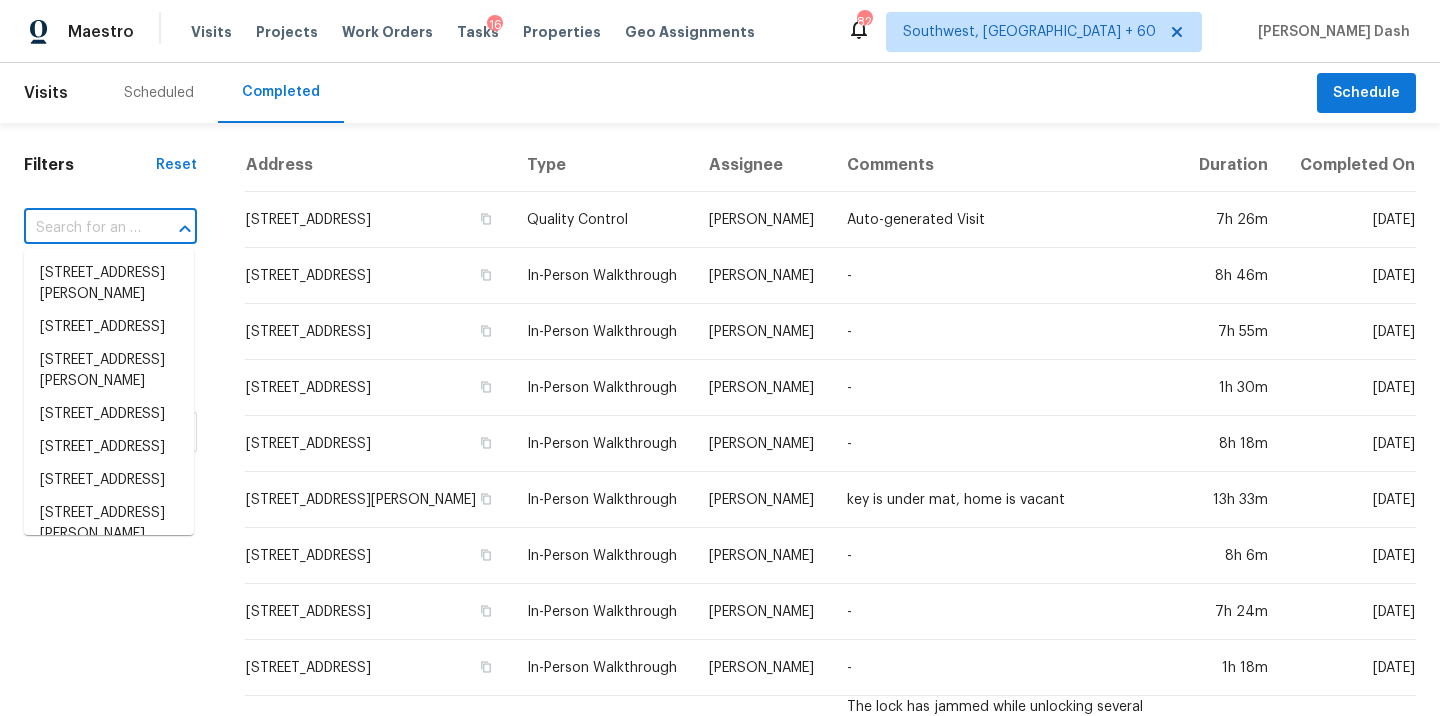 paste on "3630 Singer Ln, Frisco, TX 75034" 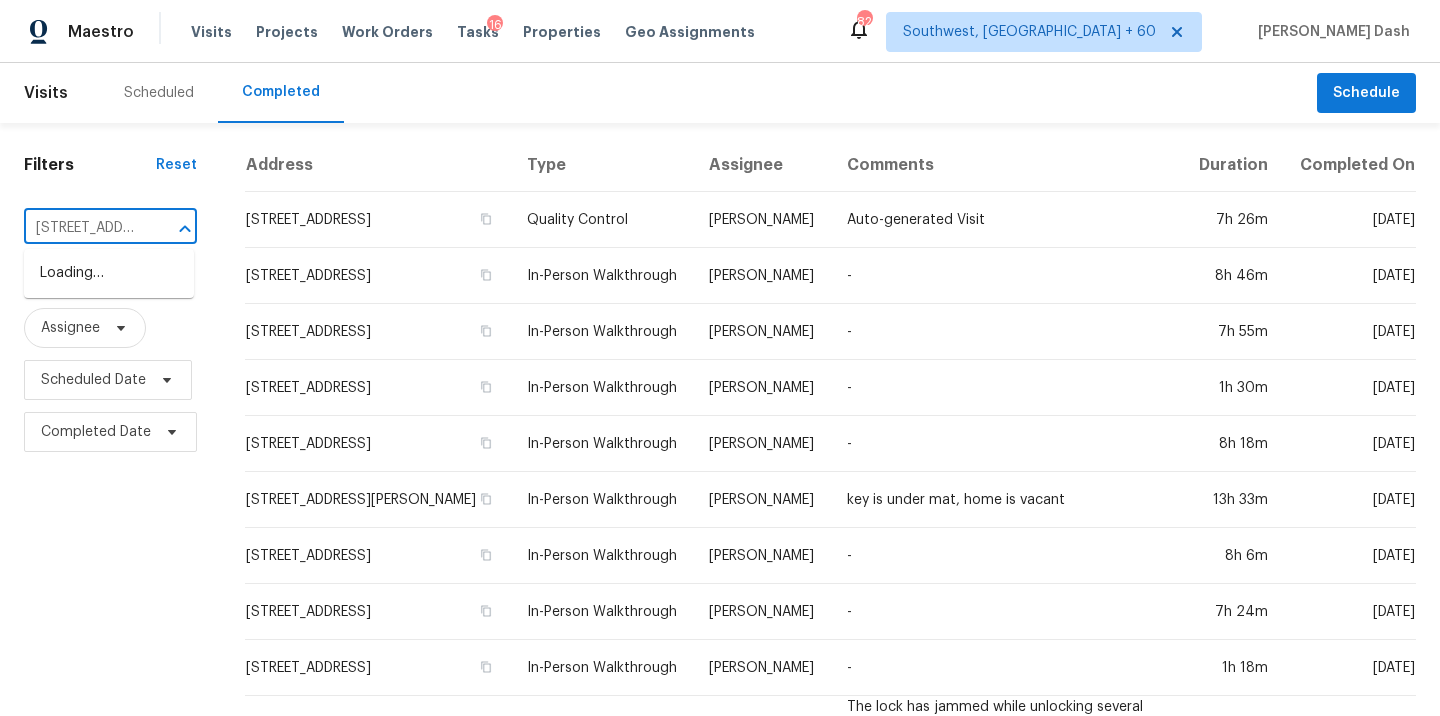 scroll, scrollTop: 0, scrollLeft: 115, axis: horizontal 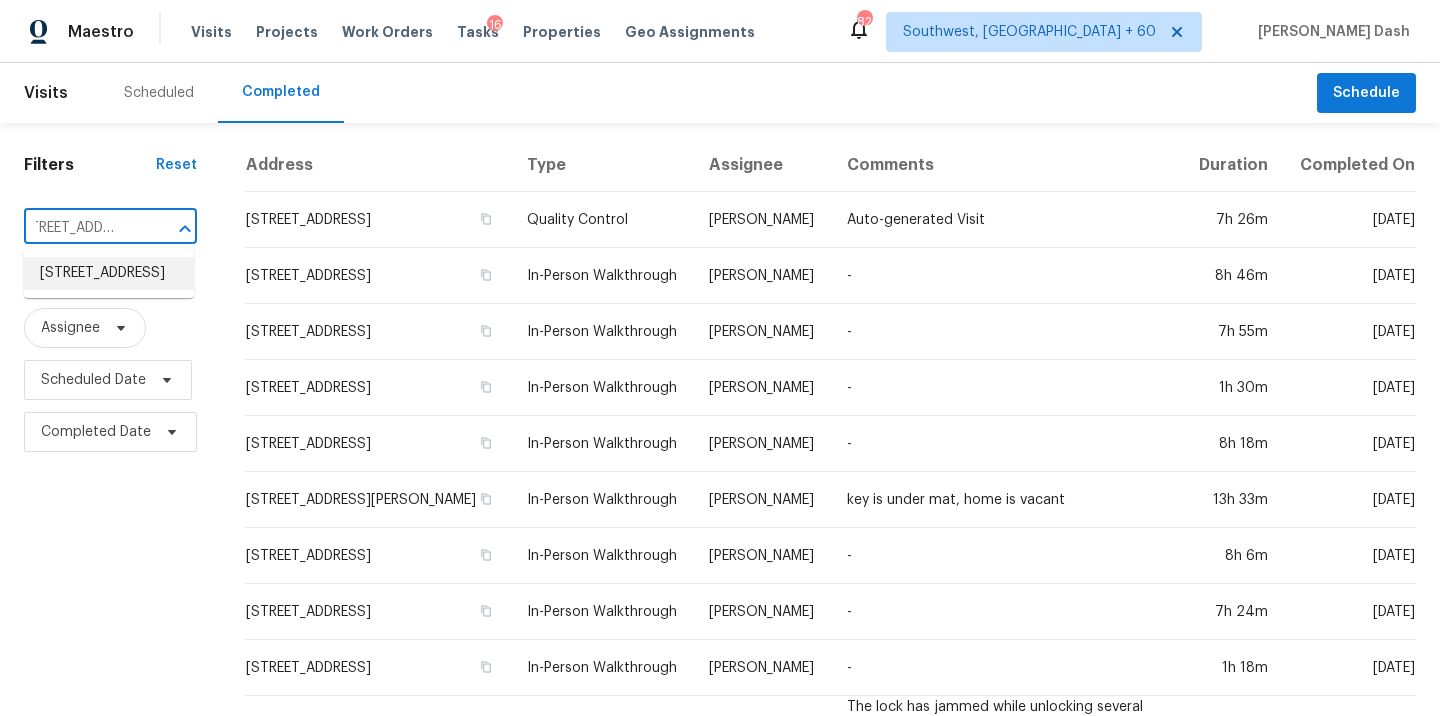 click on "3630 Singer Ln, Frisco, TX 75034" at bounding box center (109, 273) 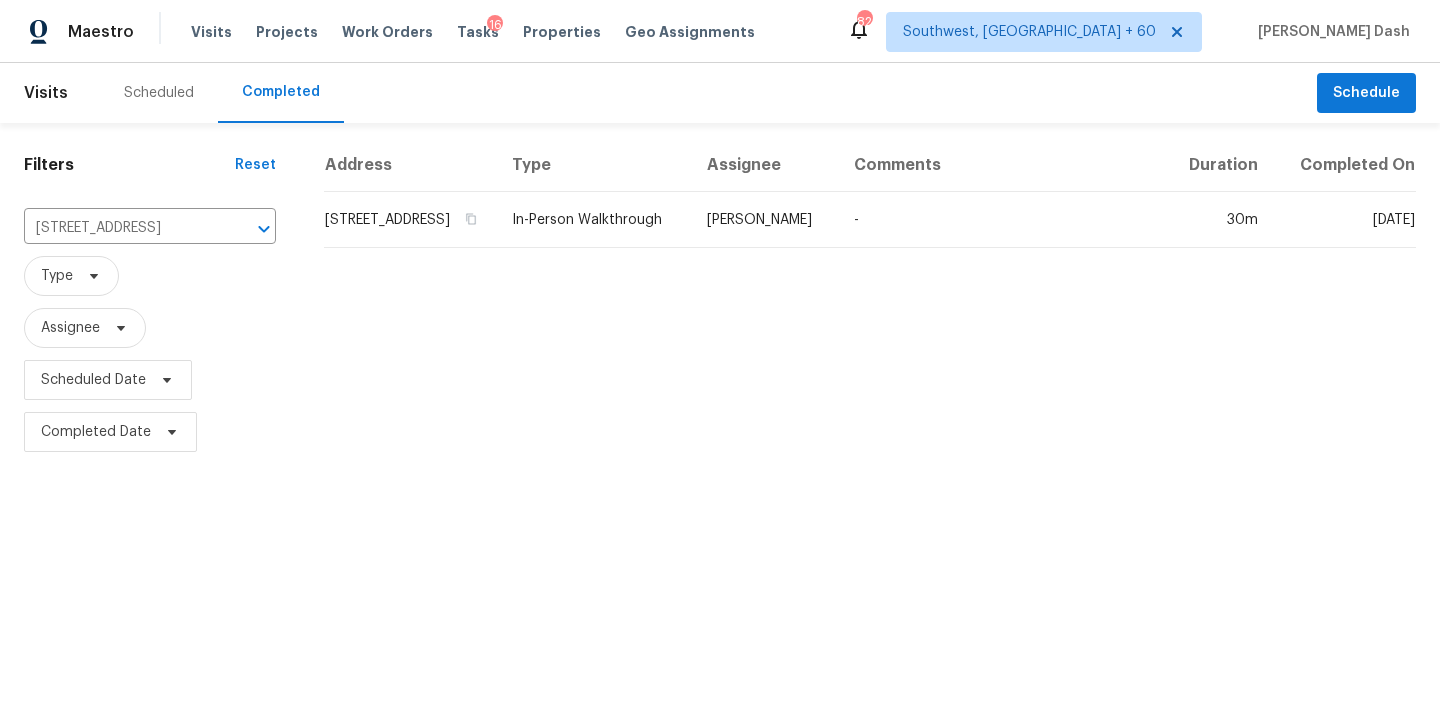 click on "In-Person Walkthrough" at bounding box center (593, 220) 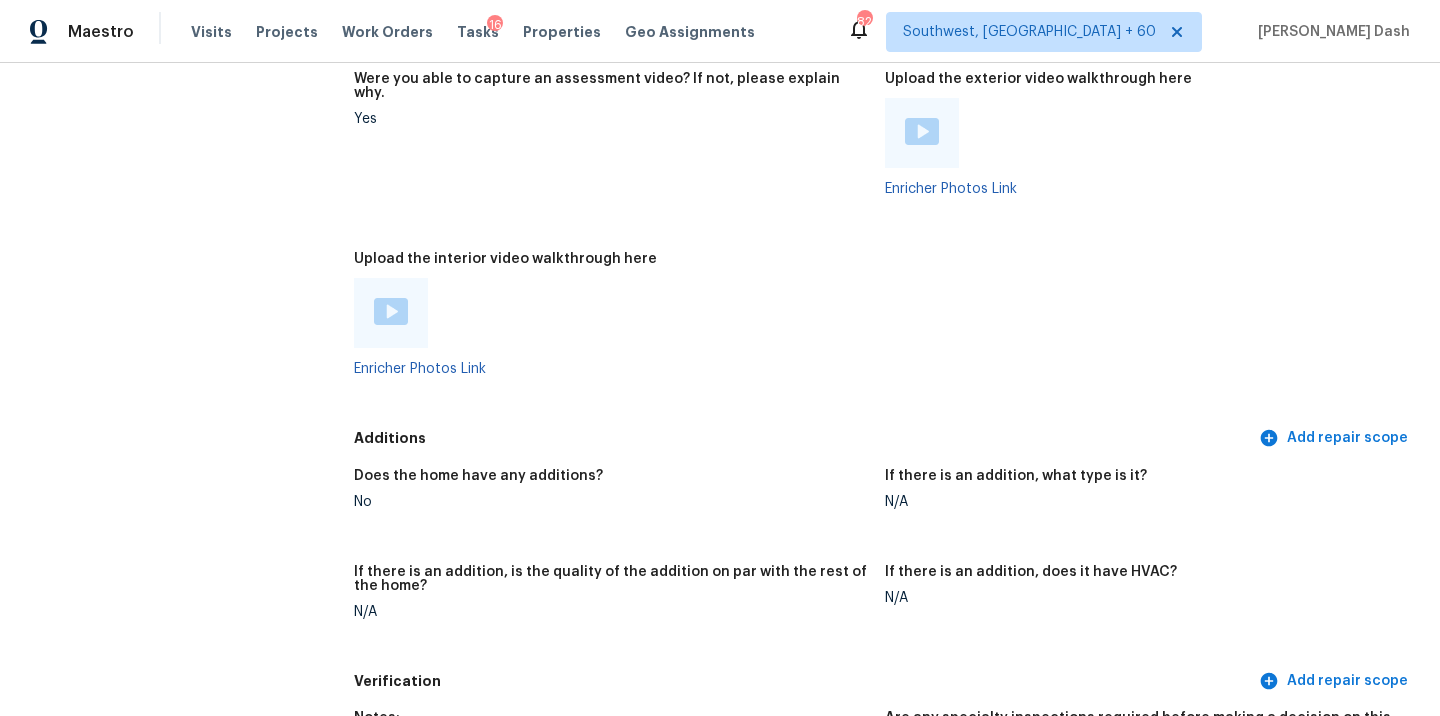 scroll, scrollTop: 4628, scrollLeft: 0, axis: vertical 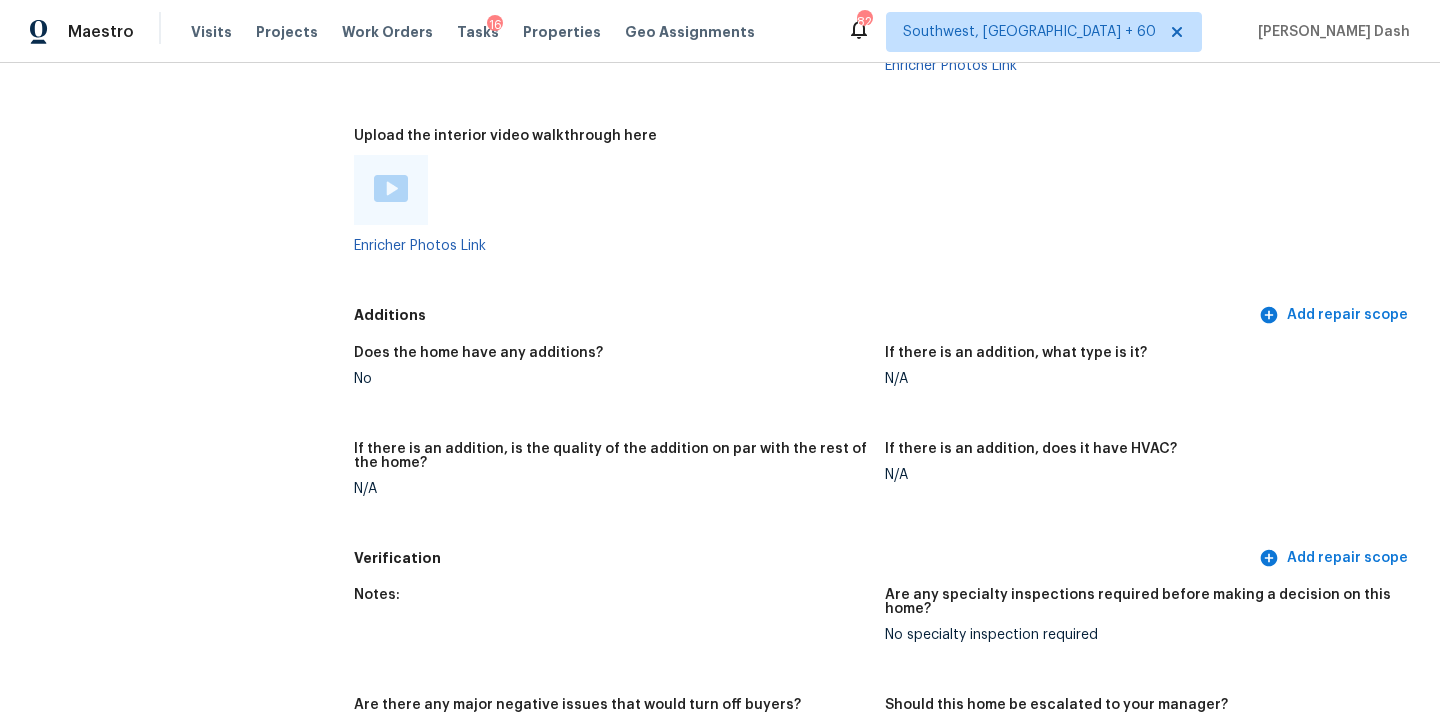 click at bounding box center [391, 188] 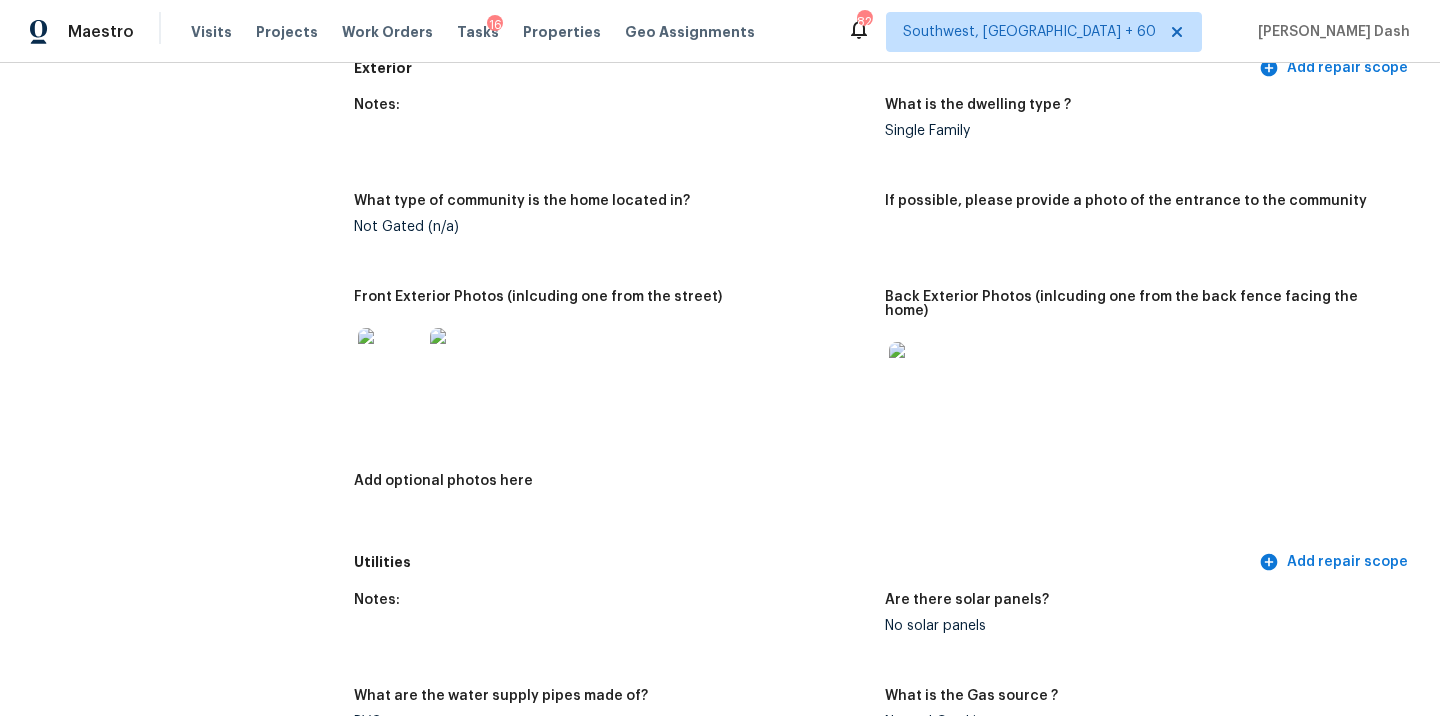 scroll, scrollTop: 0, scrollLeft: 0, axis: both 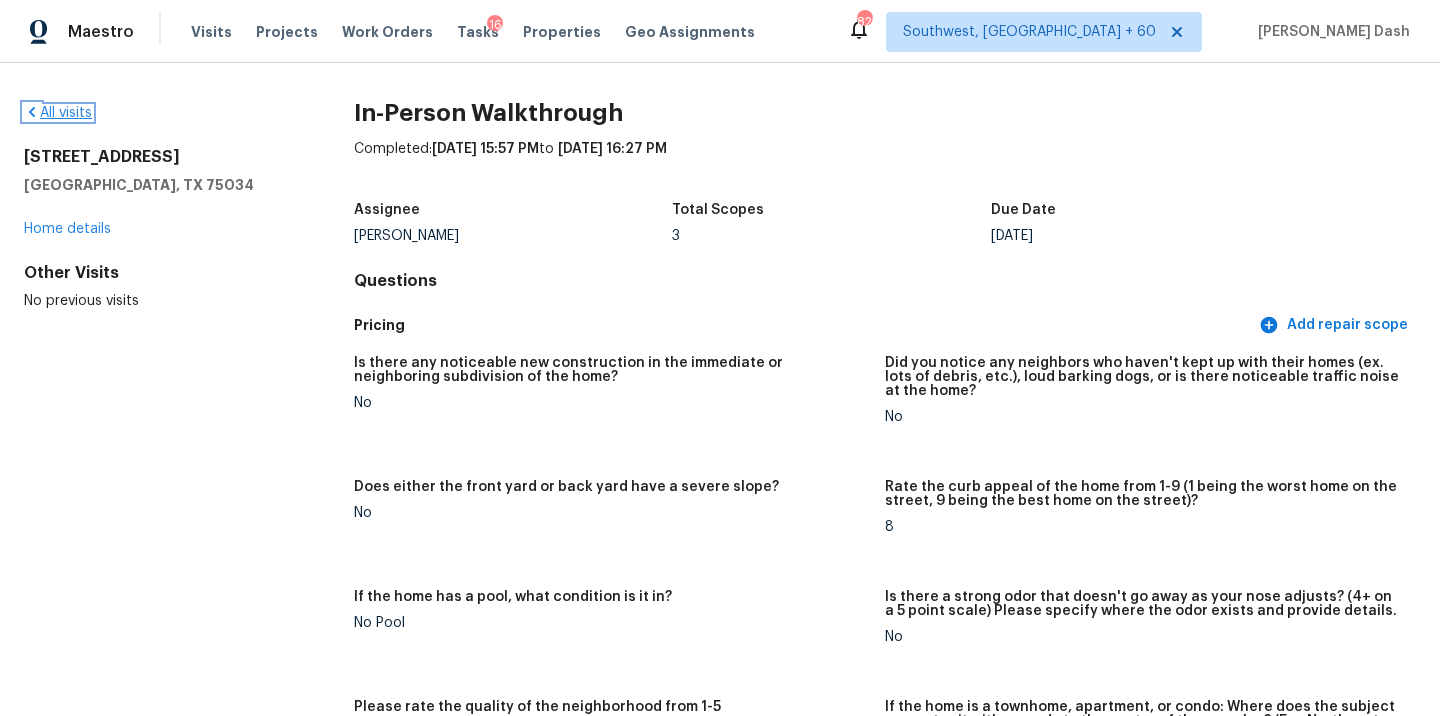 click on "All visits" at bounding box center [58, 113] 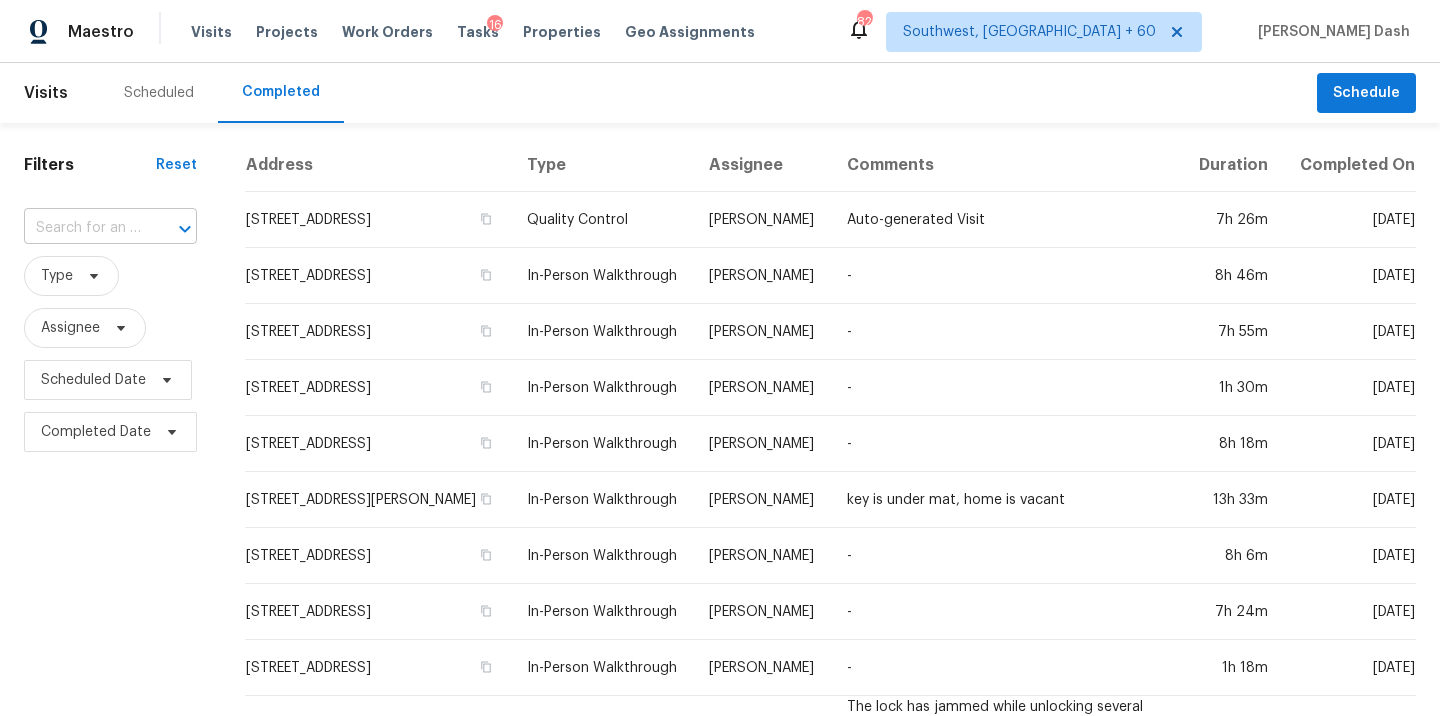 click at bounding box center (82, 228) 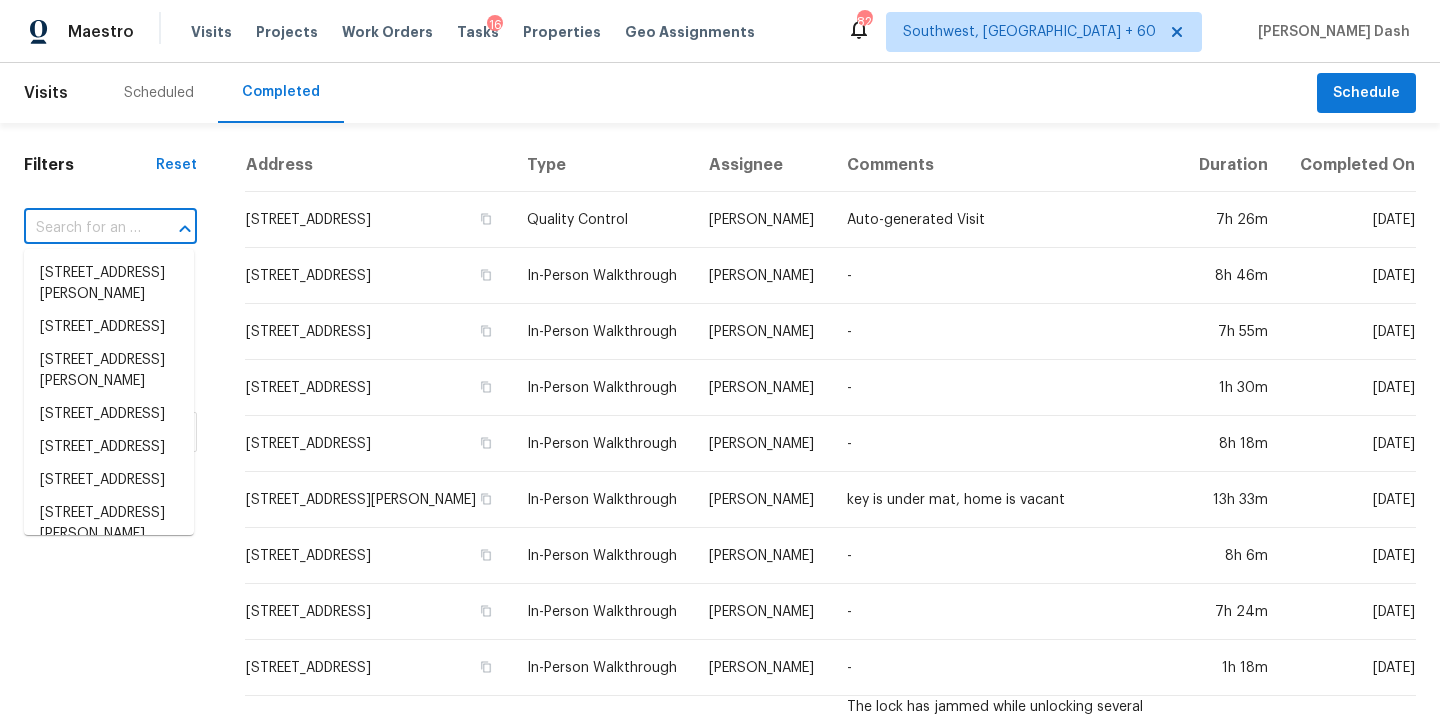 paste on "[STREET_ADDRESS]" 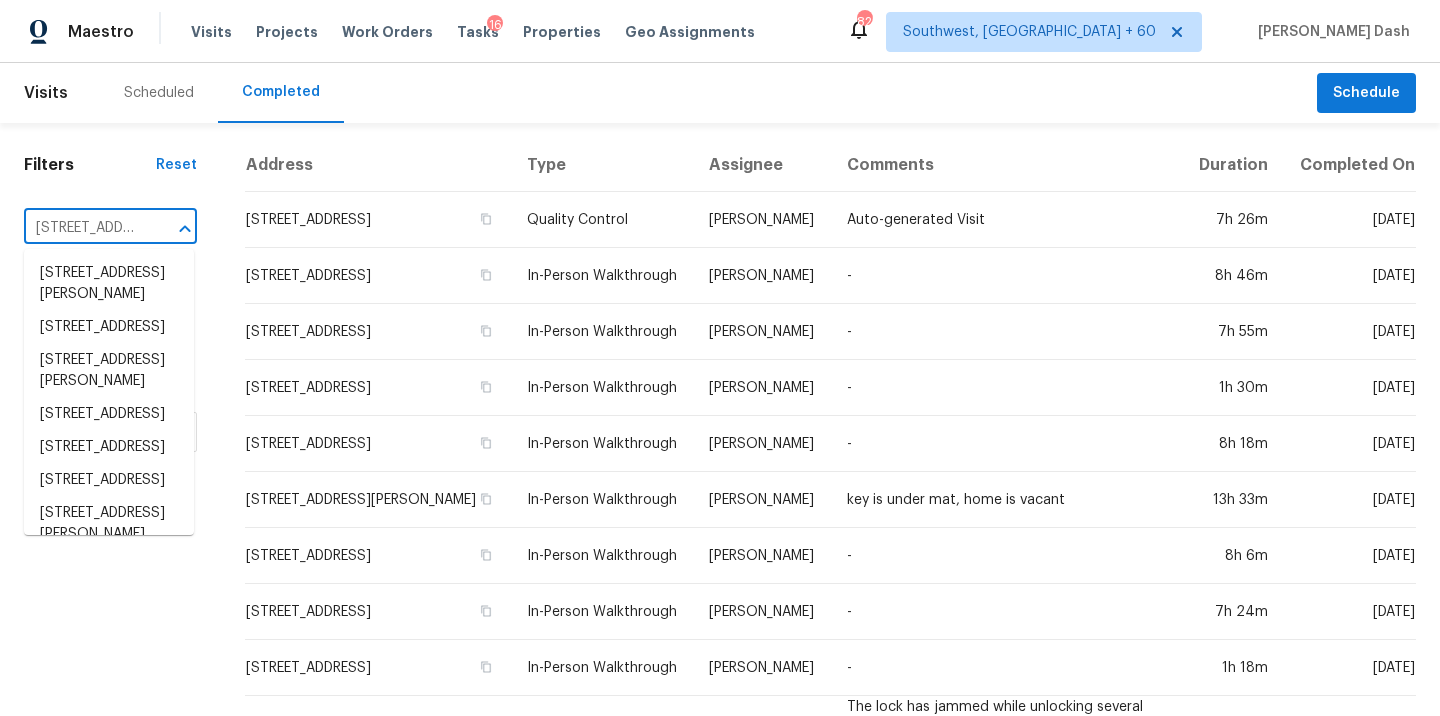 scroll, scrollTop: 0, scrollLeft: 169, axis: horizontal 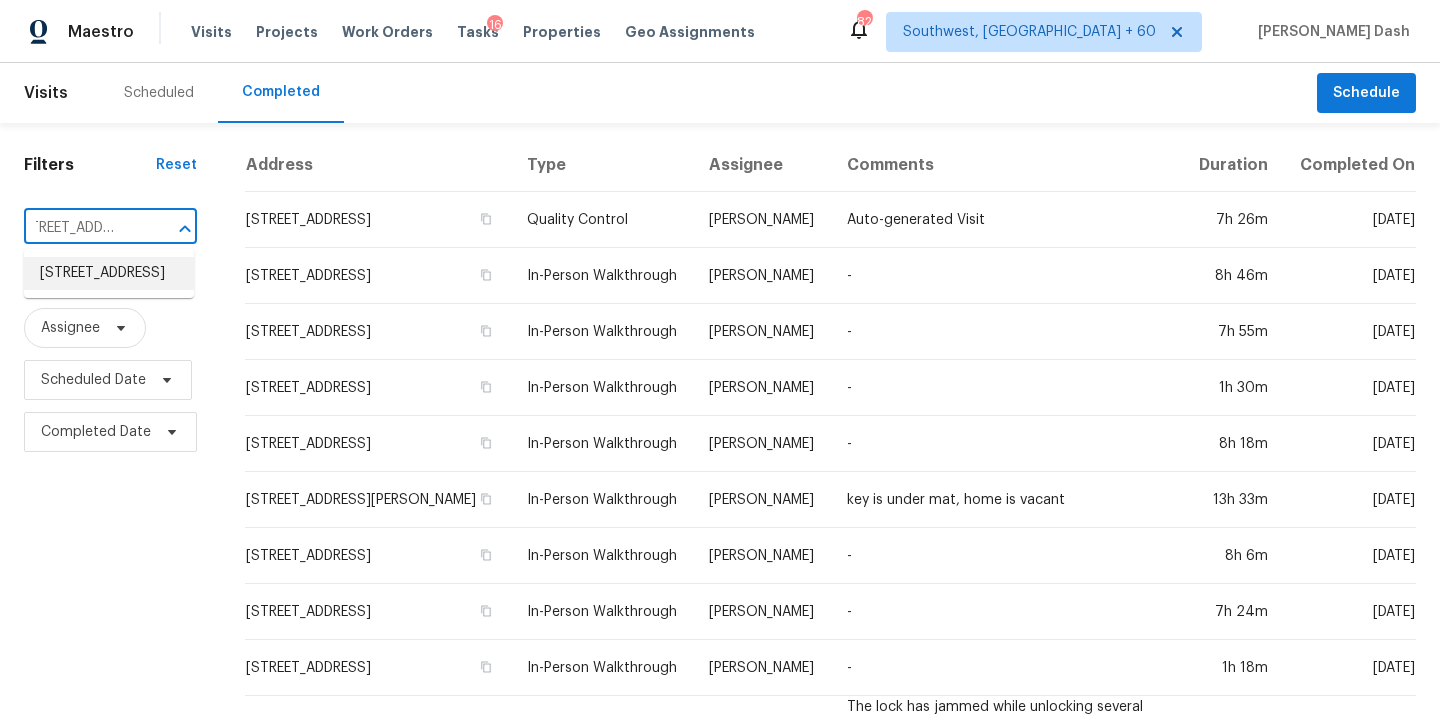 click on "[STREET_ADDRESS]" at bounding box center (109, 273) 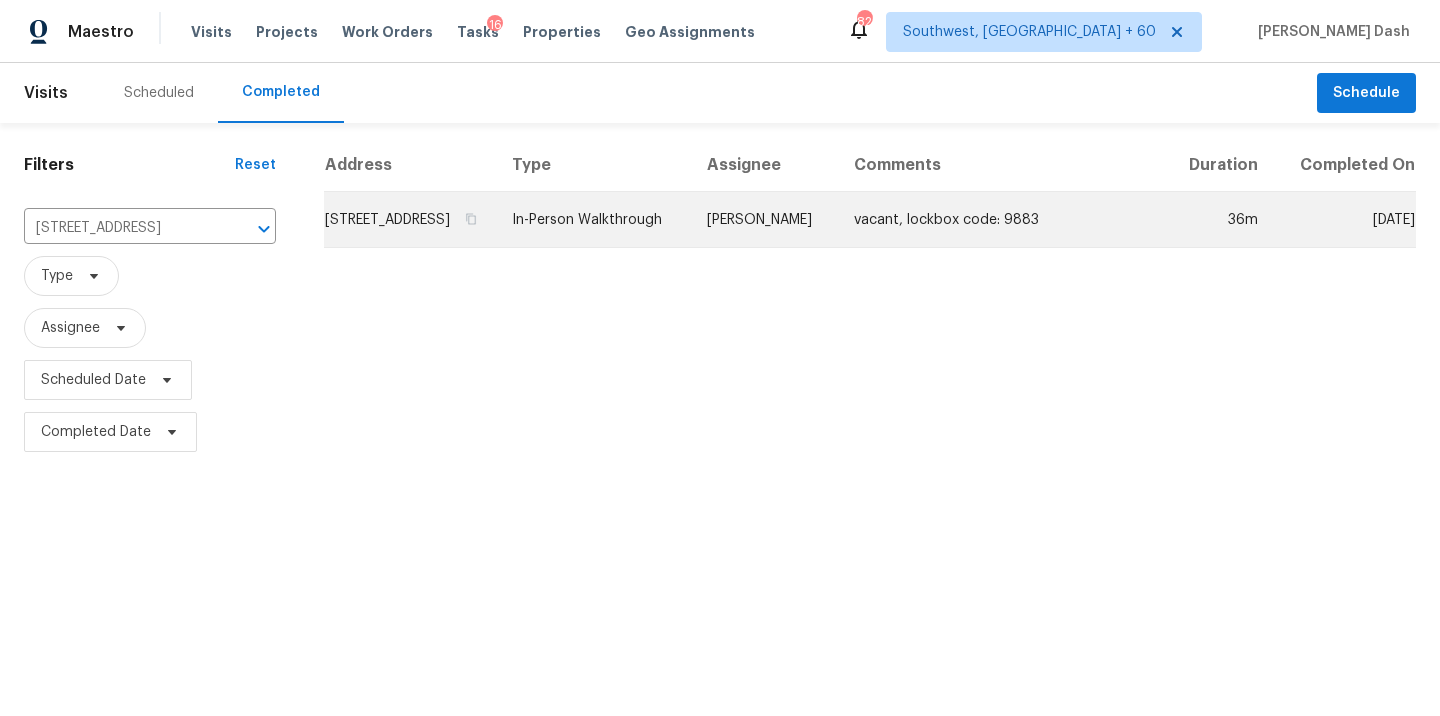 click on "[STREET_ADDRESS]" at bounding box center [410, 220] 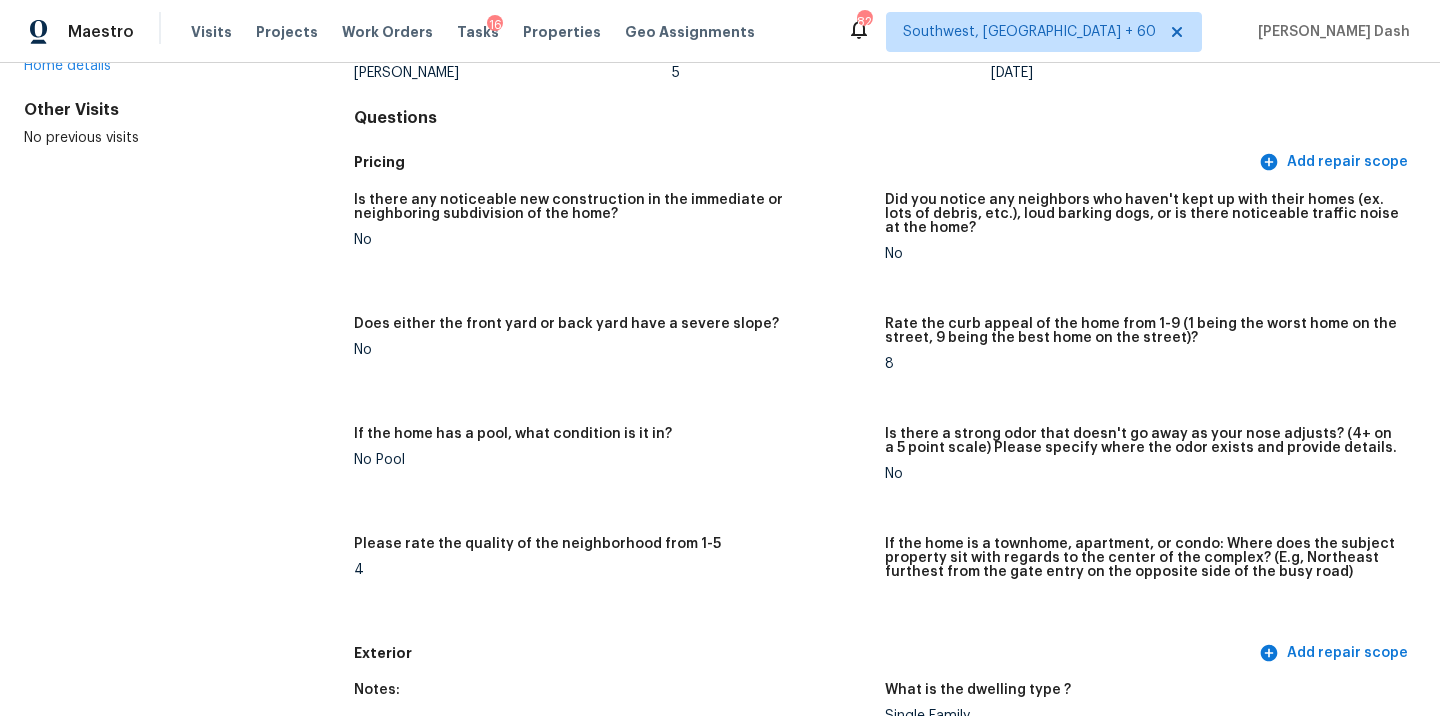 scroll, scrollTop: 0, scrollLeft: 0, axis: both 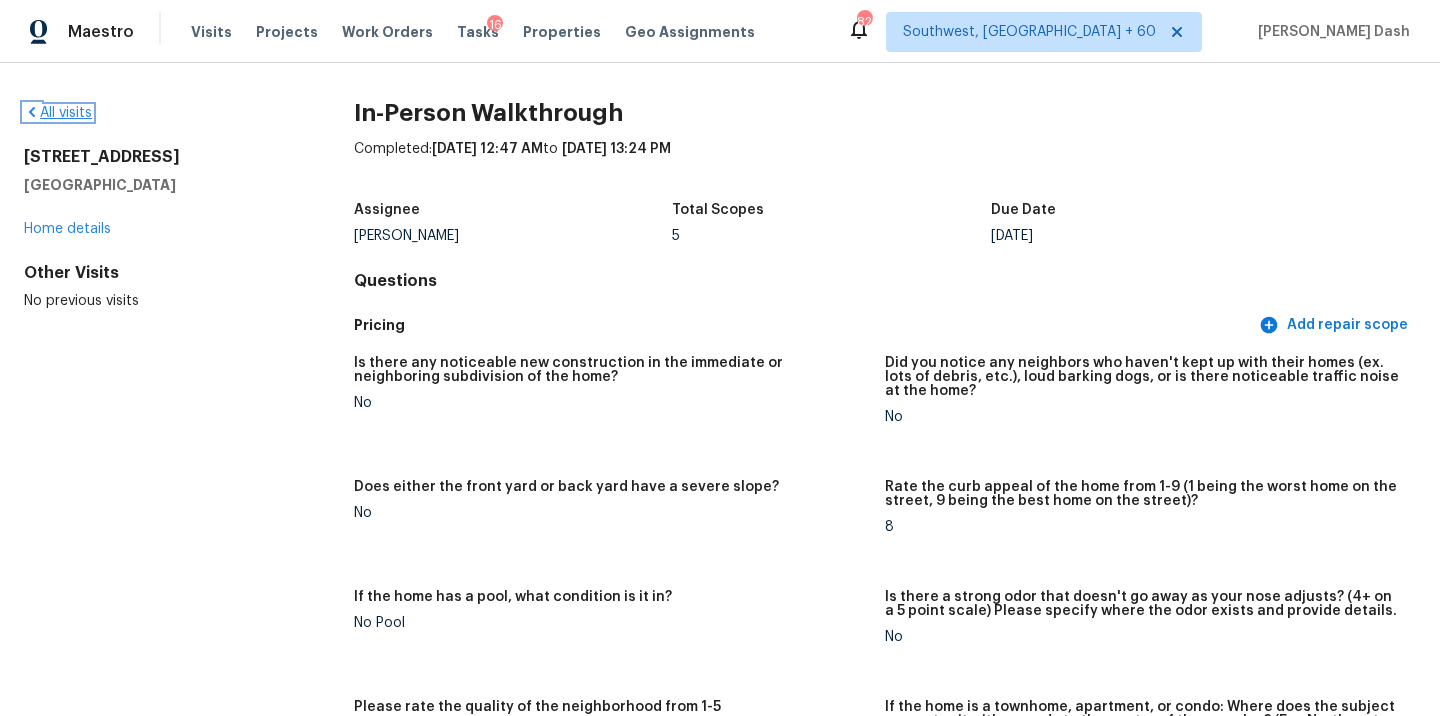 click on "All visits" at bounding box center (58, 113) 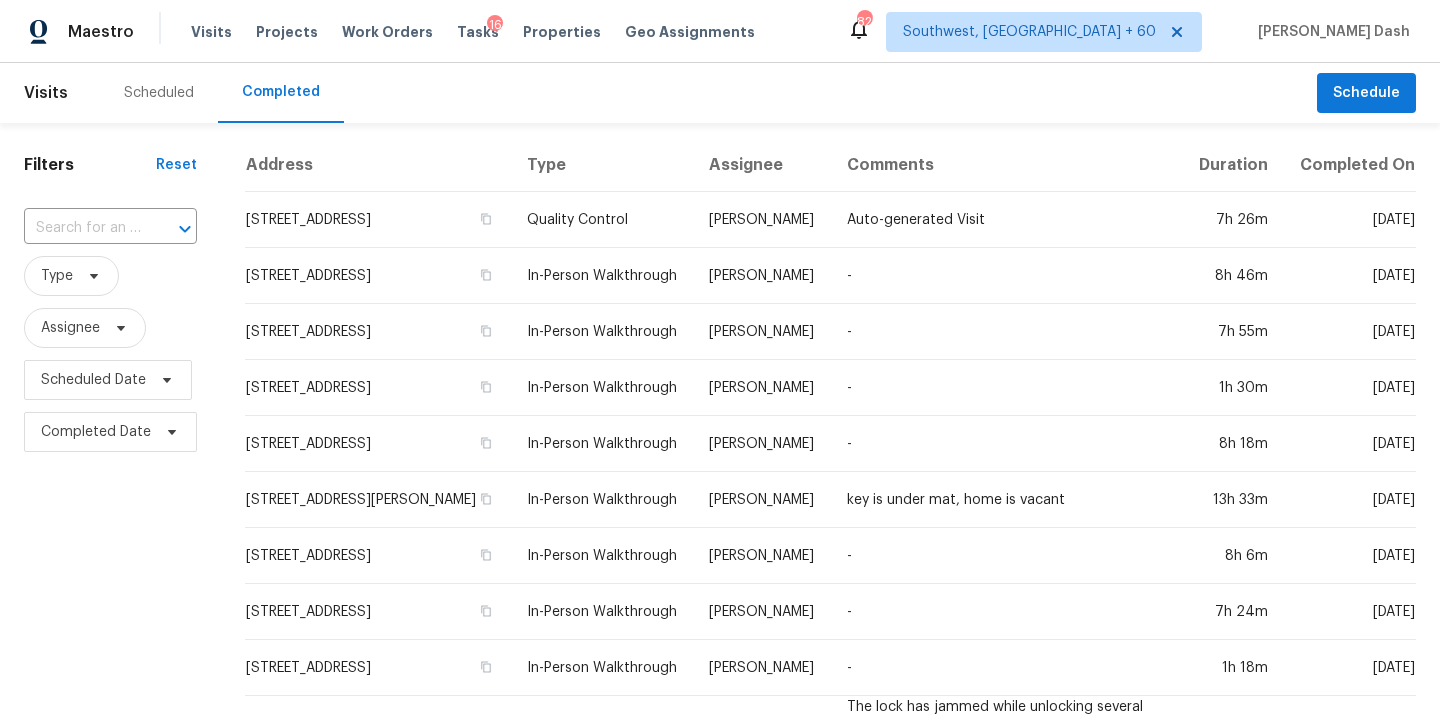 click on "​" at bounding box center [110, 228] 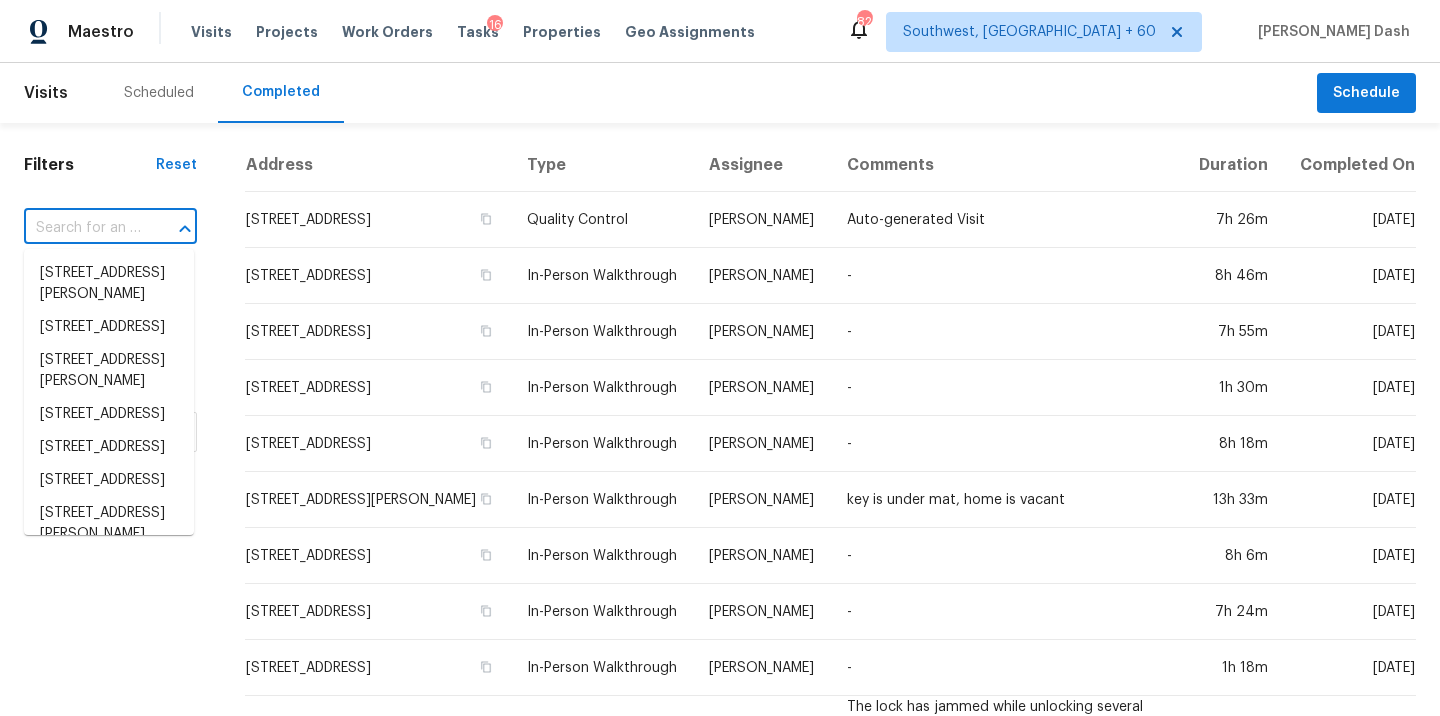 paste on "14179 Crimson Ave, Bradenton, FL 34211" 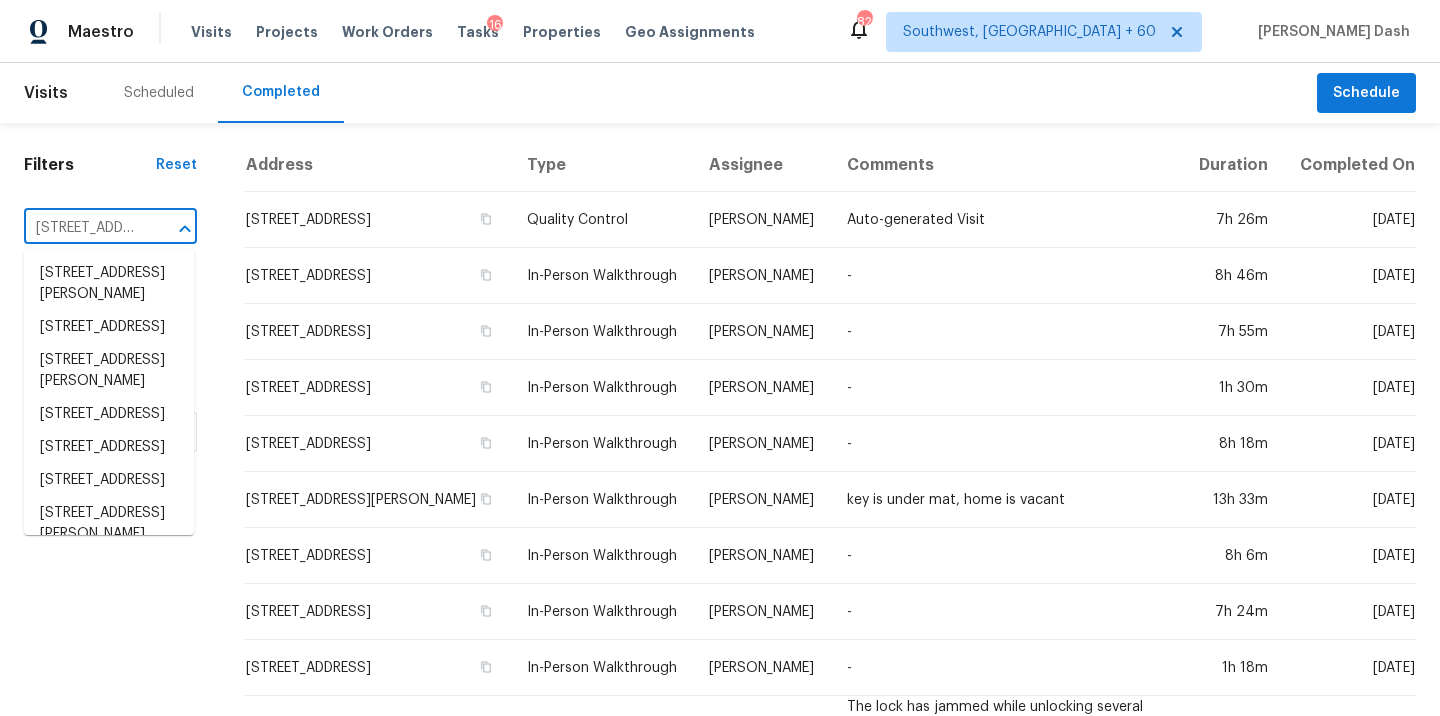 scroll, scrollTop: 0, scrollLeft: 158, axis: horizontal 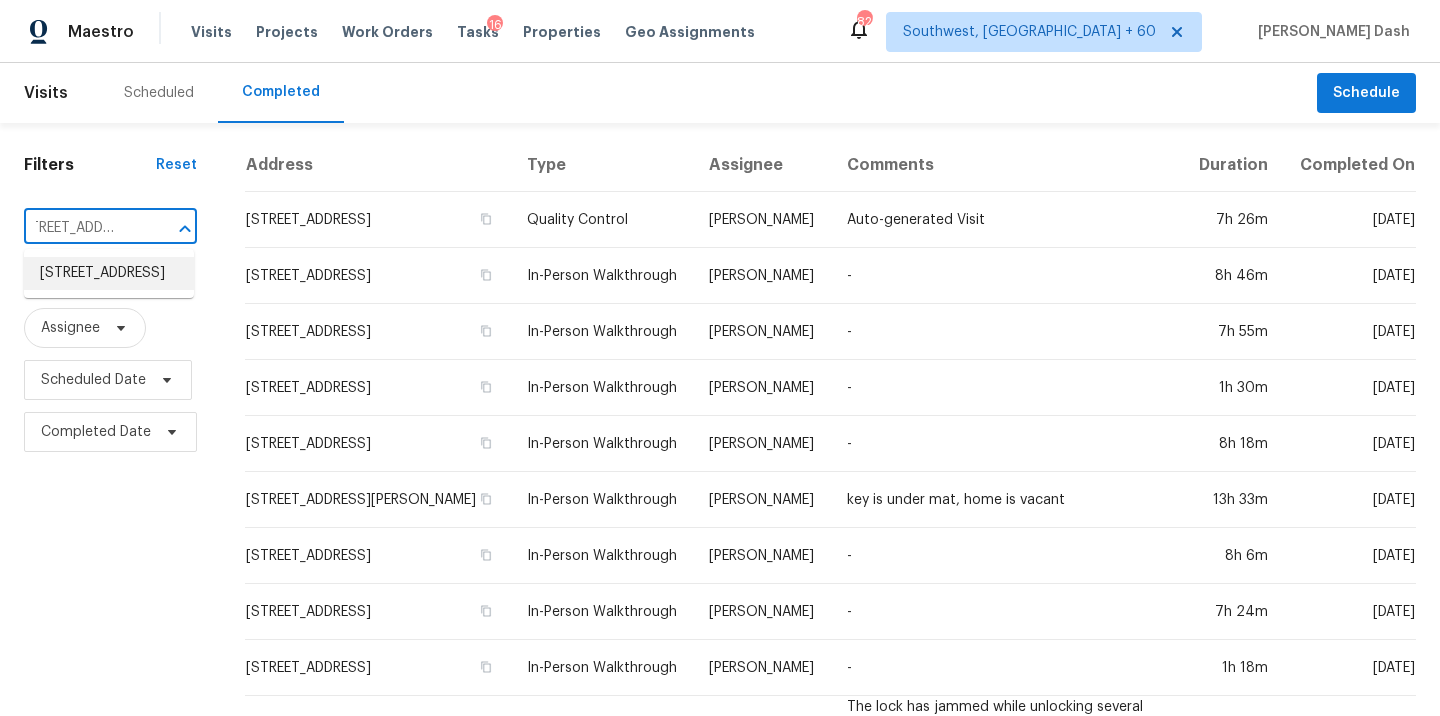 click on "14179 Crimson Ave, Bradenton, FL 34211" at bounding box center [109, 273] 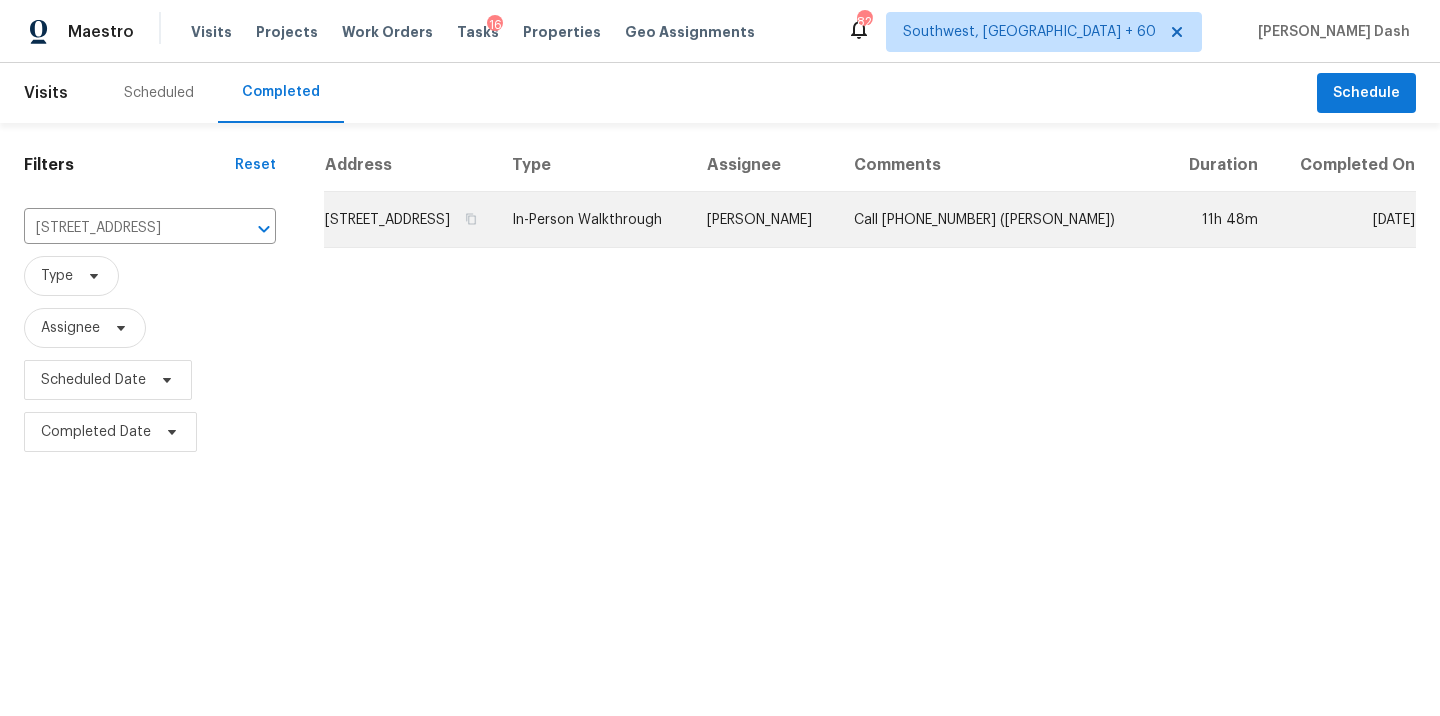 click on "In-Person Walkthrough" at bounding box center (593, 220) 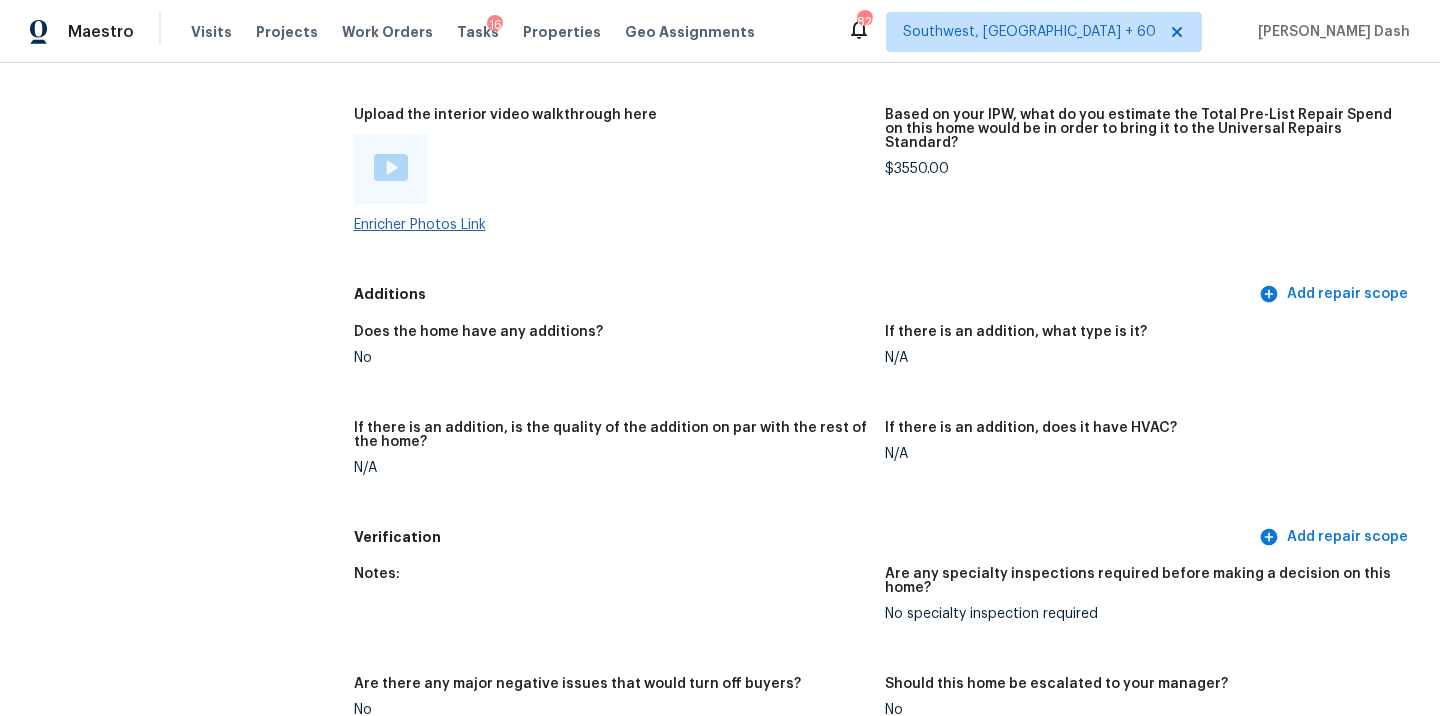 scroll, scrollTop: 4192, scrollLeft: 0, axis: vertical 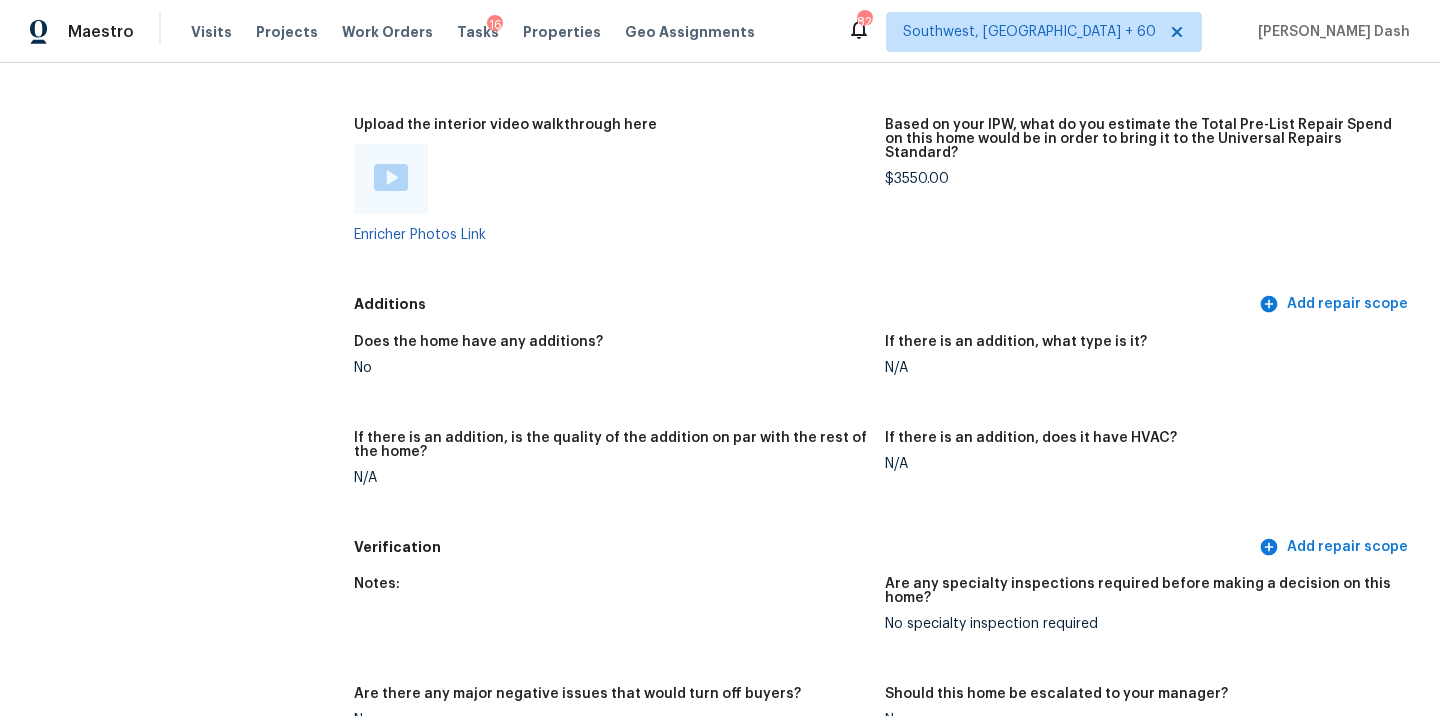 click at bounding box center [391, 177] 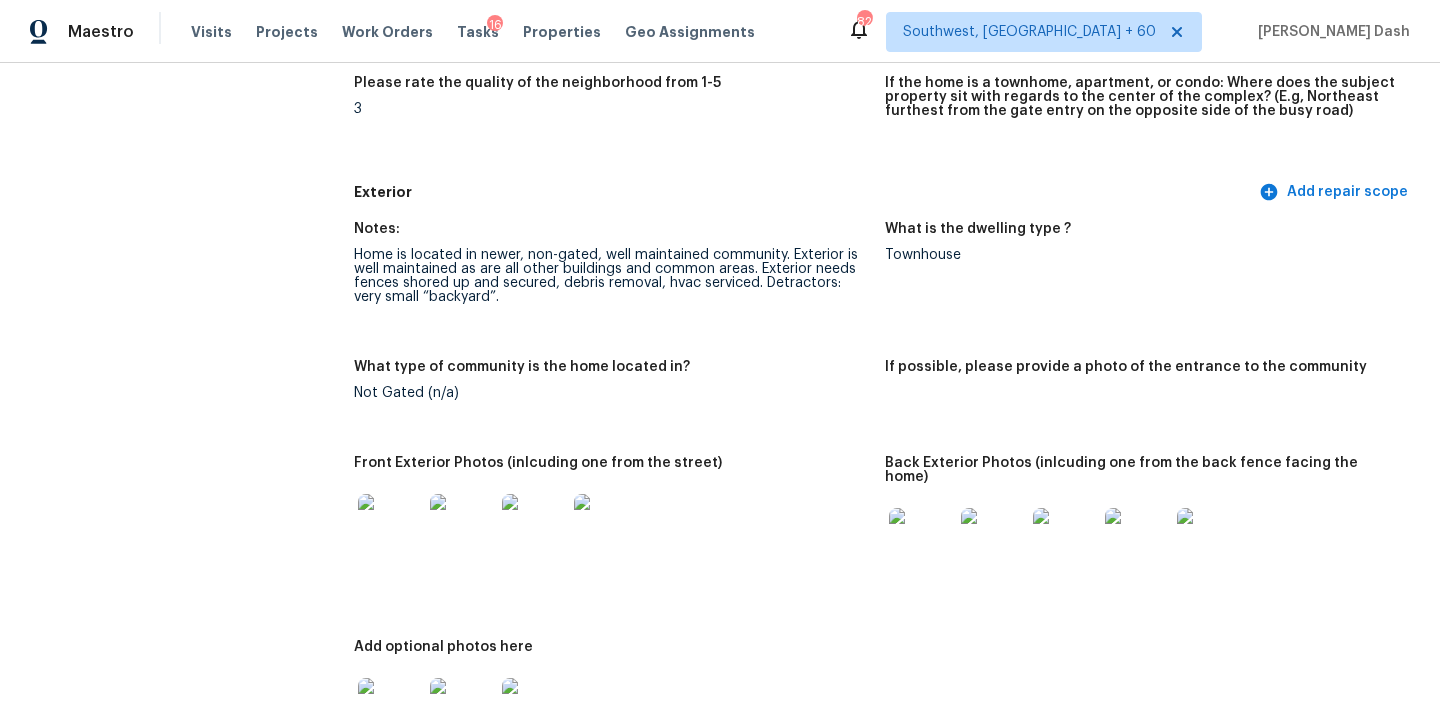 scroll, scrollTop: 790, scrollLeft: 0, axis: vertical 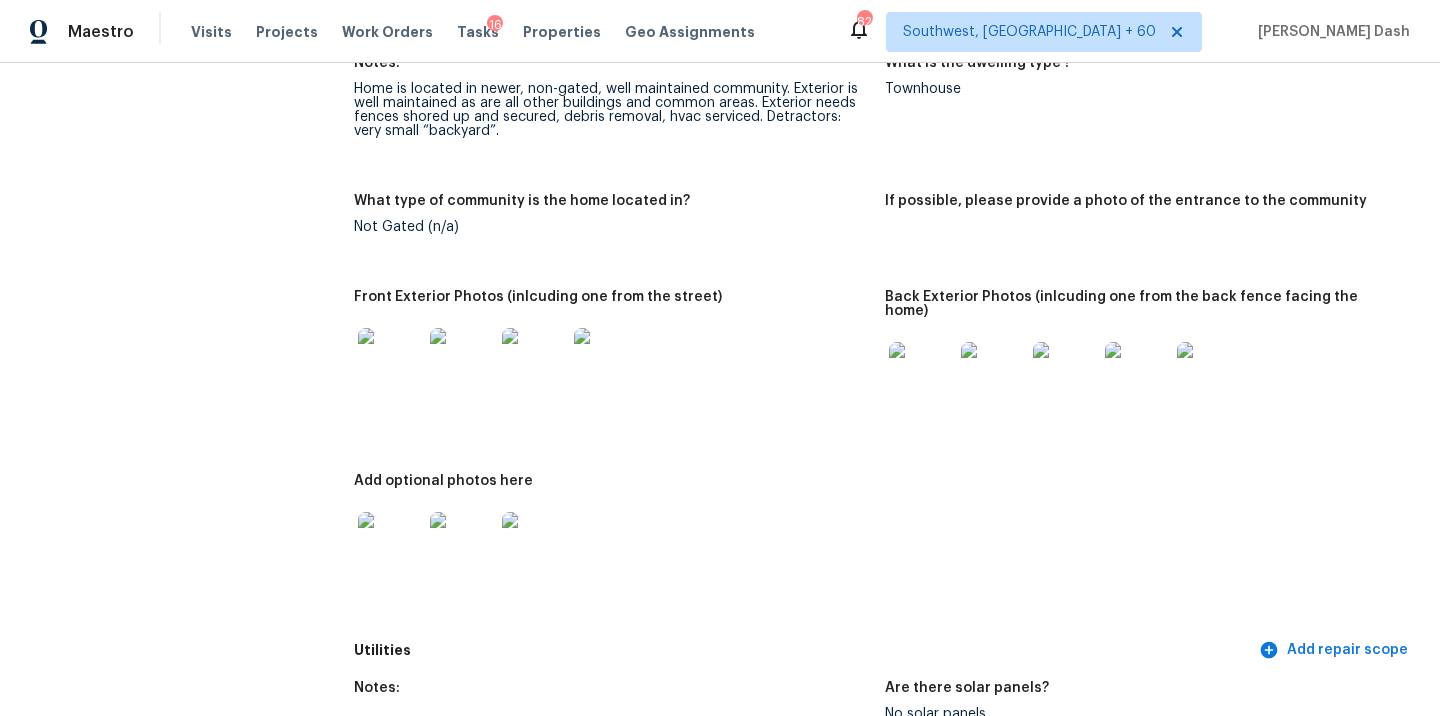 click at bounding box center (993, 374) 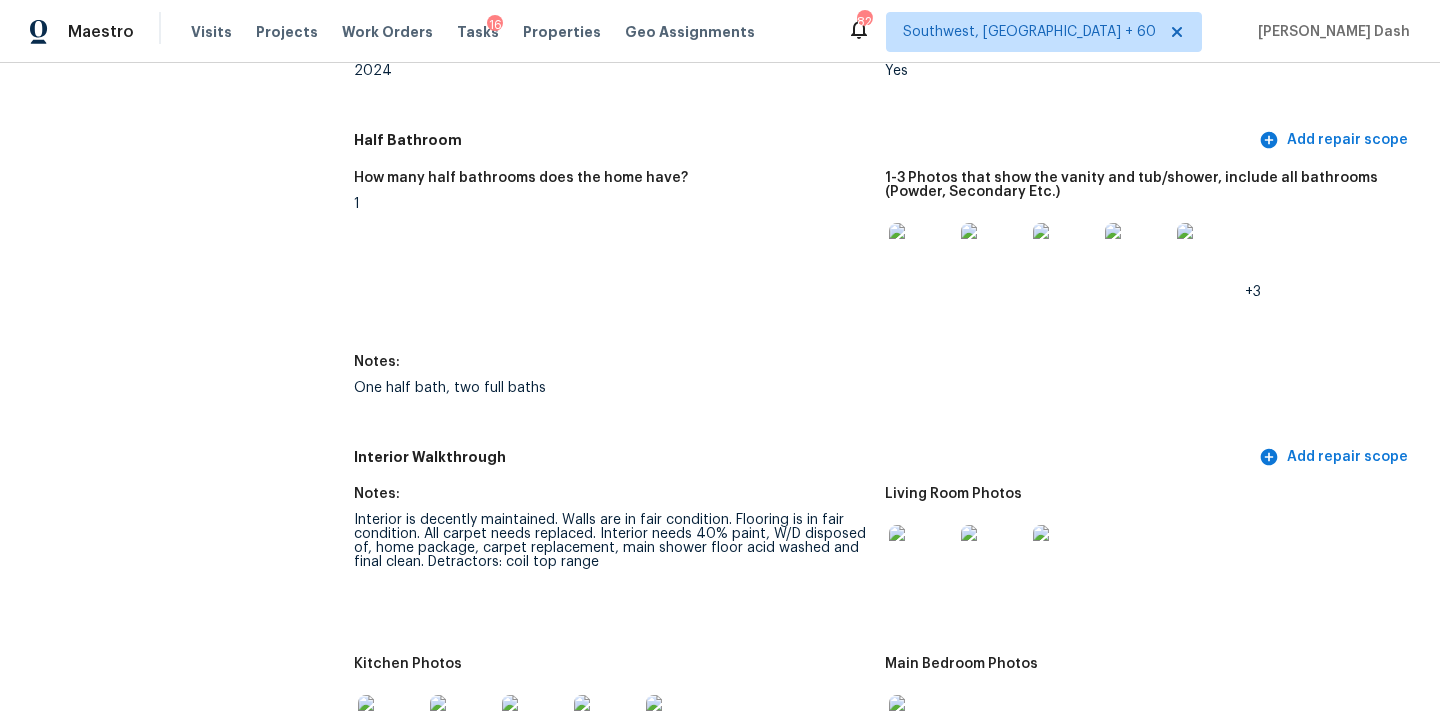 scroll, scrollTop: 0, scrollLeft: 0, axis: both 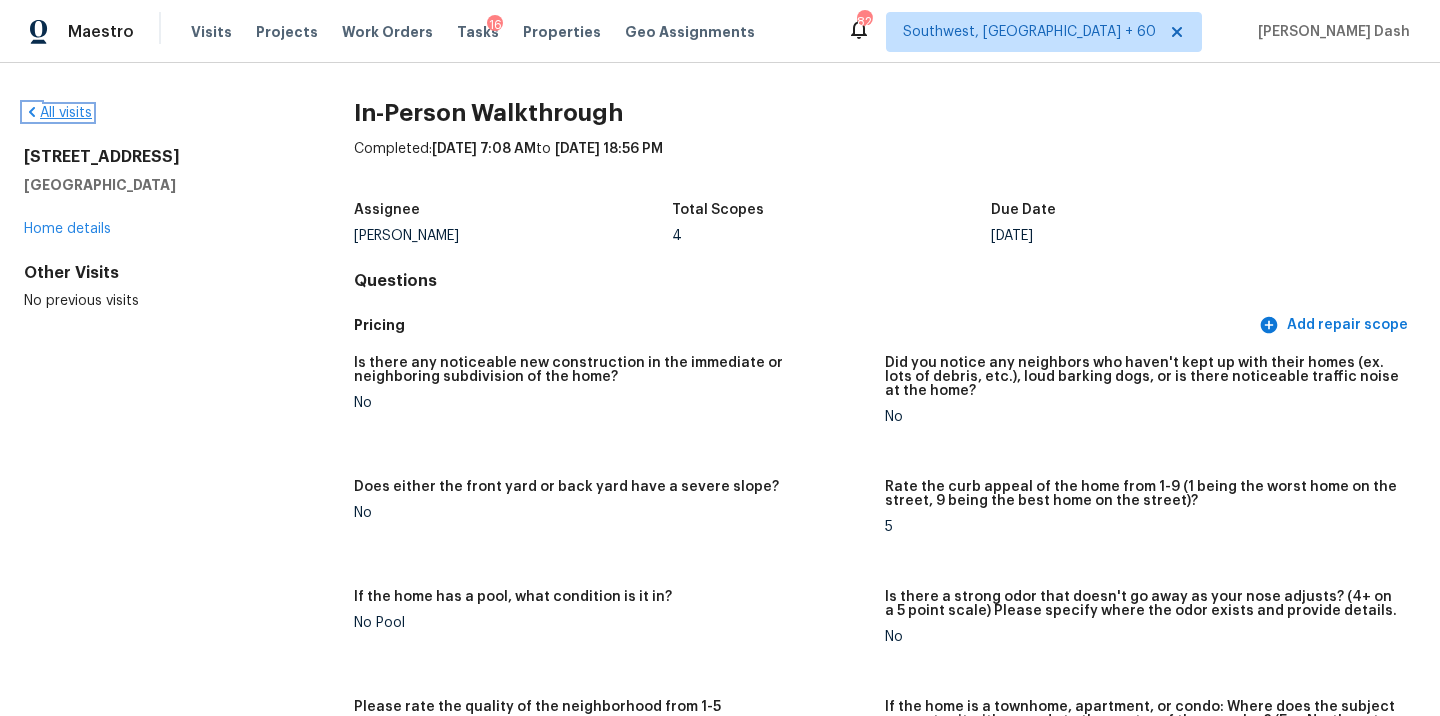 click on "All visits" at bounding box center [58, 113] 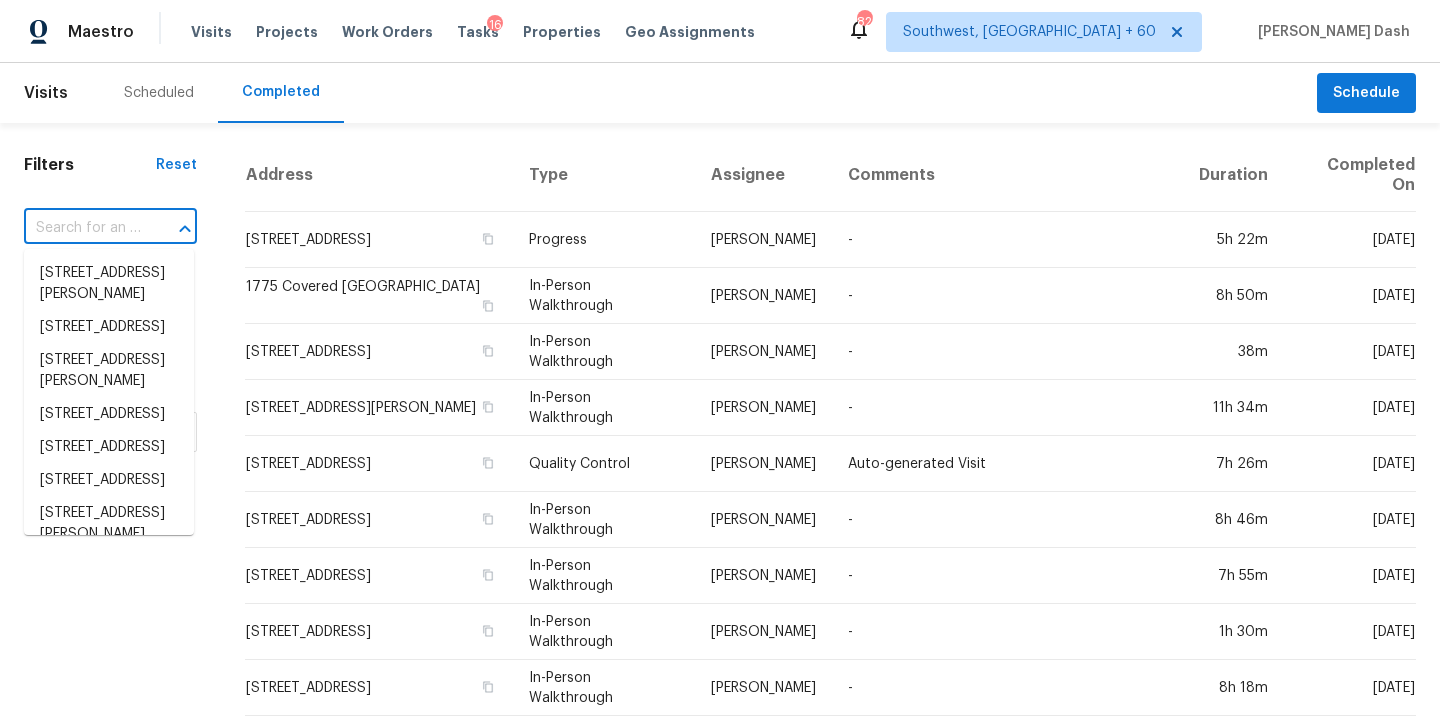 click at bounding box center (82, 228) 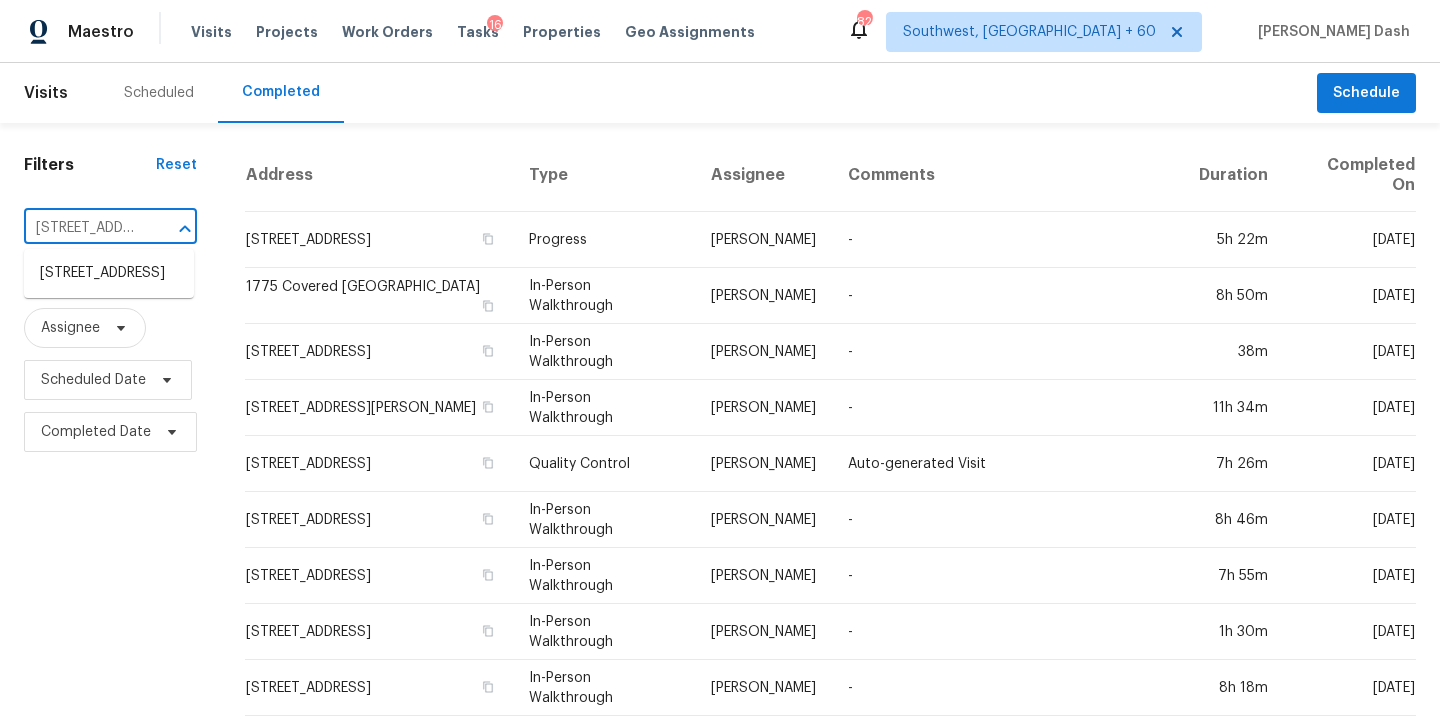 scroll, scrollTop: 0, scrollLeft: 158, axis: horizontal 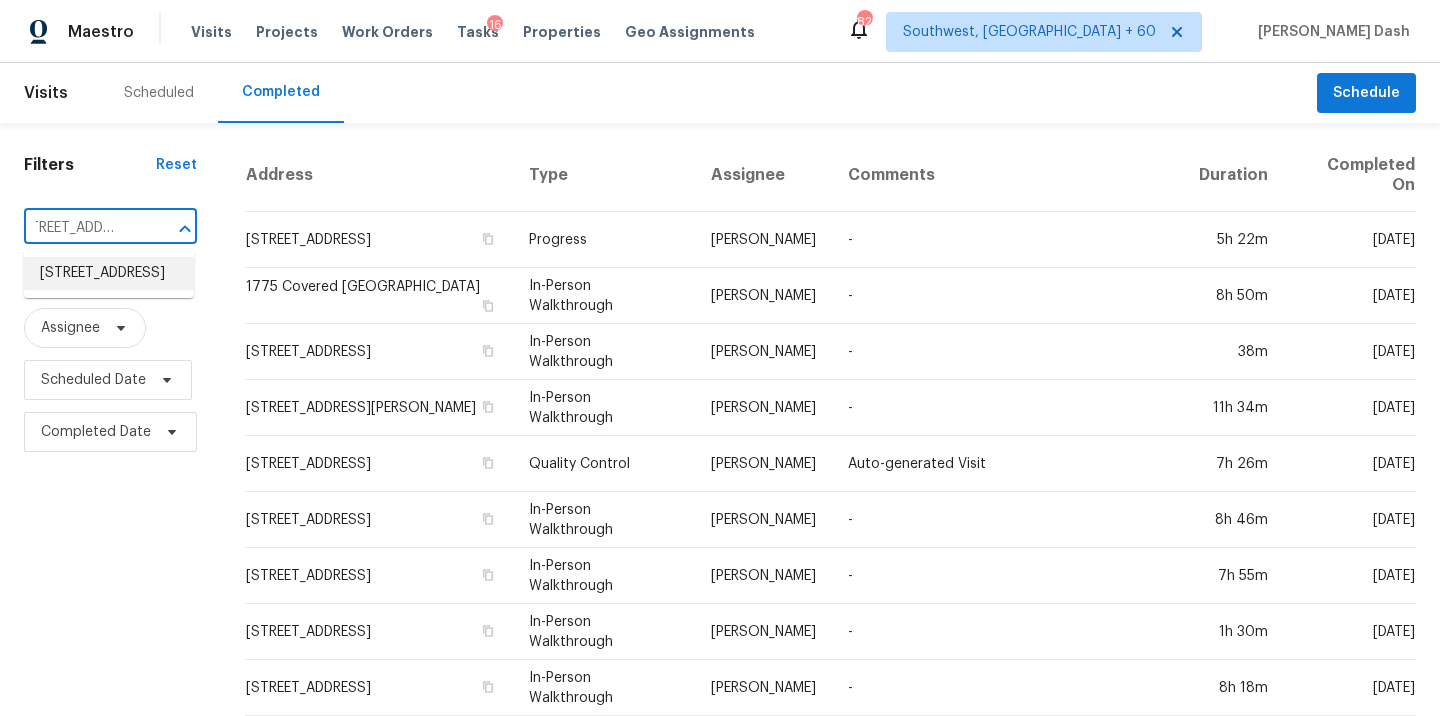 click on "14179 Crimson Ave, Bradenton, FL 34211" at bounding box center [109, 273] 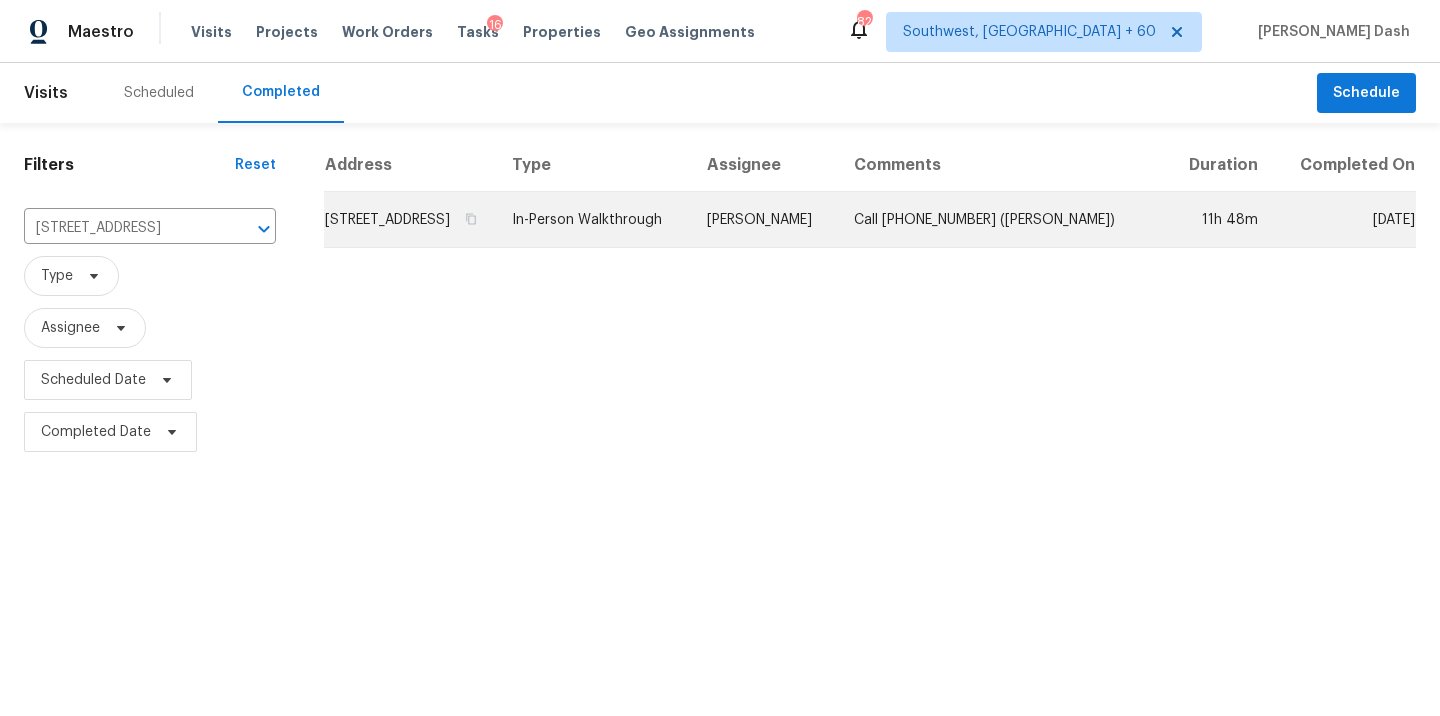 click on "In-Person Walkthrough" at bounding box center (593, 220) 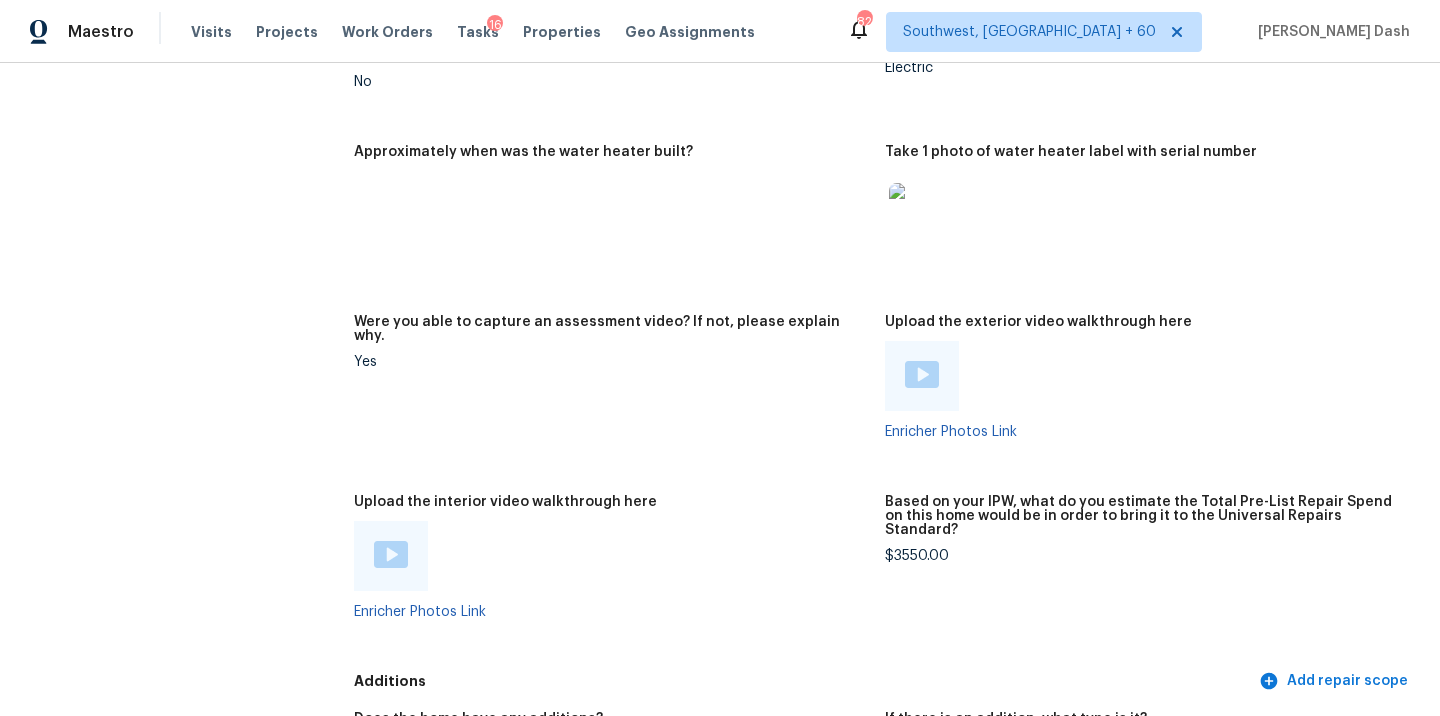 scroll, scrollTop: 3876, scrollLeft: 0, axis: vertical 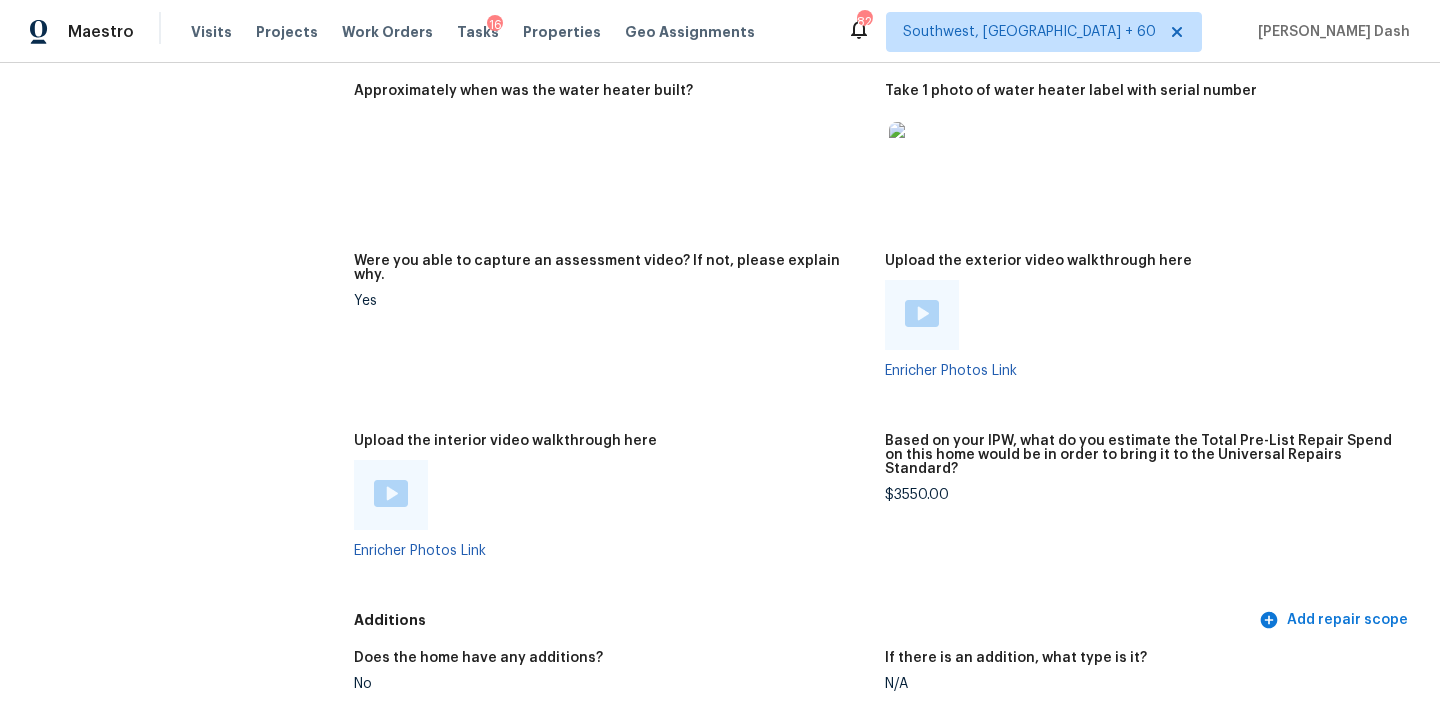 click on "$3550.00" at bounding box center [1142, 495] 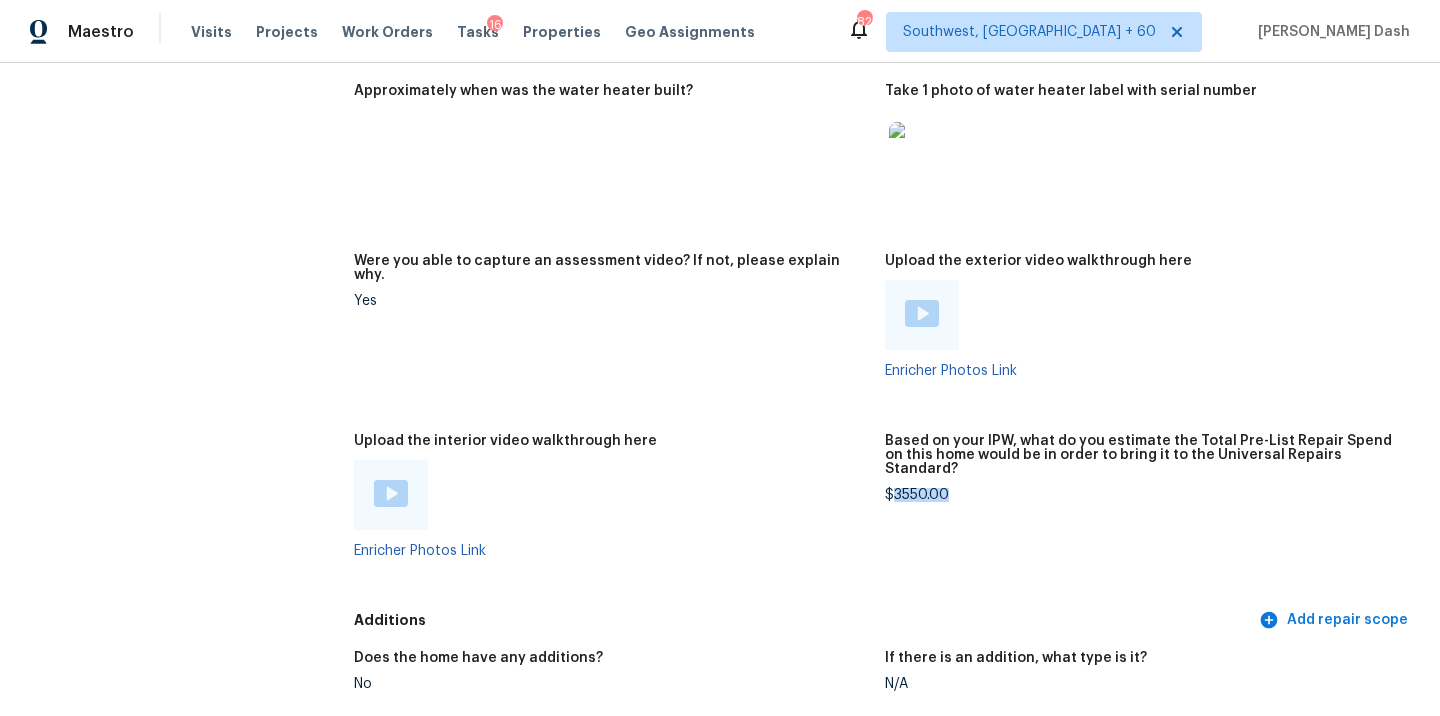 click on "$3550.00" at bounding box center [1142, 495] 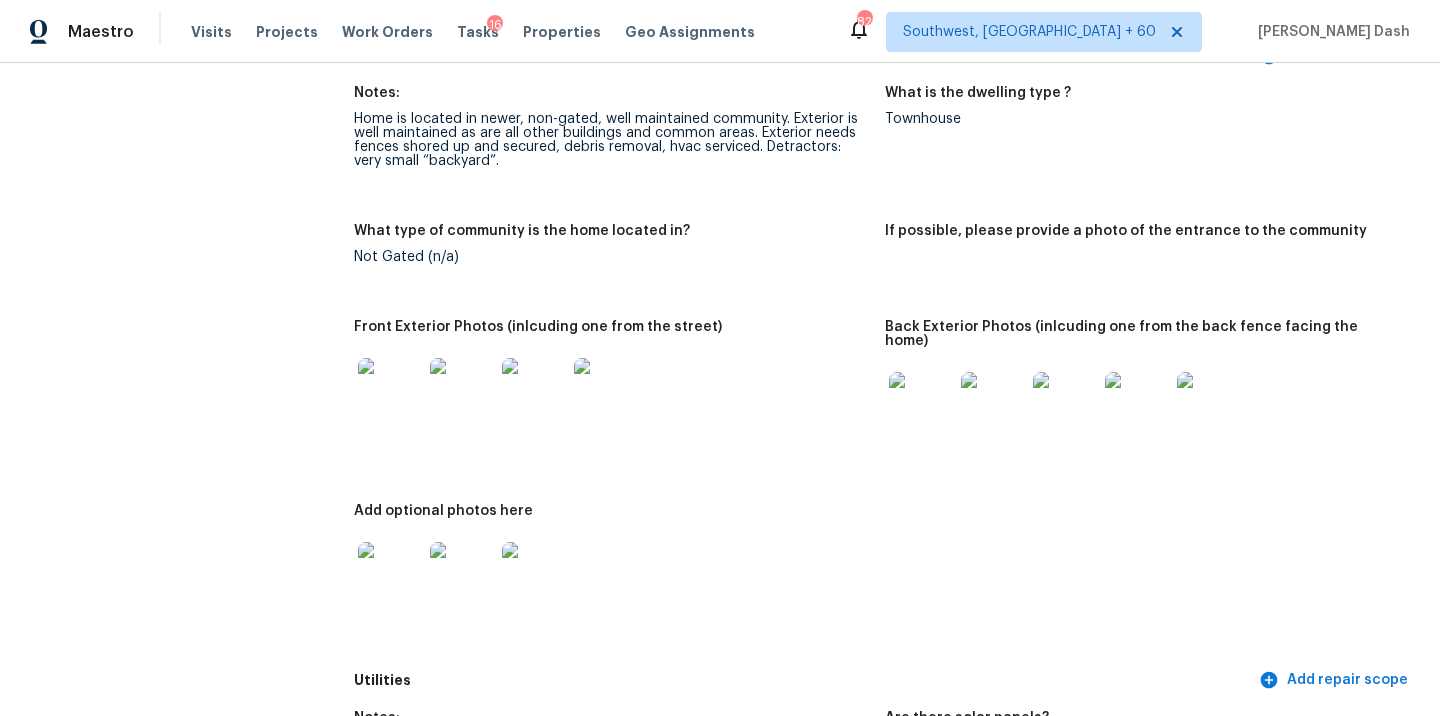 scroll, scrollTop: 0, scrollLeft: 0, axis: both 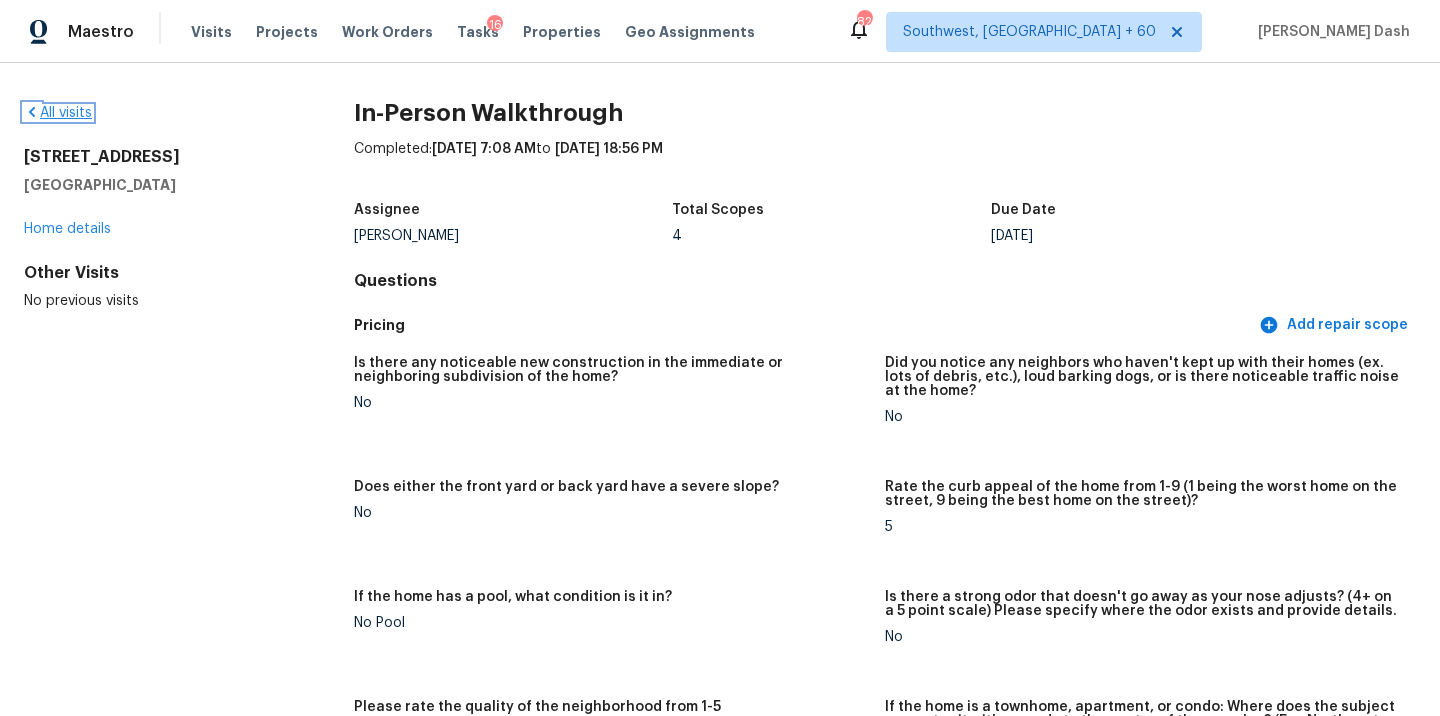 click on "All visits" at bounding box center (58, 113) 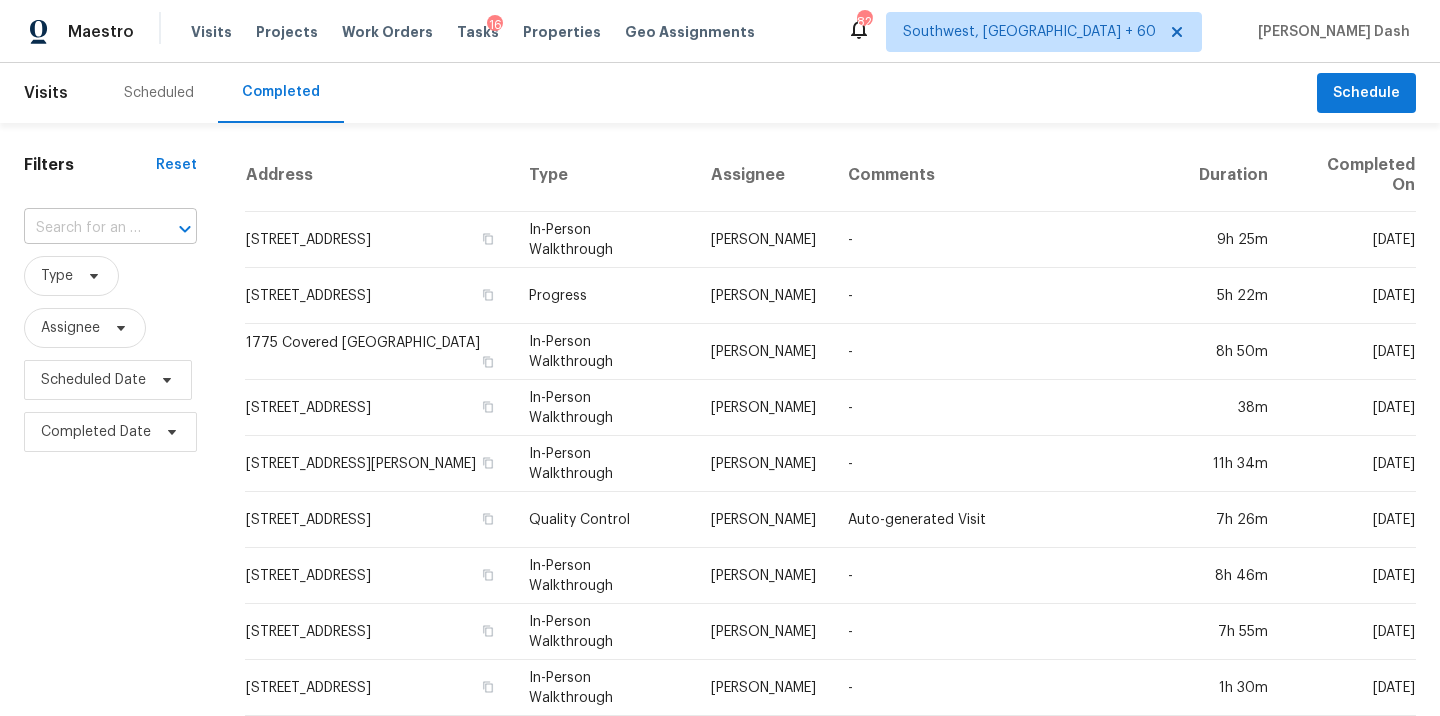 click at bounding box center [82, 228] 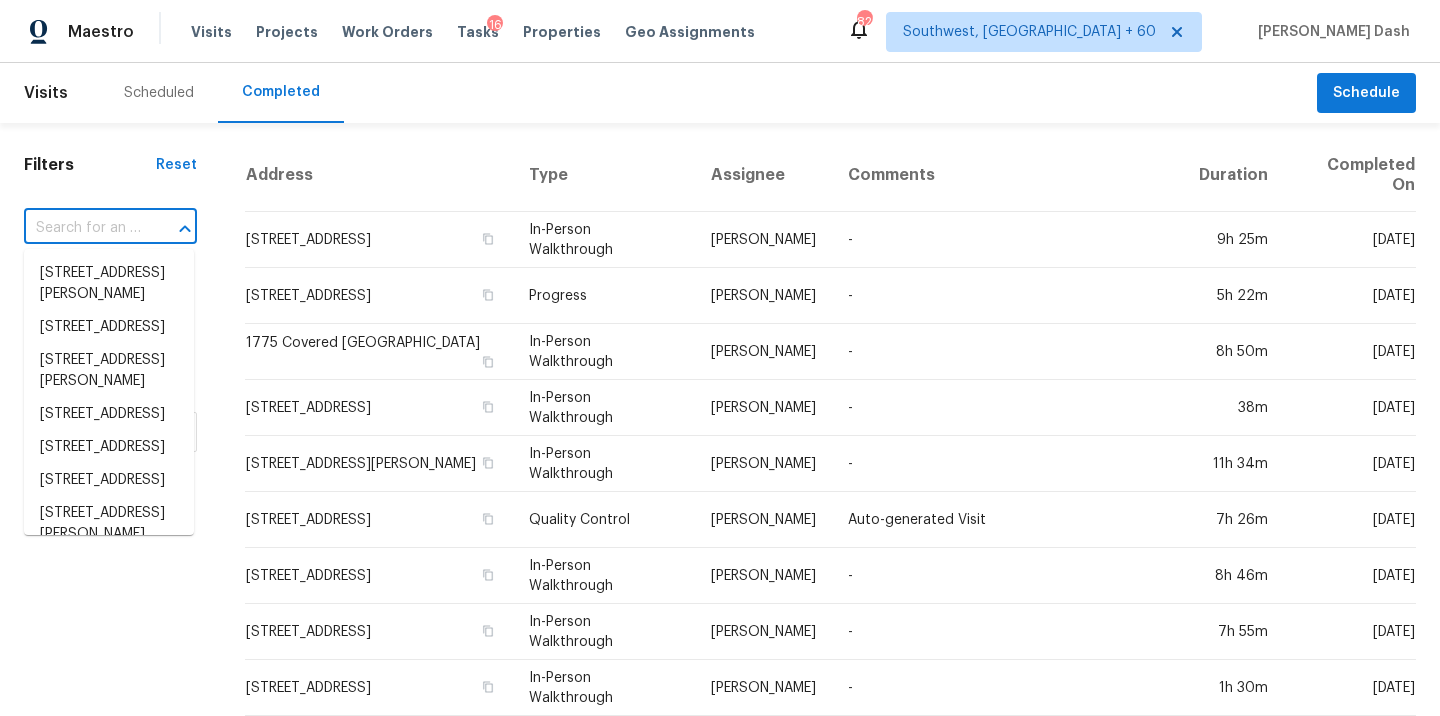 paste on "8135 37th Avenue Cir W, Bradenton, FL 34209" 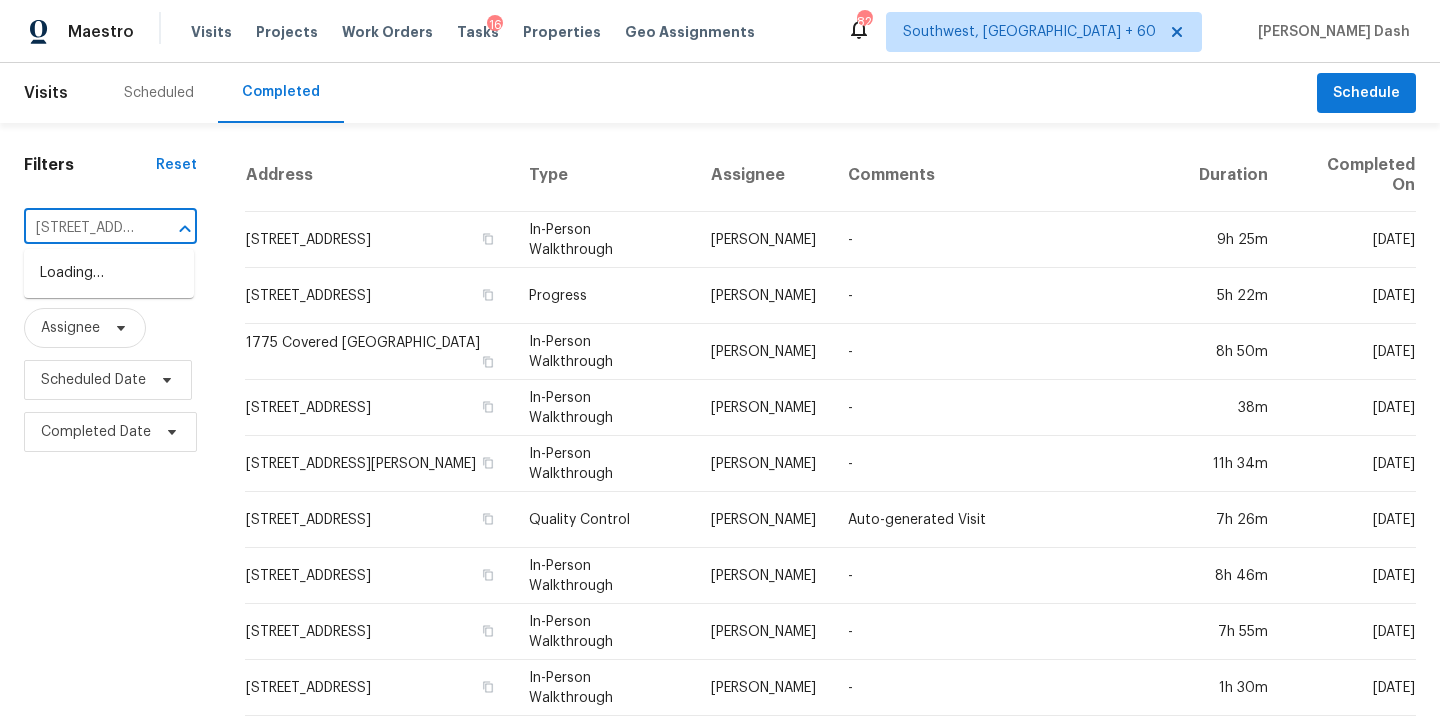 scroll, scrollTop: 0, scrollLeft: 196, axis: horizontal 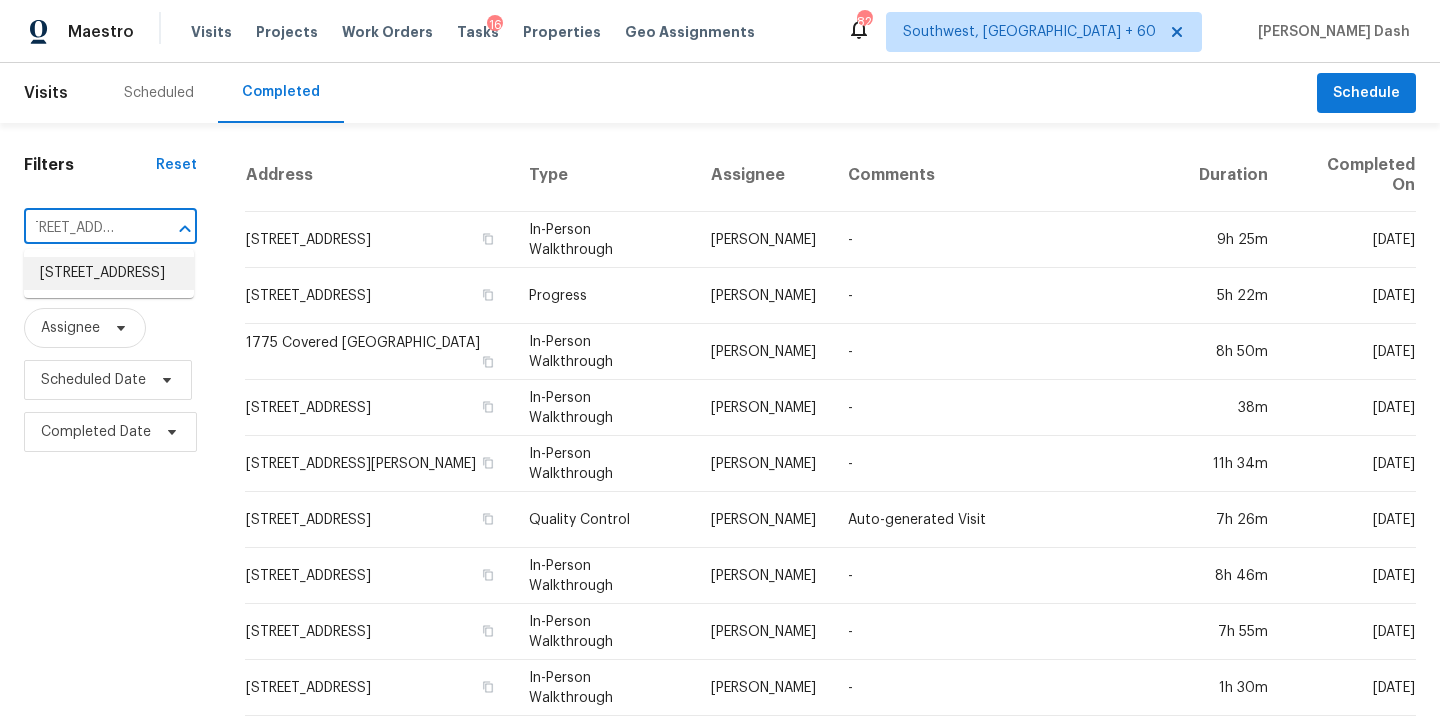 click on "8135 37th Avenue Cir W, Bradenton, FL 34209" at bounding box center (109, 273) 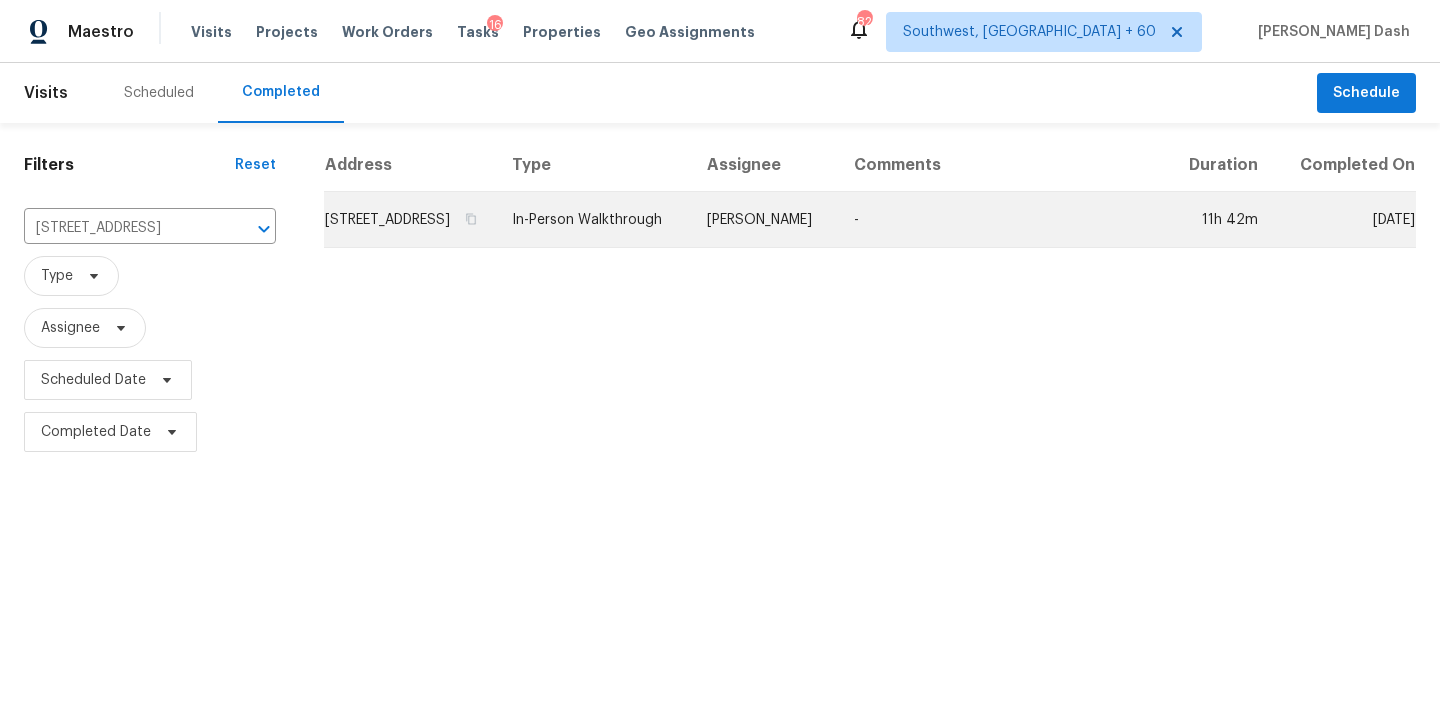 click on "In-Person Walkthrough" at bounding box center (593, 220) 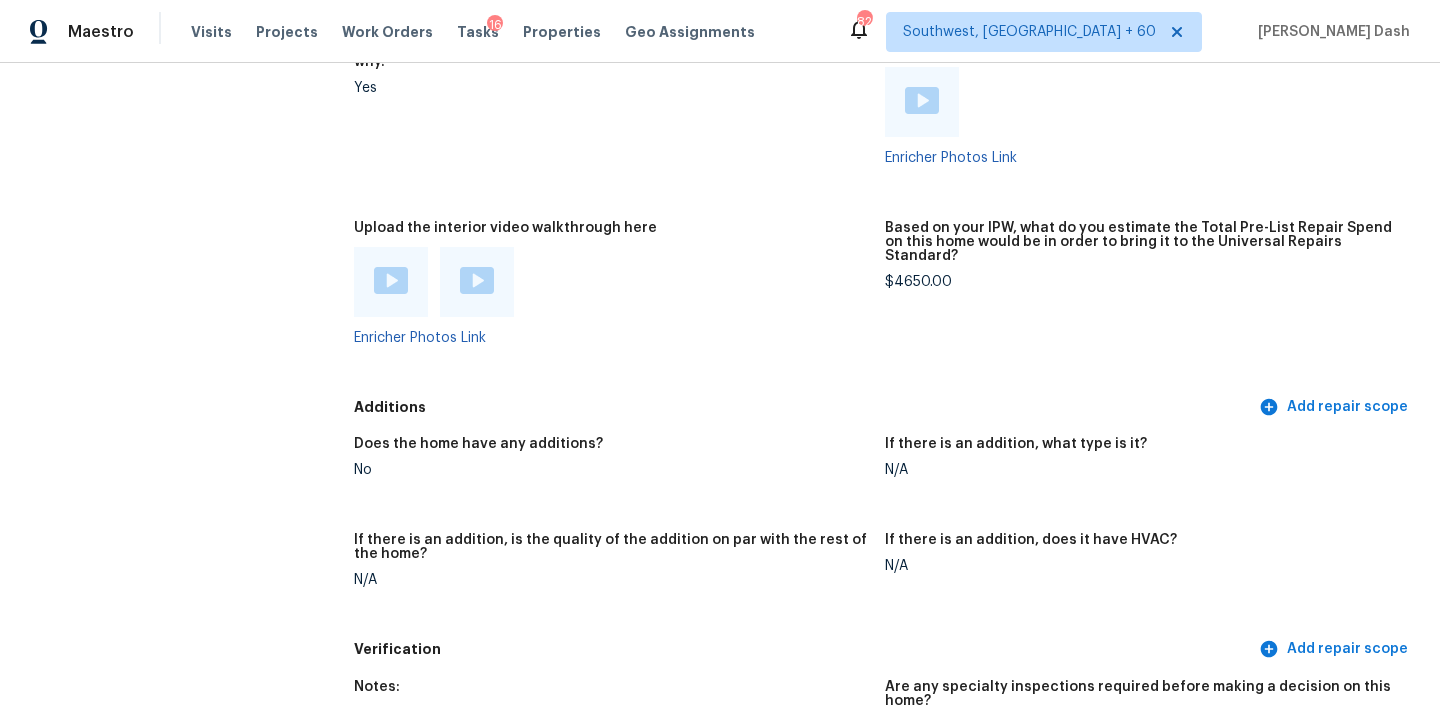 scroll, scrollTop: 3786, scrollLeft: 0, axis: vertical 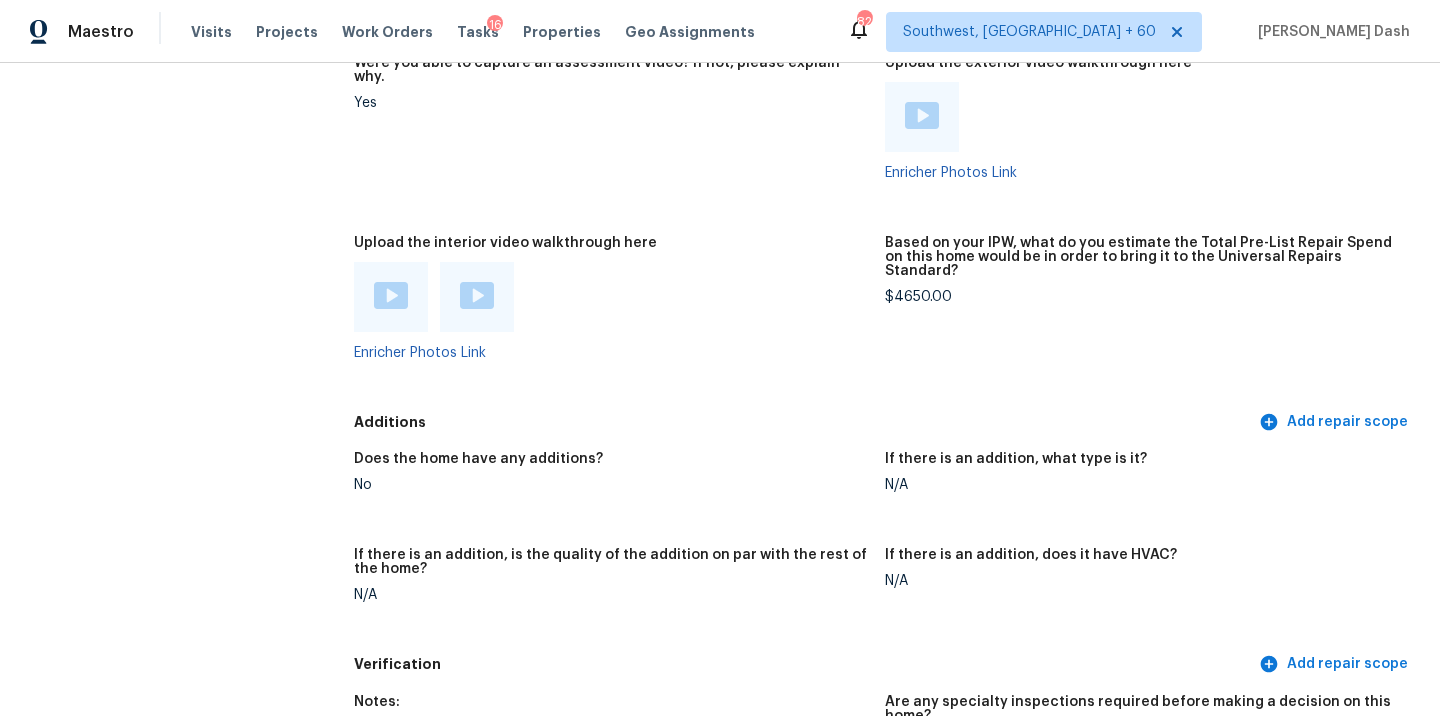 click at bounding box center [391, 297] 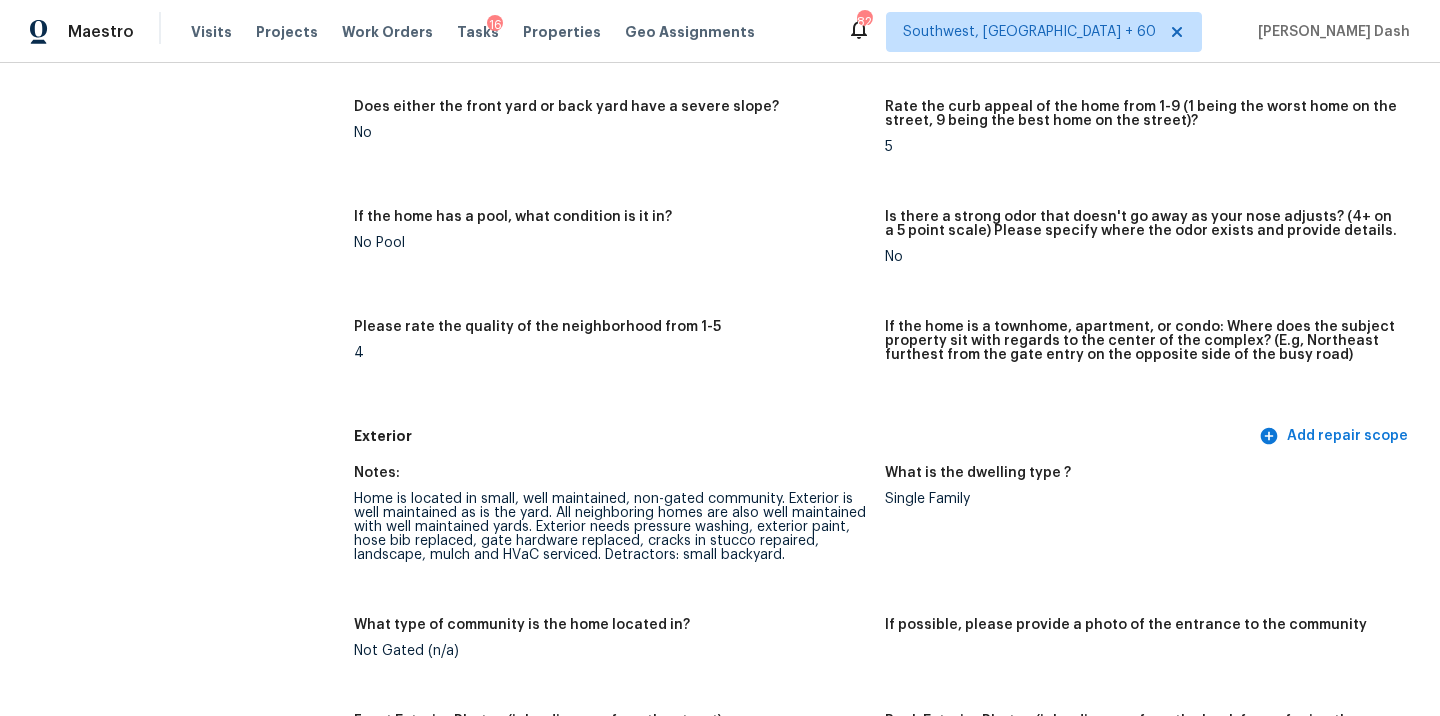 scroll, scrollTop: 0, scrollLeft: 0, axis: both 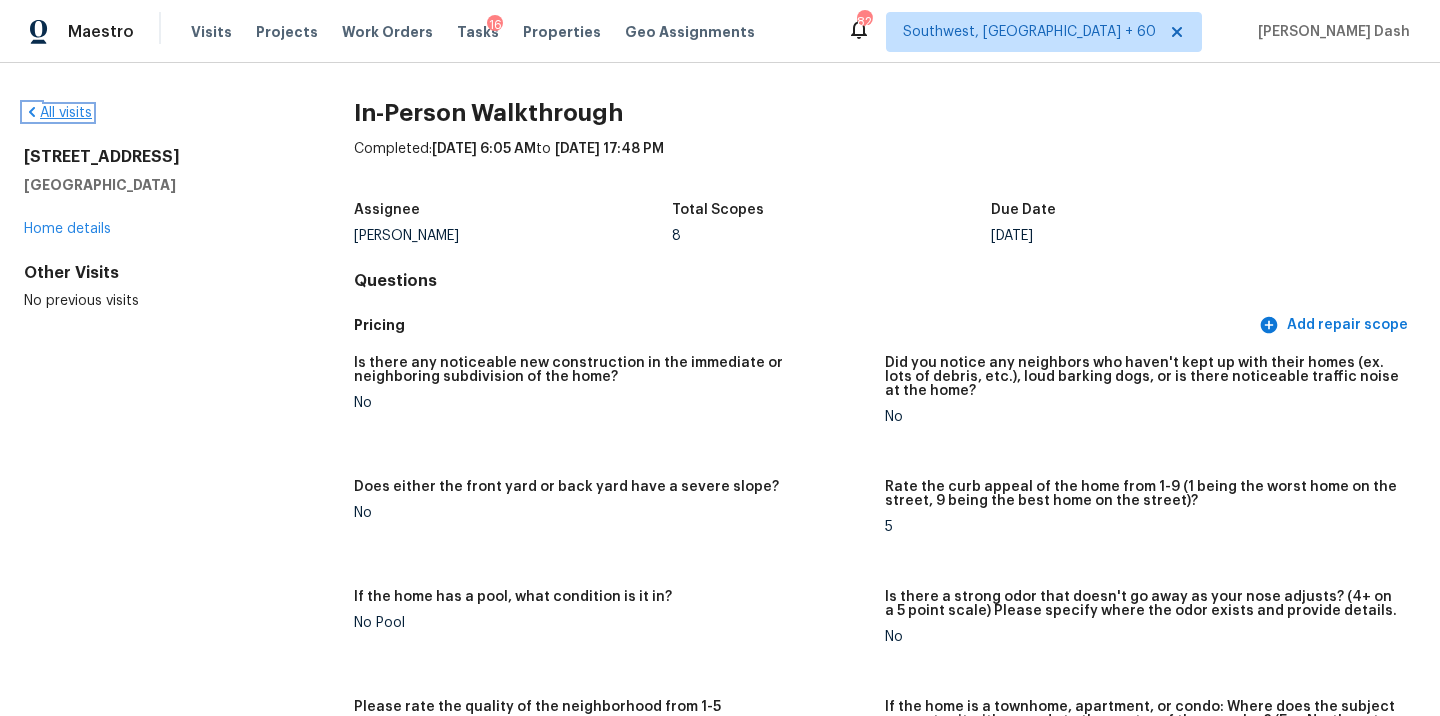 click on "All visits" at bounding box center [58, 113] 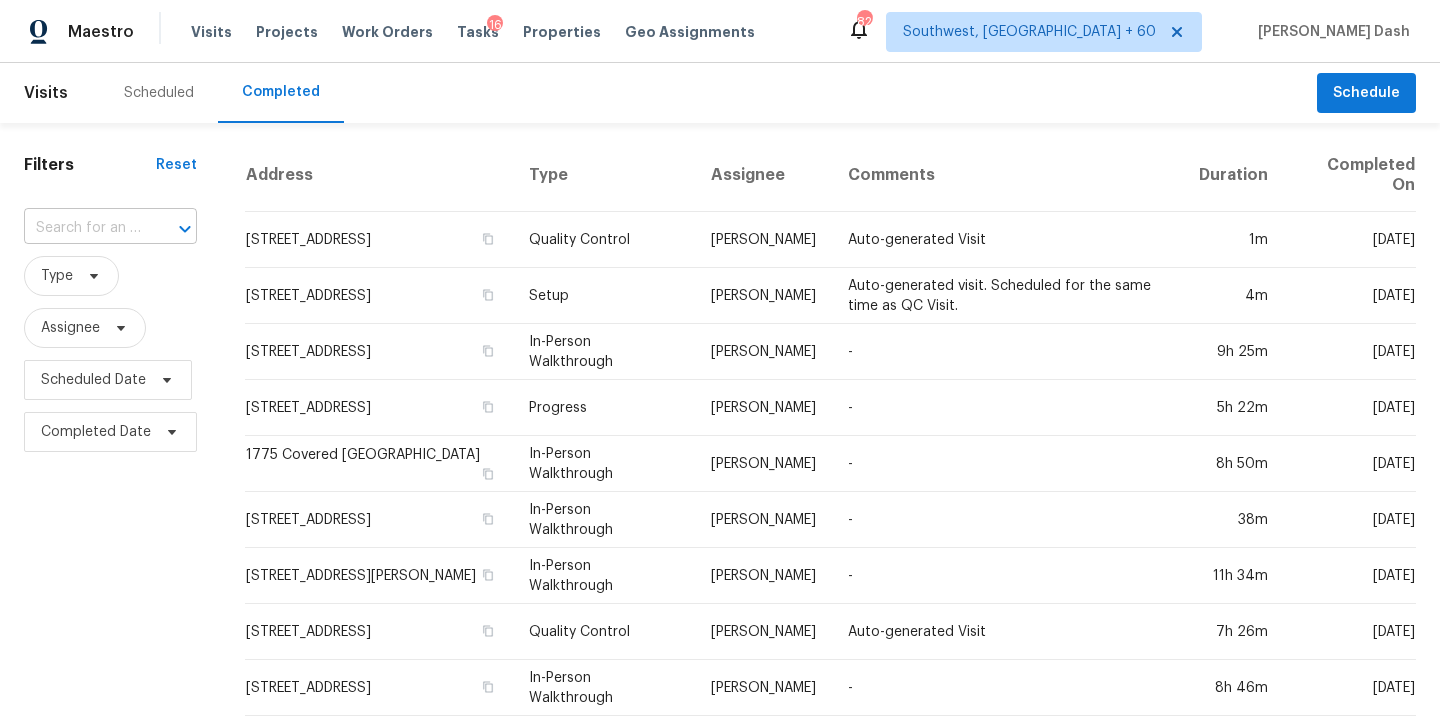 click at bounding box center (82, 228) 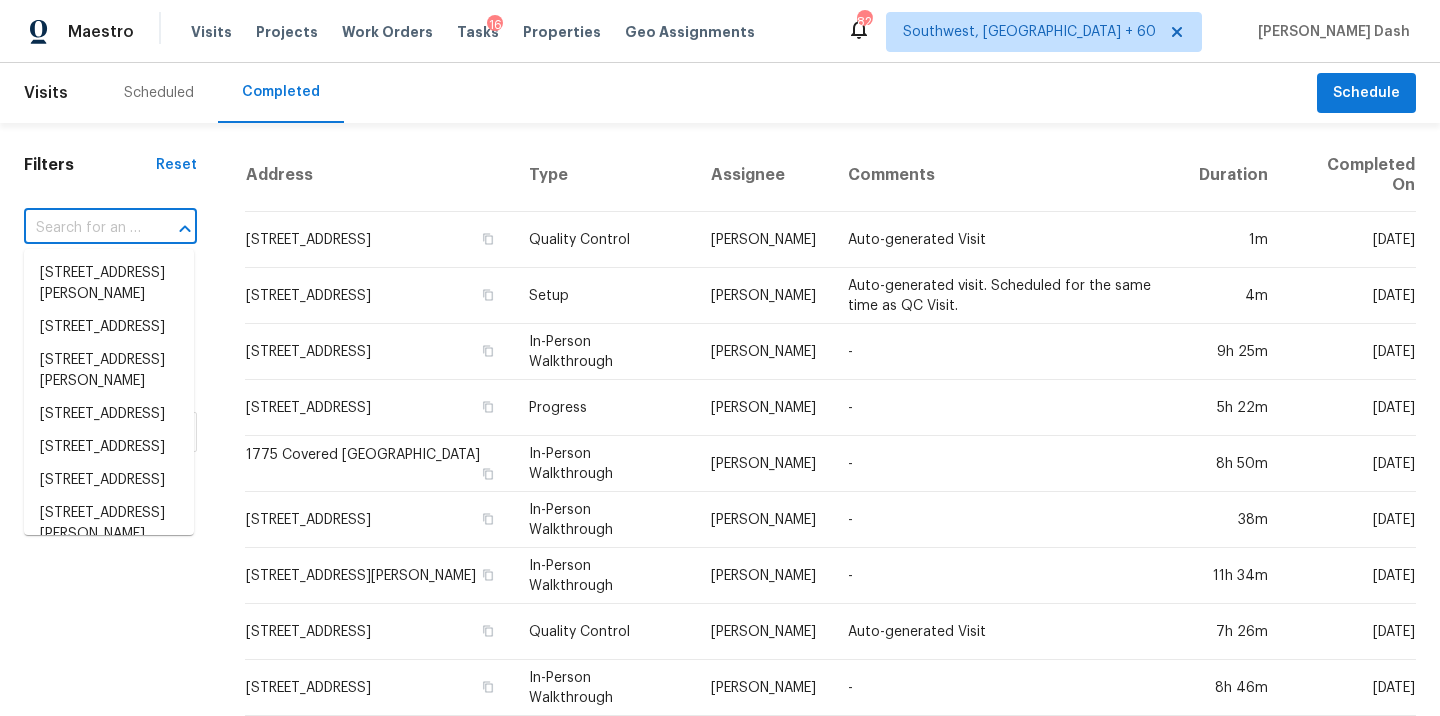 paste on "6240 Old Point Rd Apt C16, Hanahan, SC 29410" 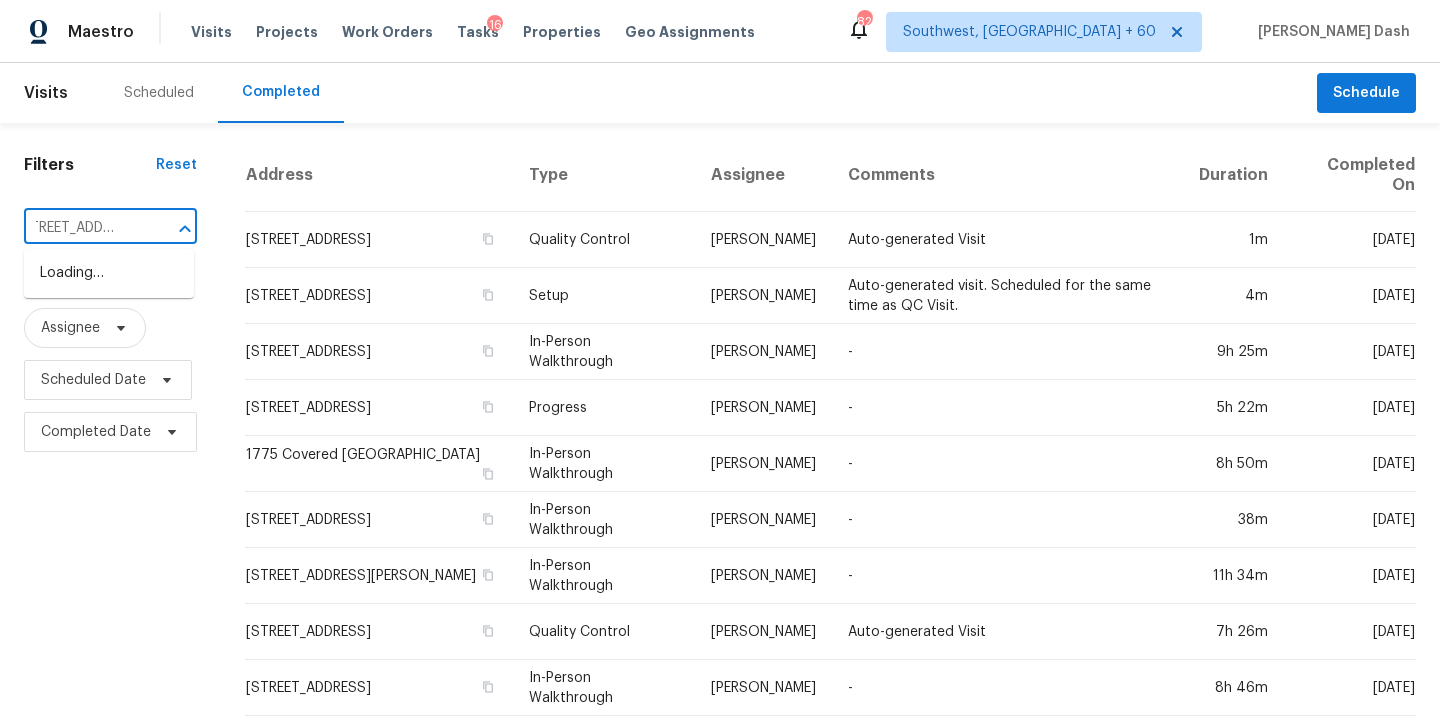 type on "6240 Old Point Rd" 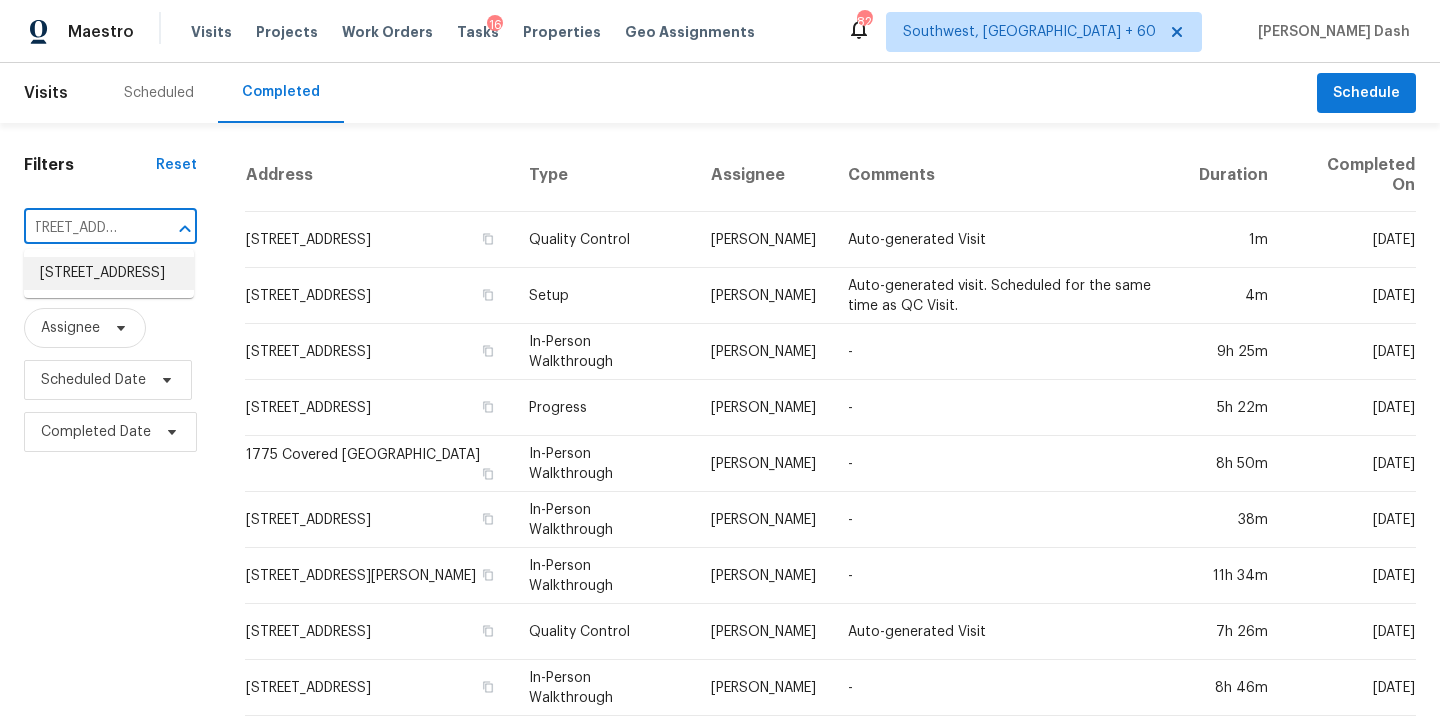 click on "6240 Old Point Rd Apt C16, Hanahan, SC 29410" at bounding box center [109, 273] 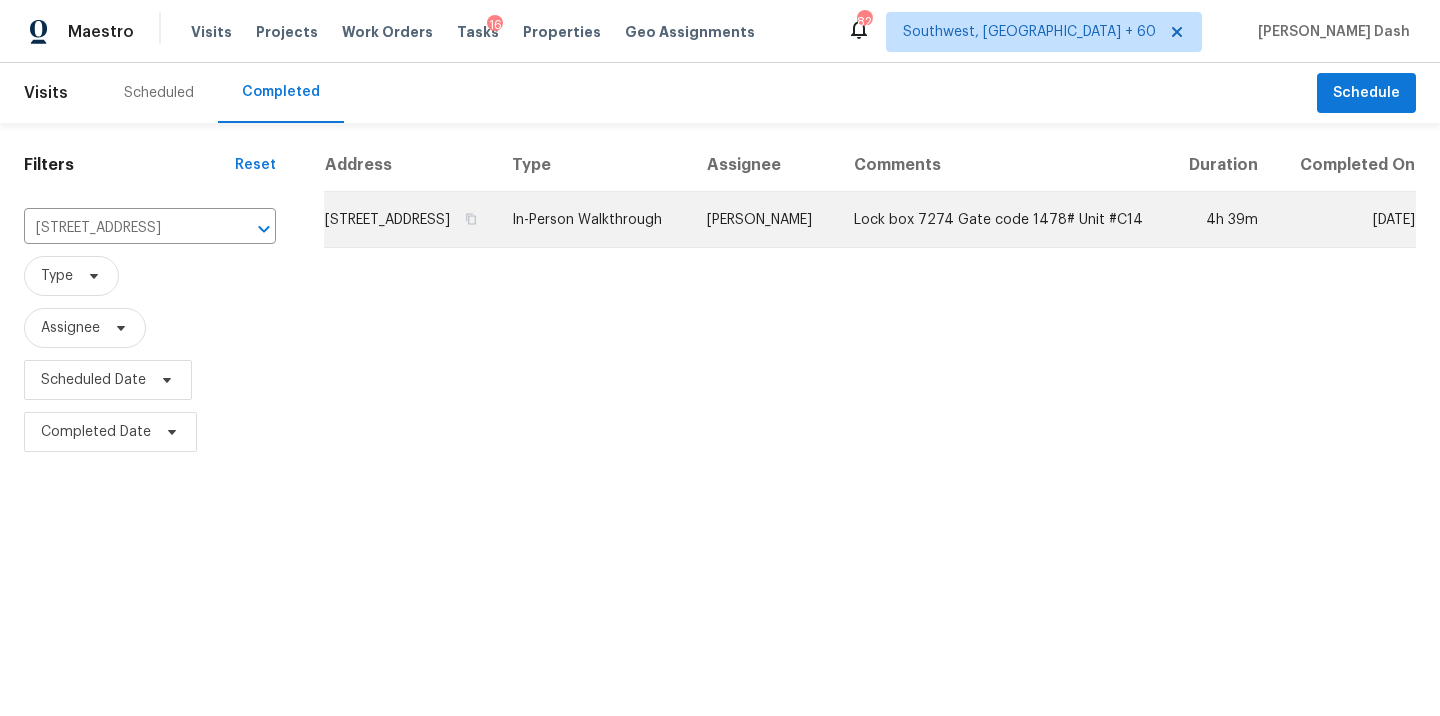 click on "In-Person Walkthrough" at bounding box center (593, 220) 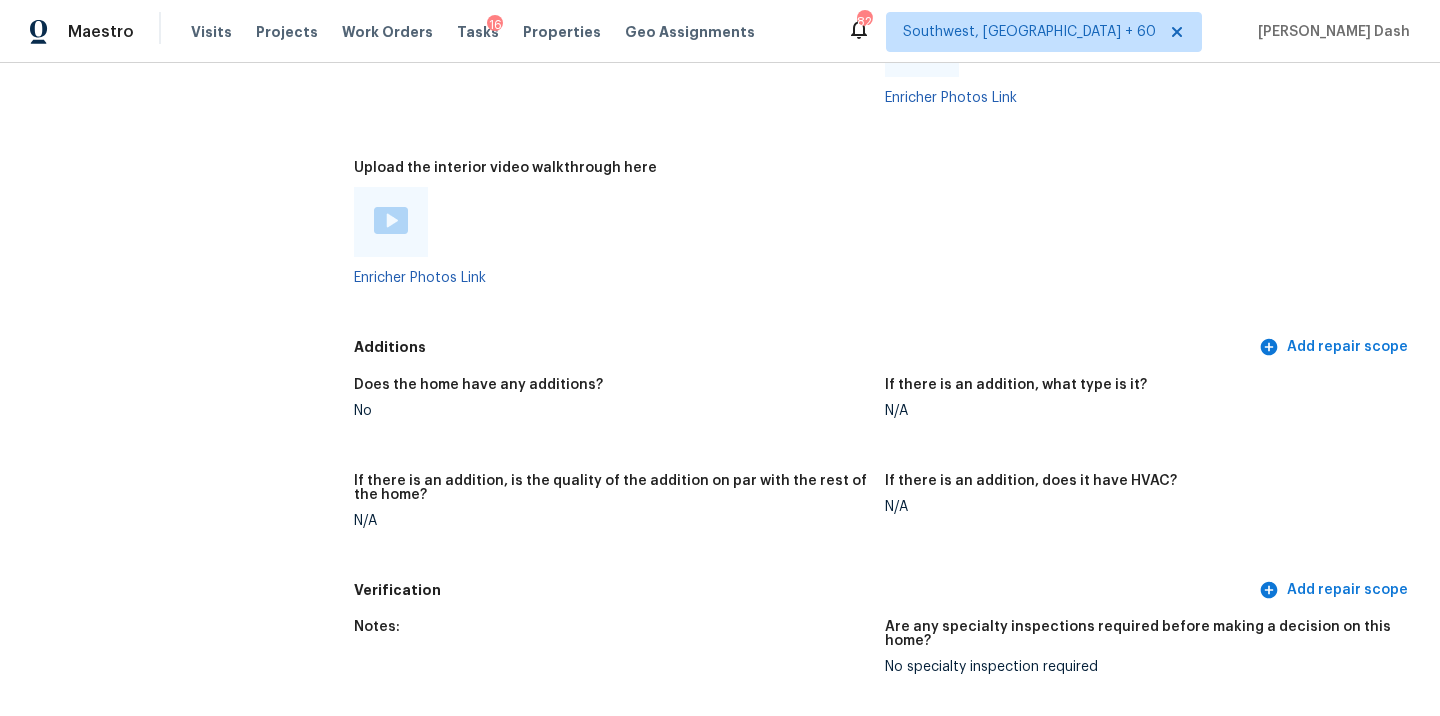 scroll, scrollTop: 3914, scrollLeft: 0, axis: vertical 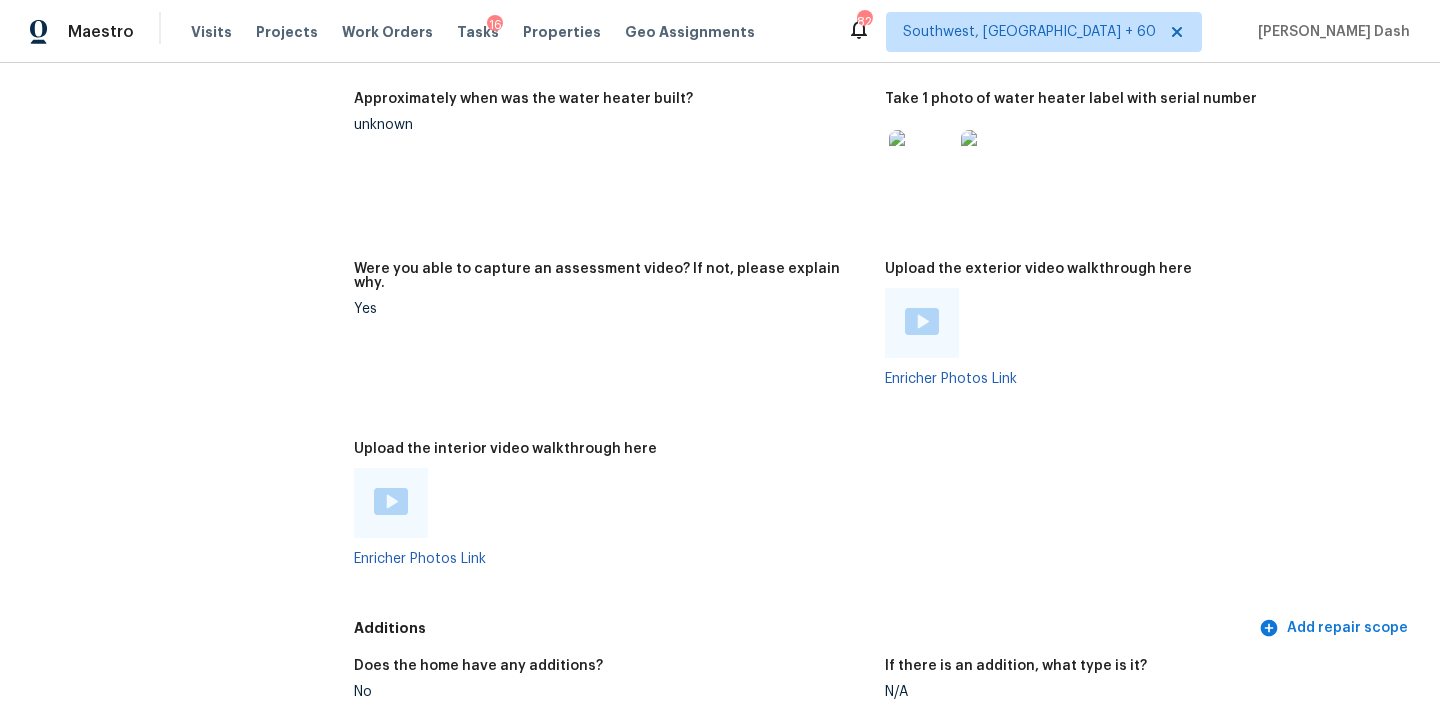 click at bounding box center [391, 501] 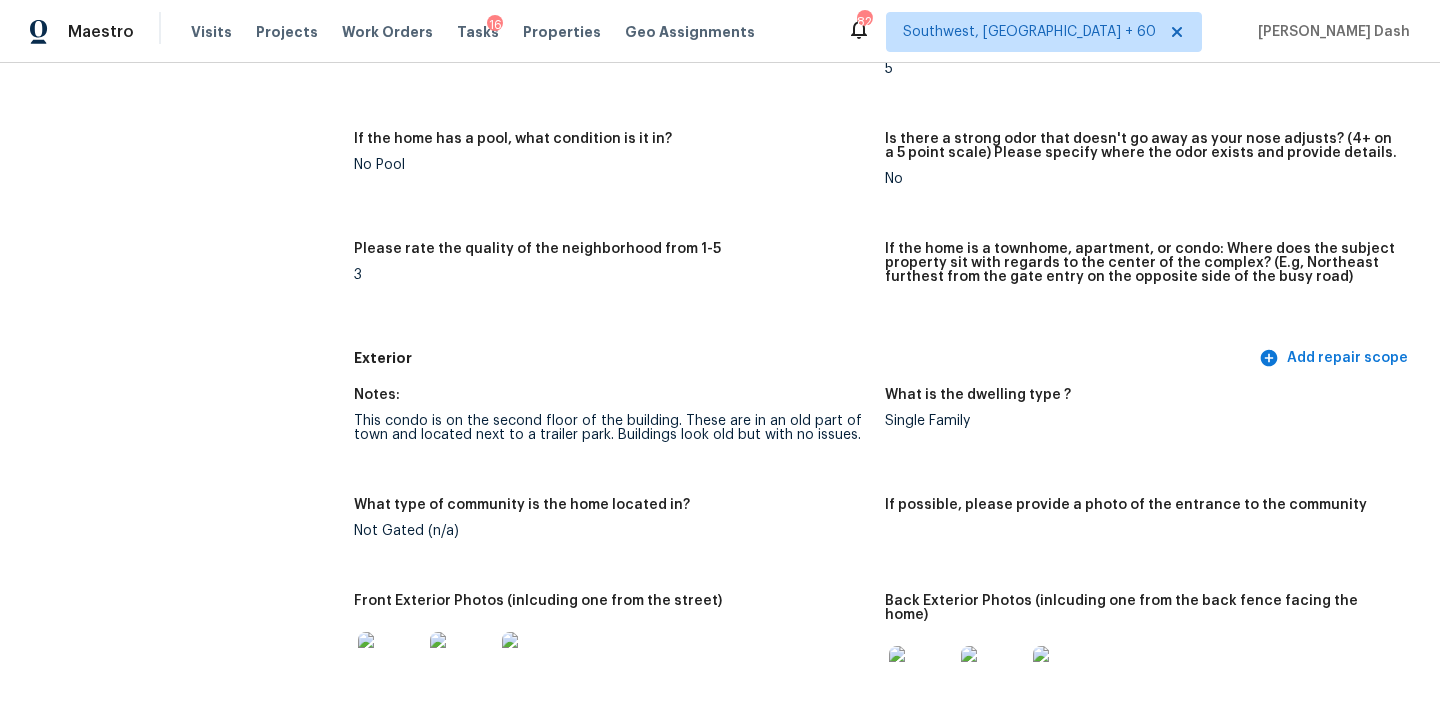 scroll, scrollTop: 0, scrollLeft: 0, axis: both 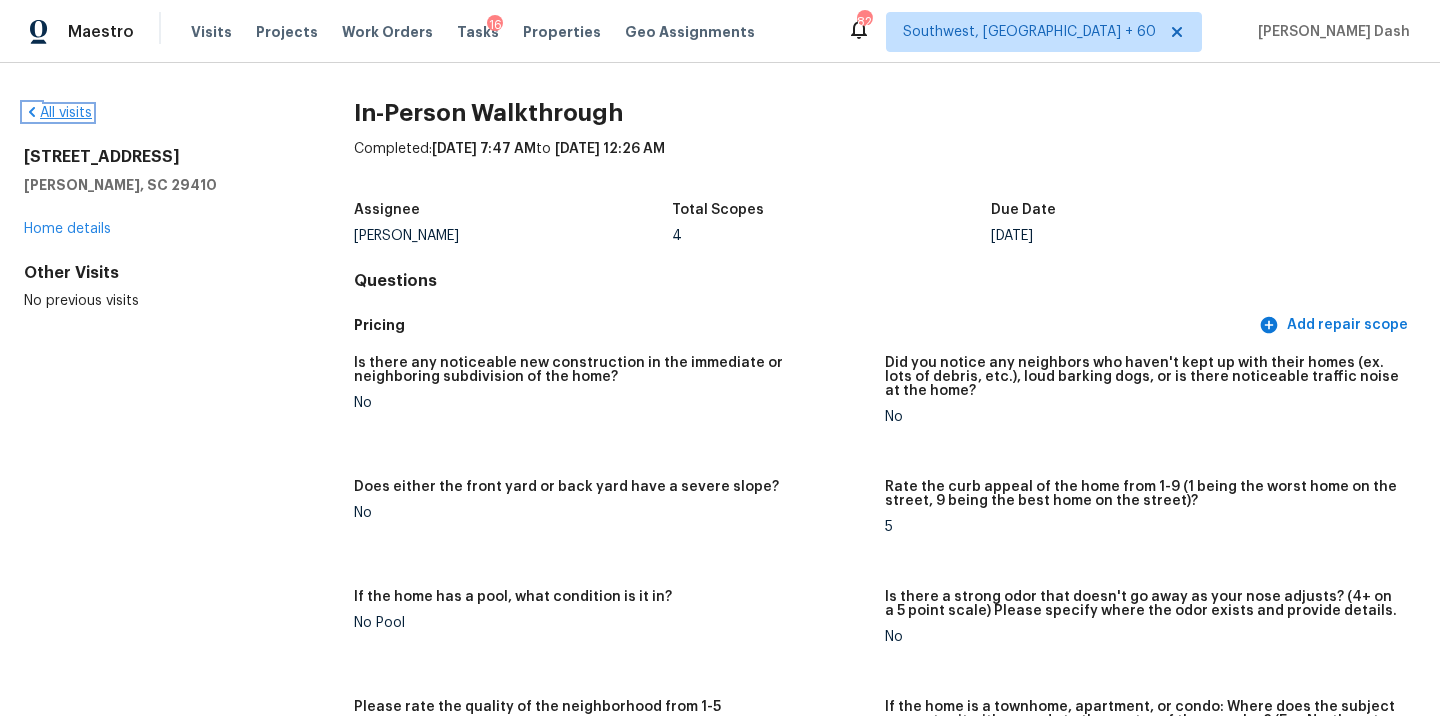 click on "All visits" at bounding box center [58, 113] 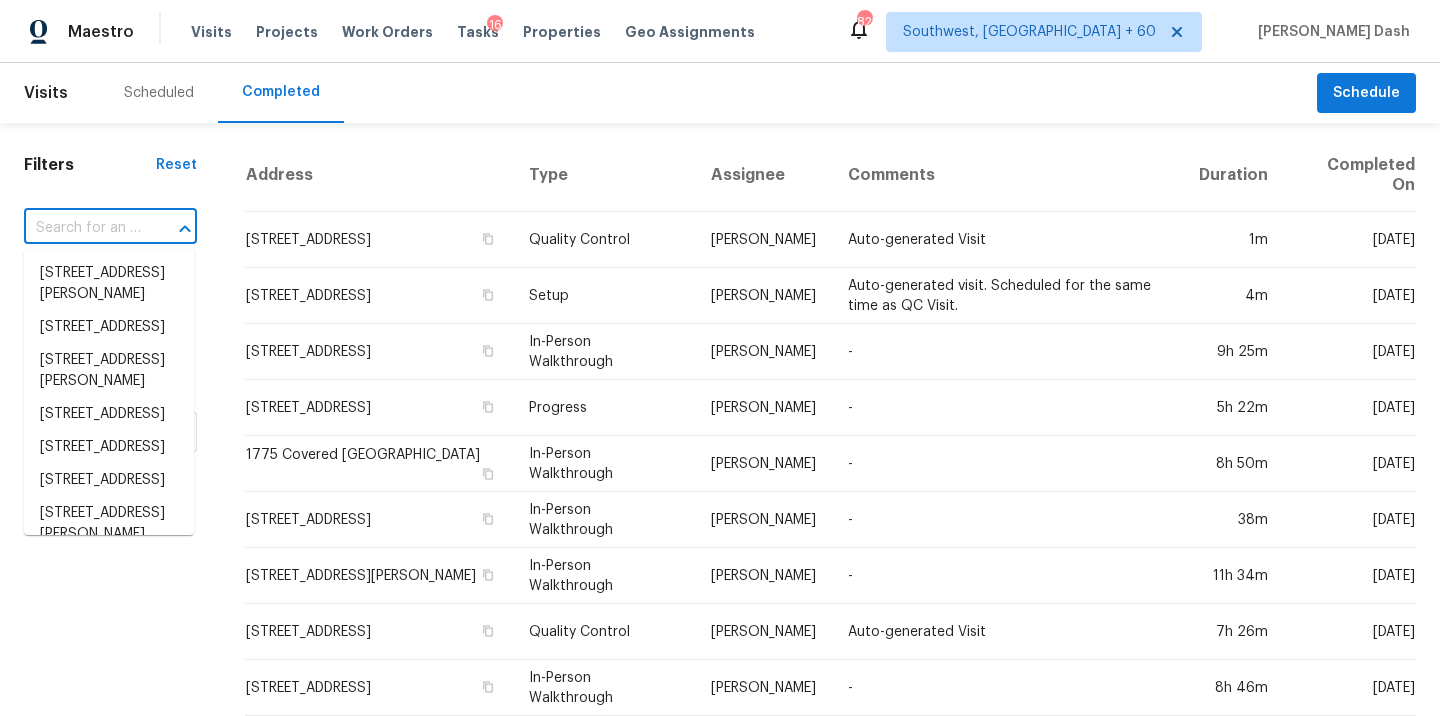 click at bounding box center [82, 228] 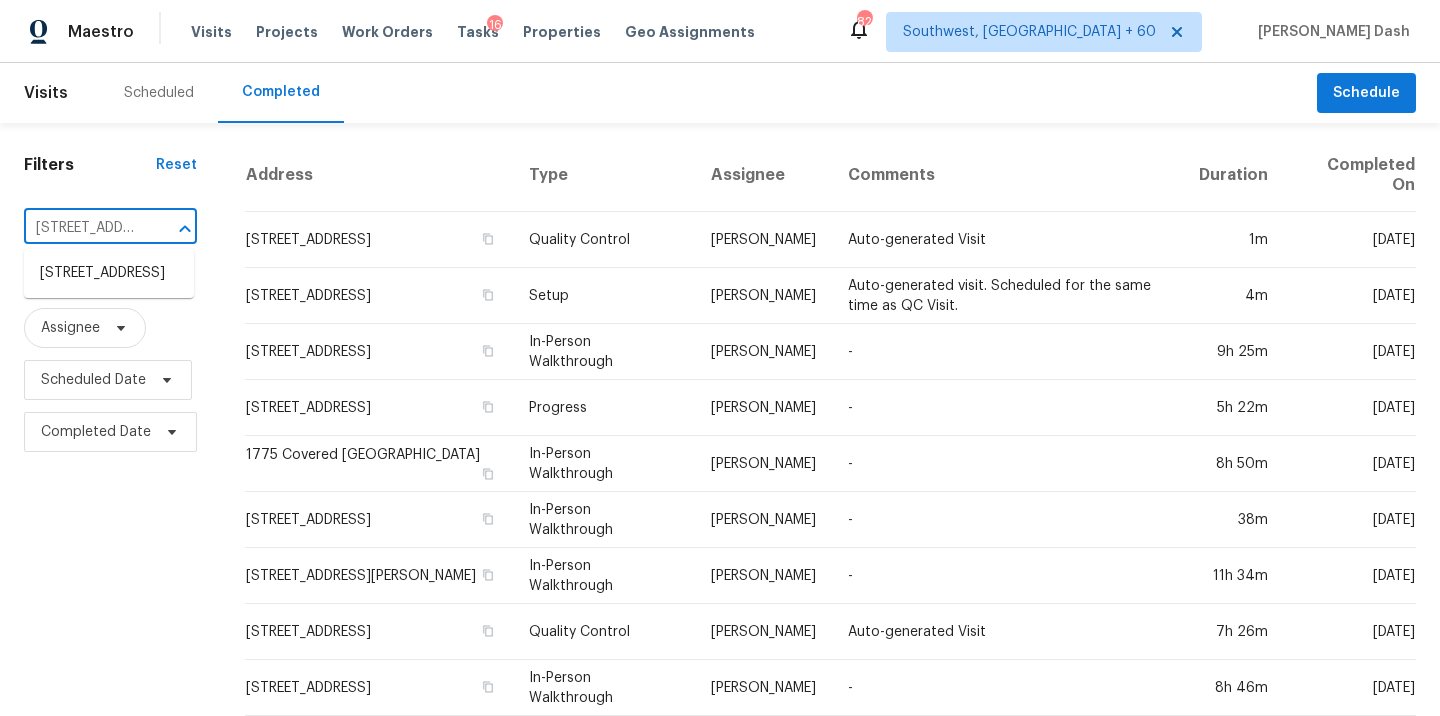 scroll, scrollTop: 0, scrollLeft: 196, axis: horizontal 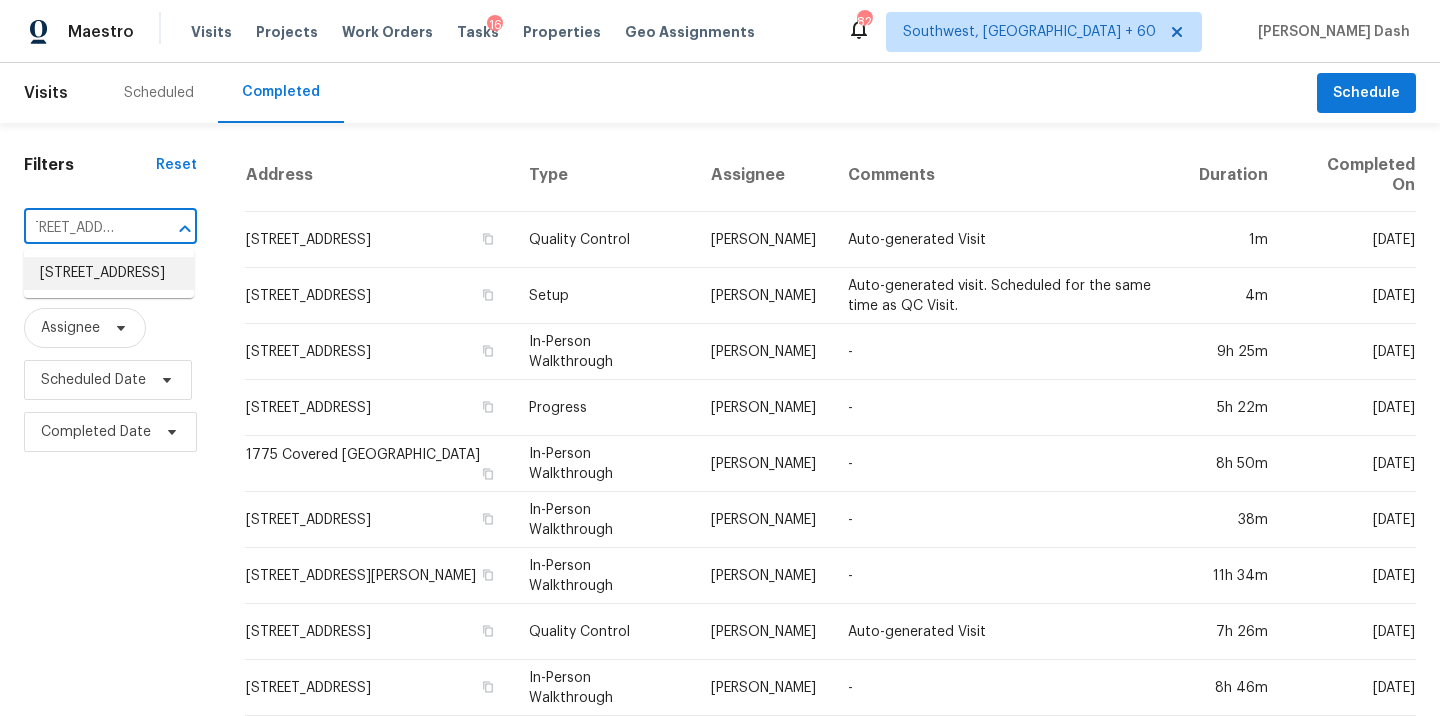 click on "8135 37th Avenue Cir W, Bradenton, FL 34209" at bounding box center [109, 273] 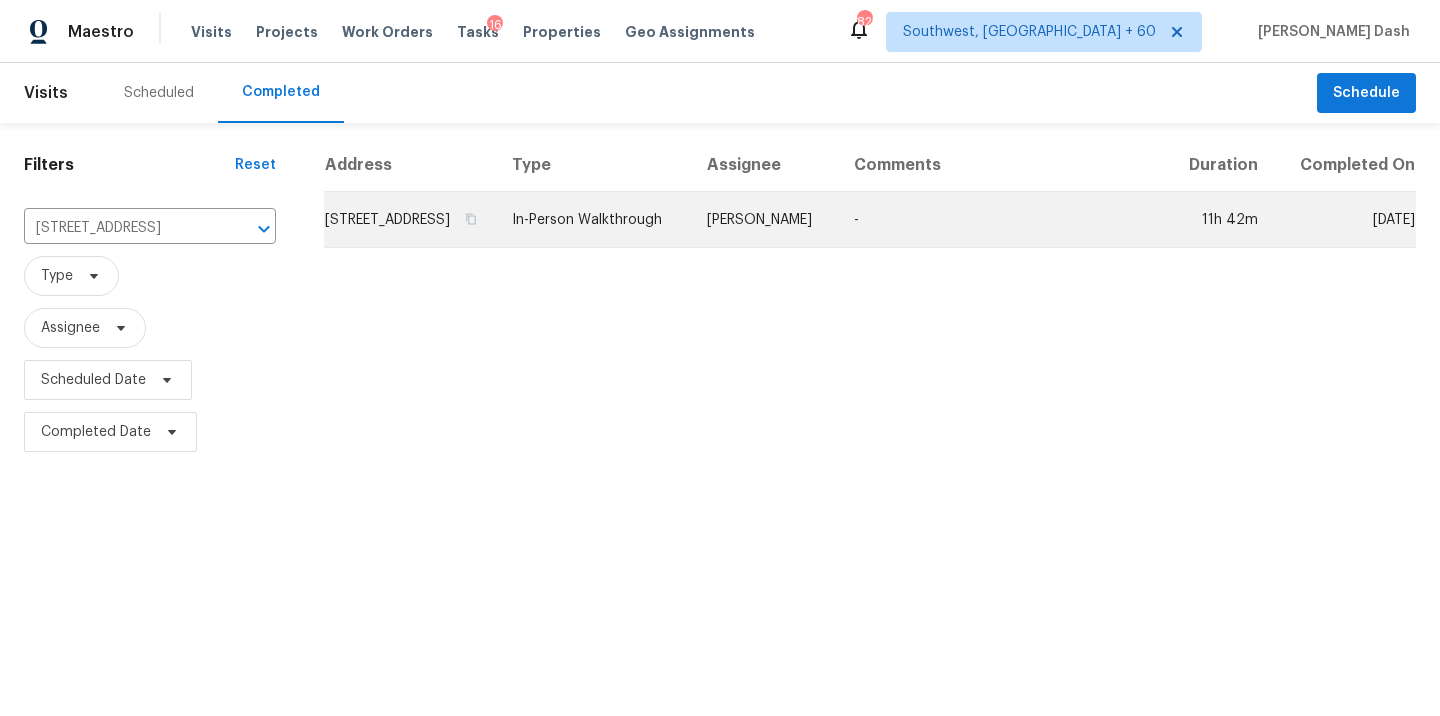 click on "In-Person Walkthrough" at bounding box center (593, 220) 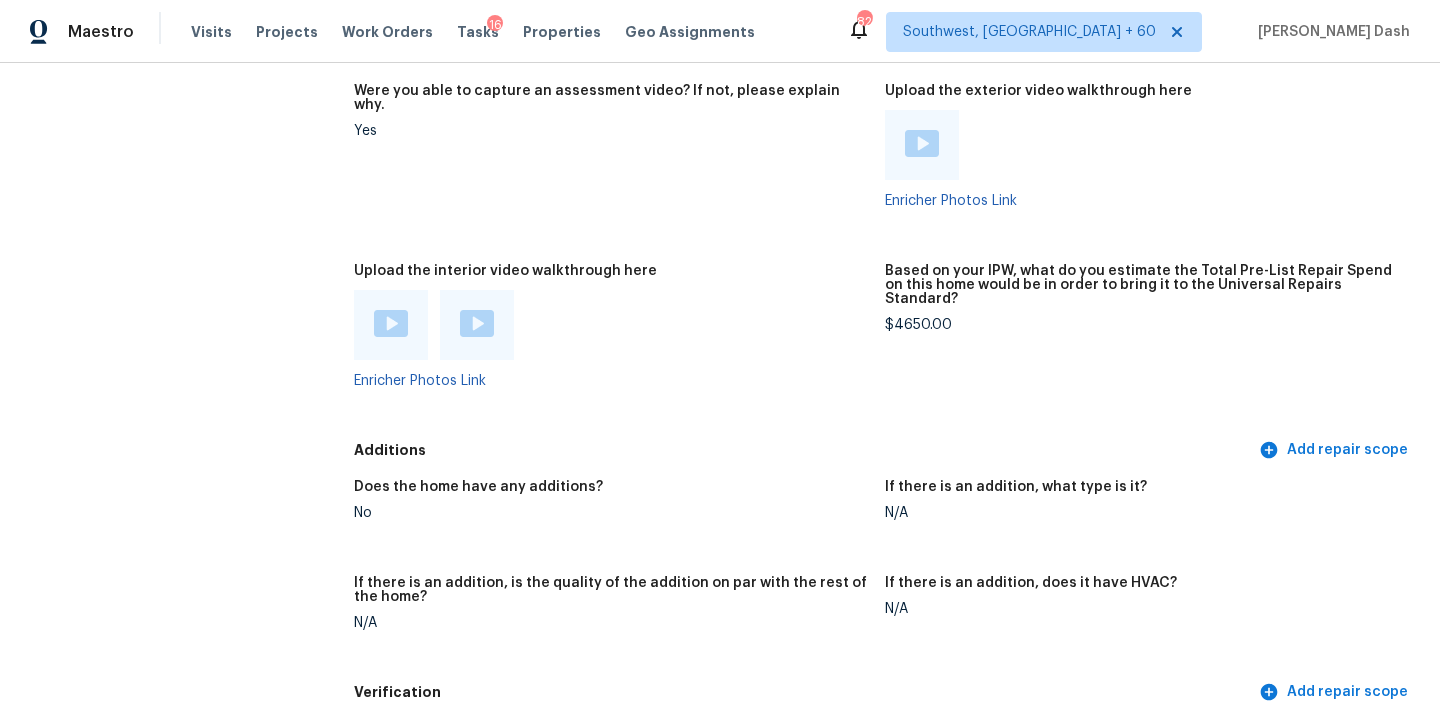 scroll, scrollTop: 3736, scrollLeft: 0, axis: vertical 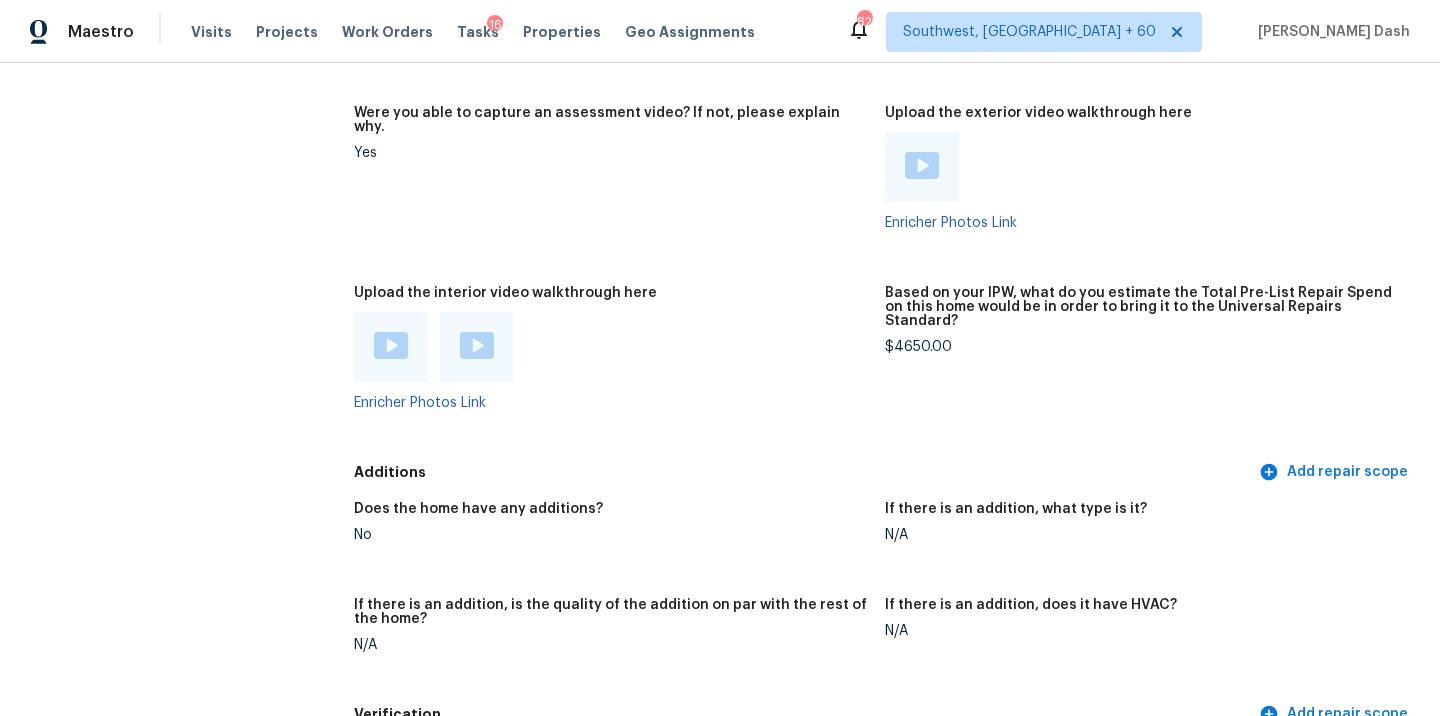 click on "$4650.00" at bounding box center [1142, 347] 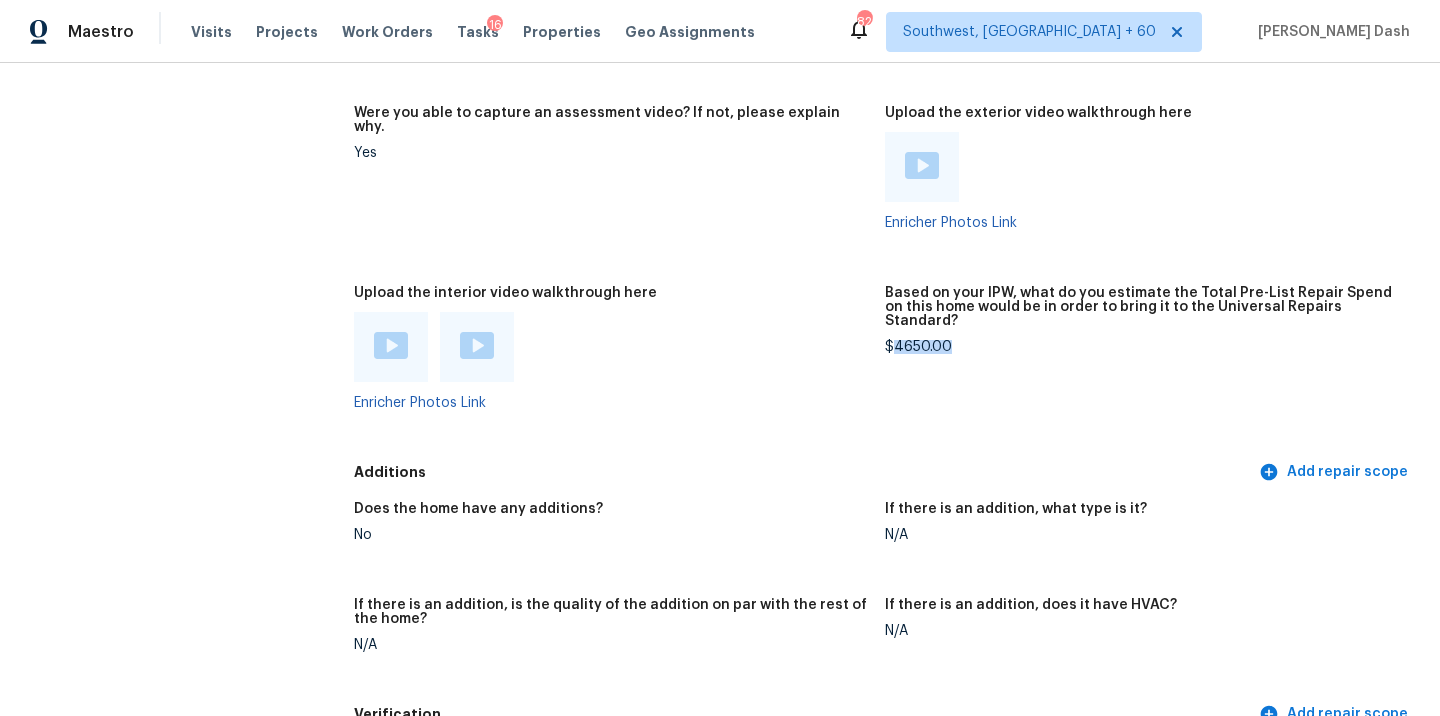 click on "$4650.00" at bounding box center [1142, 347] 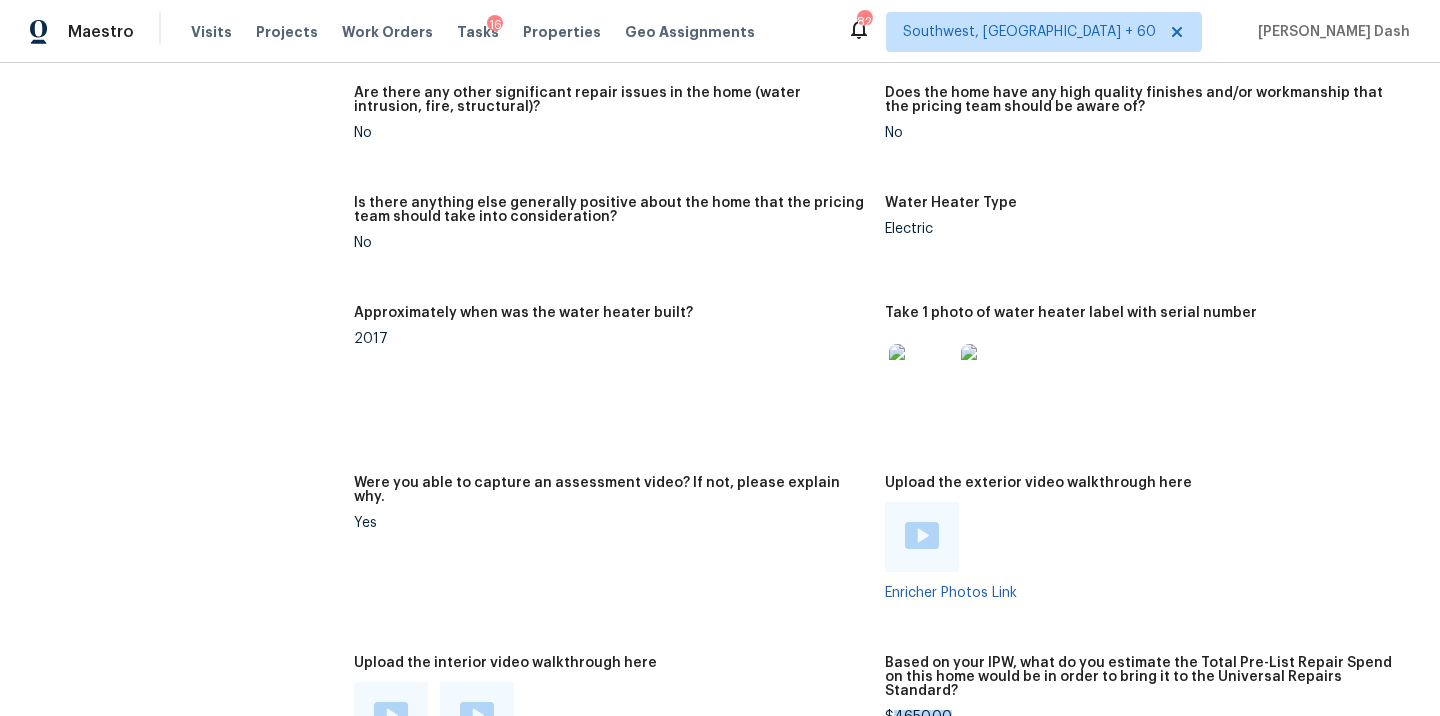 scroll, scrollTop: 3439, scrollLeft: 0, axis: vertical 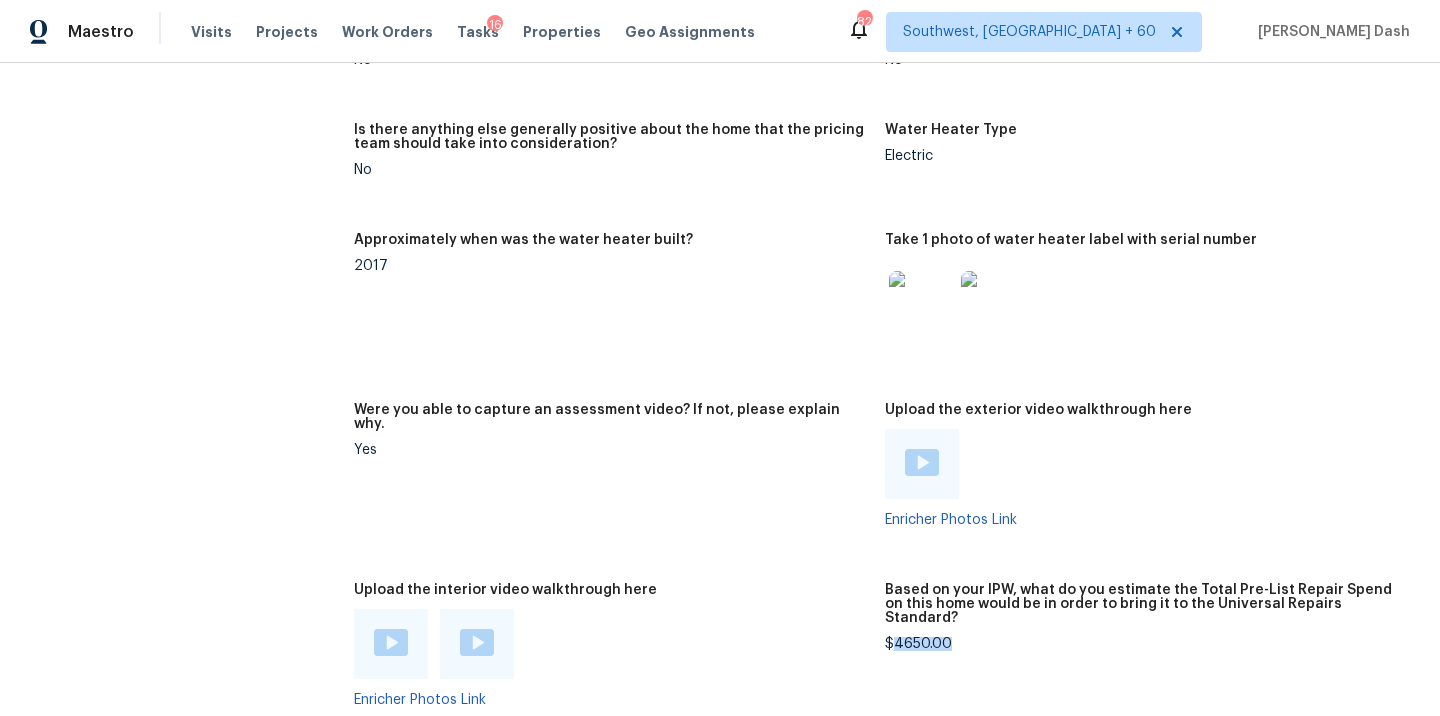 click on "$4650.00" at bounding box center [1142, 644] 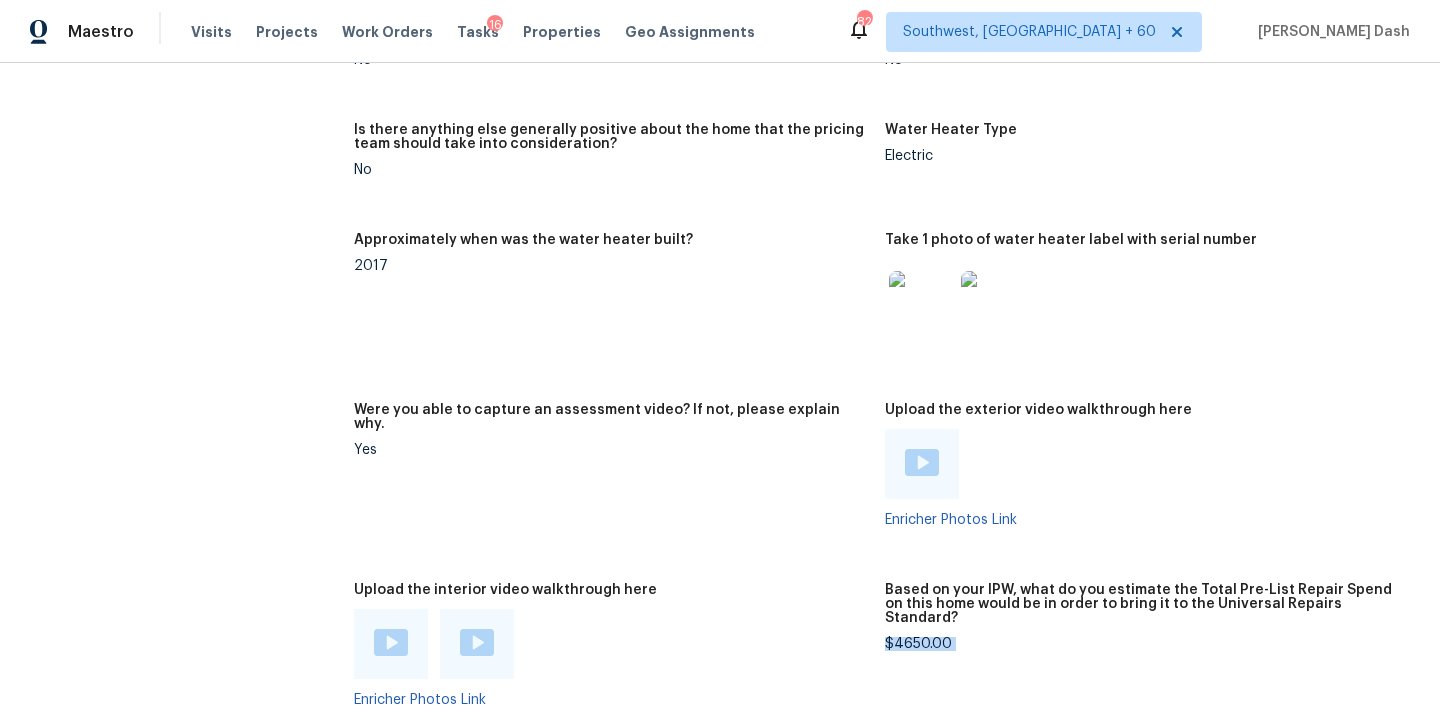 click on "$4650.00" at bounding box center [1142, 644] 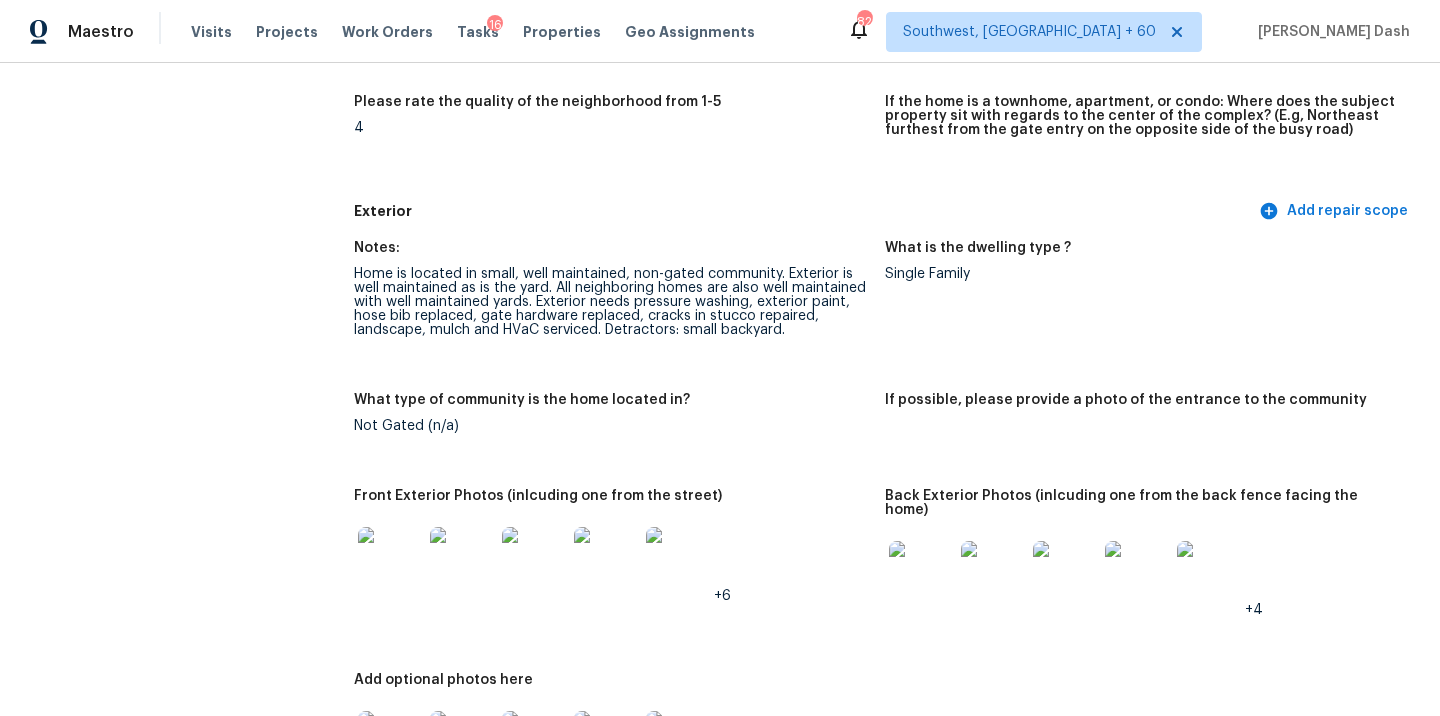 scroll, scrollTop: 0, scrollLeft: 0, axis: both 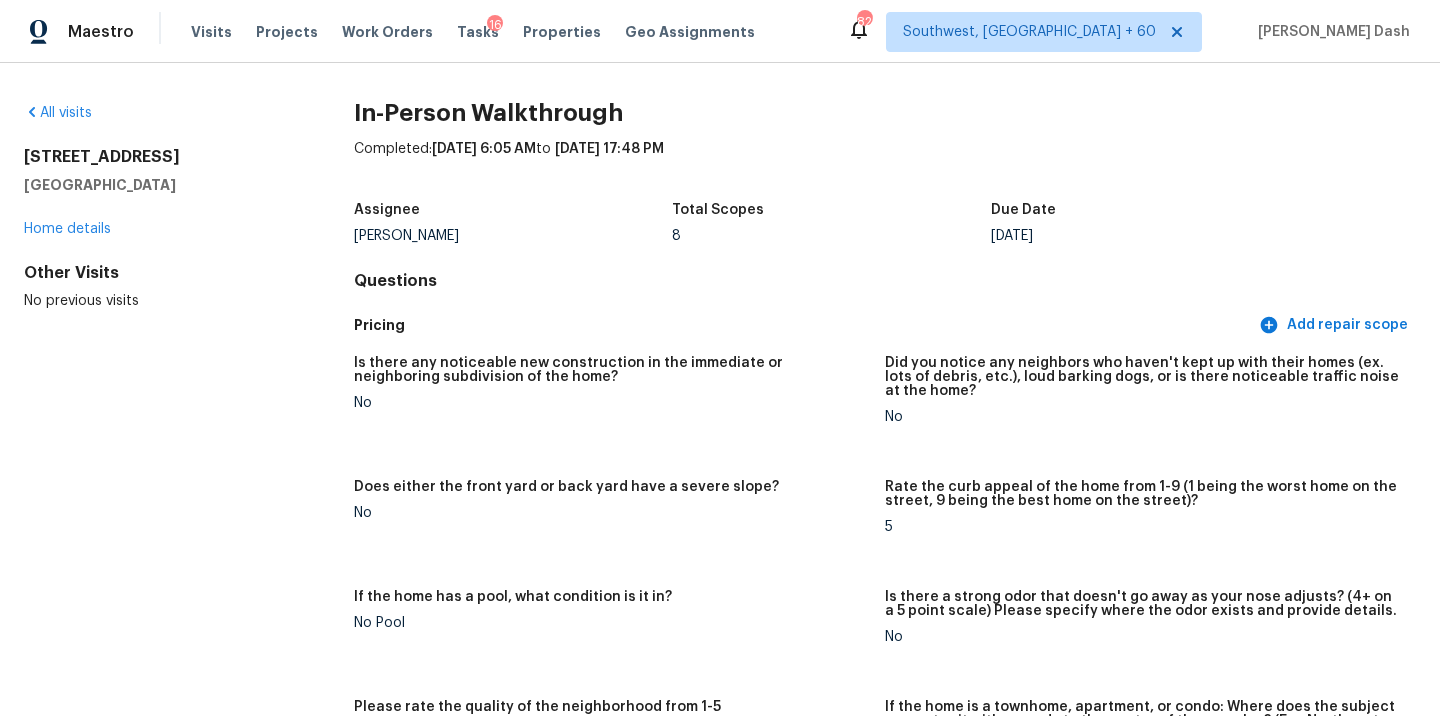 click on "All visits" at bounding box center (157, 113) 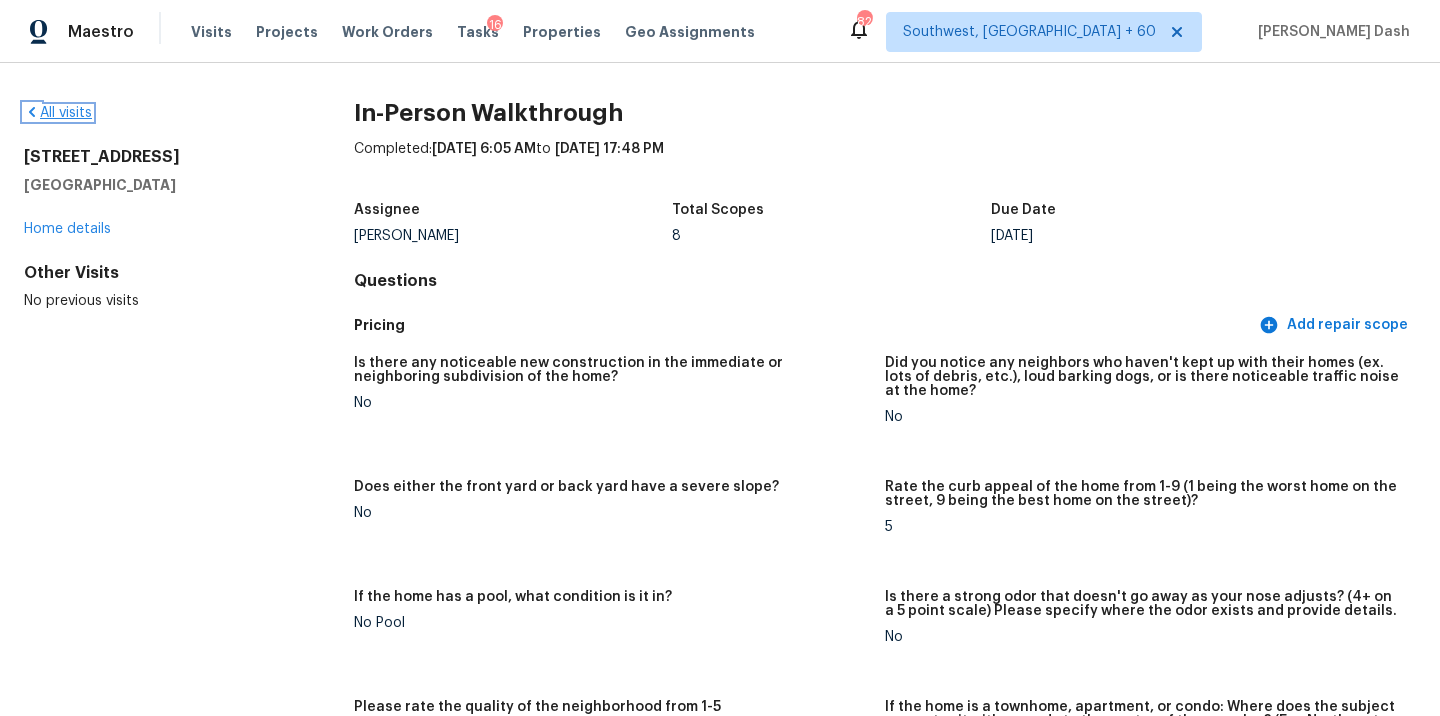 click on "All visits" at bounding box center [58, 113] 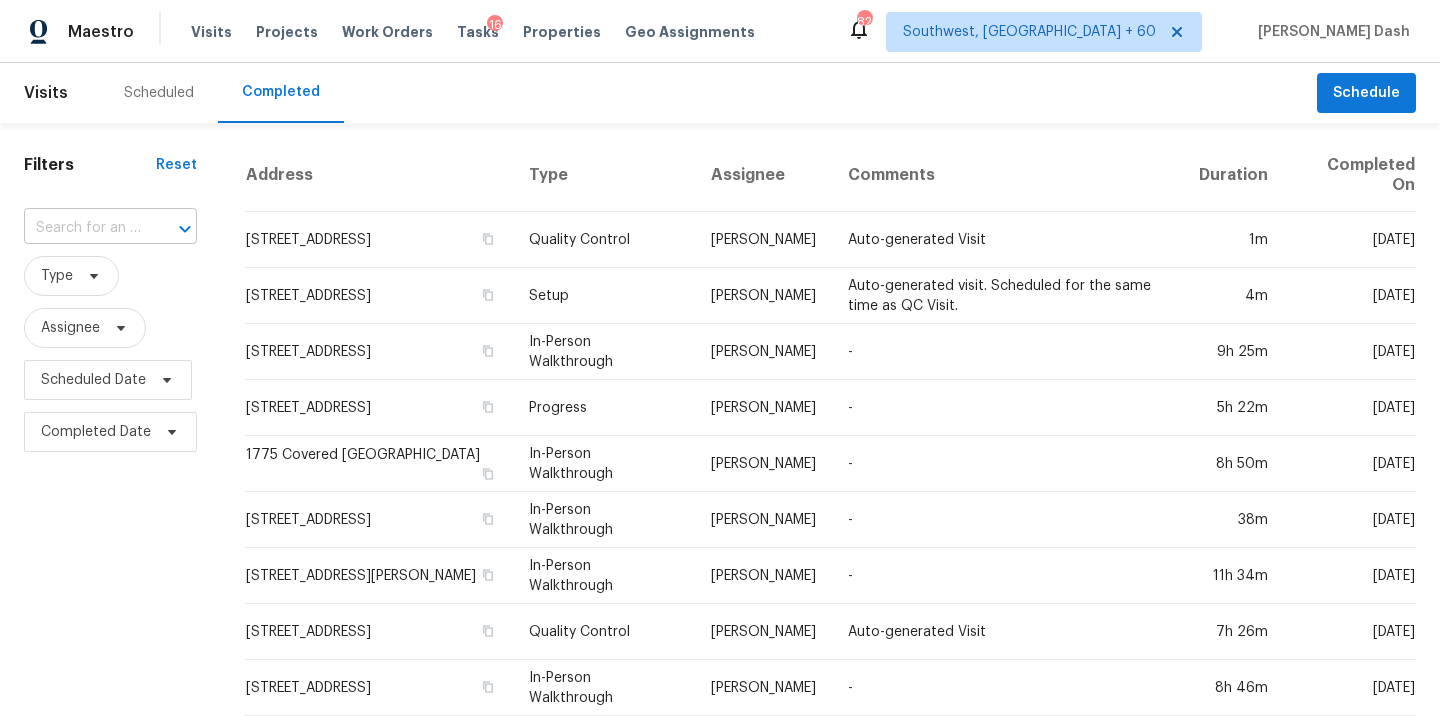 click at bounding box center (82, 228) 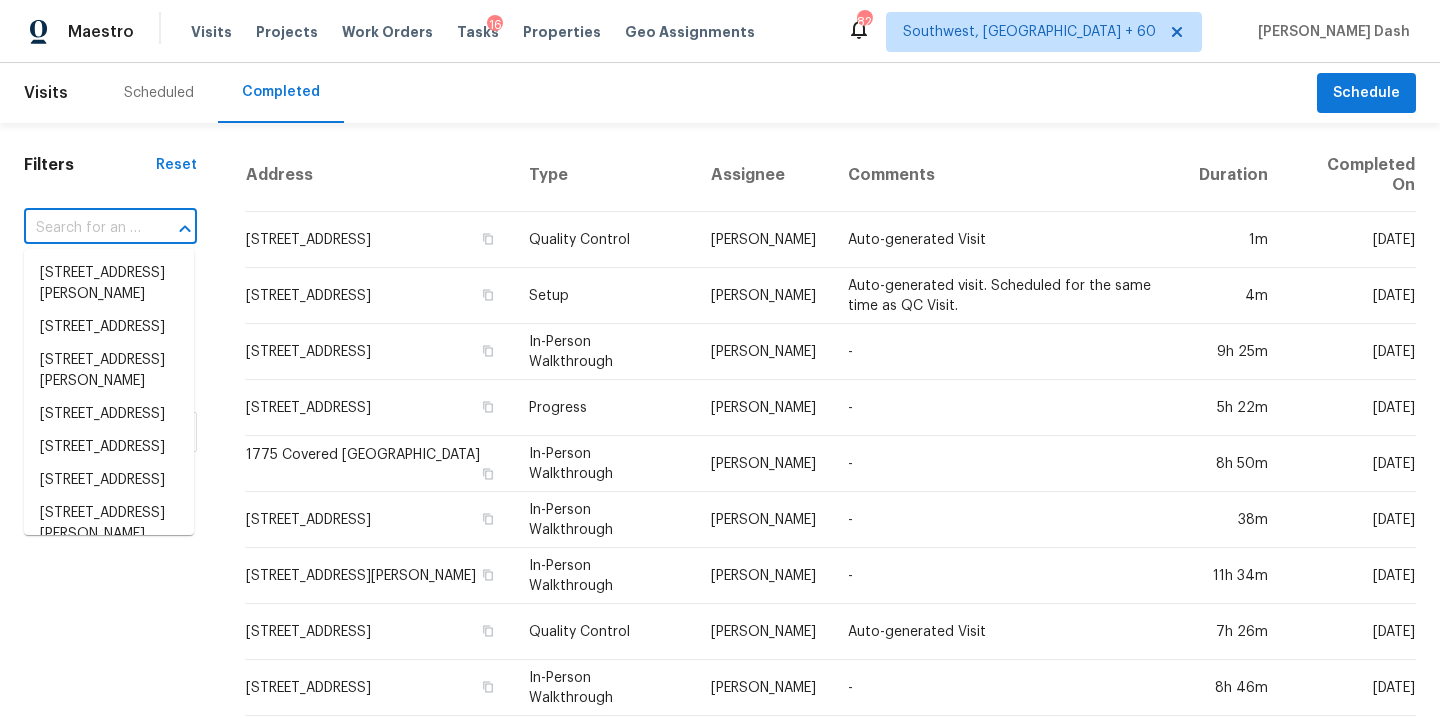 paste on "6240 Old Point Rd Apt C16, Hanahan, SC 29410" 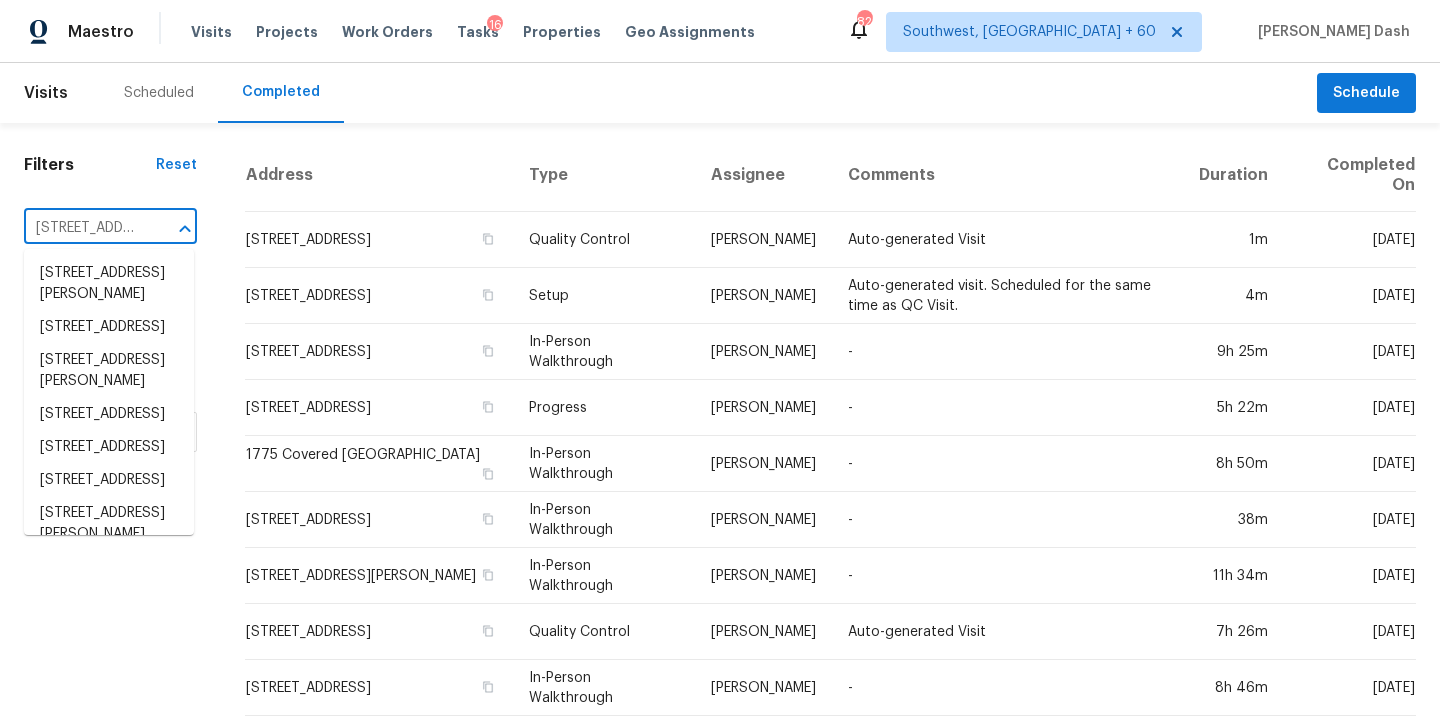 scroll, scrollTop: 0, scrollLeft: 207, axis: horizontal 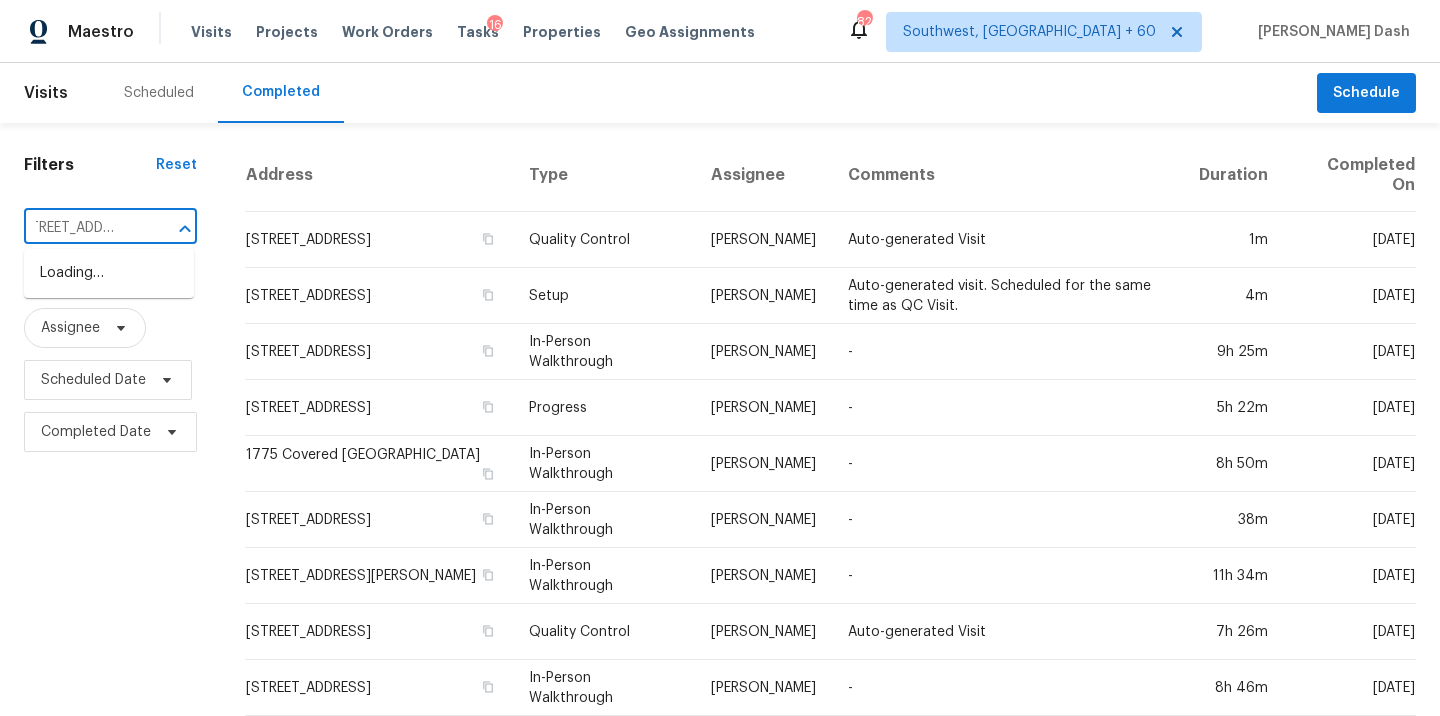 type on "6240 Old Point Rd" 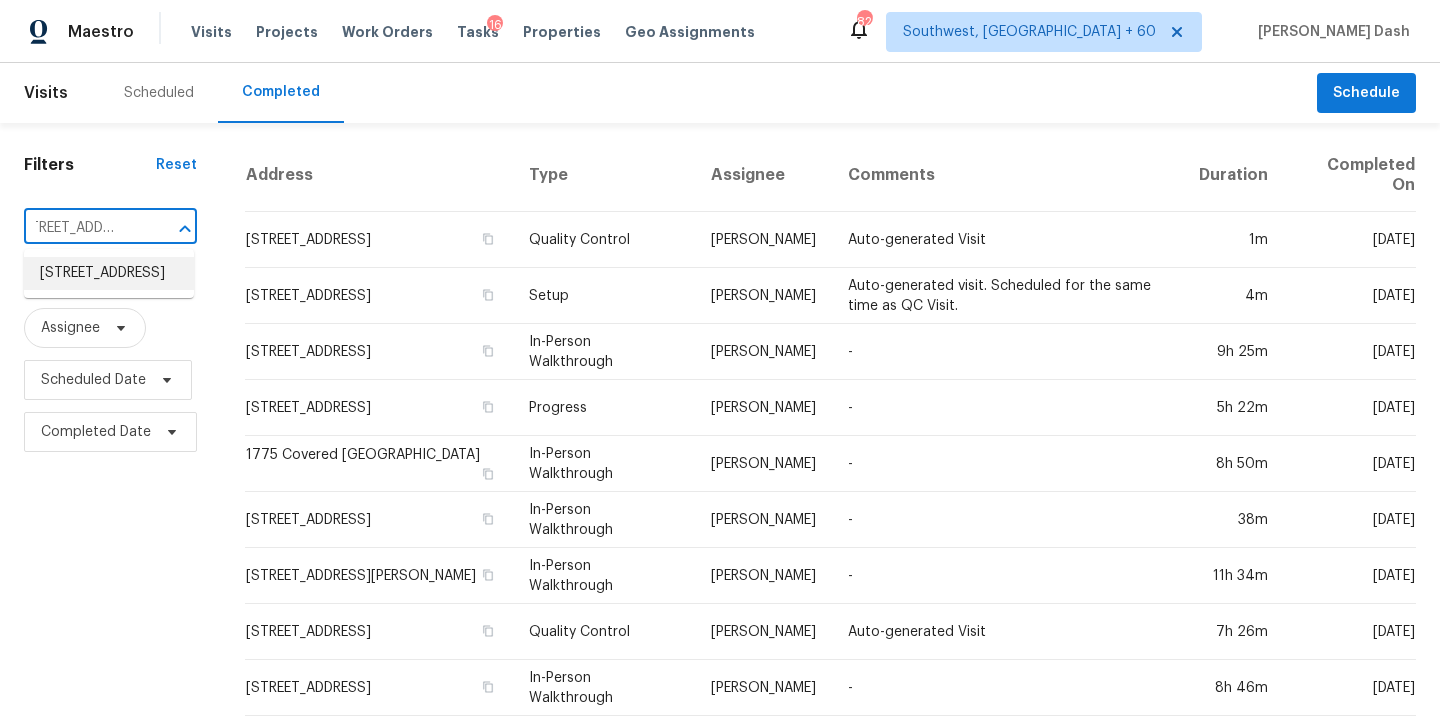 scroll, scrollTop: 0, scrollLeft: 17, axis: horizontal 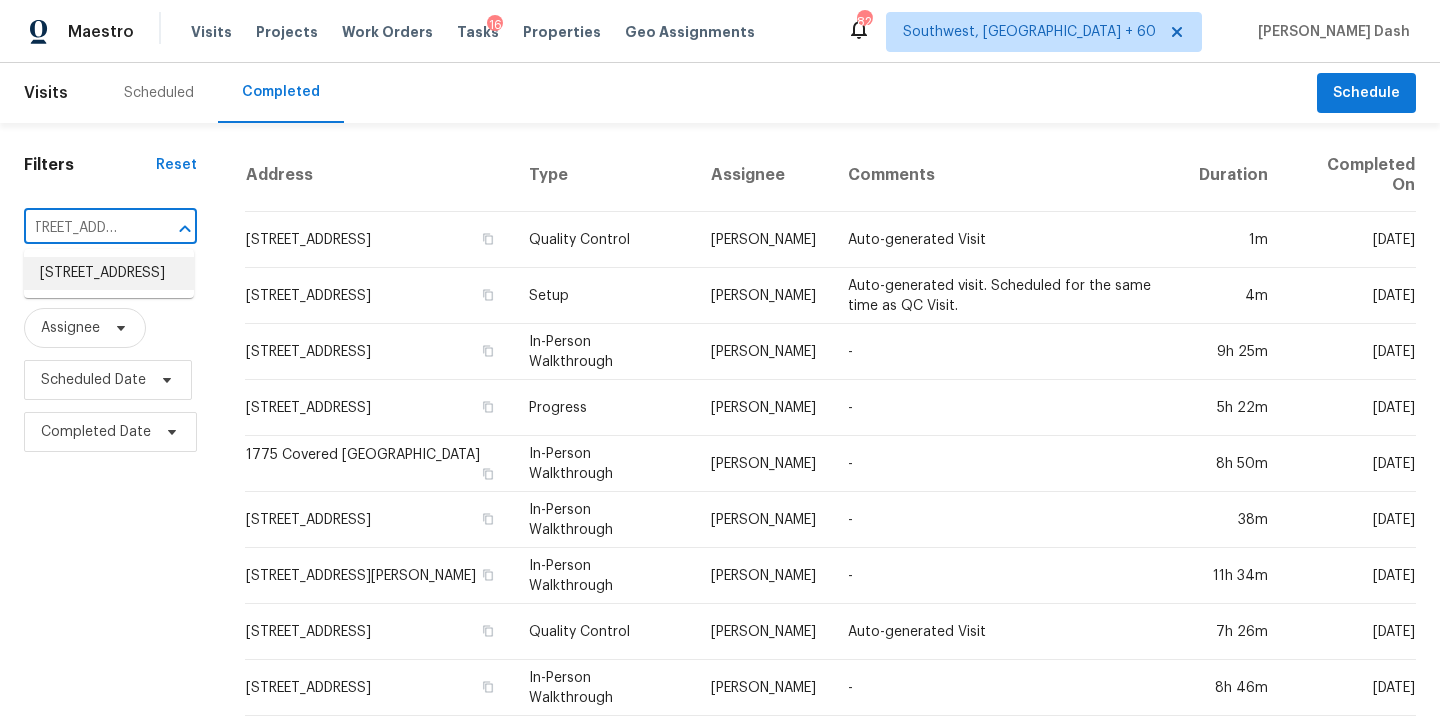click on "6240 Old Point Rd Apt C16, Hanahan, SC 29410" at bounding box center [109, 273] 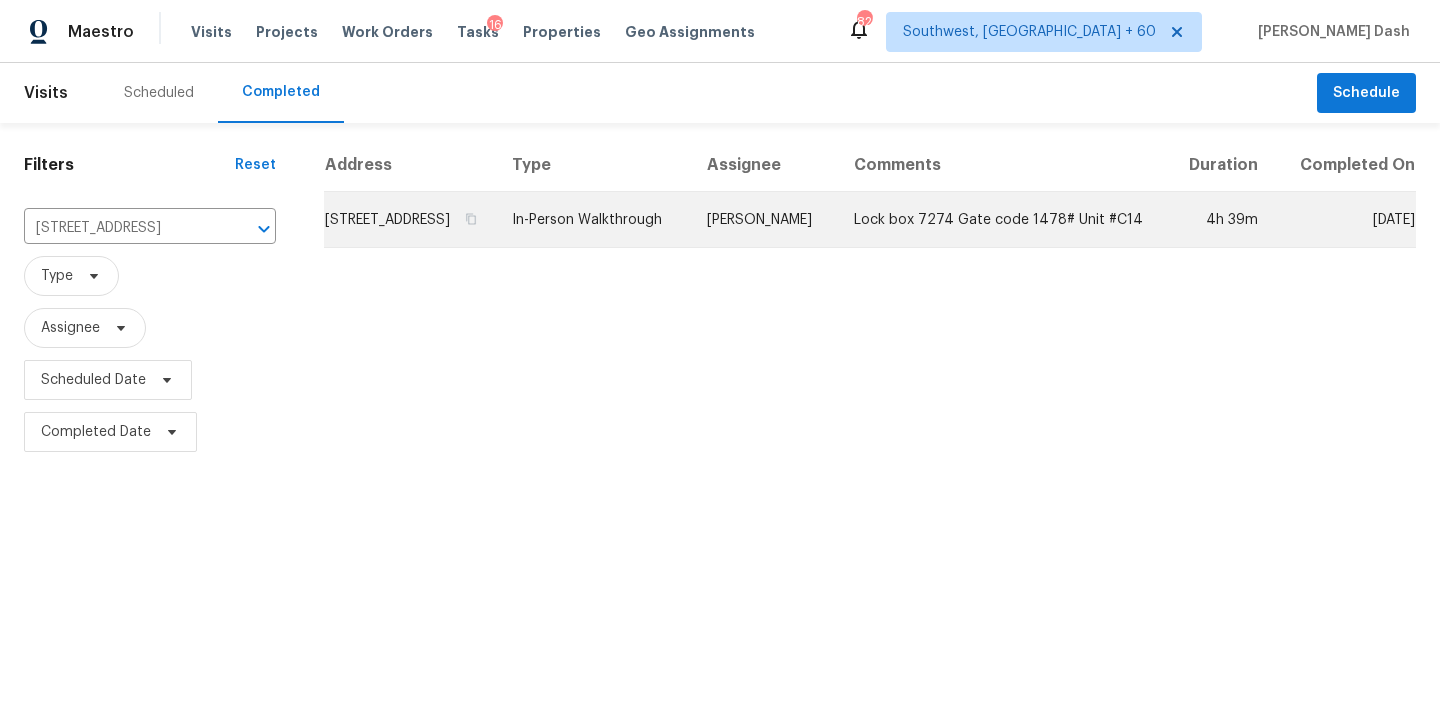 click on "In-Person Walkthrough" at bounding box center [593, 220] 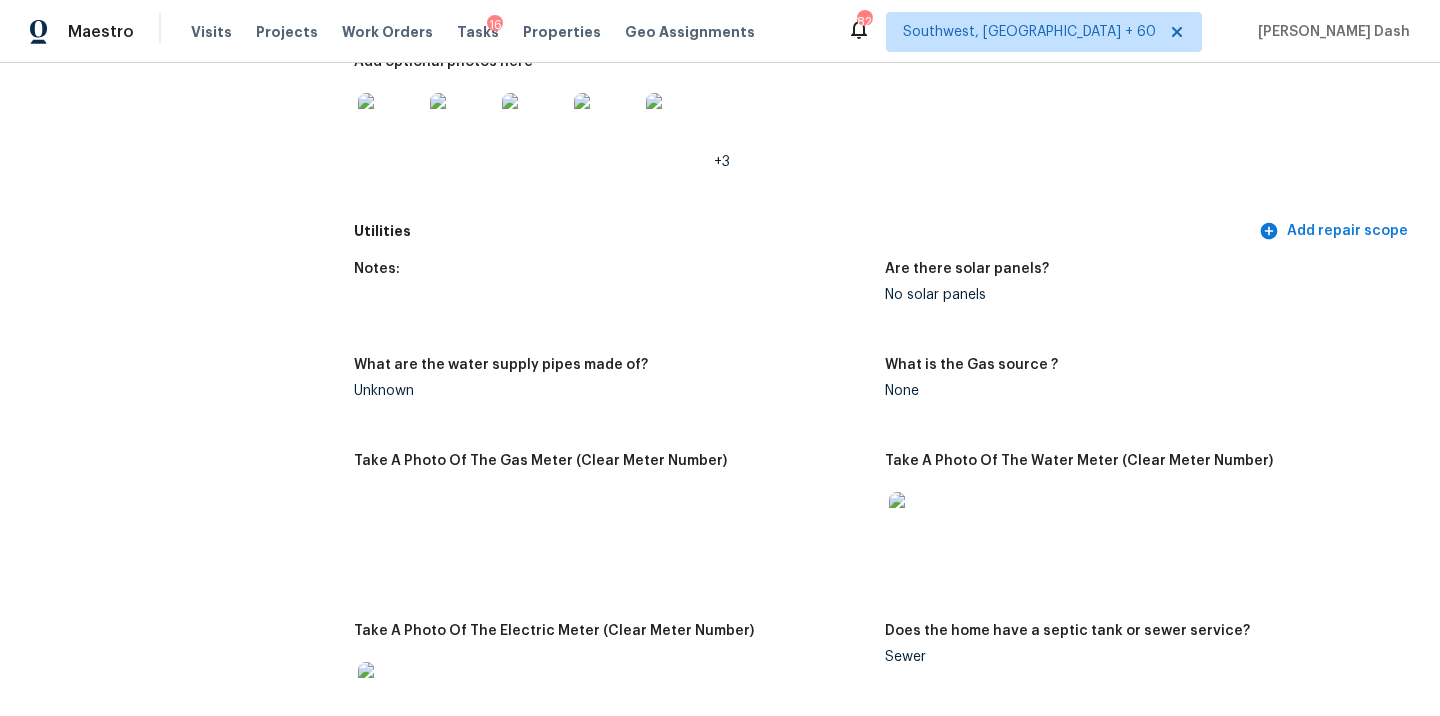 scroll, scrollTop: 0, scrollLeft: 0, axis: both 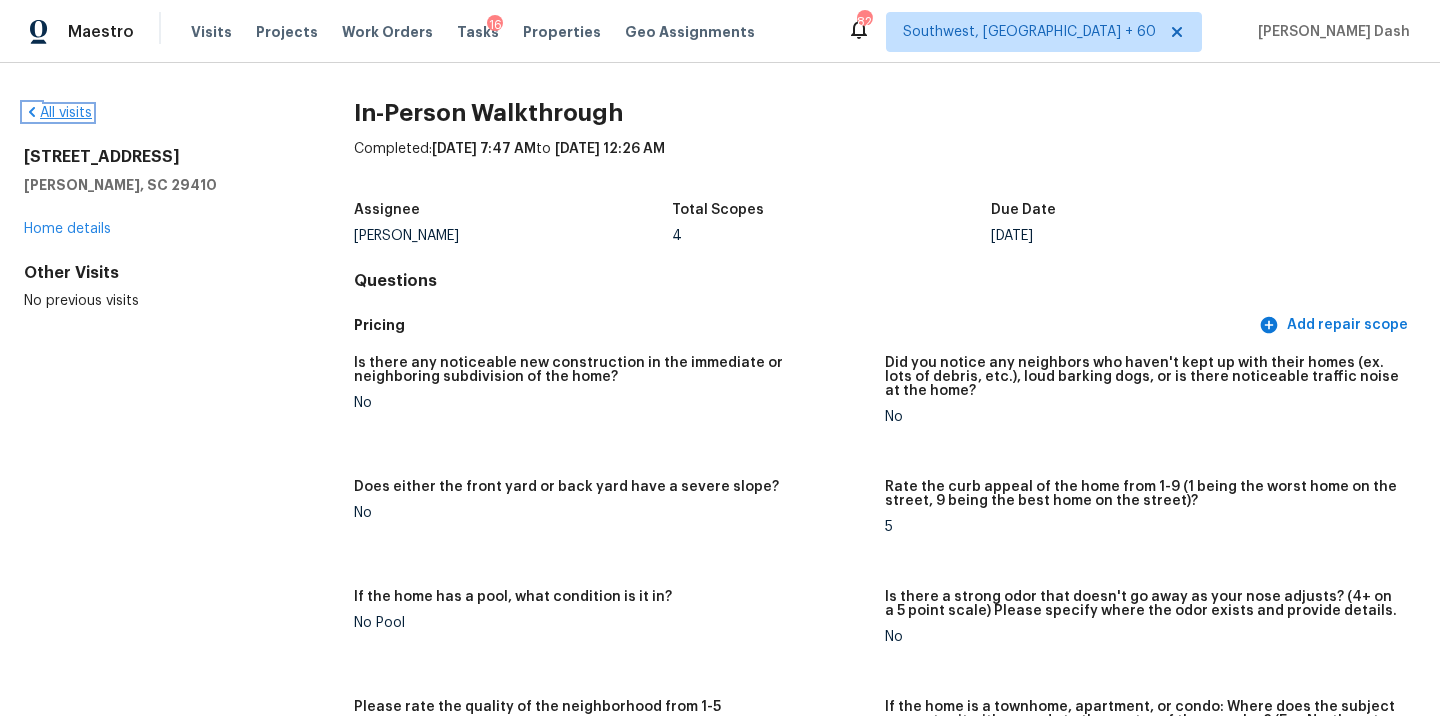 click on "All visits" at bounding box center [58, 113] 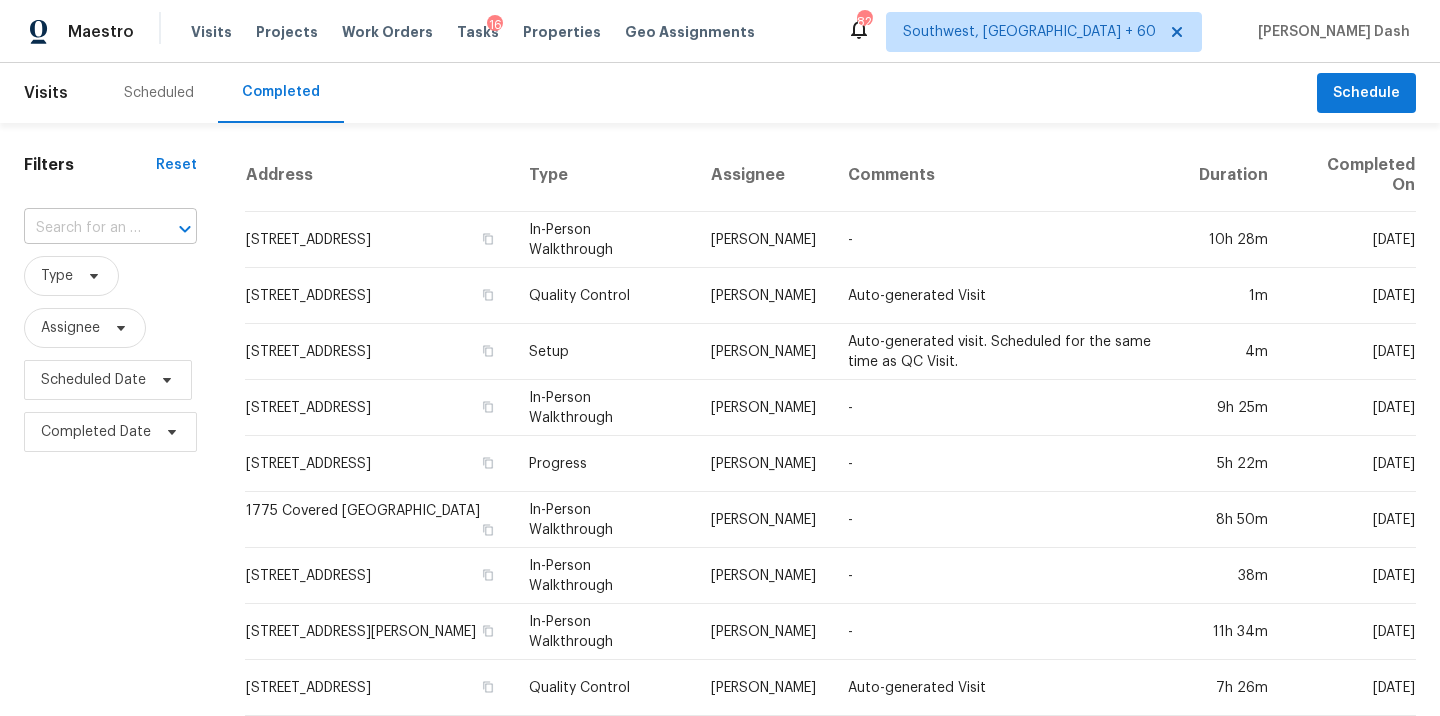 click at bounding box center (82, 228) 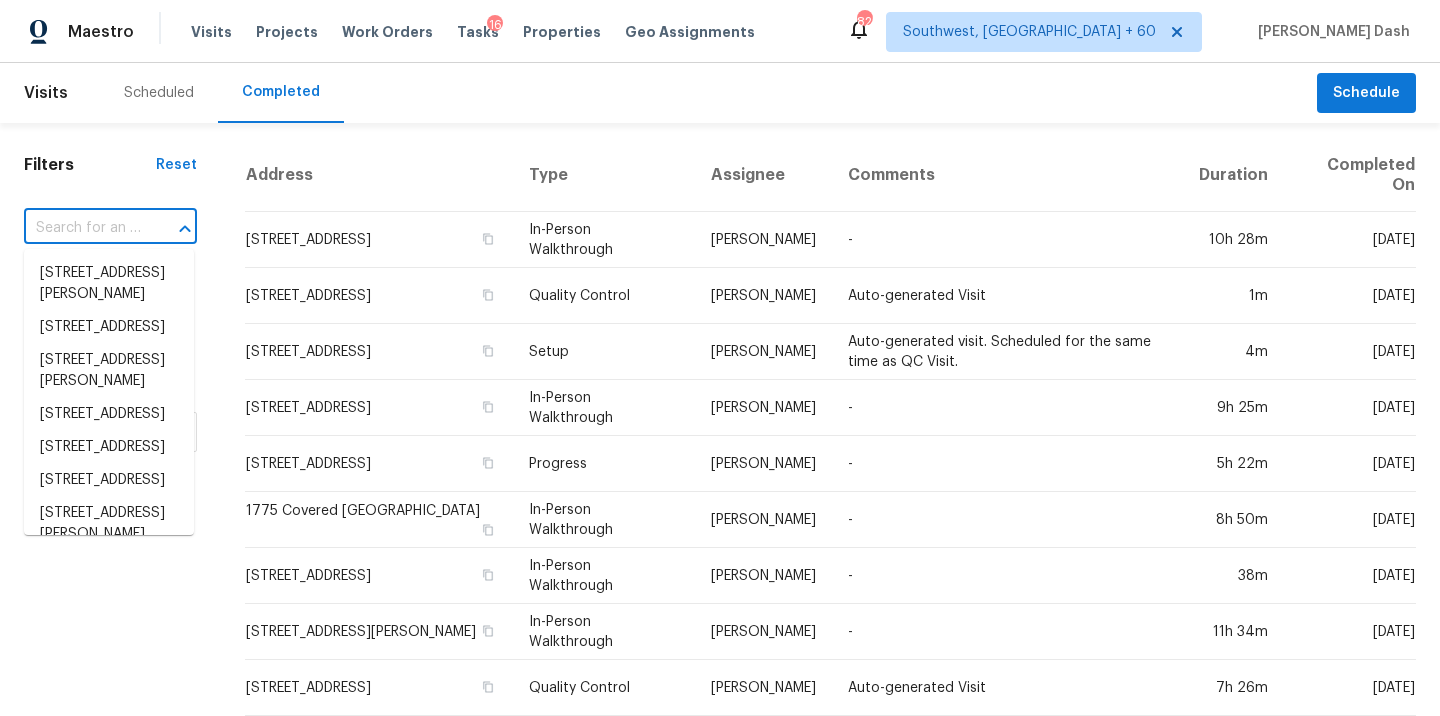 paste on "2058 Stone Valley Pl, Reynoldsburg, OH 43068" 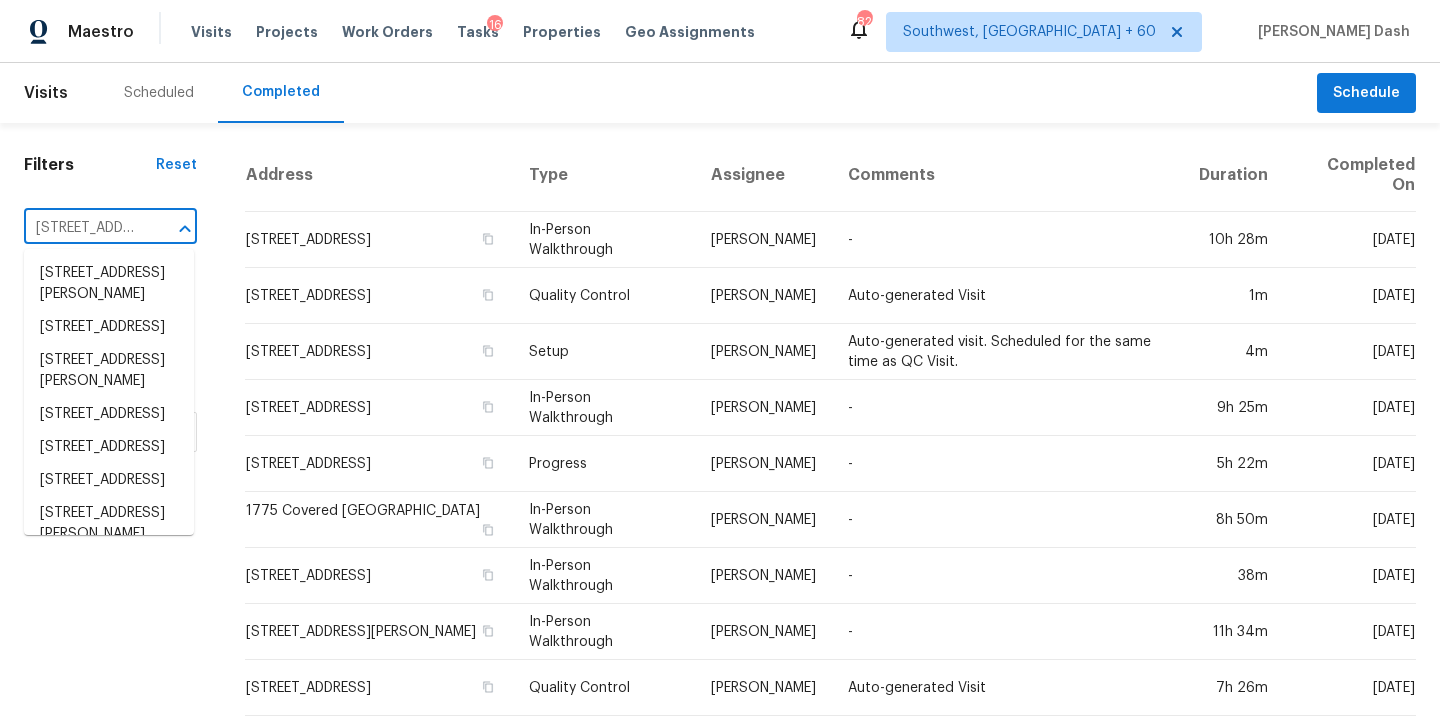 scroll, scrollTop: 0, scrollLeft: 206, axis: horizontal 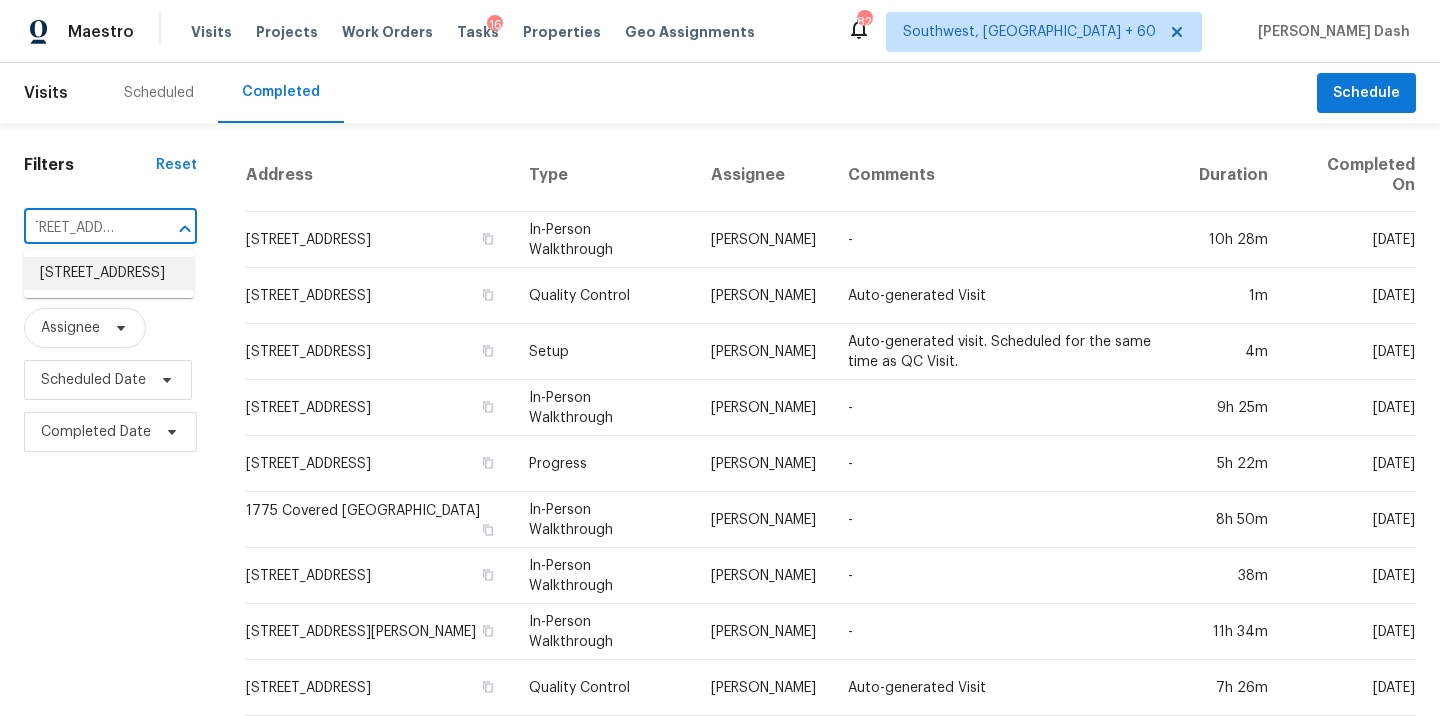 click on "2058 Stone Valley Pl, Reynoldsburg, OH 43068" at bounding box center (109, 273) 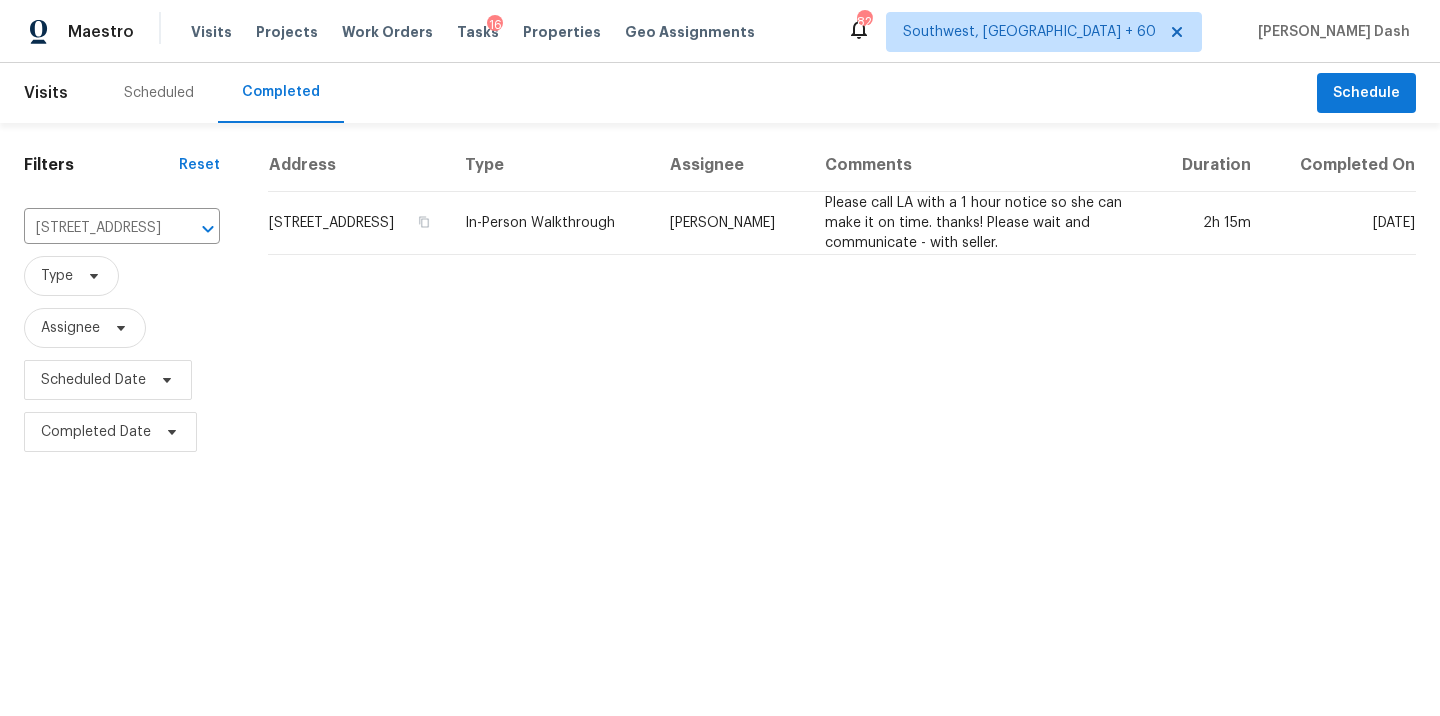 click on "Keith Hollingsworth" at bounding box center (731, 223) 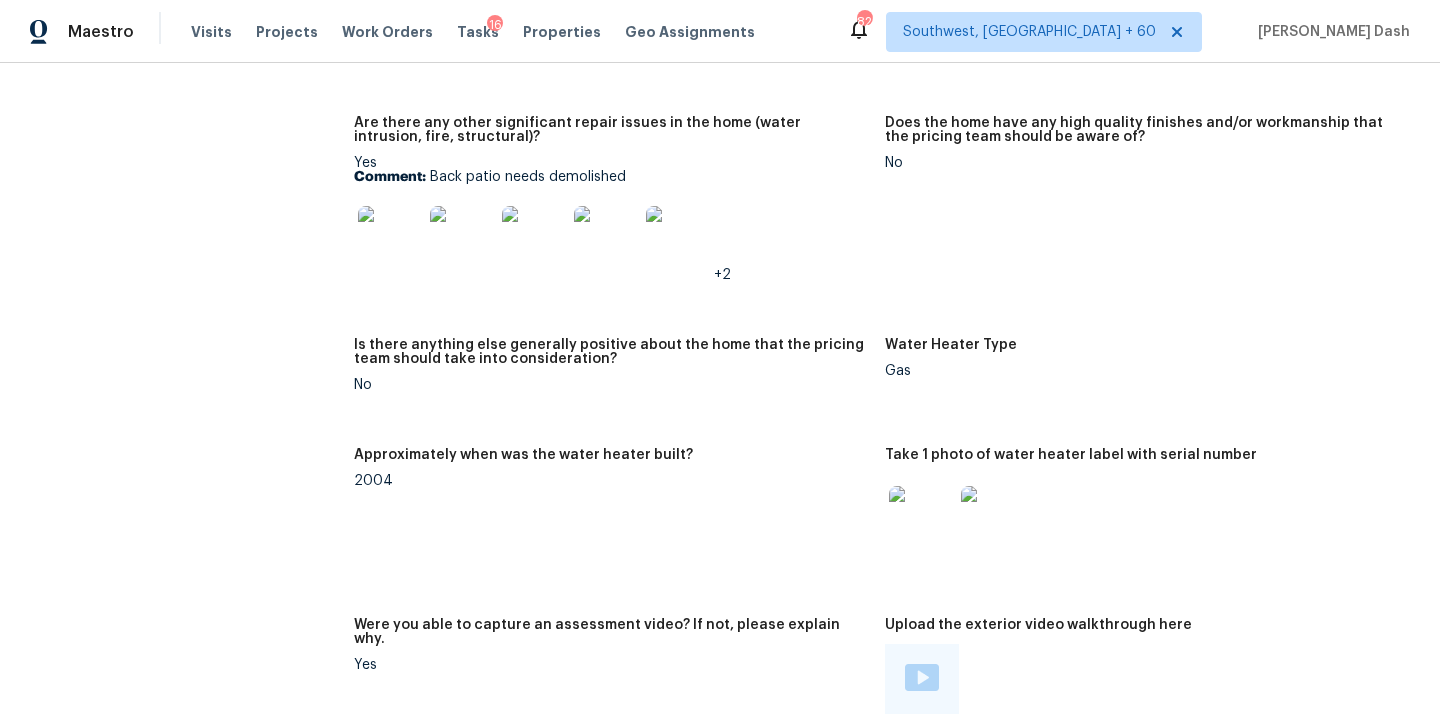 scroll, scrollTop: 3766, scrollLeft: 0, axis: vertical 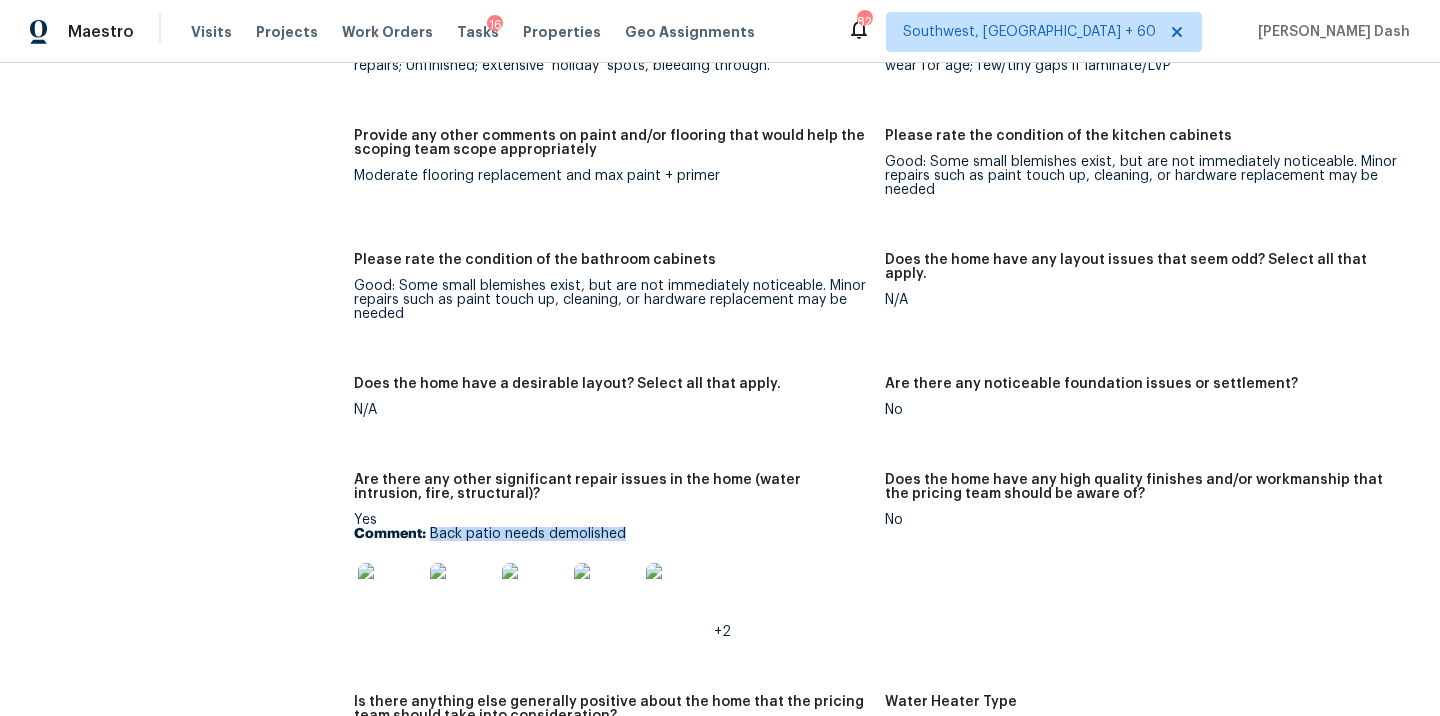 drag, startPoint x: 430, startPoint y: 521, endPoint x: 621, endPoint y: 521, distance: 191 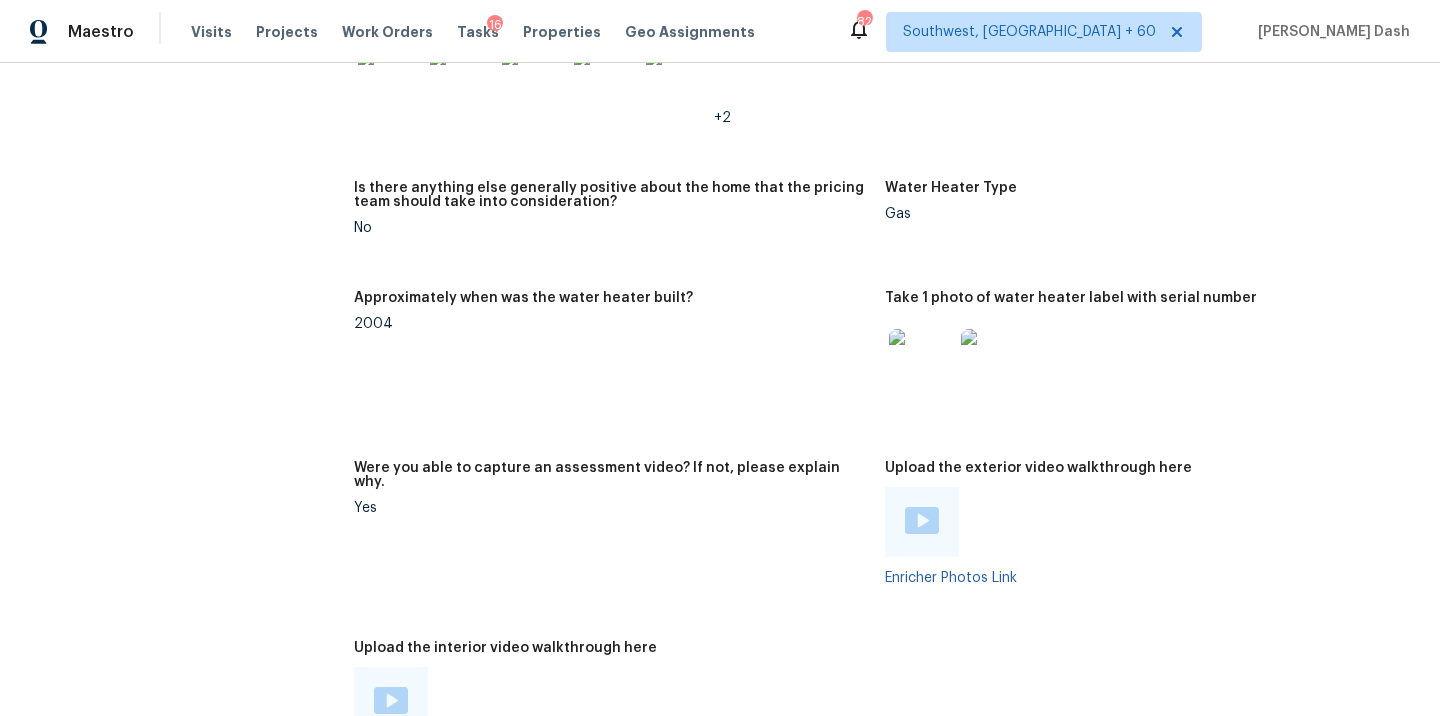 scroll, scrollTop: 4276, scrollLeft: 0, axis: vertical 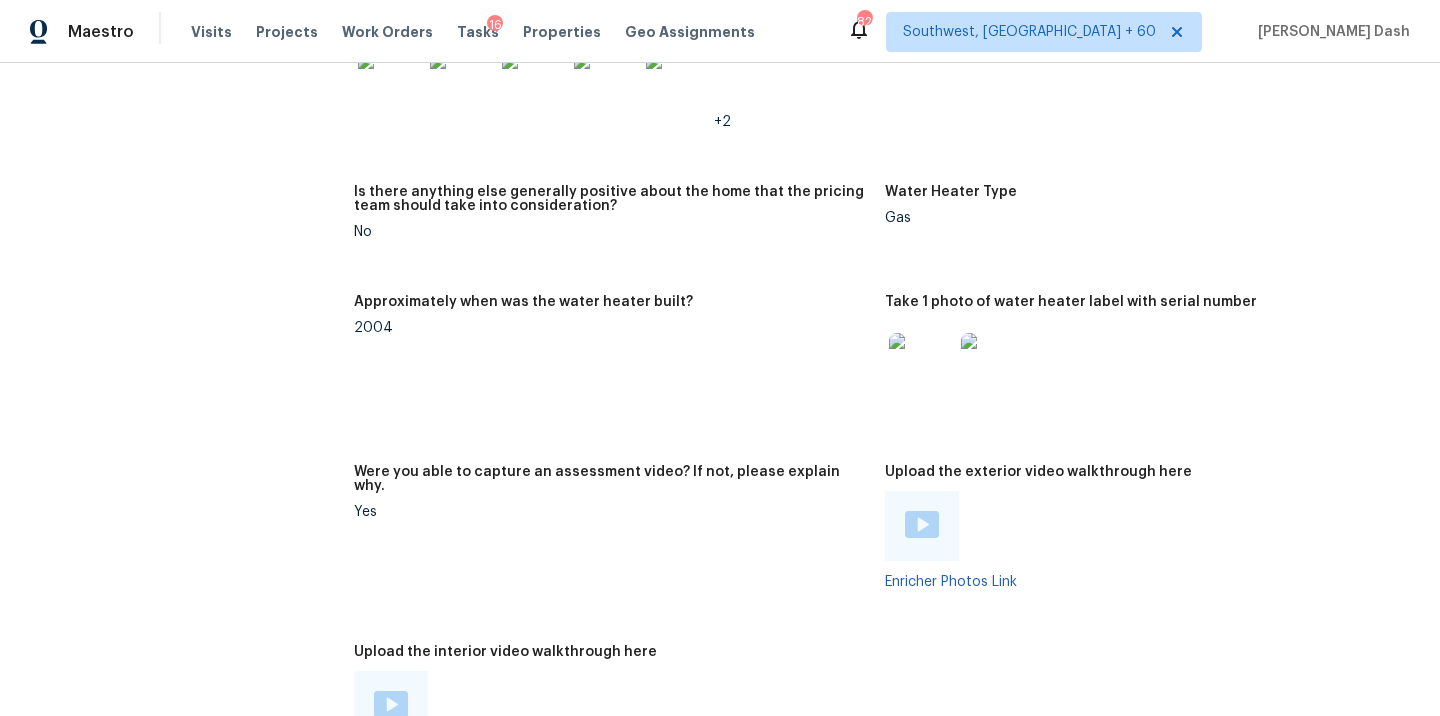click at bounding box center (391, 704) 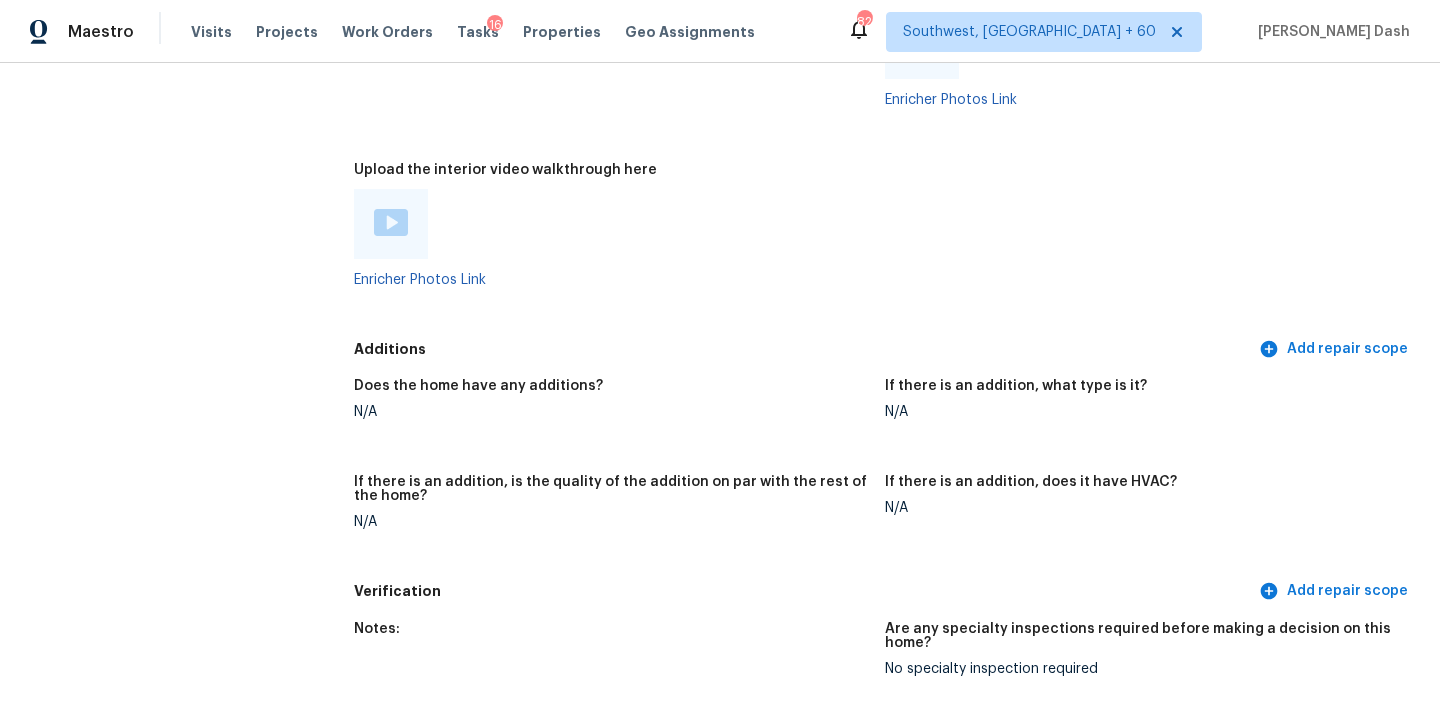 scroll, scrollTop: 4759, scrollLeft: 0, axis: vertical 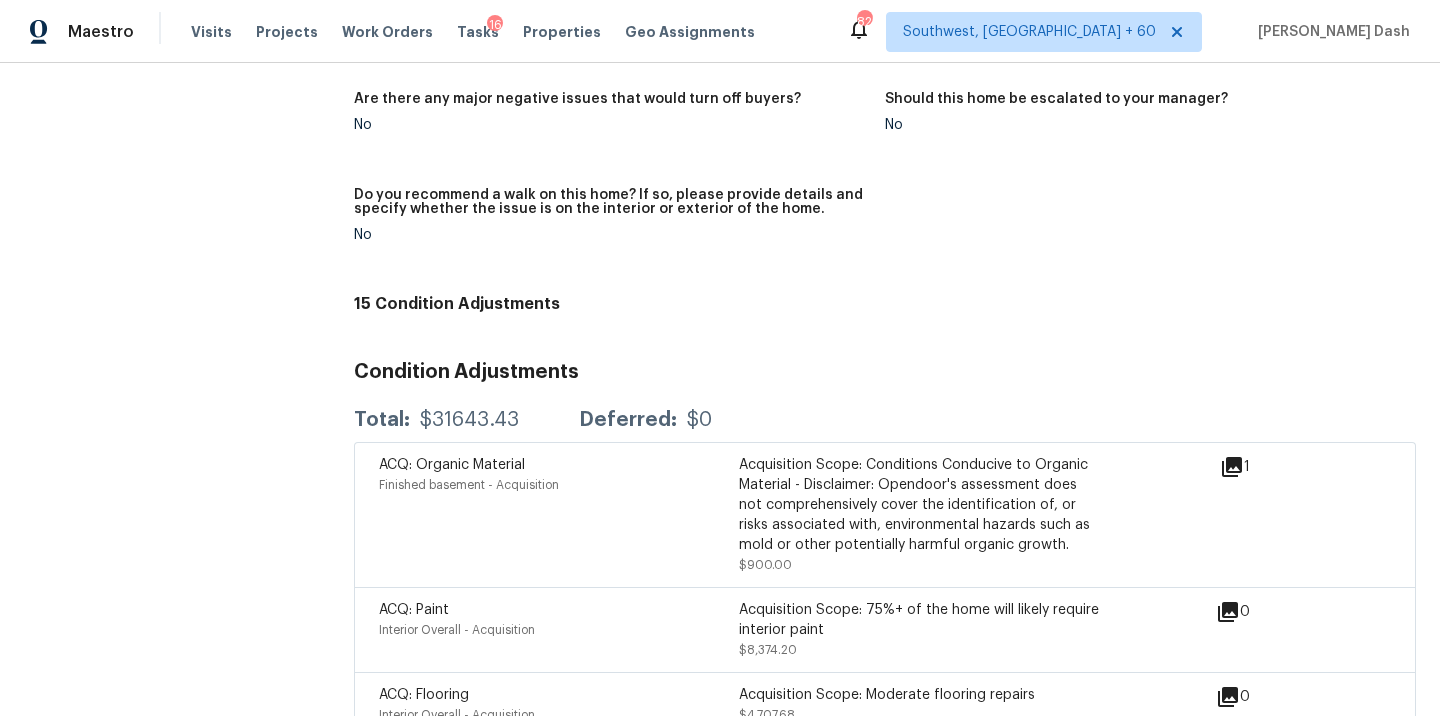 click 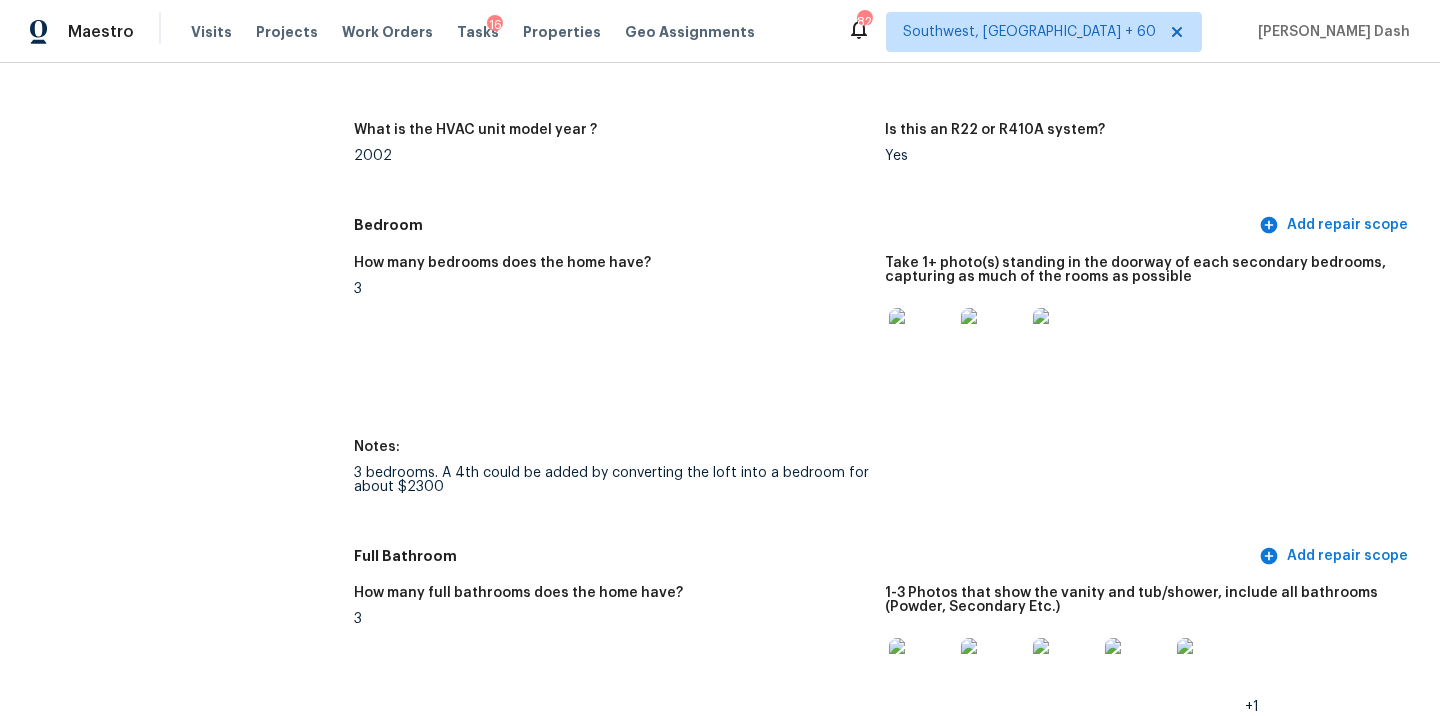 scroll, scrollTop: 2082, scrollLeft: 0, axis: vertical 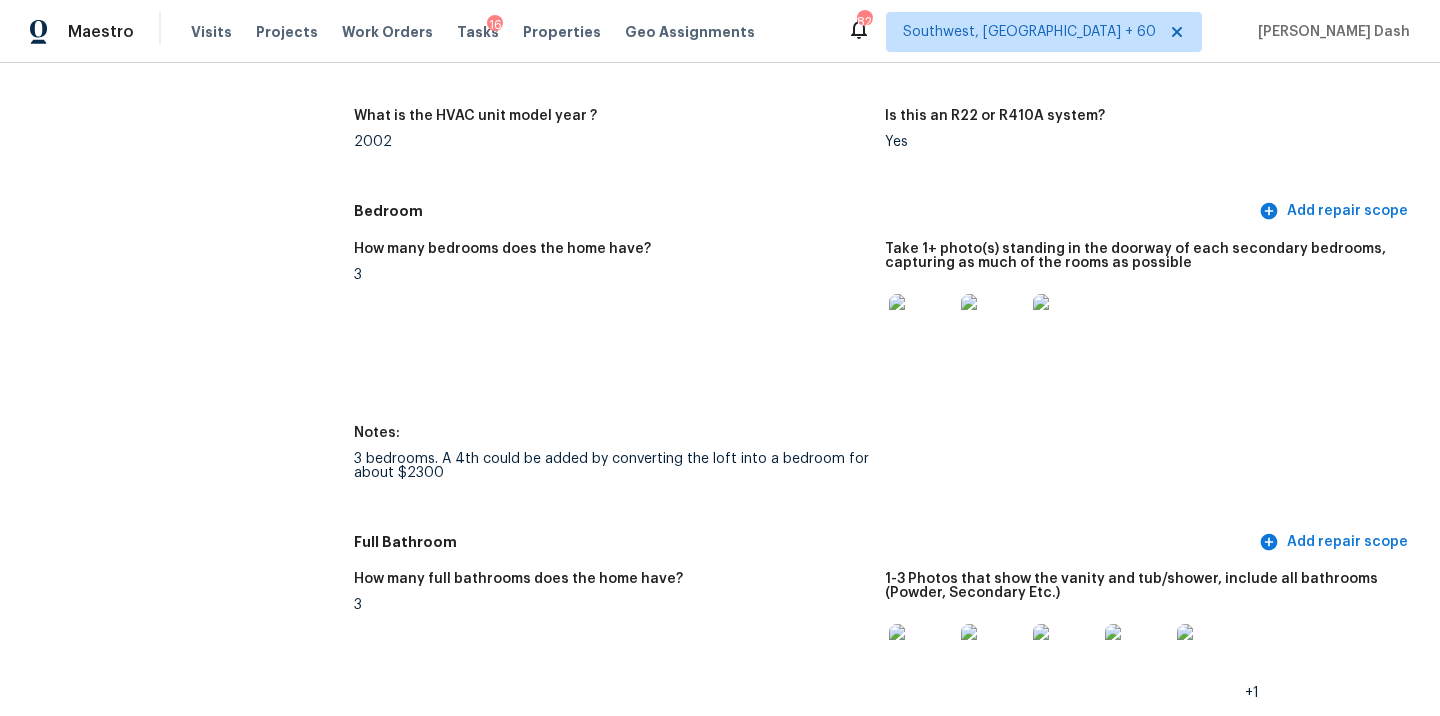 click on "3 bedrooms. A 4th could be added by converting the loft into a bedroom for about $2300" at bounding box center (611, 466) 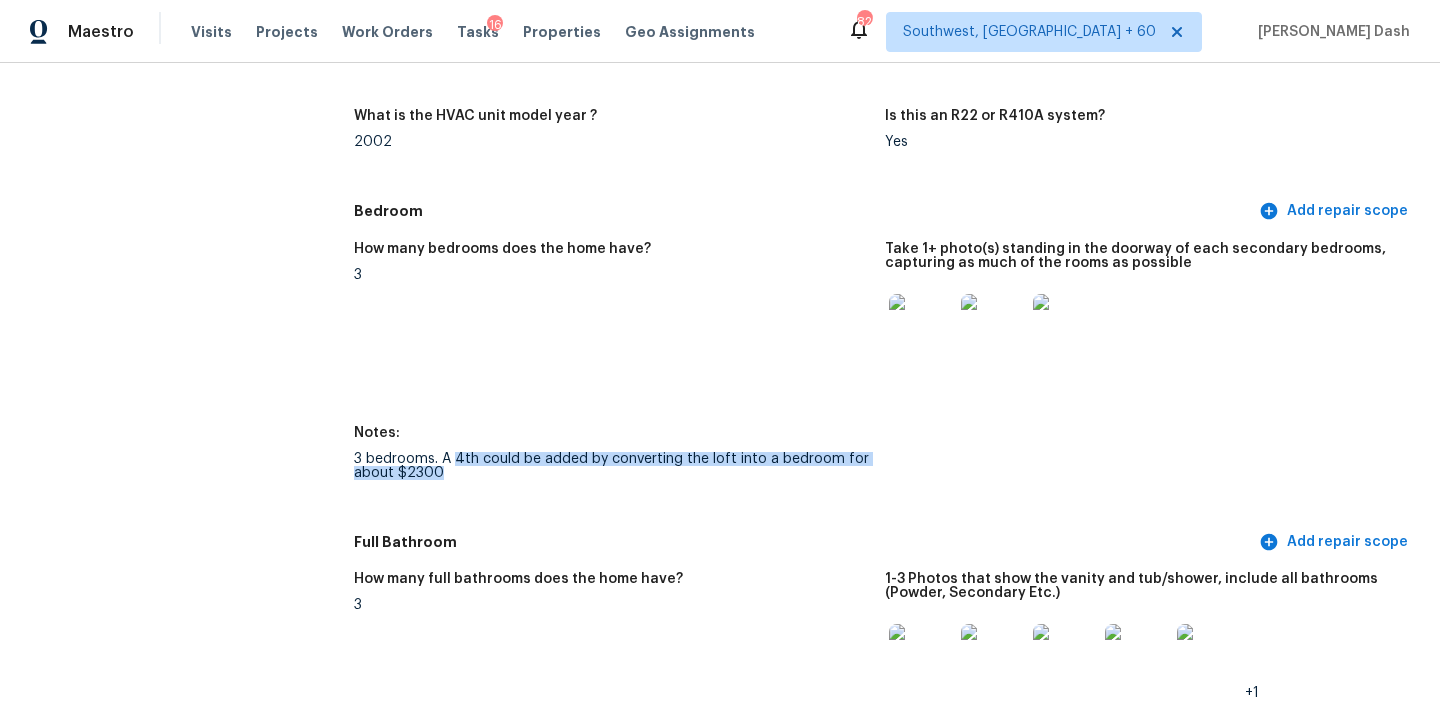drag, startPoint x: 454, startPoint y: 443, endPoint x: 470, endPoint y: 456, distance: 20.615528 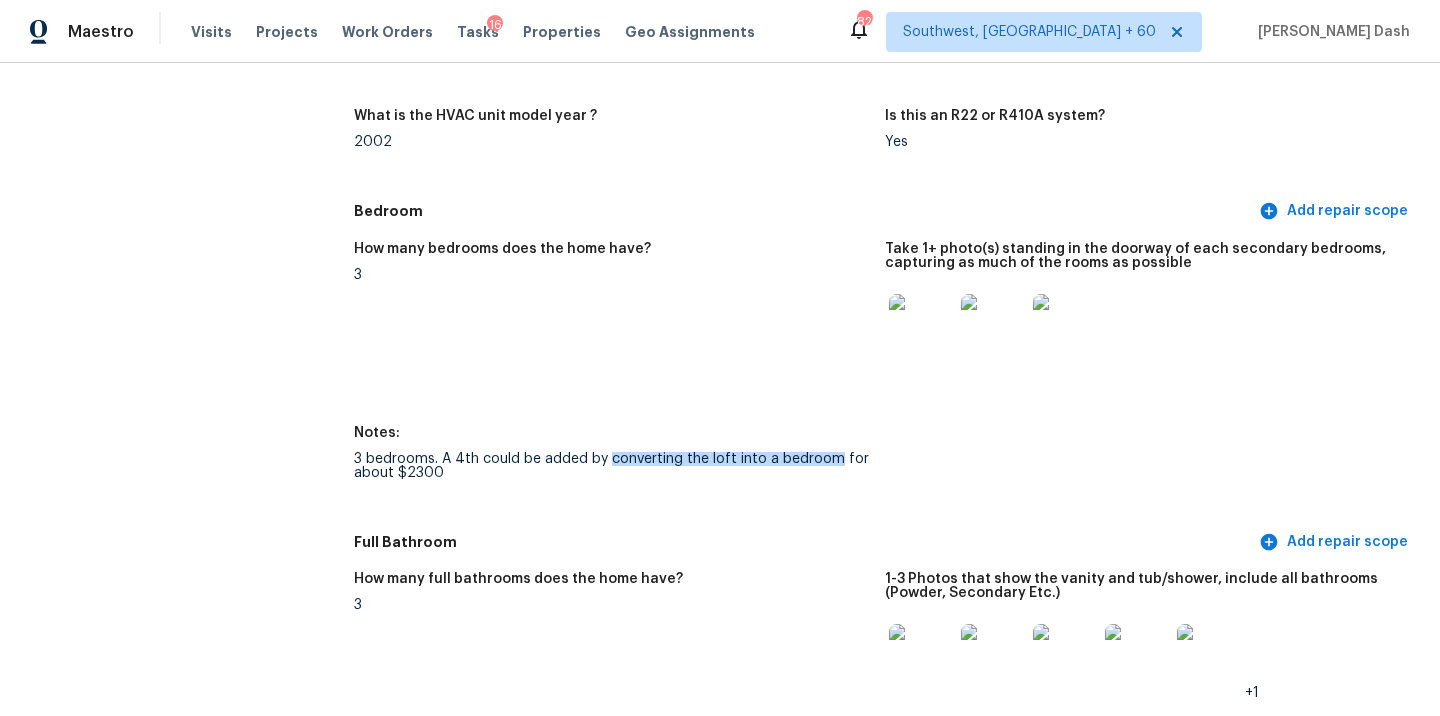 drag, startPoint x: 607, startPoint y: 443, endPoint x: 831, endPoint y: 438, distance: 224.0558 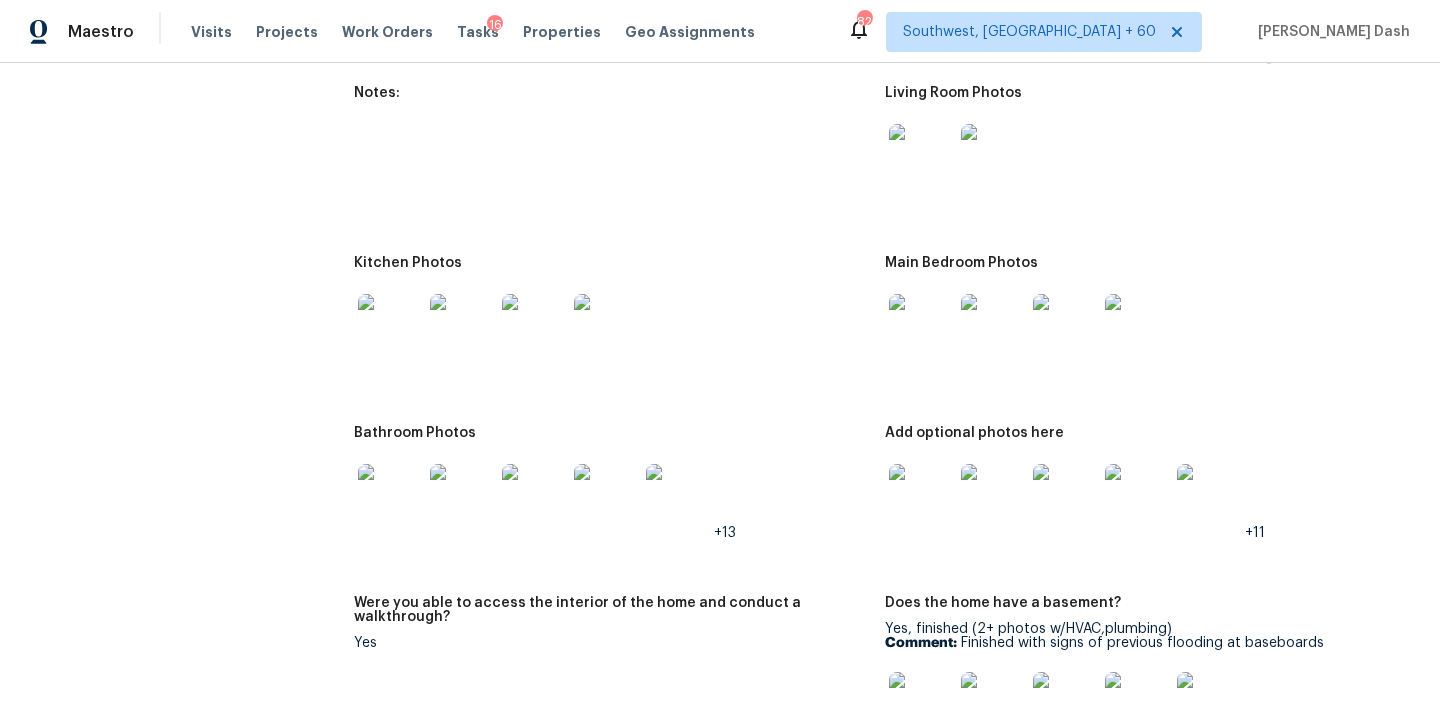 scroll, scrollTop: 2608, scrollLeft: 0, axis: vertical 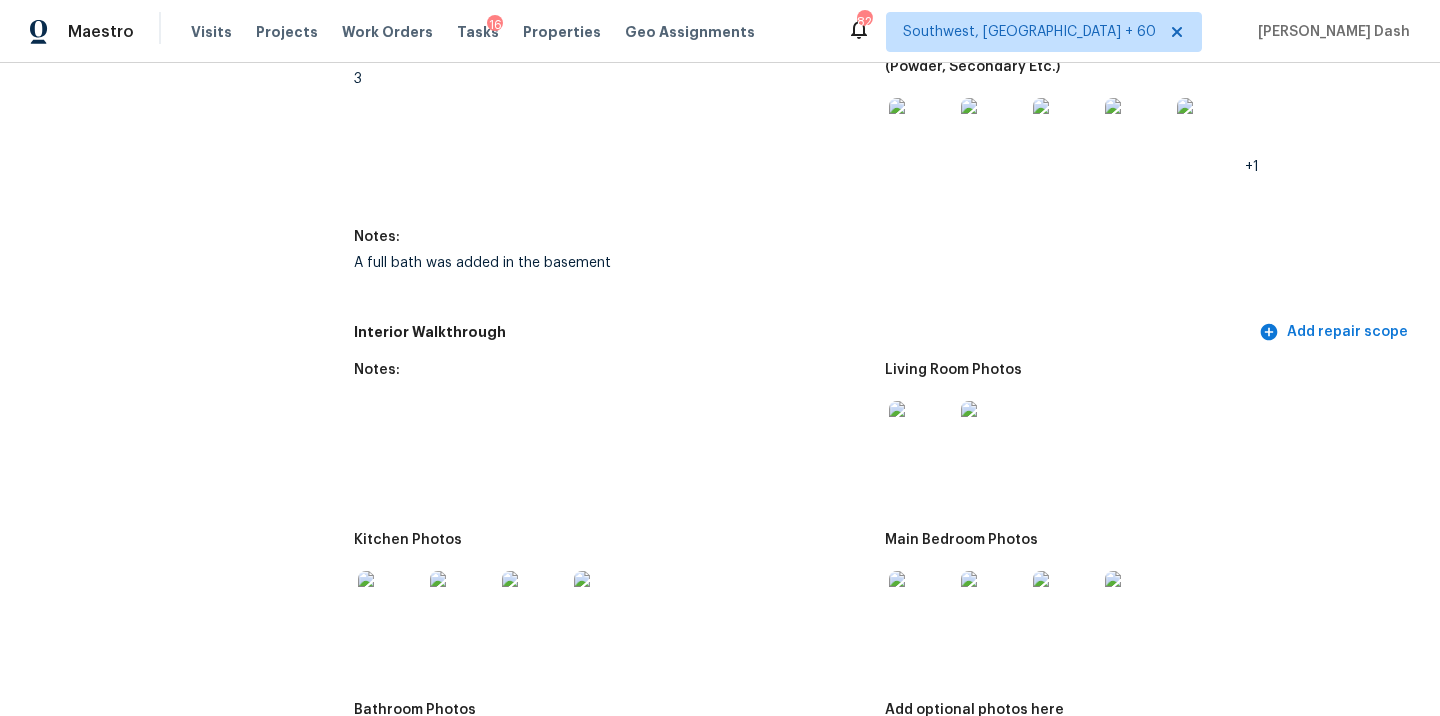 click on "All visits 2058 Stone Valley Pl Reynoldsburg, OH 43068 Home details Other Visits No previous visits In-Person Walkthrough Completed:  7/8/2025, 6:28 AM  to   7/8/2025, 8:43 AM Assignee Keith Hollingsworth Total Scopes 15 Due Date Tue, Jul 08 Questions Pricing Add repair scope Is there any noticeable new construction in the immediate or neighboring subdivision of the home? No Did you notice any neighbors who haven't kept up with their homes (ex. lots of debris, etc.), loud barking dogs, or is there noticeable traffic noise at the home? No Does either the front yard or back yard have a severe slope? No Rate the curb appeal of the home from 1-9 (1 being the worst home on the street, 9 being the best home on the street)? 2 If the home has a pool, what condition is it in? No Pool Is there a strong odor that doesn't go away as your nose adjusts? (4+ on a 5 point scale) Please specify where the odor exists and provide details. Yes, Interior Comment:   Weed/smoke smell in basement  2 Exterior Add repair scope Notes:" at bounding box center [720, 1324] 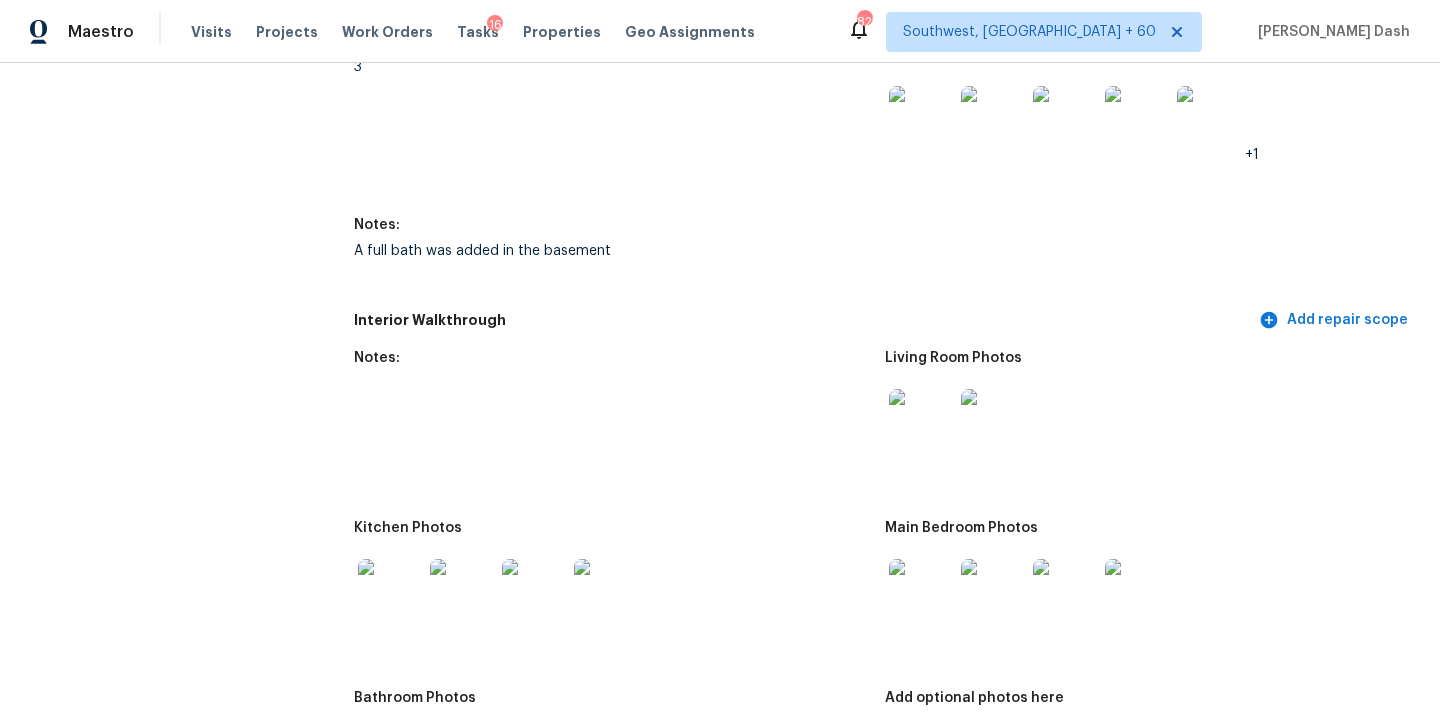 scroll, scrollTop: 2585, scrollLeft: 0, axis: vertical 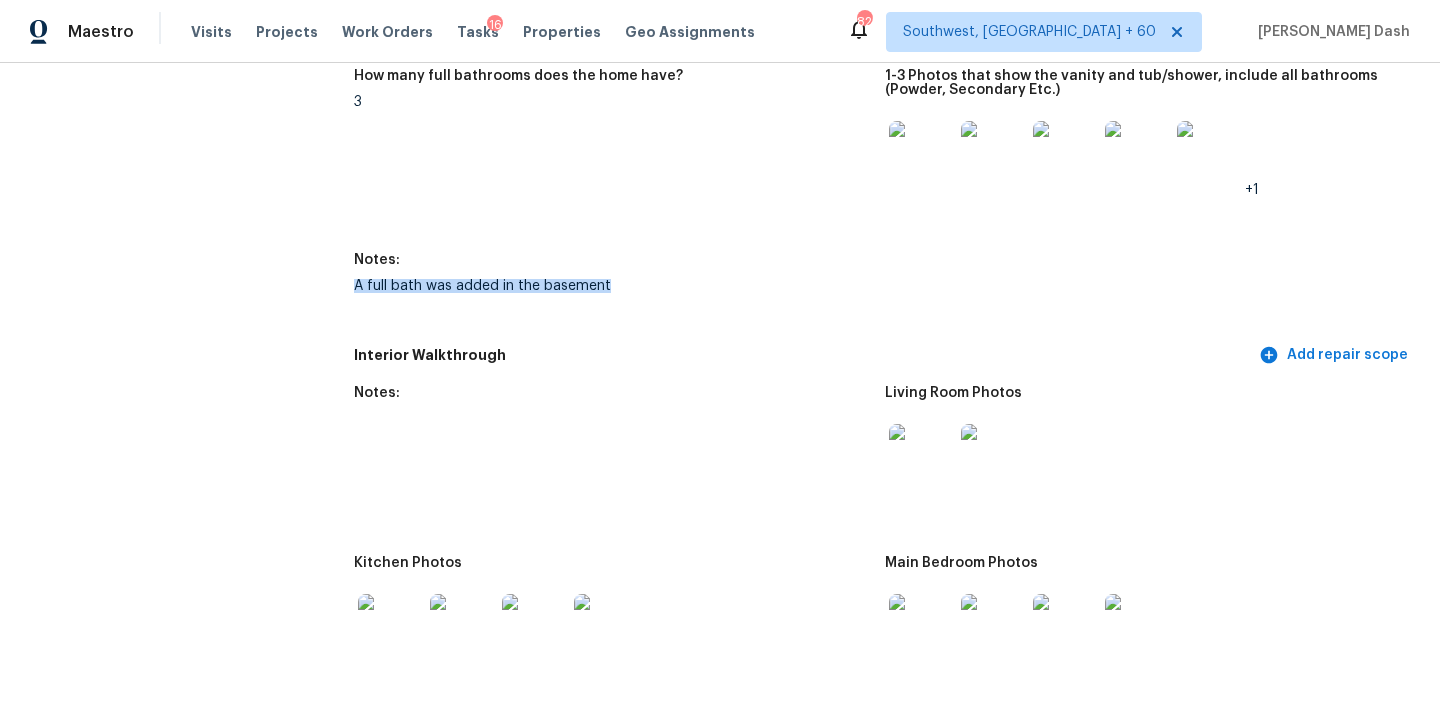 drag, startPoint x: 357, startPoint y: 274, endPoint x: 598, endPoint y: 286, distance: 241.29857 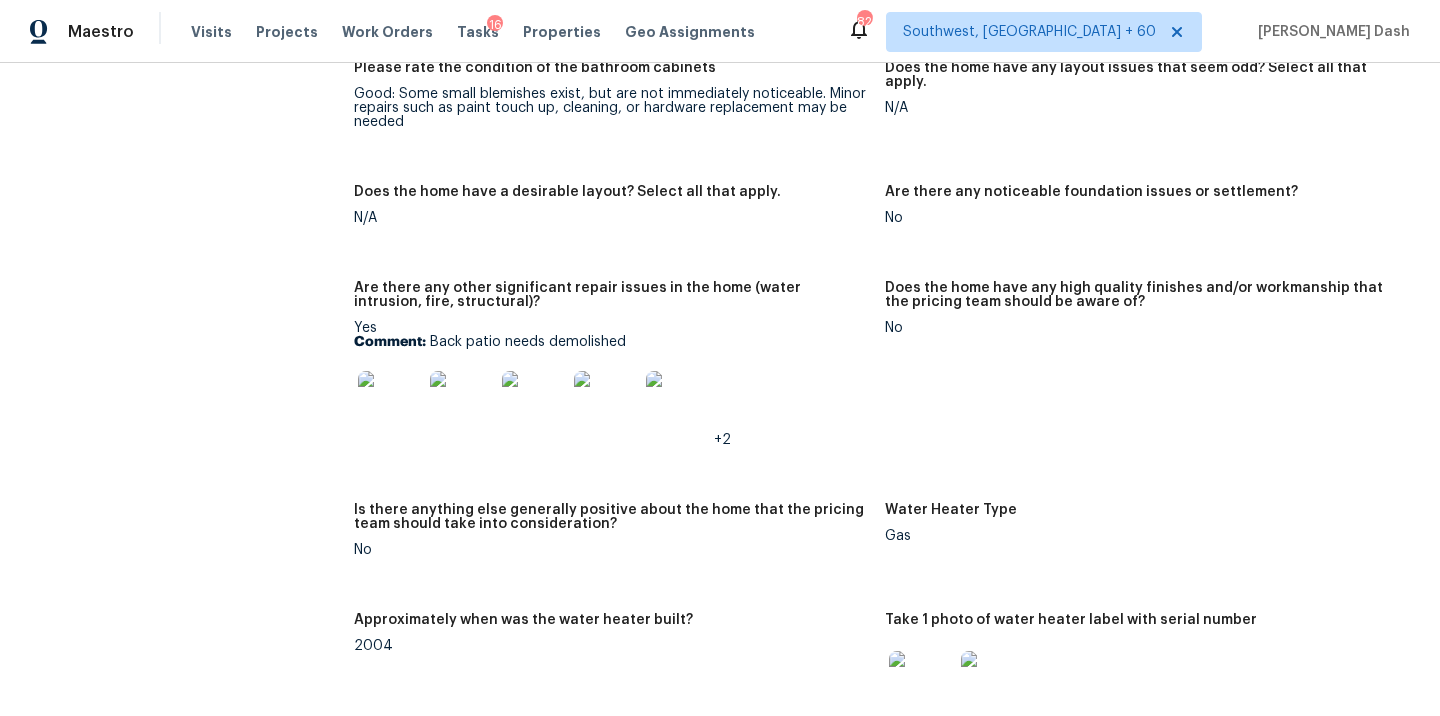 scroll, scrollTop: 3960, scrollLeft: 0, axis: vertical 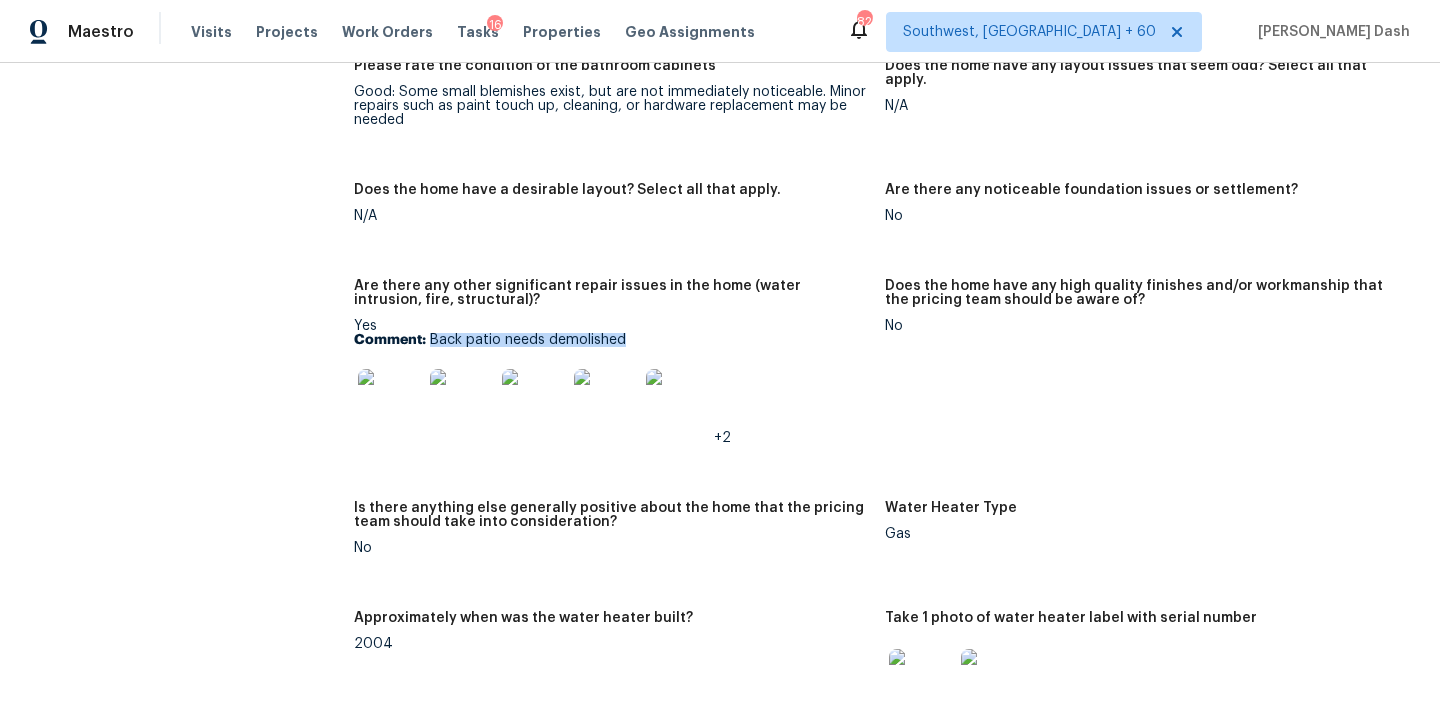 drag, startPoint x: 429, startPoint y: 325, endPoint x: 634, endPoint y: 325, distance: 205 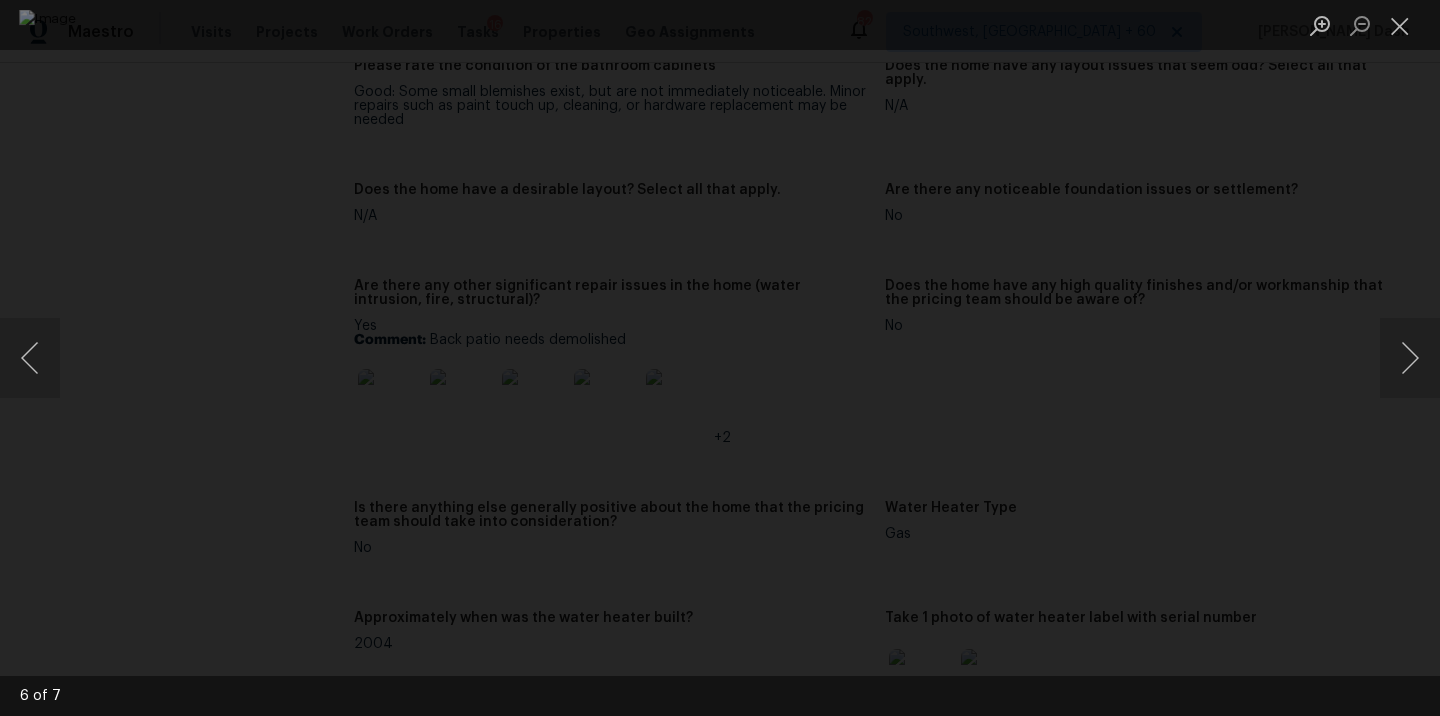click at bounding box center (720, 358) 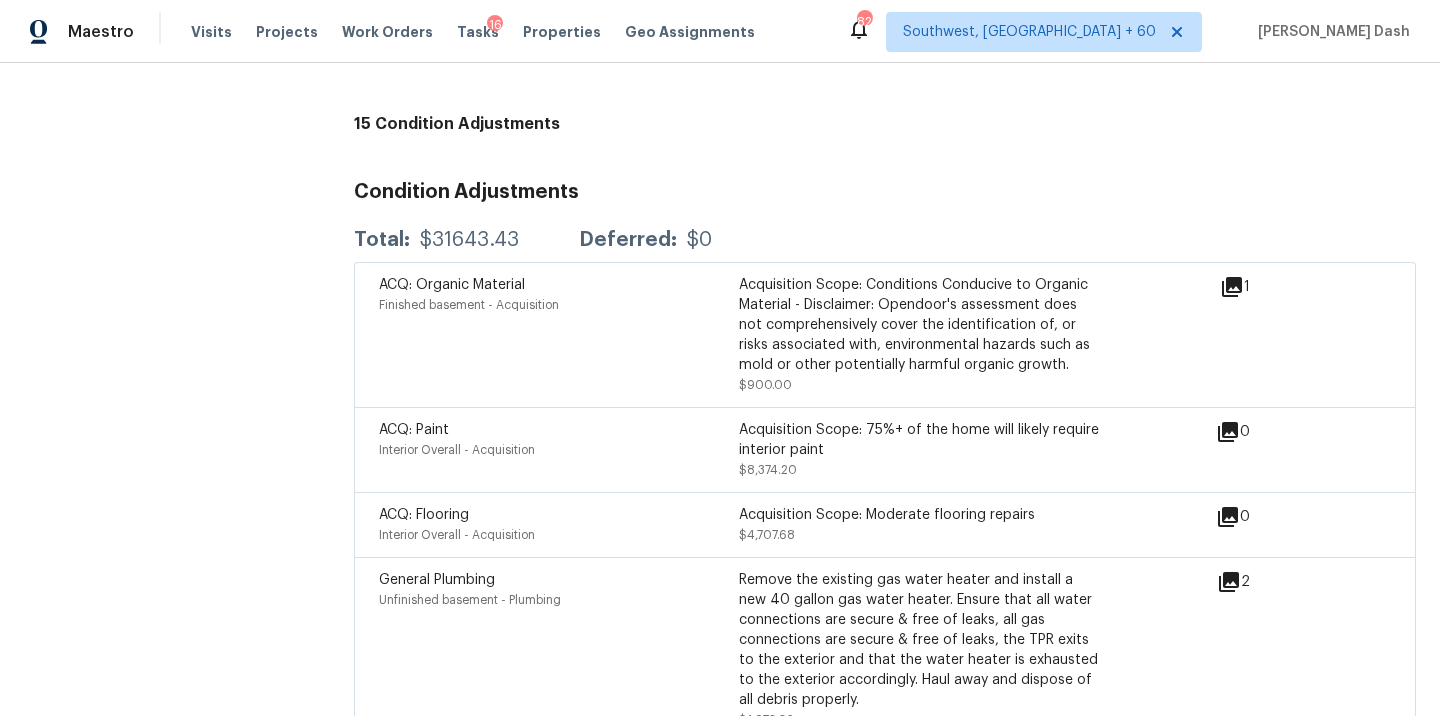 scroll, scrollTop: 5391, scrollLeft: 0, axis: vertical 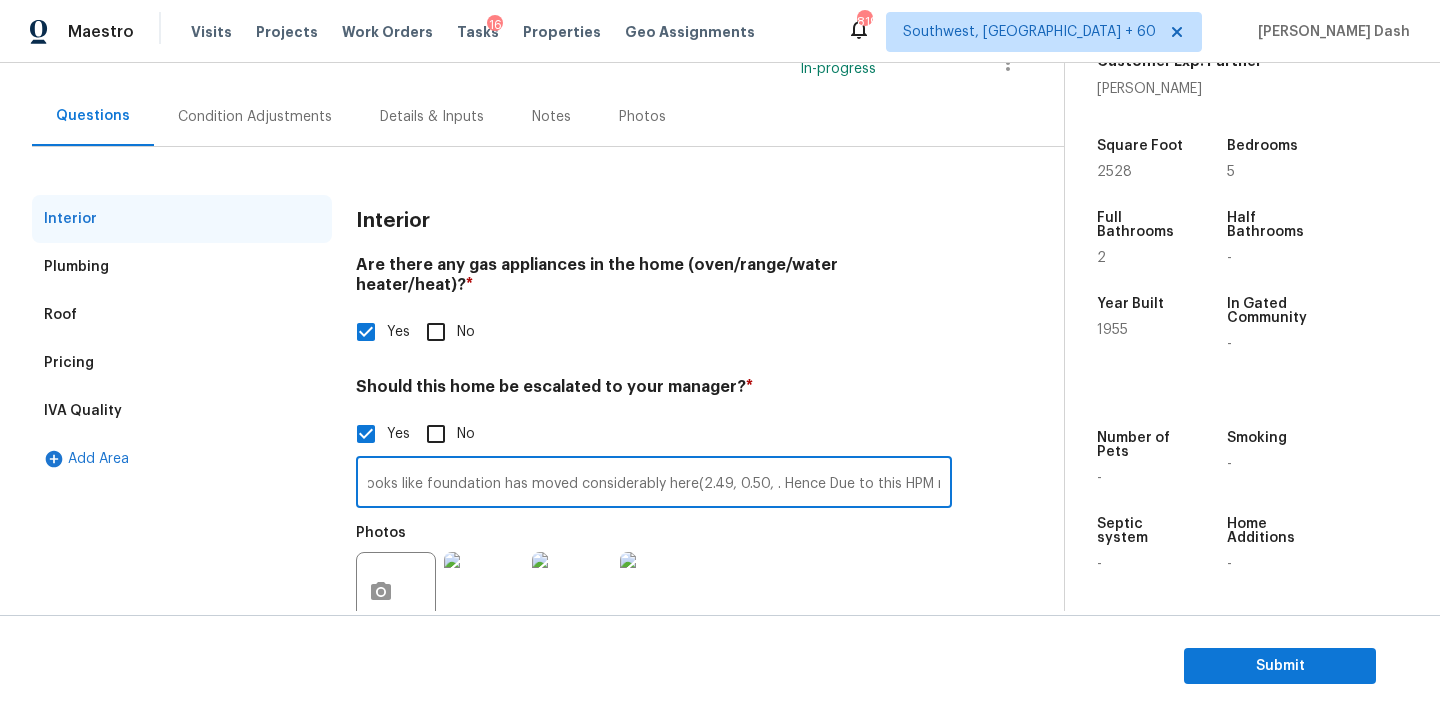 type on "As per HPM notes Many step cracks in brick throughout. Seller appears to have had brick grout replaced in many places. It looks like foundation has moved considerably here(2.49, 0.50, . Hence Due to this HPM mentioned WALK on the property." 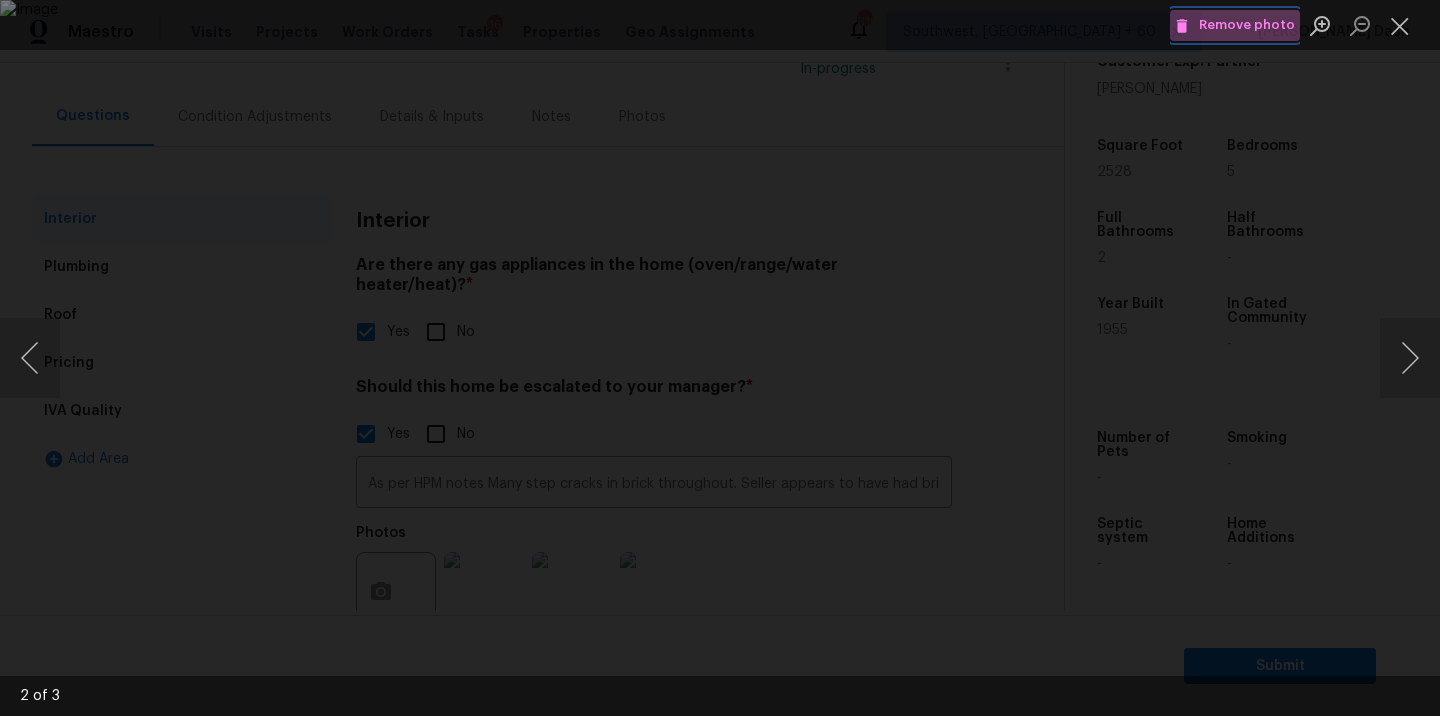 click on "Remove photo" at bounding box center (1235, 25) 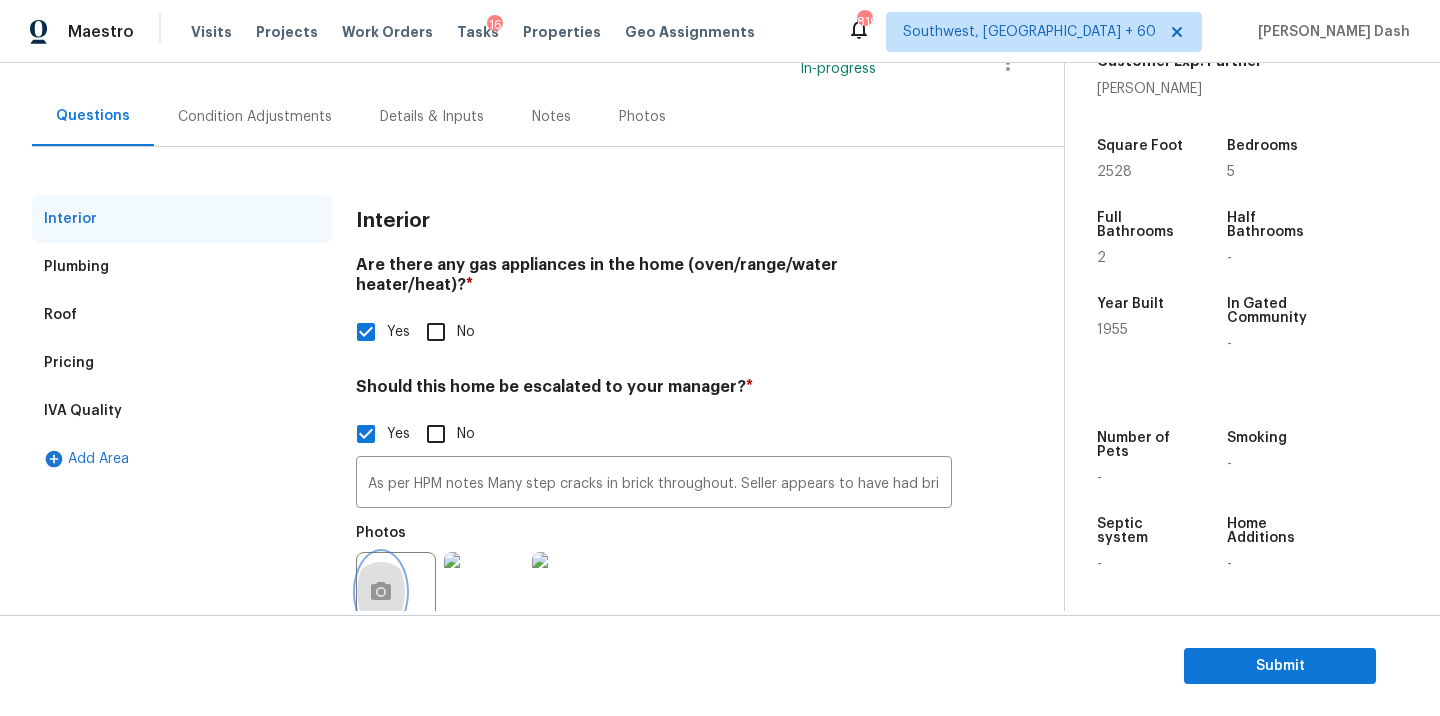 click at bounding box center [381, 592] 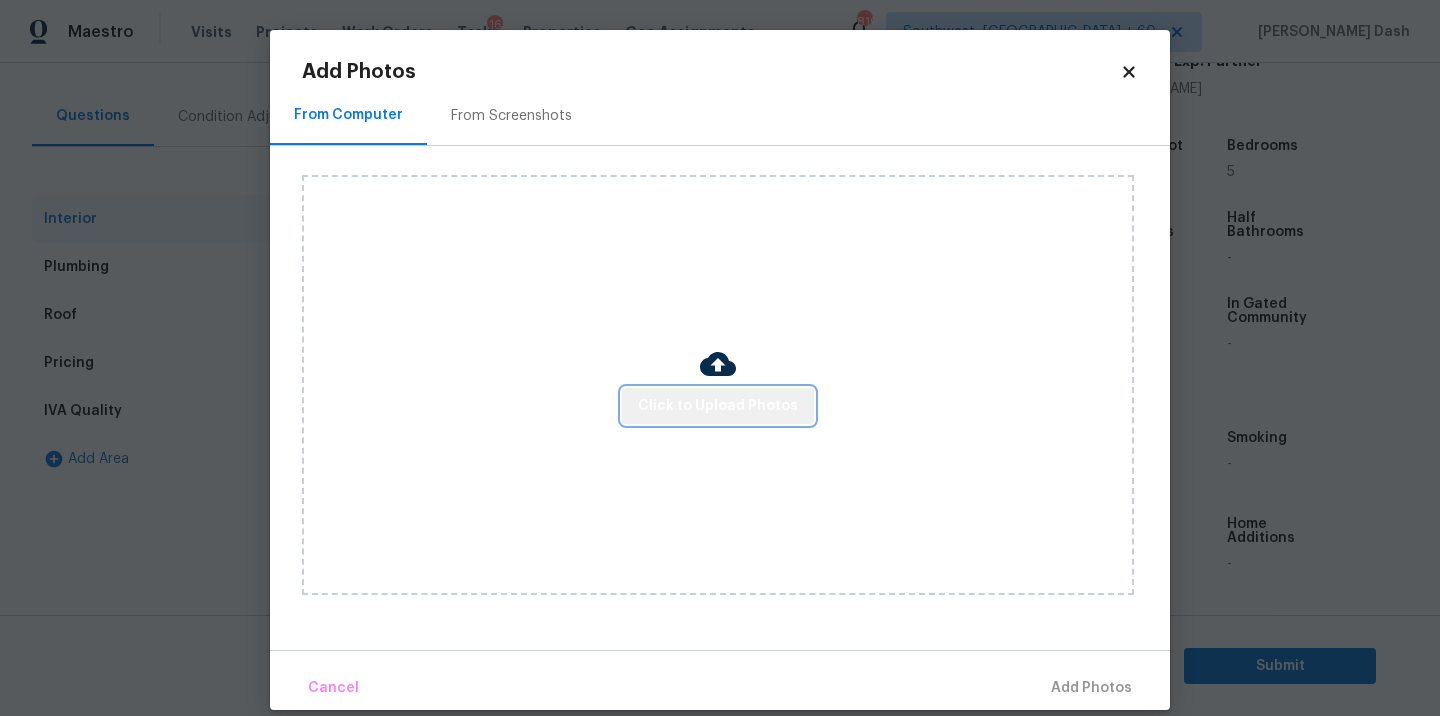 click on "Click to Upload Photos" at bounding box center (718, 406) 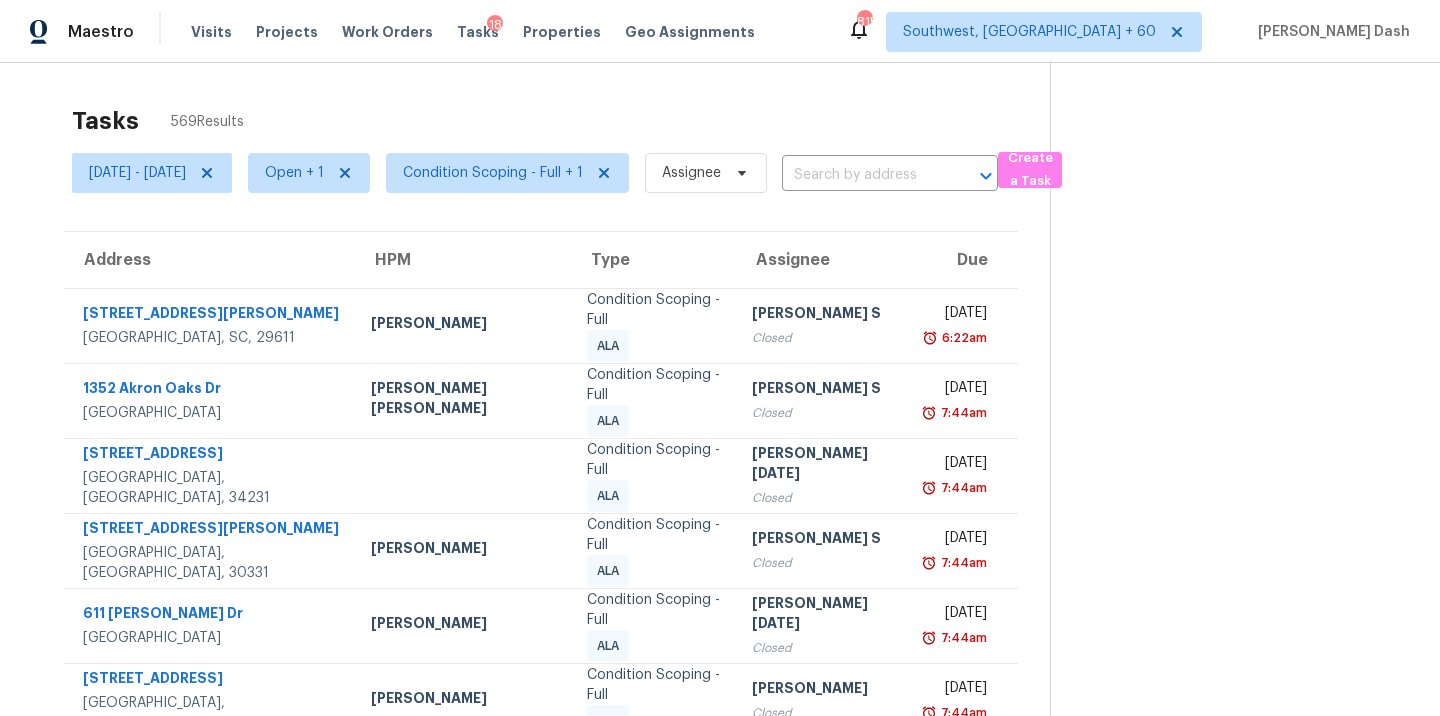 scroll, scrollTop: 0, scrollLeft: 0, axis: both 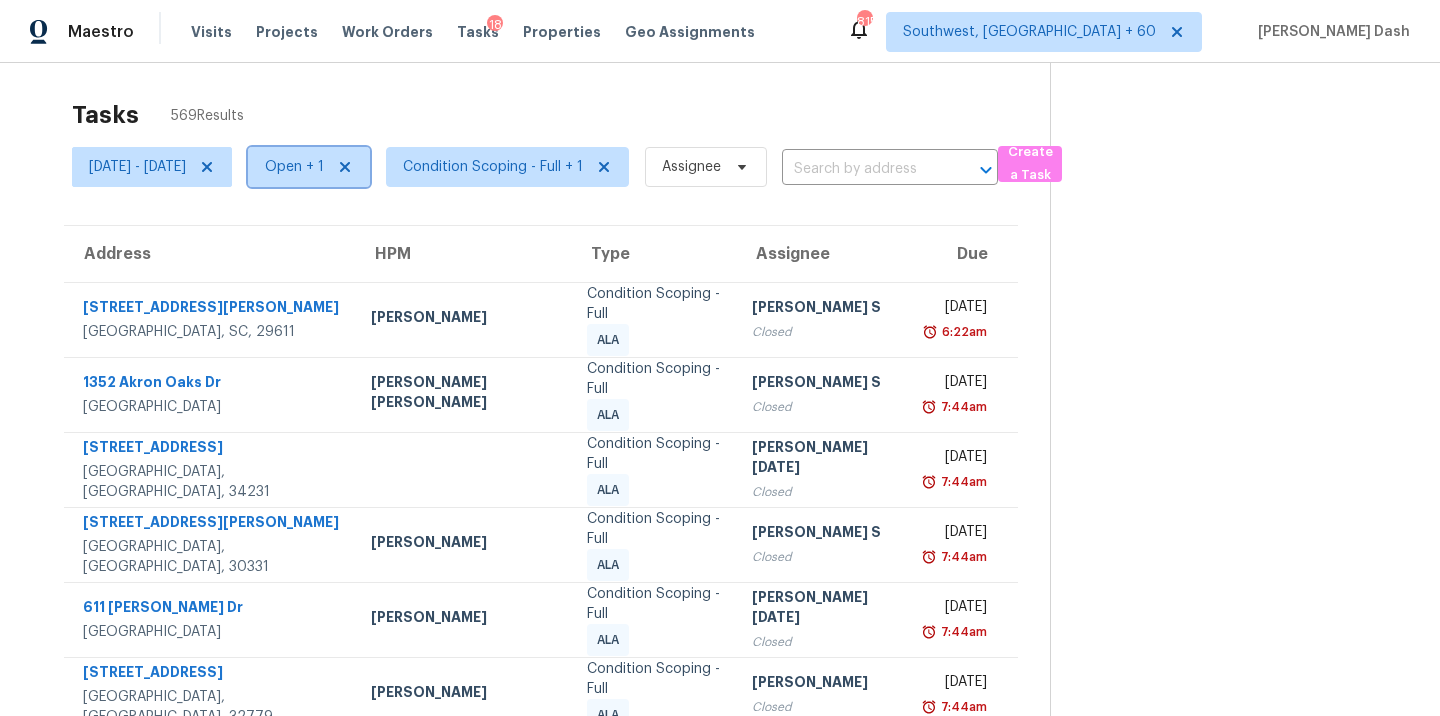 click on "Open + 1" at bounding box center [294, 167] 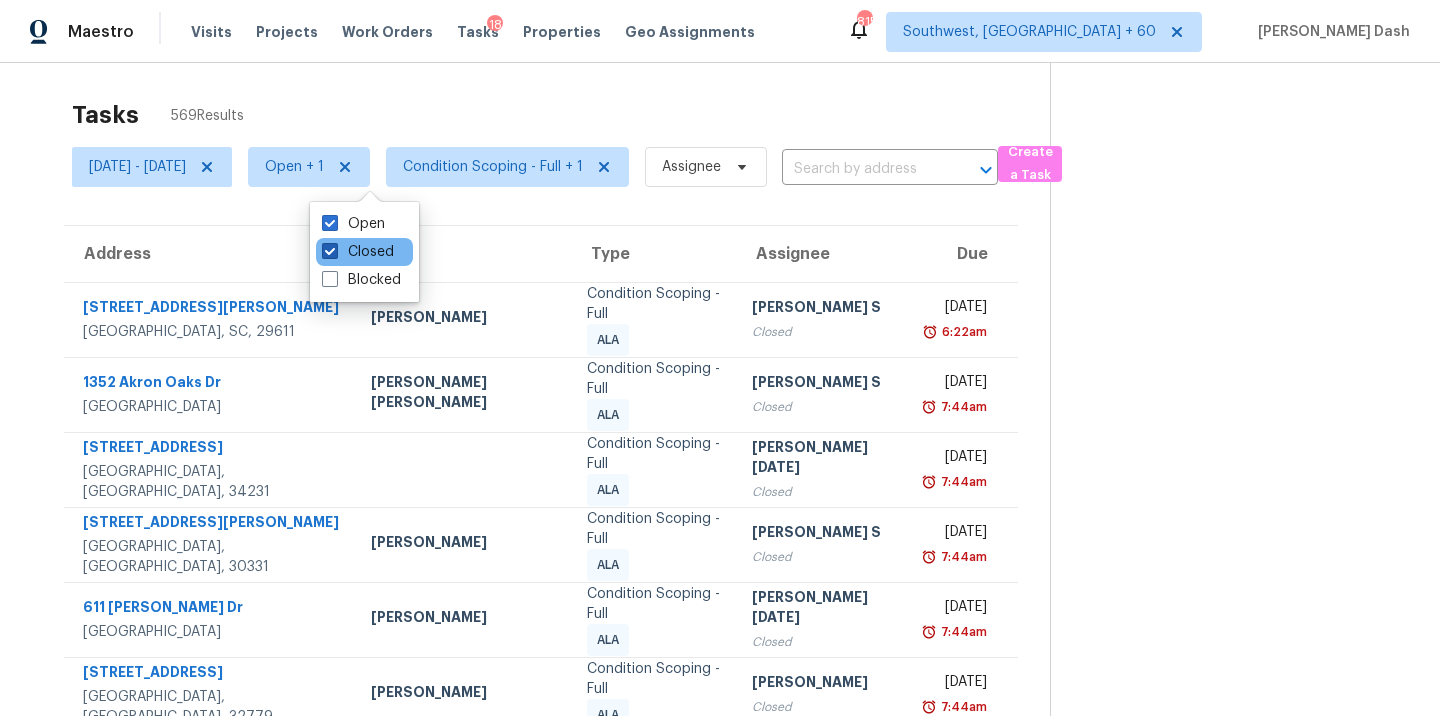 click on "Closed" at bounding box center [358, 252] 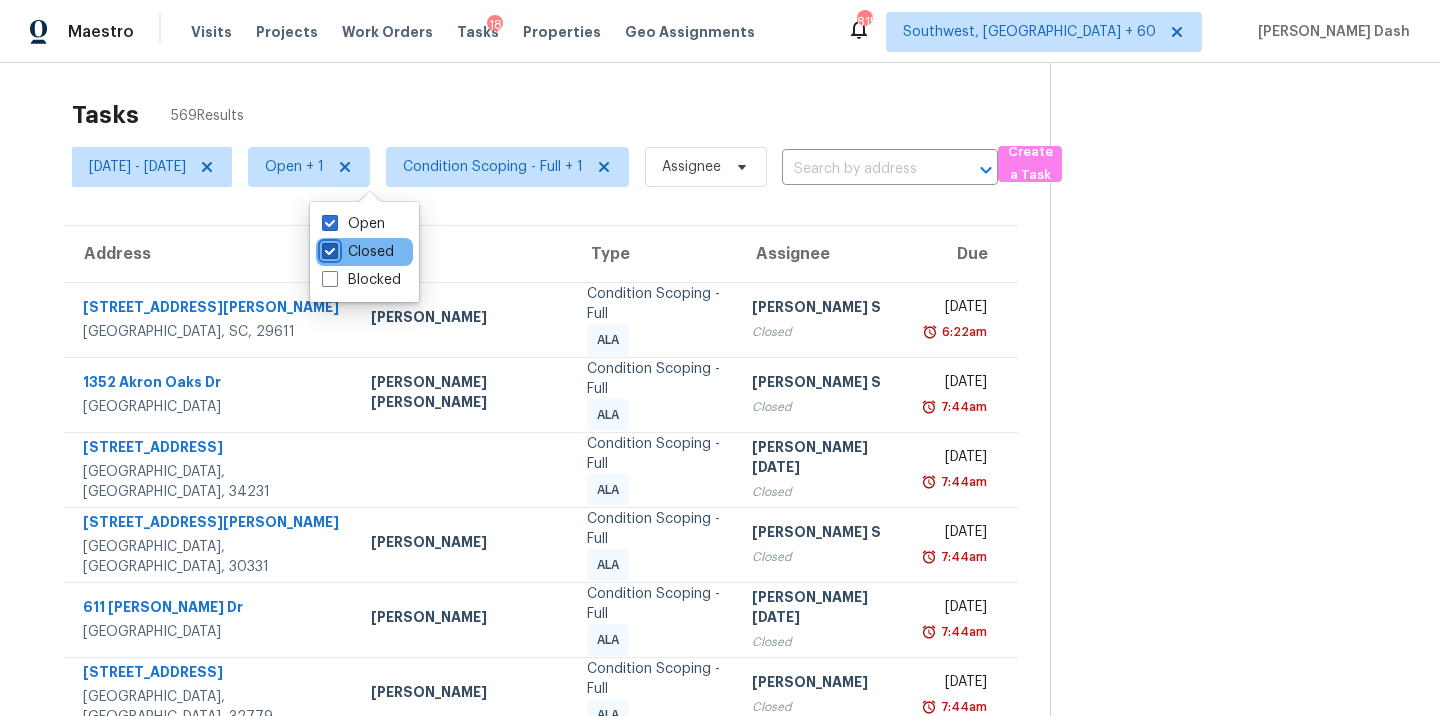 click on "Closed" at bounding box center (328, 248) 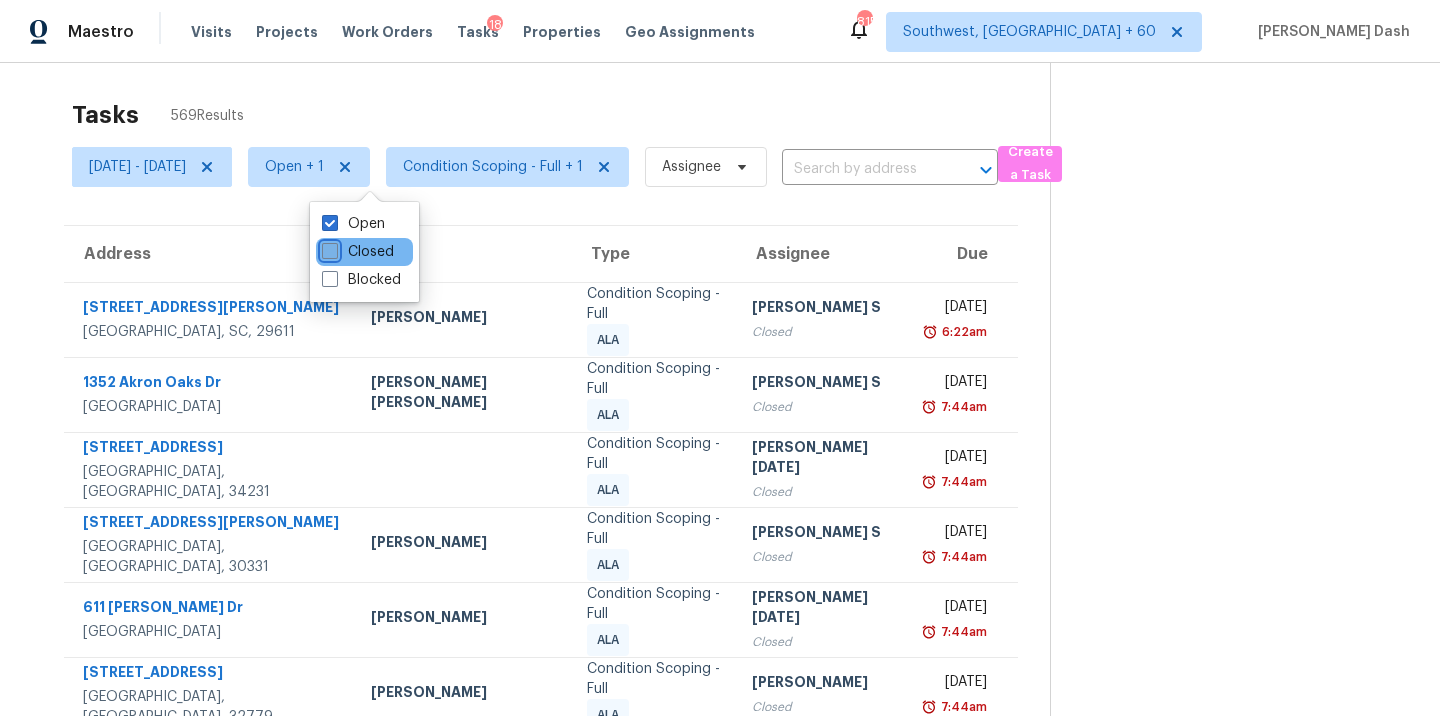 checkbox on "false" 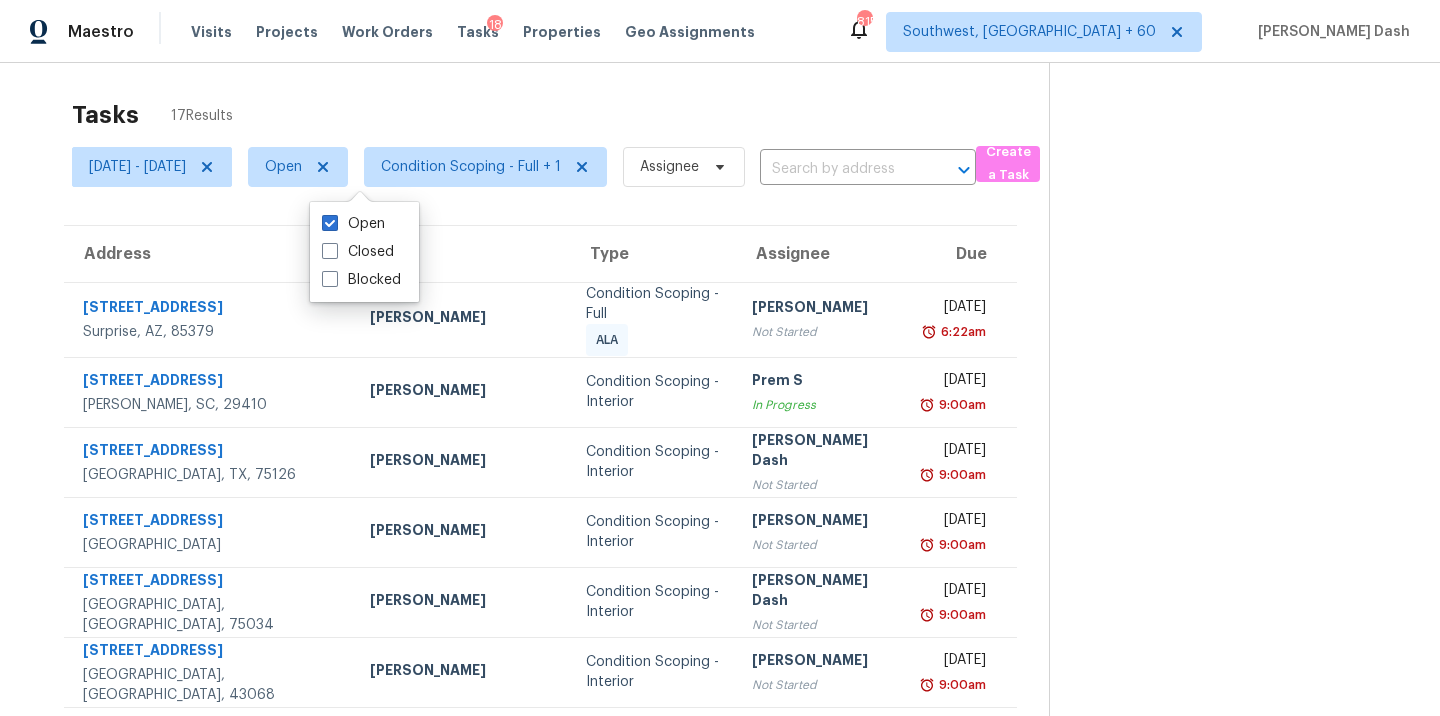 click on "Tasks 17  Results" at bounding box center (560, 115) 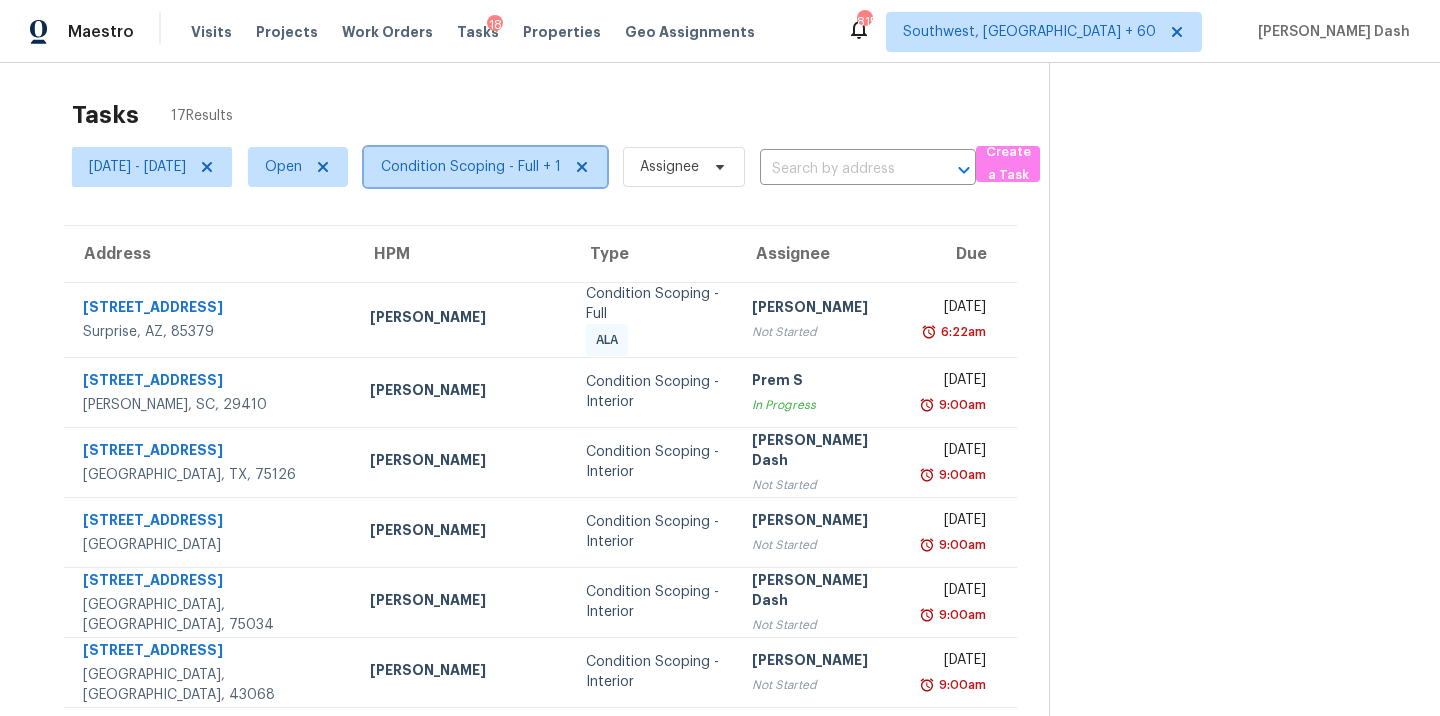 click on "Condition Scoping - Full + 1" at bounding box center (471, 167) 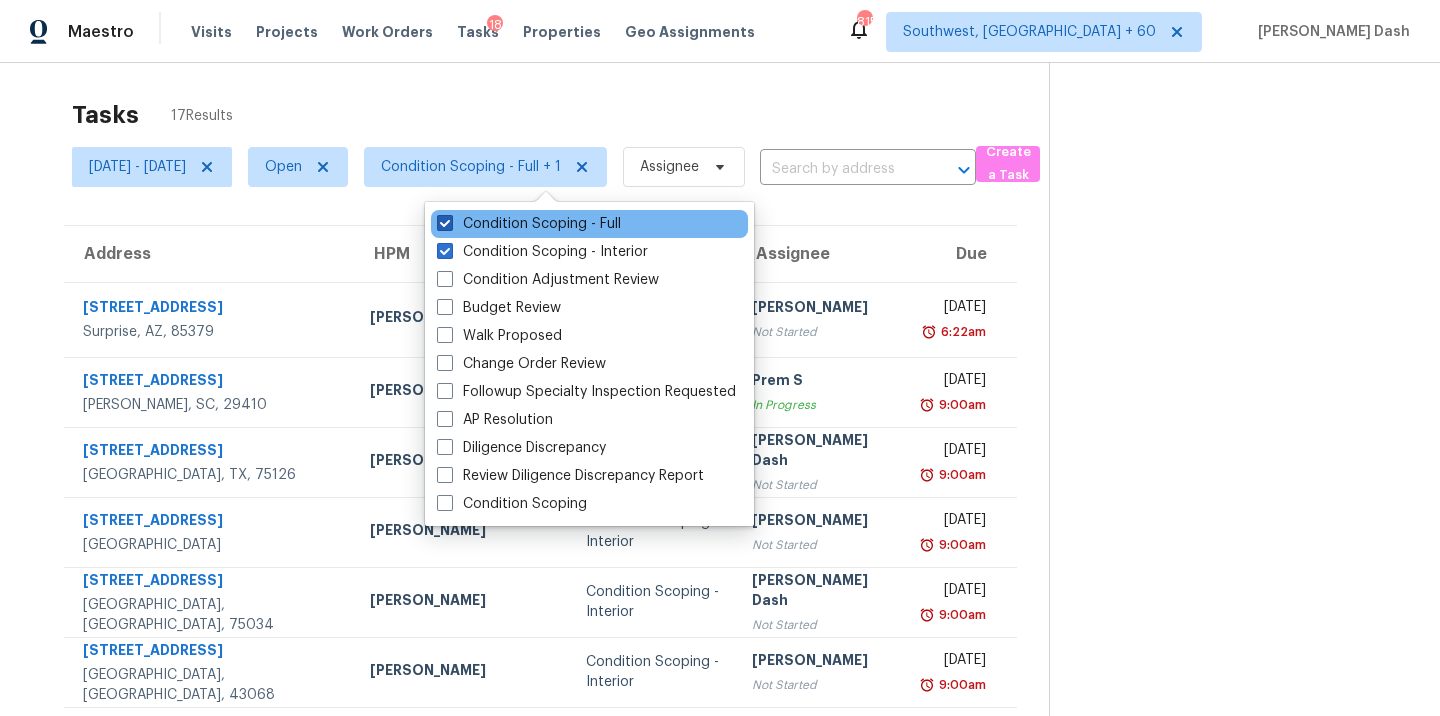 click on "Condition Scoping - Full" at bounding box center (529, 224) 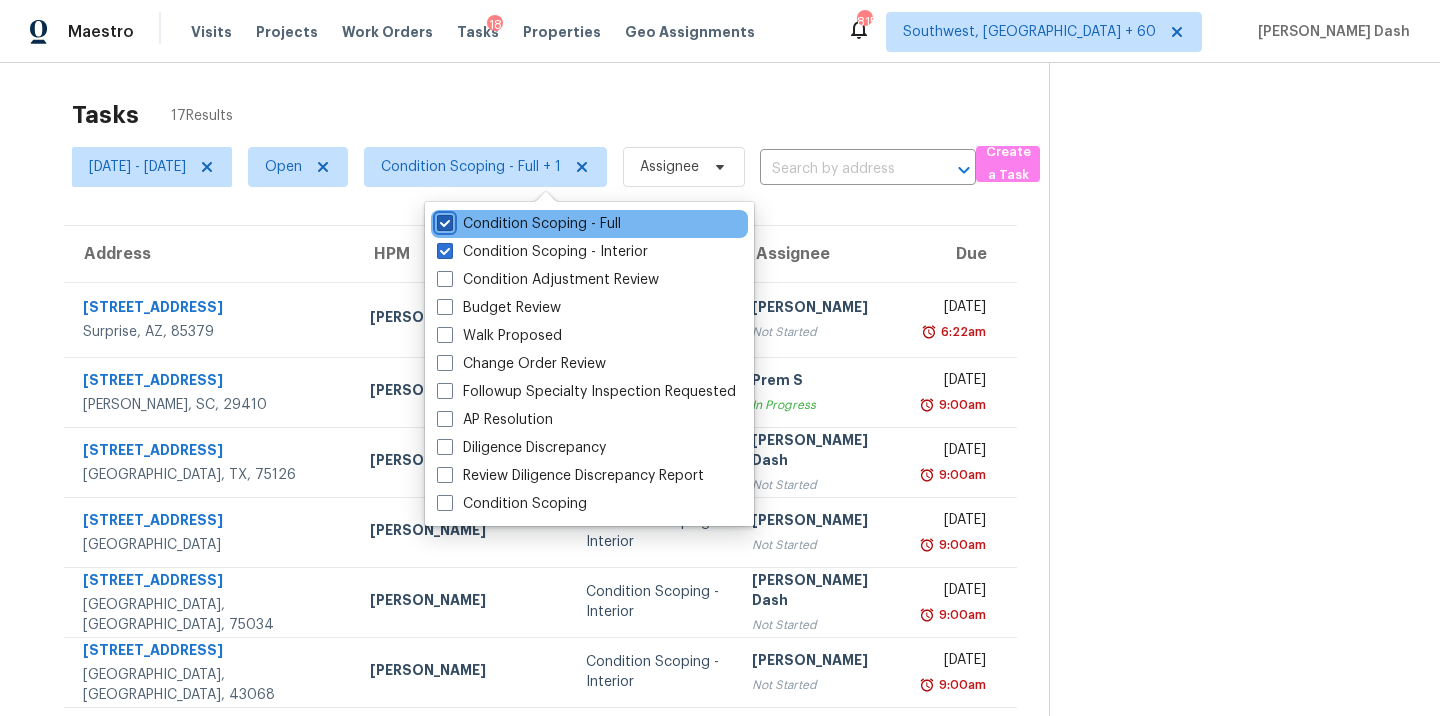 click on "Condition Scoping - Full" at bounding box center (443, 220) 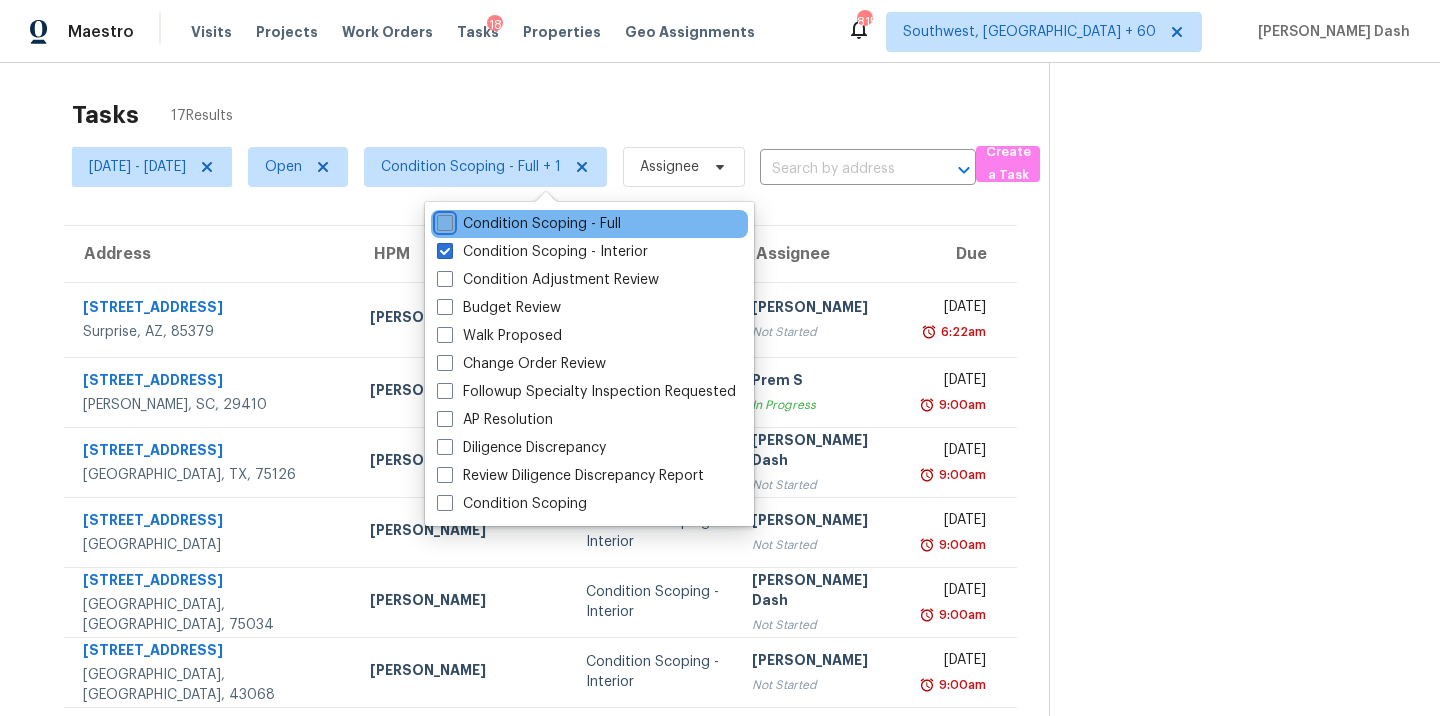 checkbox on "false" 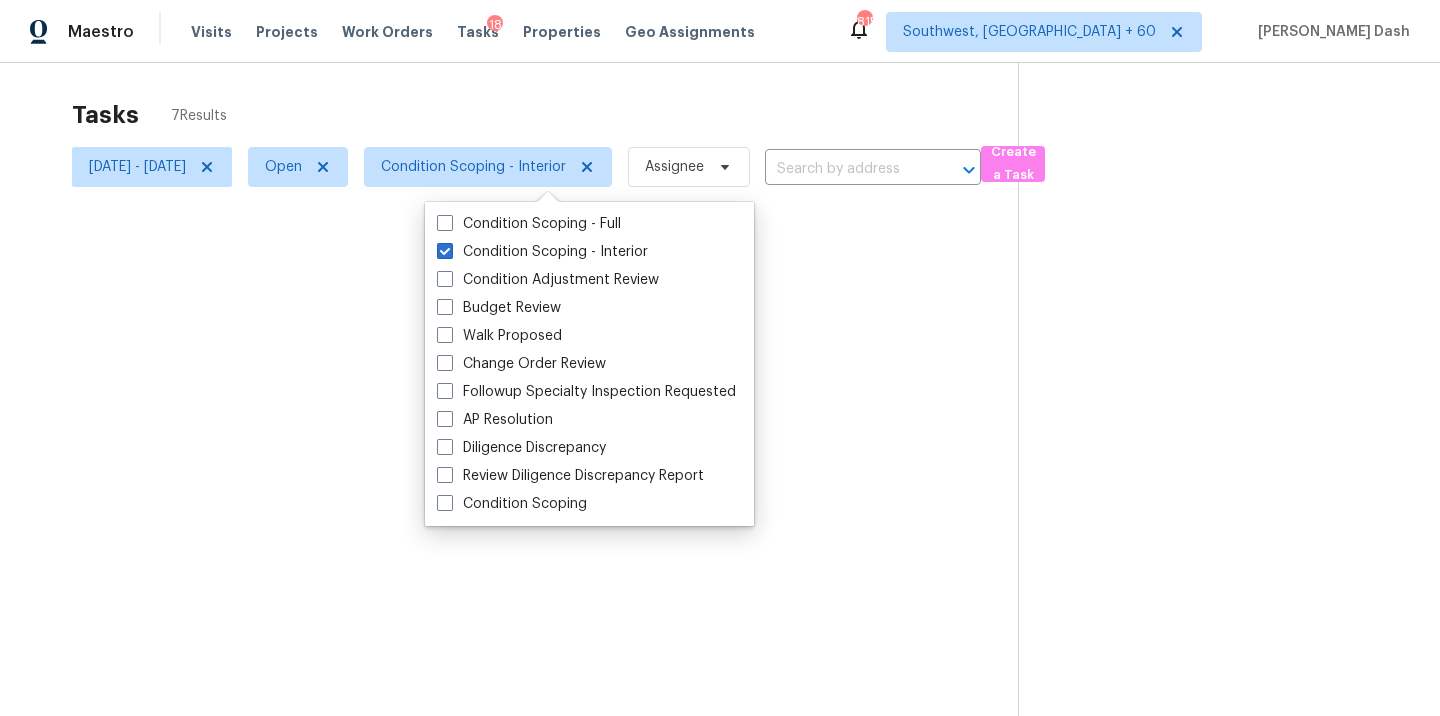 click at bounding box center (720, 358) 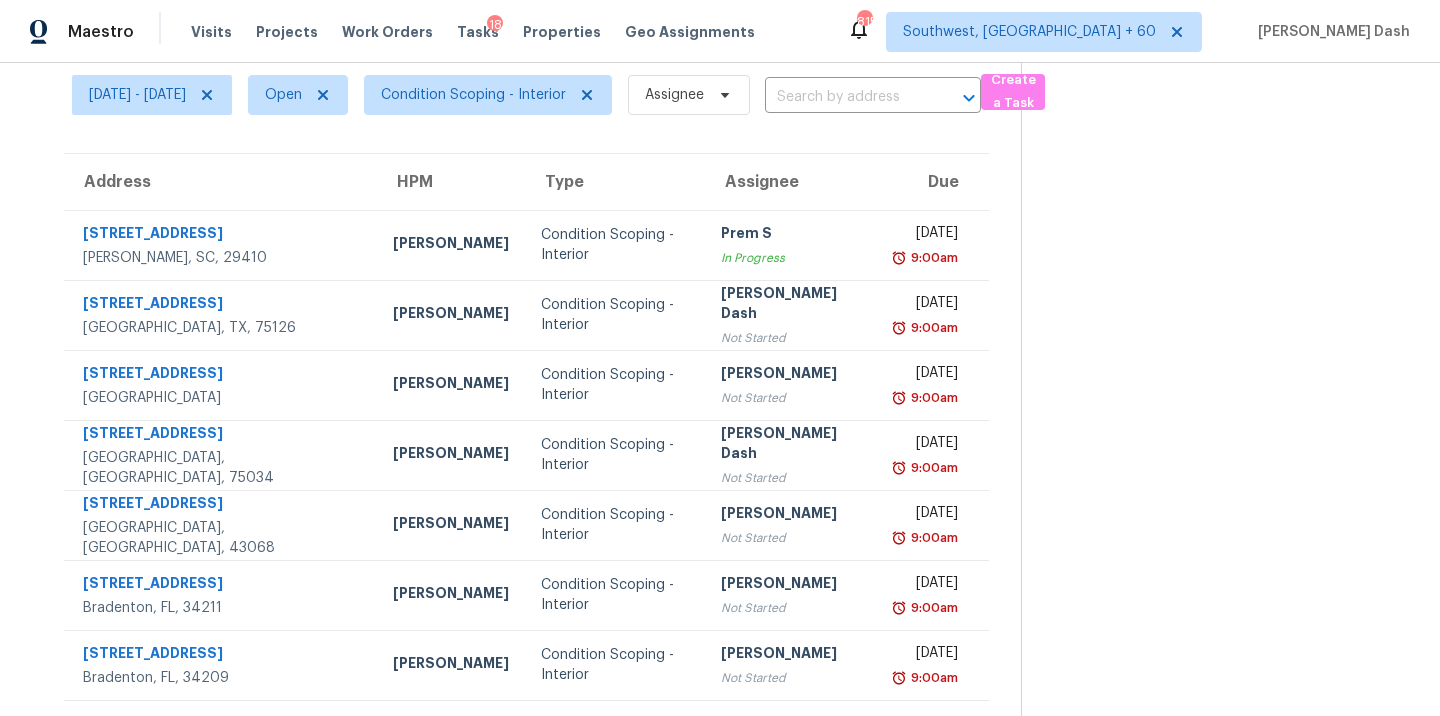 scroll, scrollTop: 0, scrollLeft: 0, axis: both 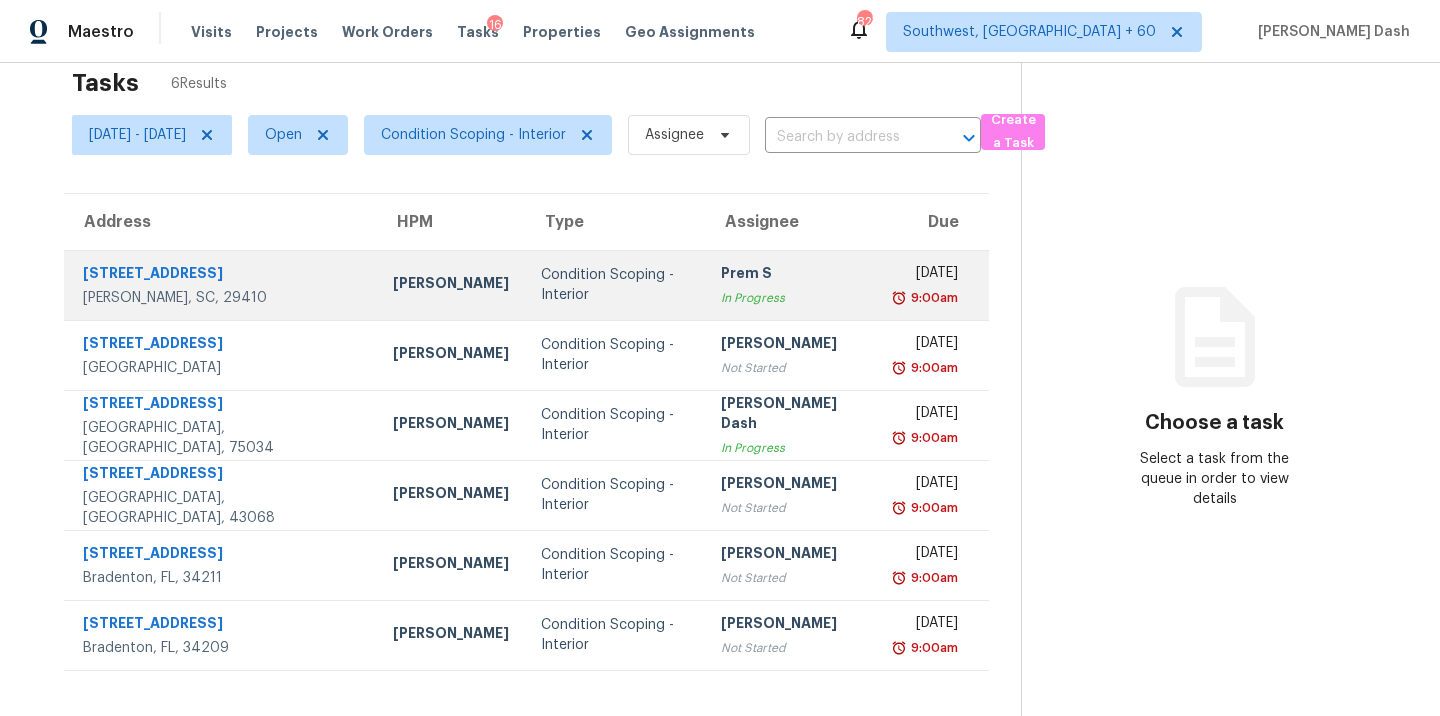 click on "Condition Scoping - Interior" at bounding box center [615, 285] 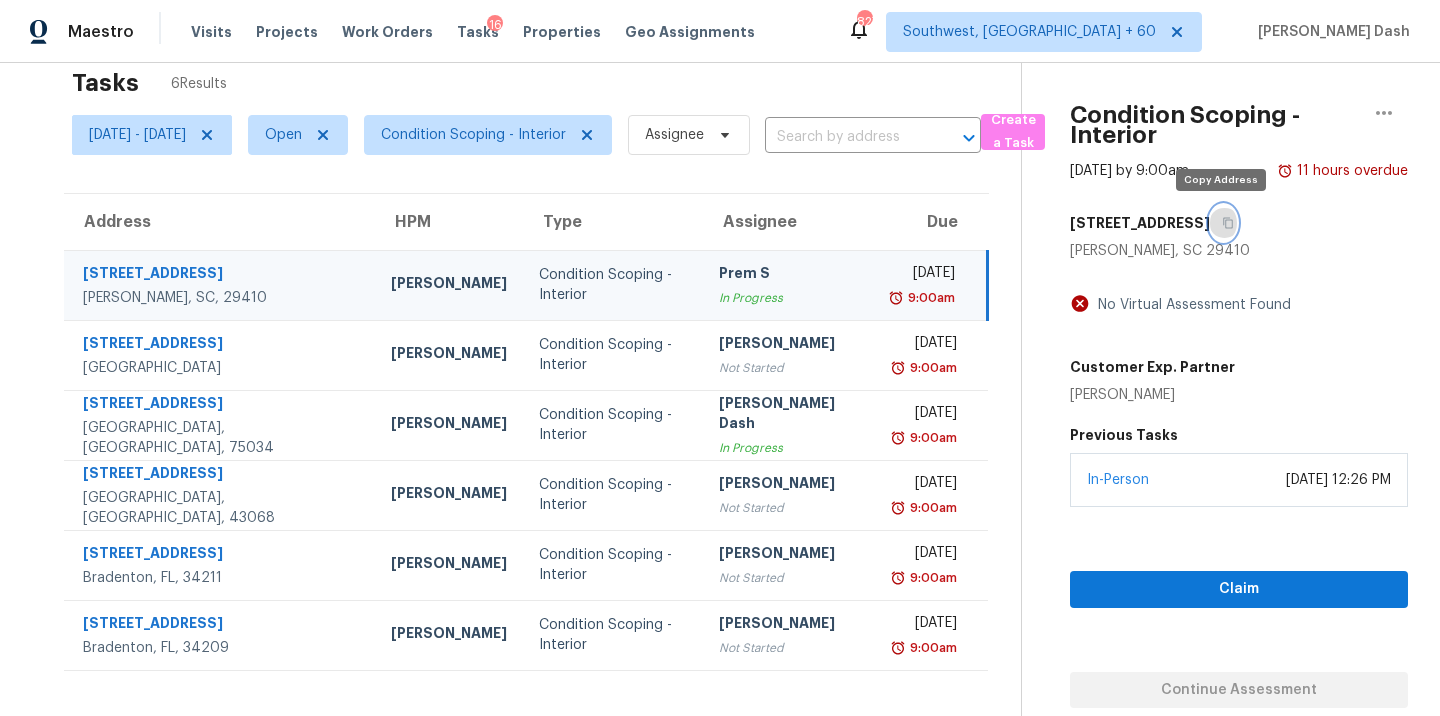 click 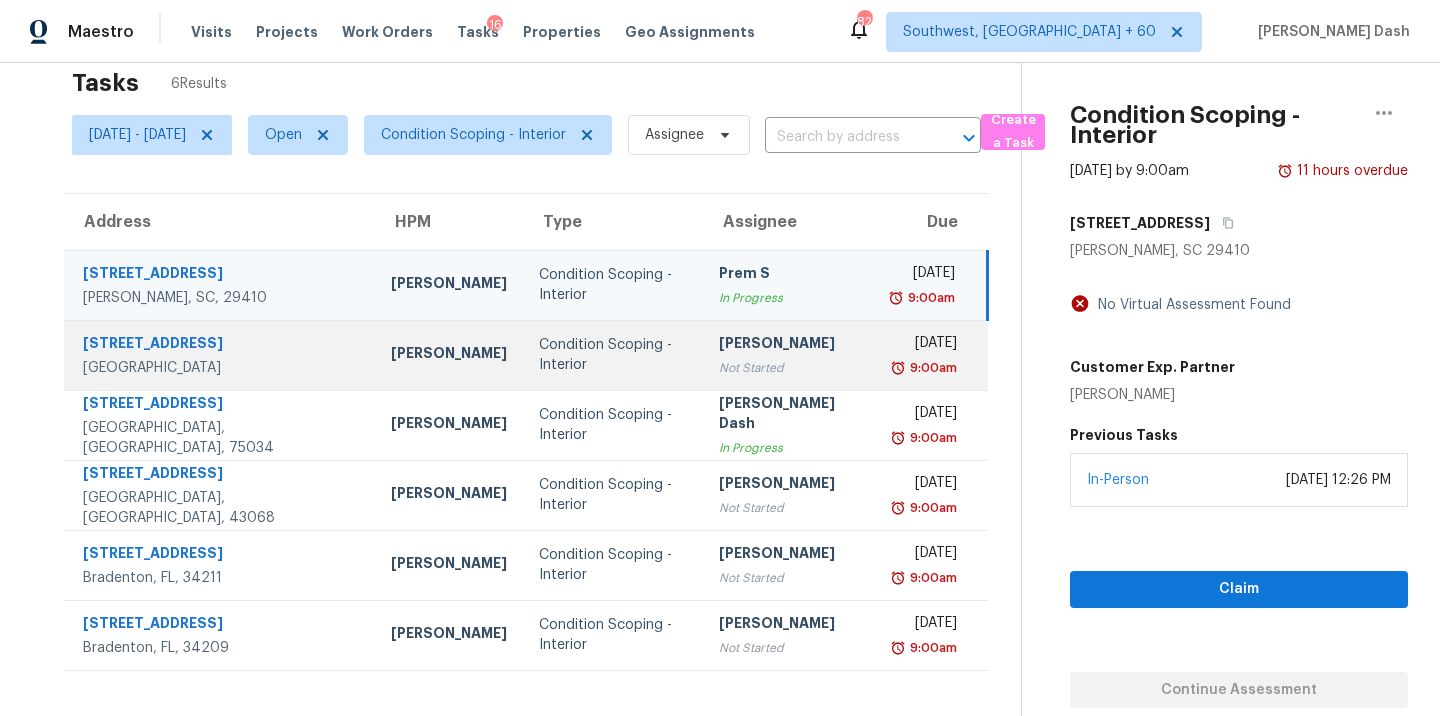 click on "[PERSON_NAME]" at bounding box center [790, 345] 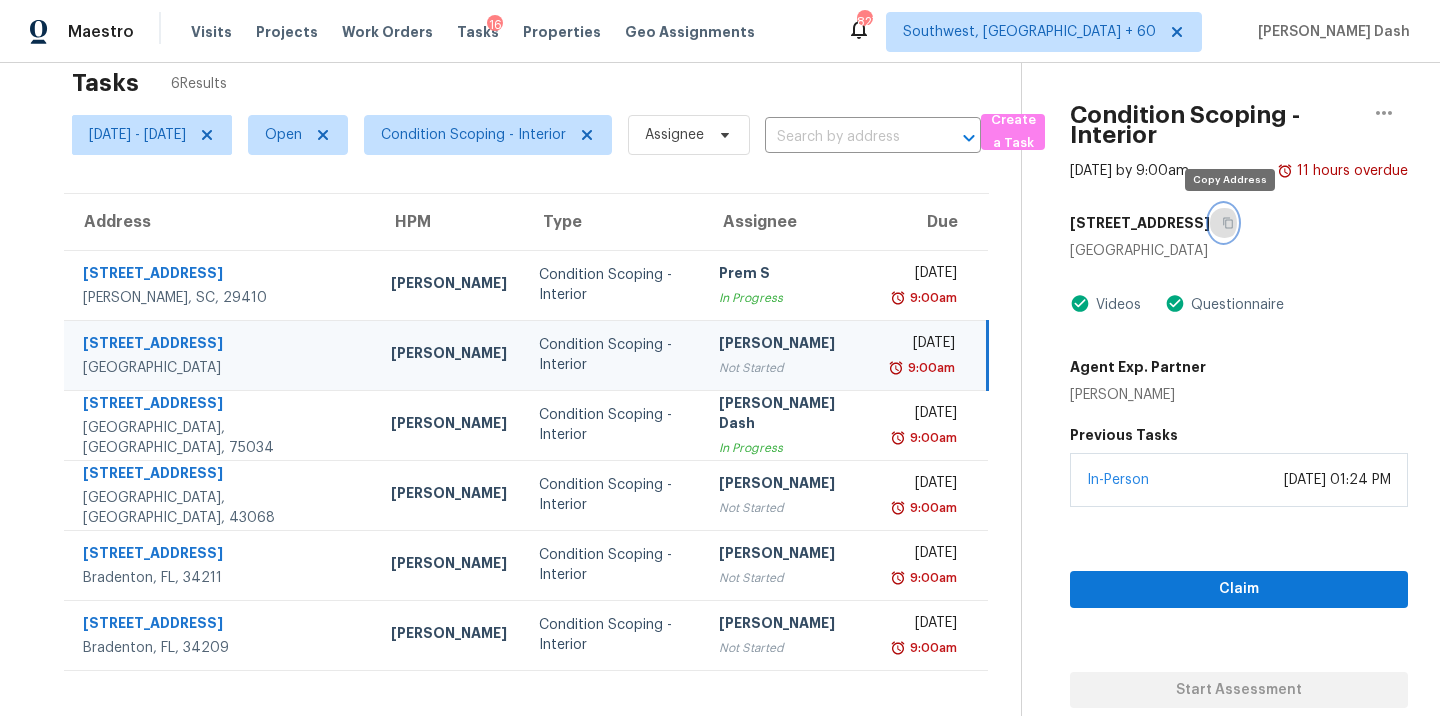 click 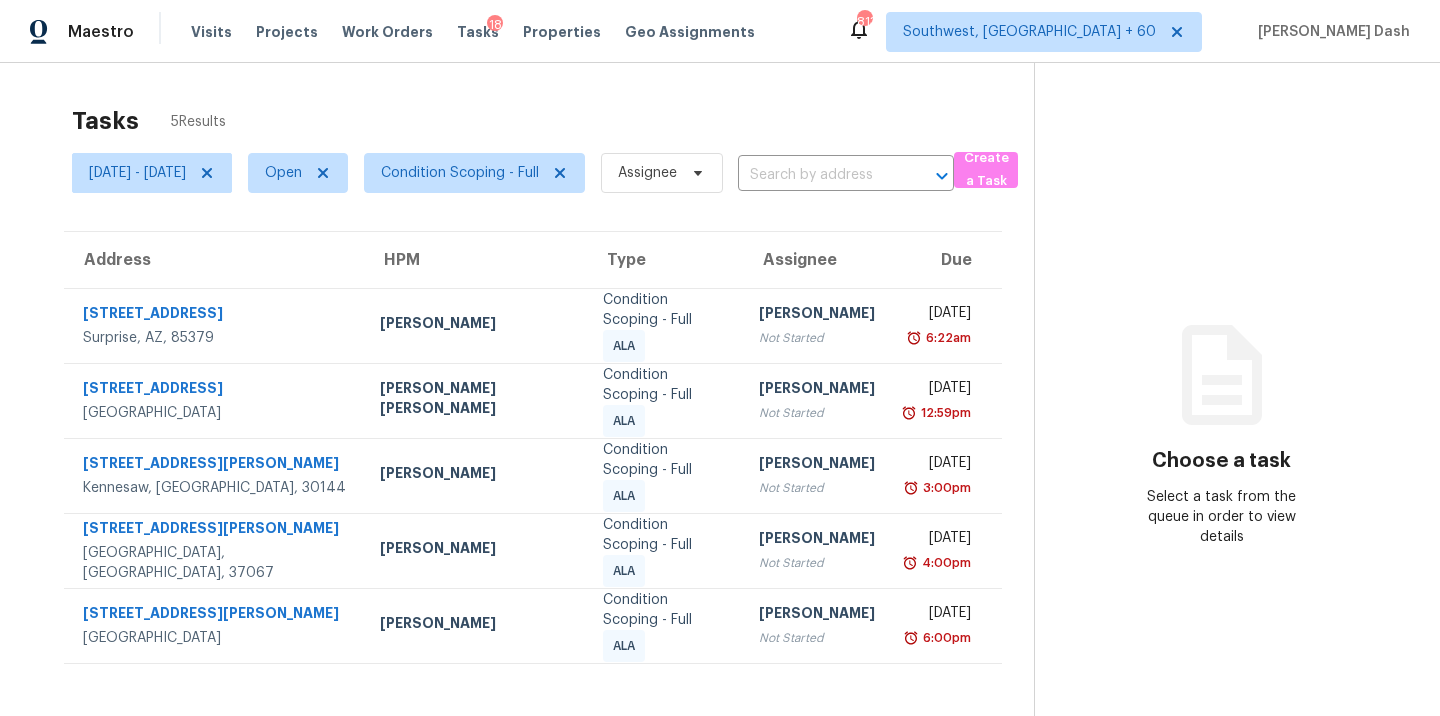 scroll, scrollTop: 0, scrollLeft: 0, axis: both 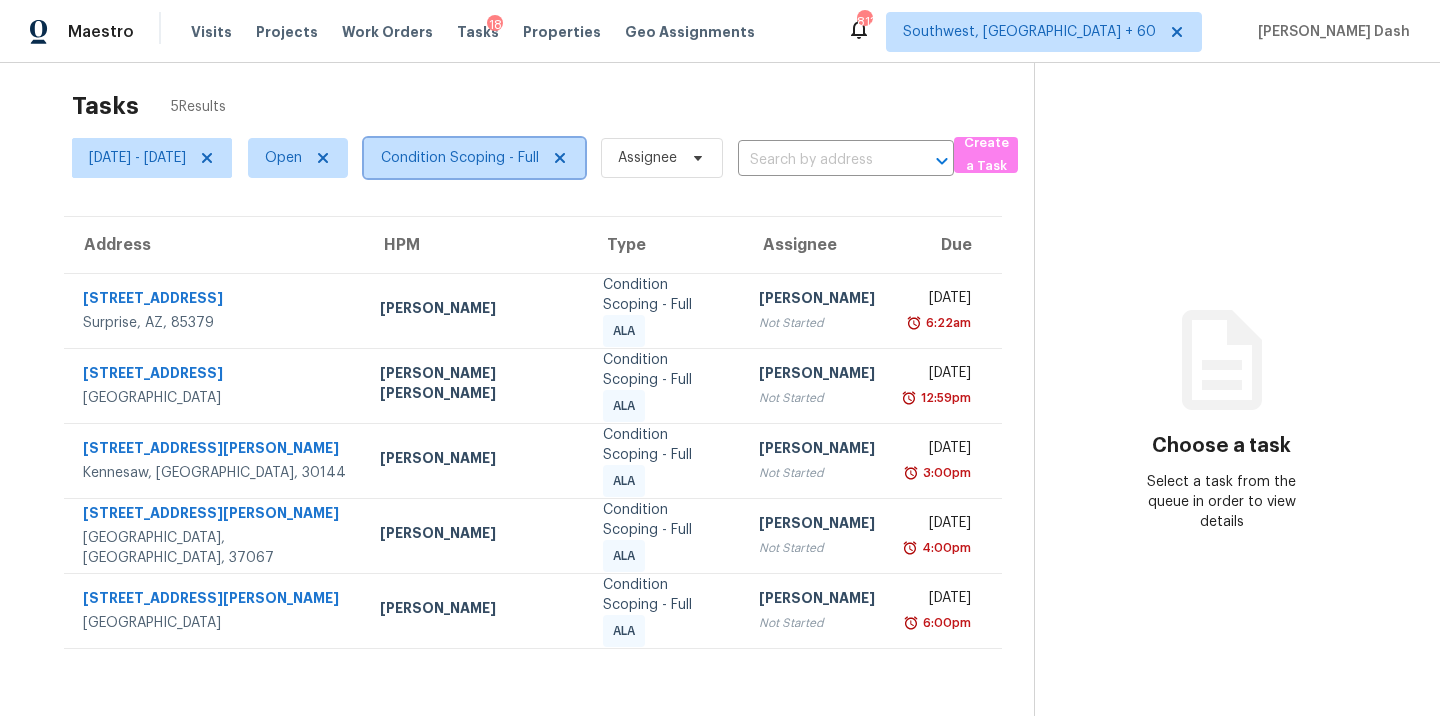 click on "Condition Scoping - Full" at bounding box center [460, 158] 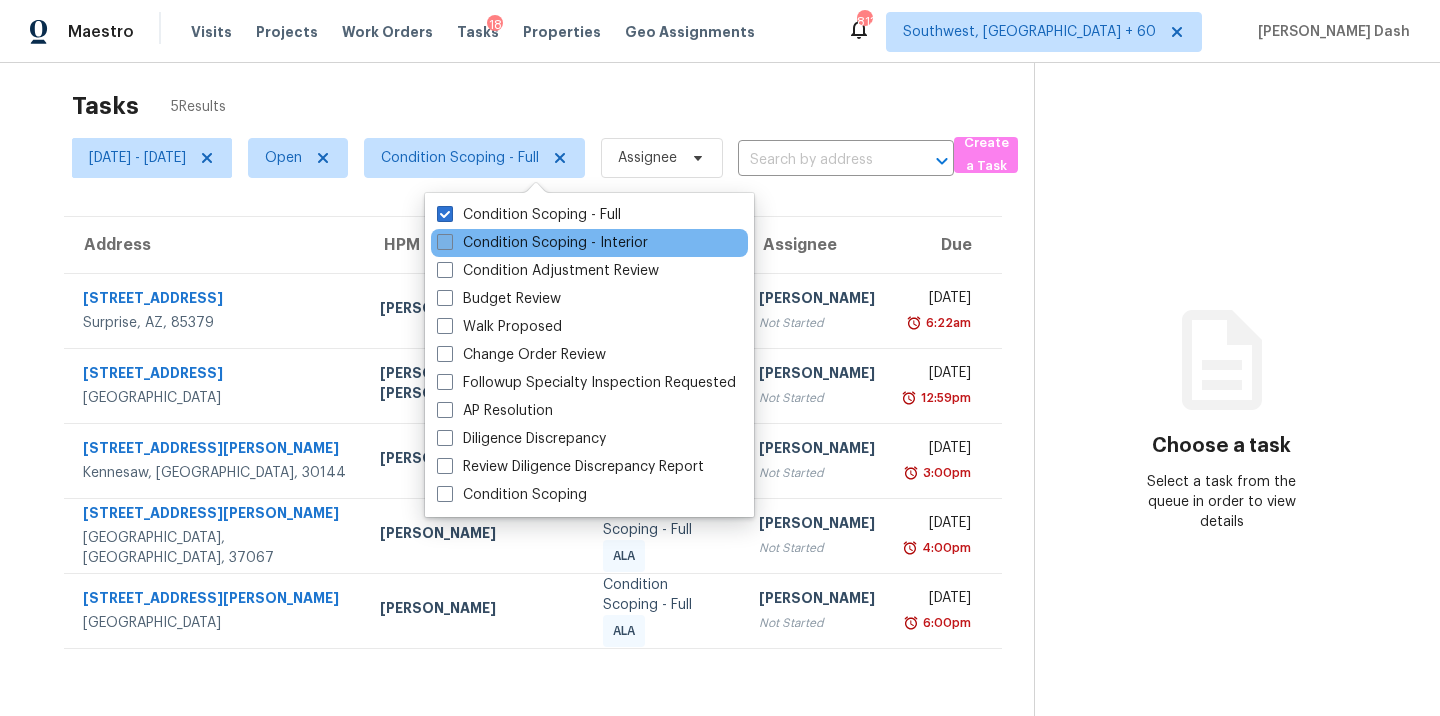 click on "Condition Scoping - Interior" at bounding box center [542, 243] 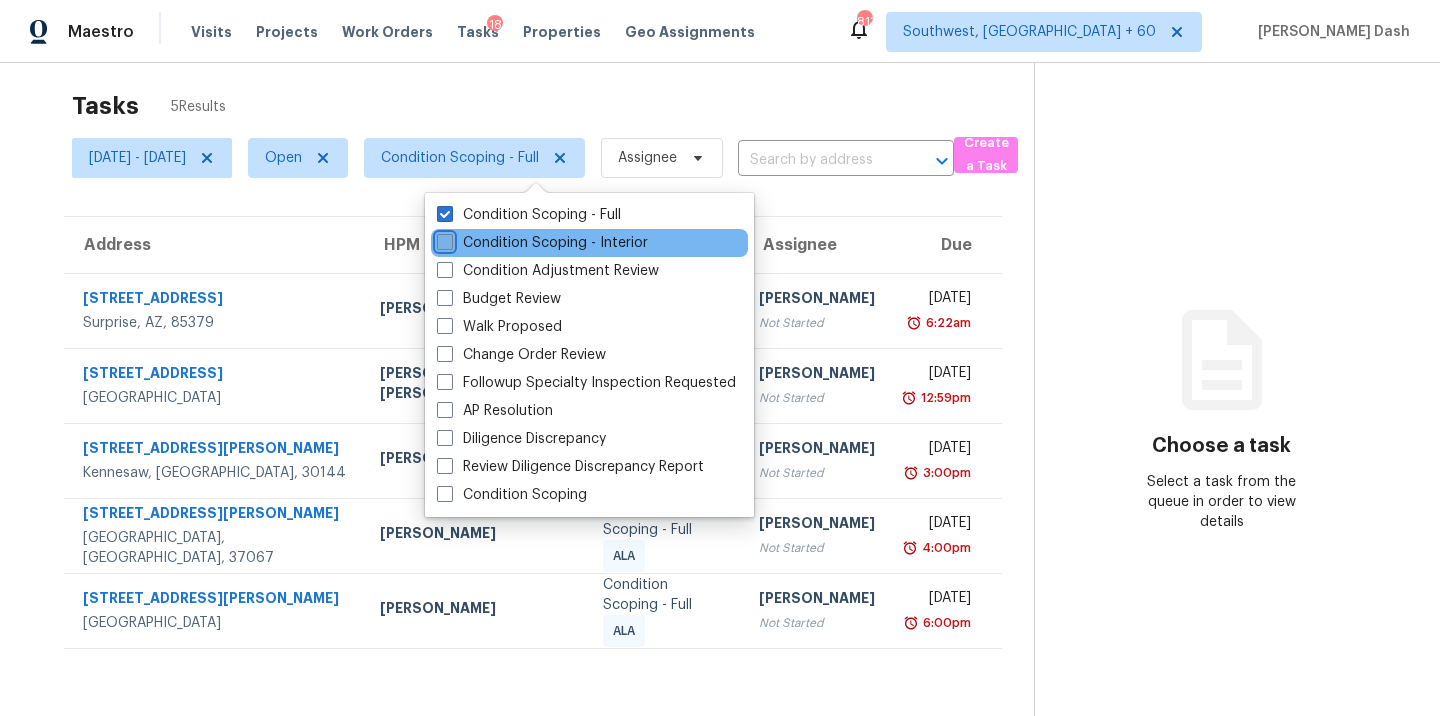 click on "Condition Scoping - Interior" at bounding box center [443, 239] 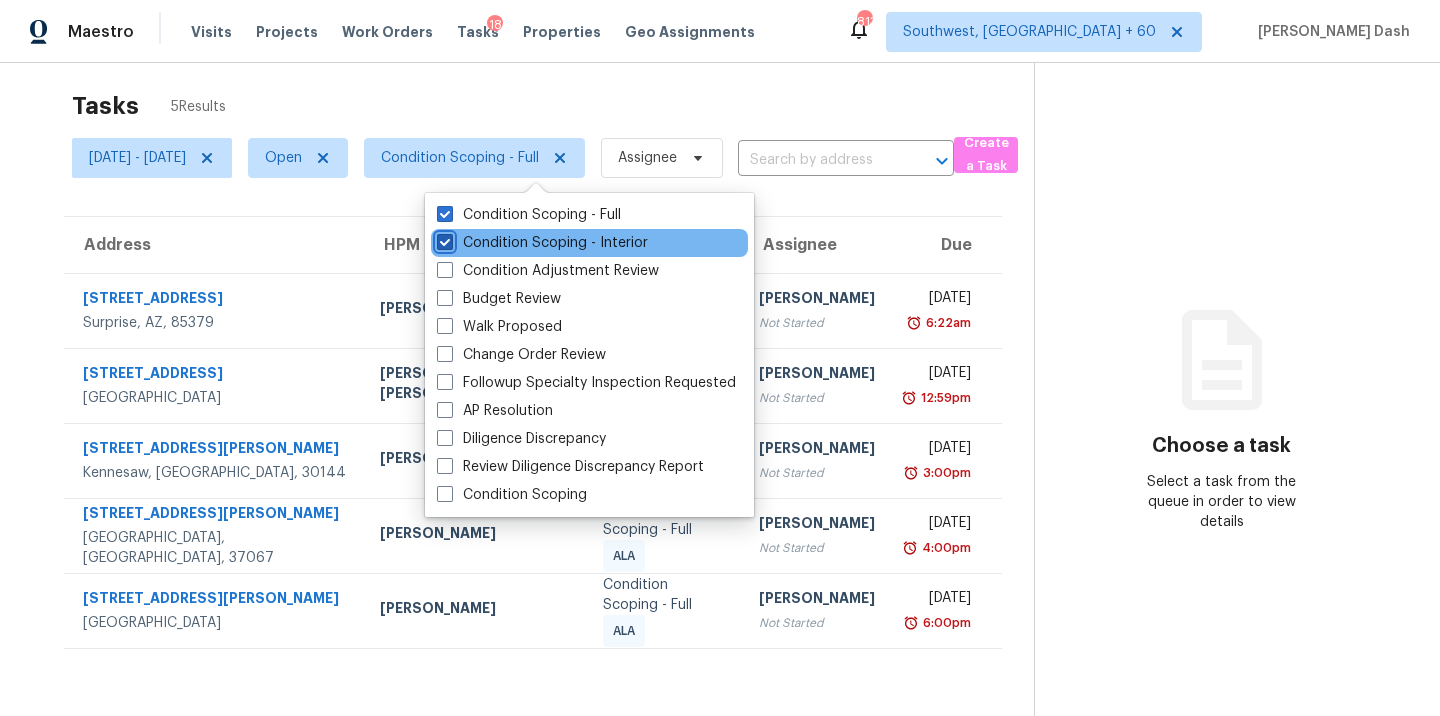 checkbox on "true" 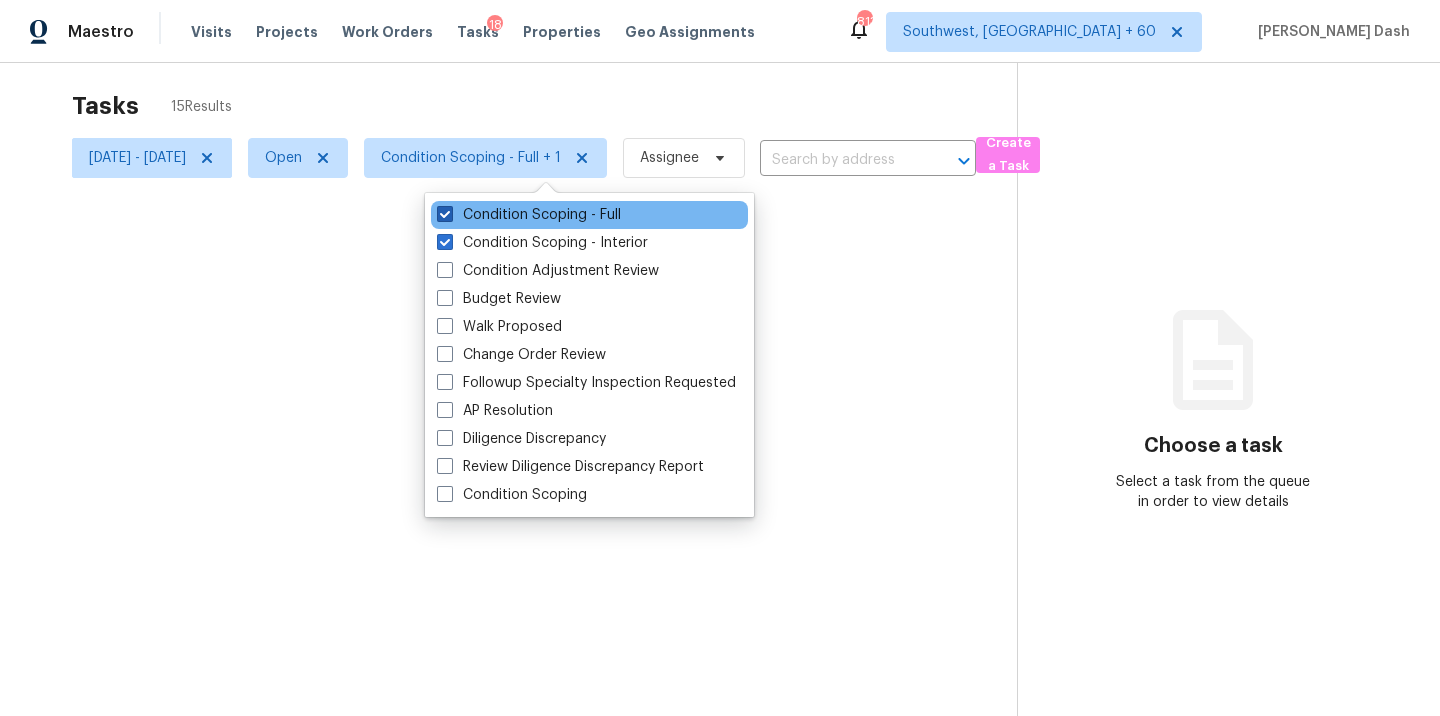 click on "Condition Scoping - Full" at bounding box center [529, 215] 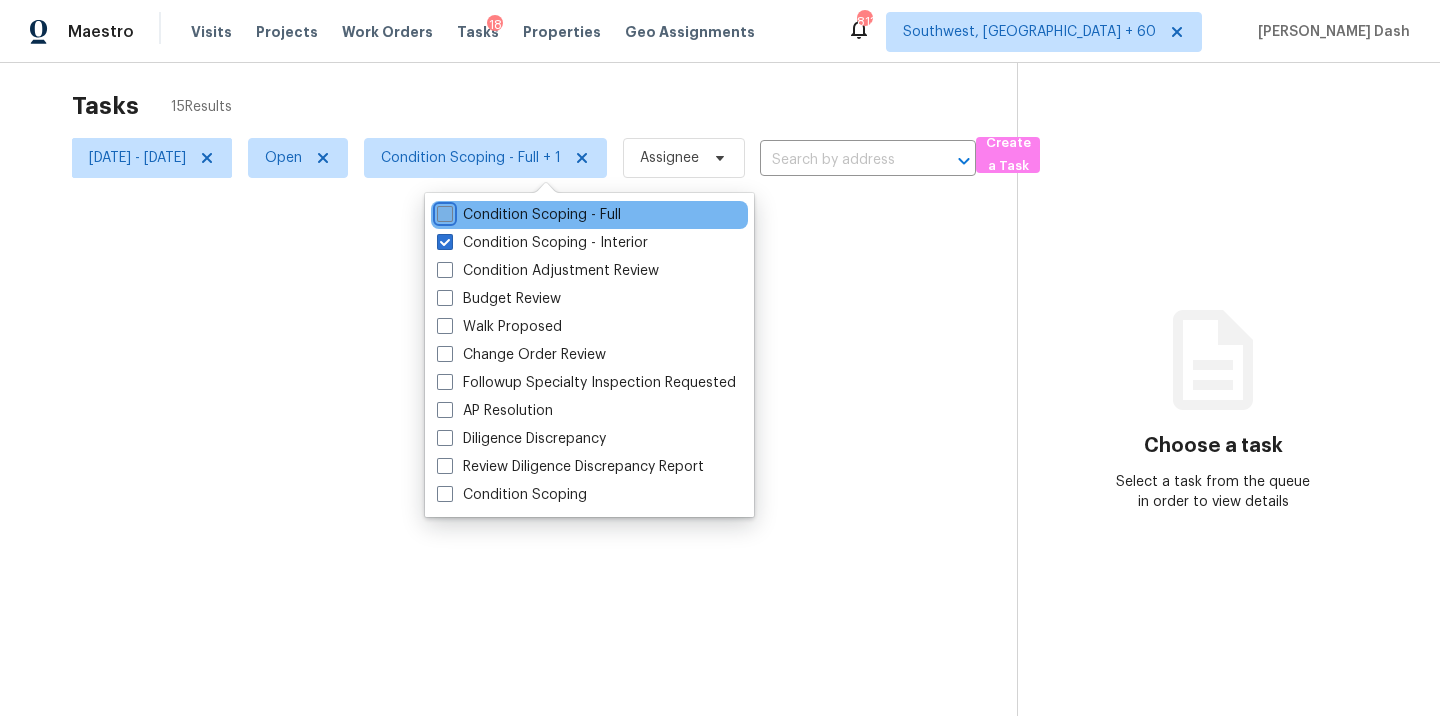 checkbox on "false" 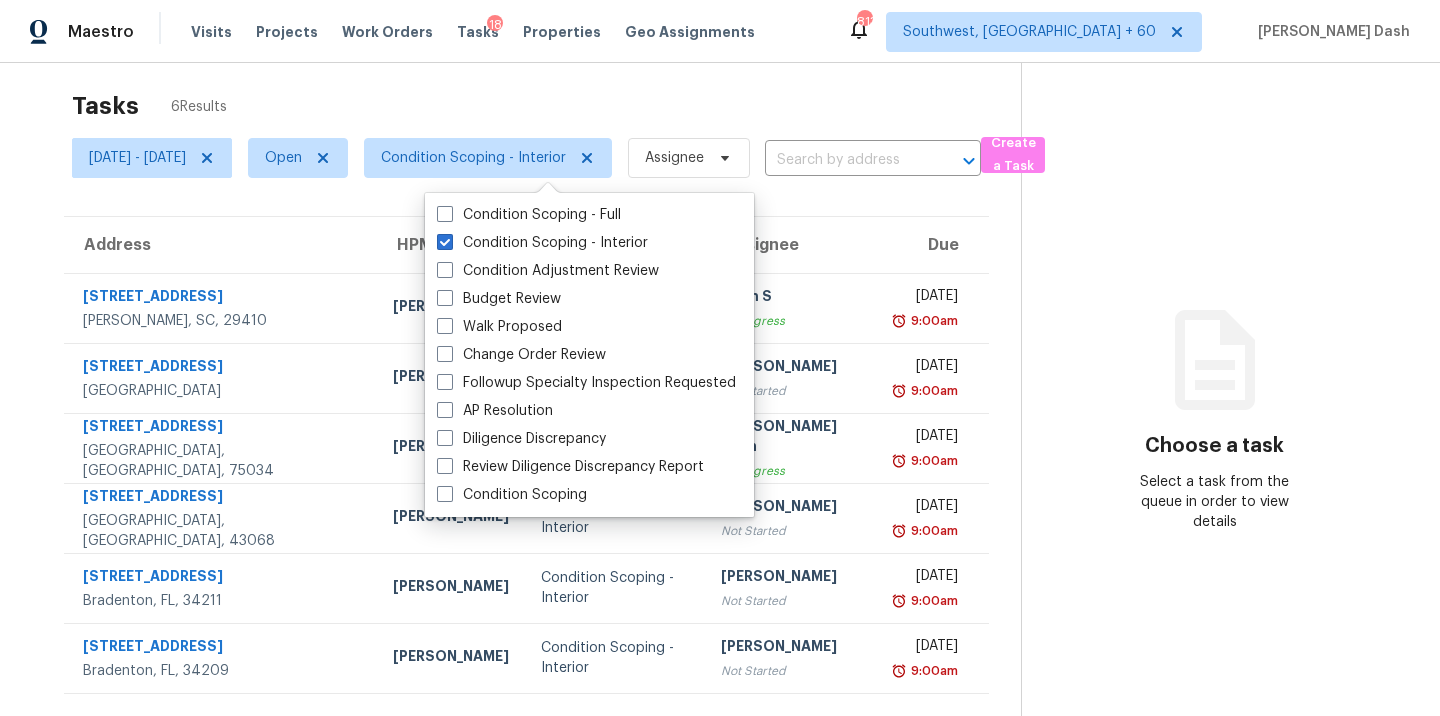click on "Tasks 6  Results" at bounding box center (546, 106) 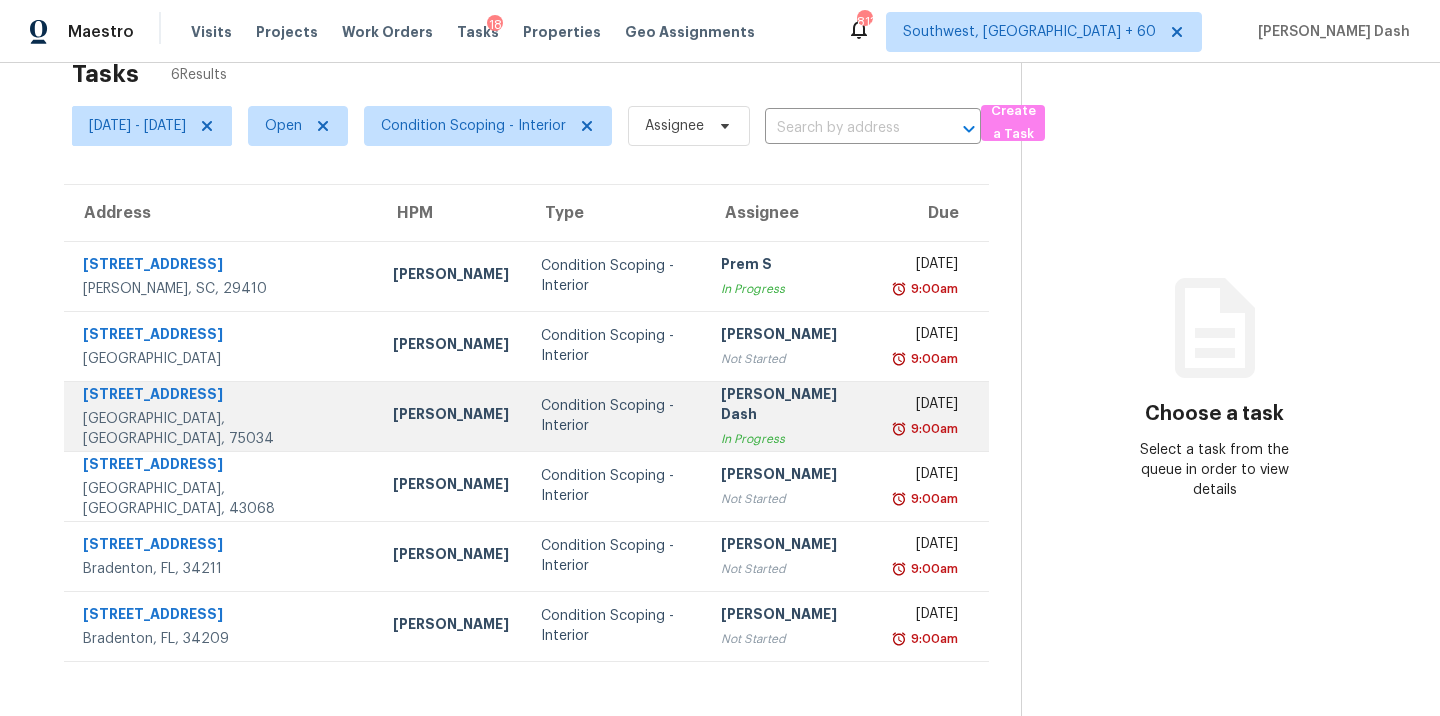 scroll, scrollTop: 63, scrollLeft: 0, axis: vertical 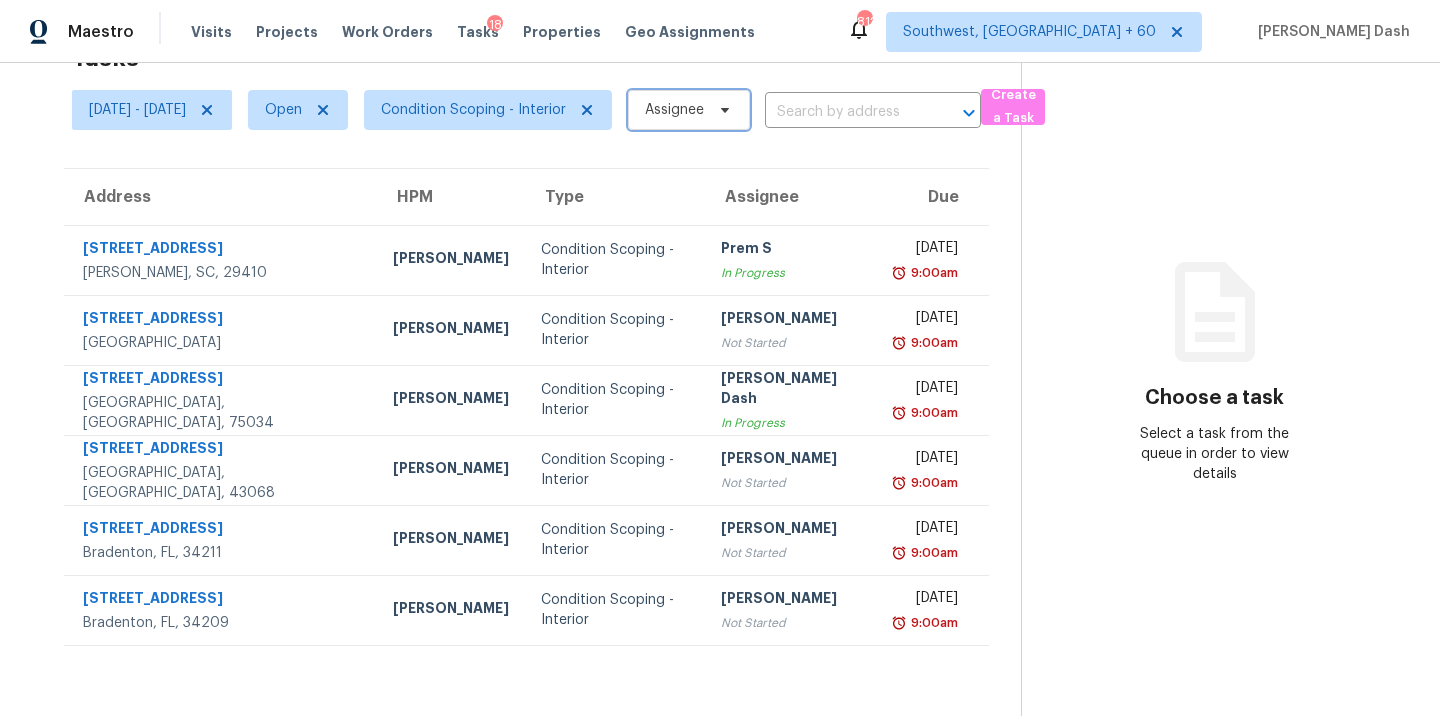 click on "Assignee" at bounding box center [674, 110] 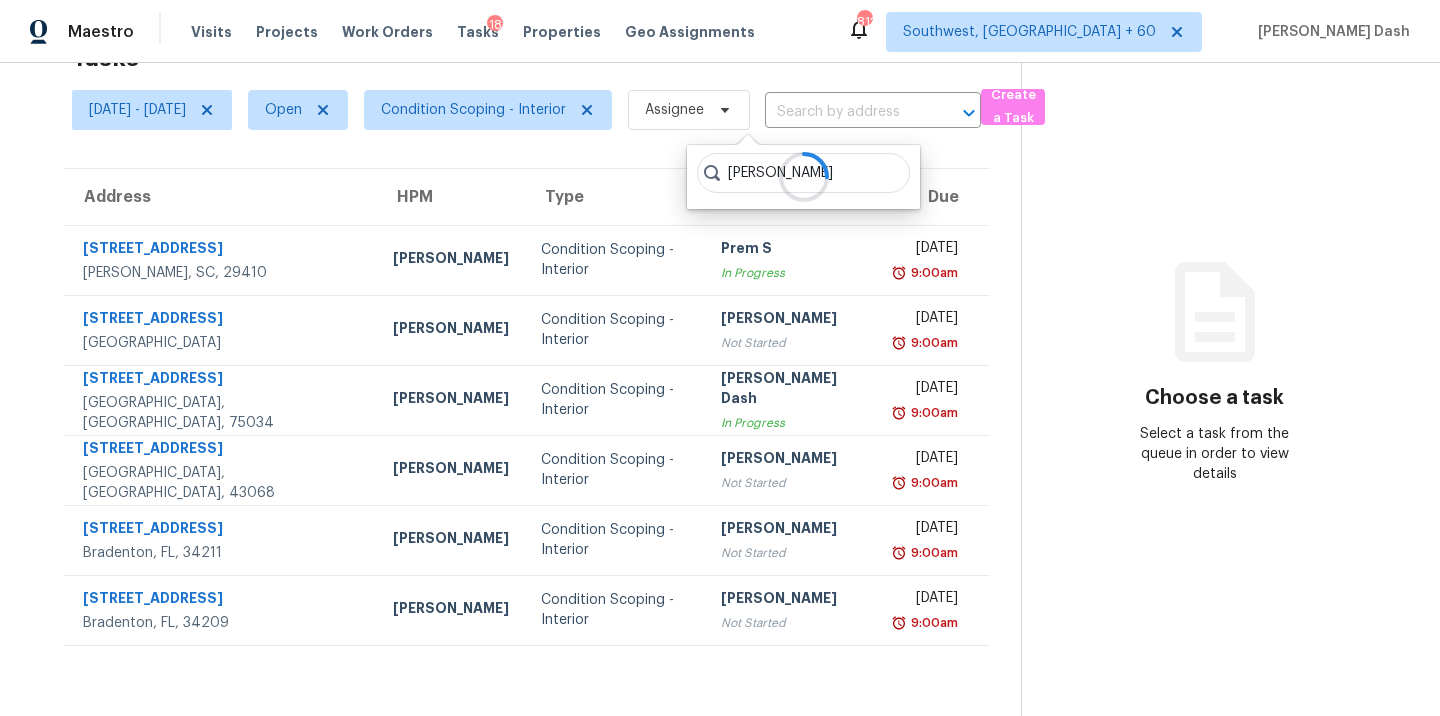 type on "[PERSON_NAME]" 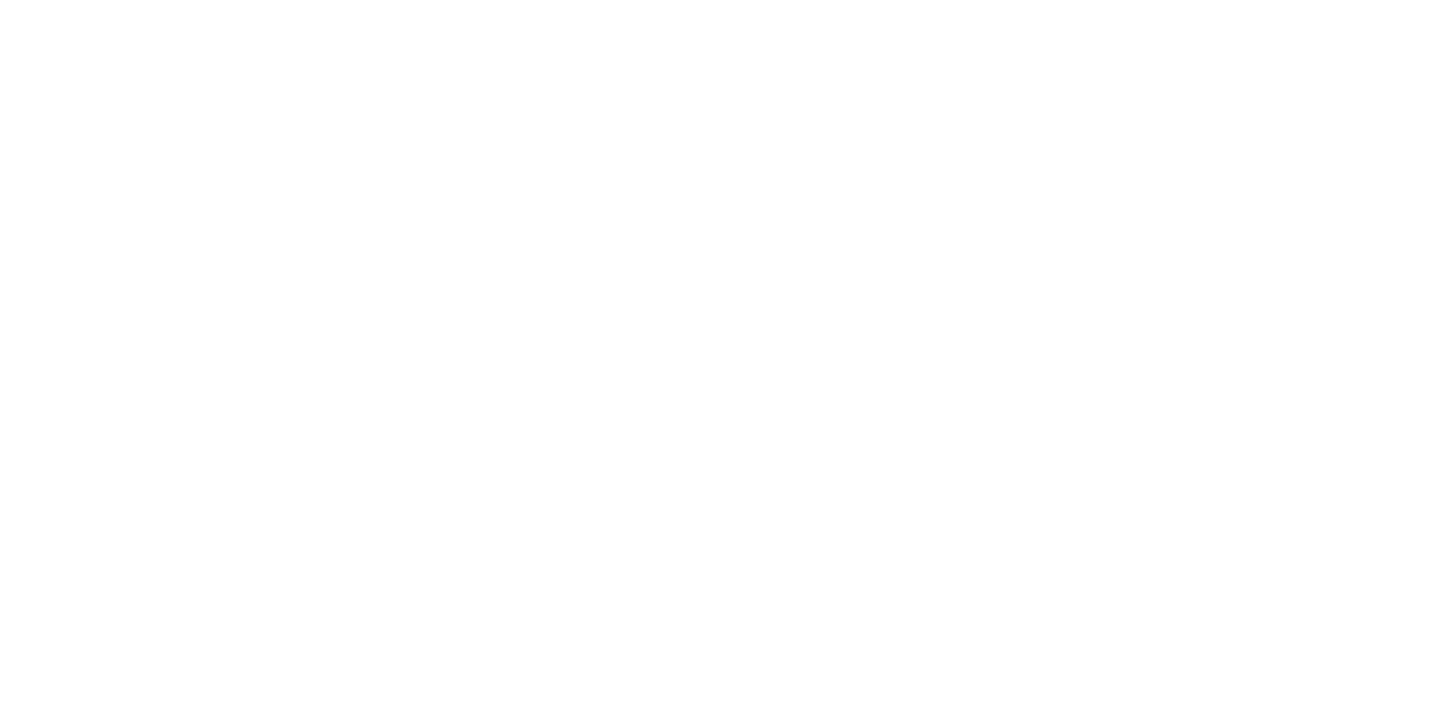 scroll, scrollTop: 0, scrollLeft: 0, axis: both 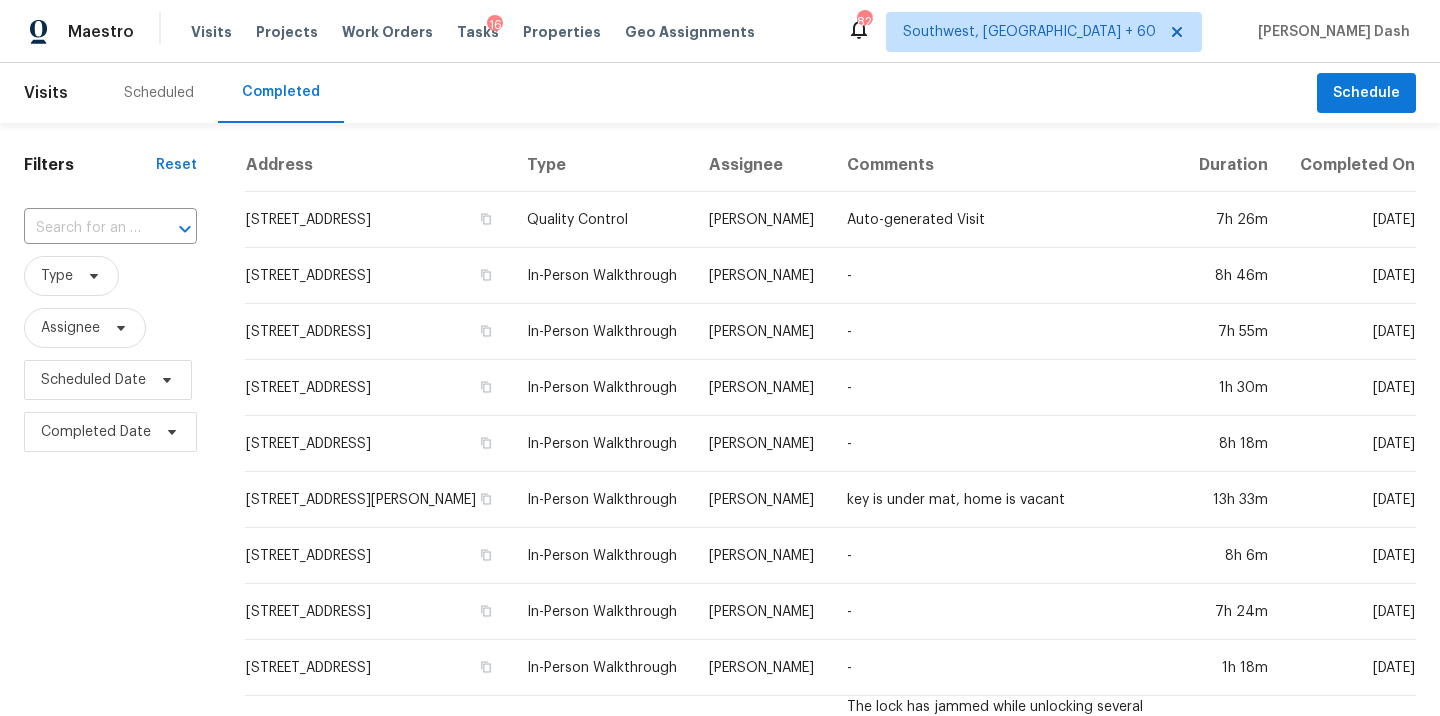 click at bounding box center [82, 228] 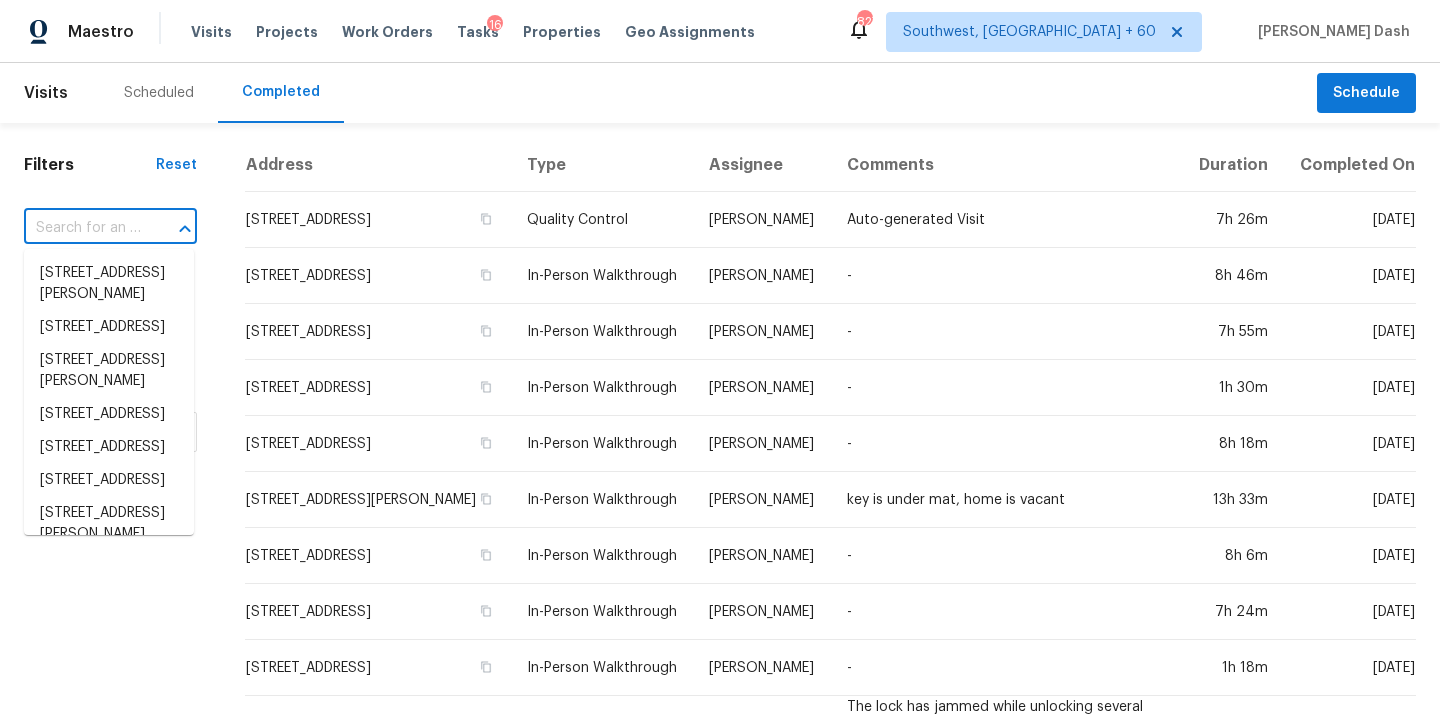 paste on "[STREET_ADDRESS]" 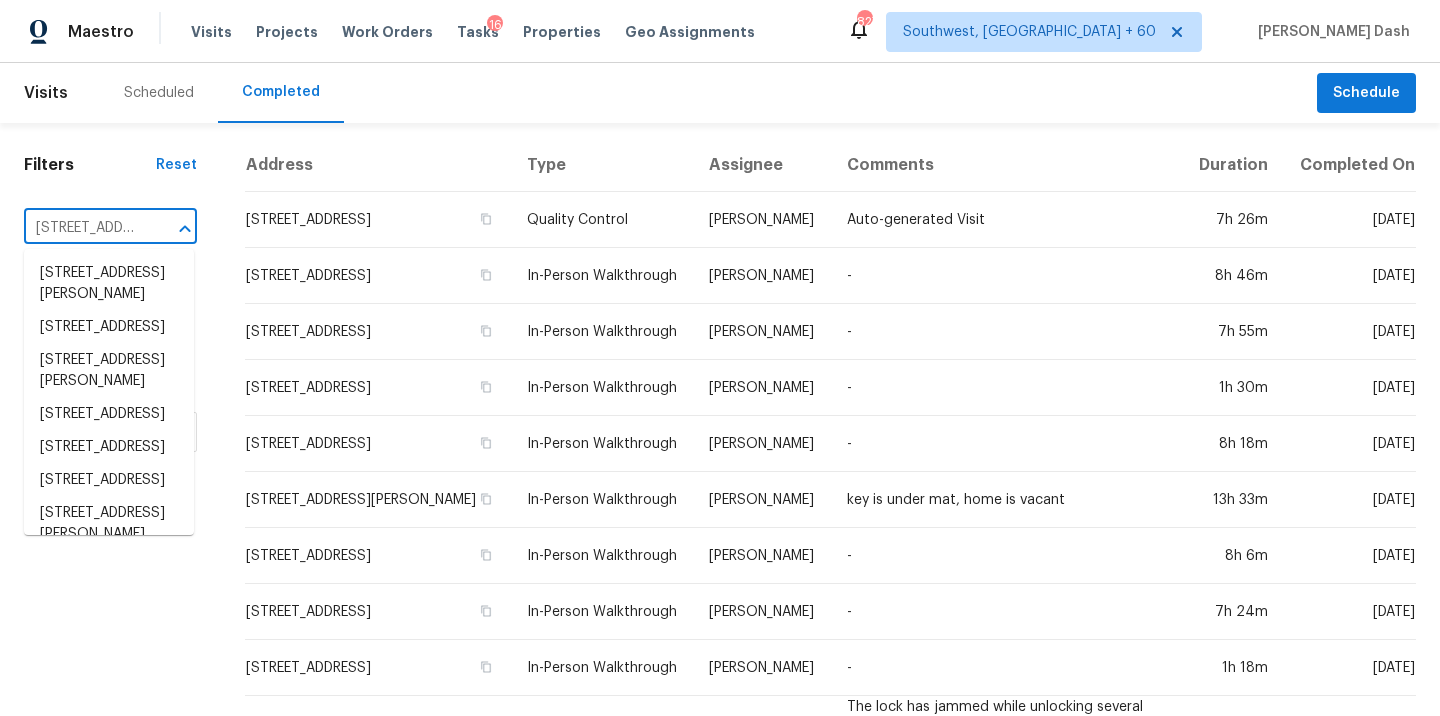 scroll, scrollTop: 0, scrollLeft: 207, axis: horizontal 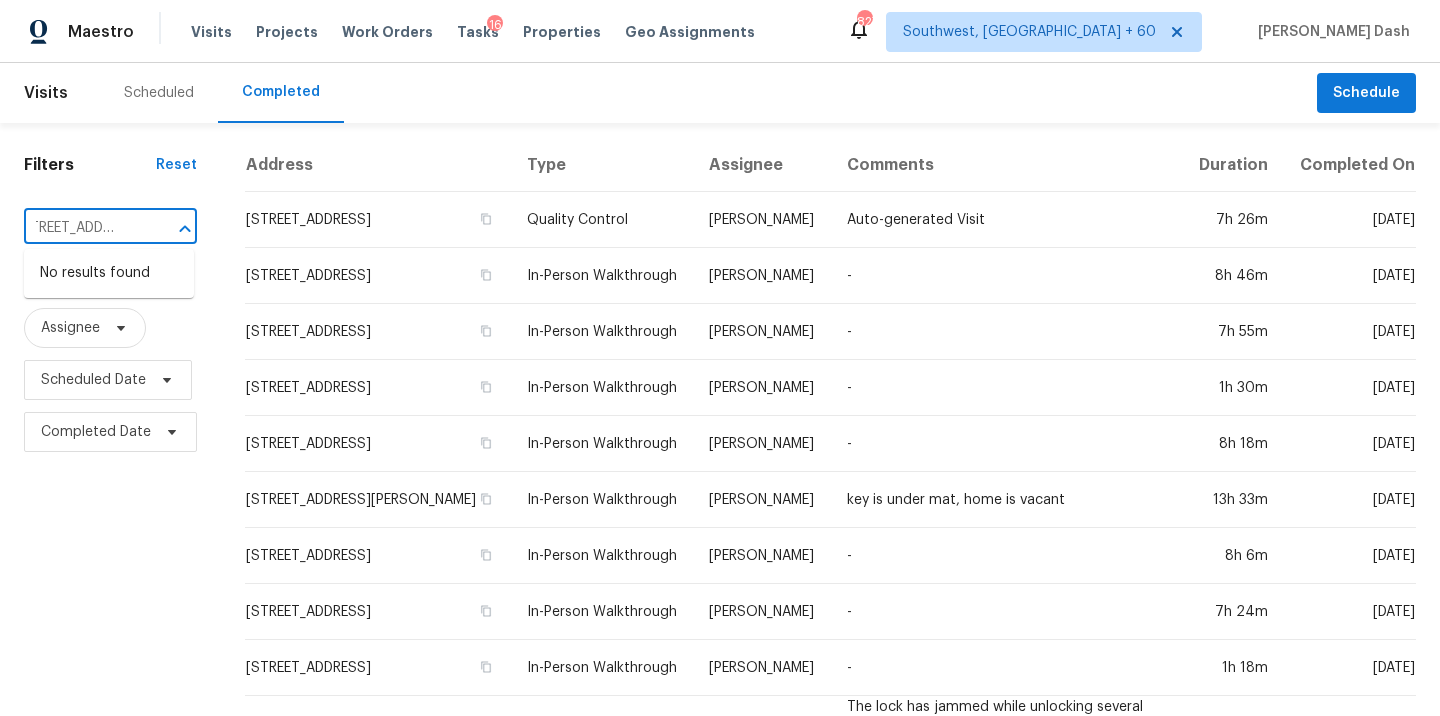 type on "[STREET_ADDRESS]" 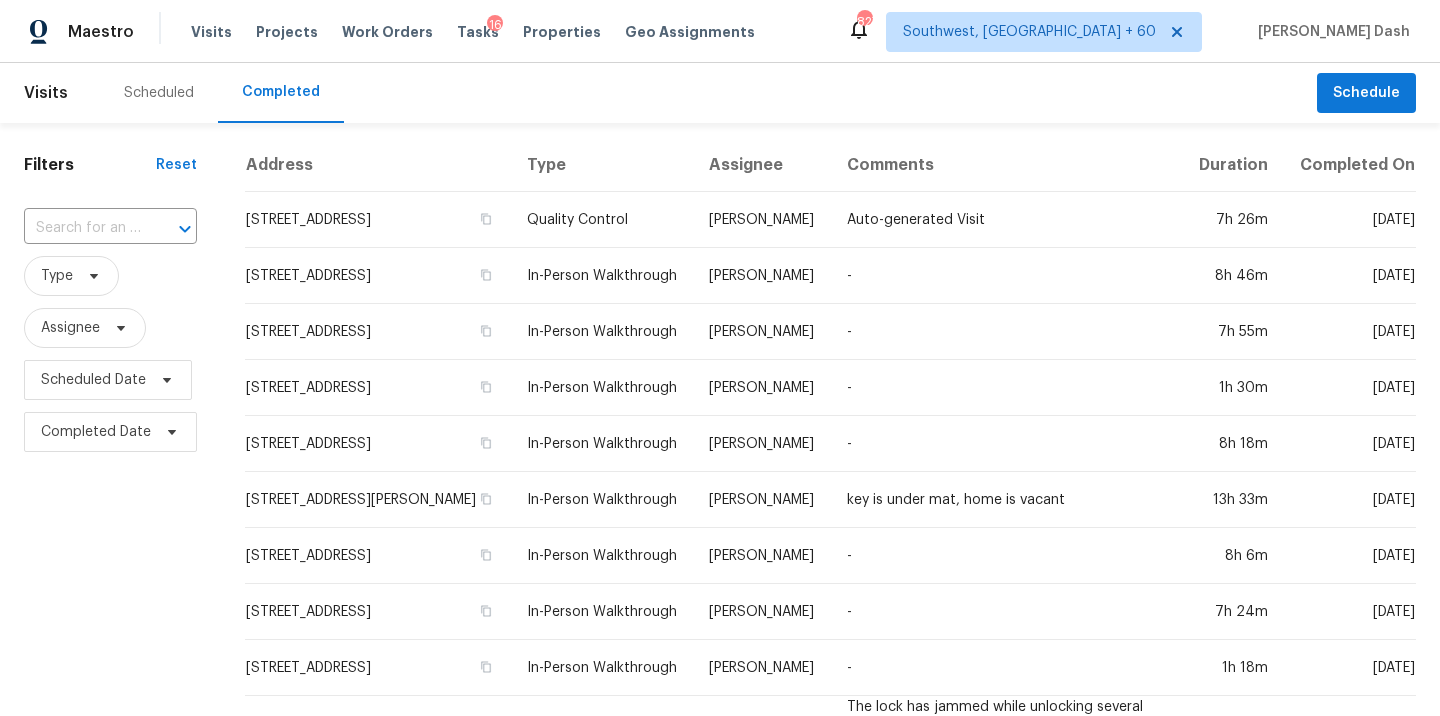 scroll, scrollTop: 0, scrollLeft: 0, axis: both 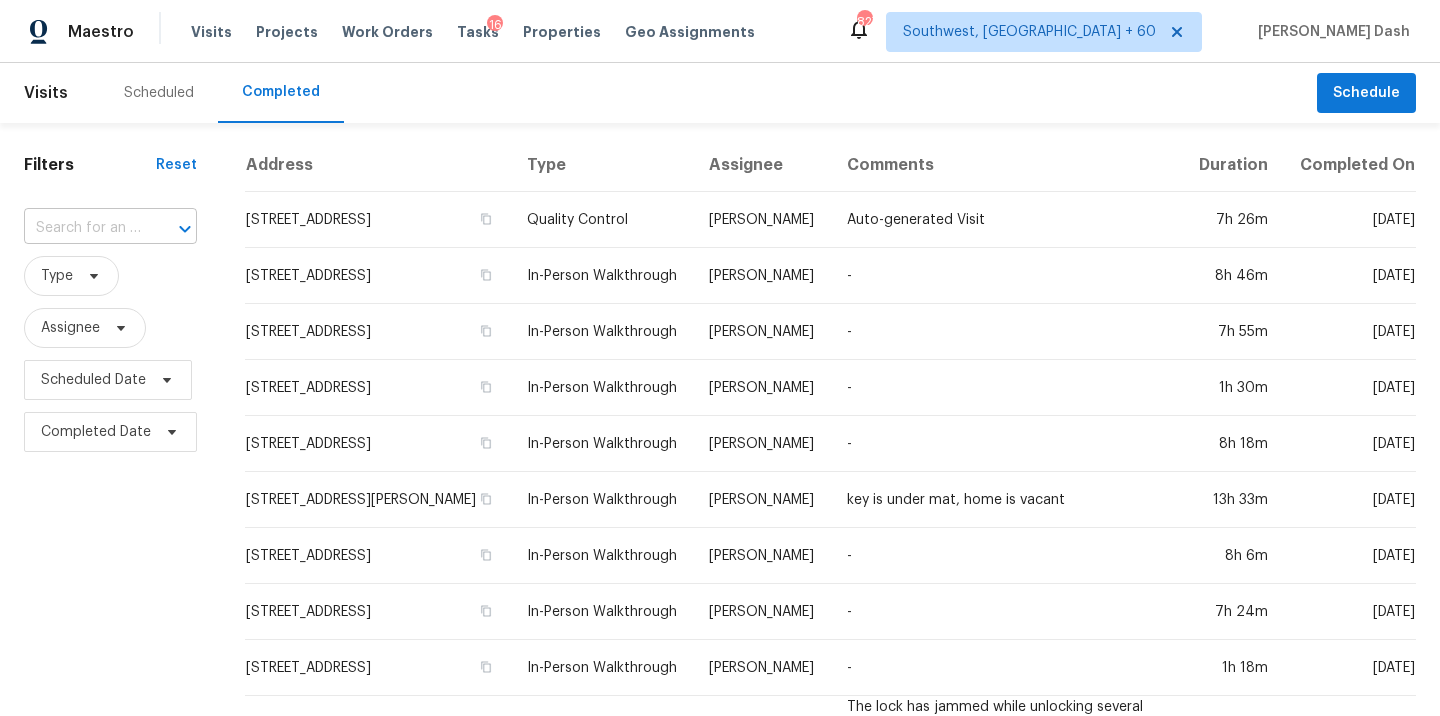 click at bounding box center (82, 228) 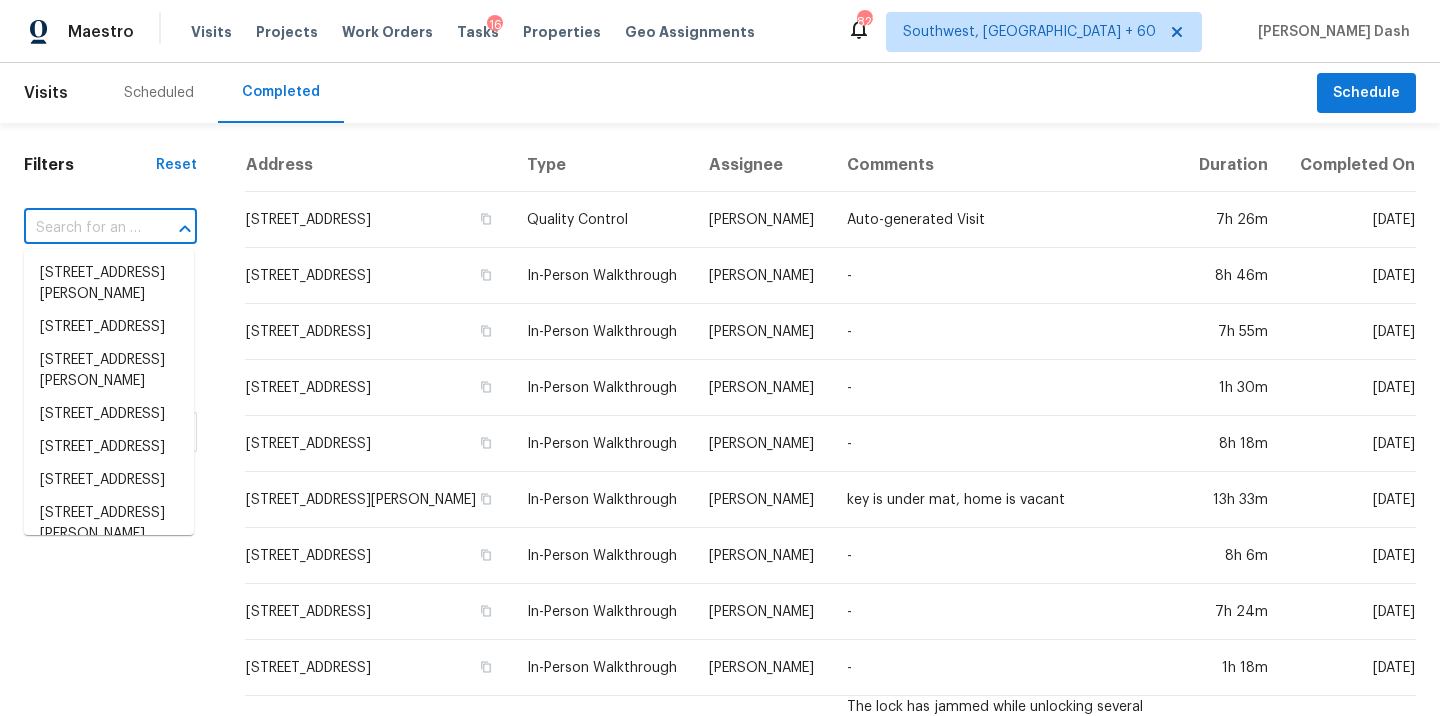 paste on "[STREET_ADDRESS]" 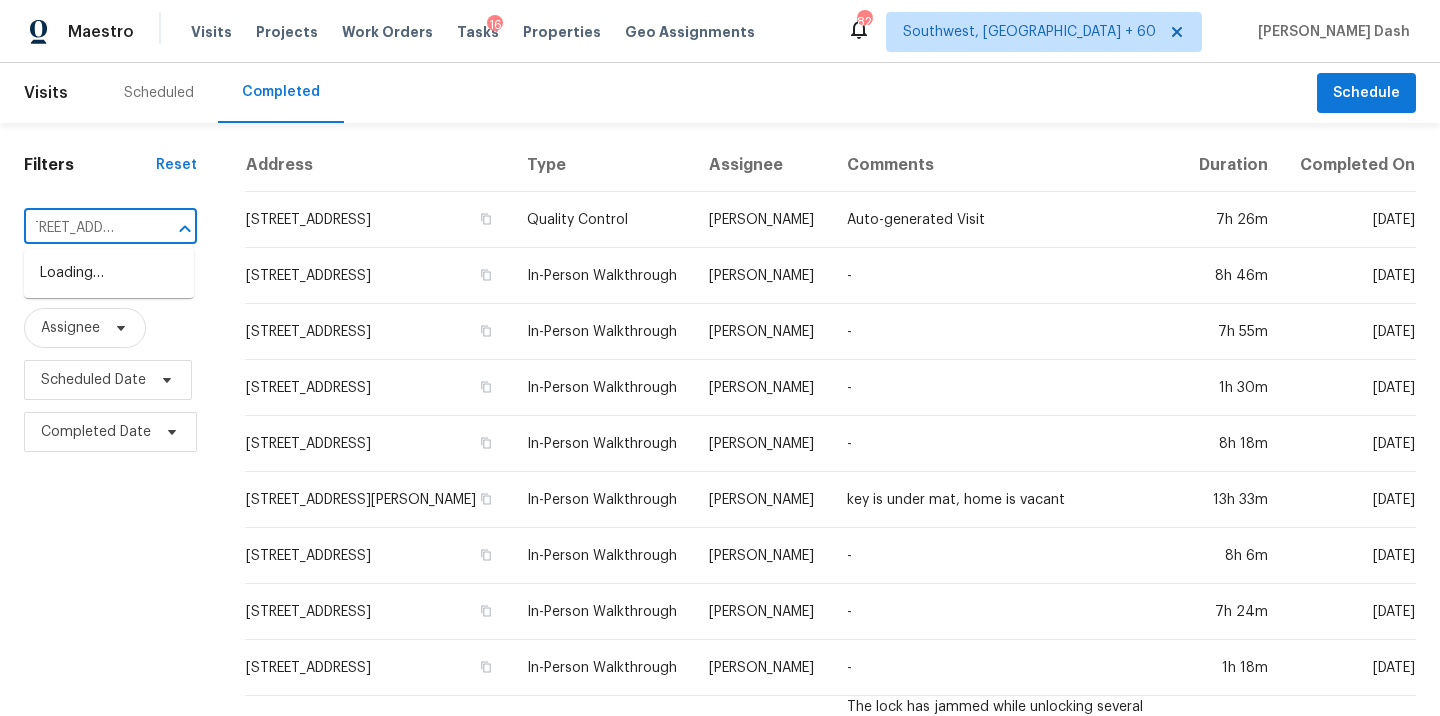 type on "[STREET_ADDRESS]" 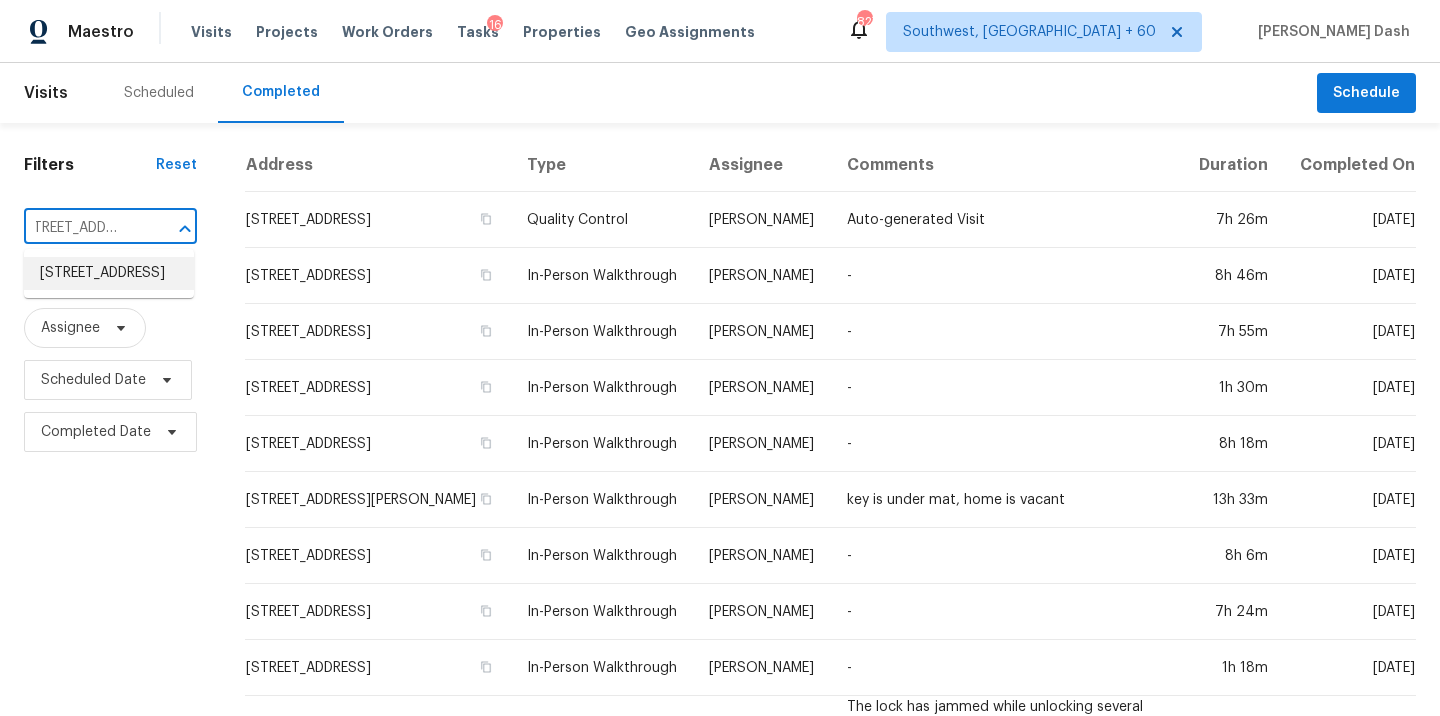 click on "[STREET_ADDRESS]" at bounding box center [109, 273] 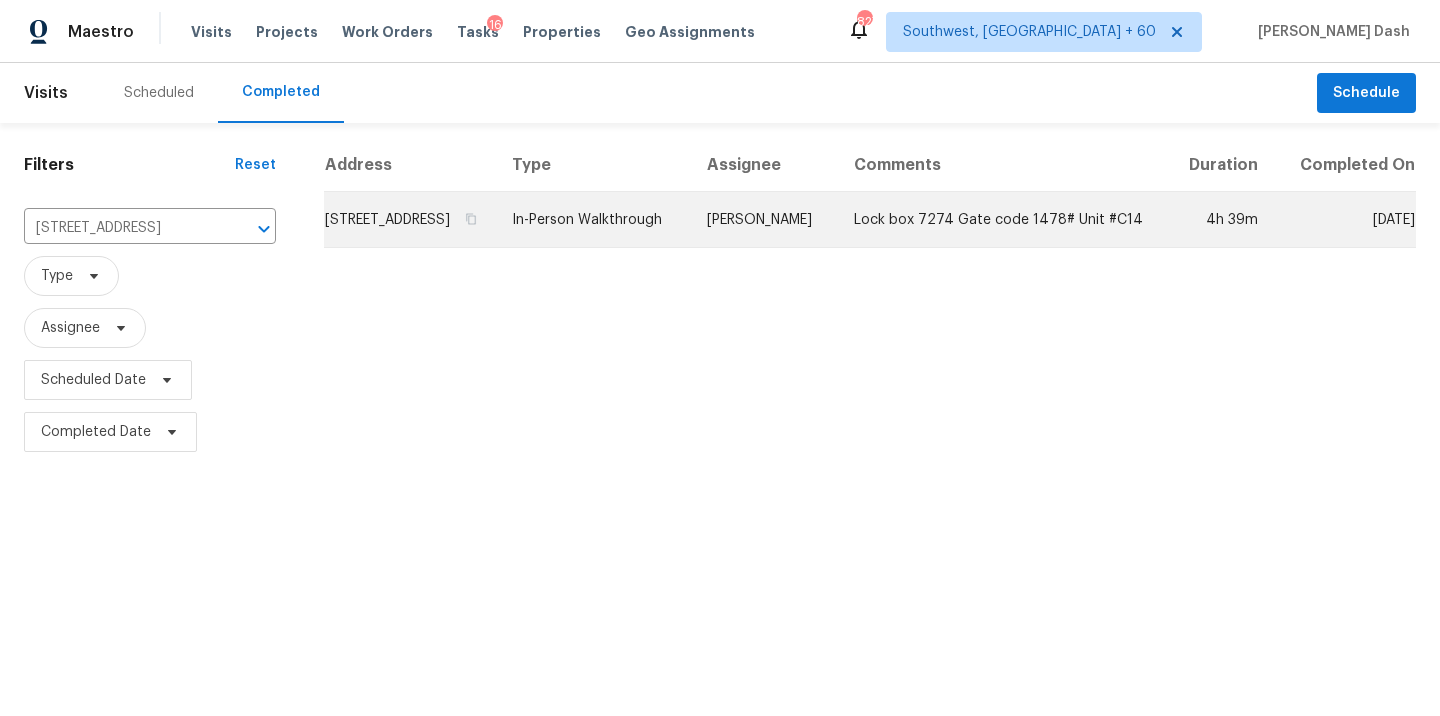 click on "[PERSON_NAME]" at bounding box center (764, 220) 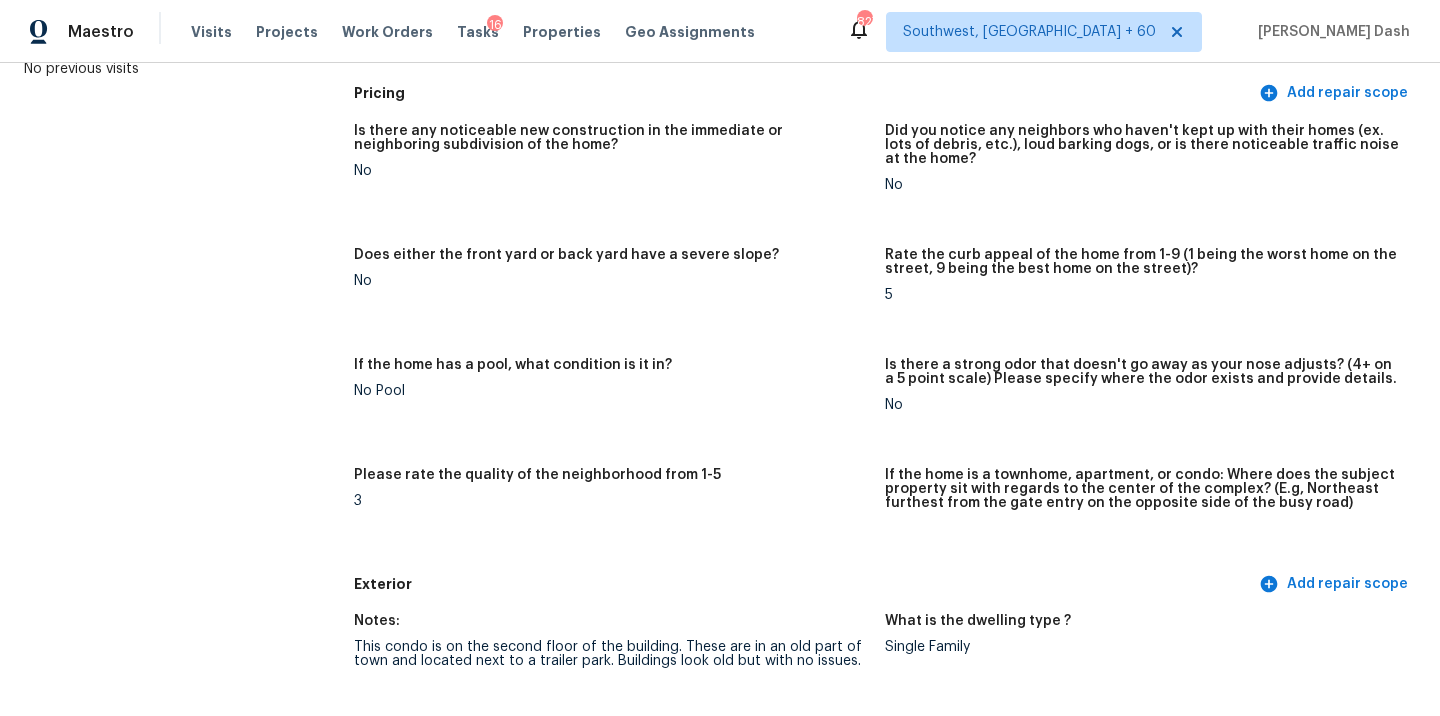 scroll, scrollTop: 0, scrollLeft: 0, axis: both 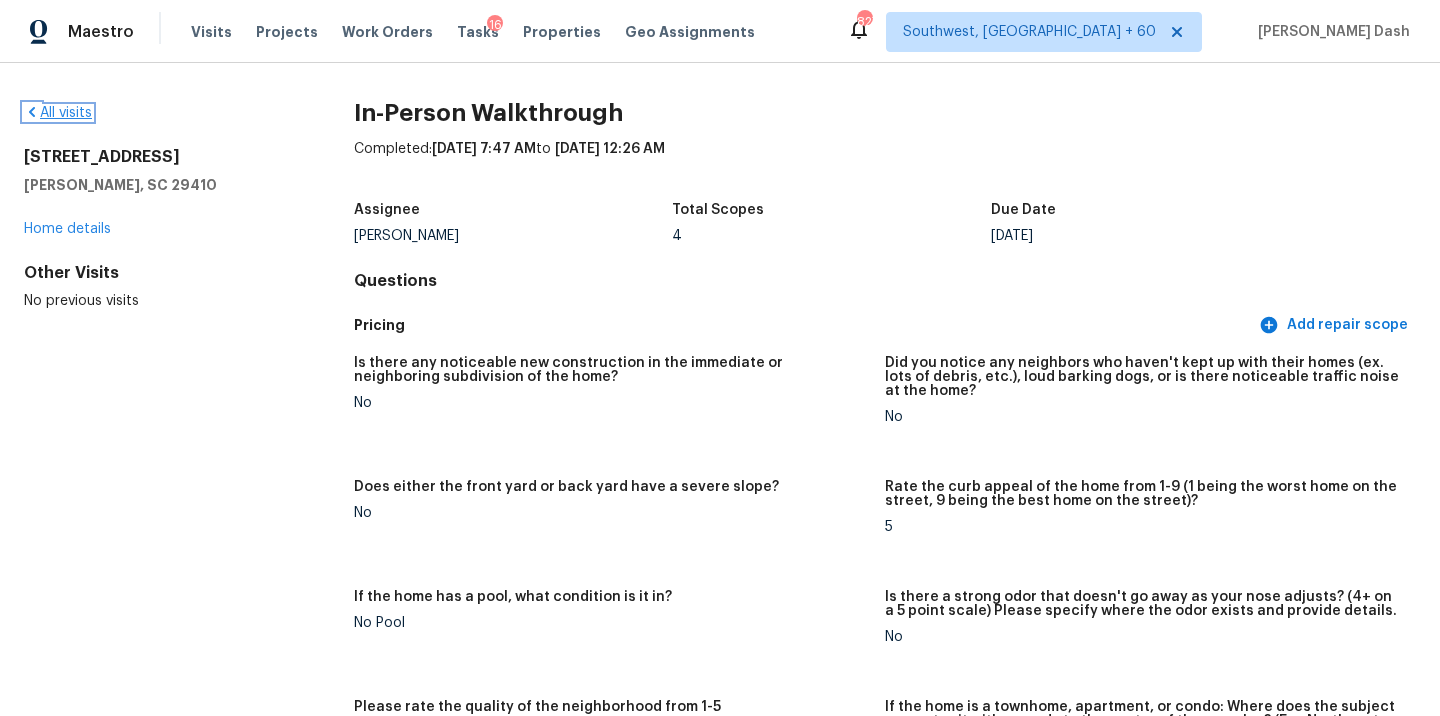 click on "All visits" at bounding box center (58, 113) 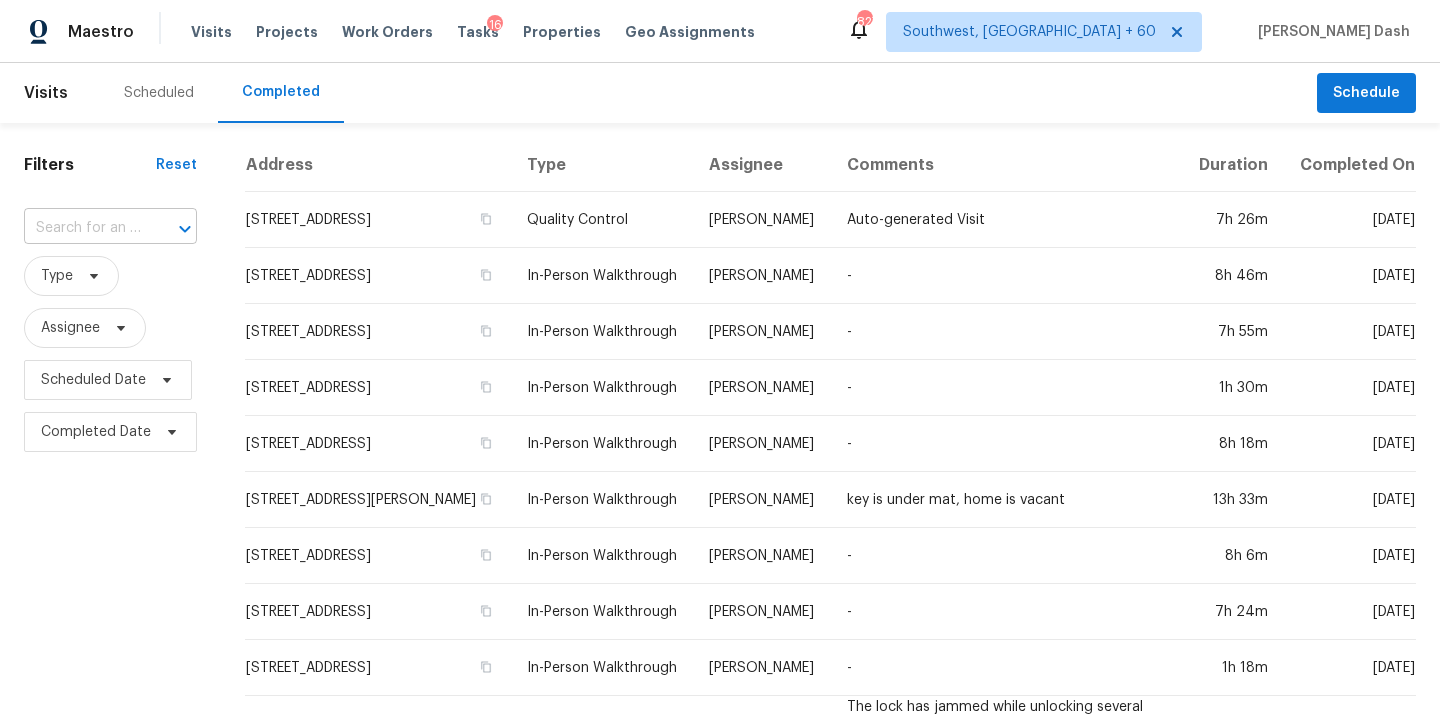 click at bounding box center [82, 228] 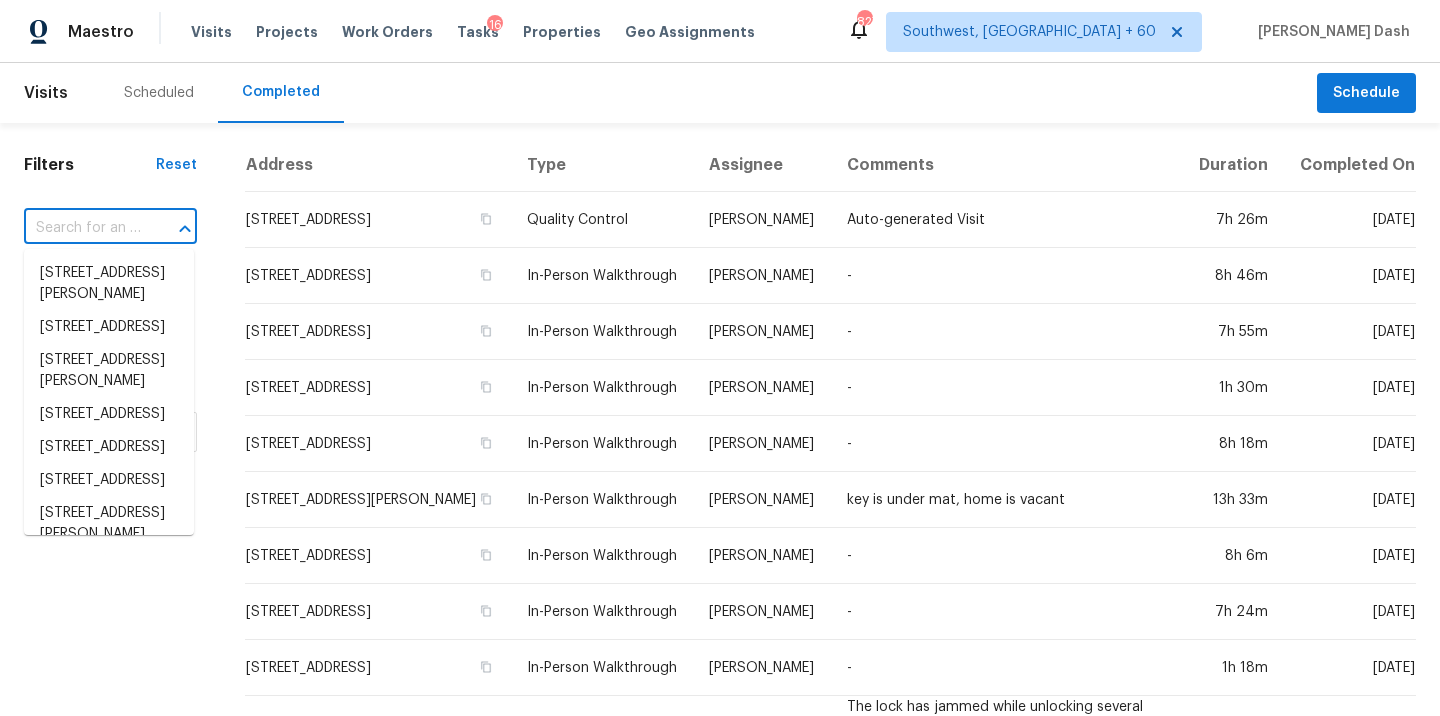 paste on "[STREET_ADDRESS]" 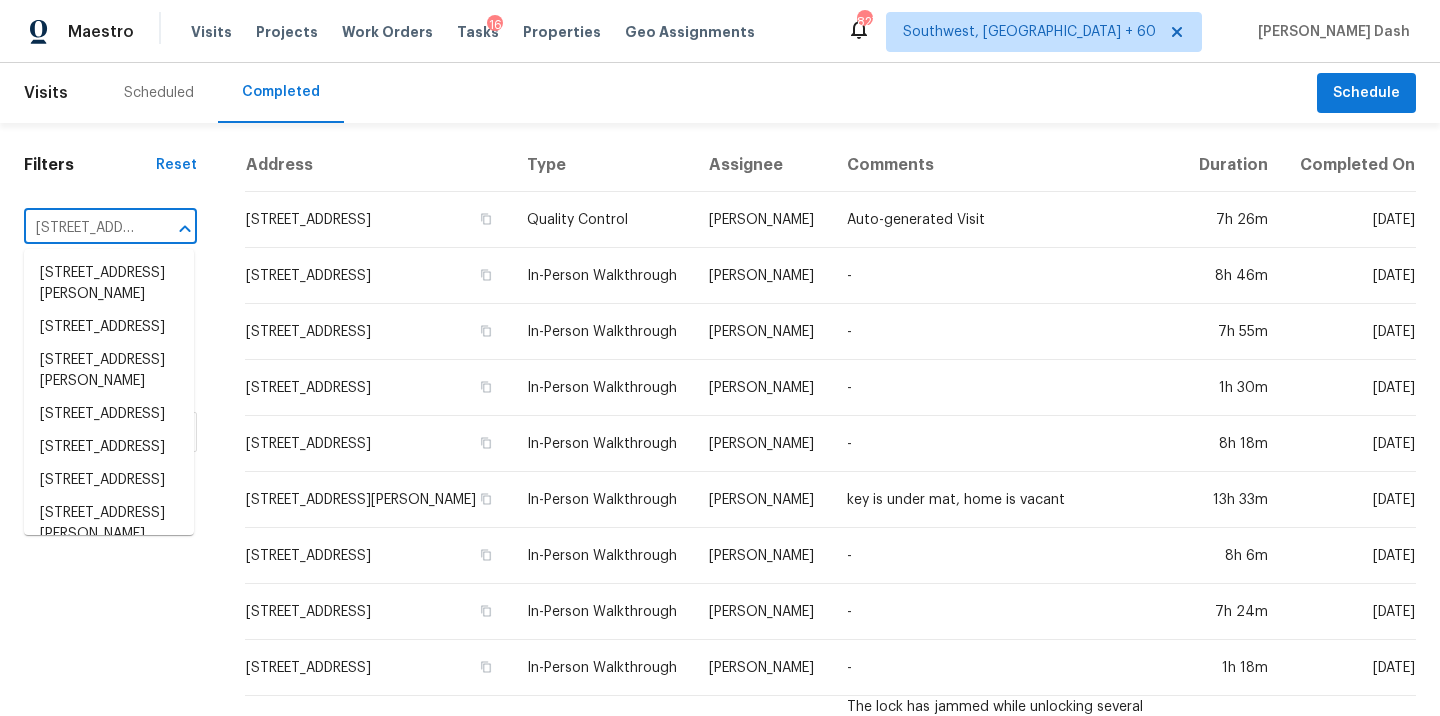 scroll, scrollTop: 0, scrollLeft: 169, axis: horizontal 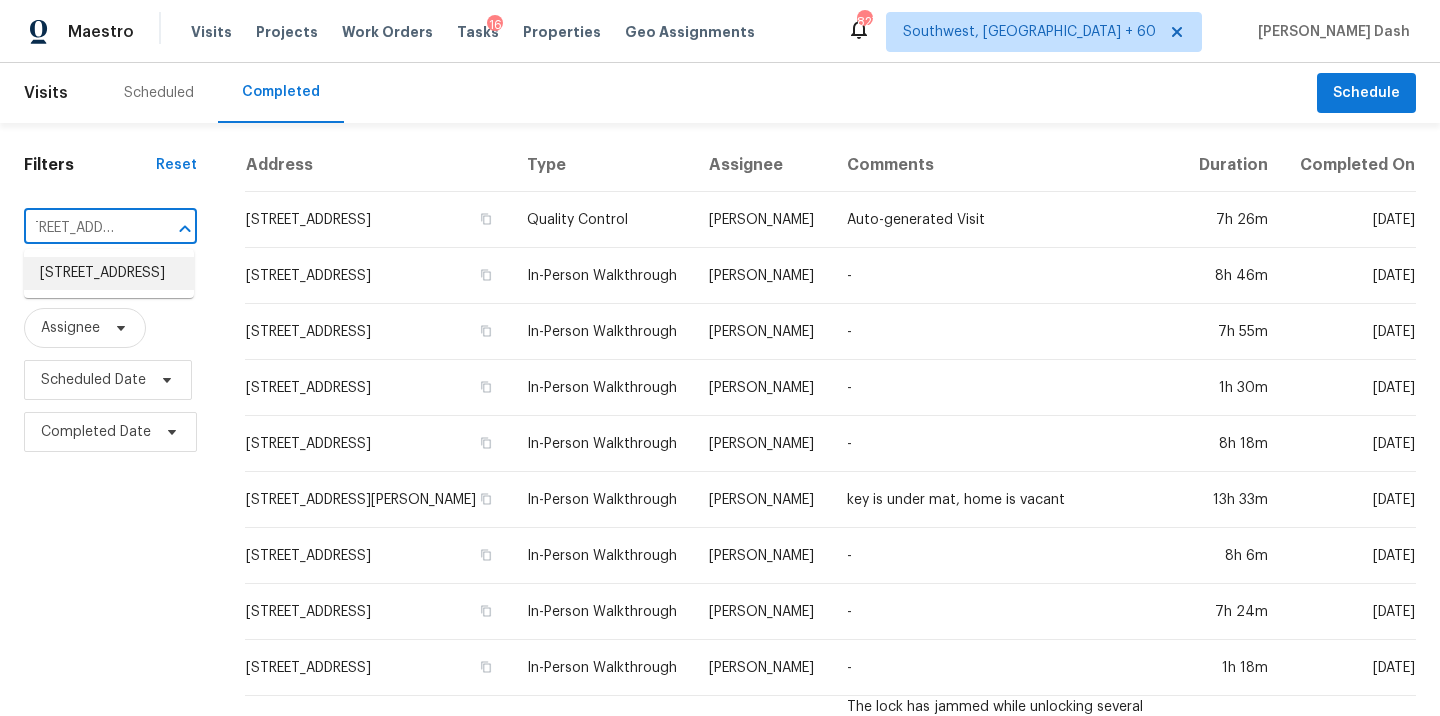 click on "[STREET_ADDRESS]" at bounding box center (109, 273) 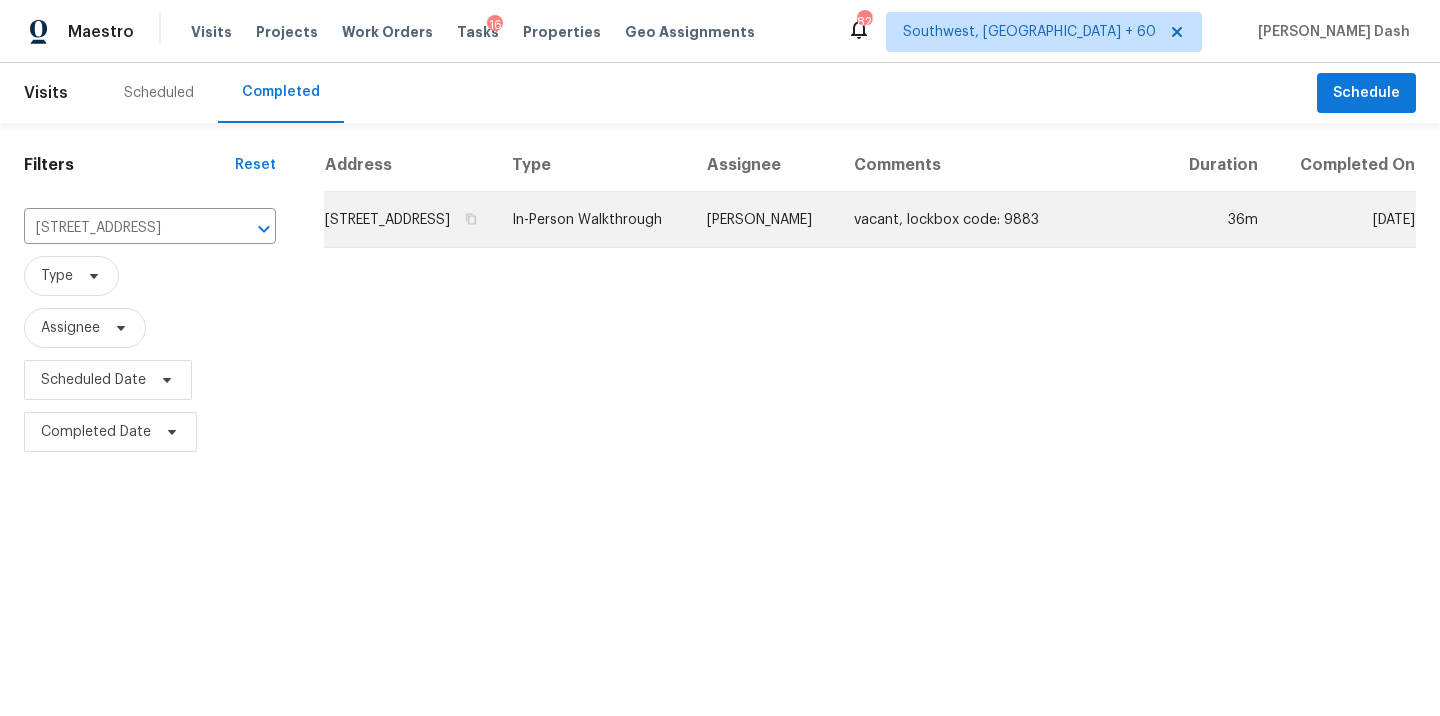 click on "In-Person Walkthrough" at bounding box center [593, 220] 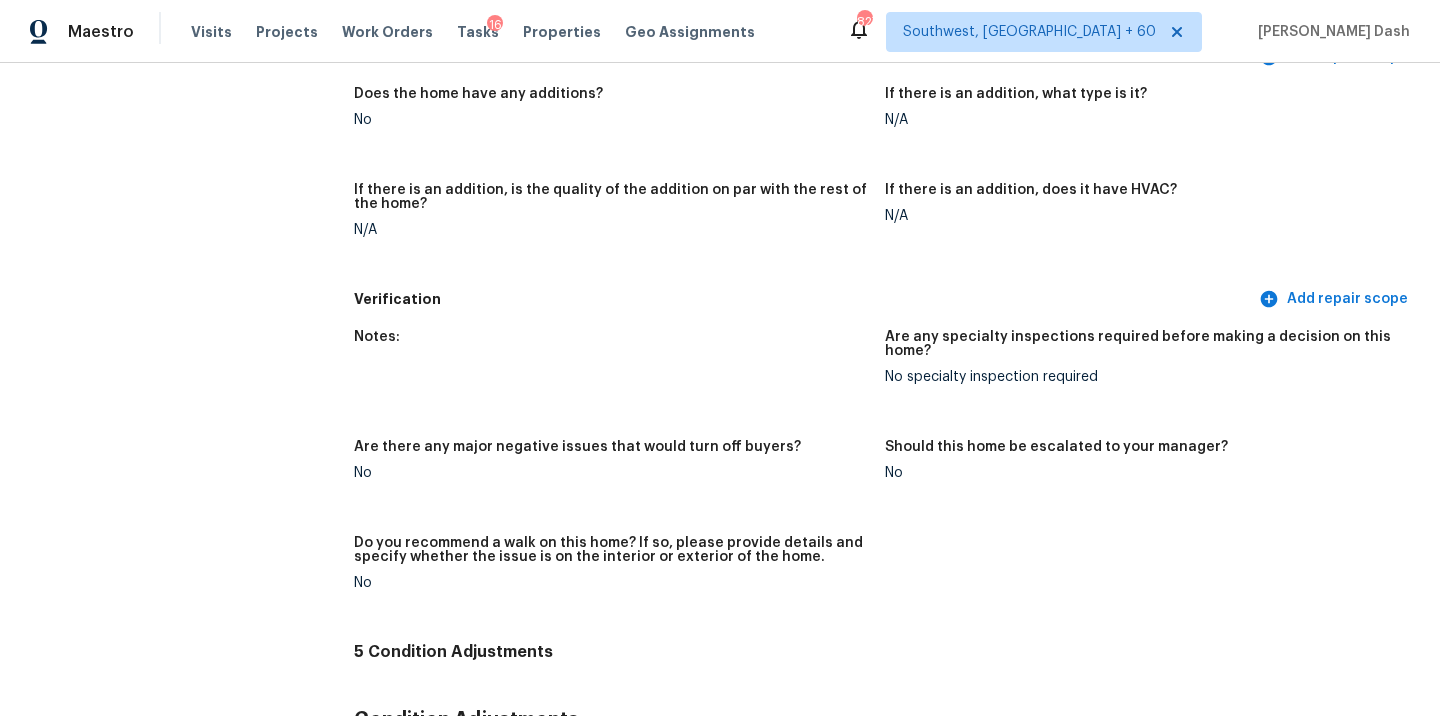 scroll, scrollTop: 3884, scrollLeft: 0, axis: vertical 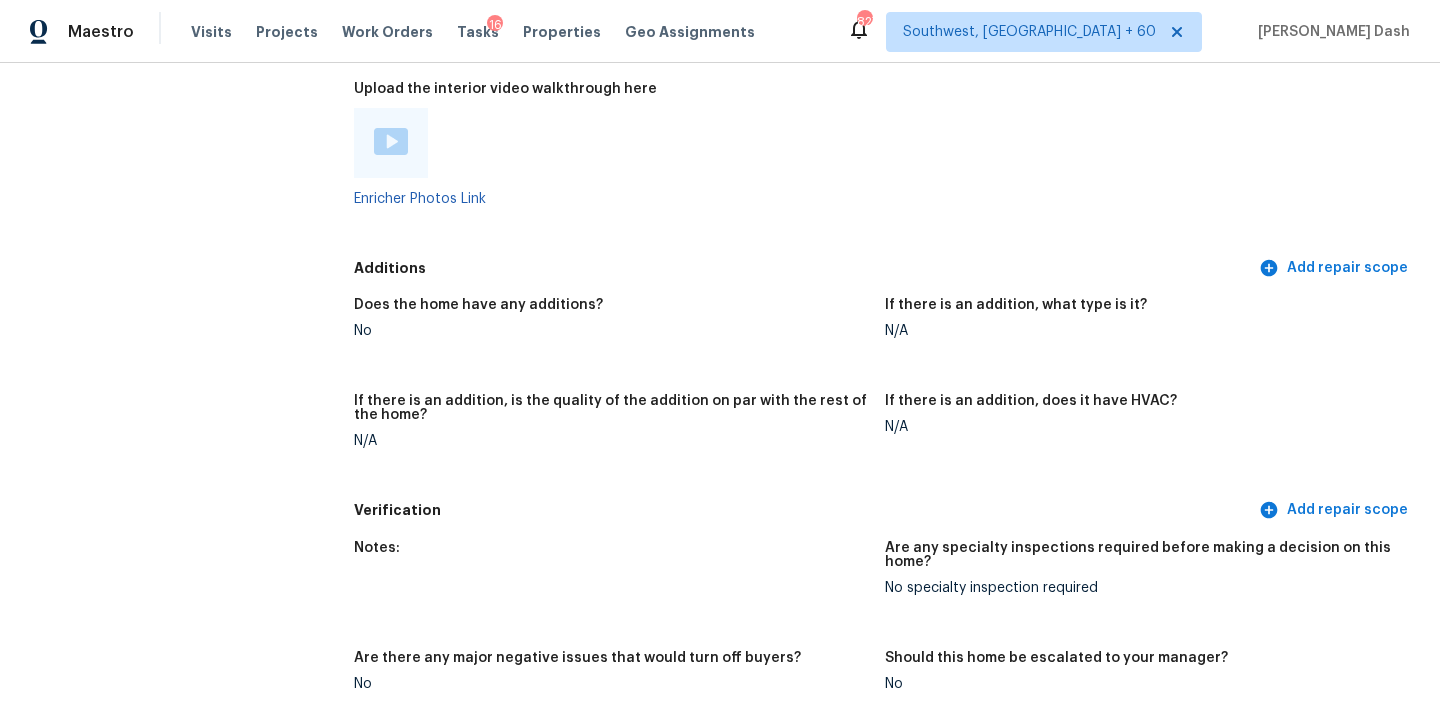 click at bounding box center (391, 141) 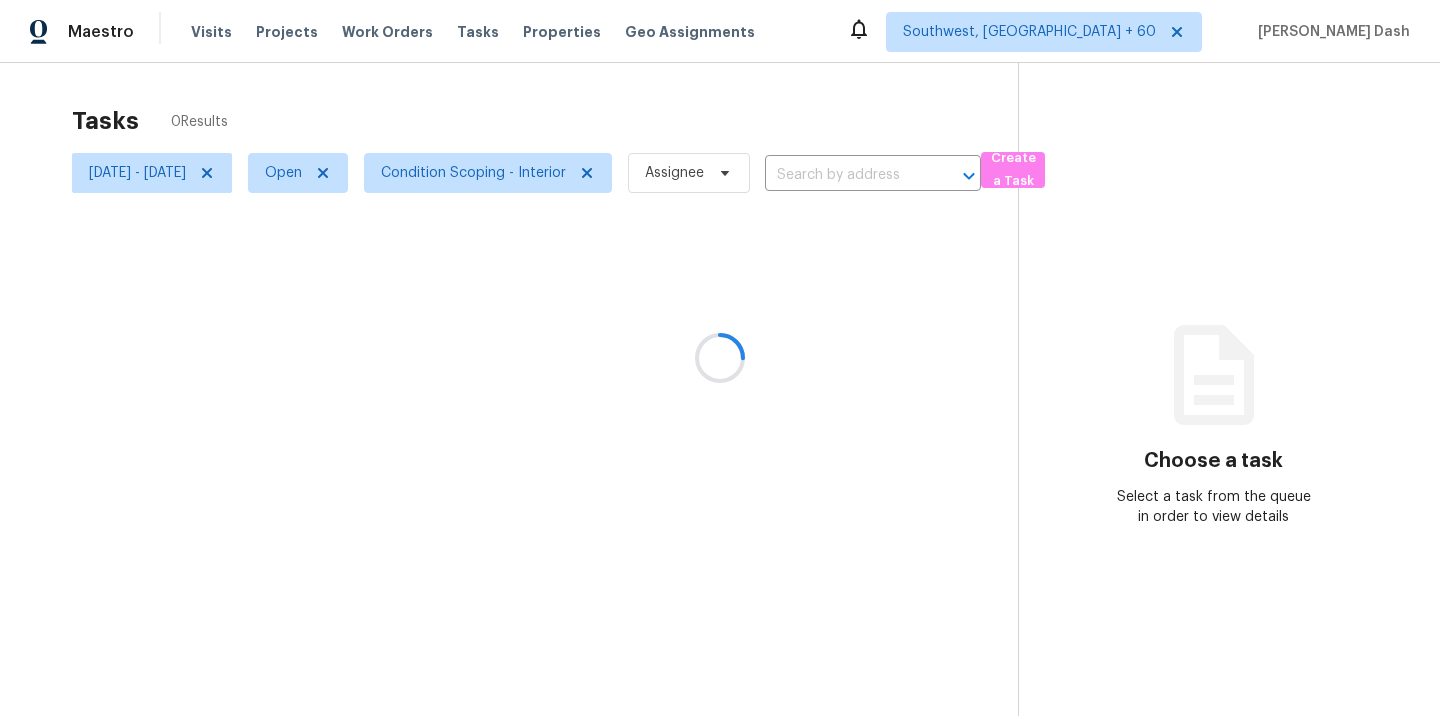 scroll, scrollTop: 0, scrollLeft: 0, axis: both 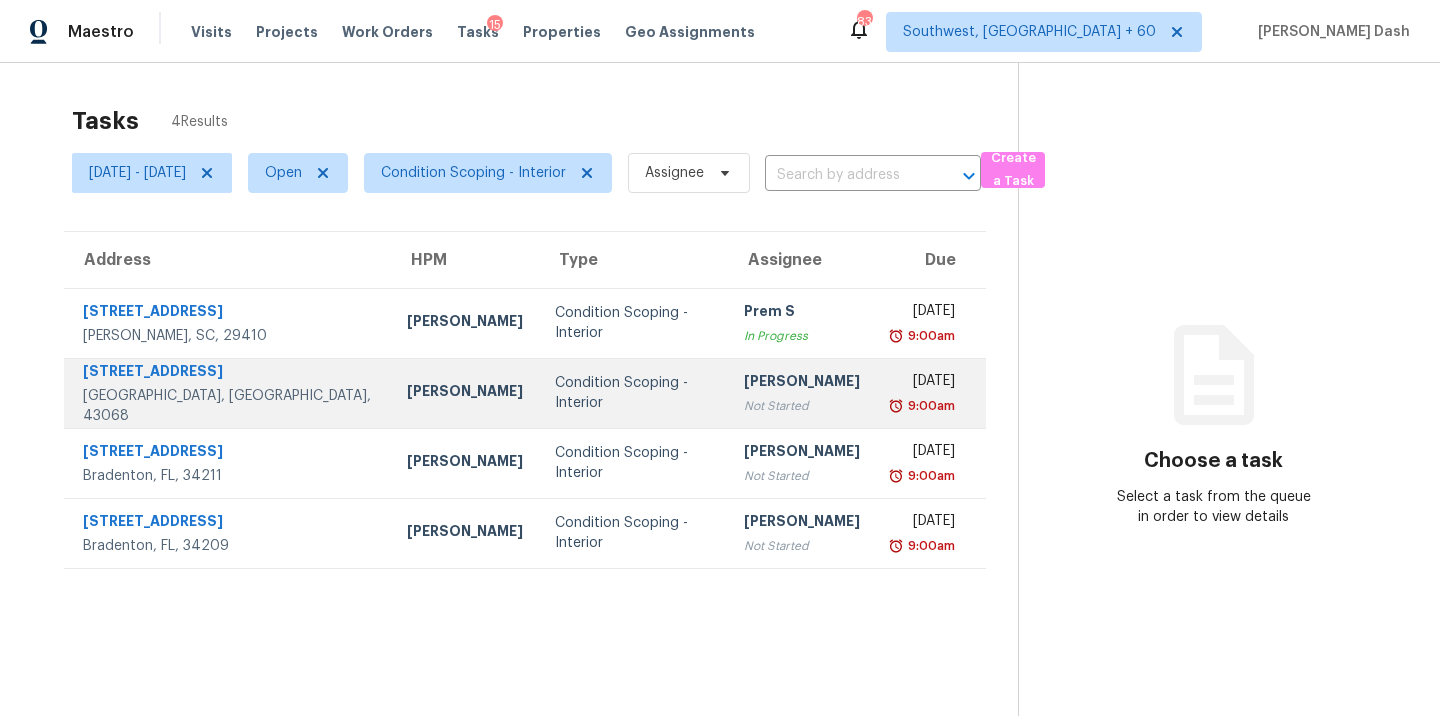 click on "Condition Scoping - Interior" at bounding box center [633, 393] 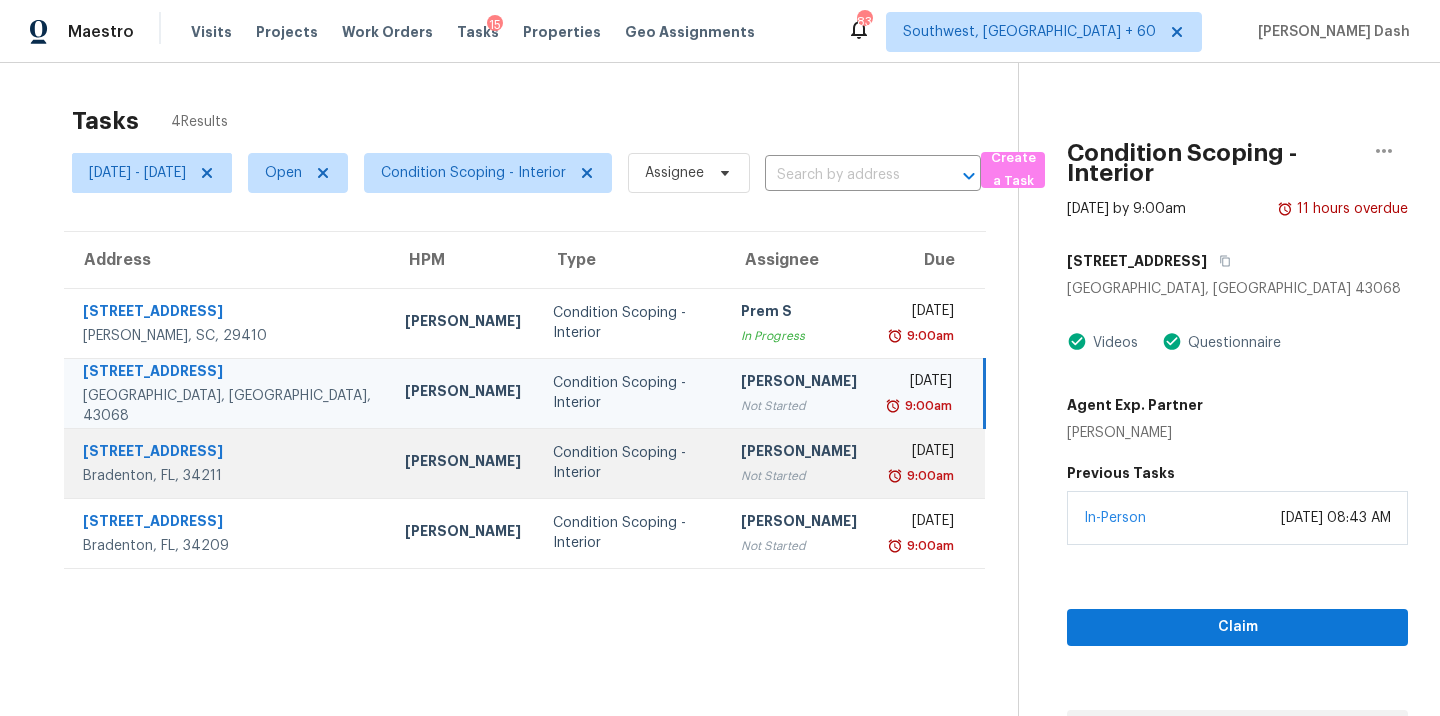 click on "Condition Scoping - Interior" at bounding box center (631, 463) 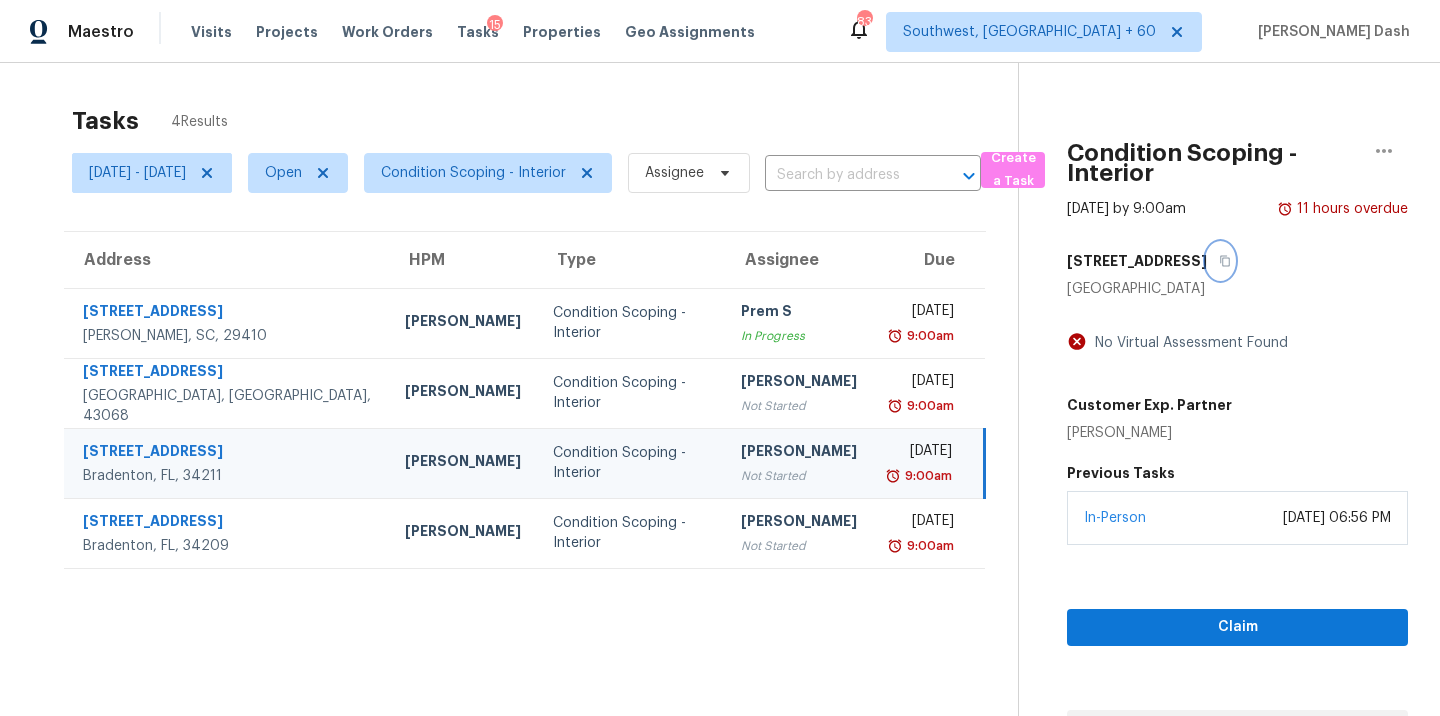 click 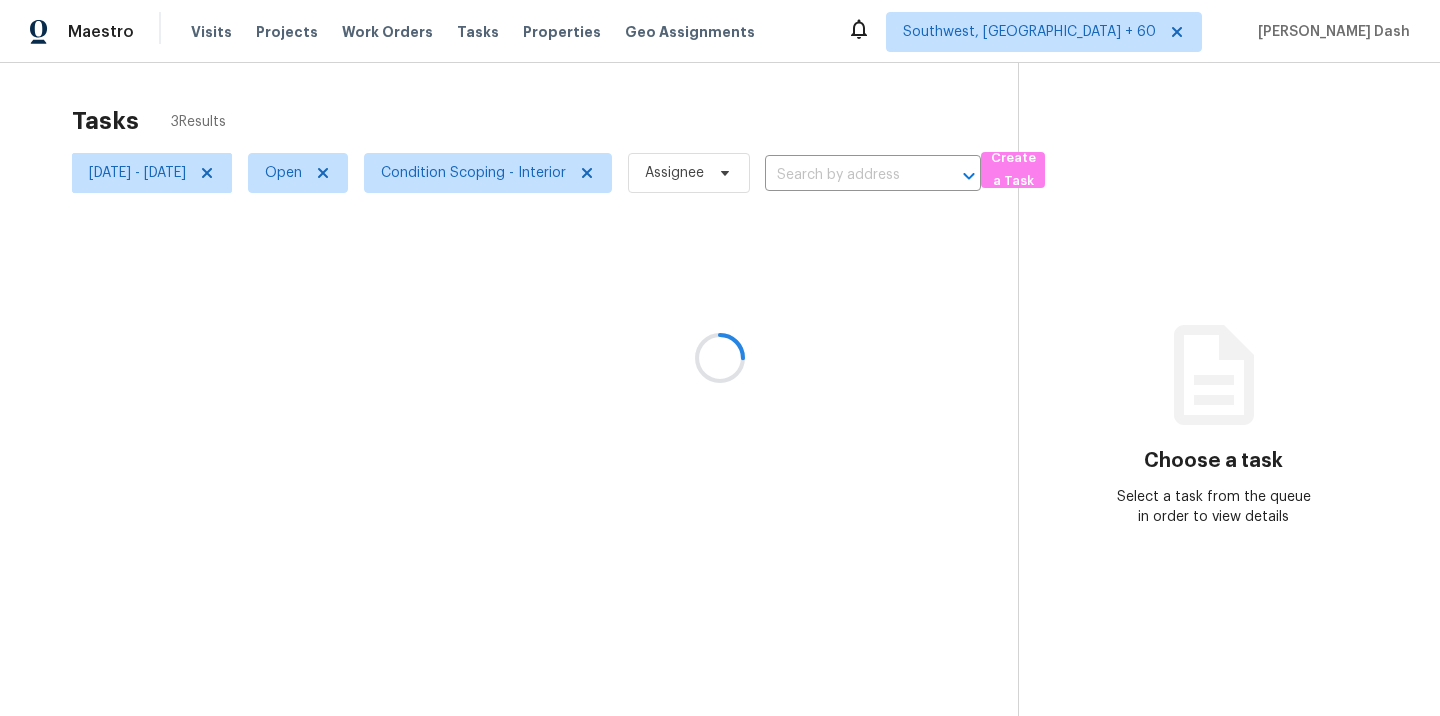 scroll, scrollTop: 0, scrollLeft: 0, axis: both 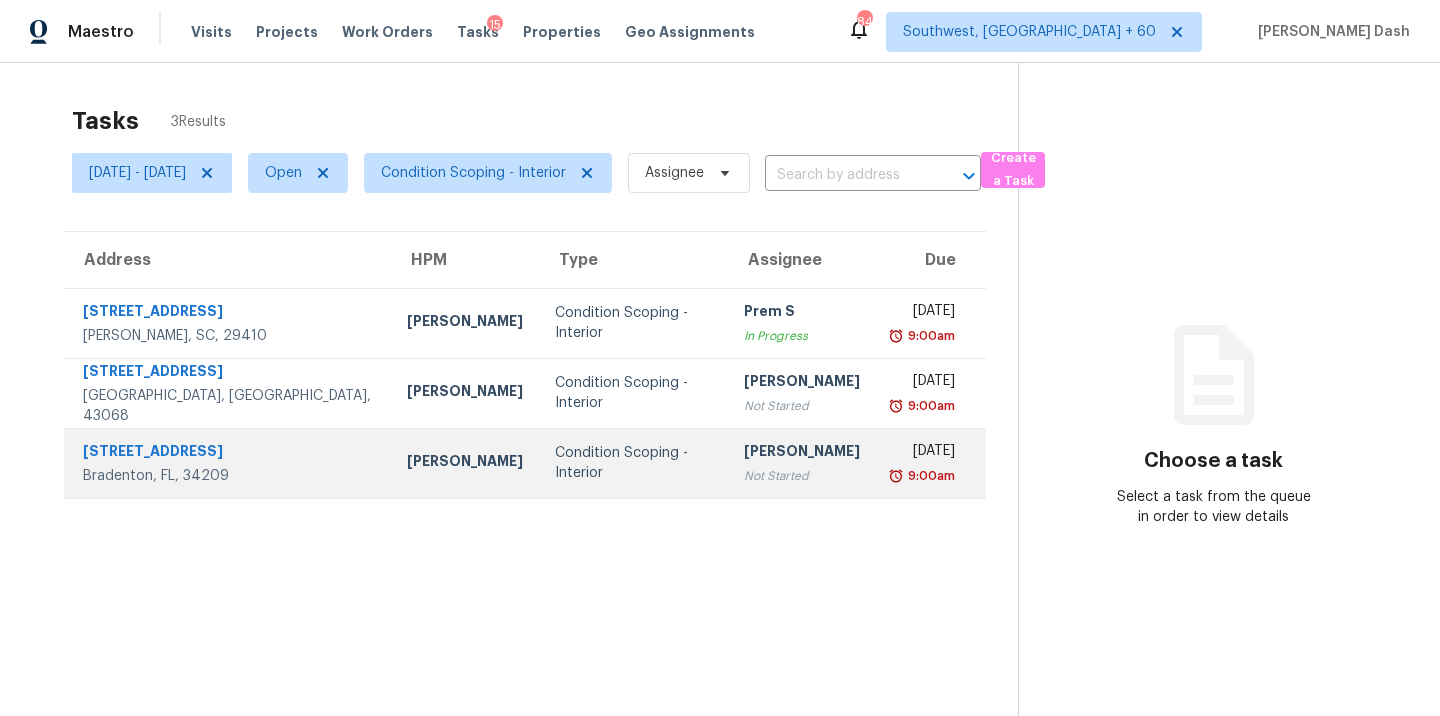 click on "Condition Scoping - Interior" at bounding box center (633, 463) 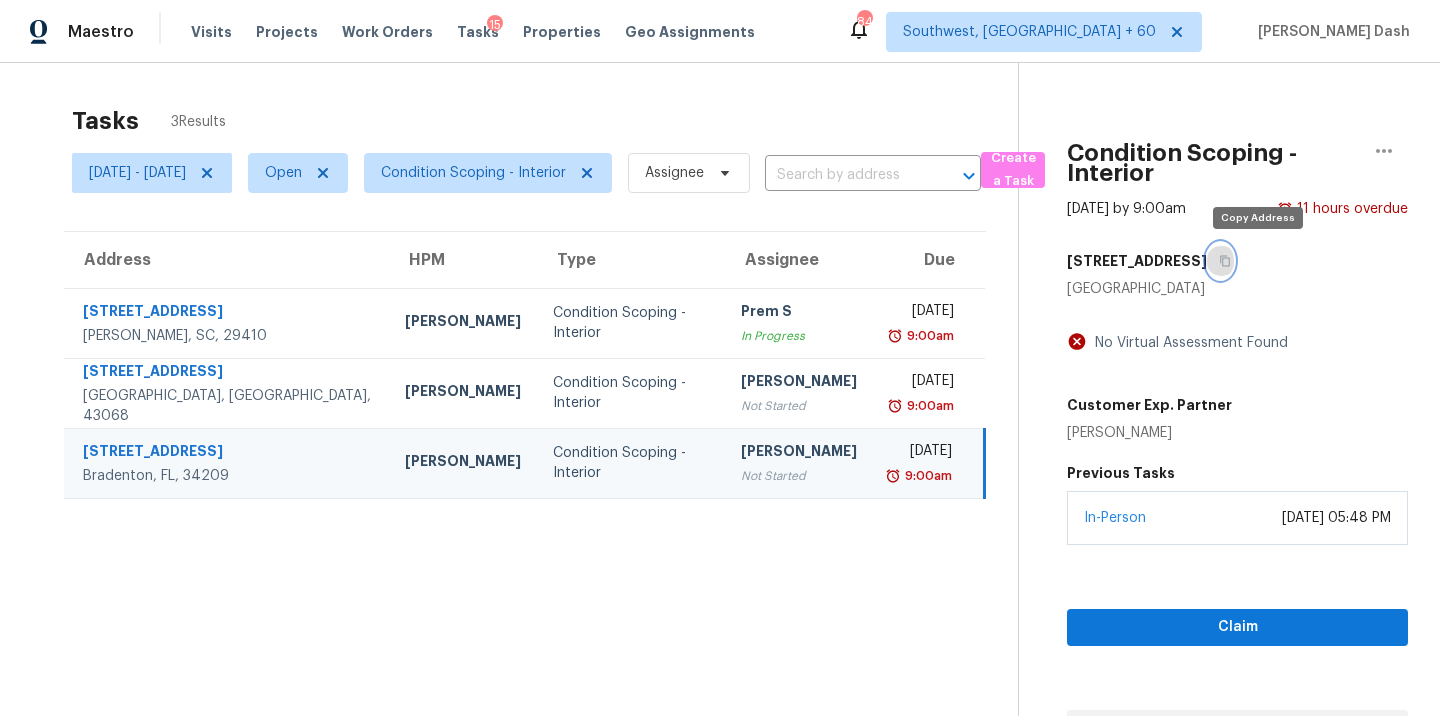 click at bounding box center (1220, 261) 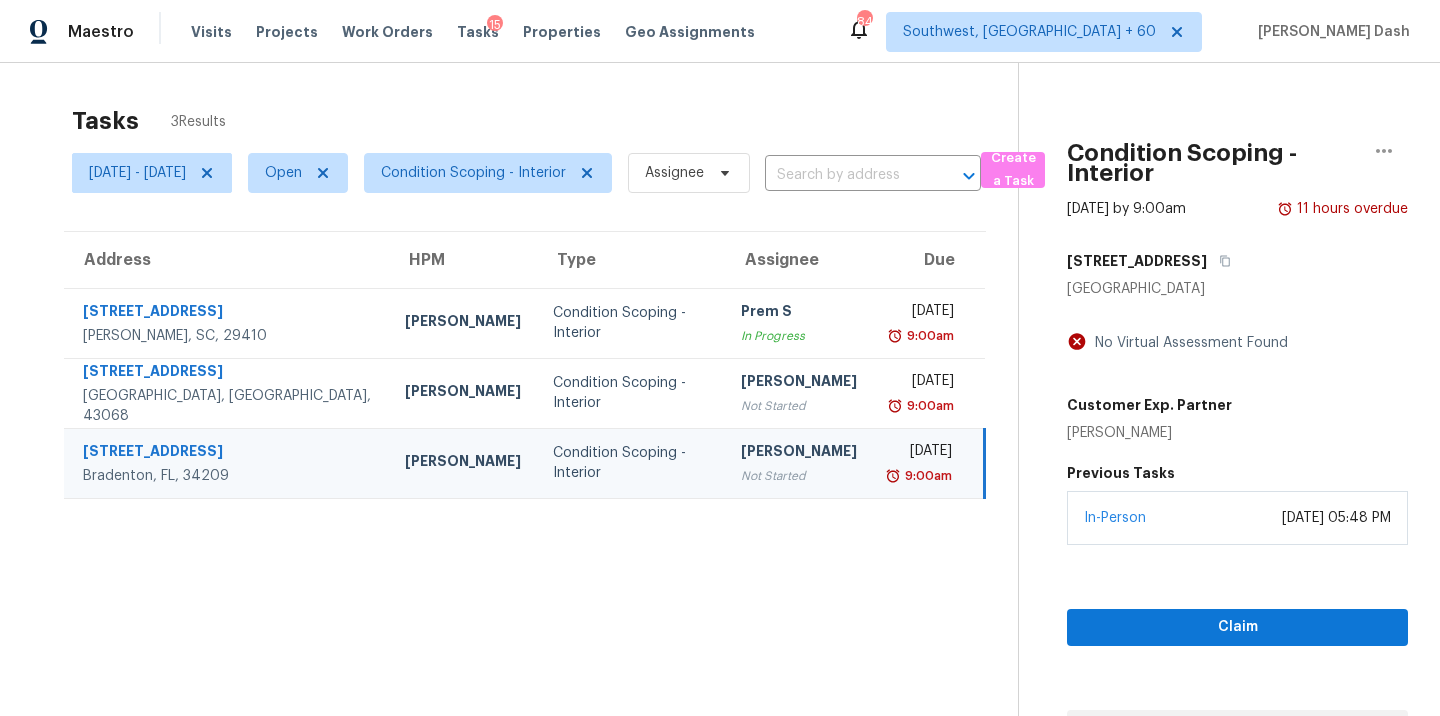 click on "Not Started" at bounding box center (799, 476) 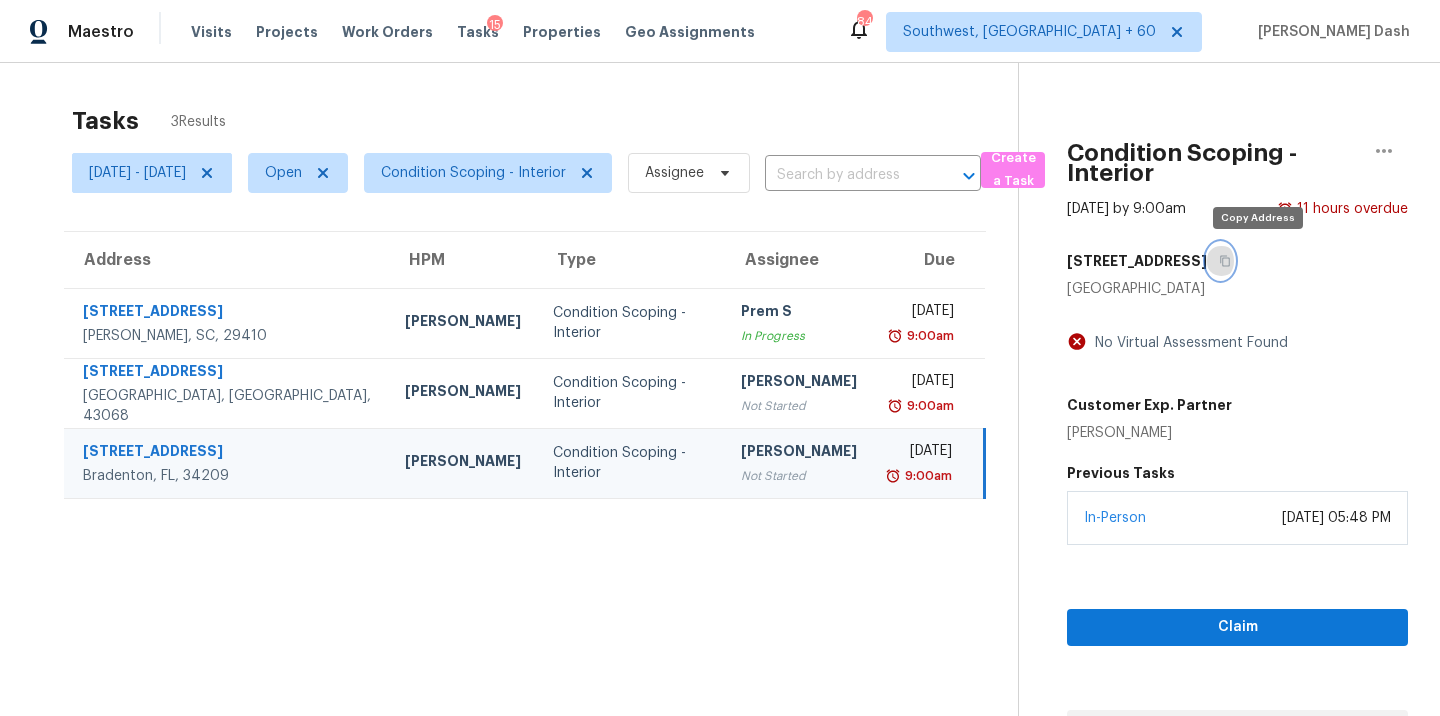 click 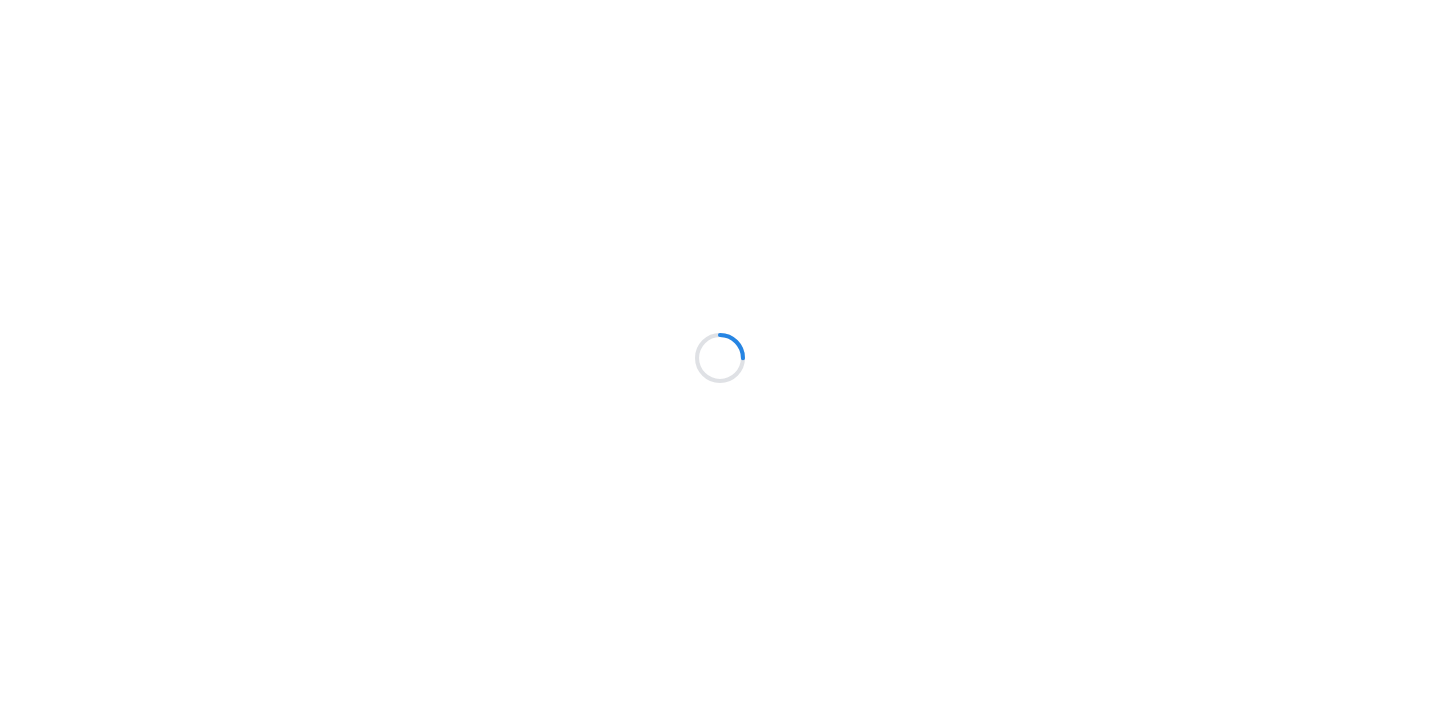 scroll, scrollTop: 0, scrollLeft: 0, axis: both 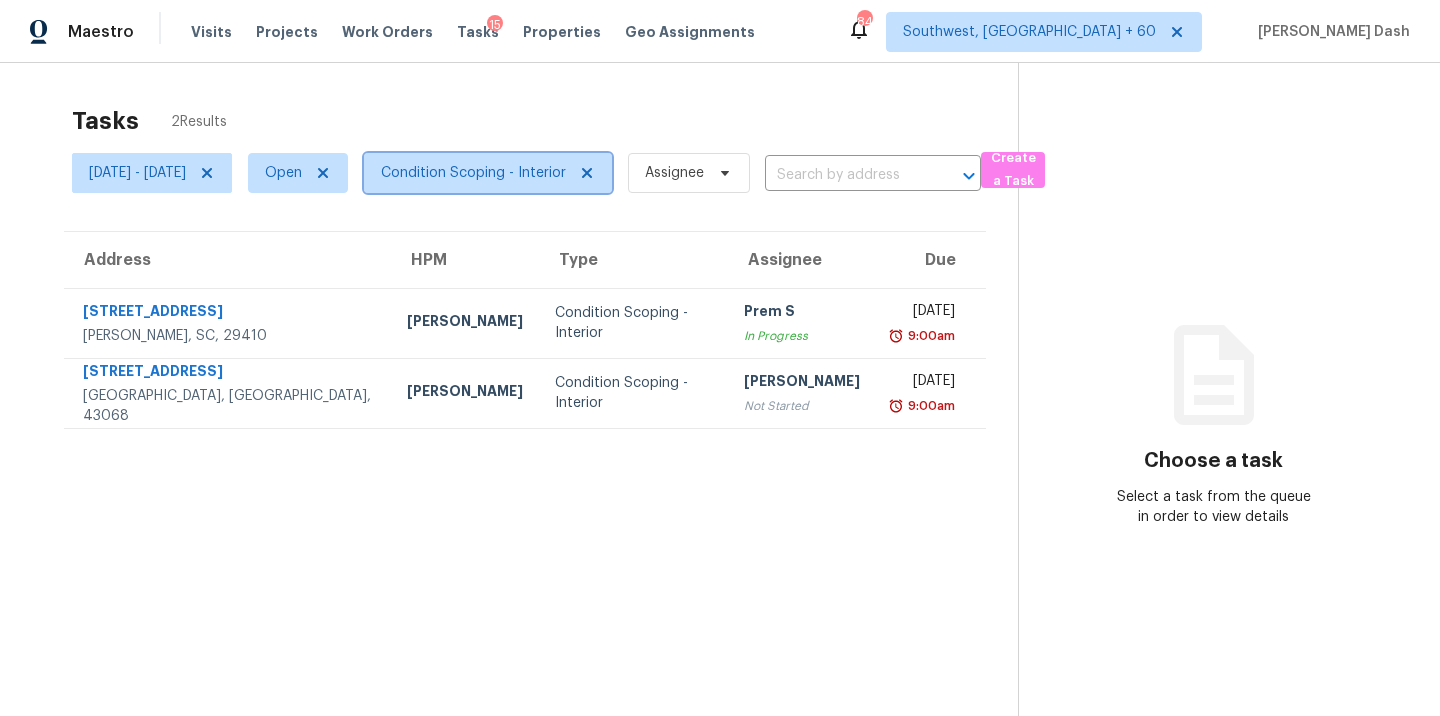 click on "Condition Scoping - Interior" at bounding box center (473, 173) 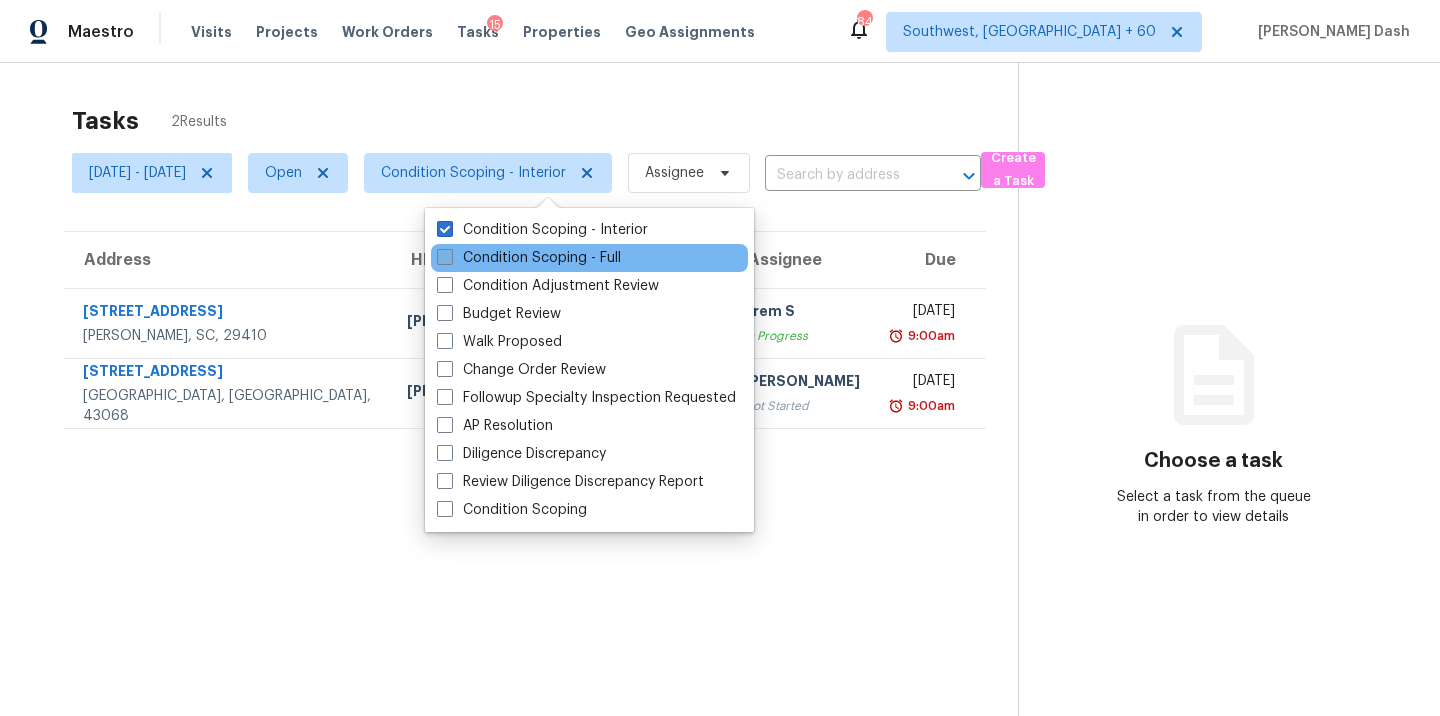 click on "Condition Scoping - Full" at bounding box center [529, 258] 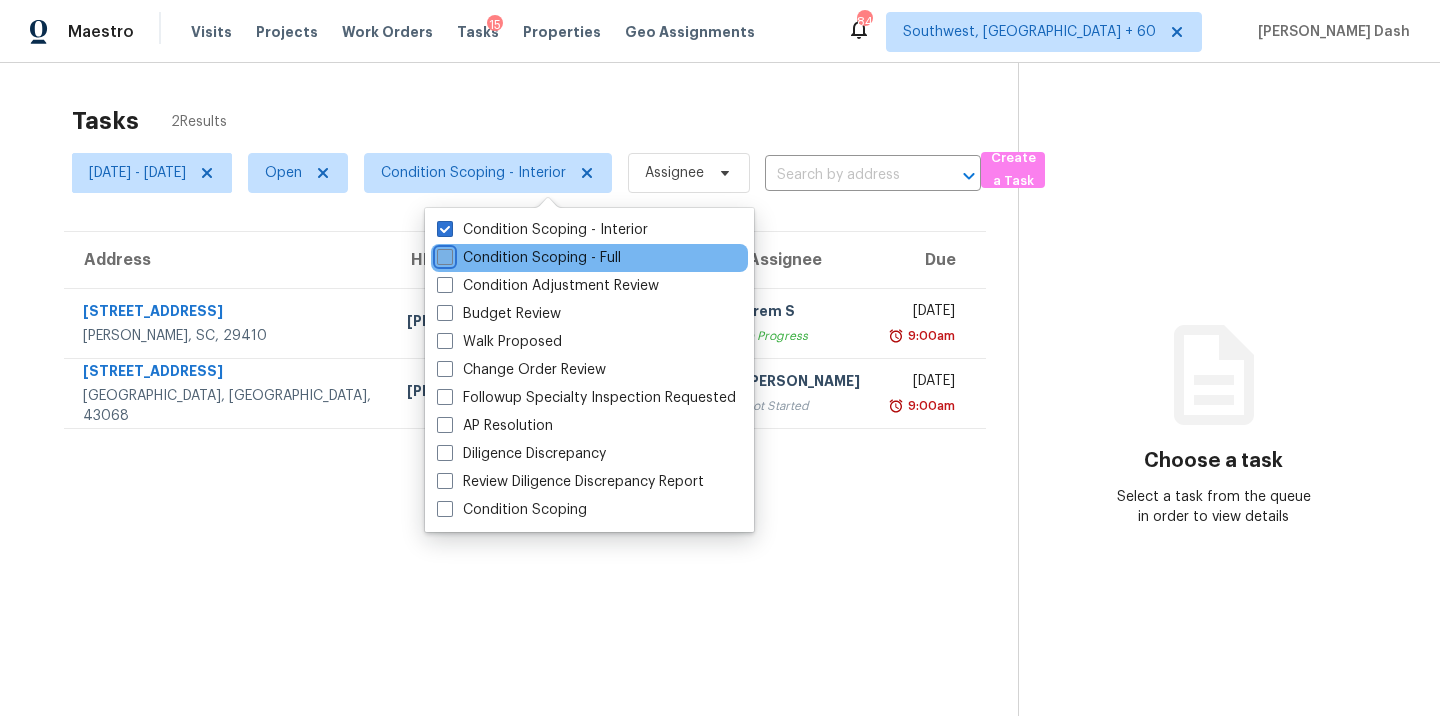 click on "Condition Scoping - Full" at bounding box center [443, 254] 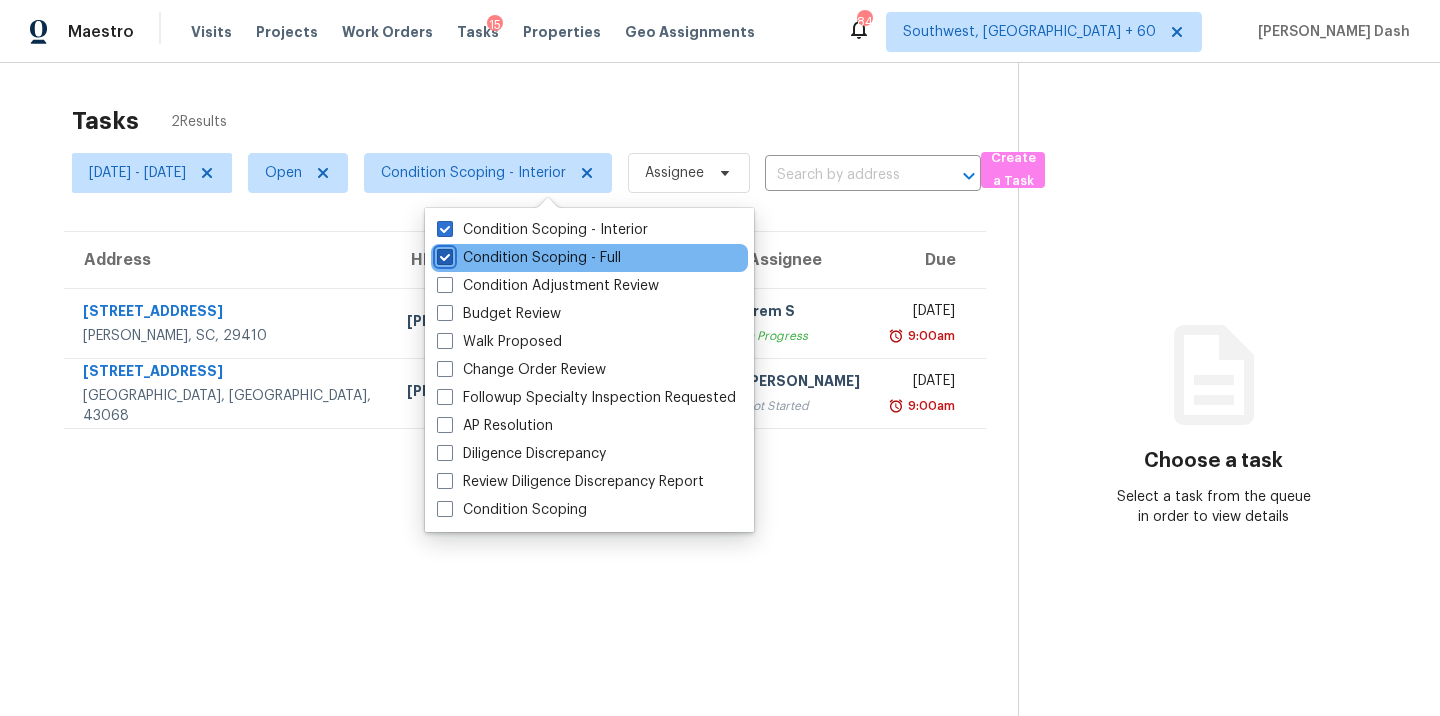 checkbox on "true" 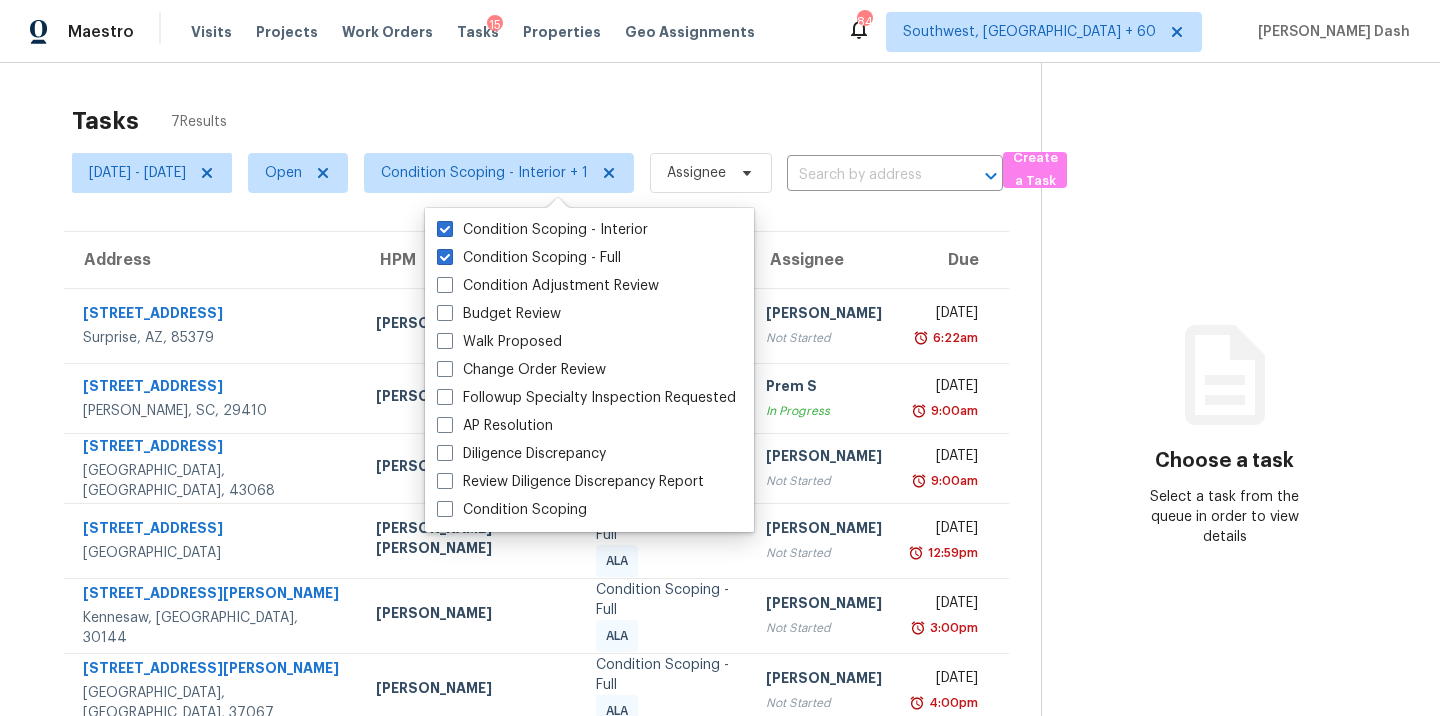 click on "Tasks 7  Results" at bounding box center (556, 121) 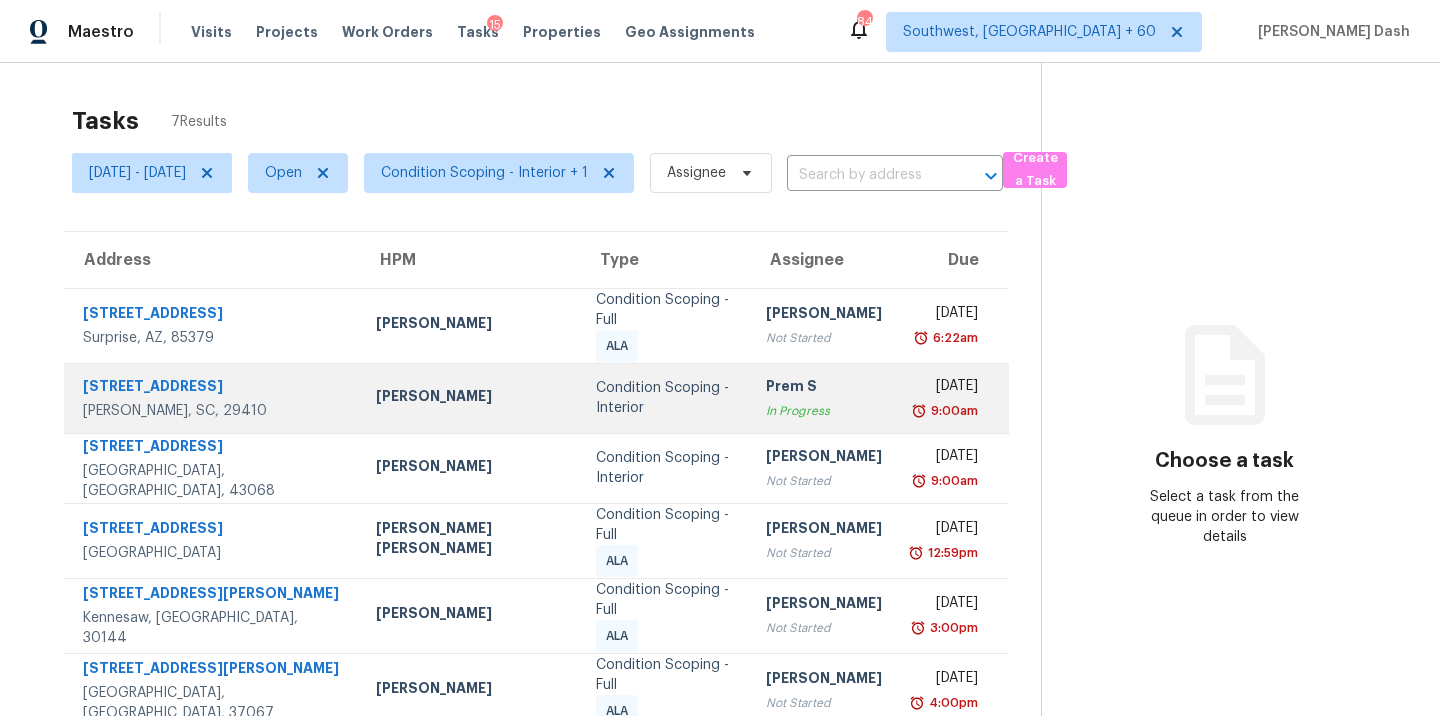 scroll, scrollTop: 78, scrollLeft: 0, axis: vertical 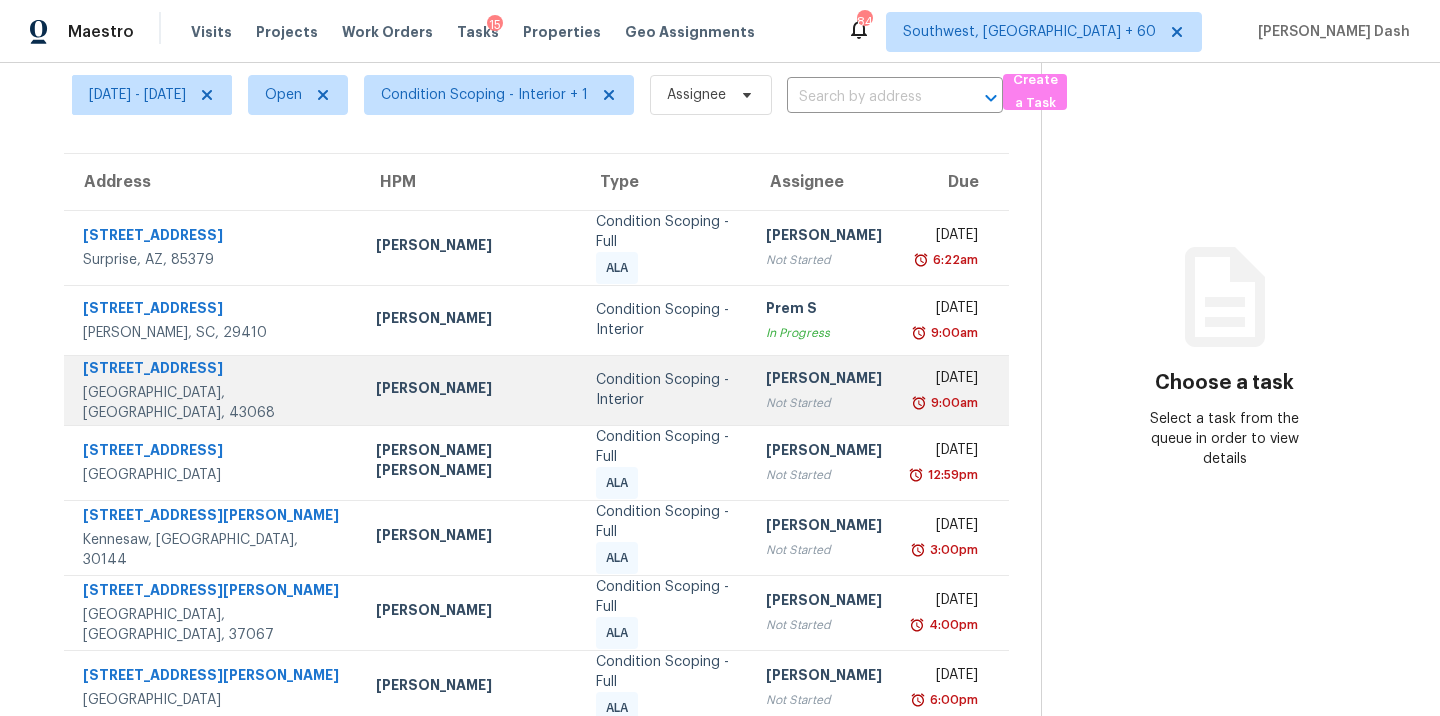 click on "Condition Scoping - Interior" at bounding box center (665, 390) 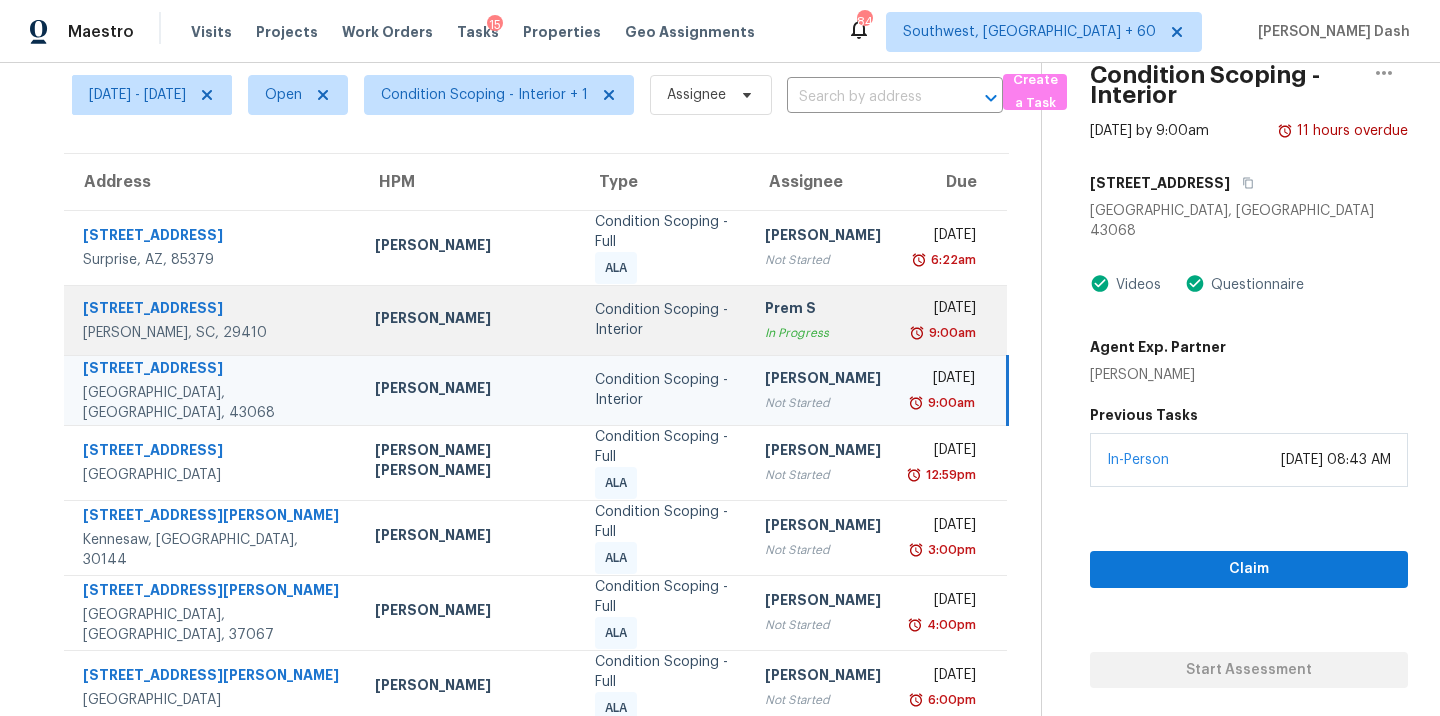click on "Condition Scoping - Interior" at bounding box center [663, 320] 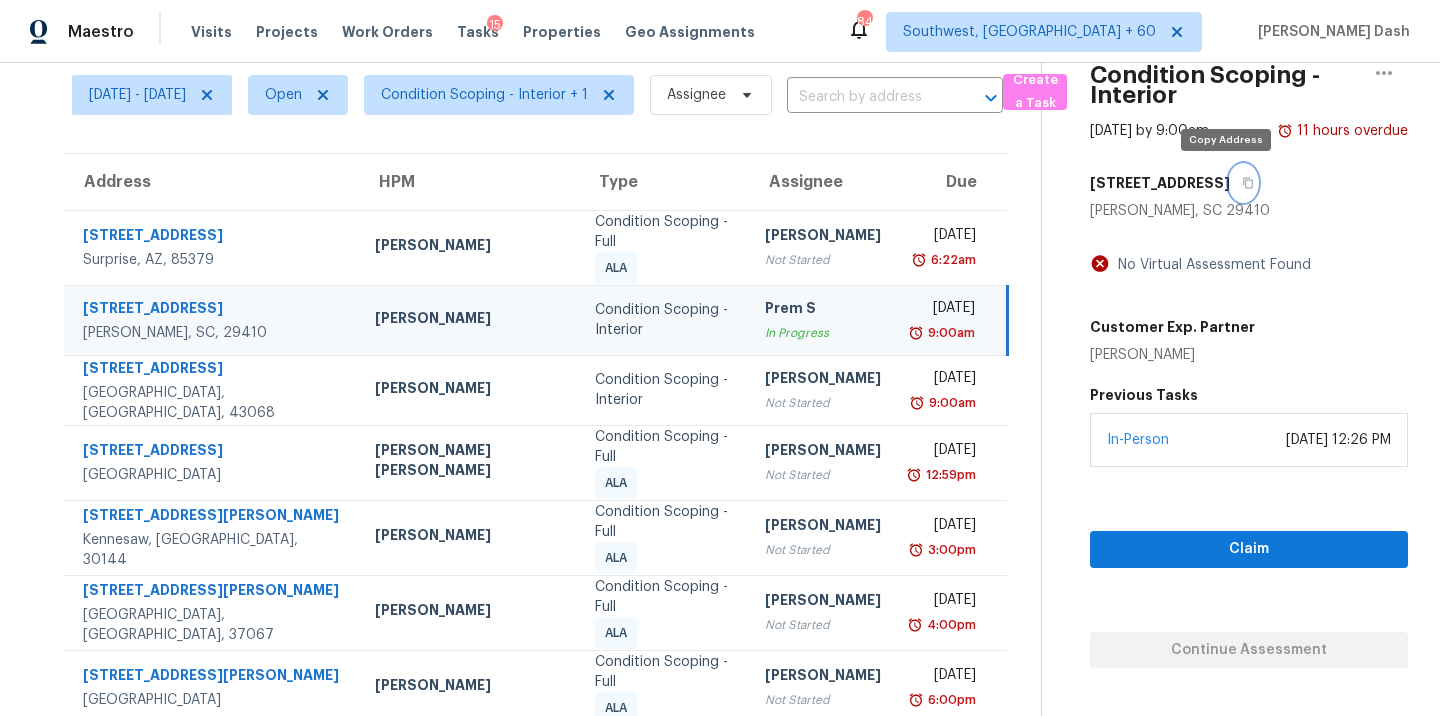 click at bounding box center (1243, 183) 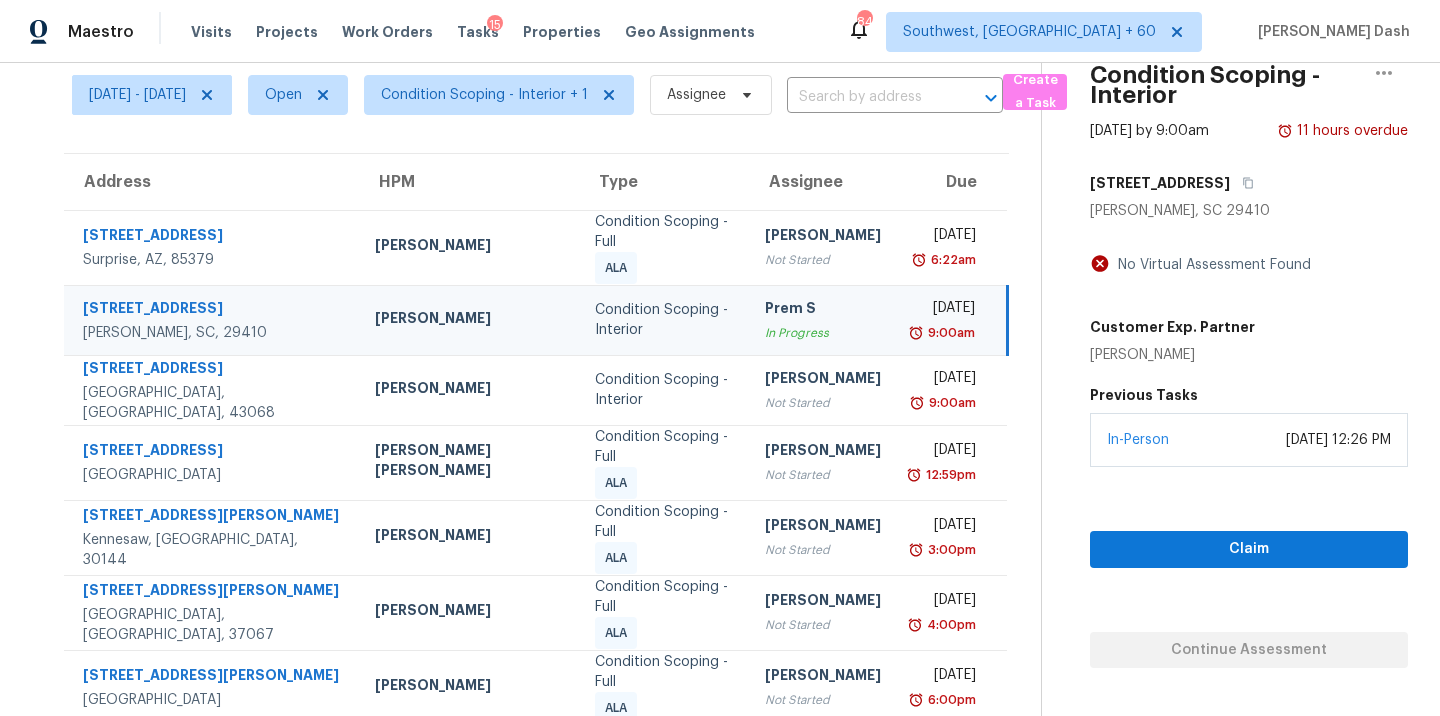click on "Condition Scoping - Interior" at bounding box center [663, 320] 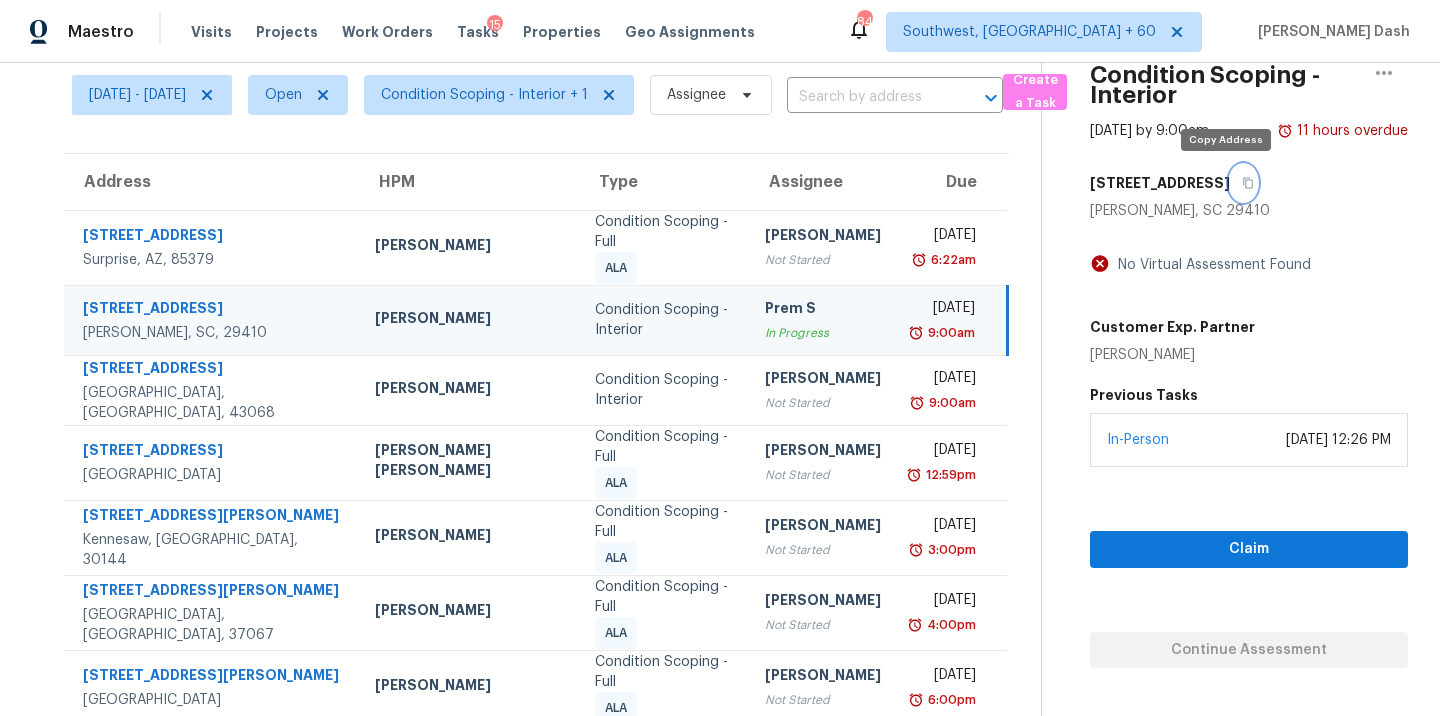 click 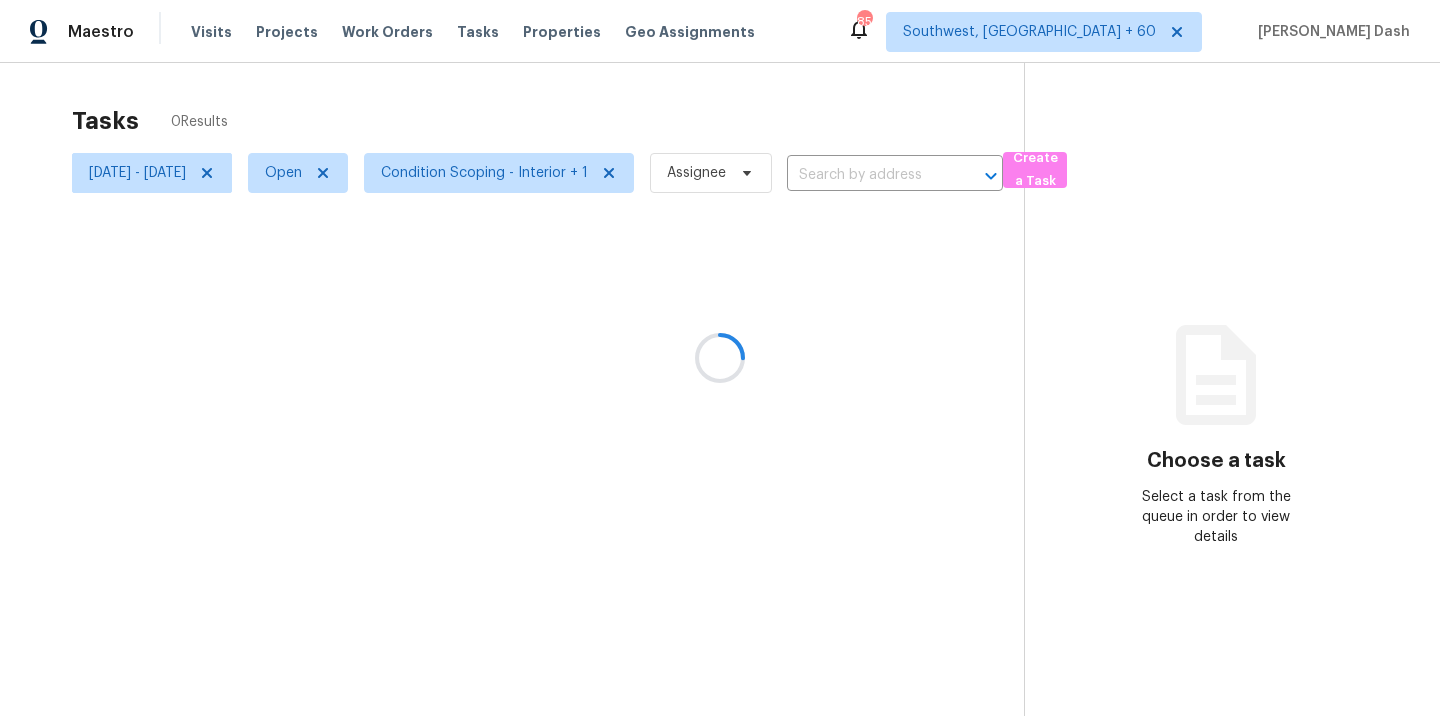scroll, scrollTop: 0, scrollLeft: 0, axis: both 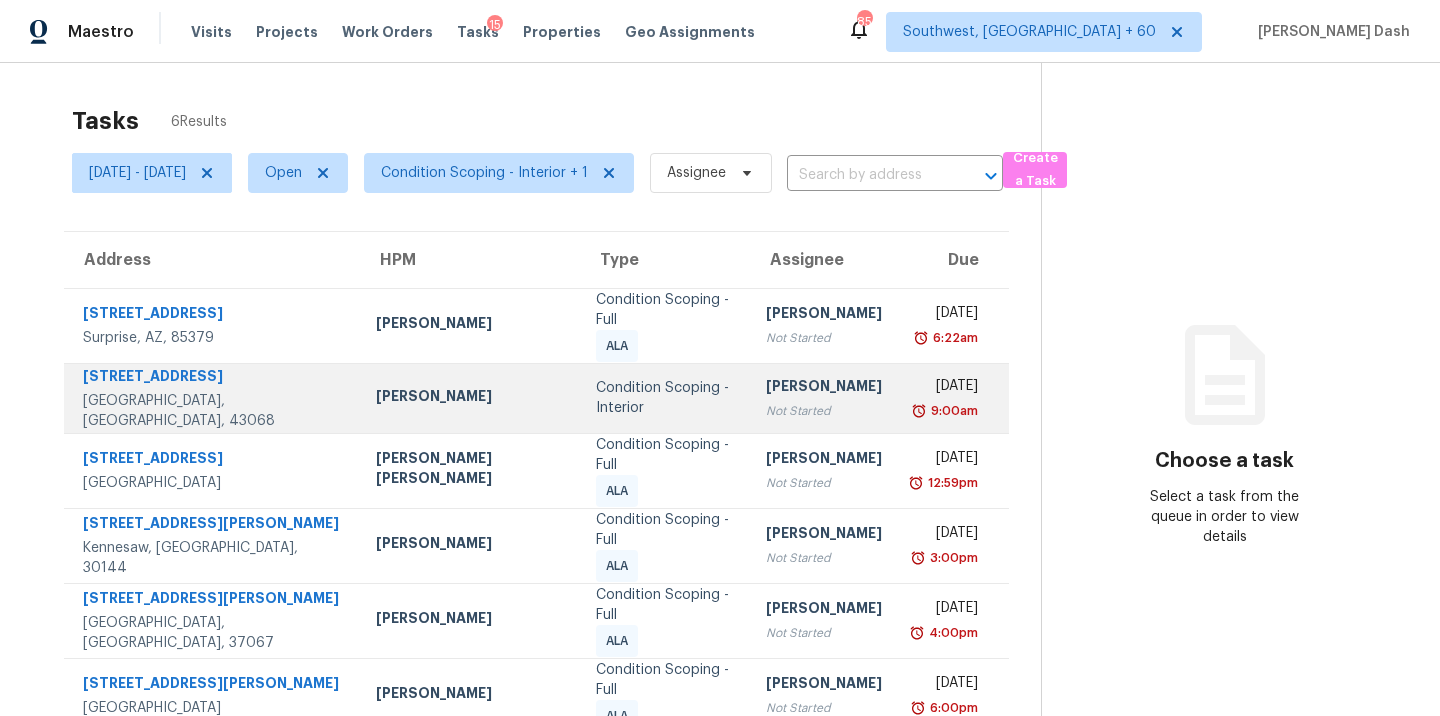 click on "[PERSON_NAME]" at bounding box center (470, 398) 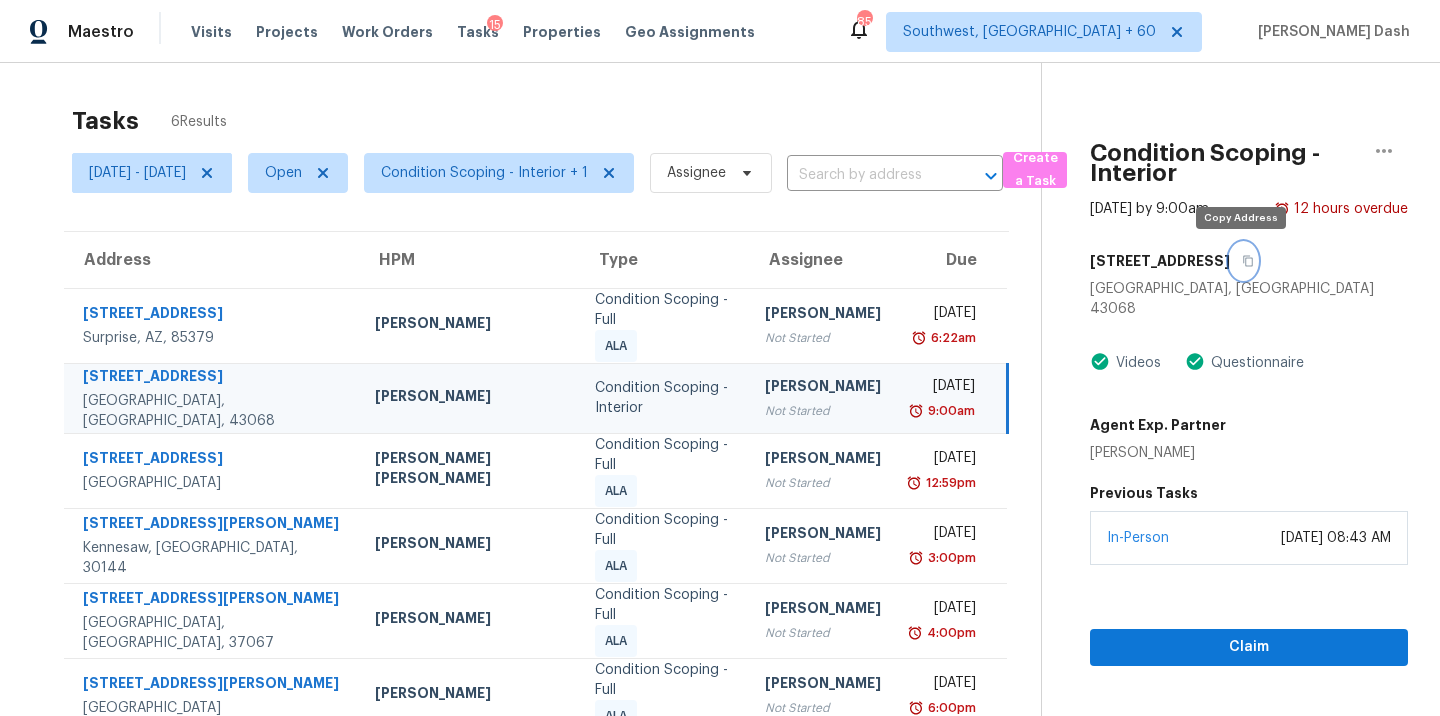 click 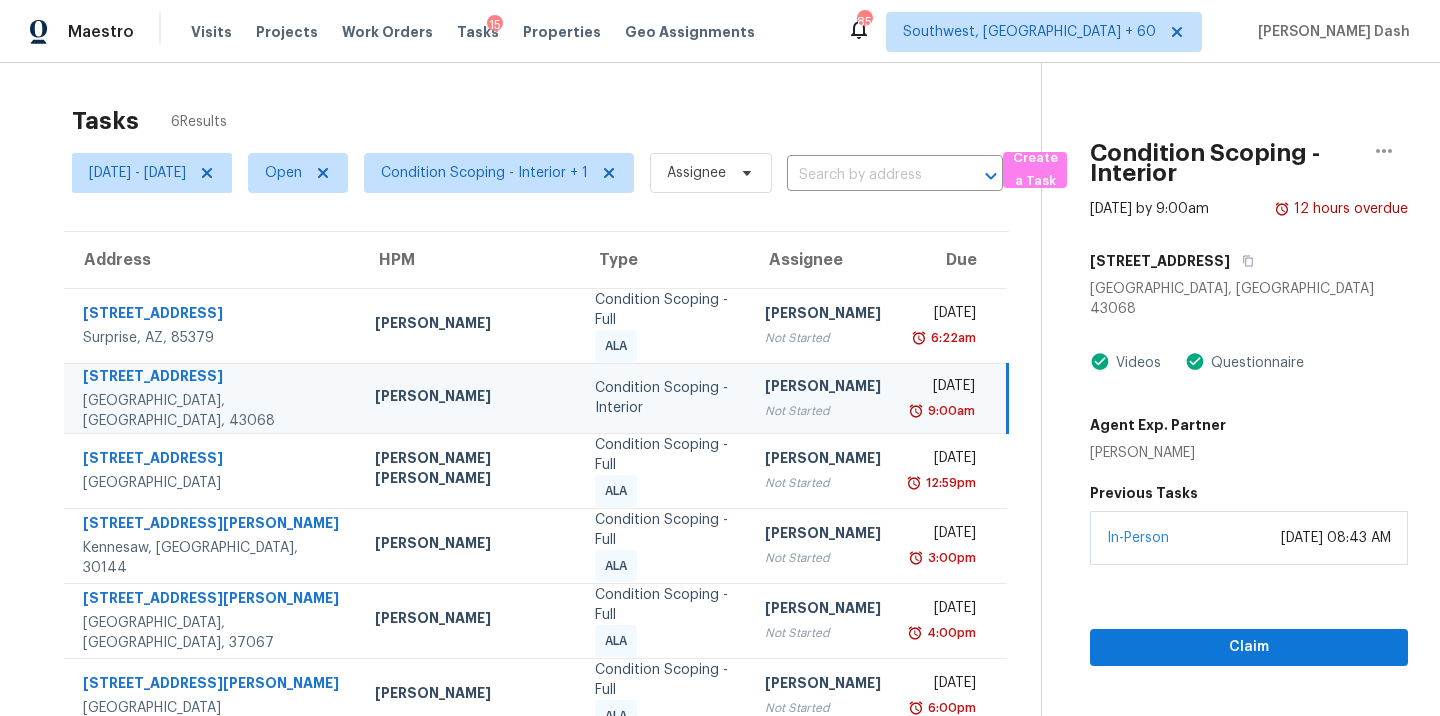 click on "[PERSON_NAME]" at bounding box center [823, 388] 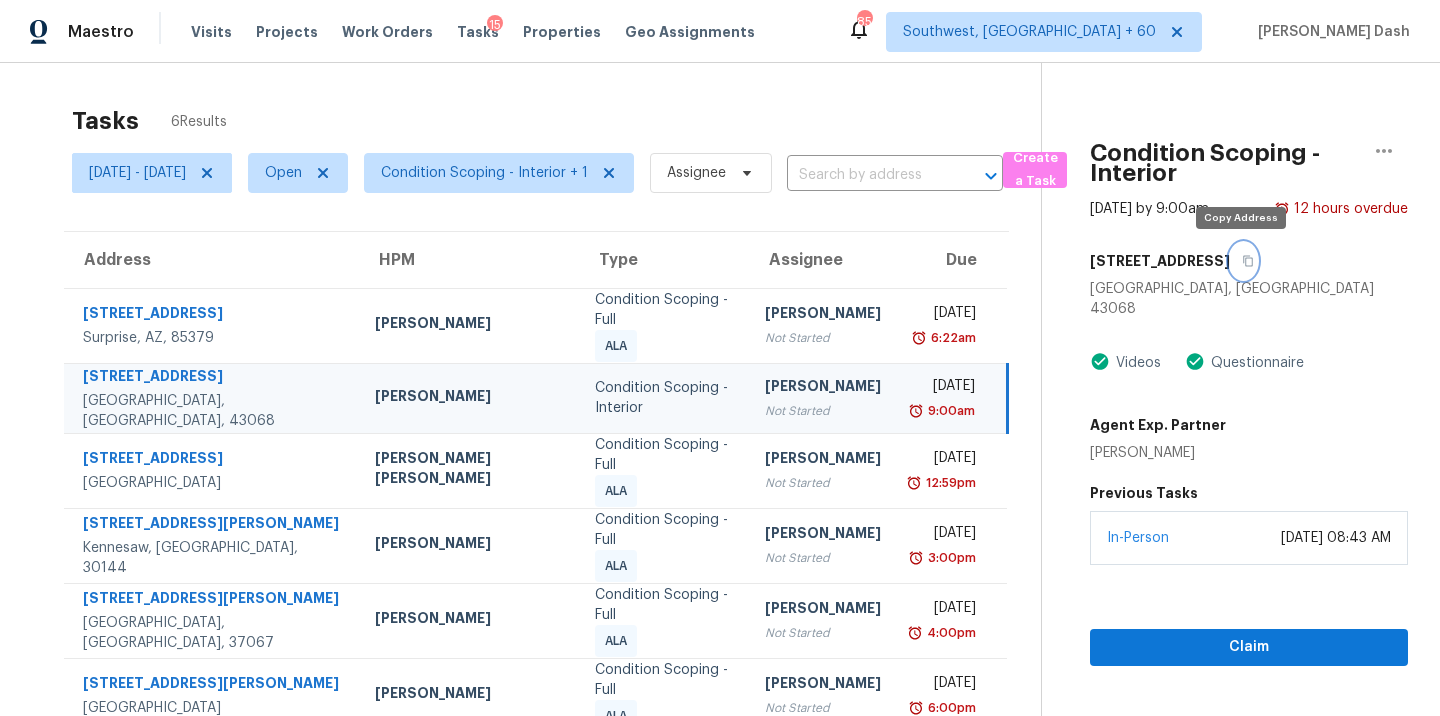 click 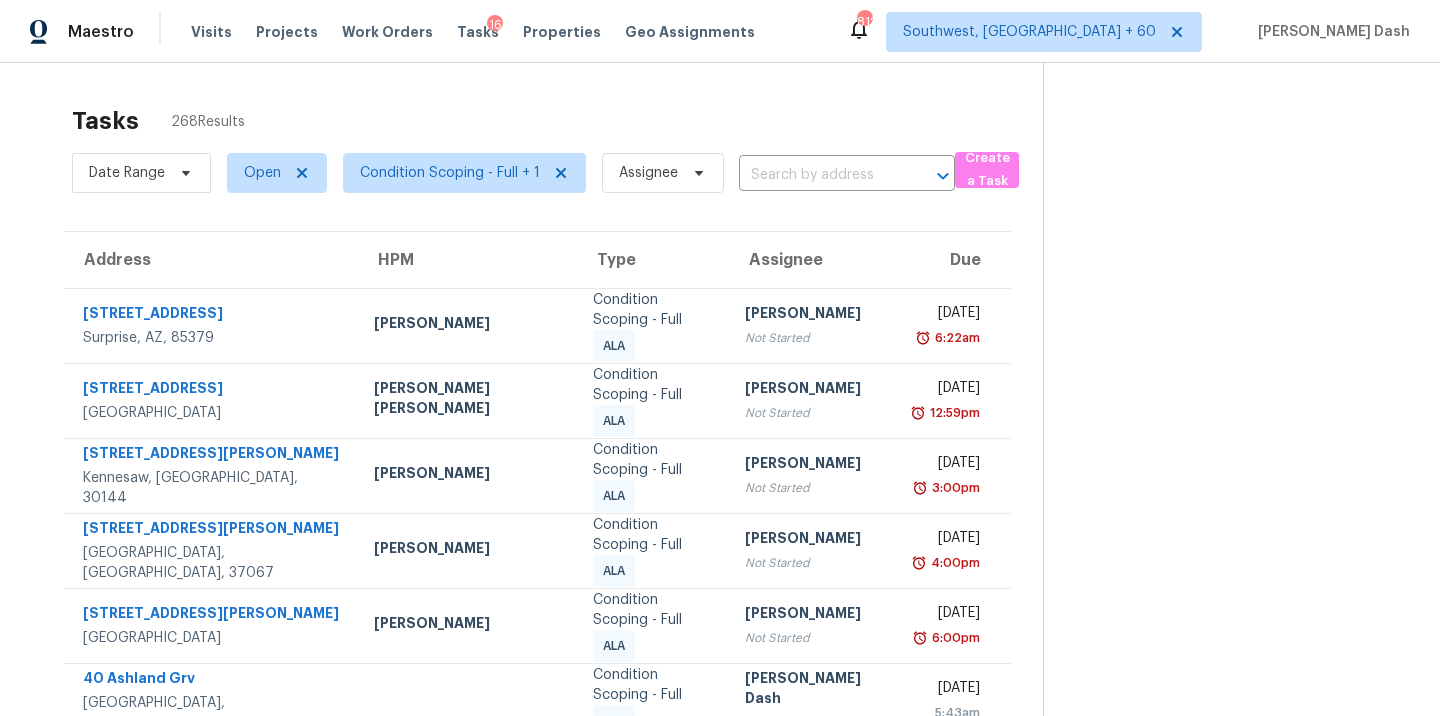 scroll, scrollTop: 0, scrollLeft: 0, axis: both 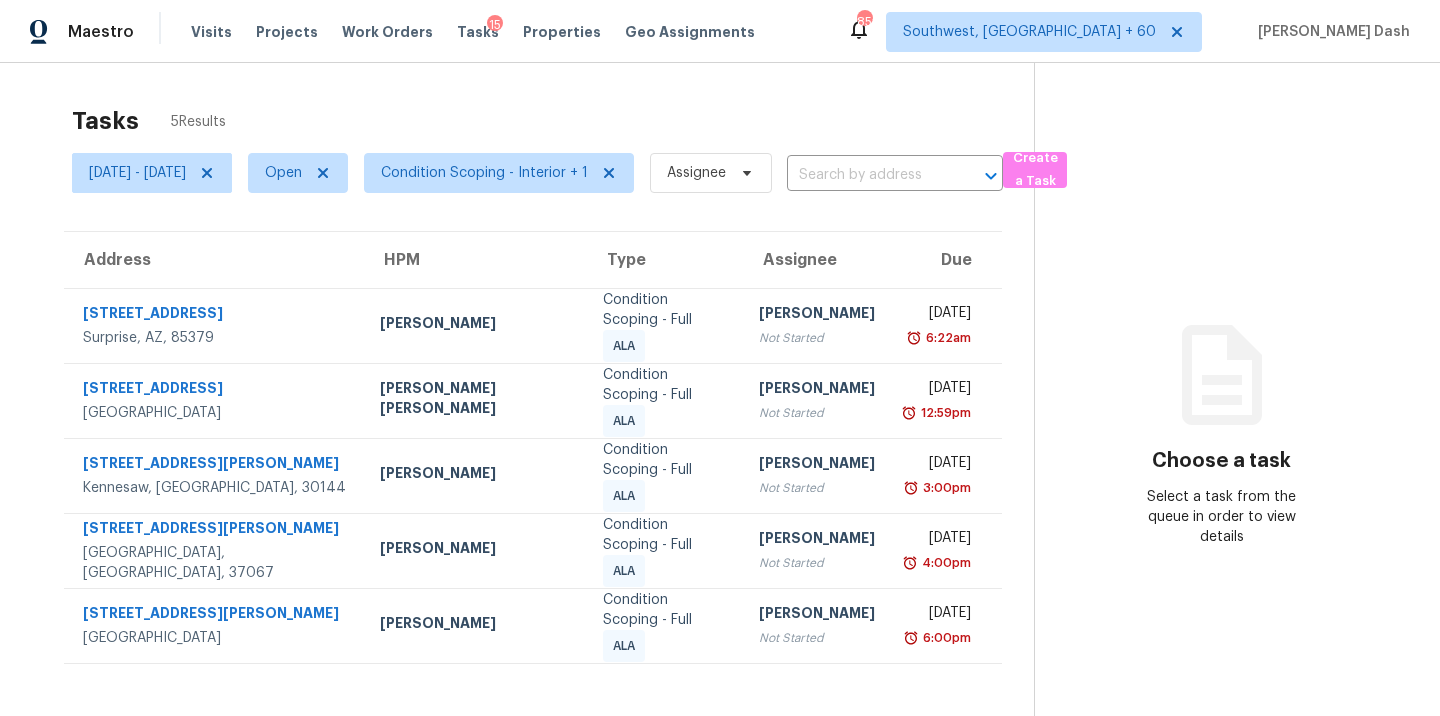 click on "Tasks 5  Results" at bounding box center (553, 121) 